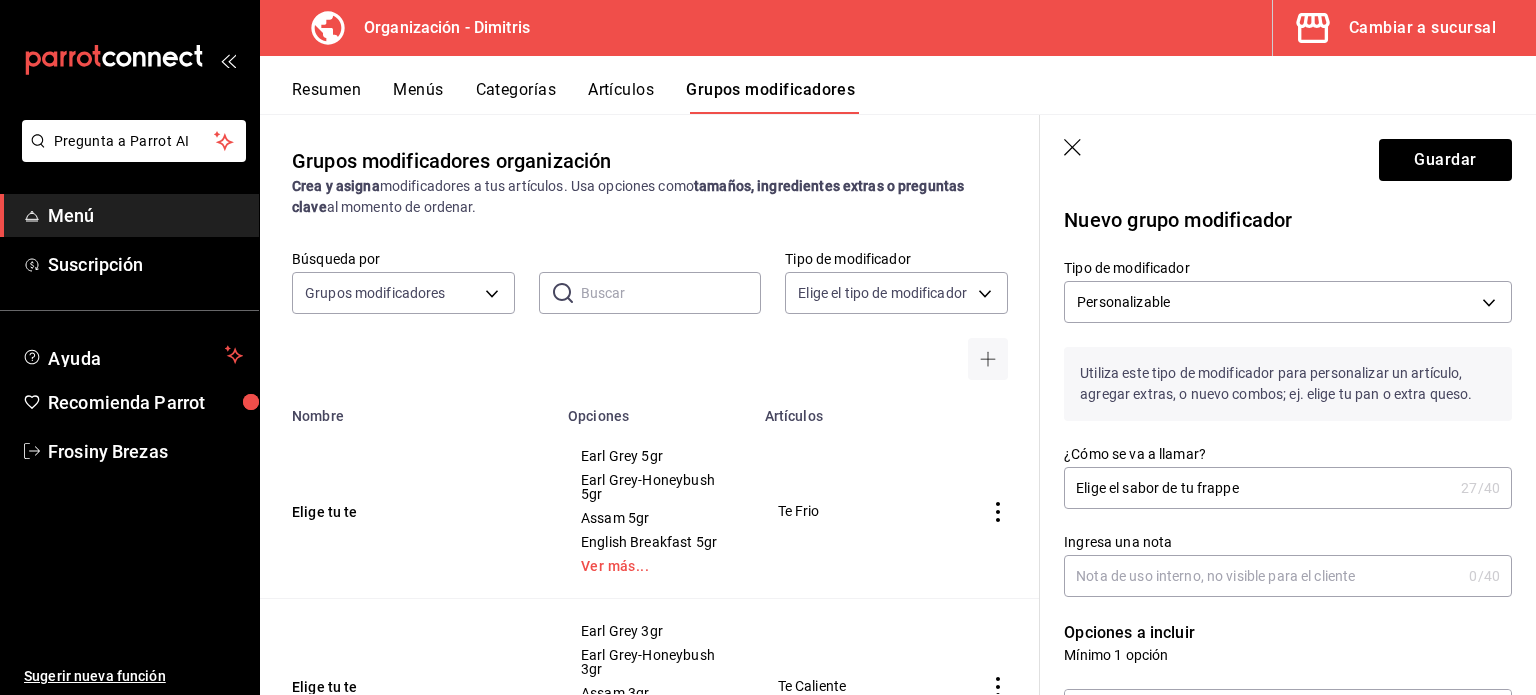 scroll, scrollTop: 0, scrollLeft: 0, axis: both 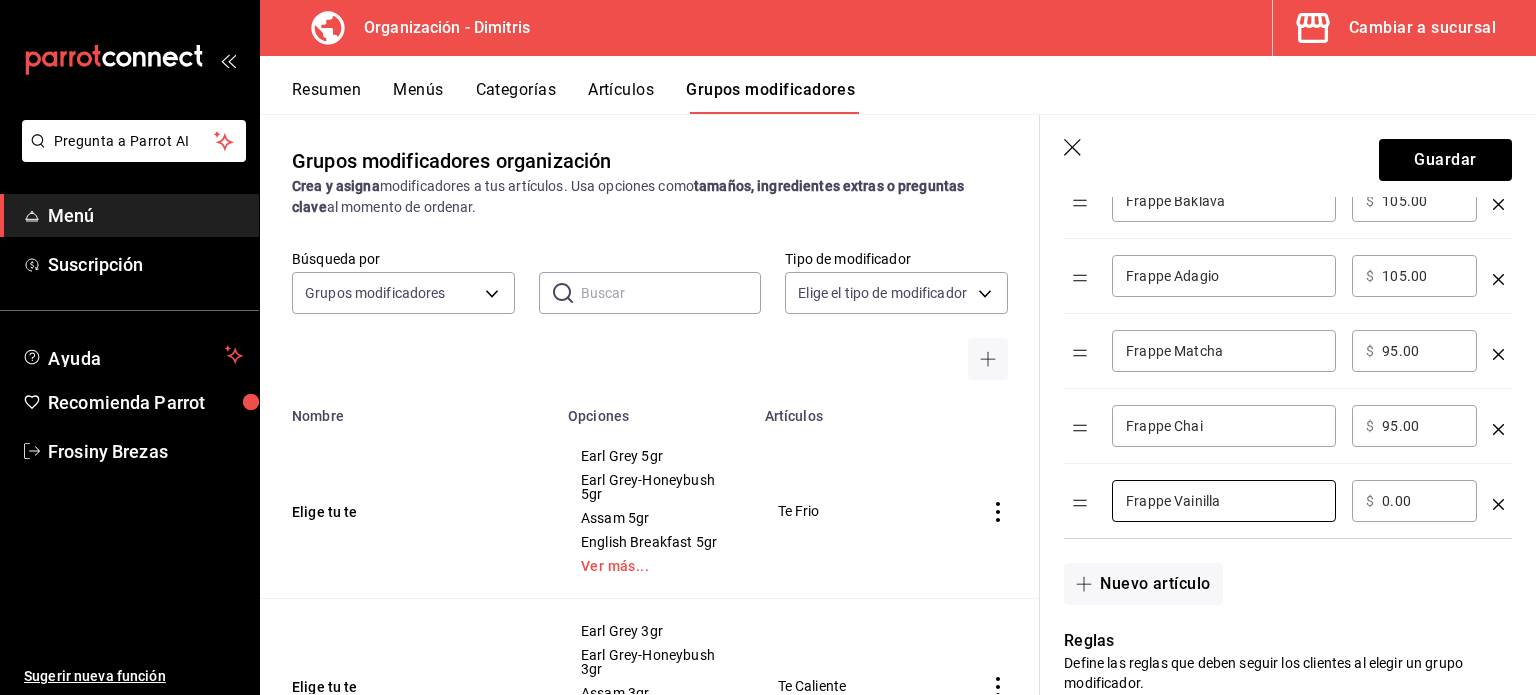 type on "Frappe Vainilla" 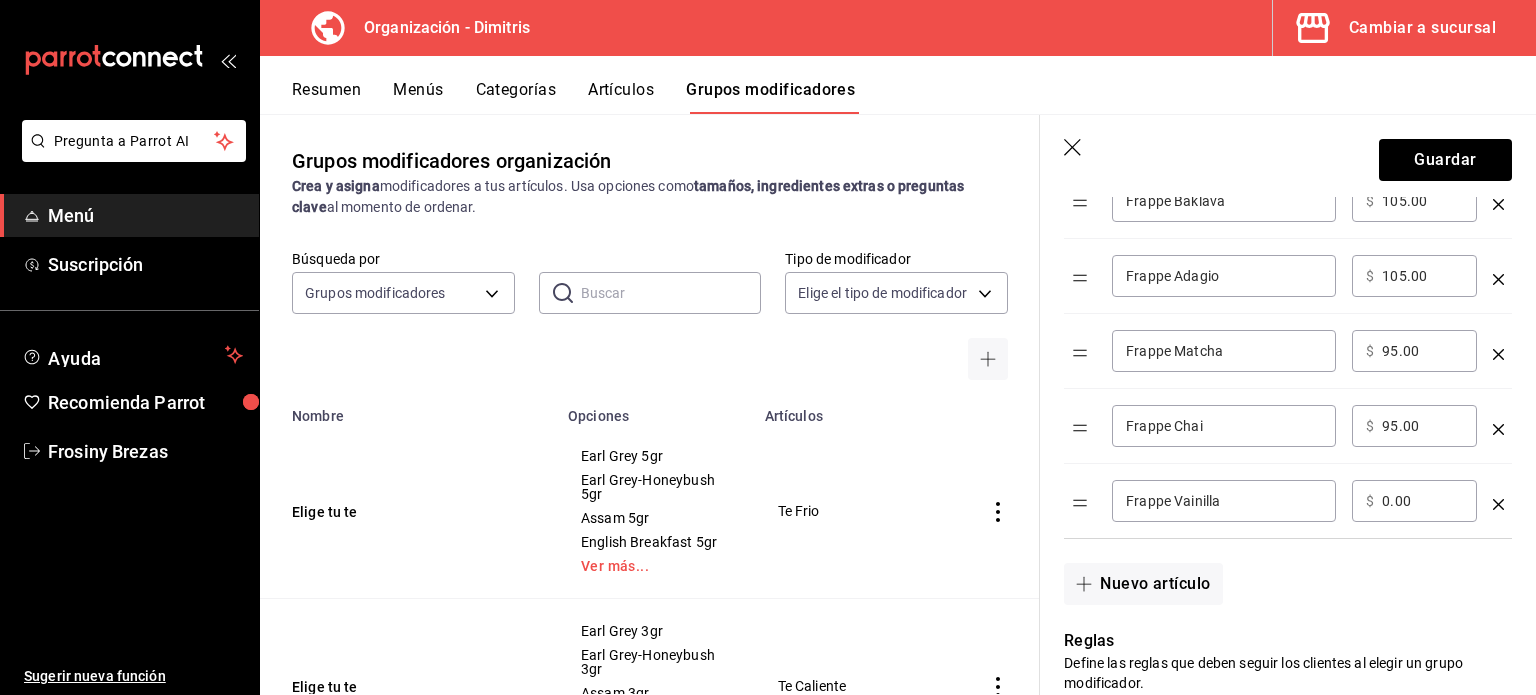 click on "0.00" at bounding box center [1422, 501] 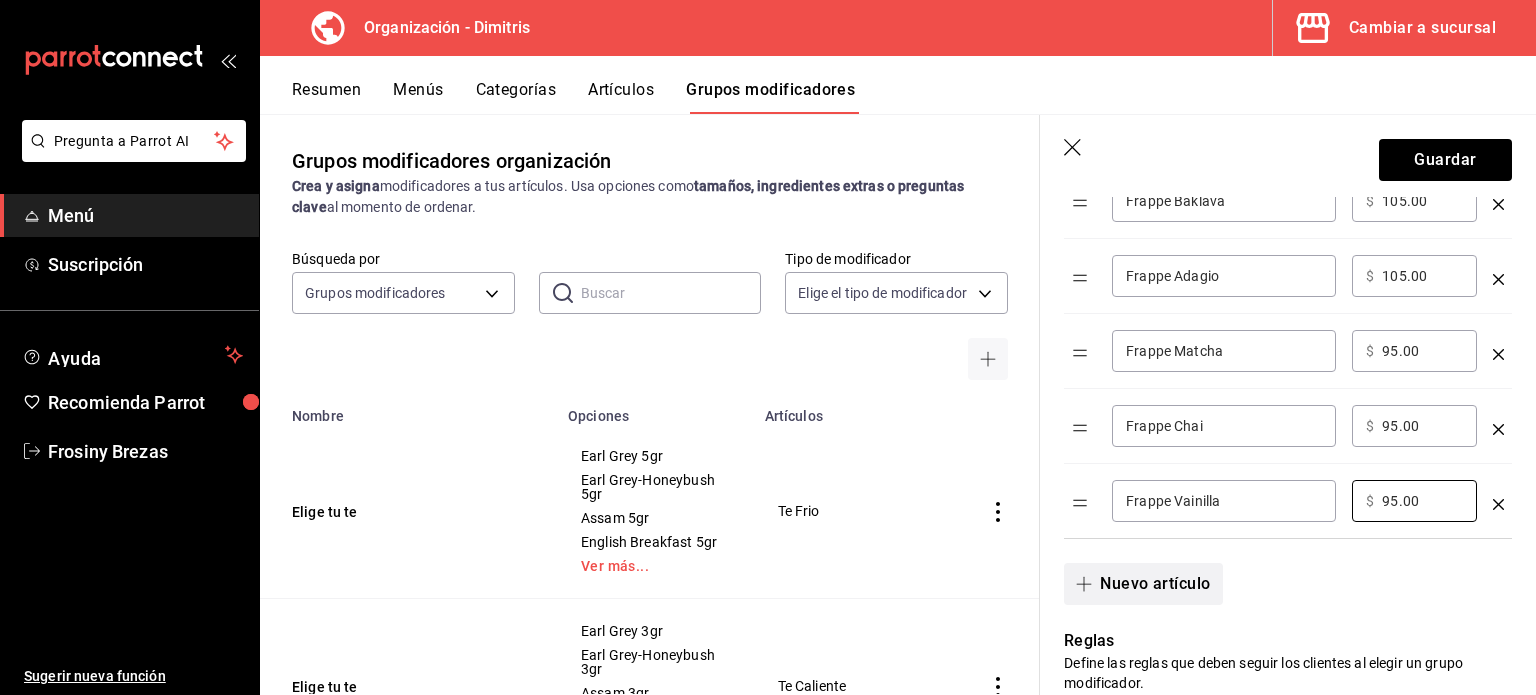 type on "95.00" 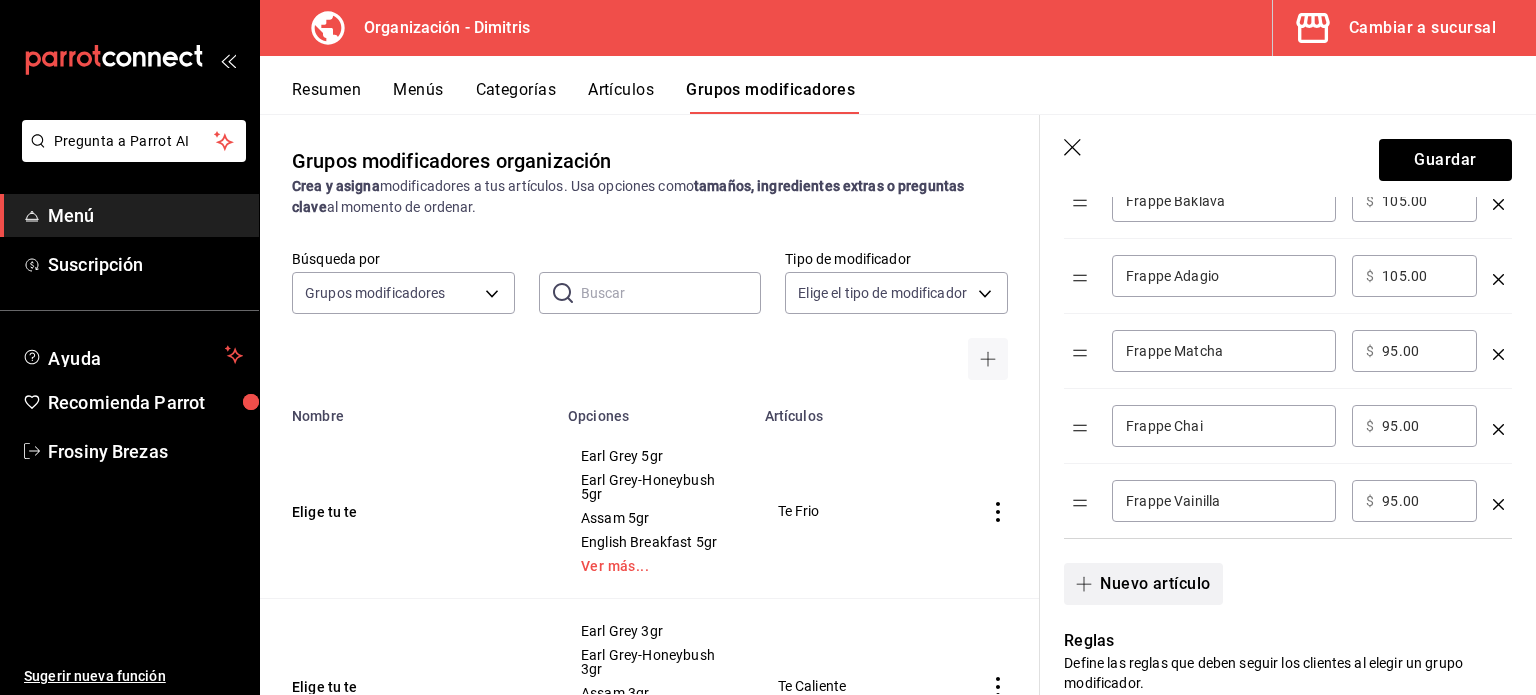 click on "Nuevo artículo" at bounding box center (1143, 584) 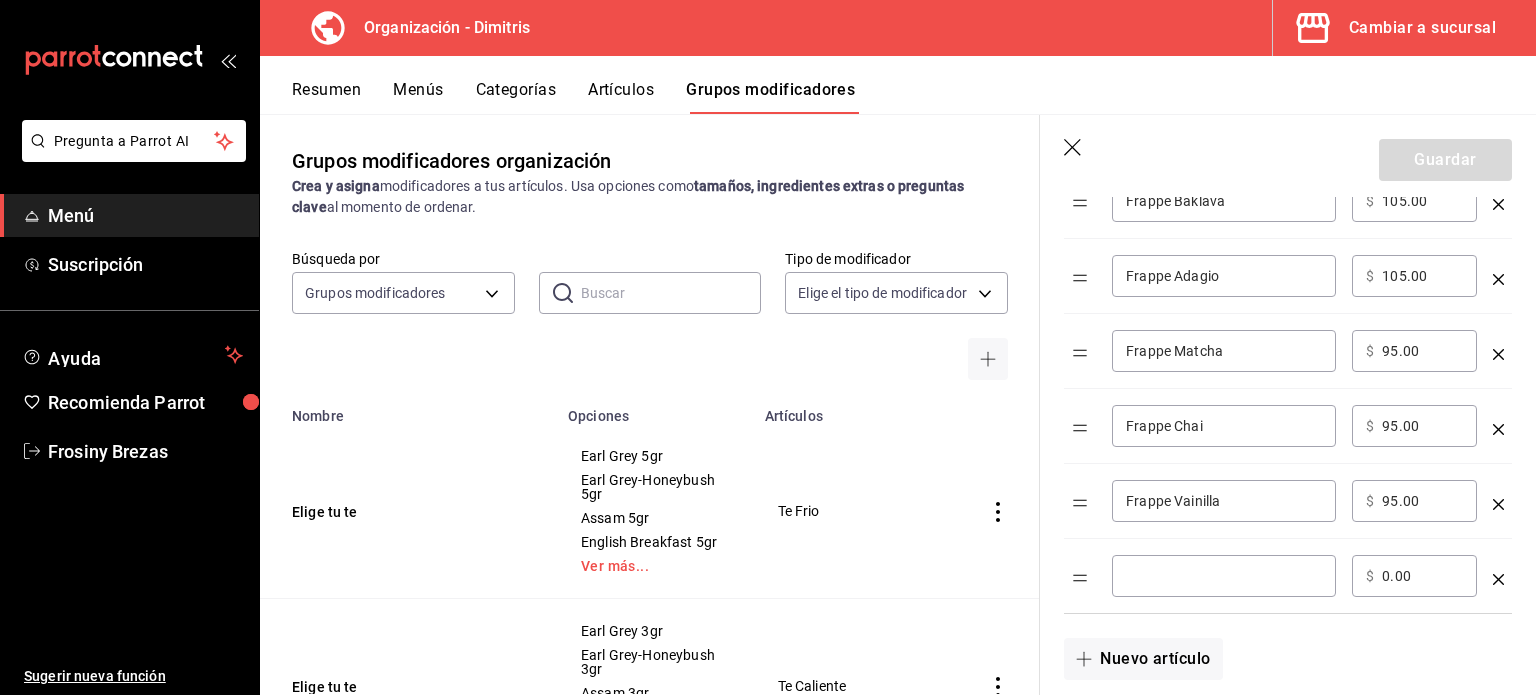 click at bounding box center (1224, 576) 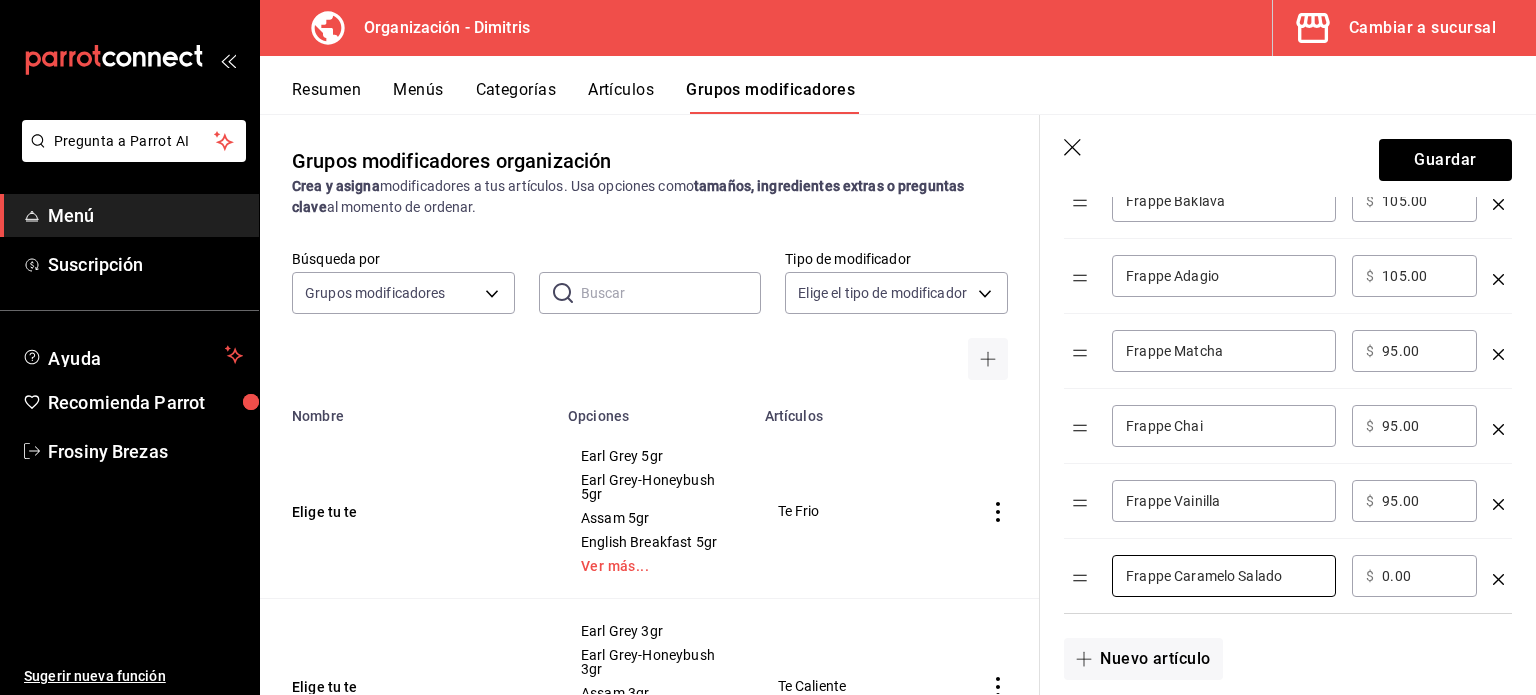 type on "Frappe Caramelo Salado" 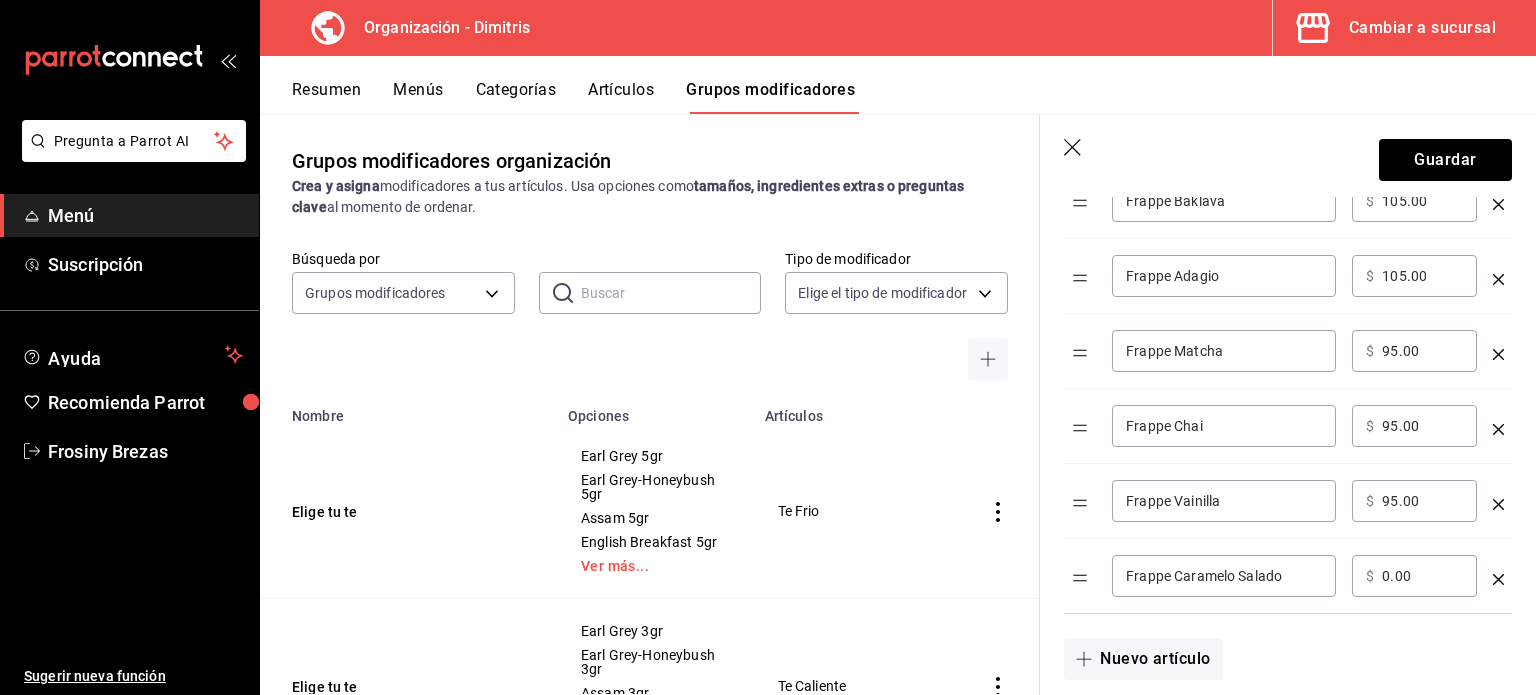 click on "0.00" at bounding box center (1422, 576) 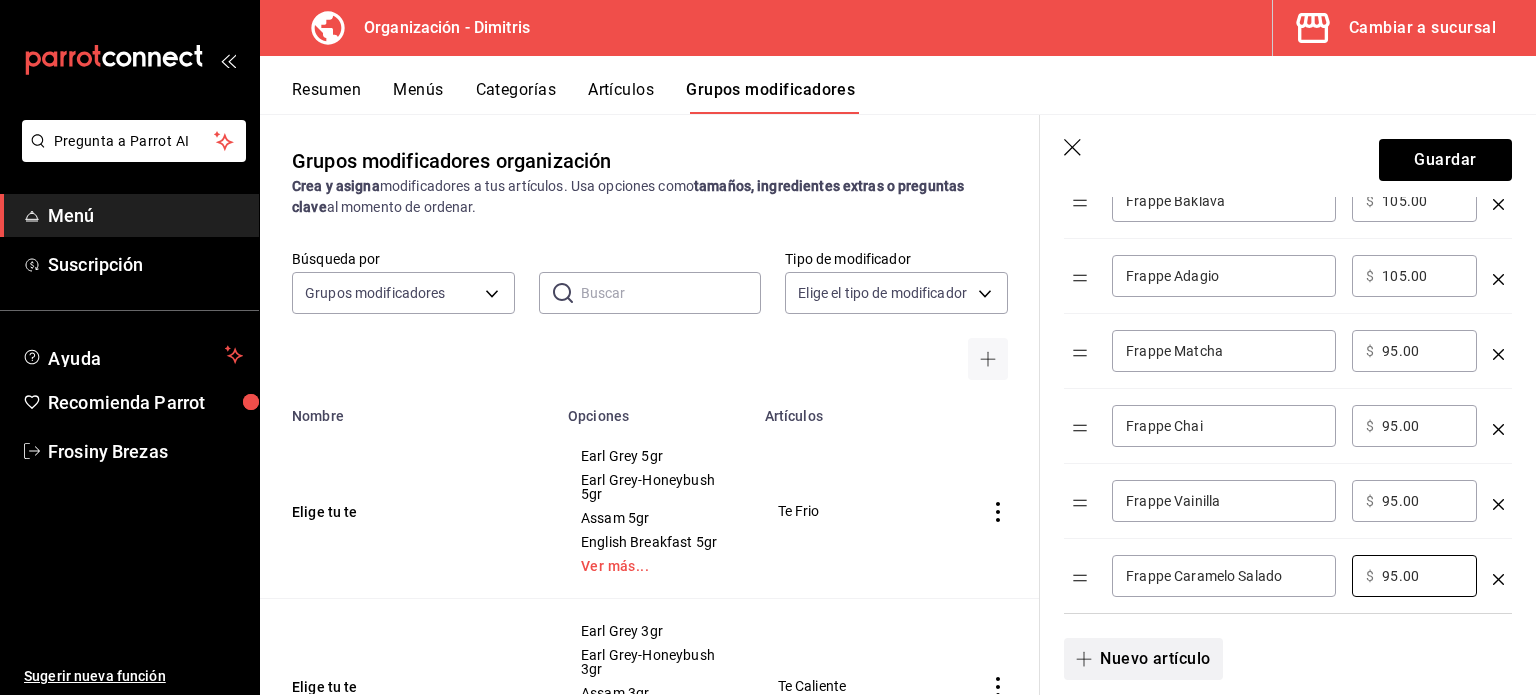 type on "95.00" 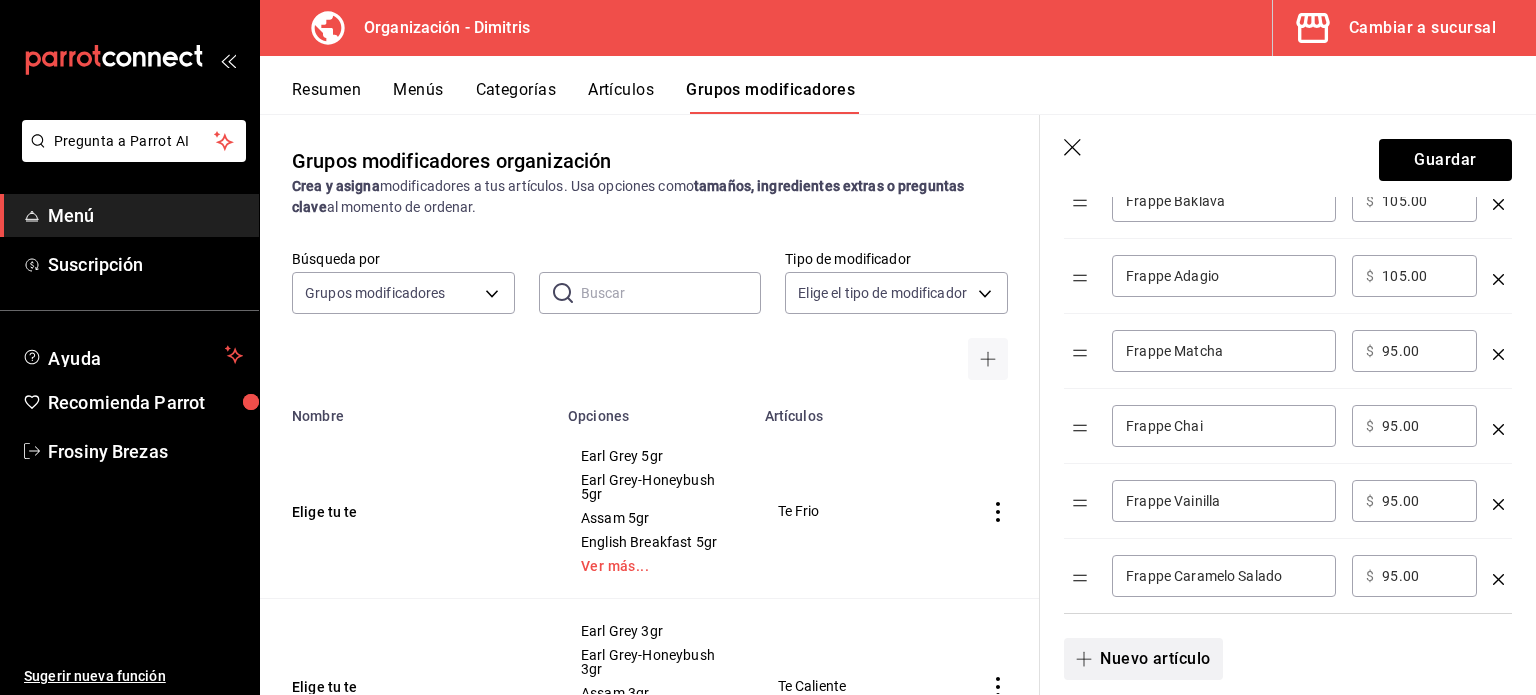 click on "Nuevo artículo" at bounding box center [1143, 659] 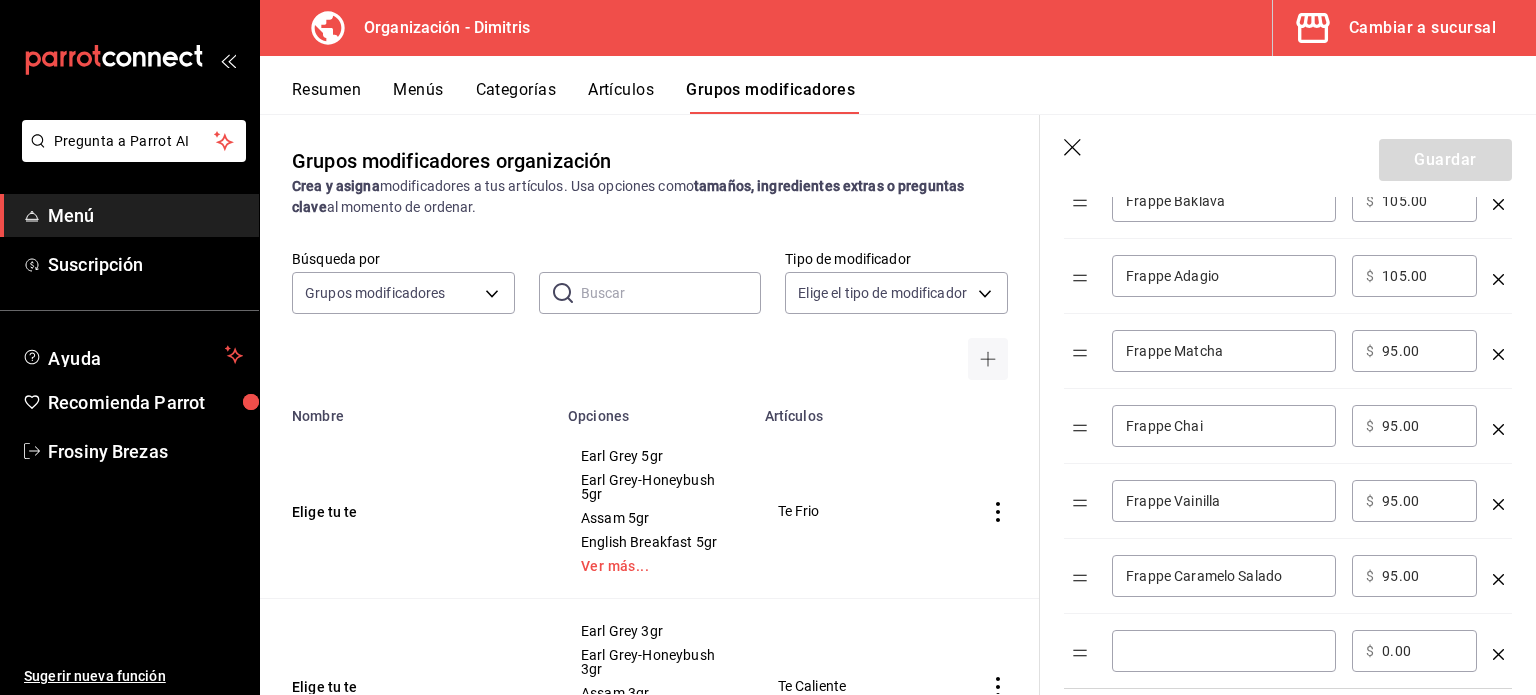 click at bounding box center (1224, 651) 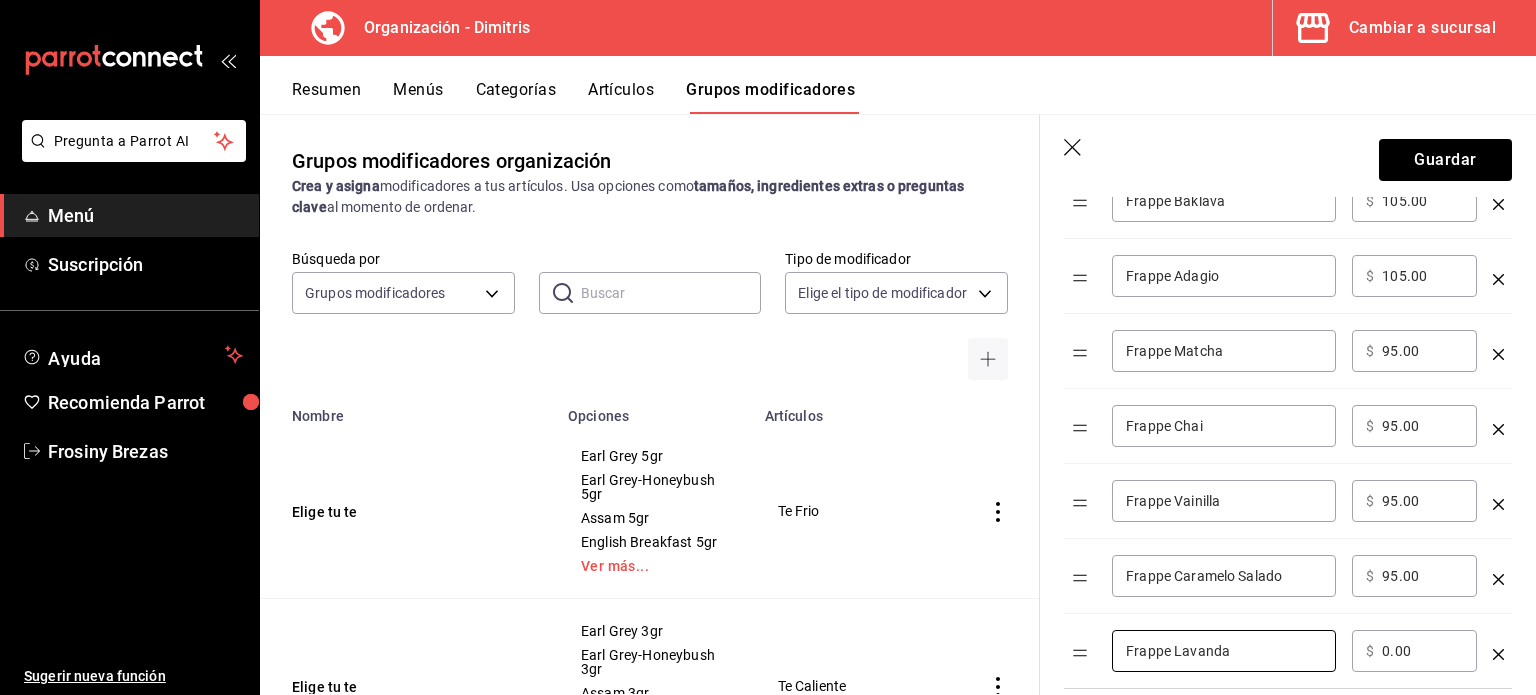 type on "Frappe Lavanda" 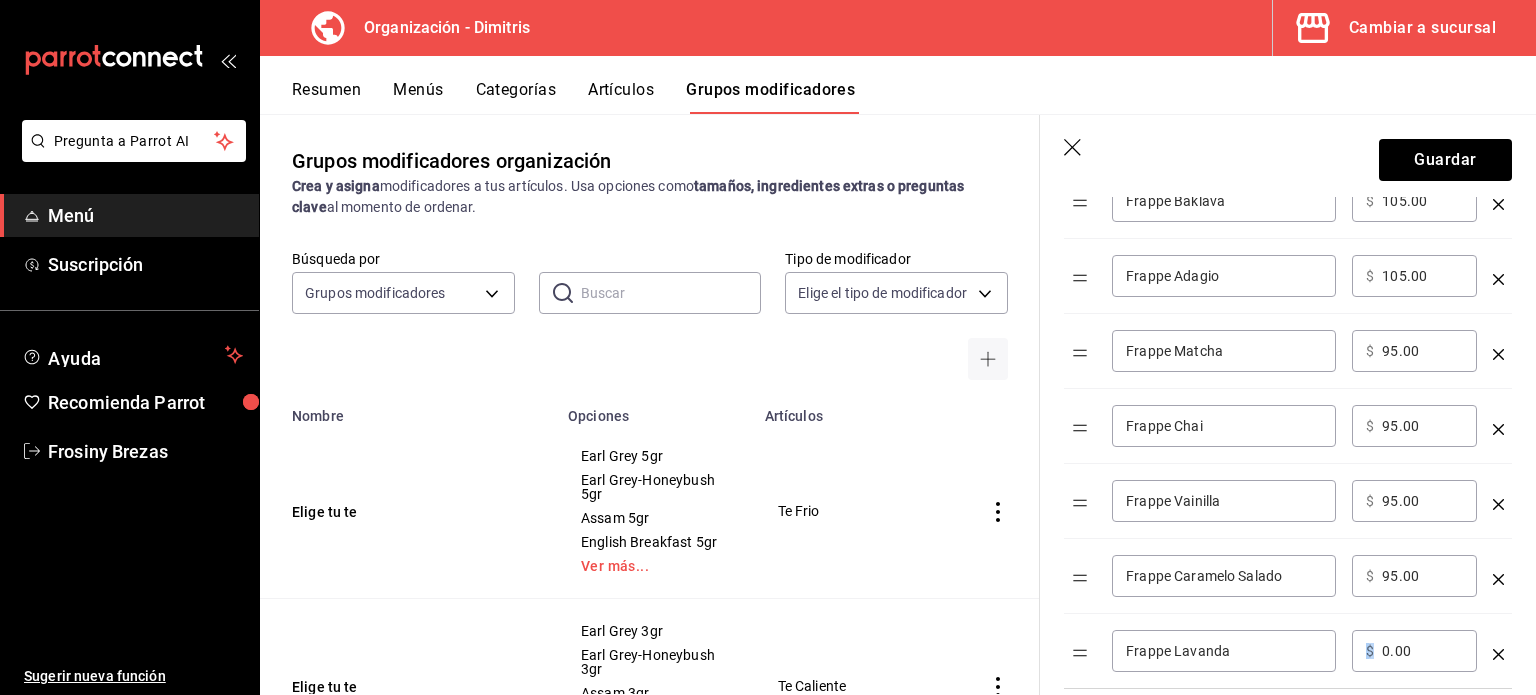 click on "​ $ 0.00 ​" at bounding box center (1414, 651) 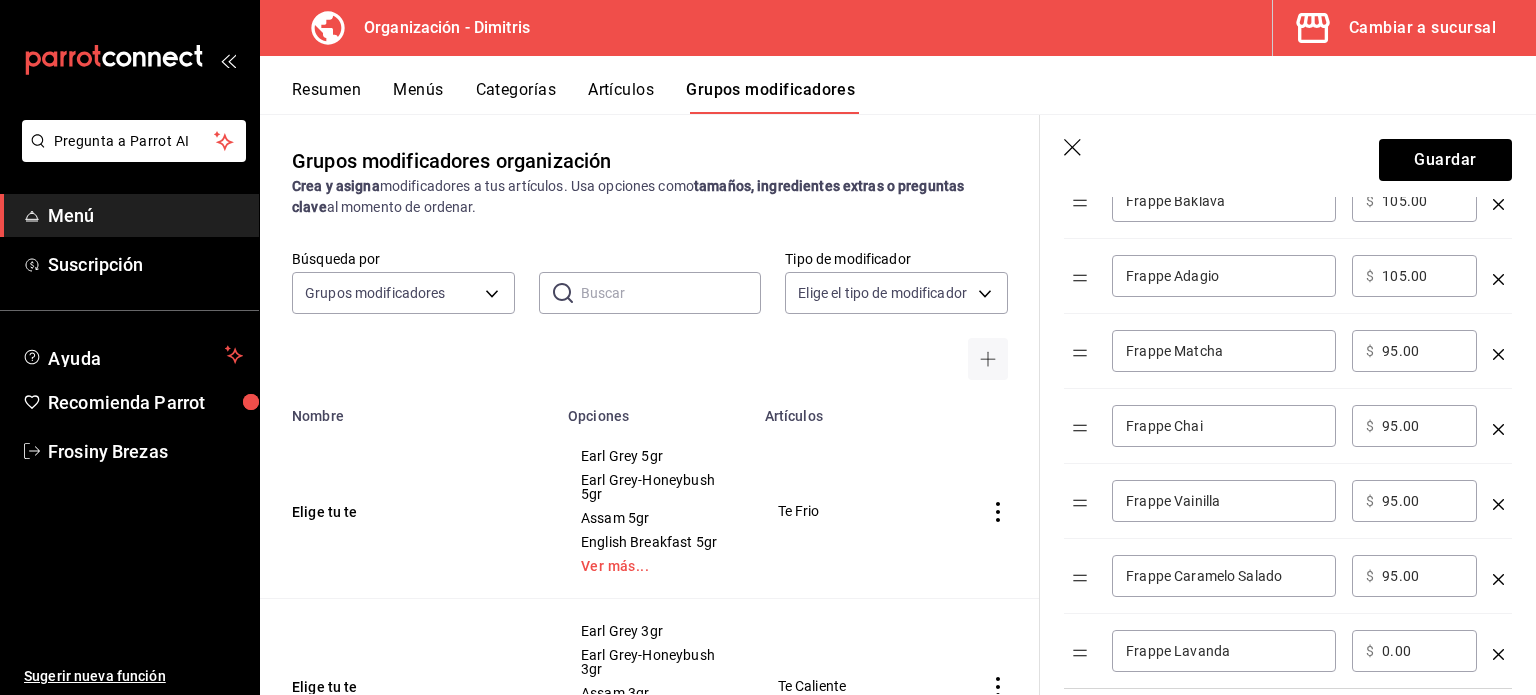 click on "​ $ 0.00 ​" at bounding box center [1414, 651] 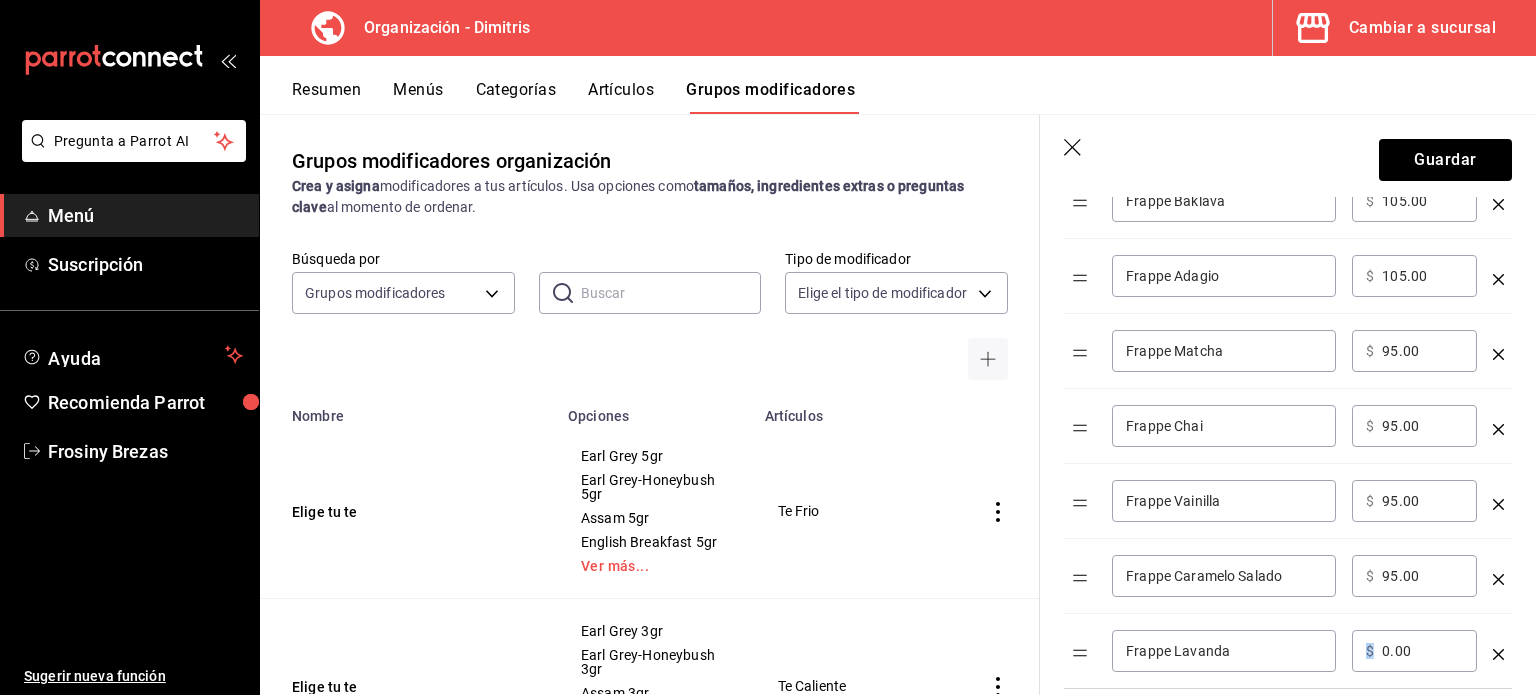 click on "​ $ 0.00 ​" at bounding box center (1414, 651) 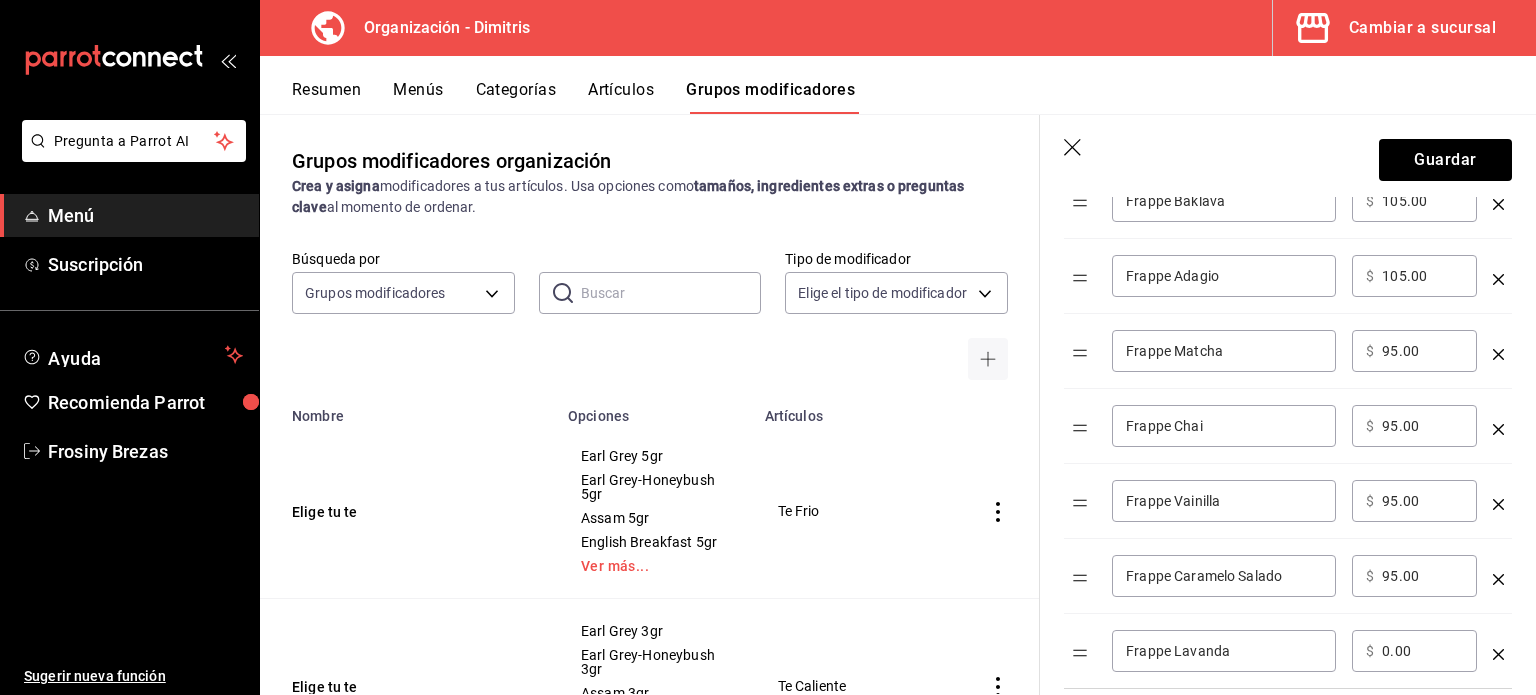 drag, startPoint x: 1395, startPoint y: 660, endPoint x: 1398, endPoint y: 644, distance: 16.27882 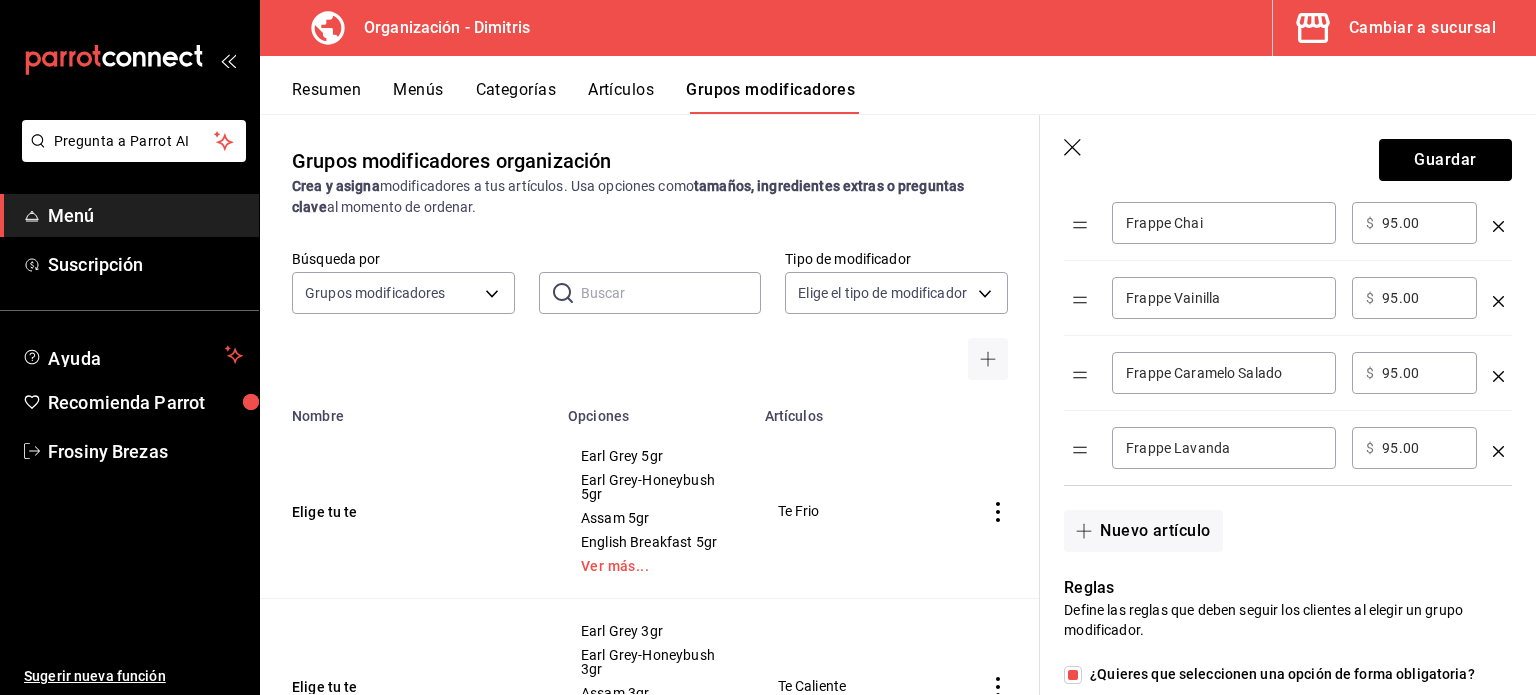 scroll, scrollTop: 920, scrollLeft: 0, axis: vertical 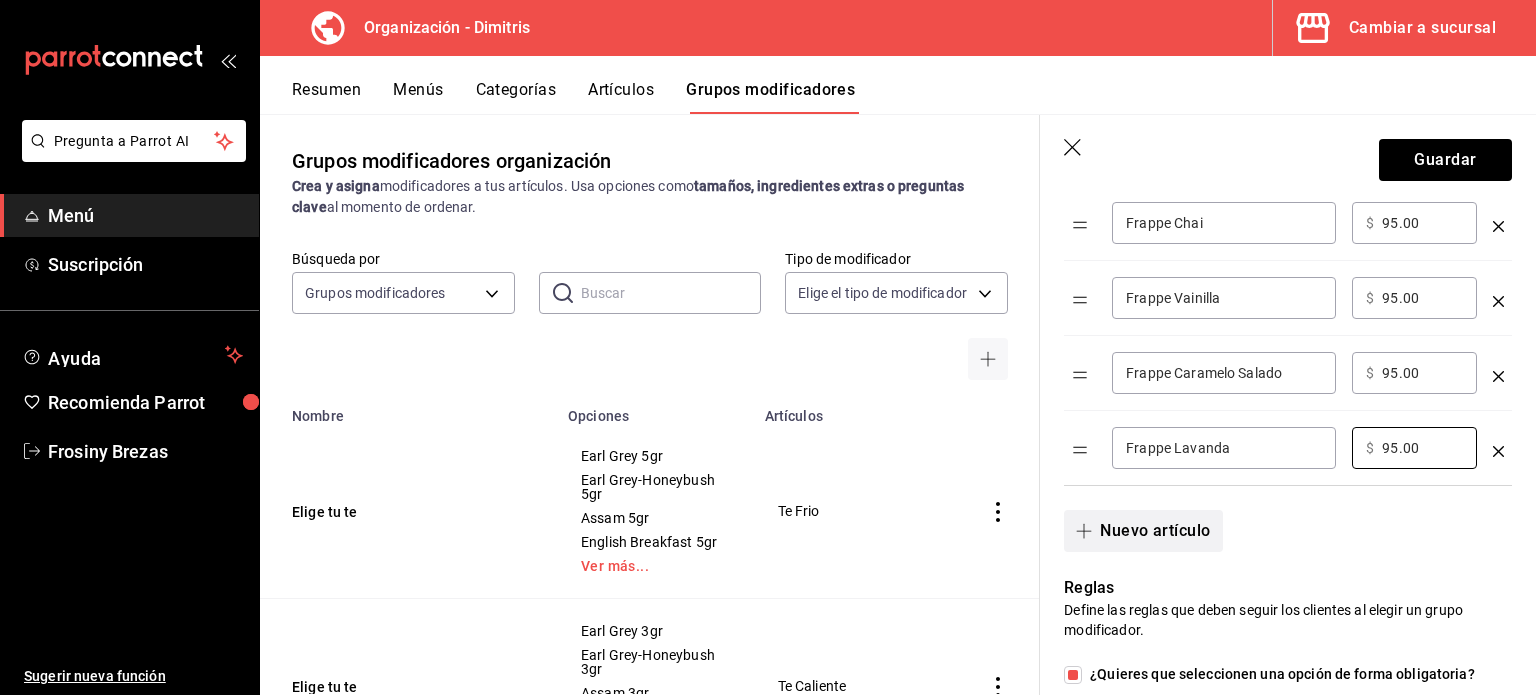 type on "95.00" 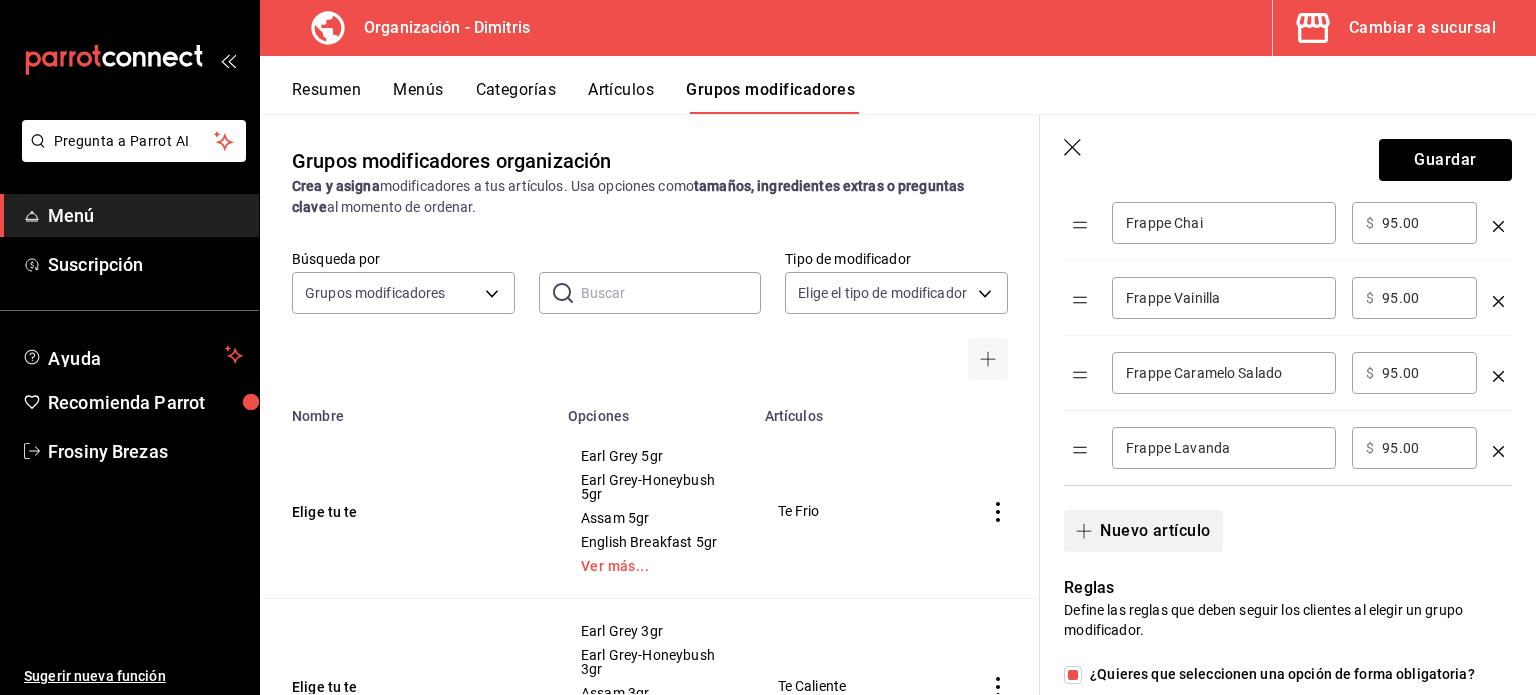 click on "Nuevo artículo" at bounding box center [1143, 531] 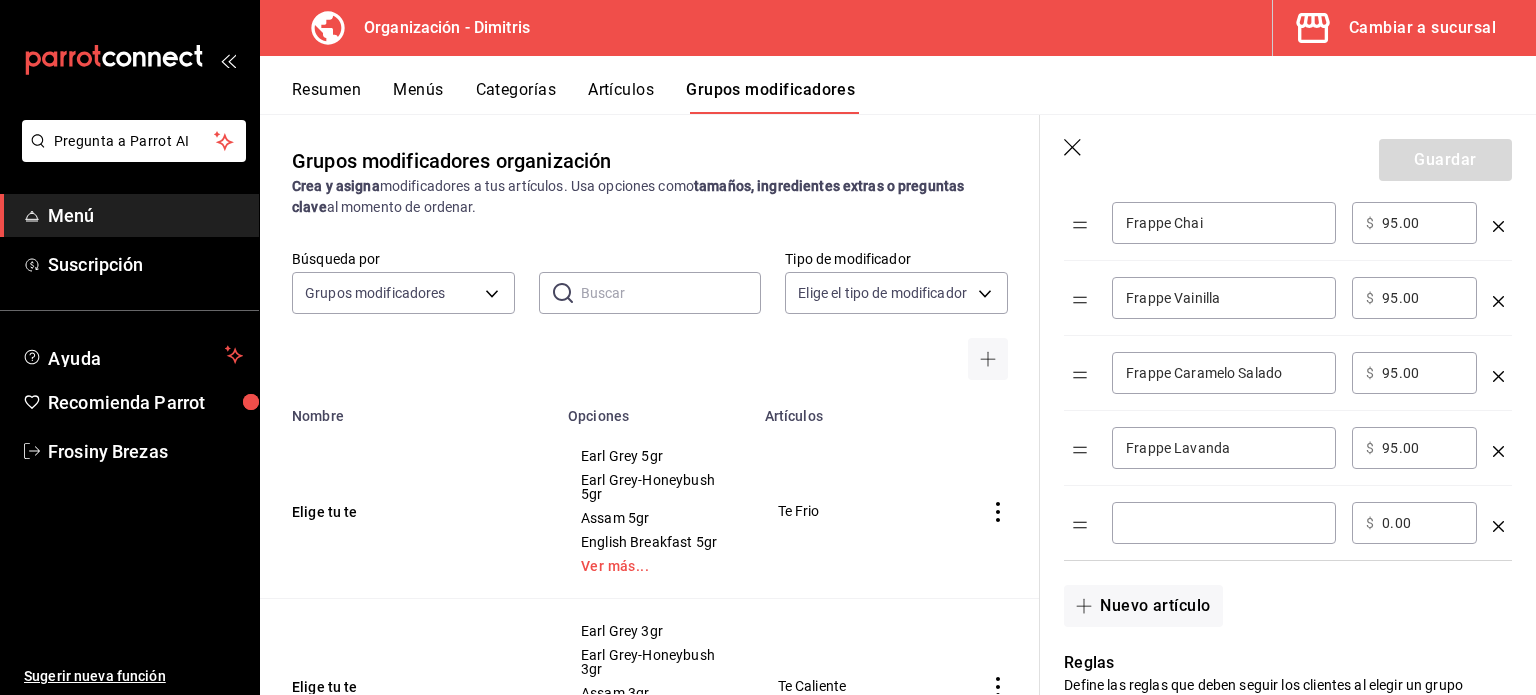 click at bounding box center [1224, 523] 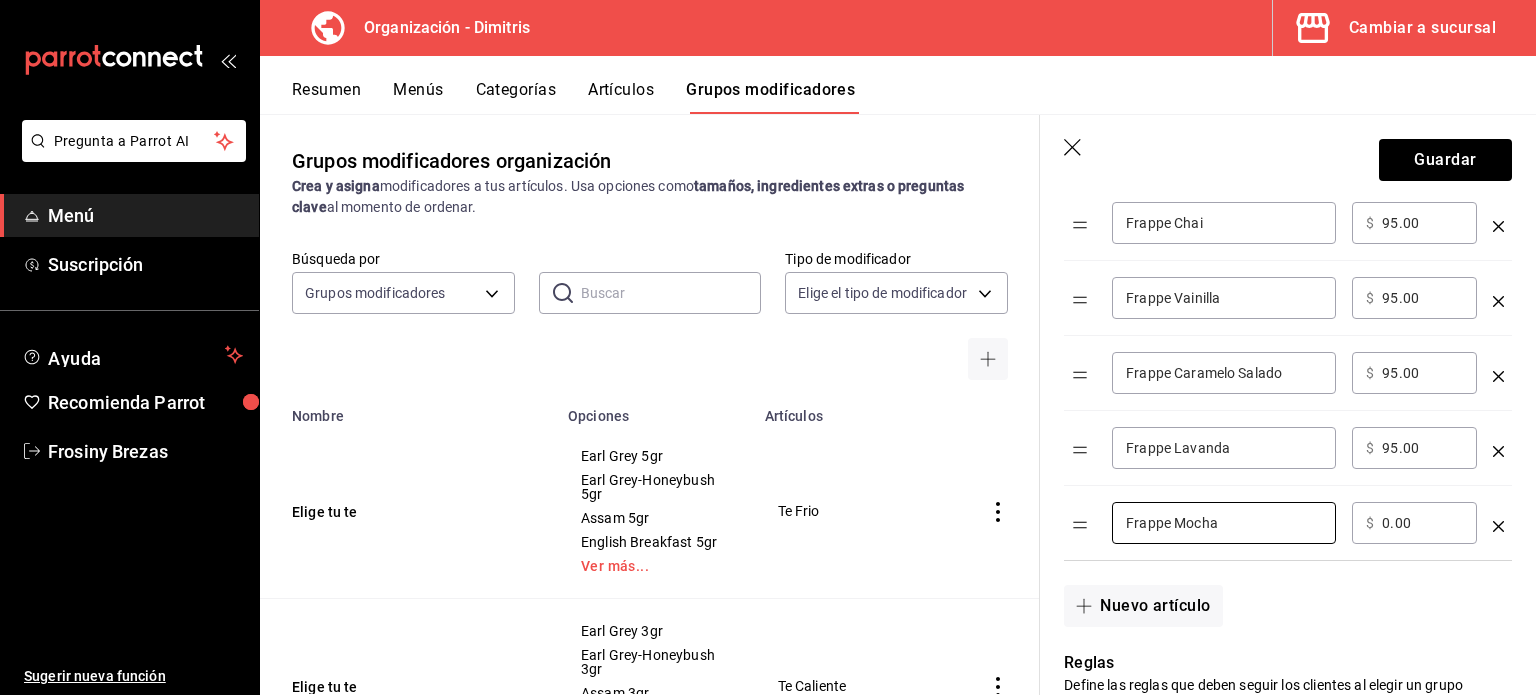 type on "Frappe Mocha" 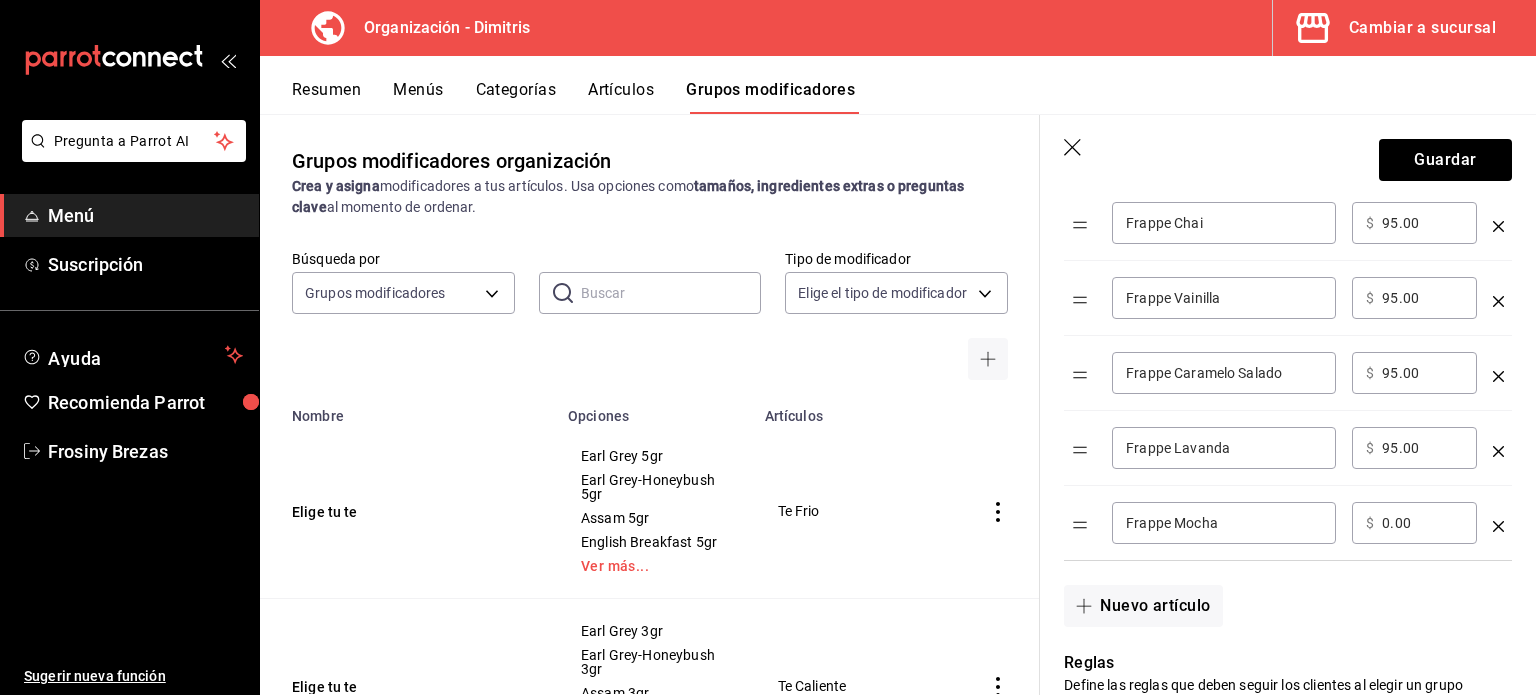 click on "0.00" at bounding box center [1422, 523] 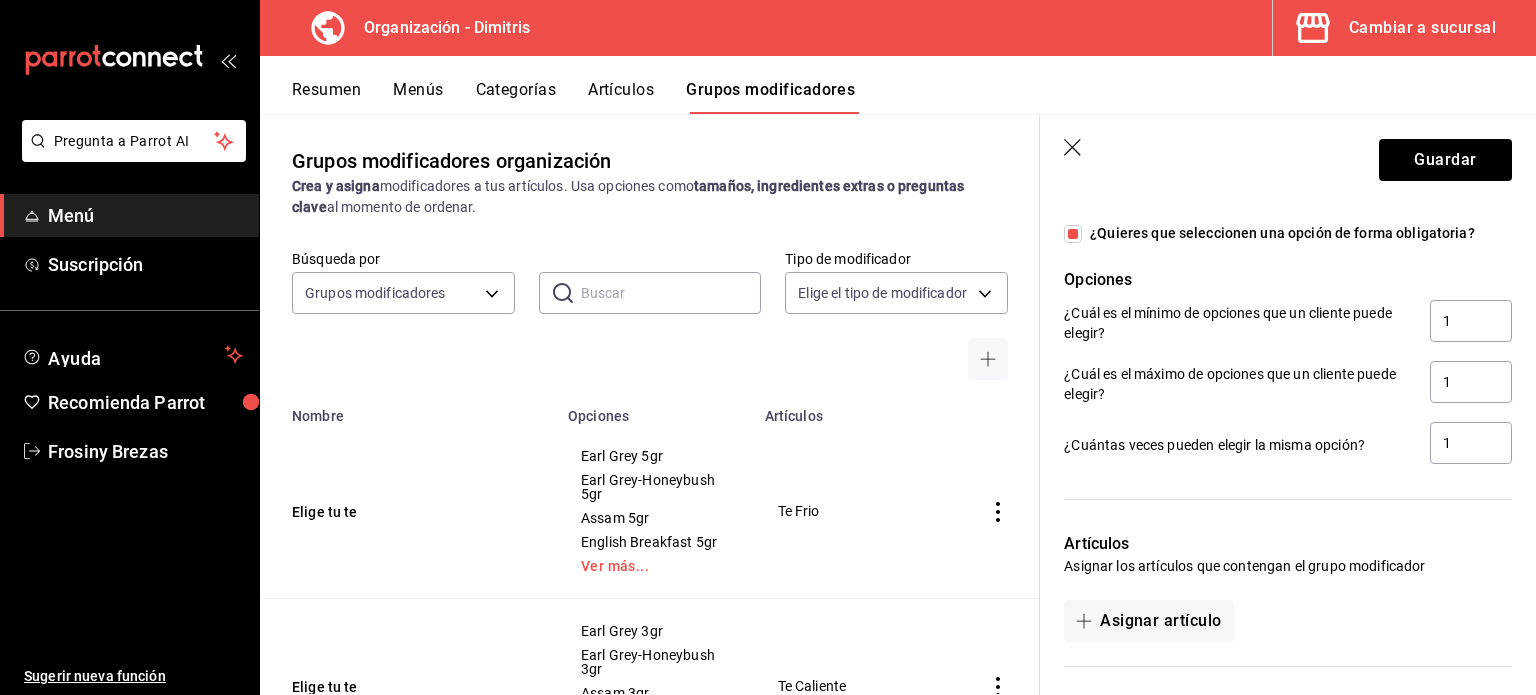 scroll, scrollTop: 1617, scrollLeft: 0, axis: vertical 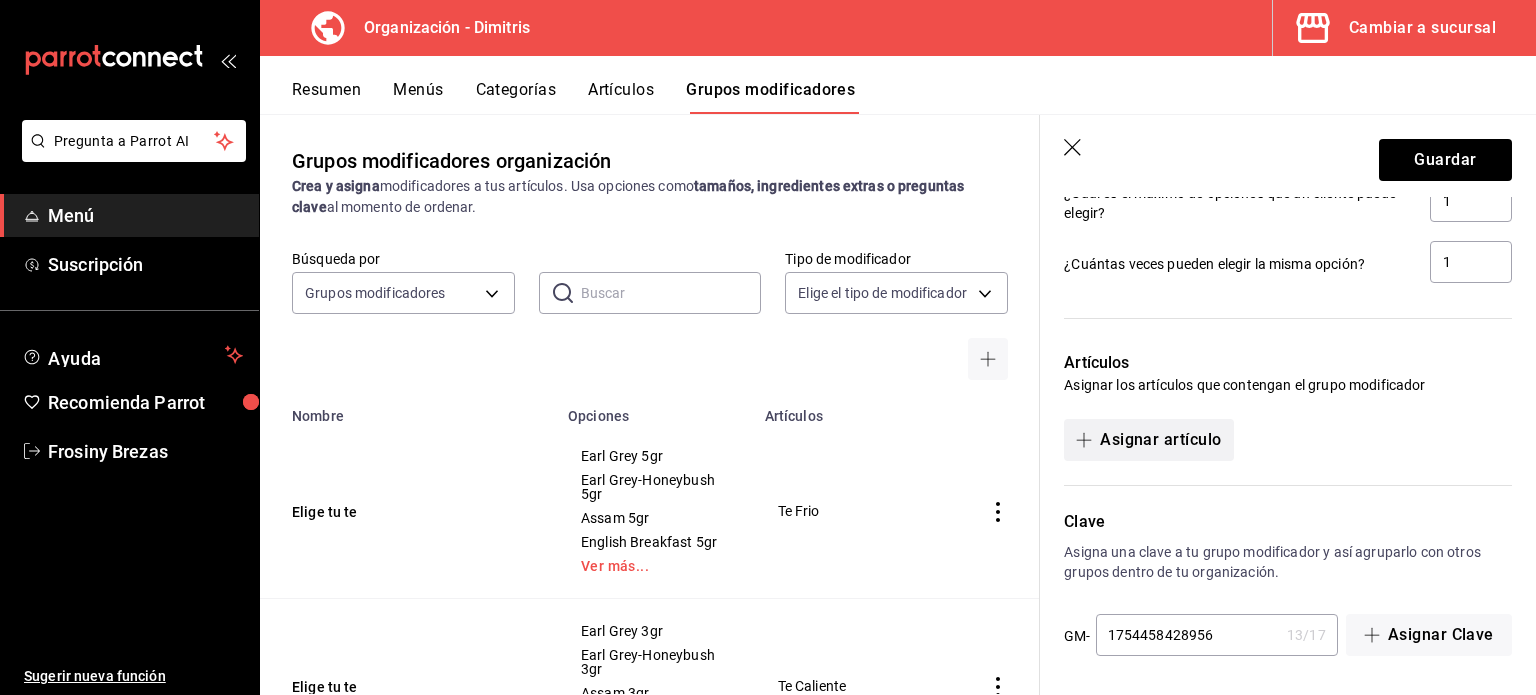 type on "95.00" 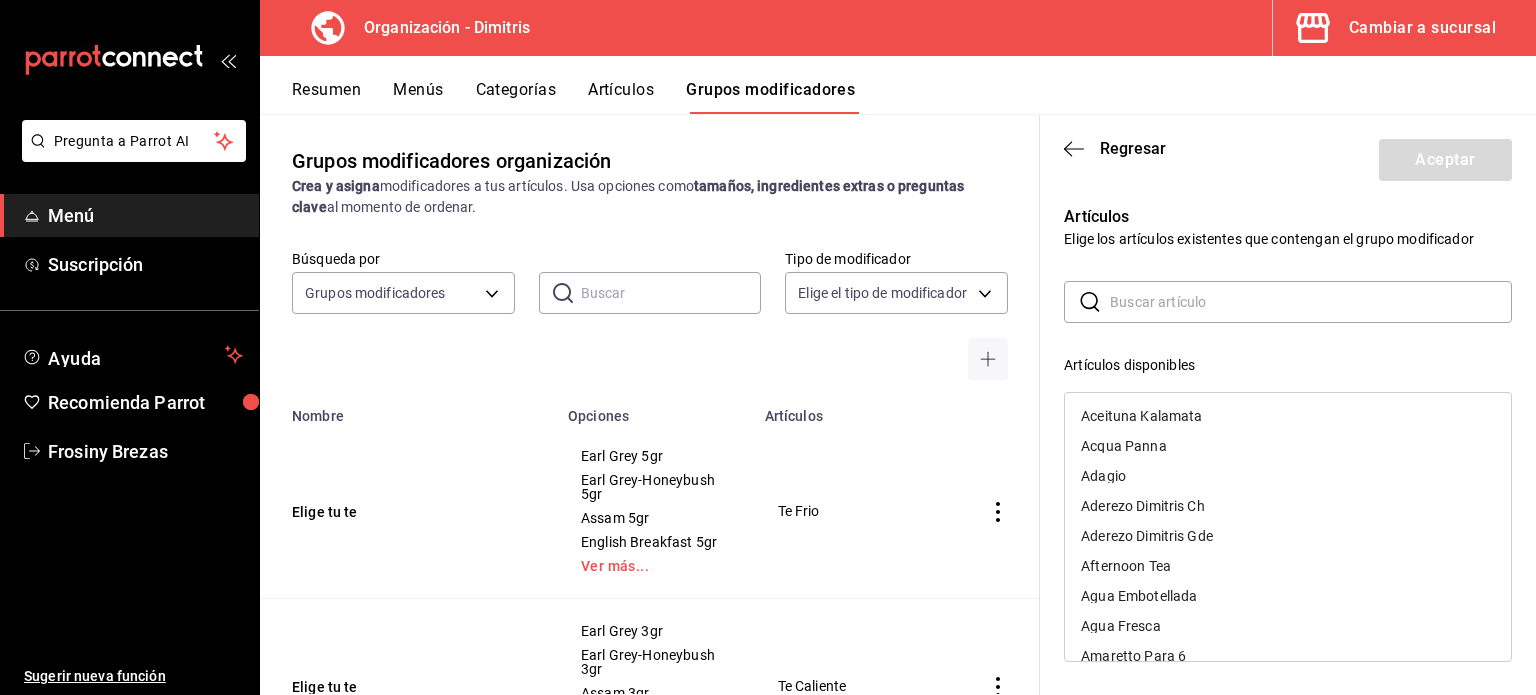 click at bounding box center [1311, 302] 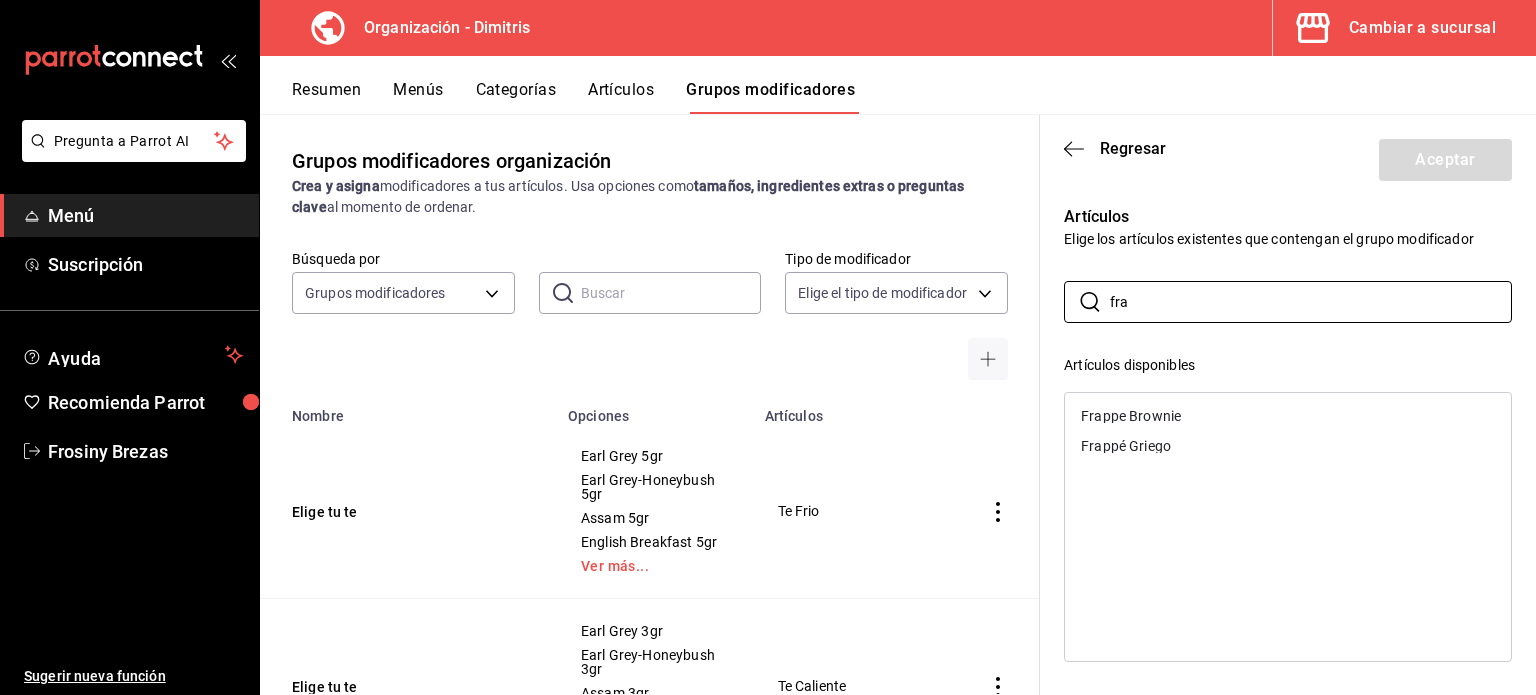 type on "fra" 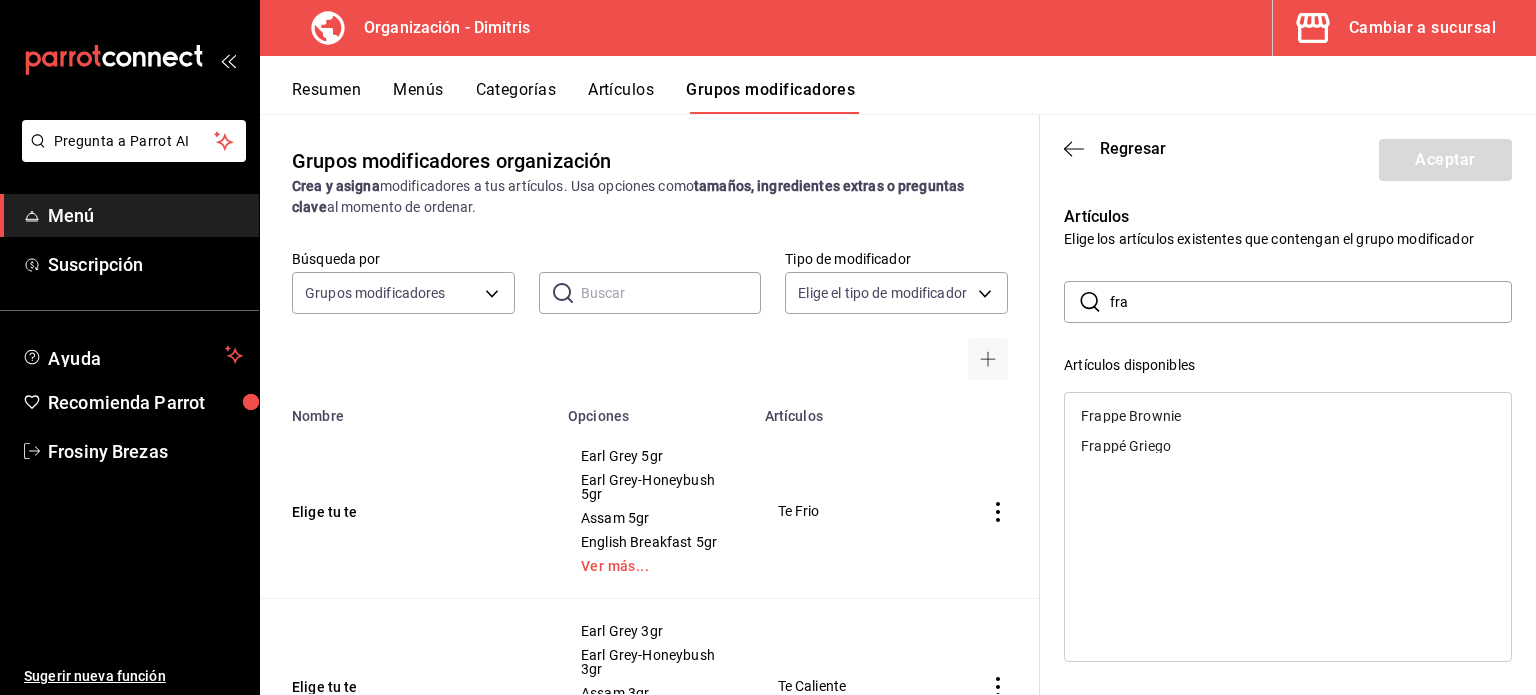 click on "Frappe Brownie" at bounding box center (1131, 416) 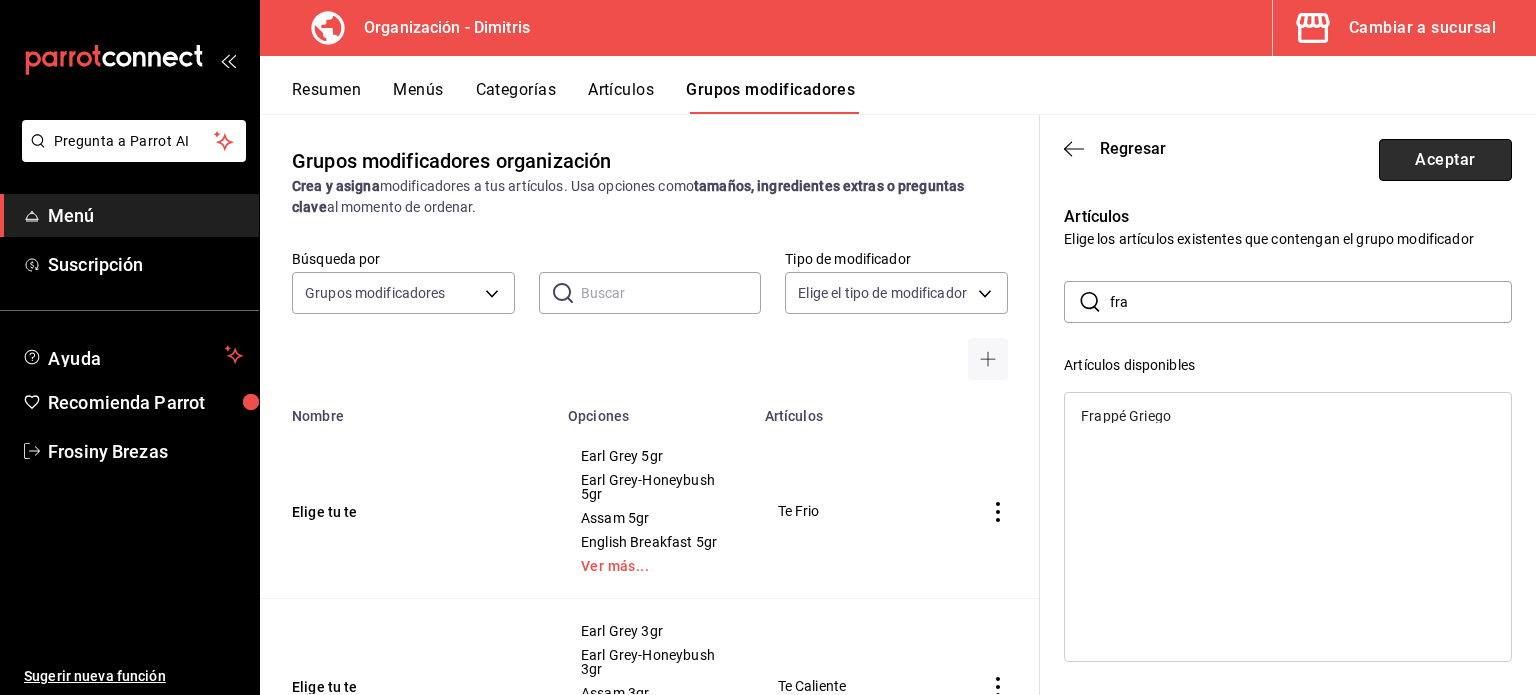 click on "Aceptar" at bounding box center (1445, 160) 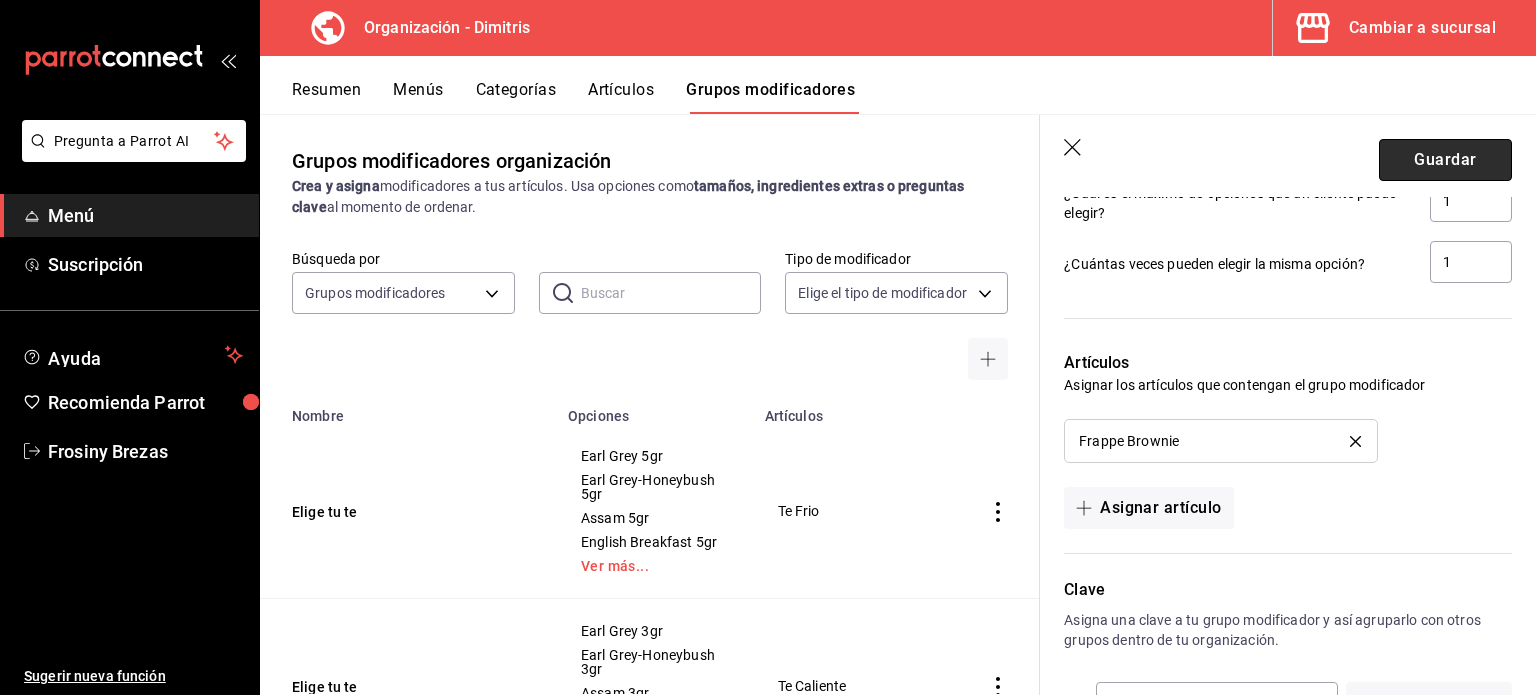 click on "Guardar" at bounding box center [1445, 160] 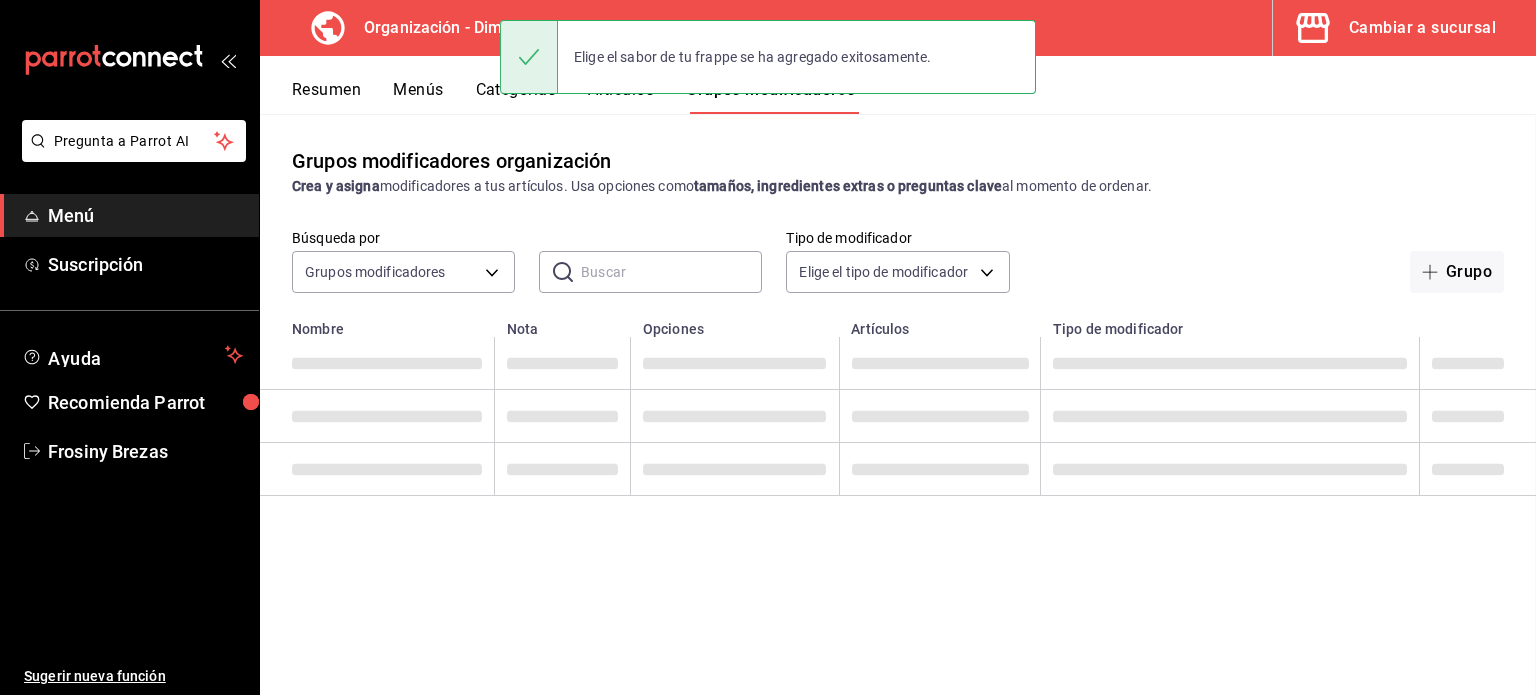 scroll, scrollTop: 0, scrollLeft: 0, axis: both 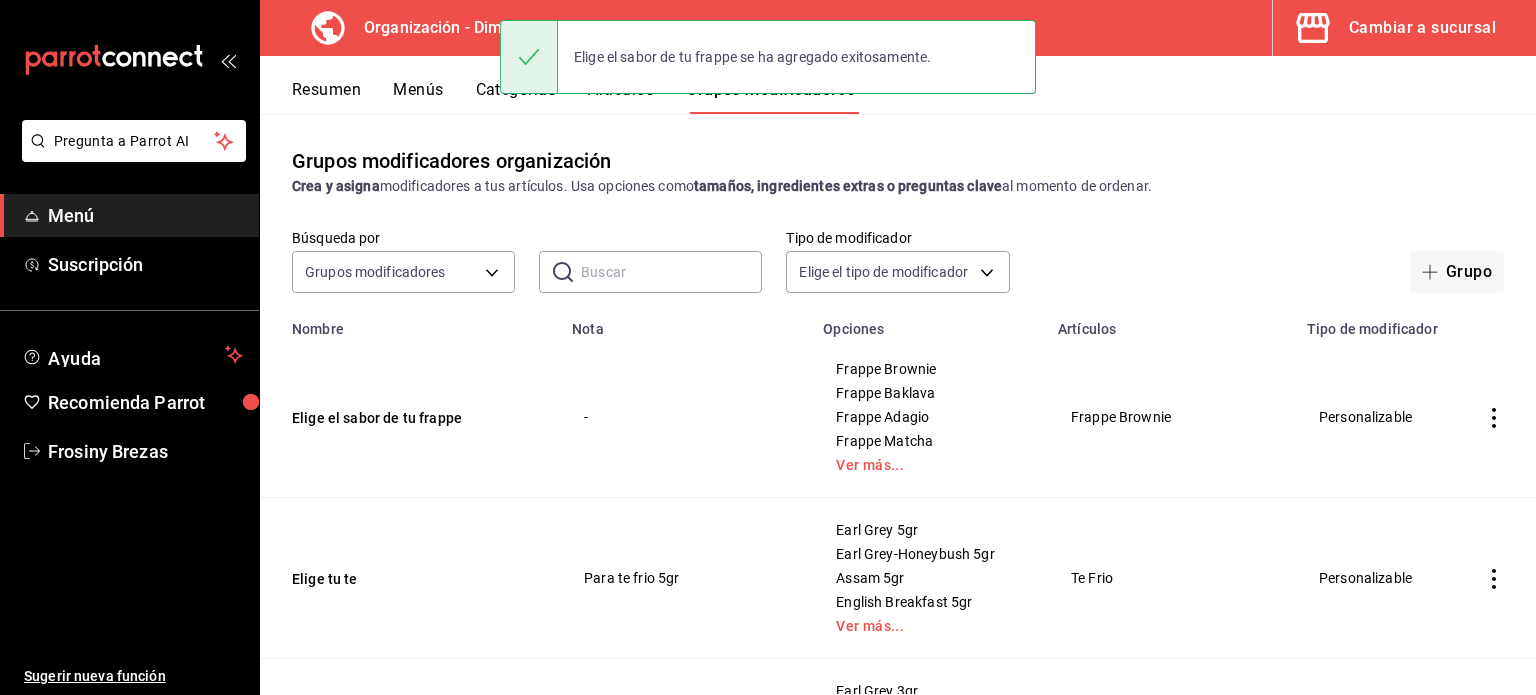 click on "Resumen" at bounding box center (326, 97) 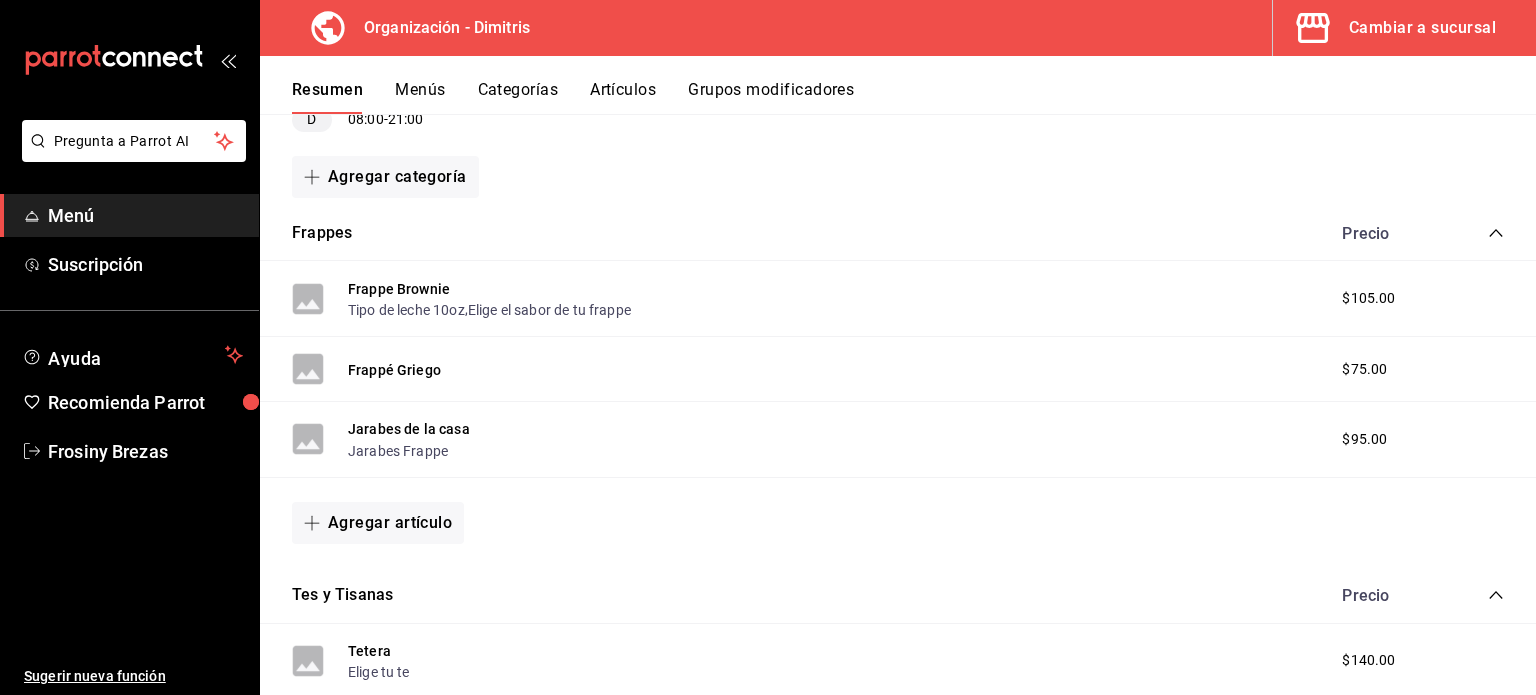 scroll, scrollTop: 280, scrollLeft: 0, axis: vertical 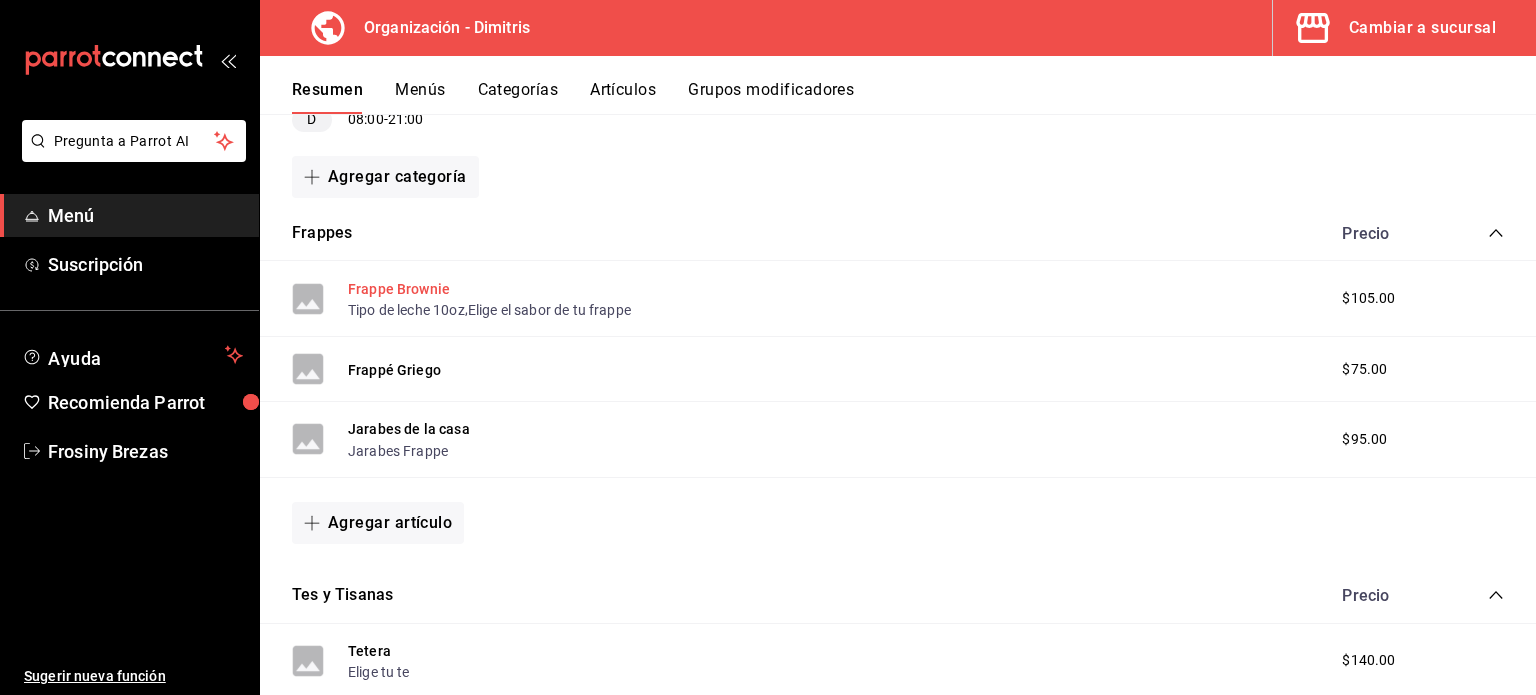 click on "Frappe Brownie" at bounding box center (399, 289) 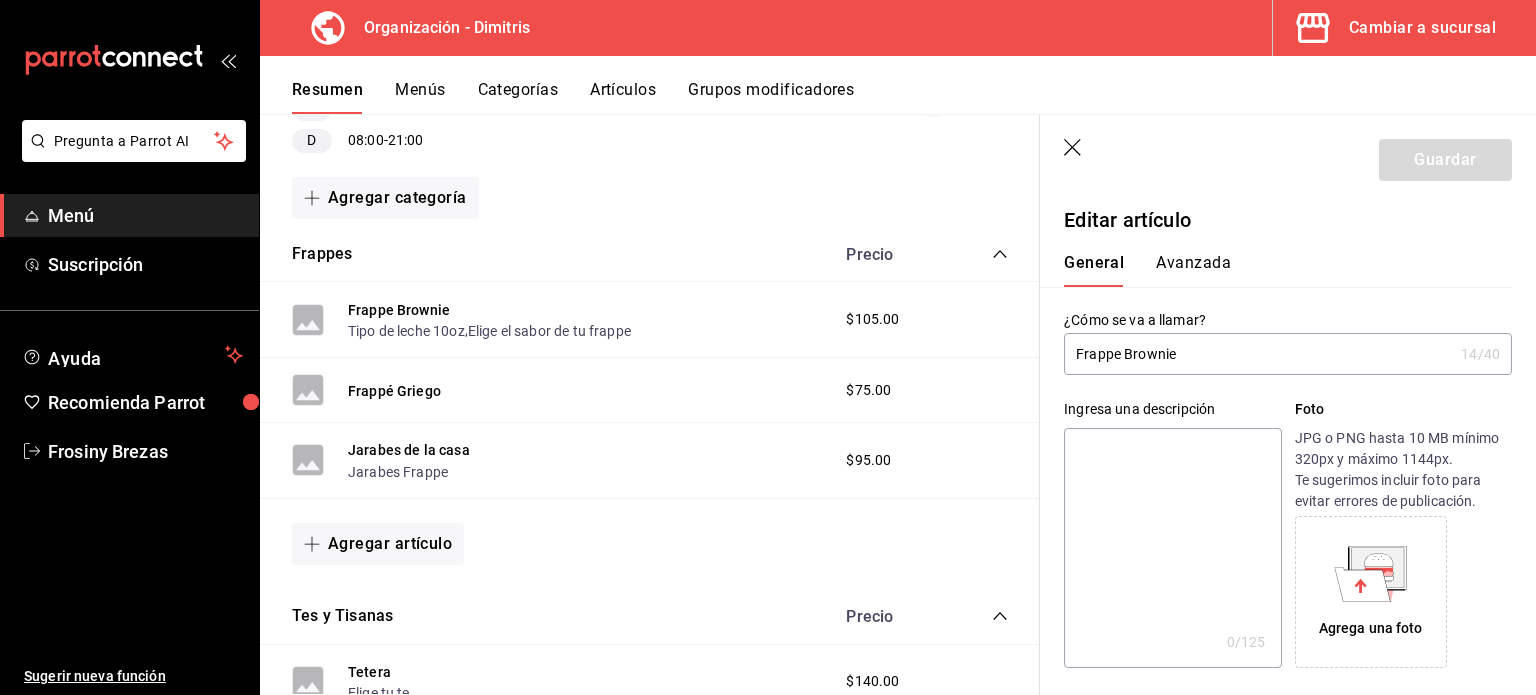click on "Frappe Brownie" at bounding box center (1258, 354) 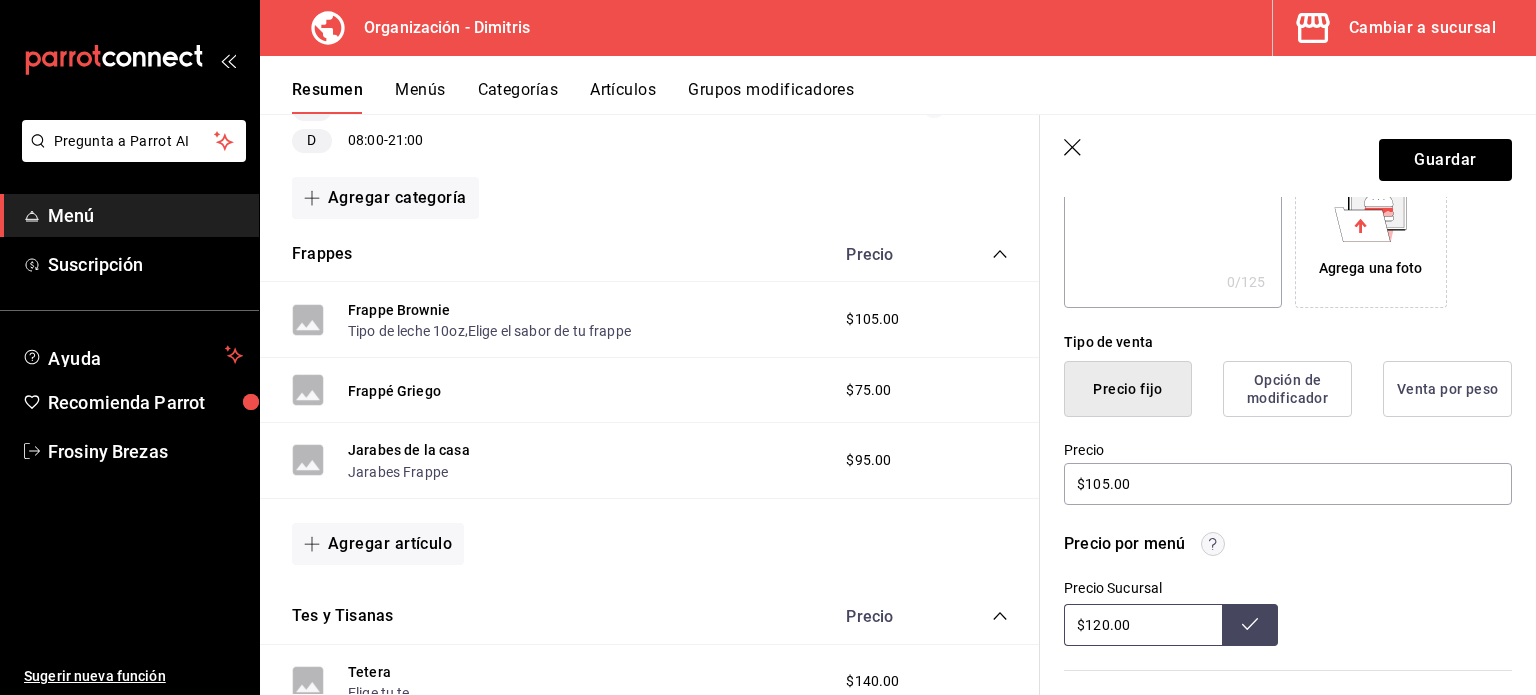scroll, scrollTop: 362, scrollLeft: 0, axis: vertical 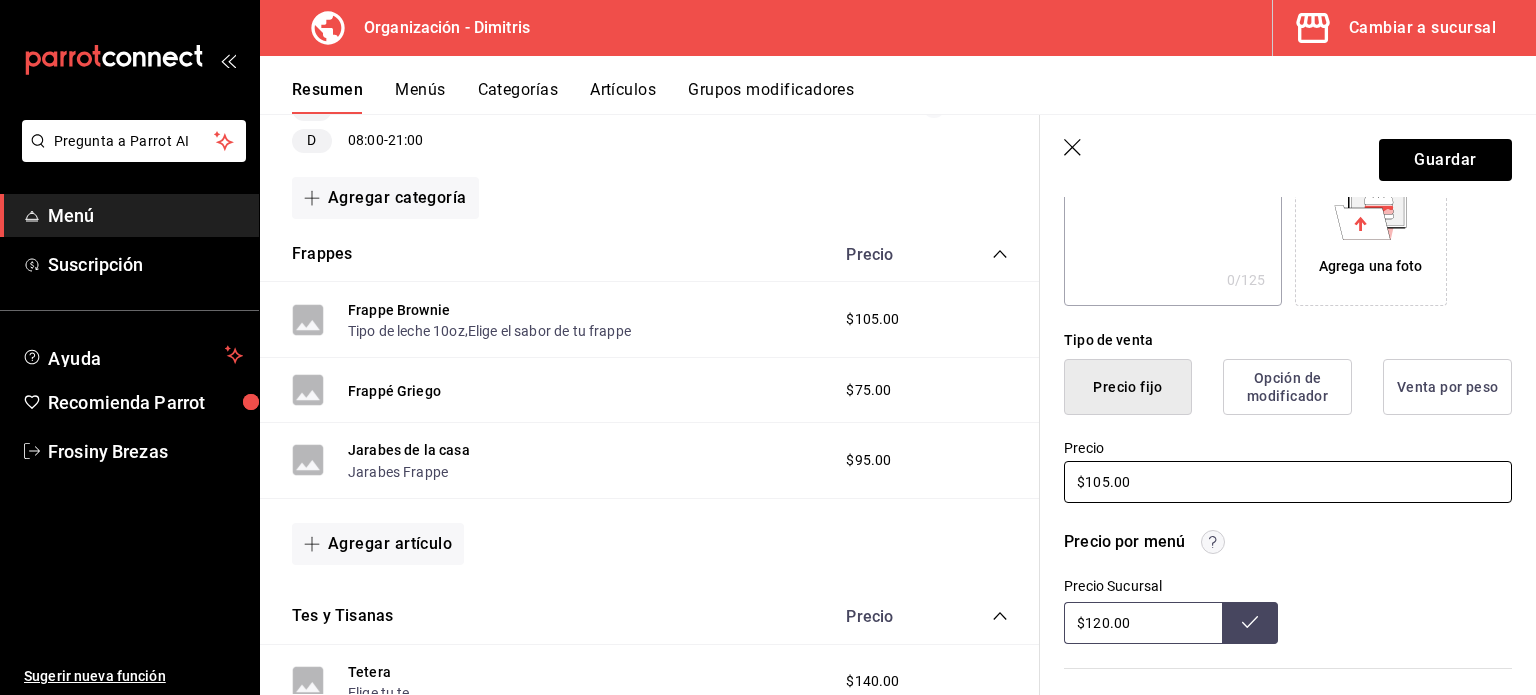 type on "Frappe" 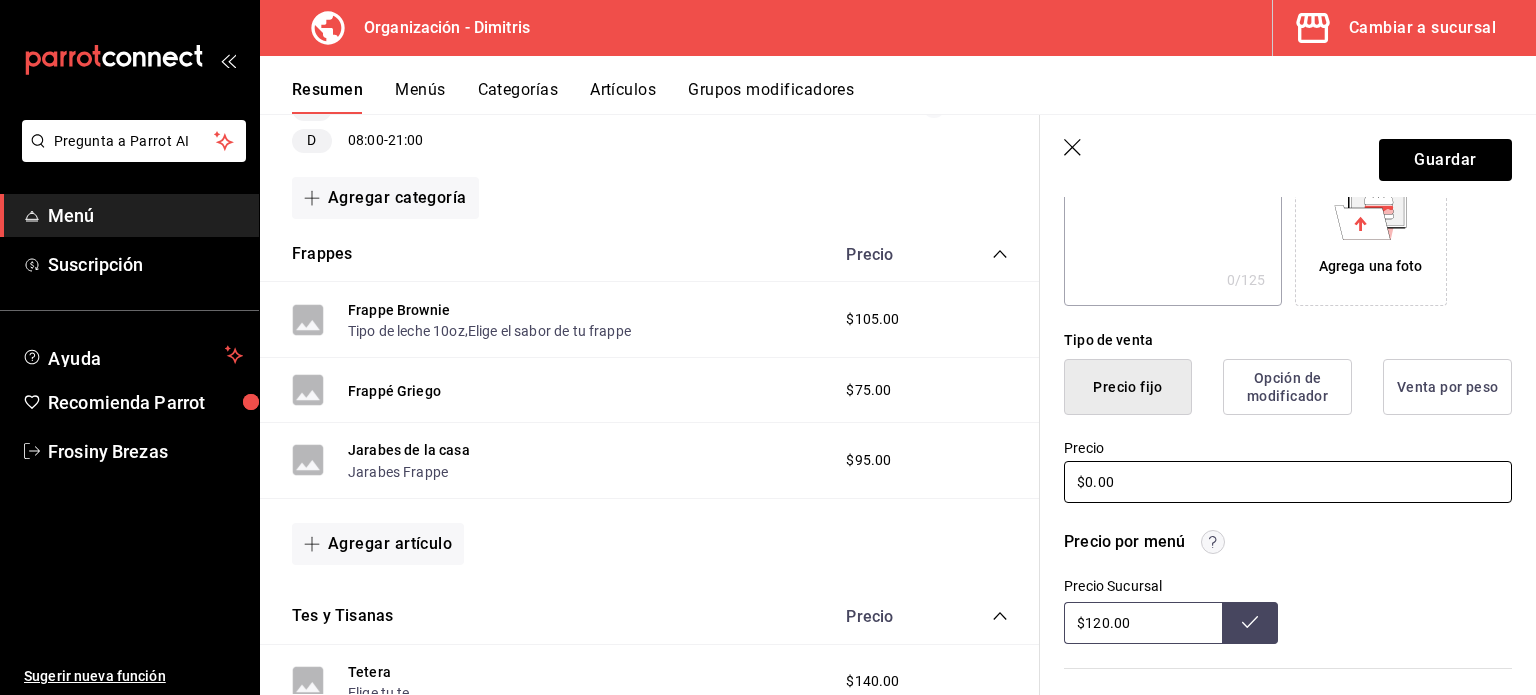 type on "$0.00" 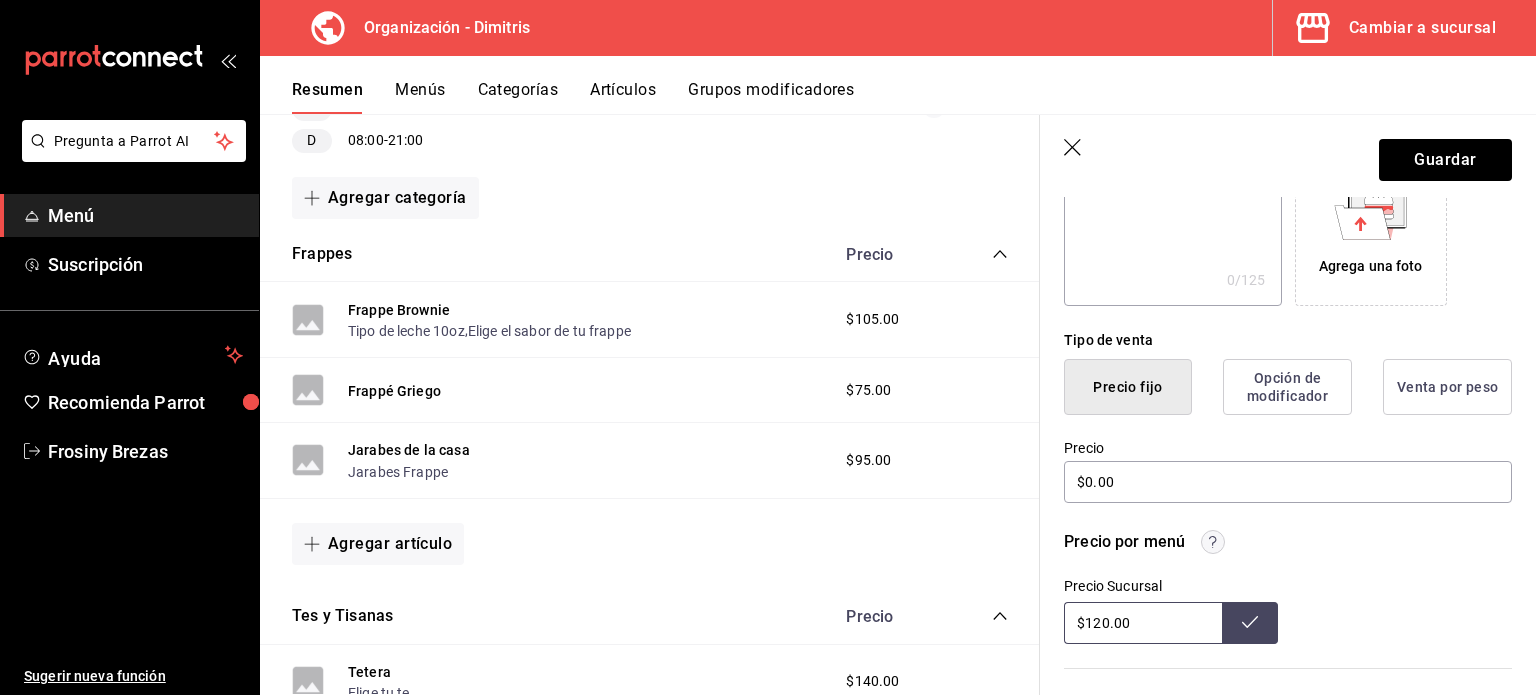 drag, startPoint x: 1156, startPoint y: 624, endPoint x: 1073, endPoint y: 631, distance: 83.294655 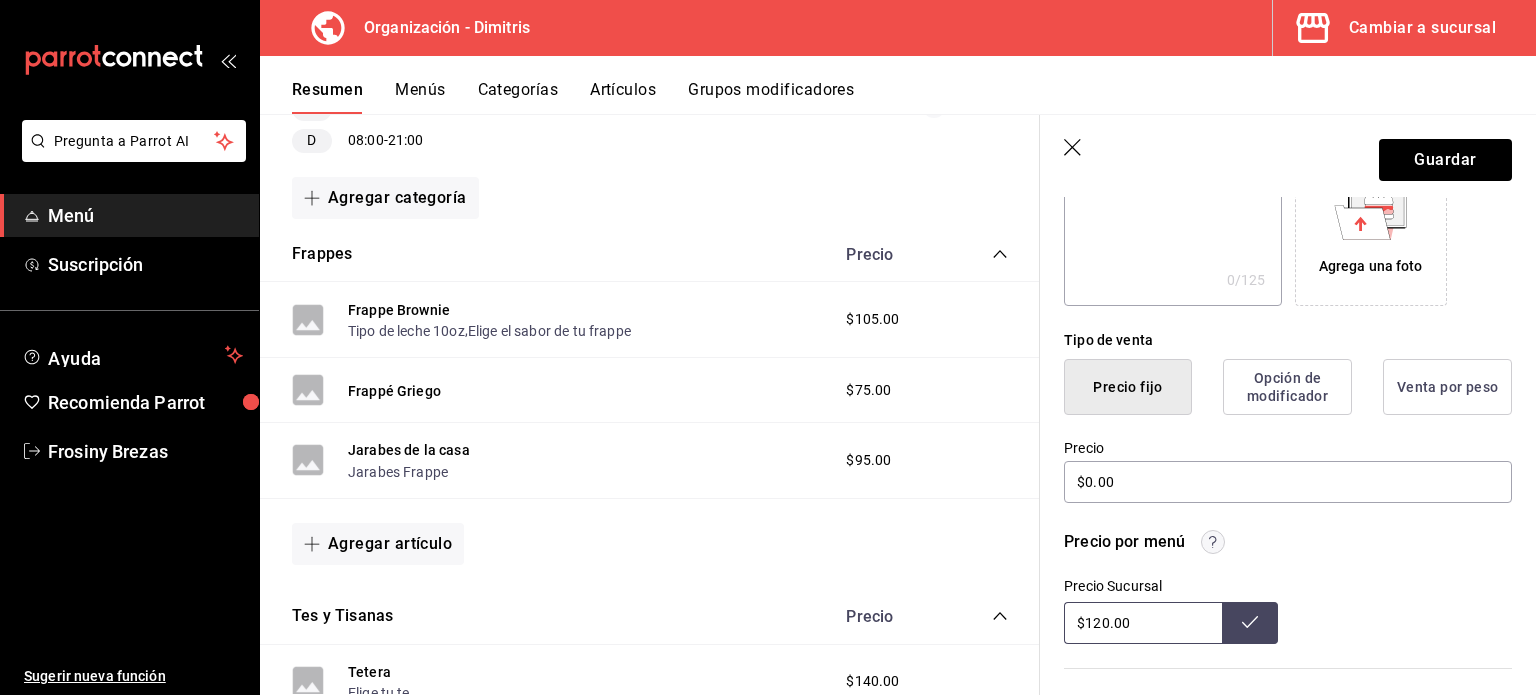 click on "Precio por menú" at bounding box center (1288, 542) 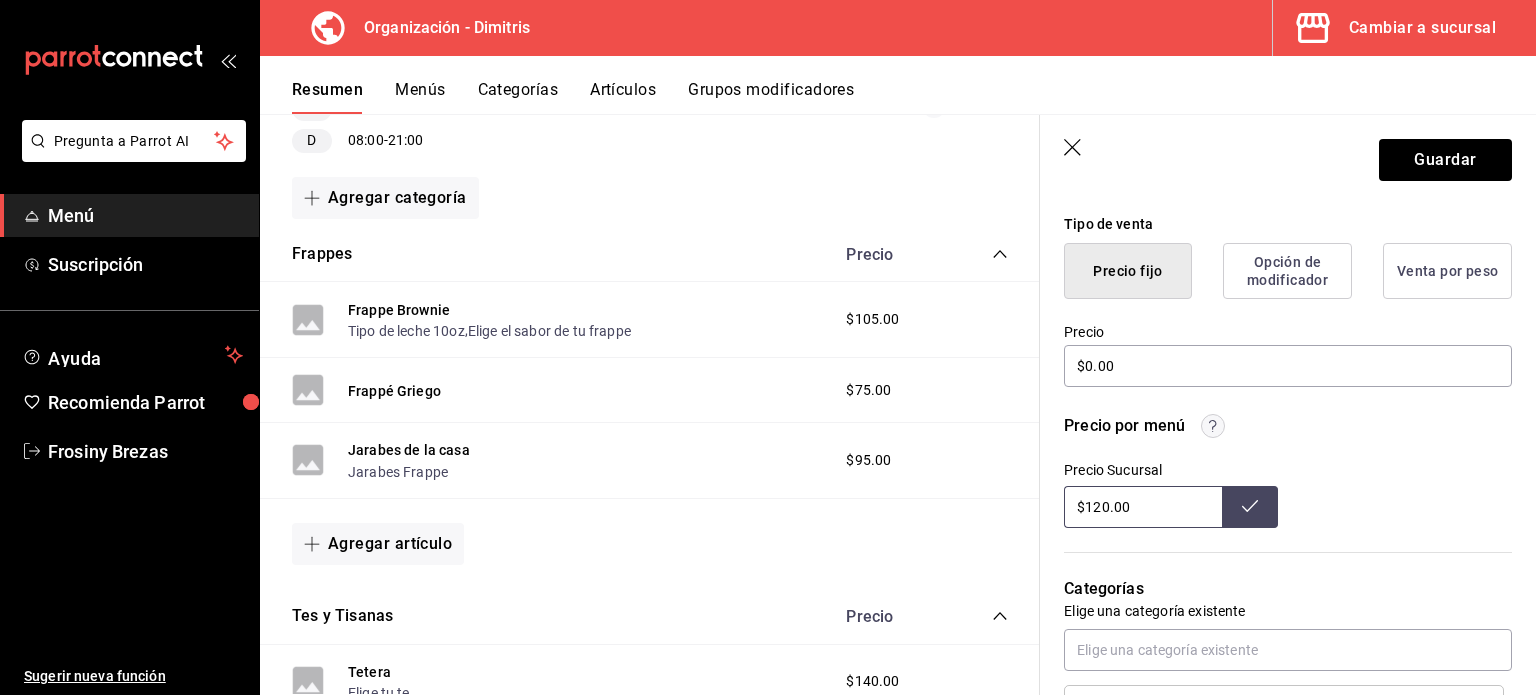 scroll, scrollTop: 450, scrollLeft: 0, axis: vertical 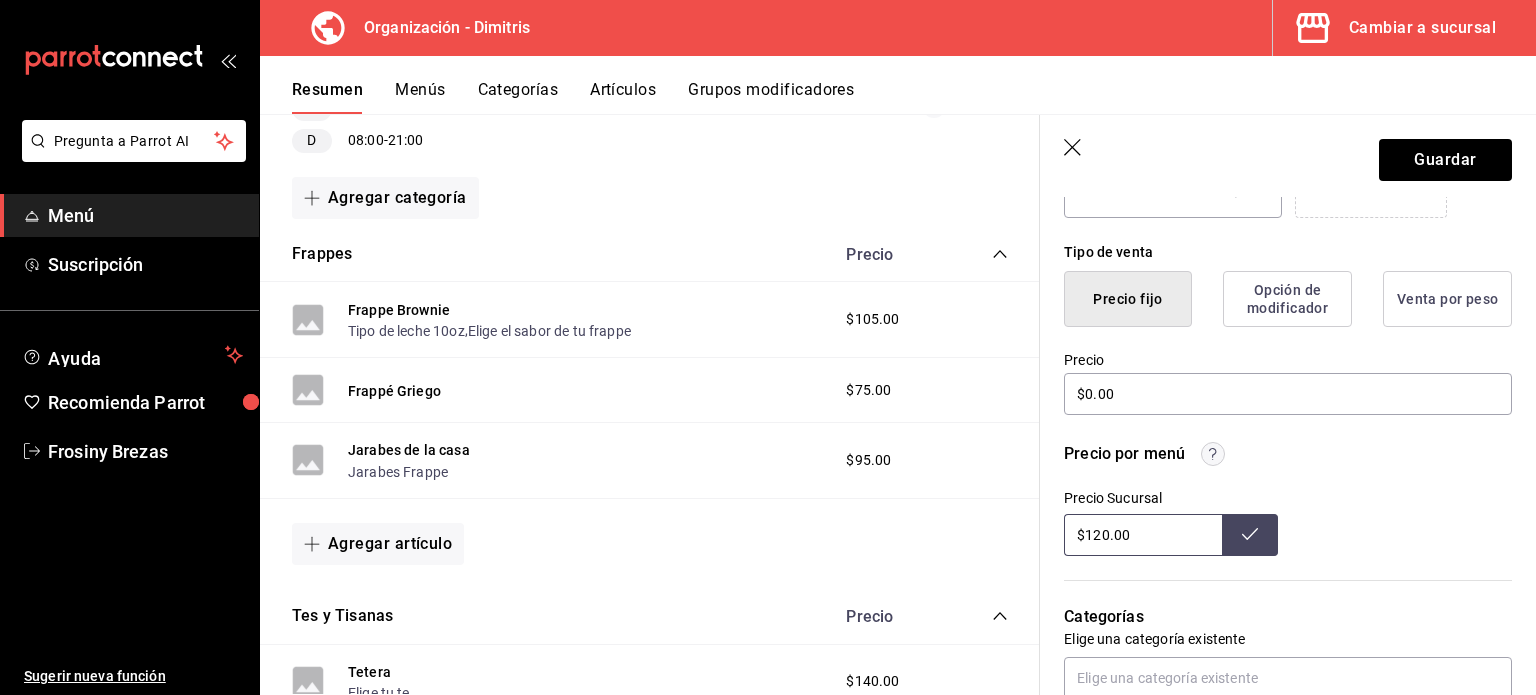 click on "$120.00" at bounding box center (1143, 535) 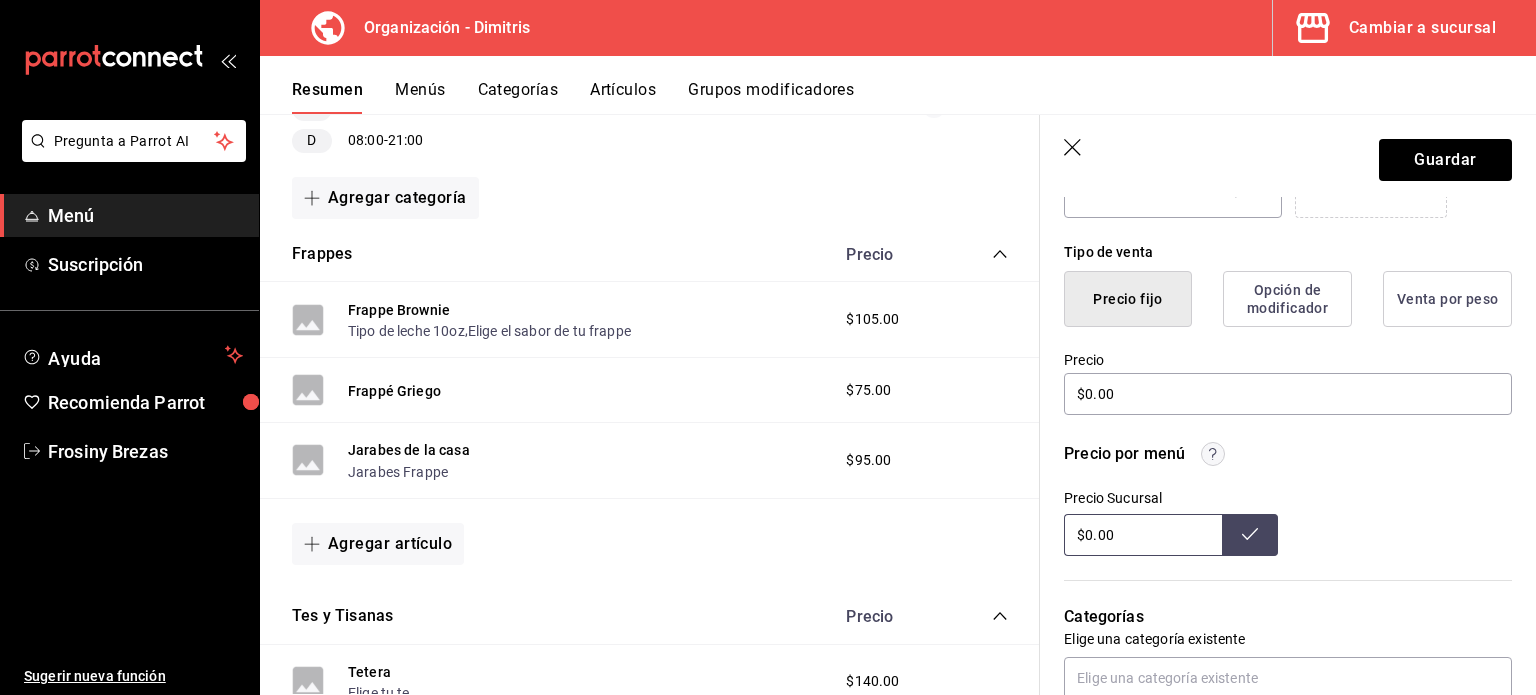 click on "Precio por menú Precio Sucursal $0.00" at bounding box center [1288, 499] 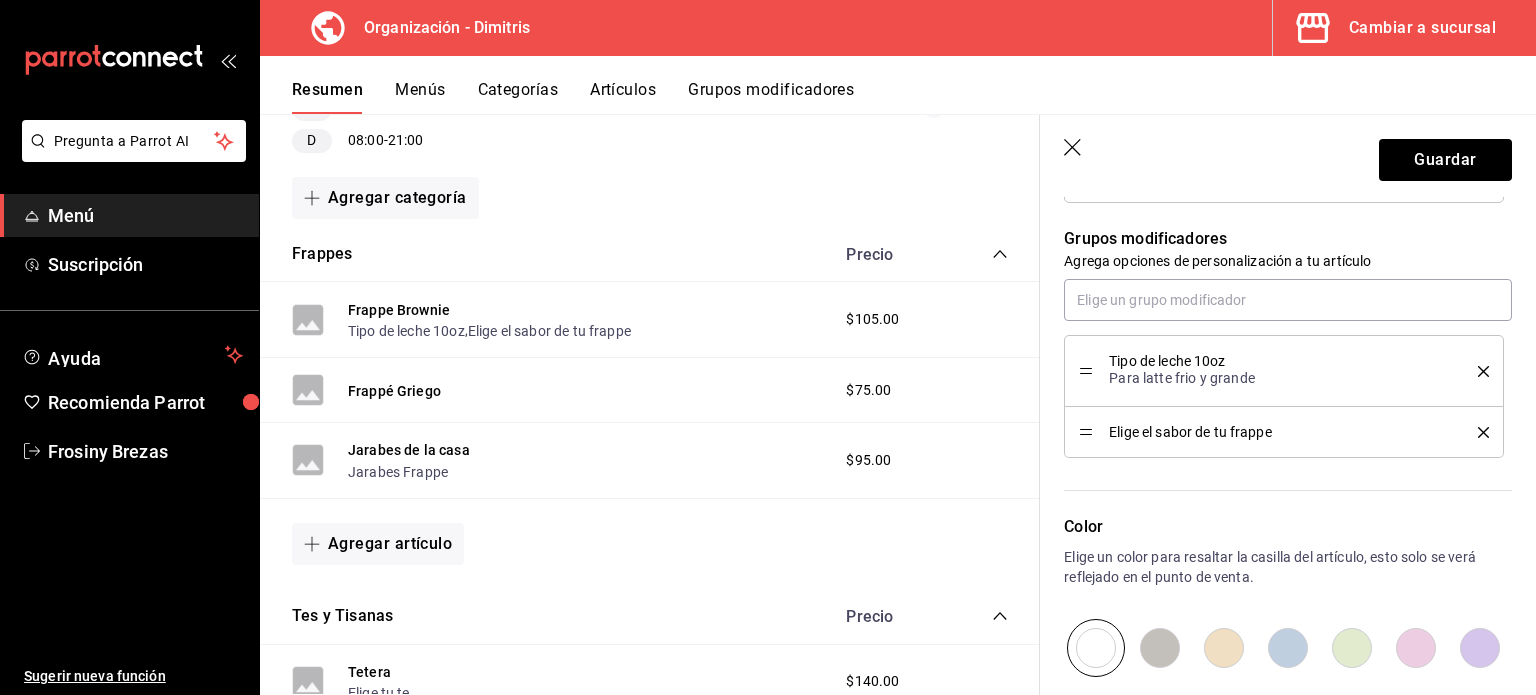 scroll, scrollTop: 1016, scrollLeft: 0, axis: vertical 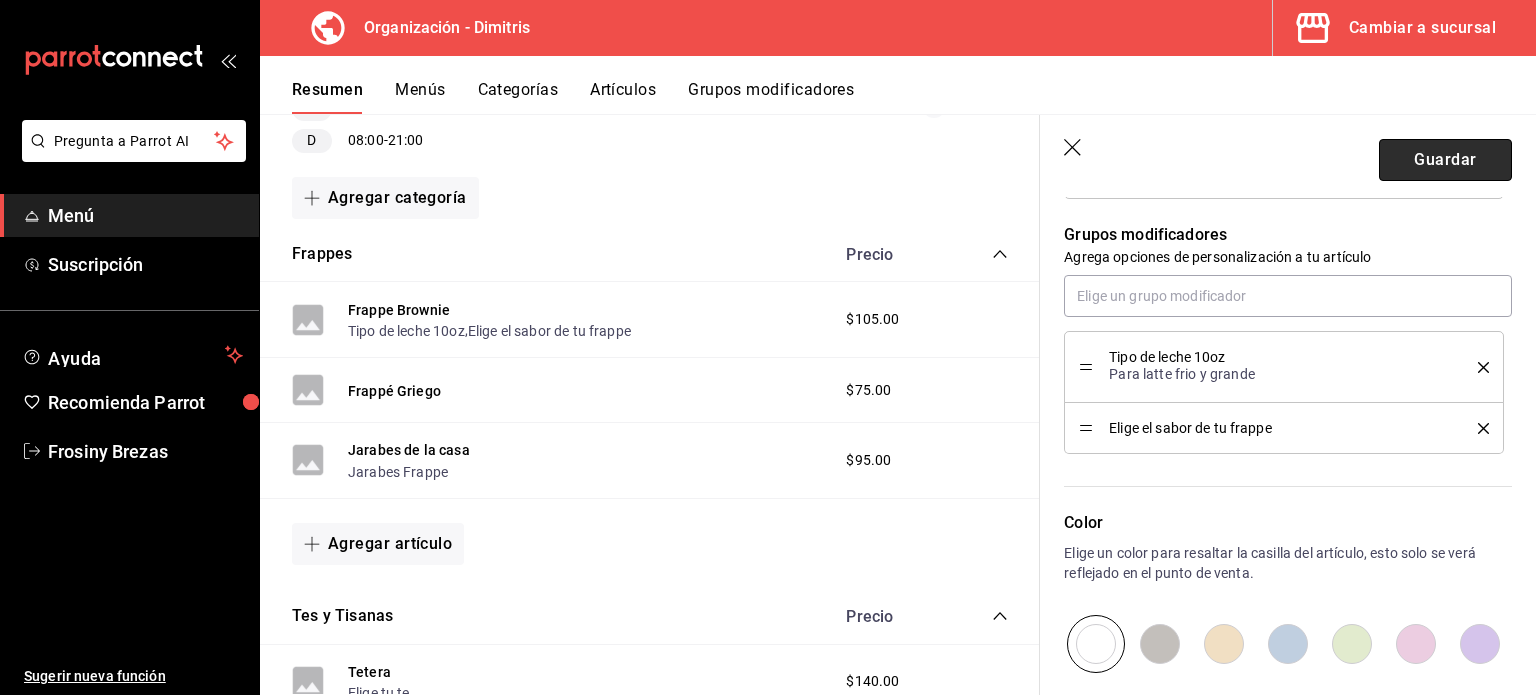 click on "Guardar" at bounding box center (1445, 160) 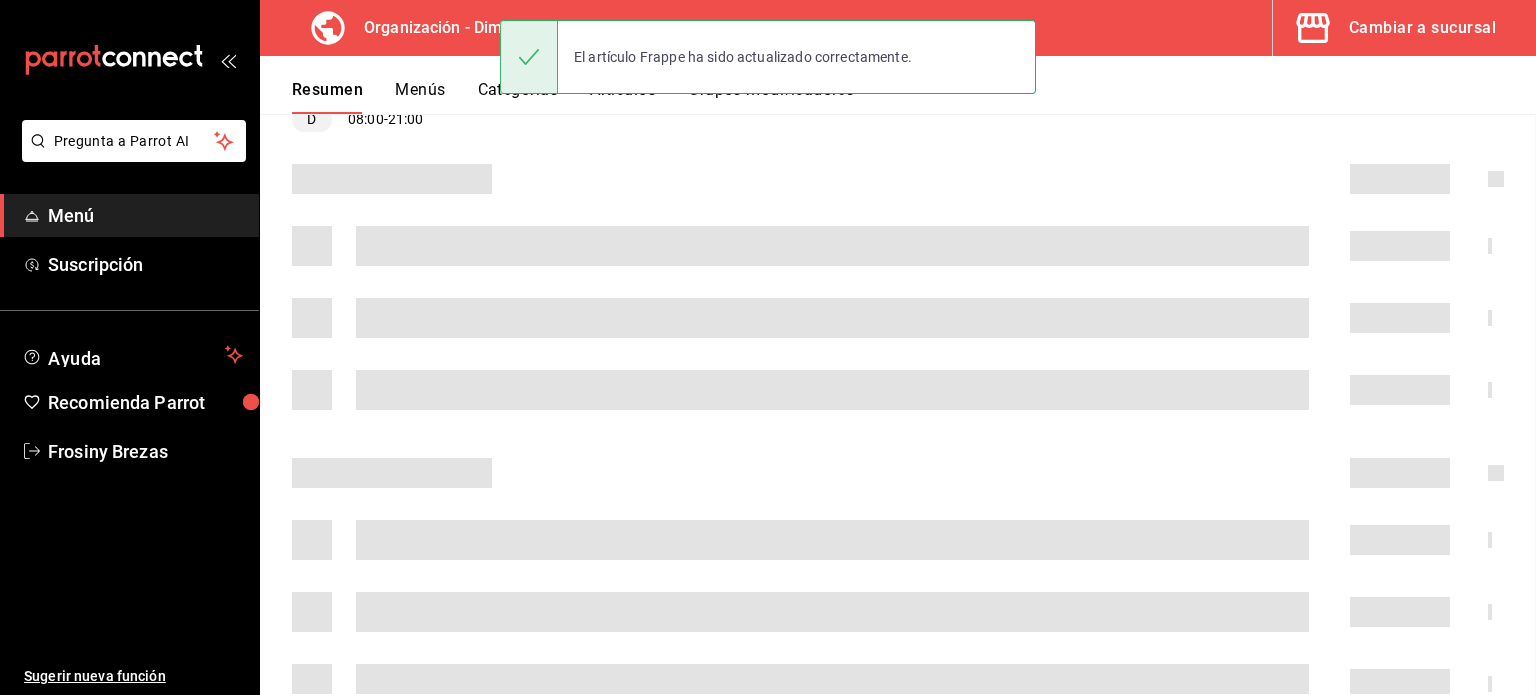 scroll, scrollTop: 0, scrollLeft: 0, axis: both 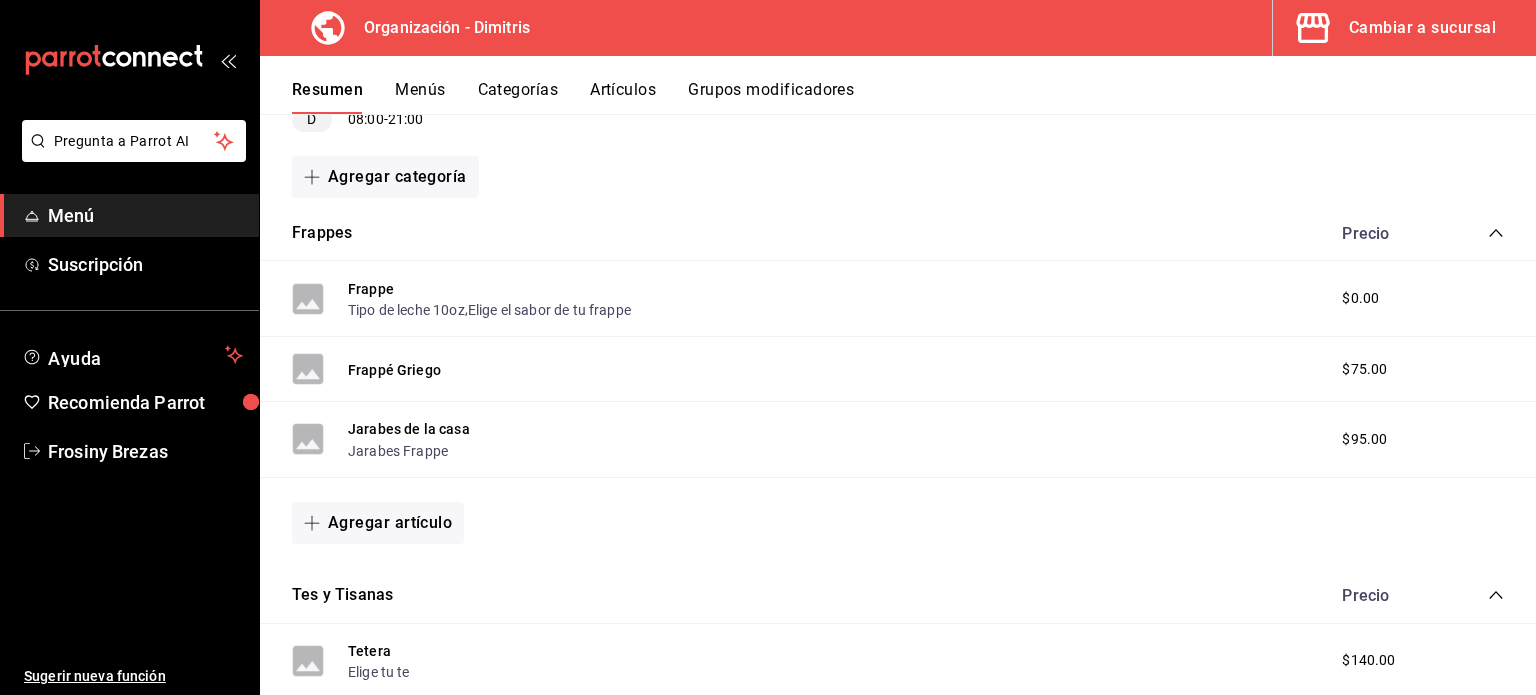 click on "Menús" at bounding box center (420, 97) 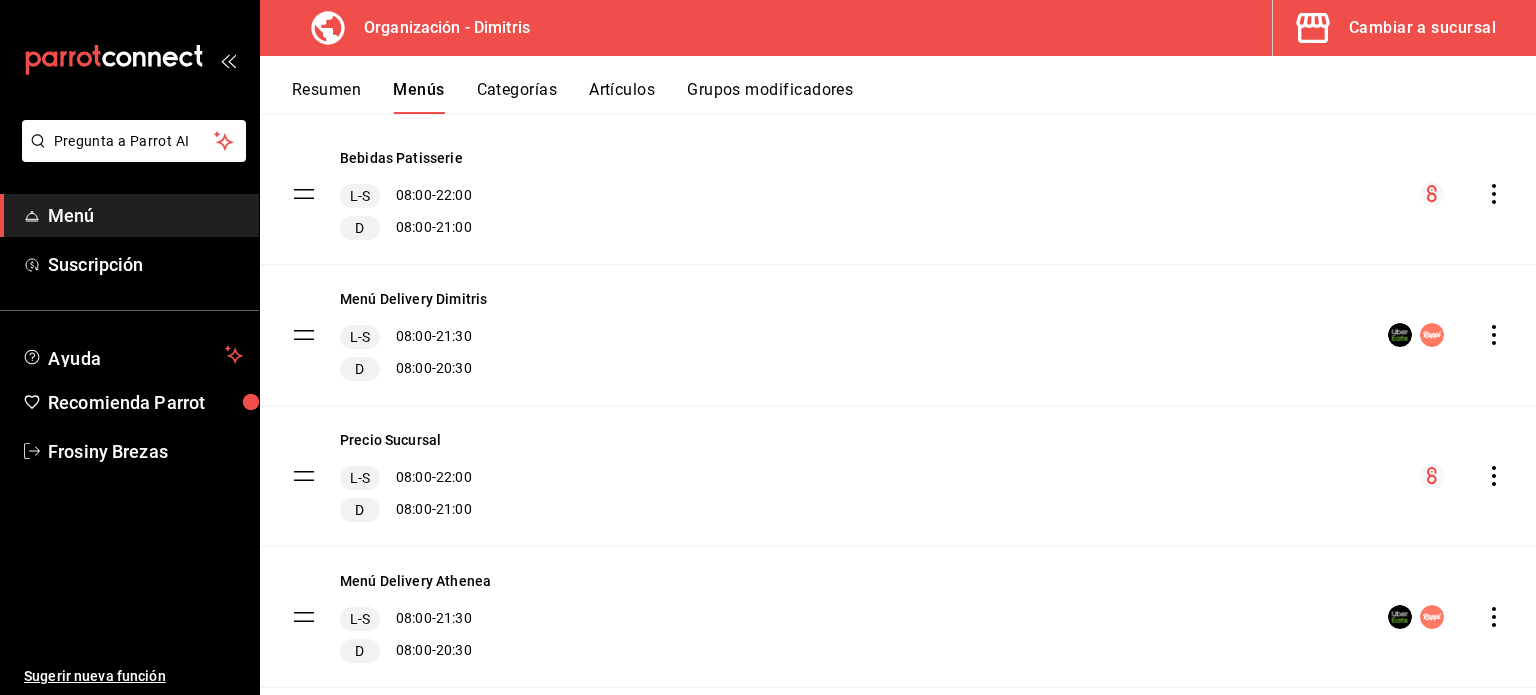 scroll, scrollTop: 164, scrollLeft: 0, axis: vertical 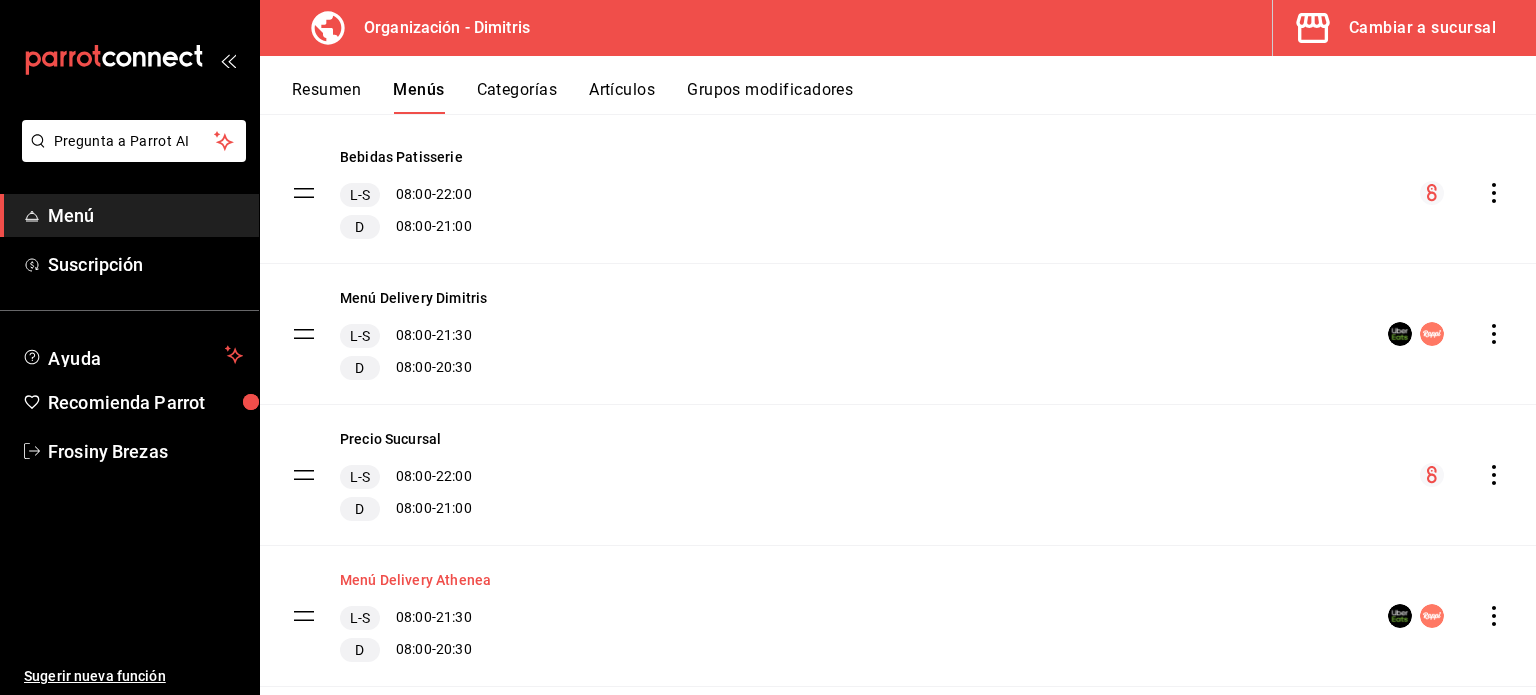 click on "Menú Delivery Athenea" at bounding box center [415, 580] 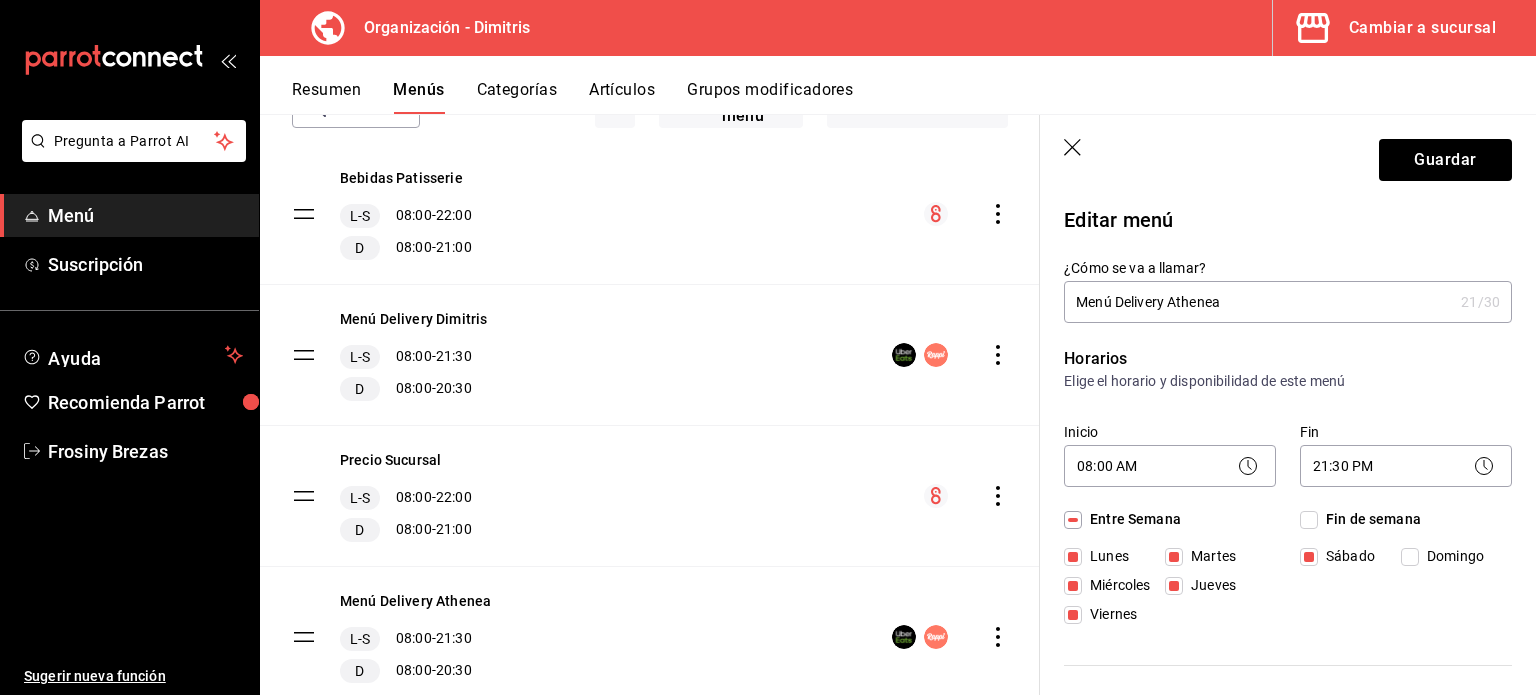 click on "Resumen" at bounding box center (326, 97) 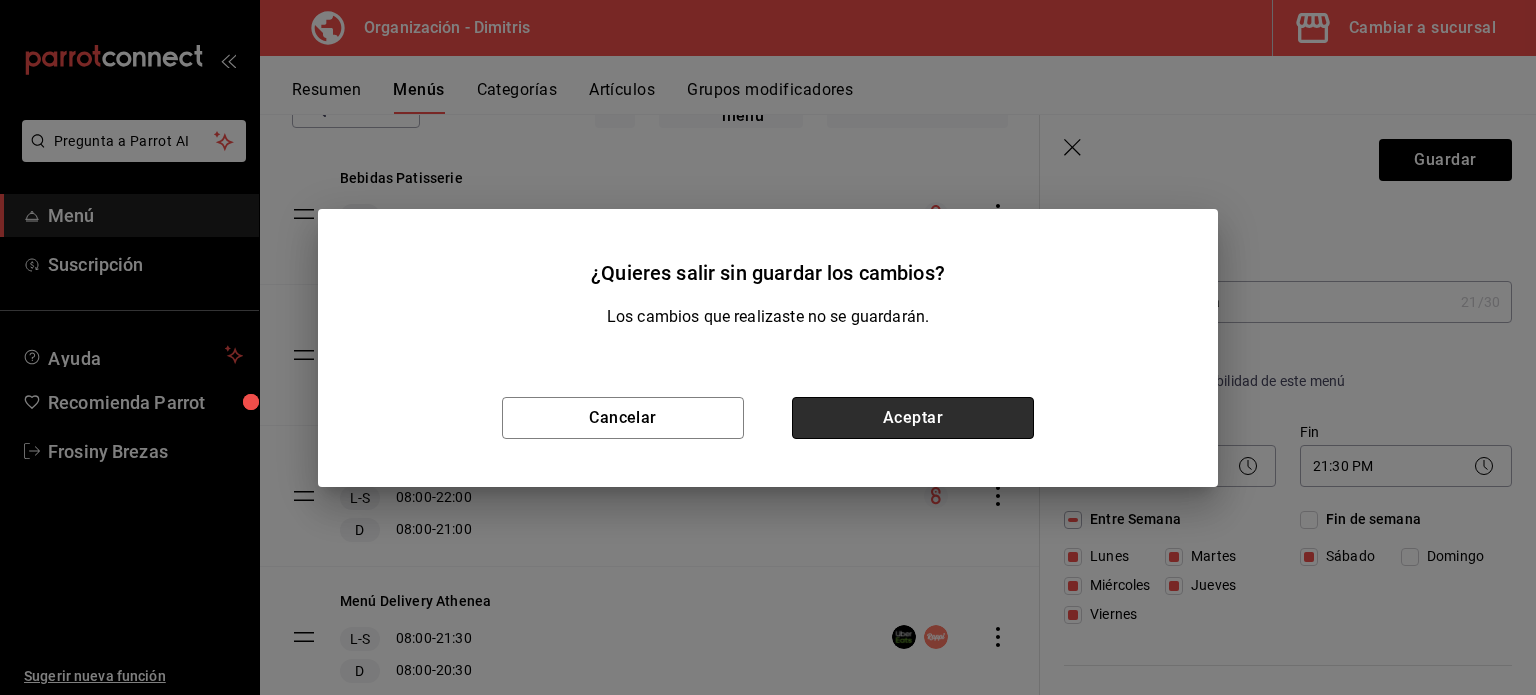 click on "Aceptar" at bounding box center [913, 418] 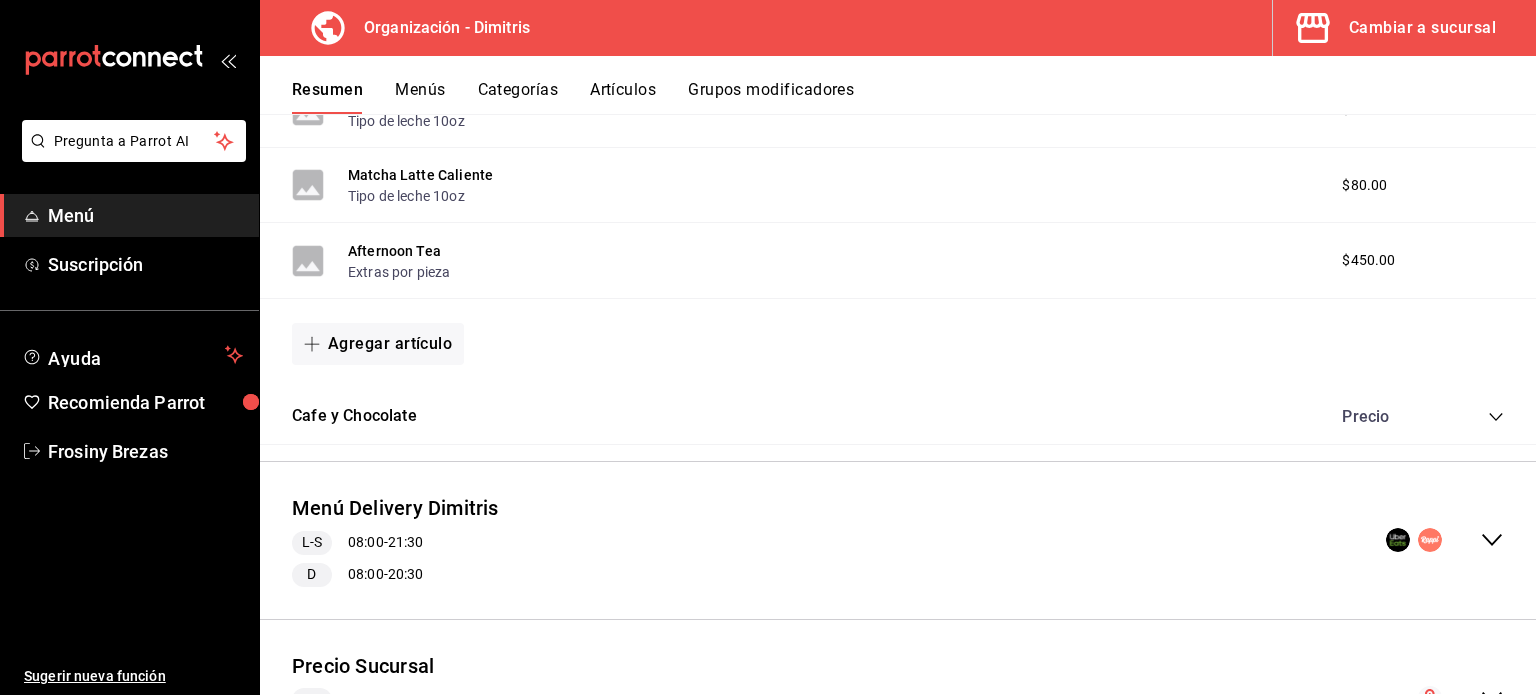scroll, scrollTop: 1458, scrollLeft: 0, axis: vertical 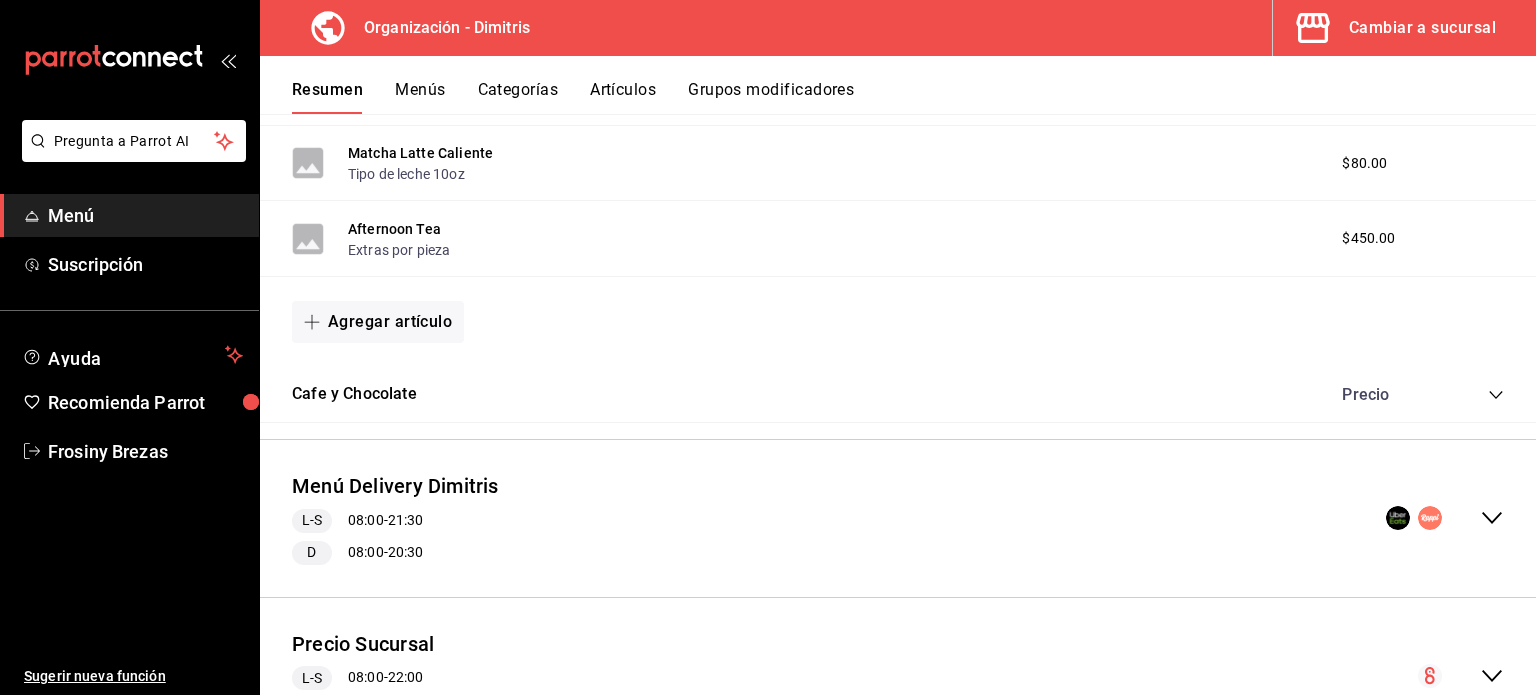 click on "Cafe y Chocolate Precio" at bounding box center (898, 395) 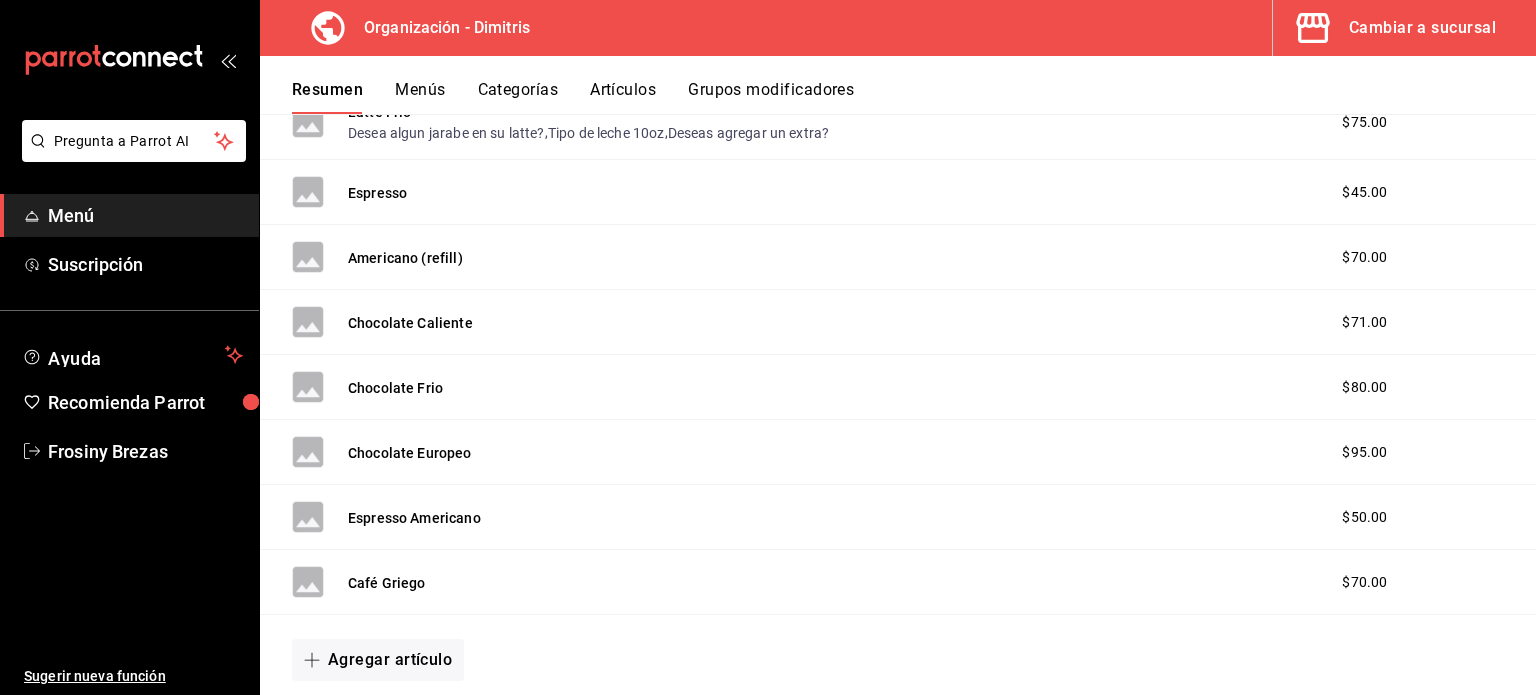 scroll, scrollTop: 2024, scrollLeft: 0, axis: vertical 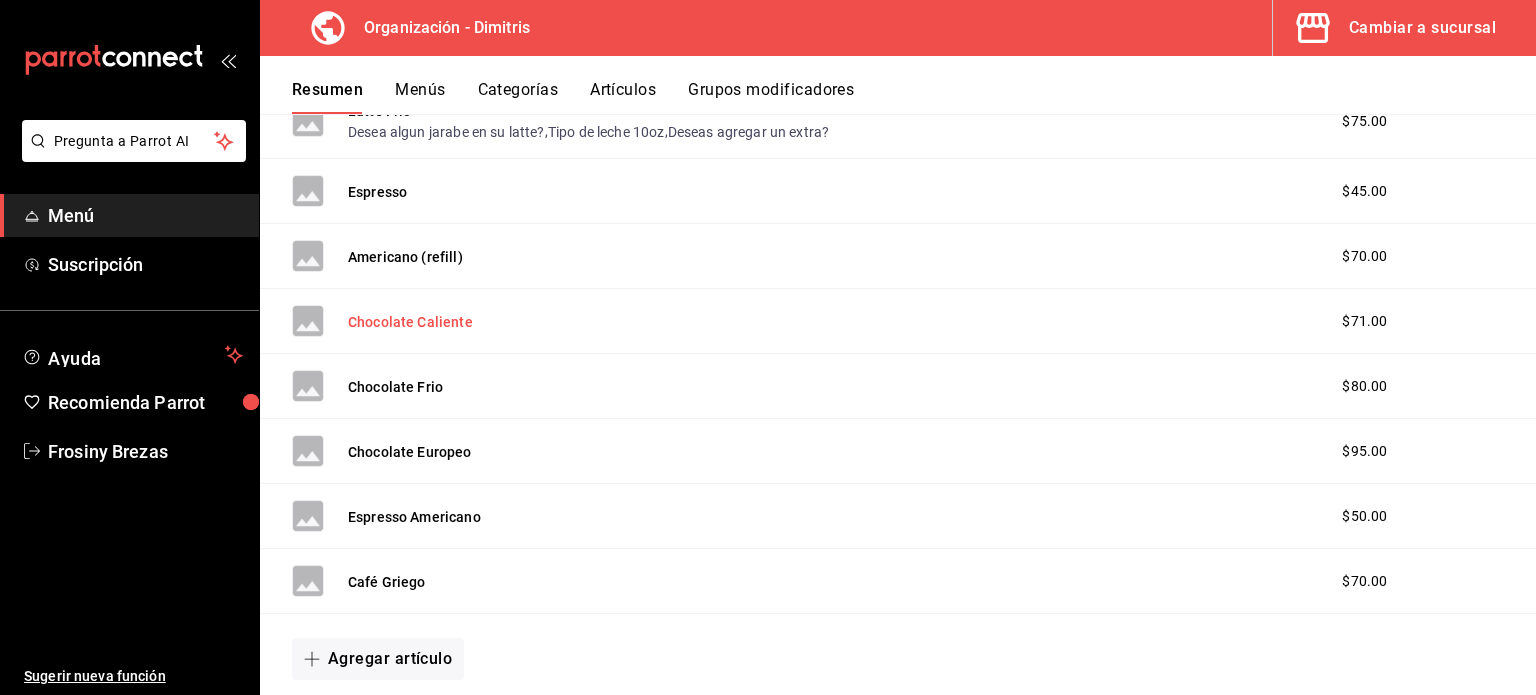 click on "Chocolate Caliente" at bounding box center (410, 322) 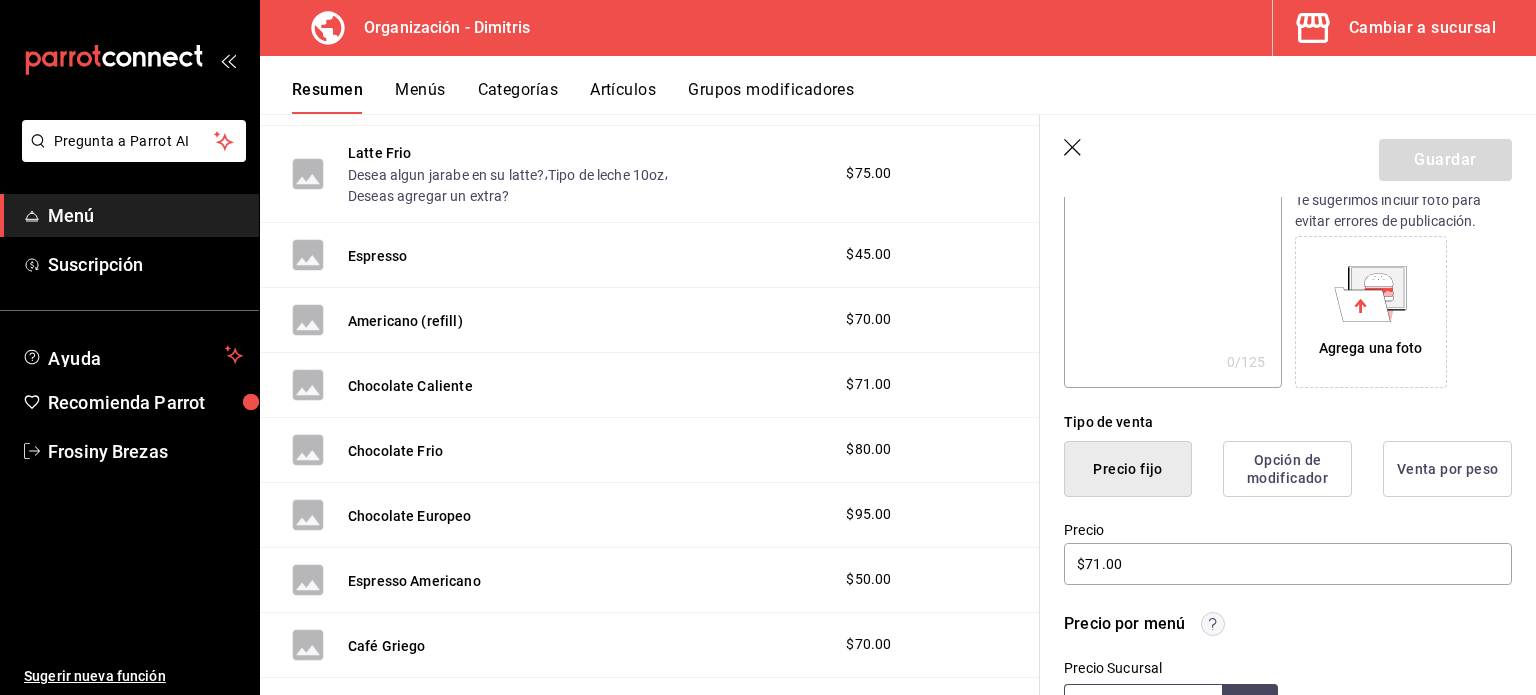 scroll, scrollTop: 288, scrollLeft: 0, axis: vertical 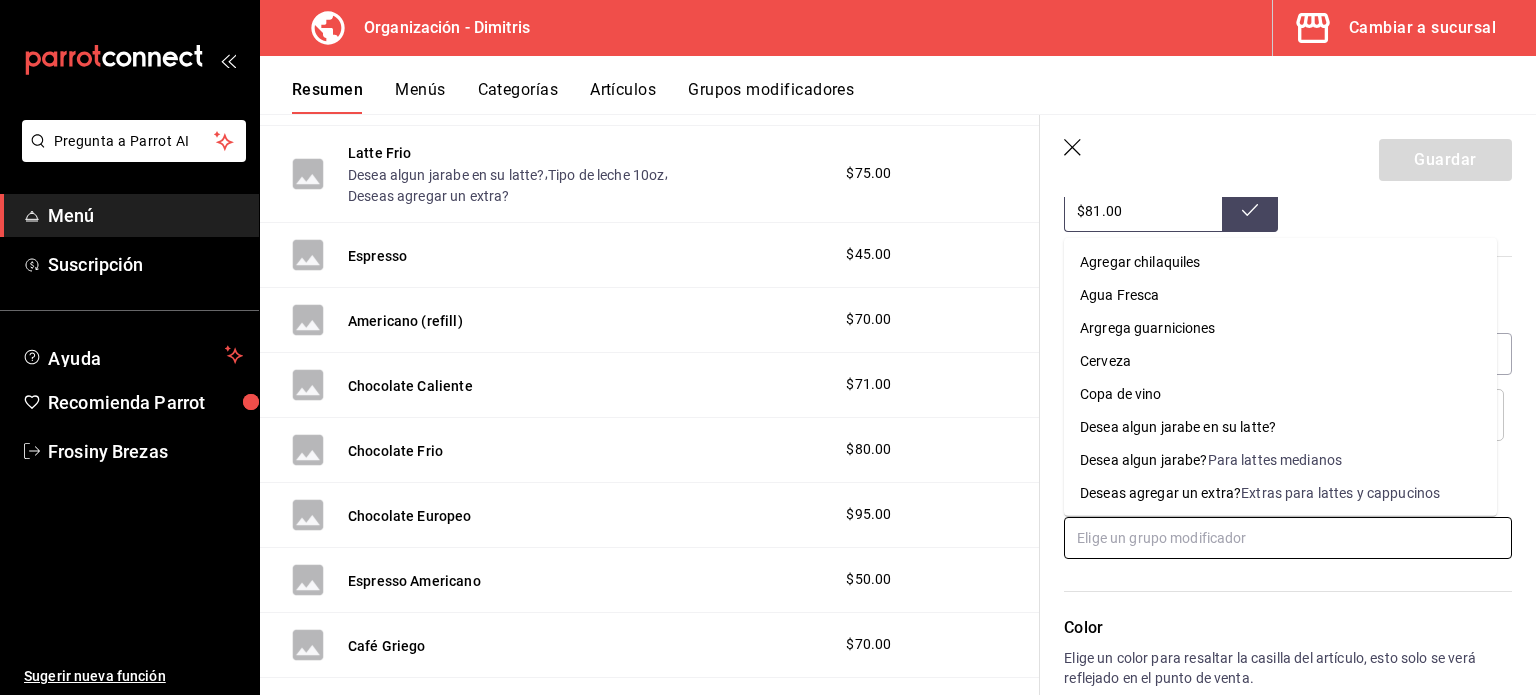 click at bounding box center (1288, 538) 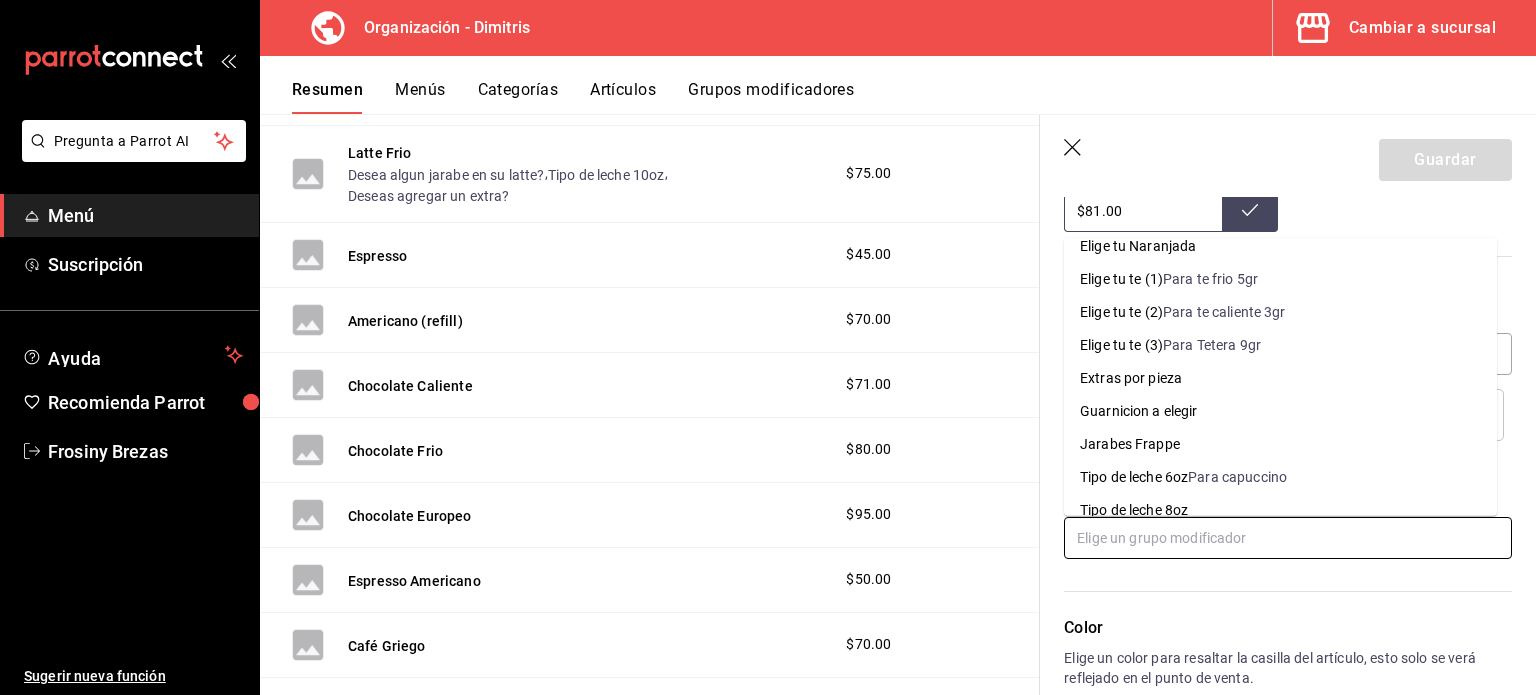 scroll, scrollTop: 562, scrollLeft: 0, axis: vertical 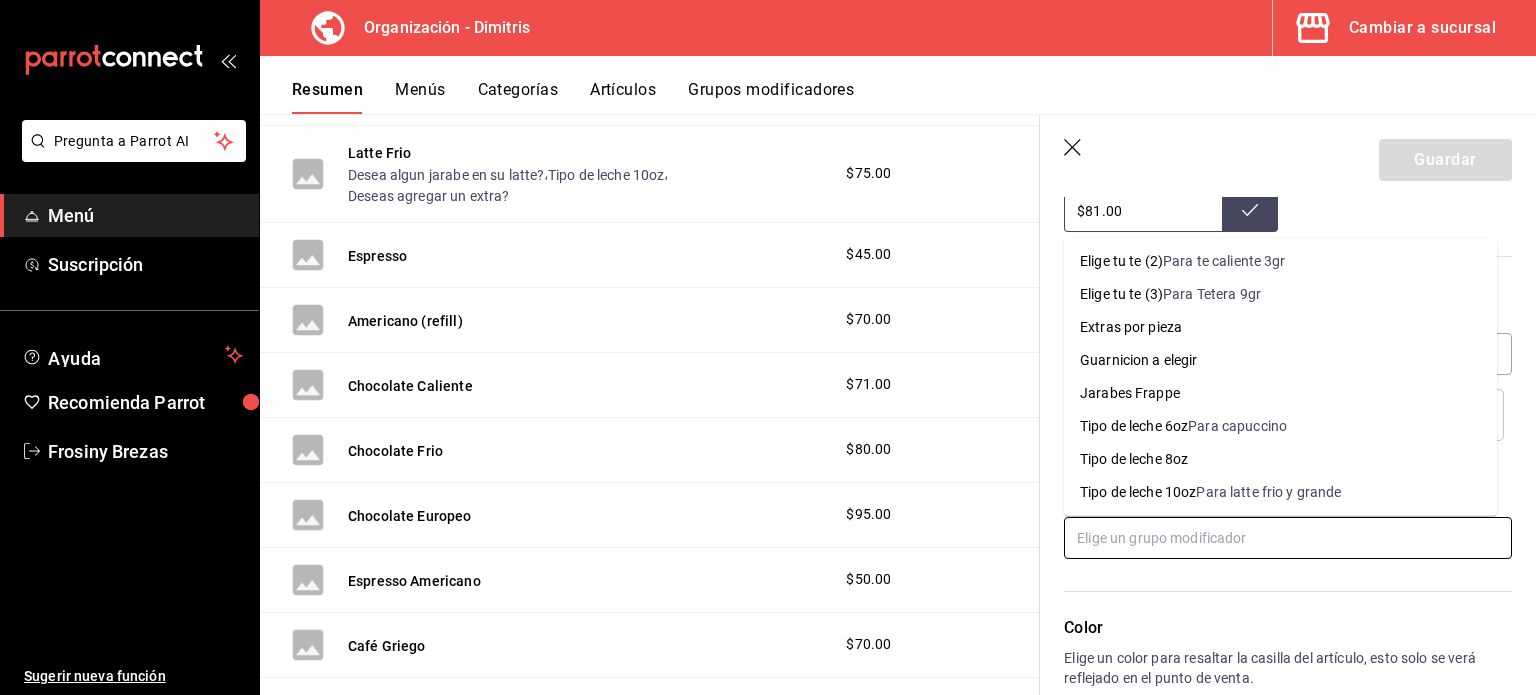 click on "Tipo de leche 8oz" at bounding box center [1280, 459] 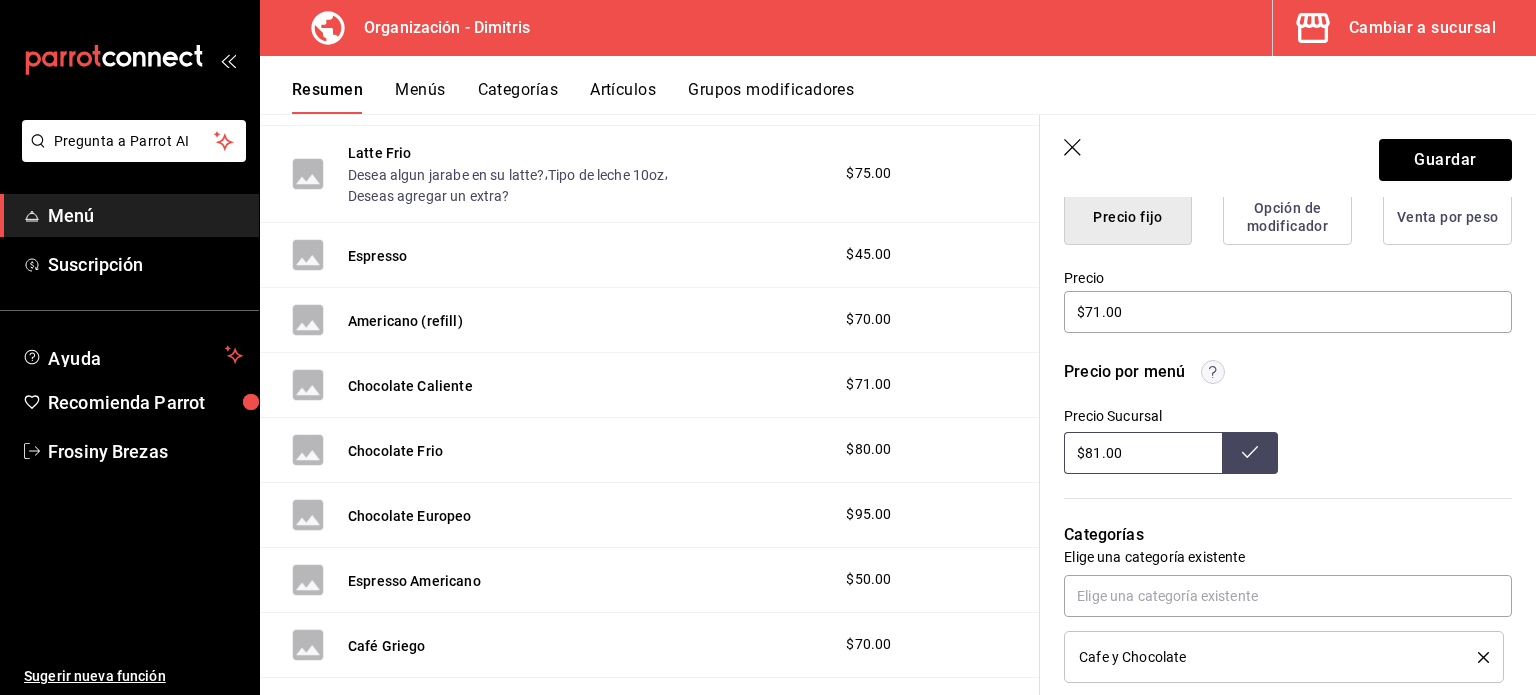scroll, scrollTop: 522, scrollLeft: 0, axis: vertical 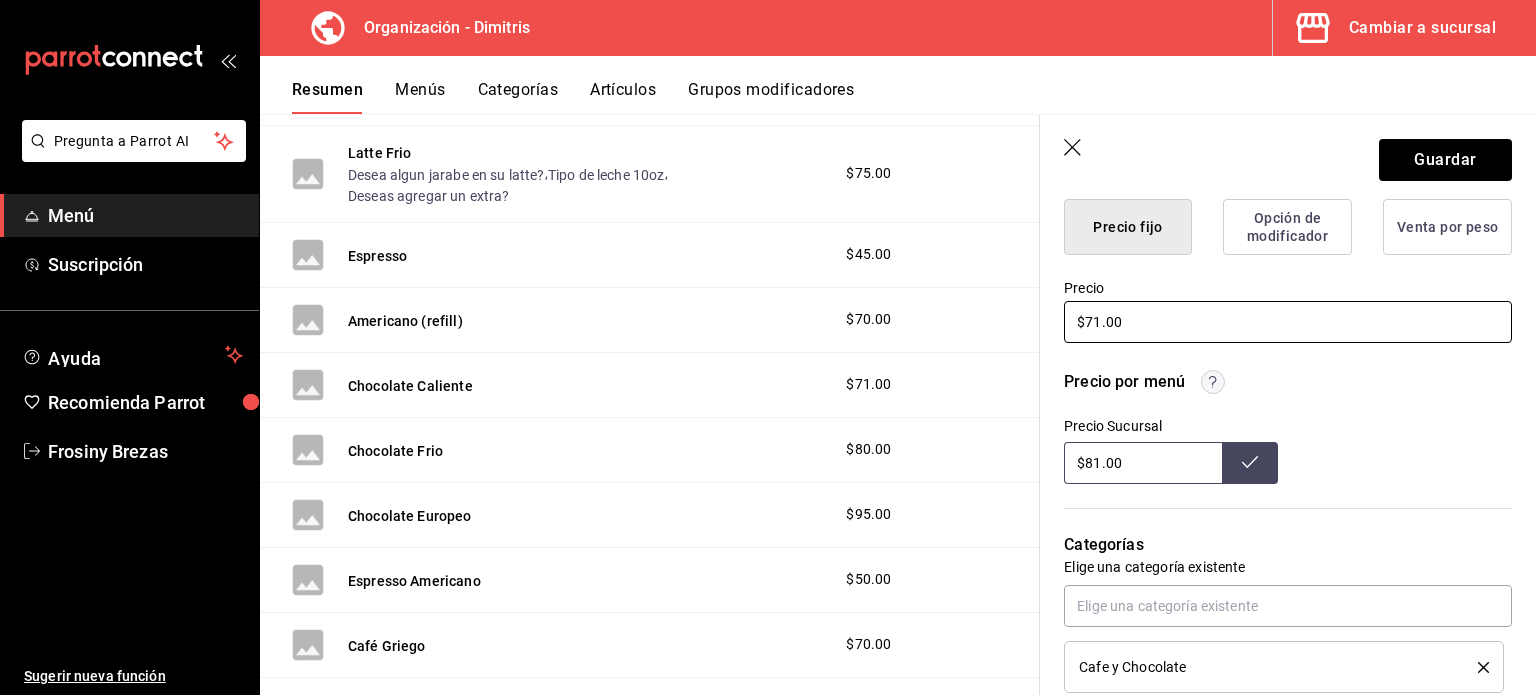 click on "$71.00" at bounding box center (1288, 322) 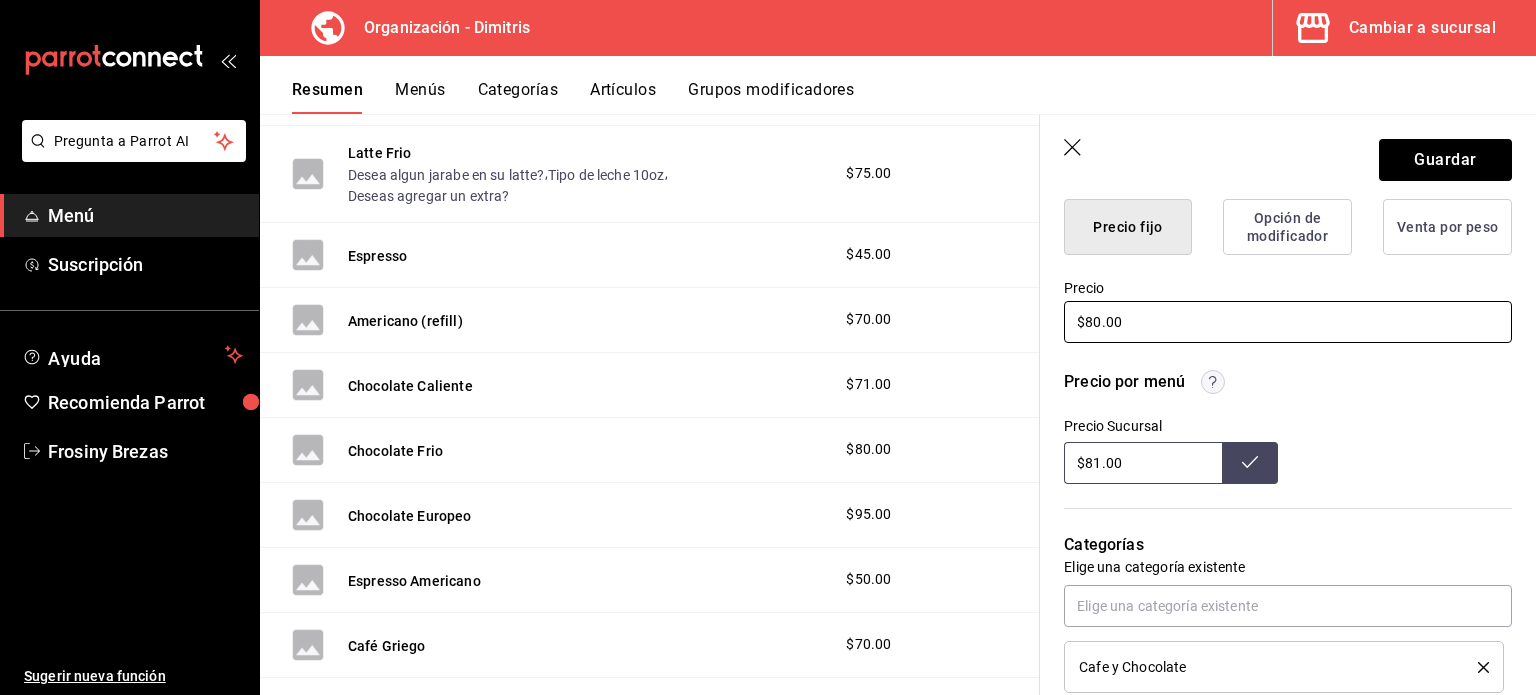 type on "$80.00" 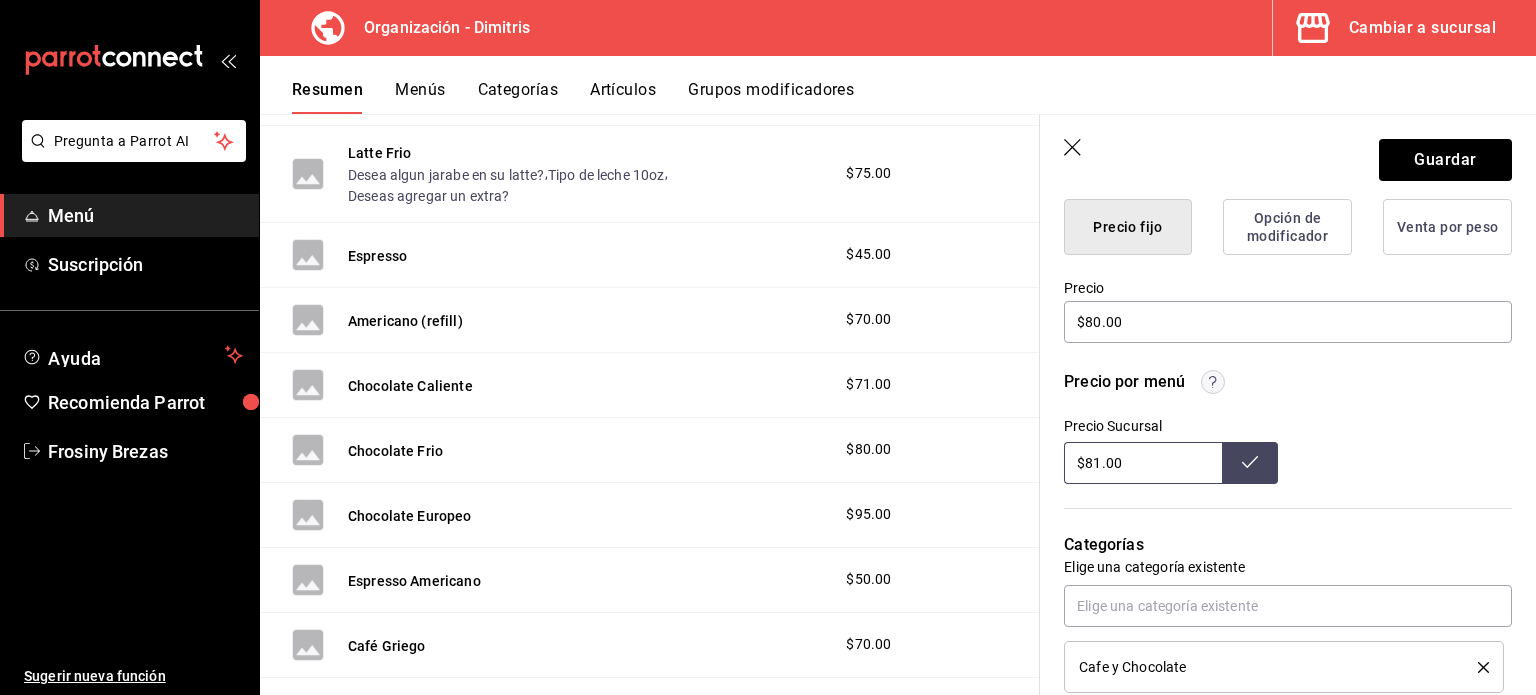 click on "$81.00" at bounding box center [1143, 463] 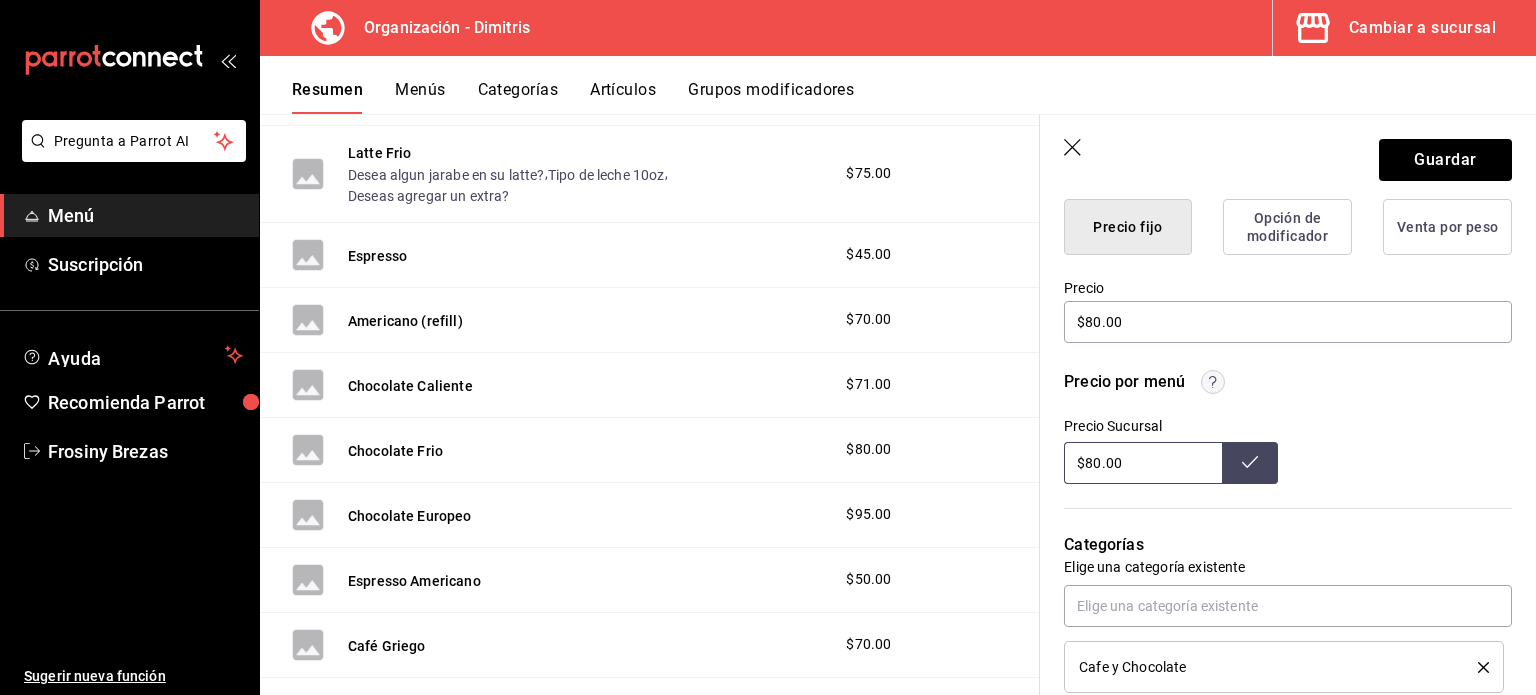 click on "Precio por menú Precio Sucursal $80.00" at bounding box center [1288, 427] 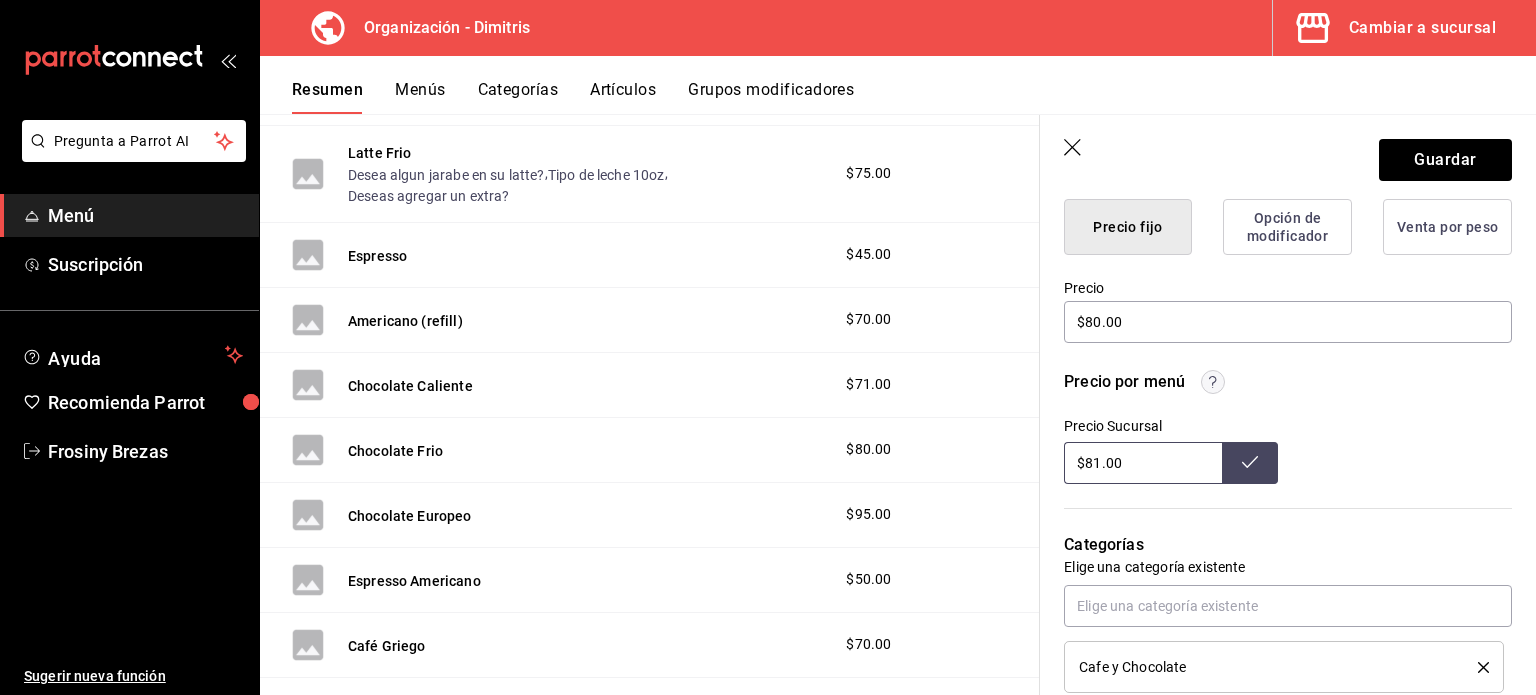 click at bounding box center (1250, 463) 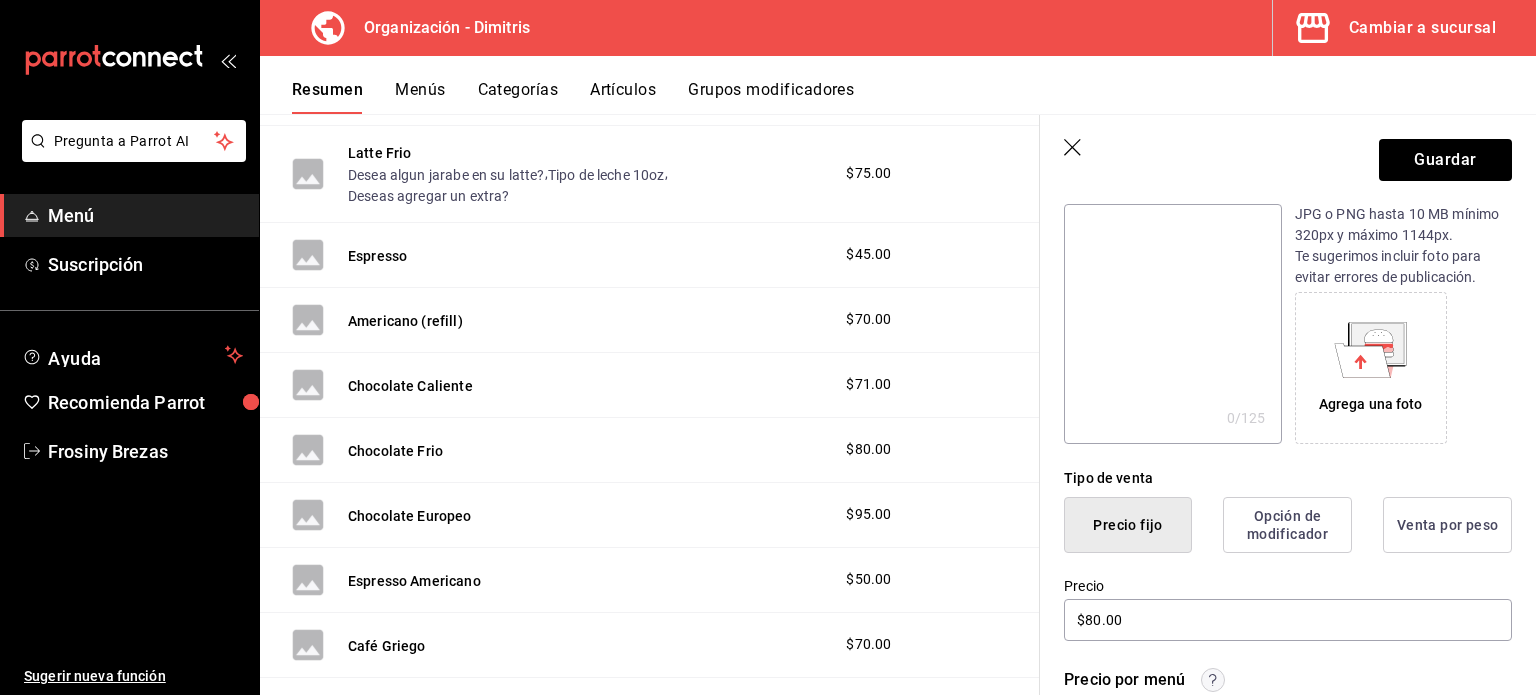 scroll, scrollTop: 0, scrollLeft: 0, axis: both 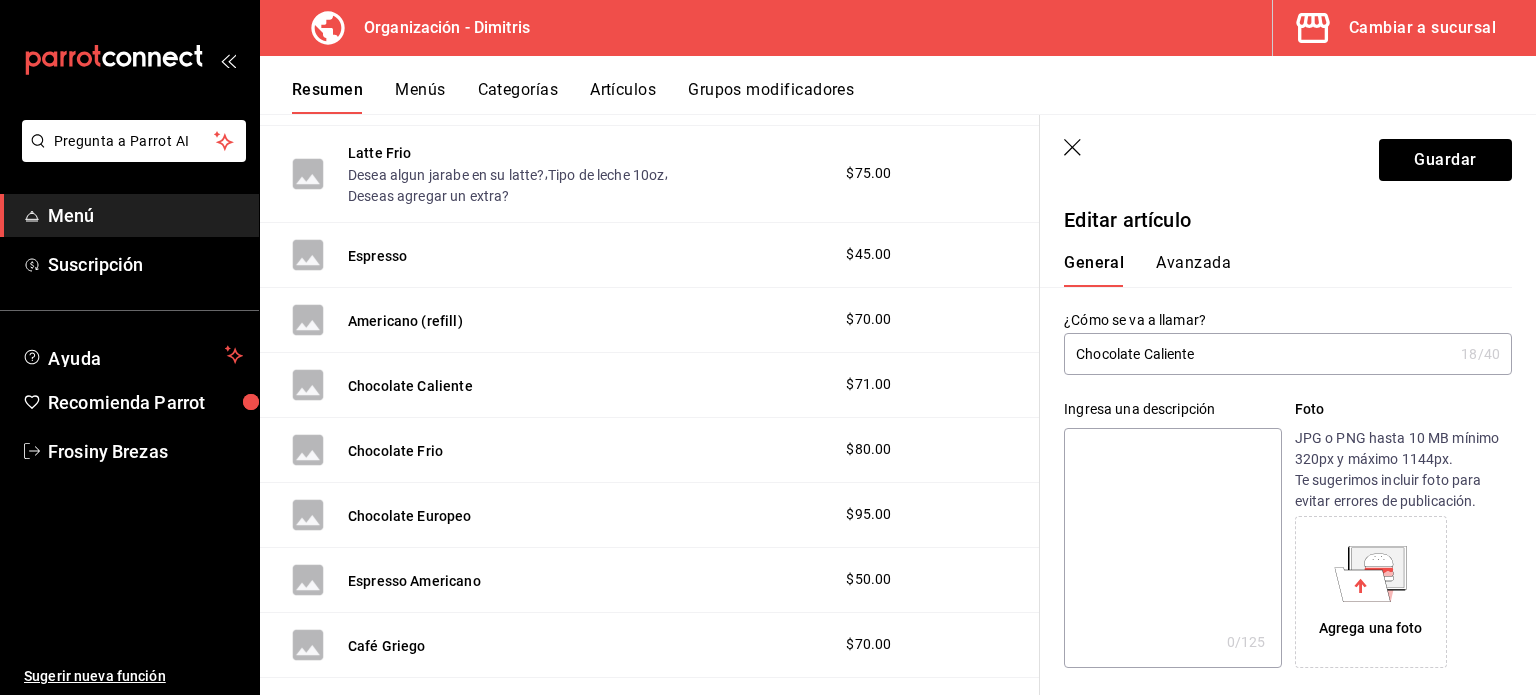 click on "Chocolate Caliente" at bounding box center (1258, 354) 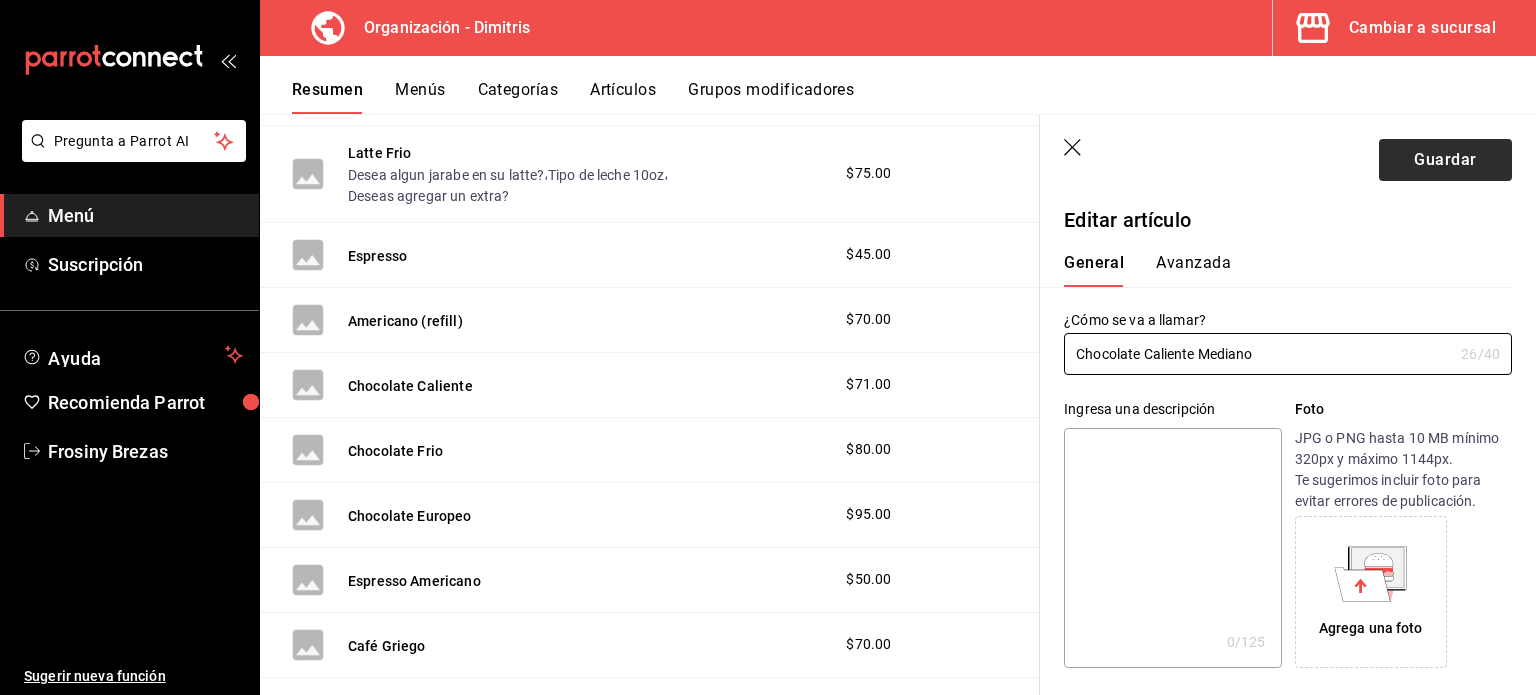 type on "Chocolate Caliente Mediano" 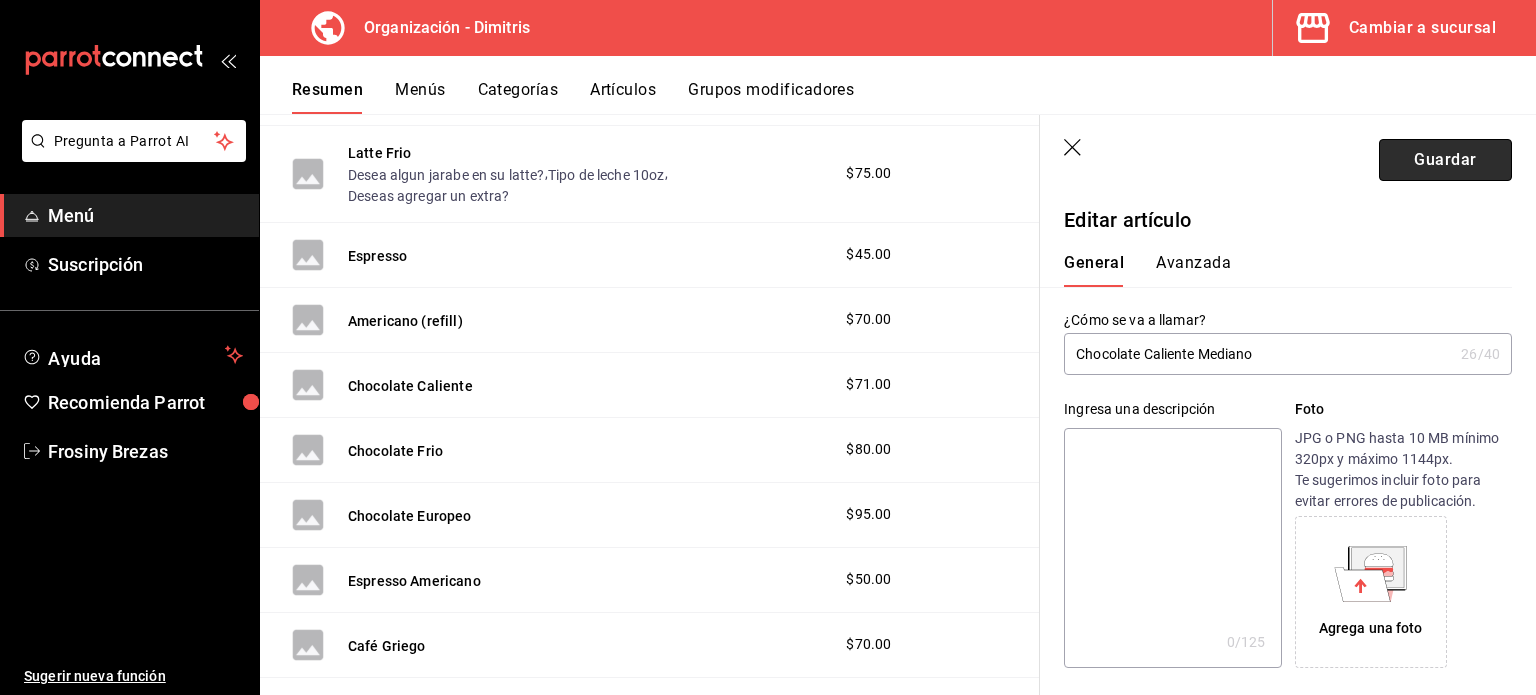 click on "Guardar" at bounding box center [1445, 160] 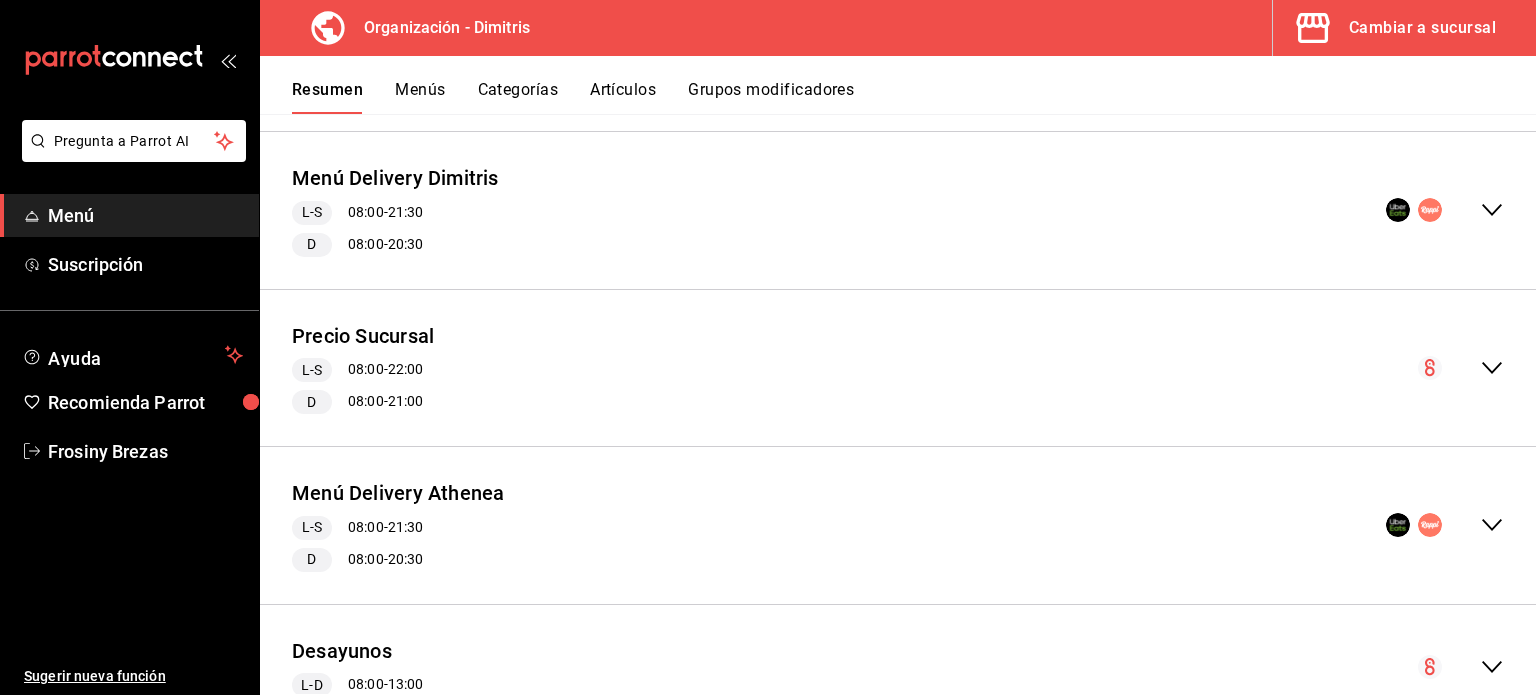 scroll, scrollTop: 1756, scrollLeft: 0, axis: vertical 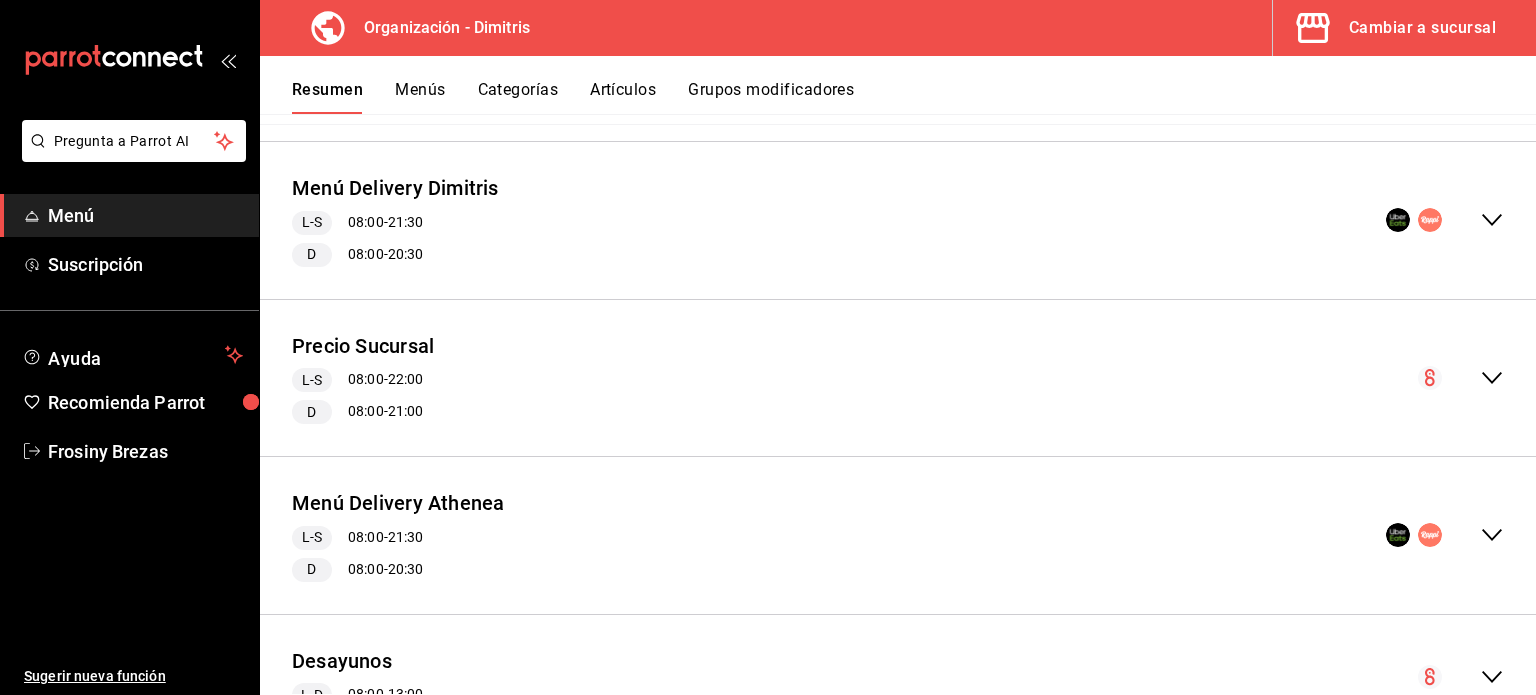 click 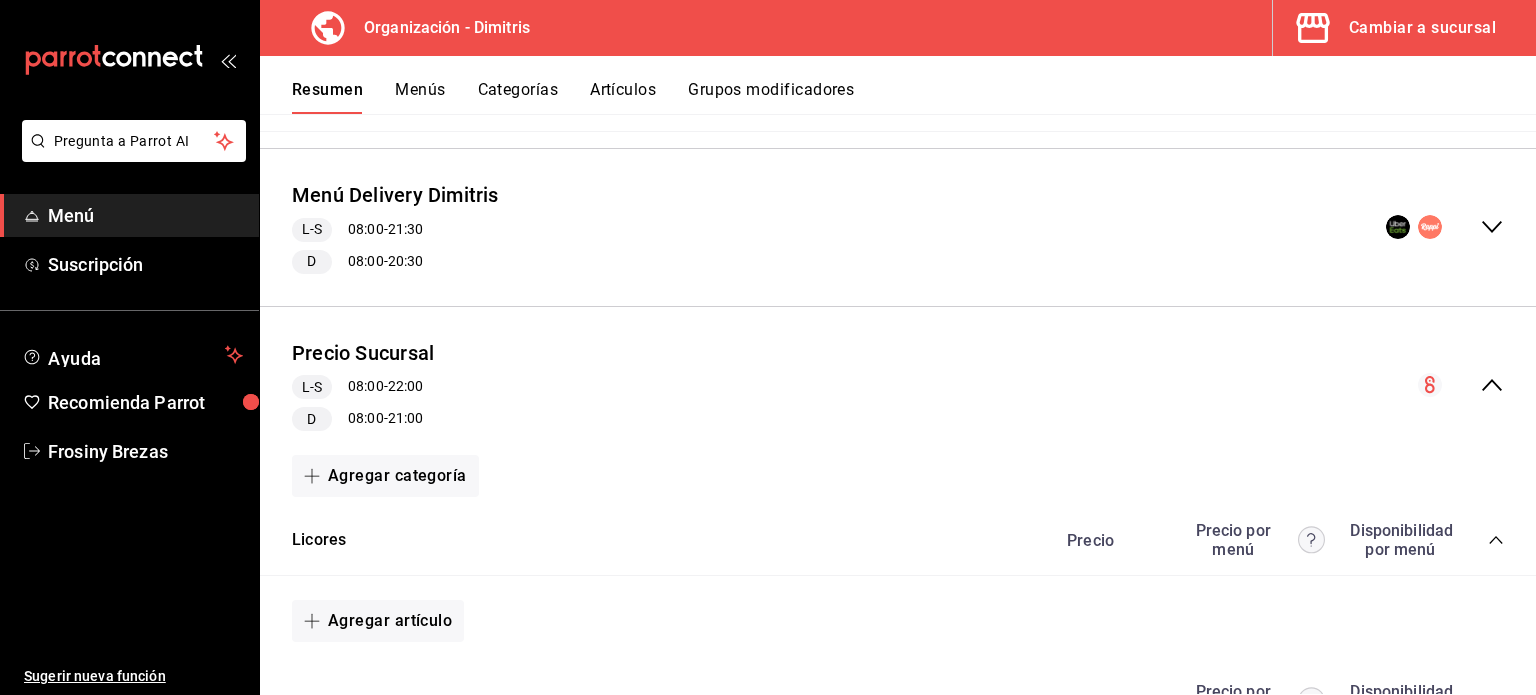 scroll, scrollTop: 1742, scrollLeft: 0, axis: vertical 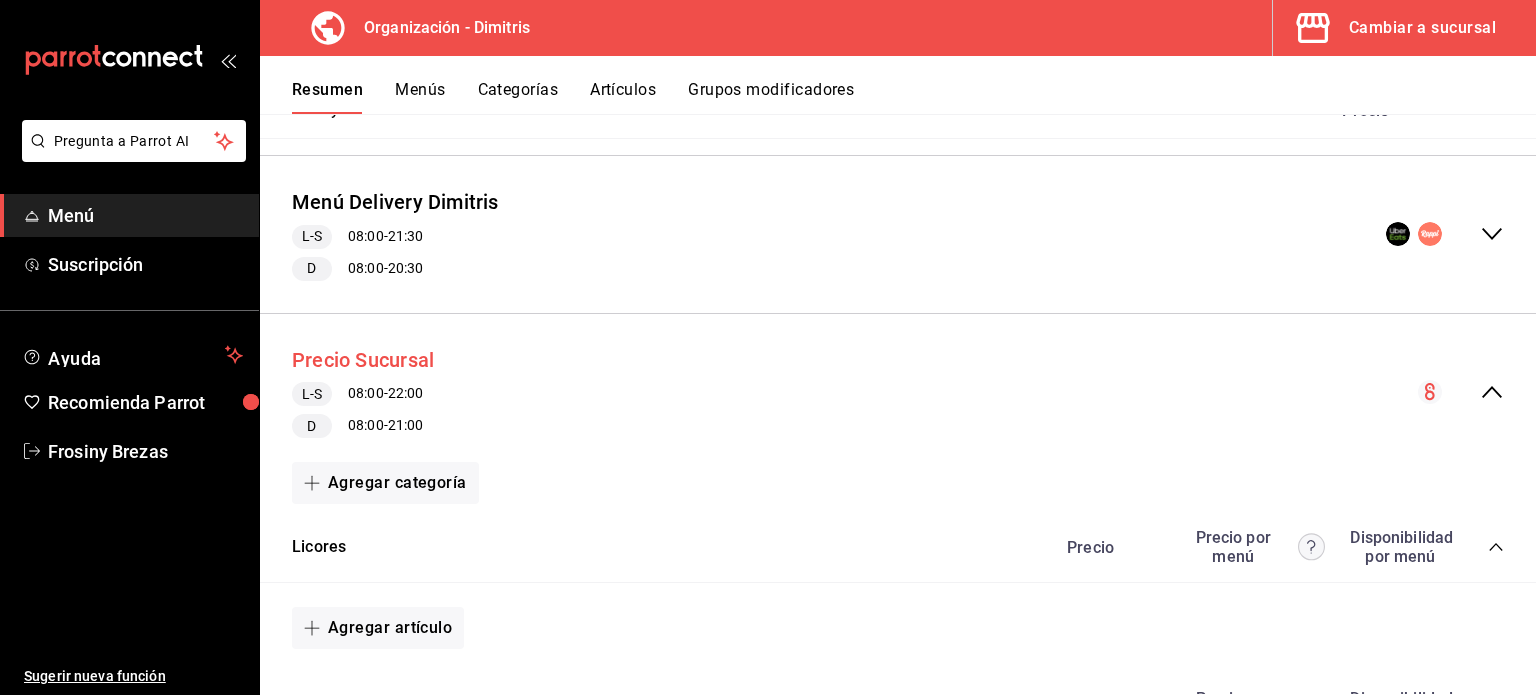 click on "Precio Sucursal" at bounding box center (363, 360) 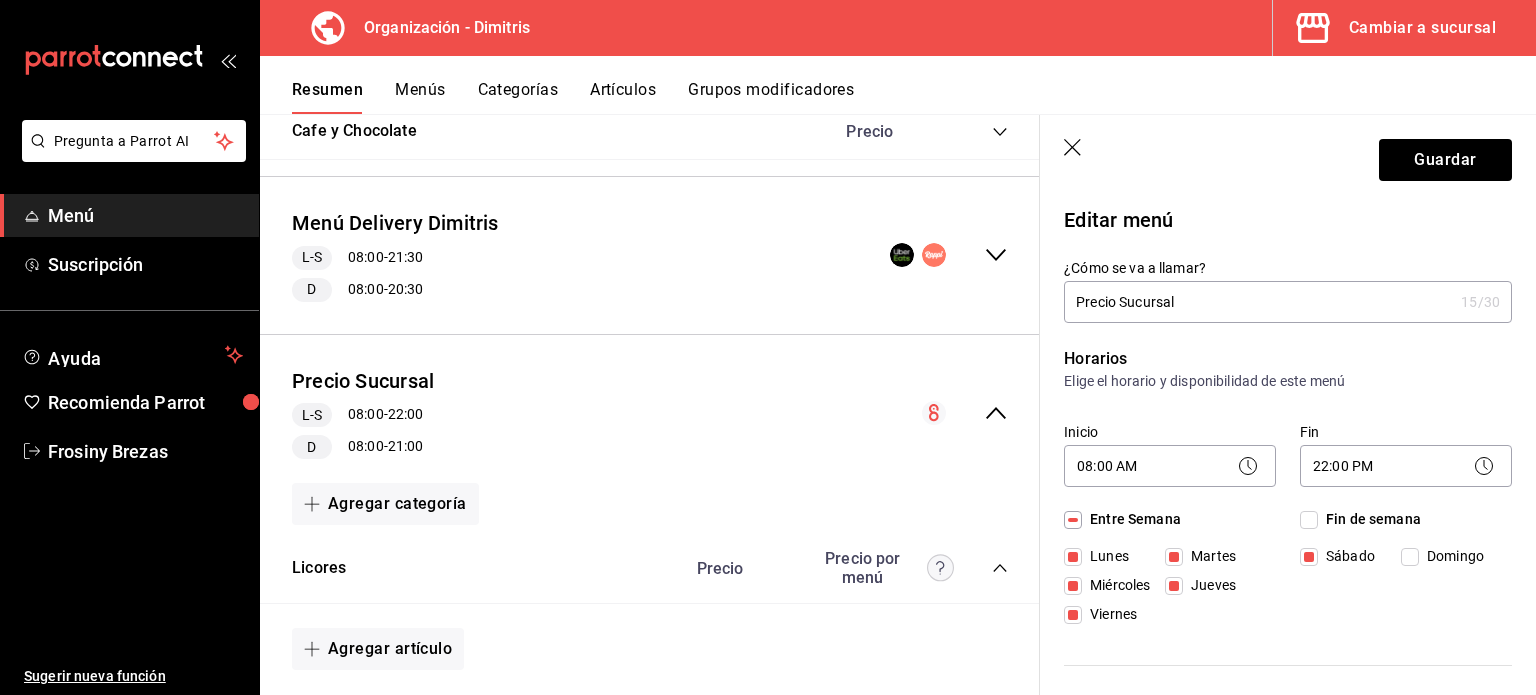 click on "Resumen" at bounding box center [327, 97] 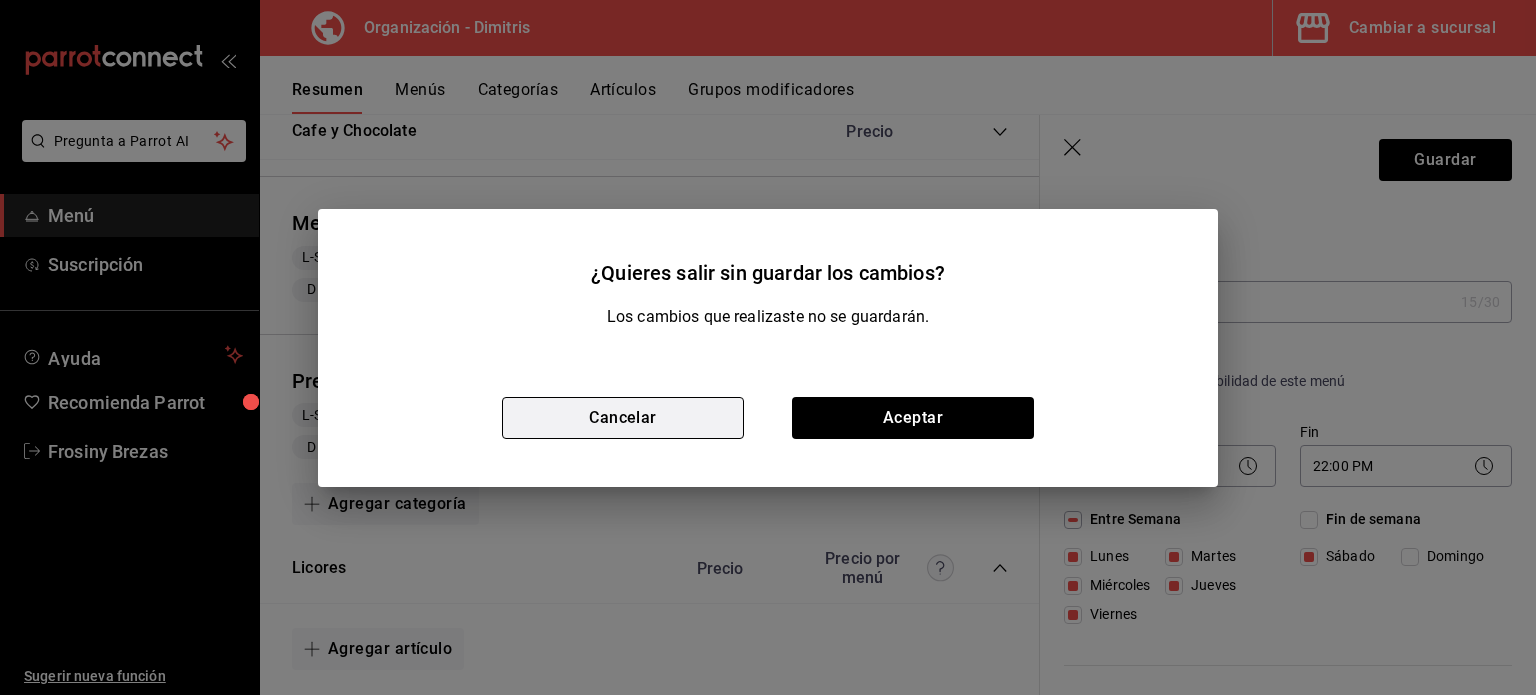 click on "Cancelar" at bounding box center [623, 418] 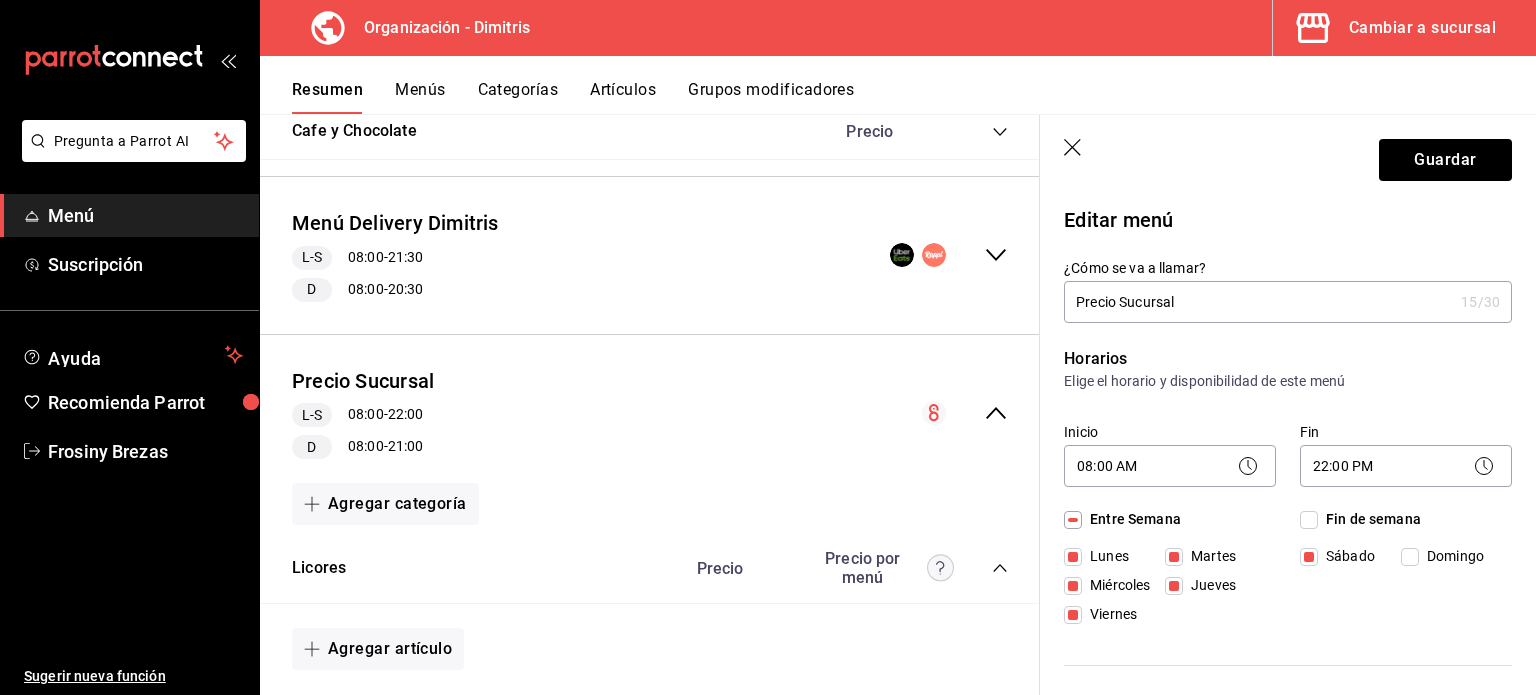 click 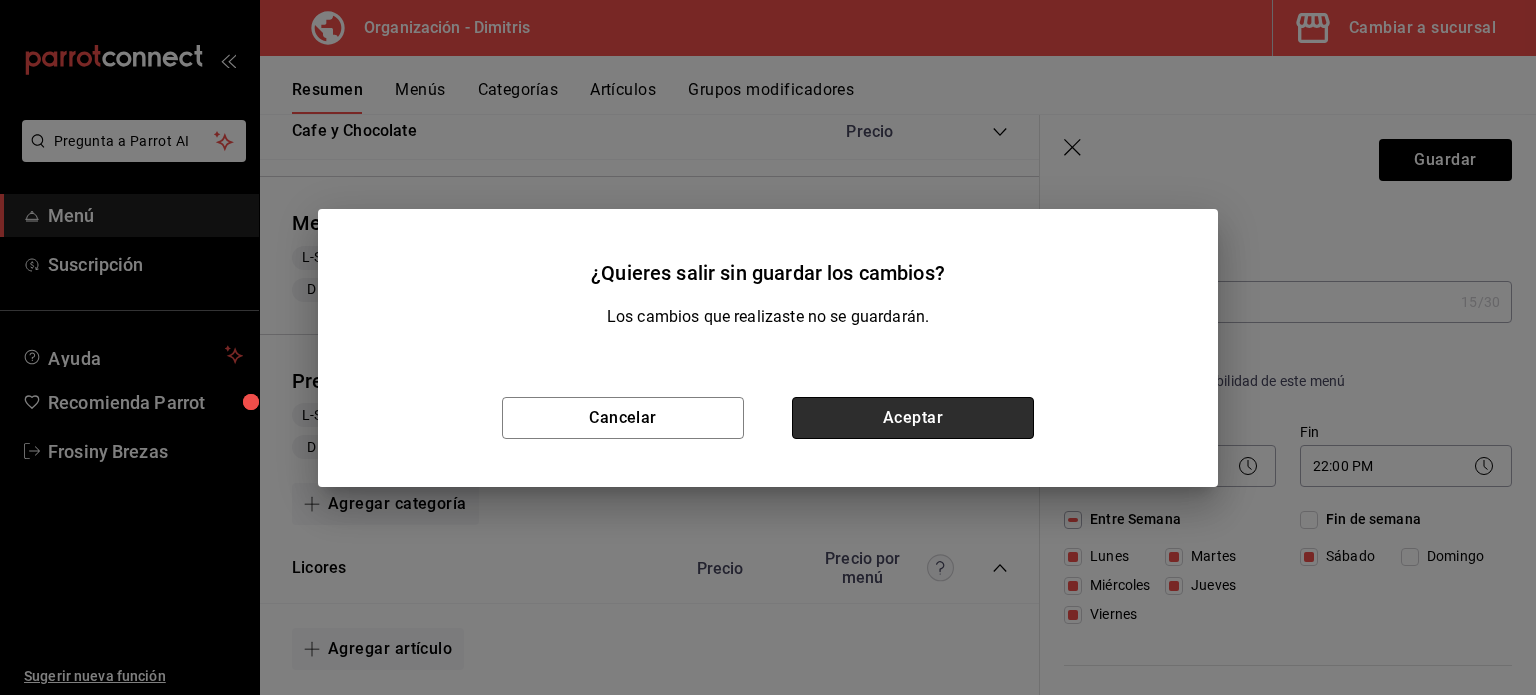 click on "Aceptar" at bounding box center (913, 418) 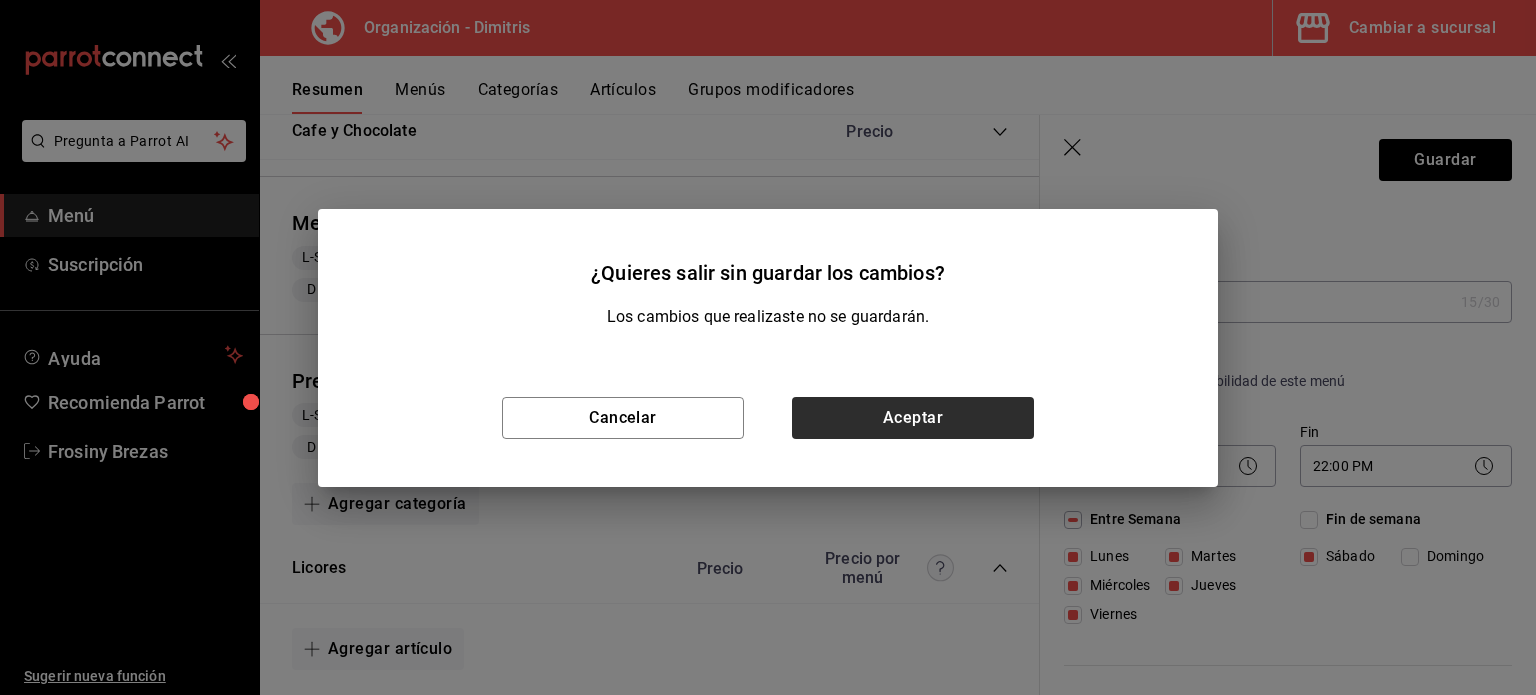 type 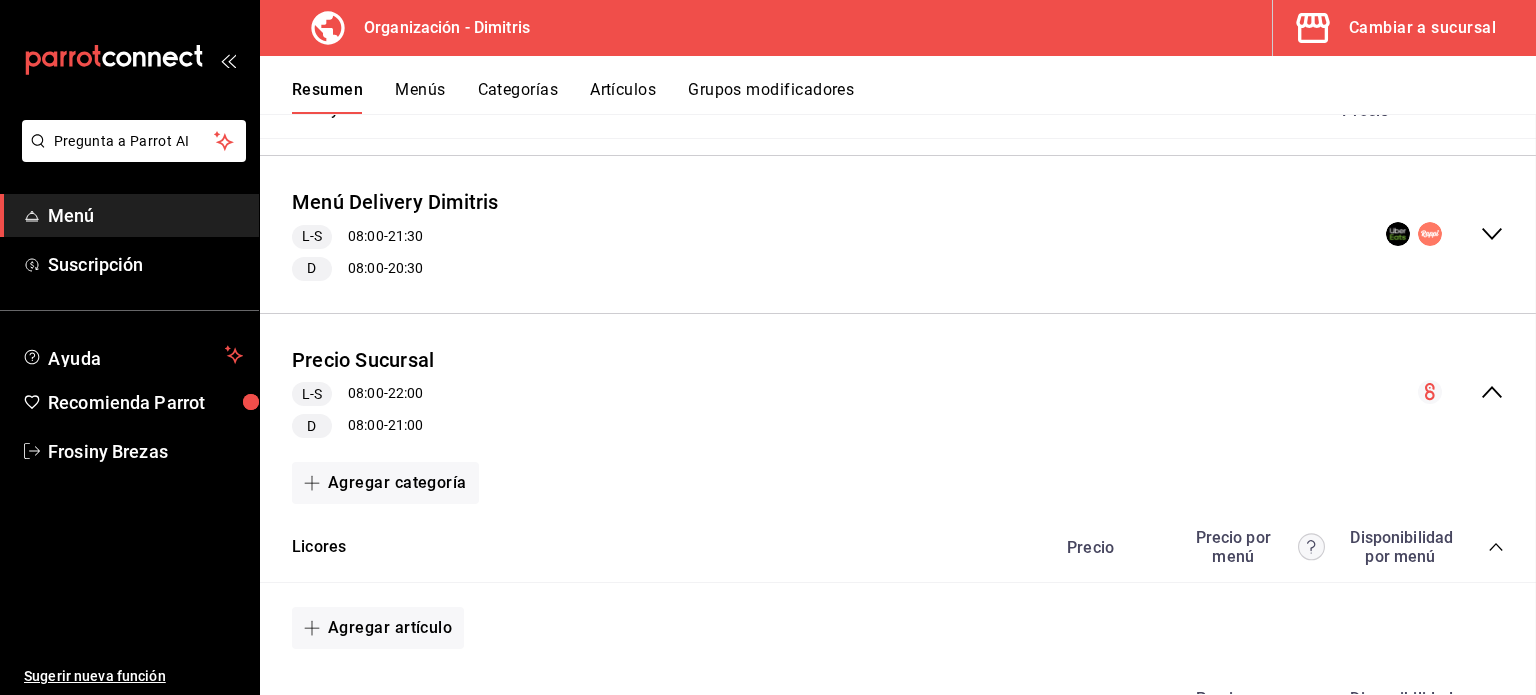 checkbox on "false" 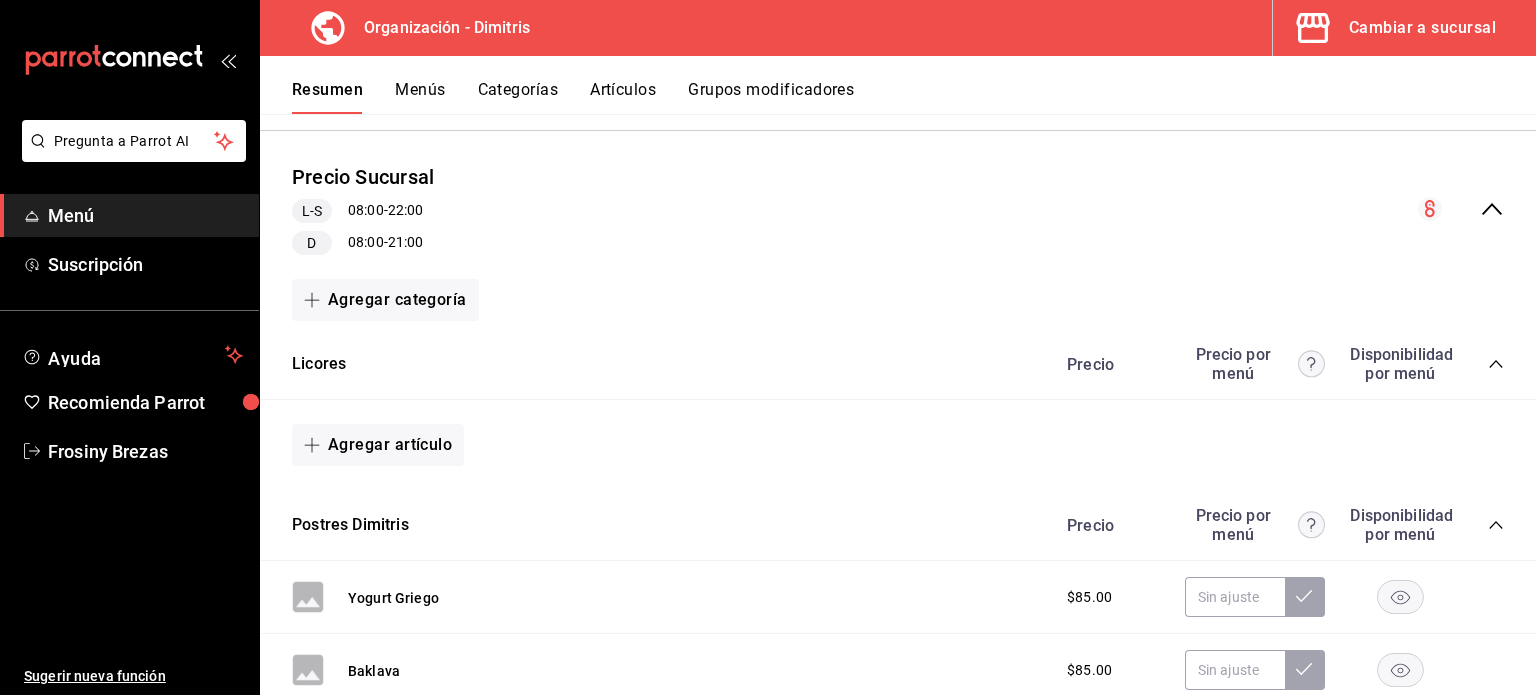 scroll, scrollTop: 1926, scrollLeft: 0, axis: vertical 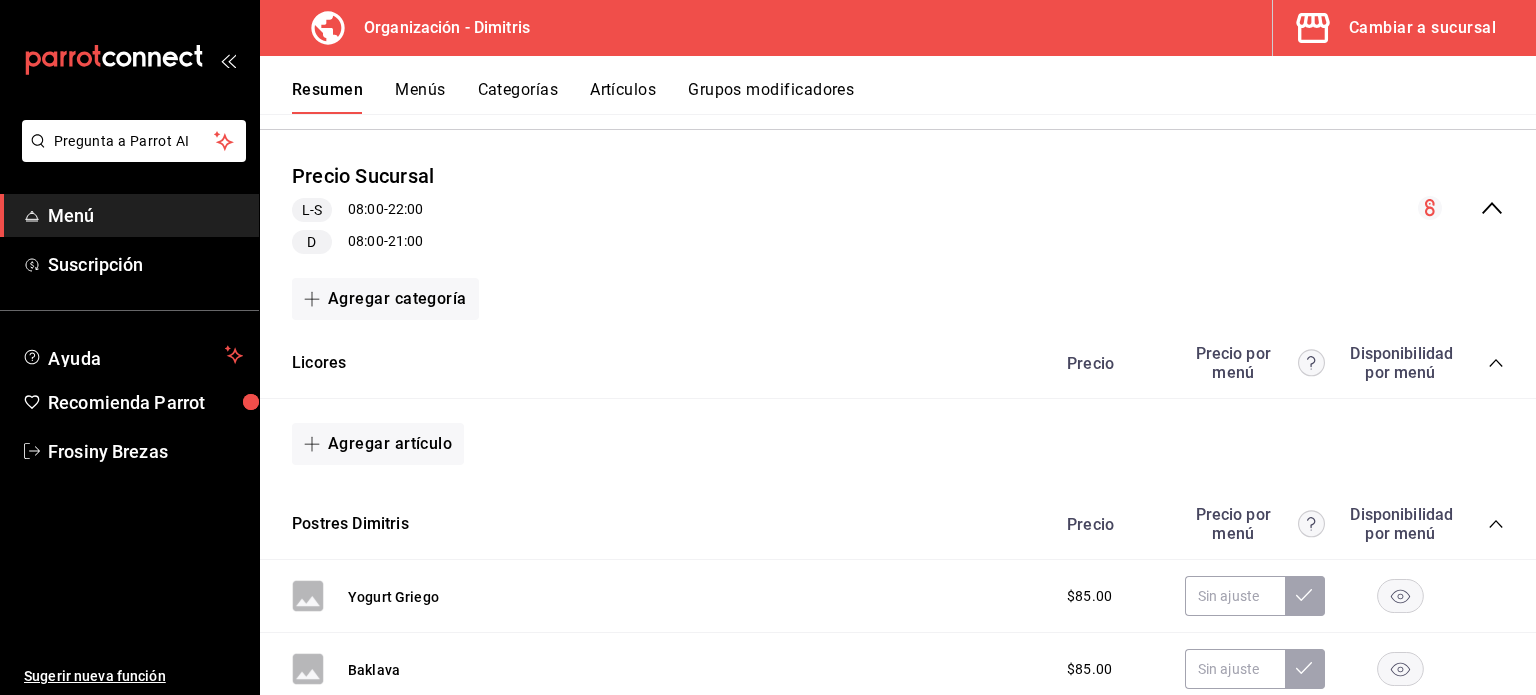 click 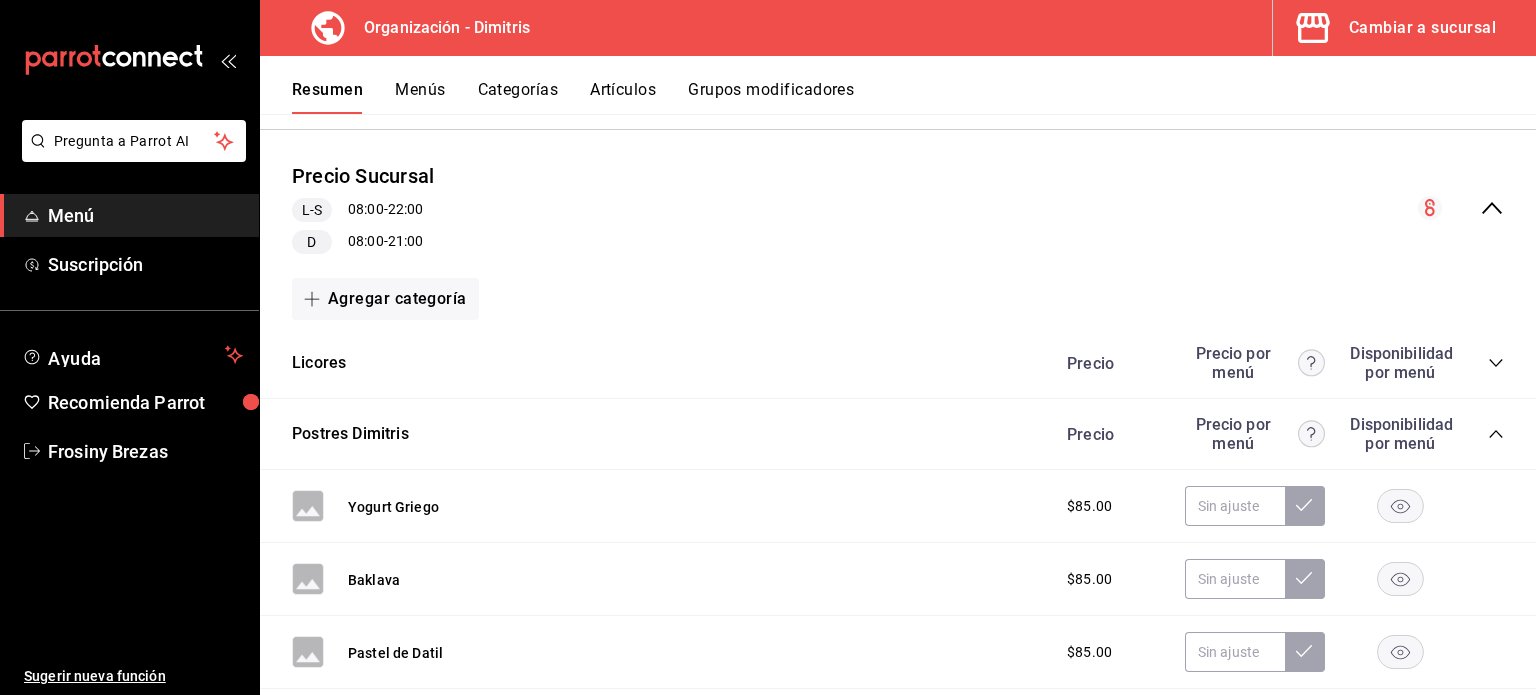 click 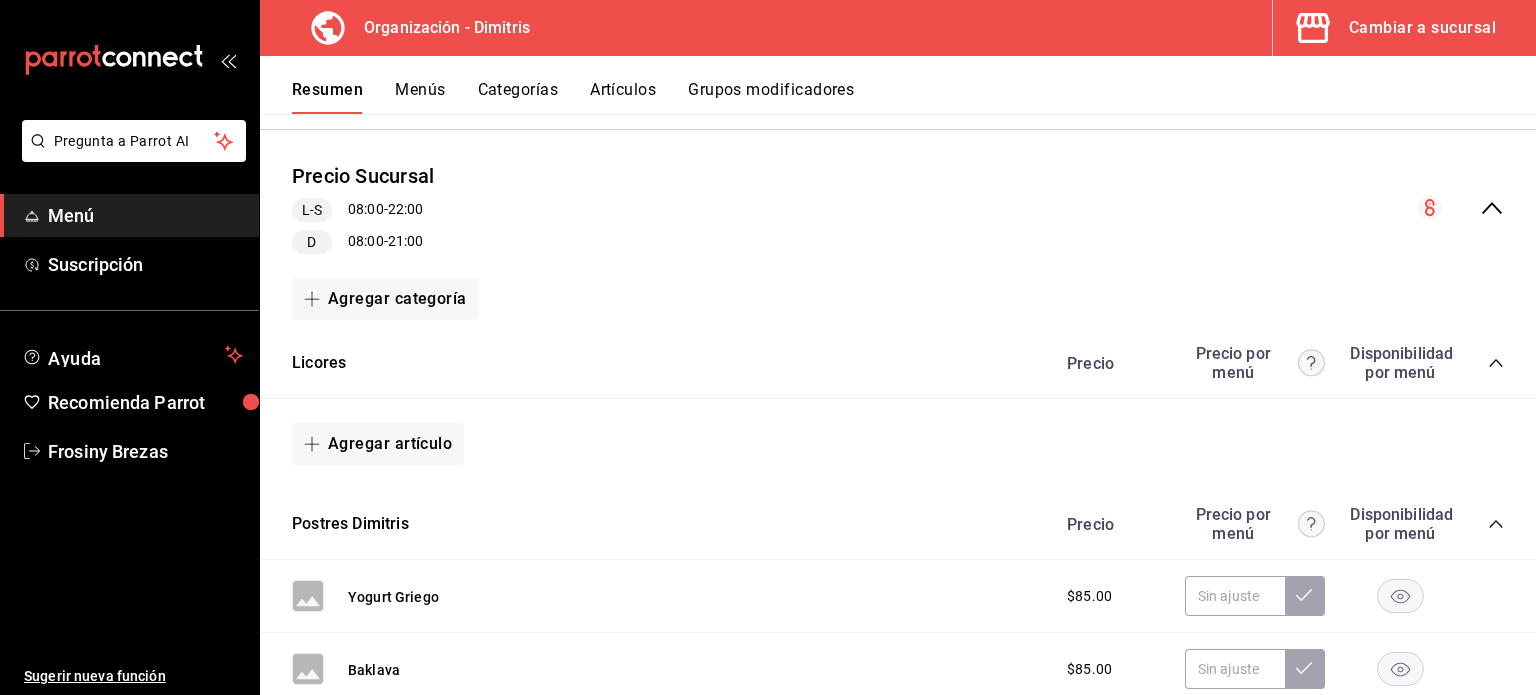 click 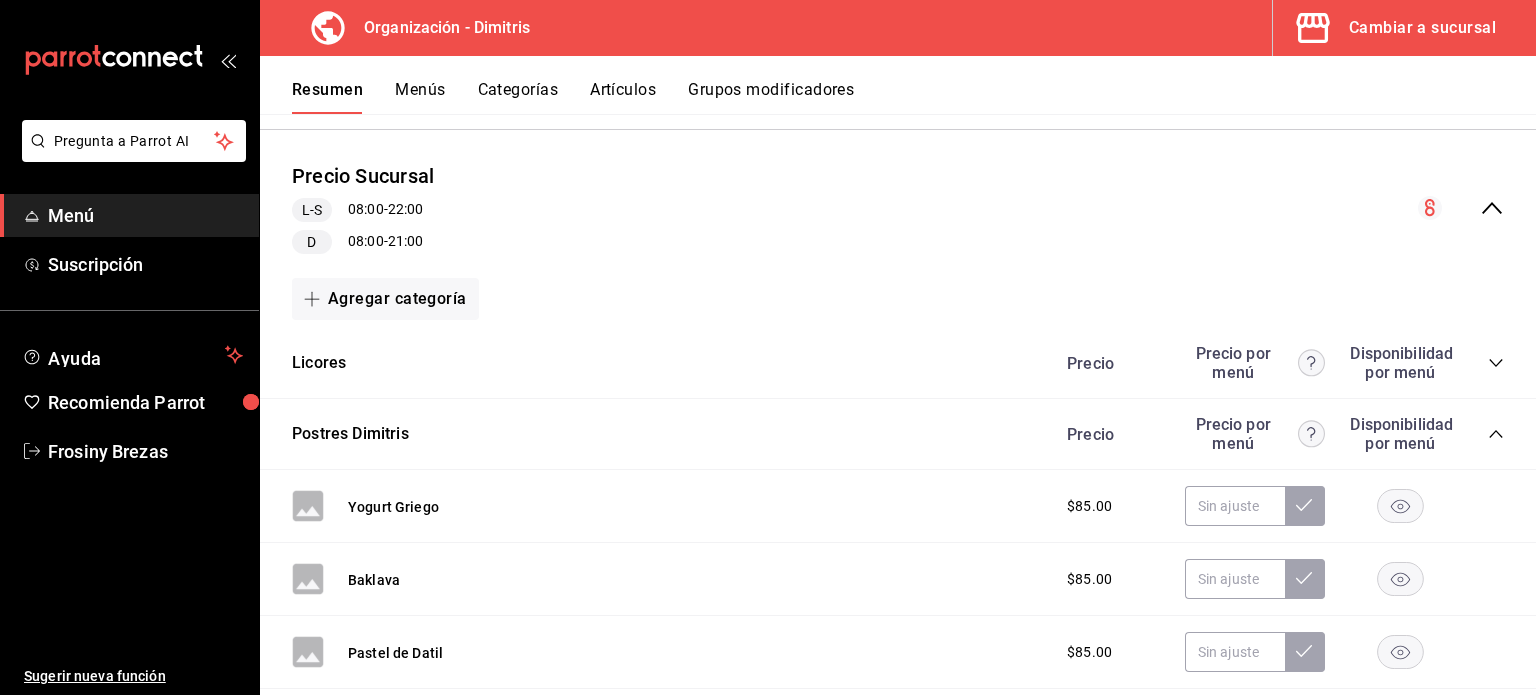click 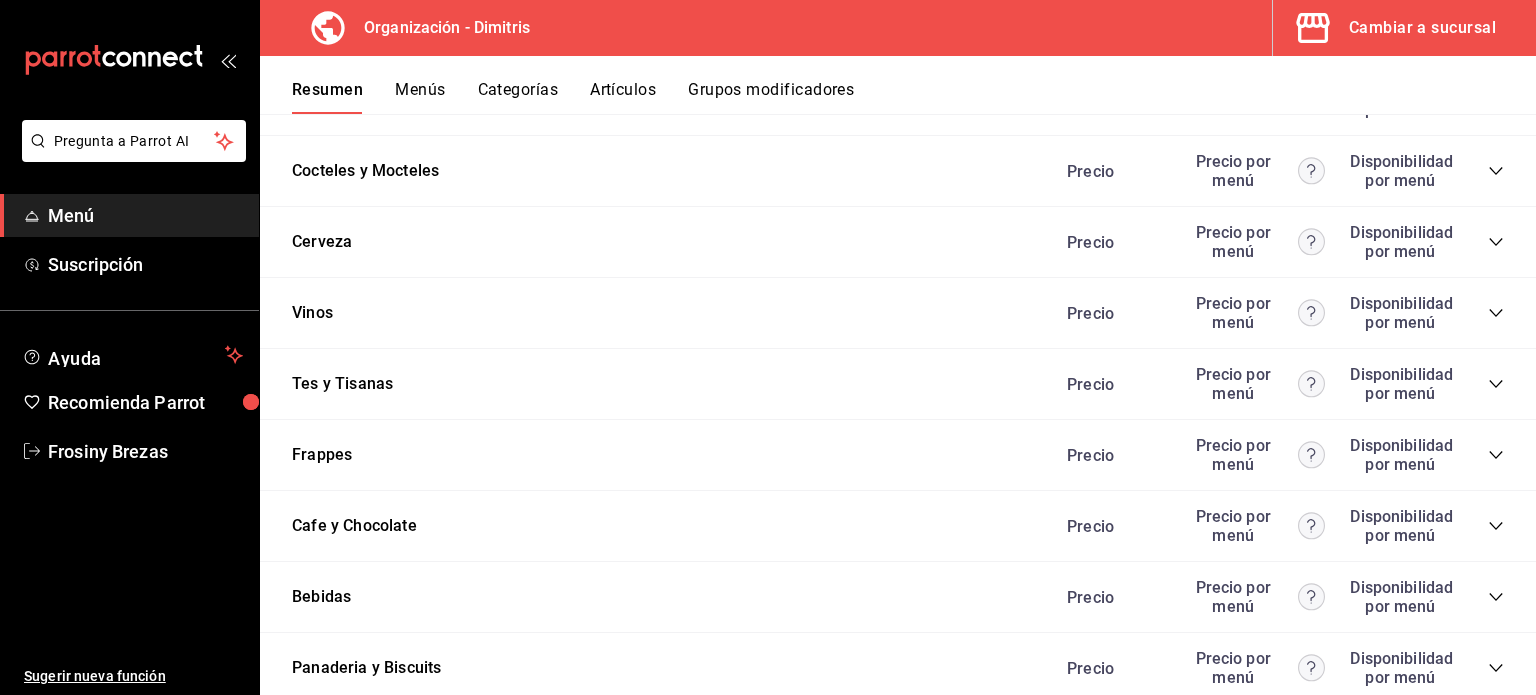 scroll, scrollTop: 2261, scrollLeft: 0, axis: vertical 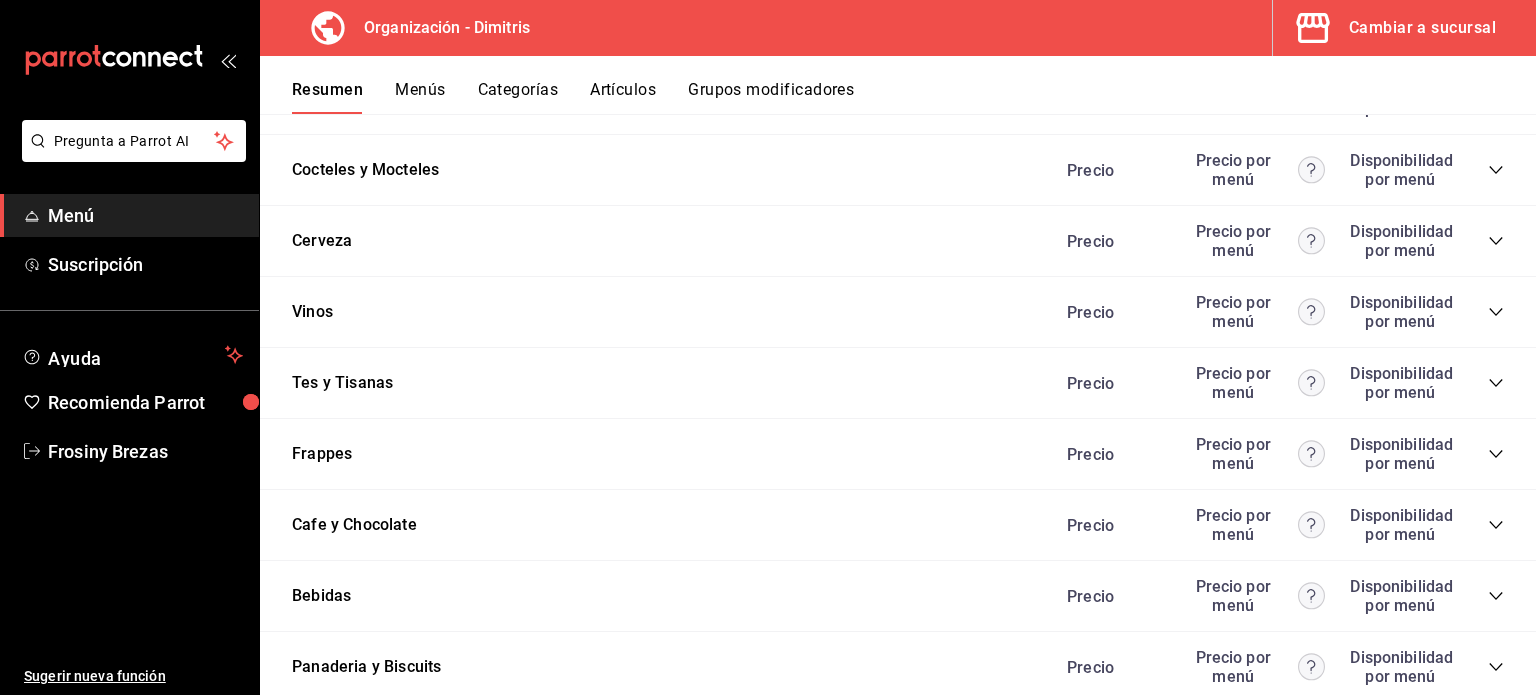 click 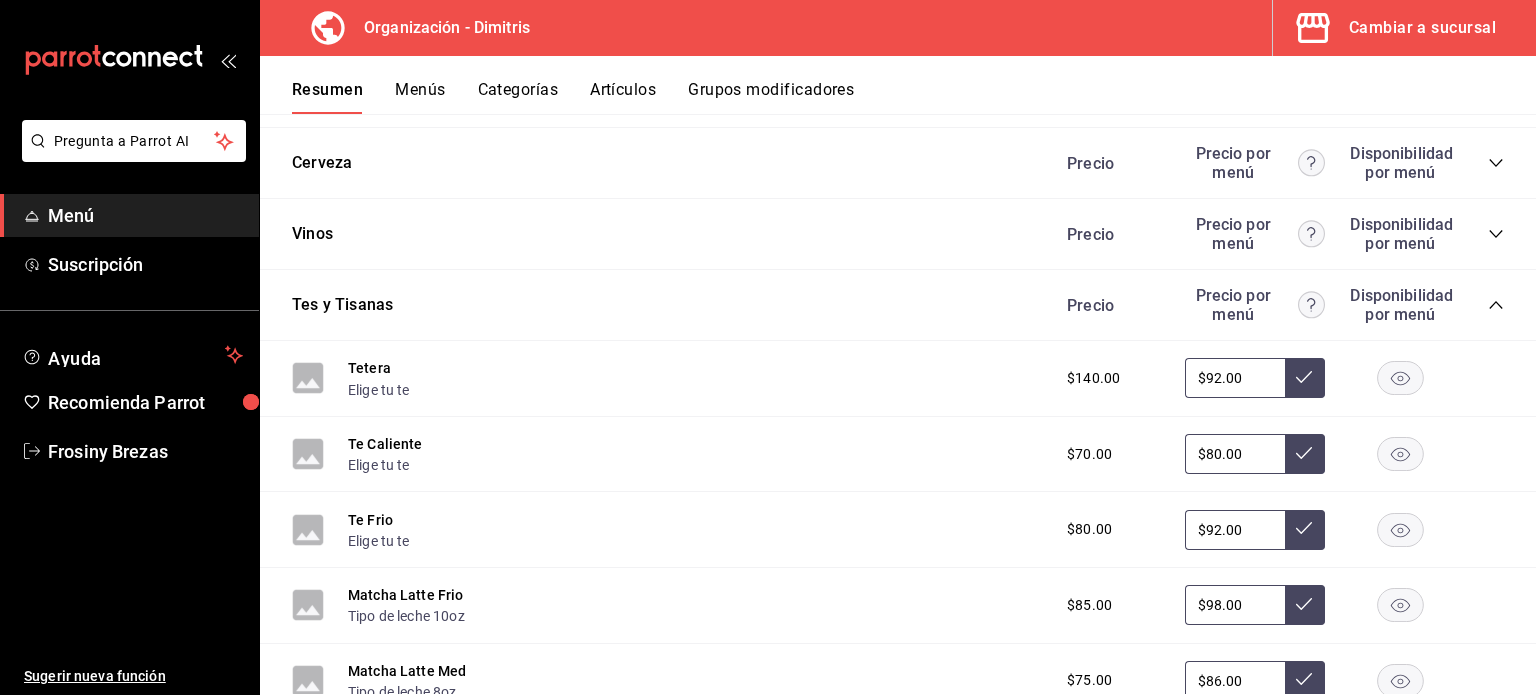 scroll, scrollTop: 2341, scrollLeft: 0, axis: vertical 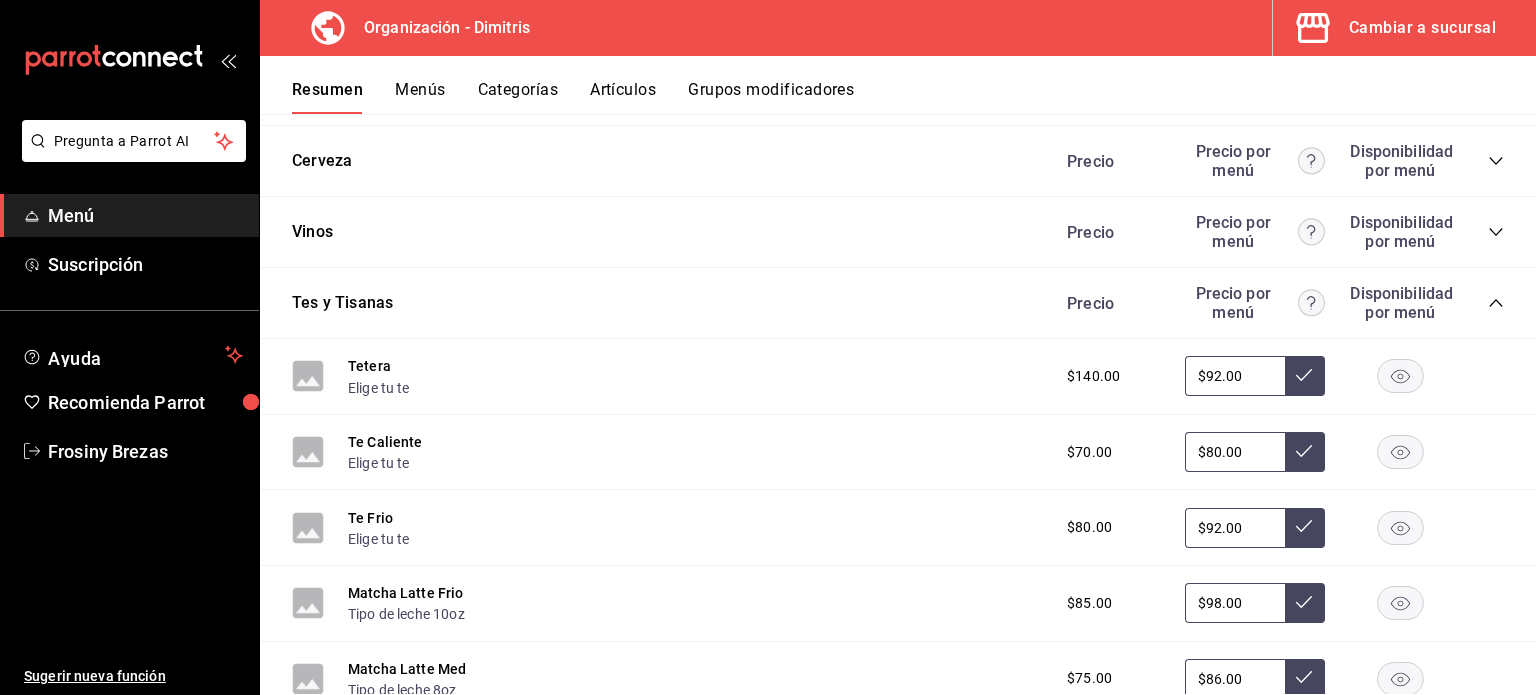 click on "Precio Precio por menú   Disponibilidad por menú" at bounding box center (1275, 303) 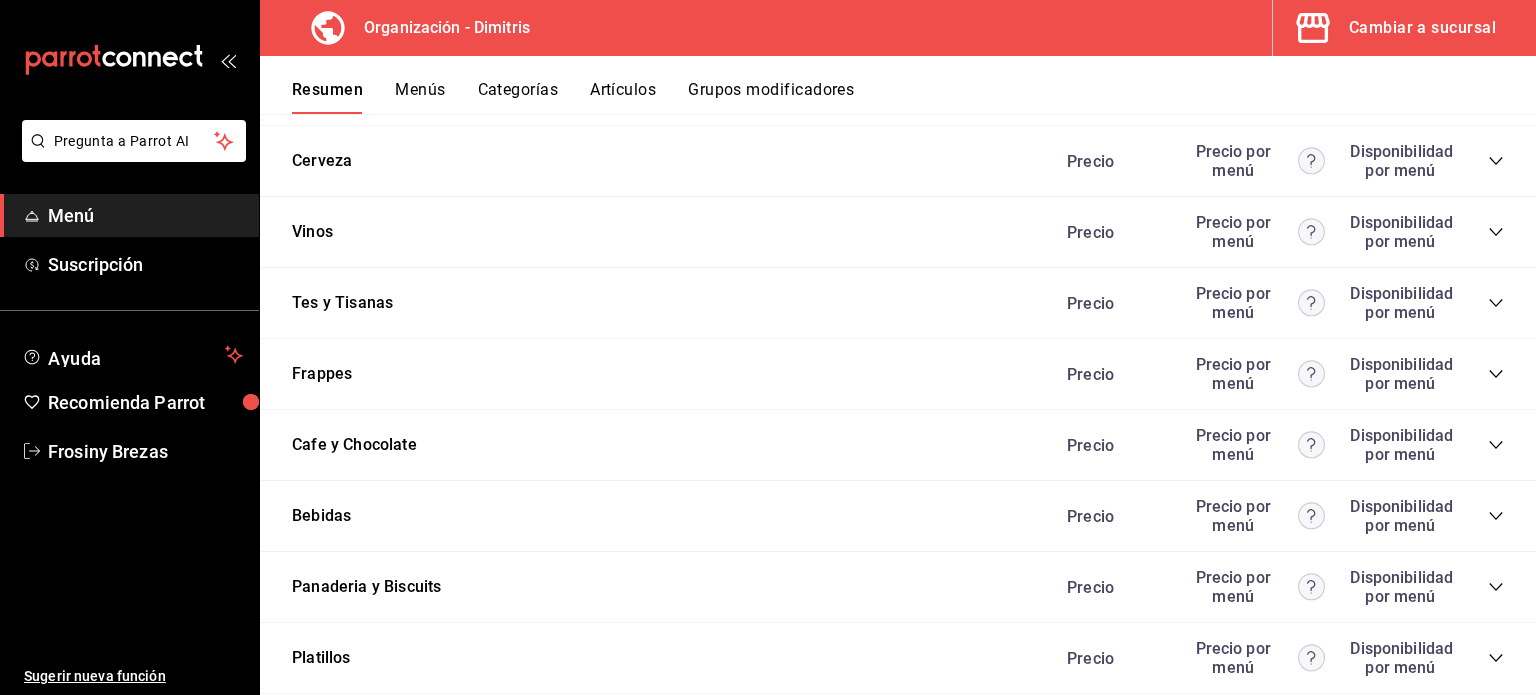 click 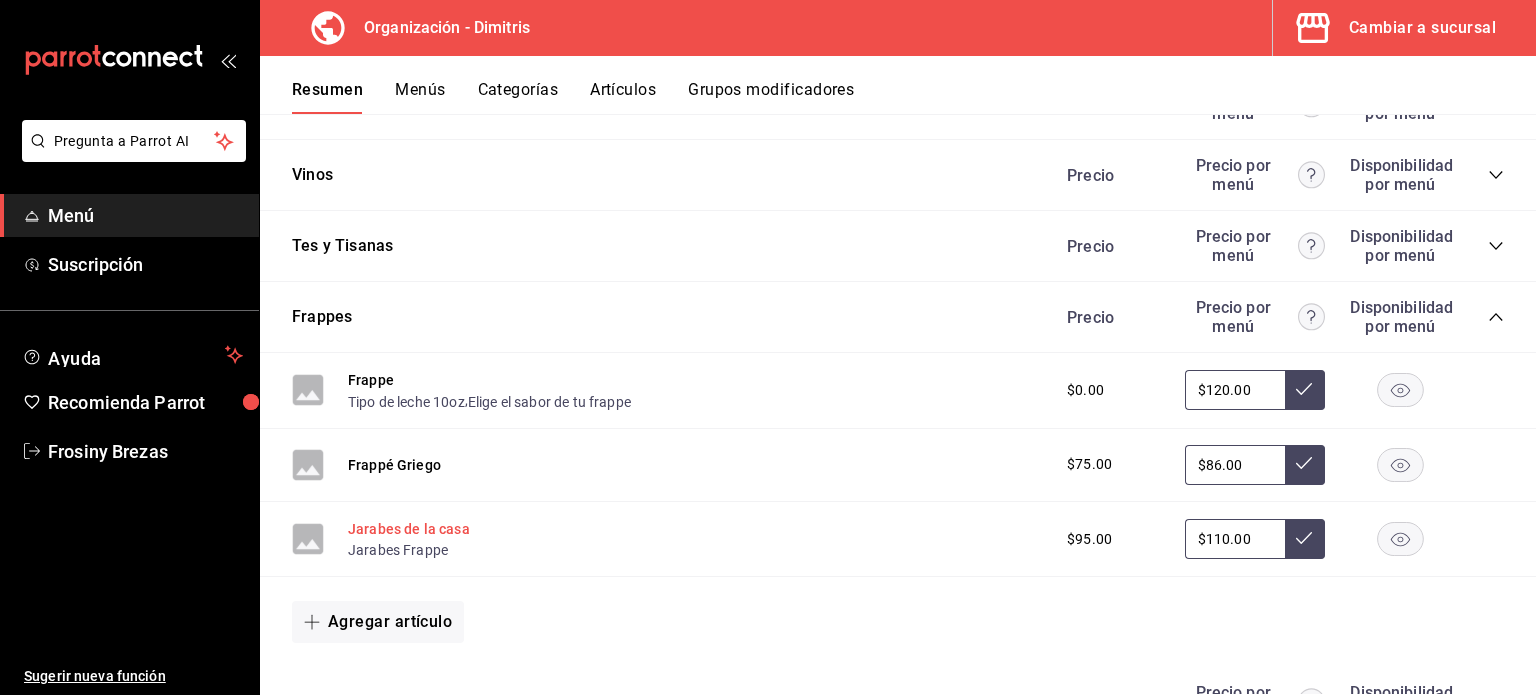 scroll, scrollTop: 2405, scrollLeft: 0, axis: vertical 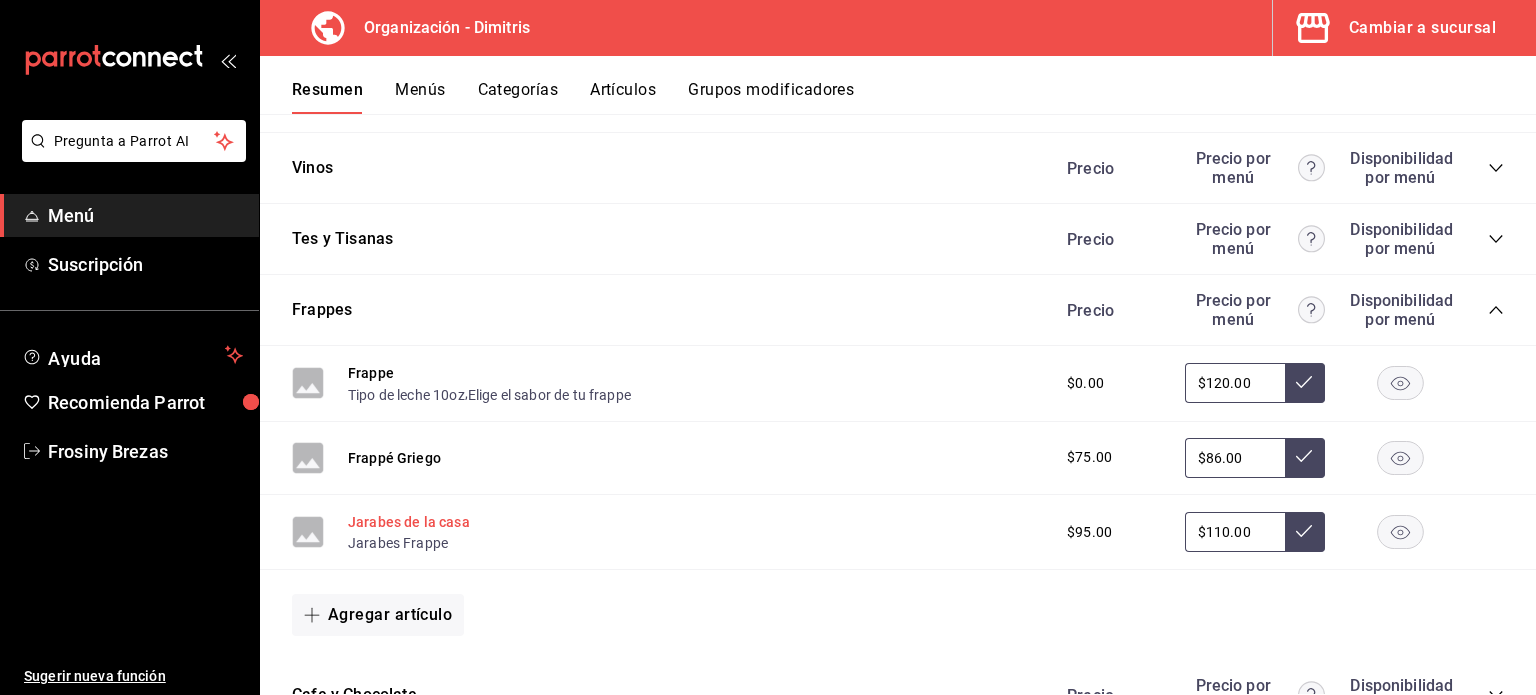 click on "Jarabes de la casa" at bounding box center [409, 522] 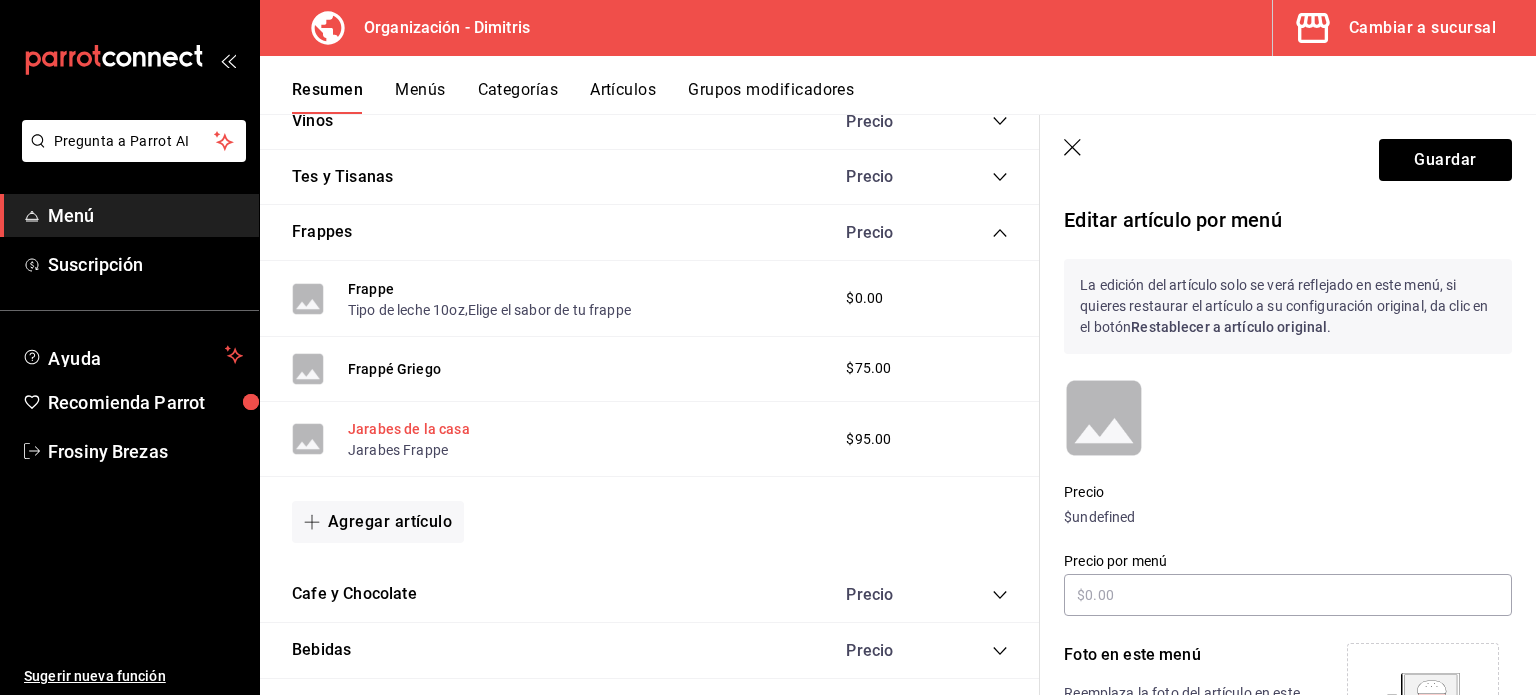 scroll, scrollTop: 2360, scrollLeft: 0, axis: vertical 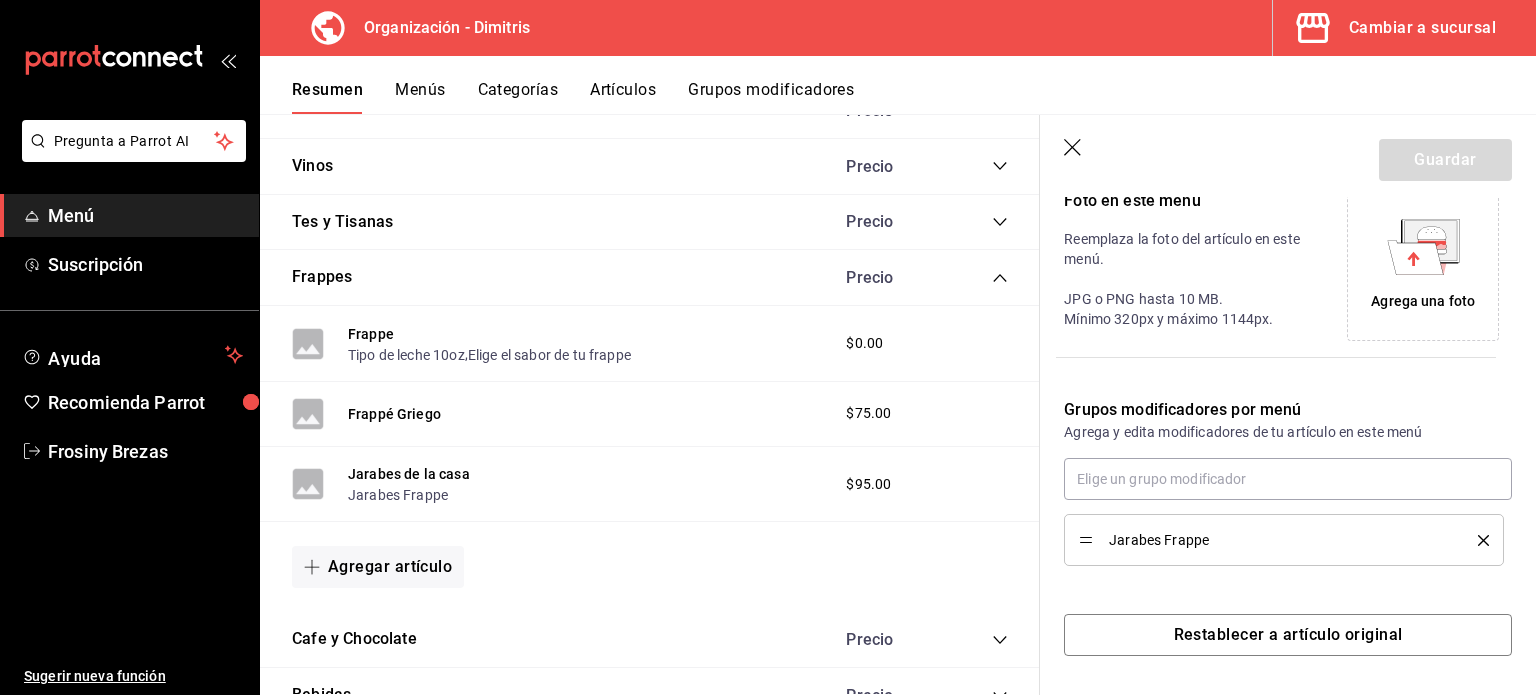 click 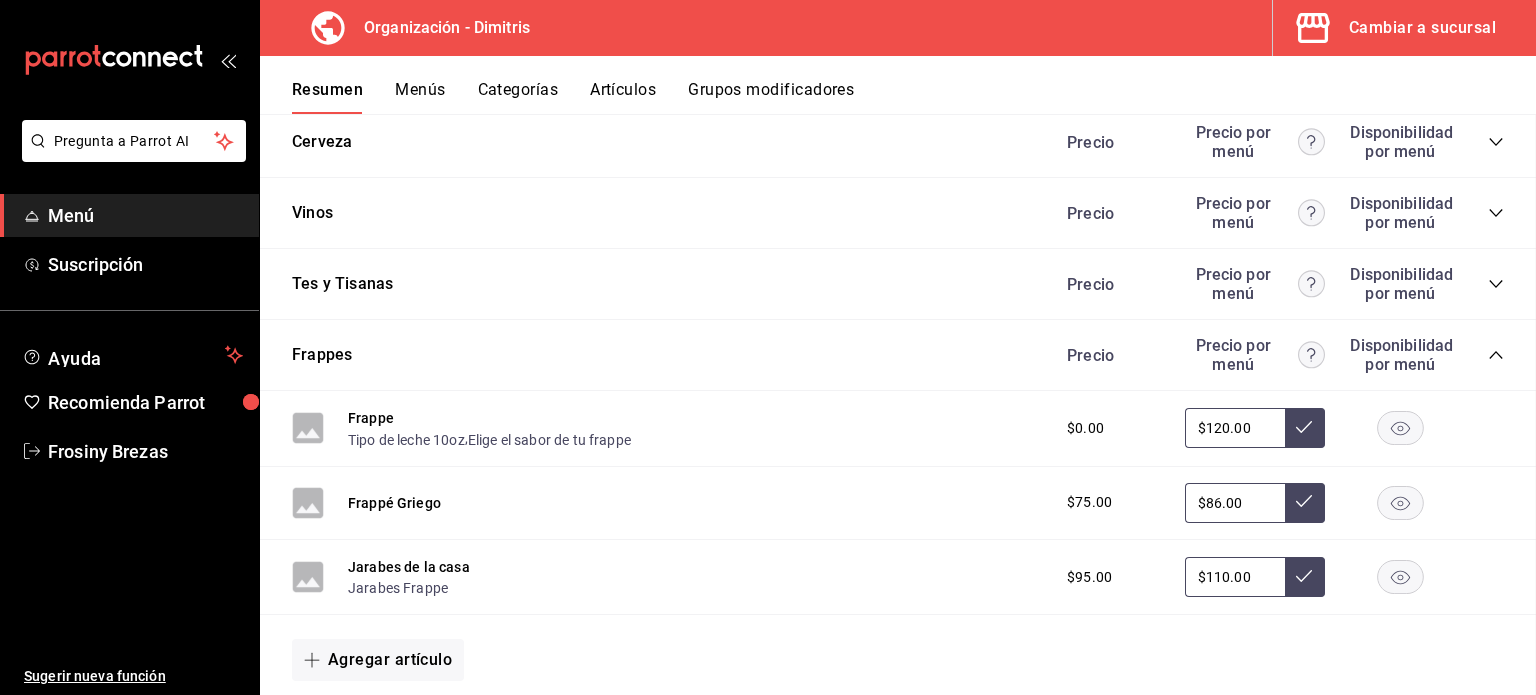 scroll, scrollTop: 2415, scrollLeft: 0, axis: vertical 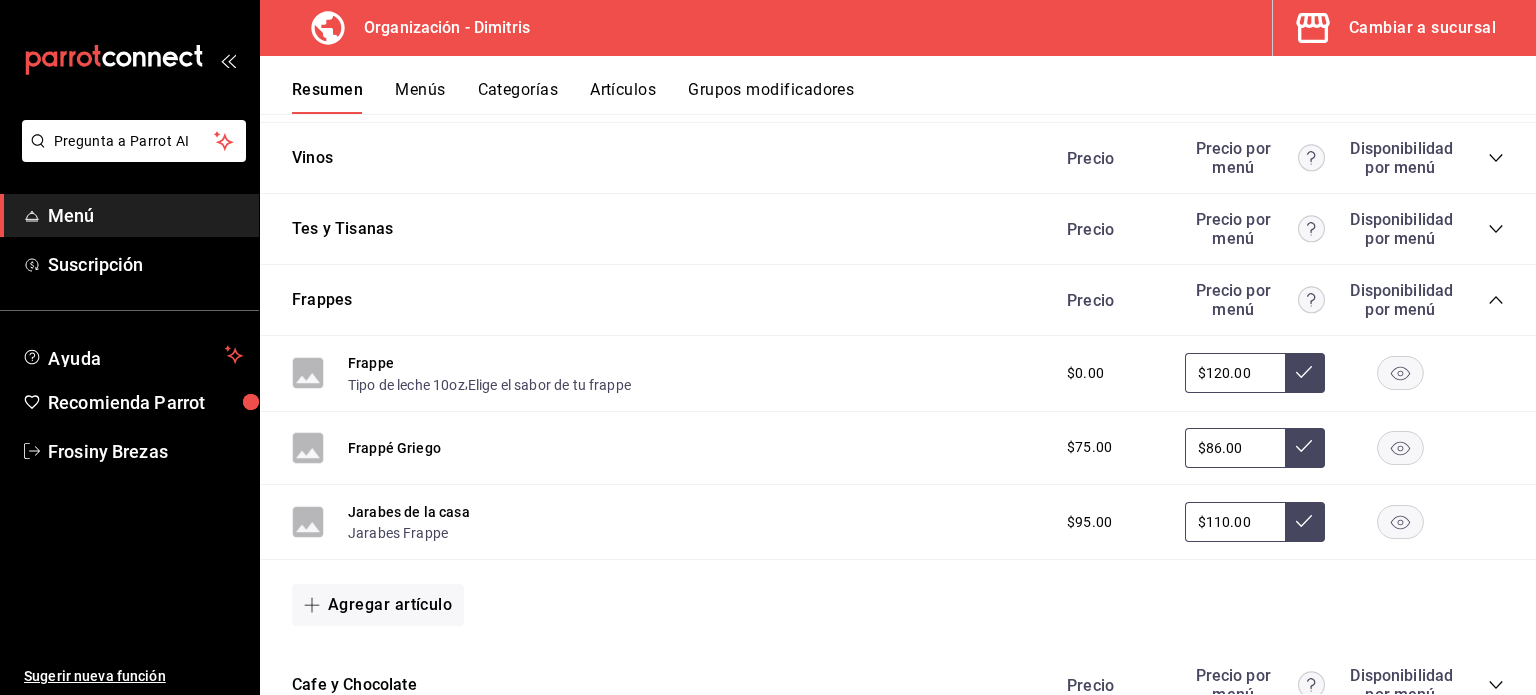 click on "Artículos" at bounding box center (623, 97) 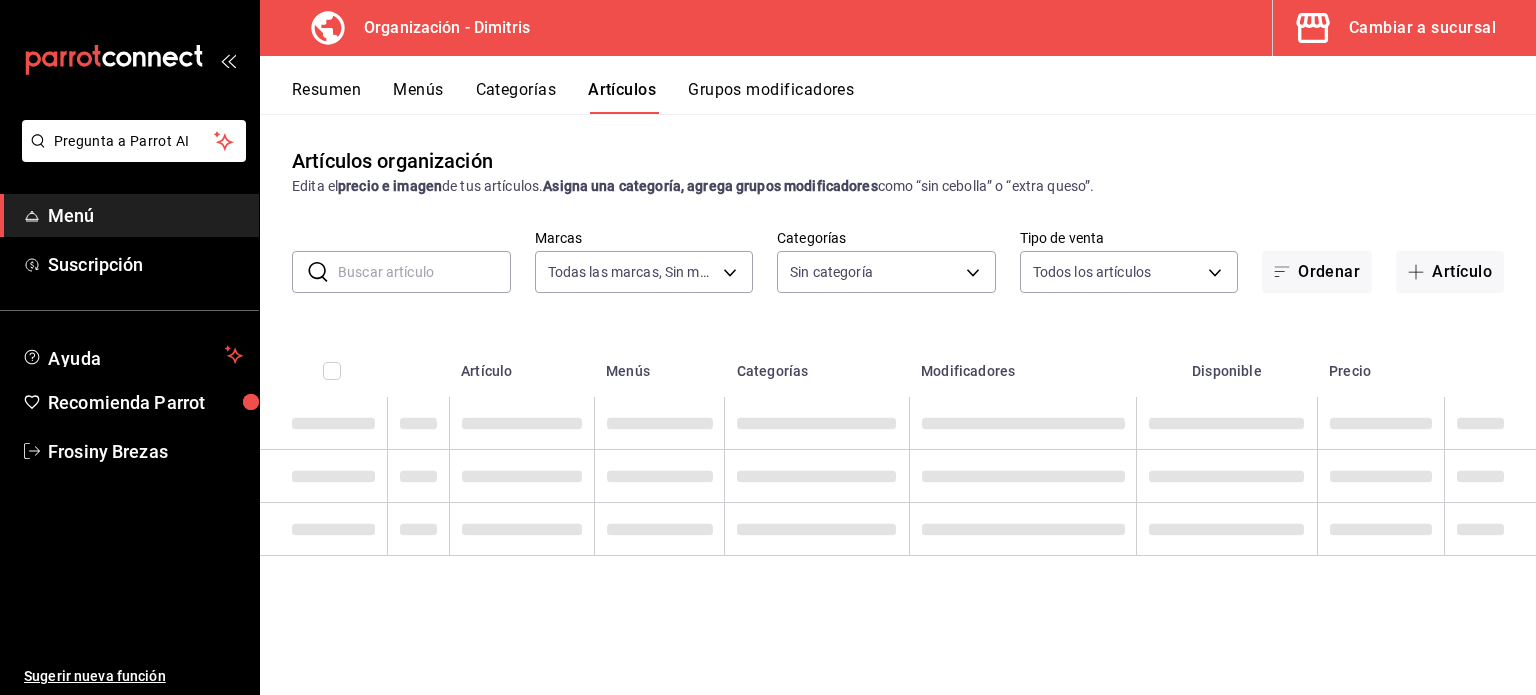 type on "317daab7-dfab-4307-9e12-935137646369" 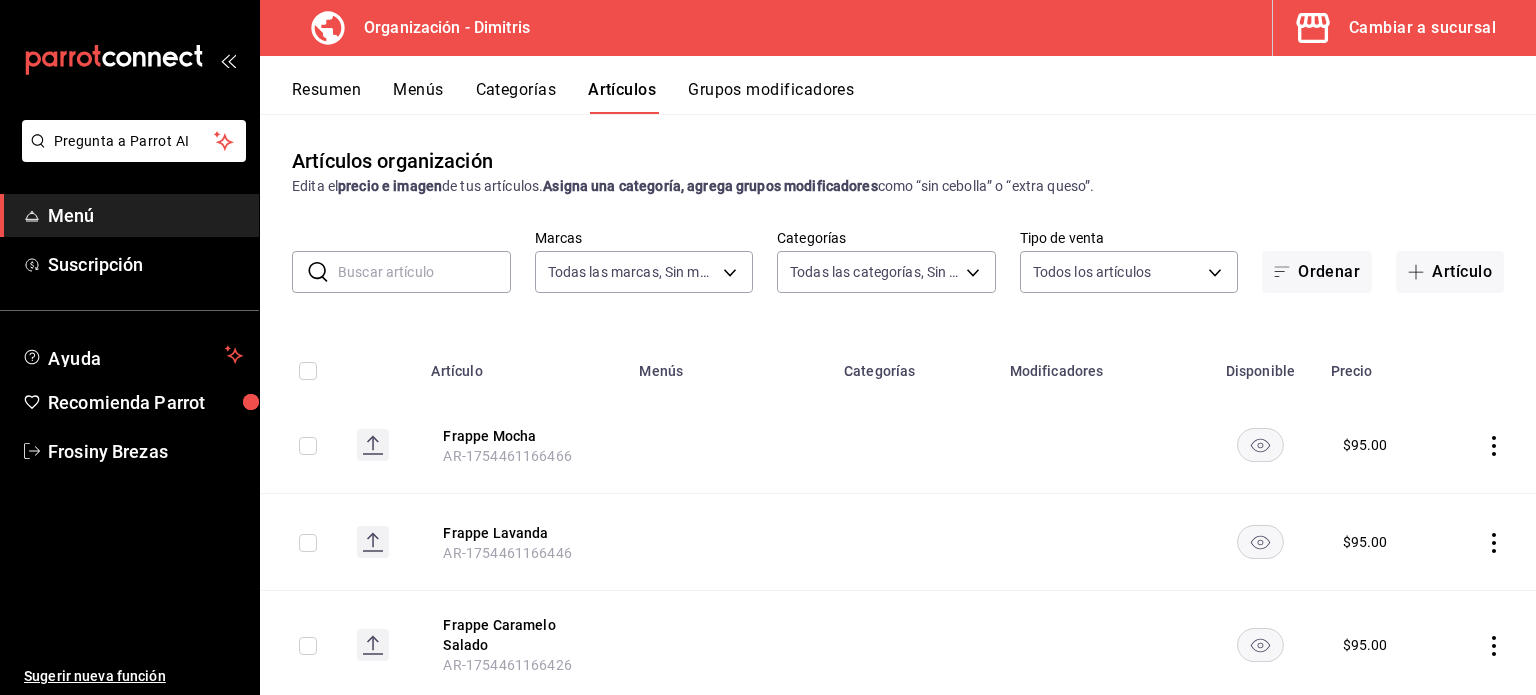 type on "fad5bf19-ac35-4369-abfc-26ce97a05b06,1a0e4e48-3a83-4d7b-81fd-4b5db3218b24,fc7252e9-a0c7-4e96-982c-86d52aa01490,4ec1de2e-2df5-4c12-8a48-f7c6ba2eb845,68da7a32-9727-41d7-9ddb-261cb81b7bb4,da36efa4-89aa-47a3-b034-a6fbbb47968c,44f0bbfd-f24d-47a5-a329-dcb28d76051f,21027e48-eda7-4d11-9826-52dfe6081b69,6d328890-9b7e-4aeb-82bf-0af503d072c3,e7e8a046-2a99-411b-a00c-1bd311824103,b179bbaf-4f87-48e1-bfab-f5dbe5d08cae,3cdfe50e-f20a-46d3-8a3f-aeb4e443c98c,44725bc1-c9e9-428c-b893-b3e86918f769,cf1d47a0-1a27-4371-b514-066ff1872a5a,551f6721-024e-44fe-9092-f68803f94f45,a9658a4d-c010-42e3-b6ba-270031aa9a01,a3066e3e-a1a7-4fe1-8b8b-9ba6f71bd17b,63605a43-aca2-4ae5-8d38-d3cb60e65b9e,d17a3a09-abd5-4a56-8f48-6a797c9b727f,97bd5fd0-f871-4a03-991b-154a0768f2bc" 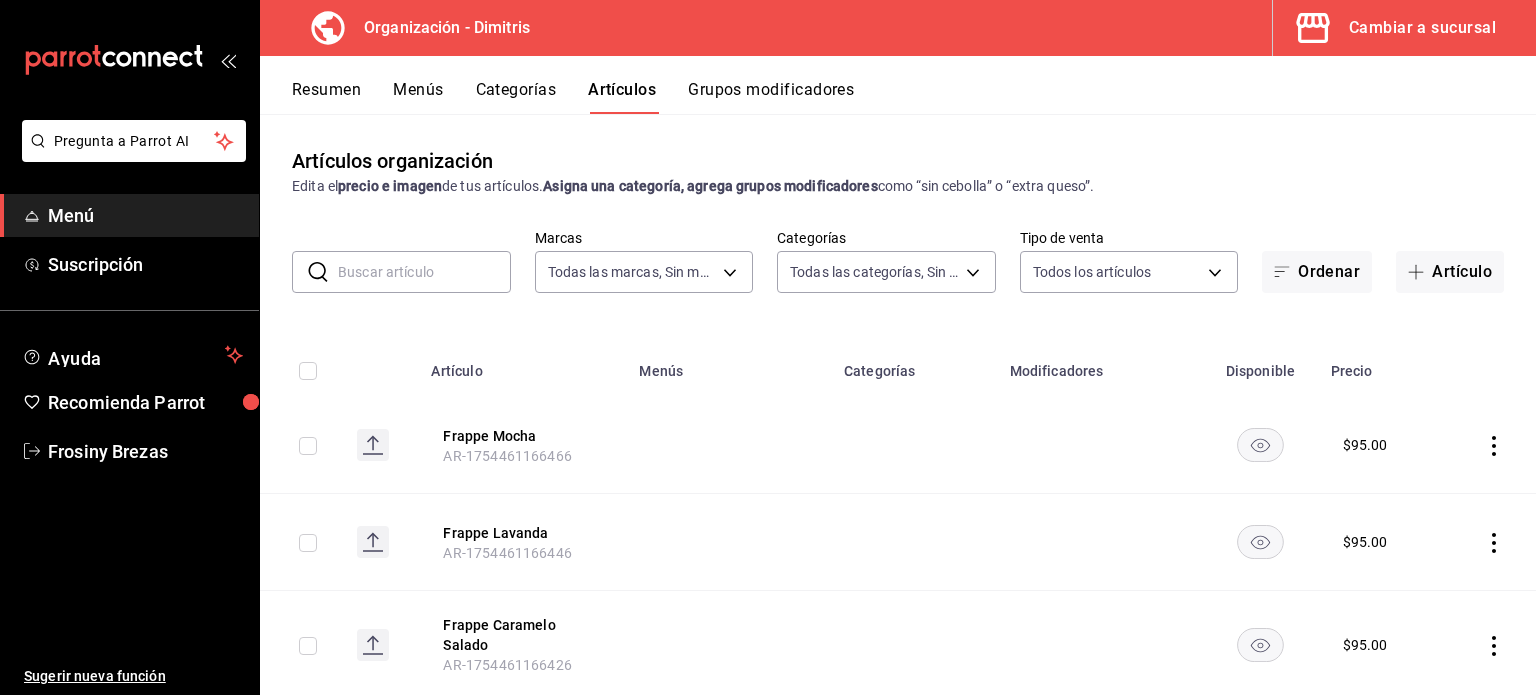 click at bounding box center (424, 272) 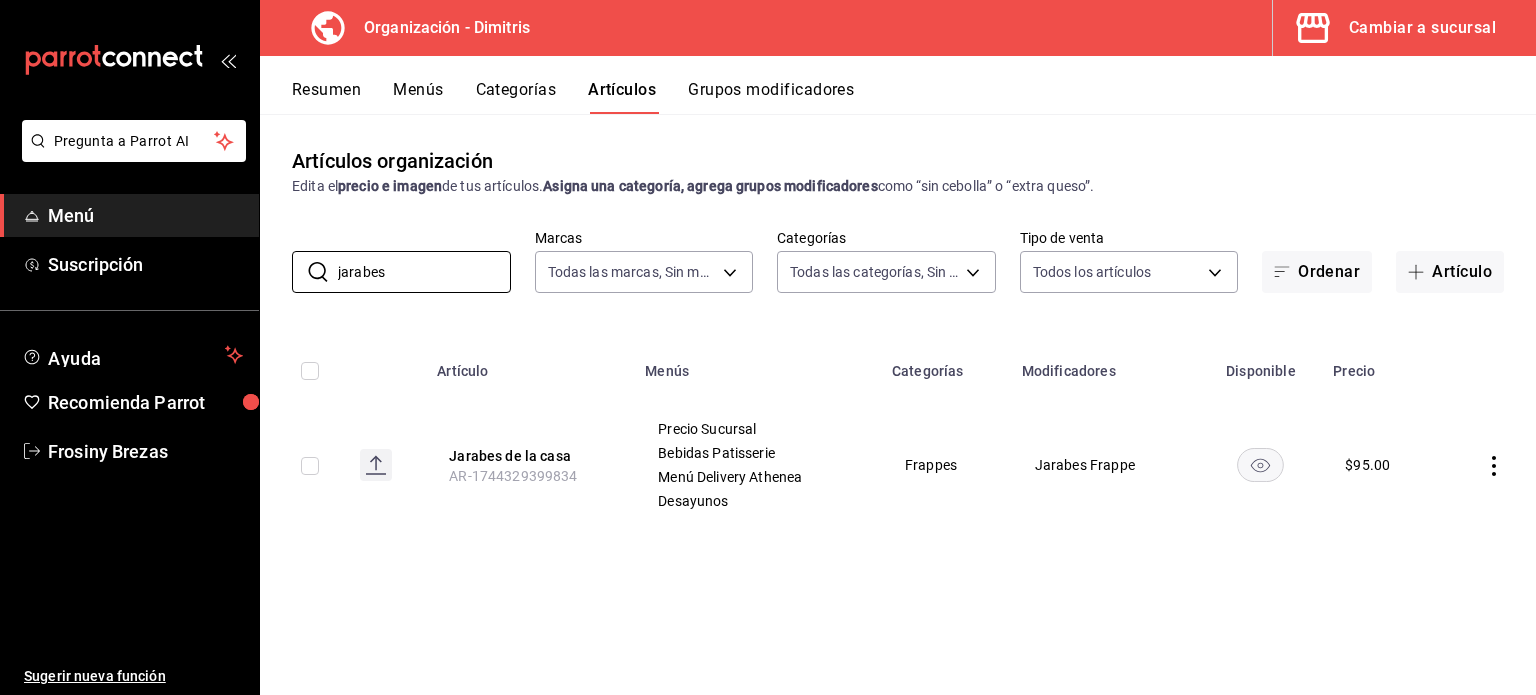 type on "jarabes" 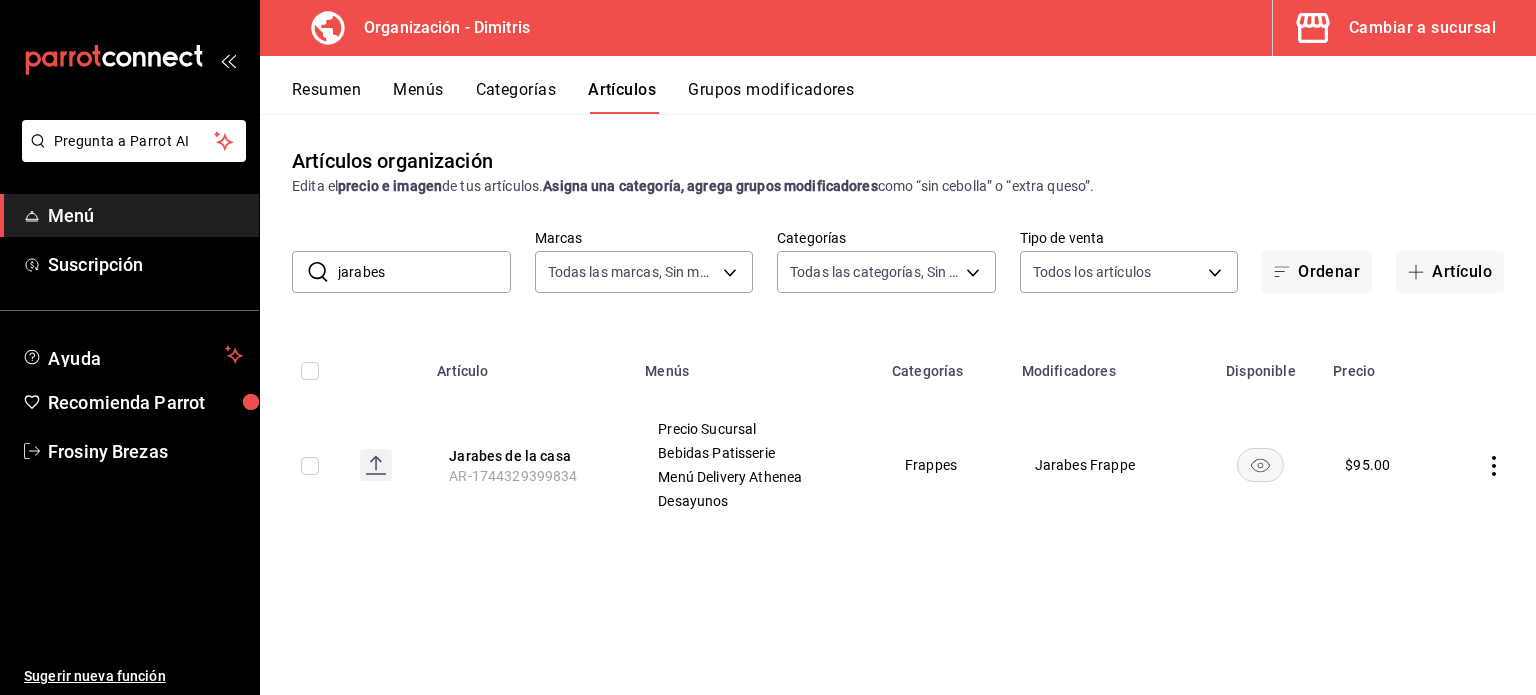 click 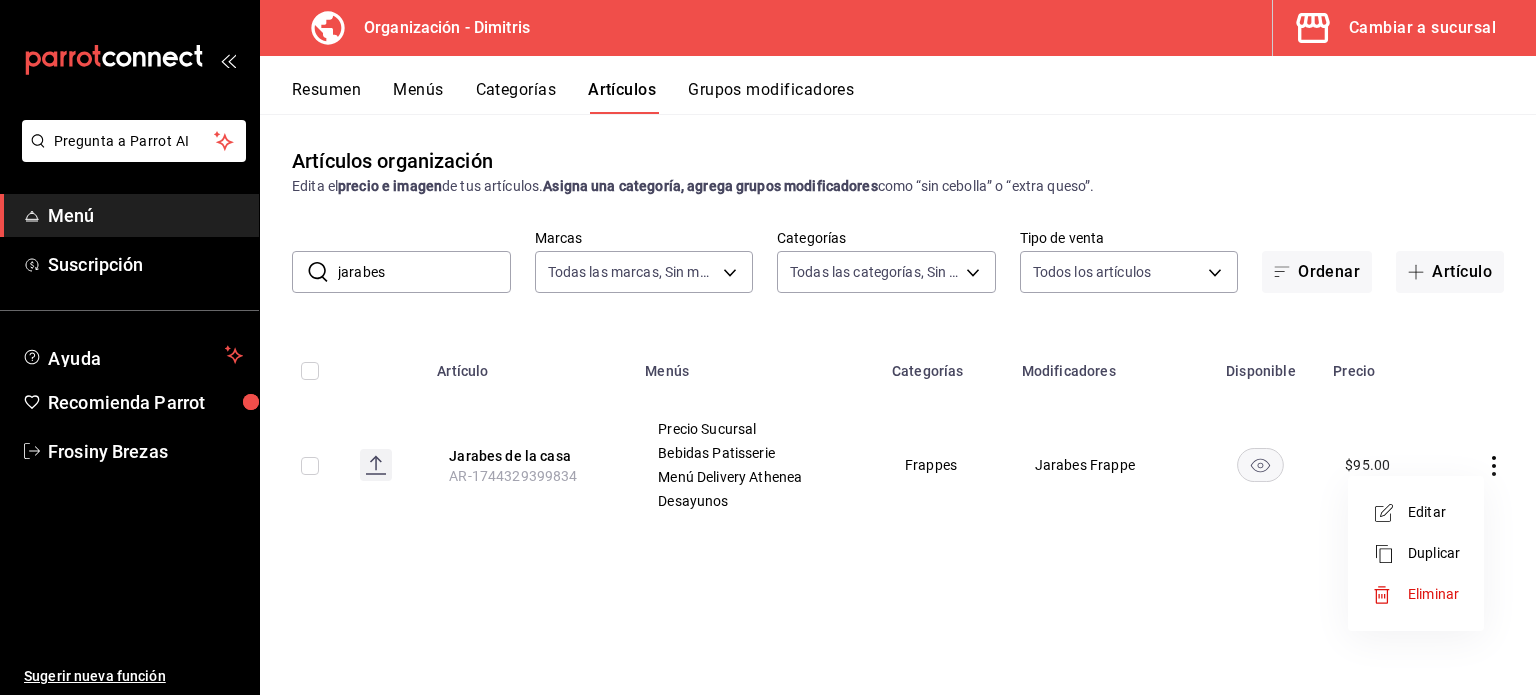 click on "Eliminar" at bounding box center [1433, 594] 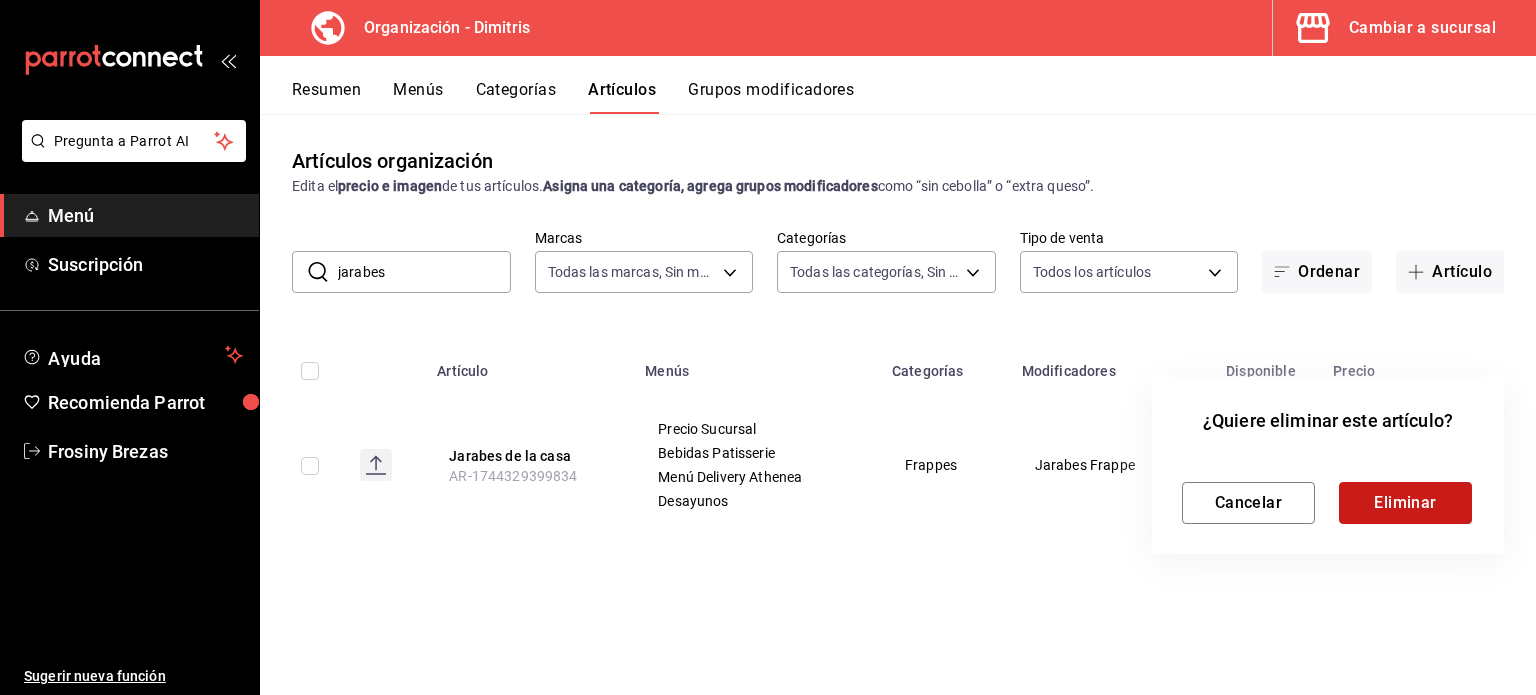 click on "Eliminar" at bounding box center [1405, 503] 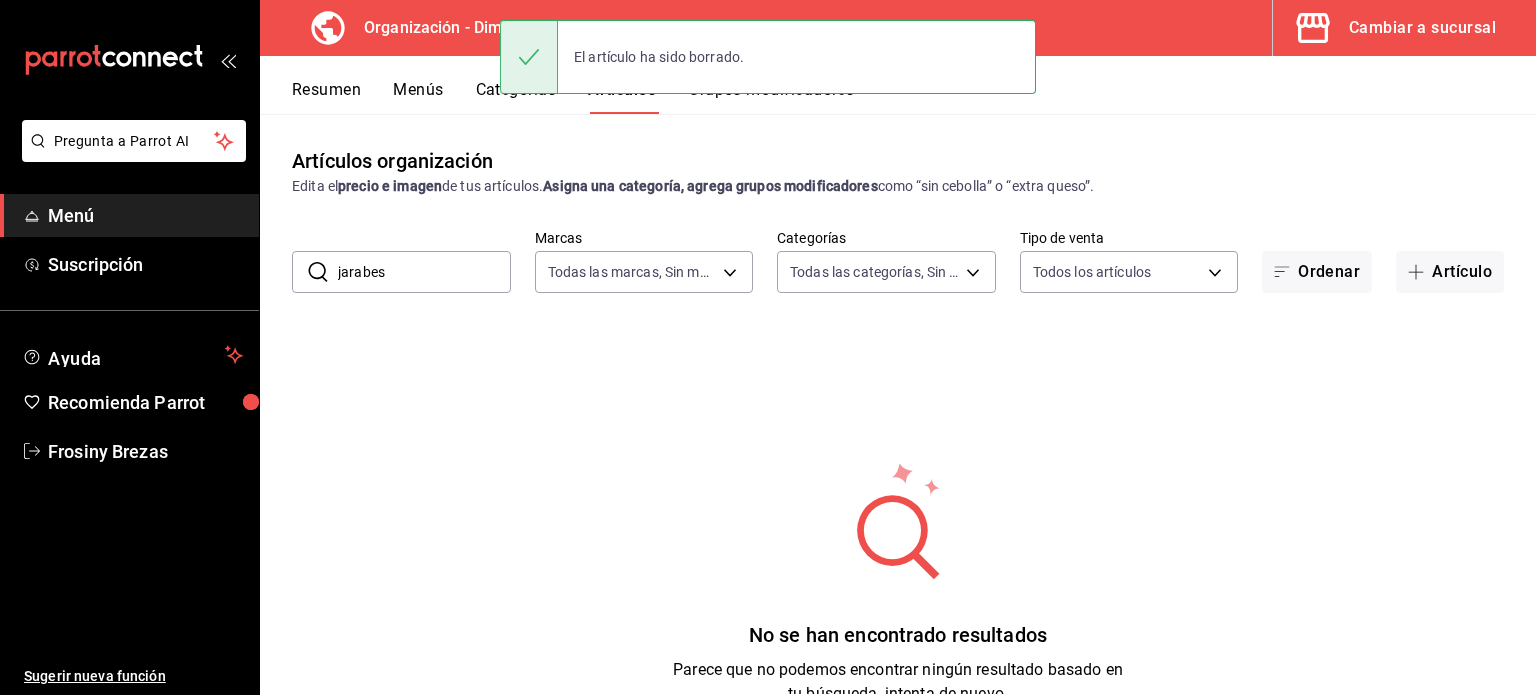 click on "Resumen" at bounding box center [326, 97] 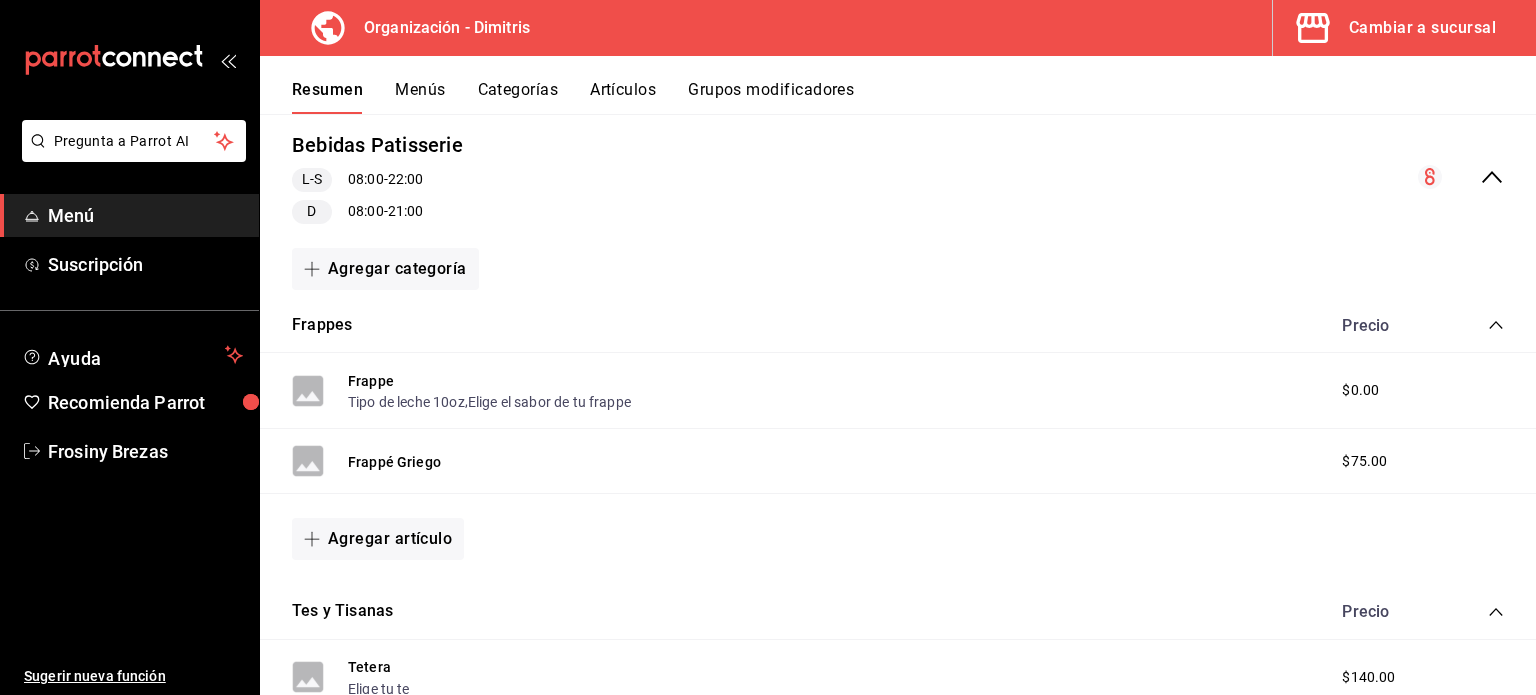 scroll, scrollTop: 99, scrollLeft: 0, axis: vertical 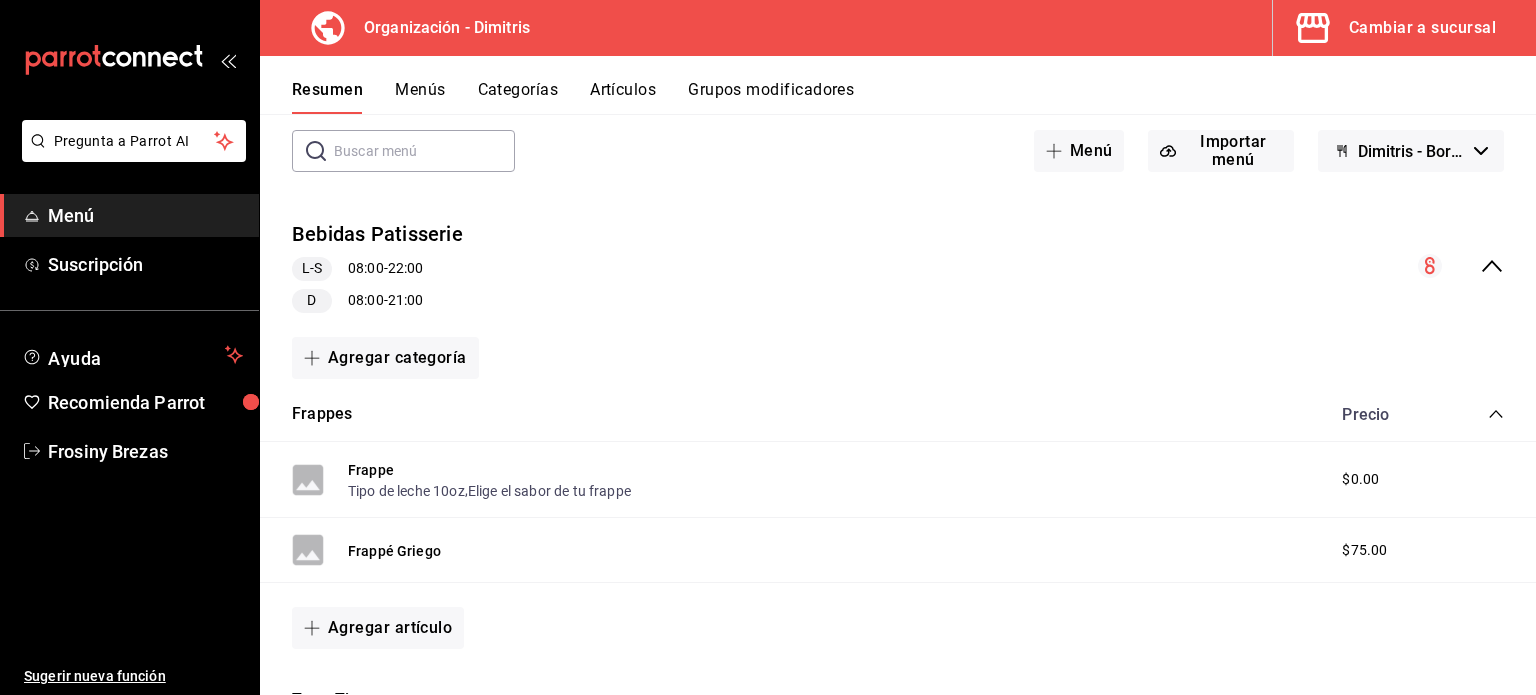 click 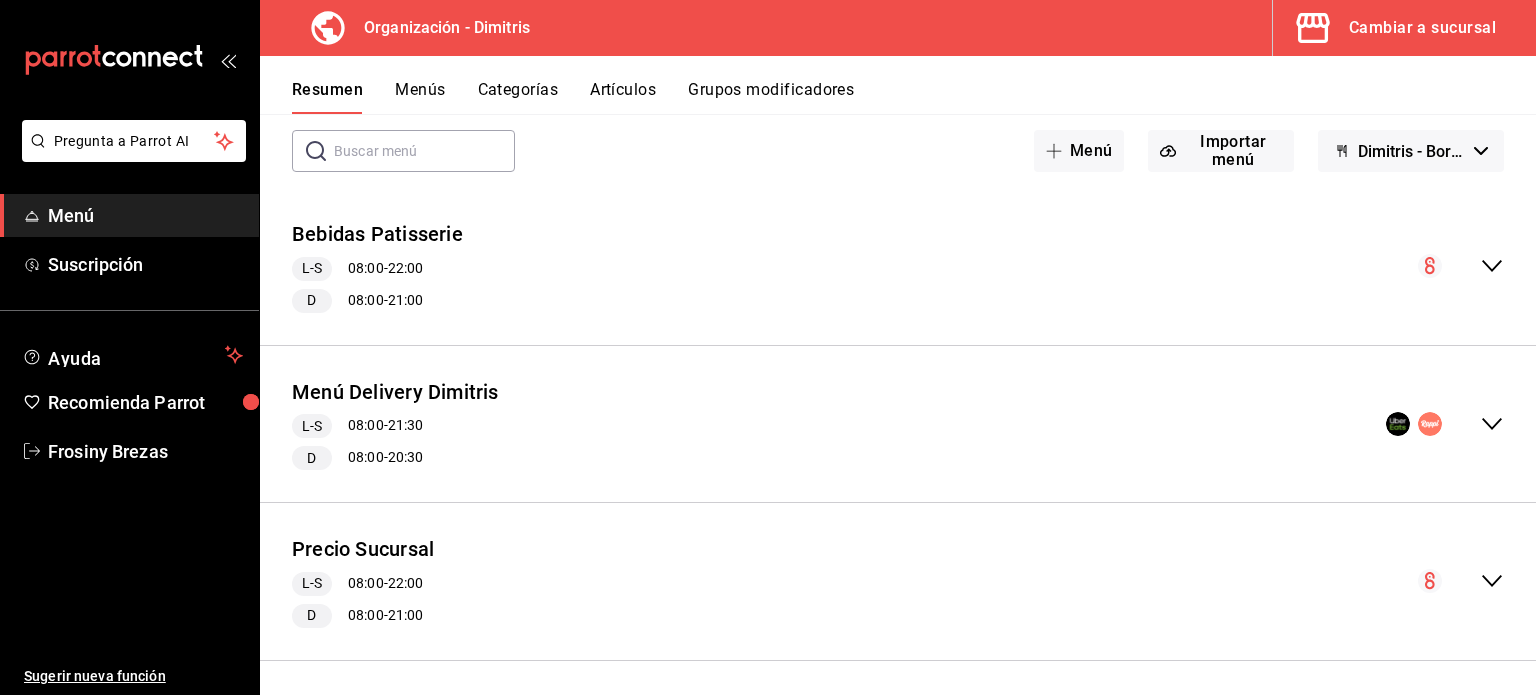 click 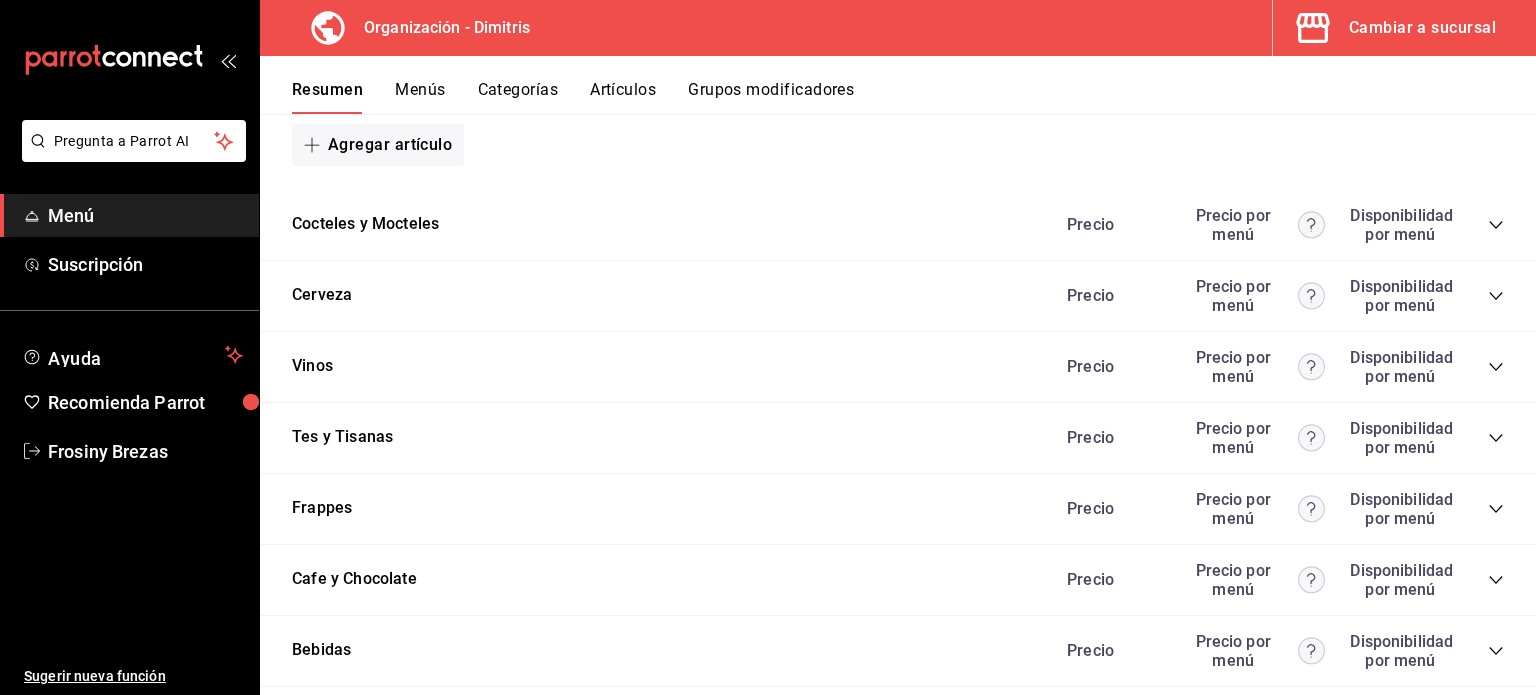 scroll, scrollTop: 1204, scrollLeft: 0, axis: vertical 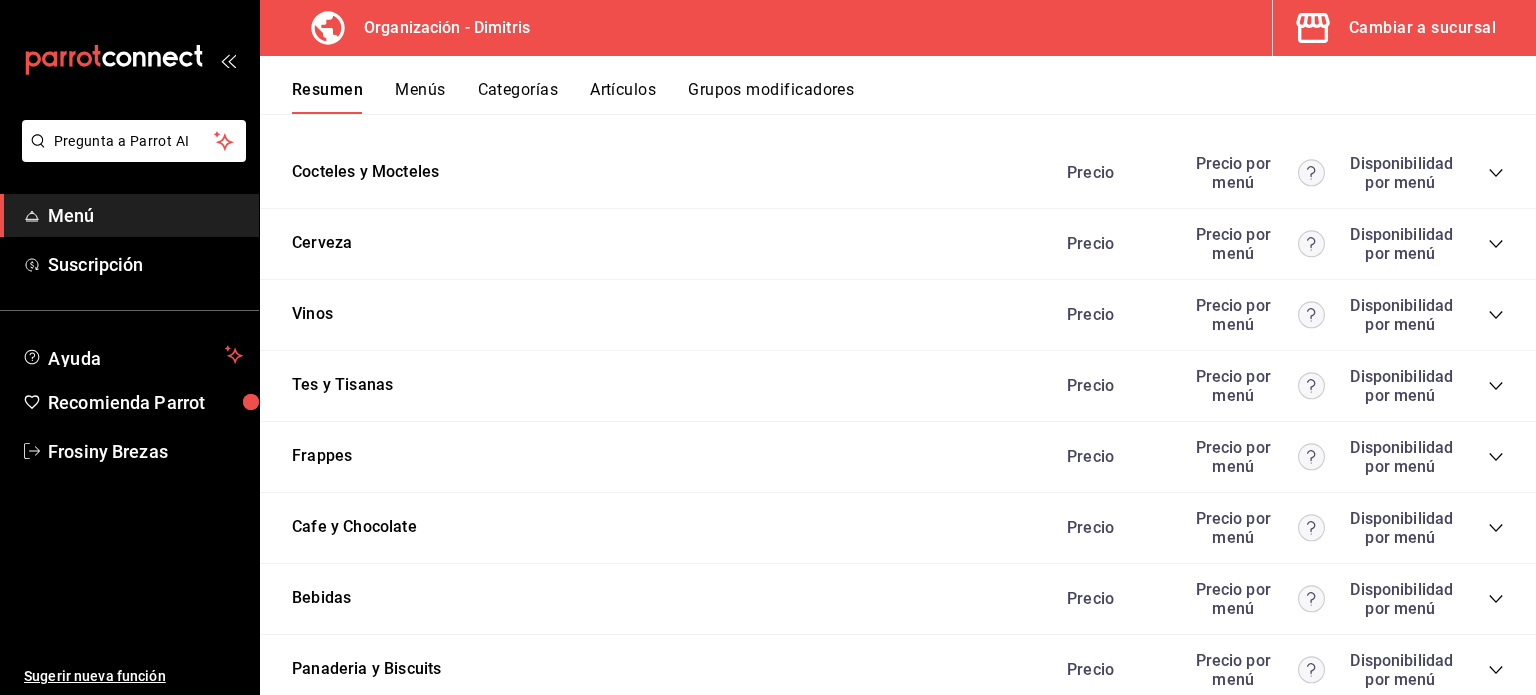 click 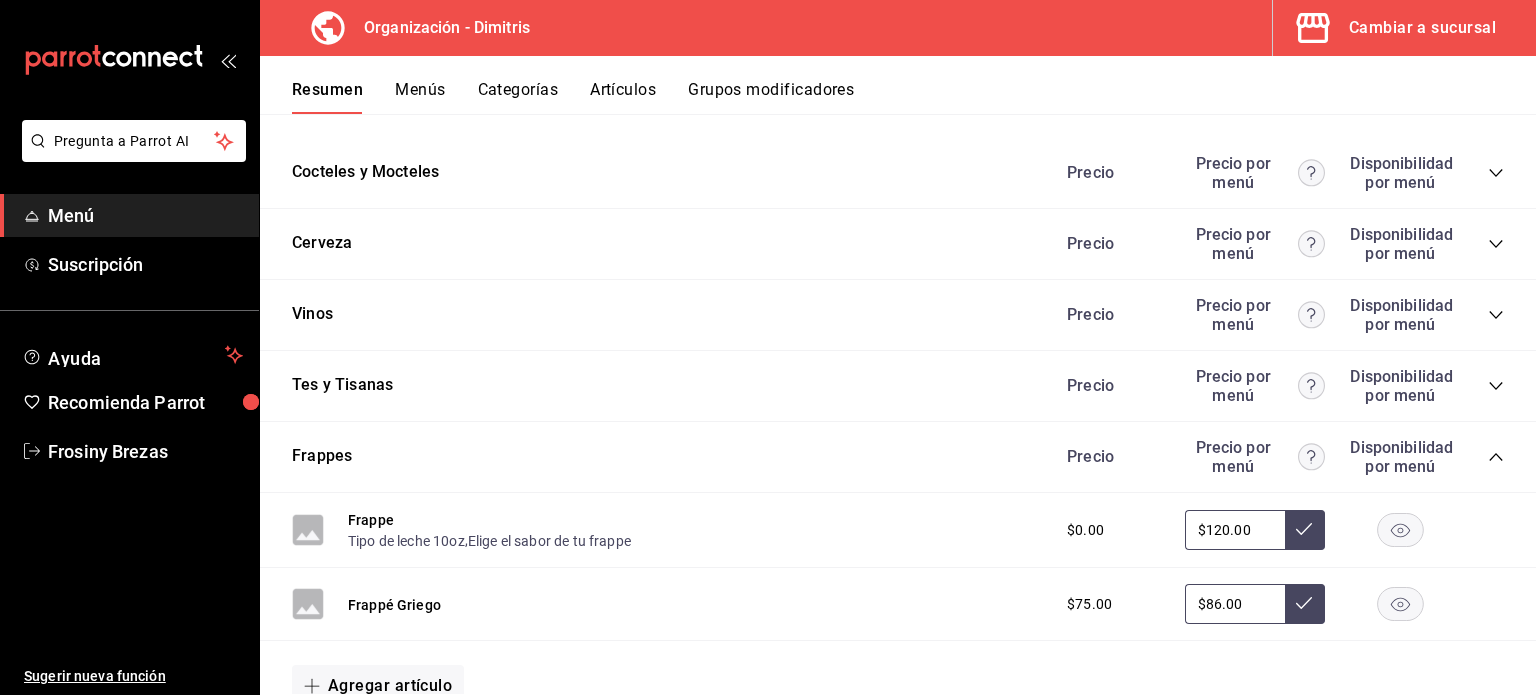 click 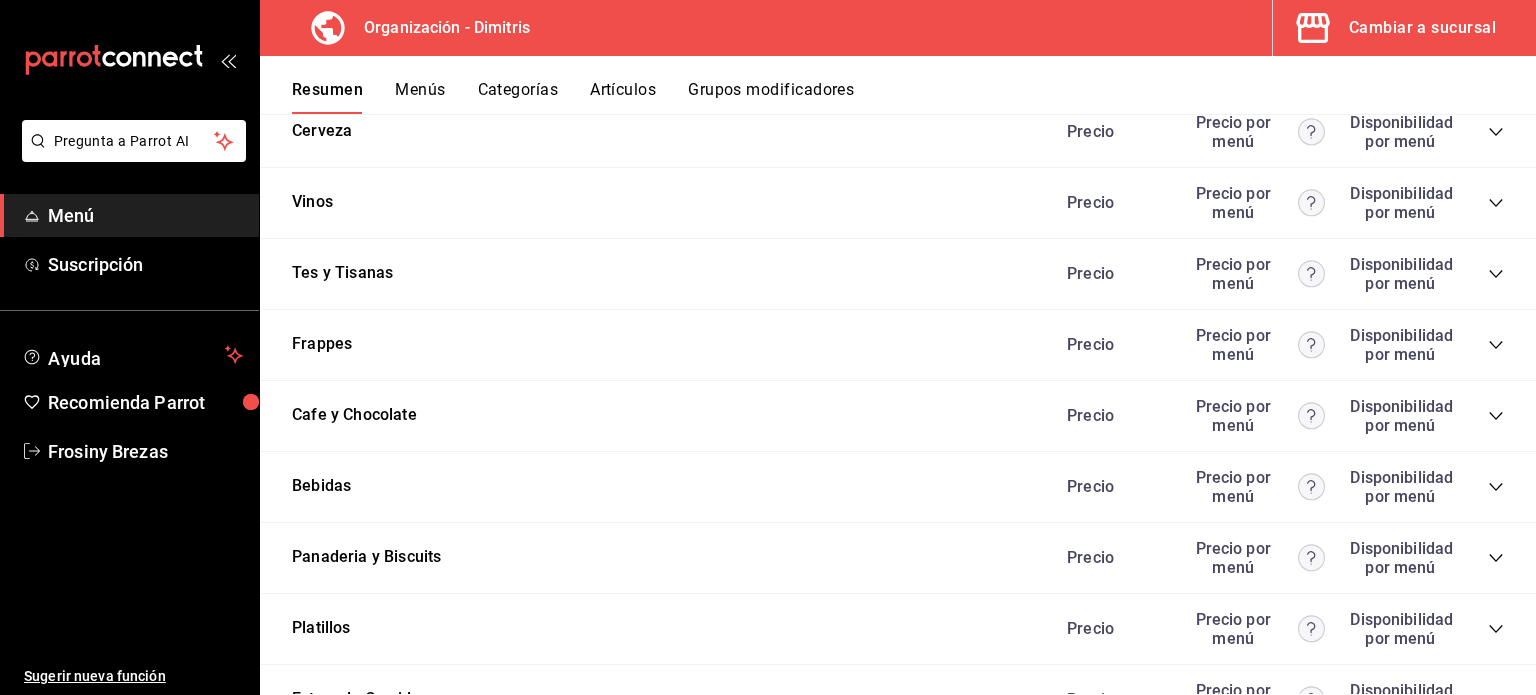scroll, scrollTop: 1319, scrollLeft: 0, axis: vertical 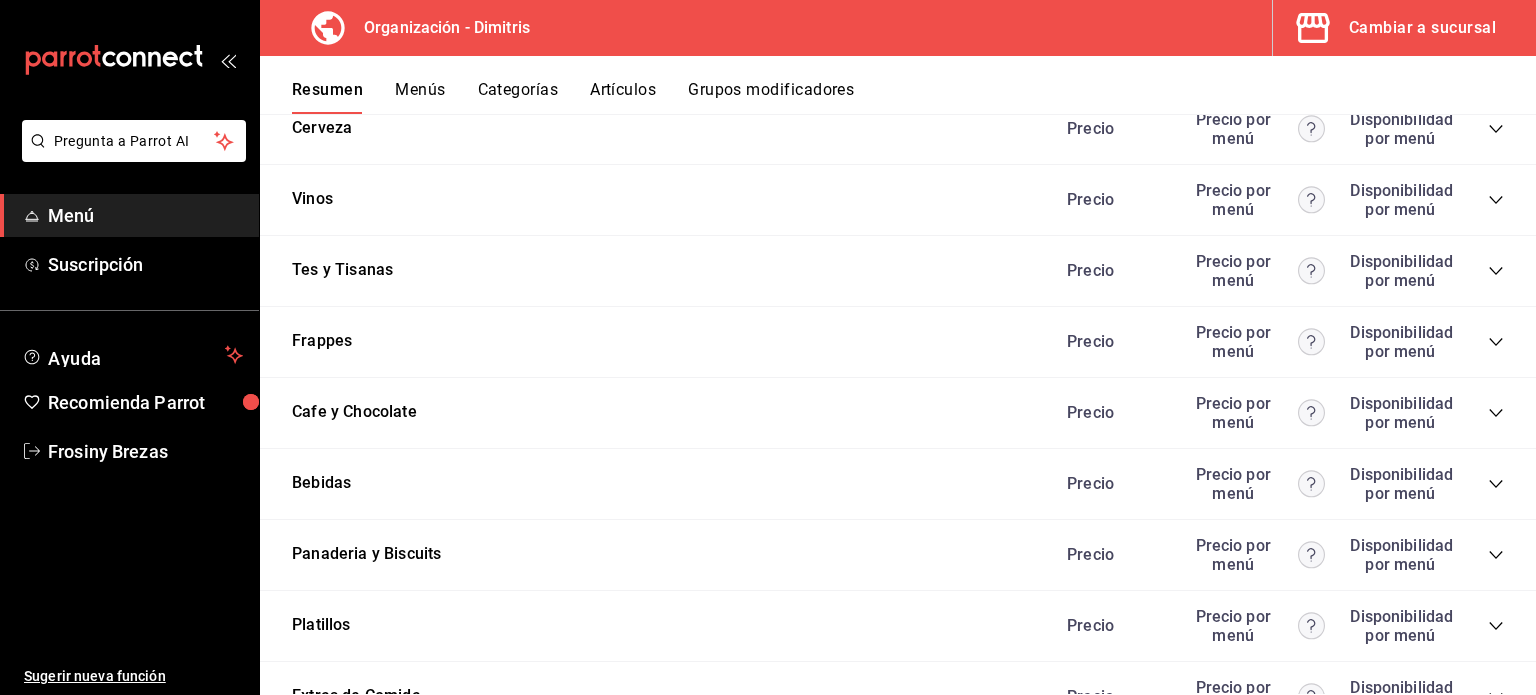 click 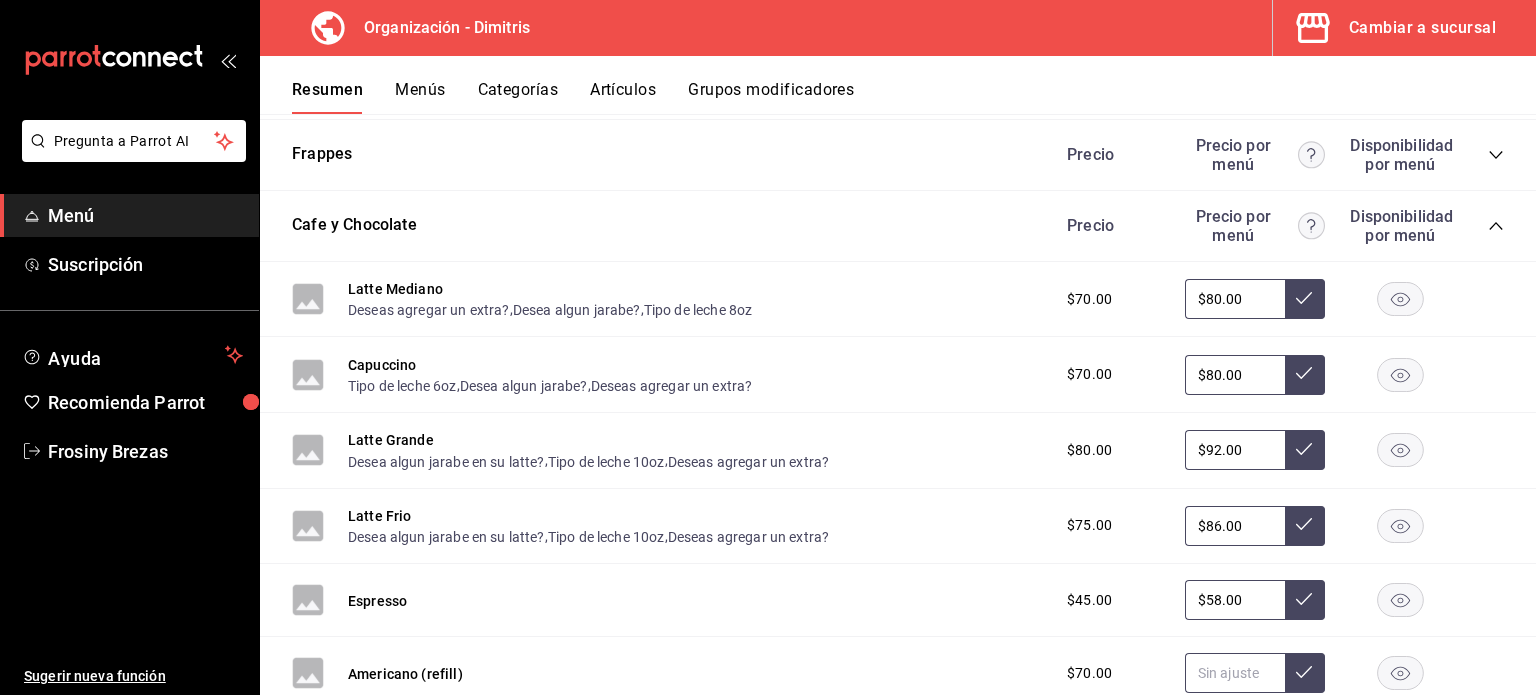 scroll, scrollTop: 1507, scrollLeft: 0, axis: vertical 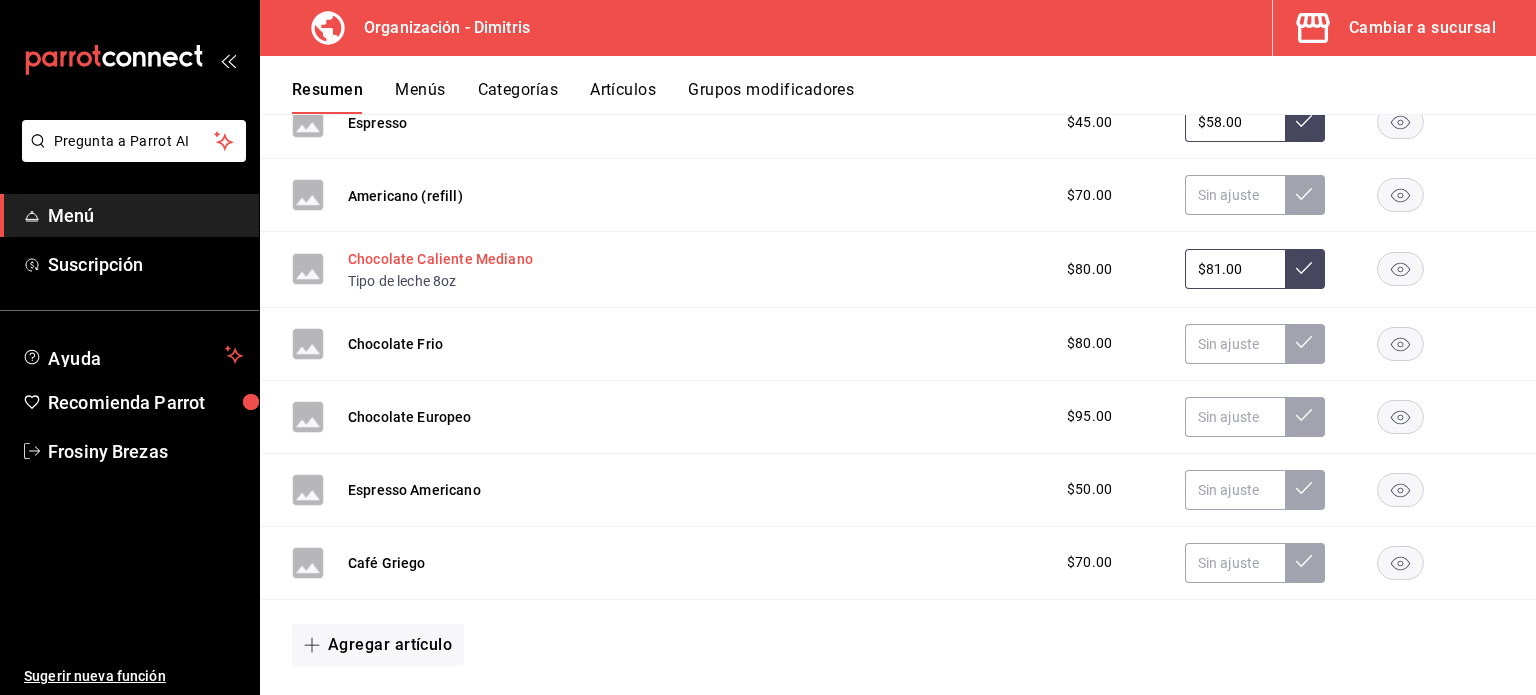 click on "Chocolate Caliente Mediano" at bounding box center (440, 259) 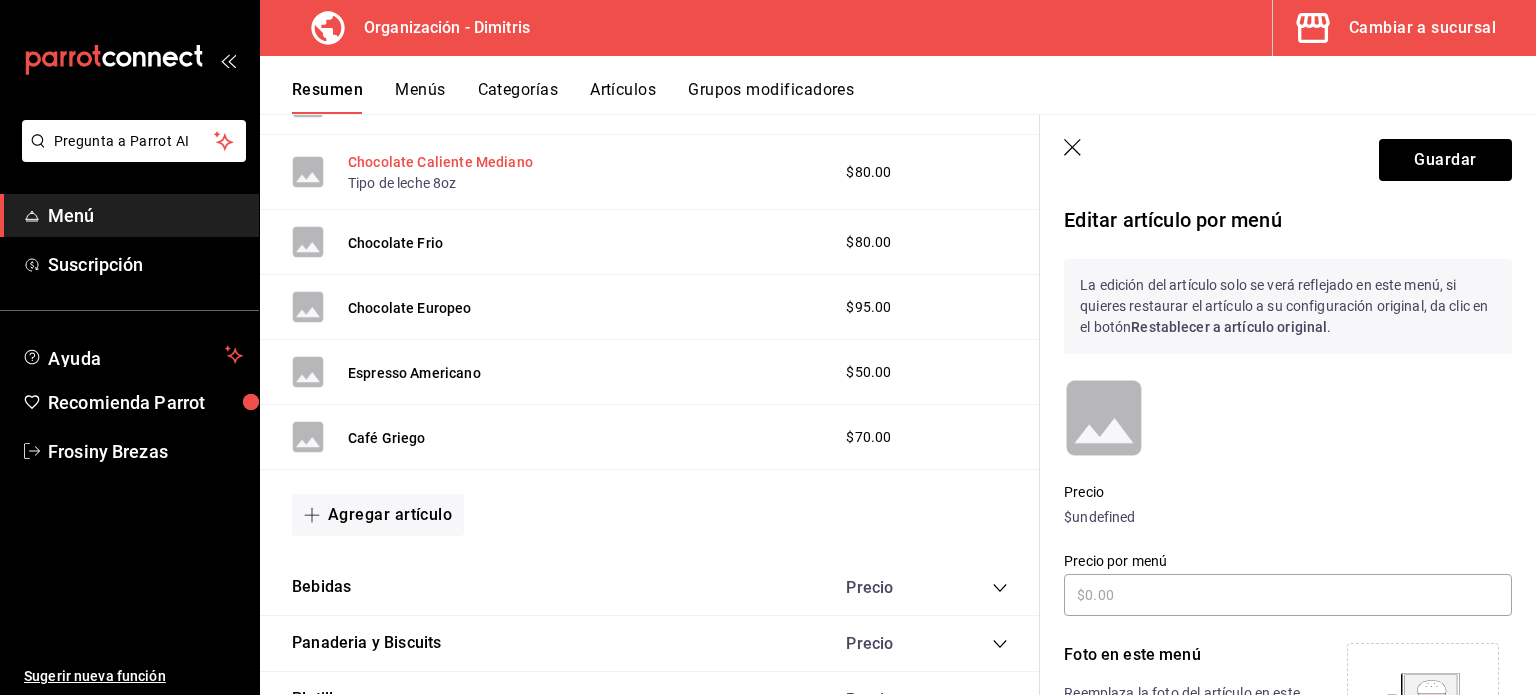 scroll, scrollTop: 1832, scrollLeft: 0, axis: vertical 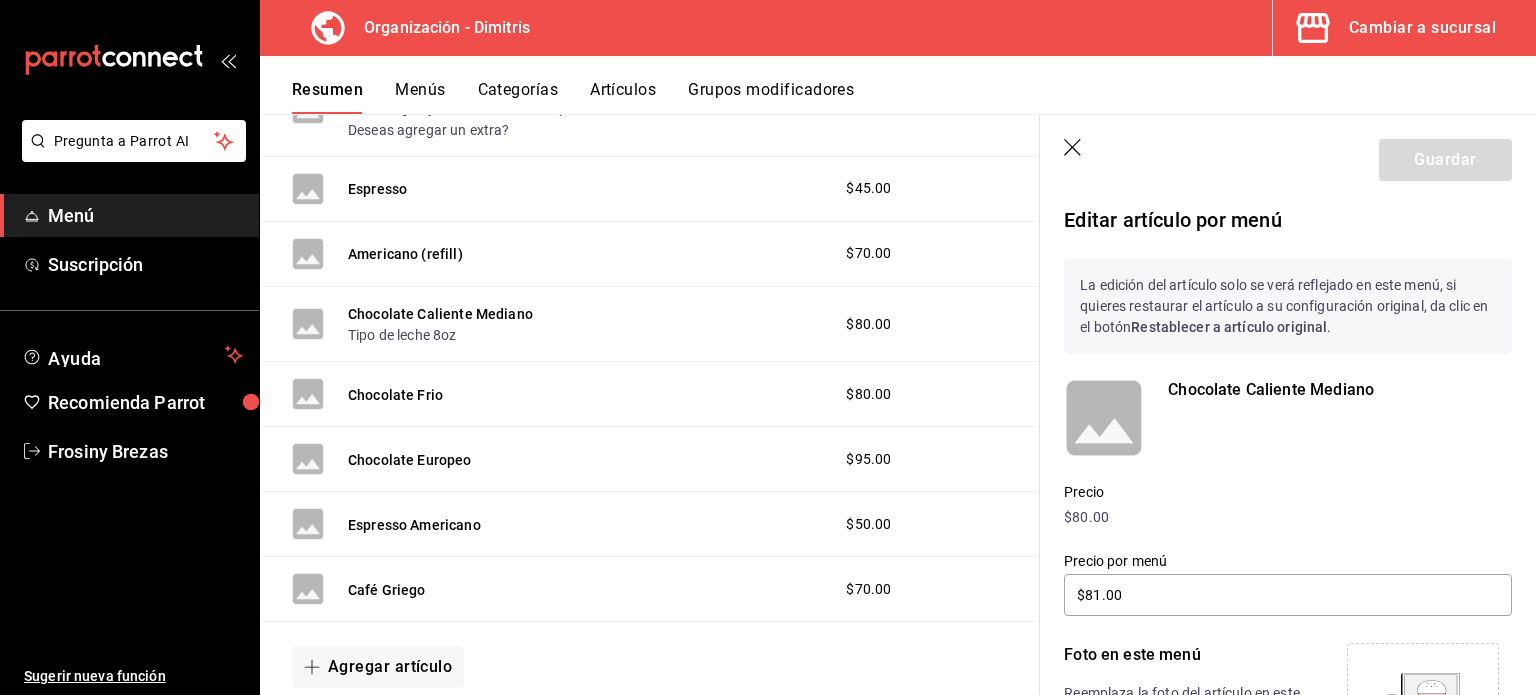 click on "Artículos" at bounding box center [623, 97] 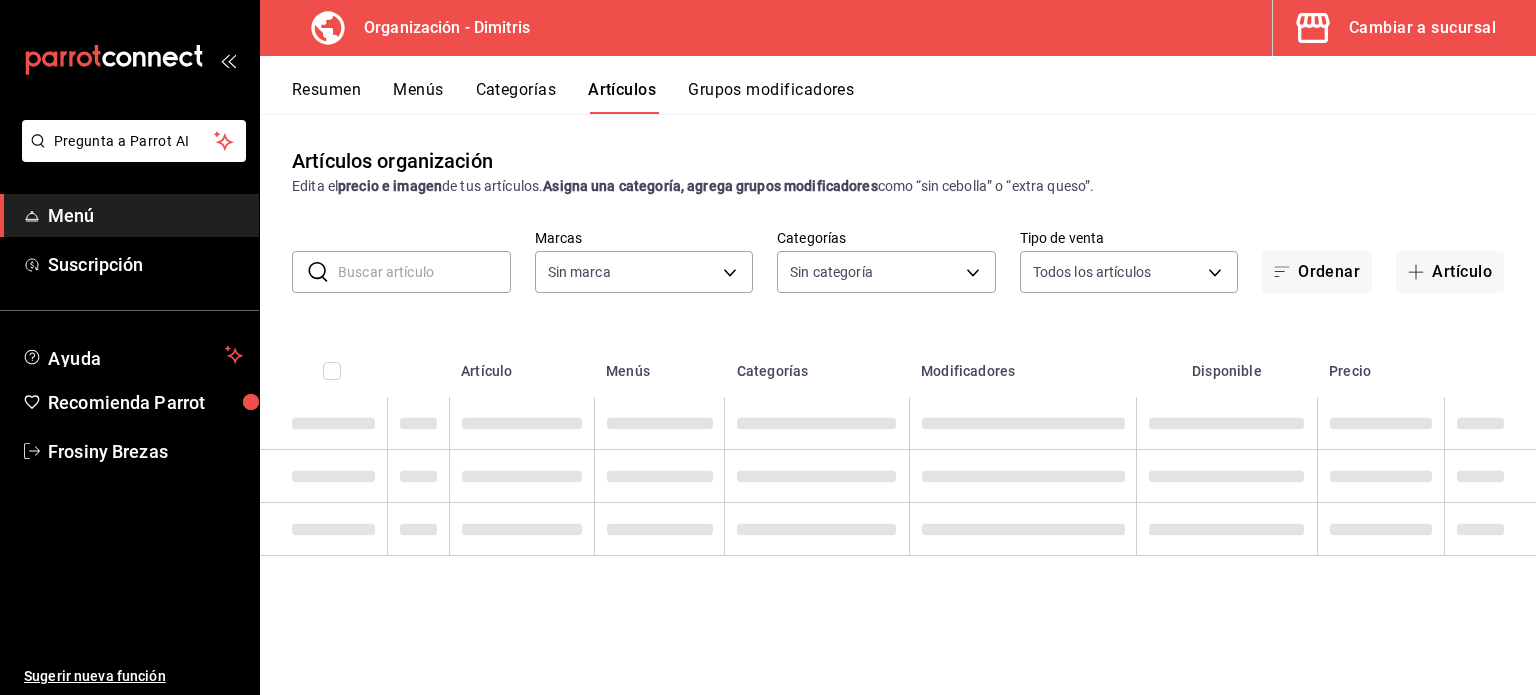 type on "fad5bf19-ac35-4369-abfc-26ce97a05b06,1a0e4e48-3a83-4d7b-81fd-4b5db3218b24,fc7252e9-a0c7-4e96-982c-86d52aa01490,4ec1de2e-2df5-4c12-8a48-f7c6ba2eb845,68da7a32-9727-41d7-9ddb-261cb81b7bb4,da36efa4-89aa-47a3-b034-a6fbbb47968c,44f0bbfd-f24d-47a5-a329-dcb28d76051f,21027e48-eda7-4d11-9826-52dfe6081b69,6d328890-9b7e-4aeb-82bf-0af503d072c3,e7e8a046-2a99-411b-a00c-1bd311824103,b179bbaf-4f87-48e1-bfab-f5dbe5d08cae,3cdfe50e-f20a-46d3-8a3f-aeb4e443c98c,44725bc1-c9e9-428c-b893-b3e86918f769,cf1d47a0-1a27-4371-b514-066ff1872a5a,551f6721-024e-44fe-9092-f68803f94f45,a9658a4d-c010-42e3-b6ba-270031aa9a01,a3066e3e-a1a7-4fe1-8b8b-9ba6f71bd17b,63605a43-aca2-4ae5-8d38-d3cb60e65b9e,d17a3a09-abd5-4a56-8f48-6a797c9b727f,97bd5fd0-f871-4a03-991b-154a0768f2bc" 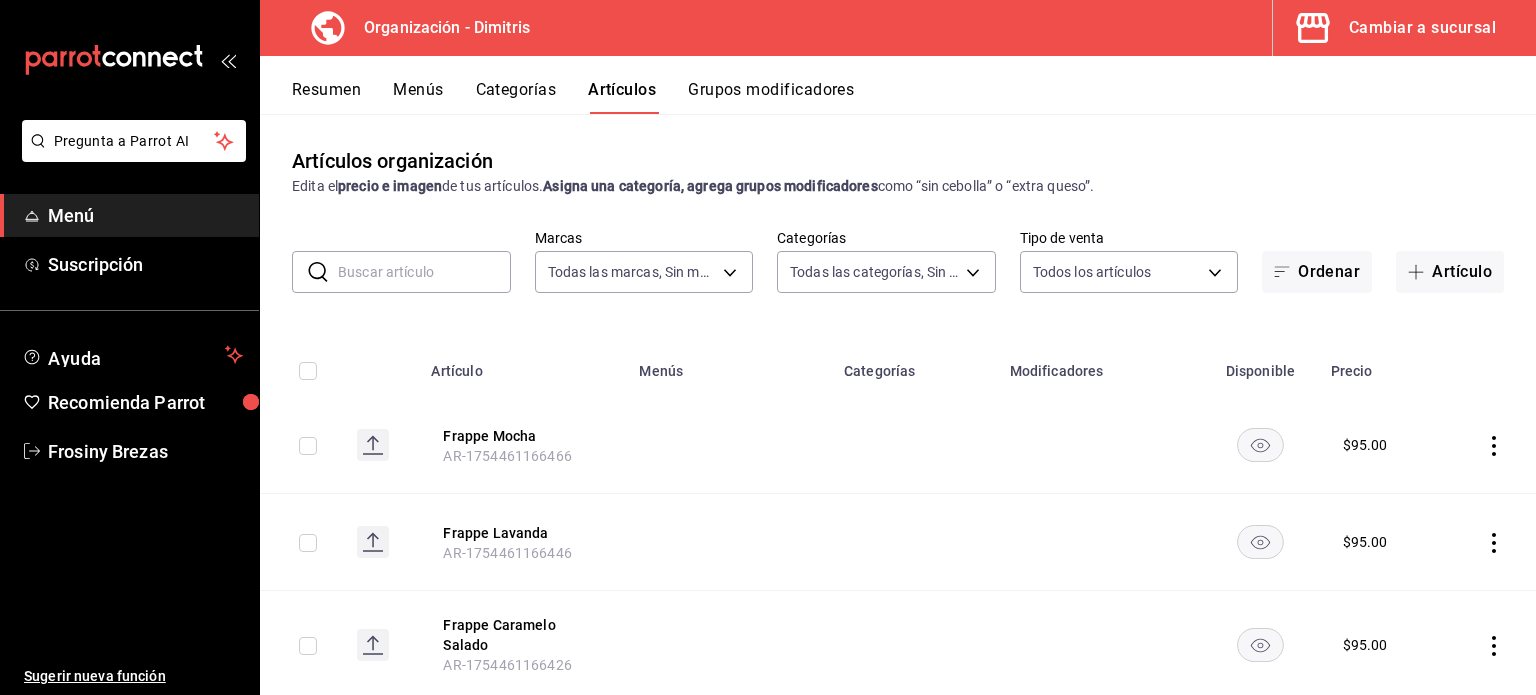 type on "317daab7-dfab-4307-9e12-935137646369" 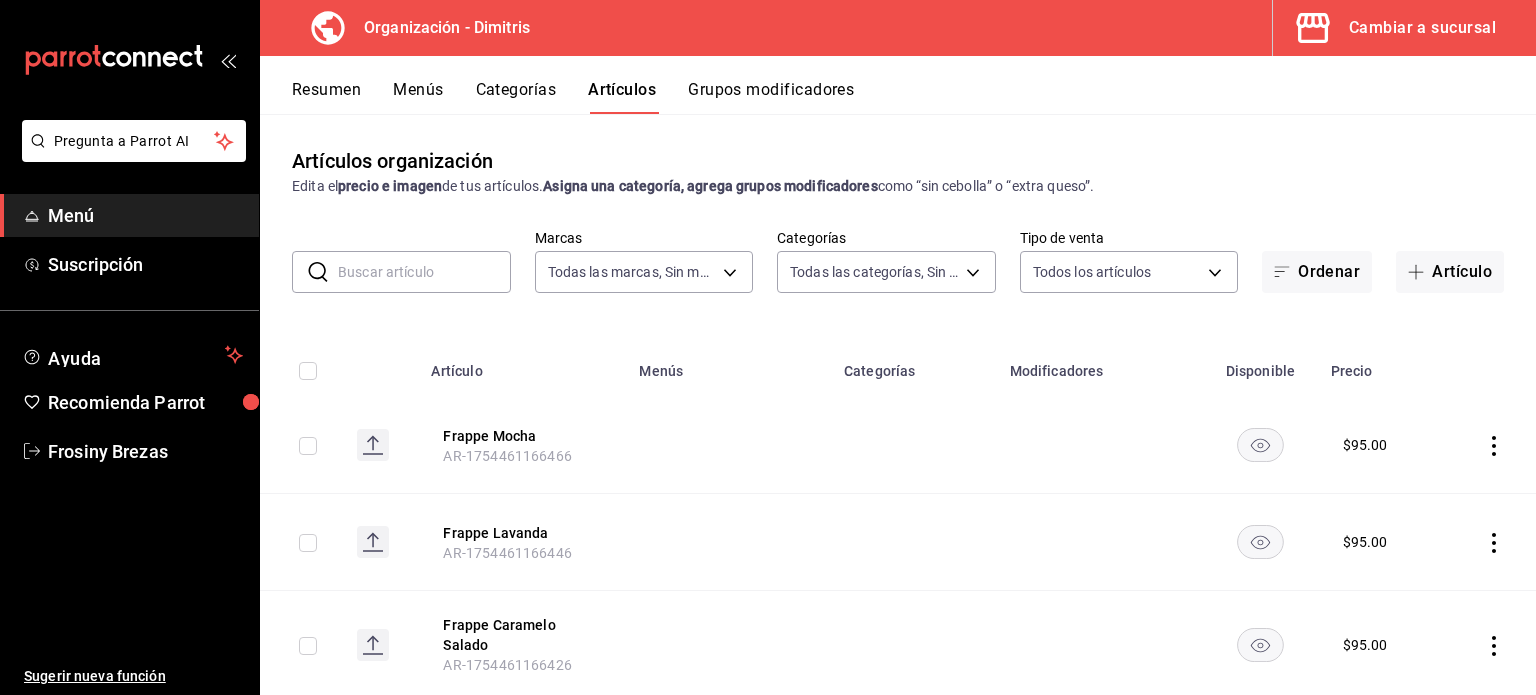 click at bounding box center [424, 272] 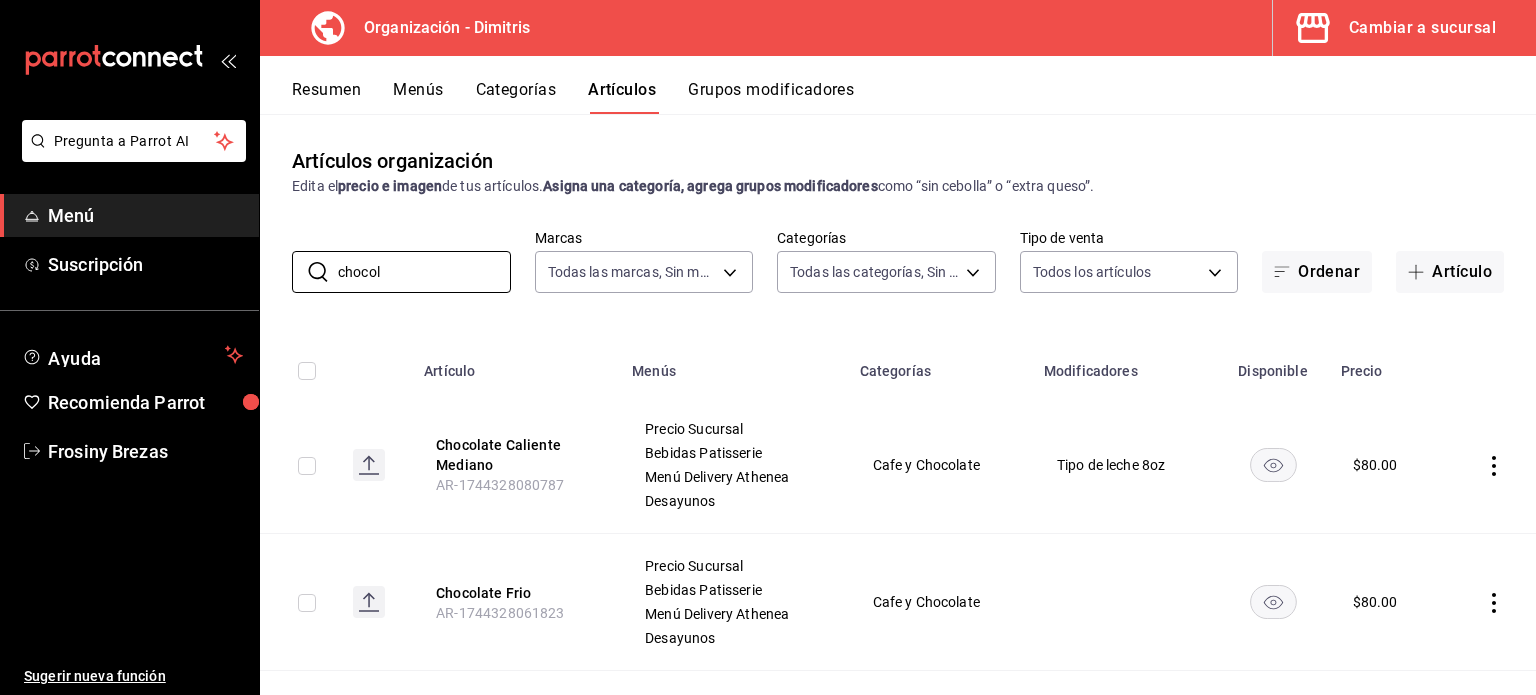 type on "chocol" 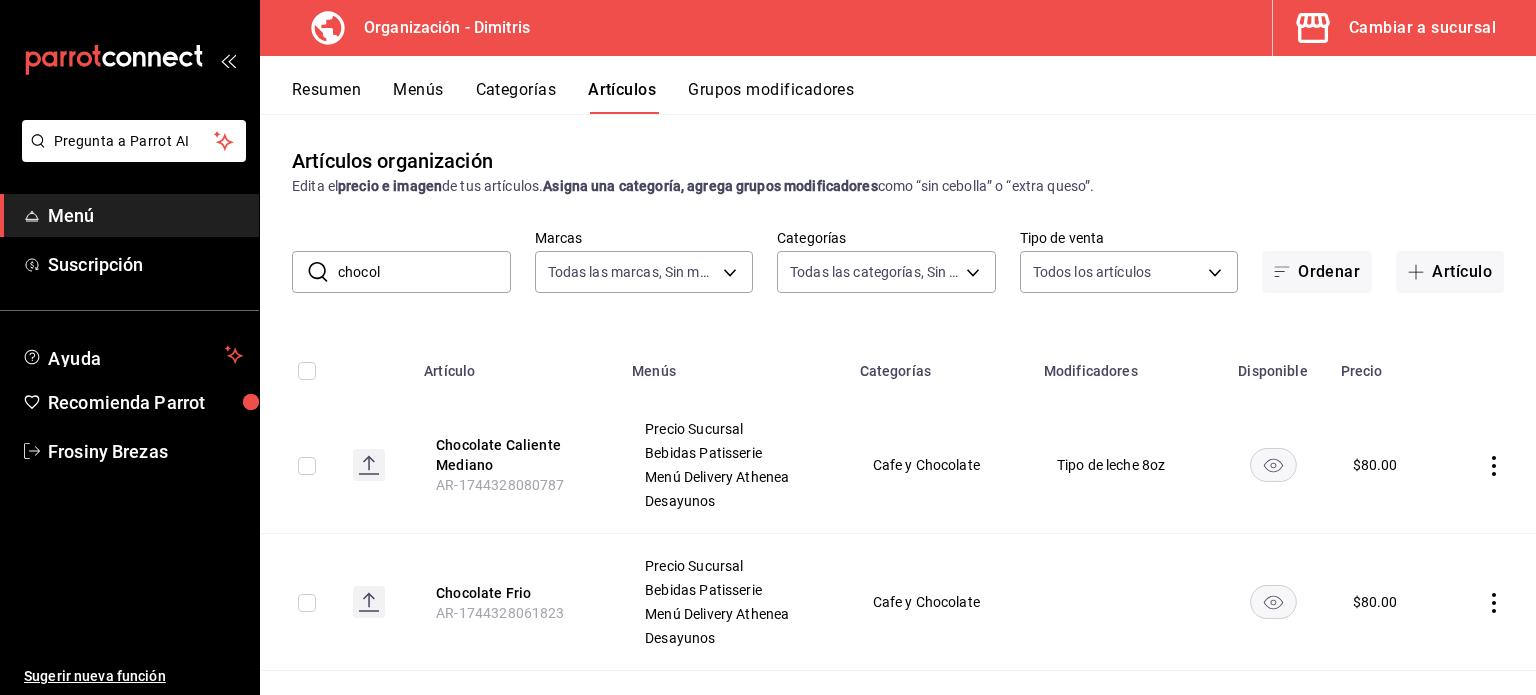 click 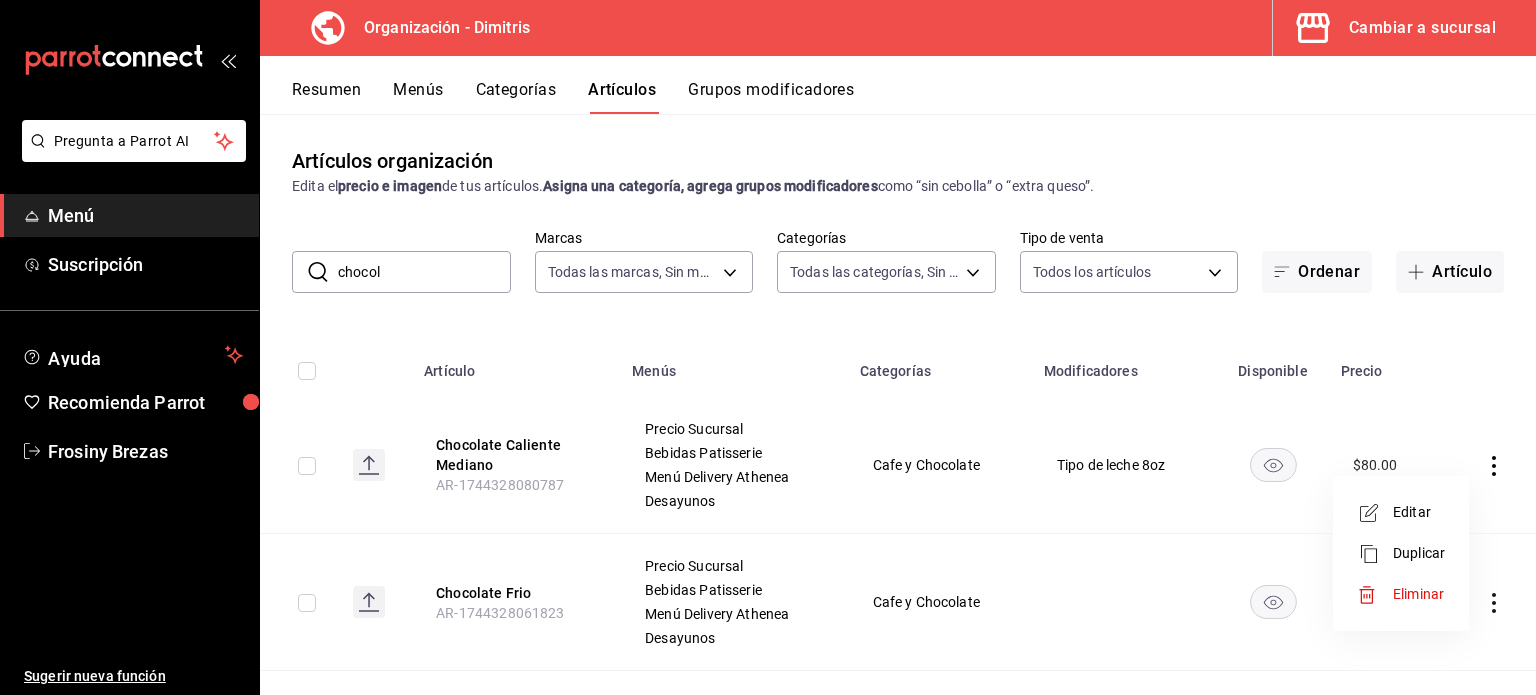 click on "Duplicar" at bounding box center (1419, 553) 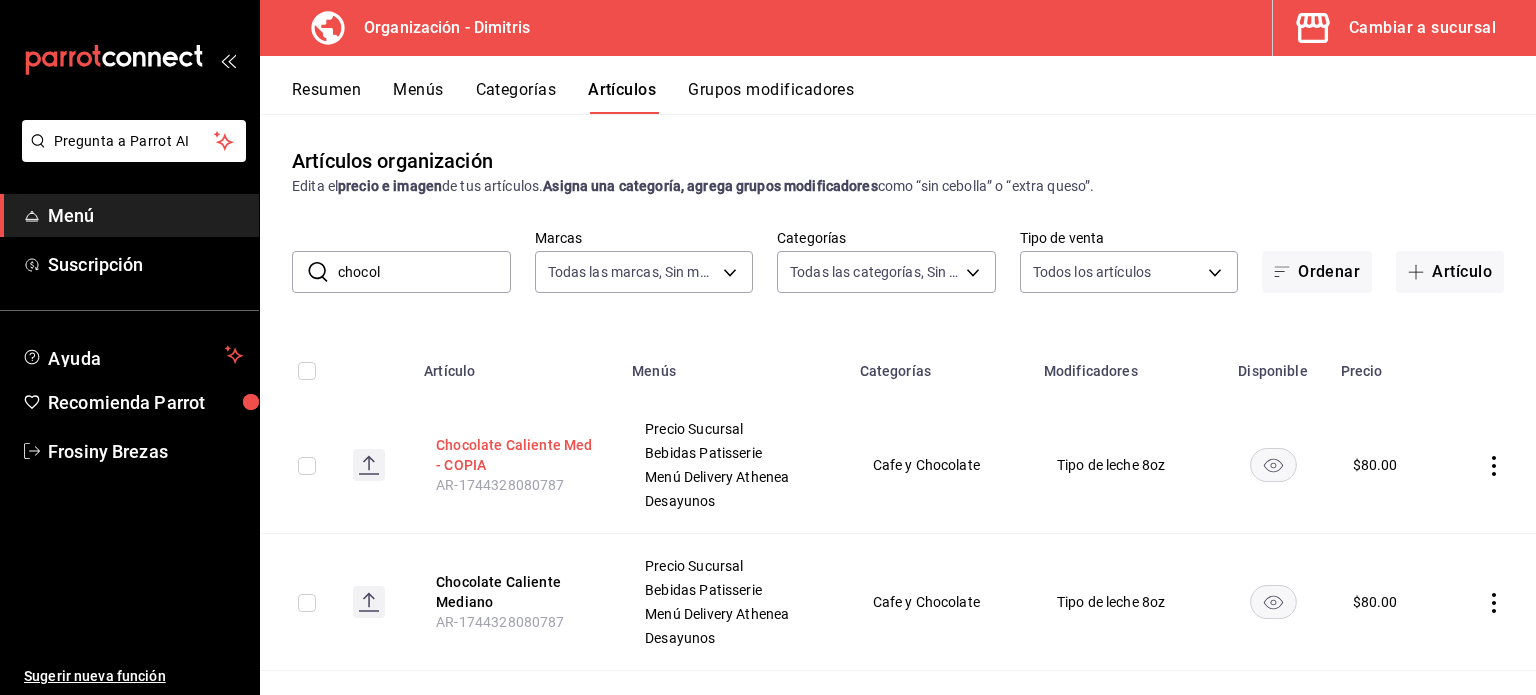 click on "Chocolate Caliente Med - COPIA" at bounding box center [516, 455] 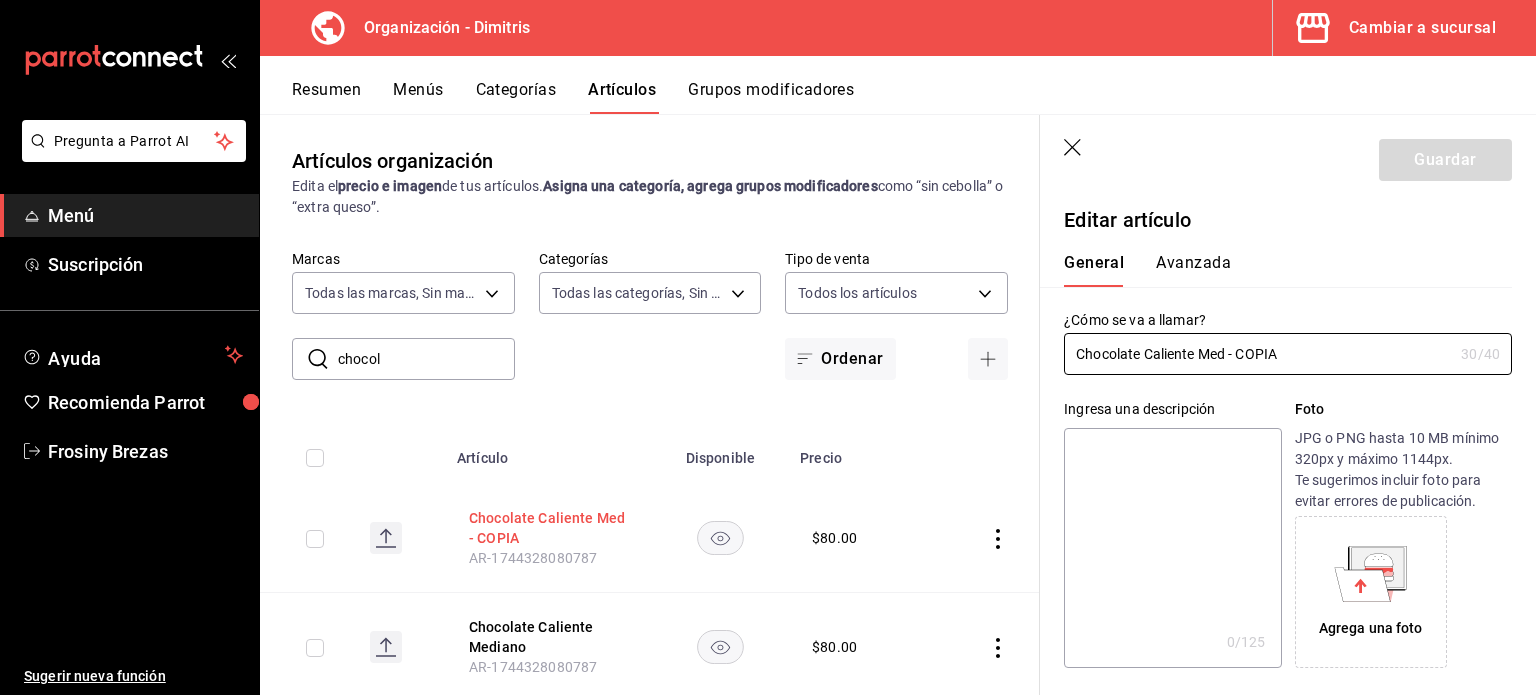 type on "$80.00" 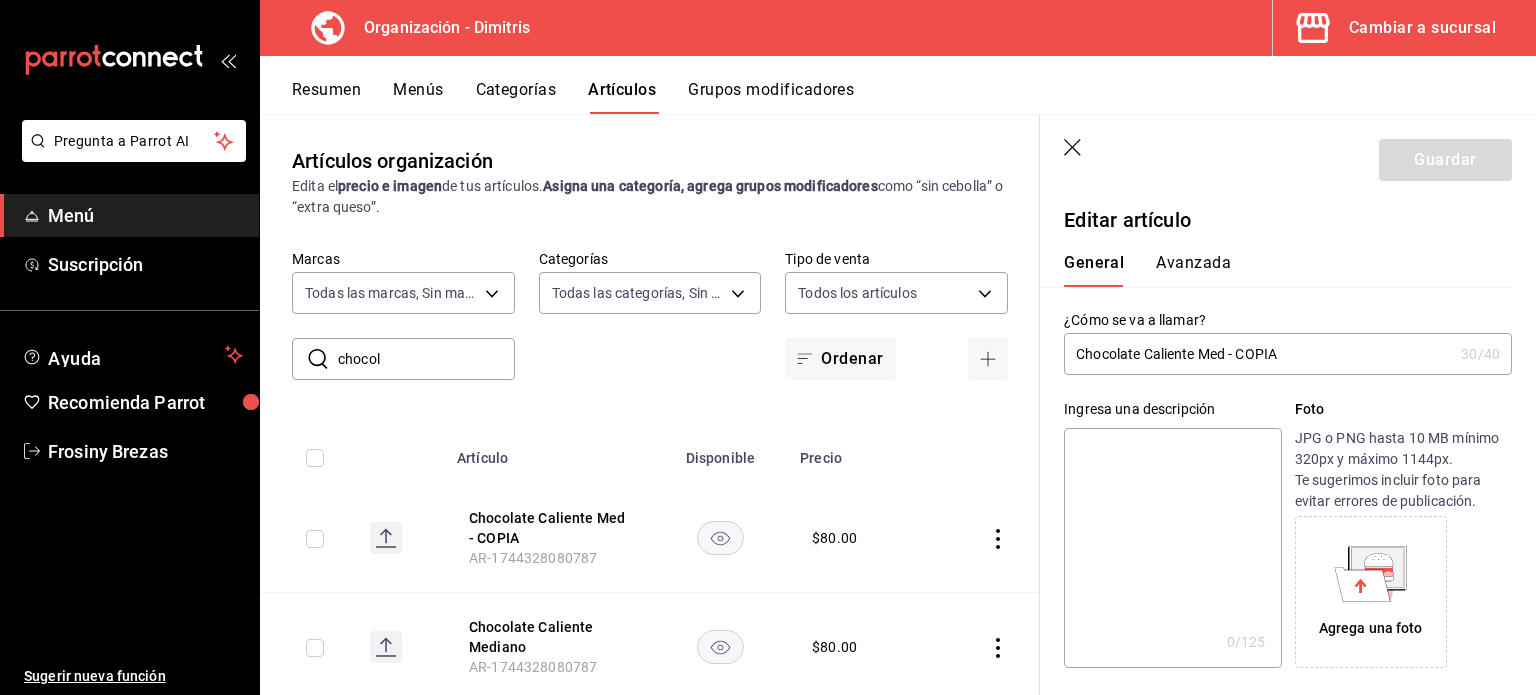 click on "Chocolate Caliente Med - COPIA" at bounding box center [1258, 354] 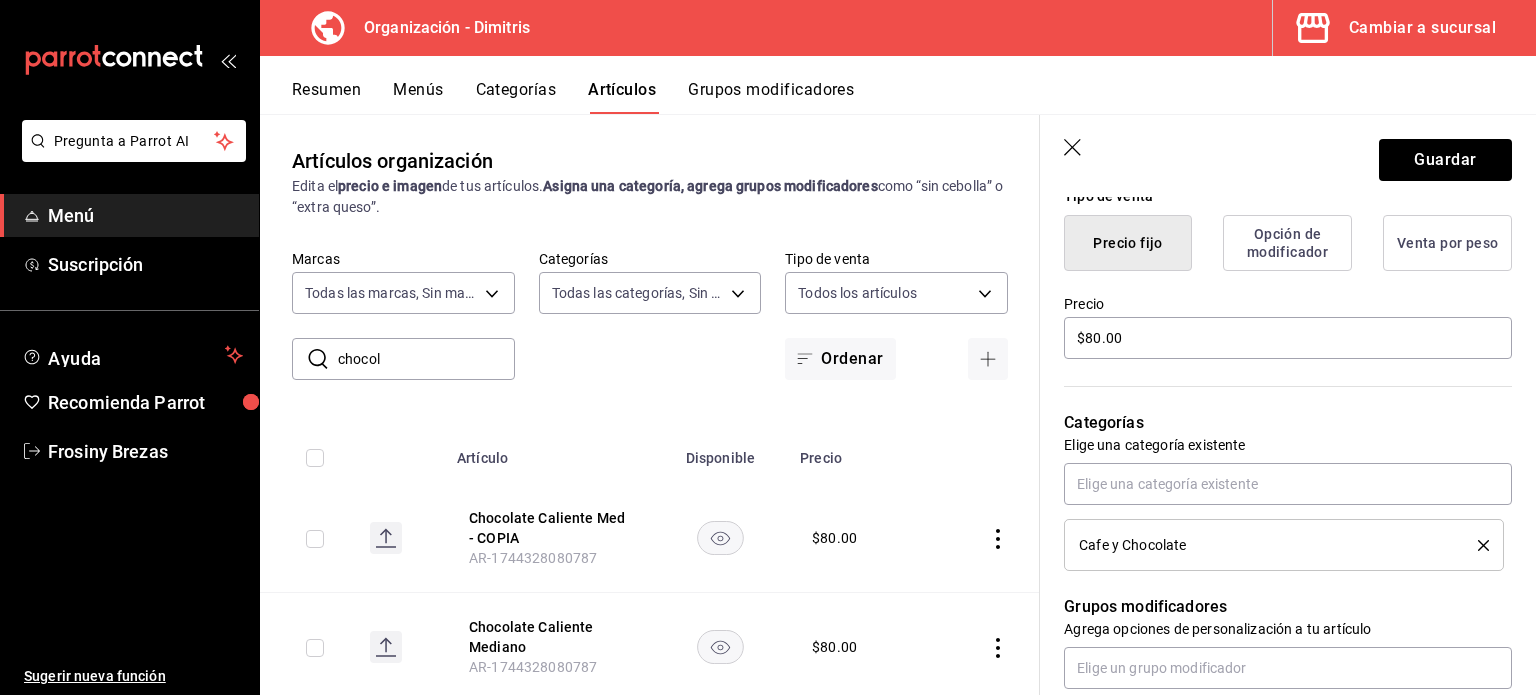 scroll, scrollTop: 512, scrollLeft: 0, axis: vertical 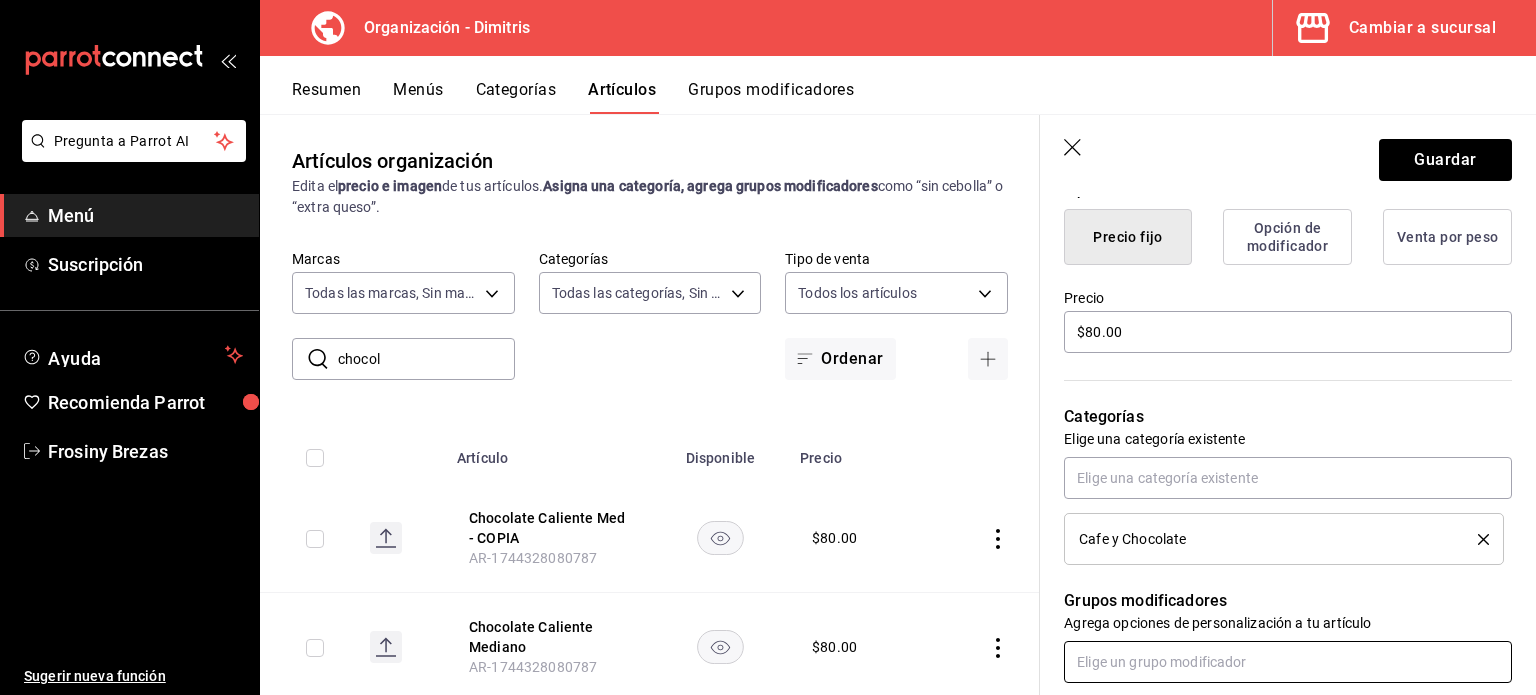 type on "Chocolate Caliente Grande" 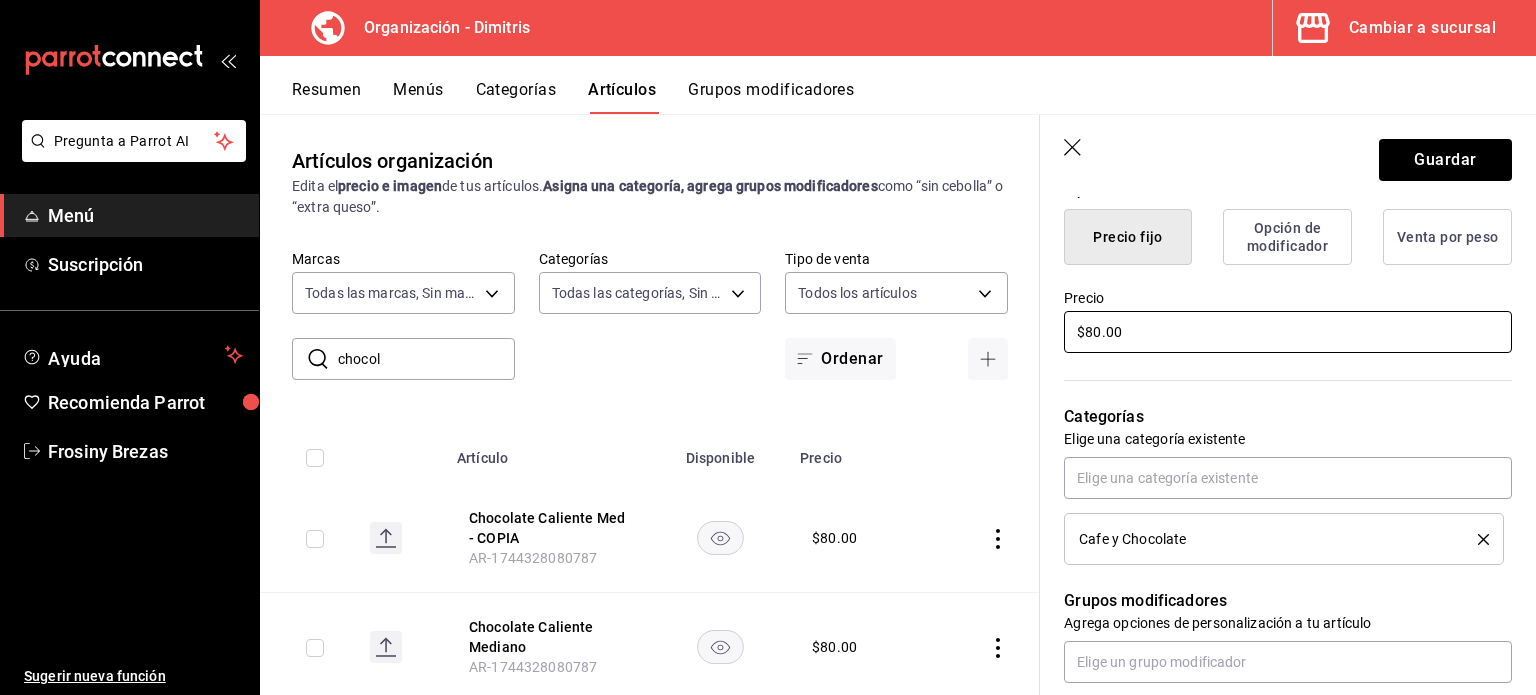 click on "$80.00" at bounding box center [1288, 332] 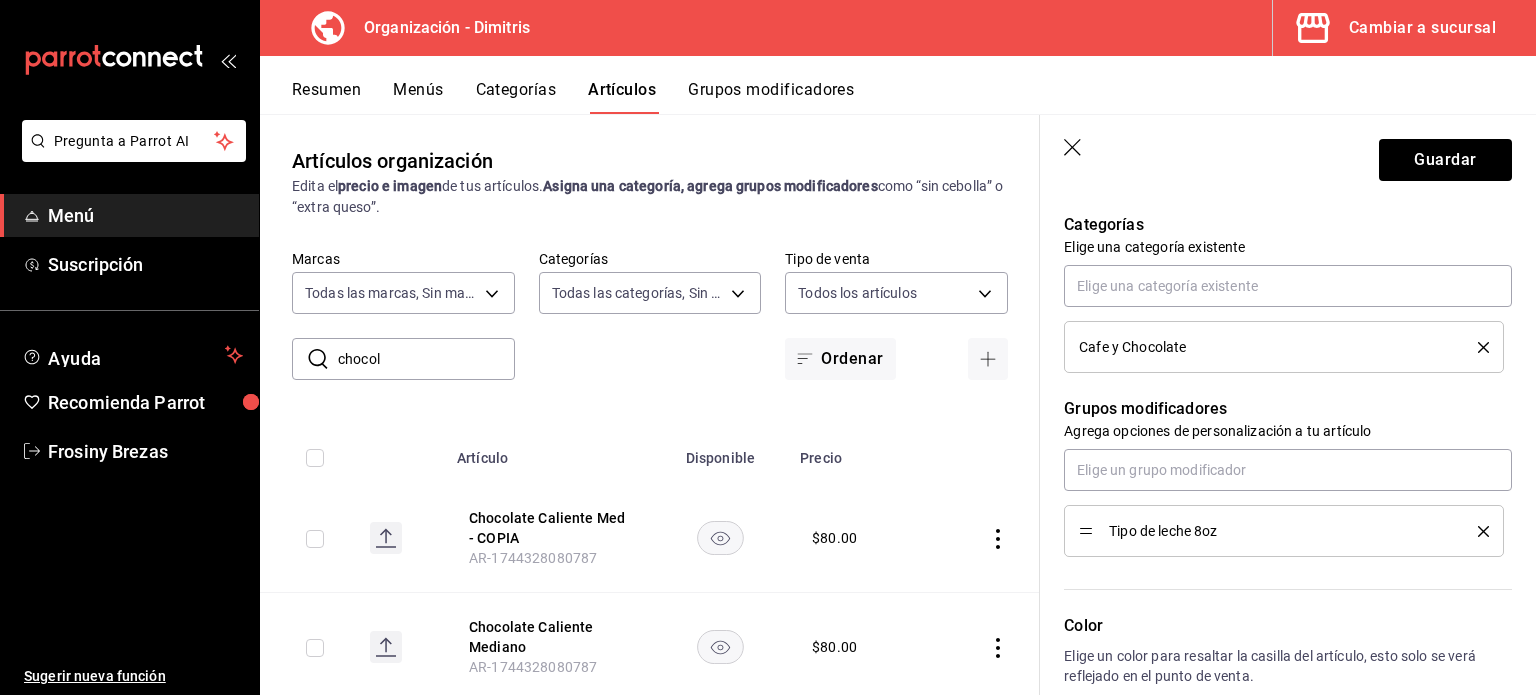 scroll, scrollTop: 704, scrollLeft: 0, axis: vertical 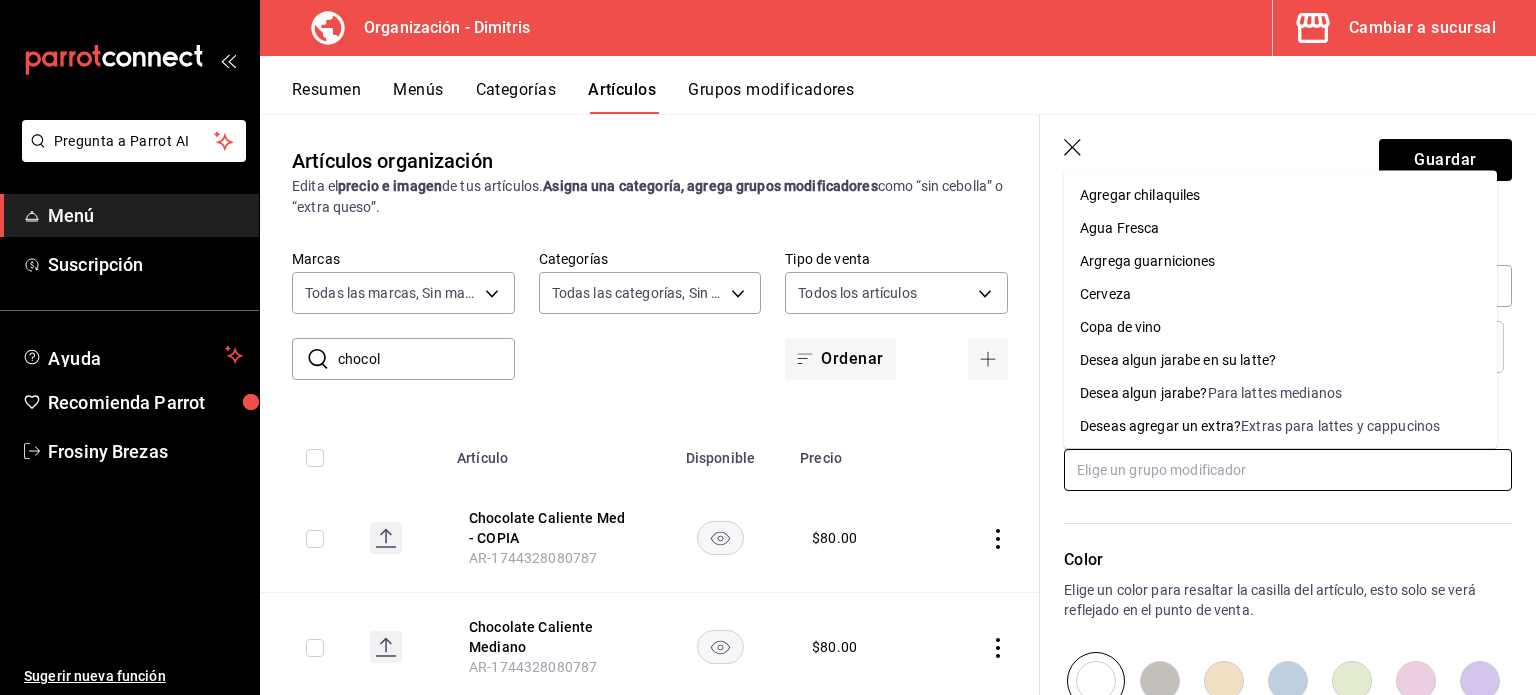 click at bounding box center (1288, 470) 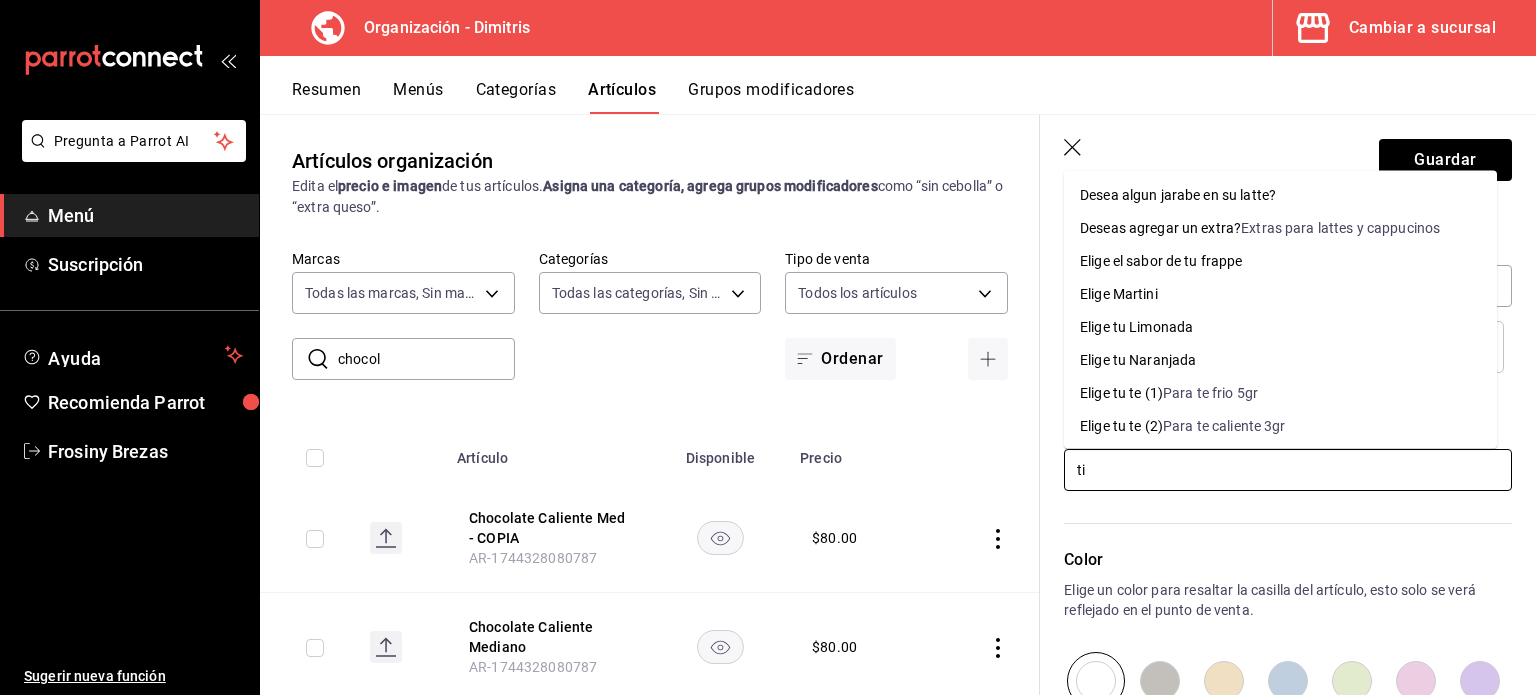 type on "tip" 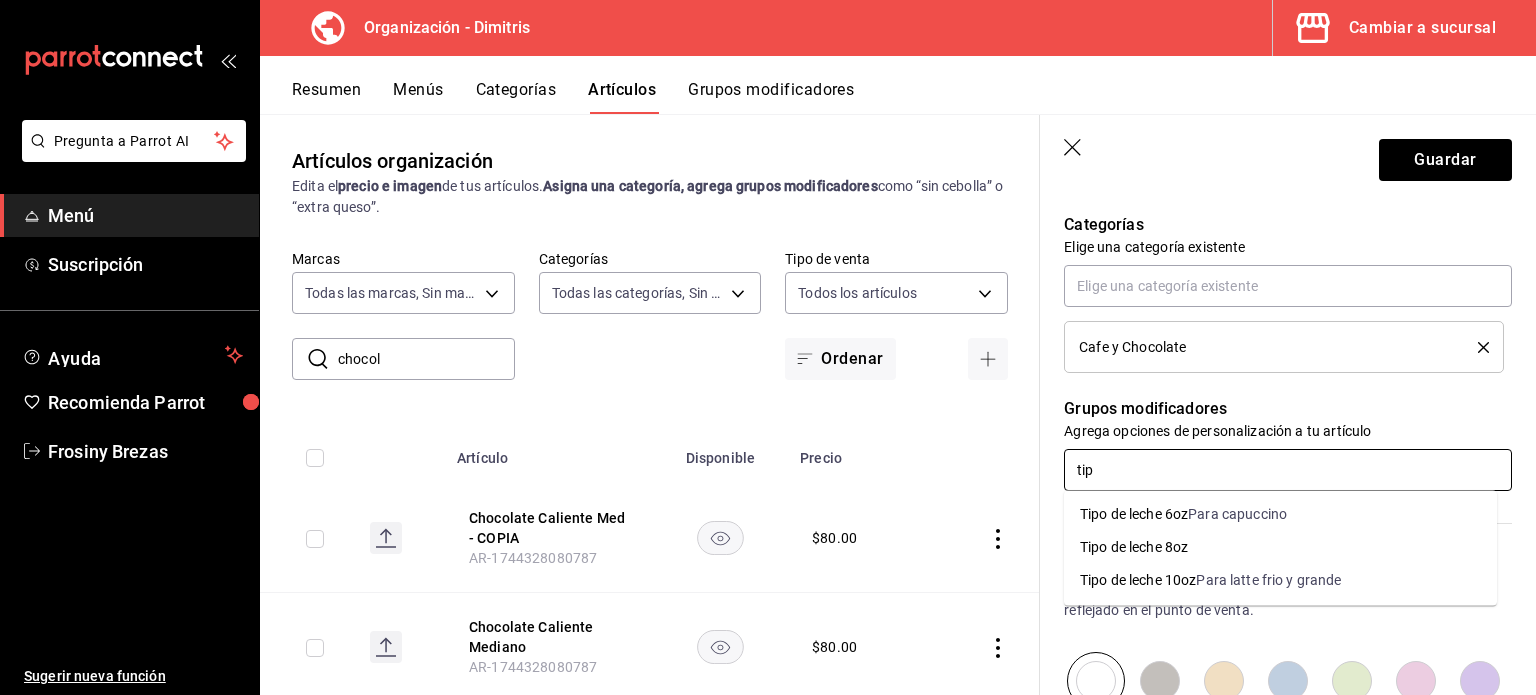 click on "Para latte frio y grande" at bounding box center [1268, 580] 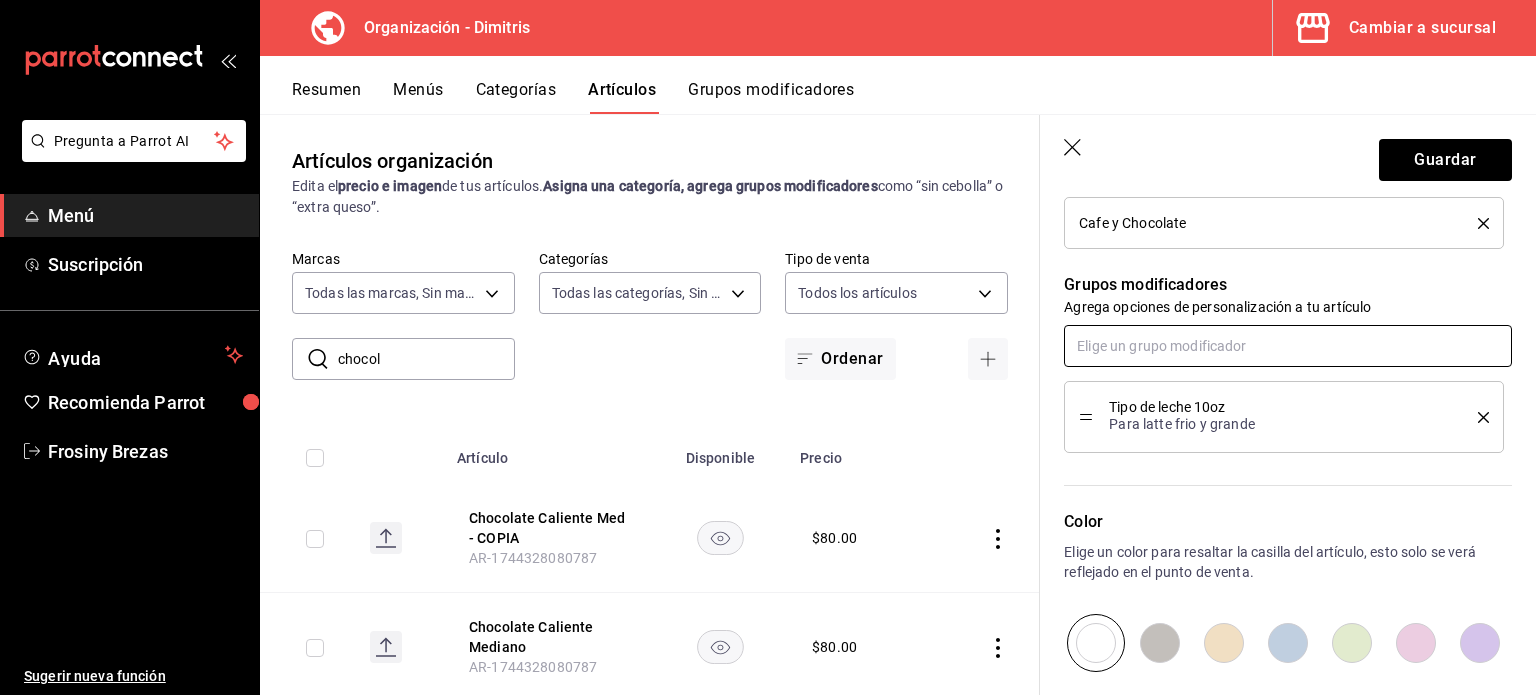scroll, scrollTop: 1054, scrollLeft: 0, axis: vertical 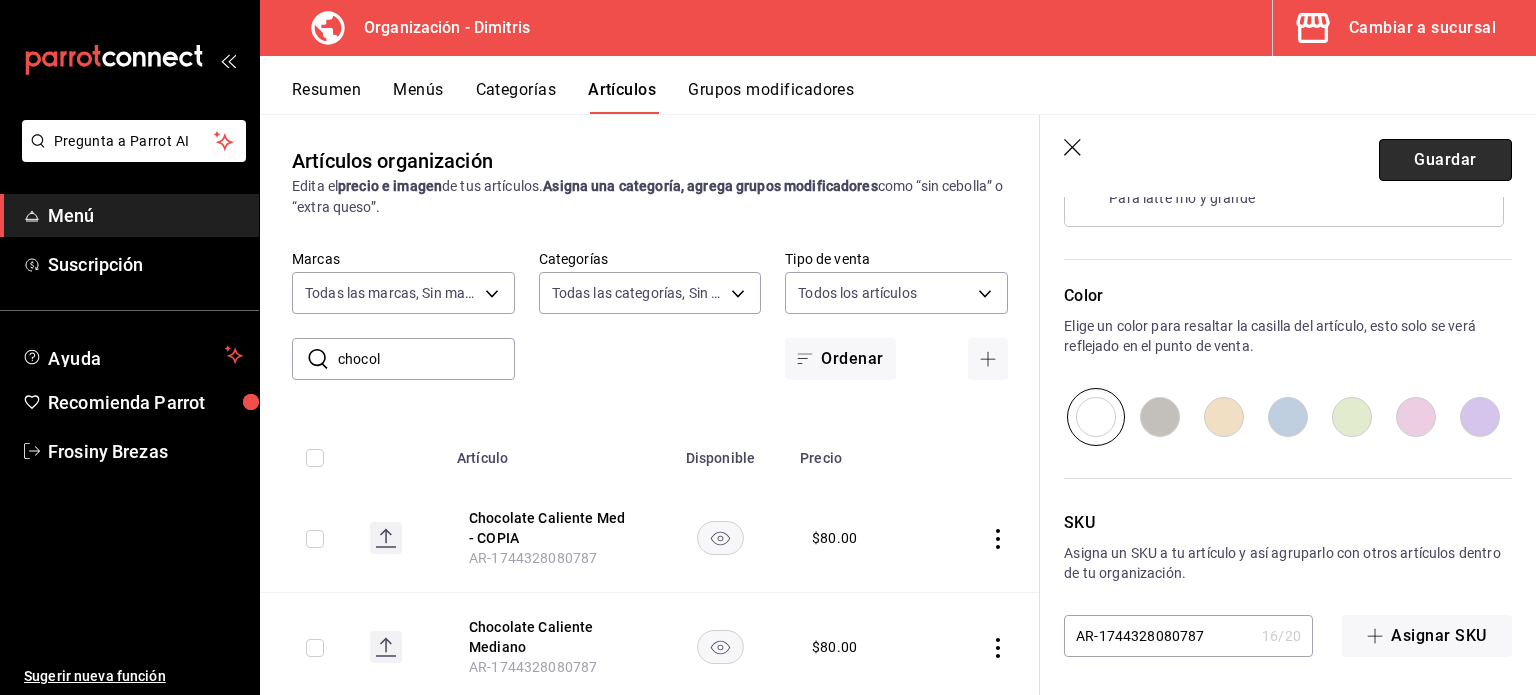 click on "Guardar" at bounding box center [1445, 160] 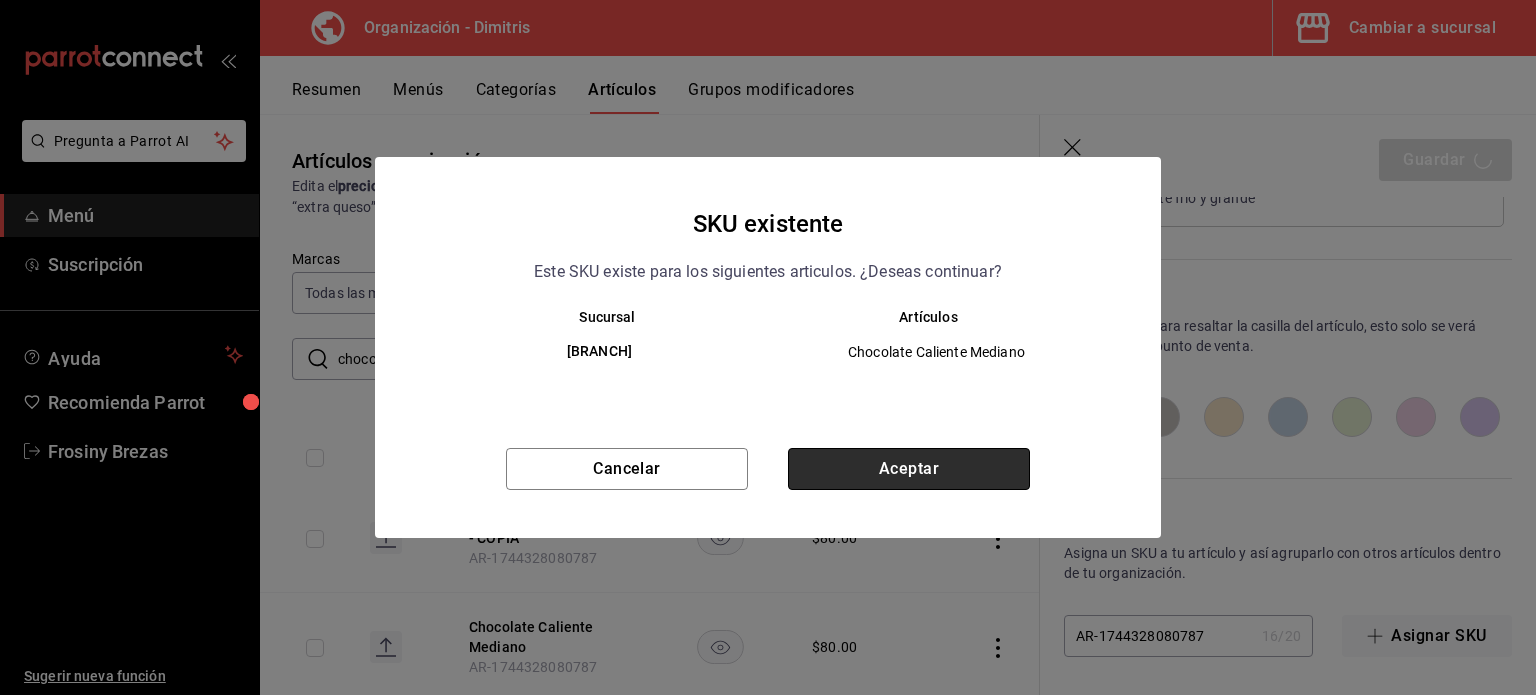 click on "Aceptar" at bounding box center [909, 469] 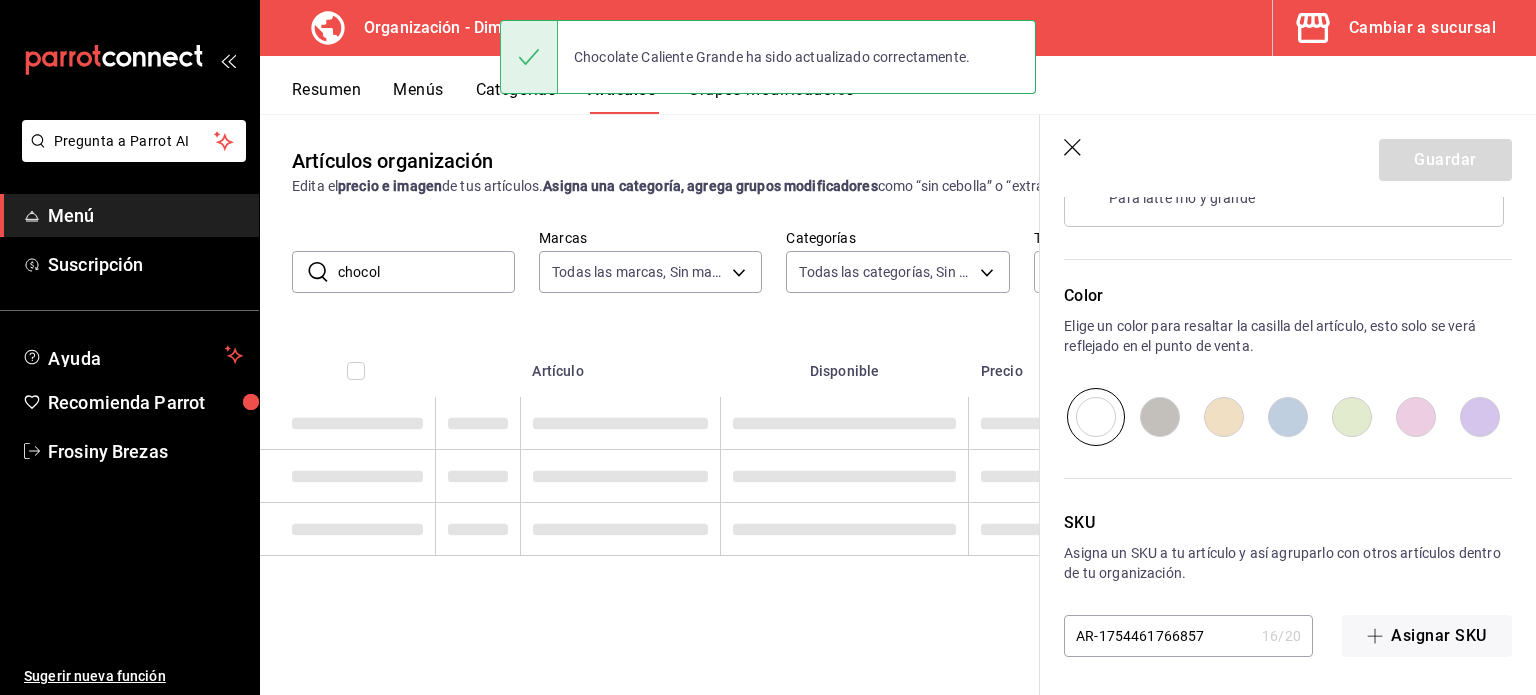 scroll, scrollTop: 0, scrollLeft: 0, axis: both 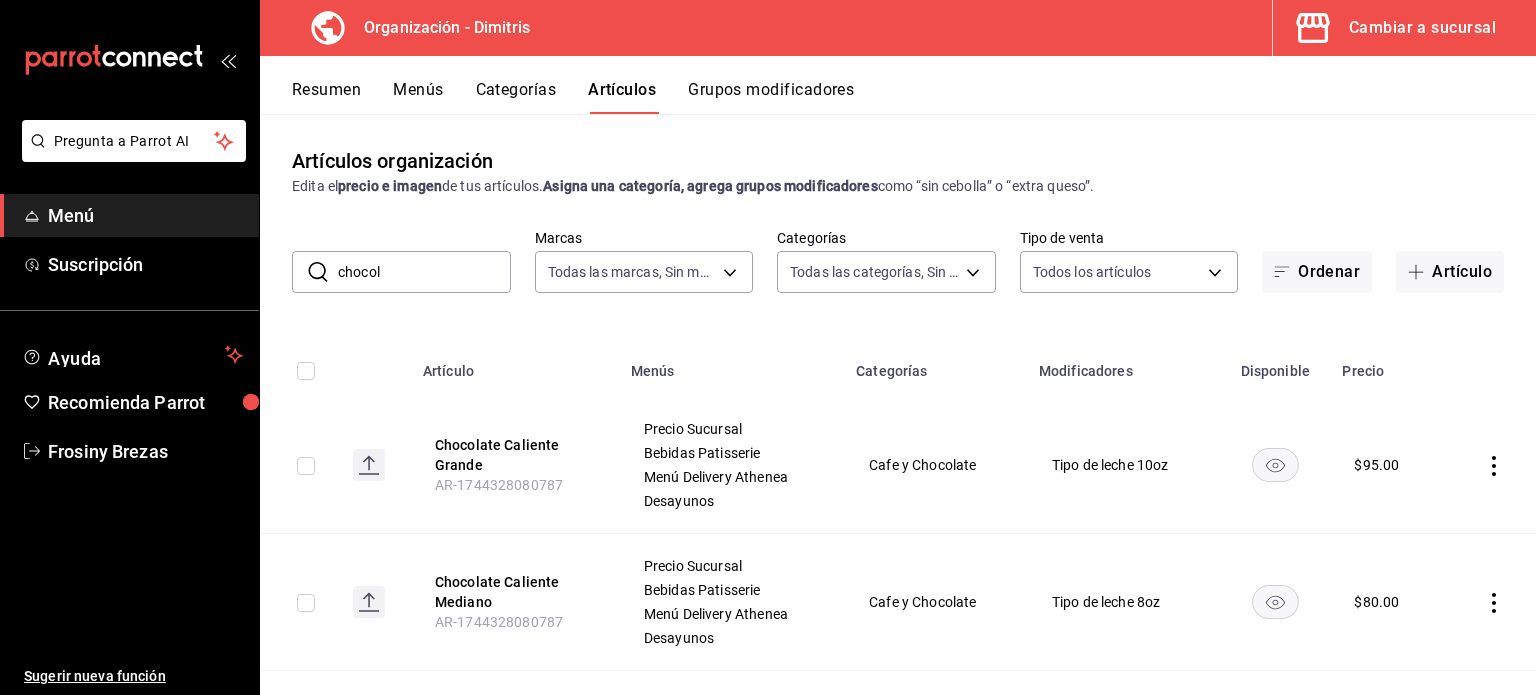 click 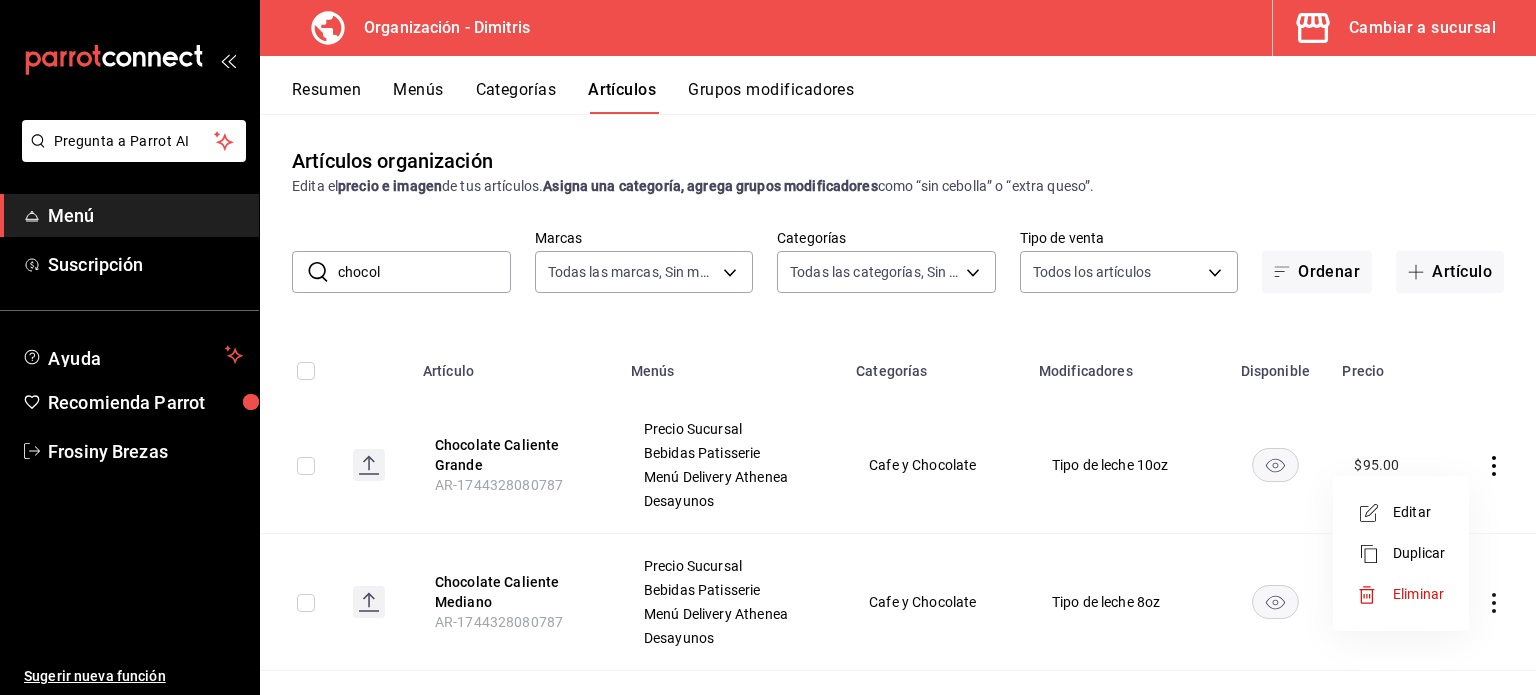 click on "Eliminar" at bounding box center [1418, 594] 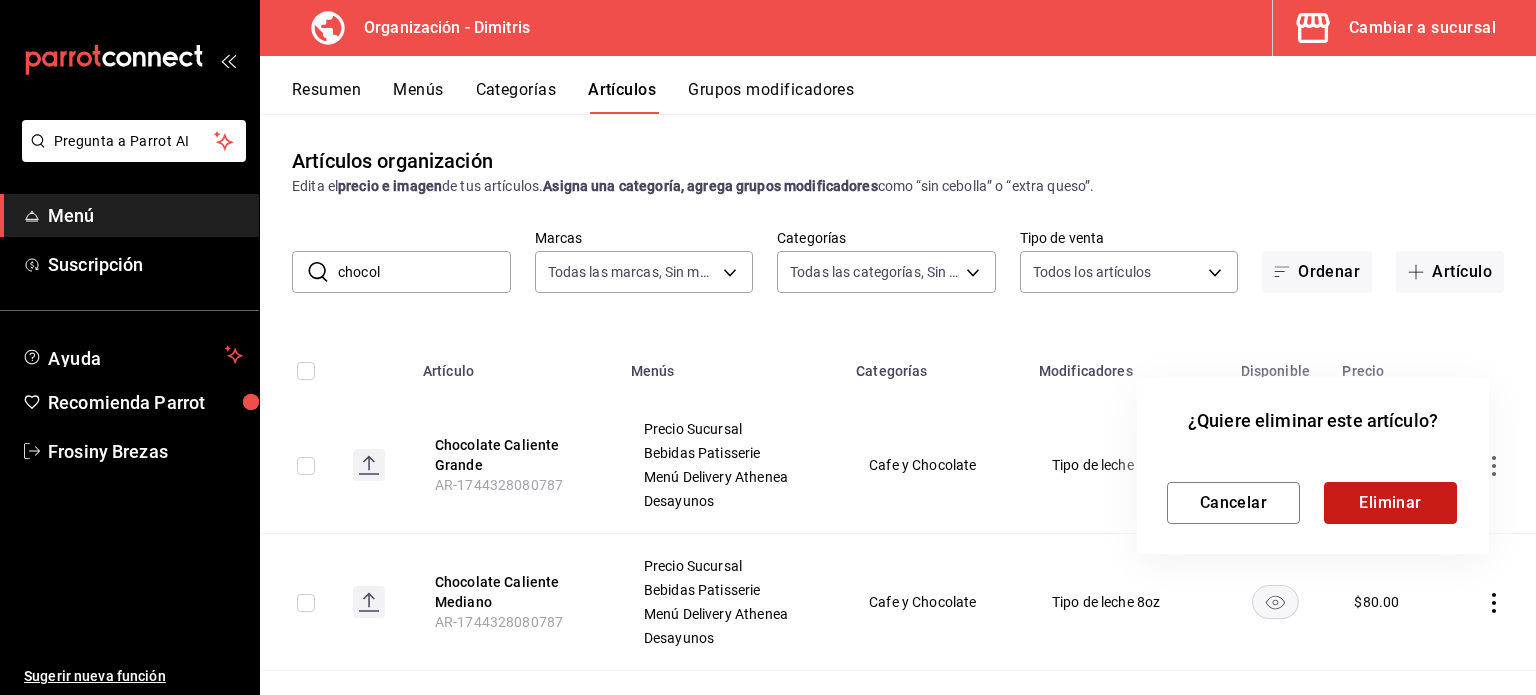 click on "Eliminar" at bounding box center [1390, 503] 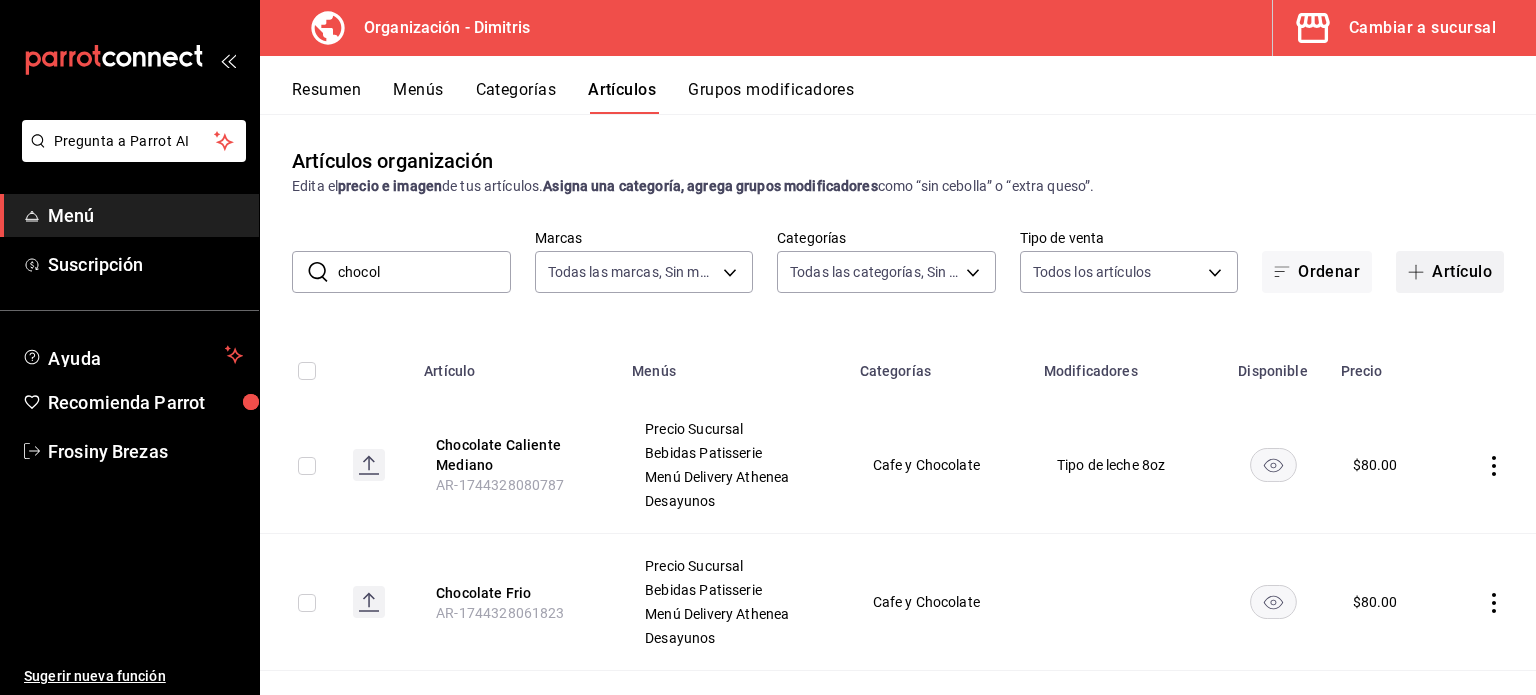 click at bounding box center (1420, 272) 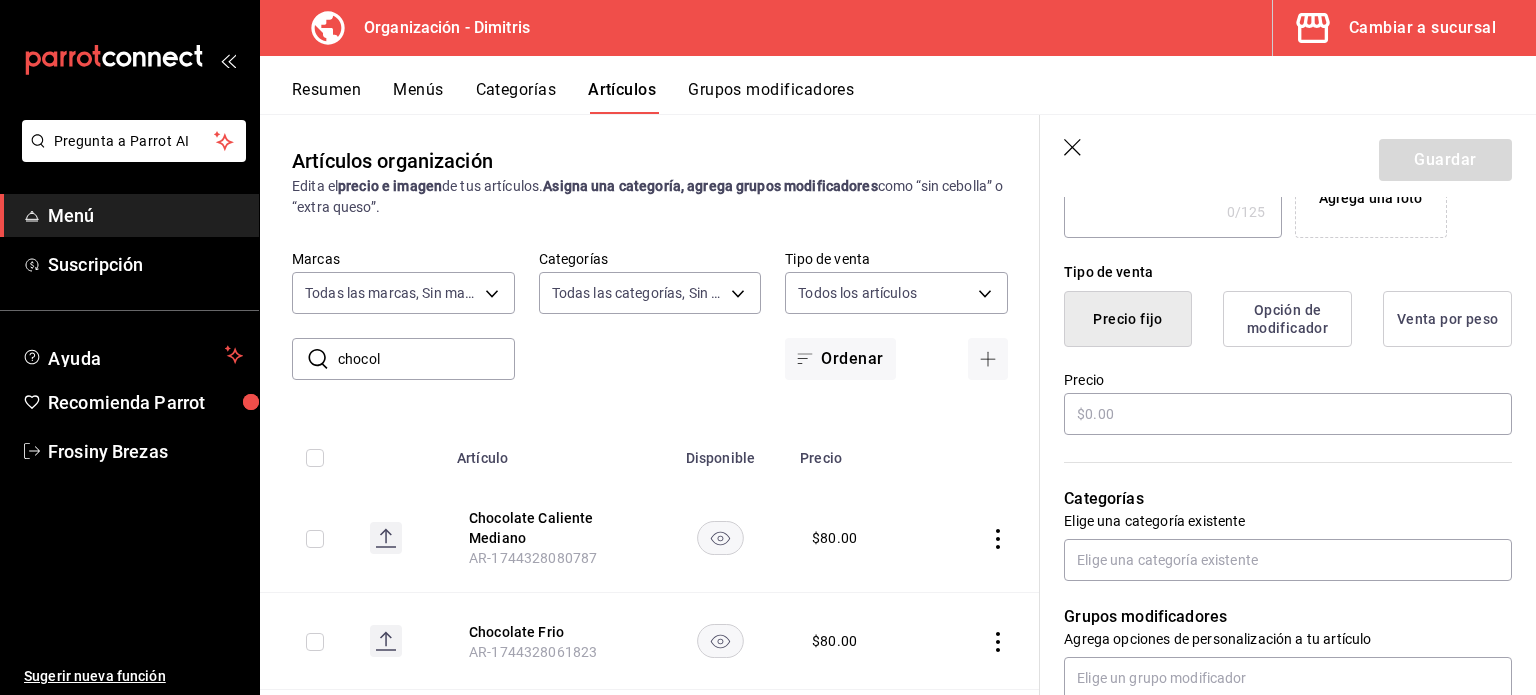 scroll, scrollTop: 432, scrollLeft: 0, axis: vertical 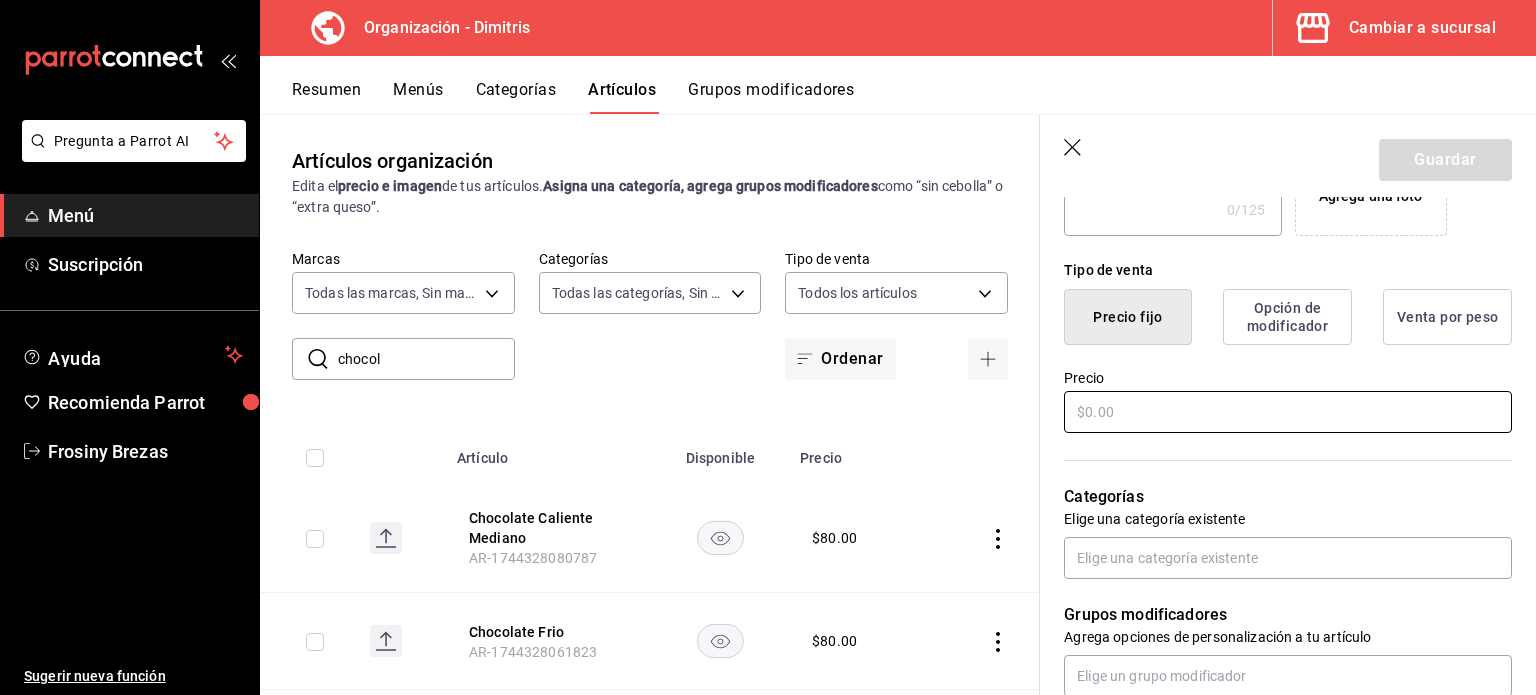 type on "Chocolate Caliente Grande" 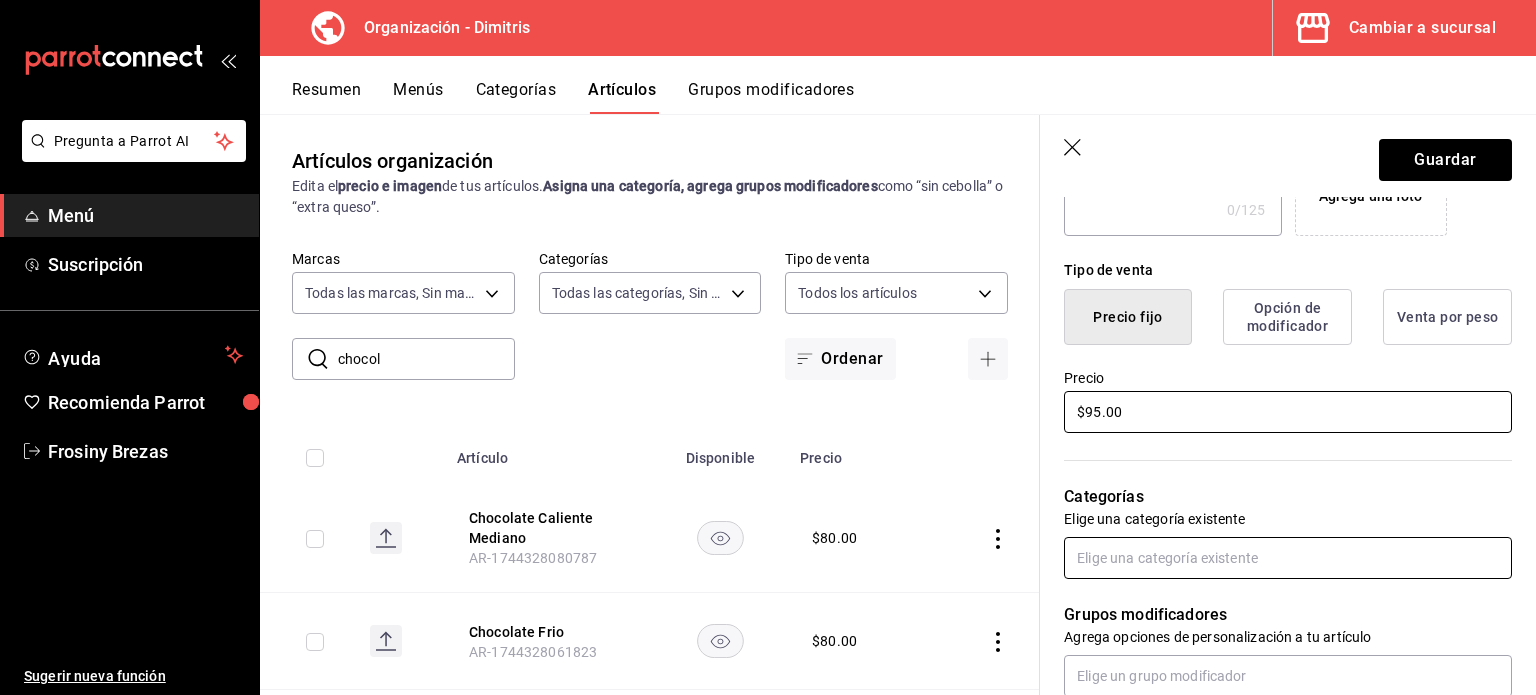 type on "$95.00" 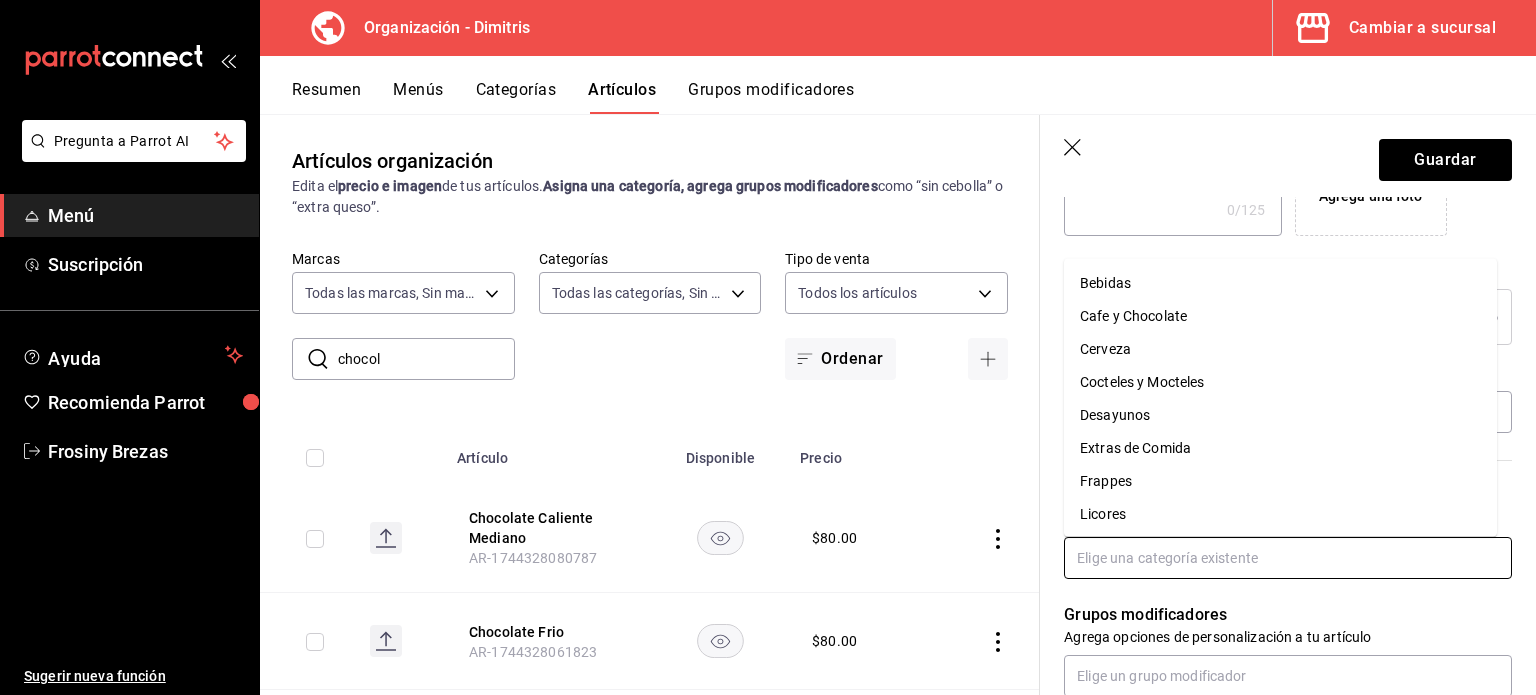 click at bounding box center [1288, 558] 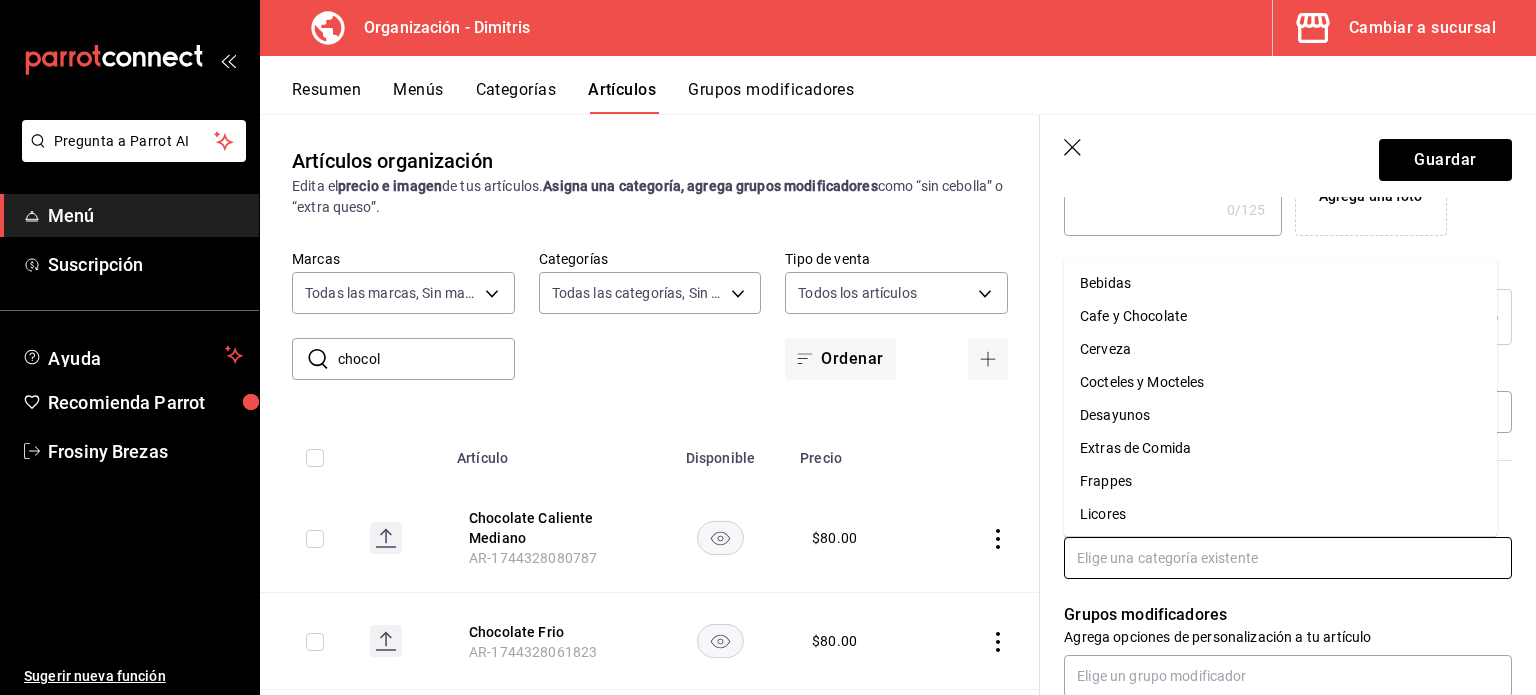 click on "Cafe y Chocolate" at bounding box center [1280, 316] 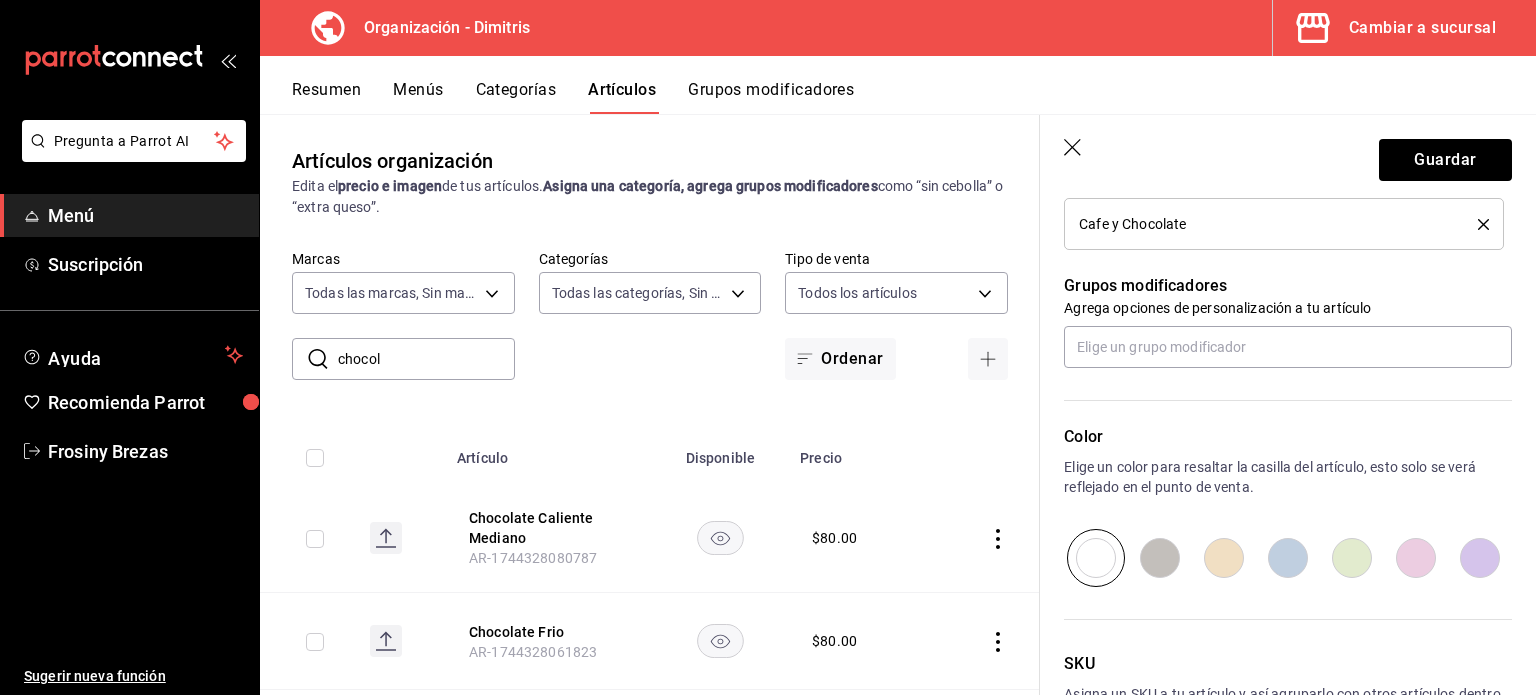 scroll, scrollTop: 828, scrollLeft: 0, axis: vertical 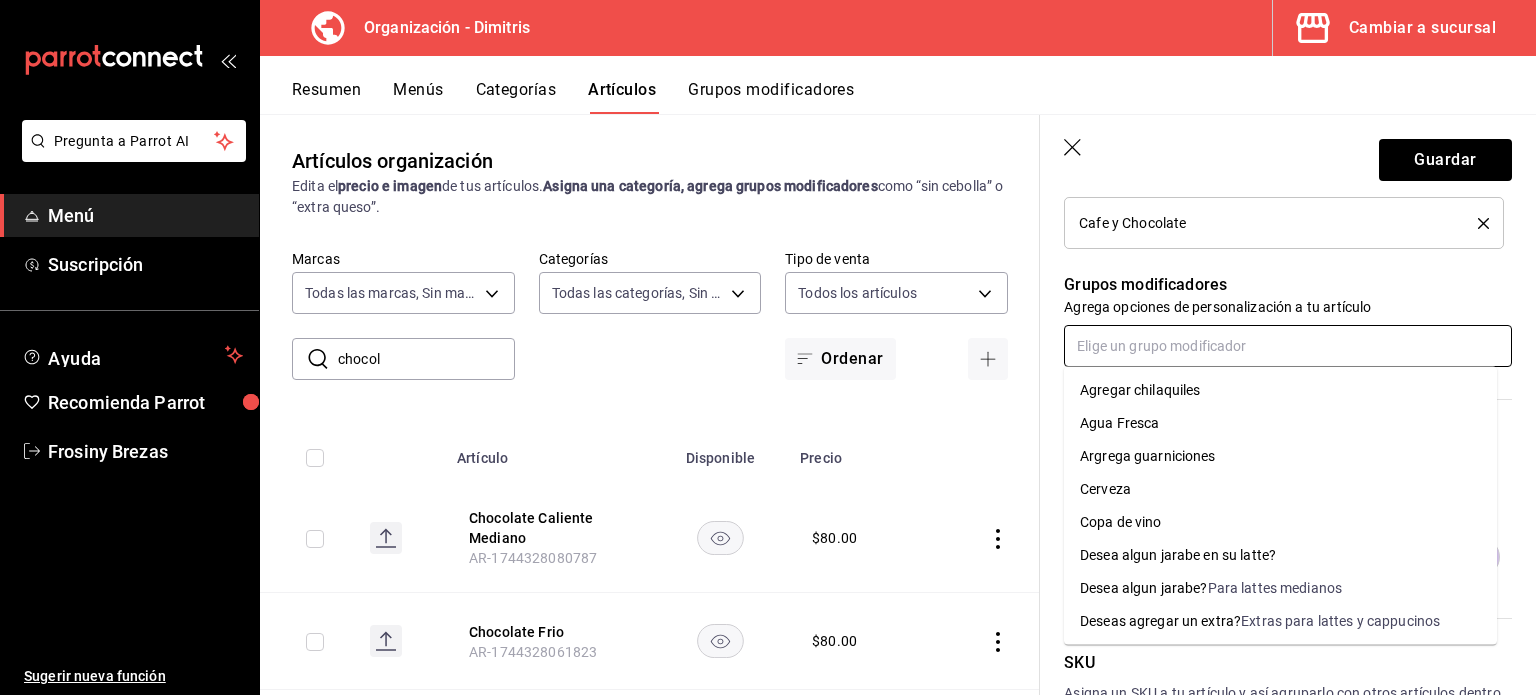 click at bounding box center (1288, 346) 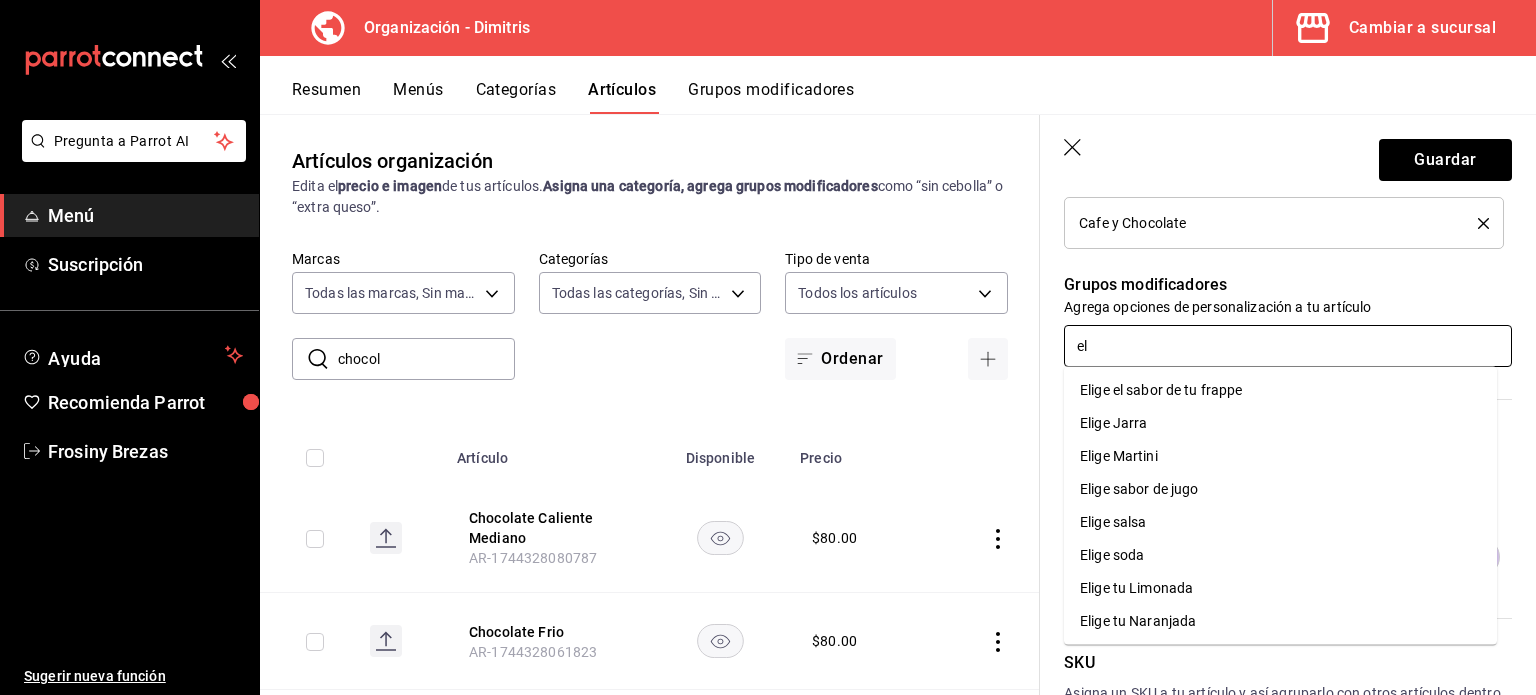 type on "e" 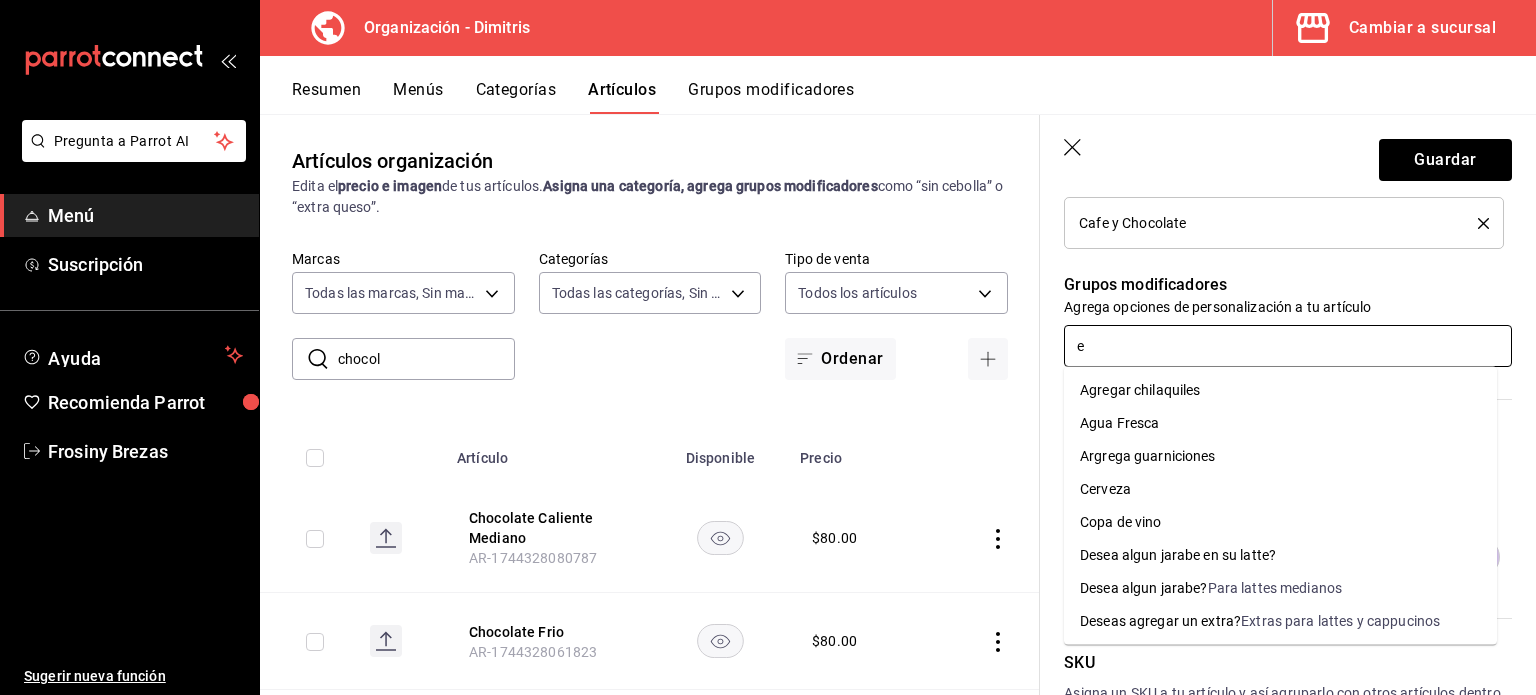 type 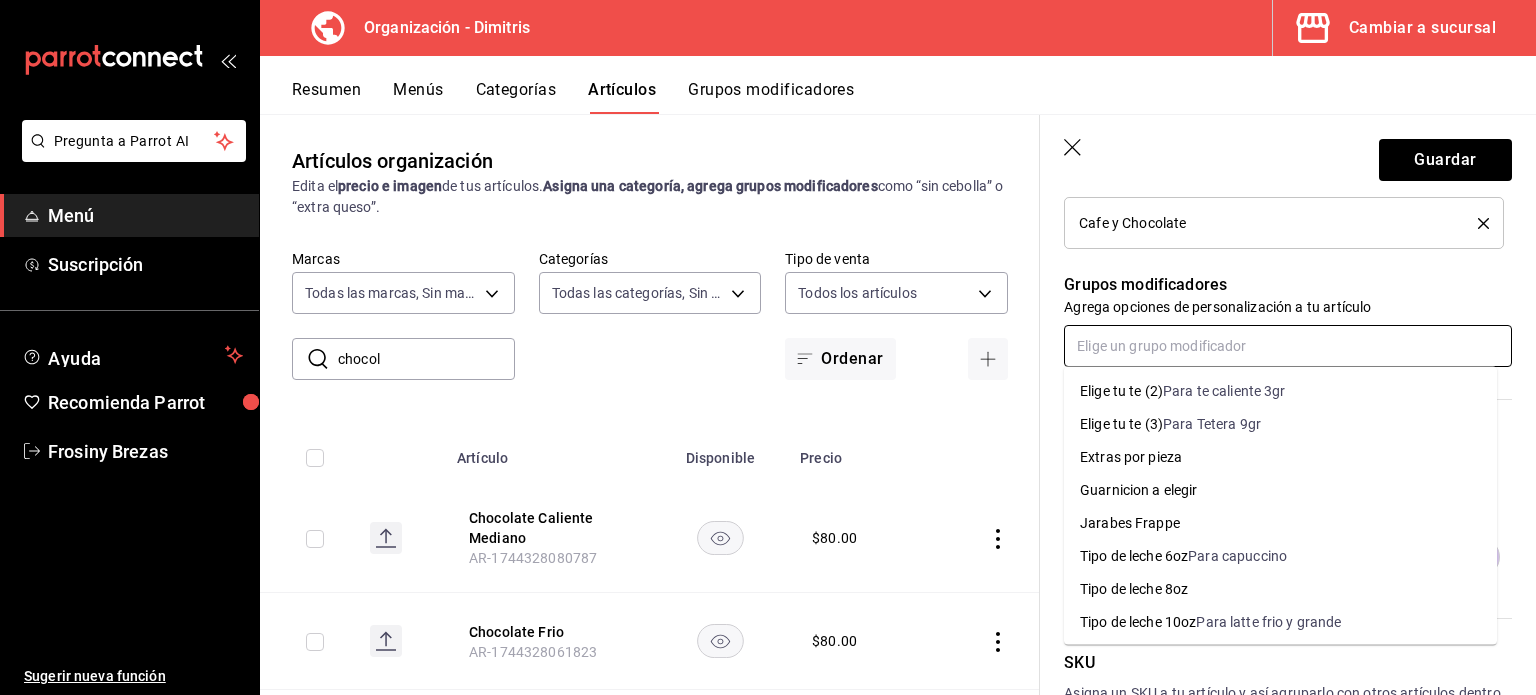 scroll, scrollTop: 562, scrollLeft: 0, axis: vertical 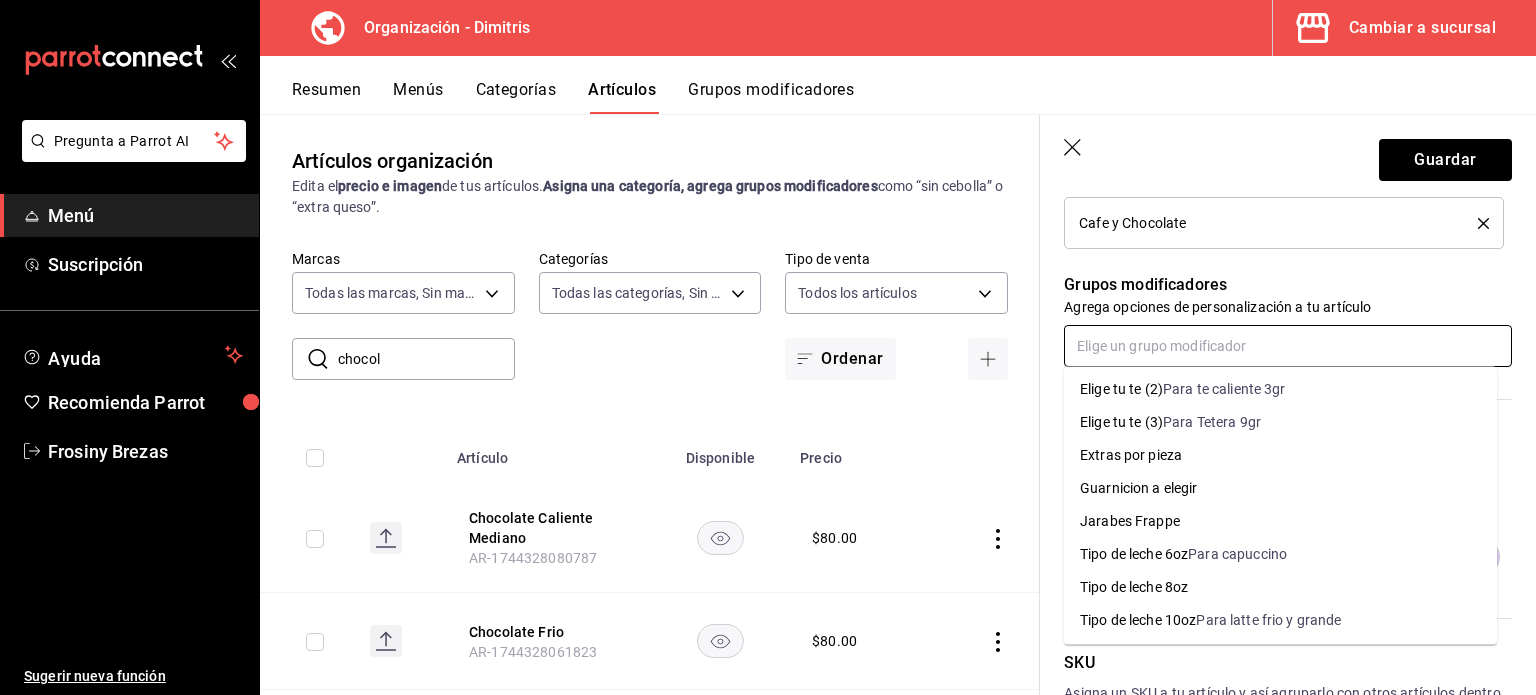 click on "Para latte frio y grande" at bounding box center (1268, 620) 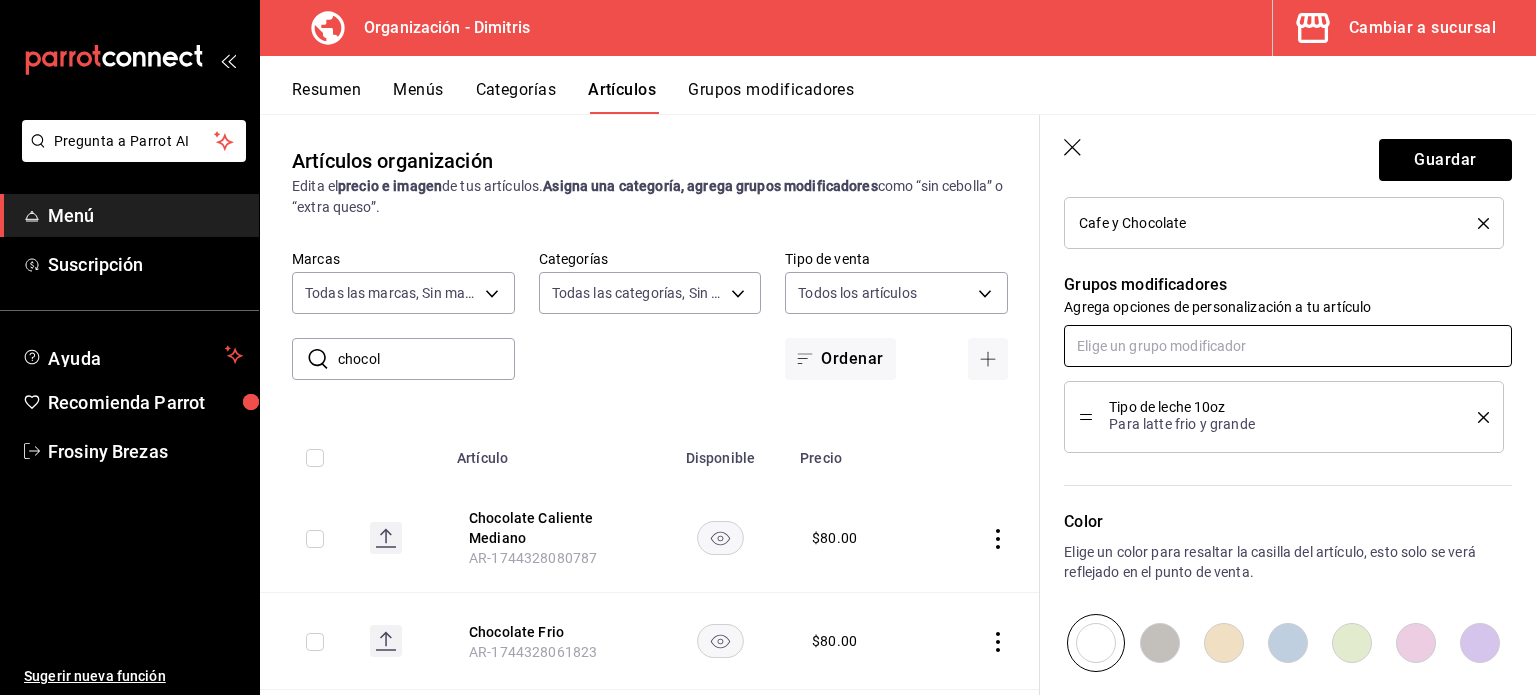 scroll, scrollTop: 1054, scrollLeft: 0, axis: vertical 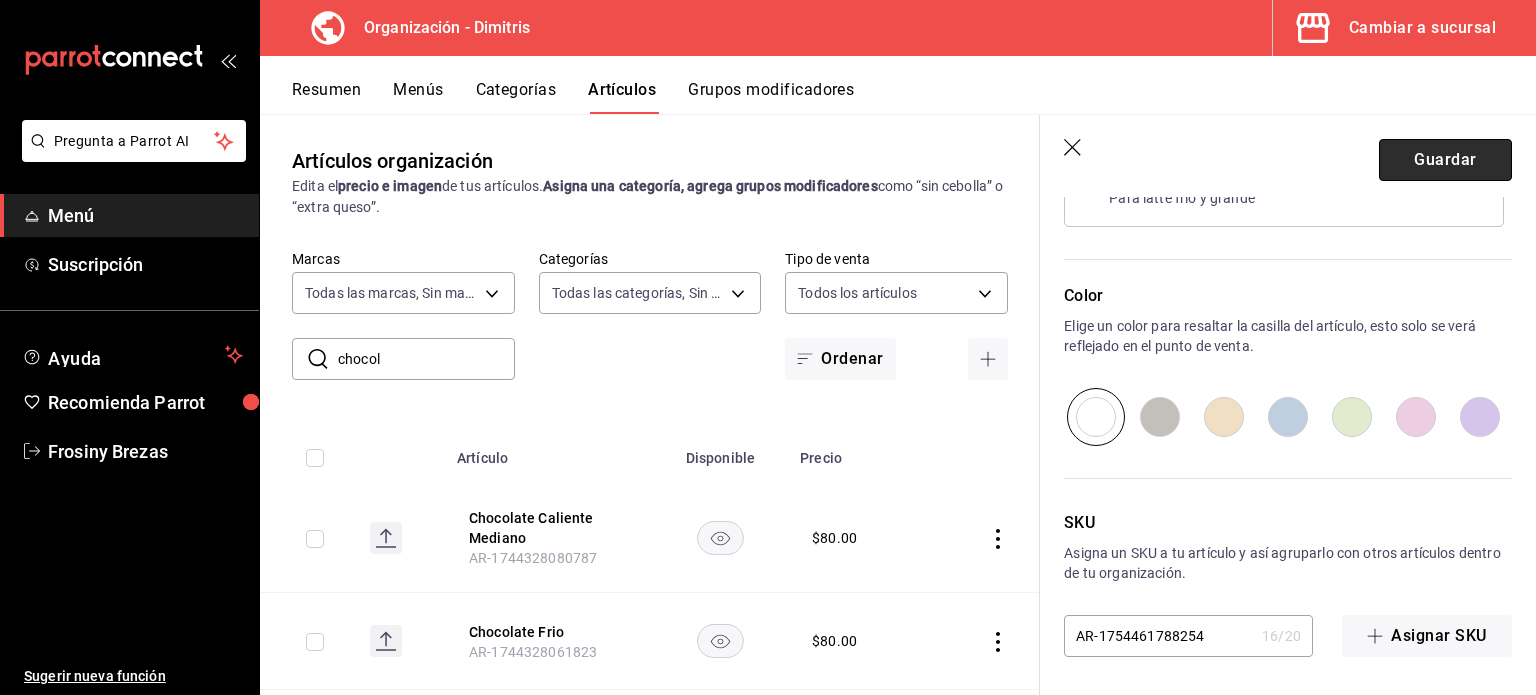 click on "Guardar" at bounding box center (1445, 160) 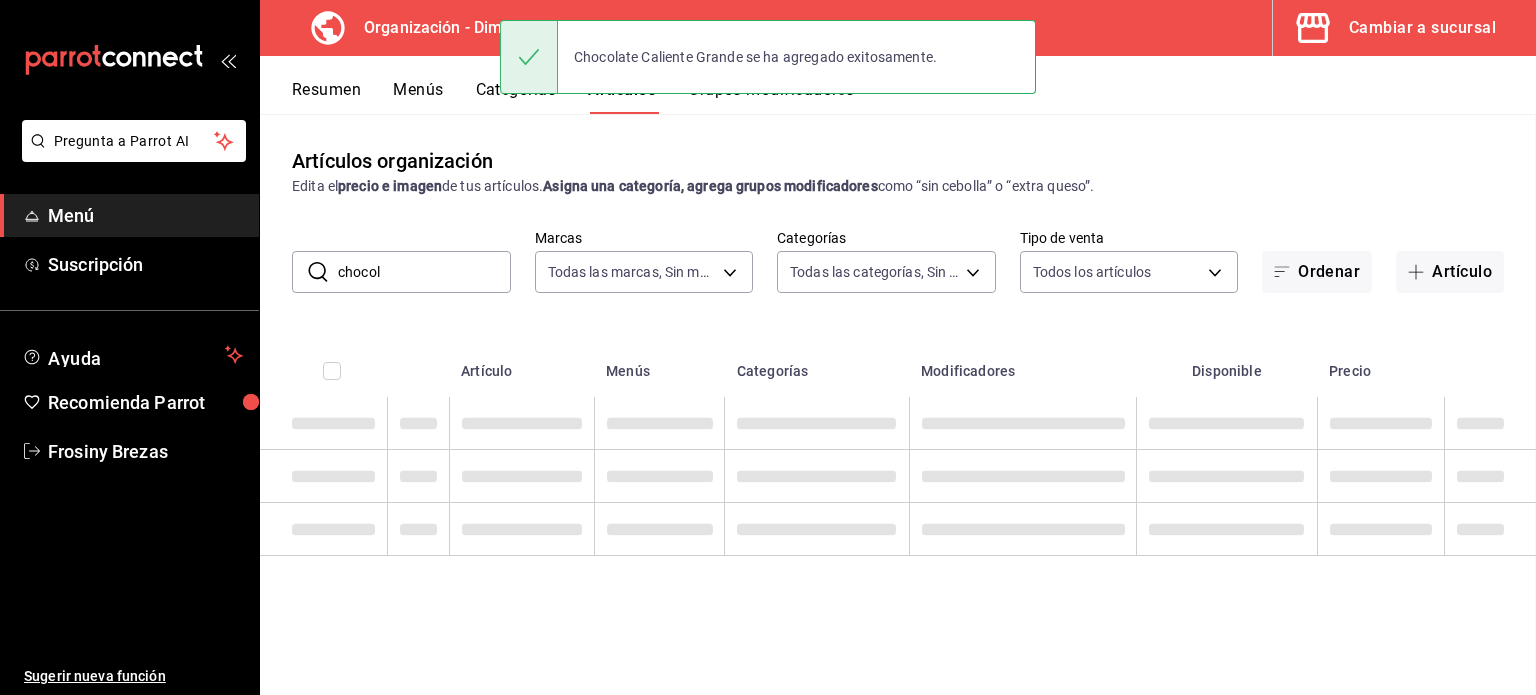 scroll, scrollTop: 0, scrollLeft: 0, axis: both 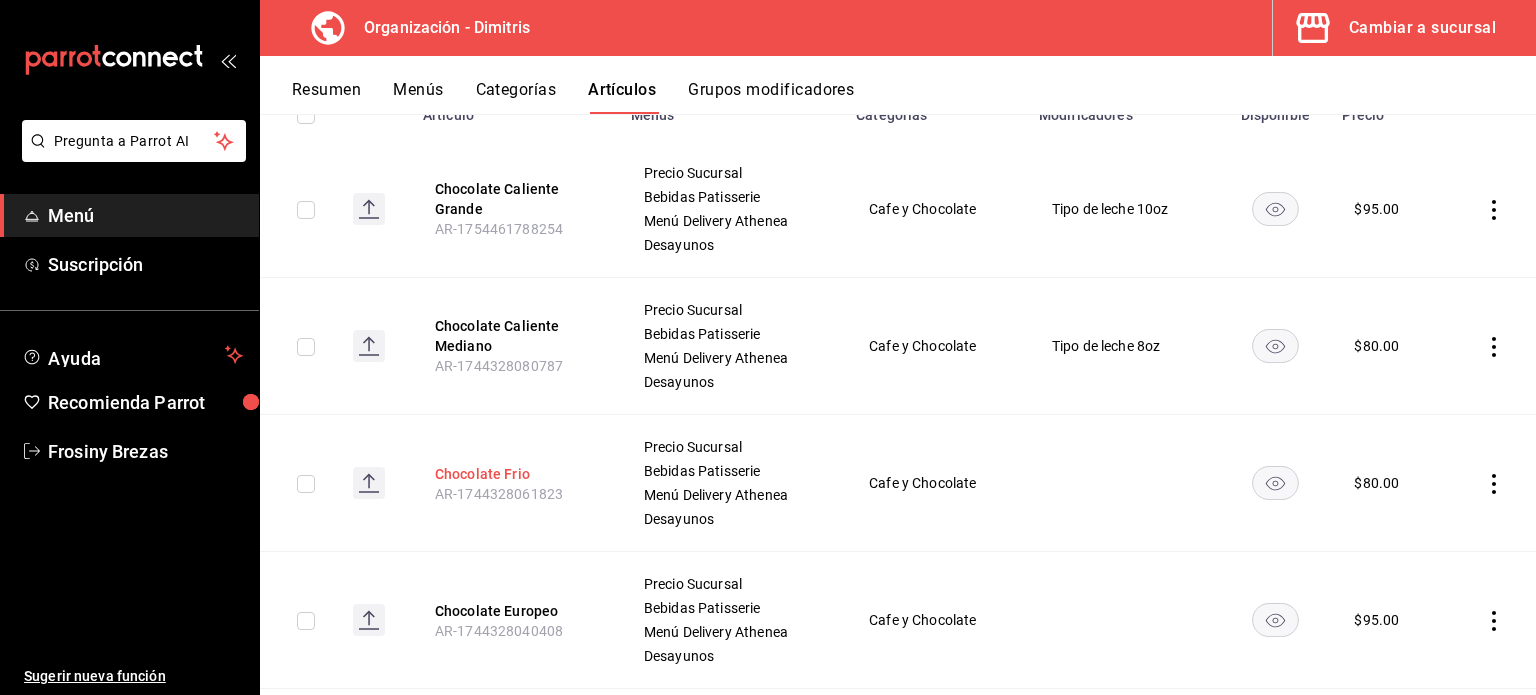 click on "Chocolate Frio" at bounding box center [515, 474] 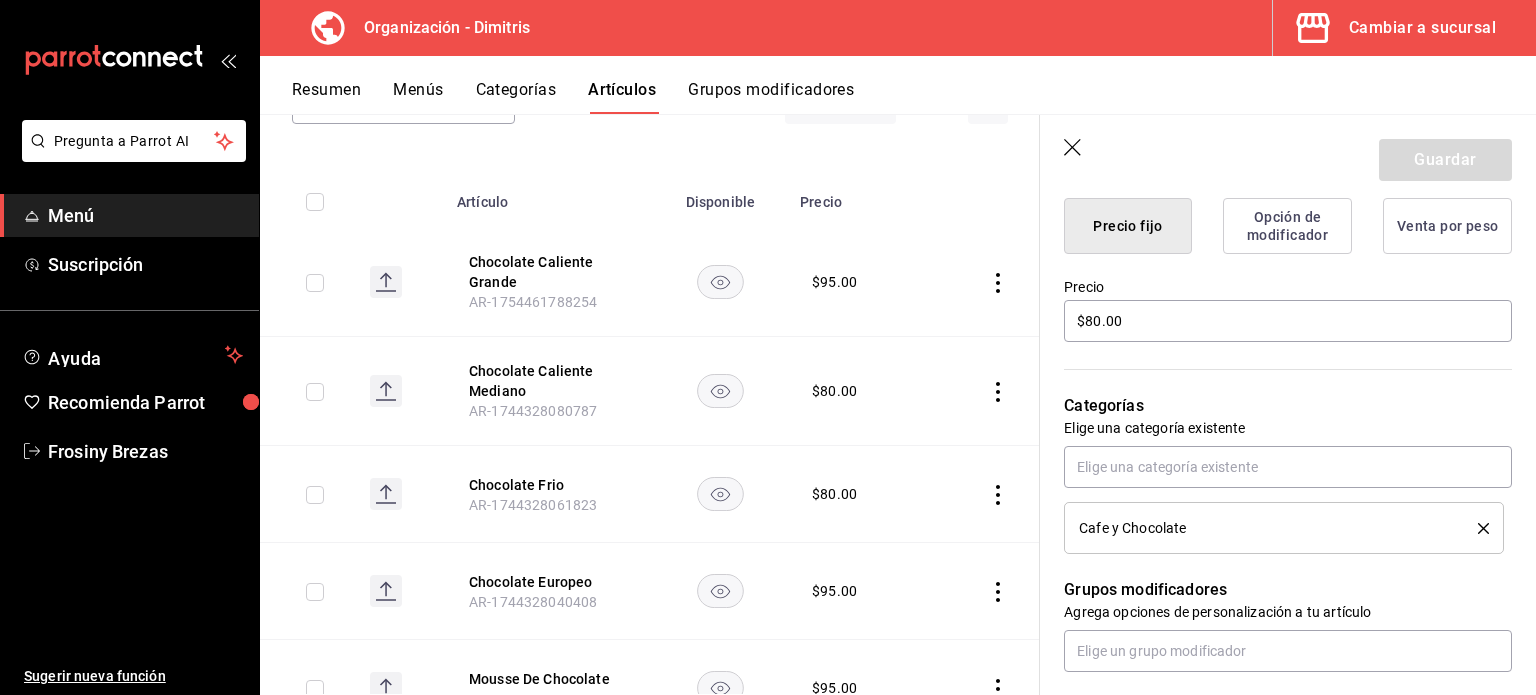 scroll, scrollTop: 532, scrollLeft: 0, axis: vertical 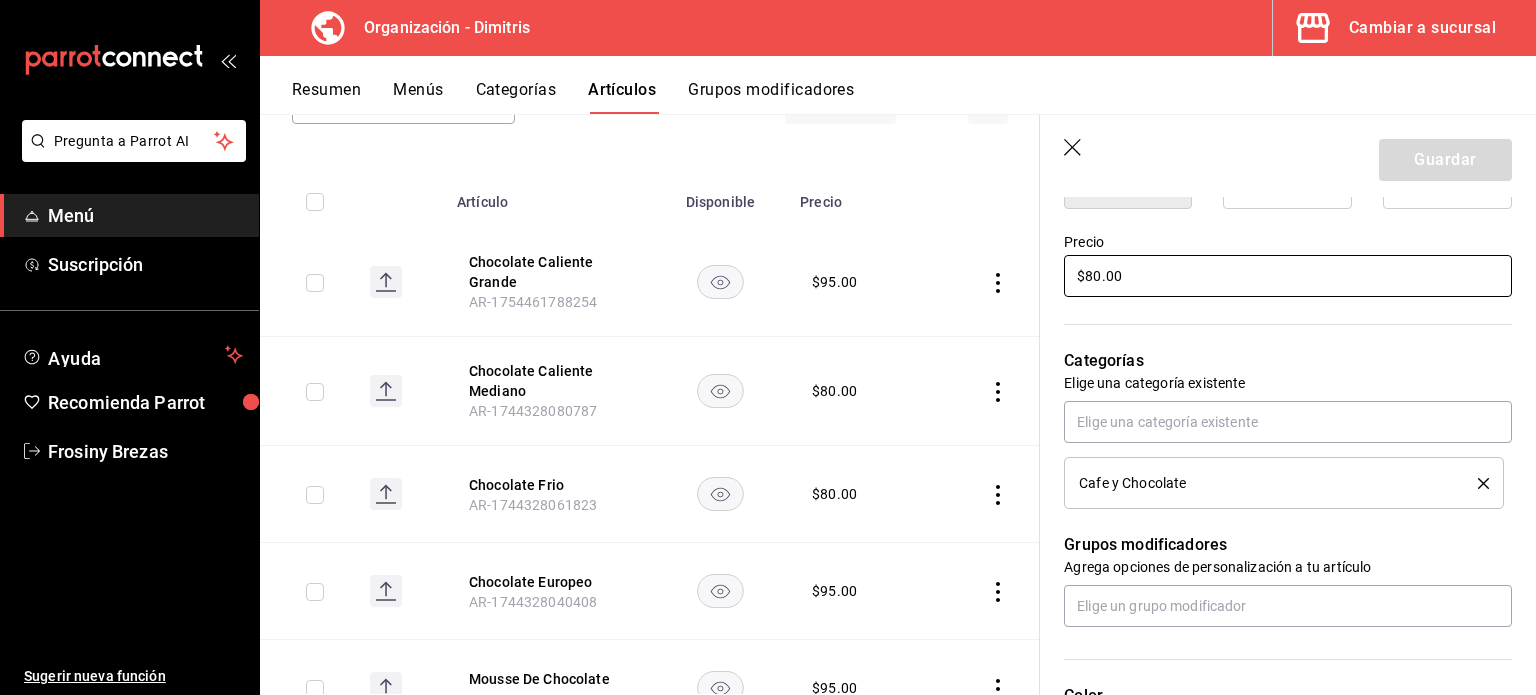 click on "$80.00" at bounding box center [1288, 276] 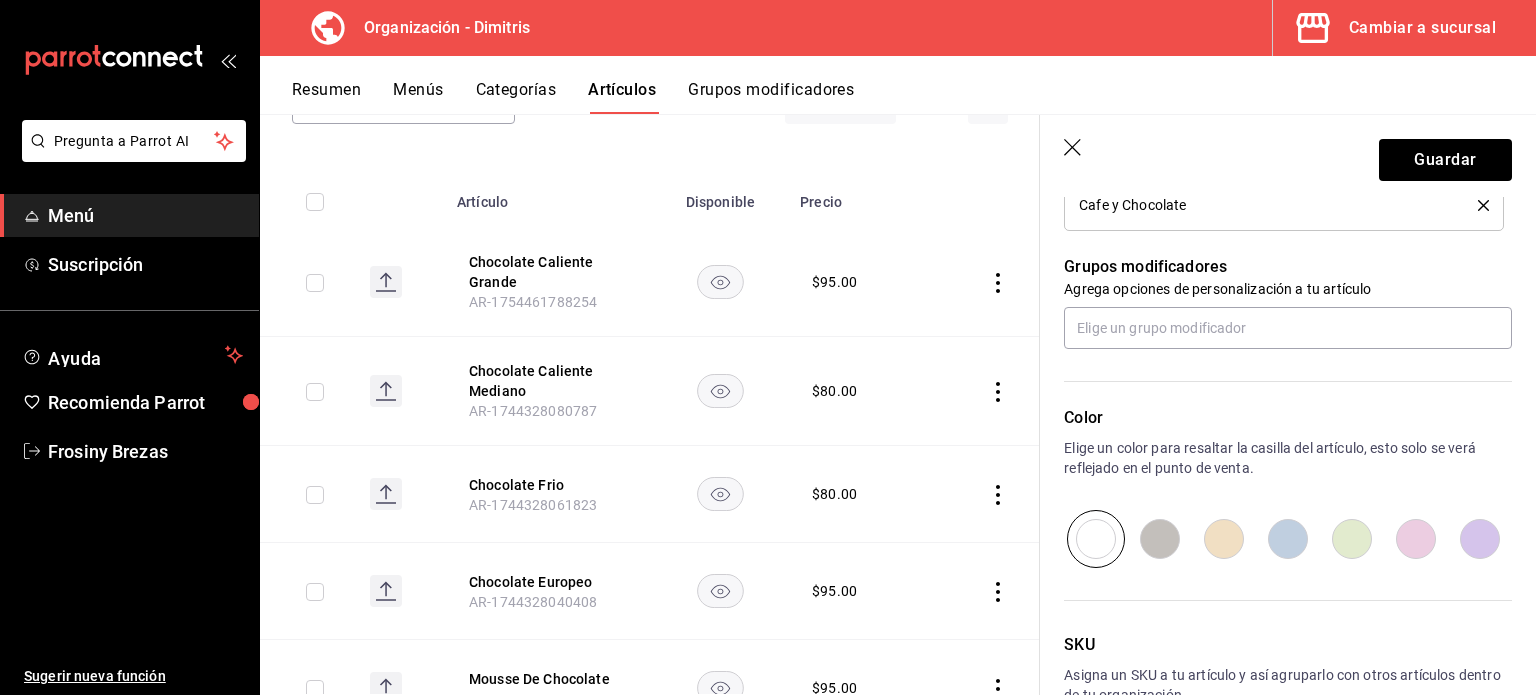 scroll, scrollTop: 844, scrollLeft: 0, axis: vertical 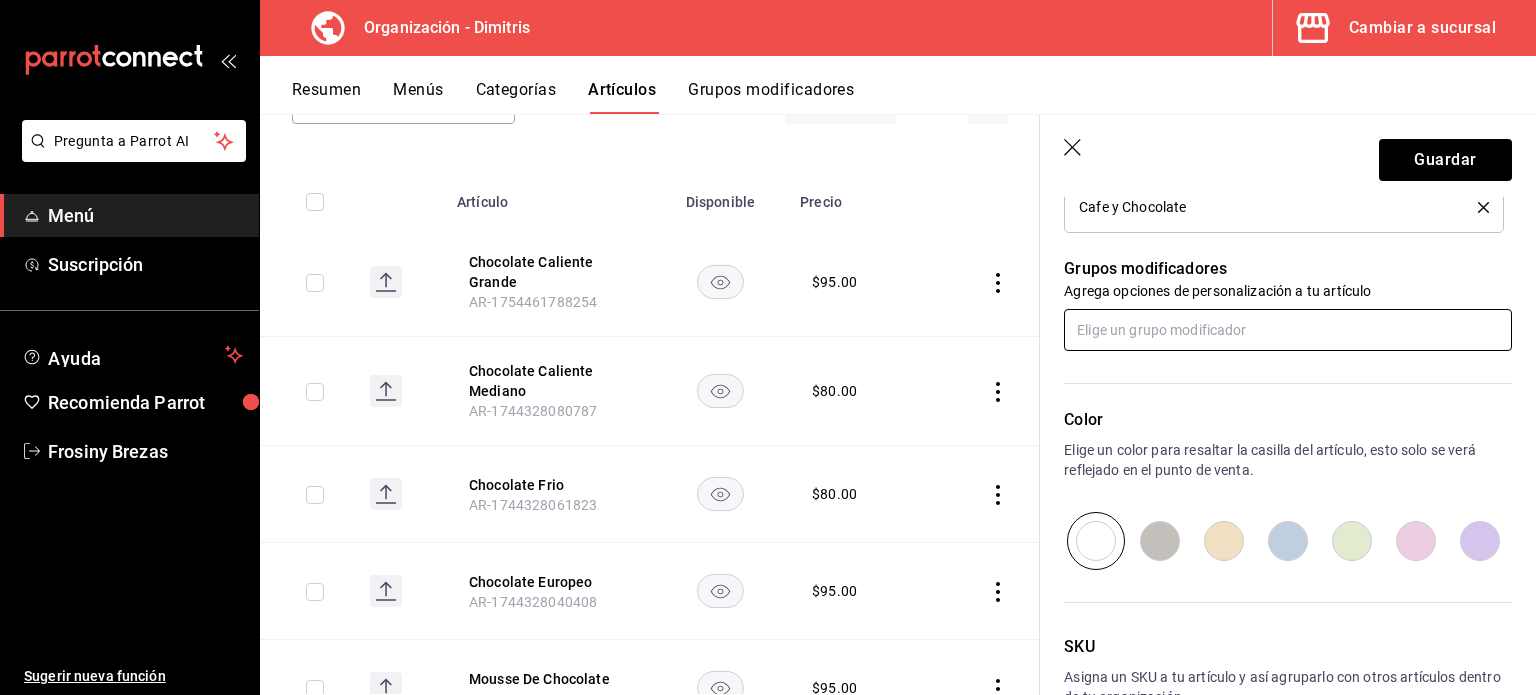 type on "$95.00" 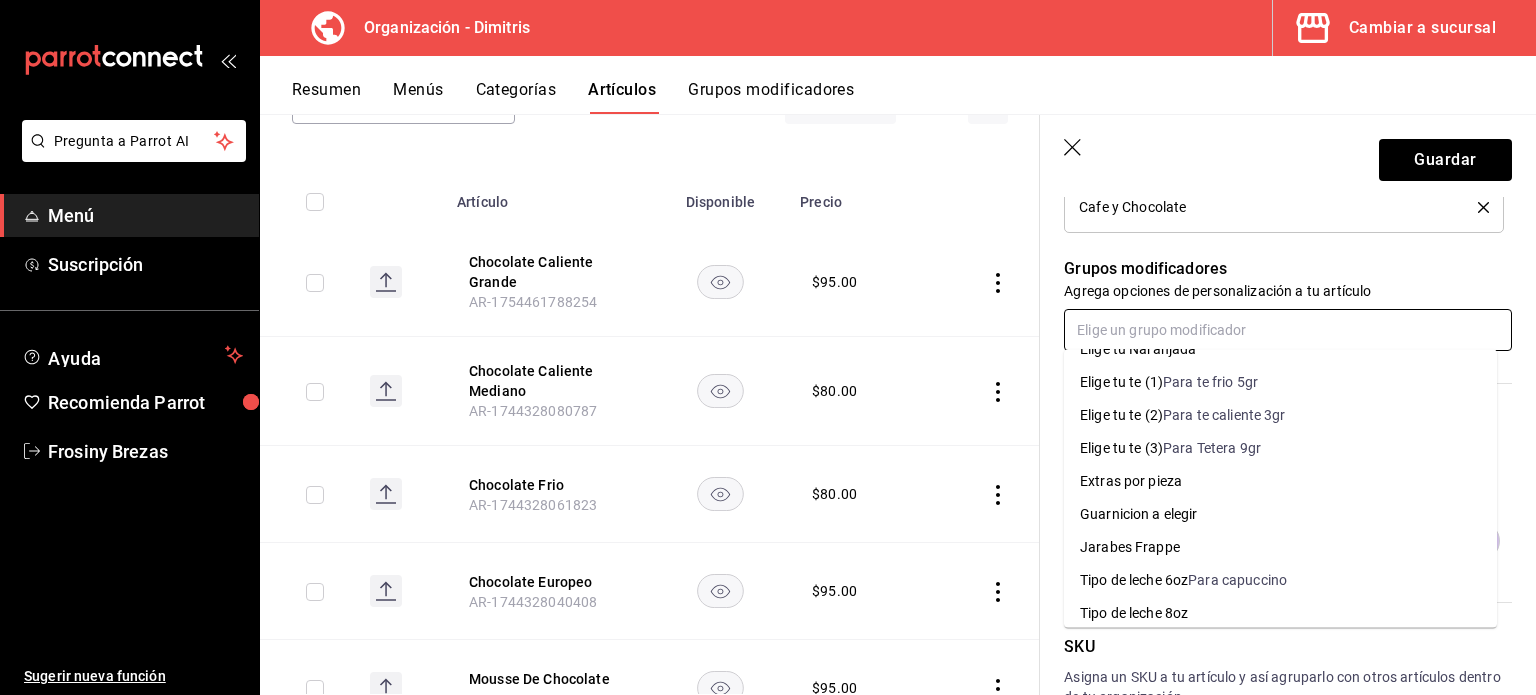 scroll, scrollTop: 562, scrollLeft: 0, axis: vertical 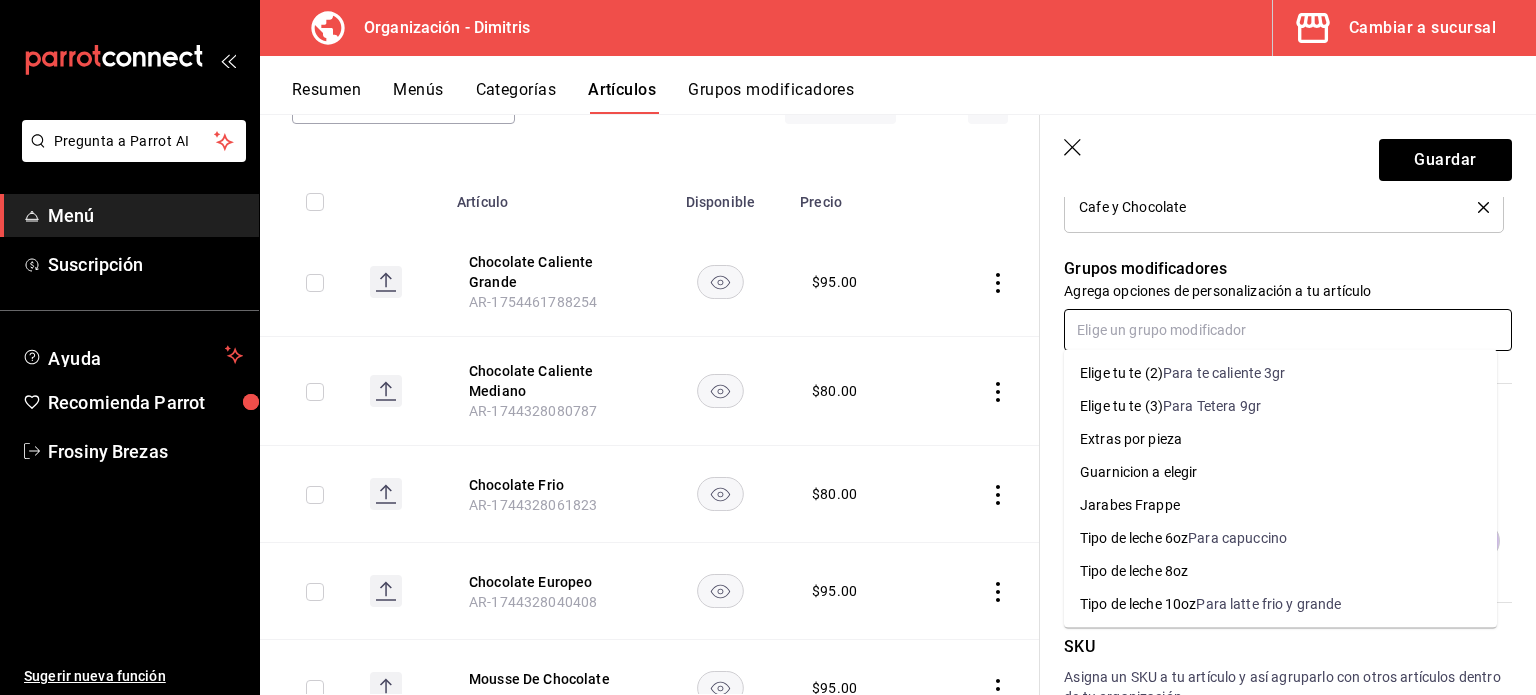click on "Tipo de leche 10oz Para latte frio y grande" at bounding box center (1280, 604) 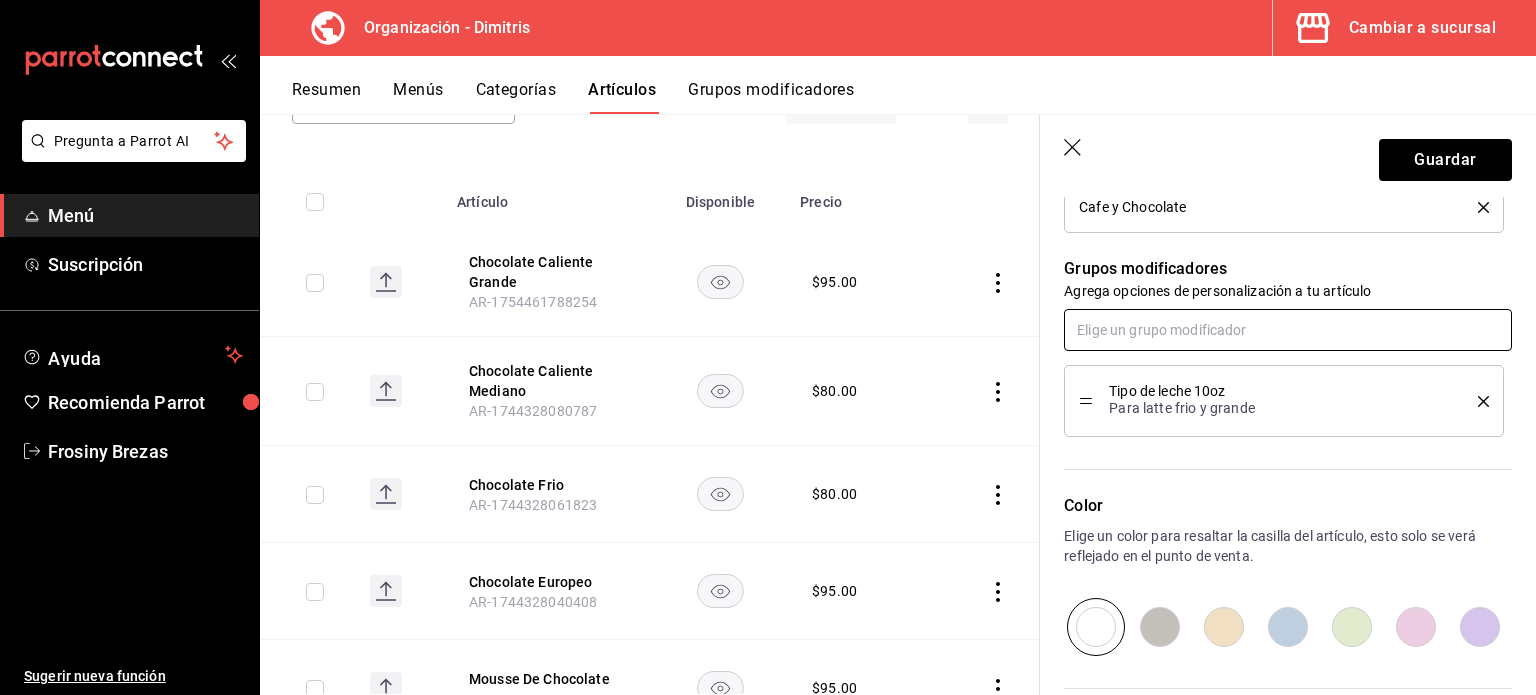 scroll, scrollTop: 1054, scrollLeft: 0, axis: vertical 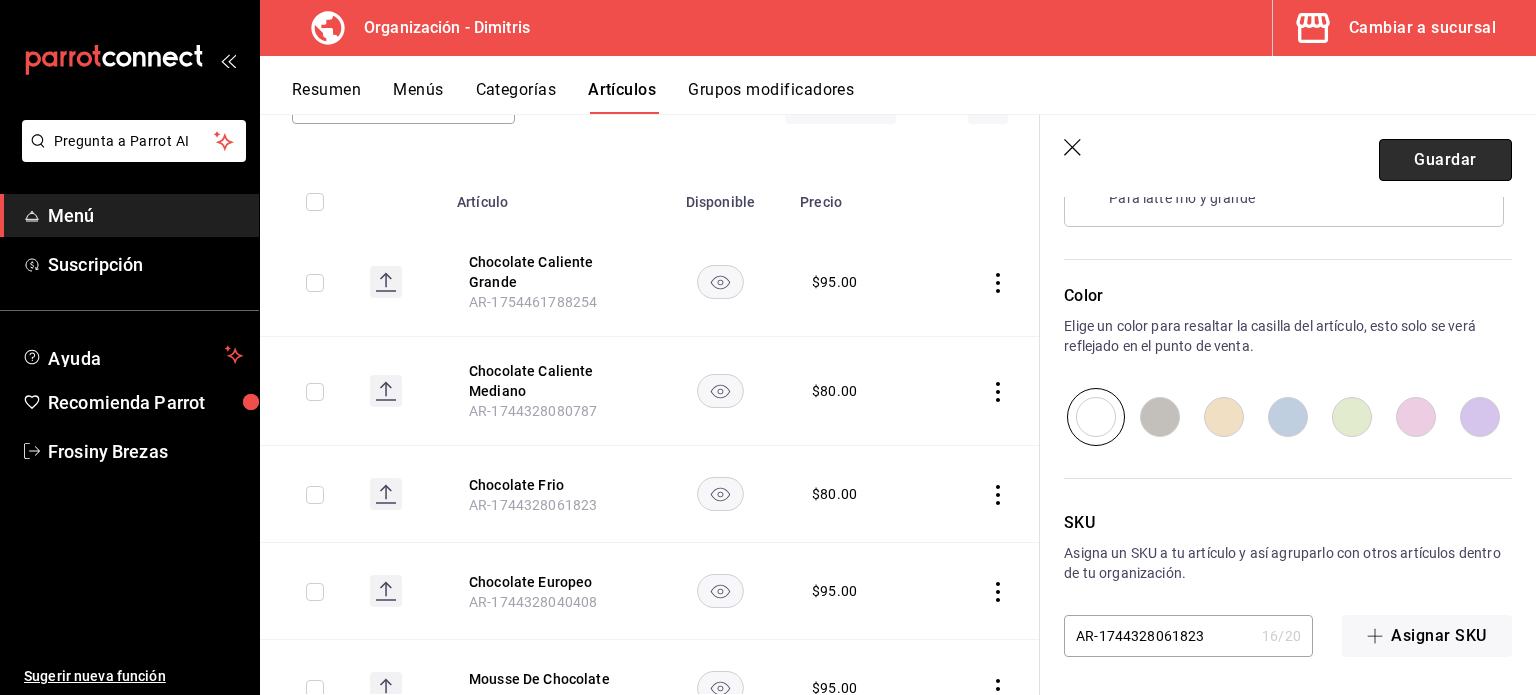 click on "Guardar" at bounding box center (1445, 160) 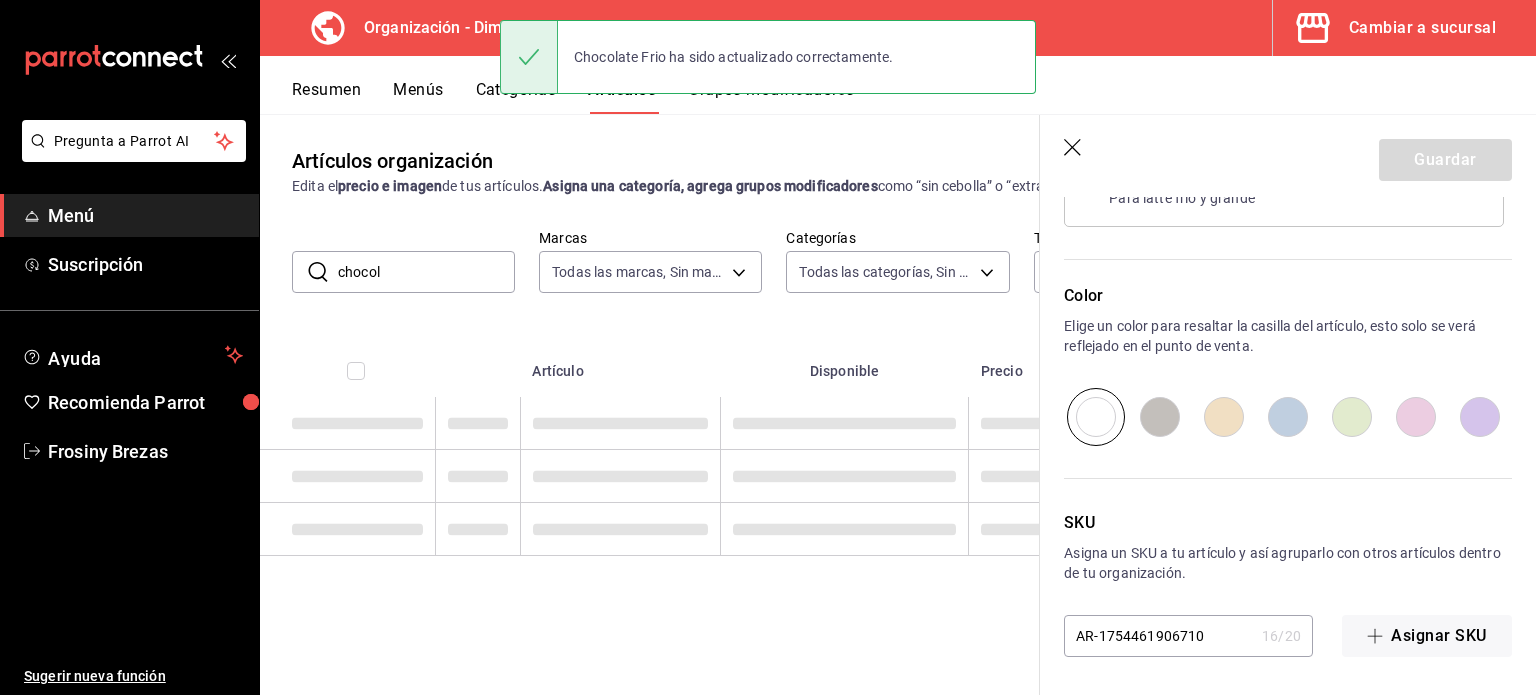 scroll, scrollTop: 0, scrollLeft: 0, axis: both 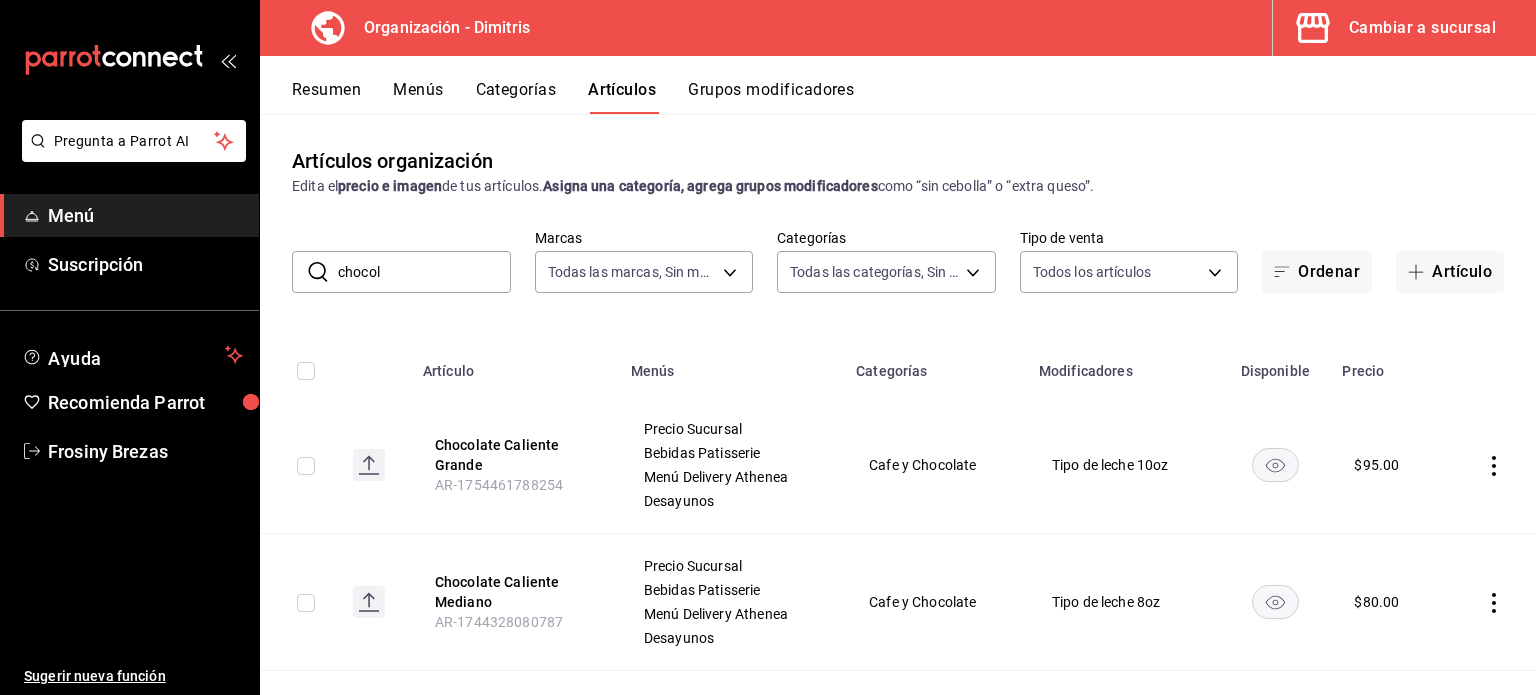 click on "chocol" at bounding box center [424, 272] 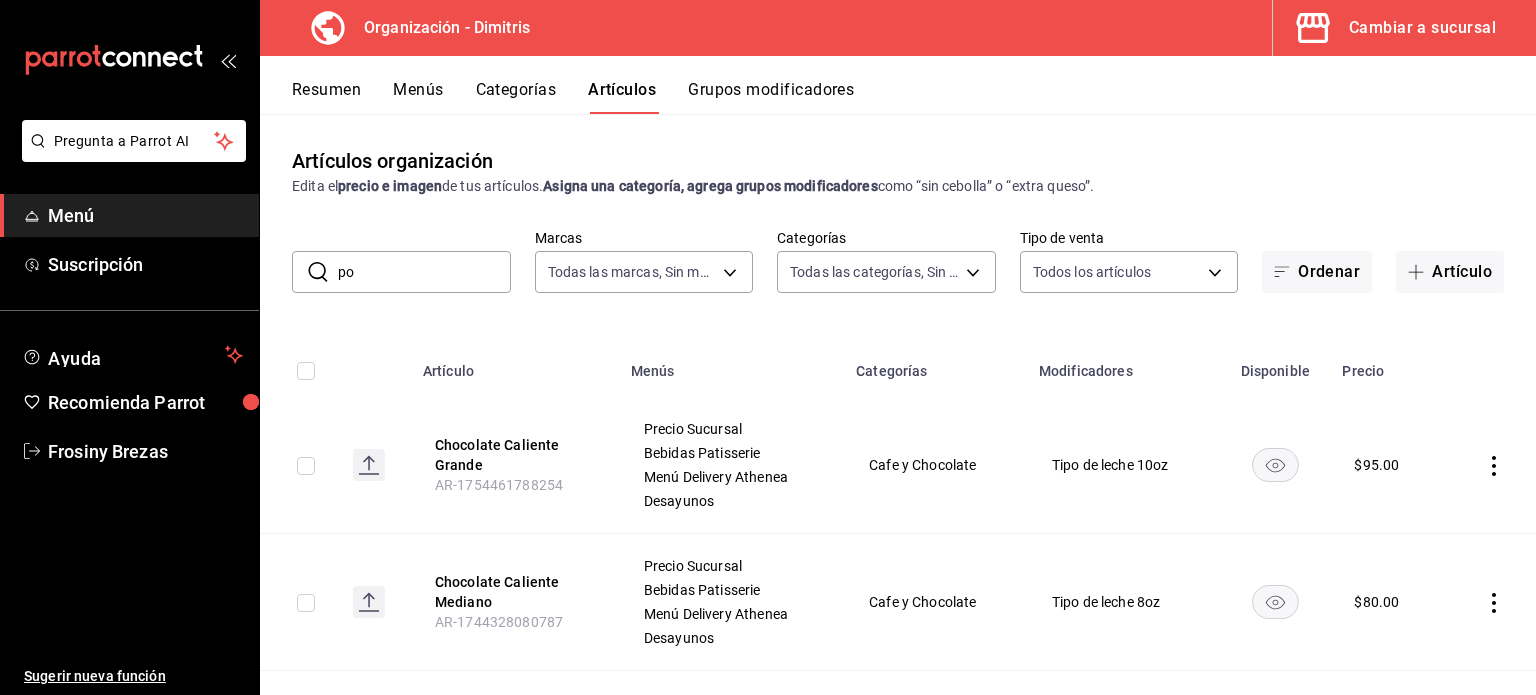 type on "p" 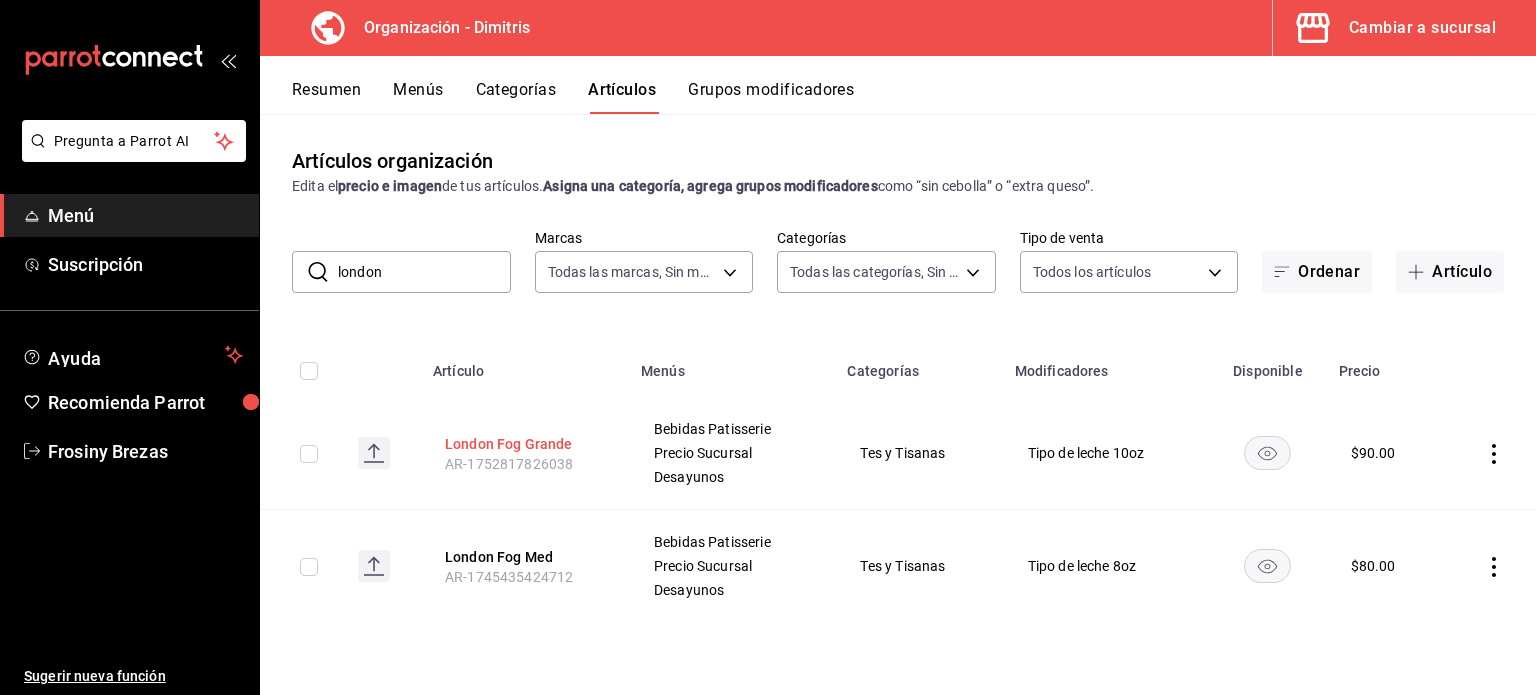 click on "London Fog Grande" at bounding box center (525, 444) 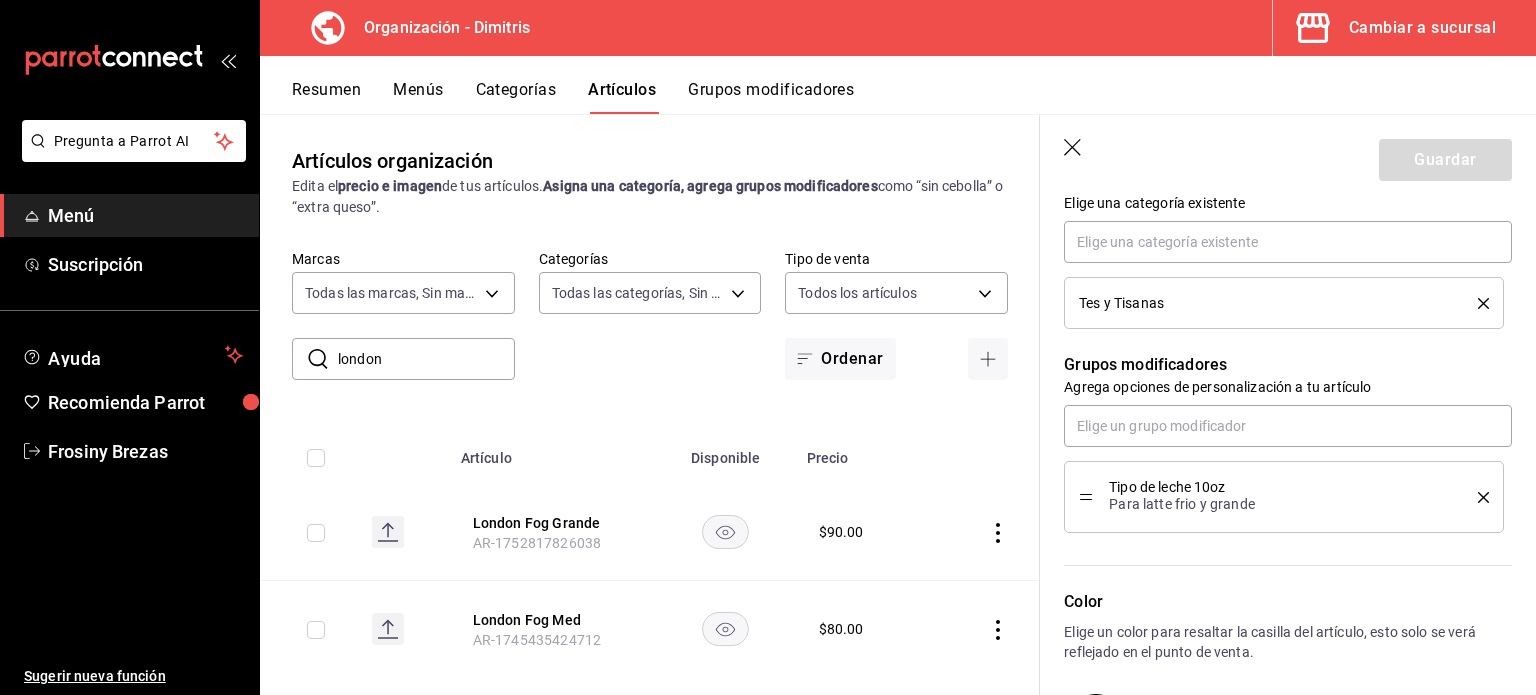 scroll, scrollTop: 748, scrollLeft: 0, axis: vertical 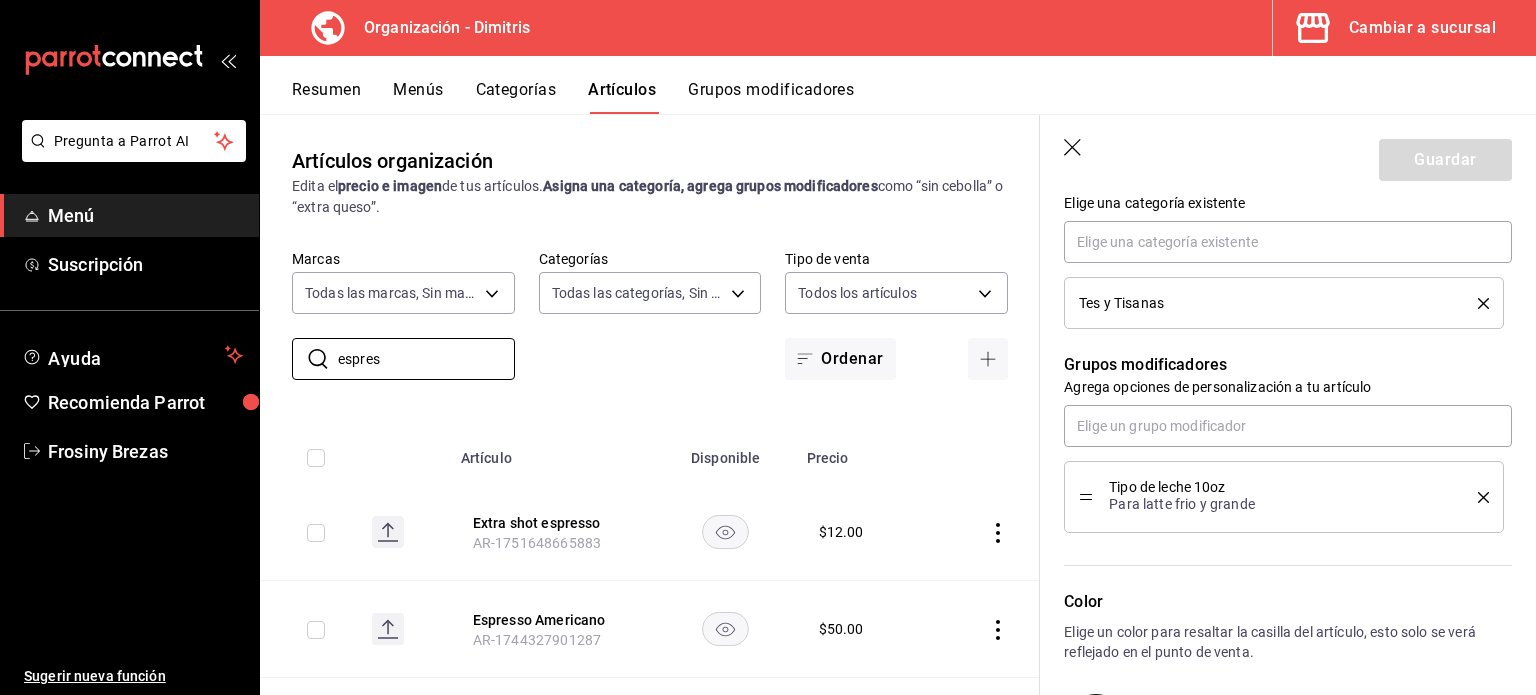 type on "espres" 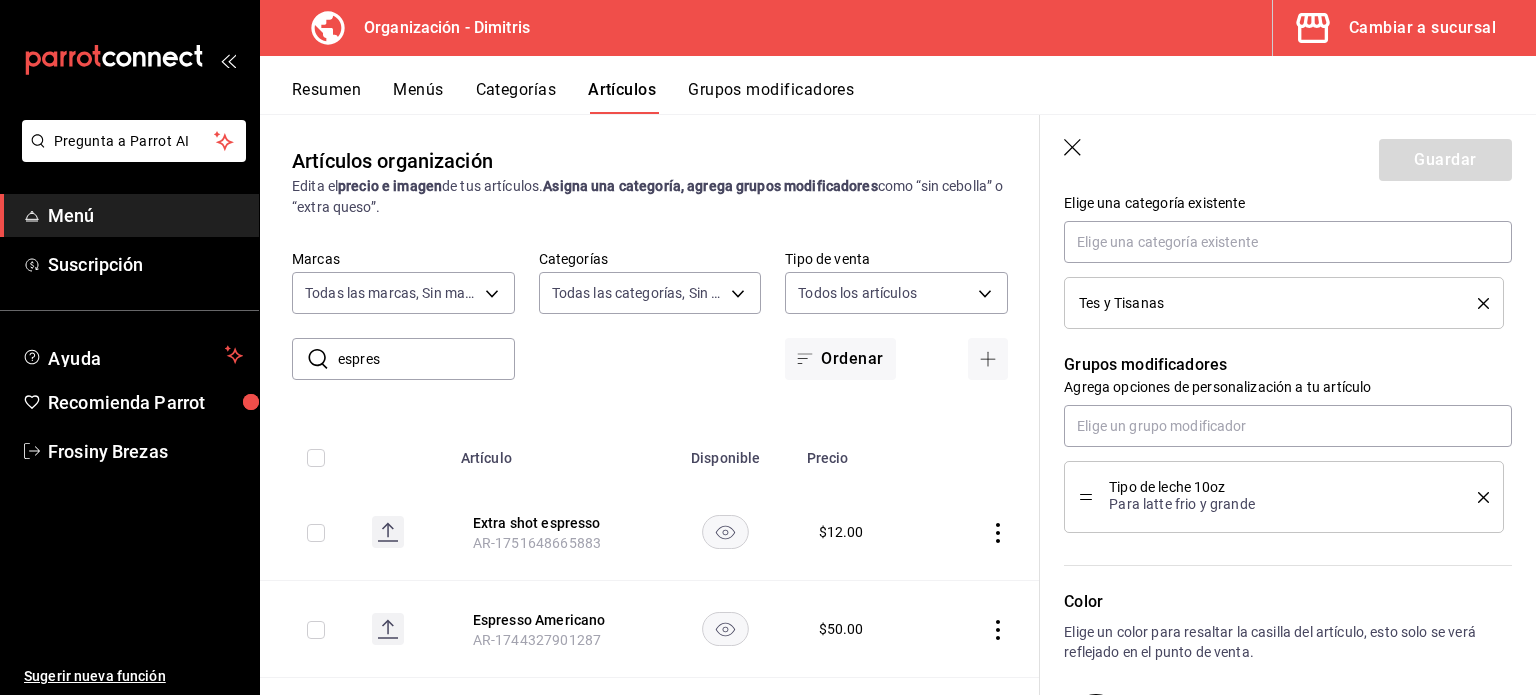 click 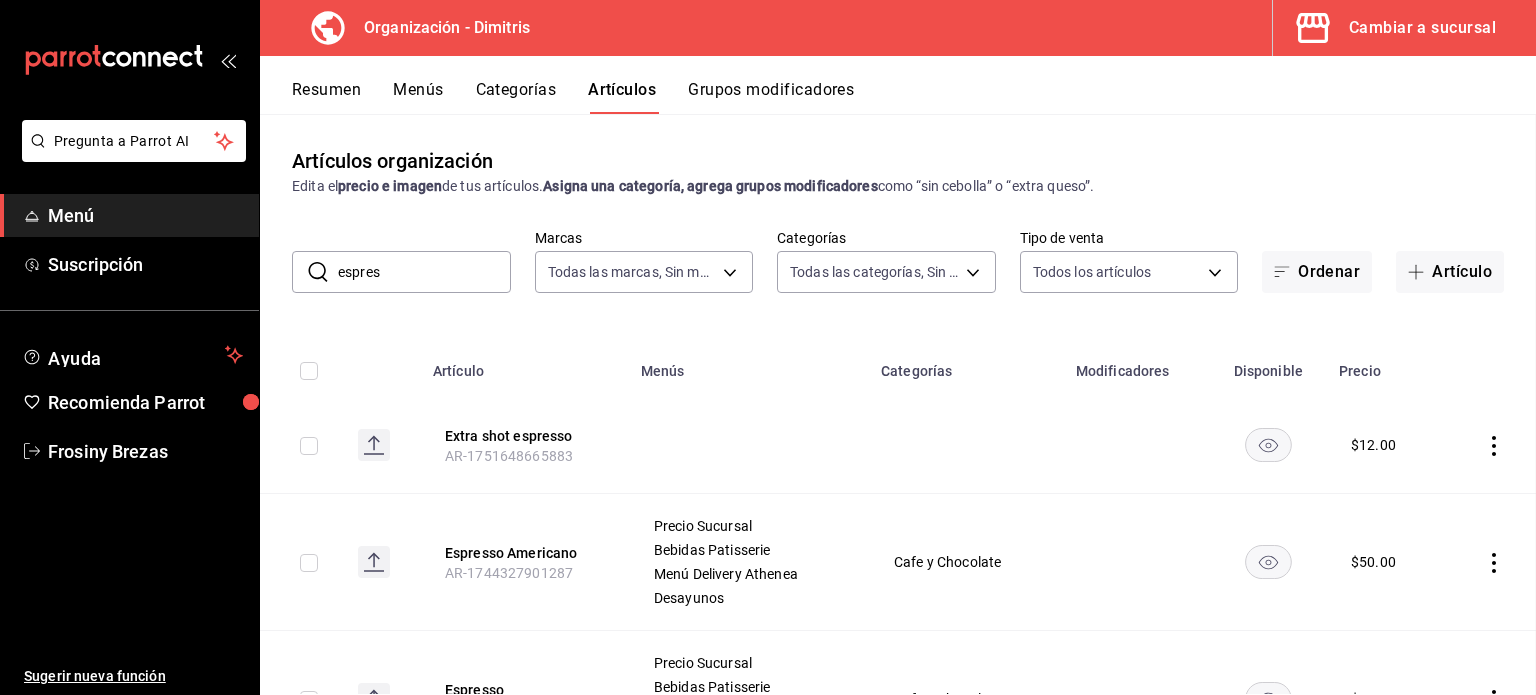 scroll, scrollTop: 0, scrollLeft: 0, axis: both 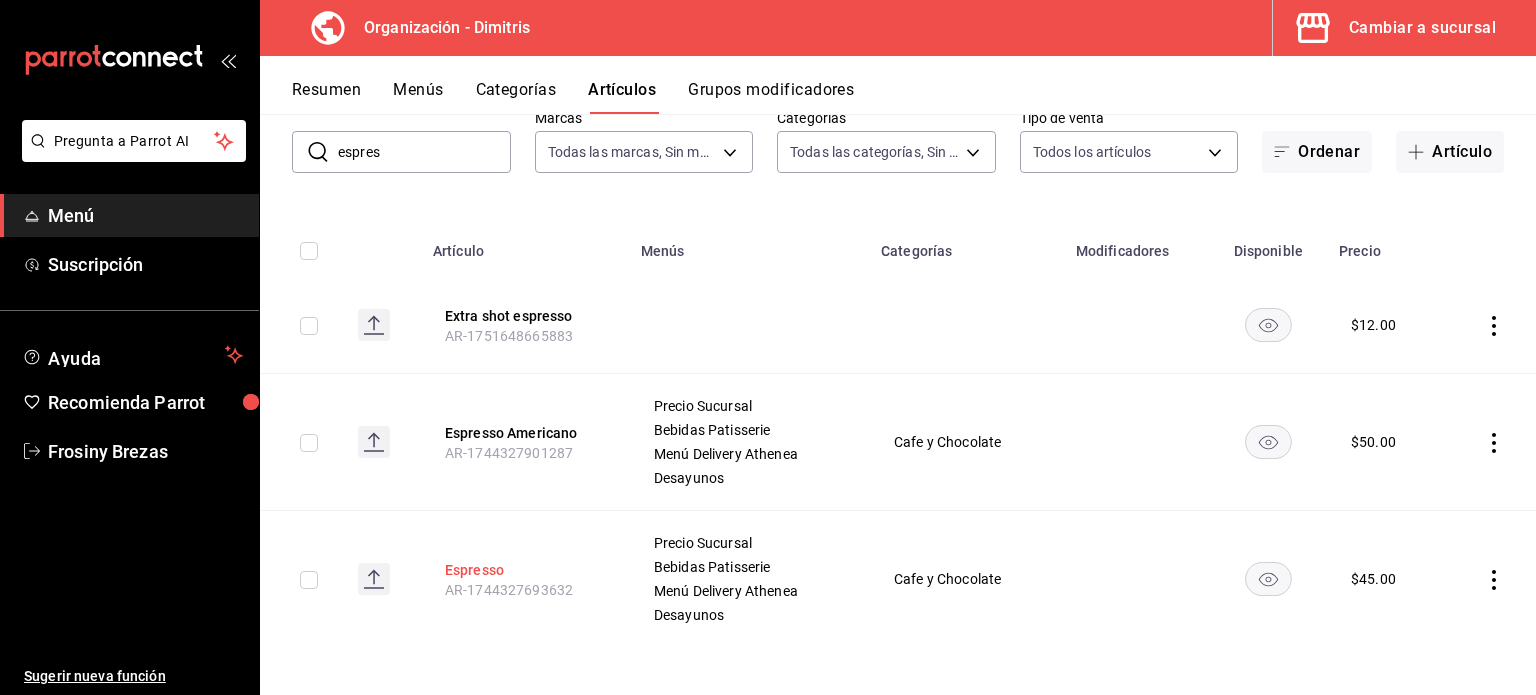 click on "Espresso" at bounding box center (525, 570) 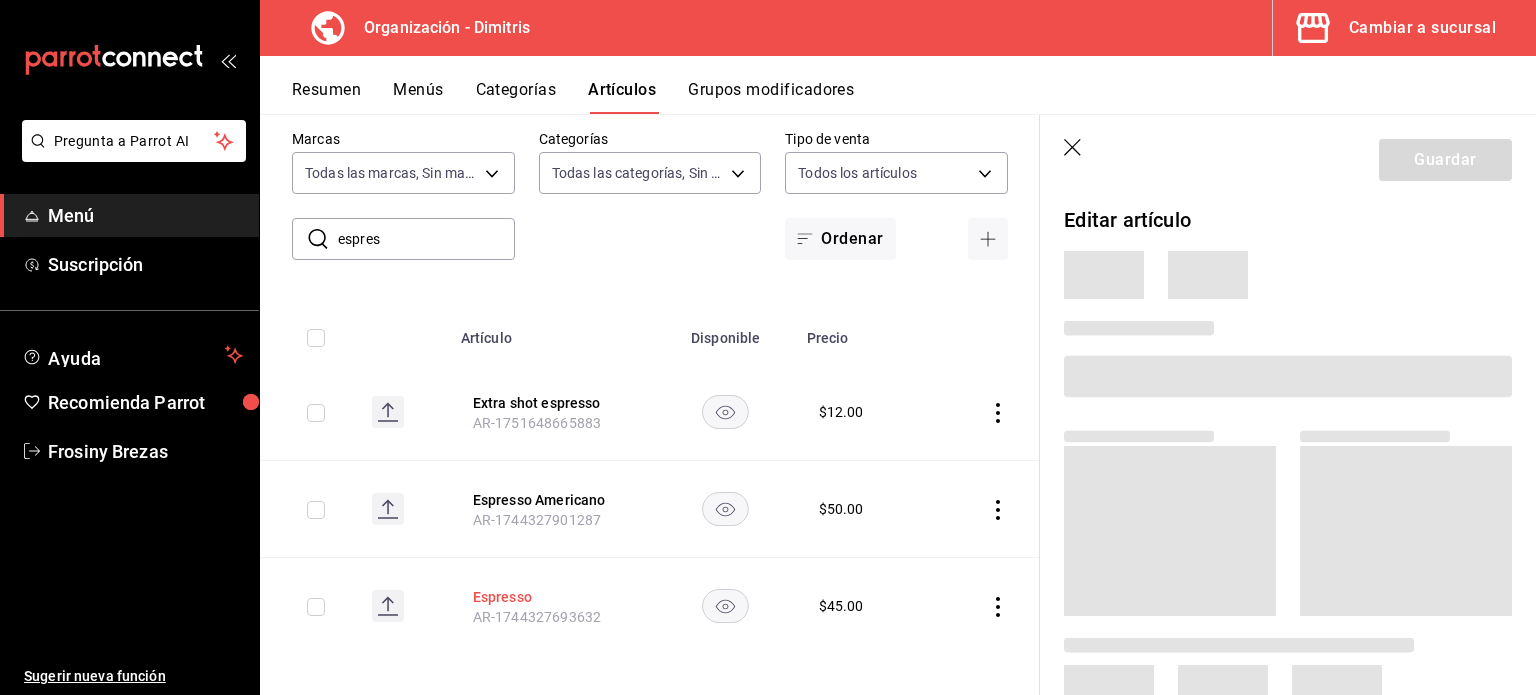 scroll, scrollTop: 40, scrollLeft: 0, axis: vertical 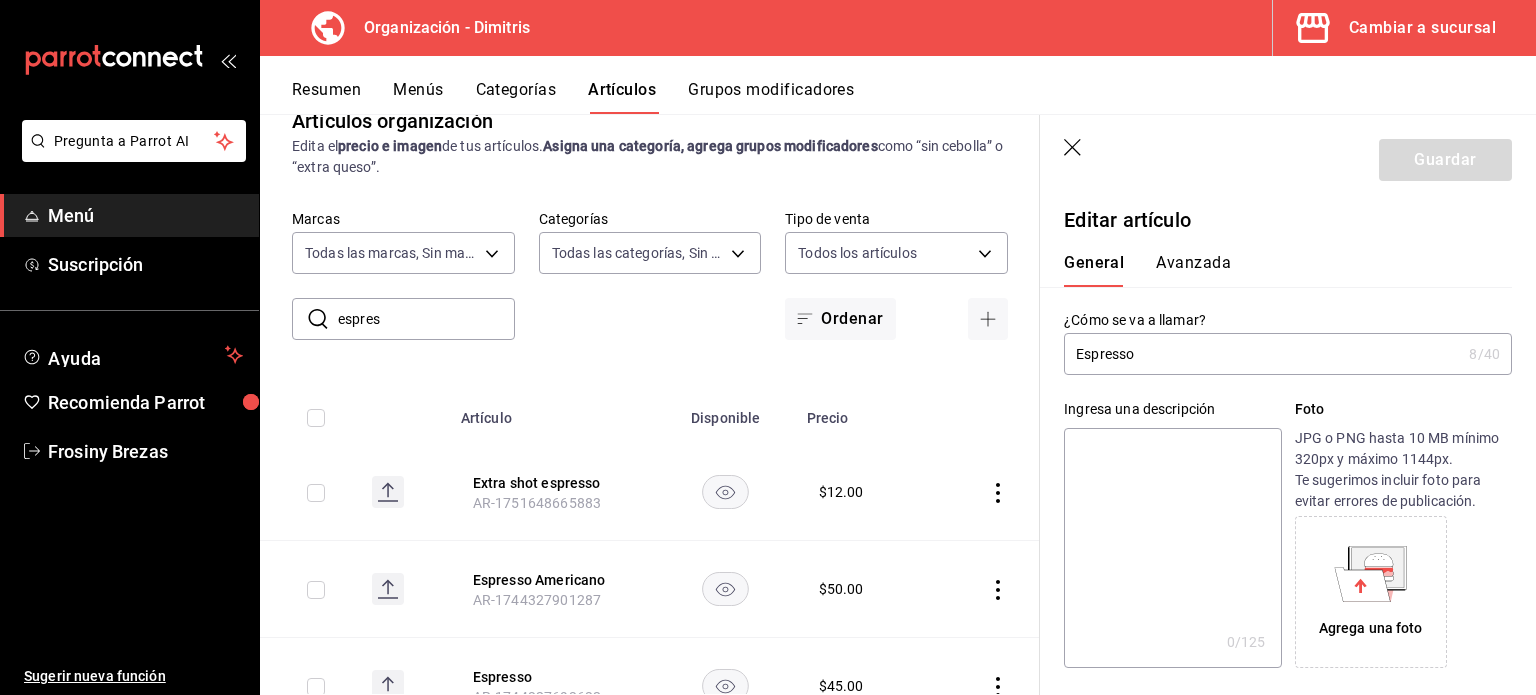click on "Grupos modificadores" at bounding box center [771, 97] 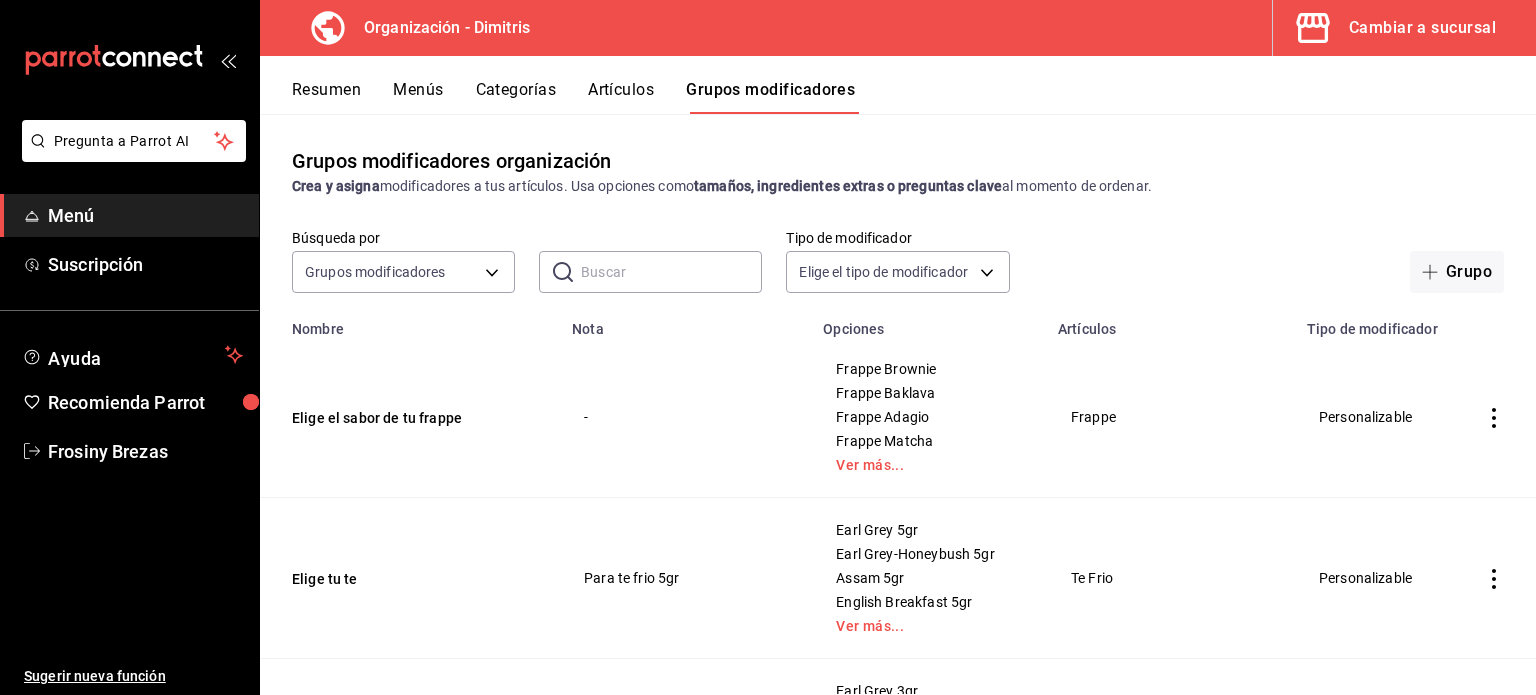 click at bounding box center (671, 272) 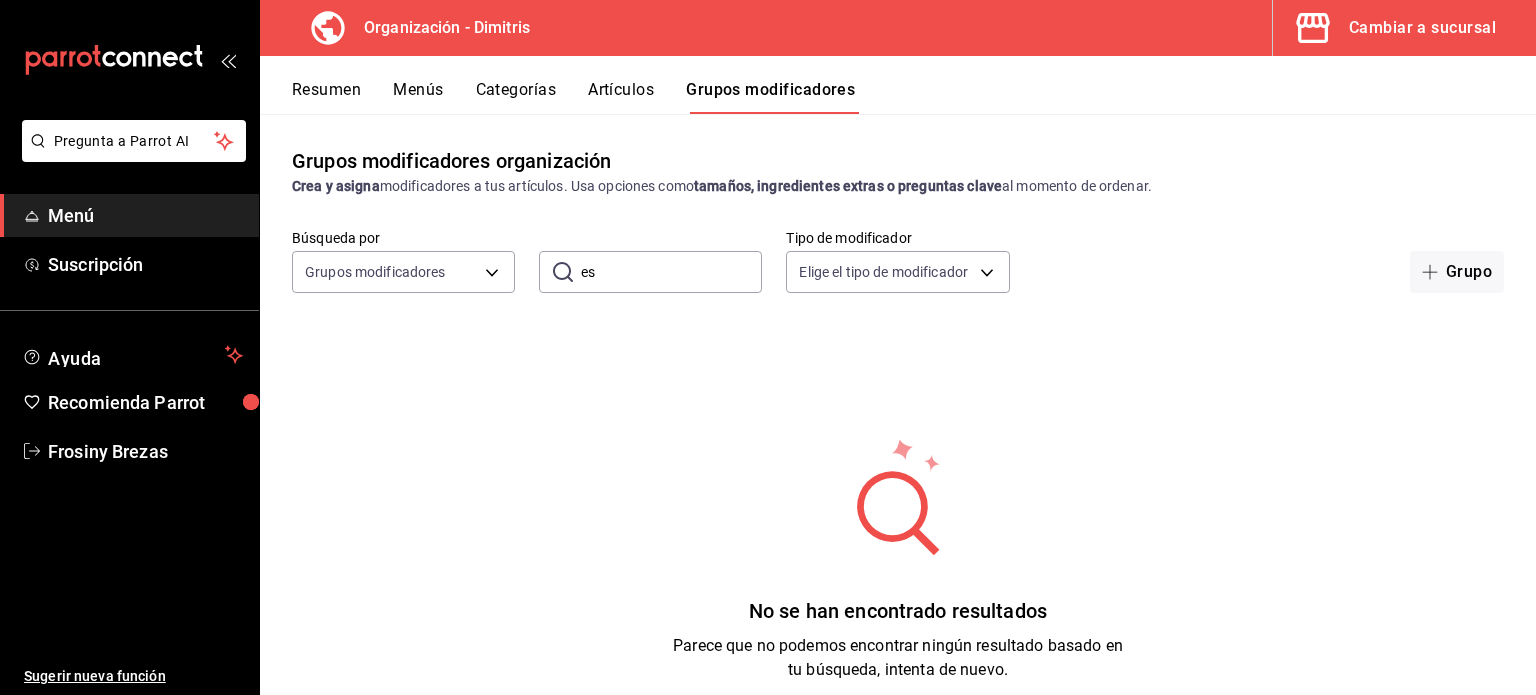 type on "e" 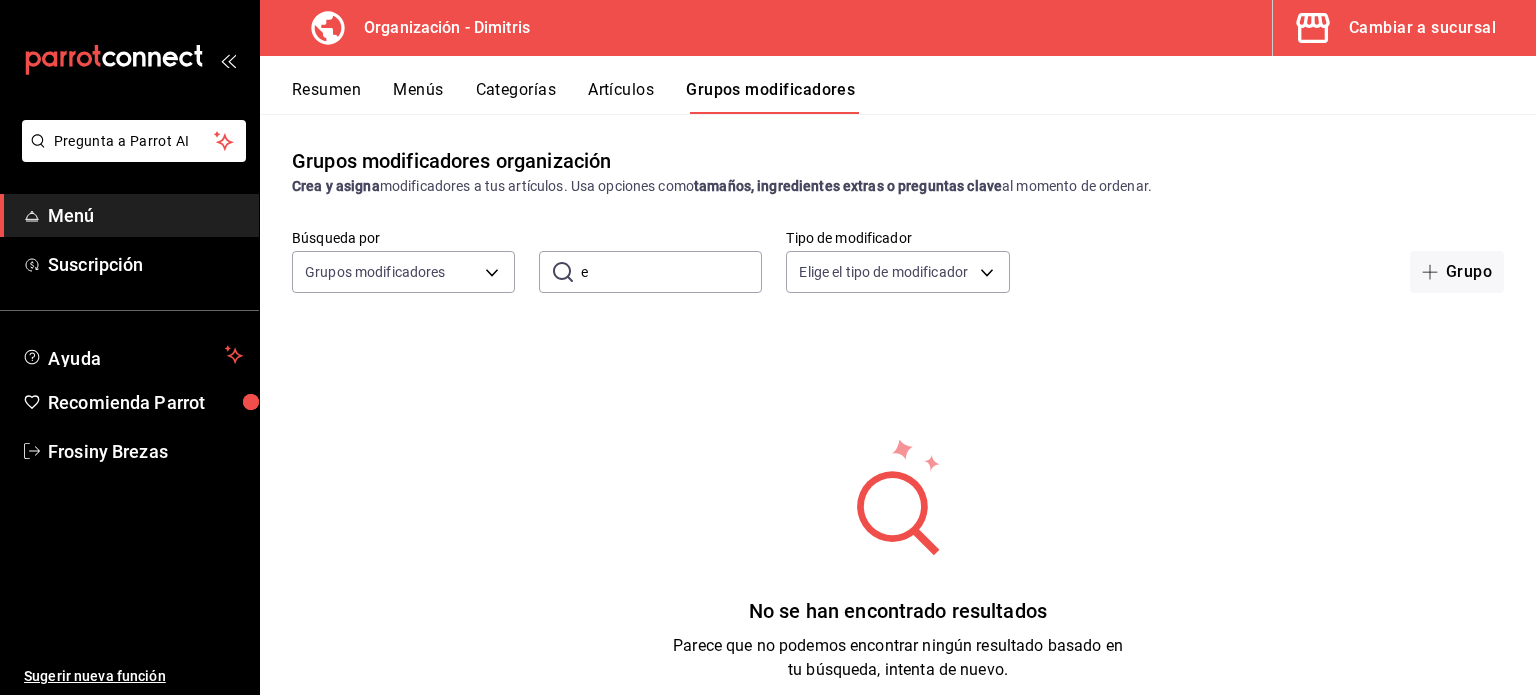 type 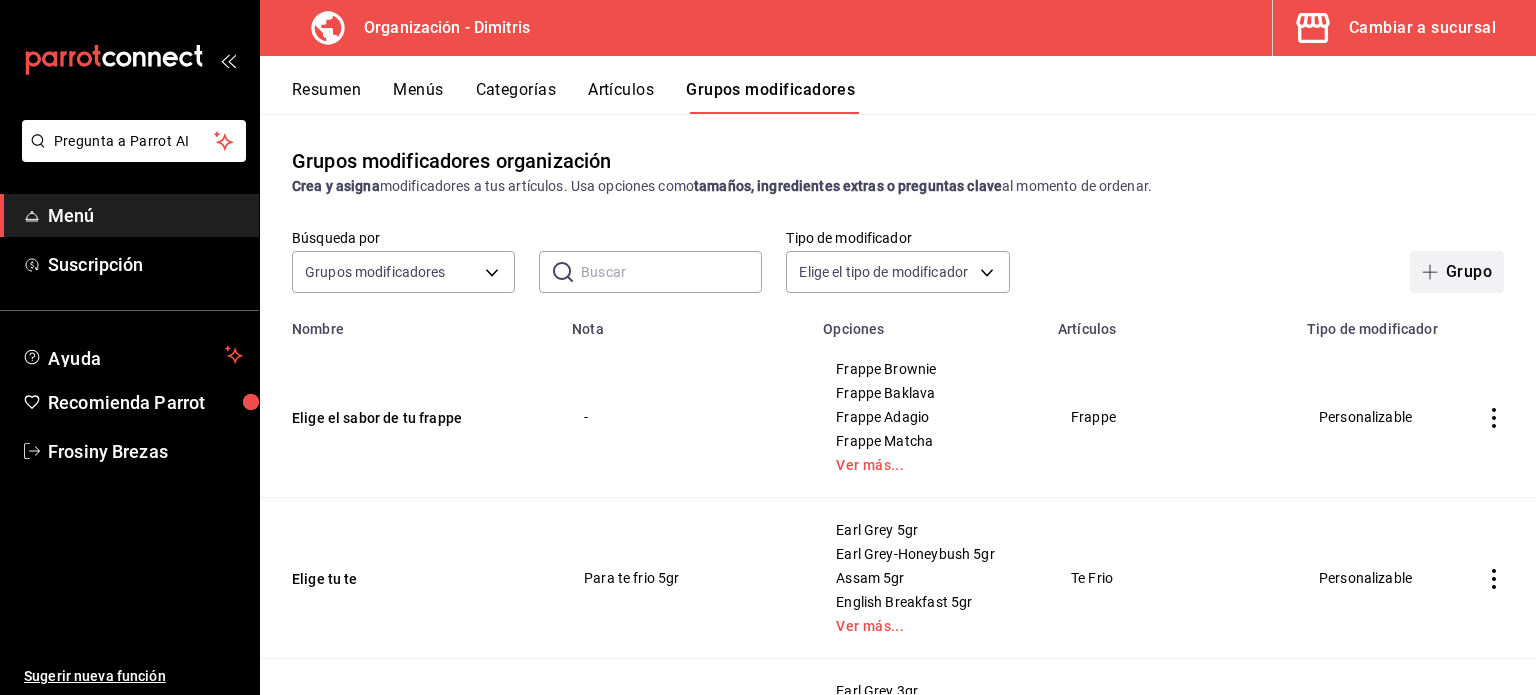 click 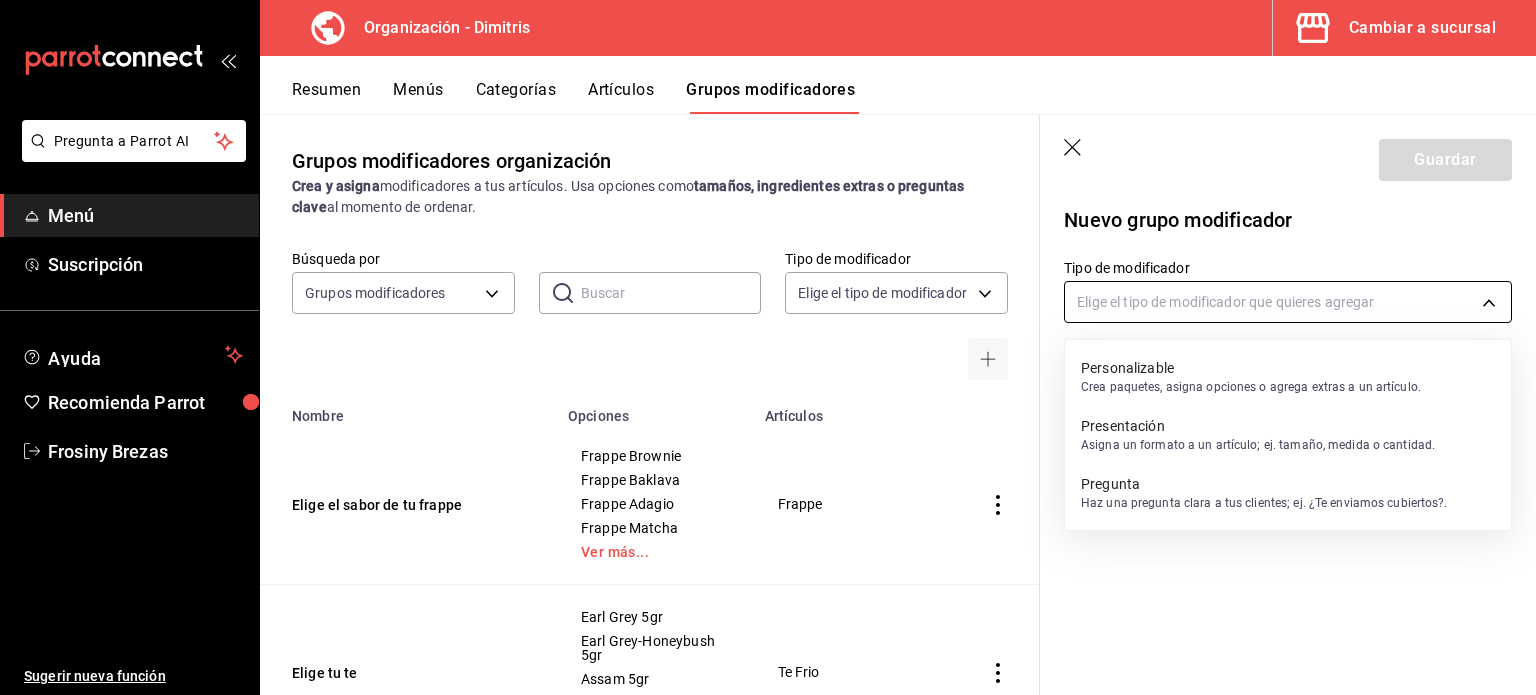 click on "Pregunta a Parrot AI Menú   Suscripción   Ayuda Recomienda Parrot   Frosiny Brezas   Sugerir nueva función   Organización - Dimitris Cambiar a sucursal Resumen Menús Categorías Artículos Grupos modificadores Grupos modificadores organización Crea y asigna  modificadores a tus artículos. Usa opciones como  tamaños, ingredientes extras o preguntas clave  al momento de ordenar. Búsqueda por Grupos modificadores GROUP ​ ​ Tipo de modificador Elige el tipo de modificador Nombre Opciones Artículos Elige el sabor de tu frappe Frappe Brownie Frappe Baklava Frappe Adagio Frappe Matcha Ver más... Frappe Elige tu te Earl Grey 5gr Earl Grey-Honeybush 5gr Assam 5gr English Breakfast 5gr Ver más... Te Frio Elige tu te Earl Grey 3gr Earl Grey-Honeybush 3gr Assam 3gr English Breakfast 3gr Ver más... Te Caliente Elige tu te Earl Grey 9gr Earl Grey-Honeybush 9gr Assam 9gr English Breakfast 9gr Ver más... Tetera Agua Fresca Agua Fresca Pepino Agua Fresca Tamarindo Agua Fresca Elige Jarra Ver más... Limonada" at bounding box center [768, 347] 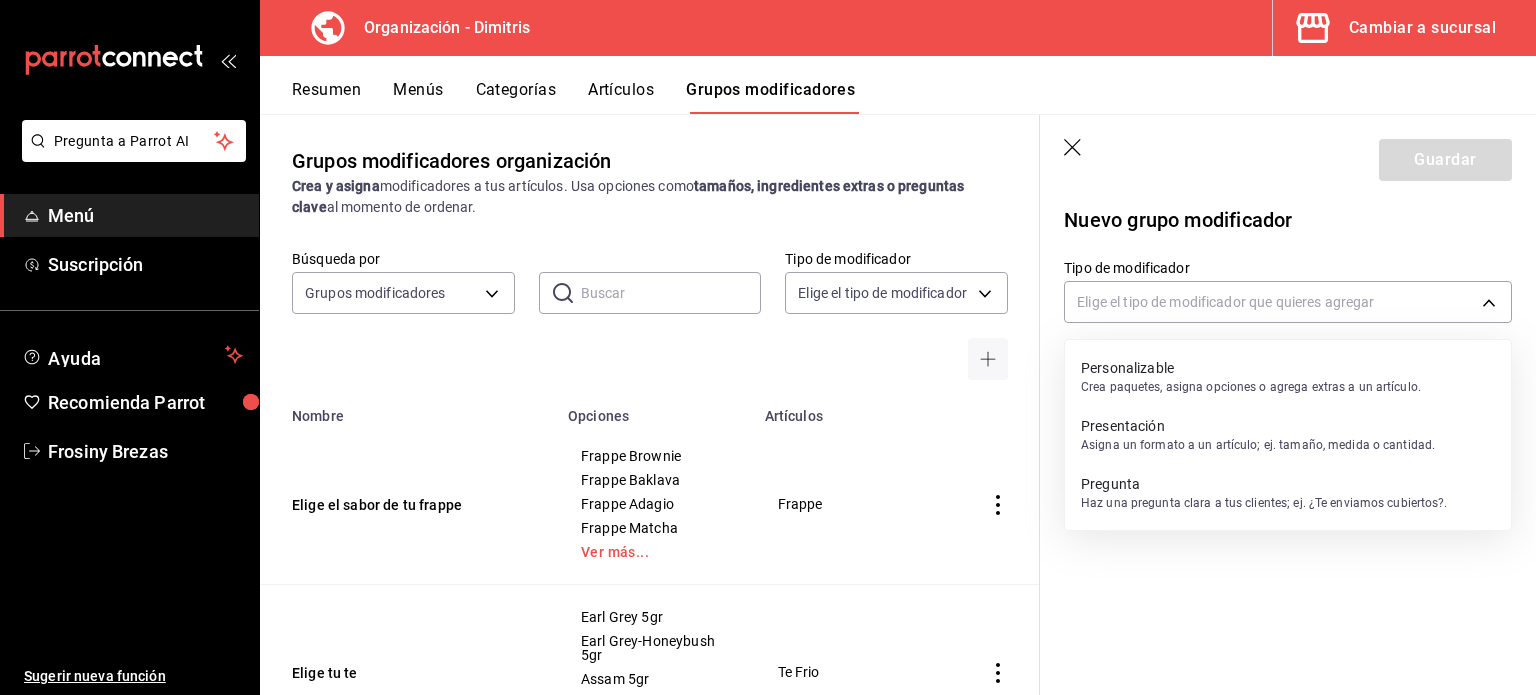 click on "Personalizable" at bounding box center (1251, 368) 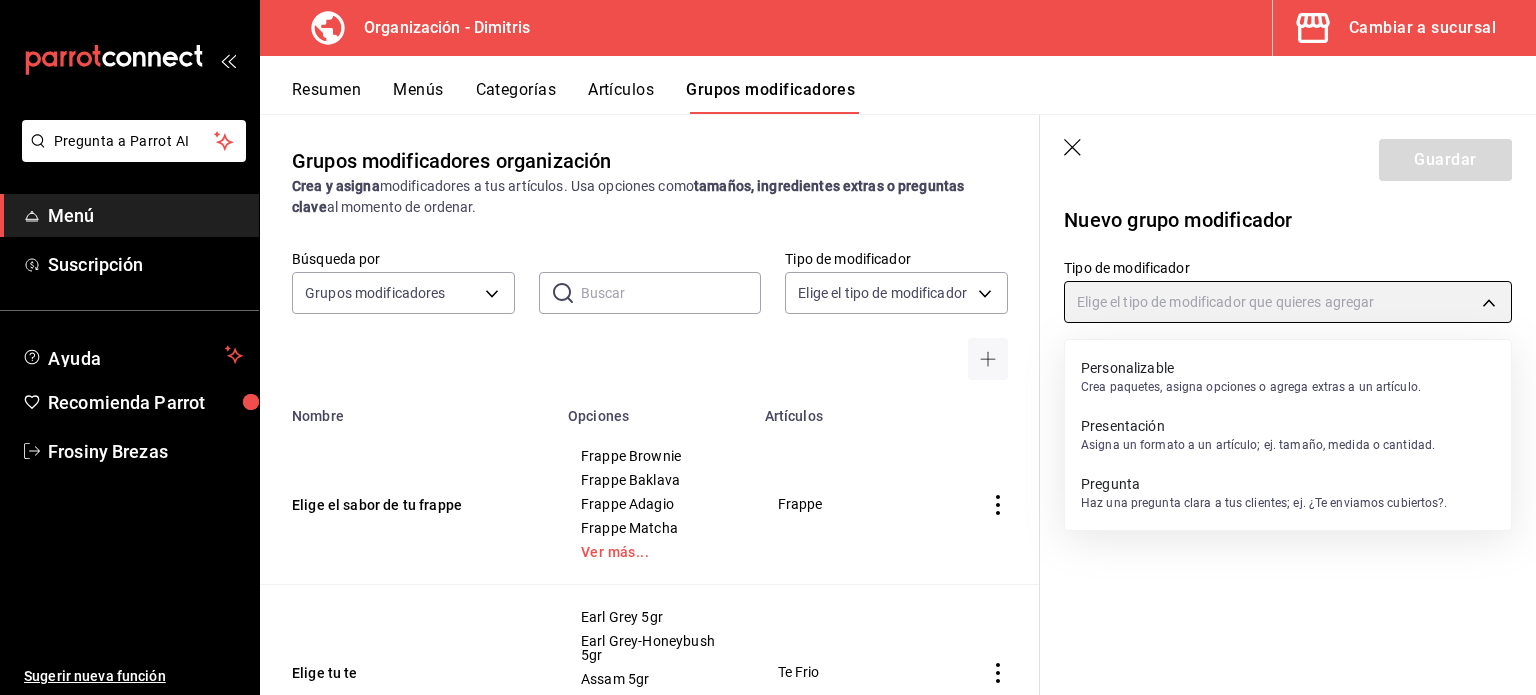 type on "CUSTOMIZABLE" 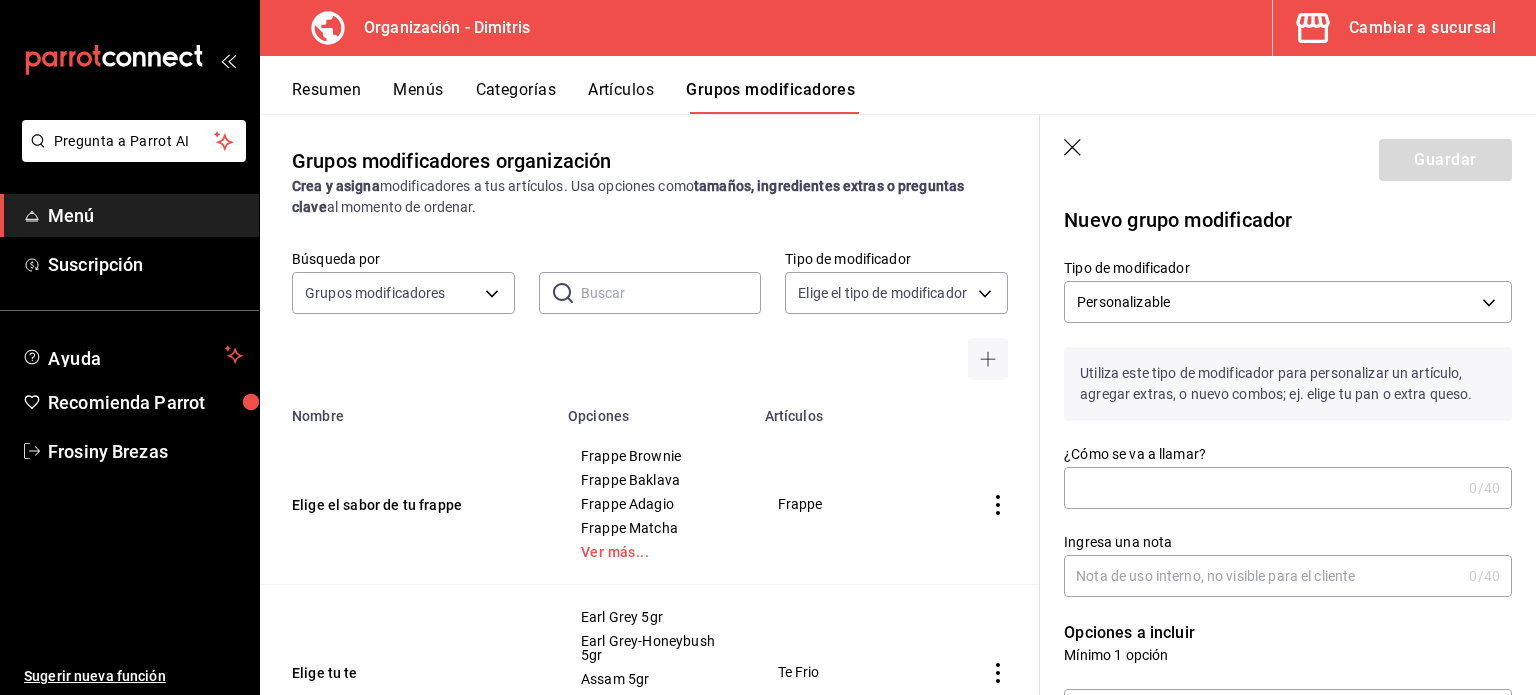 click on "¿Cómo se va a llamar?" at bounding box center (1262, 488) 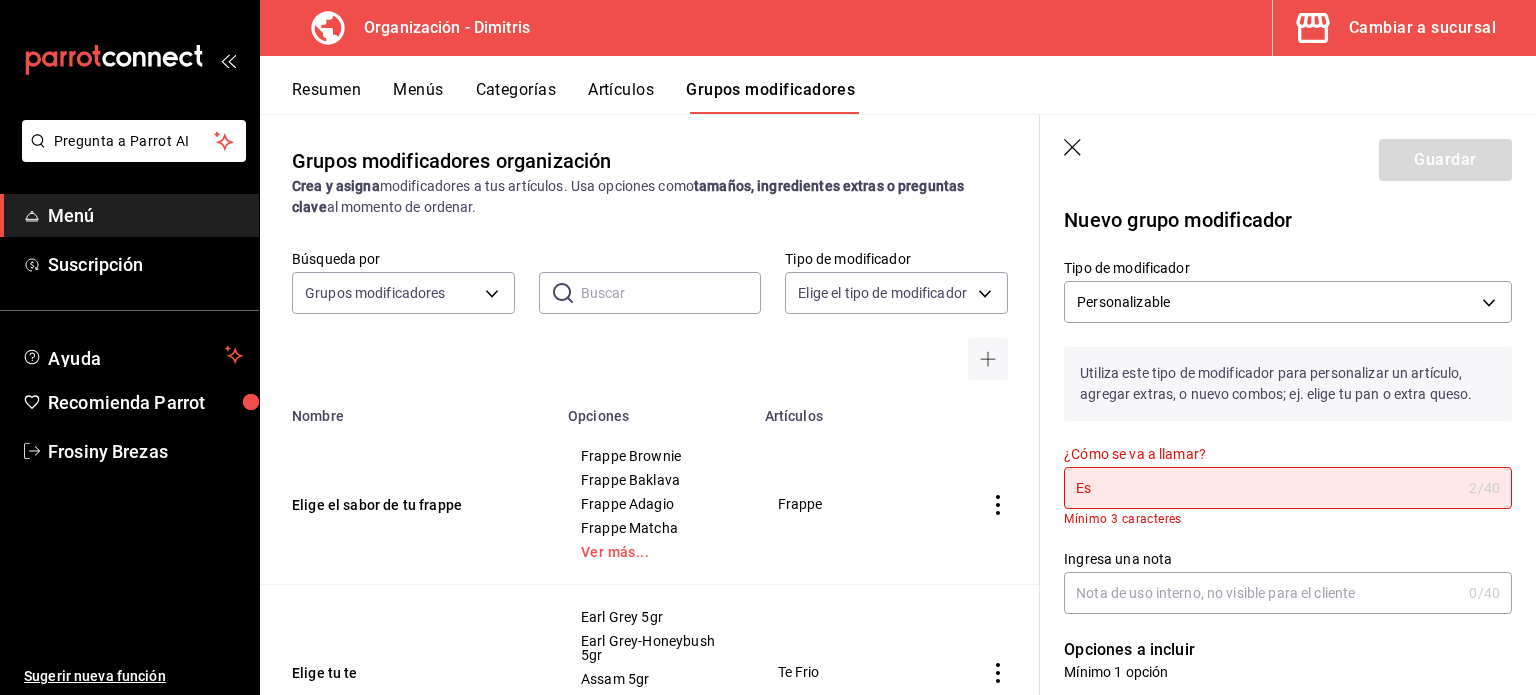 type on "E" 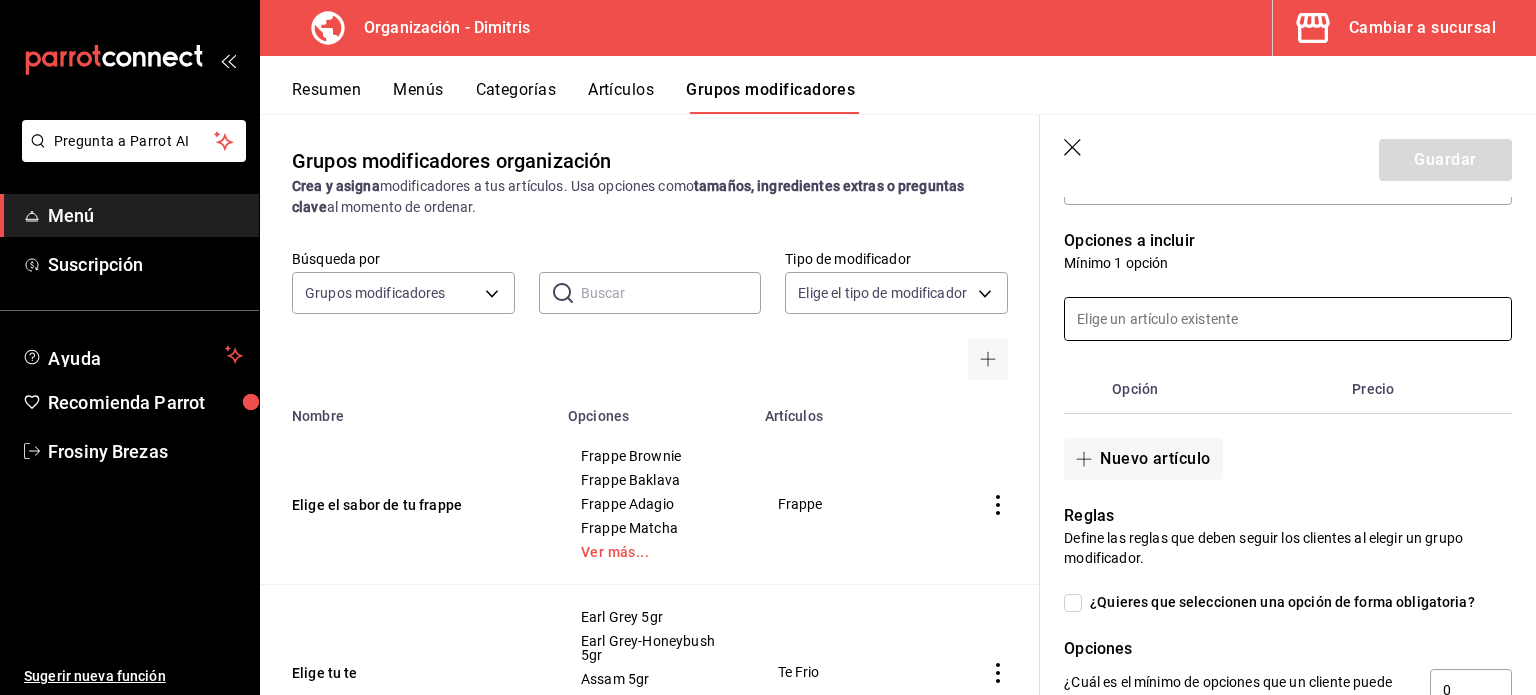 scroll, scrollTop: 444, scrollLeft: 0, axis: vertical 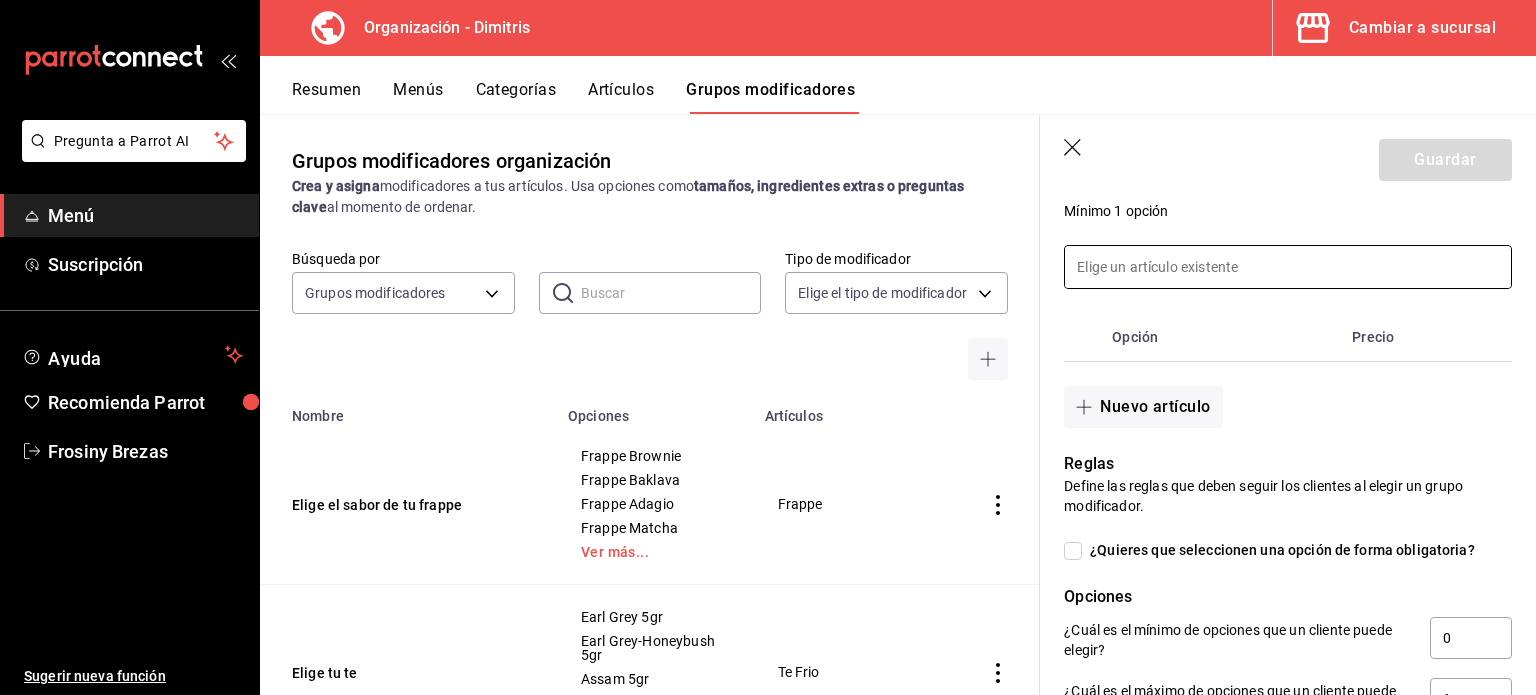 type on "Tipo de Espresso" 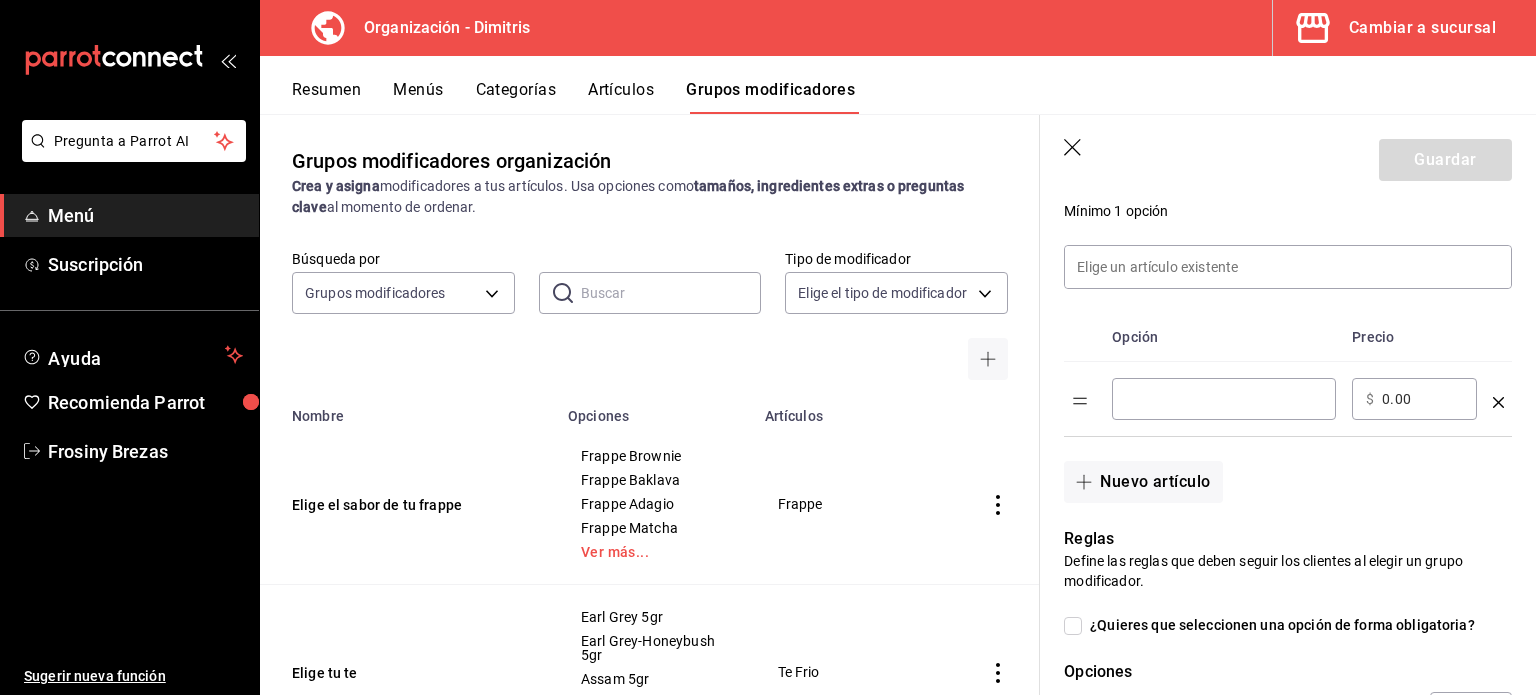 click at bounding box center (1224, 399) 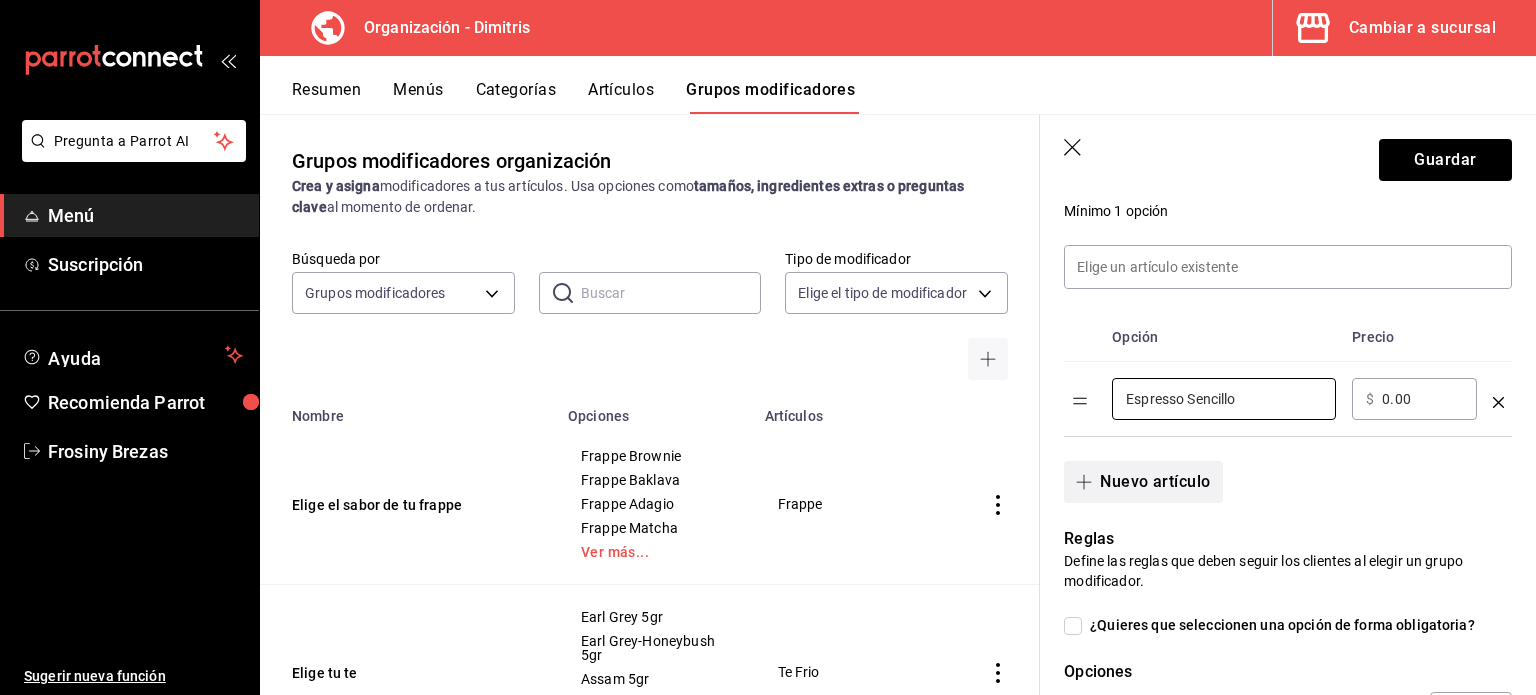 type on "Espresso Sencillo" 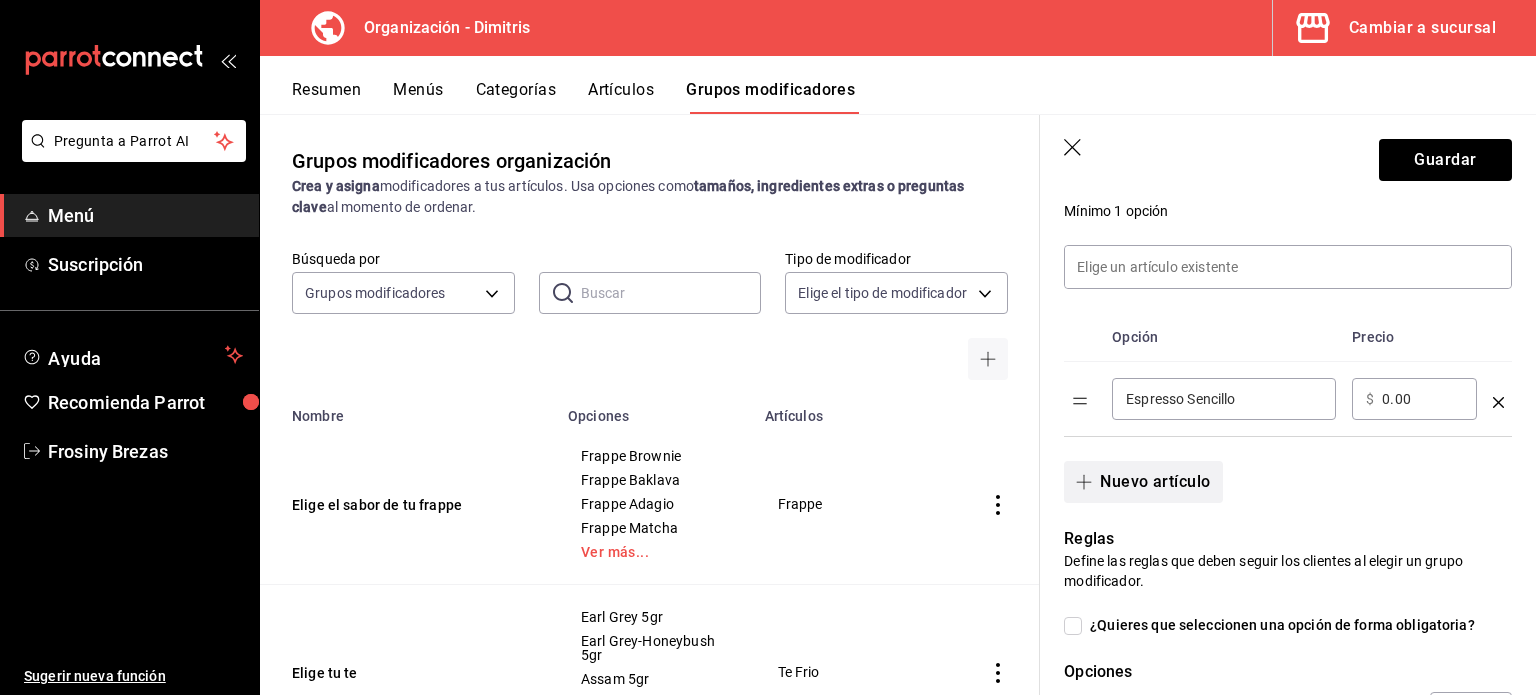 click on "Nuevo artículo" at bounding box center (1143, 482) 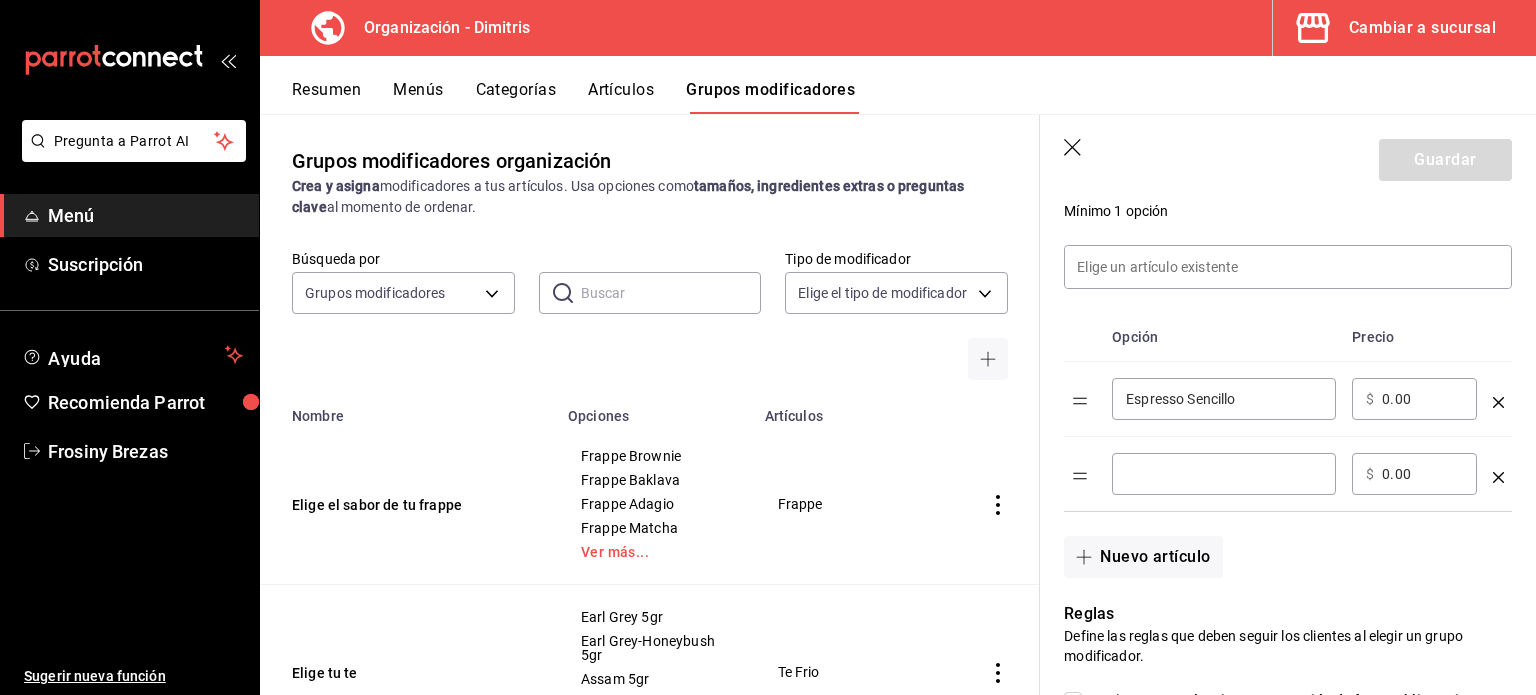 click at bounding box center [1224, 474] 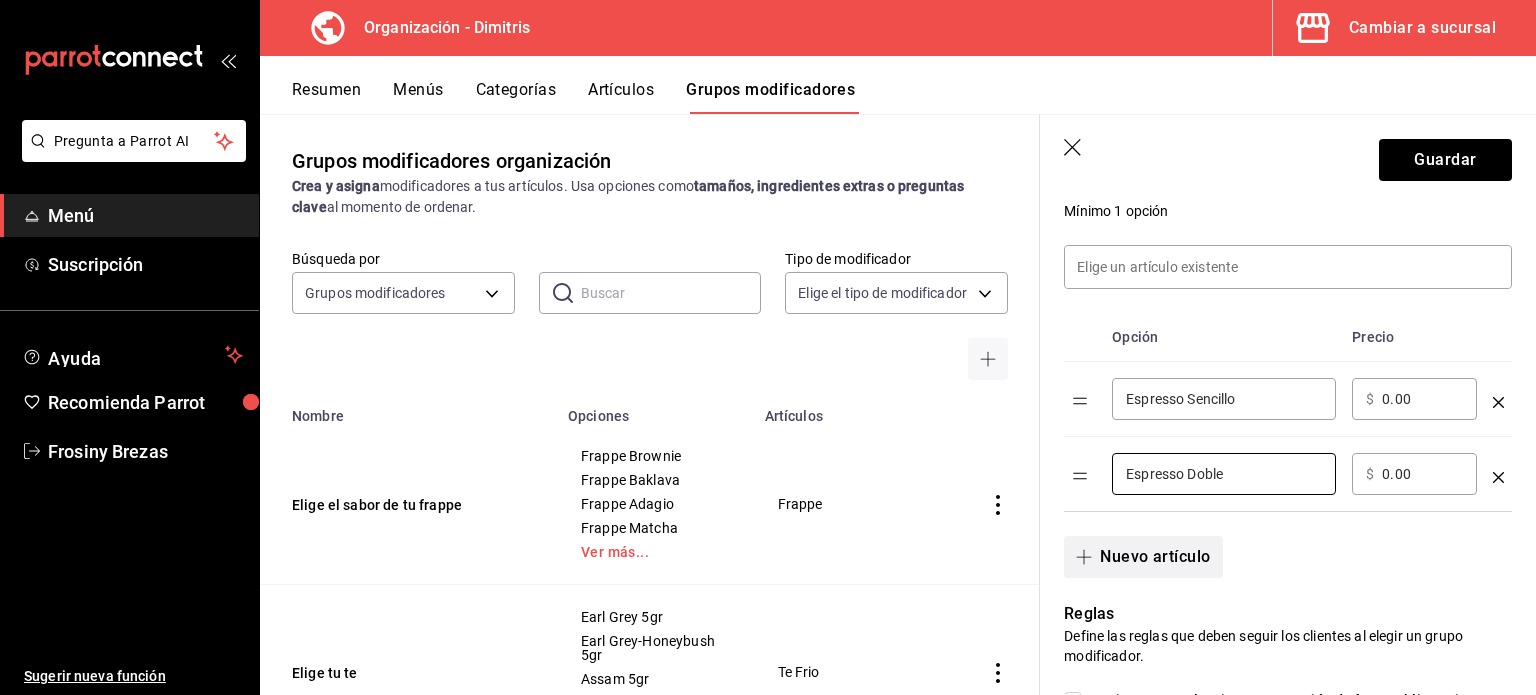 type on "Espresso Doble" 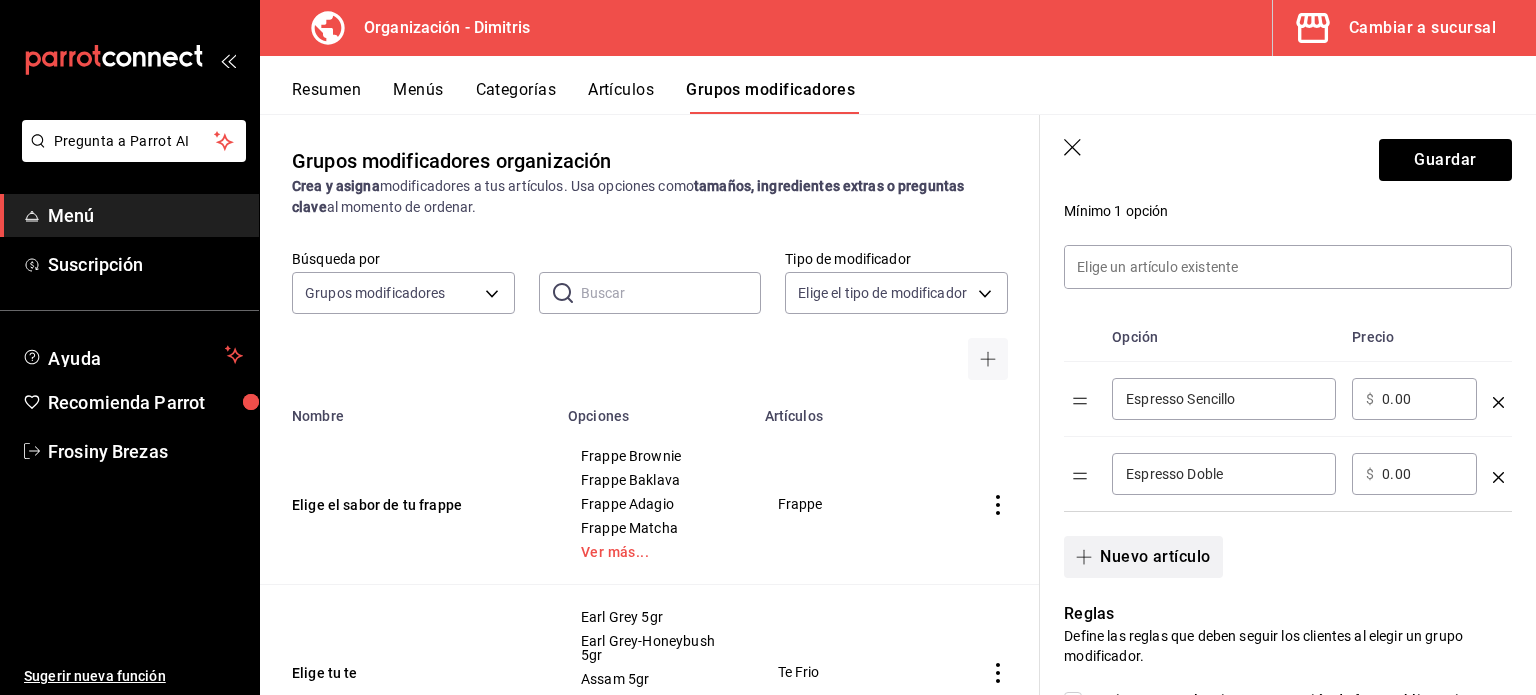click on "Nuevo artículo" at bounding box center (1143, 557) 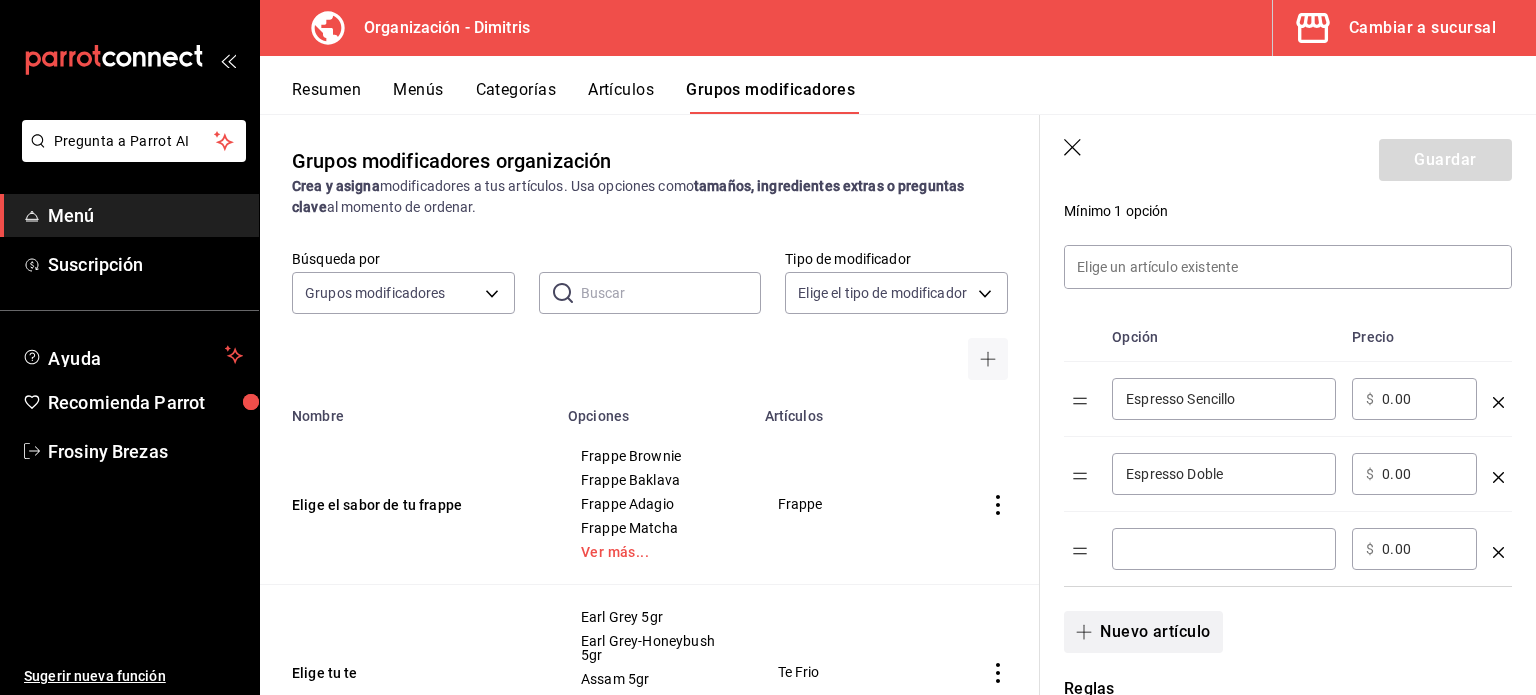 click on "​" at bounding box center [1224, 549] 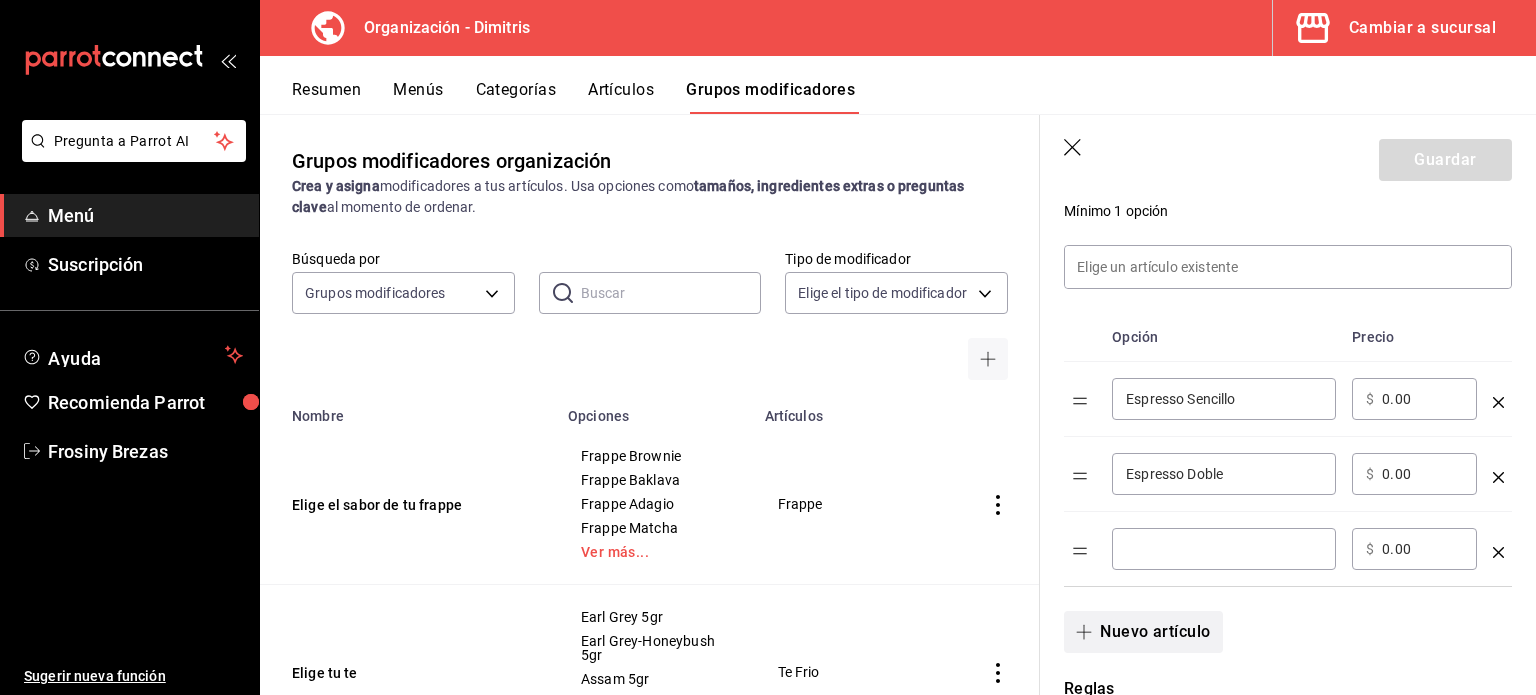 click on "​" at bounding box center (1224, 549) 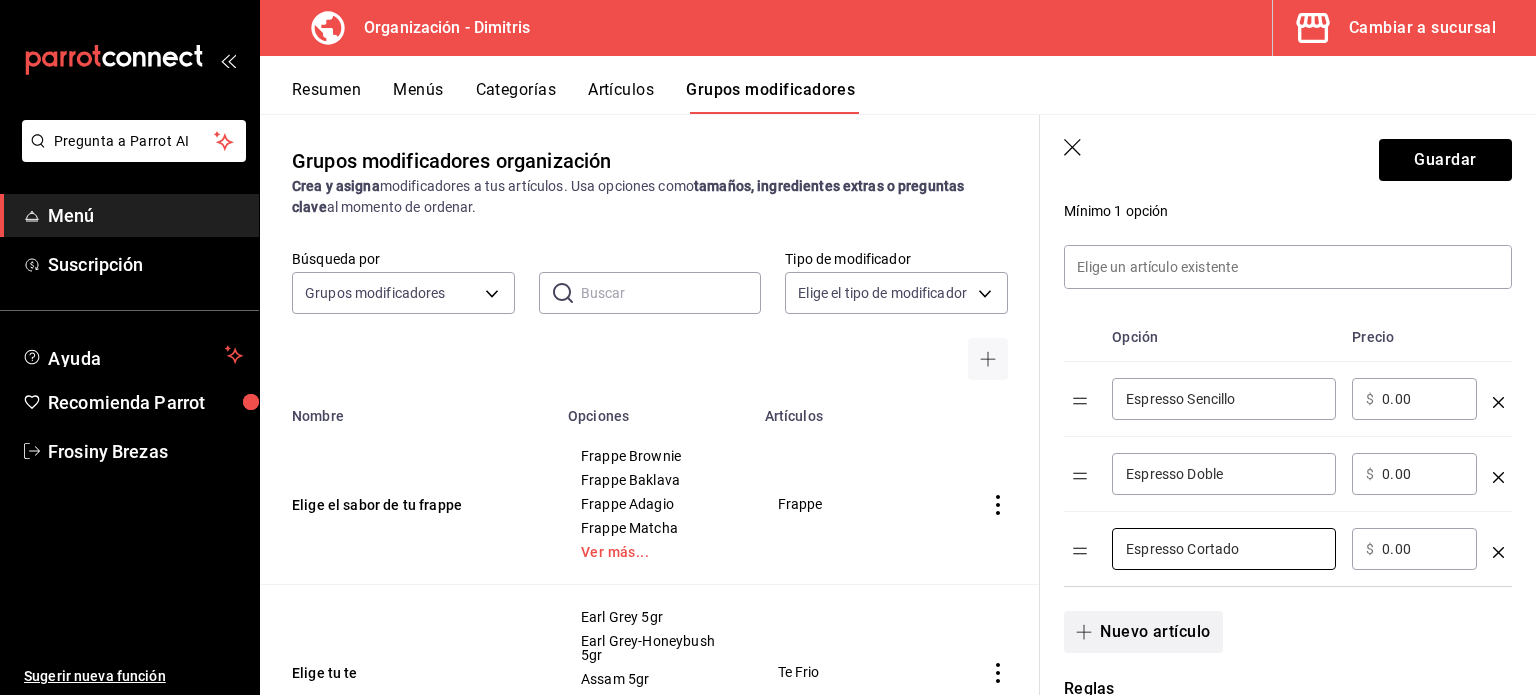 type on "Espresso Cortado" 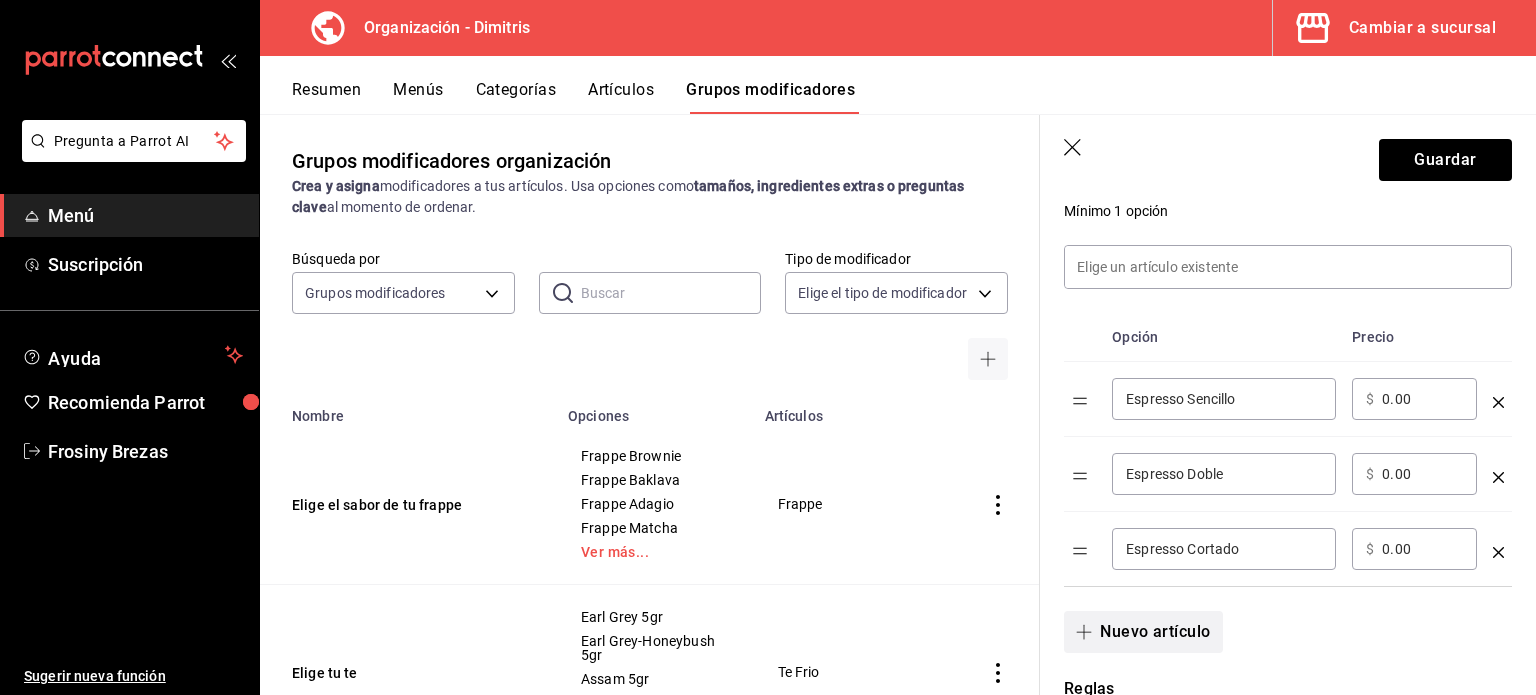 click on "Nuevo artículo" at bounding box center [1143, 632] 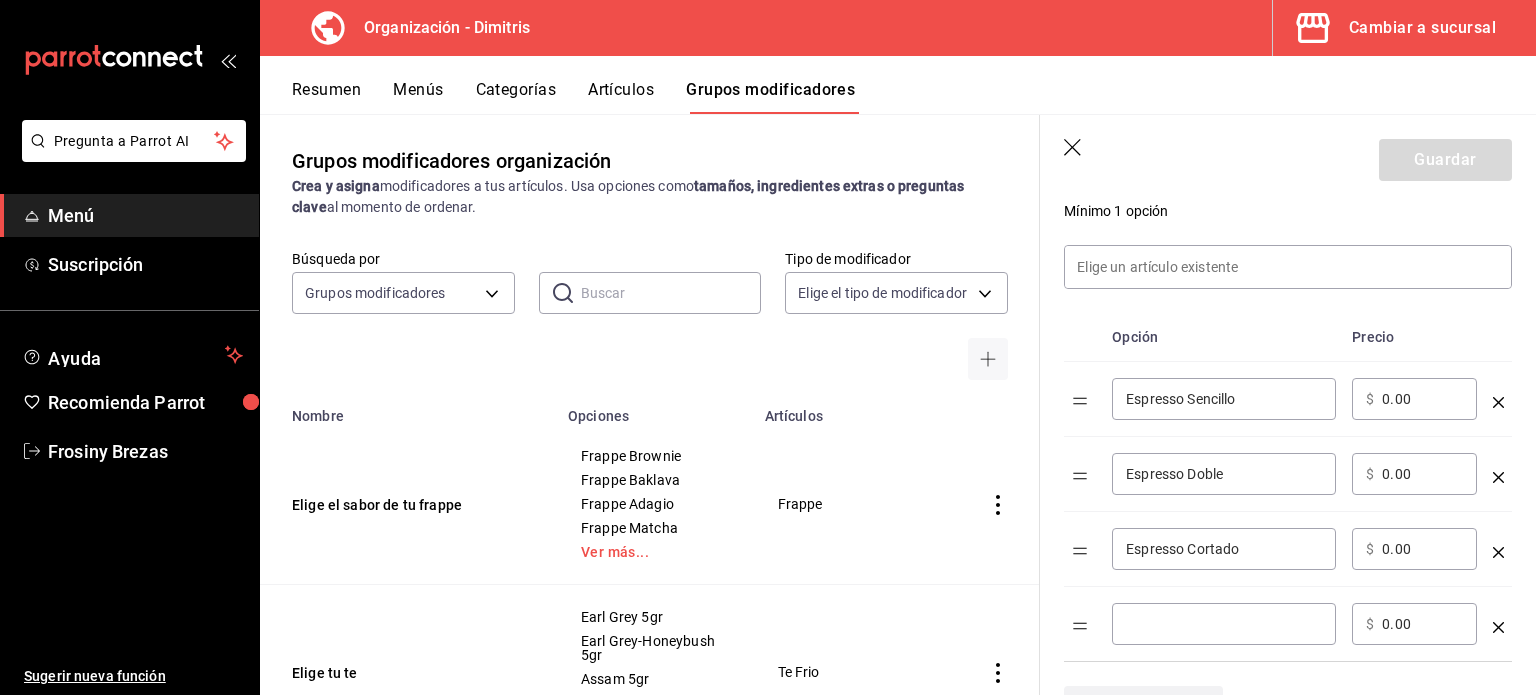 type 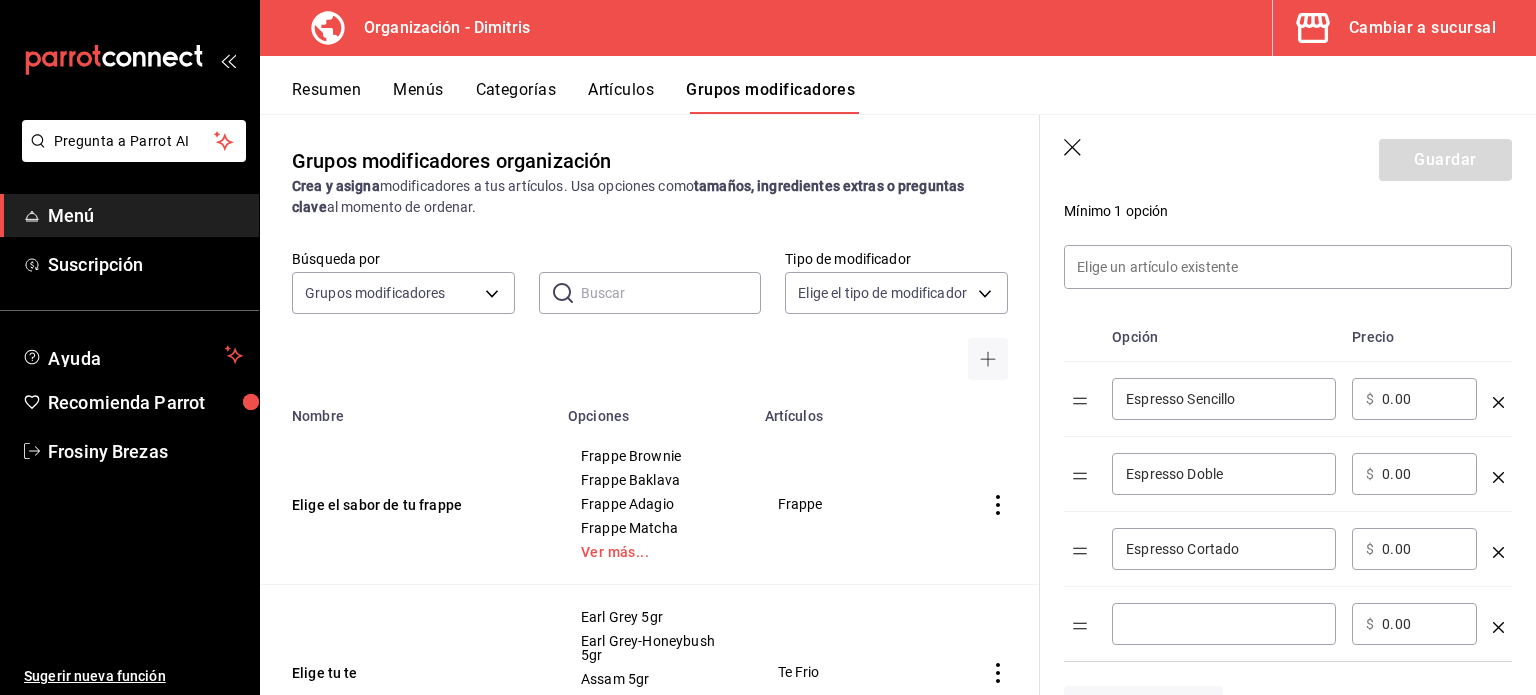 drag, startPoint x: 1148, startPoint y: 595, endPoint x: 1148, endPoint y: 609, distance: 14 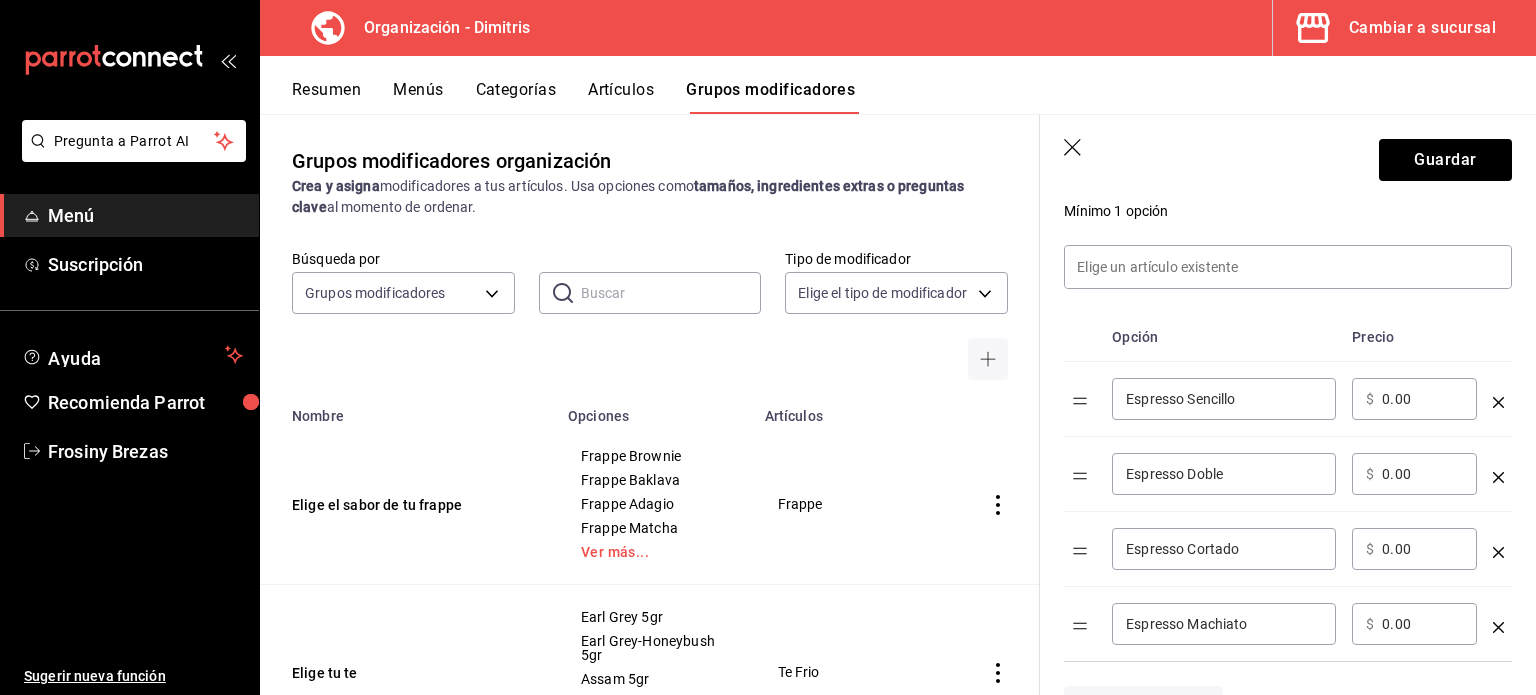 click on "Espresso Machiato" at bounding box center (1224, 624) 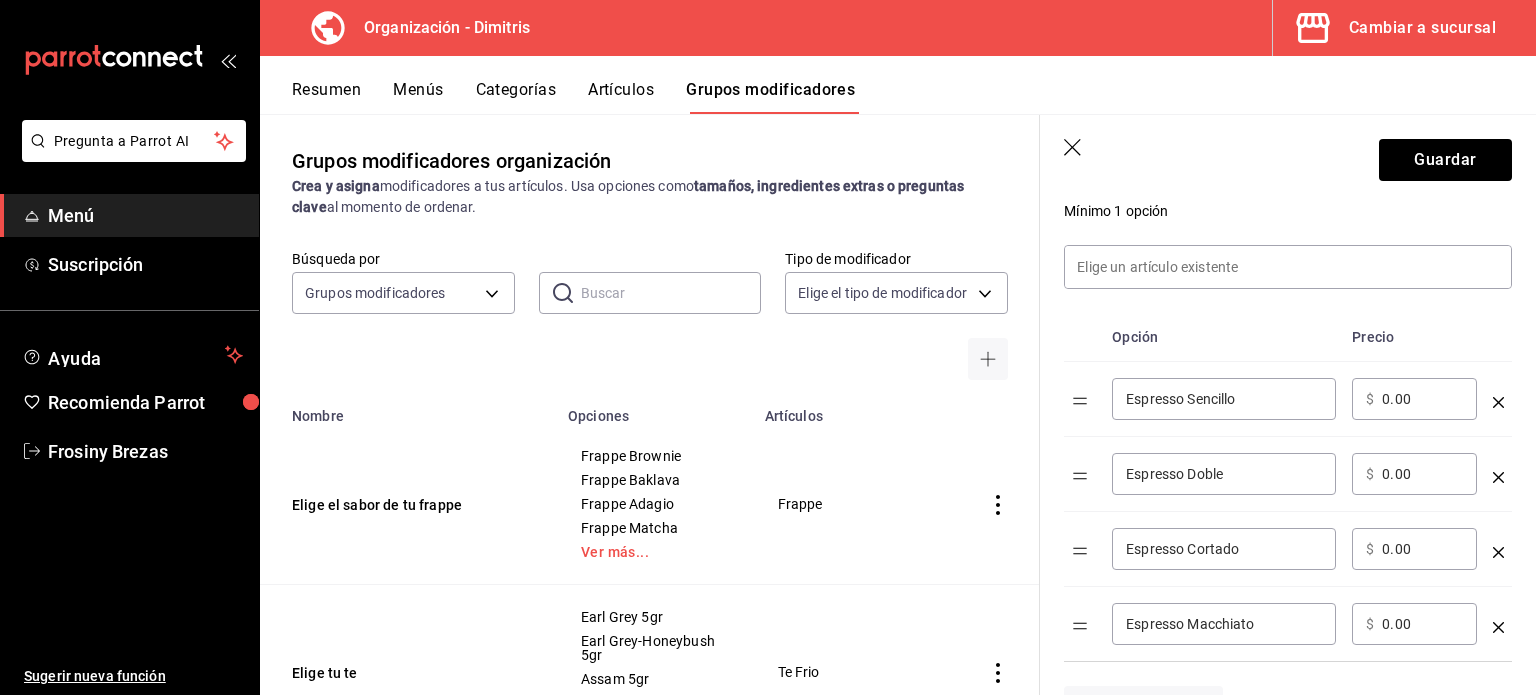 click on "Espresso Macchiato" at bounding box center (1224, 624) 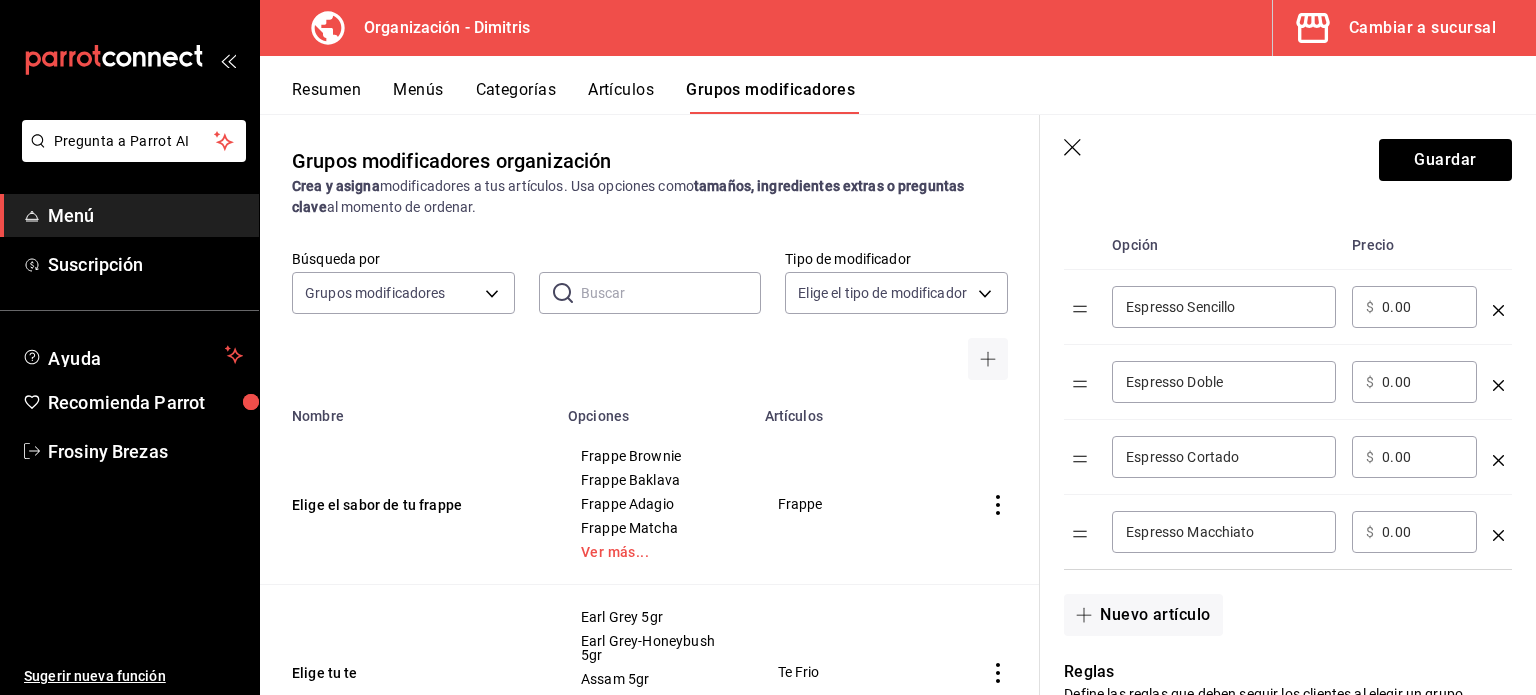 scroll, scrollTop: 536, scrollLeft: 0, axis: vertical 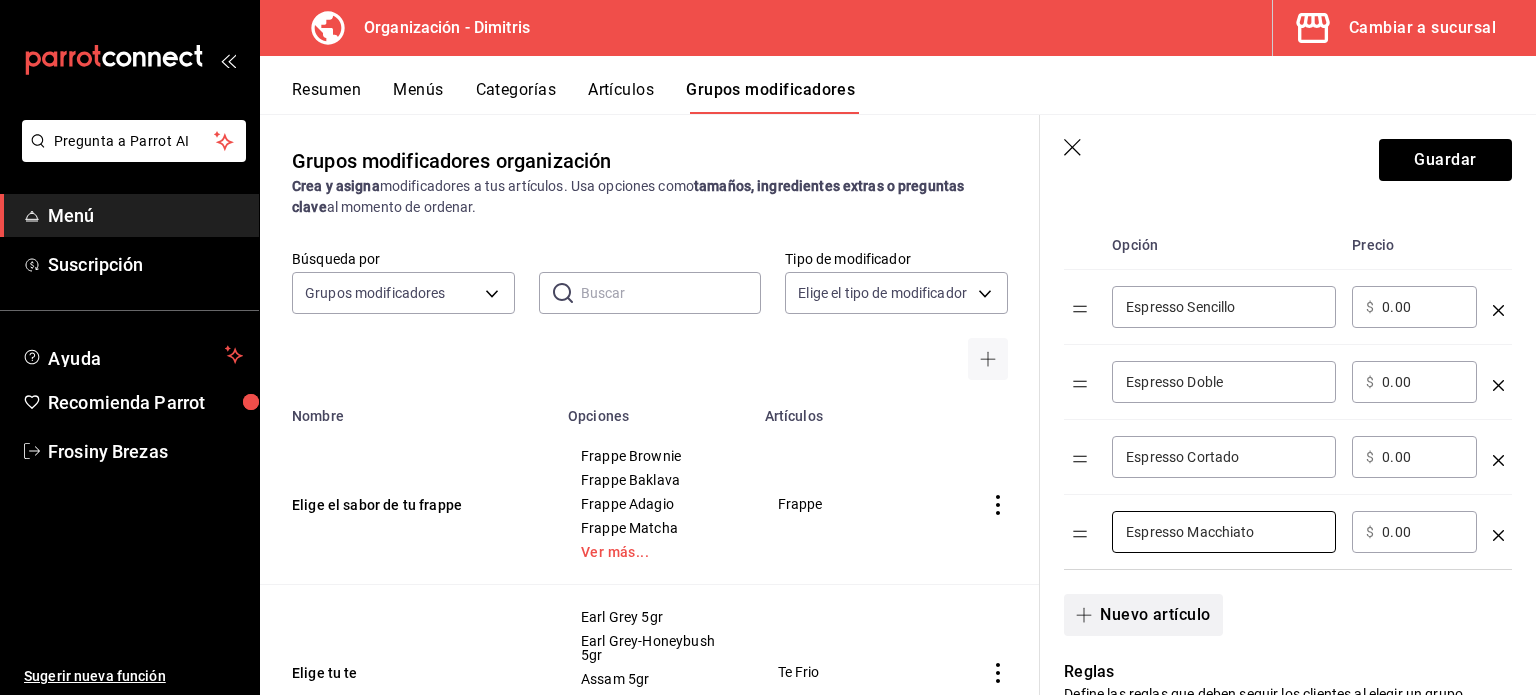 type on "Espresso Macchiato" 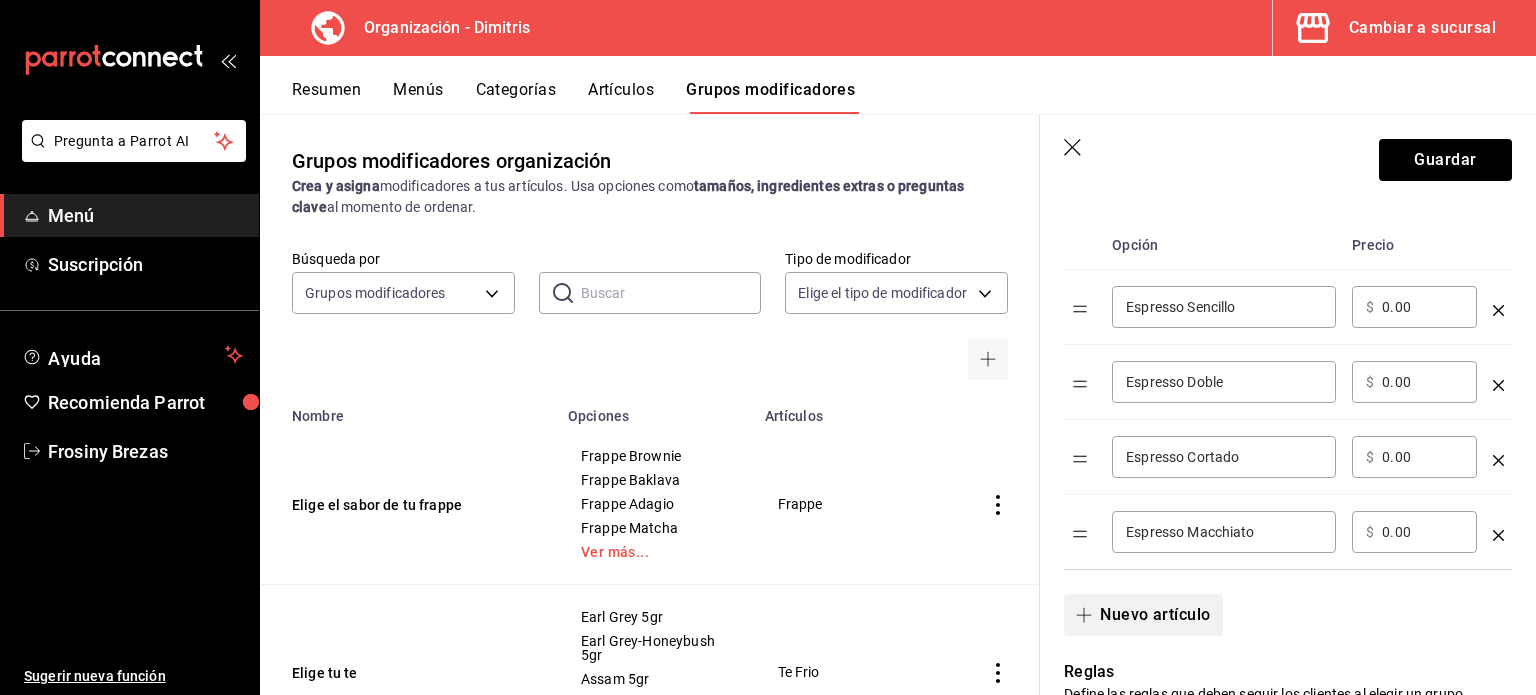 click on "Nuevo artículo" at bounding box center [1143, 615] 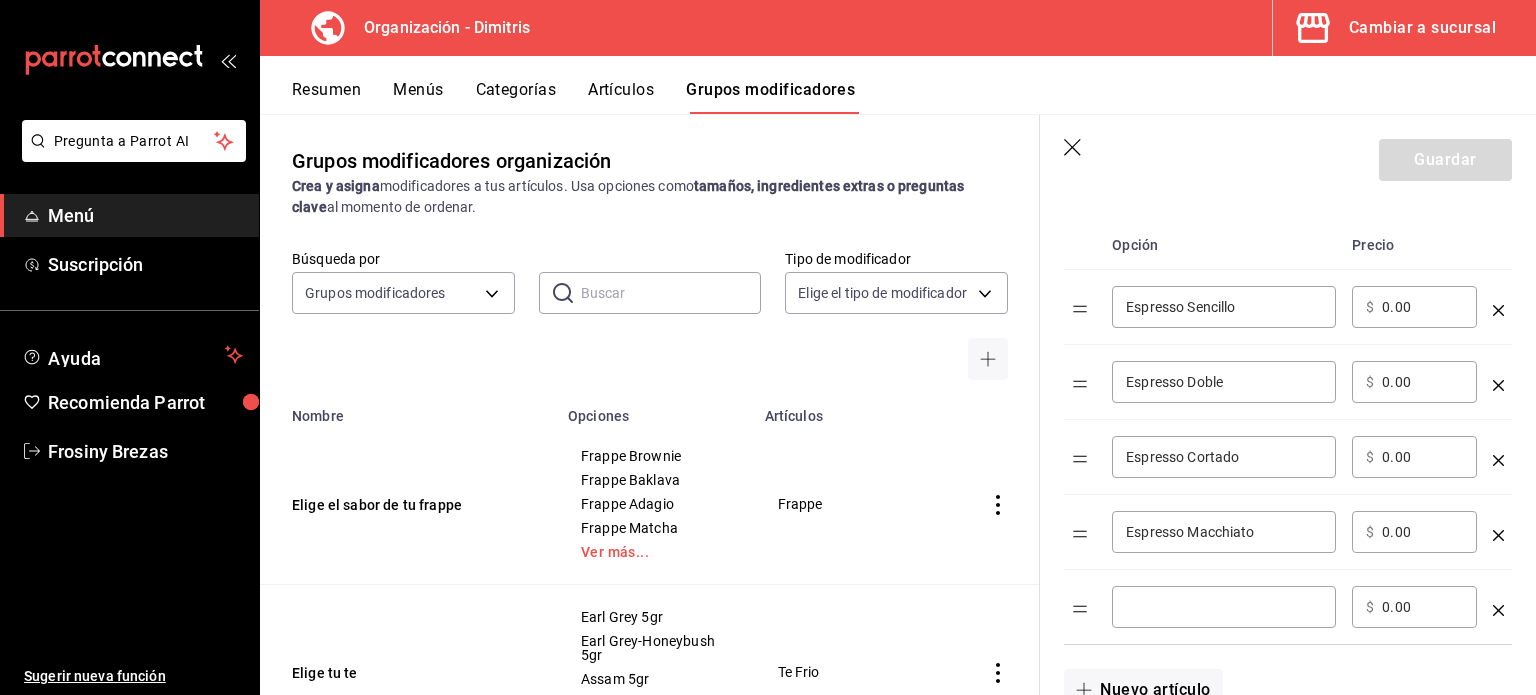 click at bounding box center [1224, 607] 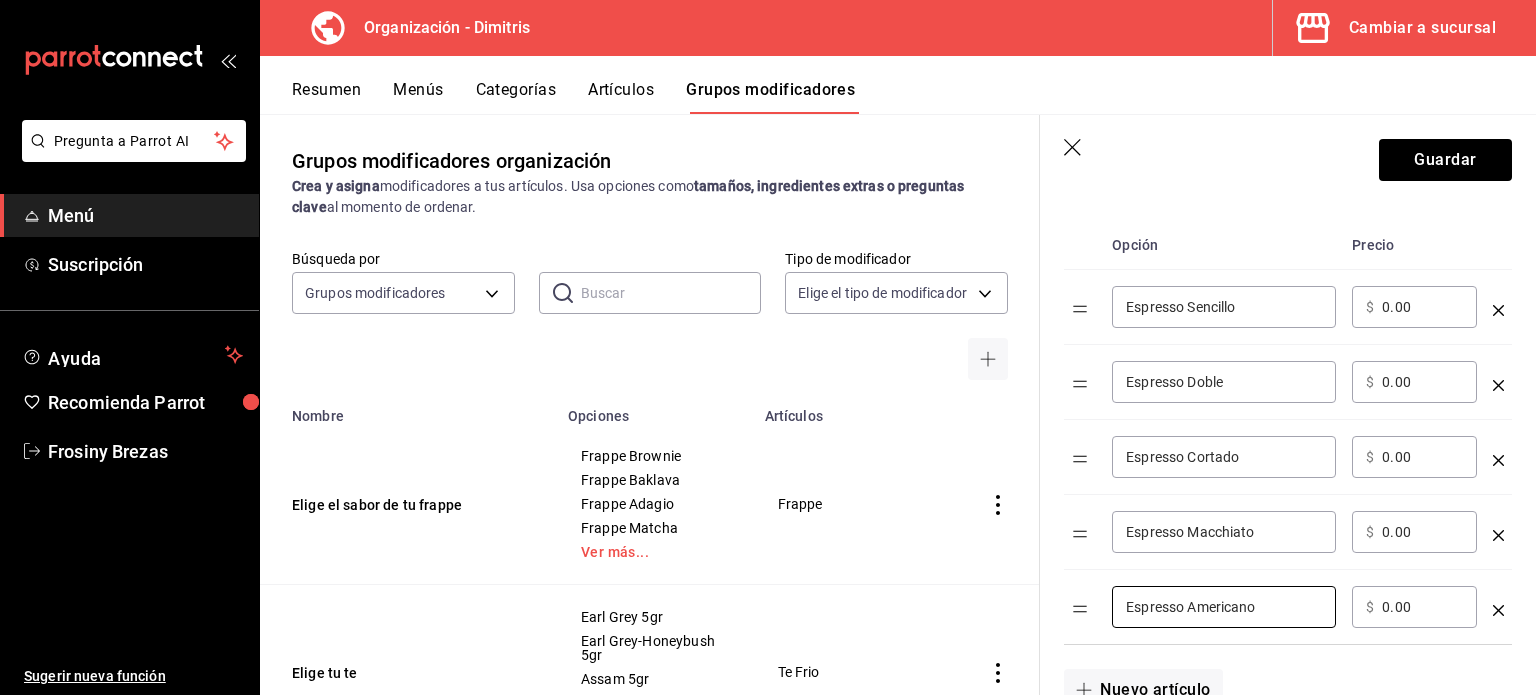 type on "Espresso Americano" 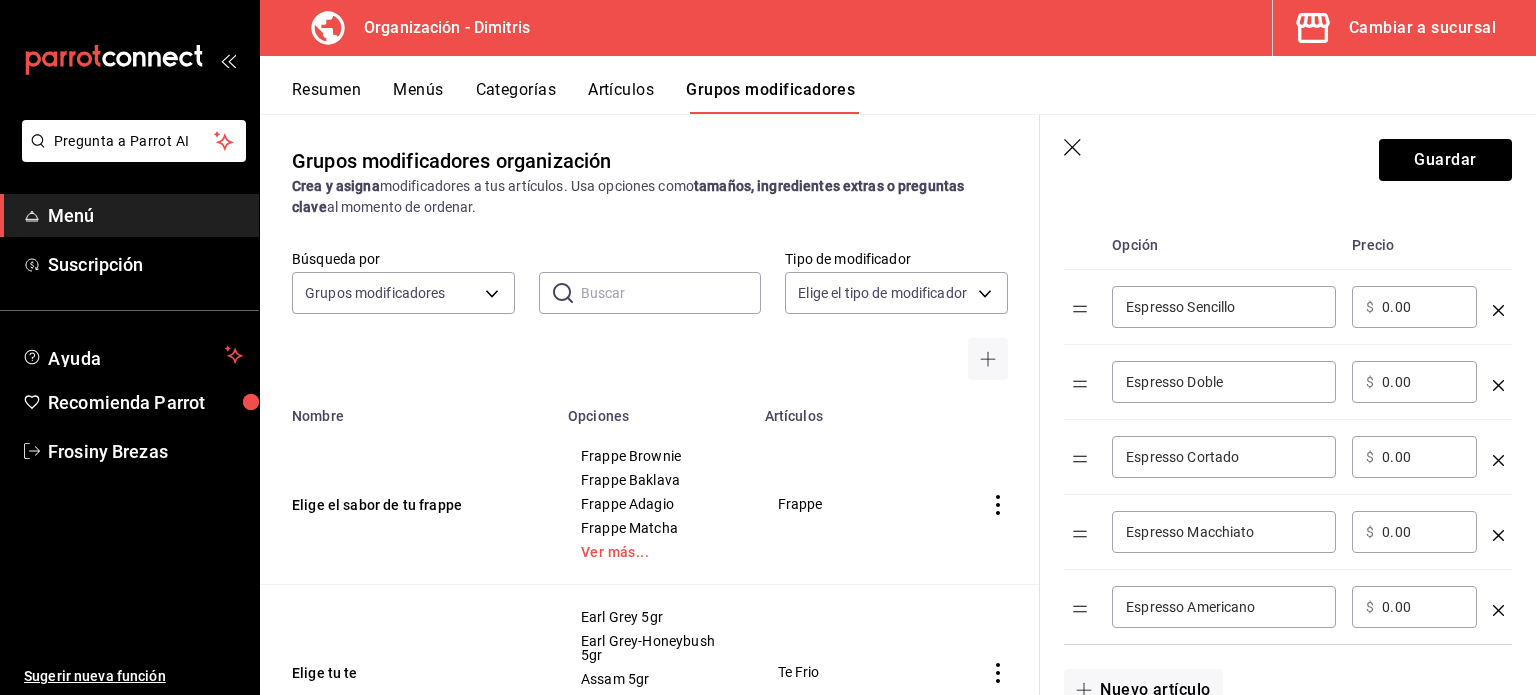 click 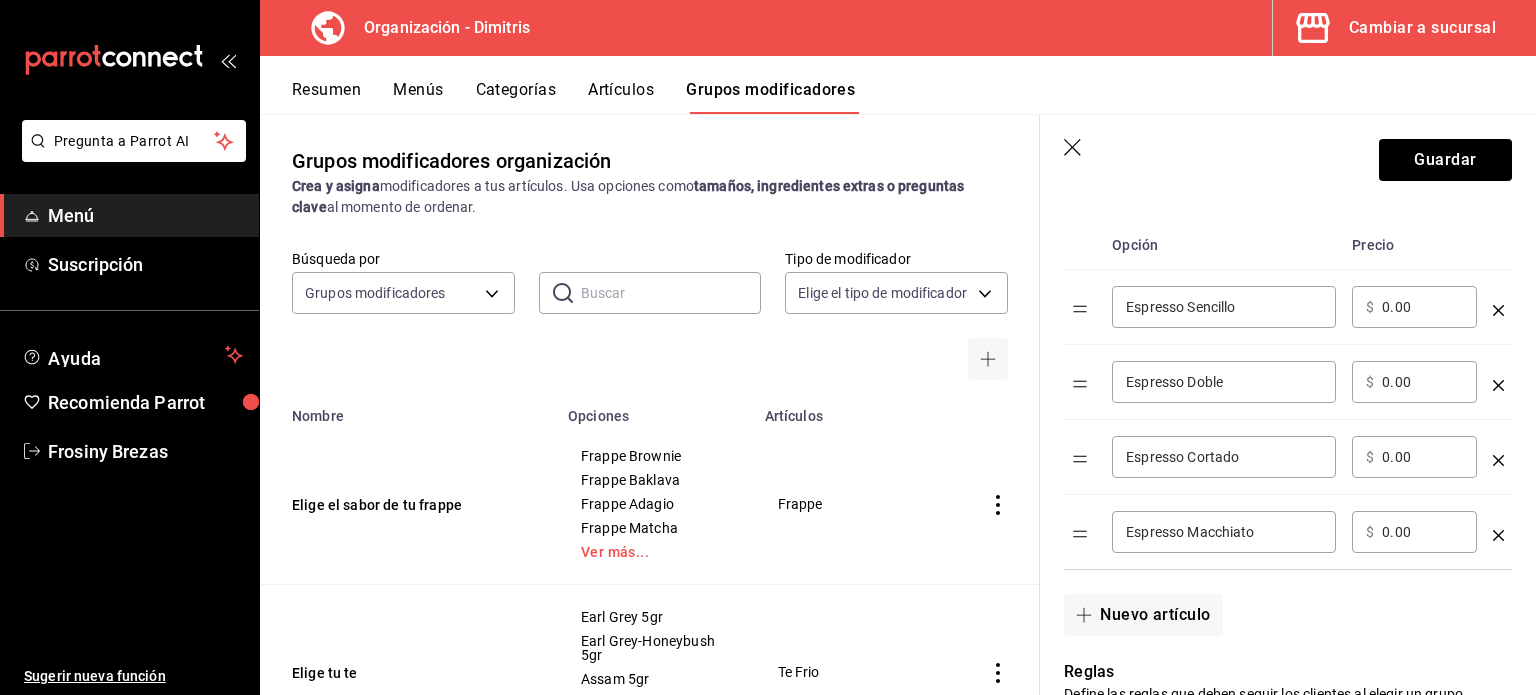 click on "0.00" at bounding box center [1422, 307] 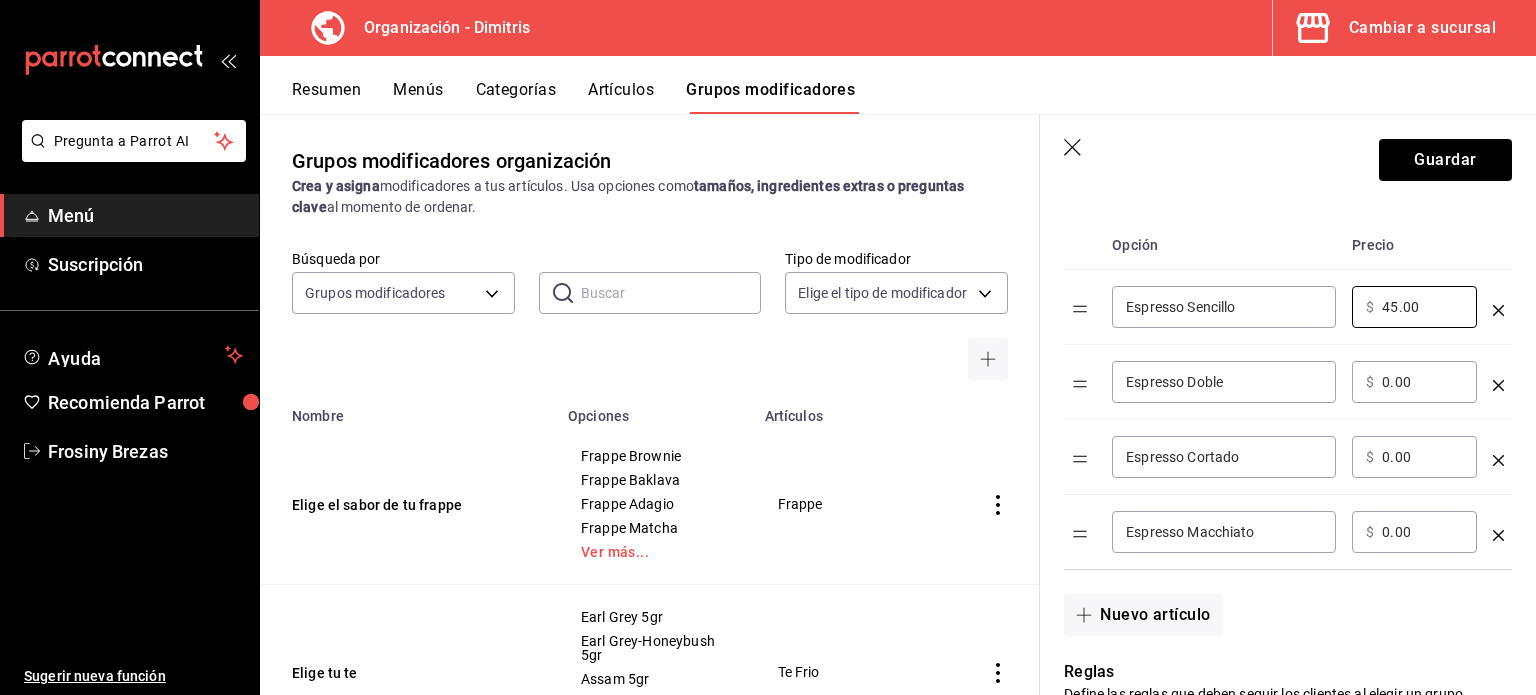 type on "45.00" 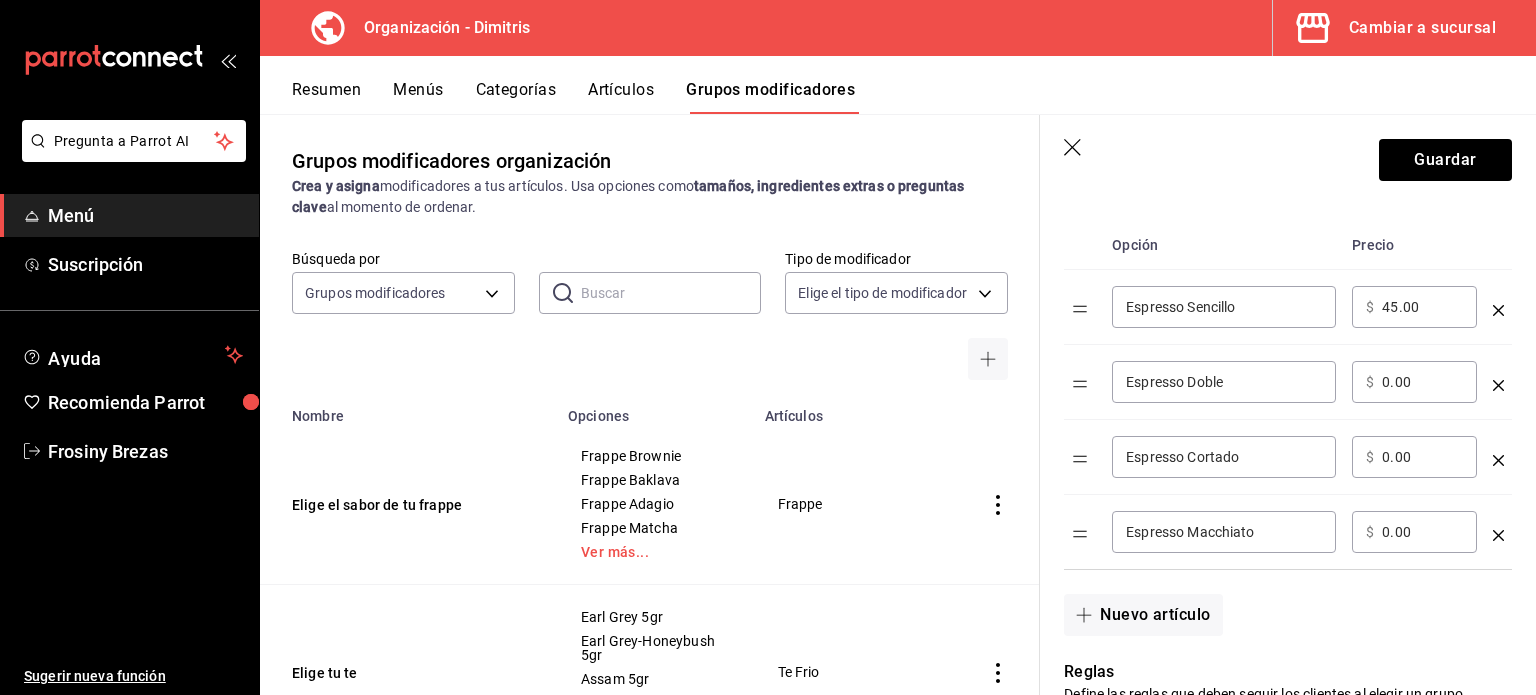 click on "​ $ 0.00 ​" at bounding box center (1414, 382) 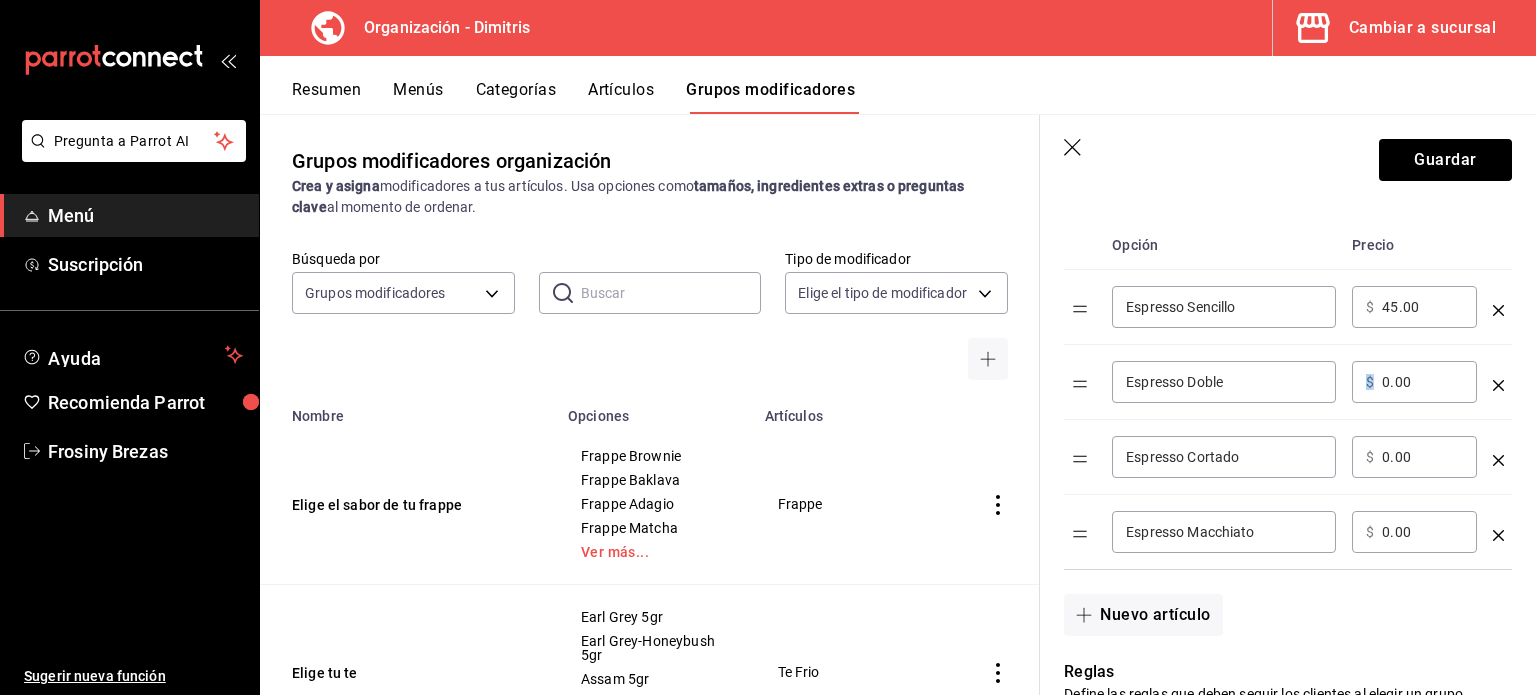 drag, startPoint x: 1402, startPoint y: 396, endPoint x: 1398, endPoint y: 376, distance: 20.396078 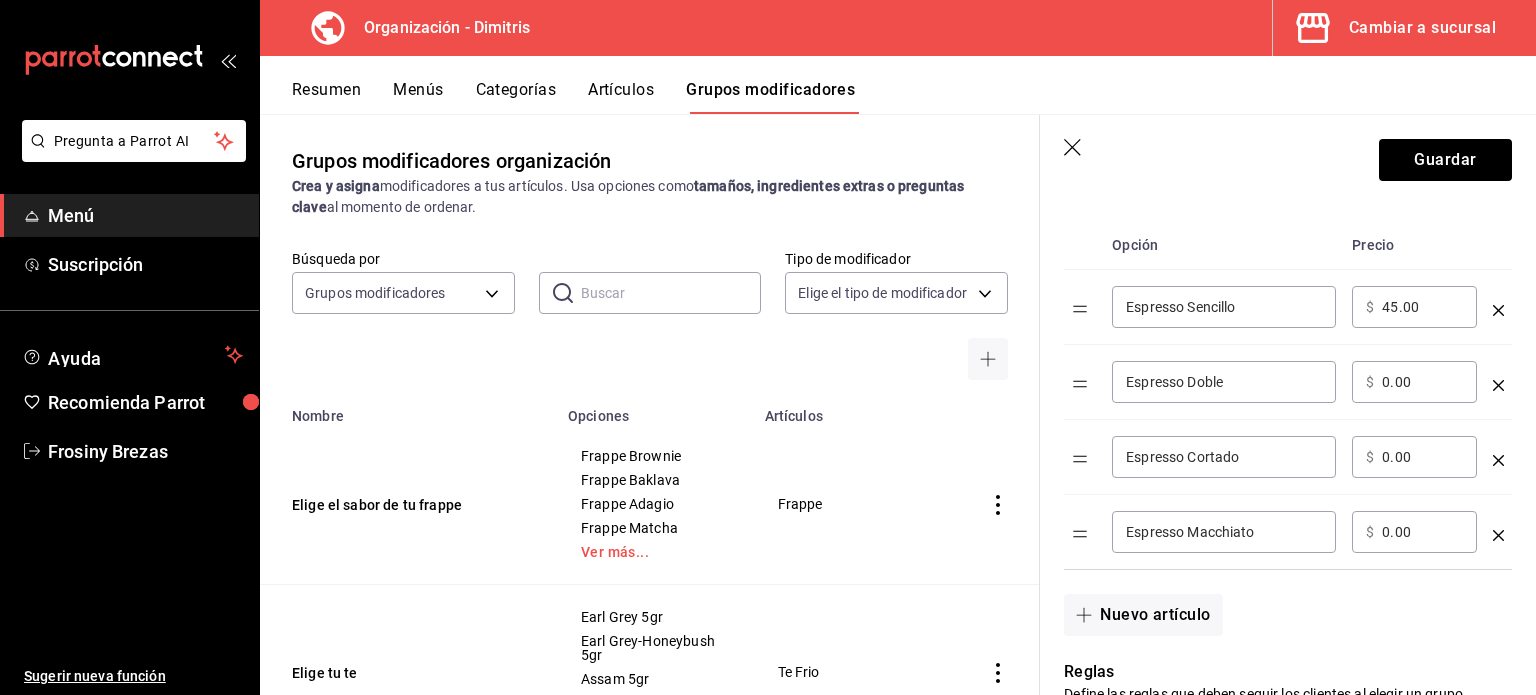 click on "0.00" at bounding box center (1422, 382) 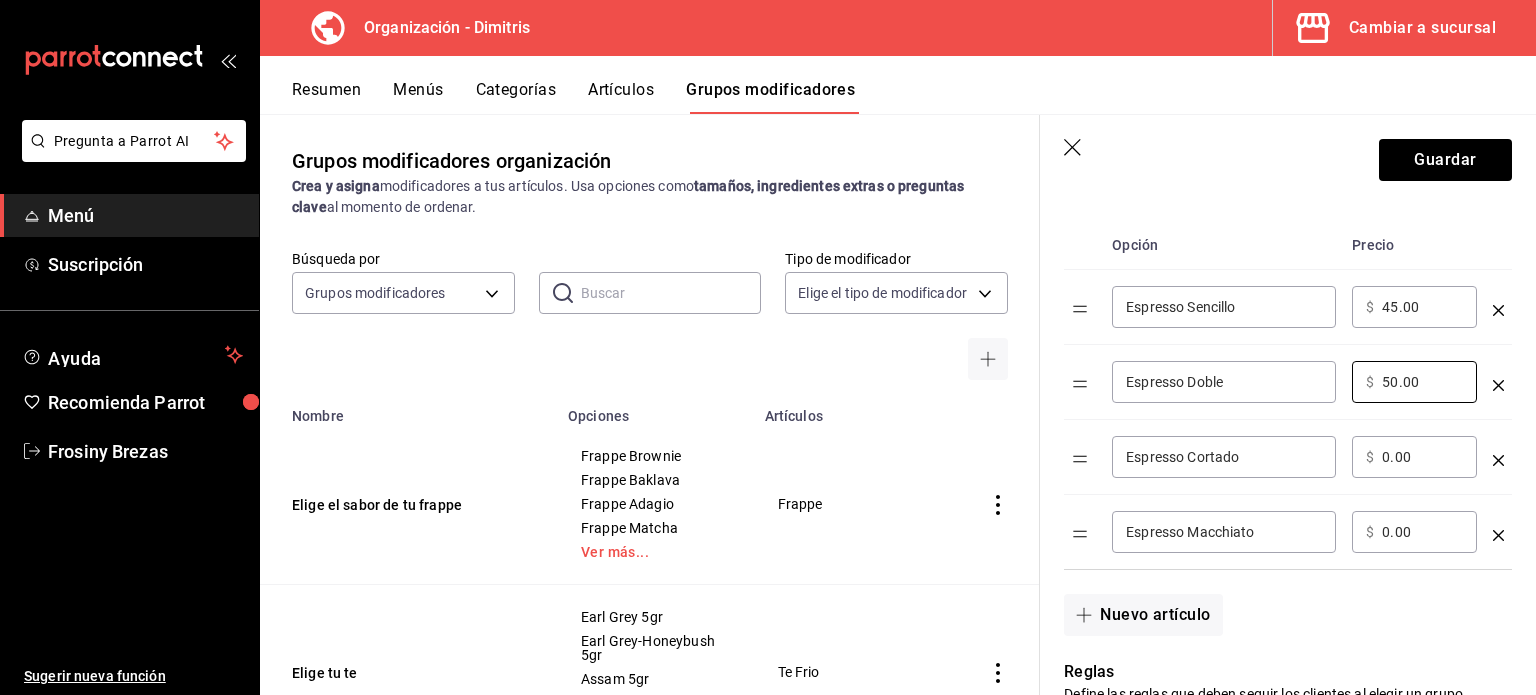 type on "50.00" 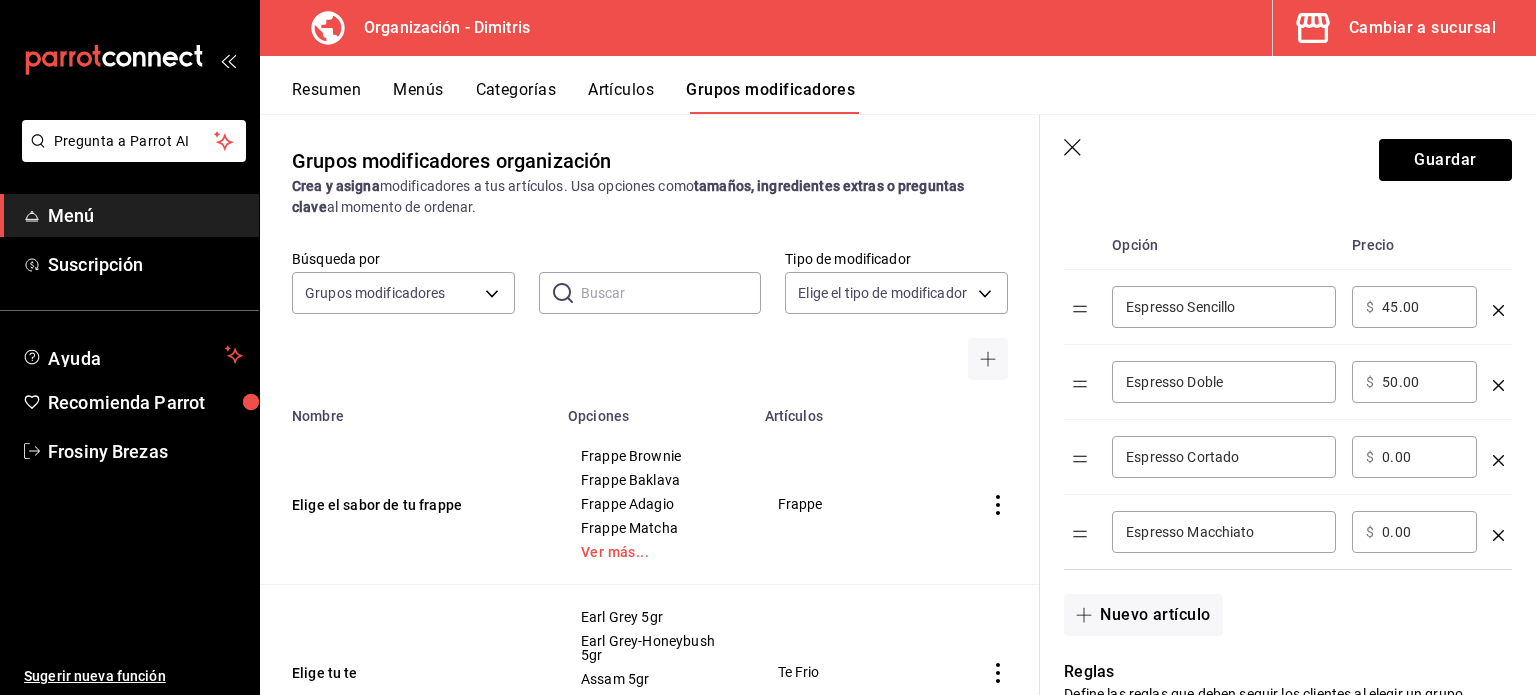 click on "0.00" at bounding box center (1422, 457) 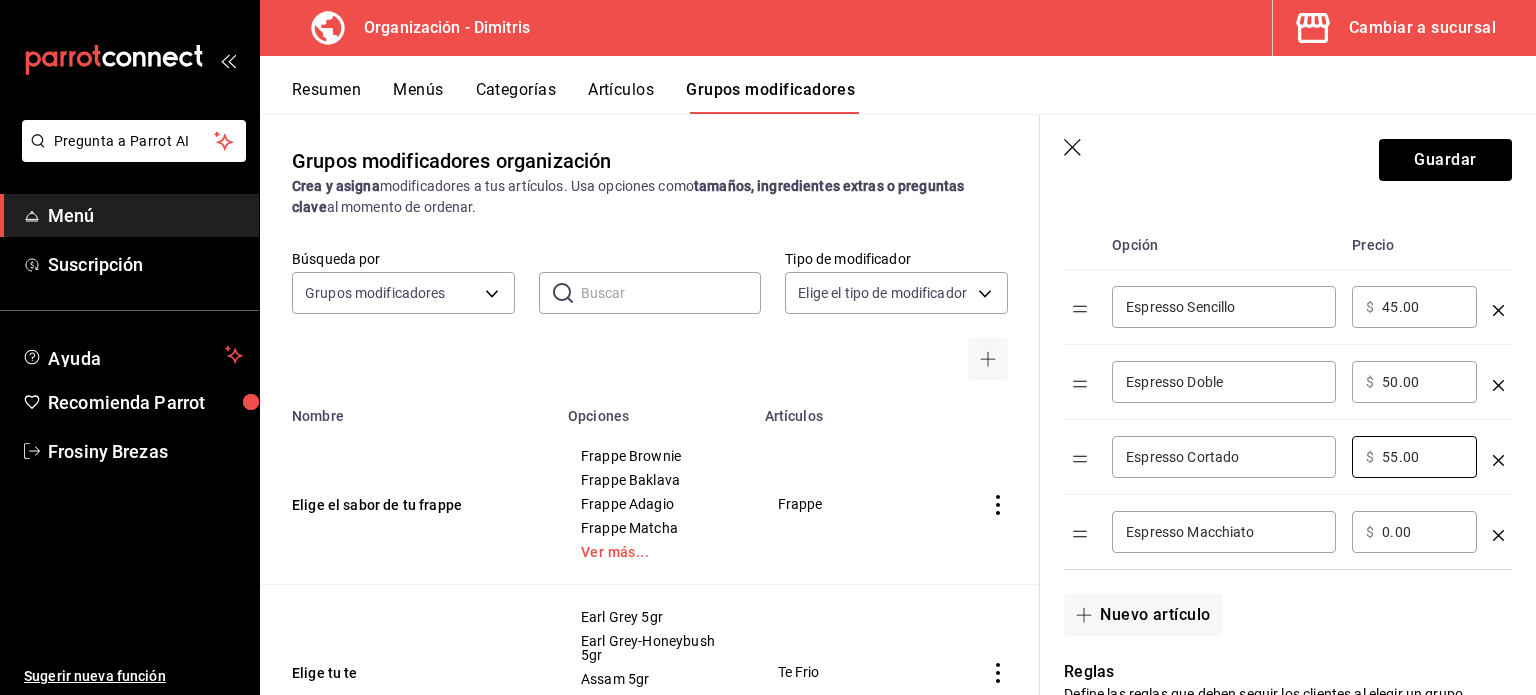 type on "55.00" 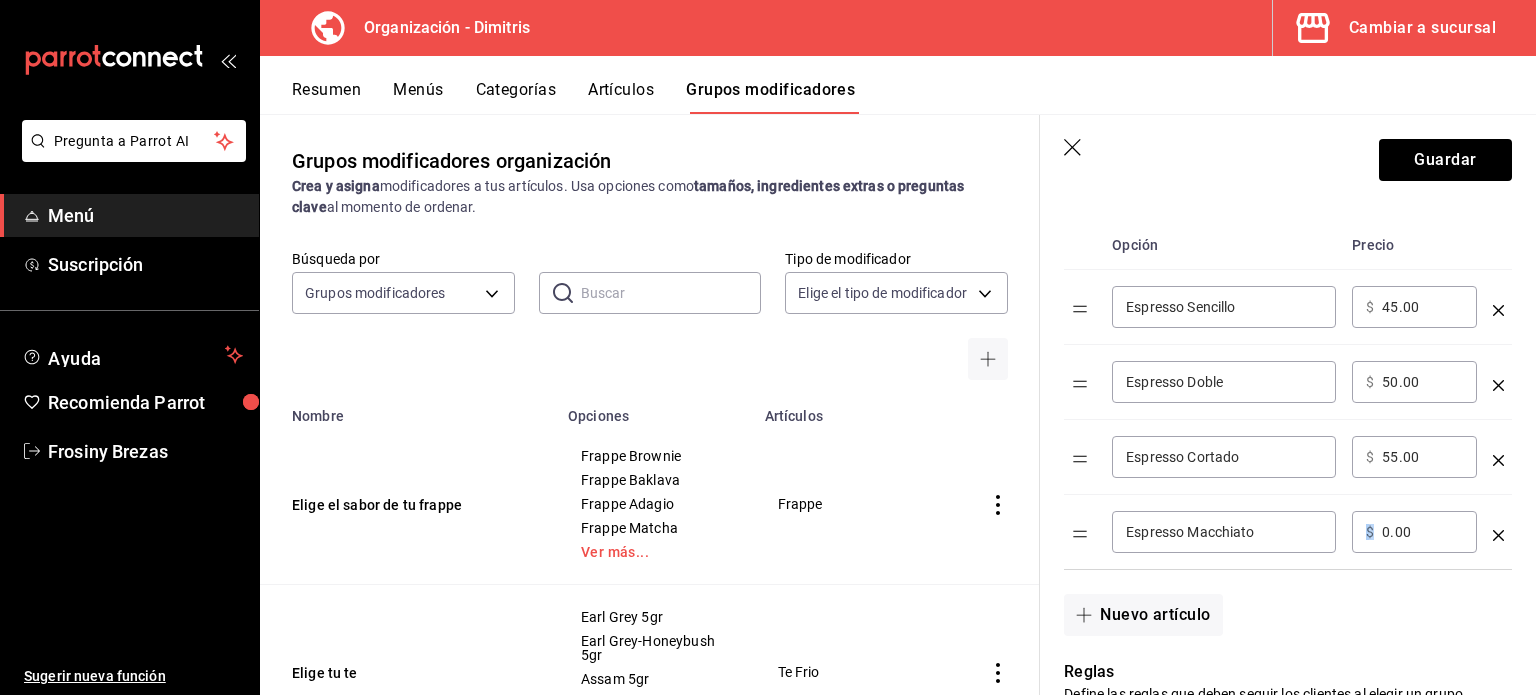 click on "​ $ 0.00 ​" at bounding box center (1414, 532) 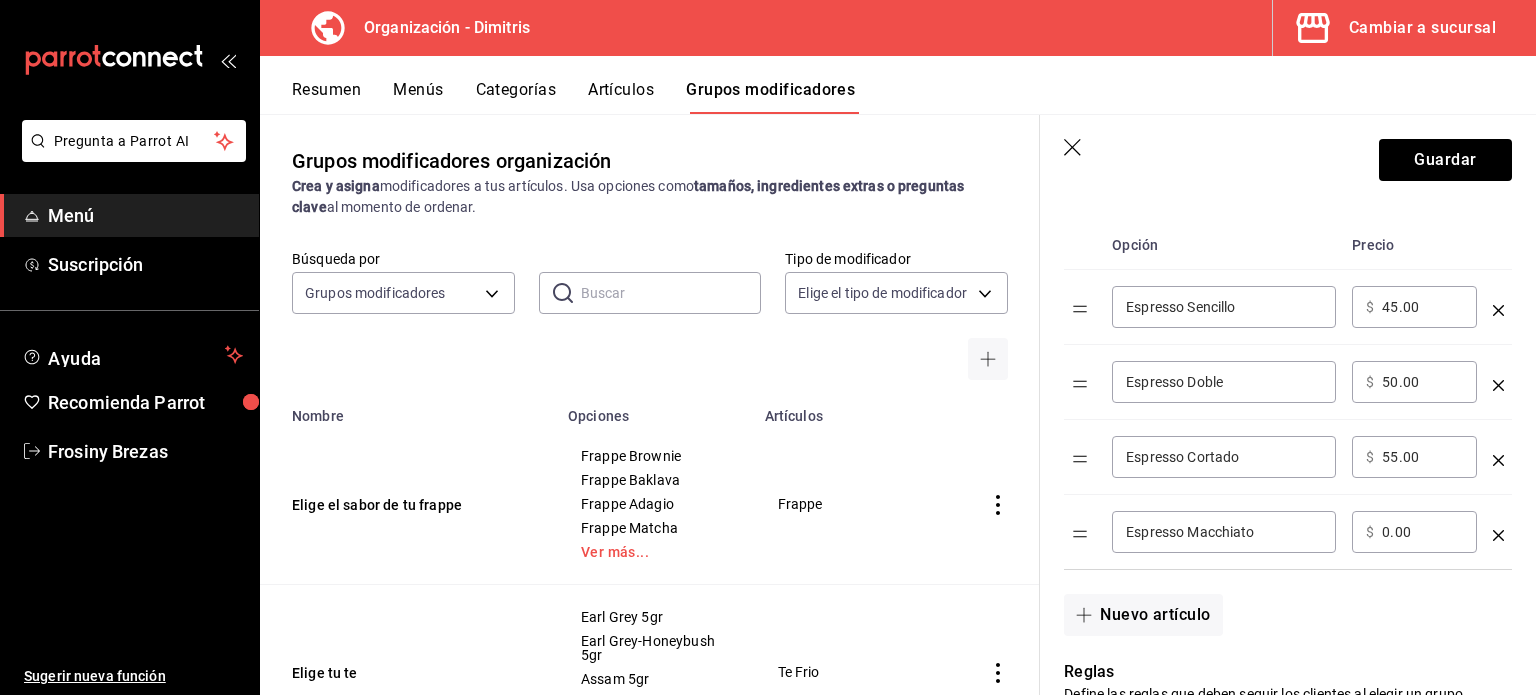 click on "0.00" at bounding box center (1422, 532) 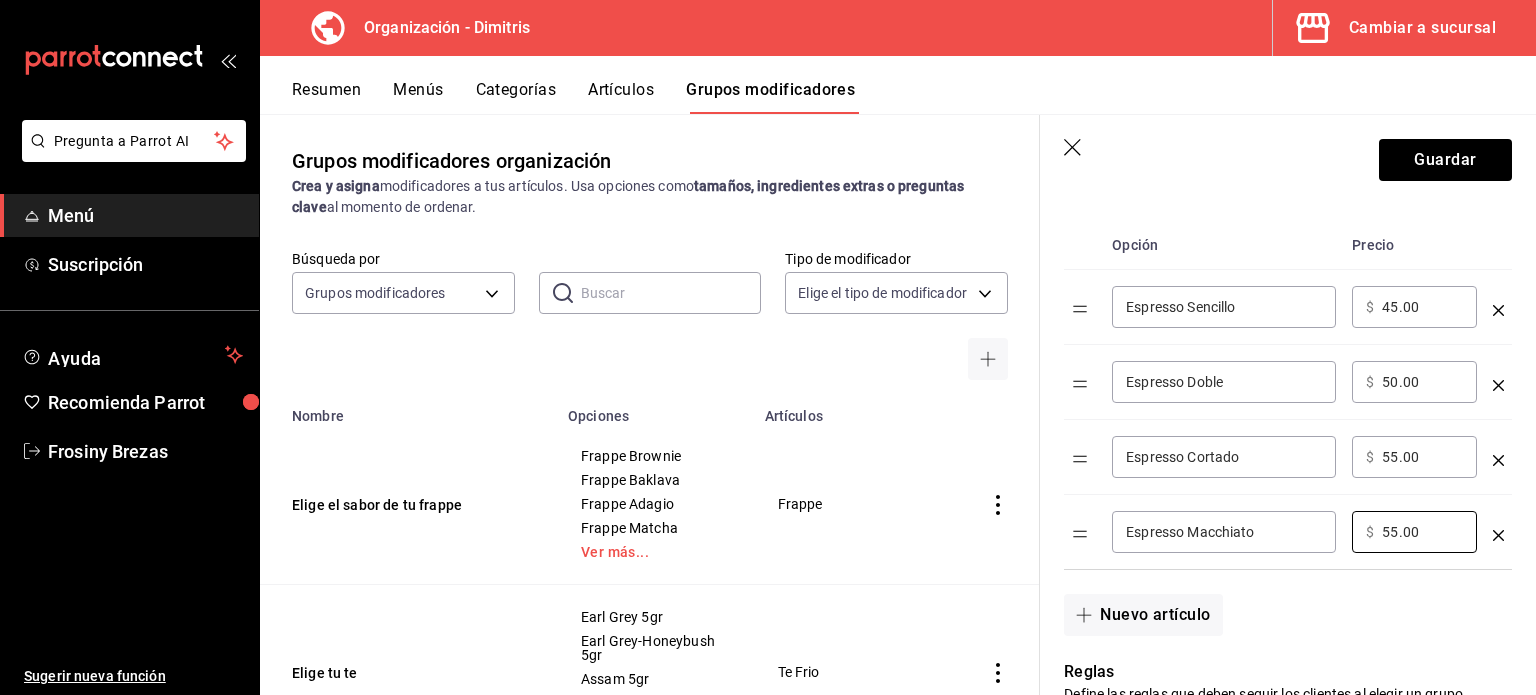 type on "55.00" 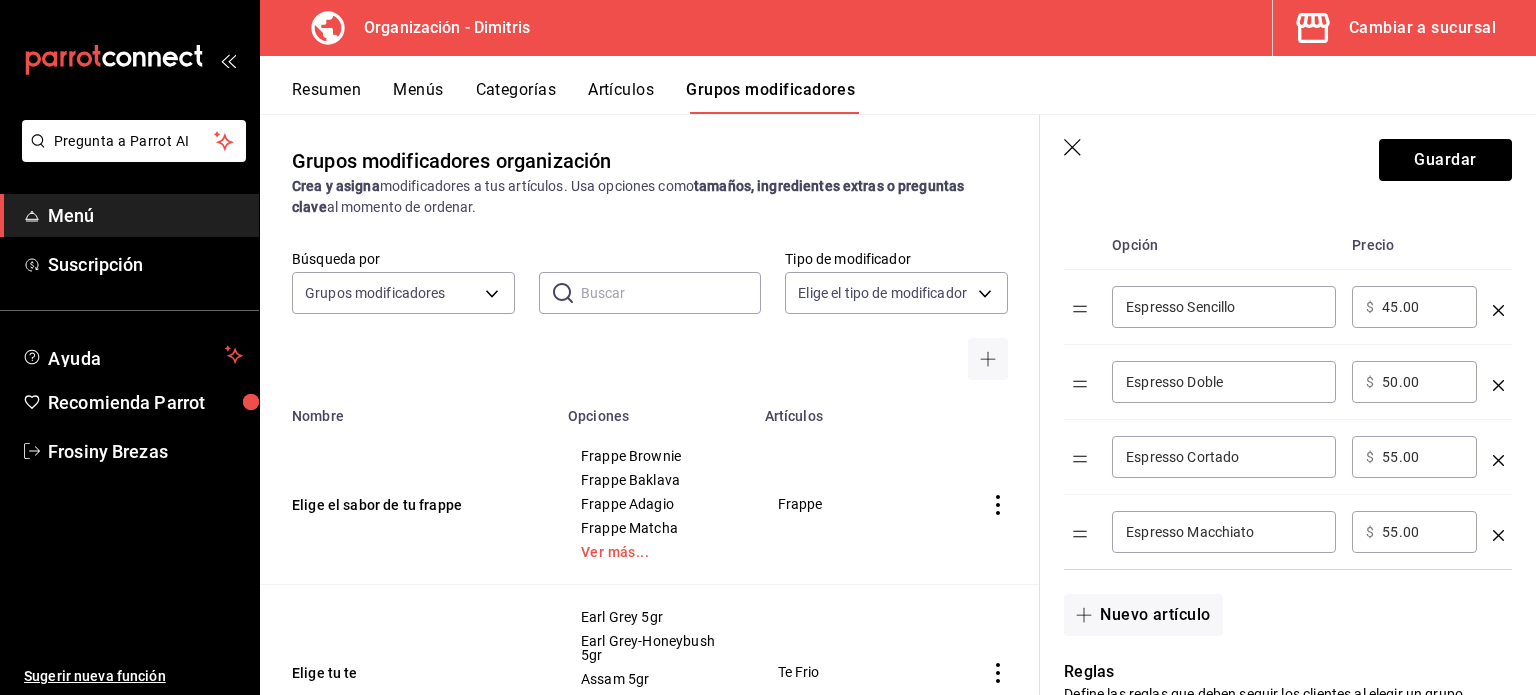 click on "Nuevo artículo" at bounding box center [1276, 603] 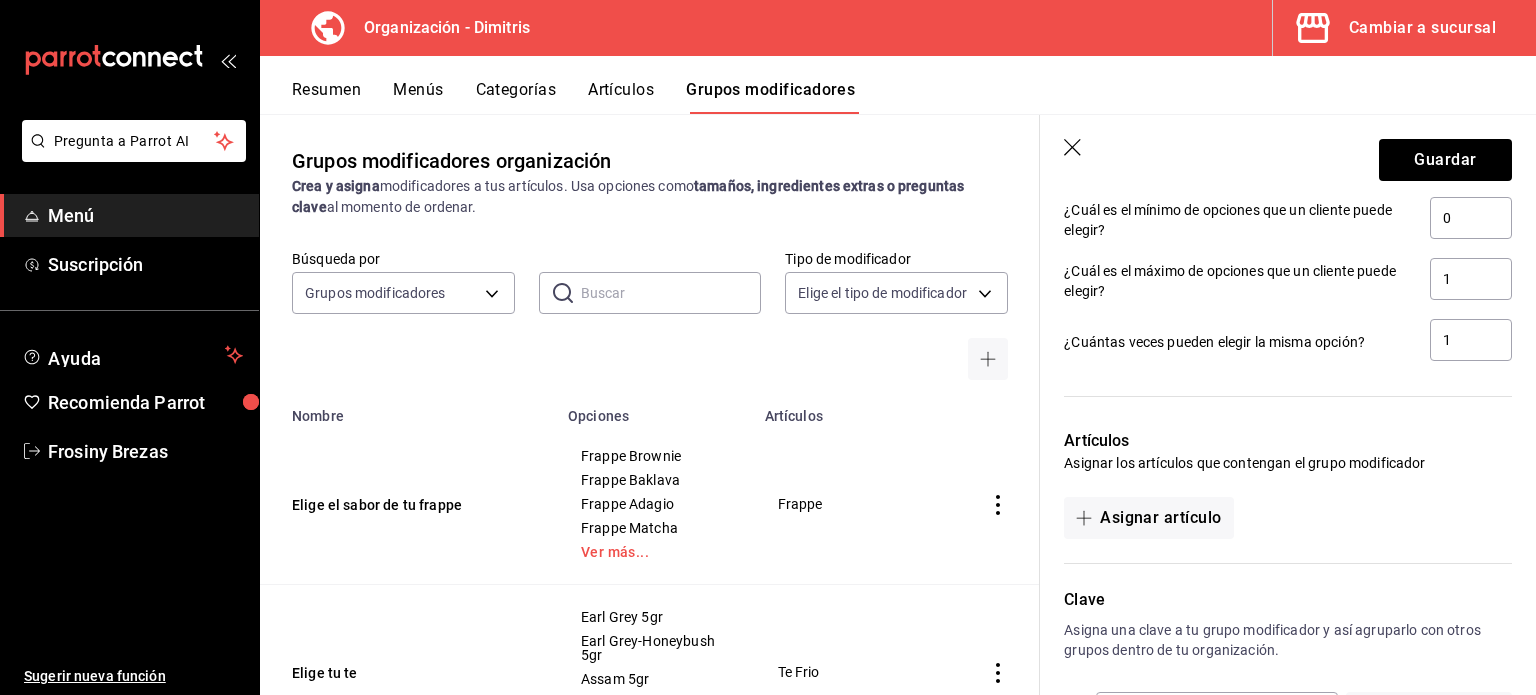 scroll, scrollTop: 1166, scrollLeft: 0, axis: vertical 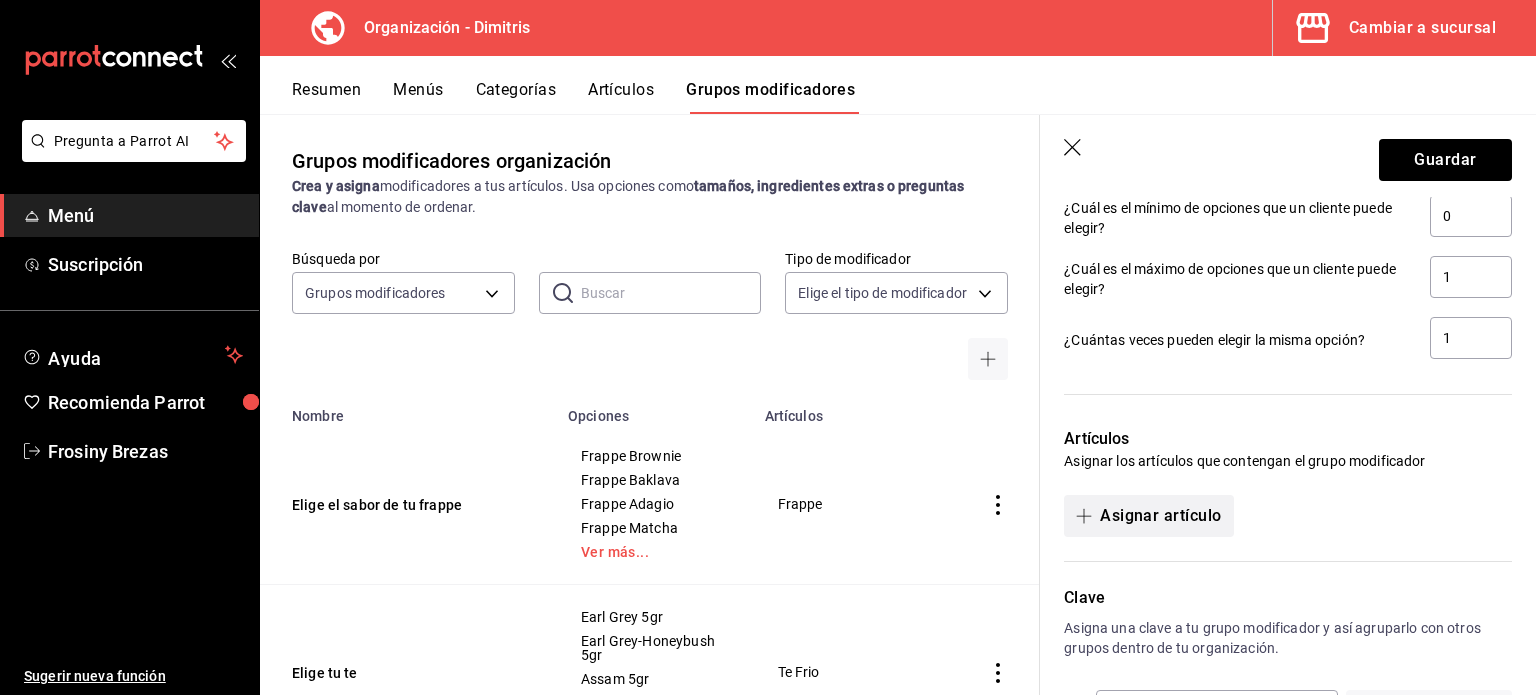 click on "Asignar artículo" at bounding box center [1148, 516] 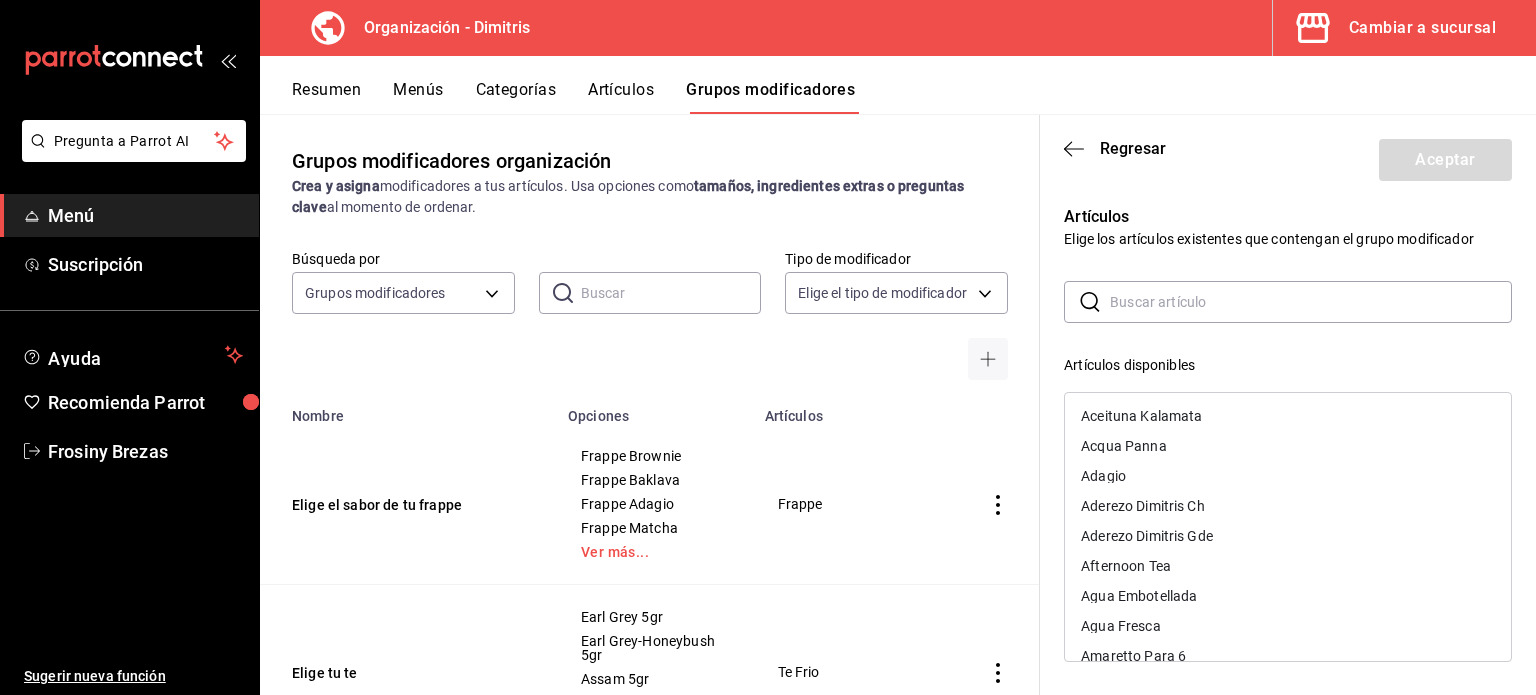 click at bounding box center (1311, 302) 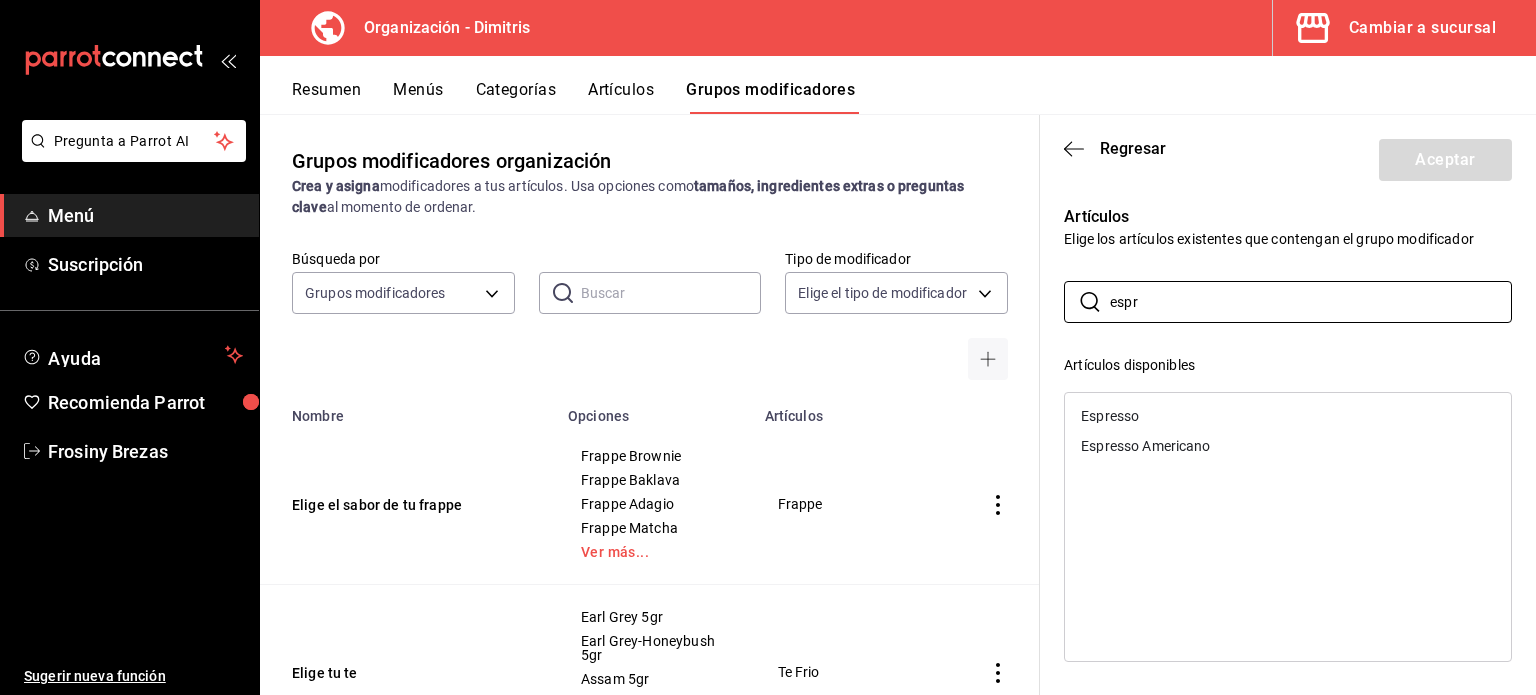 type on "espr" 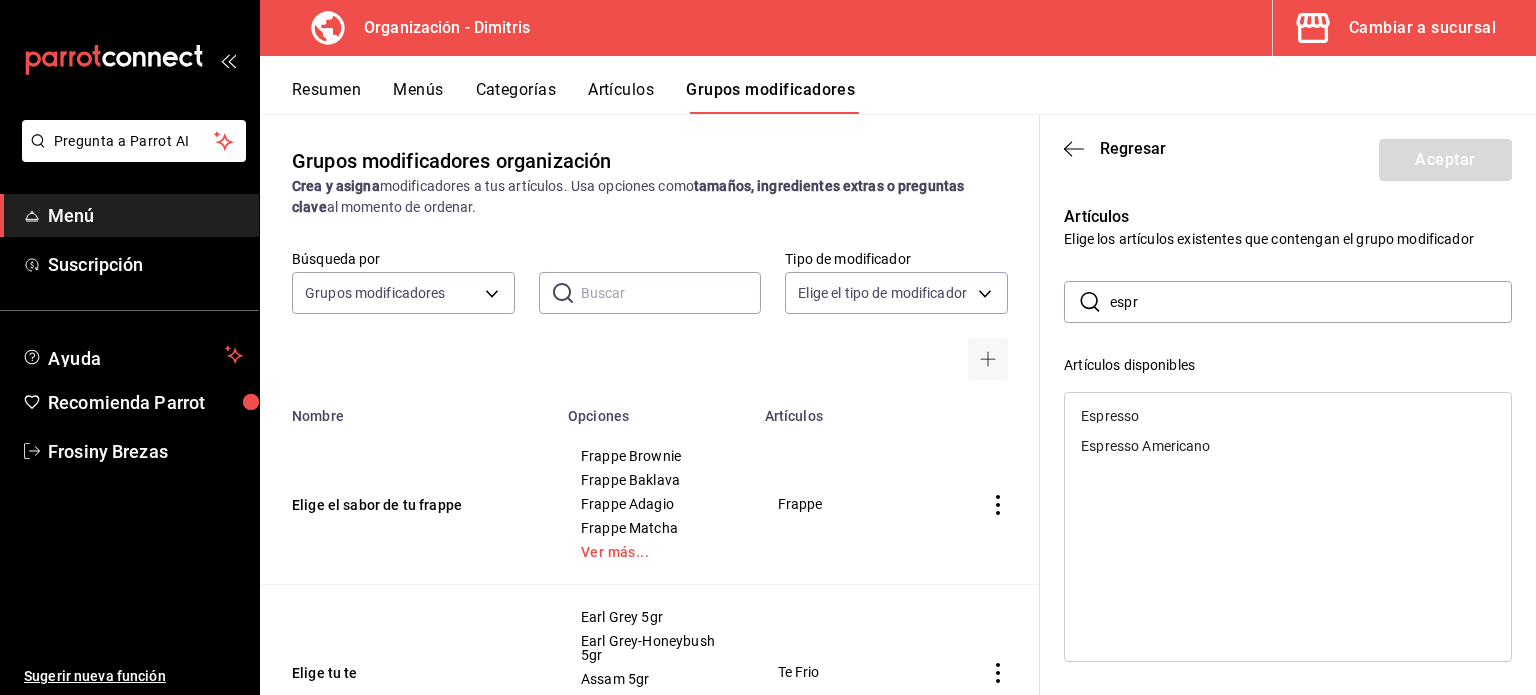 click on "Espresso" at bounding box center (1110, 416) 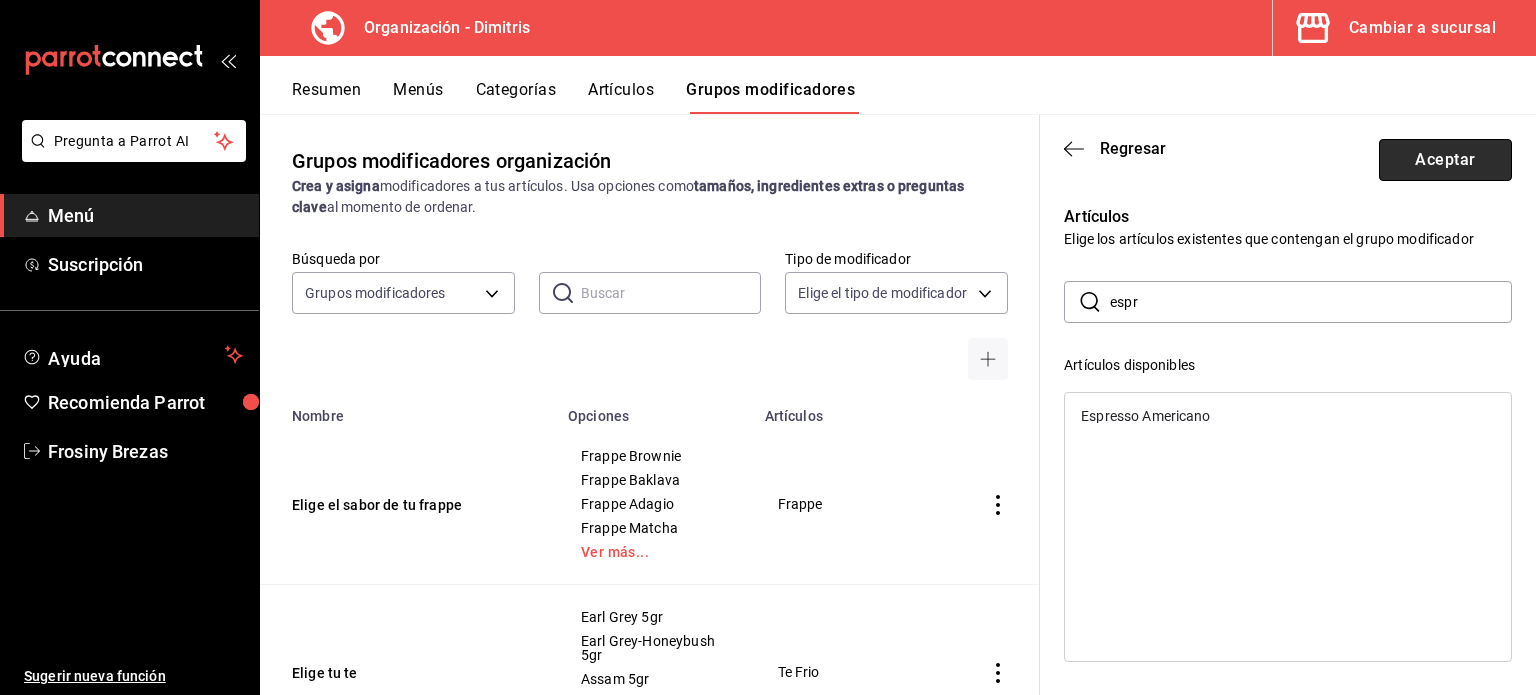 click on "Aceptar" at bounding box center [1445, 160] 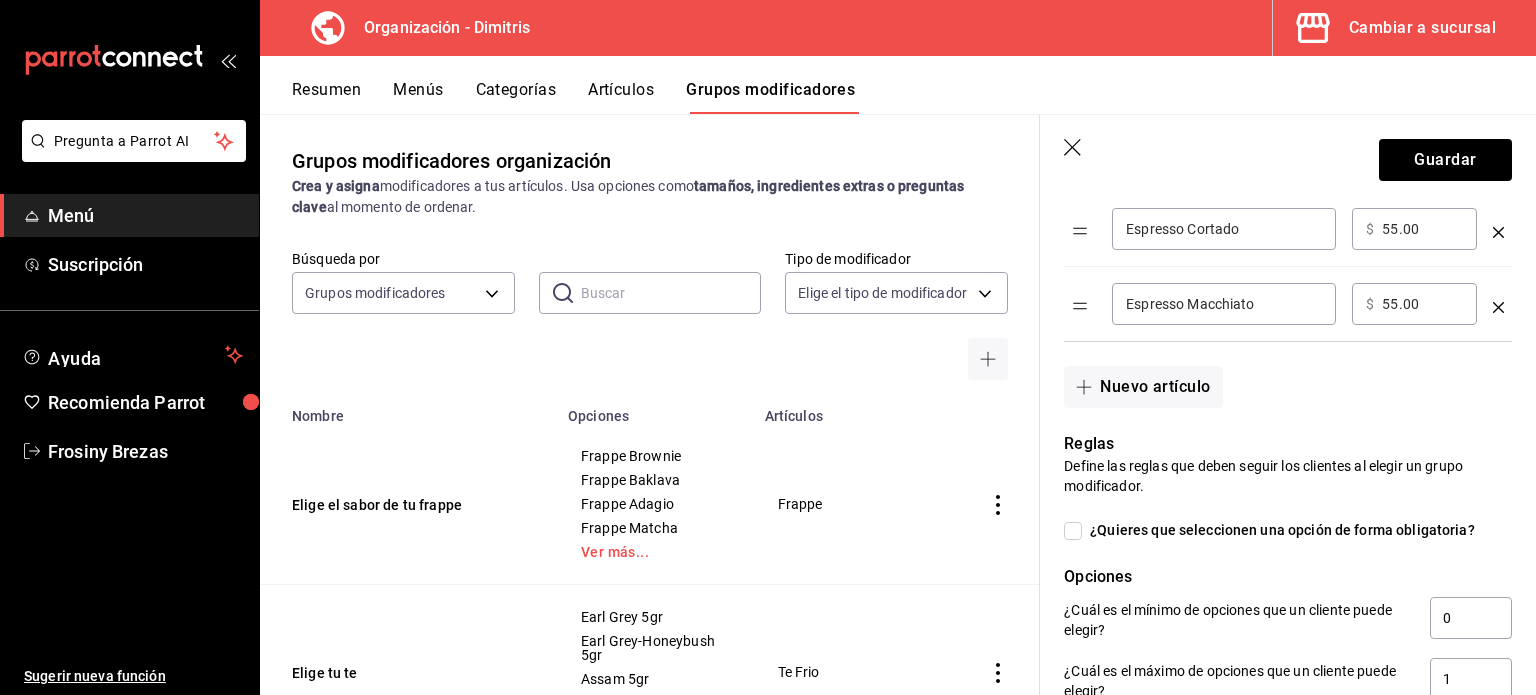 scroll, scrollTop: 765, scrollLeft: 0, axis: vertical 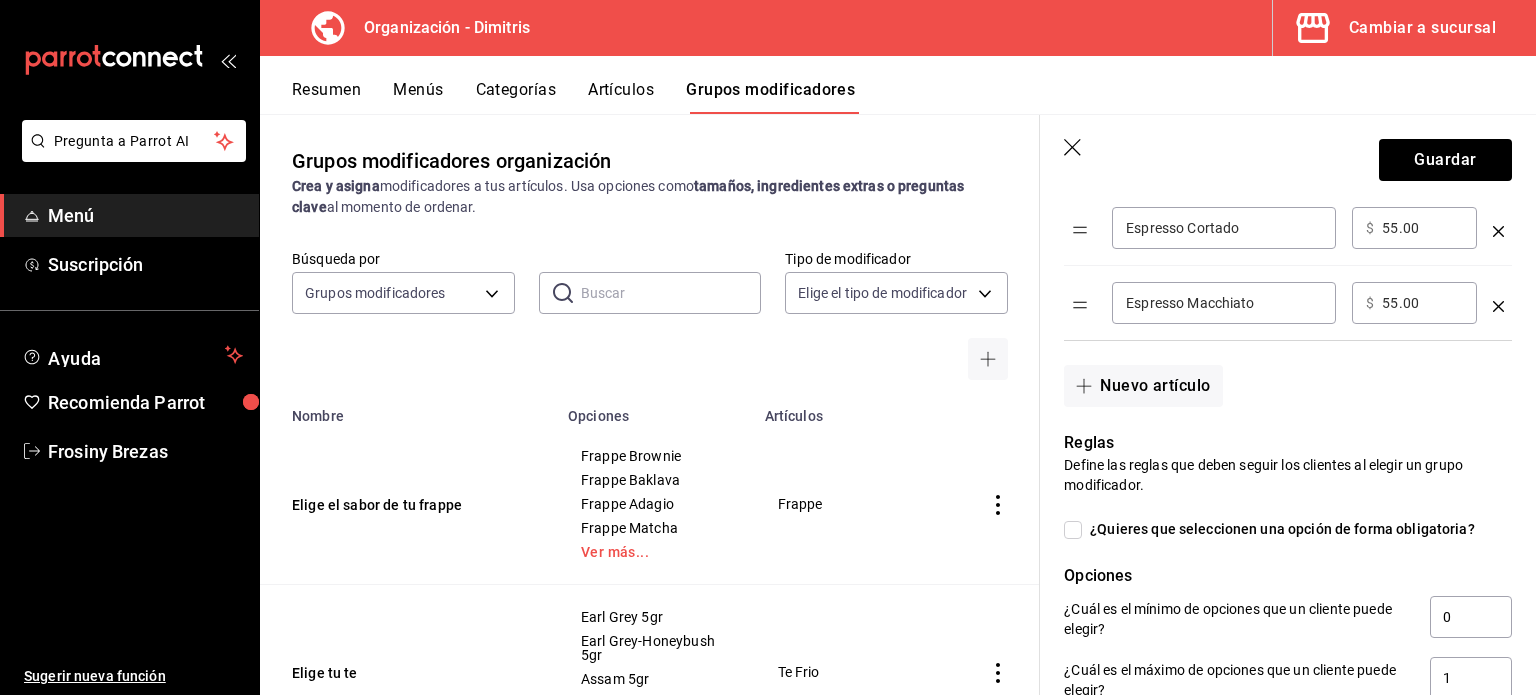 click on "¿Quieres que seleccionen una opción de forma obligatoria?" at bounding box center [1073, 530] 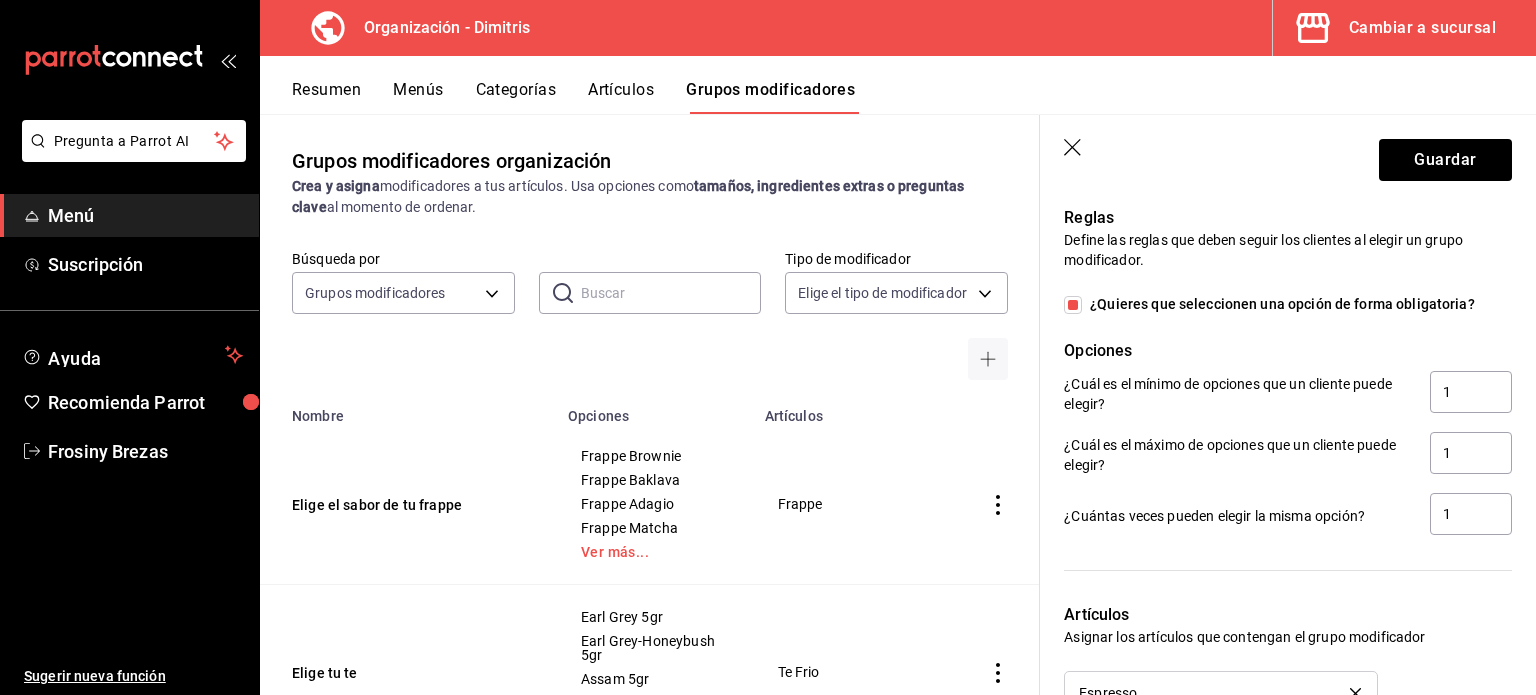 scroll, scrollTop: 998, scrollLeft: 0, axis: vertical 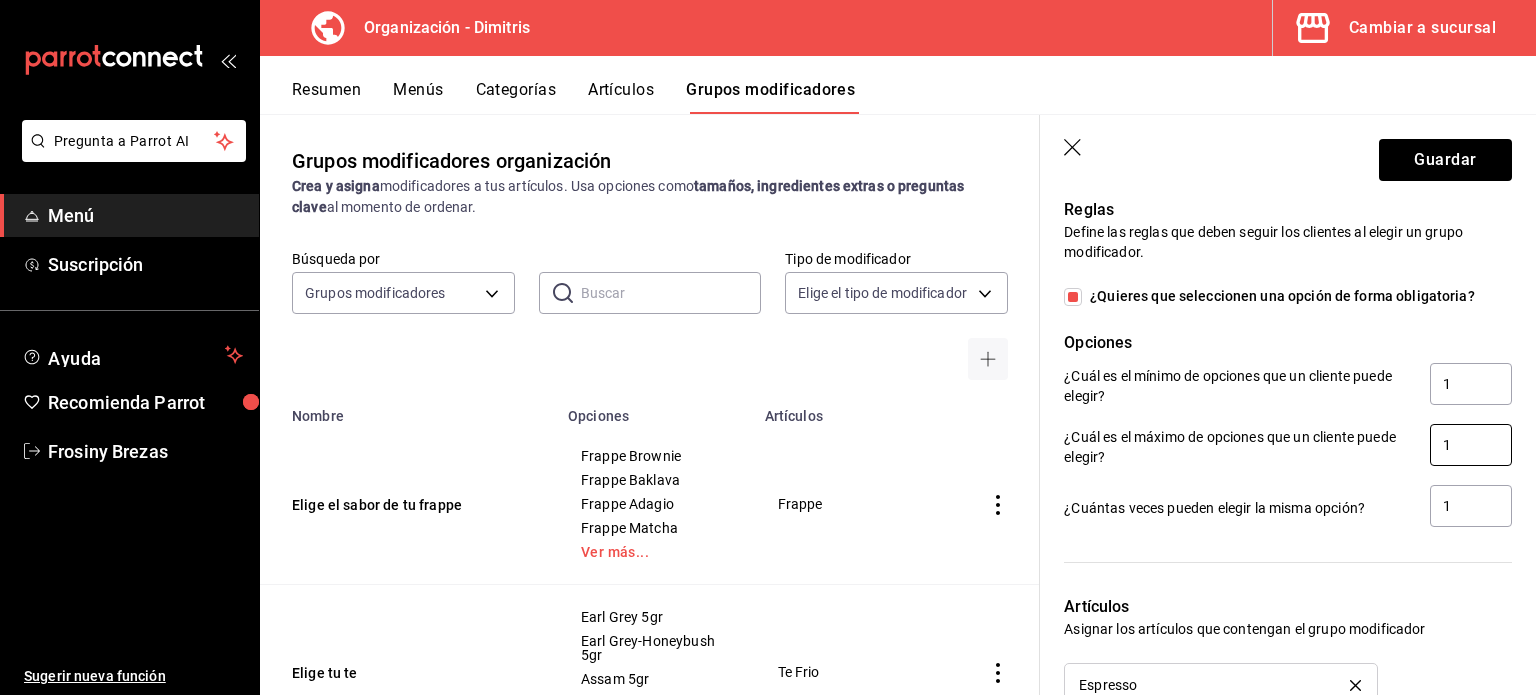 click on "1" at bounding box center (1471, 445) 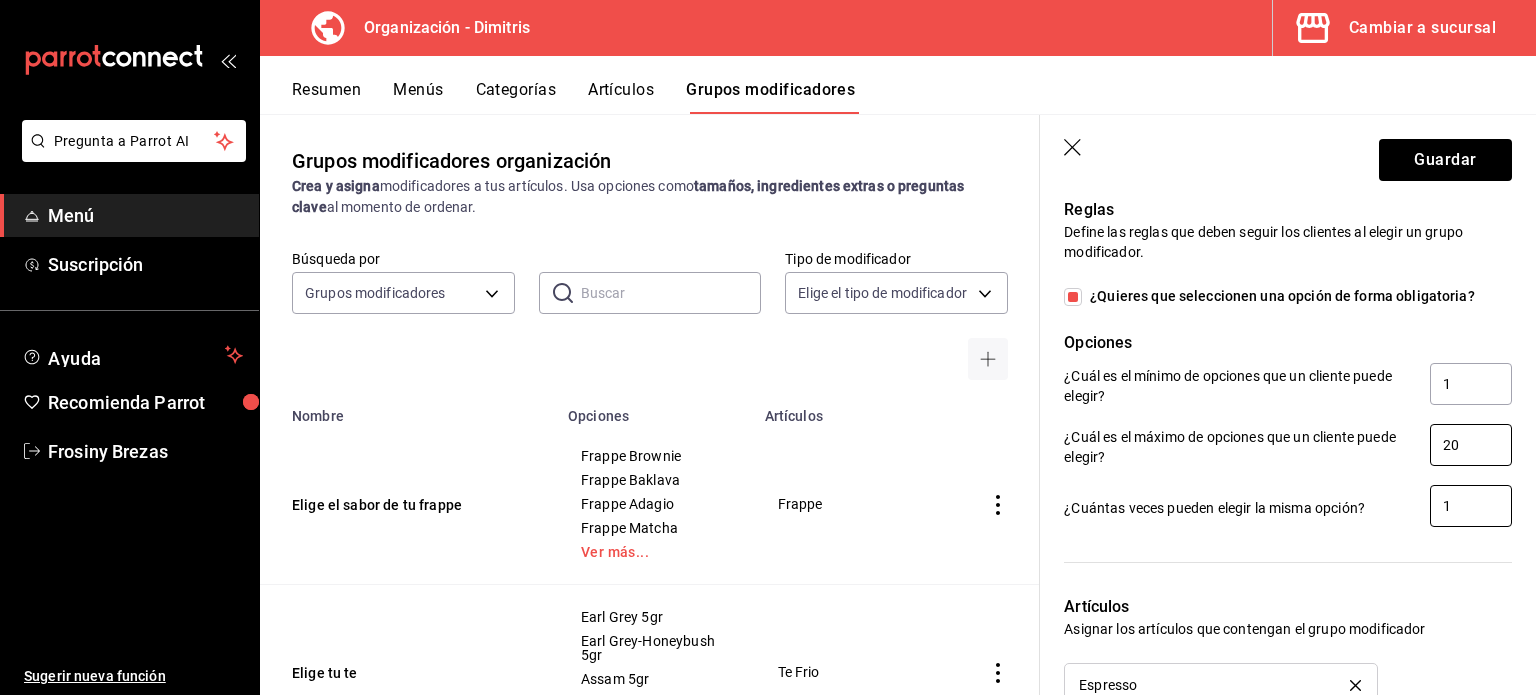 type on "20" 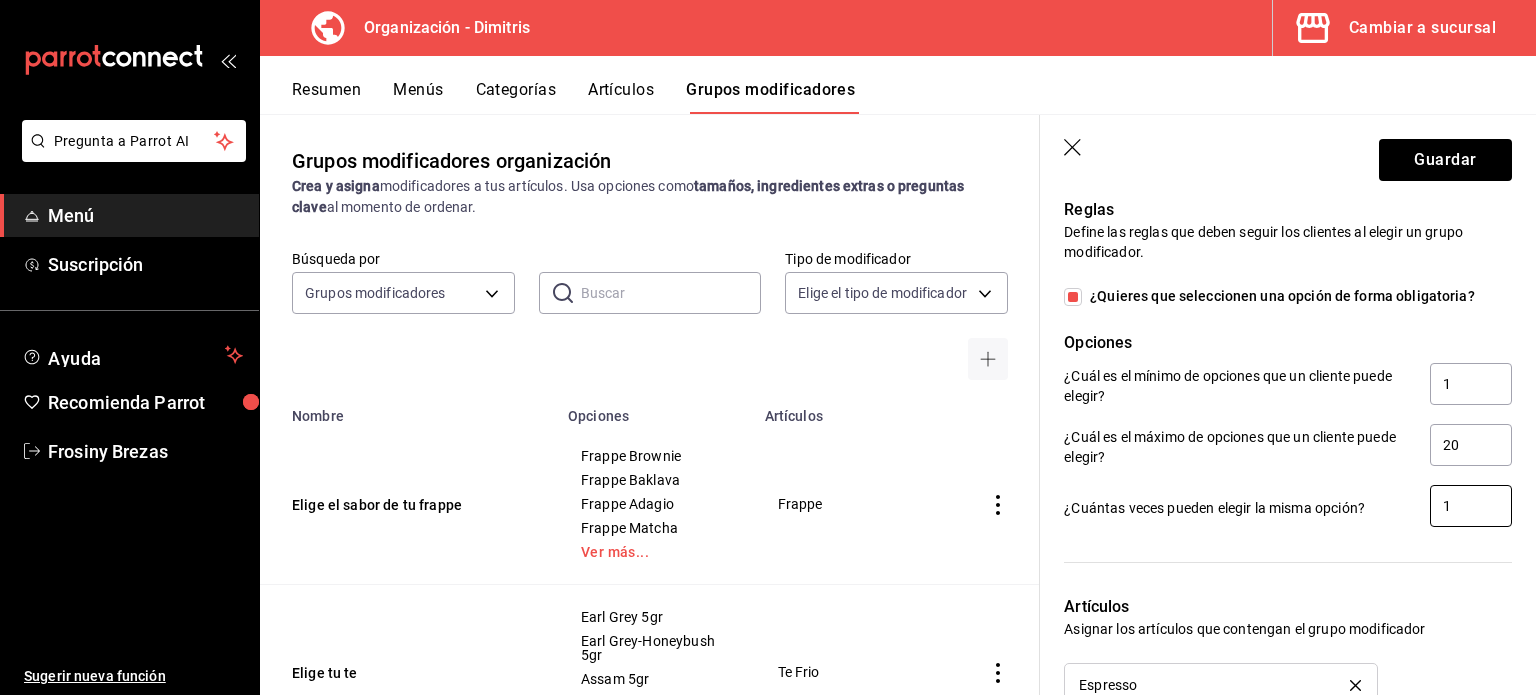 click on "1" at bounding box center (1471, 506) 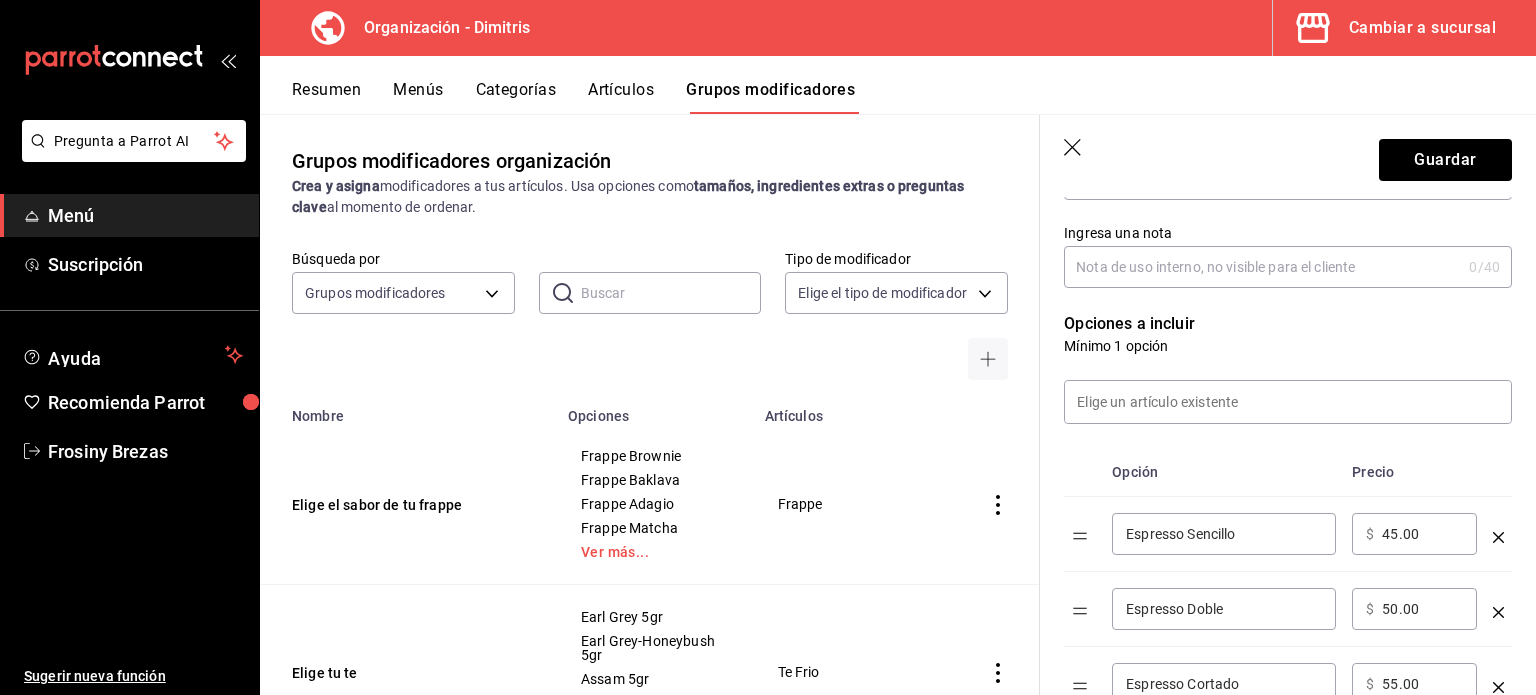 scroll, scrollTop: 315, scrollLeft: 0, axis: vertical 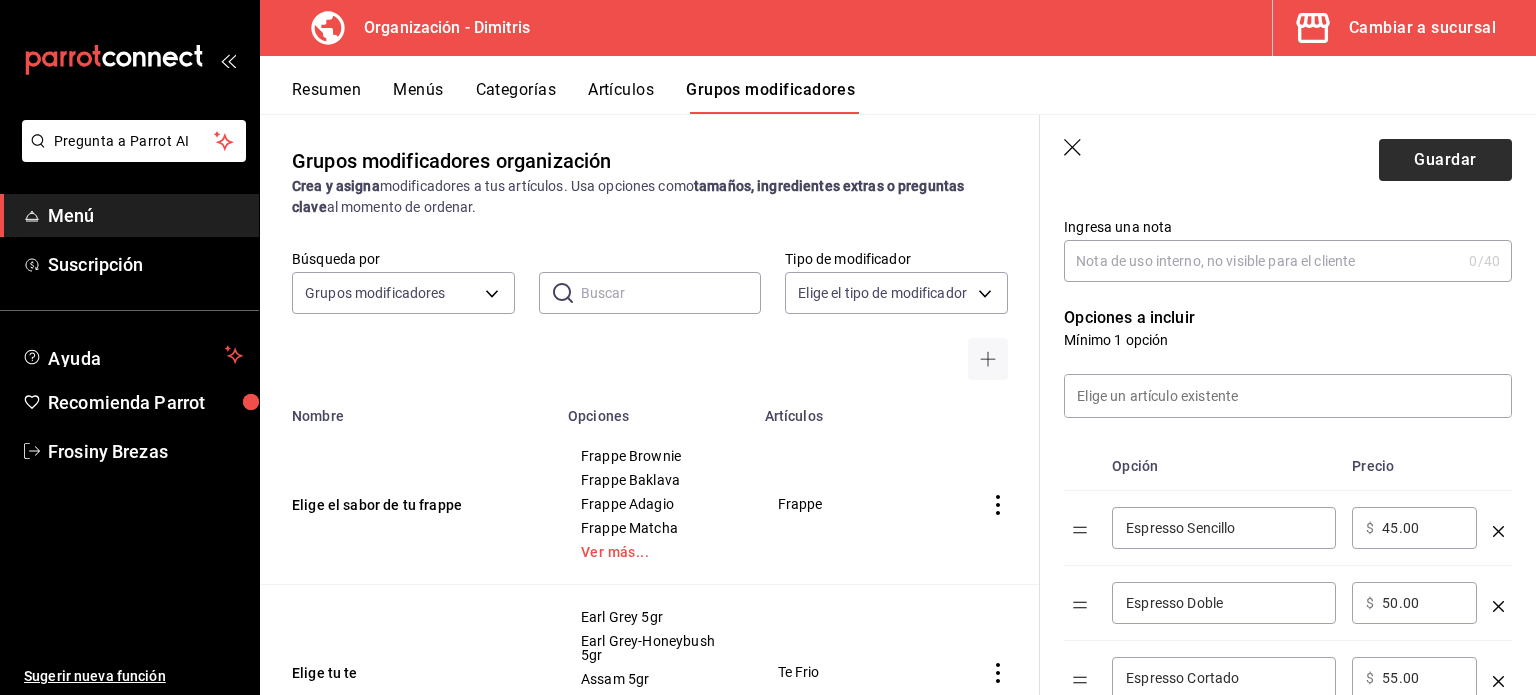 type on "20" 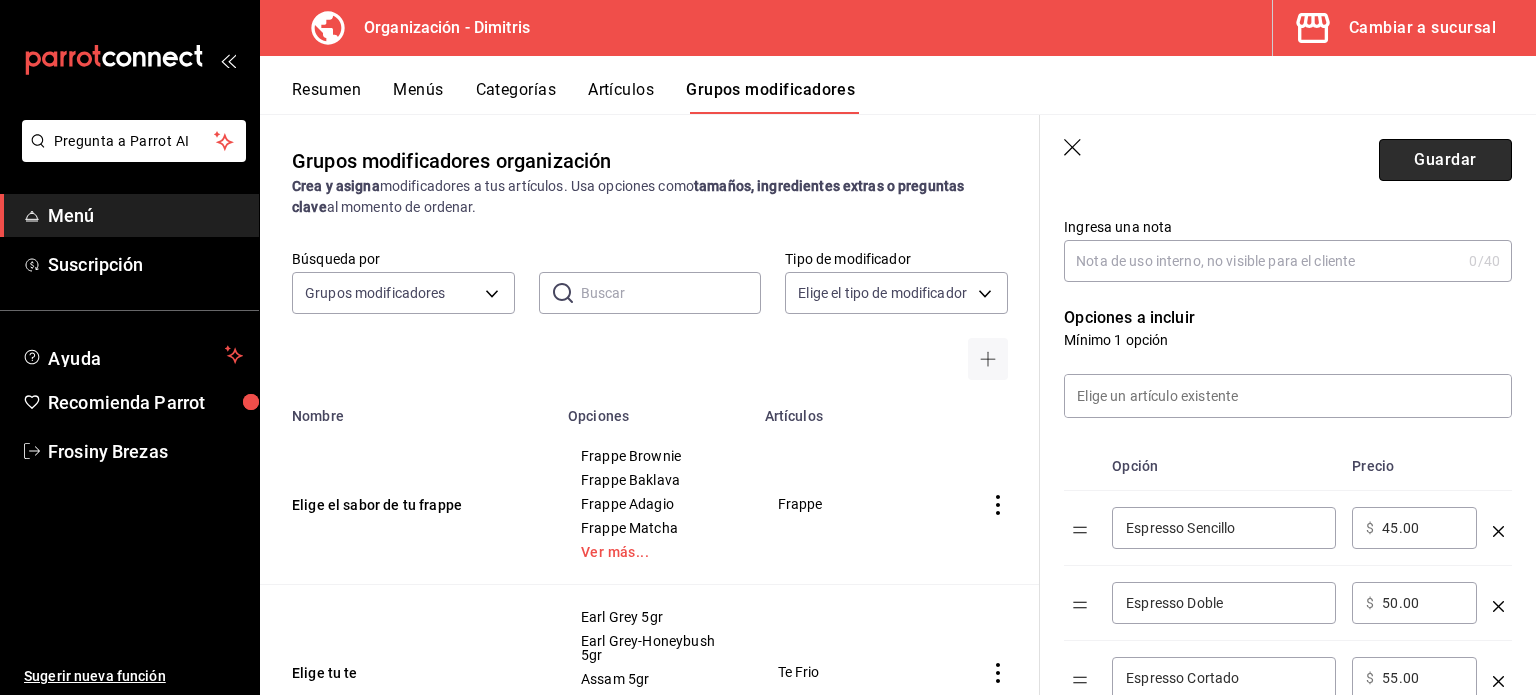 click on "Guardar" at bounding box center [1445, 160] 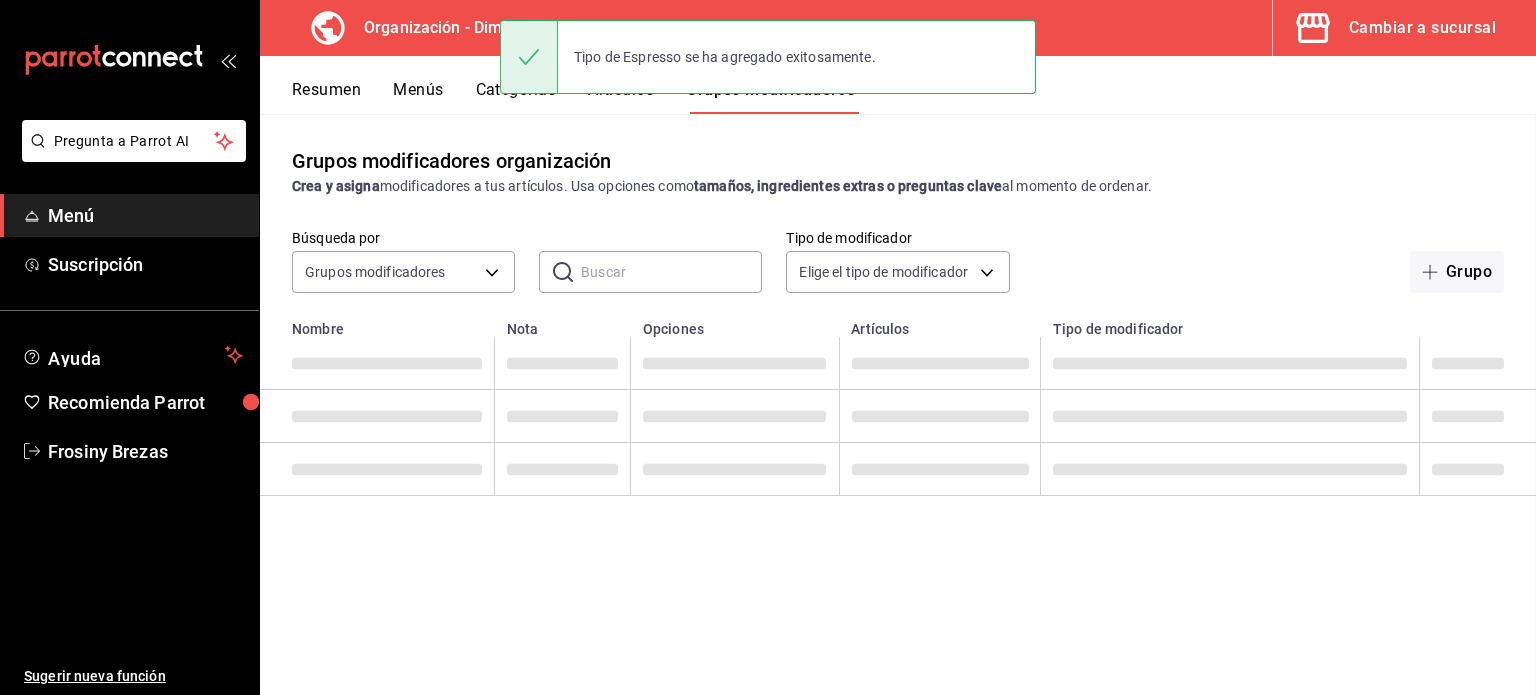 scroll, scrollTop: 0, scrollLeft: 0, axis: both 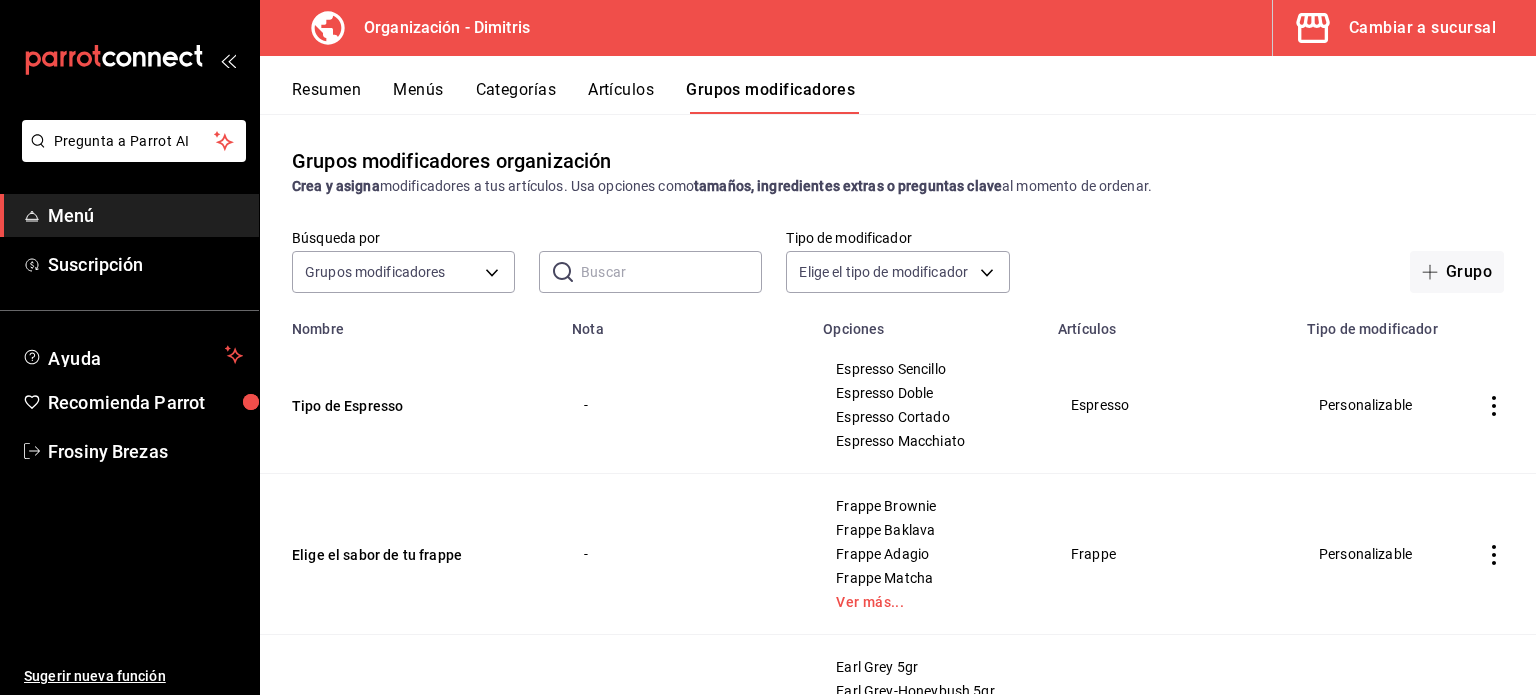 click on "Resumen" at bounding box center (326, 97) 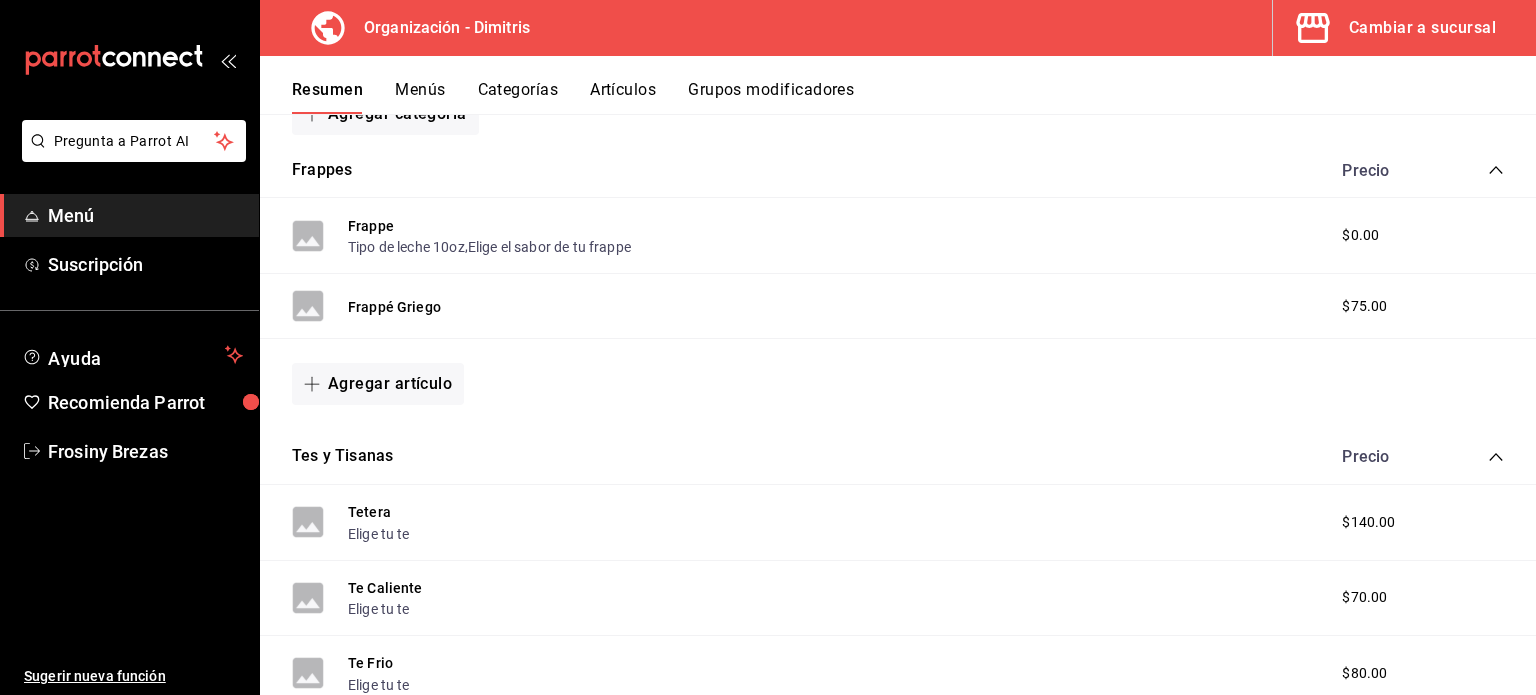 scroll, scrollTop: 340, scrollLeft: 0, axis: vertical 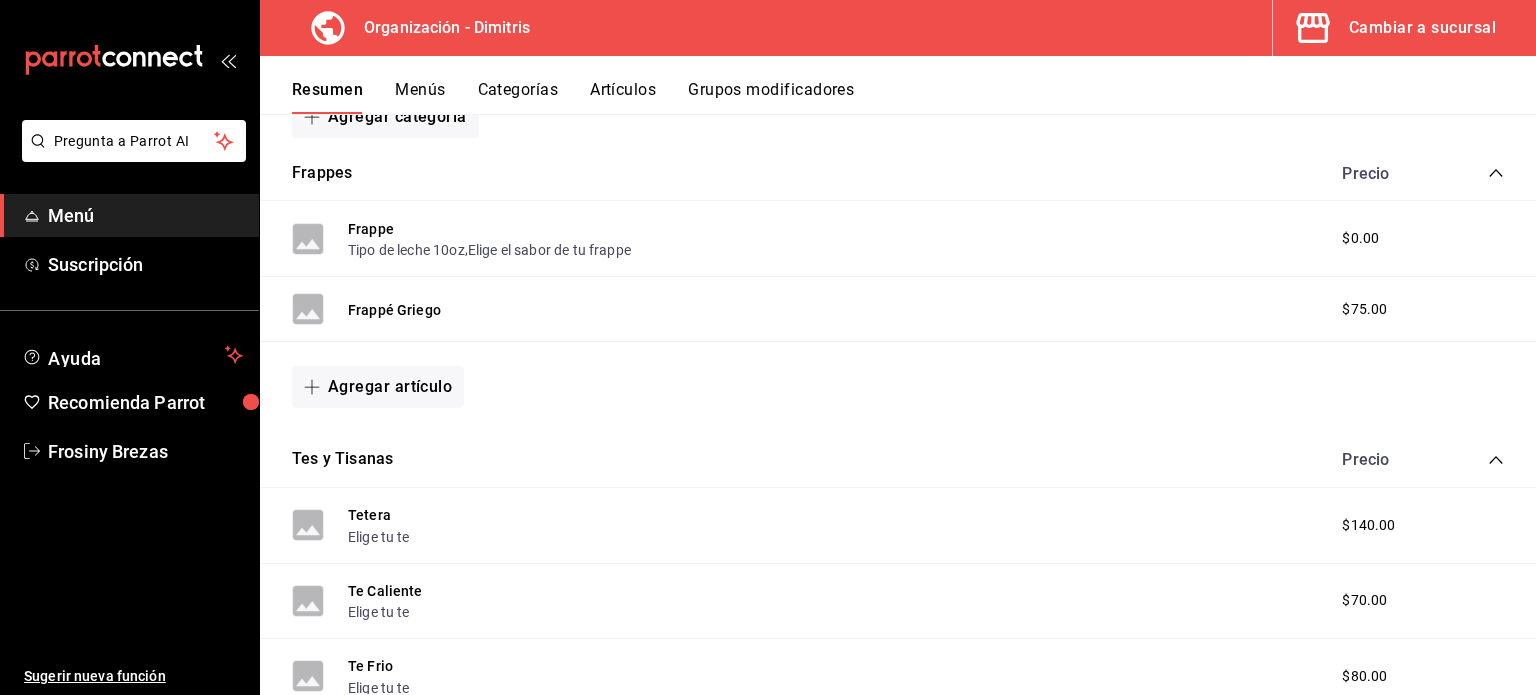 click 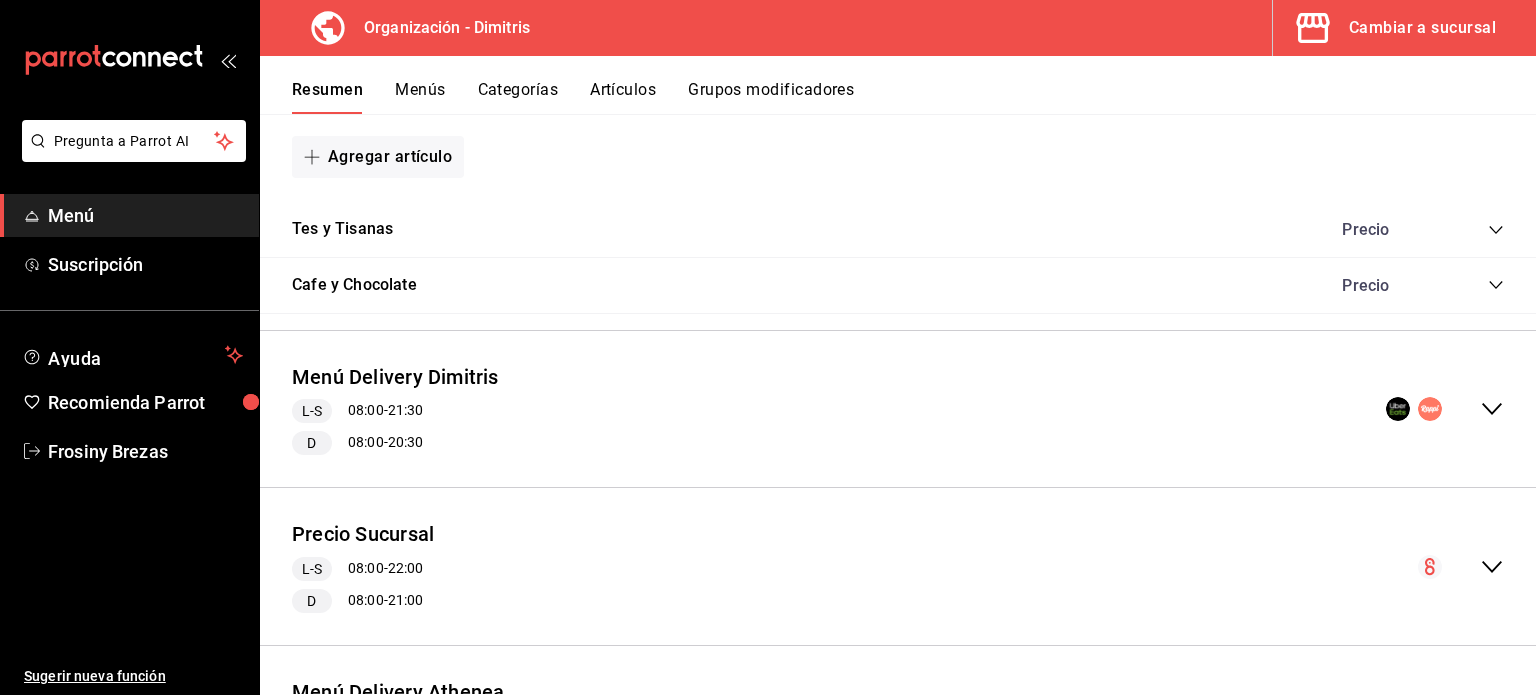 scroll, scrollTop: 571, scrollLeft: 0, axis: vertical 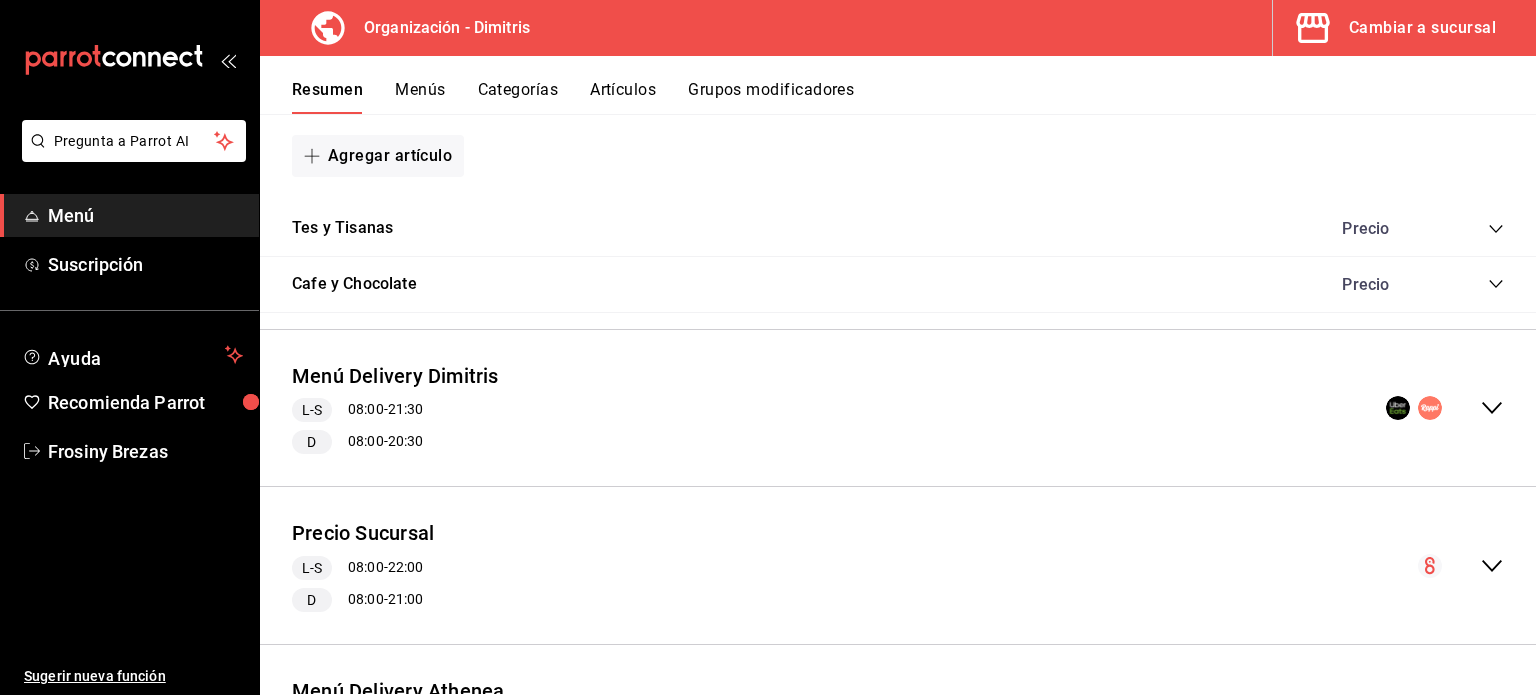 click 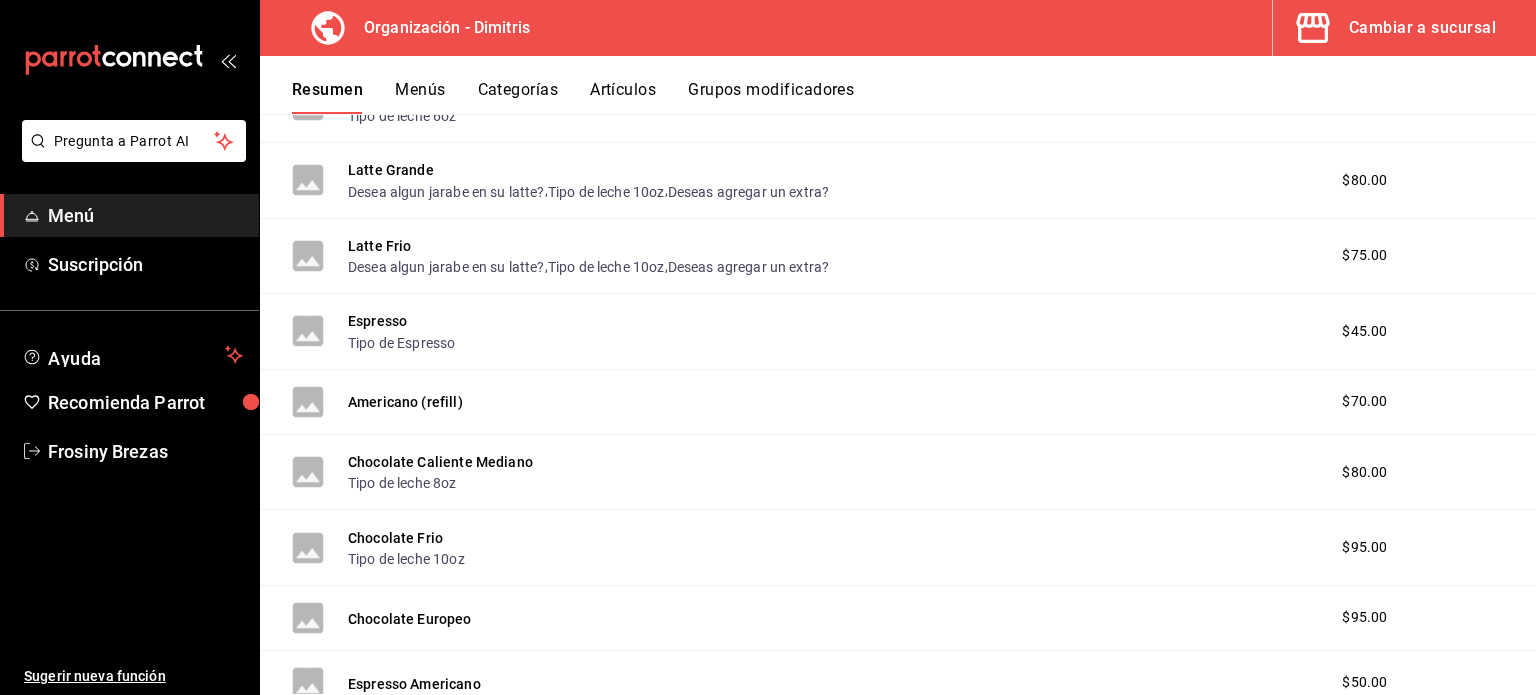scroll, scrollTop: 896, scrollLeft: 0, axis: vertical 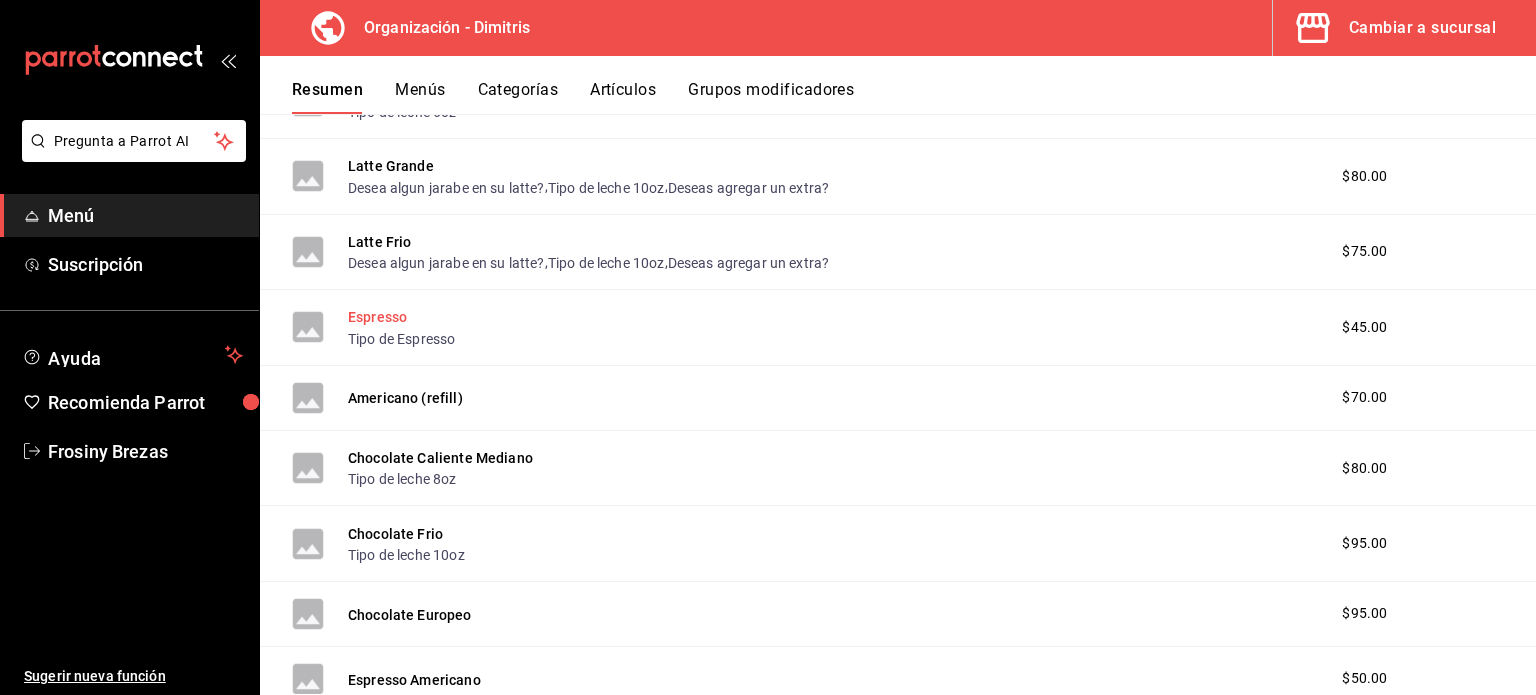 click on "Espresso" at bounding box center [377, 317] 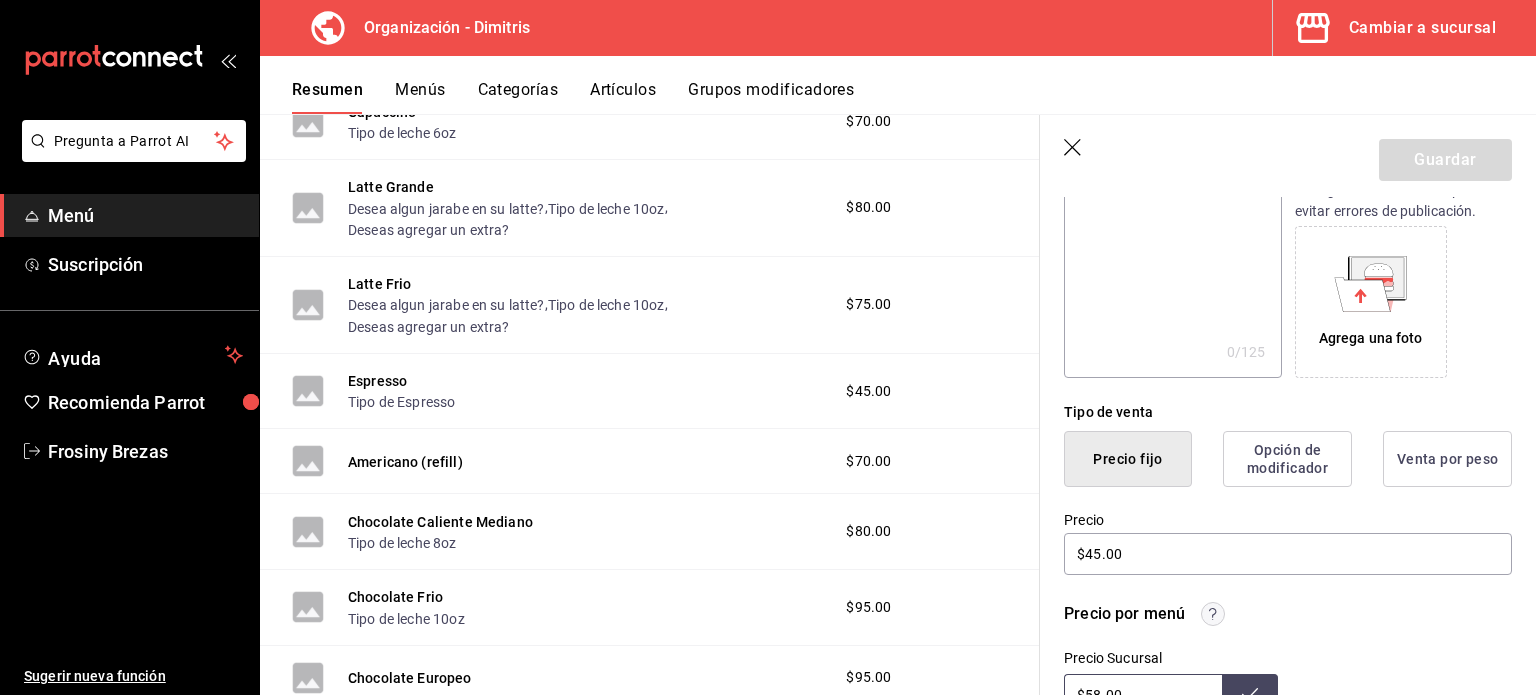 scroll, scrollTop: 291, scrollLeft: 0, axis: vertical 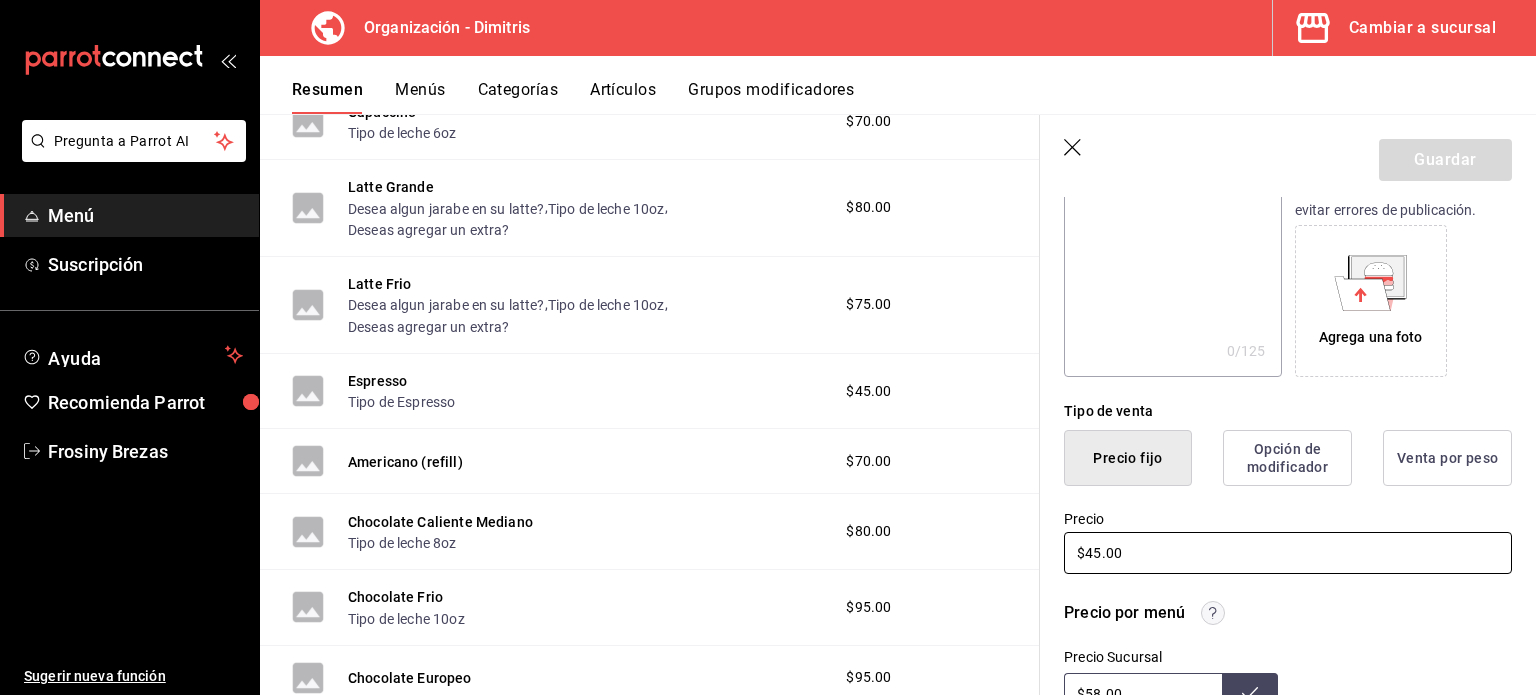 click on "$45.00" at bounding box center (1288, 553) 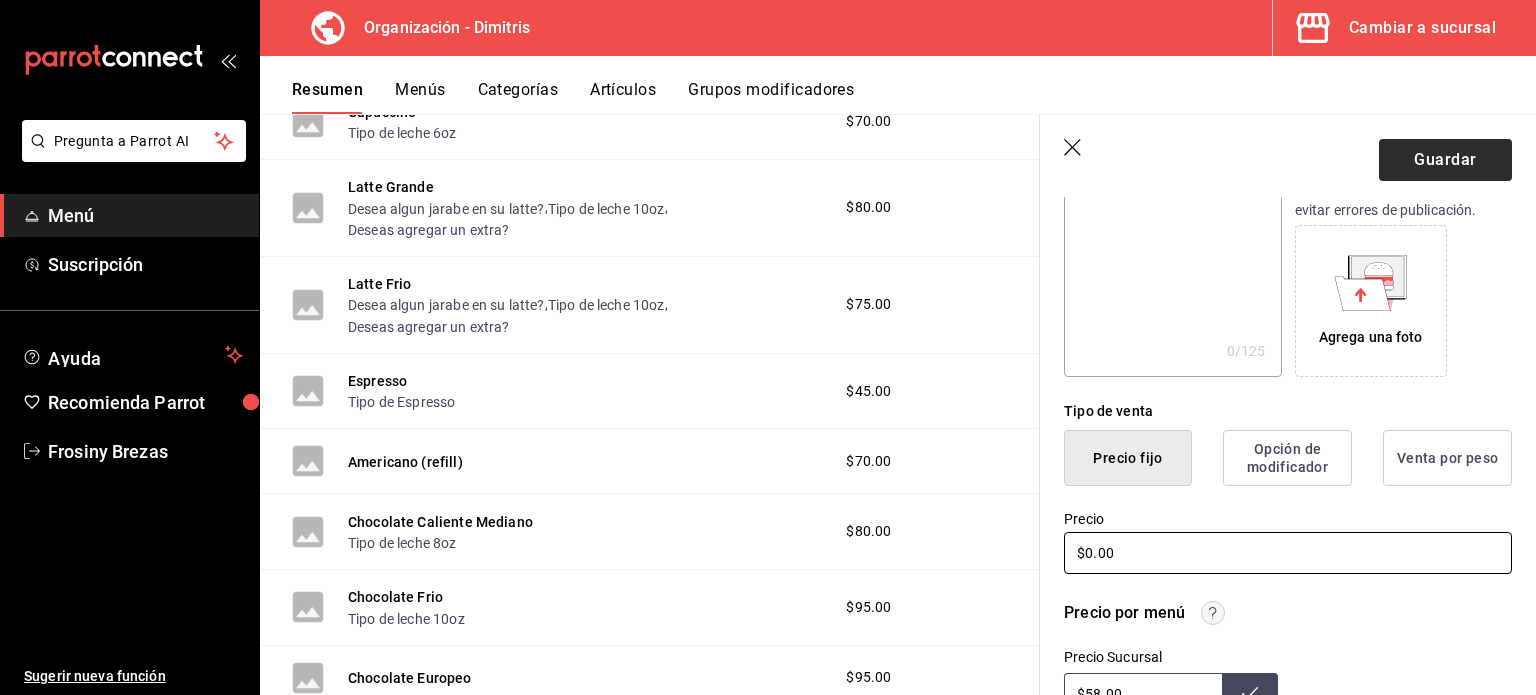 type on "$0.00" 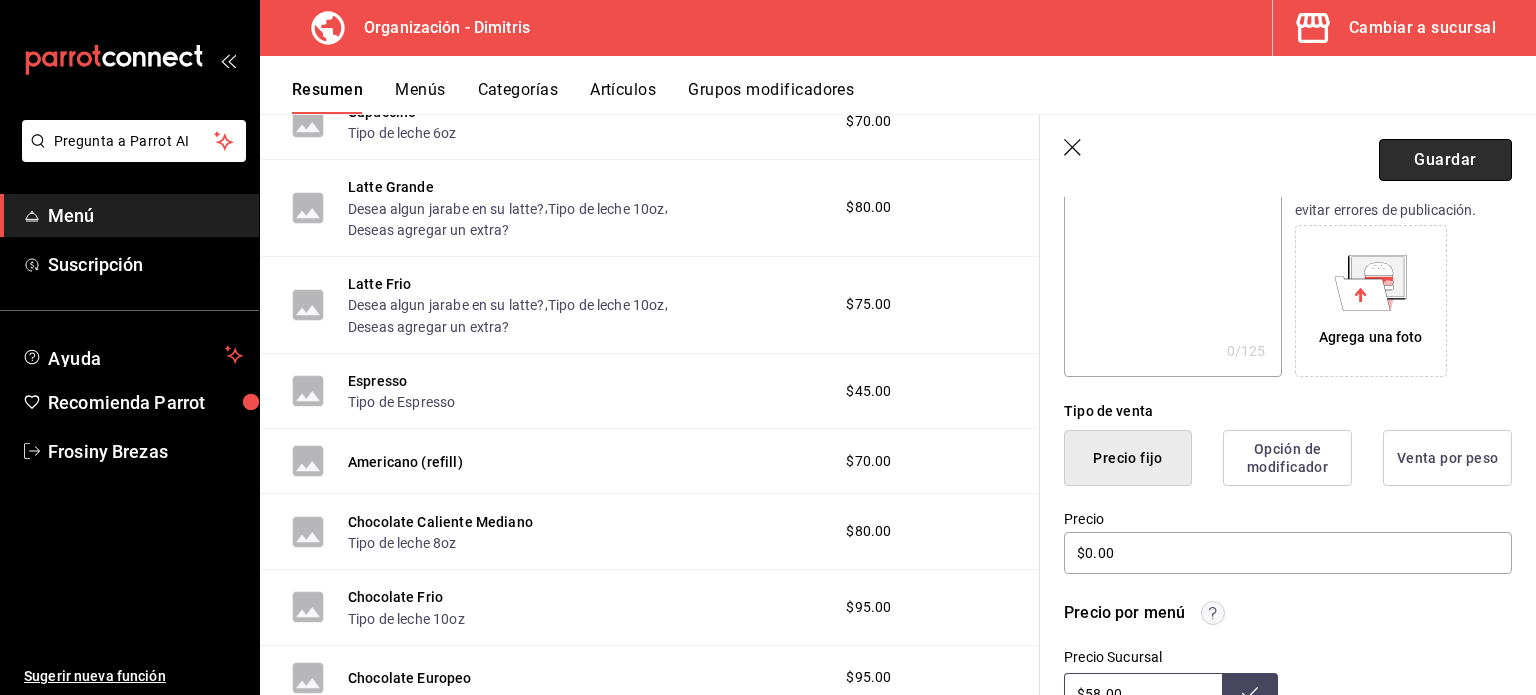 click on "Guardar" at bounding box center [1445, 160] 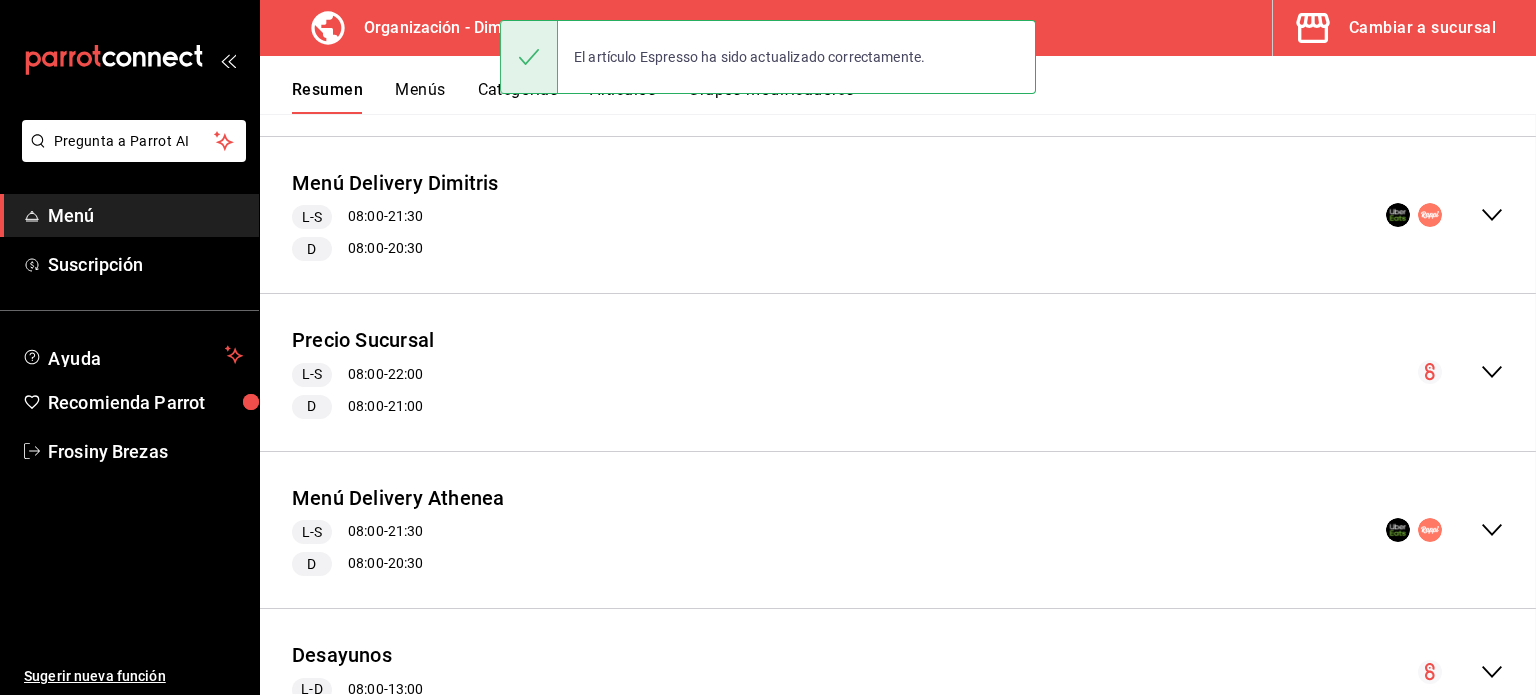 scroll, scrollTop: 0, scrollLeft: 0, axis: both 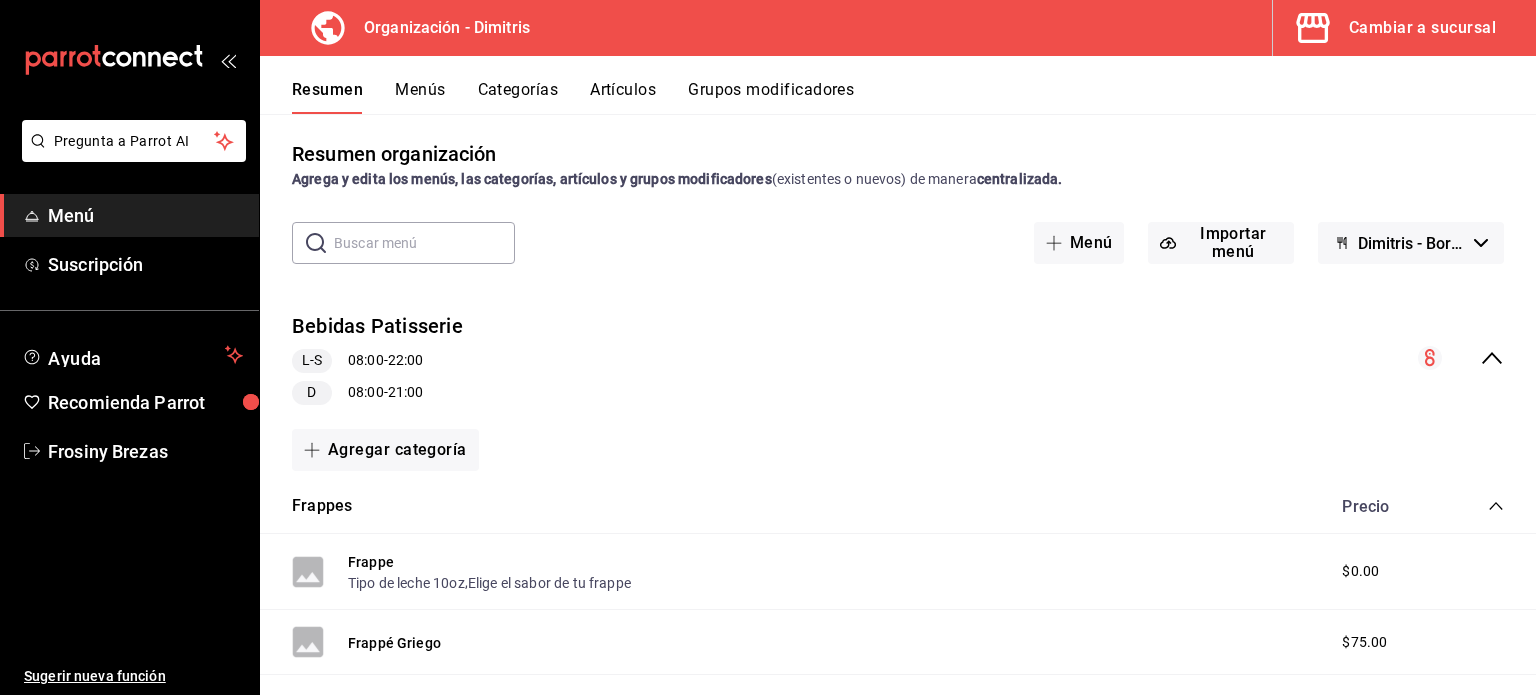 click 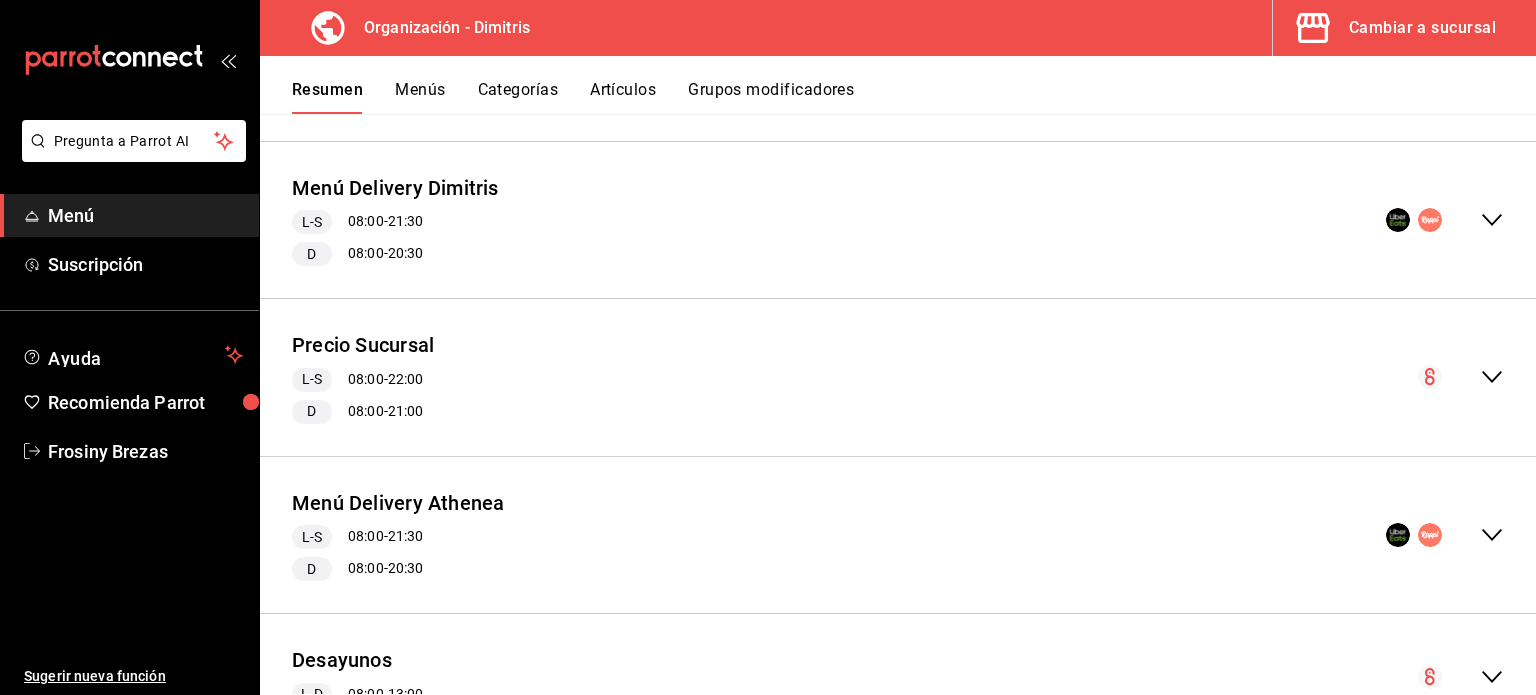 scroll, scrollTop: 304, scrollLeft: 0, axis: vertical 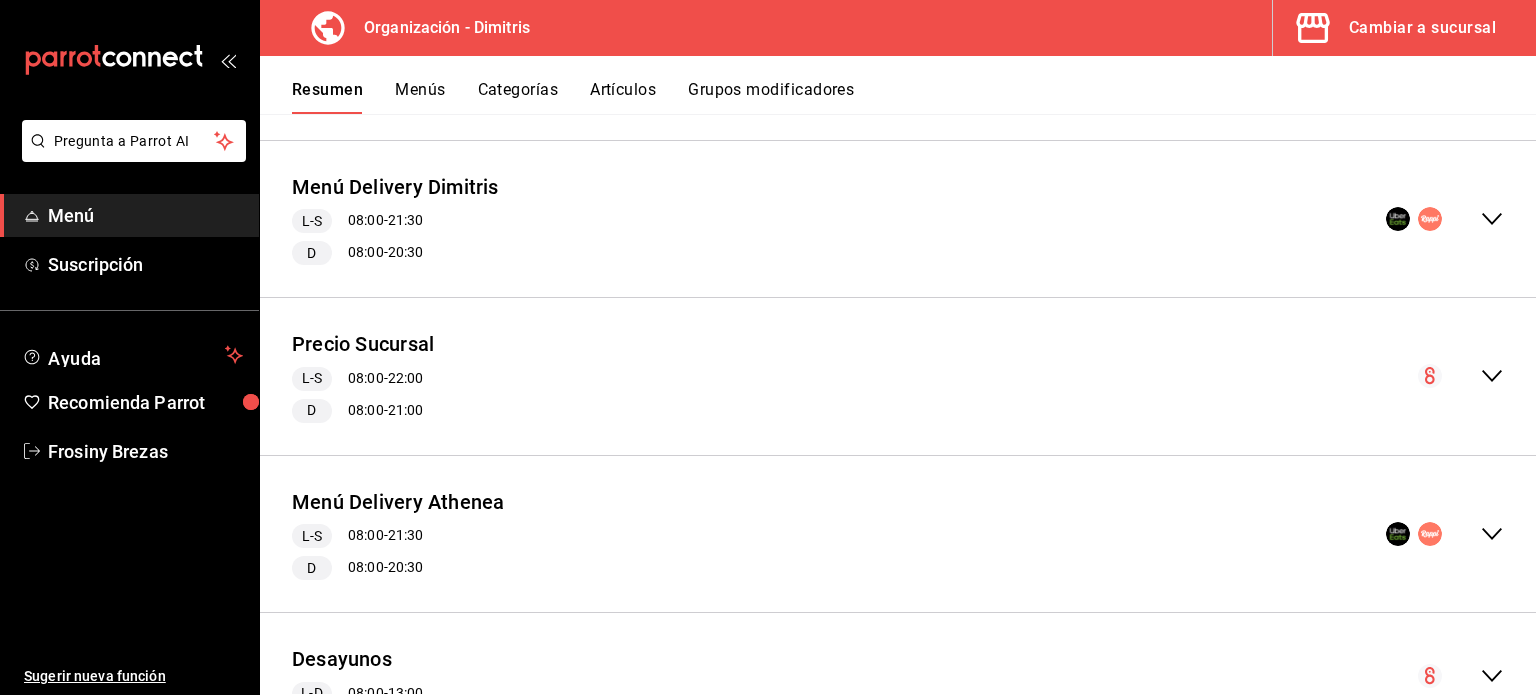 click at bounding box center (1461, 376) 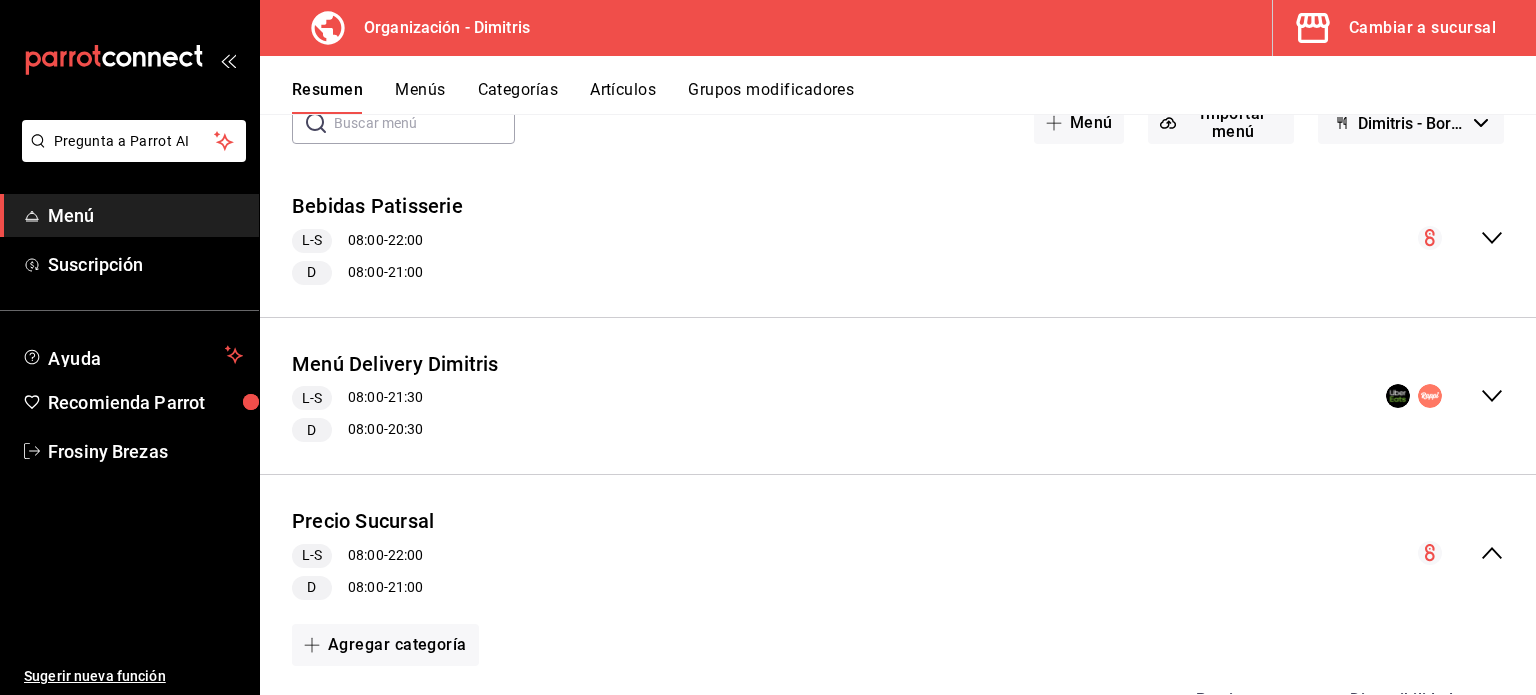 scroll, scrollTop: 128, scrollLeft: 0, axis: vertical 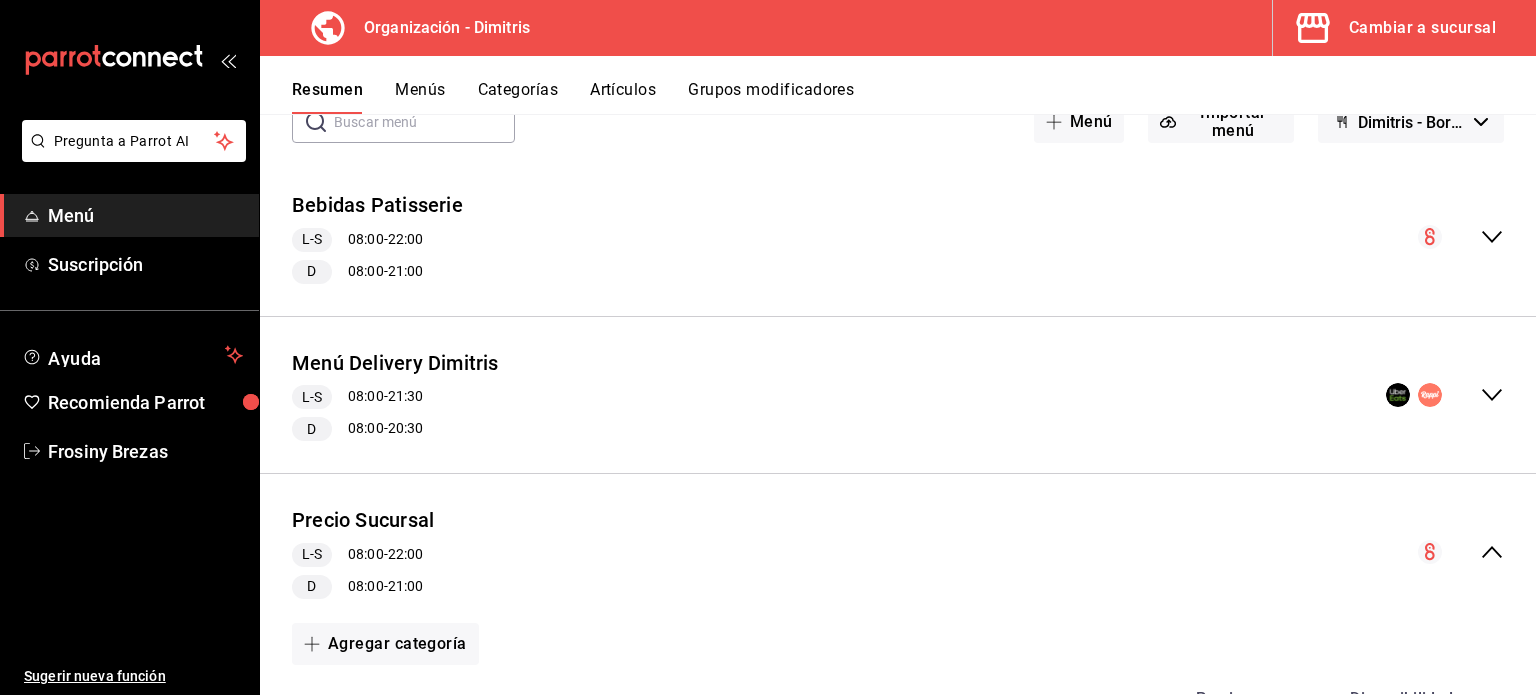 click 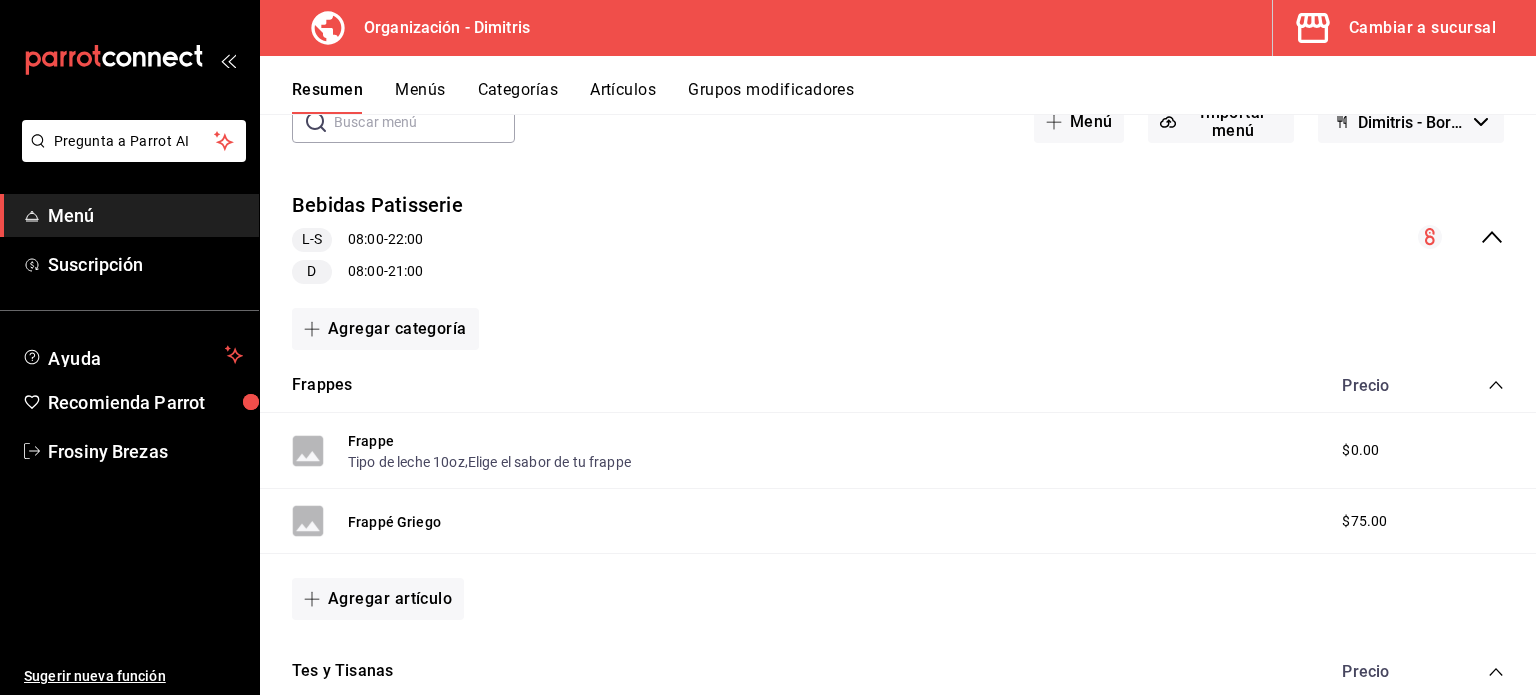 click 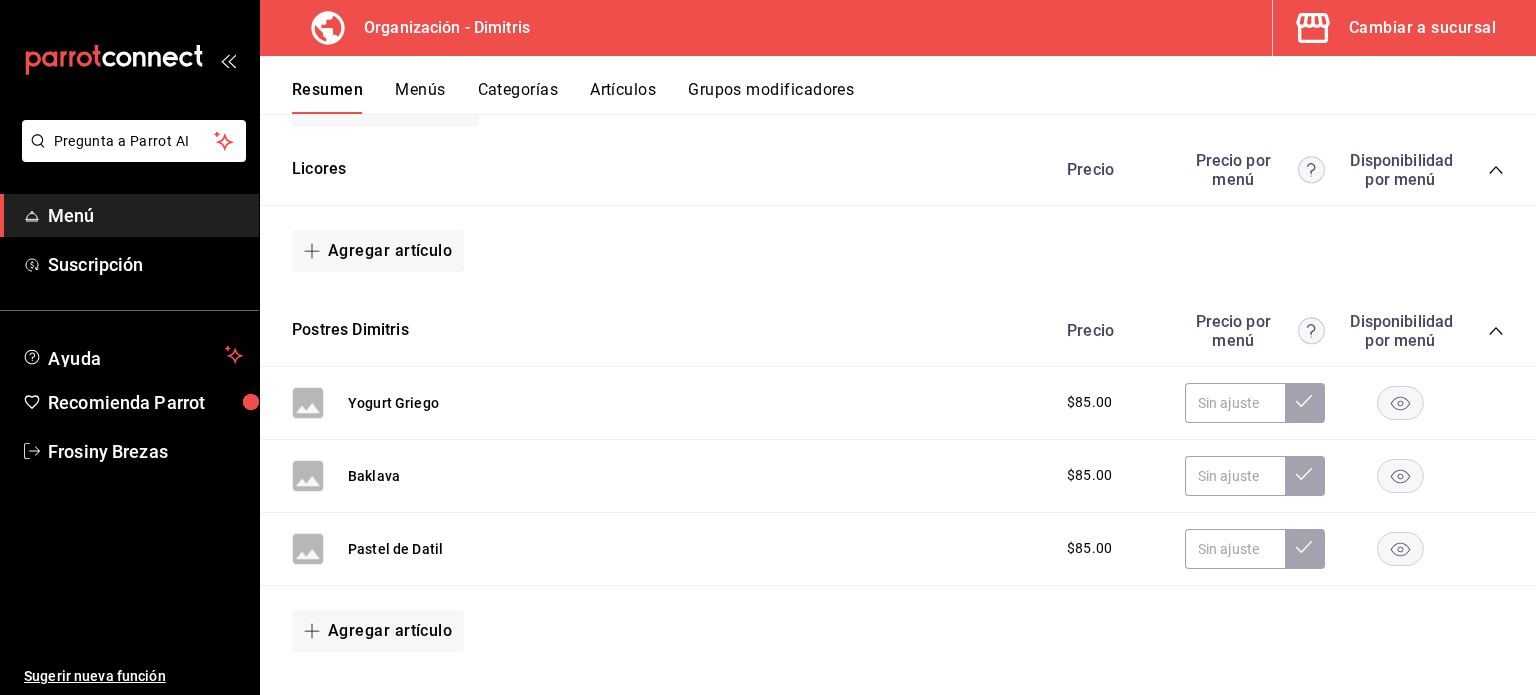 scroll, scrollTop: 667, scrollLeft: 0, axis: vertical 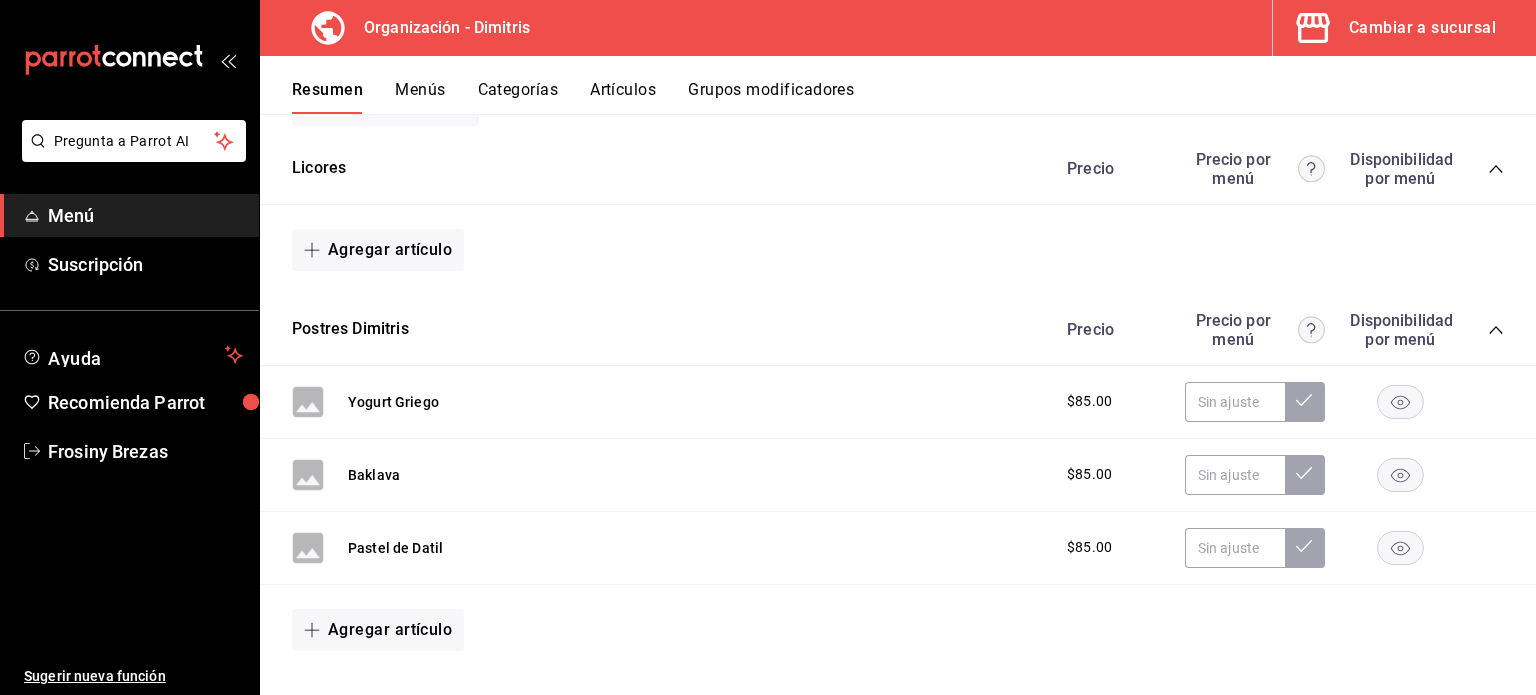 click 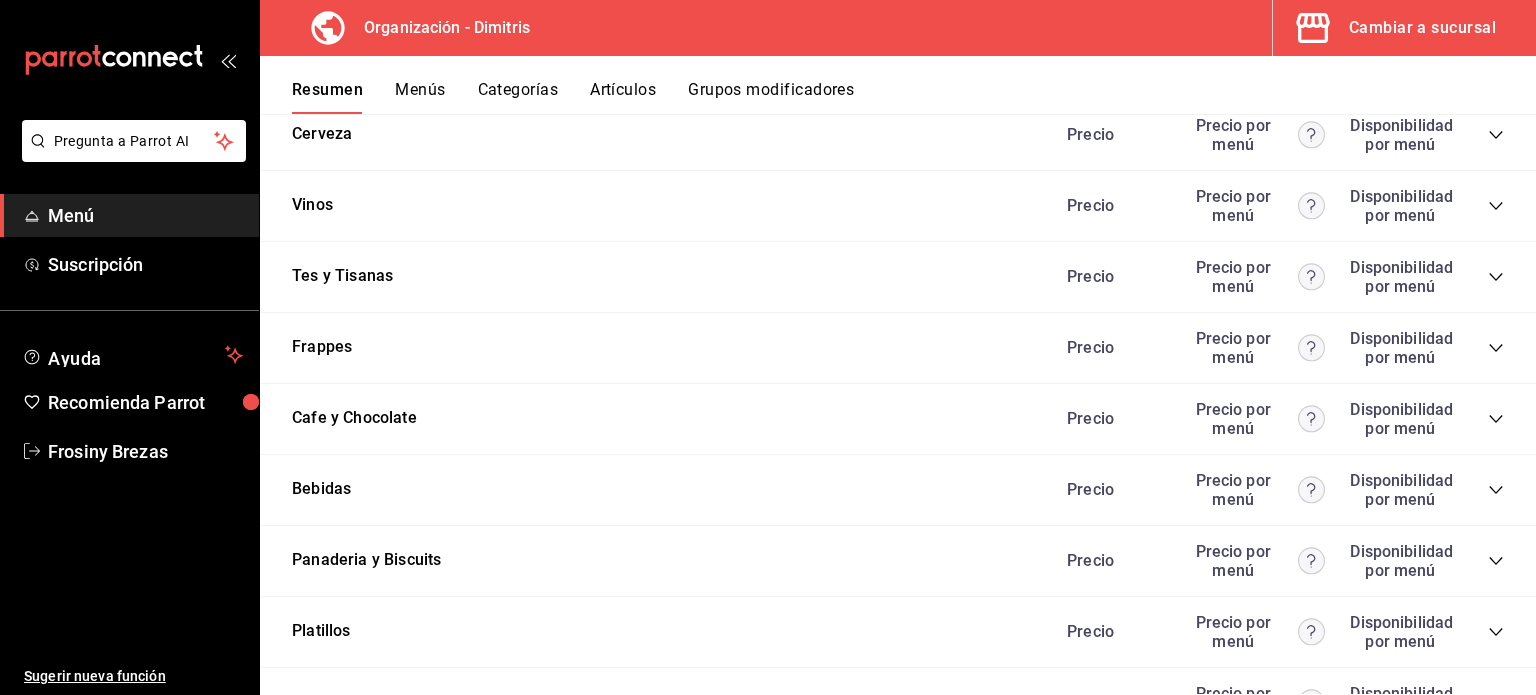 scroll, scrollTop: 1008, scrollLeft: 0, axis: vertical 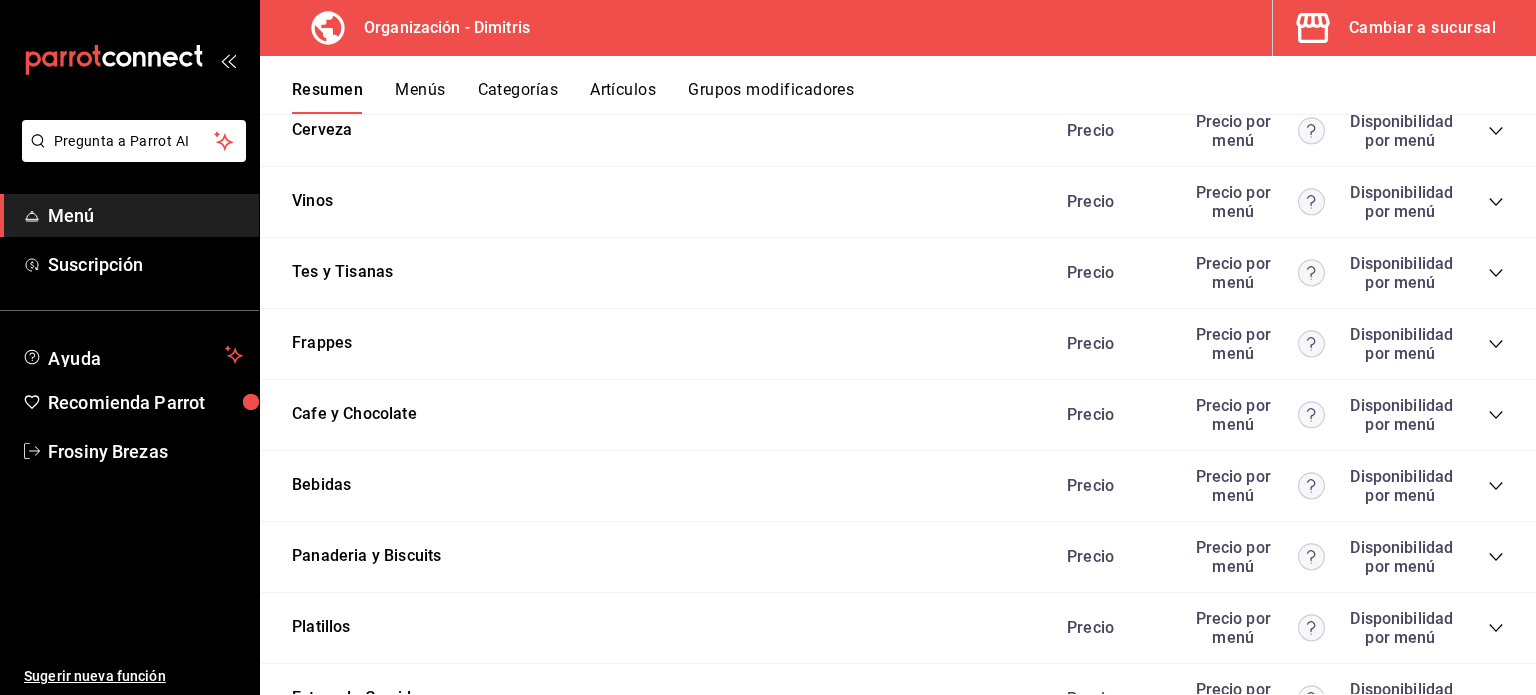 click 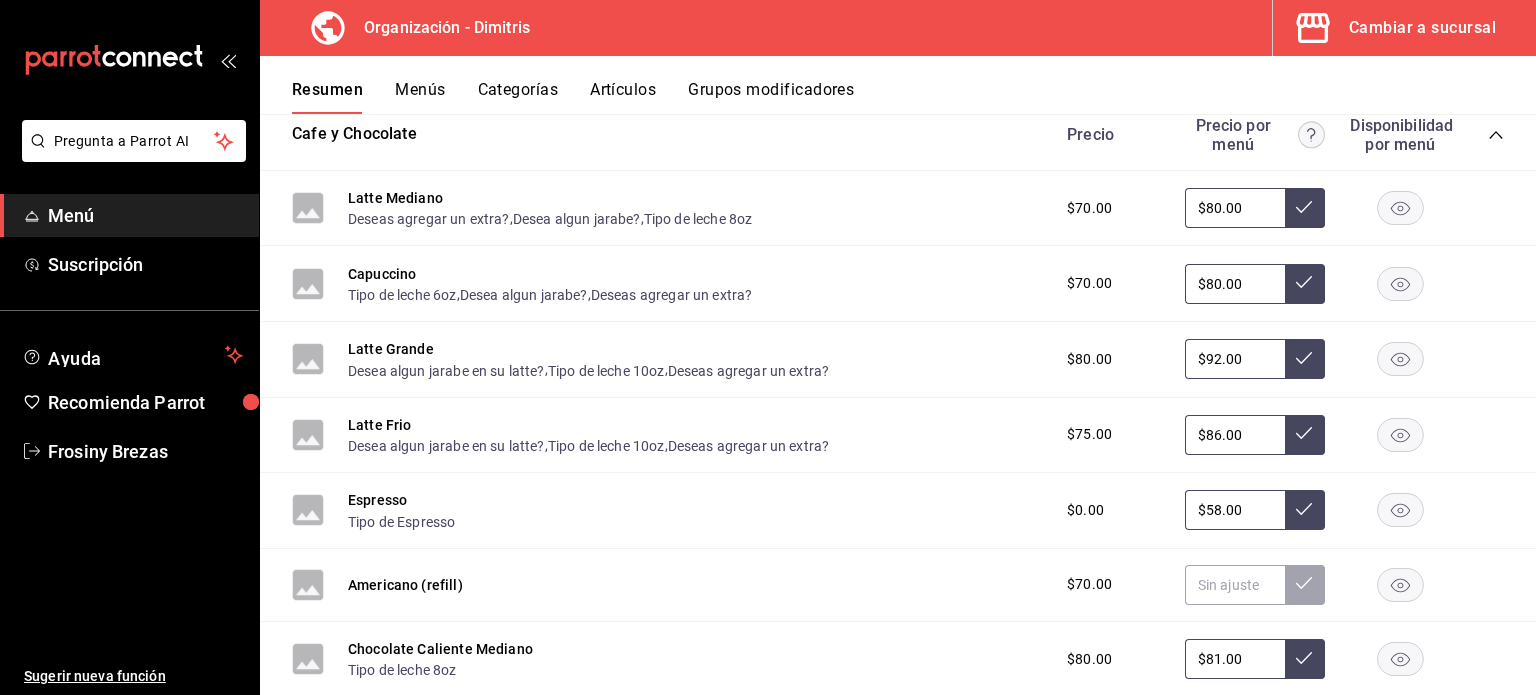 scroll, scrollTop: 1290, scrollLeft: 0, axis: vertical 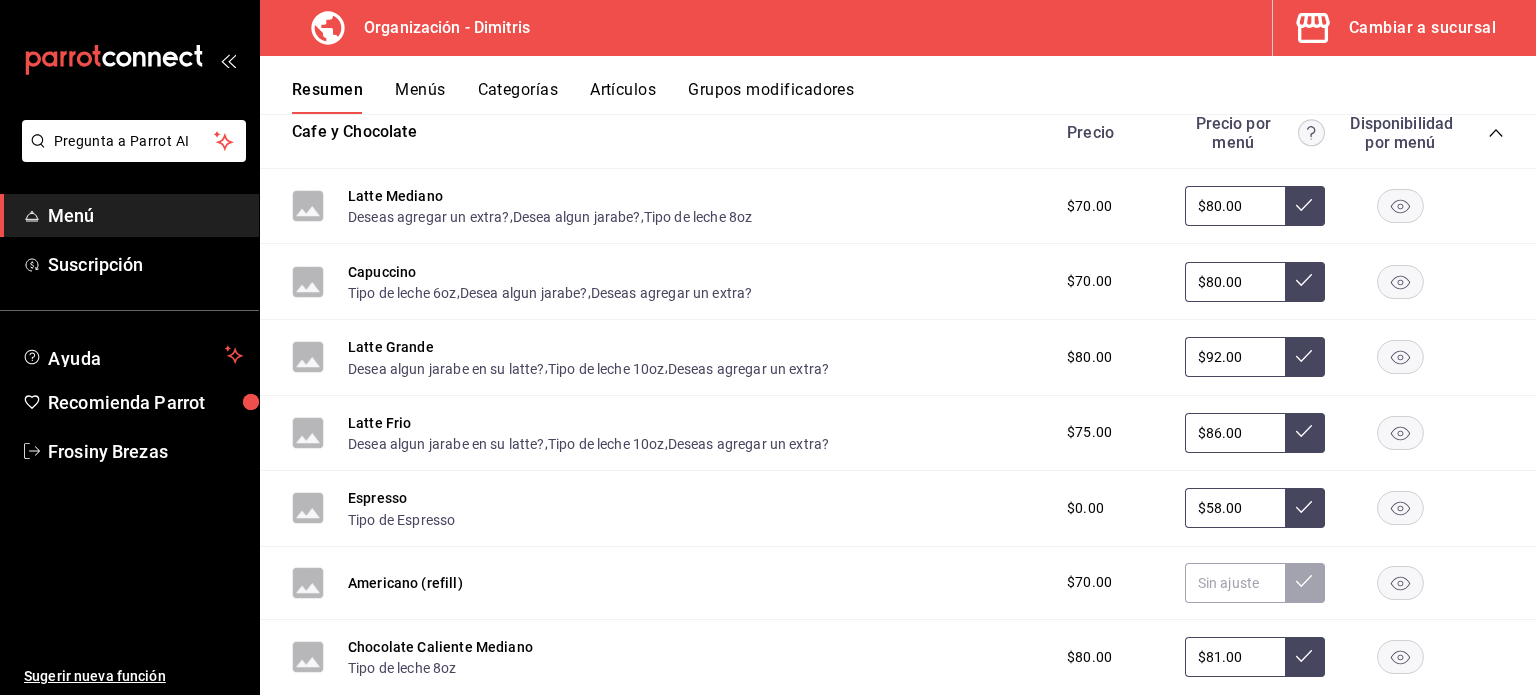 click on "$58.00" at bounding box center (1235, 508) 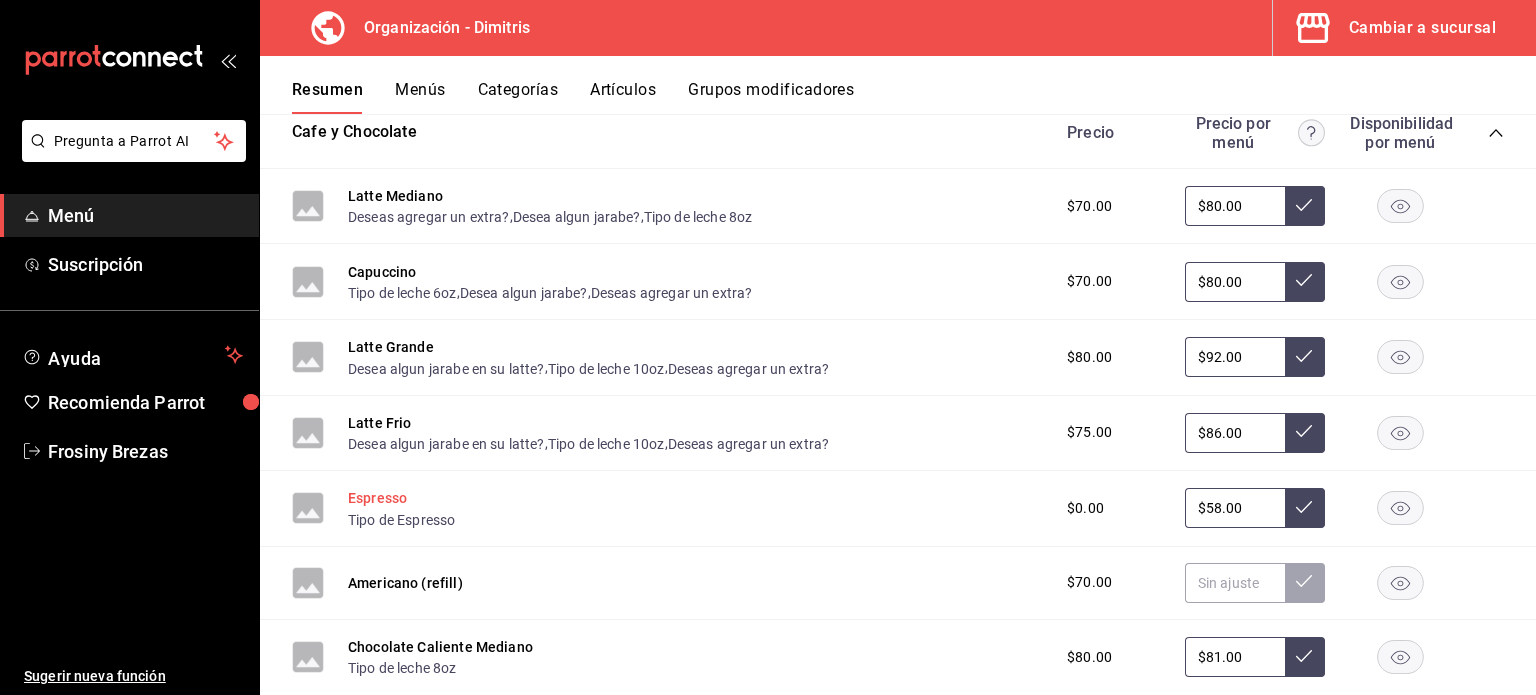 click on "Espresso" at bounding box center (377, 498) 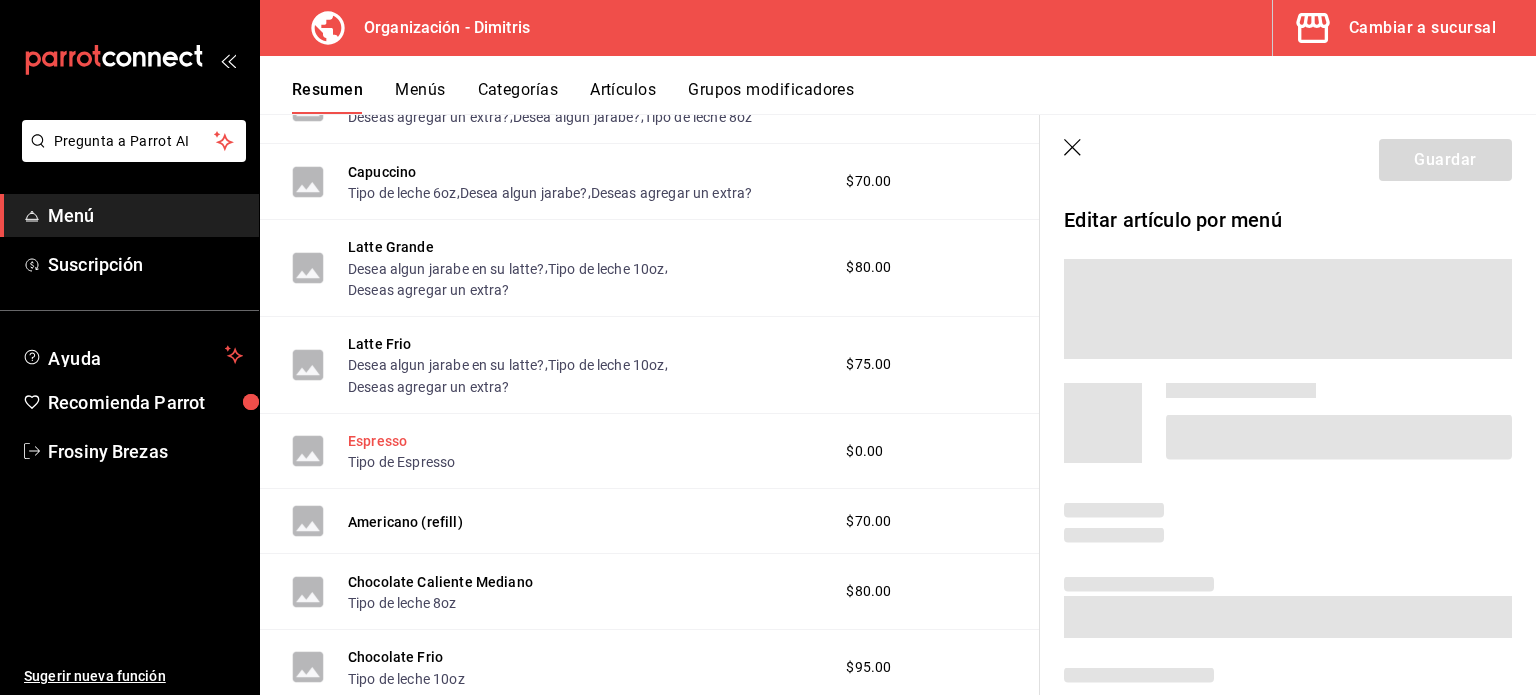 scroll, scrollTop: 1174, scrollLeft: 0, axis: vertical 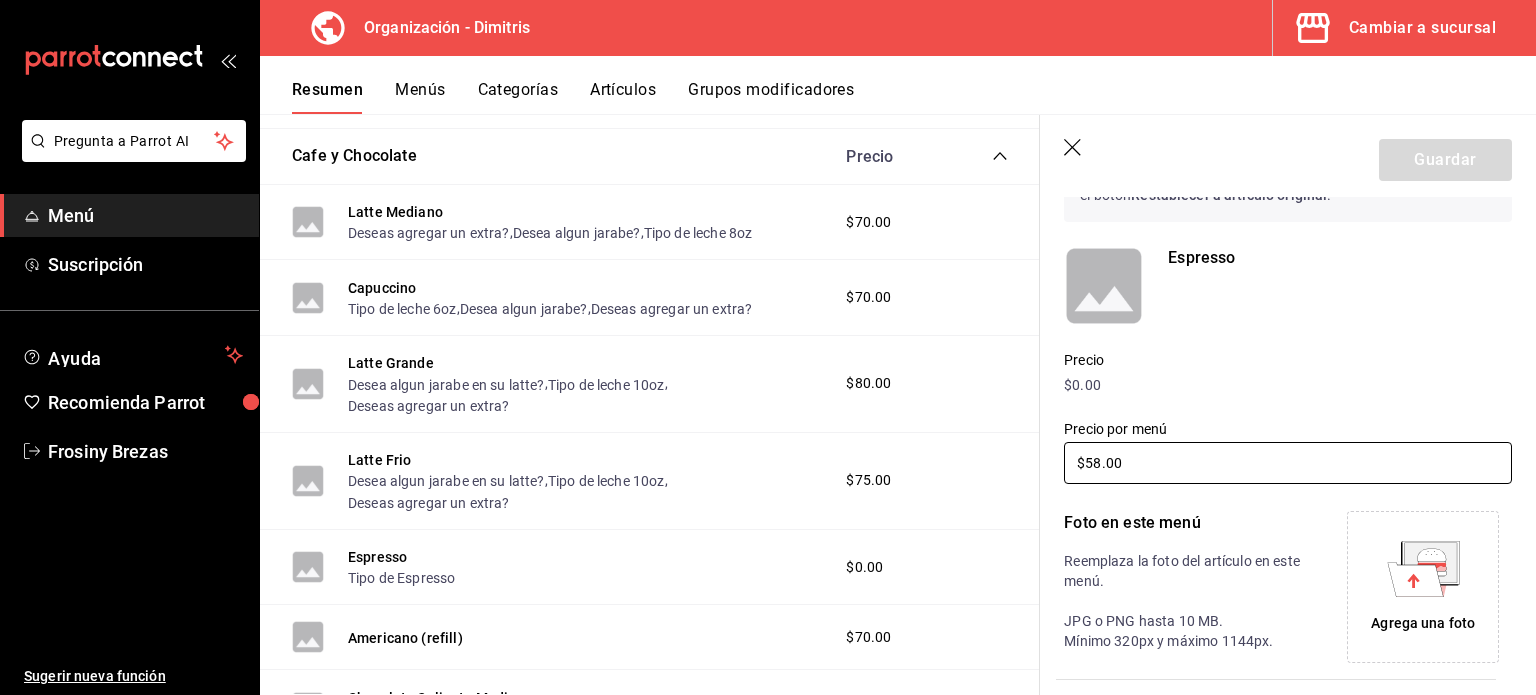 click on "$58.00" at bounding box center (1288, 463) 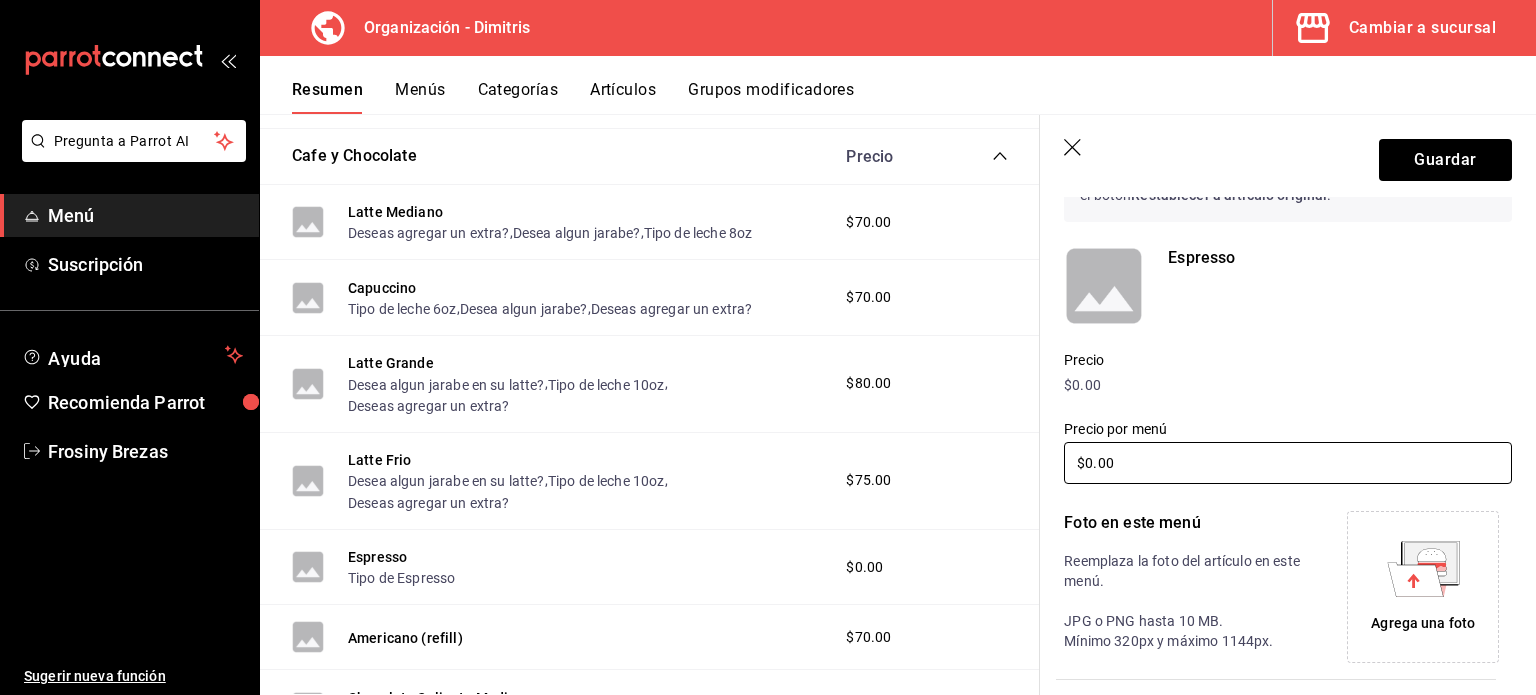 type on "$0.00" 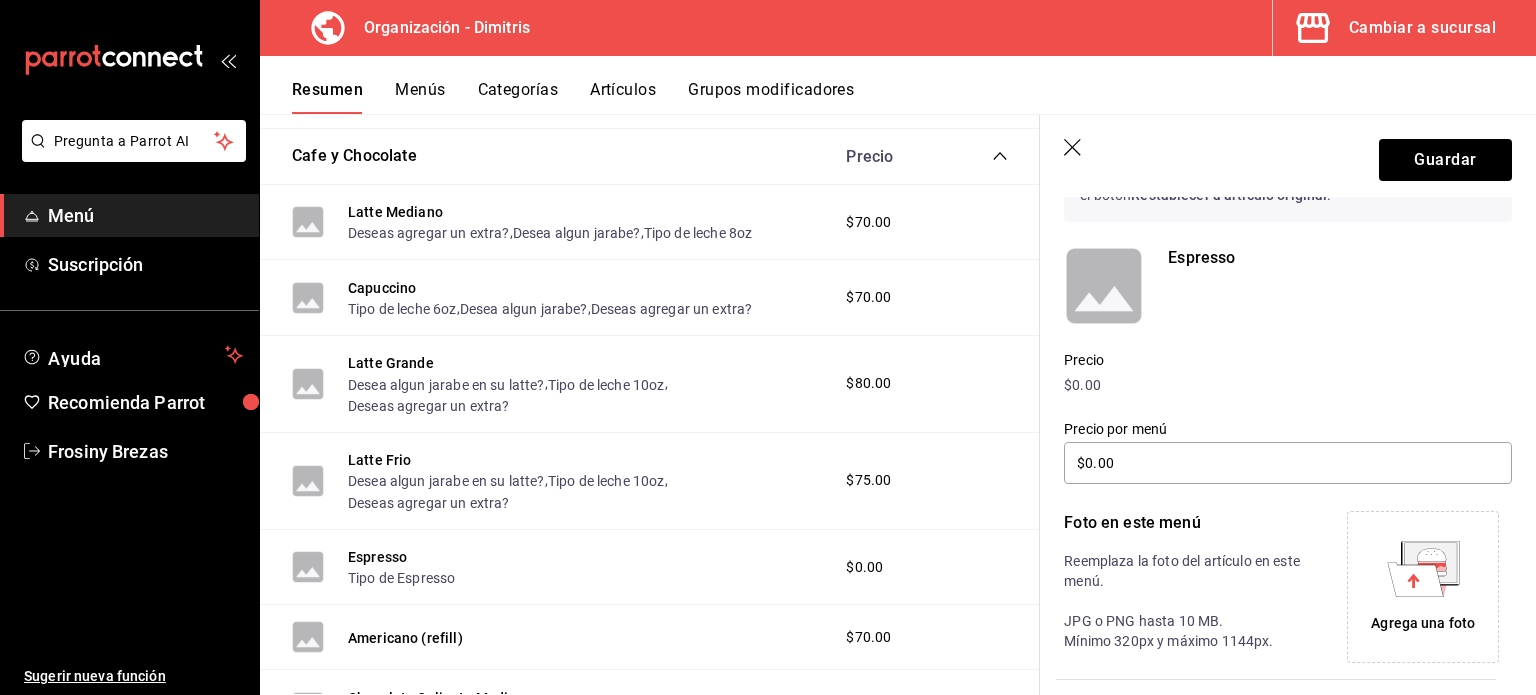 click on "Precio $0.00" at bounding box center (1276, 361) 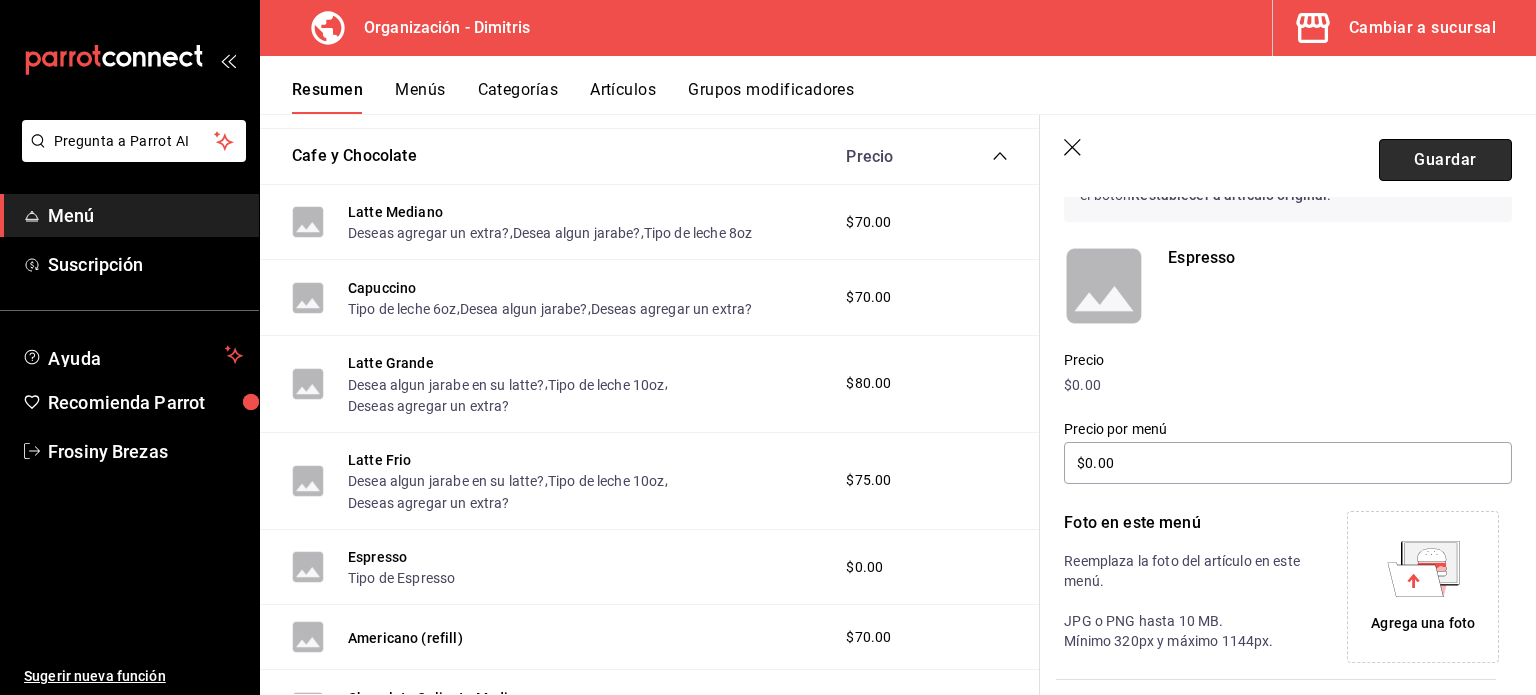click on "Guardar" at bounding box center (1445, 160) 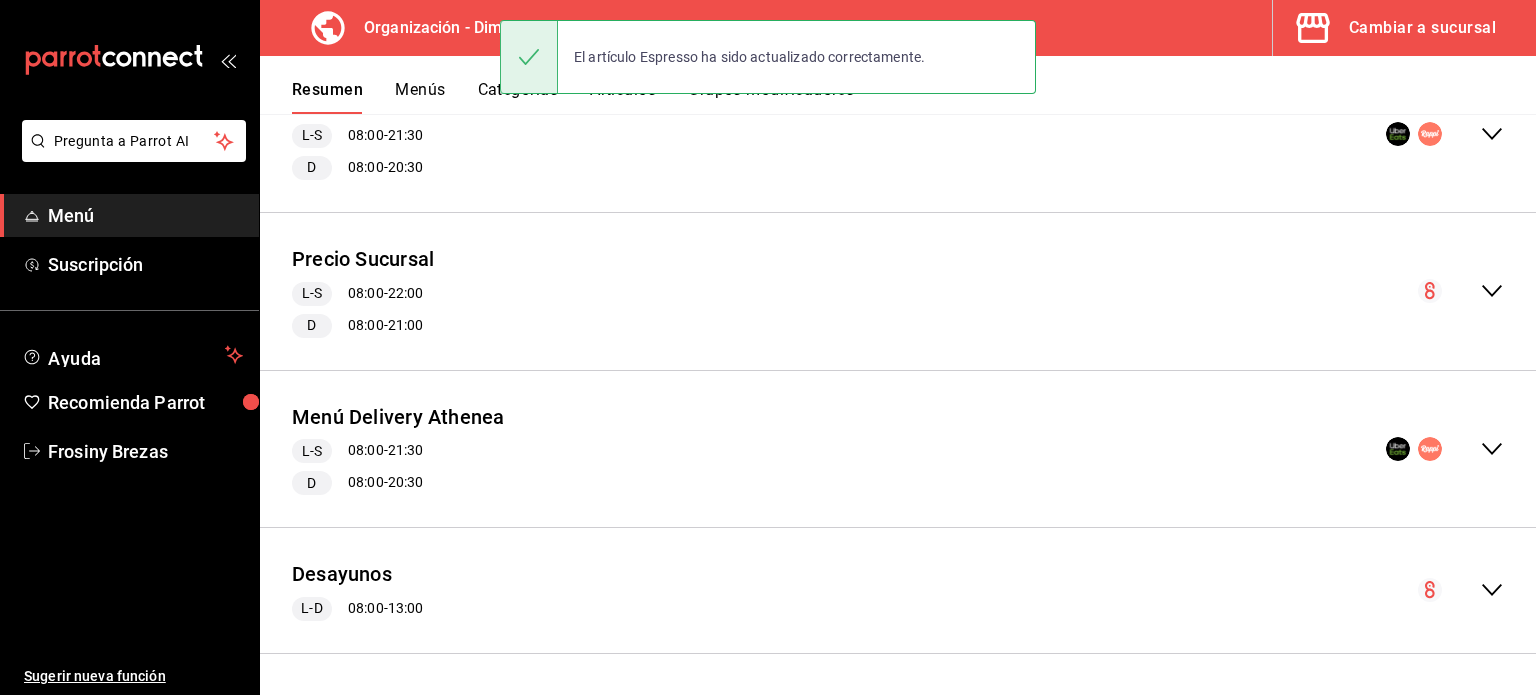 scroll, scrollTop: 1767, scrollLeft: 0, axis: vertical 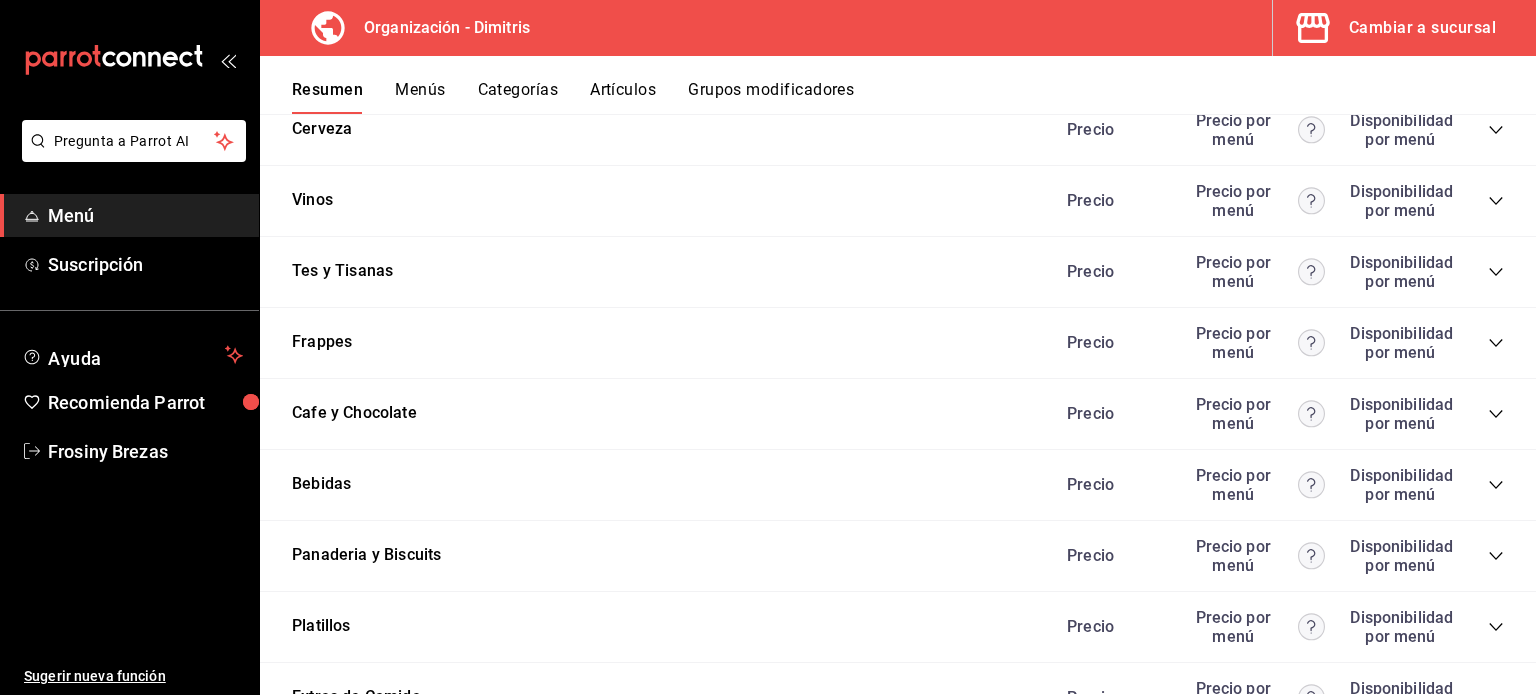 click on "Precio Precio por menú   Disponibilidad por menú" at bounding box center [1275, 414] 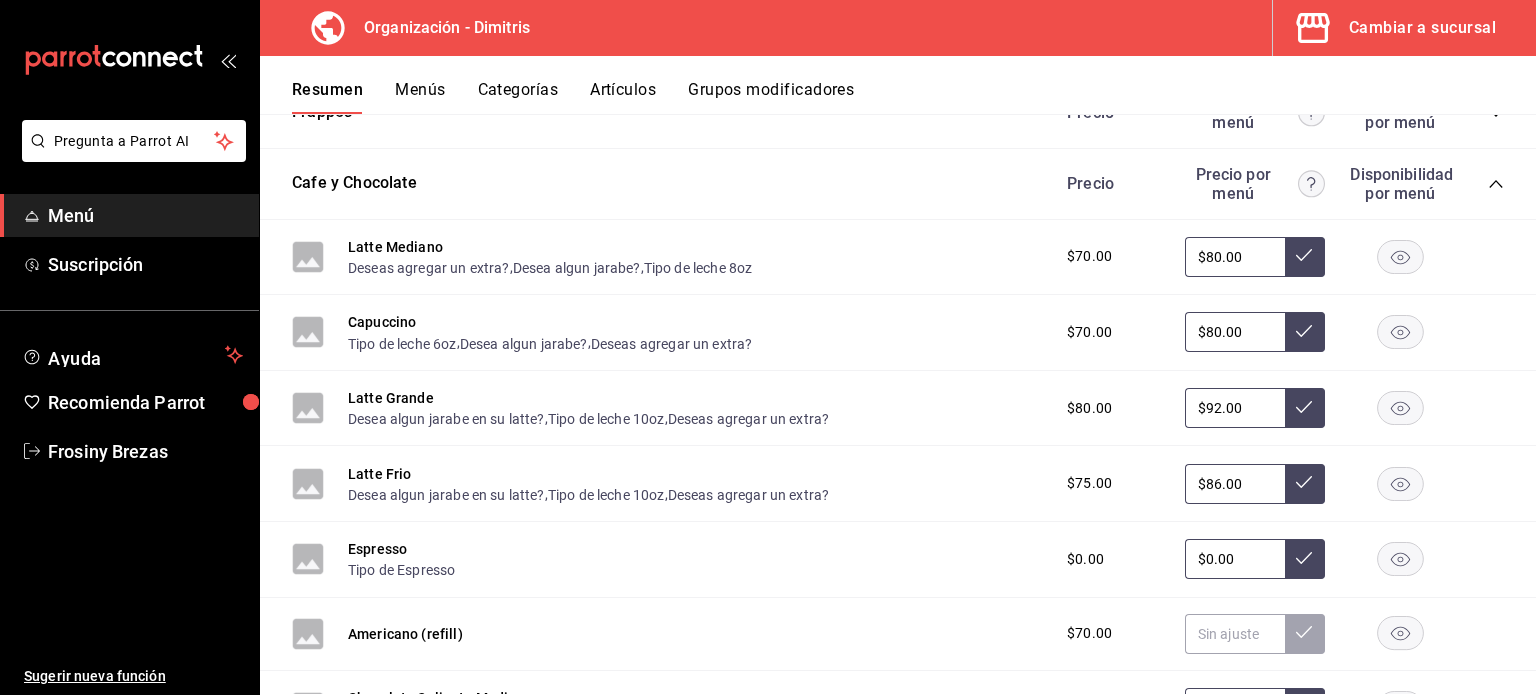 scroll, scrollTop: 2928, scrollLeft: 0, axis: vertical 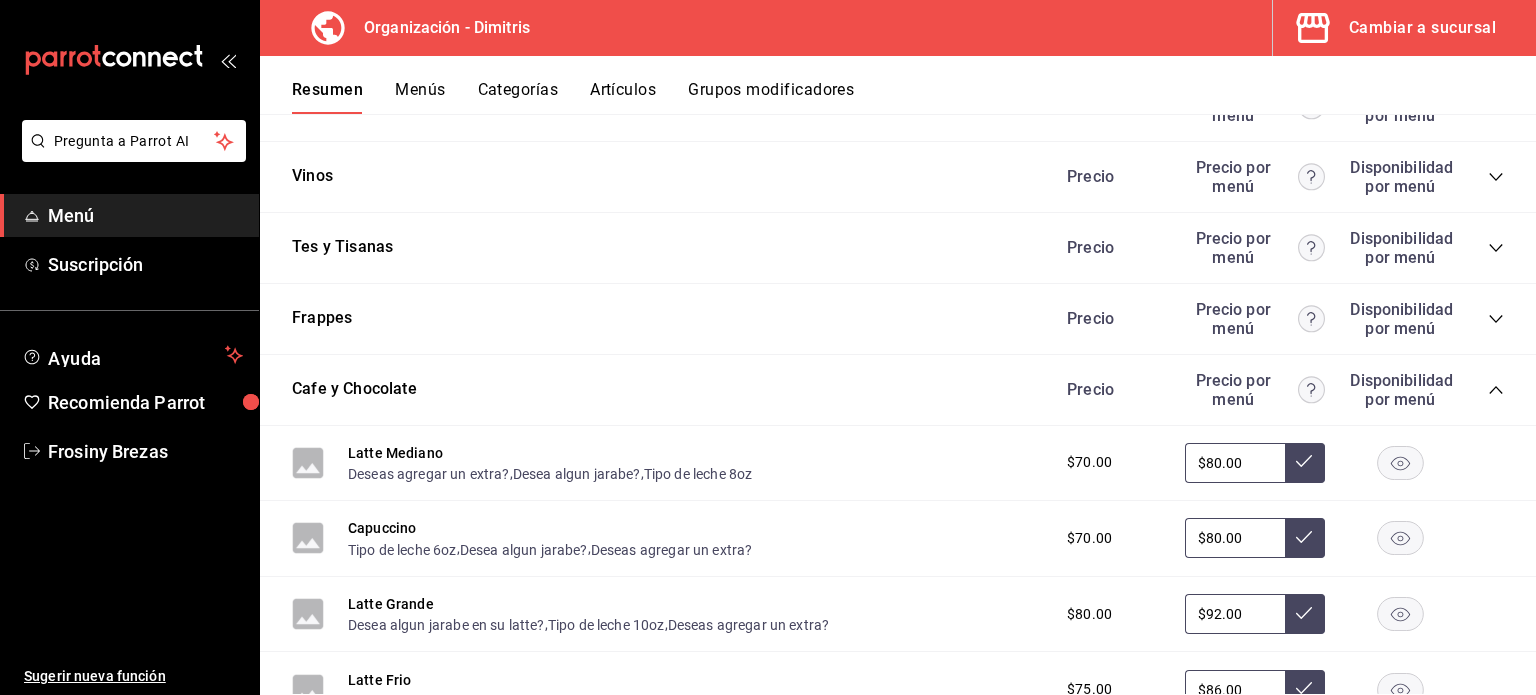 click 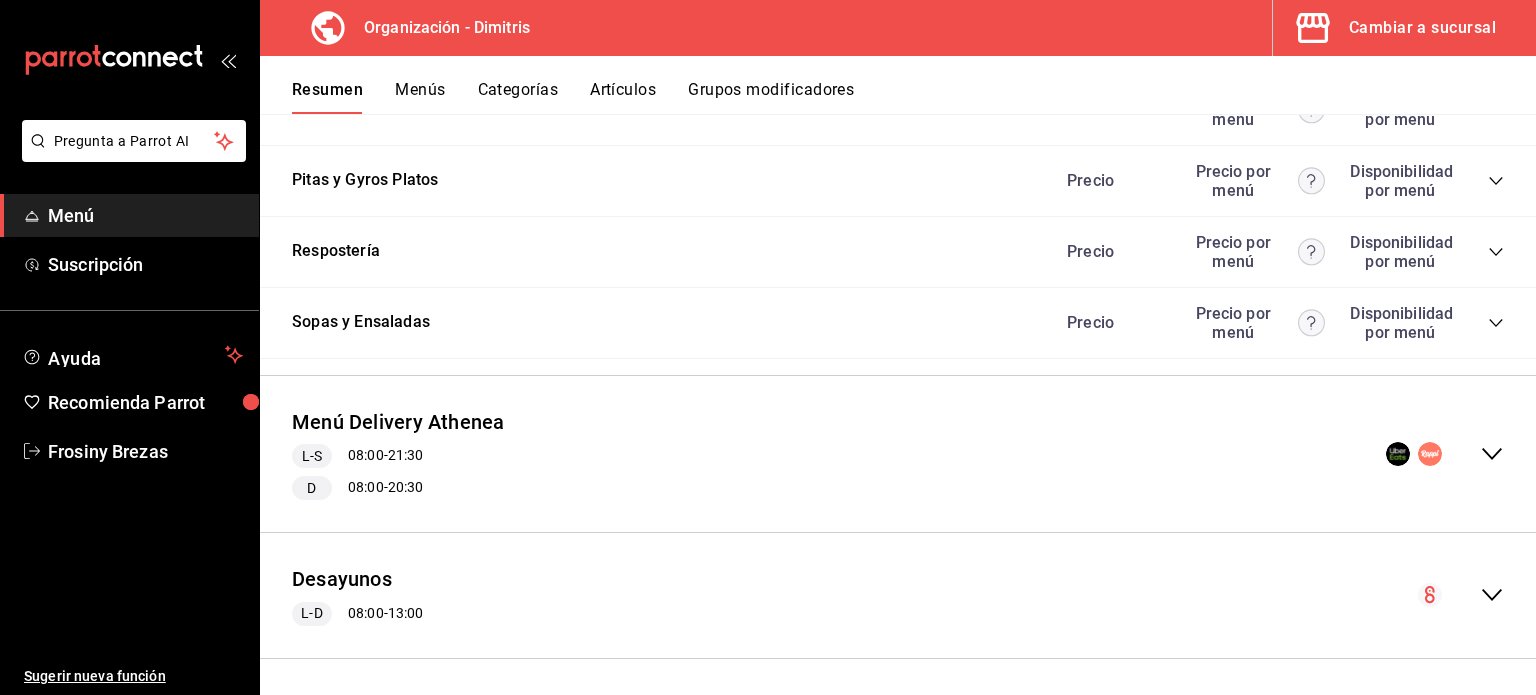 scroll, scrollTop: 3498, scrollLeft: 0, axis: vertical 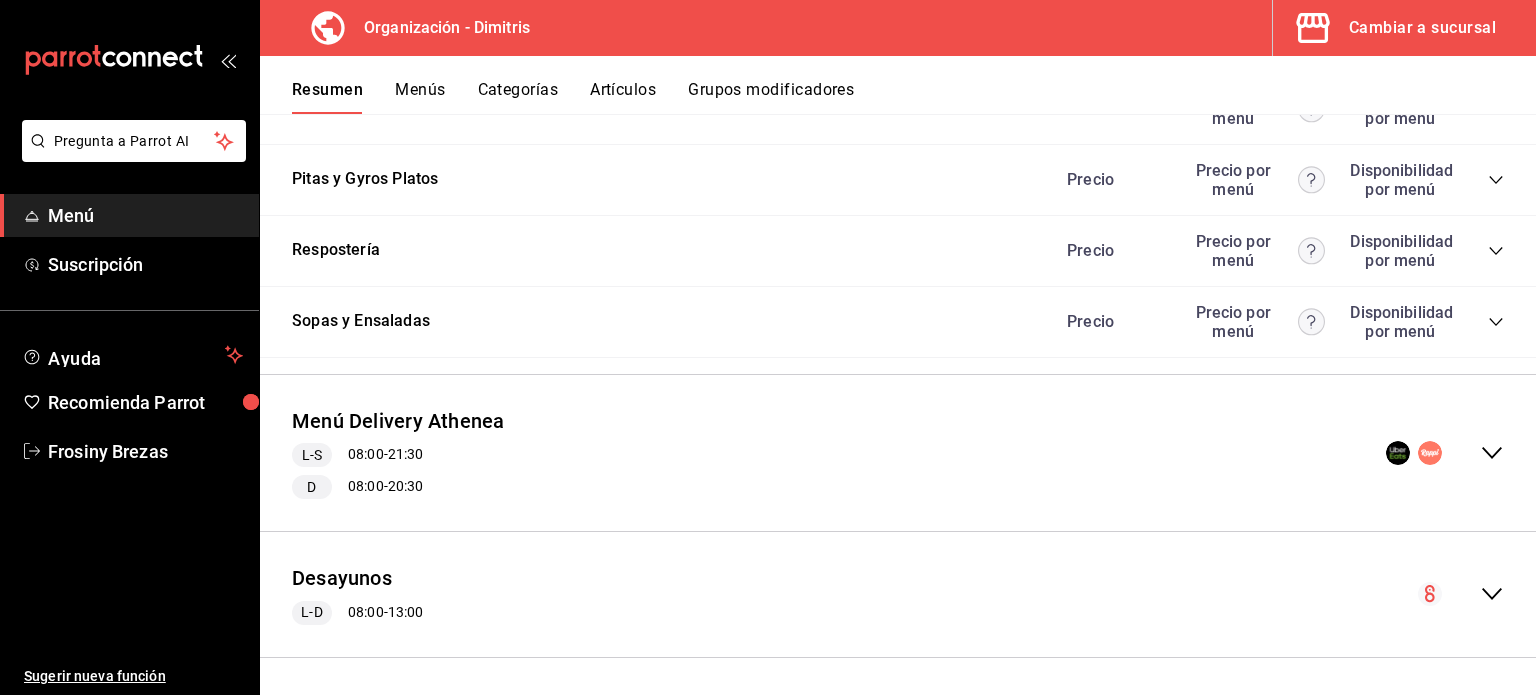 click 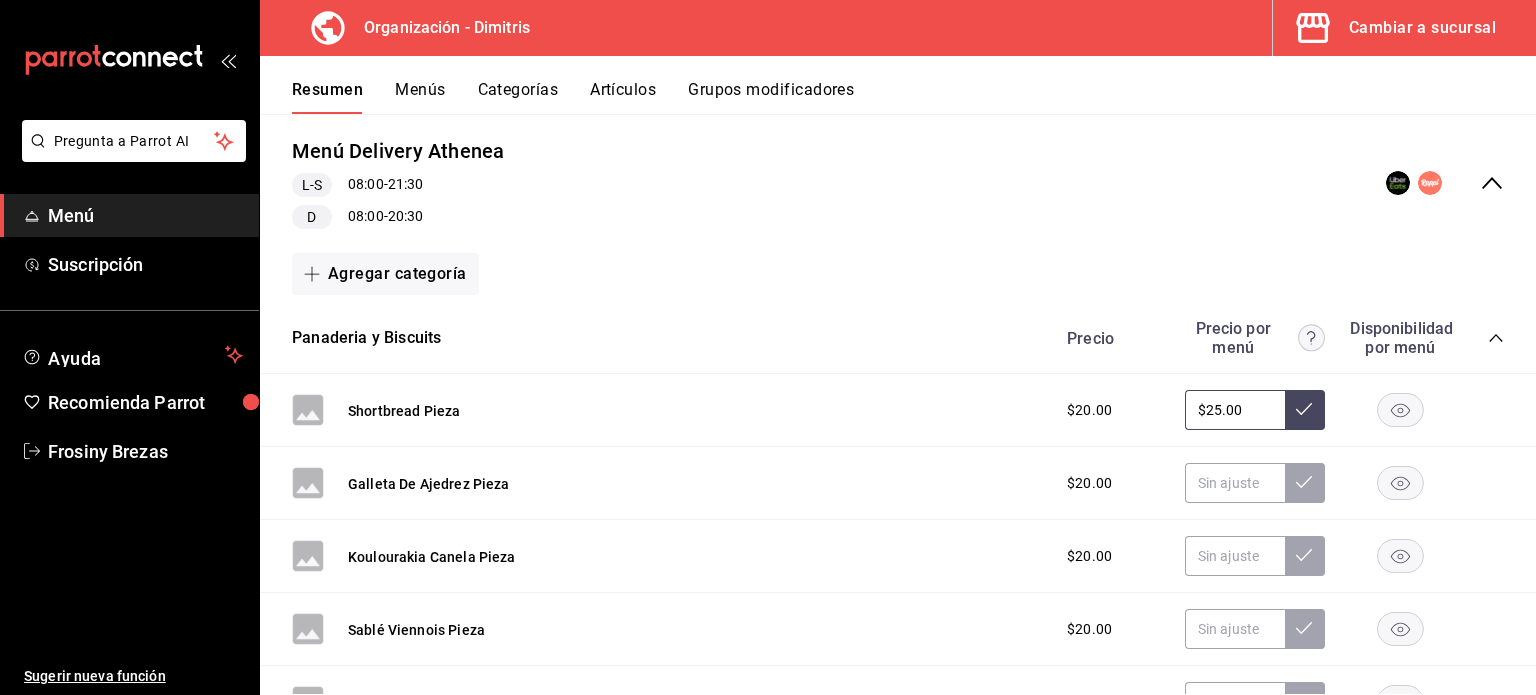 scroll, scrollTop: 3772, scrollLeft: 0, axis: vertical 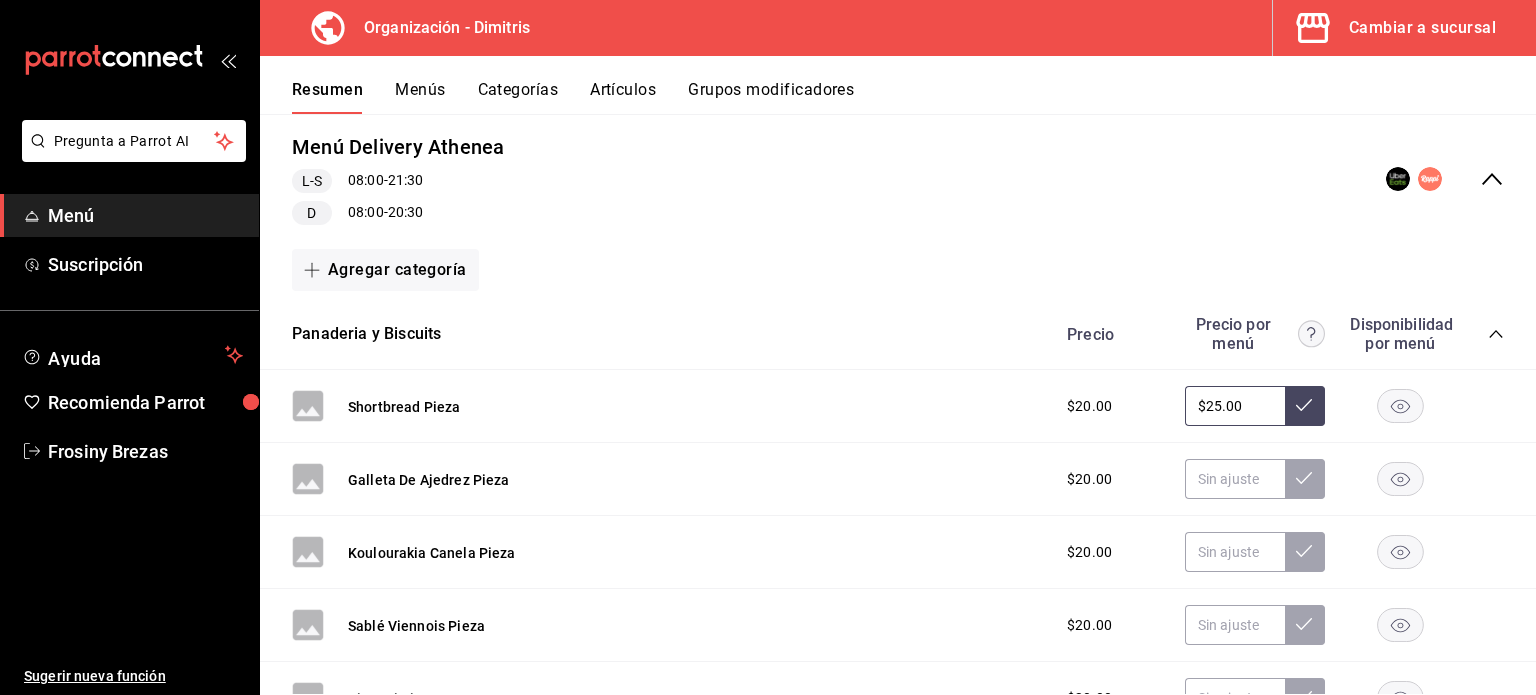 click on "Precio Precio por menú   Disponibilidad por menú" at bounding box center [1275, 334] 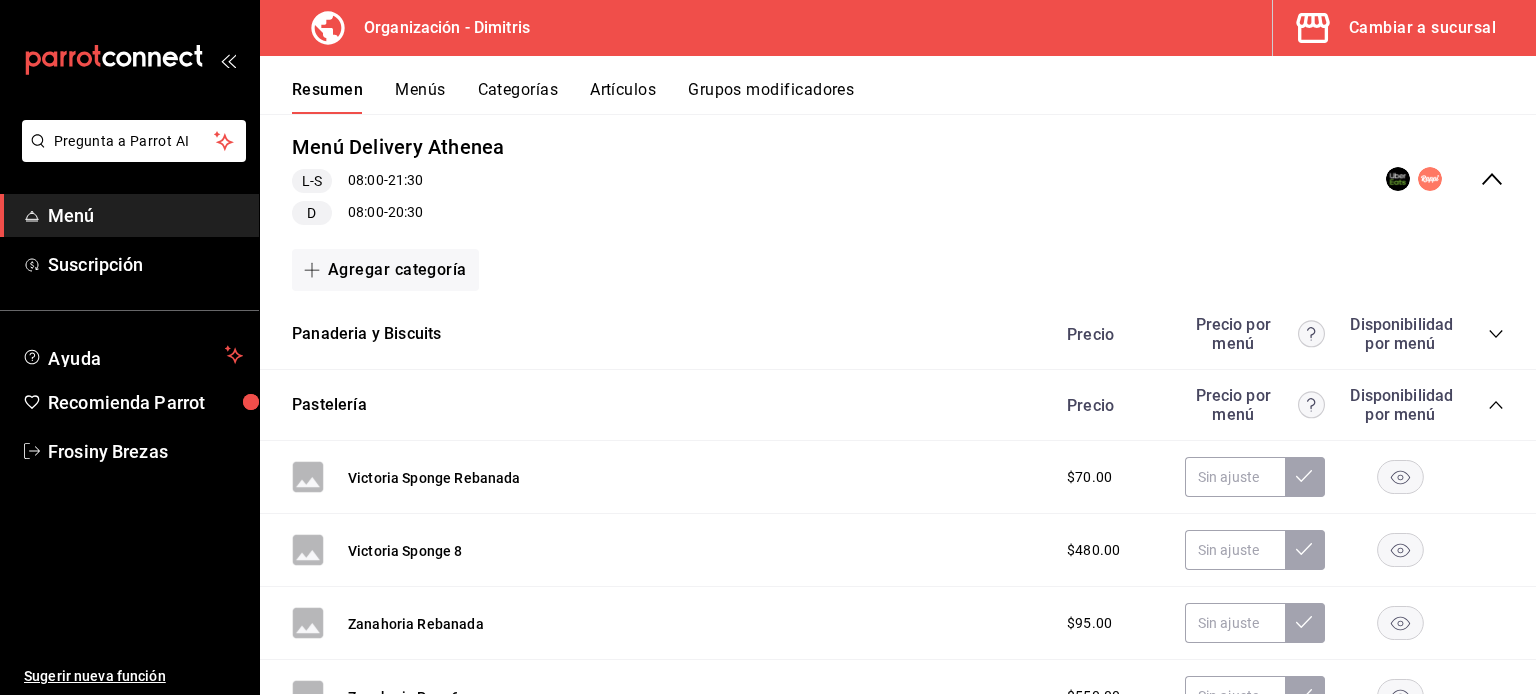 click 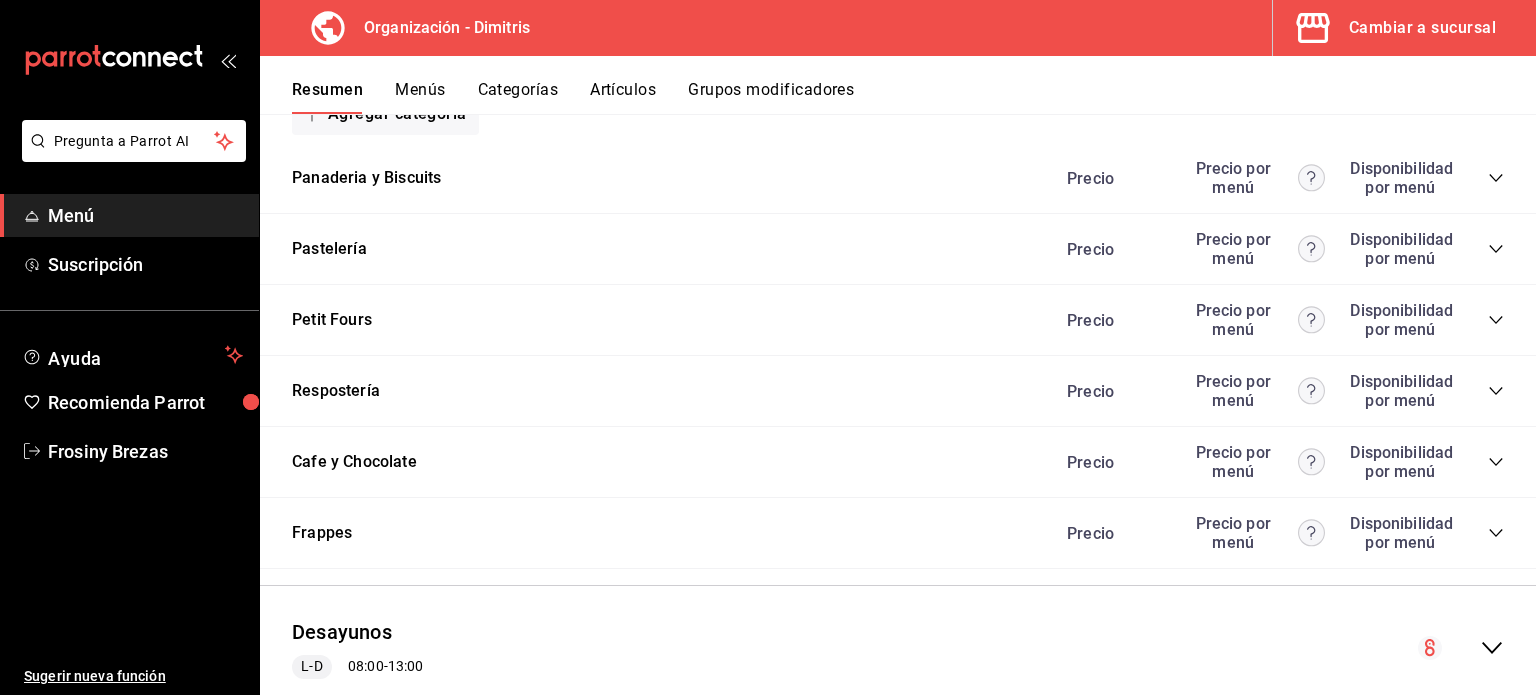 scroll, scrollTop: 3934, scrollLeft: 0, axis: vertical 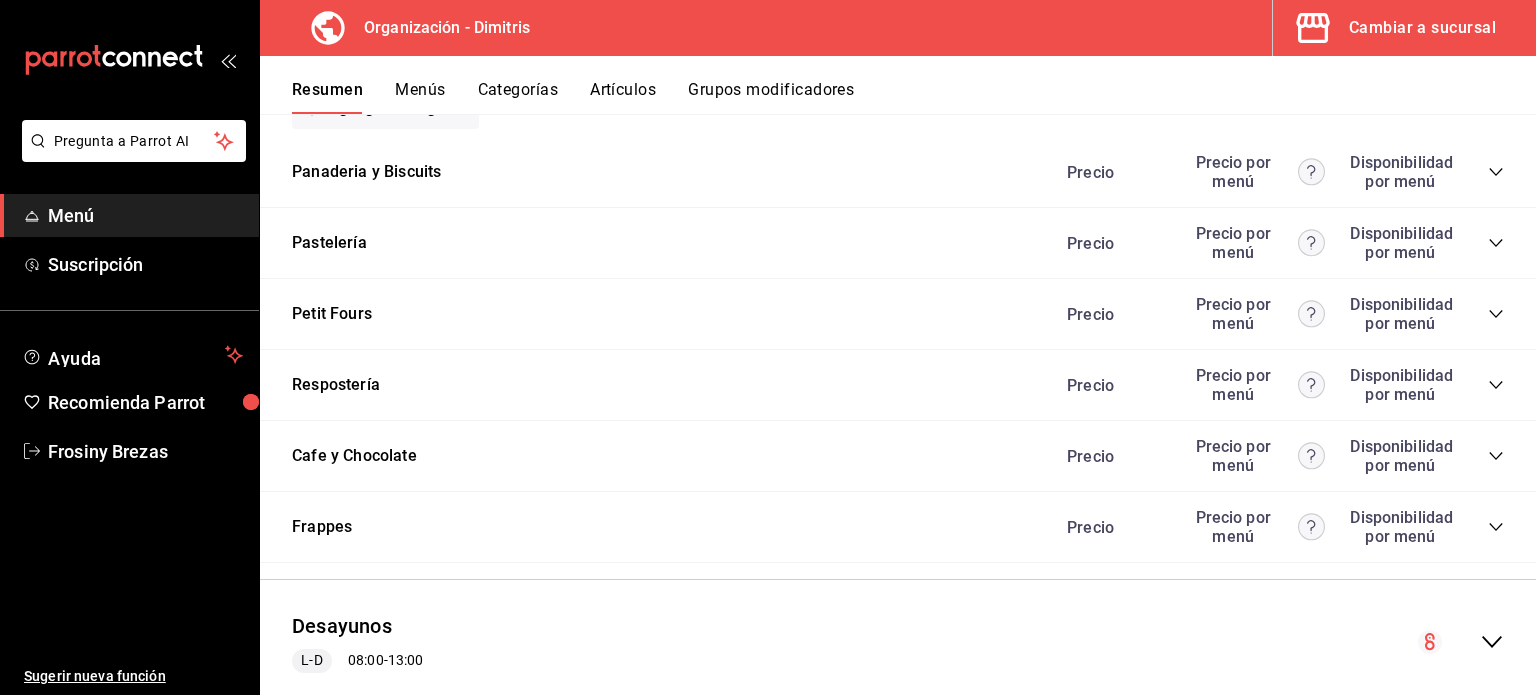 click 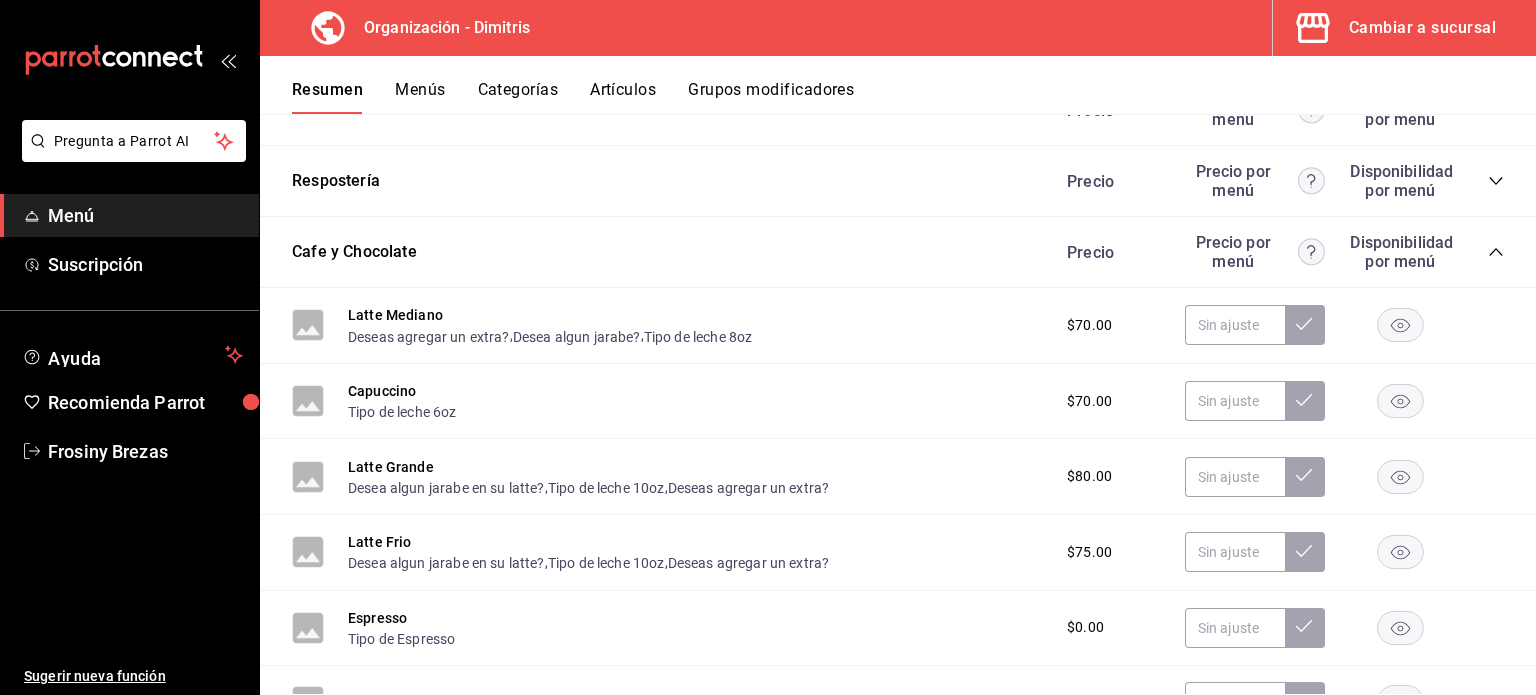 scroll, scrollTop: 4140, scrollLeft: 0, axis: vertical 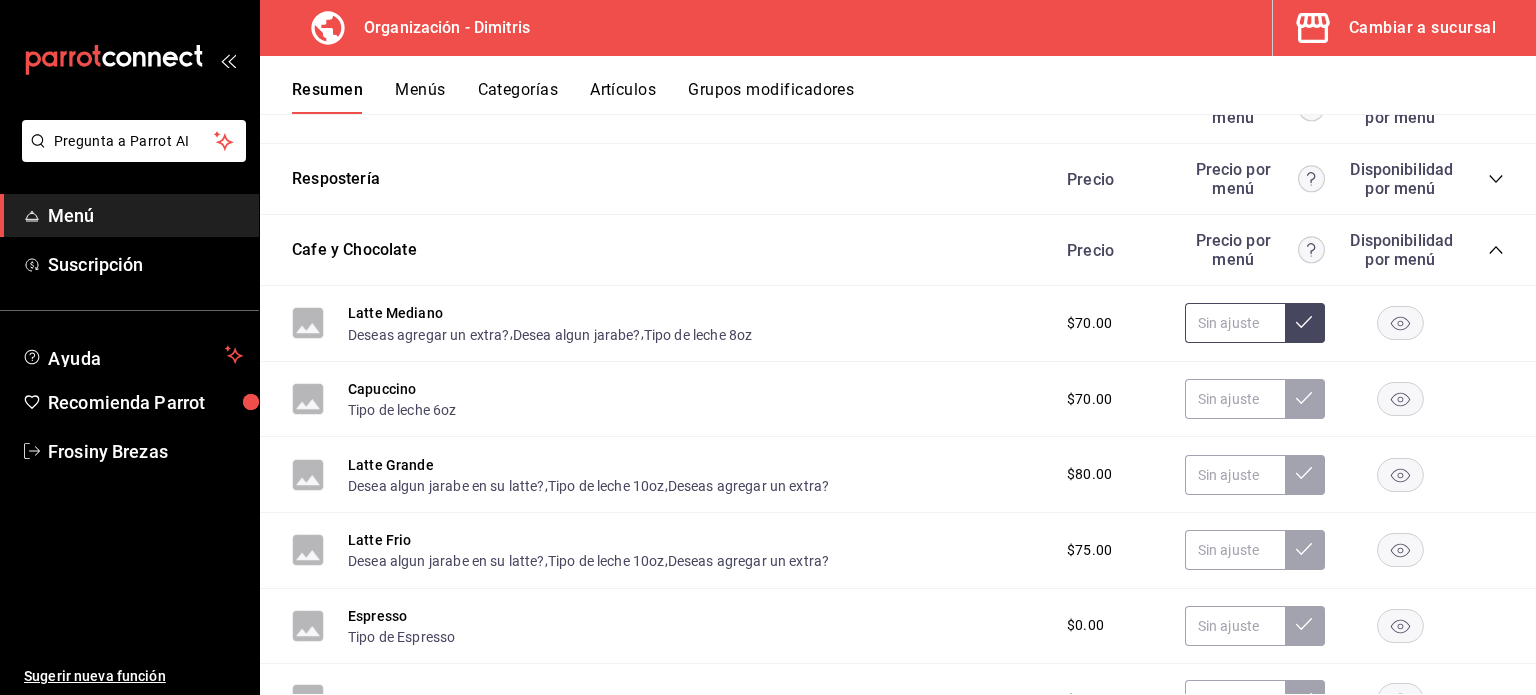 click at bounding box center (1235, 323) 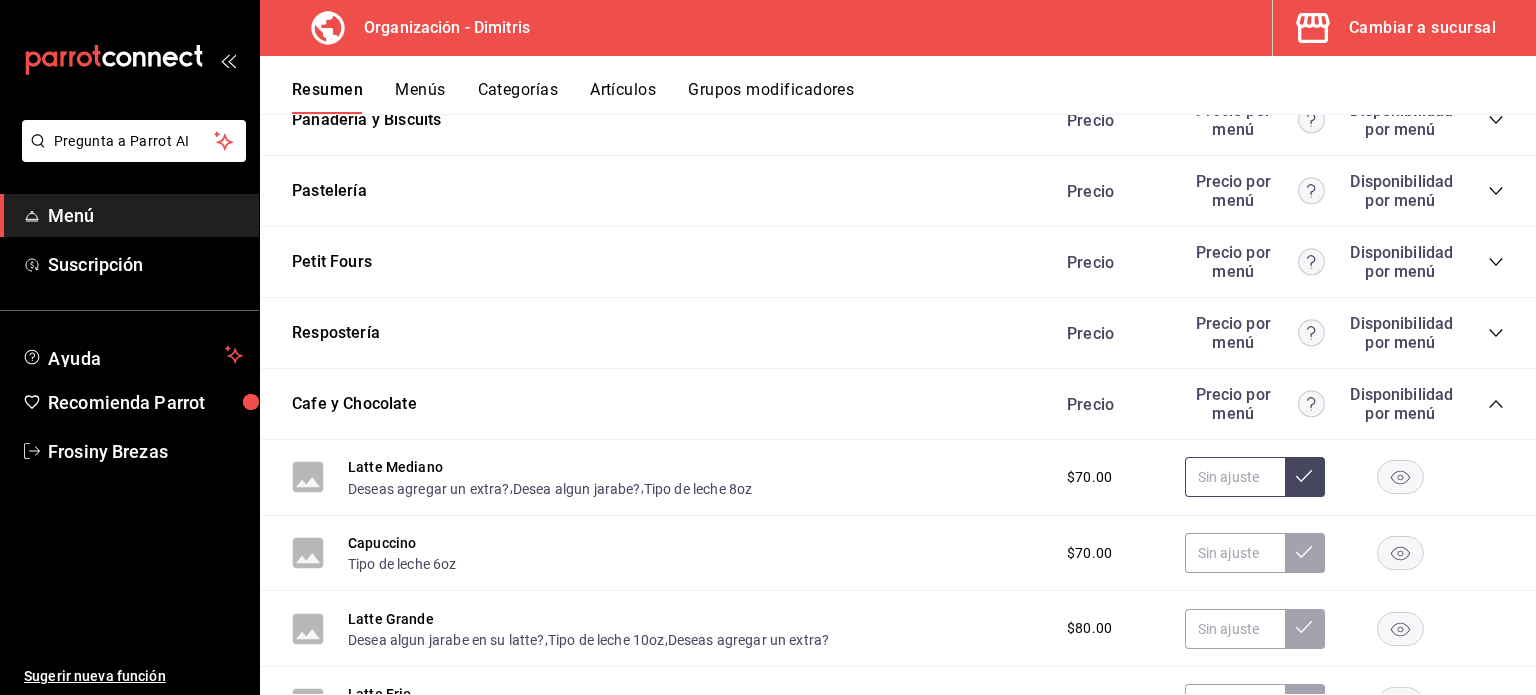 scroll, scrollTop: 3976, scrollLeft: 0, axis: vertical 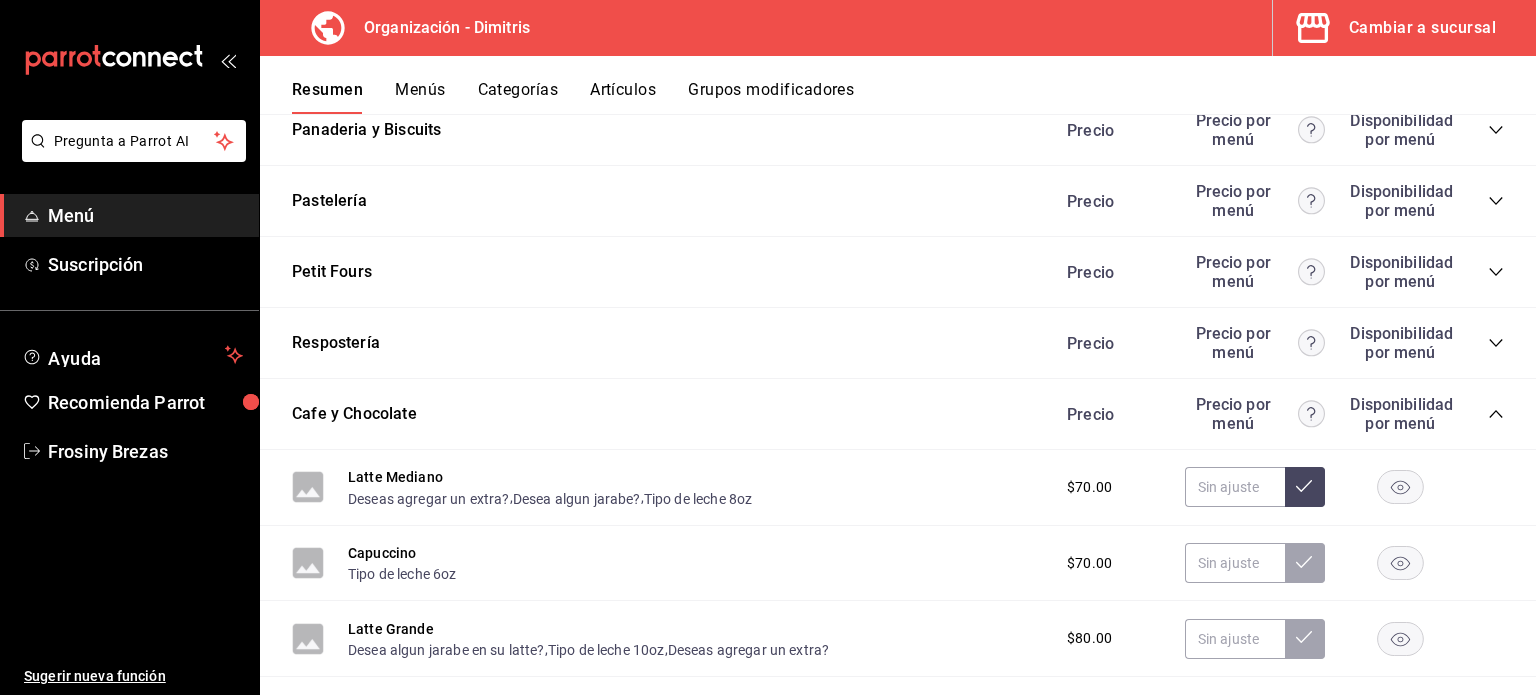 click 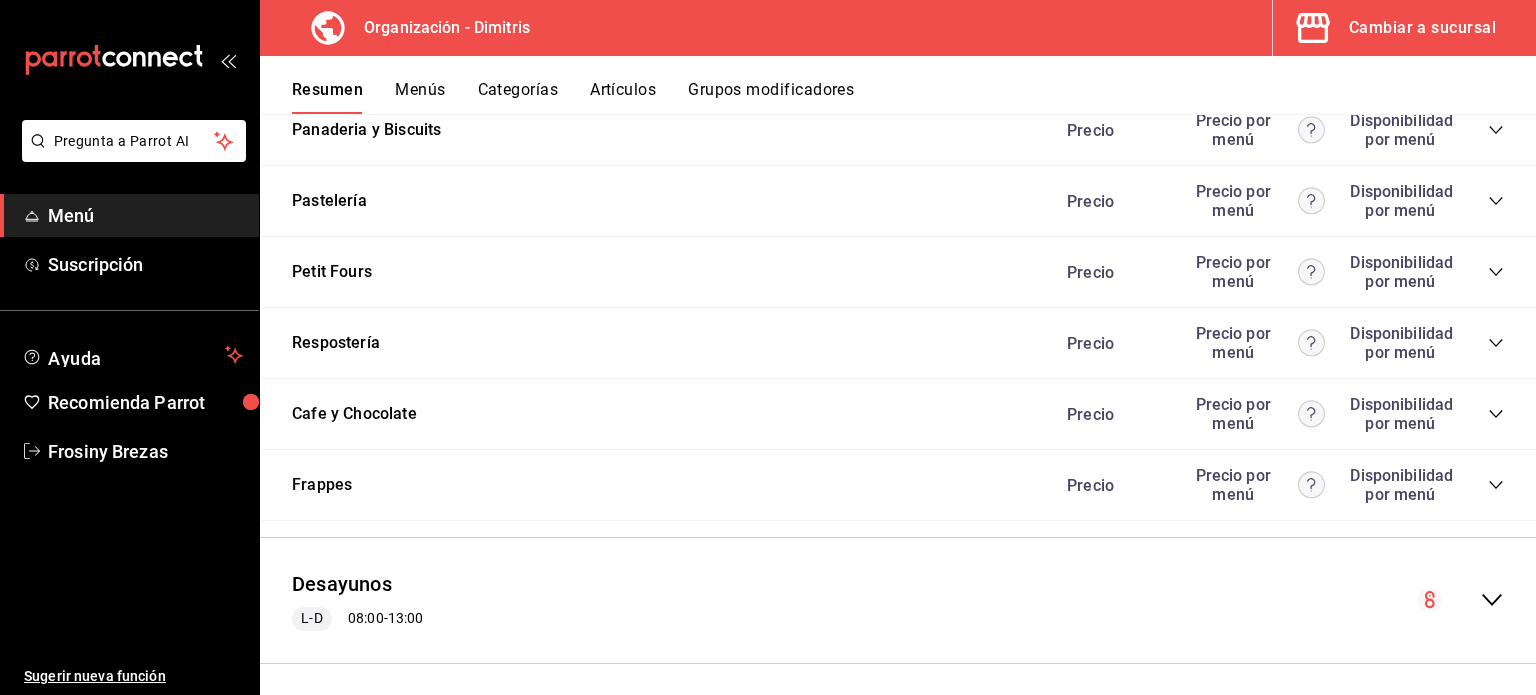 click 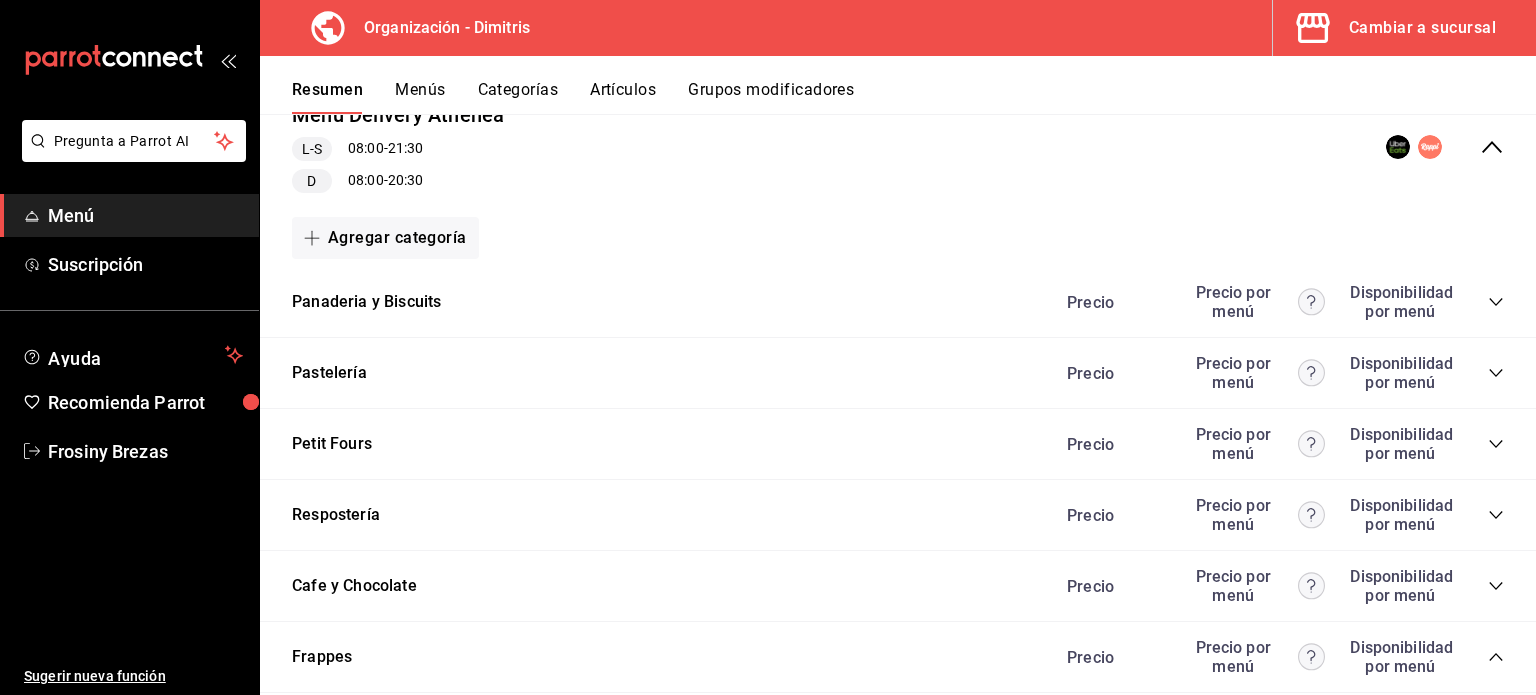 scroll, scrollTop: 3772, scrollLeft: 0, axis: vertical 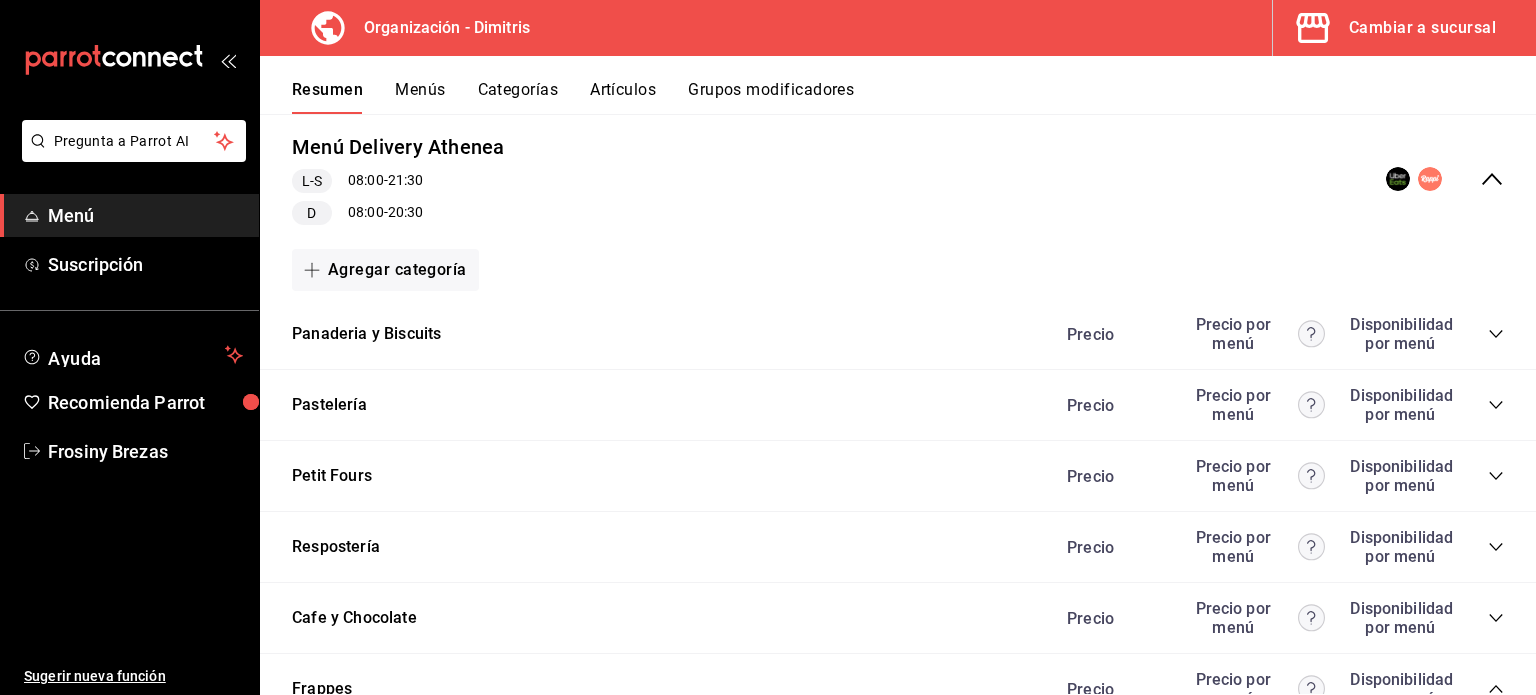 click 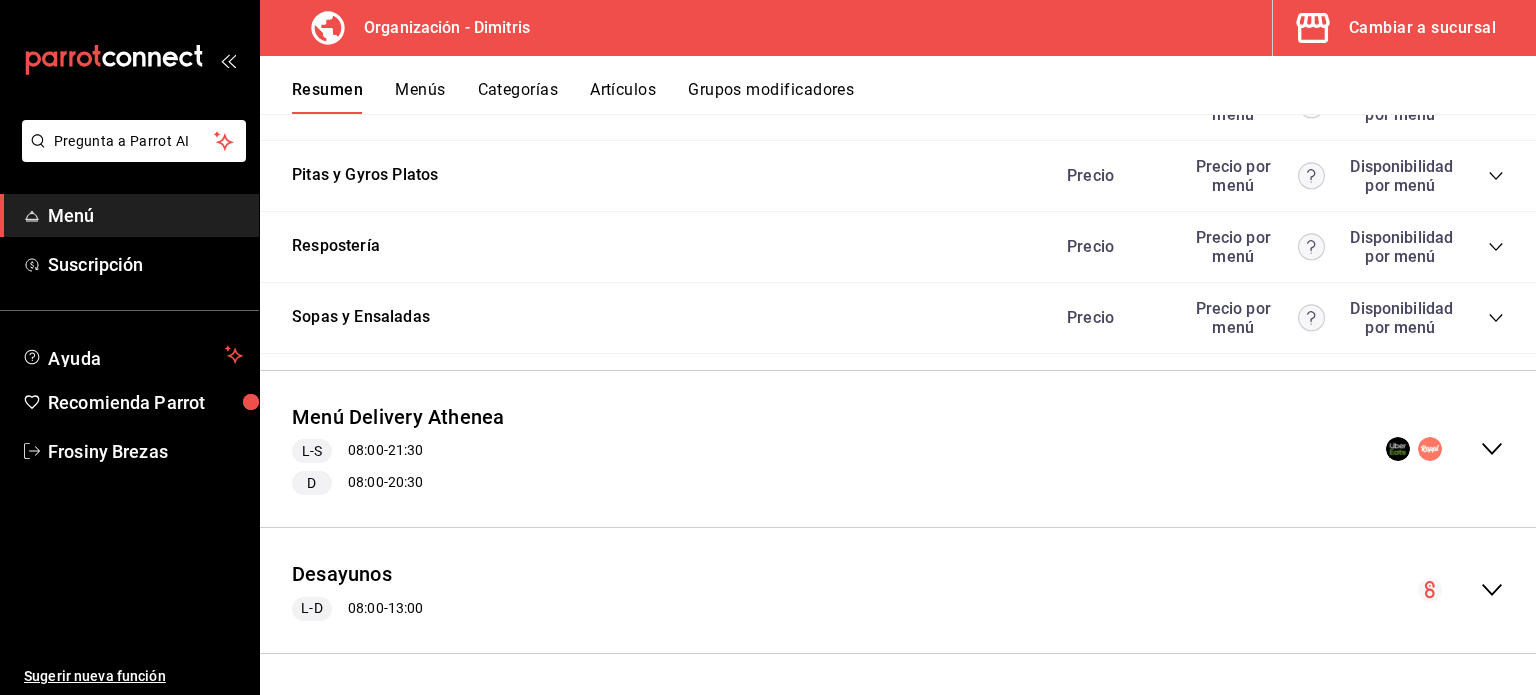 scroll, scrollTop: 3504, scrollLeft: 0, axis: vertical 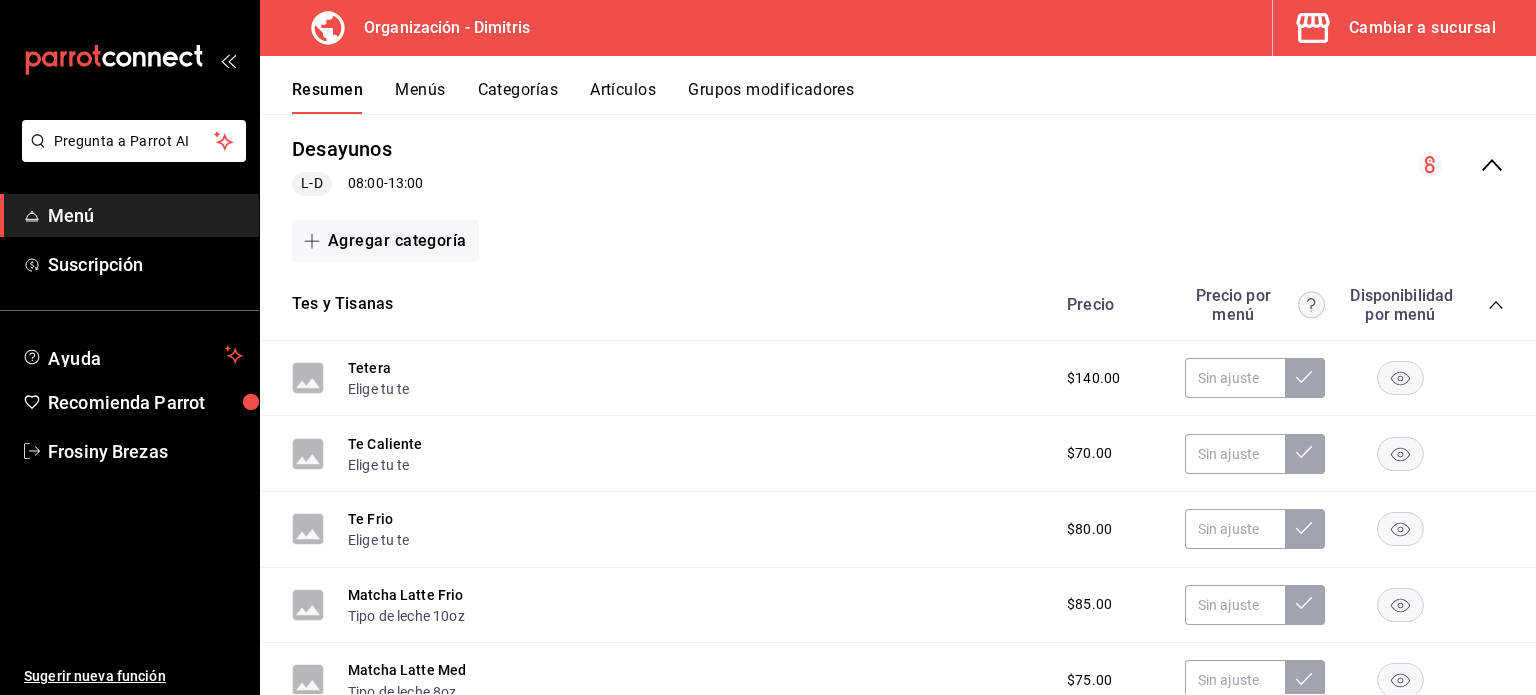 click 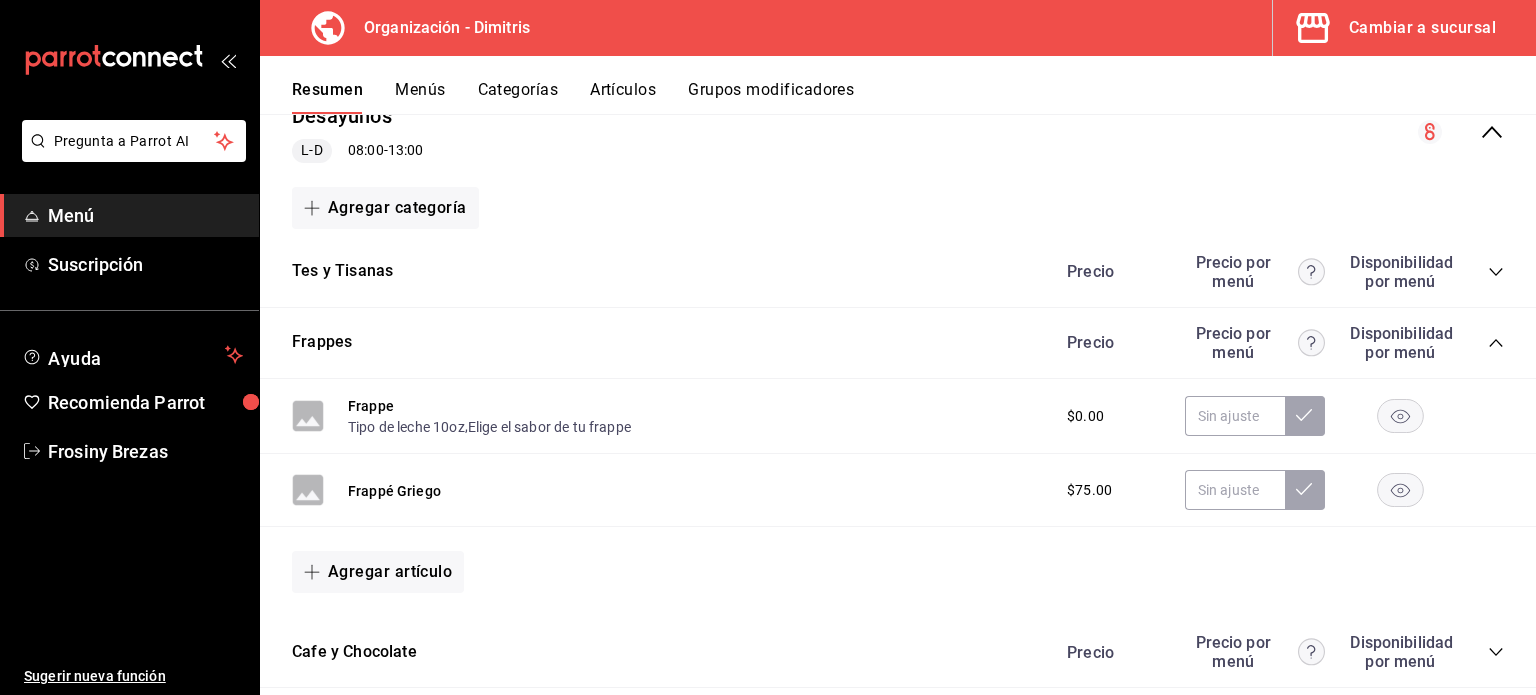 scroll, scrollTop: 3976, scrollLeft: 0, axis: vertical 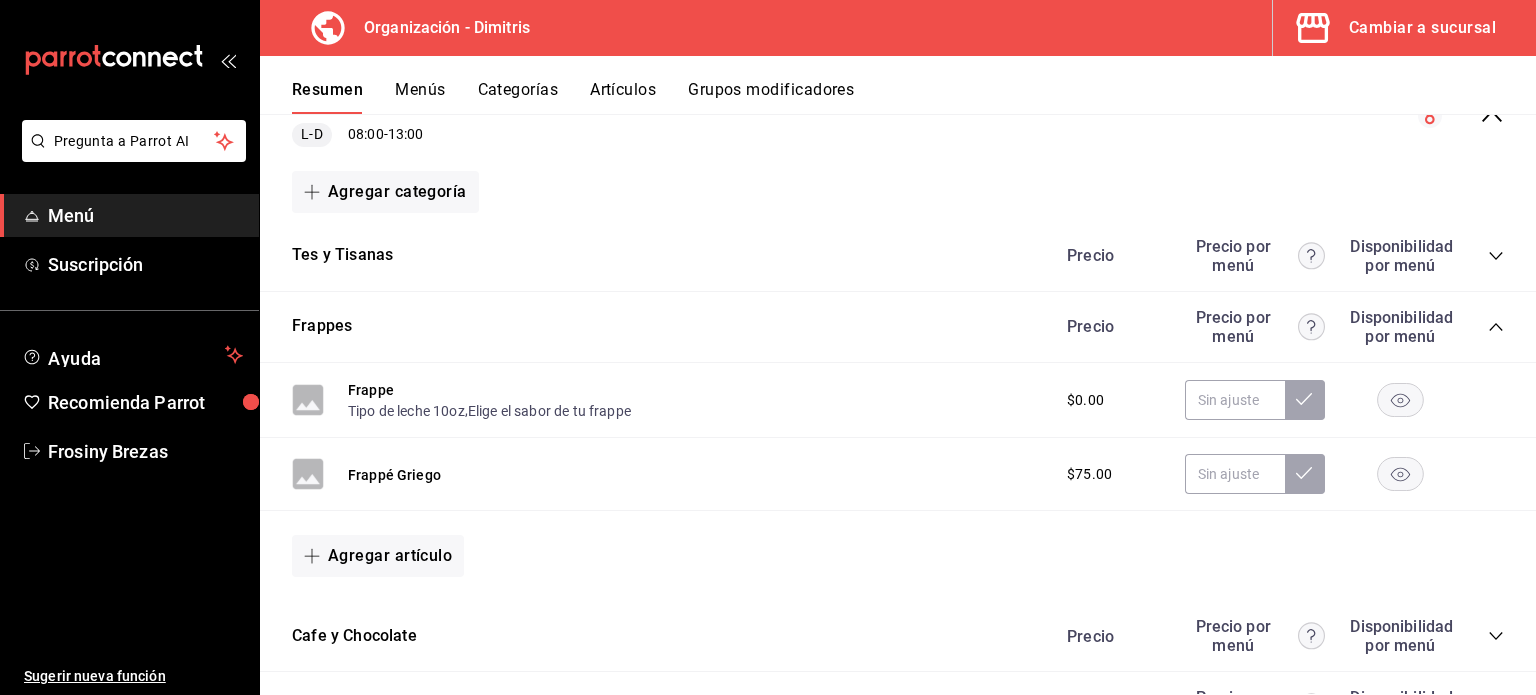 click 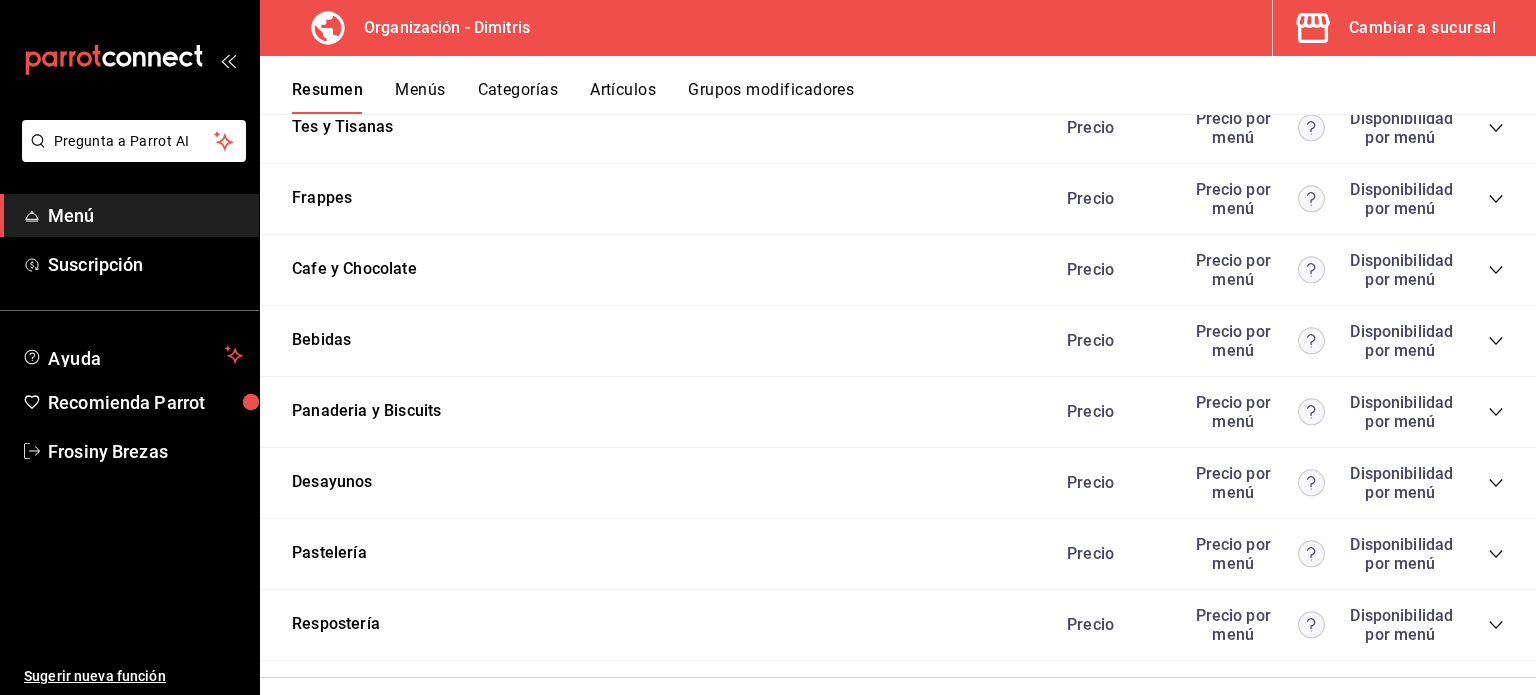 scroll, scrollTop: 4132, scrollLeft: 0, axis: vertical 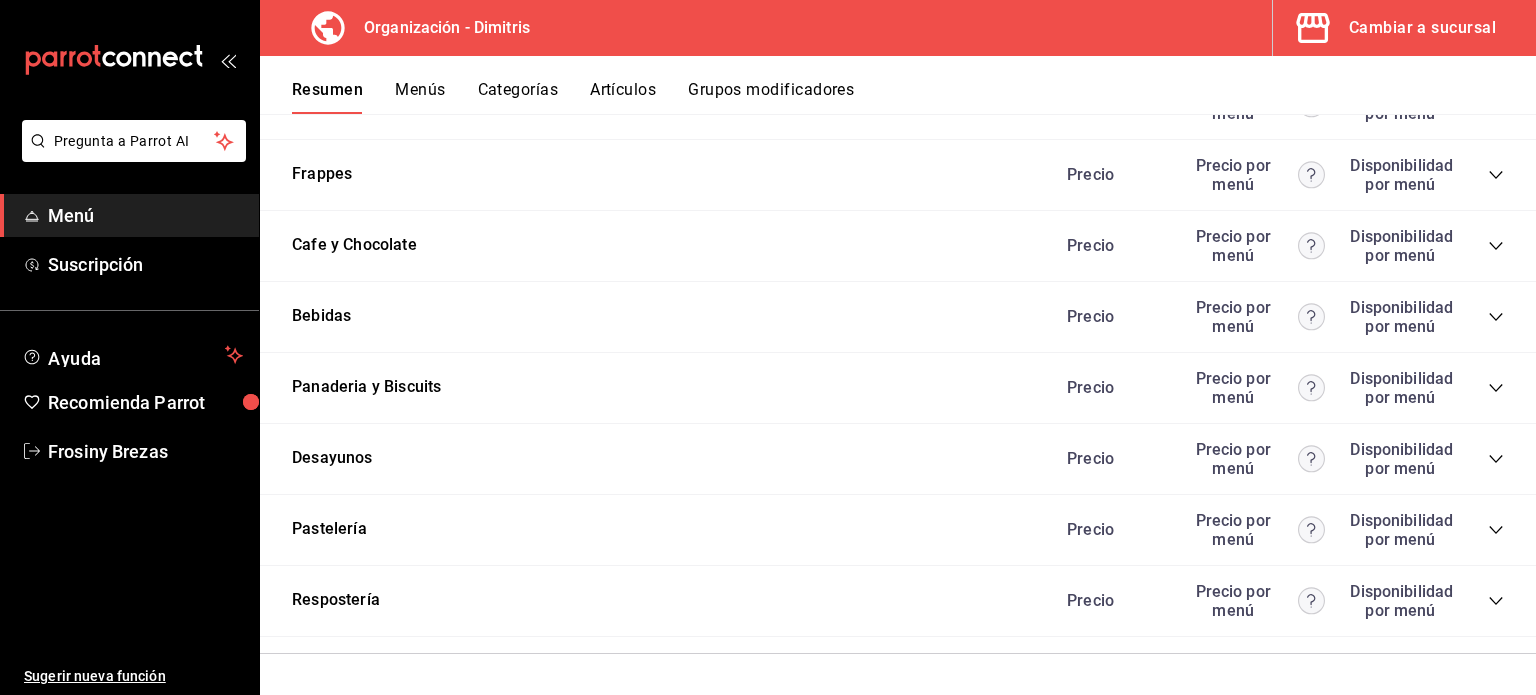 click 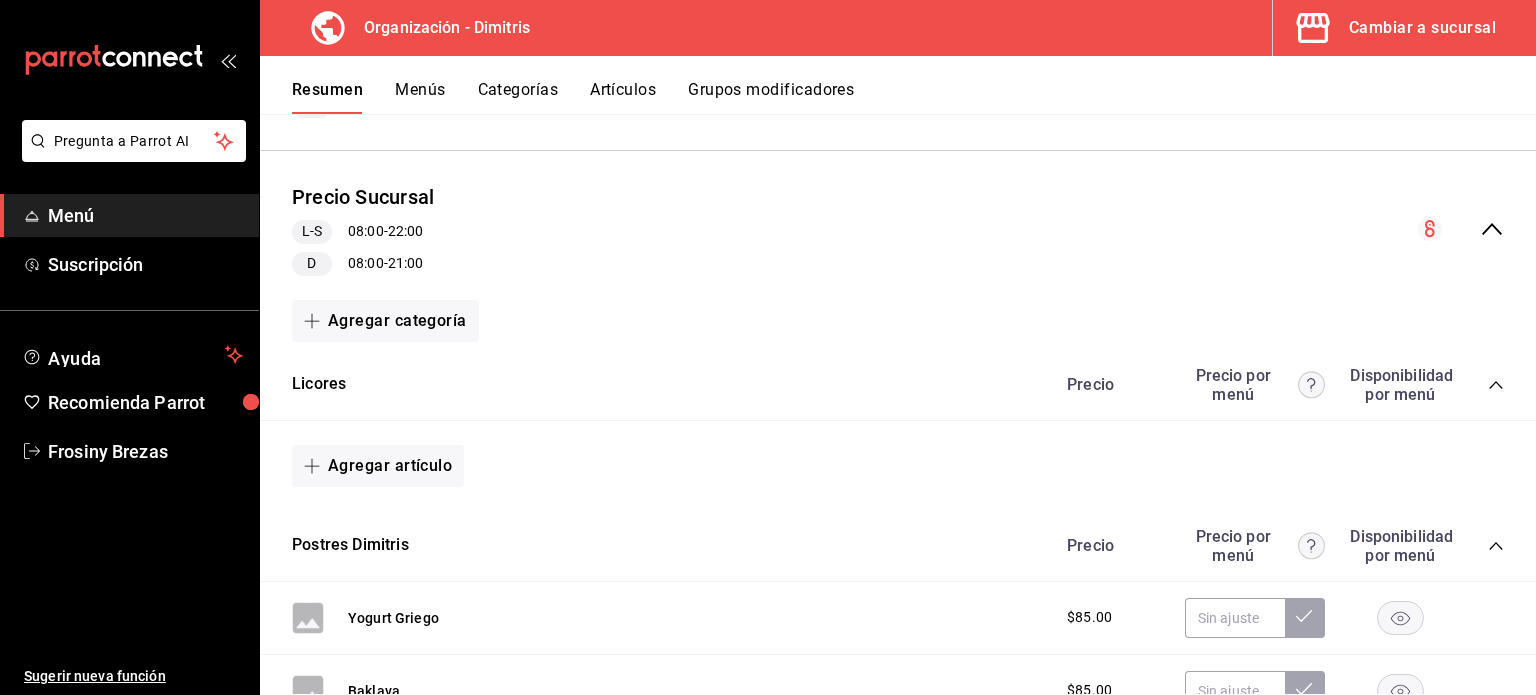 scroll, scrollTop: 1828, scrollLeft: 0, axis: vertical 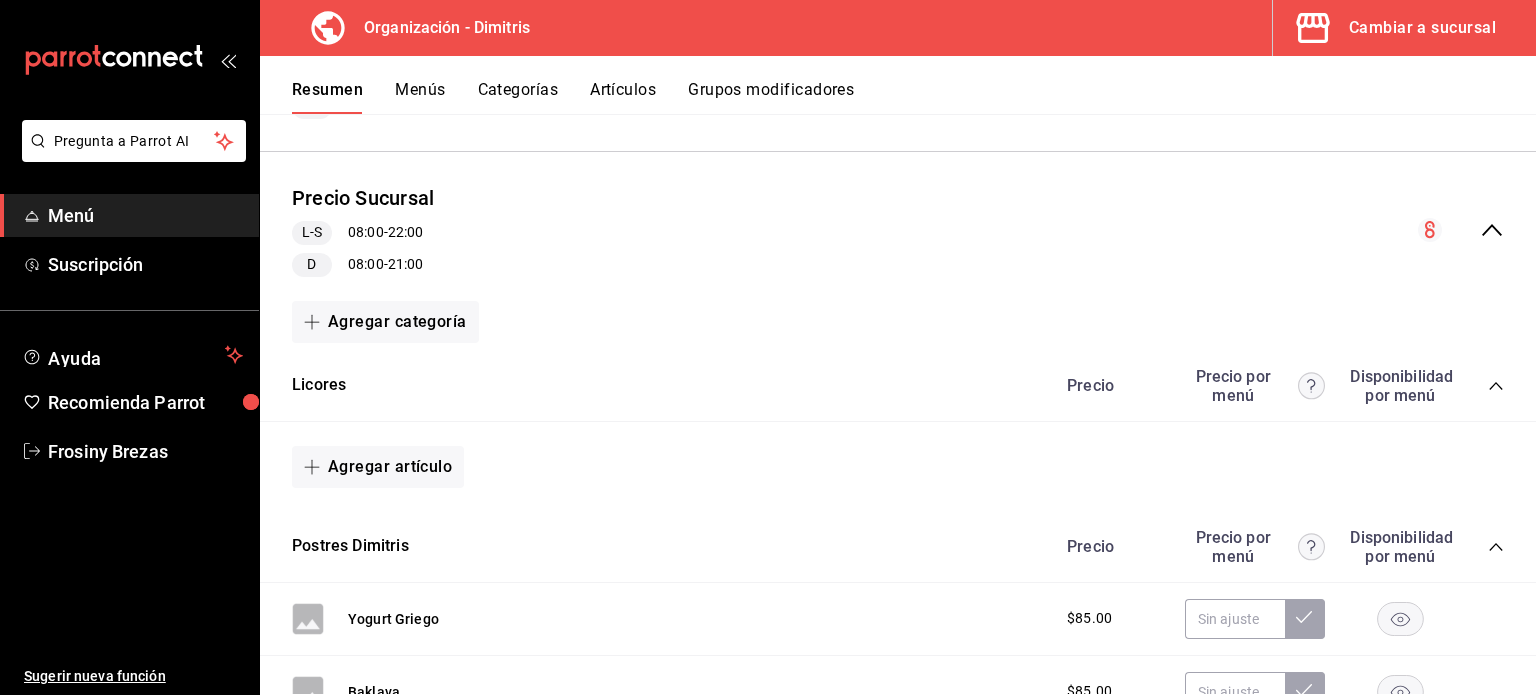 click 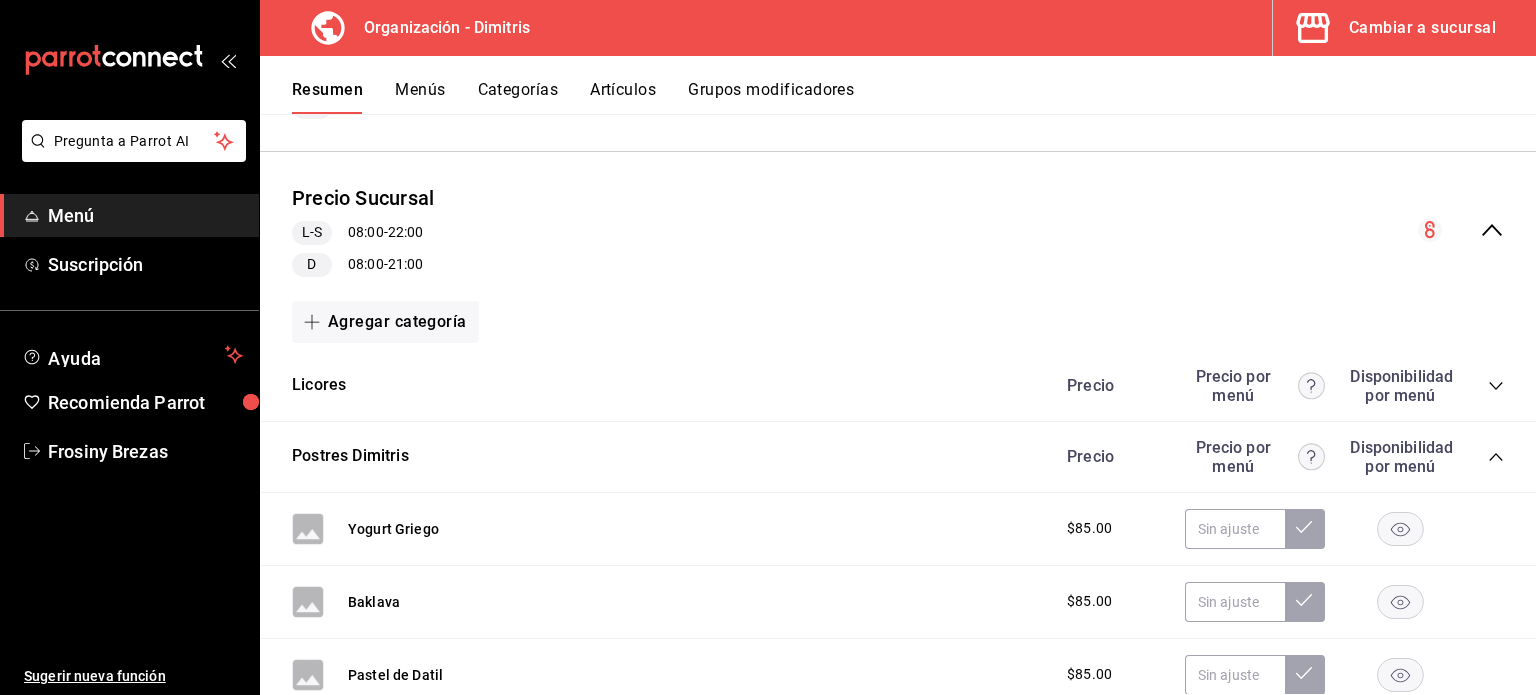 click on "Precio Precio por menú   Disponibilidad por menú" at bounding box center (1275, 457) 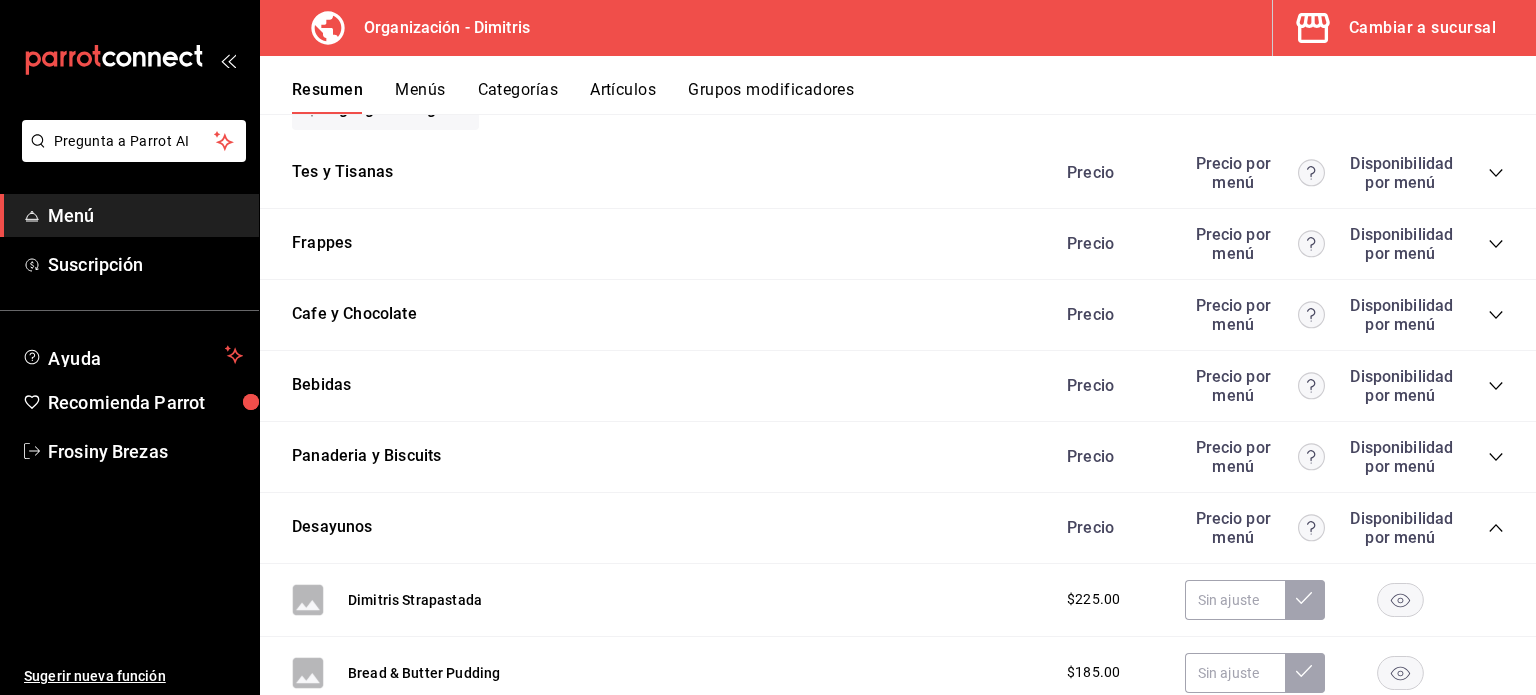 scroll, scrollTop: 3664, scrollLeft: 0, axis: vertical 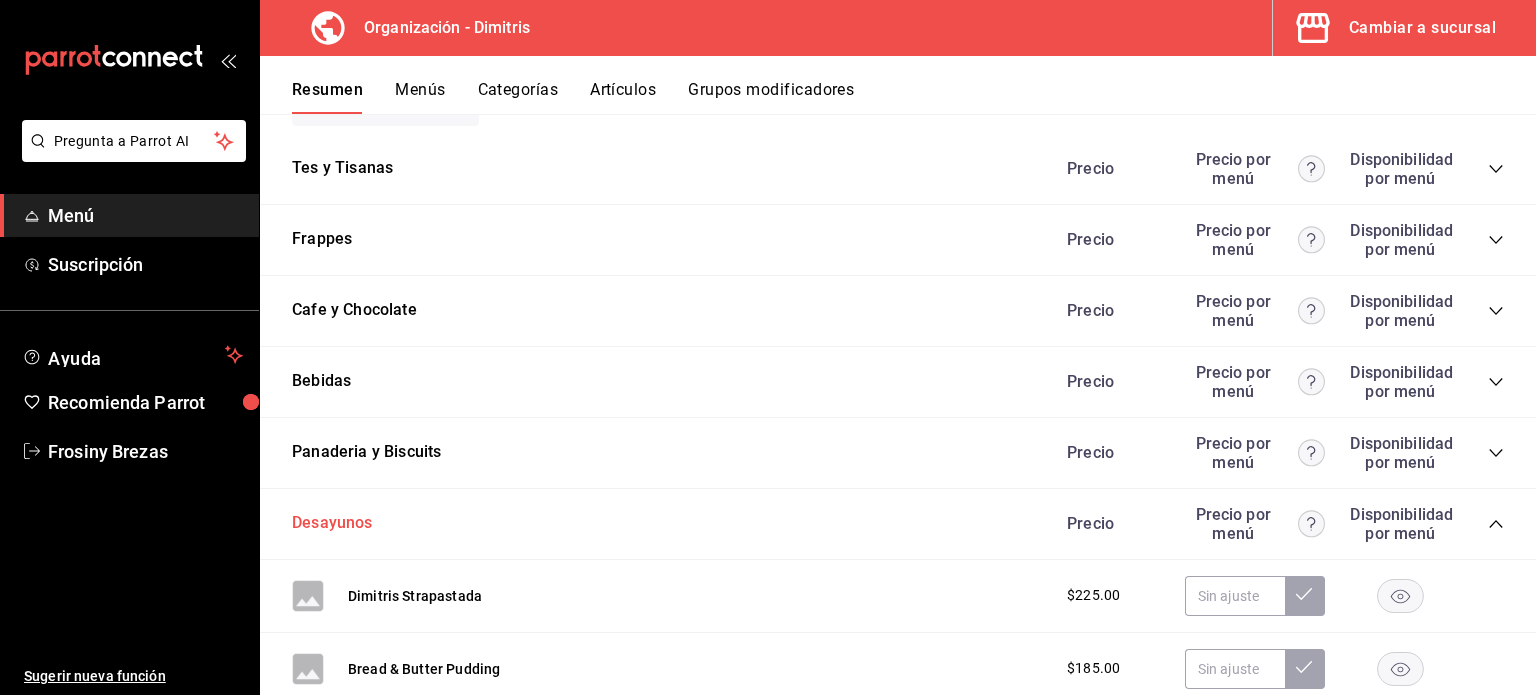 click on "Desayunos" at bounding box center [332, 523] 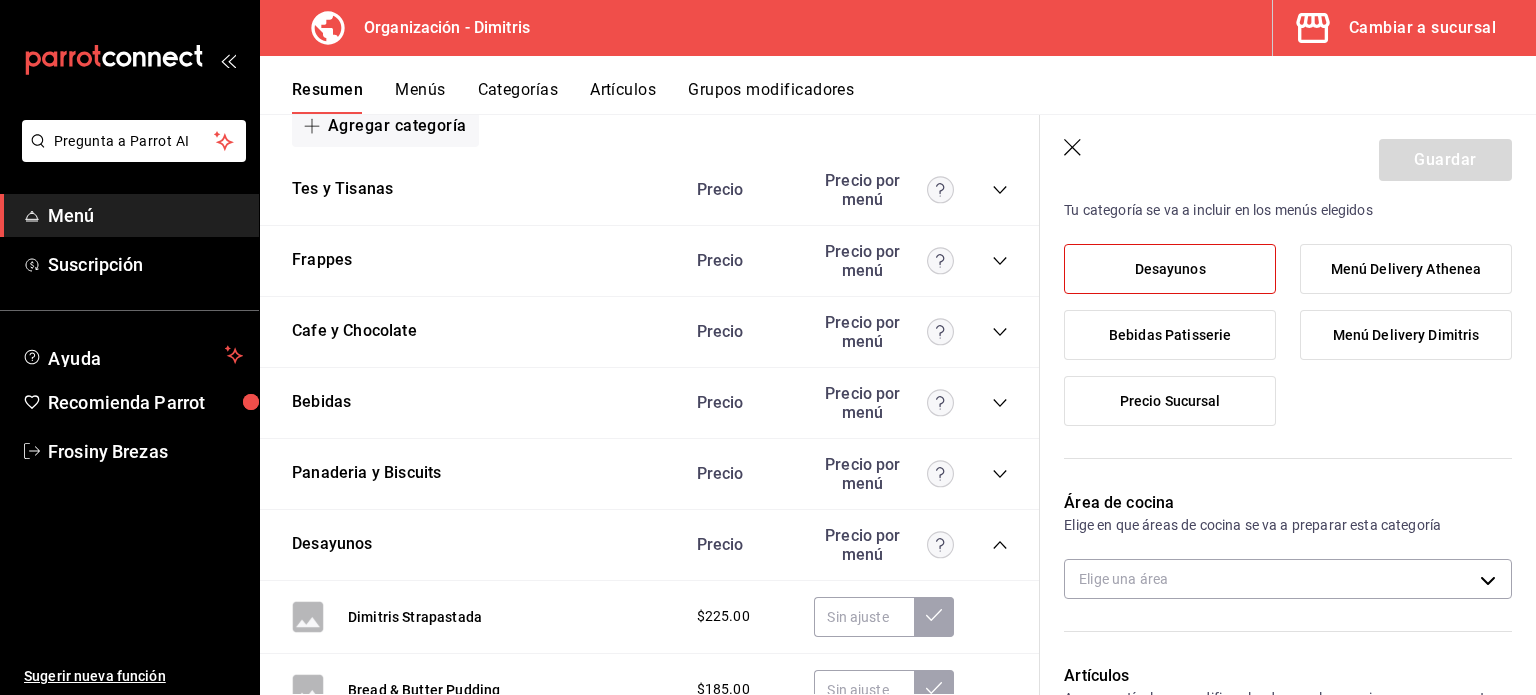 scroll, scrollTop: 172, scrollLeft: 0, axis: vertical 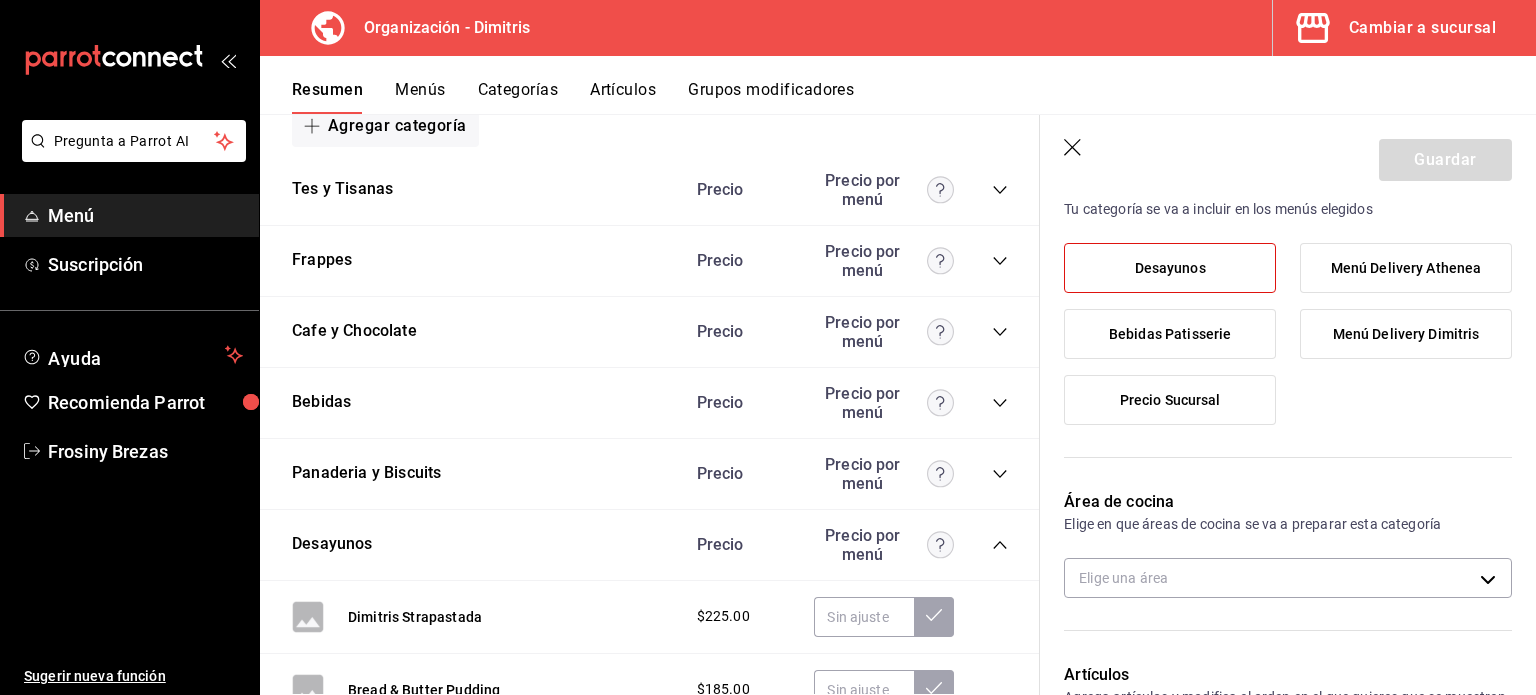 click on "Precio Sucursal" at bounding box center [1170, 400] 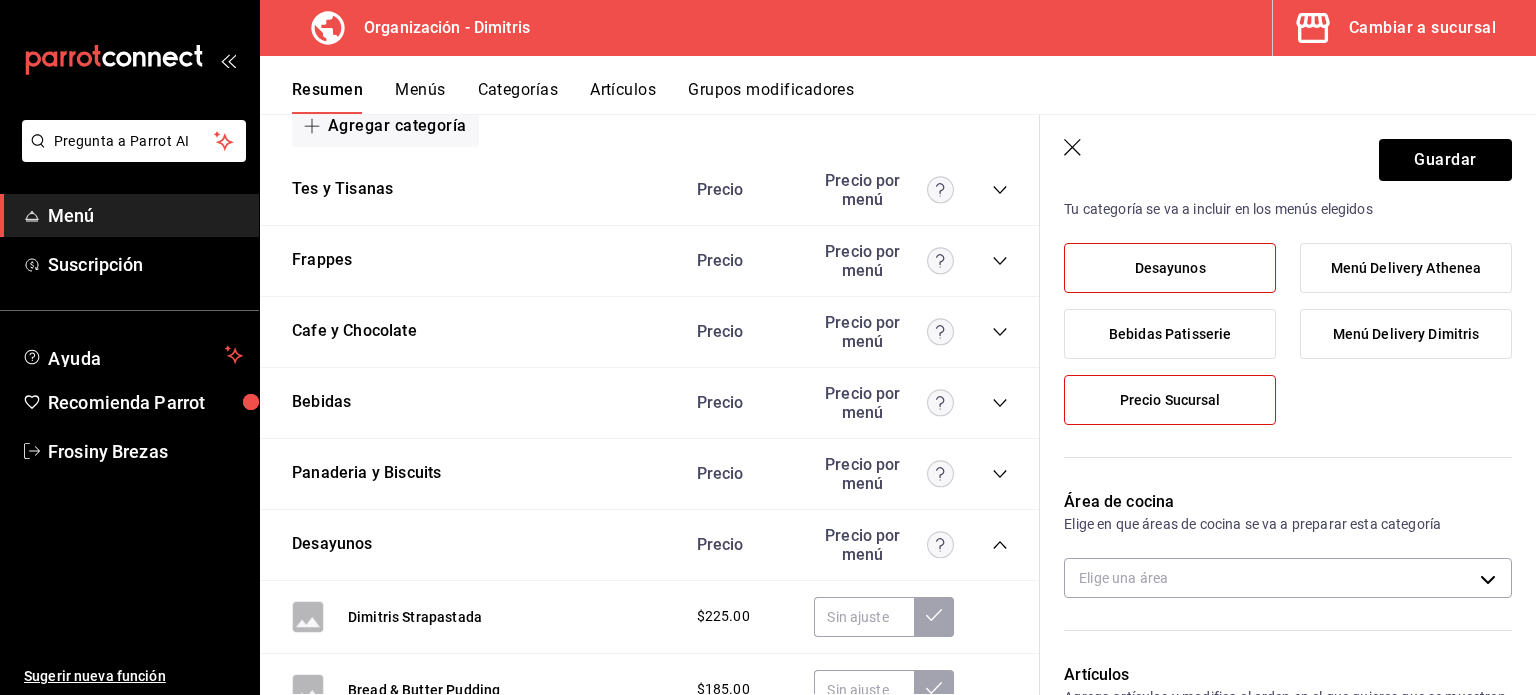 click on "Desayunos" at bounding box center [1170, 268] 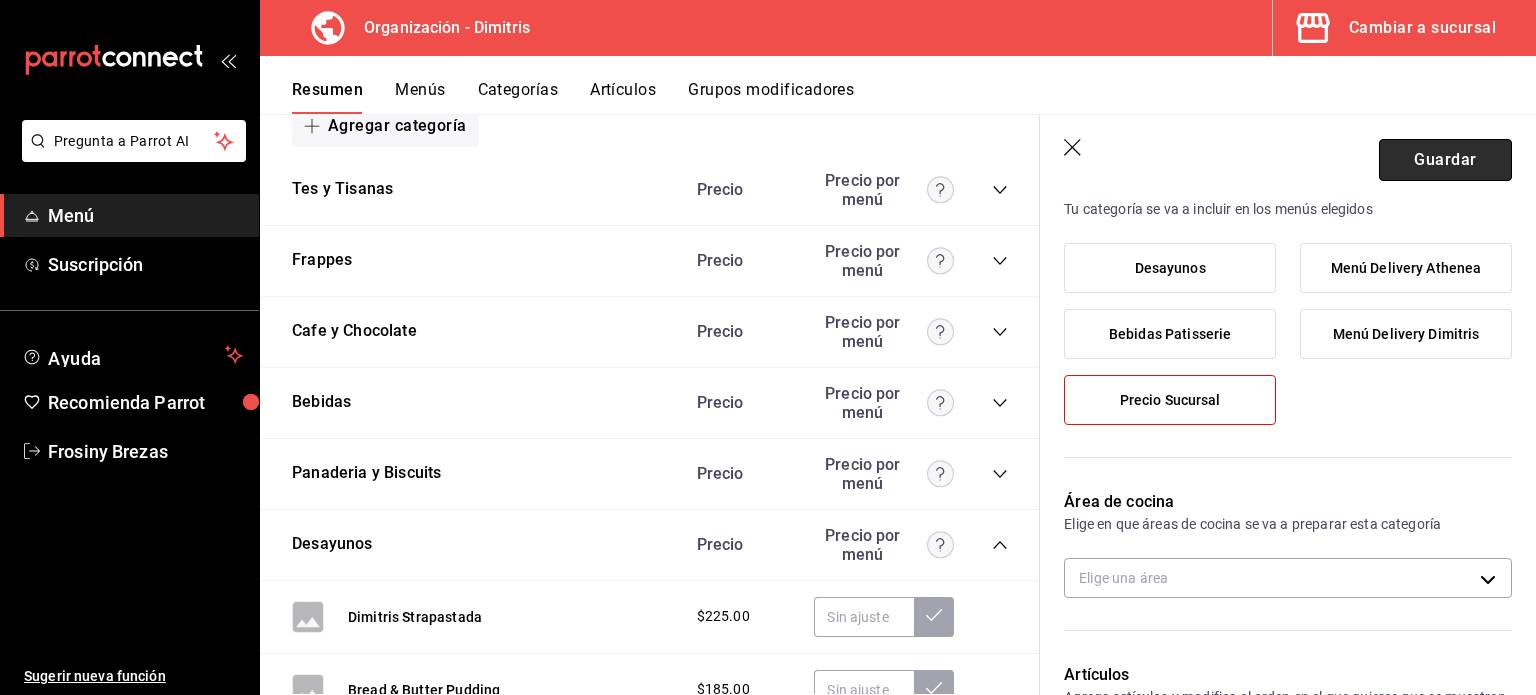 click on "Guardar" at bounding box center [1445, 160] 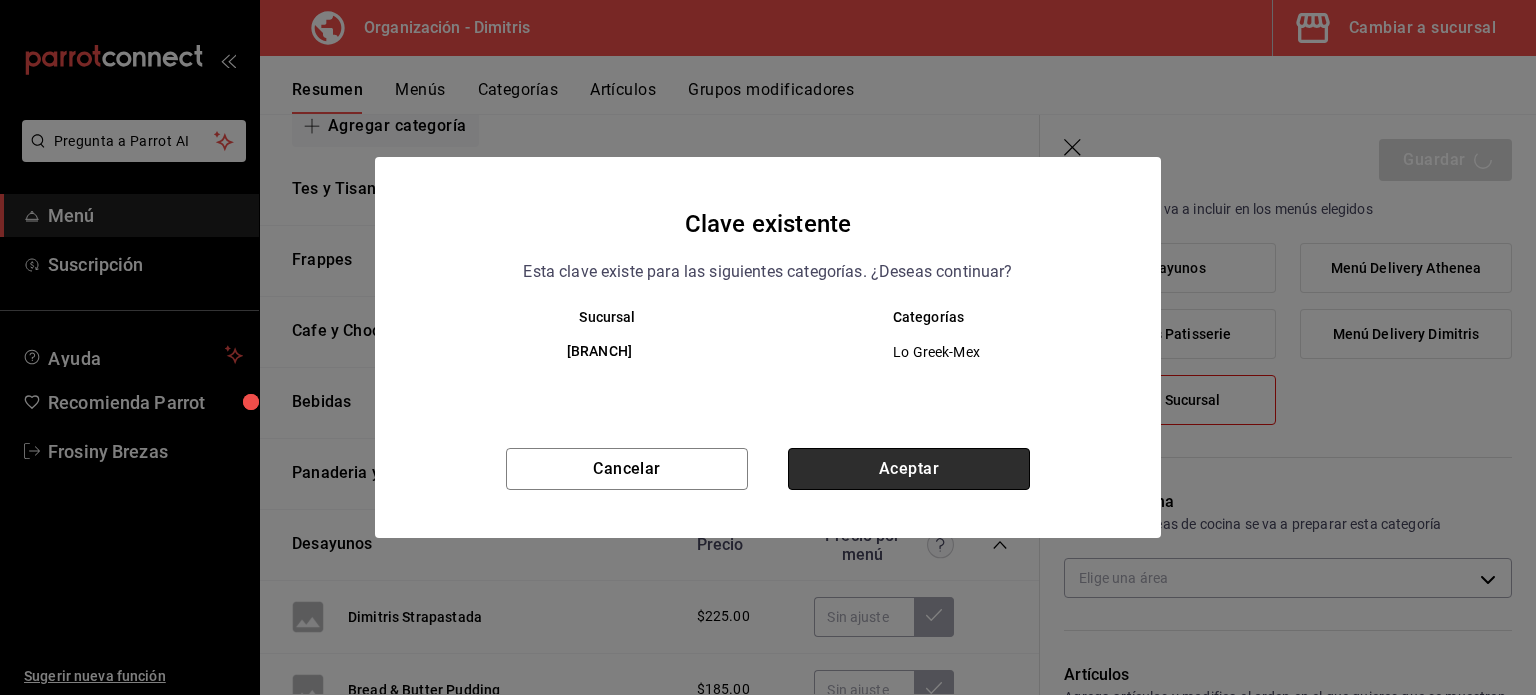 click on "Aceptar" at bounding box center (909, 469) 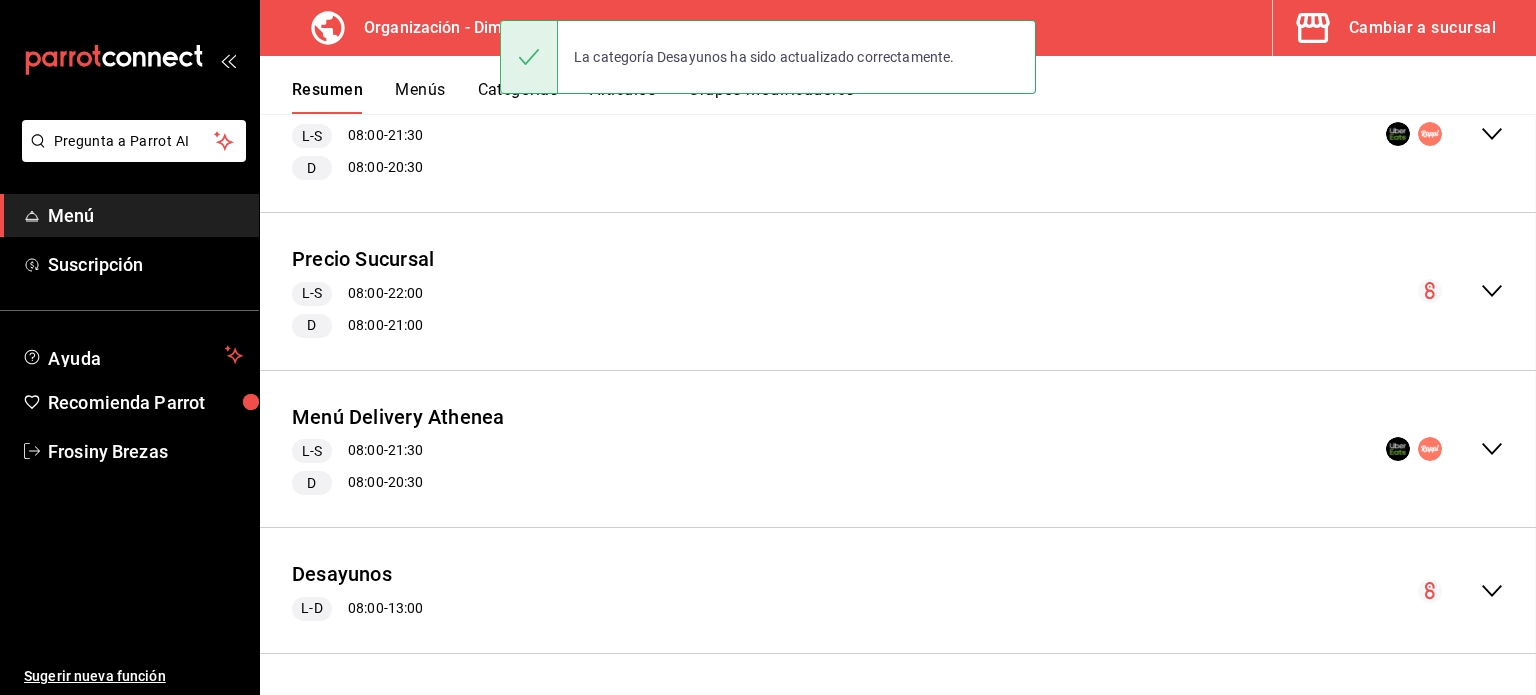 scroll, scrollTop: 0, scrollLeft: 0, axis: both 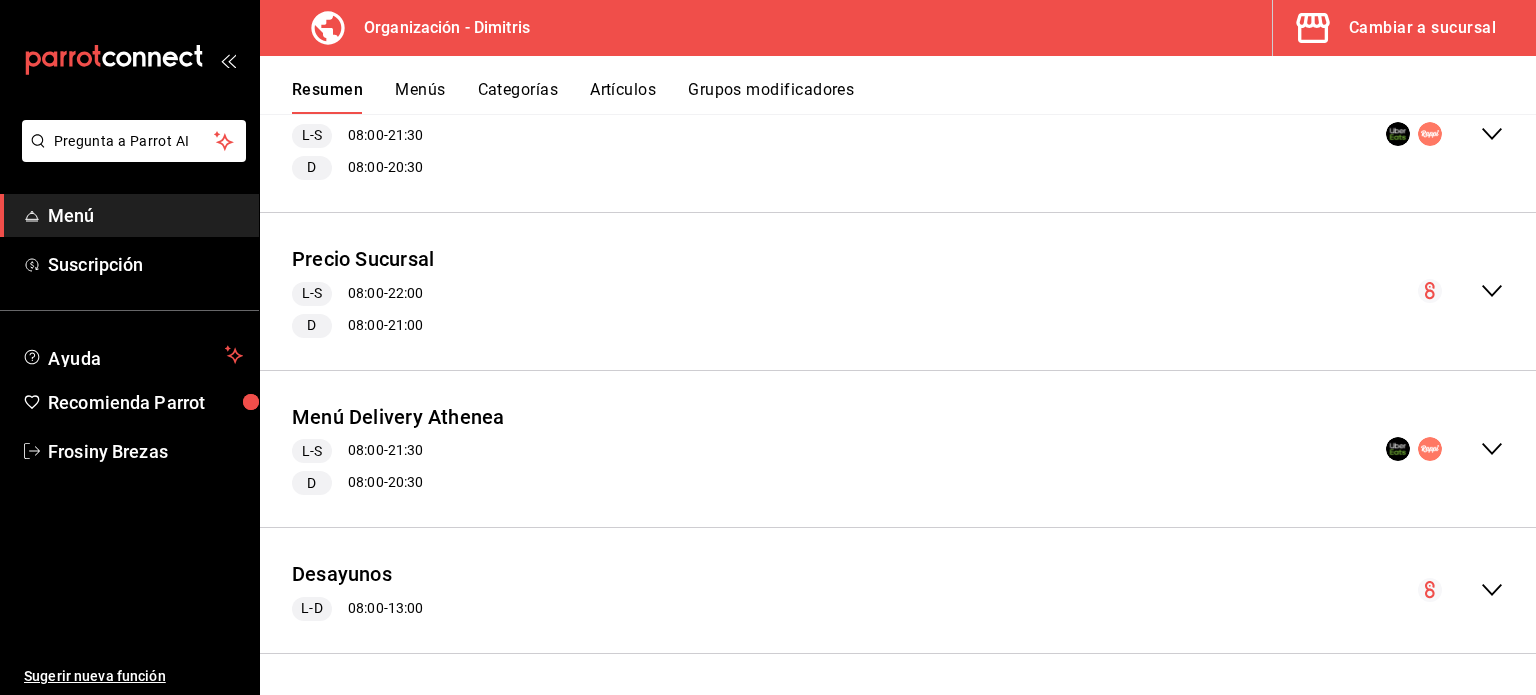 click 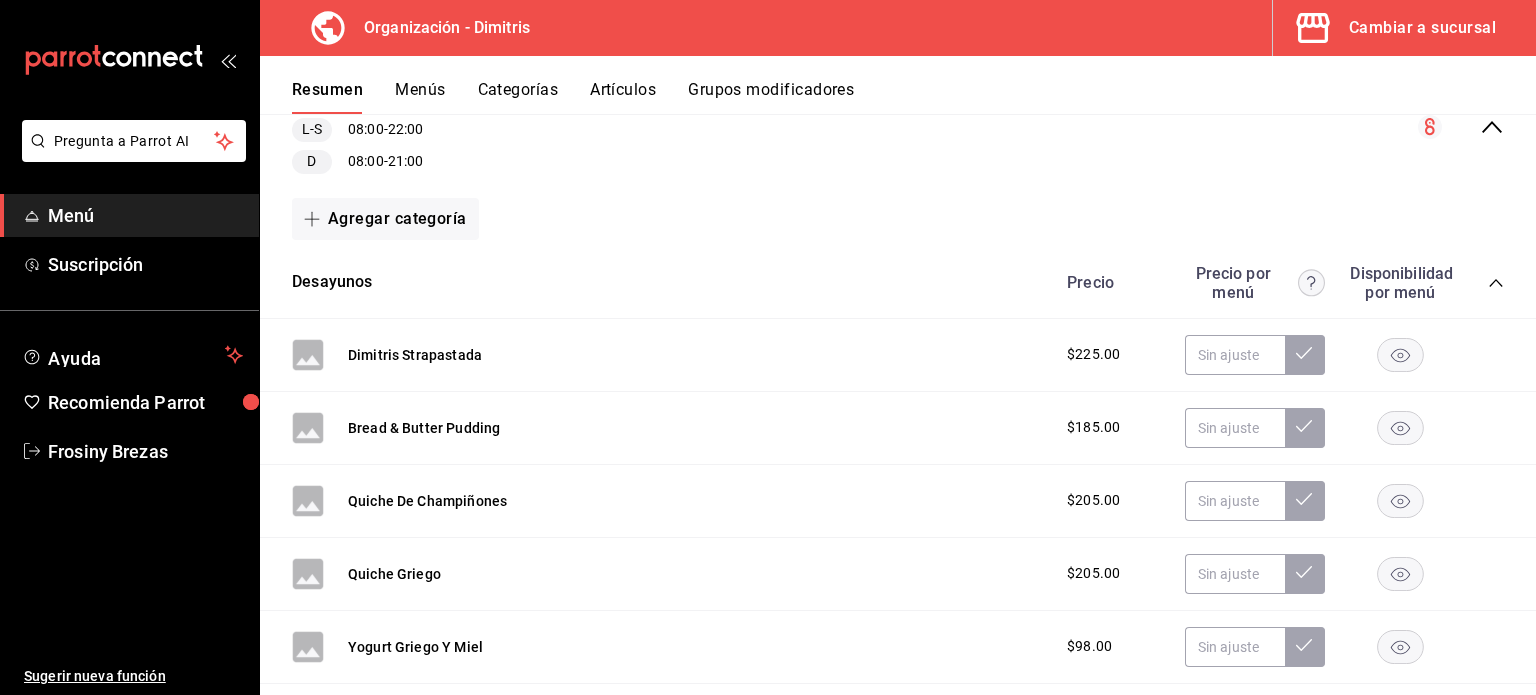 scroll, scrollTop: 1926, scrollLeft: 0, axis: vertical 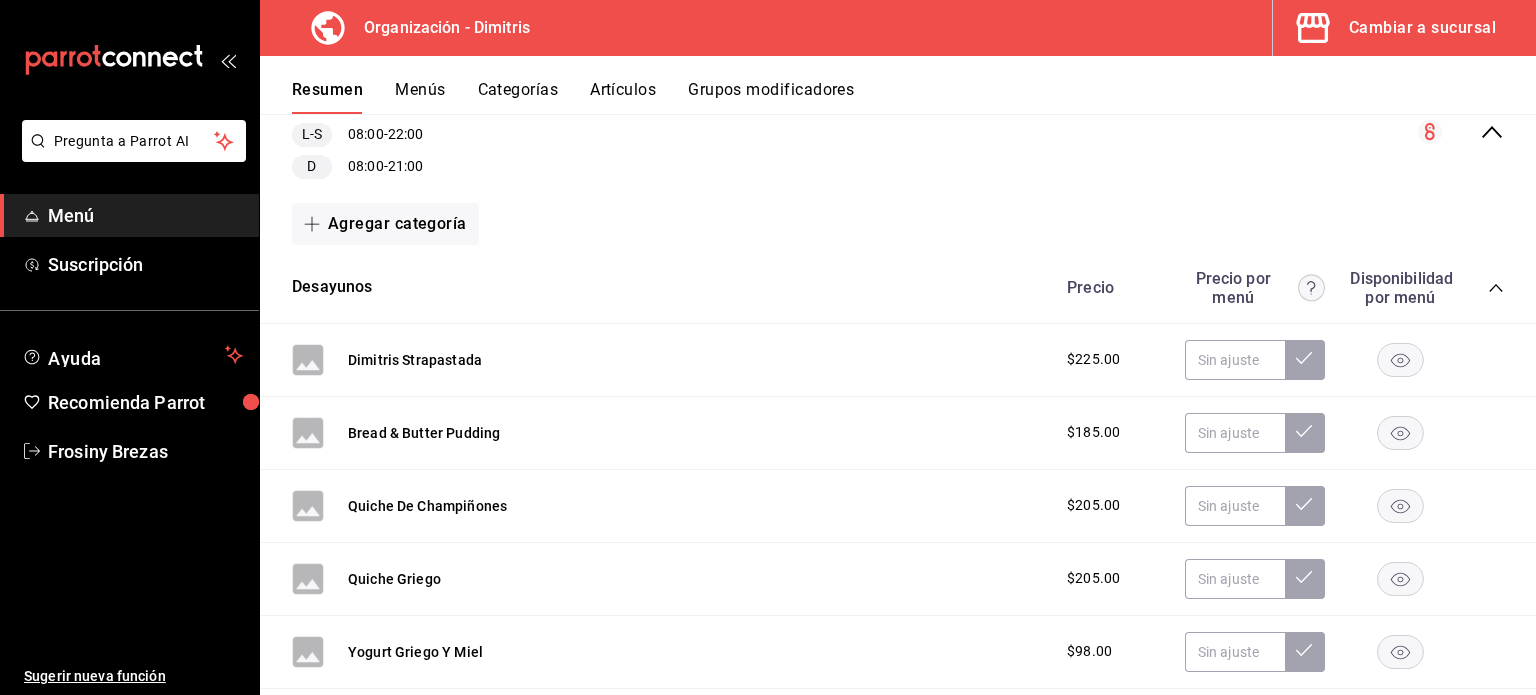 click 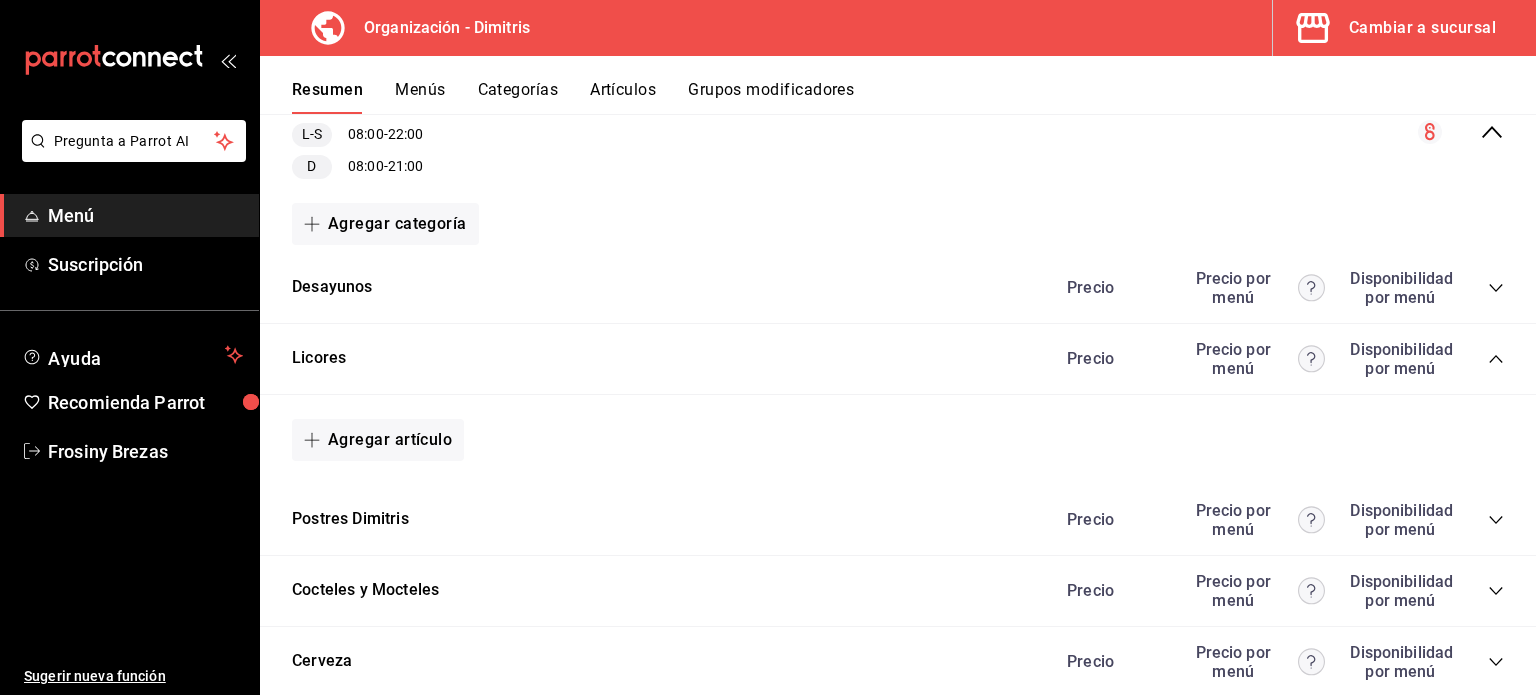 click 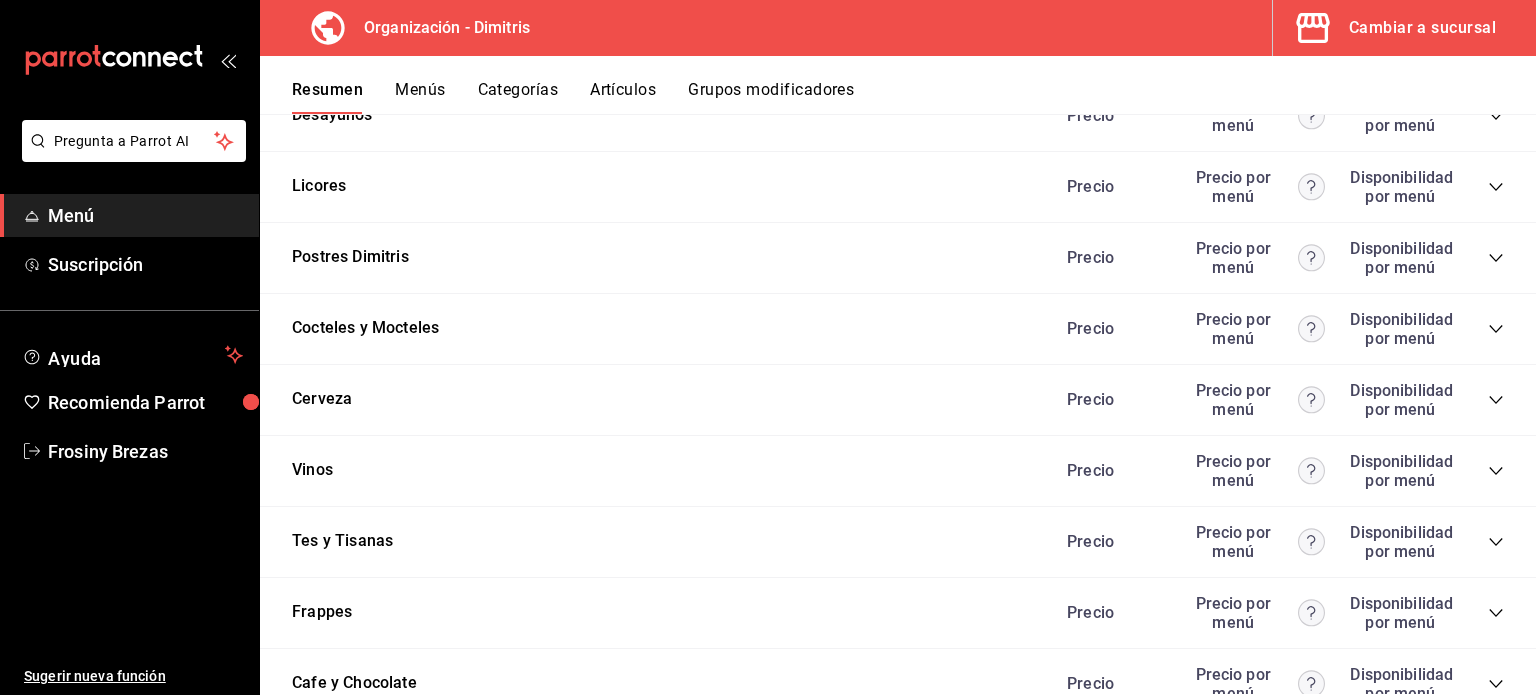 scroll, scrollTop: 2100, scrollLeft: 0, axis: vertical 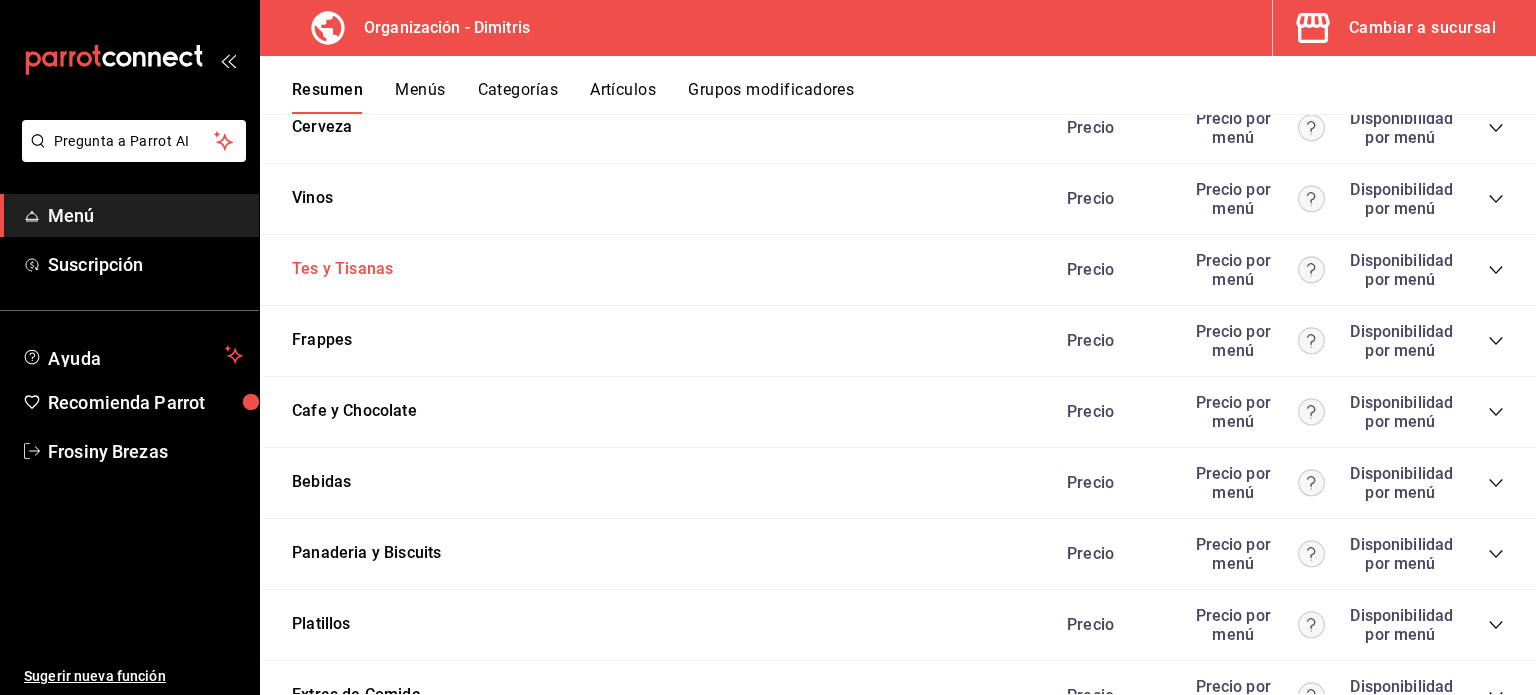 click on "Tes y Tisanas" at bounding box center [342, 269] 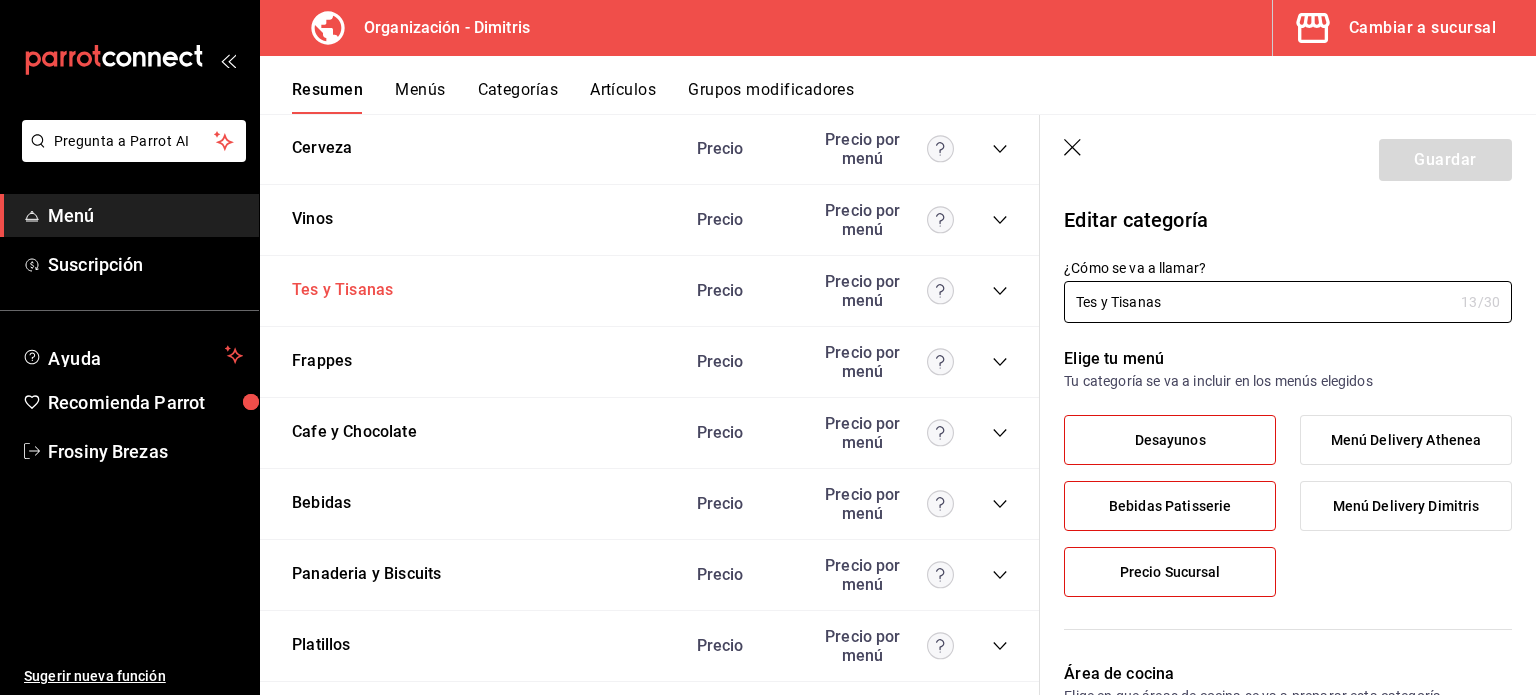 type on "796d8fdb-b304-4bf2-b4fe-90571d698882" 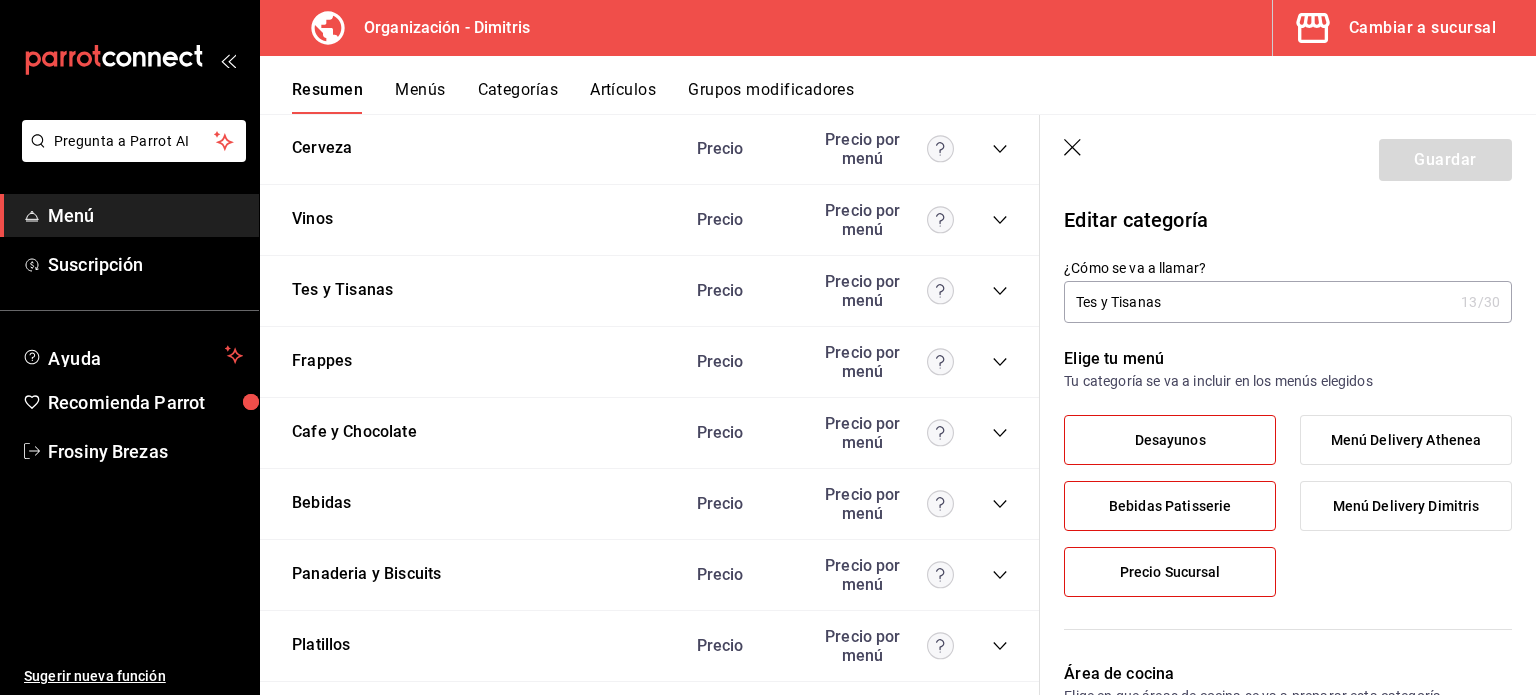 click on "Desayunos" at bounding box center (1170, 440) 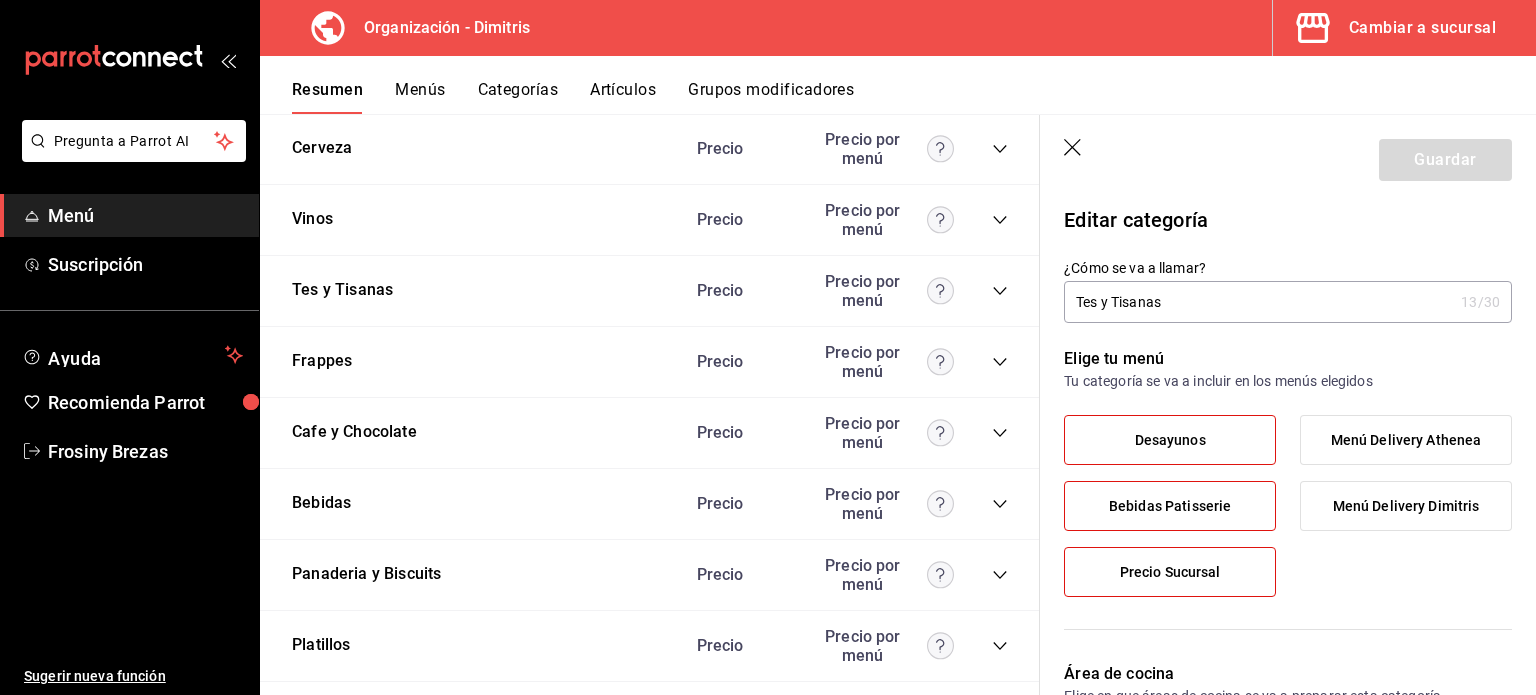 click on "Desayunos" at bounding box center [0, 0] 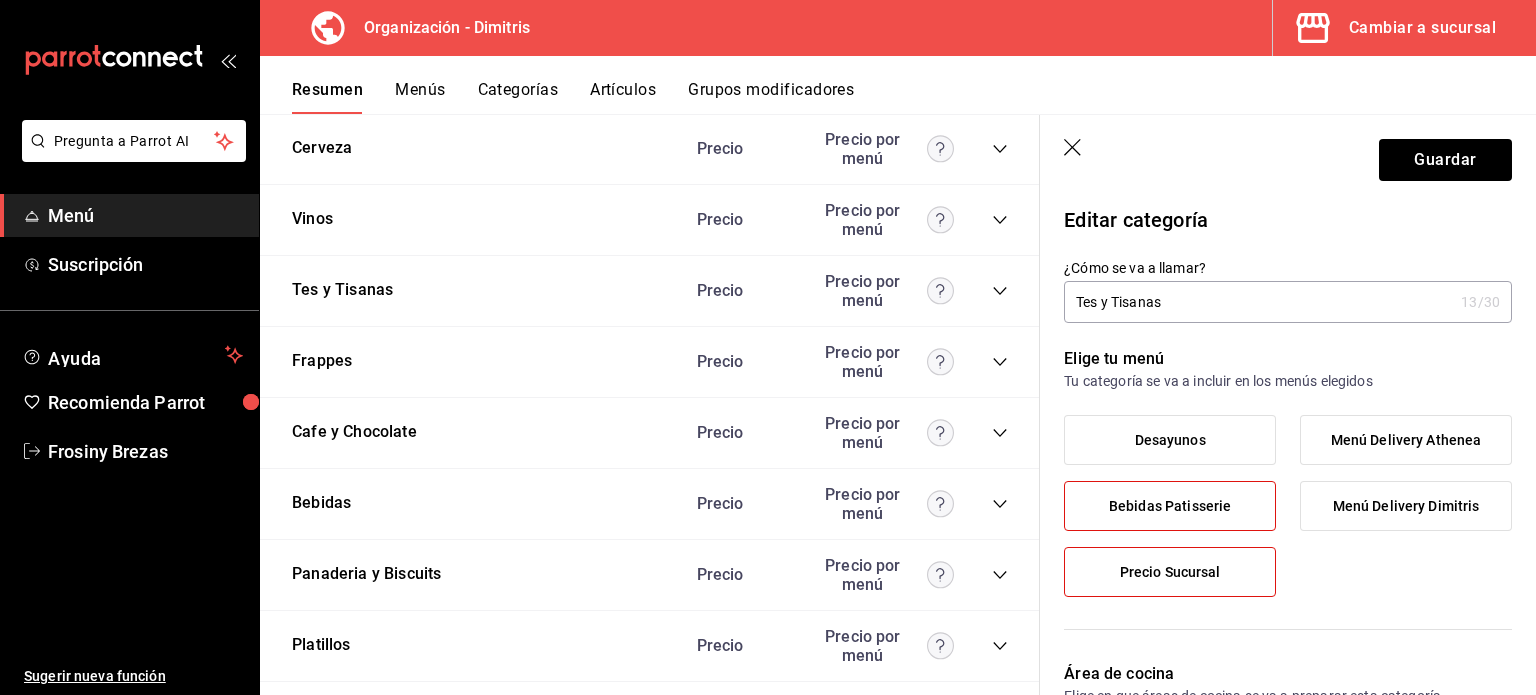 click on "Bebidas Patisserie" at bounding box center (1170, 506) 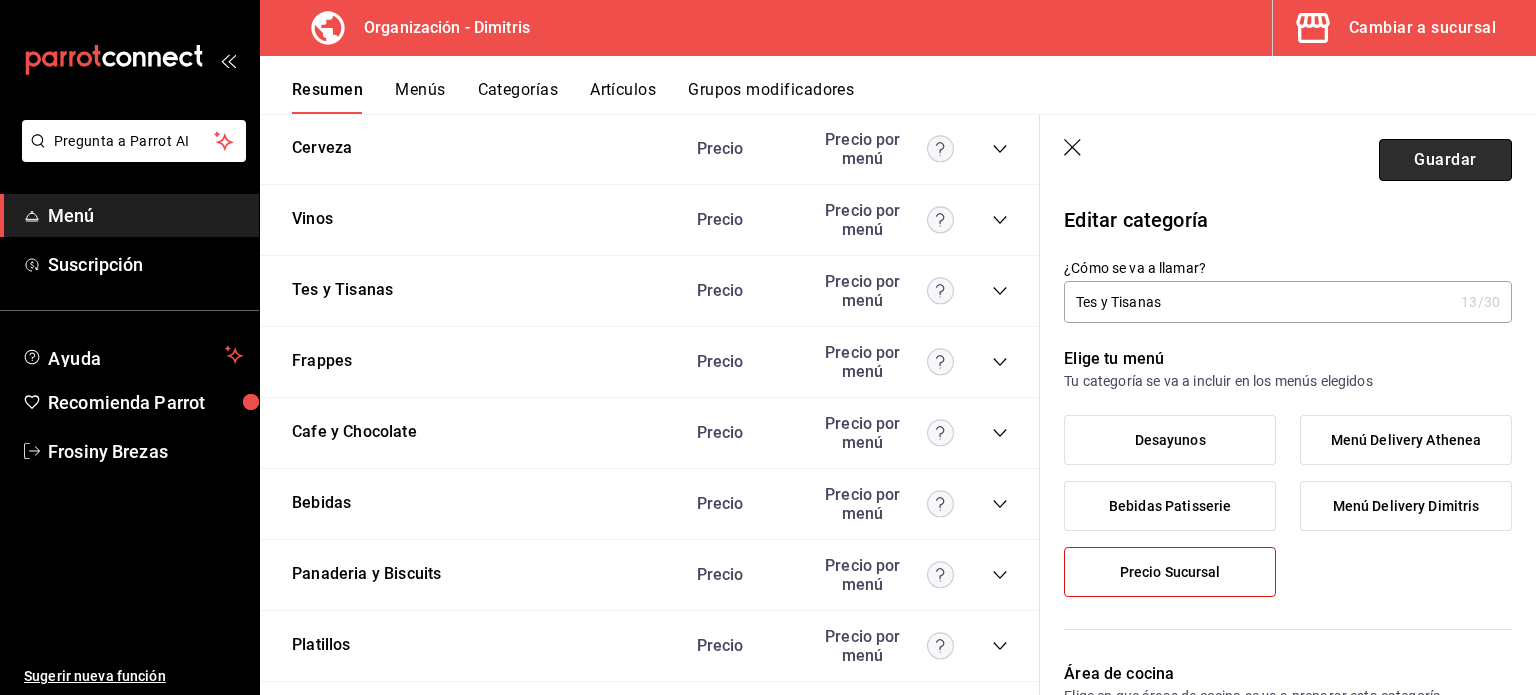 click on "Guardar" at bounding box center [1445, 160] 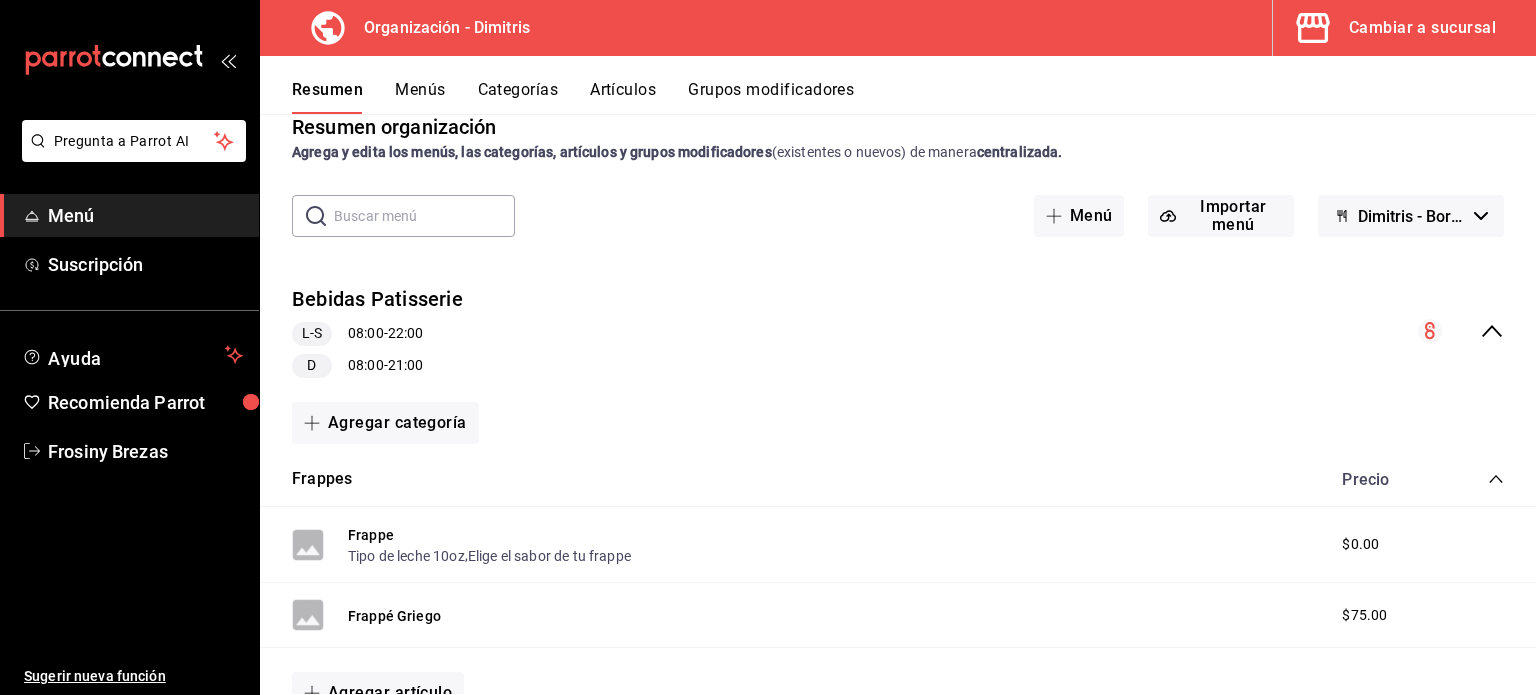 scroll, scrollTop: 0, scrollLeft: 0, axis: both 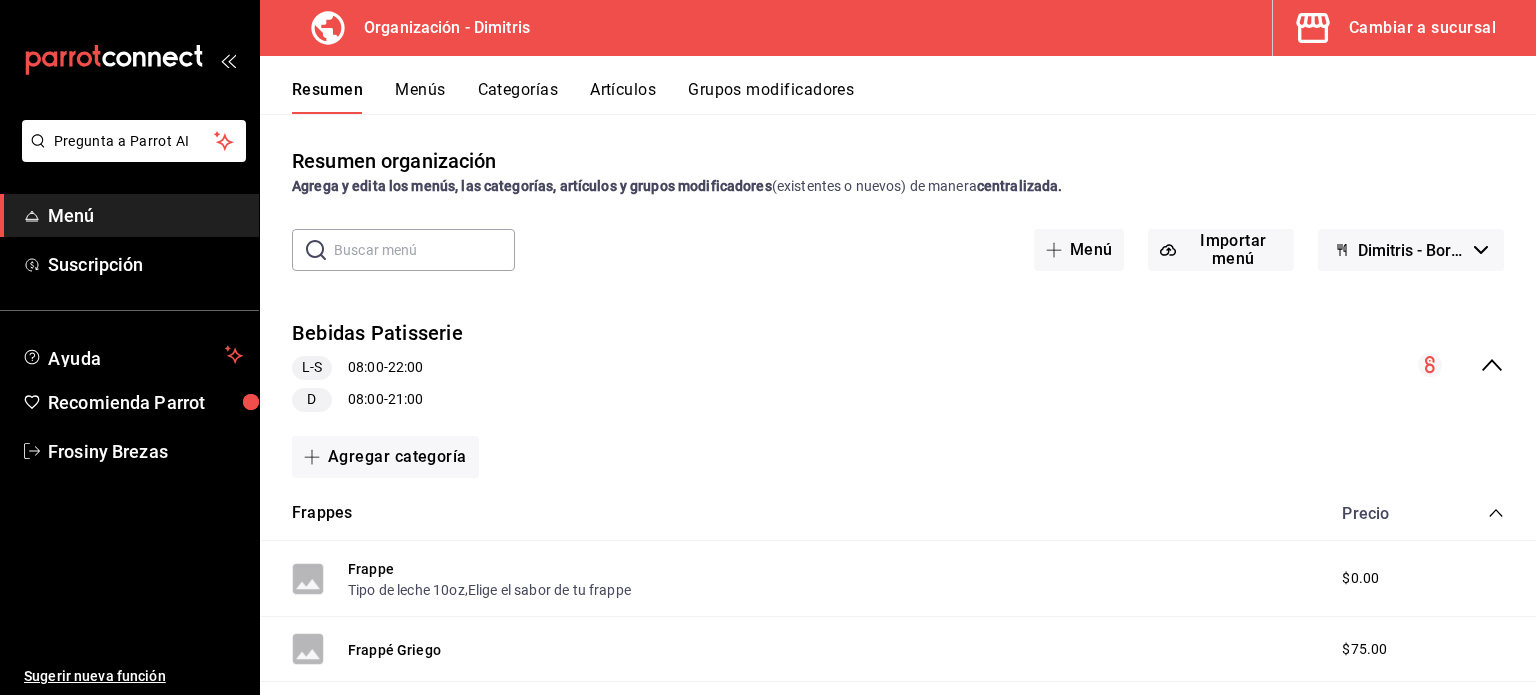 click on "Menús" at bounding box center (420, 97) 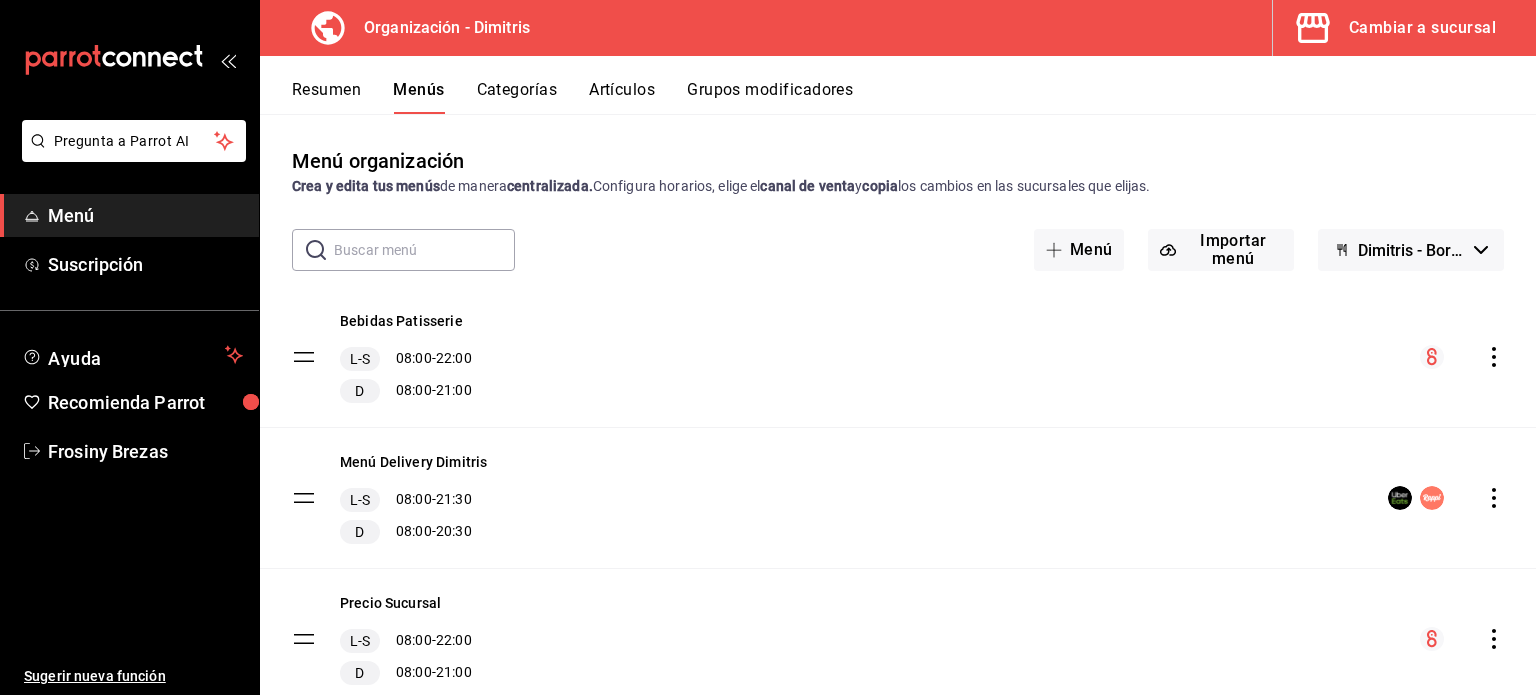 click 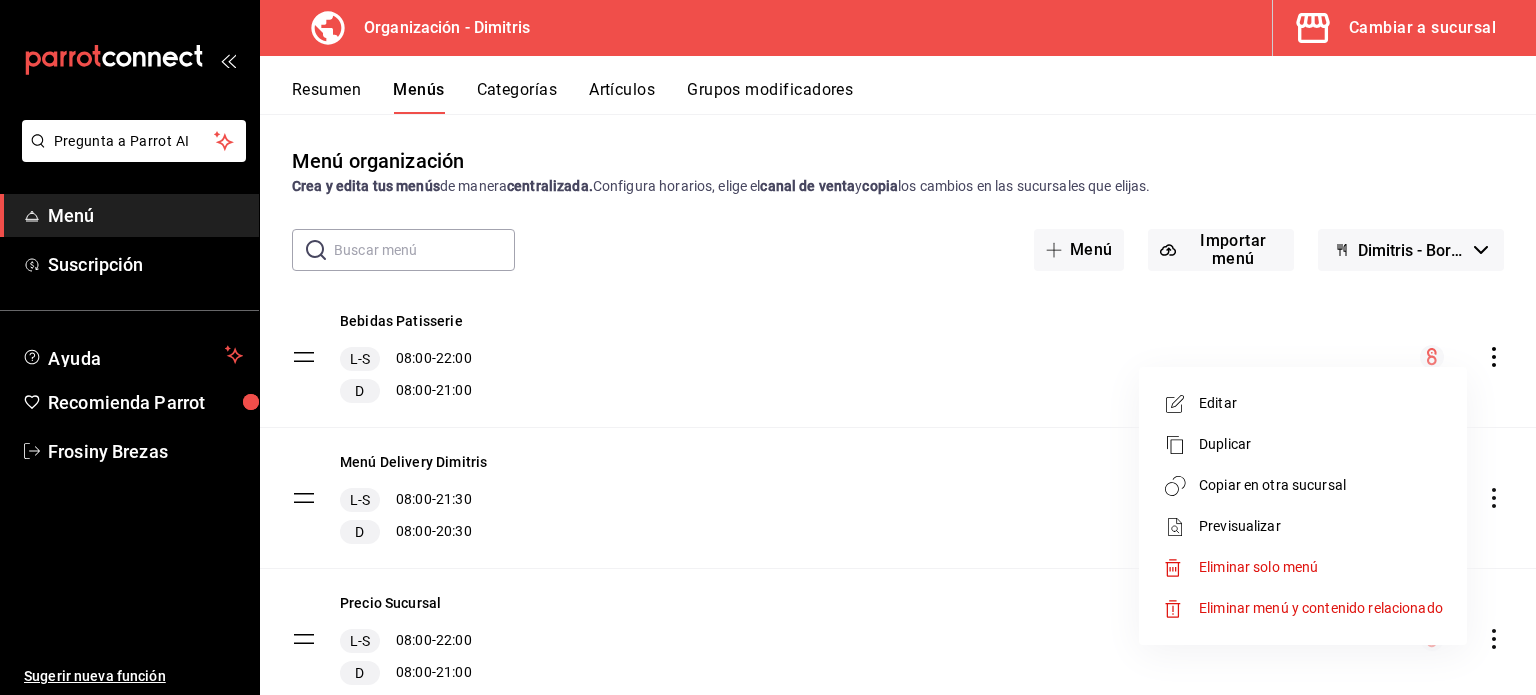 click at bounding box center (768, 347) 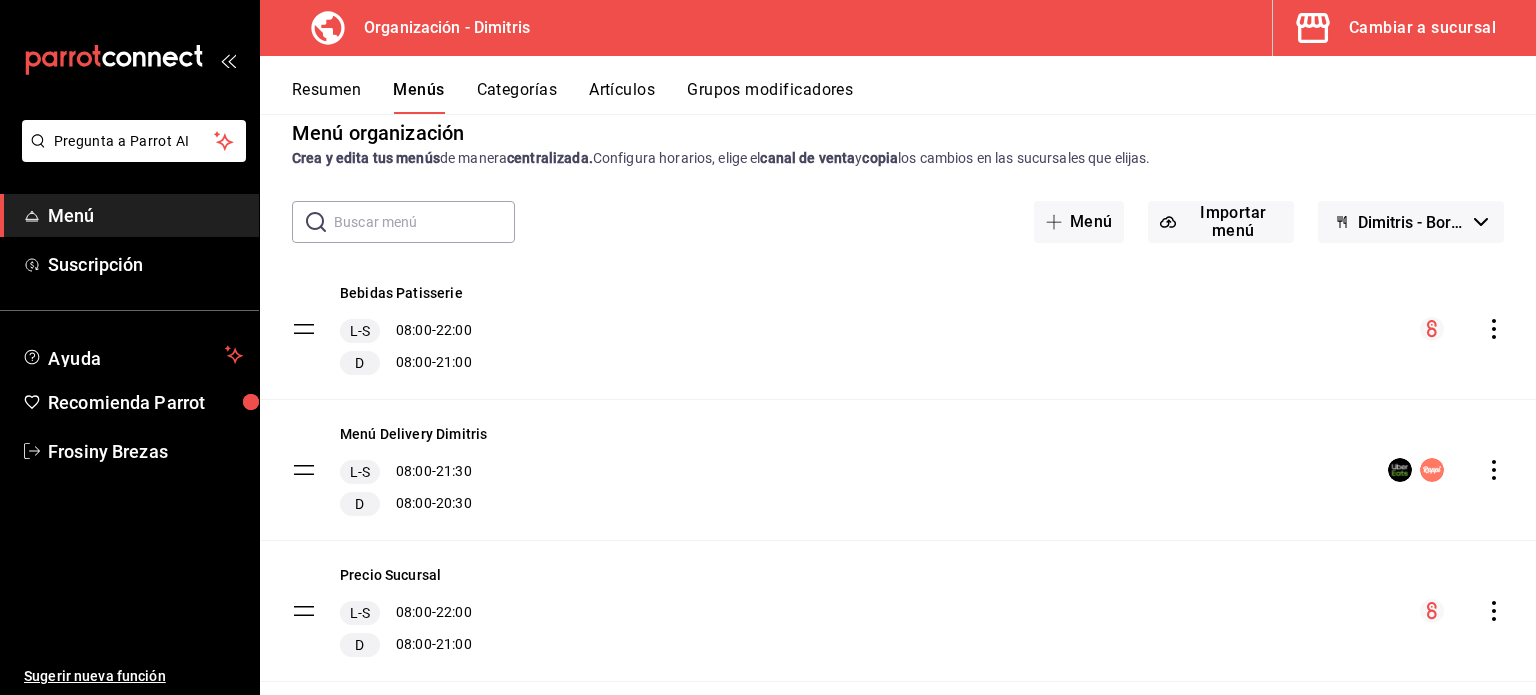 scroll, scrollTop: 28, scrollLeft: 0, axis: vertical 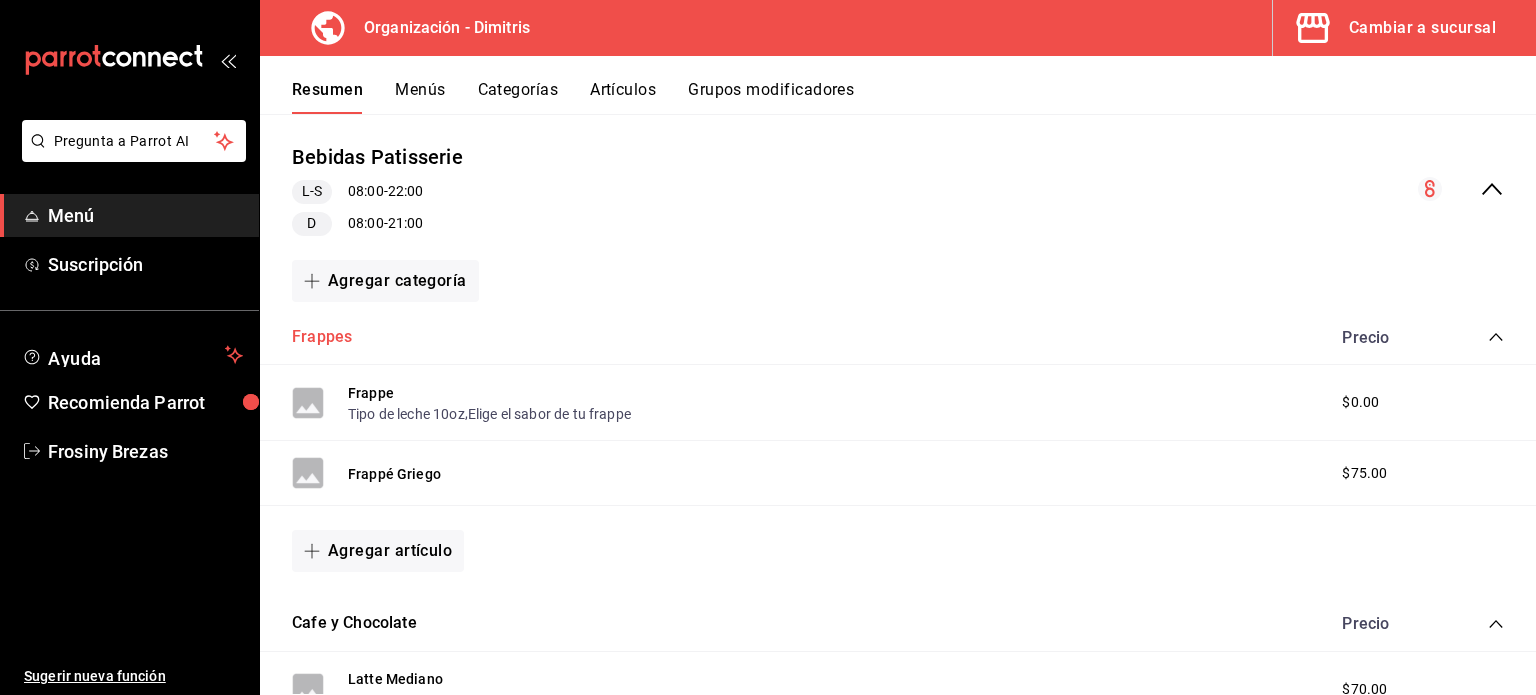 click on "Frappes" at bounding box center (322, 337) 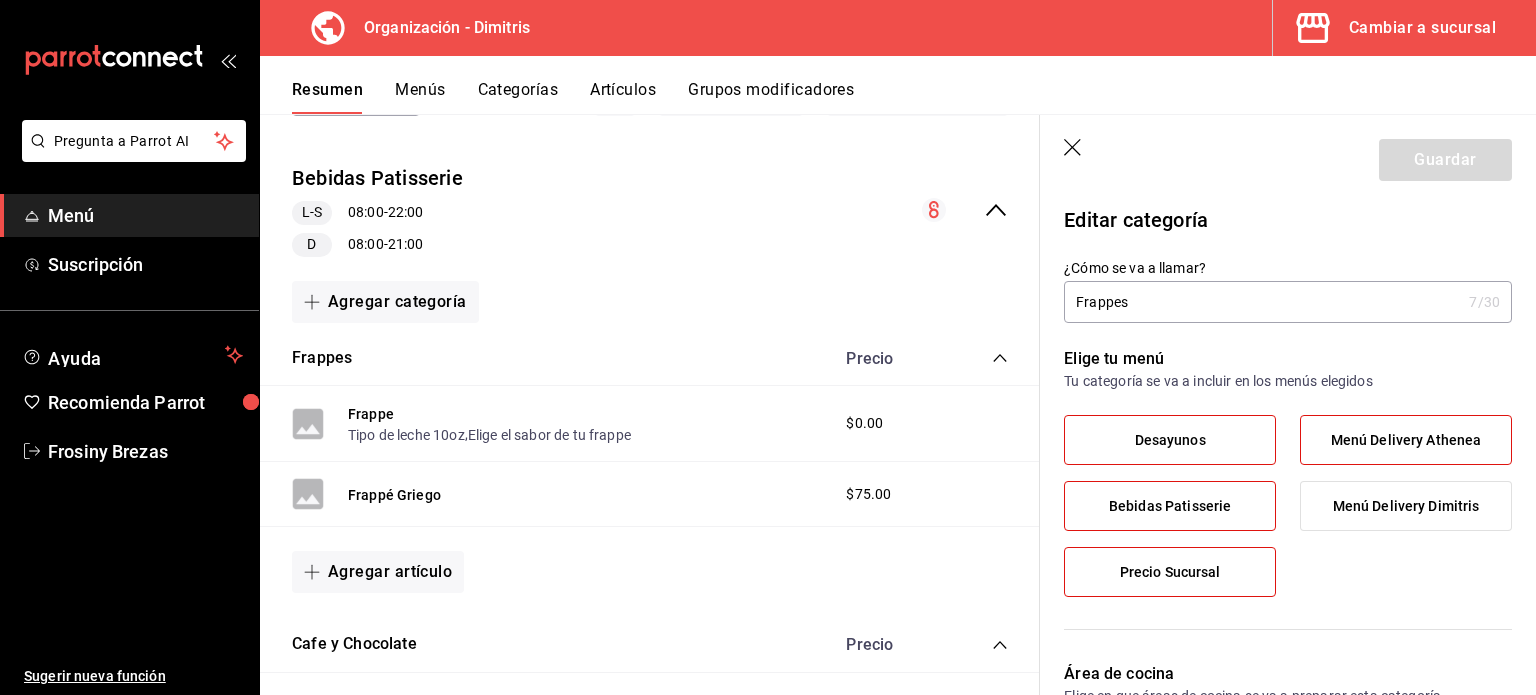 click on "Desayunos" at bounding box center [1170, 440] 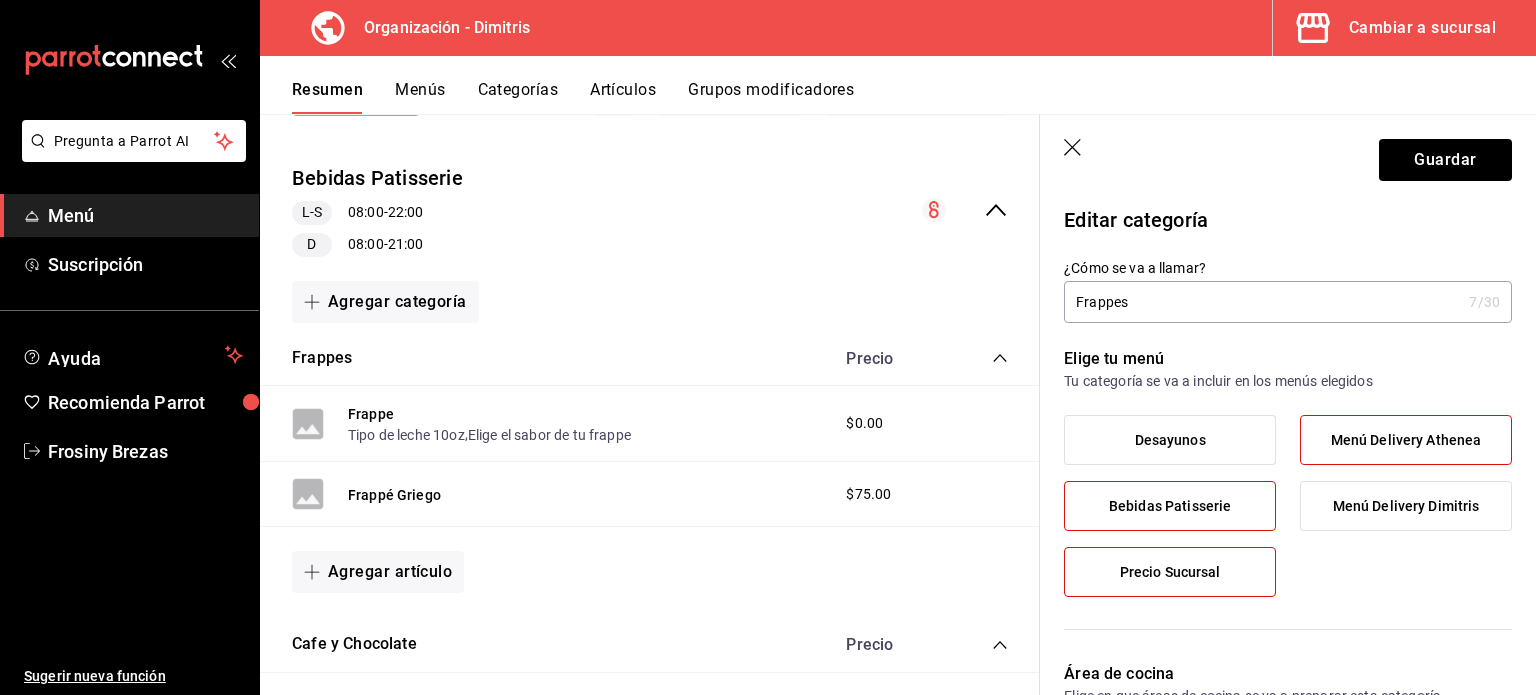 click on "Bebidas Patisserie" at bounding box center (1170, 506) 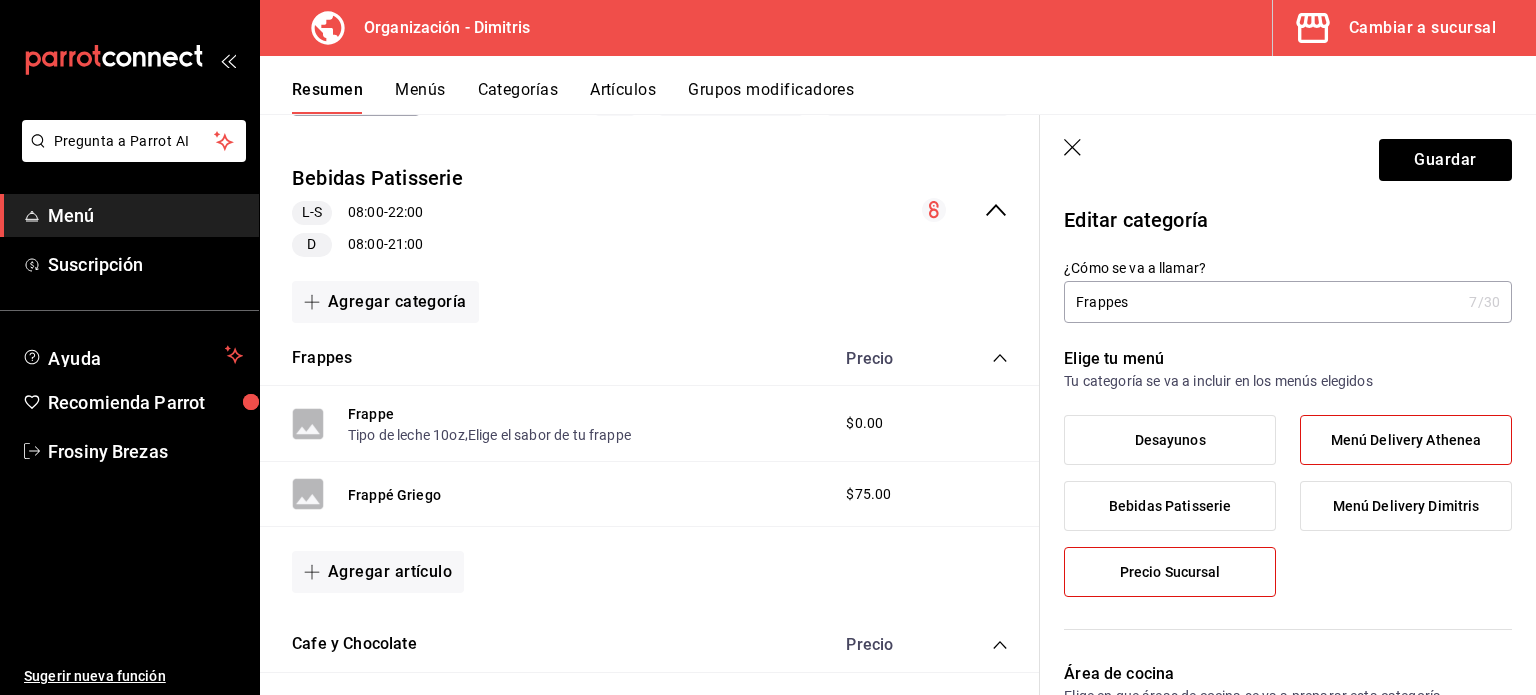 click on "Menú Delivery Athenea" at bounding box center [1406, 440] 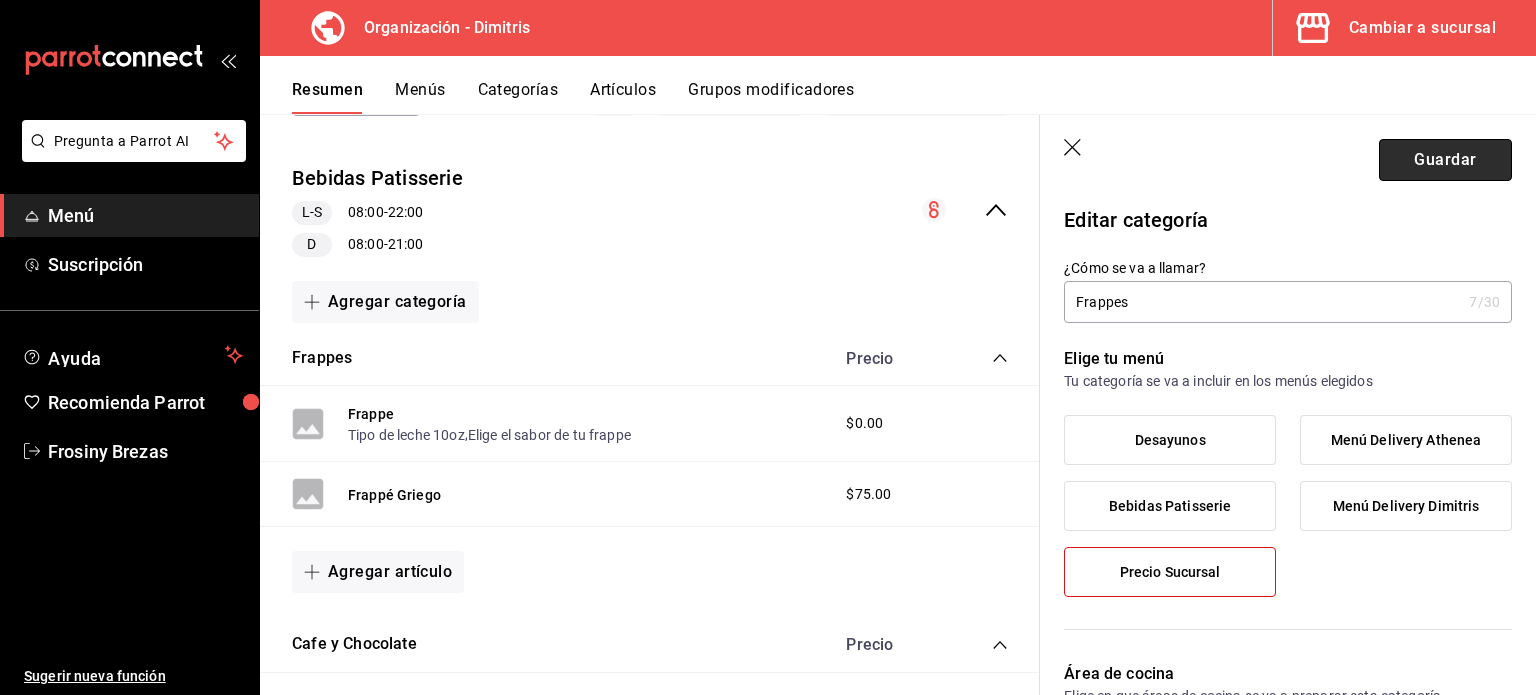 click on "Guardar" at bounding box center [1445, 160] 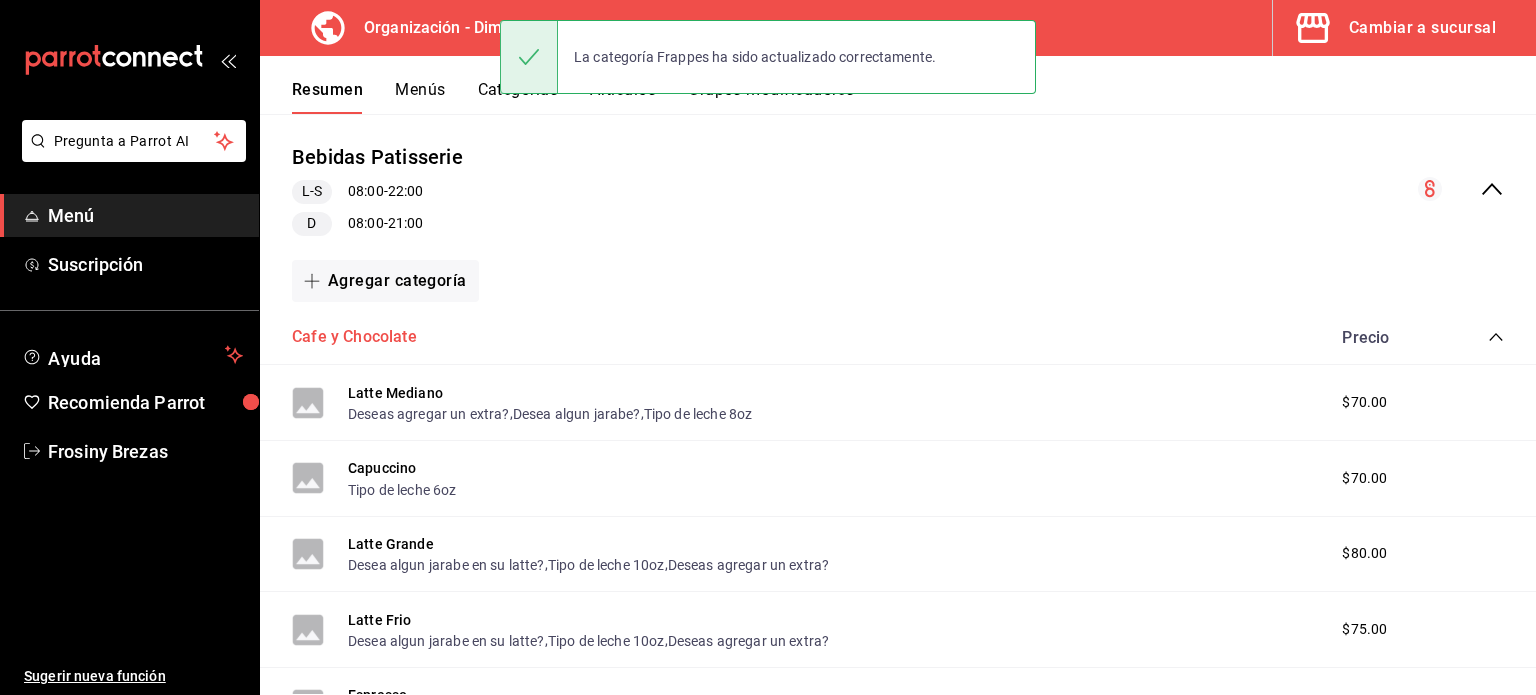 click on "Cafe y Chocolate" at bounding box center [354, 337] 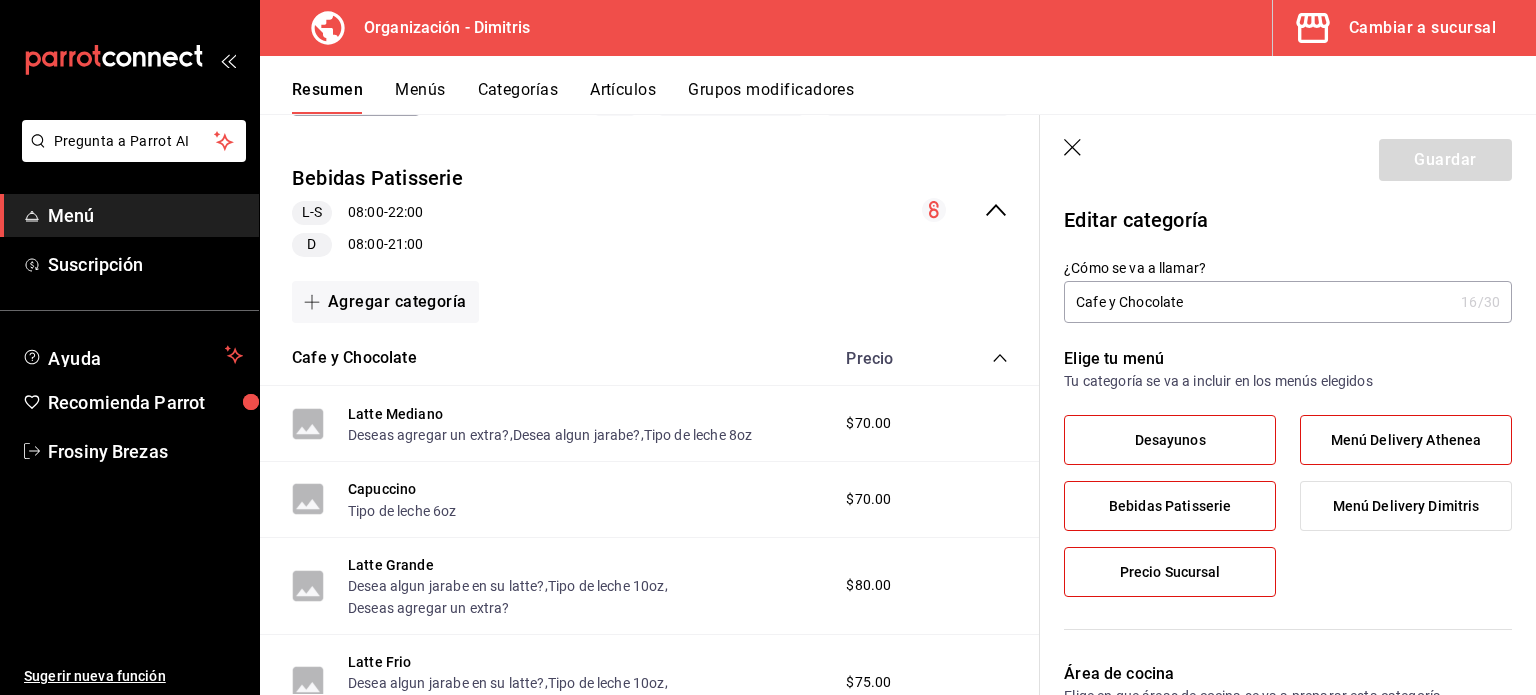 click on "Desayunos" at bounding box center [1170, 440] 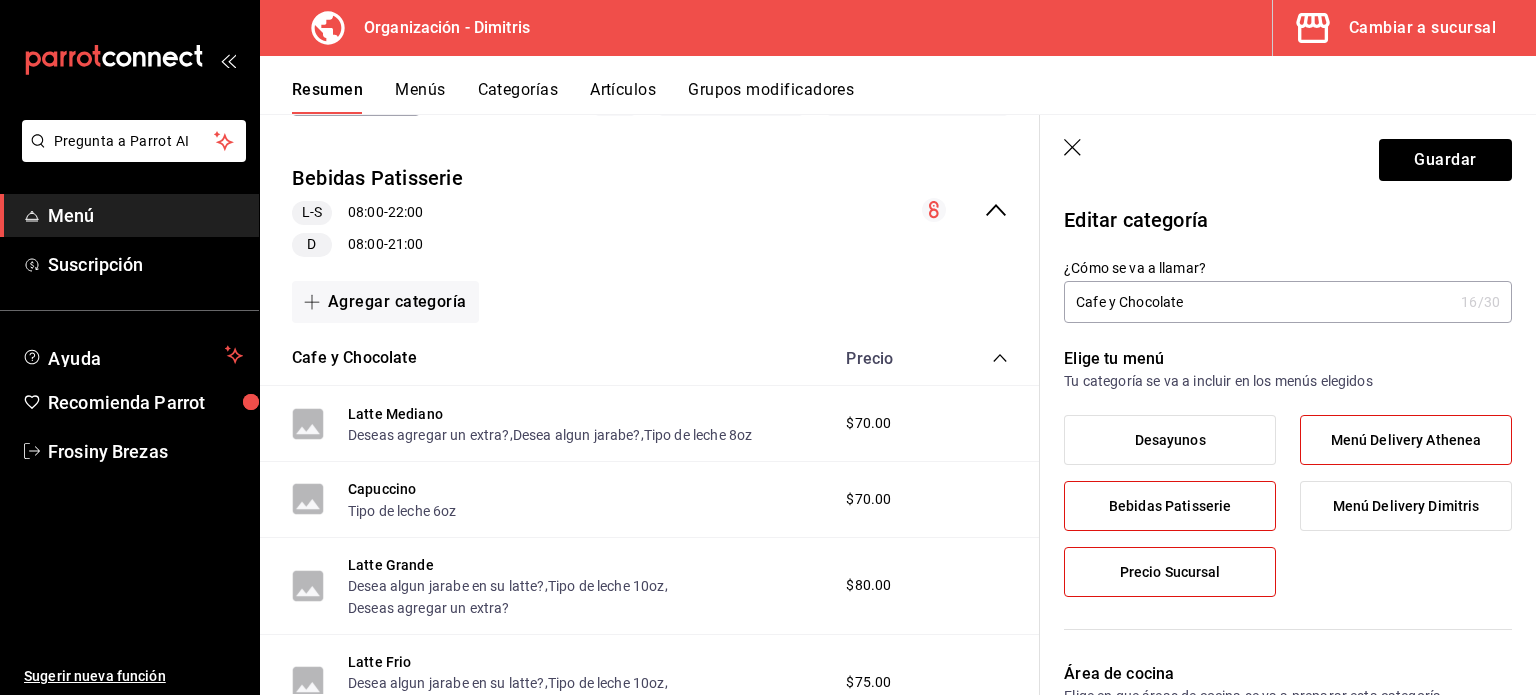 click on "Bebidas Patisserie" at bounding box center (1170, 506) 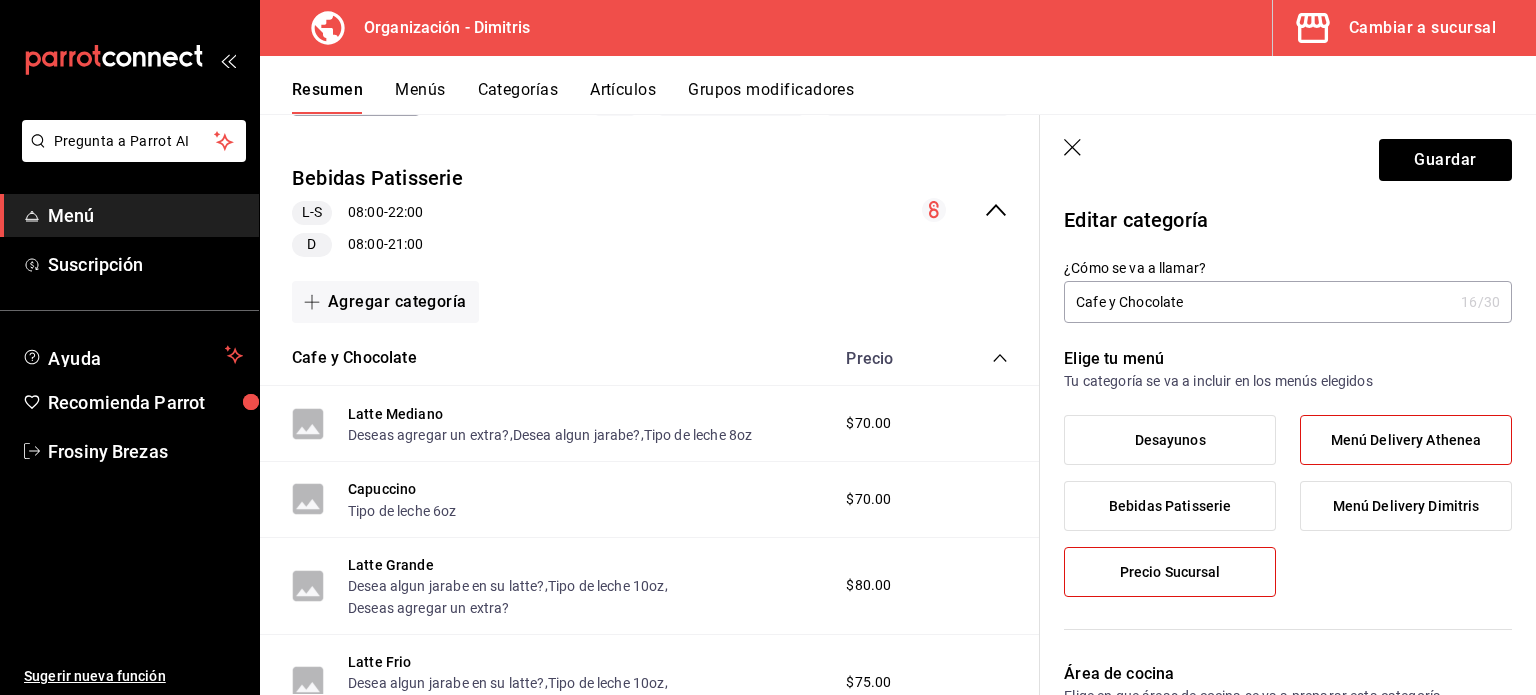 click on "Menú Delivery Athenea" at bounding box center (1406, 440) 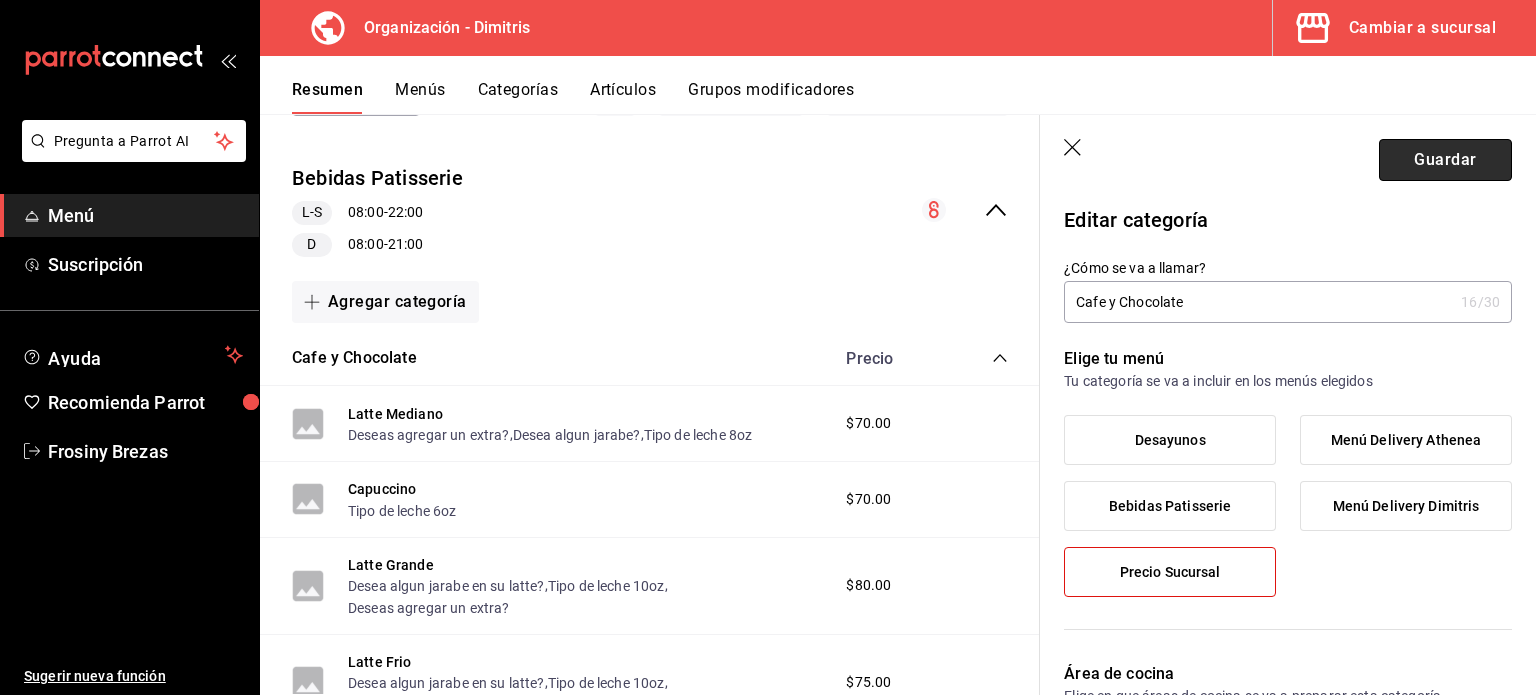 click on "Guardar" at bounding box center [1445, 160] 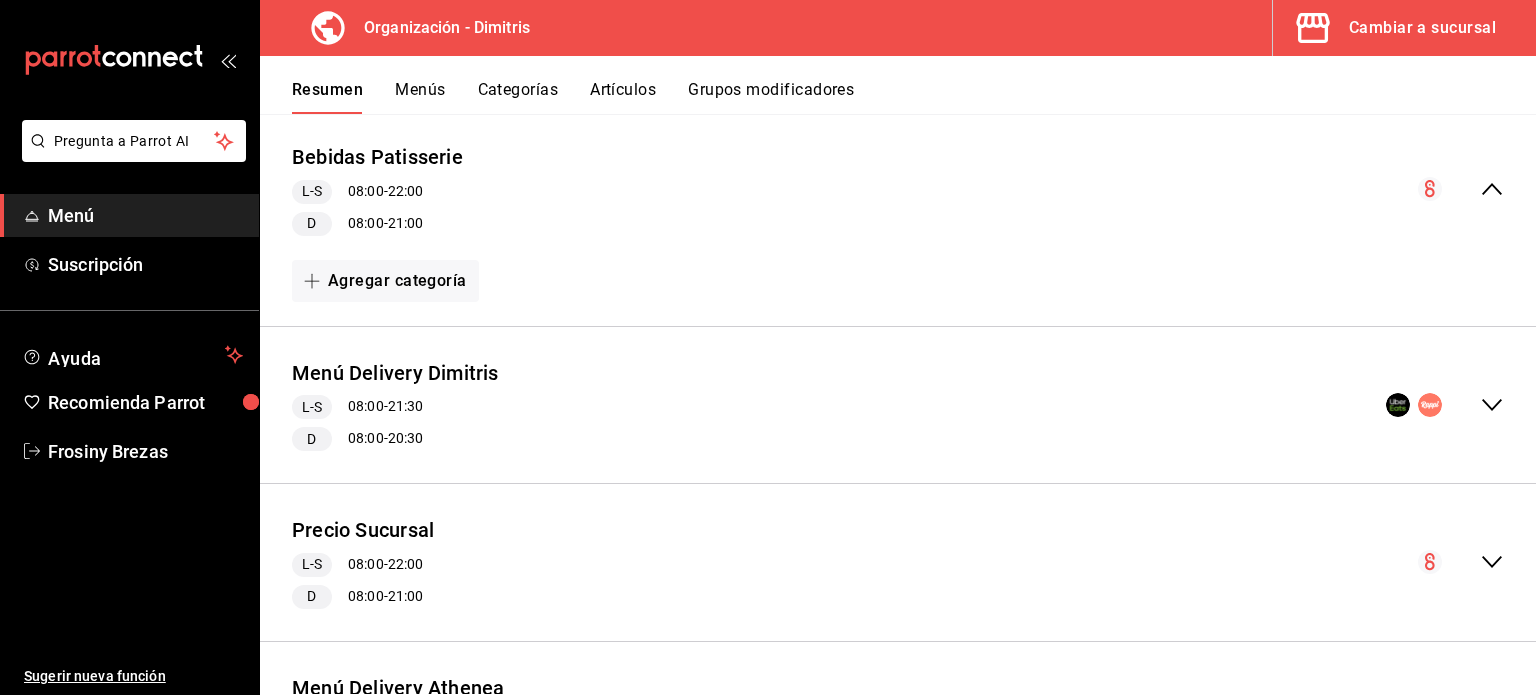 click 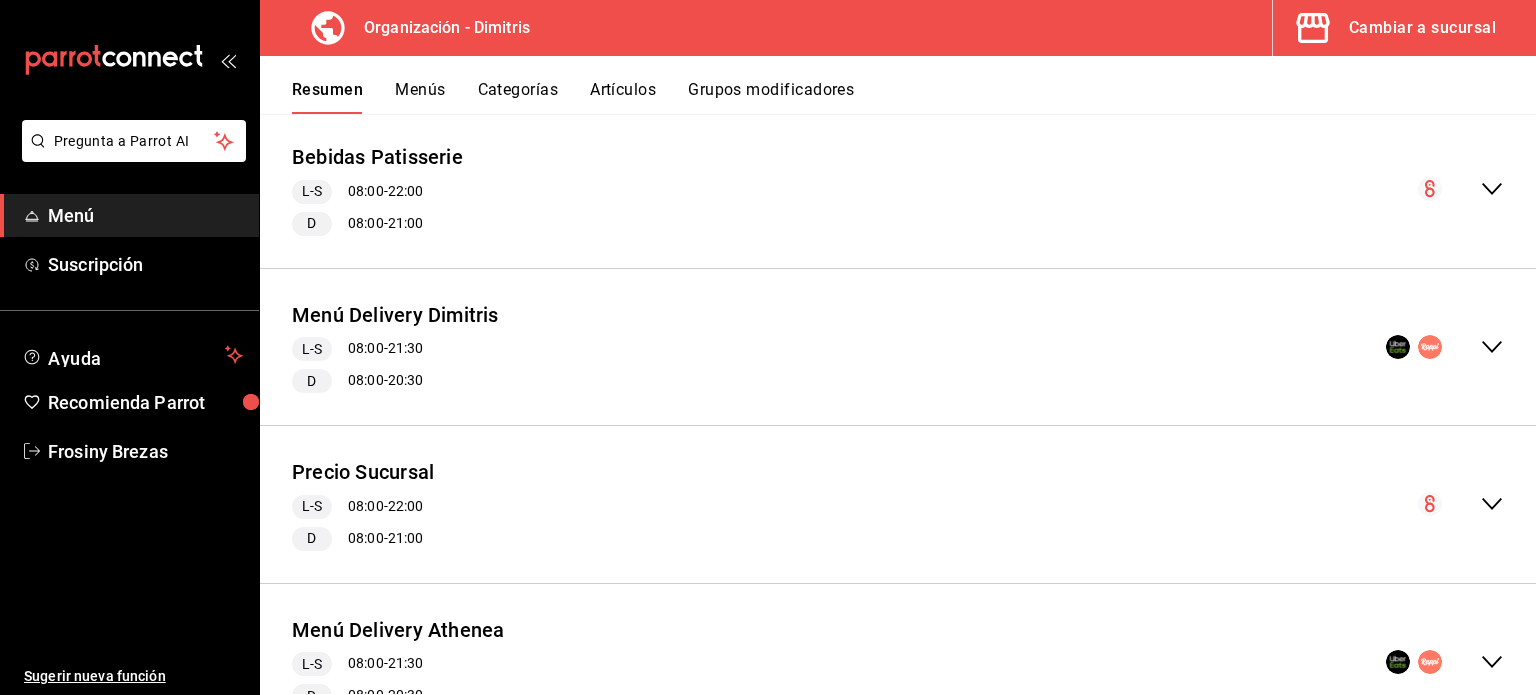 click 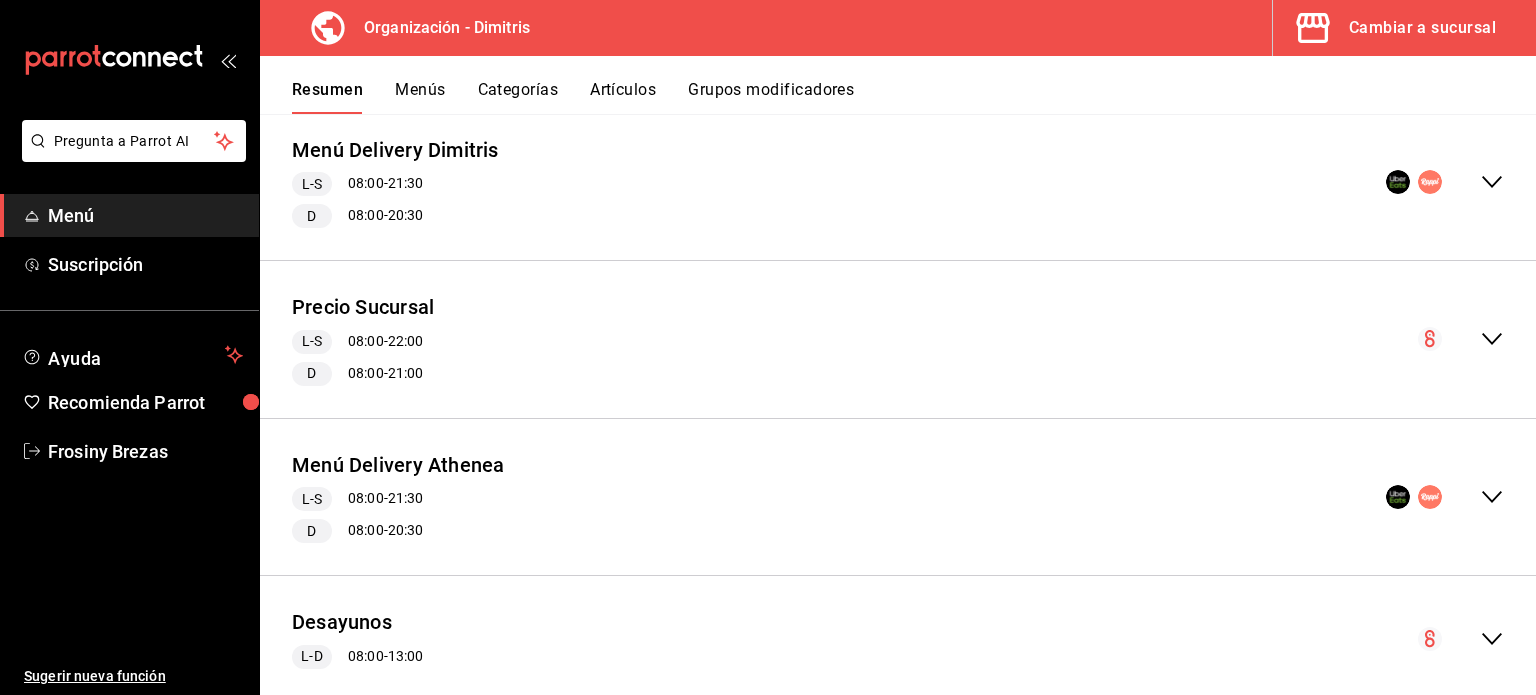 scroll, scrollTop: 445, scrollLeft: 0, axis: vertical 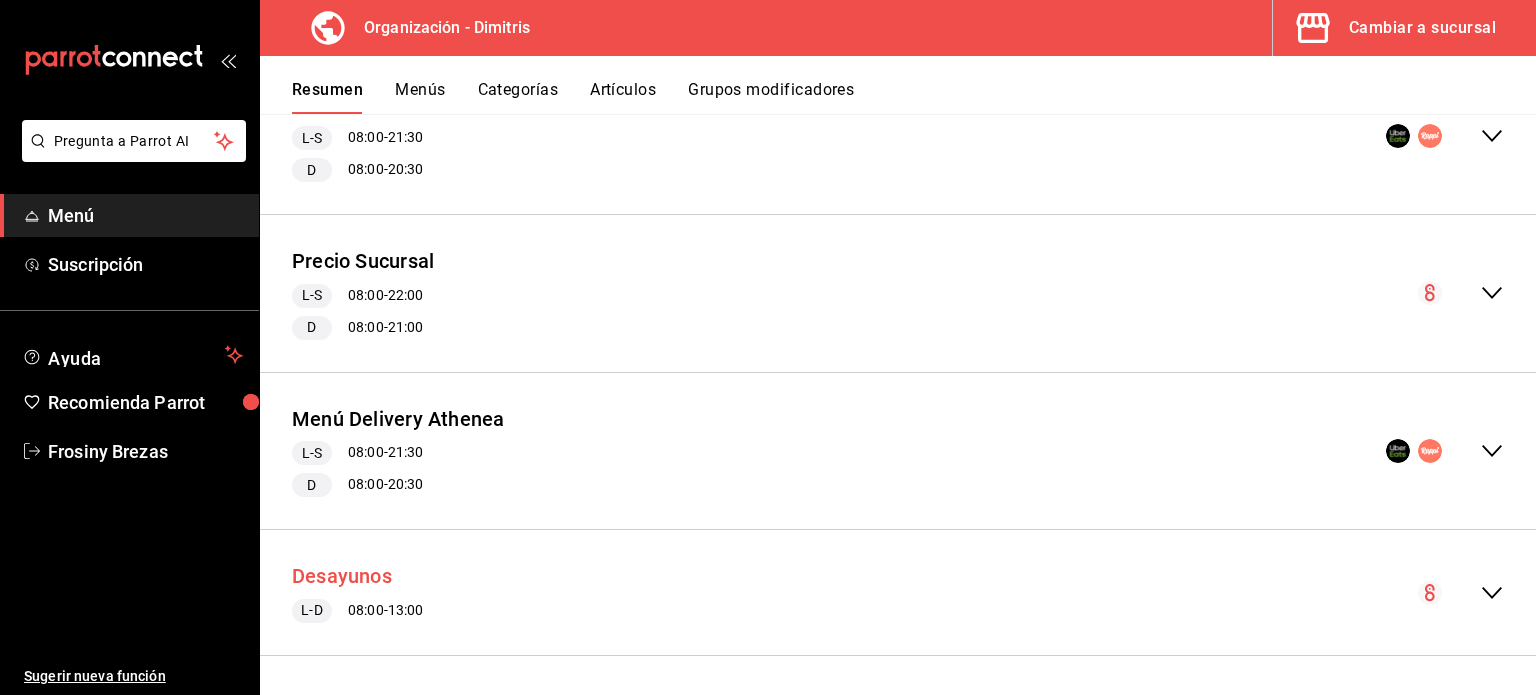 click on "Desayunos" at bounding box center (342, 576) 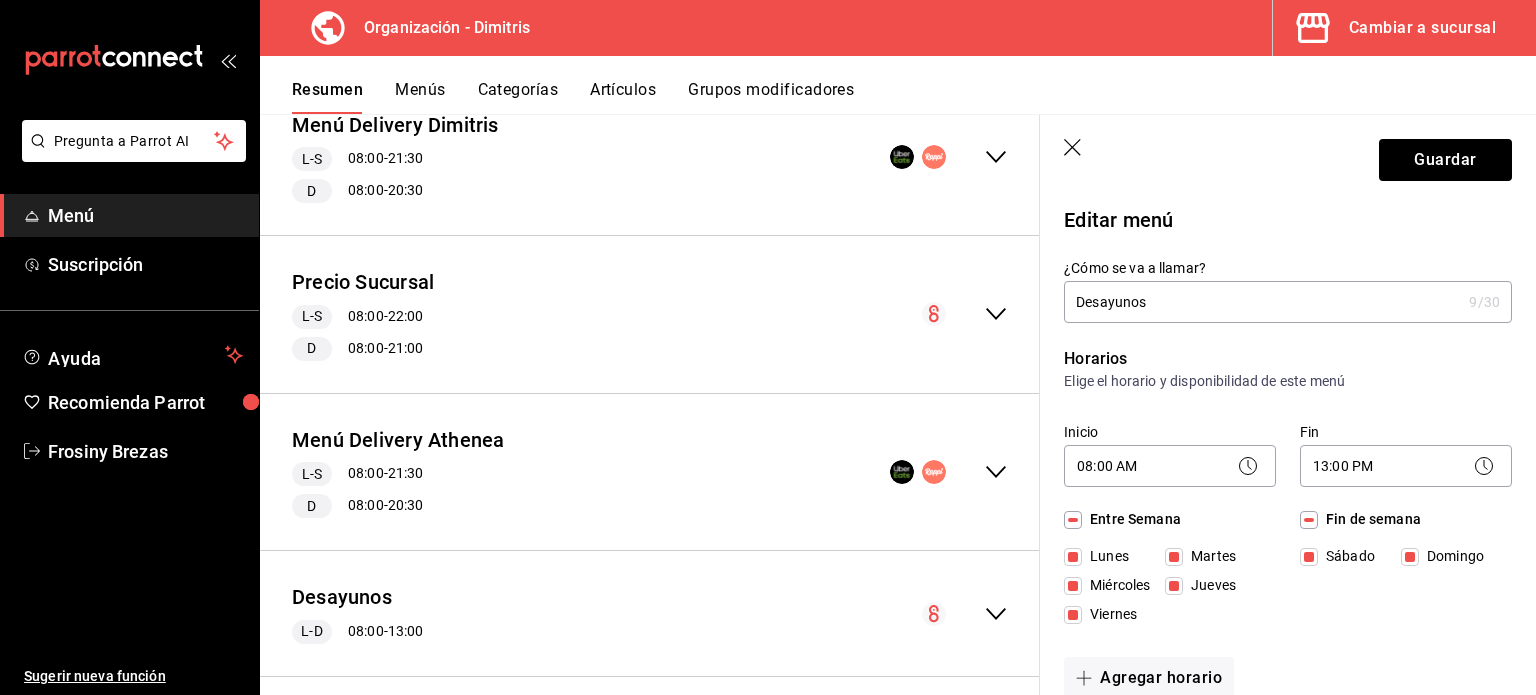 click on "Guardar" at bounding box center (1288, 156) 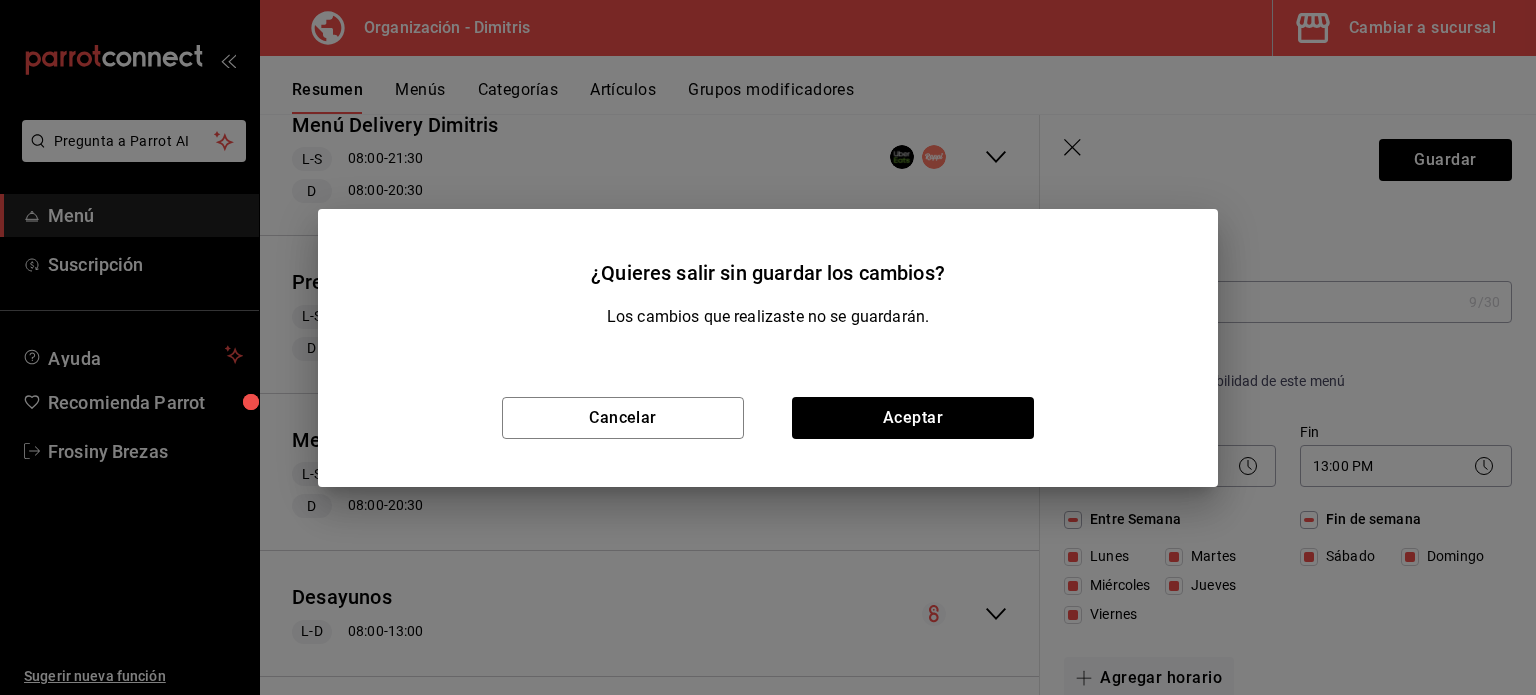 click on "Cancelar Aceptar" at bounding box center (768, 418) 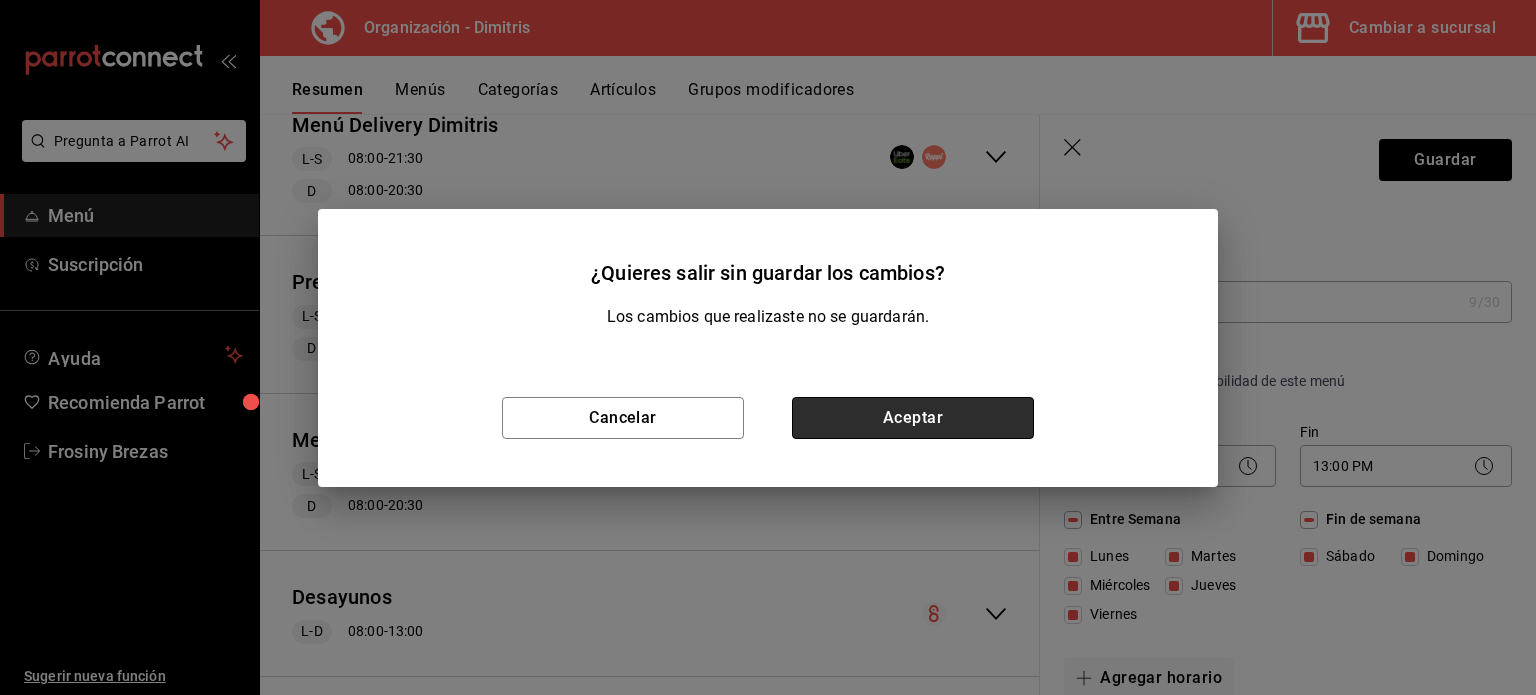 click on "Aceptar" at bounding box center (913, 418) 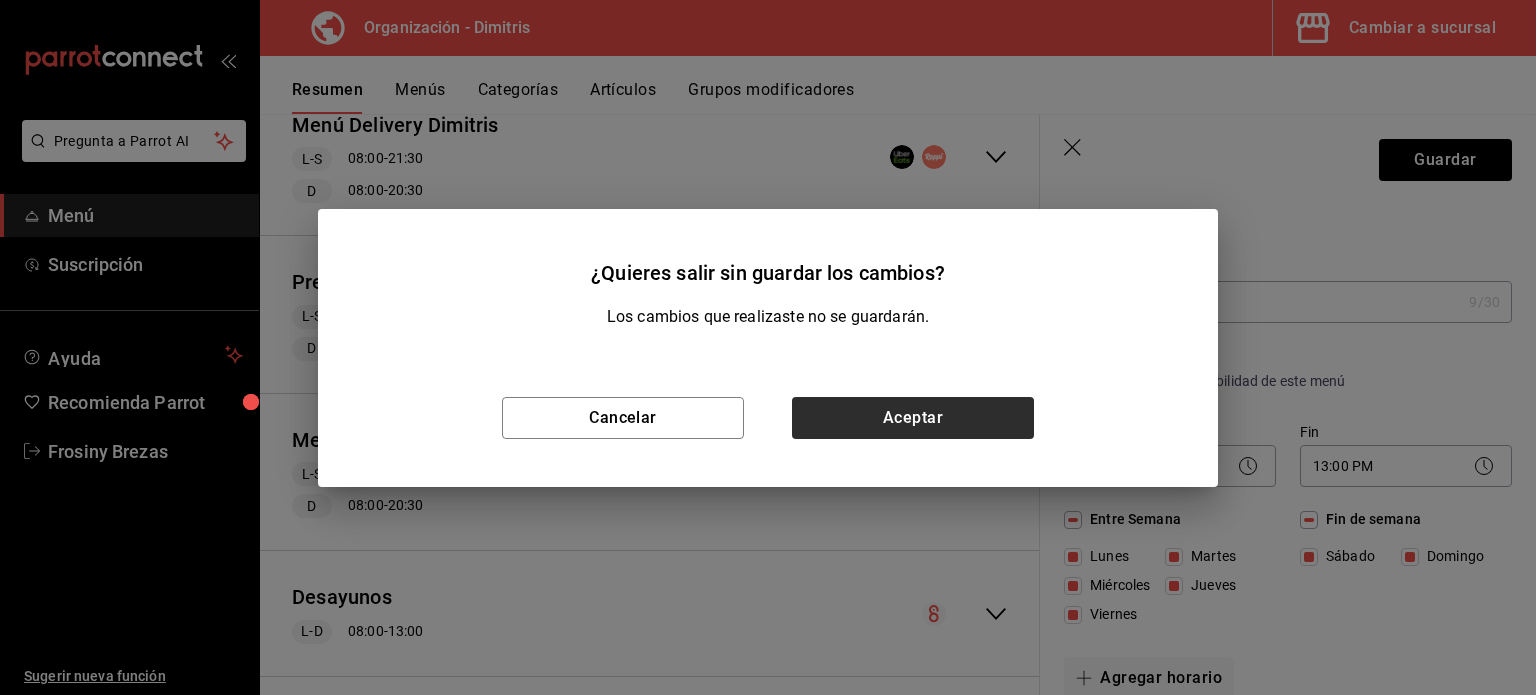 type 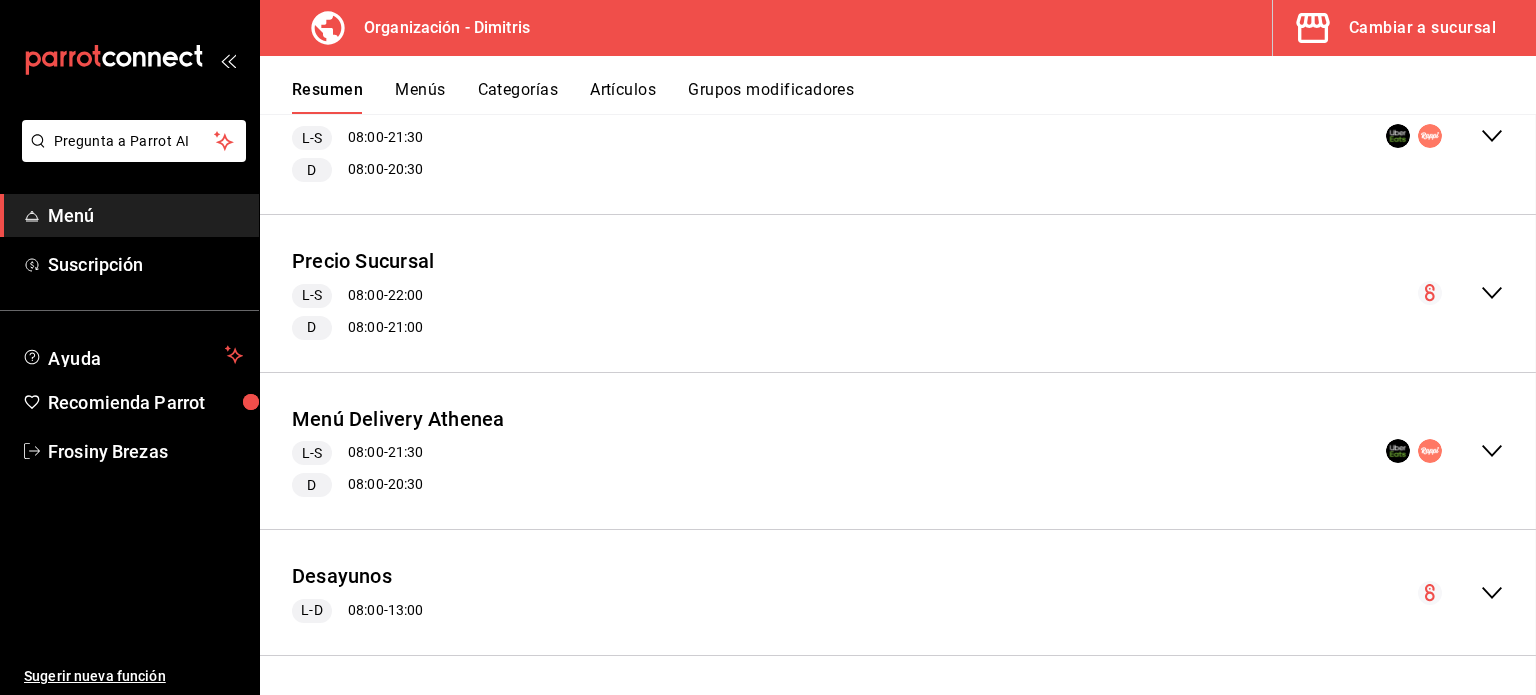 checkbox on "false" 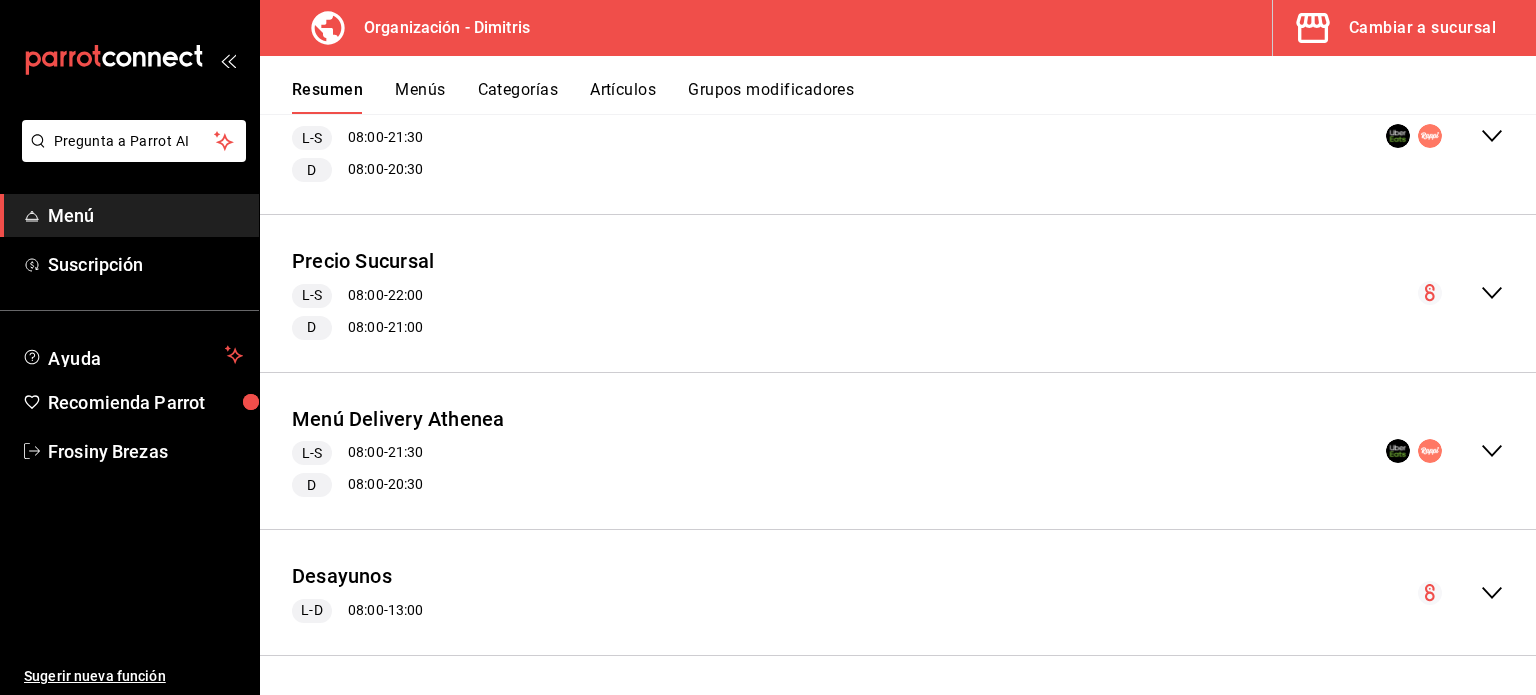 click 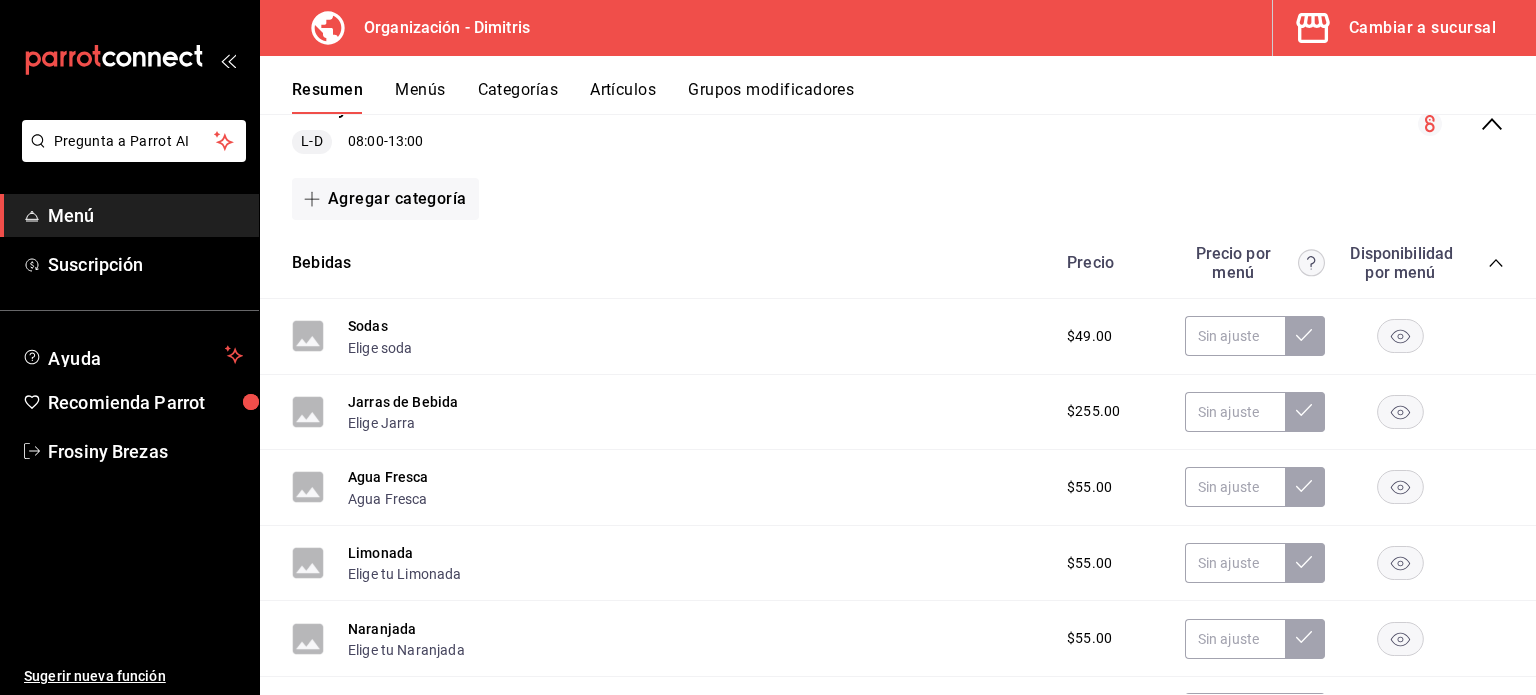 scroll, scrollTop: 918, scrollLeft: 0, axis: vertical 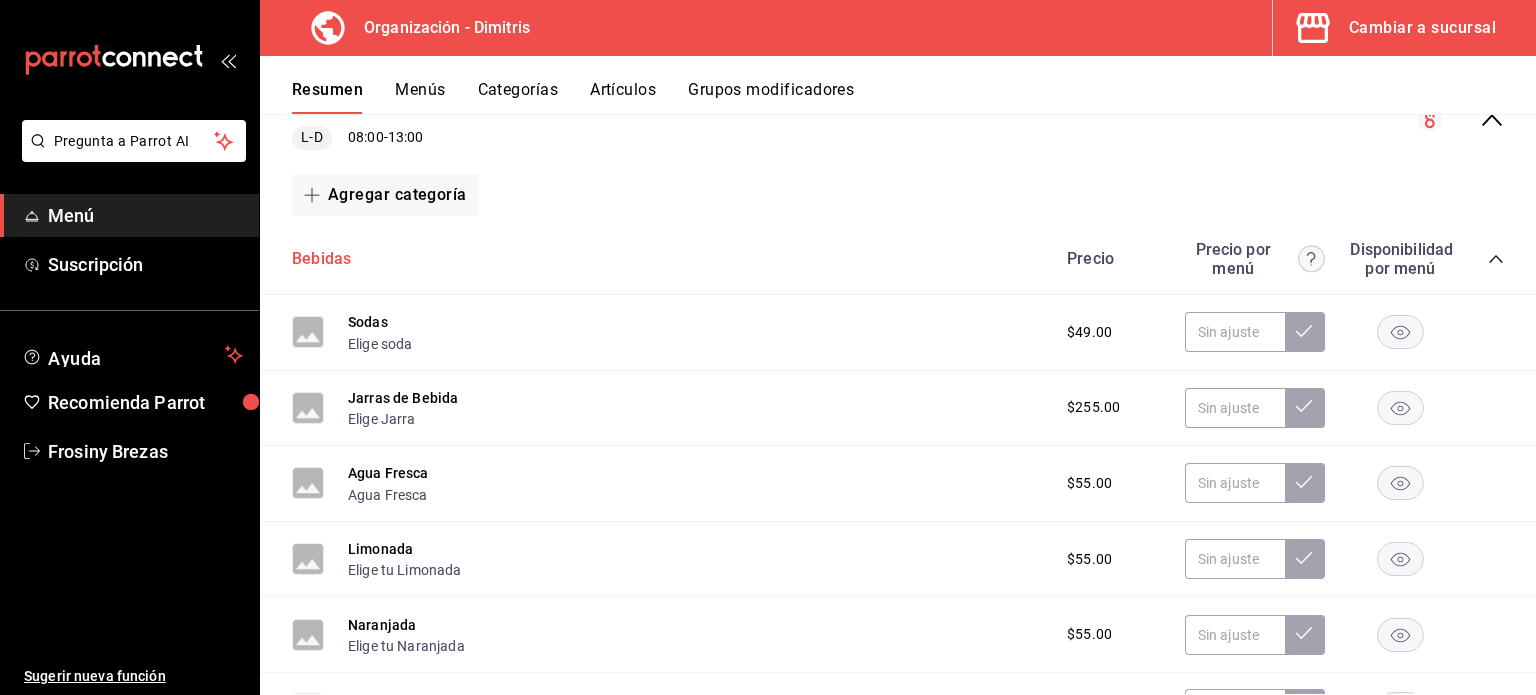 click on "Bebidas" at bounding box center [321, 259] 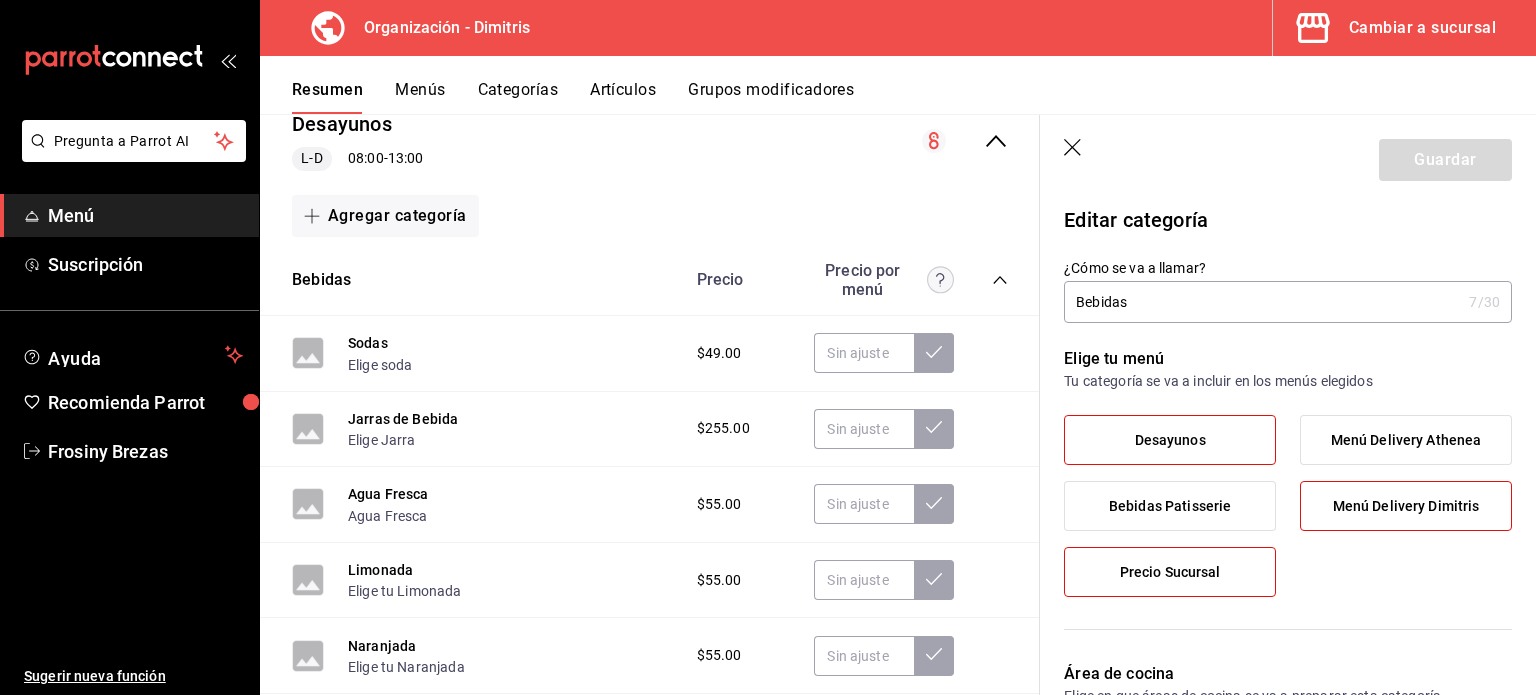 click on "Desayunos" at bounding box center [1170, 440] 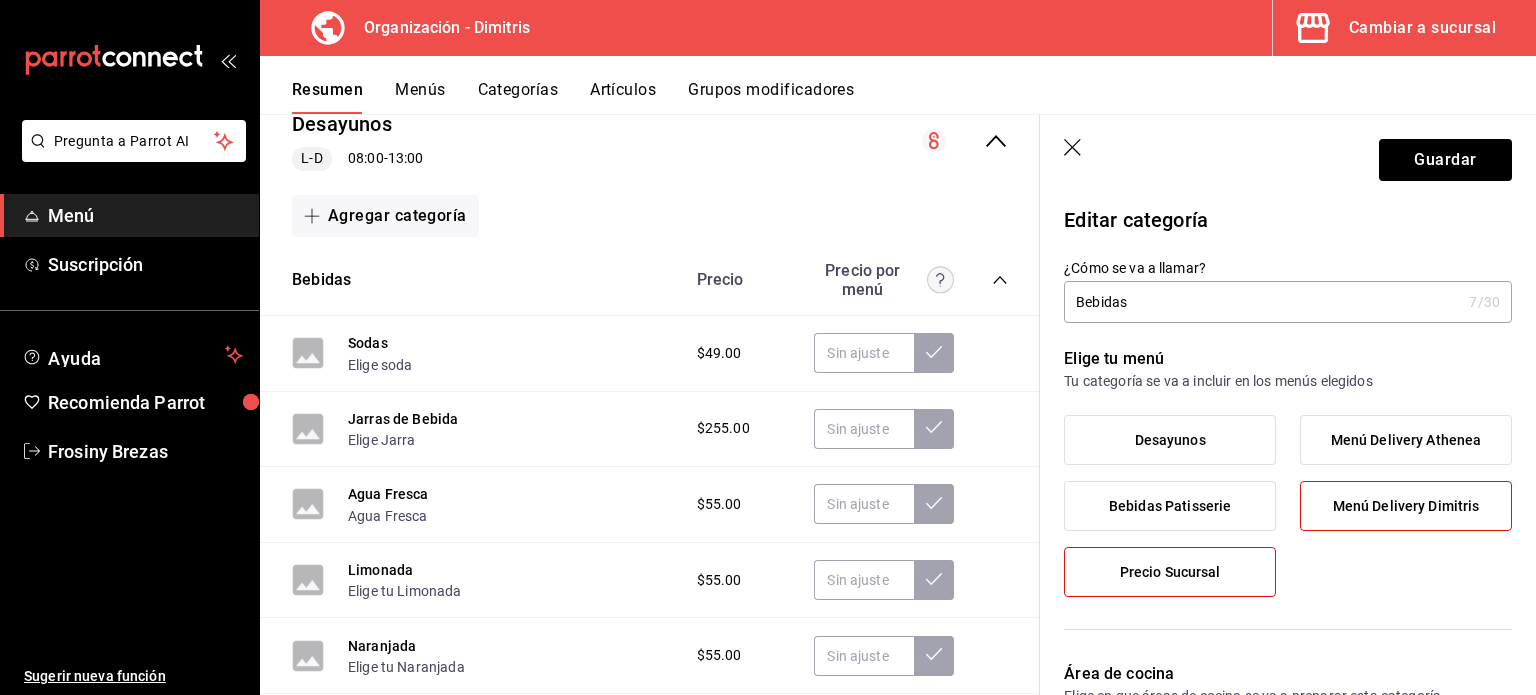 click on "Menú Delivery Dimitris" at bounding box center [1406, 506] 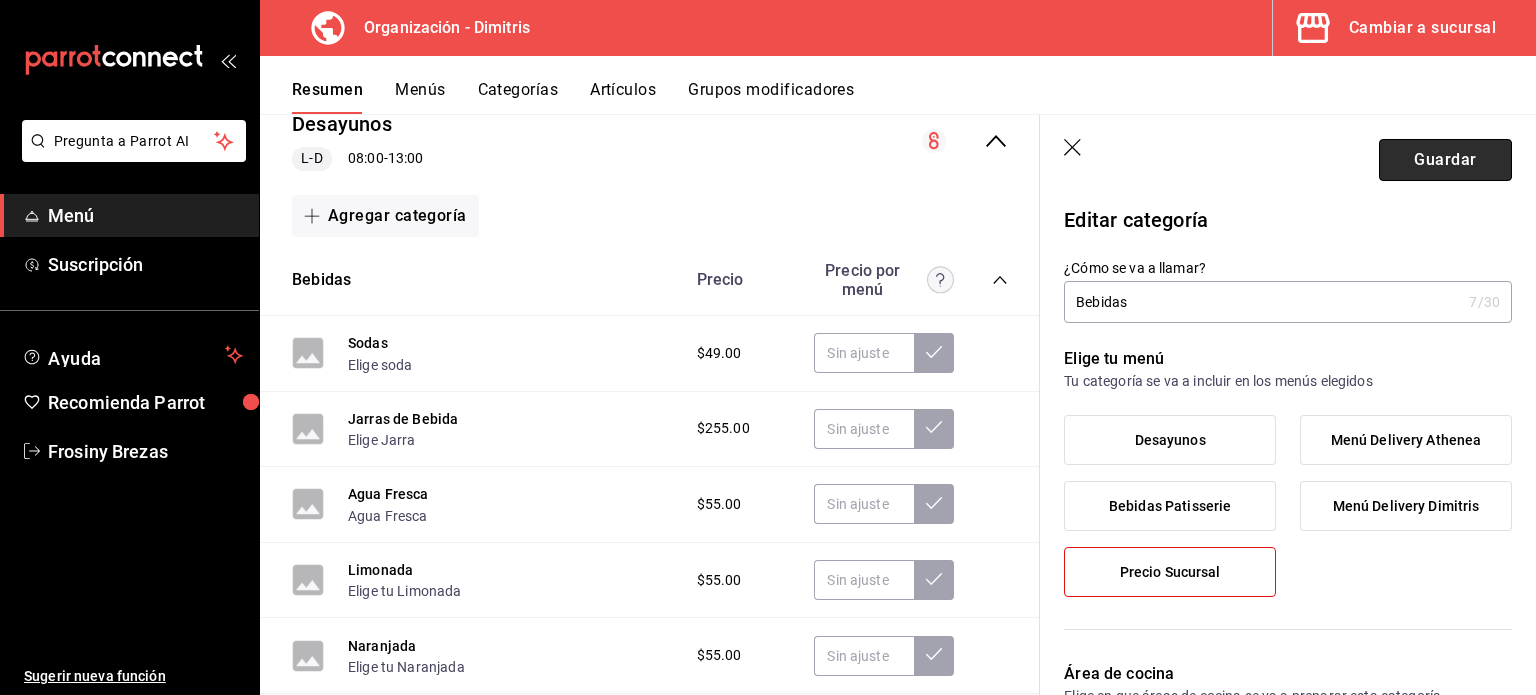 click on "Guardar" at bounding box center [1445, 160] 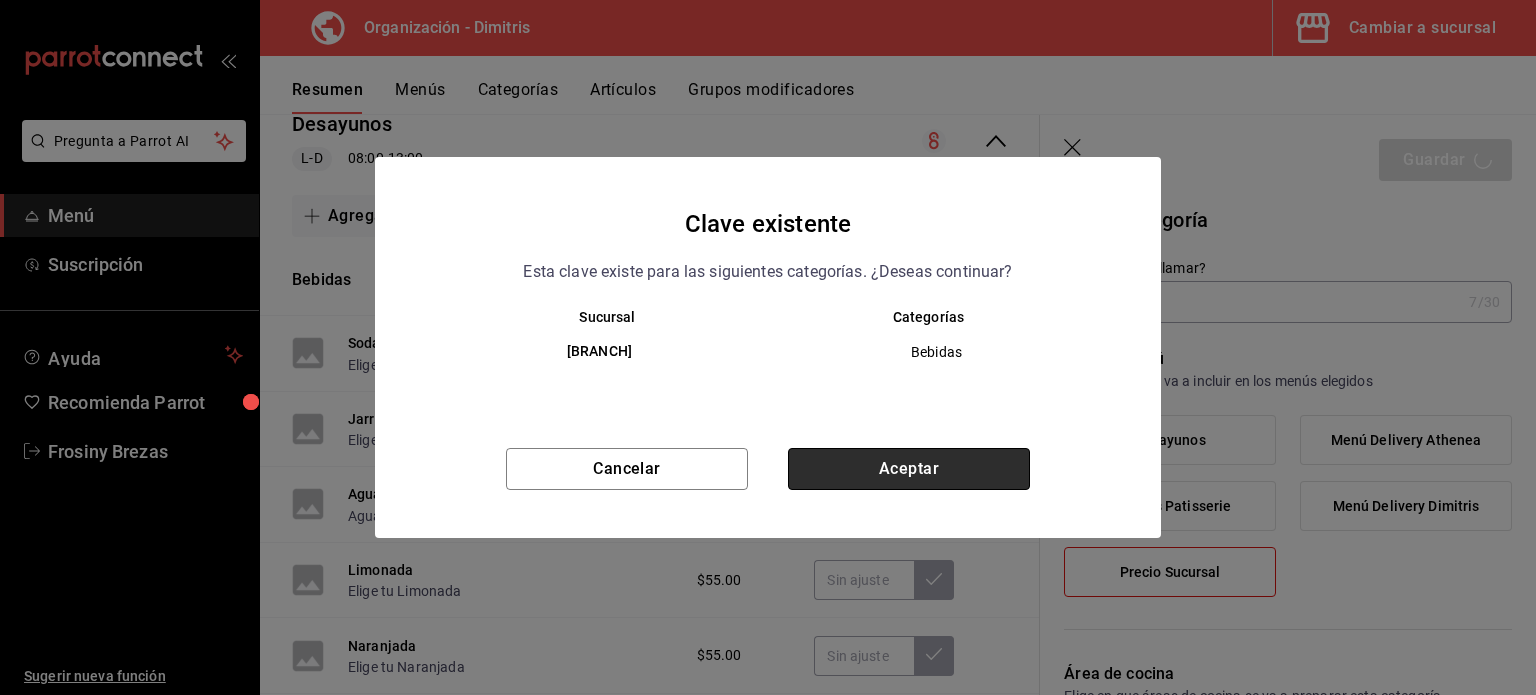 click on "Aceptar" at bounding box center (909, 469) 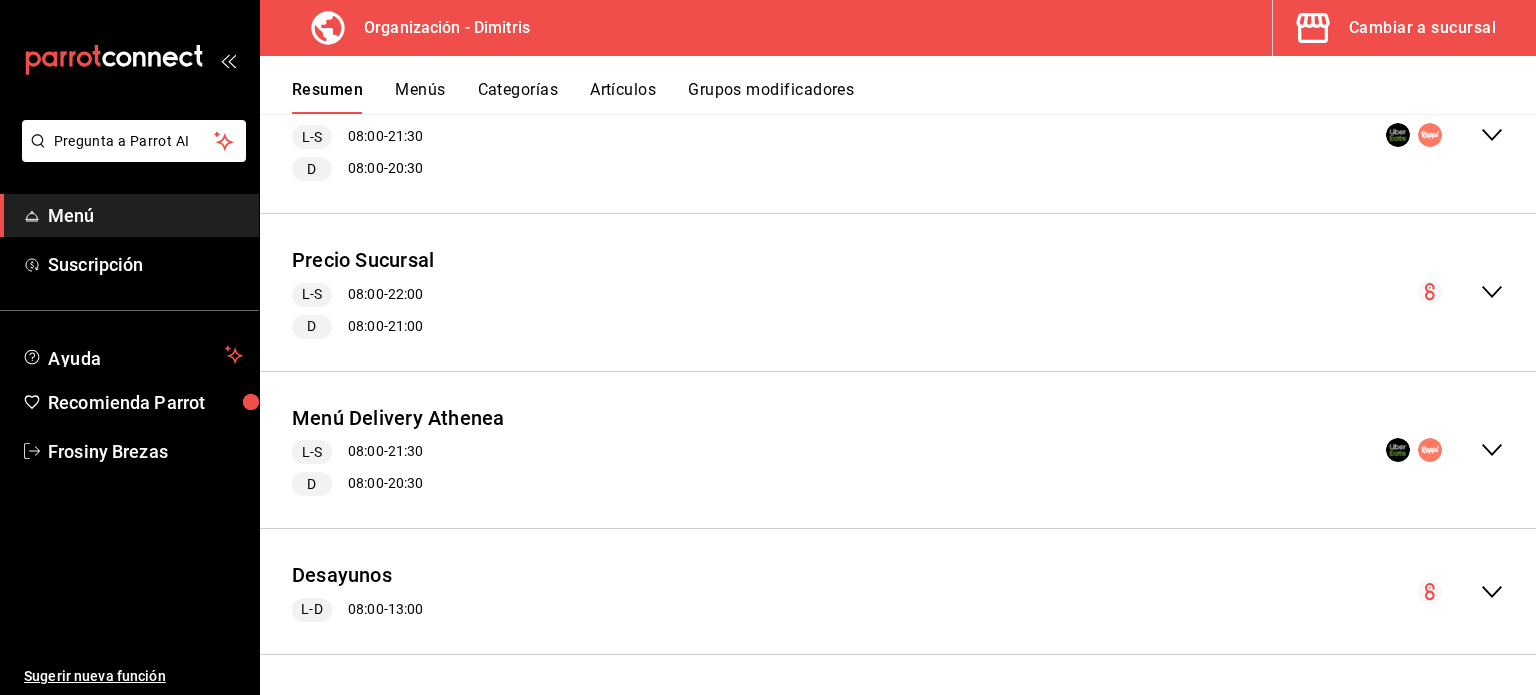 scroll, scrollTop: 445, scrollLeft: 0, axis: vertical 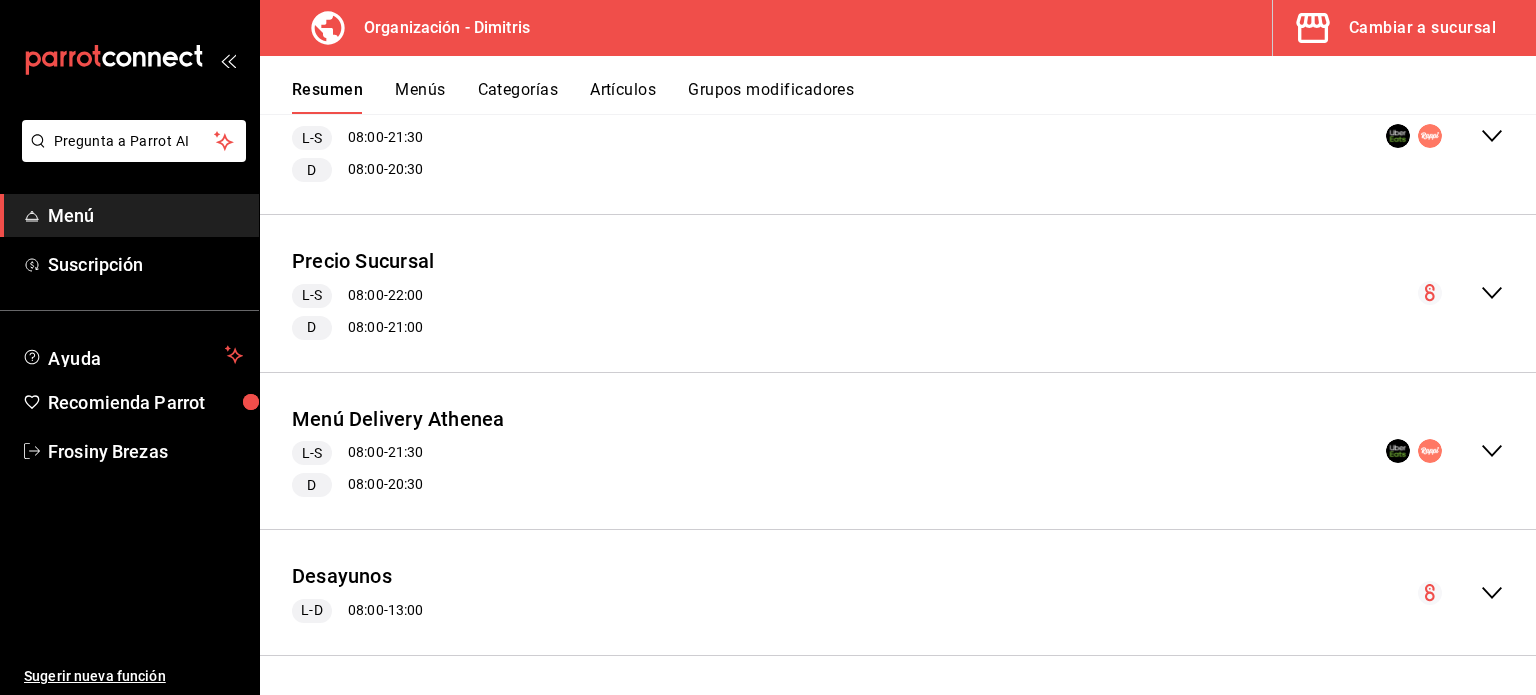 click on "Desayunos L-D 08:00  -  13:00" at bounding box center [898, 592] 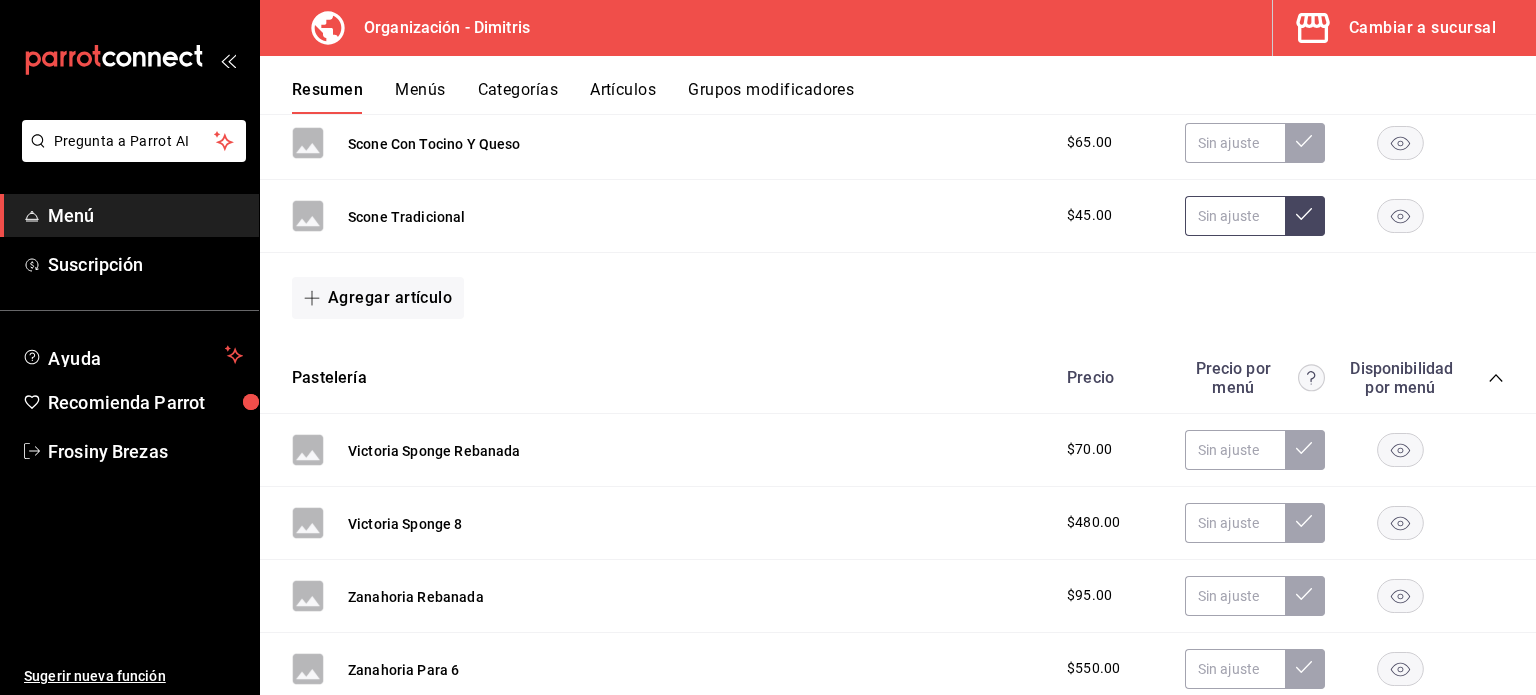 scroll, scrollTop: 2238, scrollLeft: 0, axis: vertical 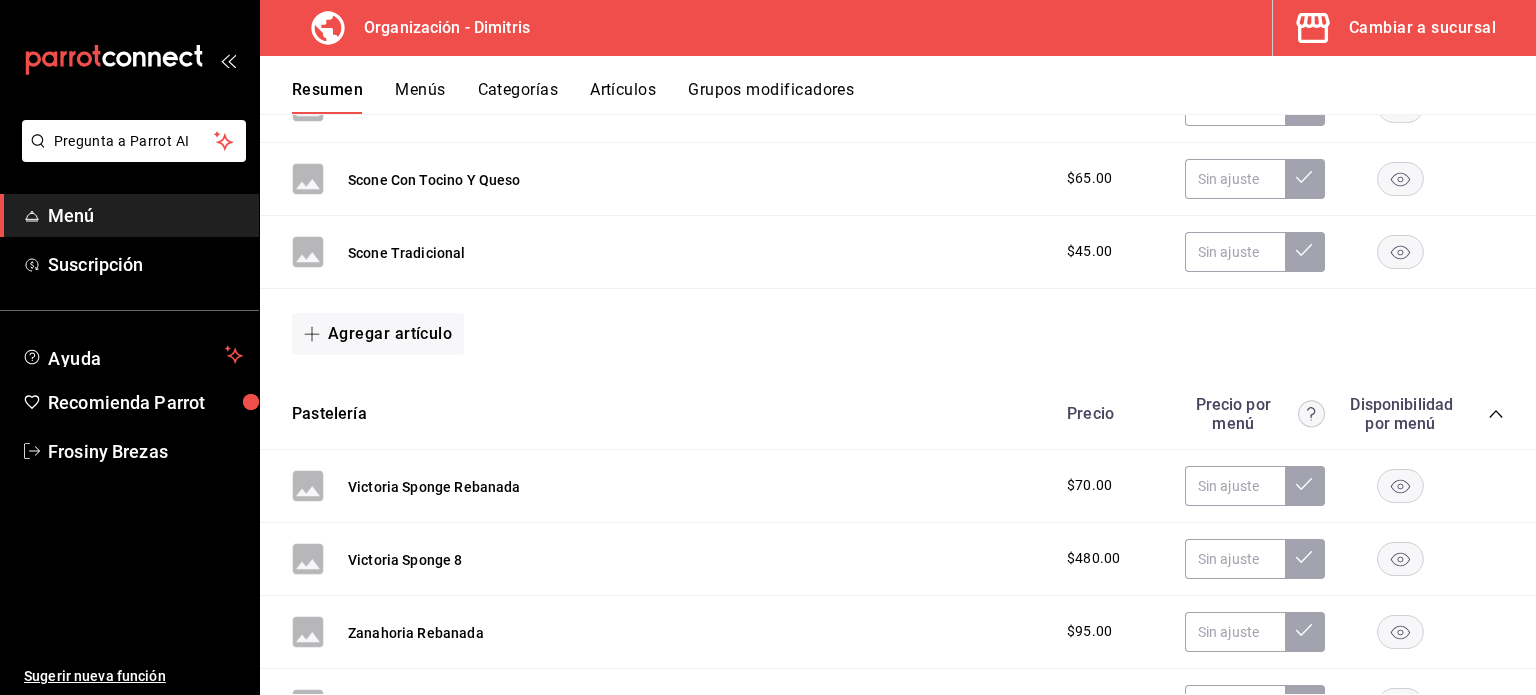 click 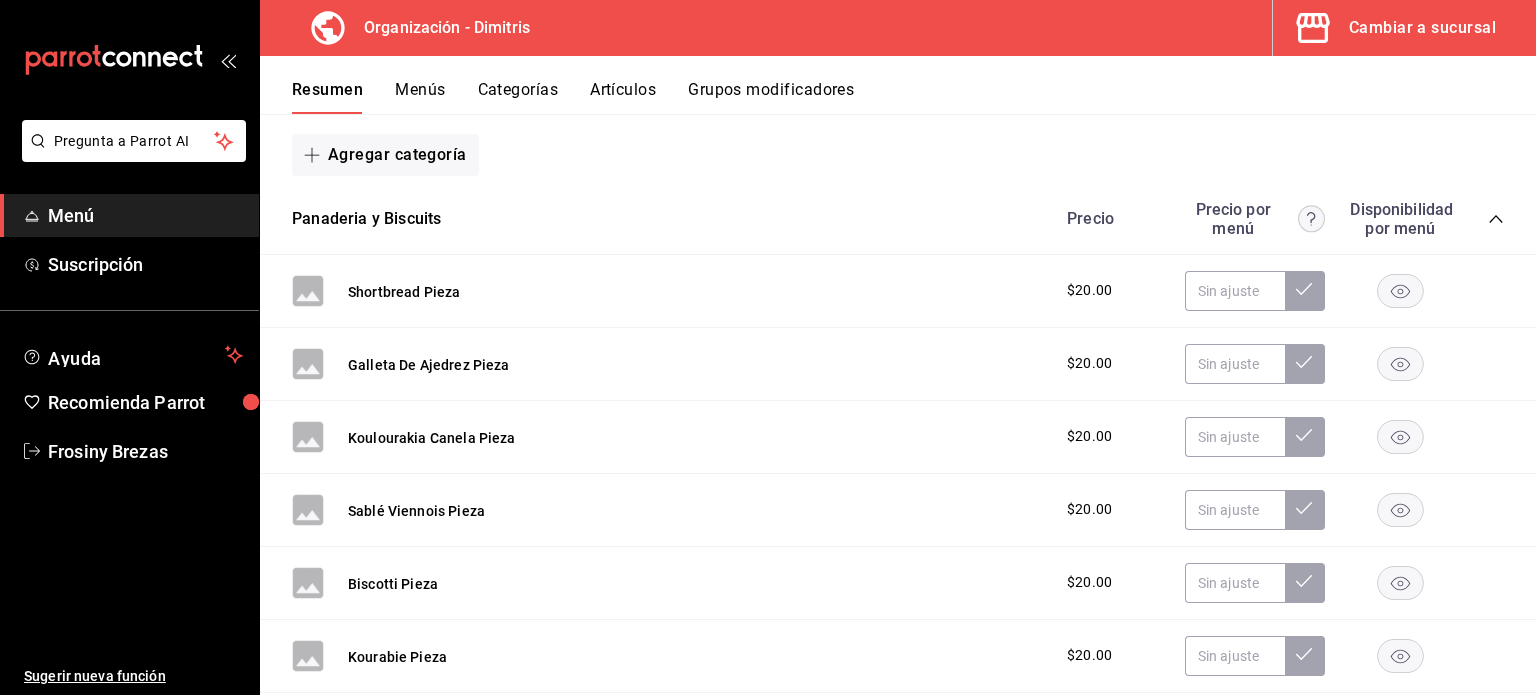 scroll, scrollTop: 877, scrollLeft: 0, axis: vertical 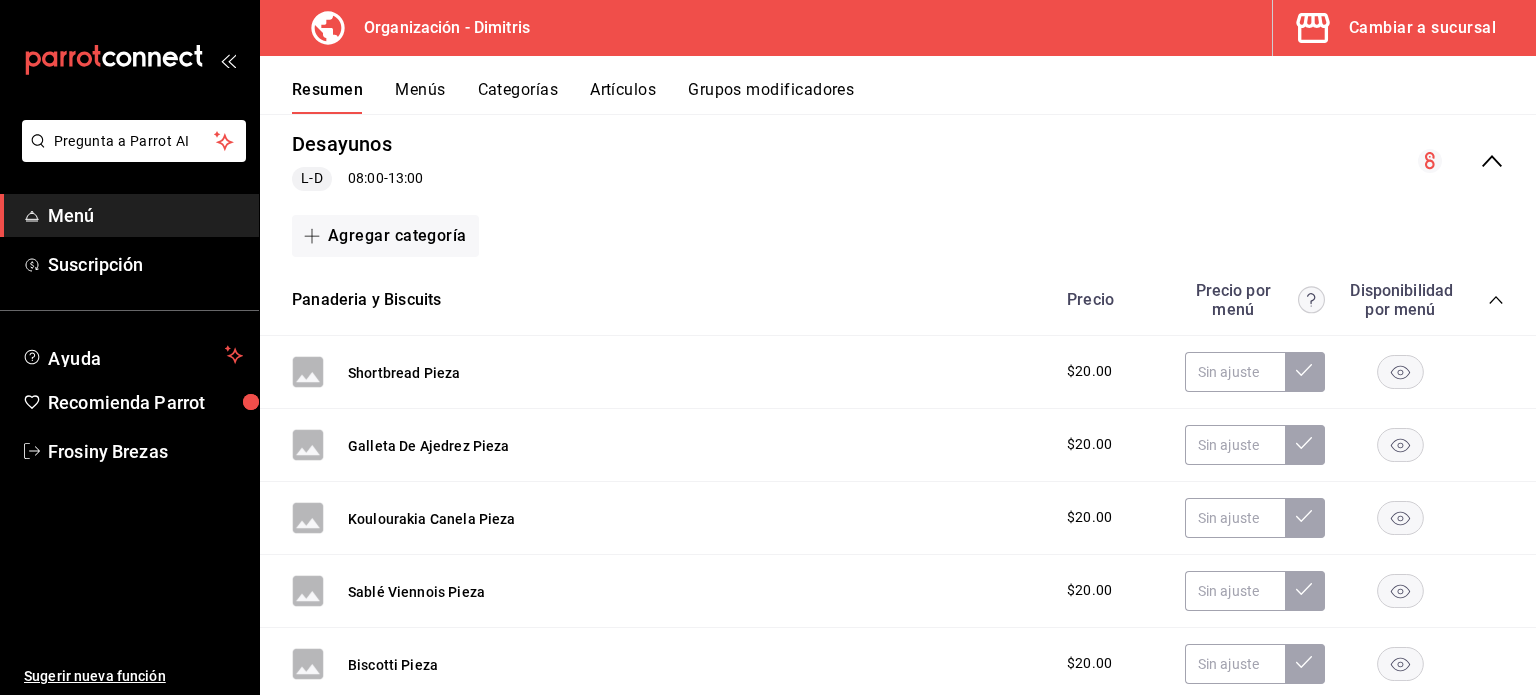 click 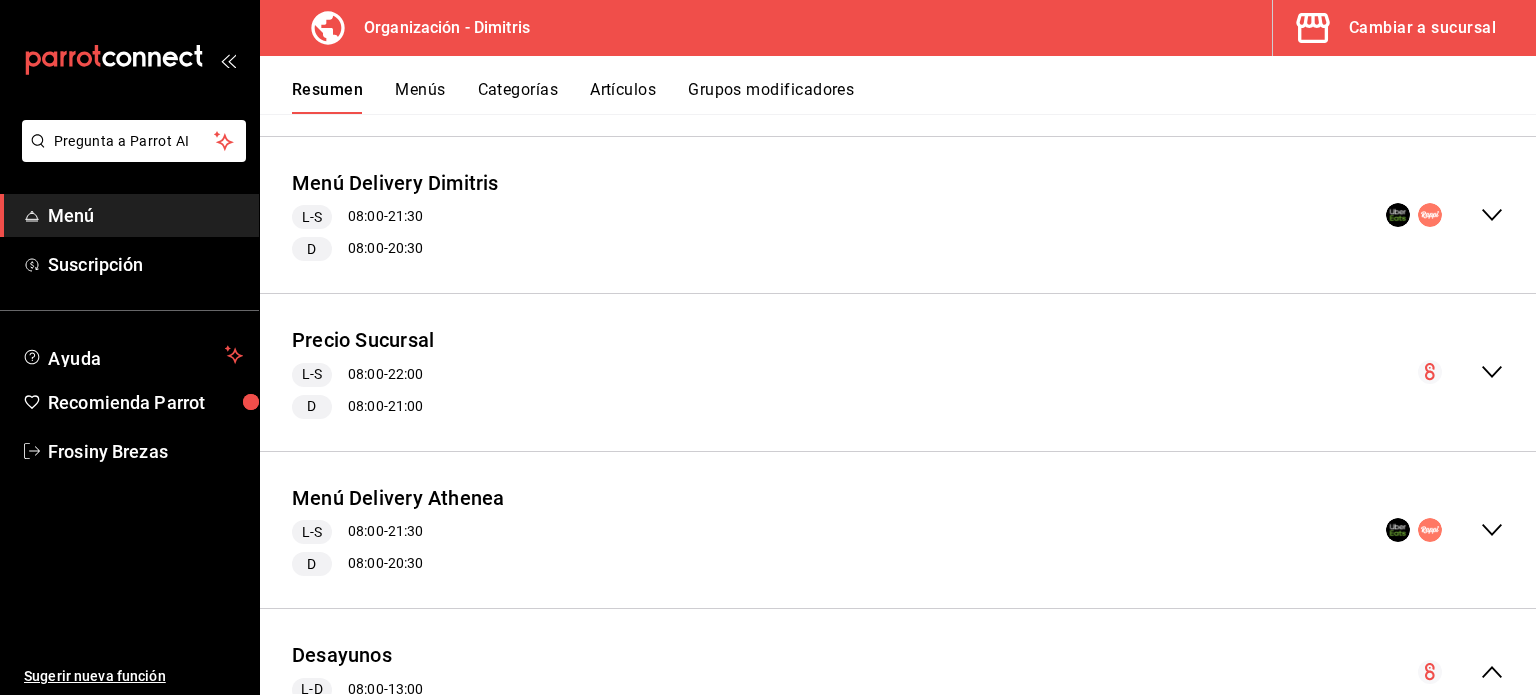 scroll, scrollTop: 365, scrollLeft: 0, axis: vertical 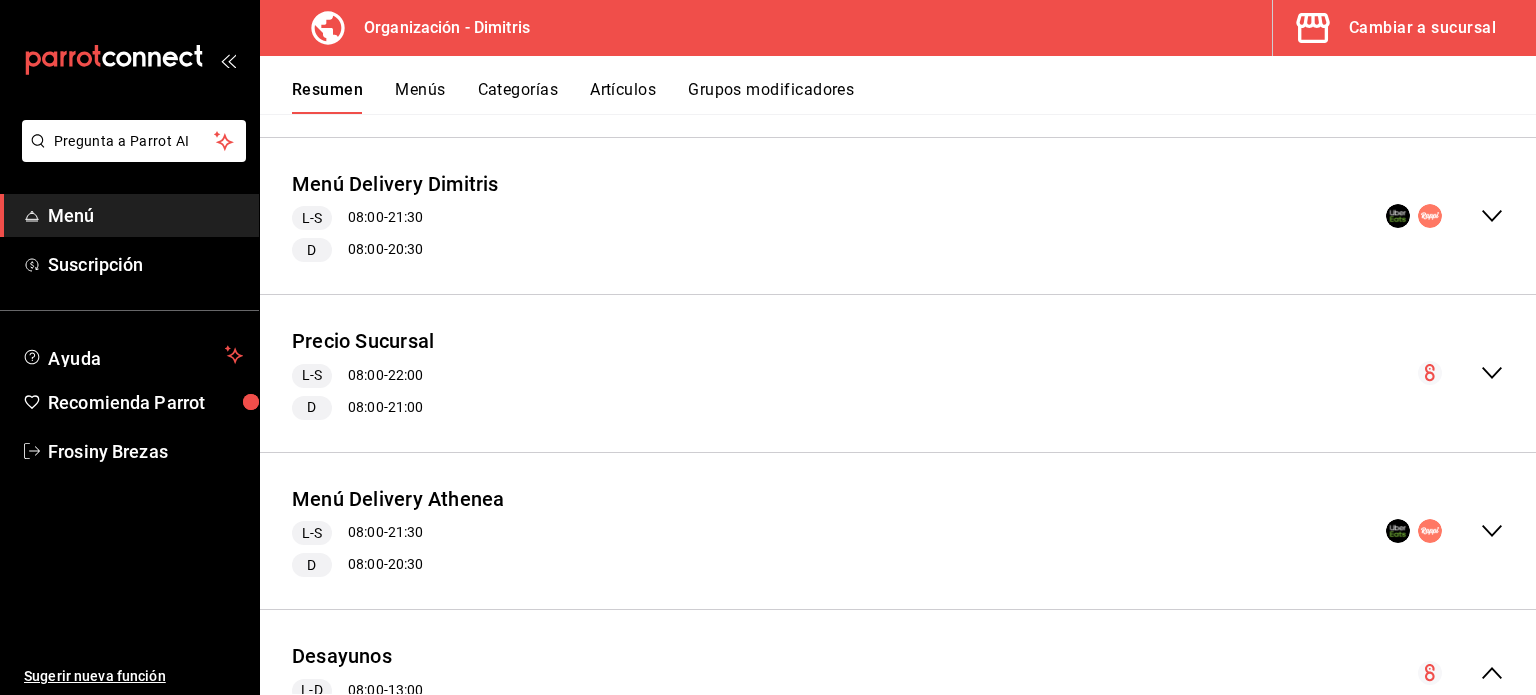 click 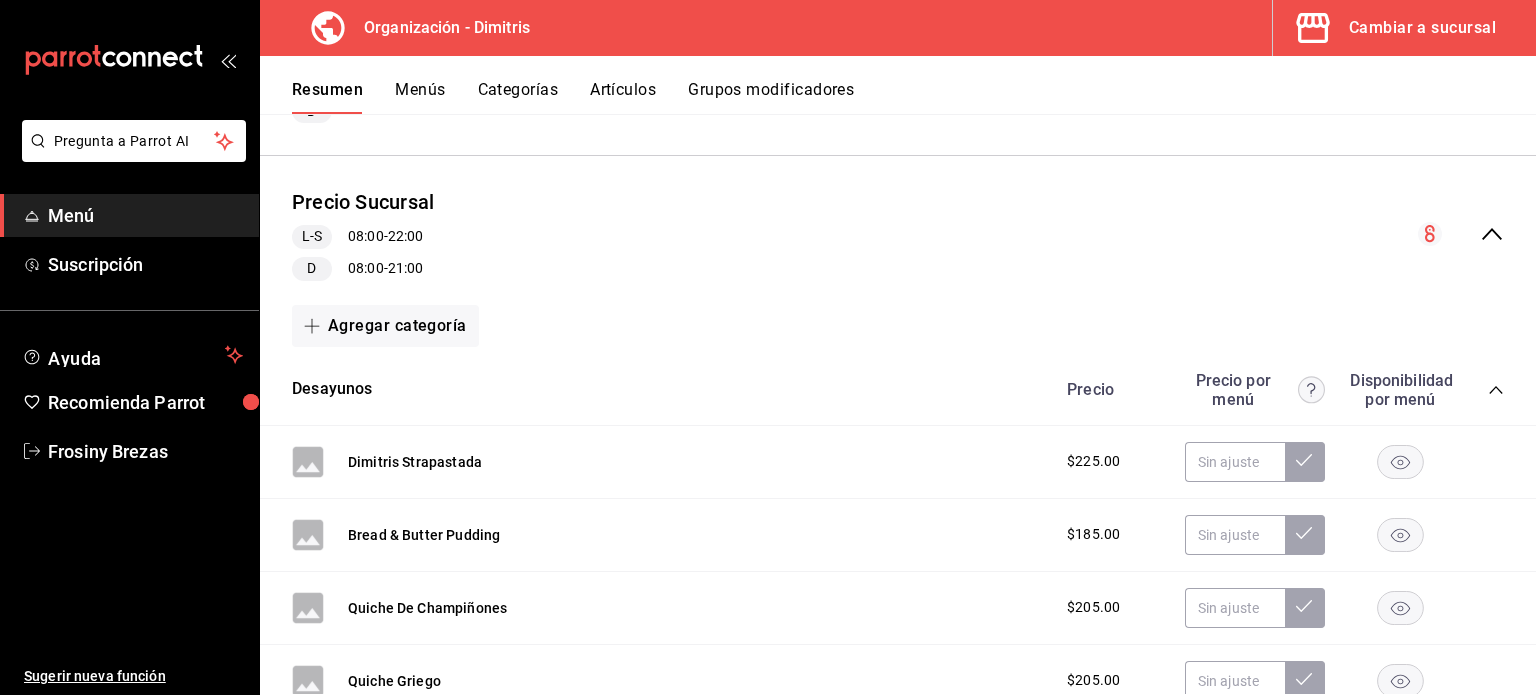 scroll, scrollTop: 505, scrollLeft: 0, axis: vertical 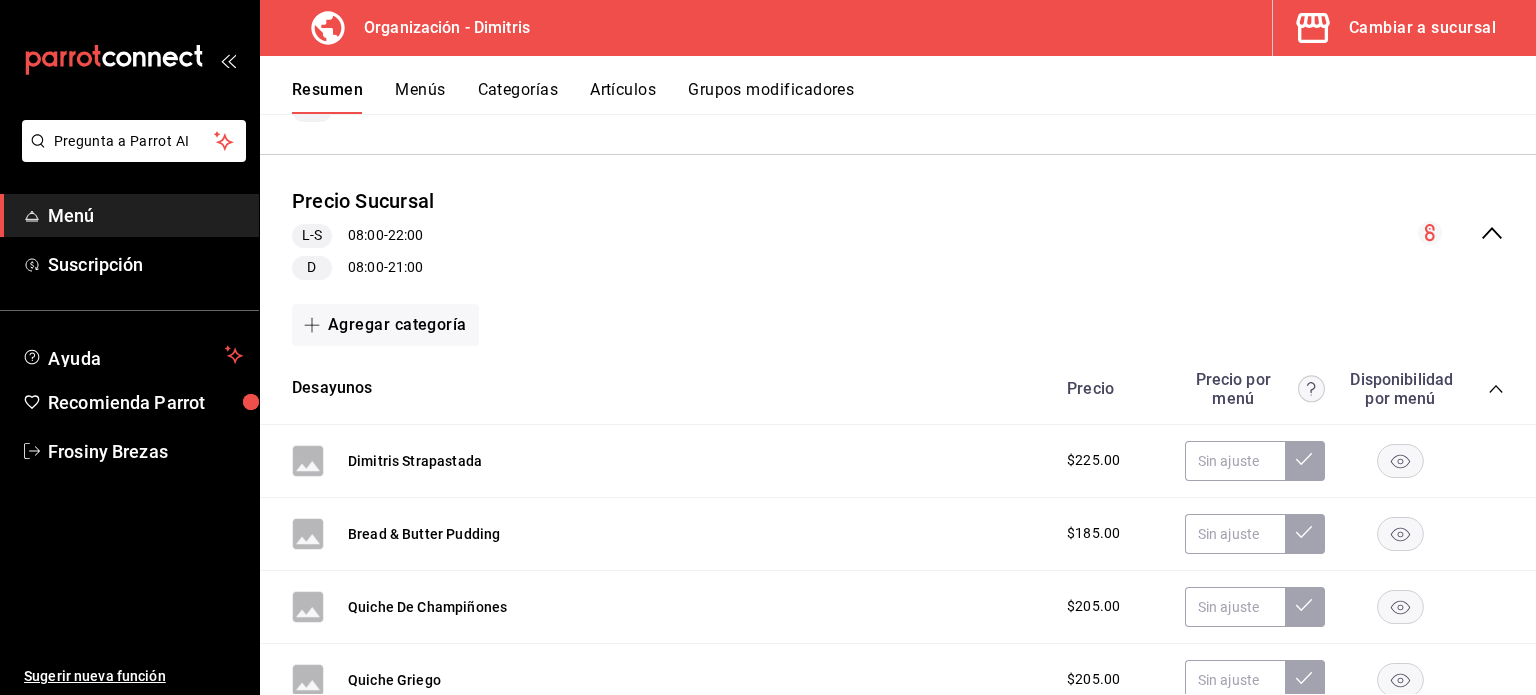 click 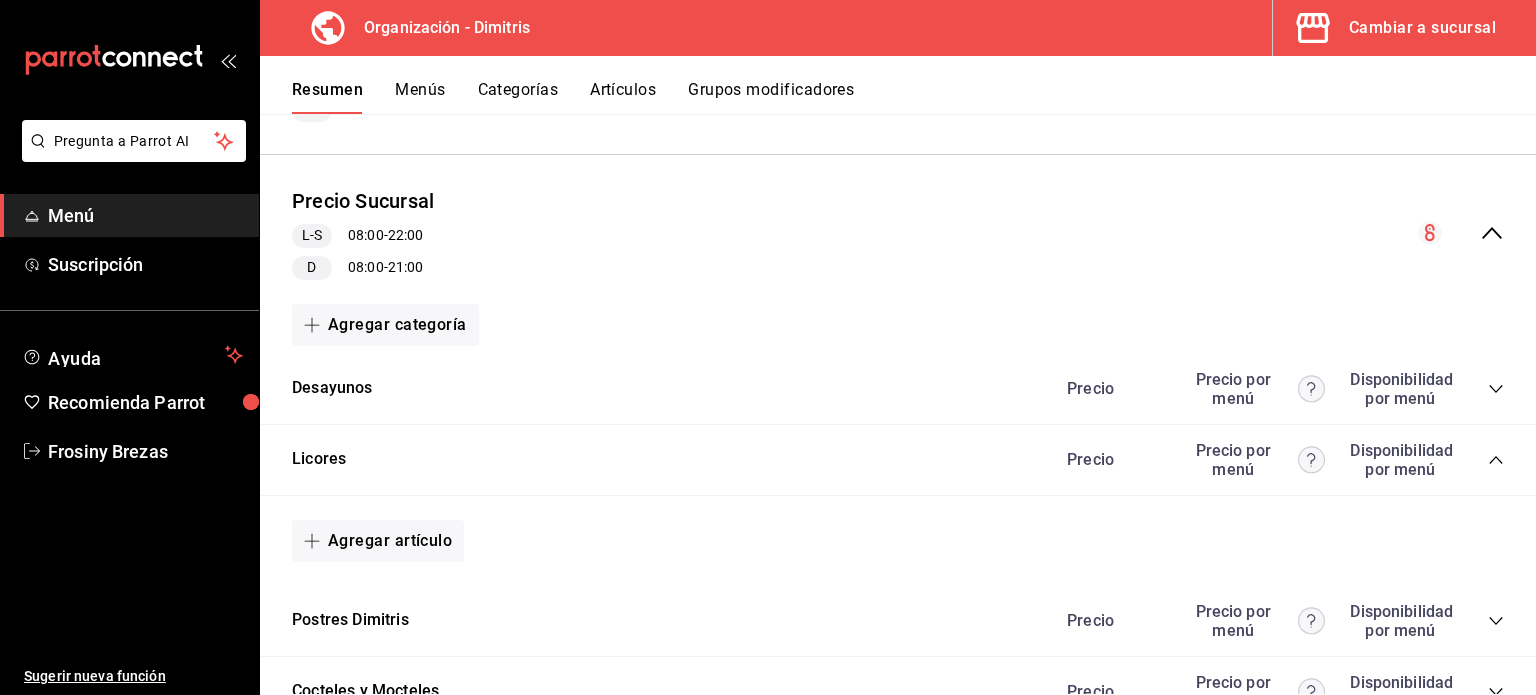 click 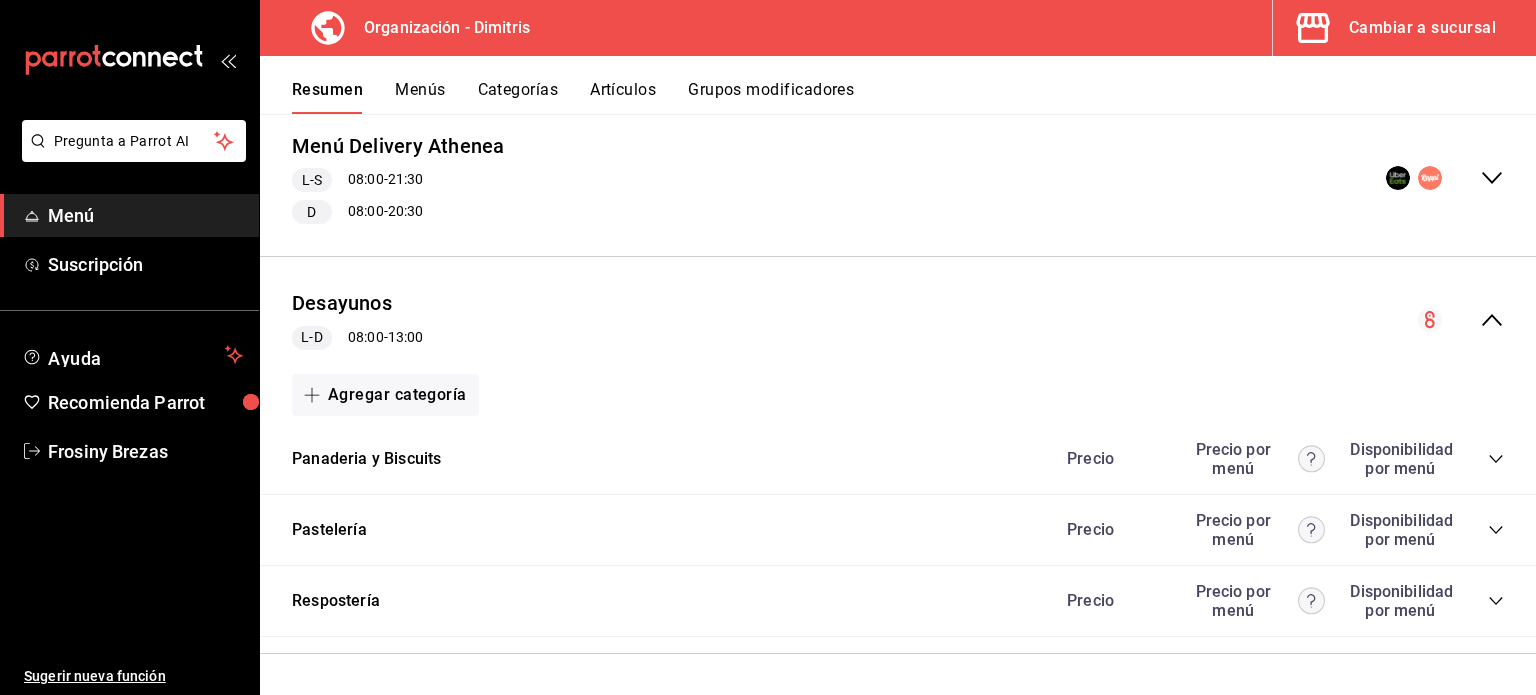 scroll, scrollTop: 2128, scrollLeft: 0, axis: vertical 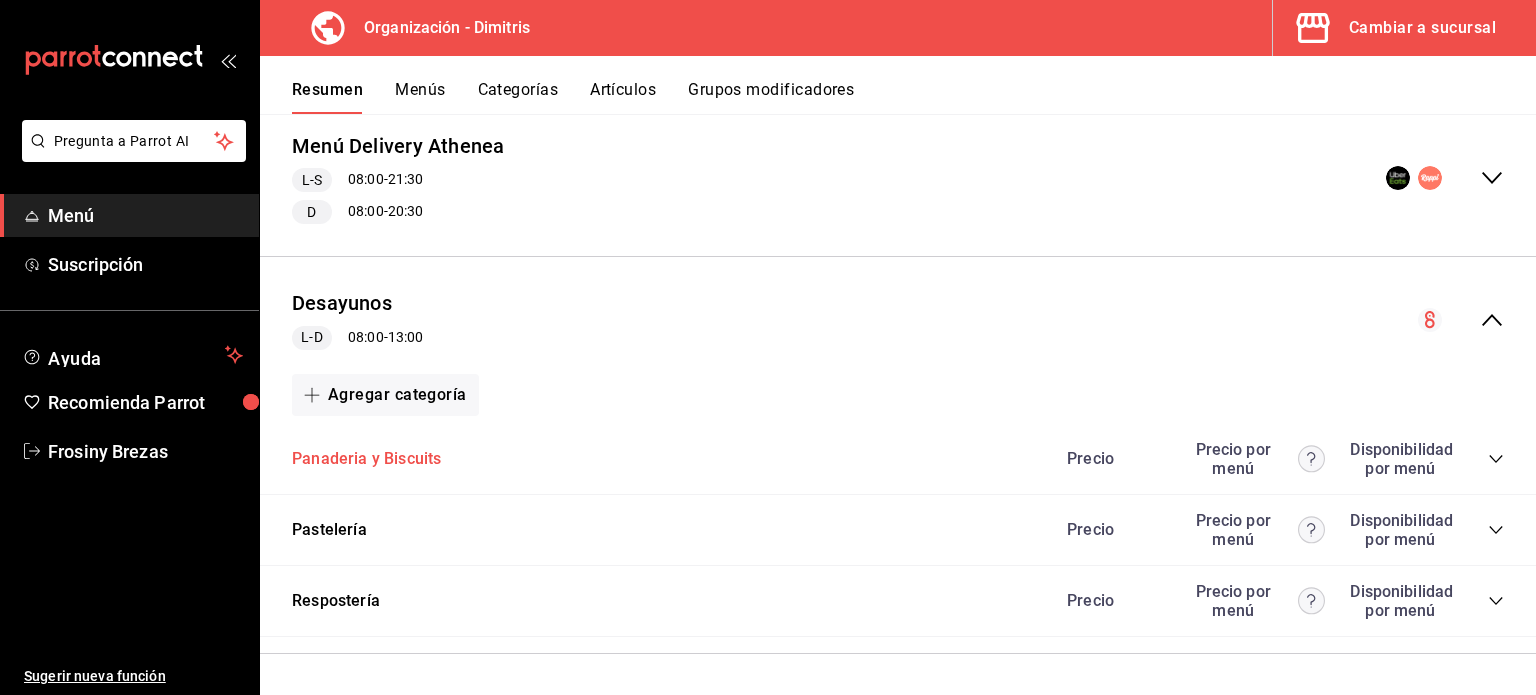 click on "Panaderia y Biscuits" at bounding box center (366, 459) 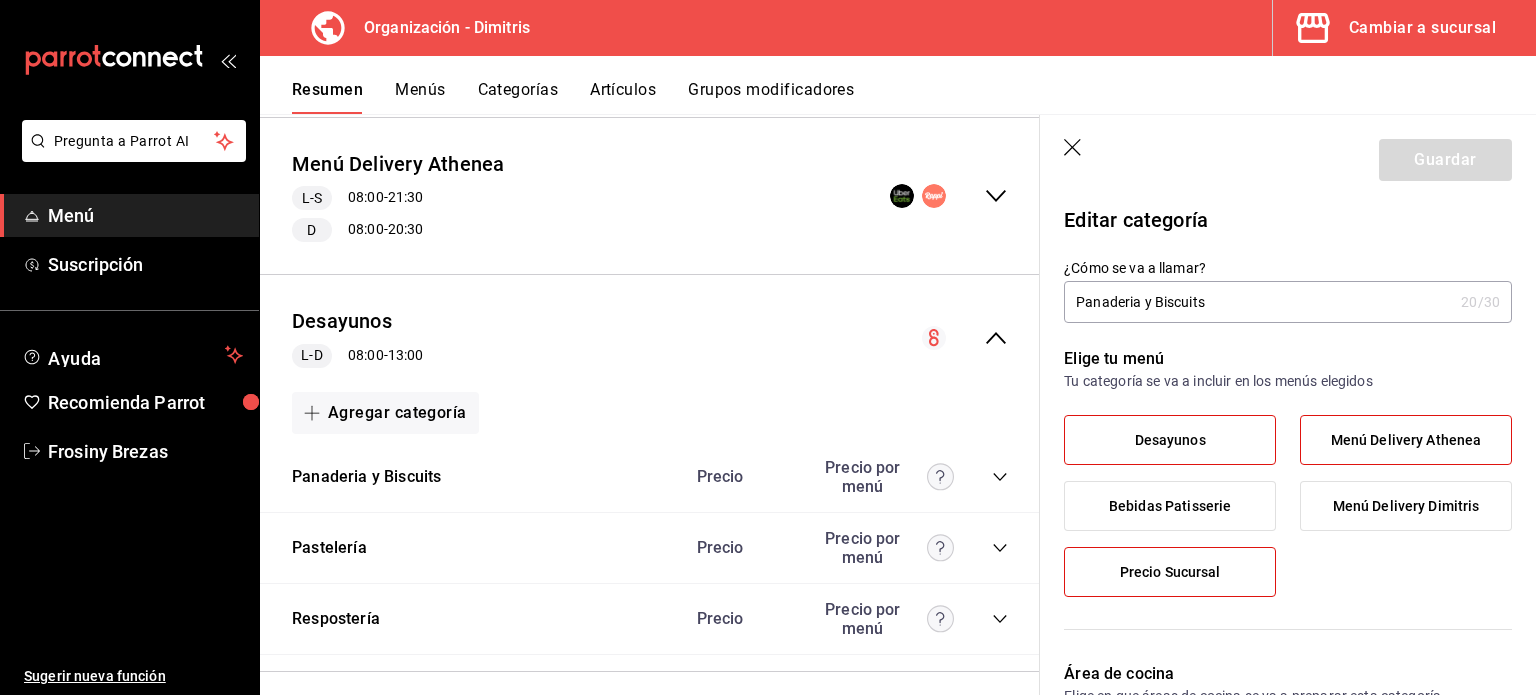 click on "Desayunos" at bounding box center (1170, 440) 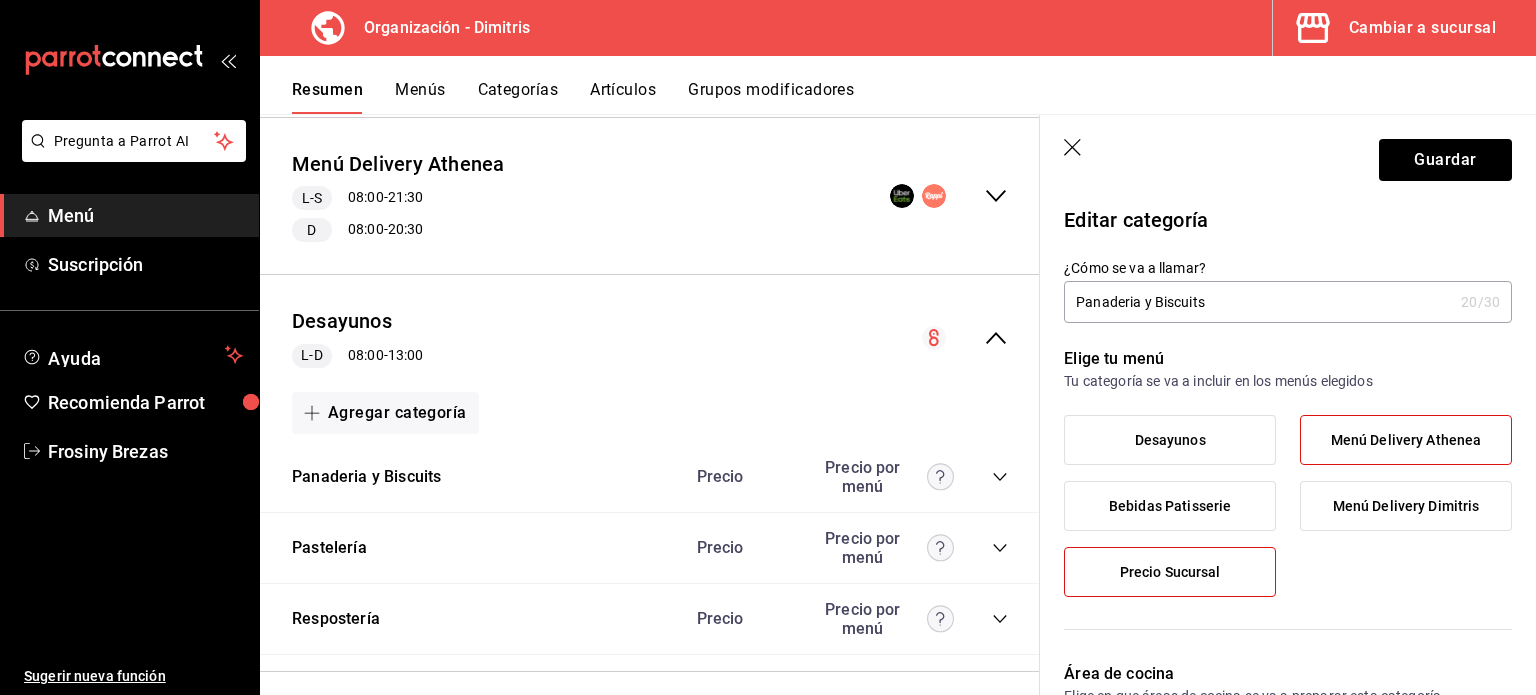 click on "Menú Delivery Athenea" at bounding box center [1406, 440] 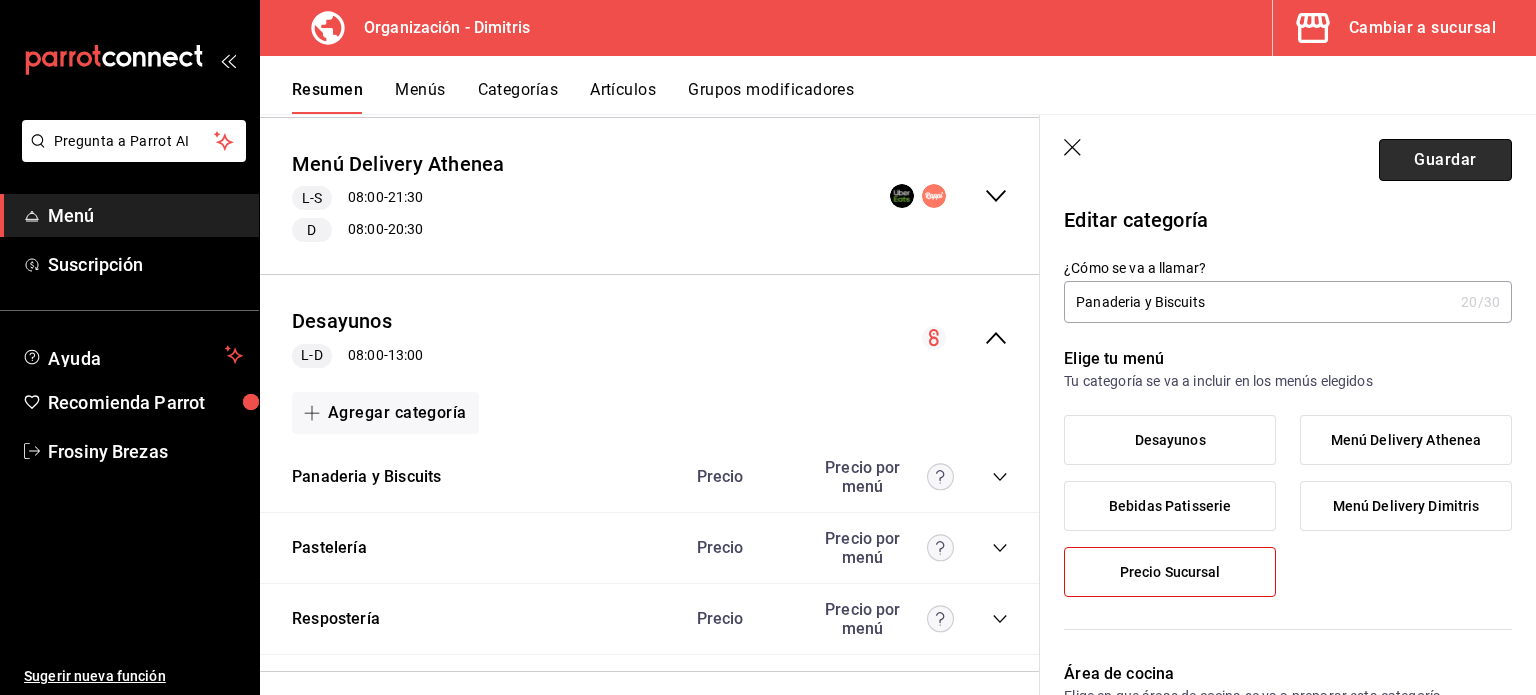 click on "Guardar" at bounding box center [1445, 160] 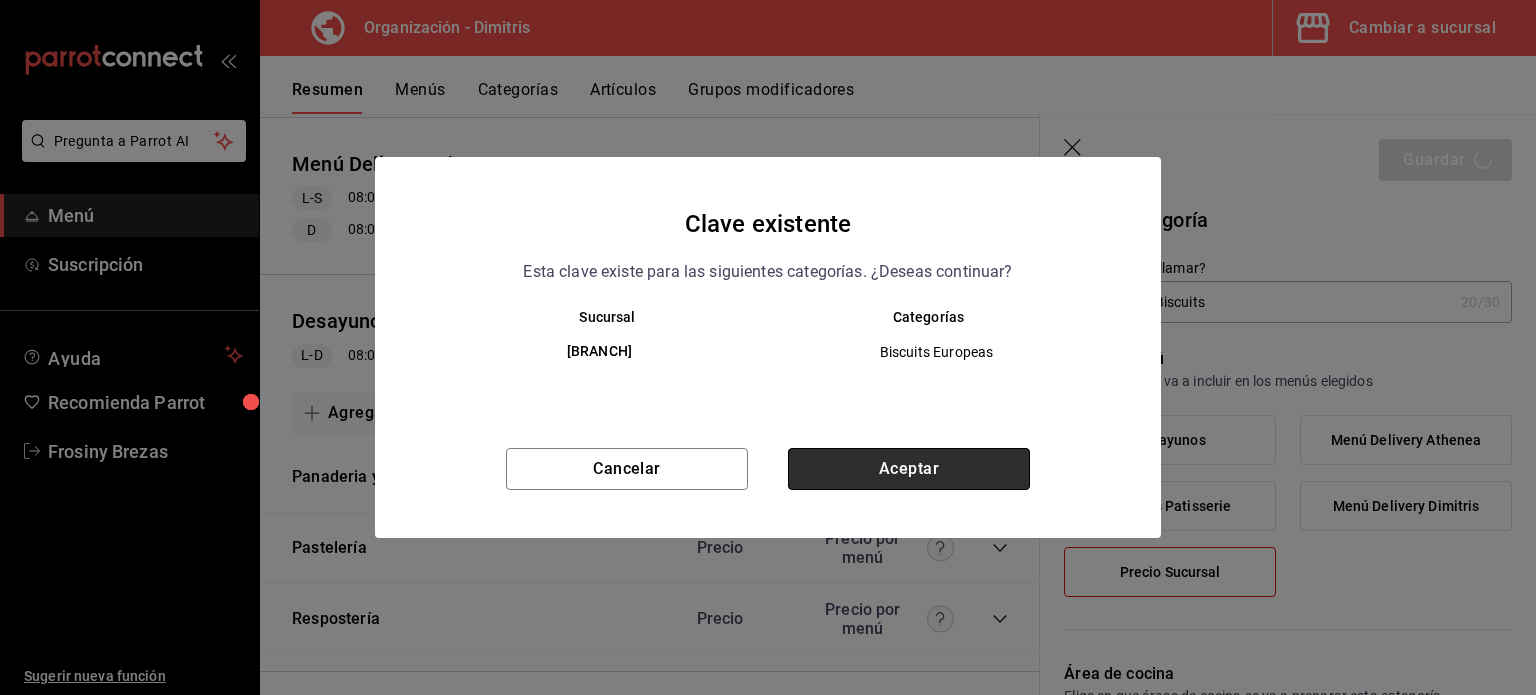 click on "Aceptar" at bounding box center [909, 469] 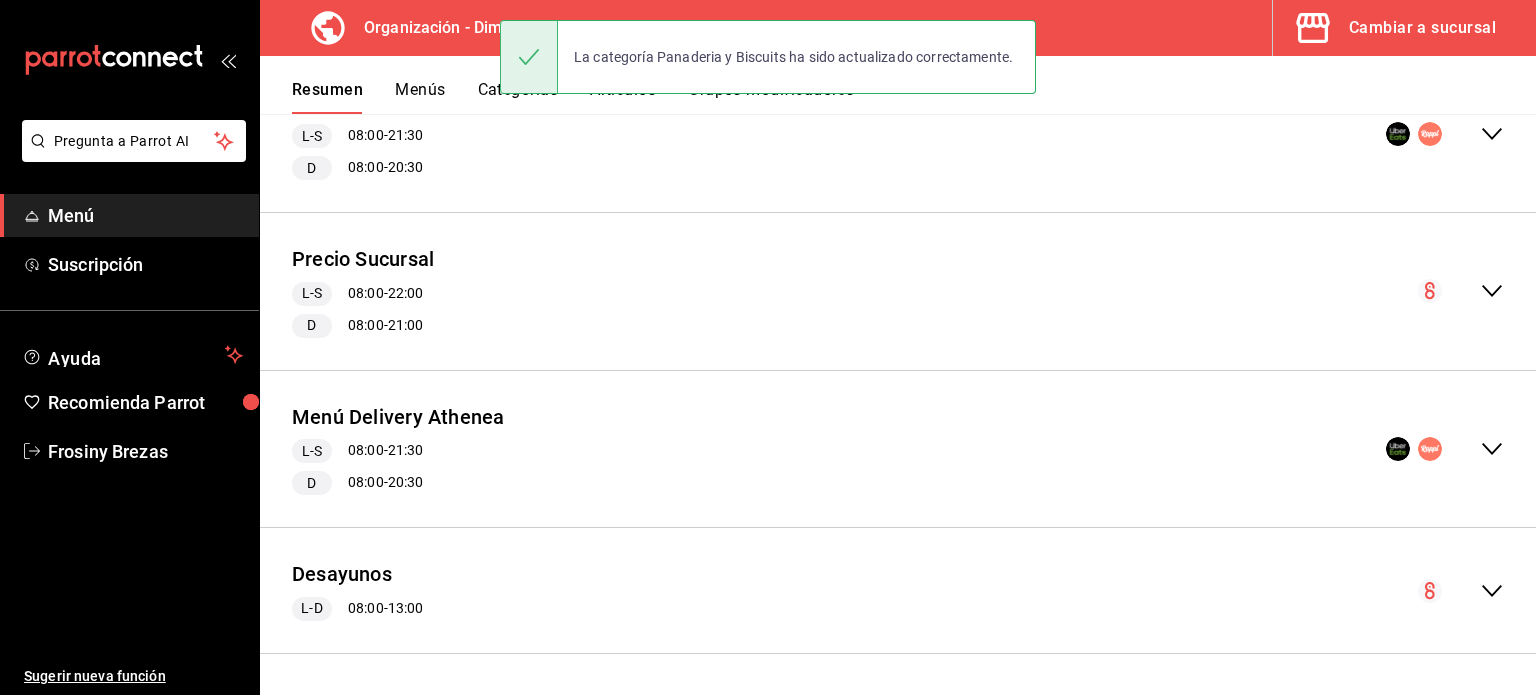 scroll, scrollTop: 446, scrollLeft: 0, axis: vertical 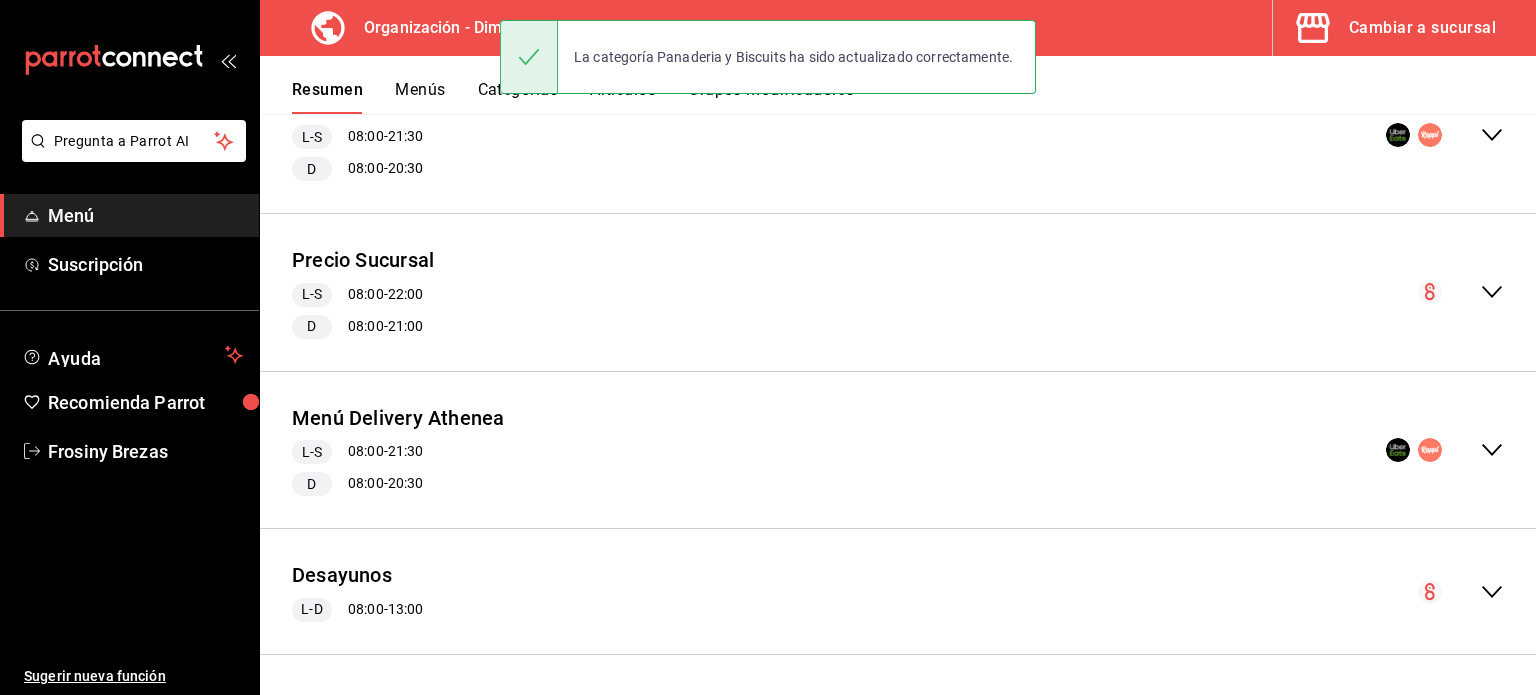 click 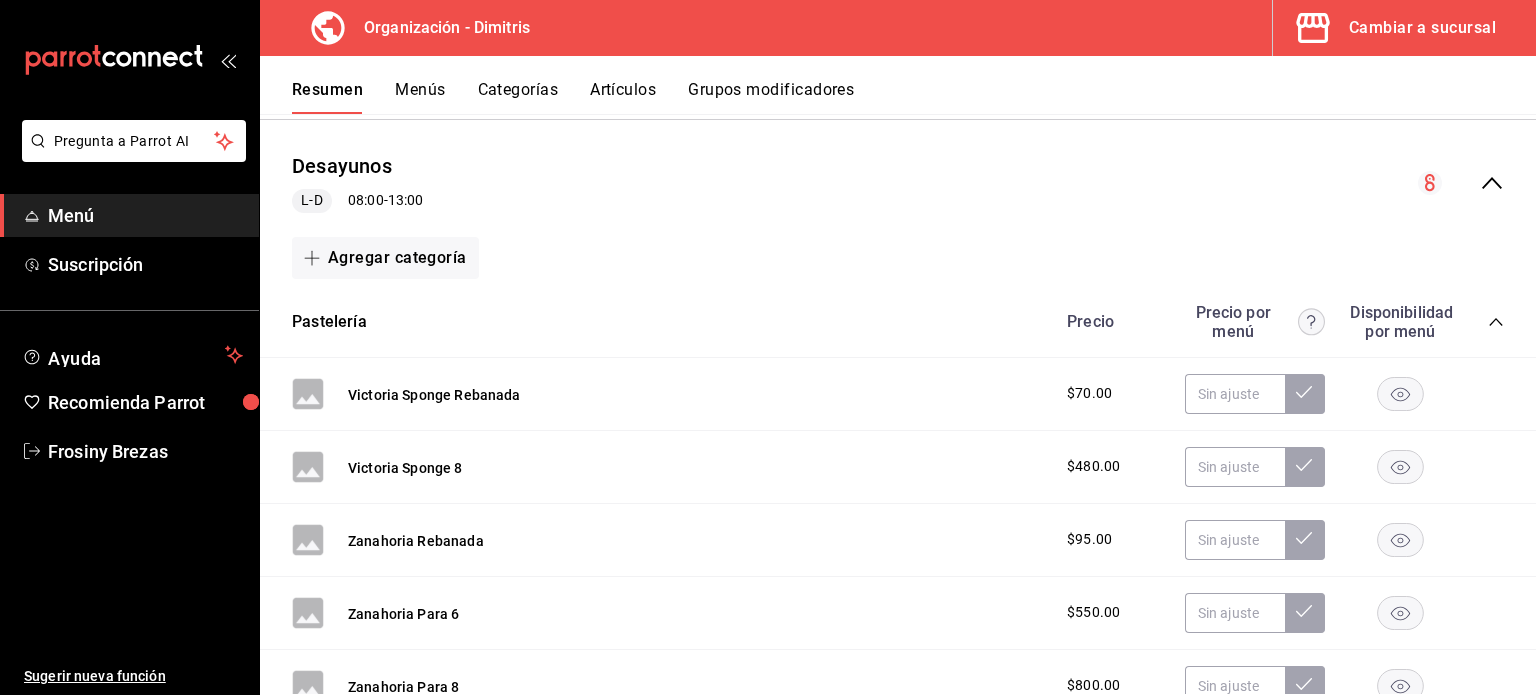 scroll, scrollTop: 856, scrollLeft: 0, axis: vertical 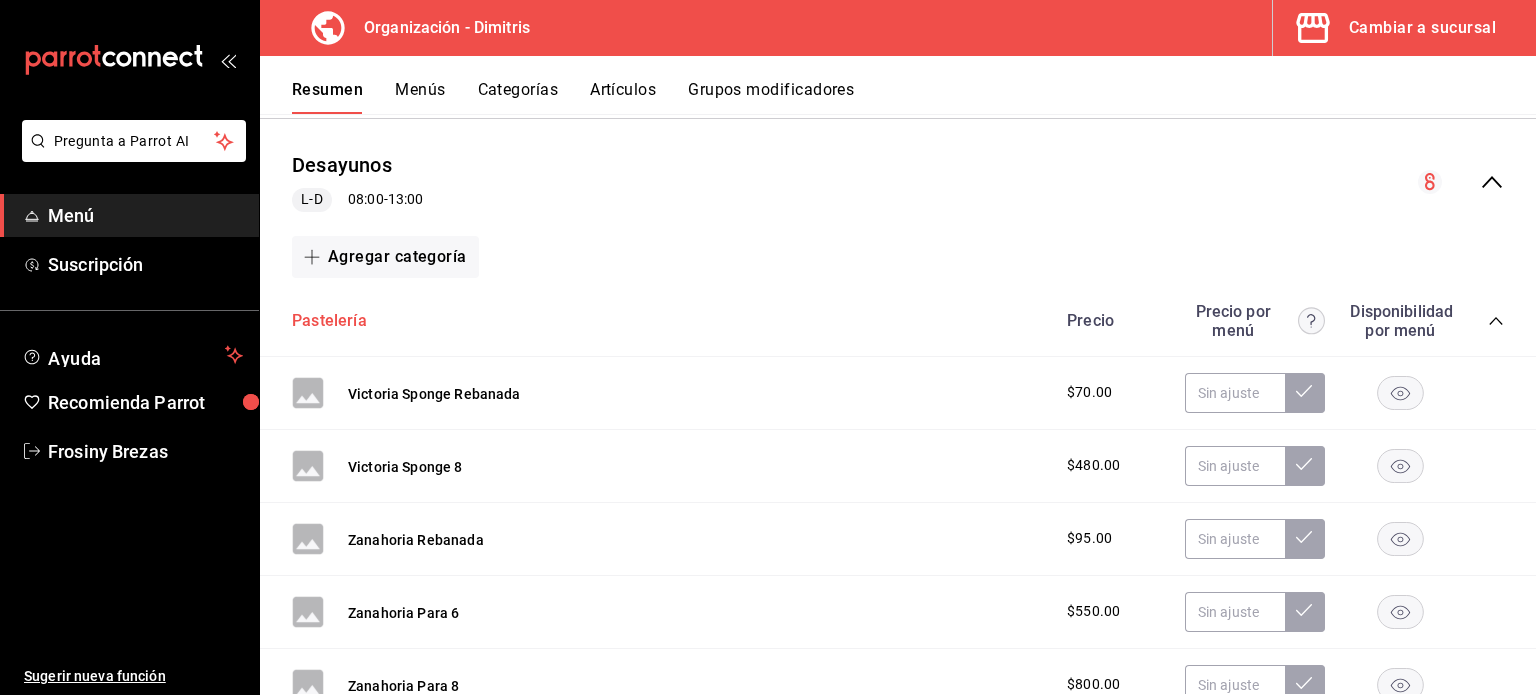 drag, startPoint x: 288, startPoint y: 326, endPoint x: 305, endPoint y: 327, distance: 17.029387 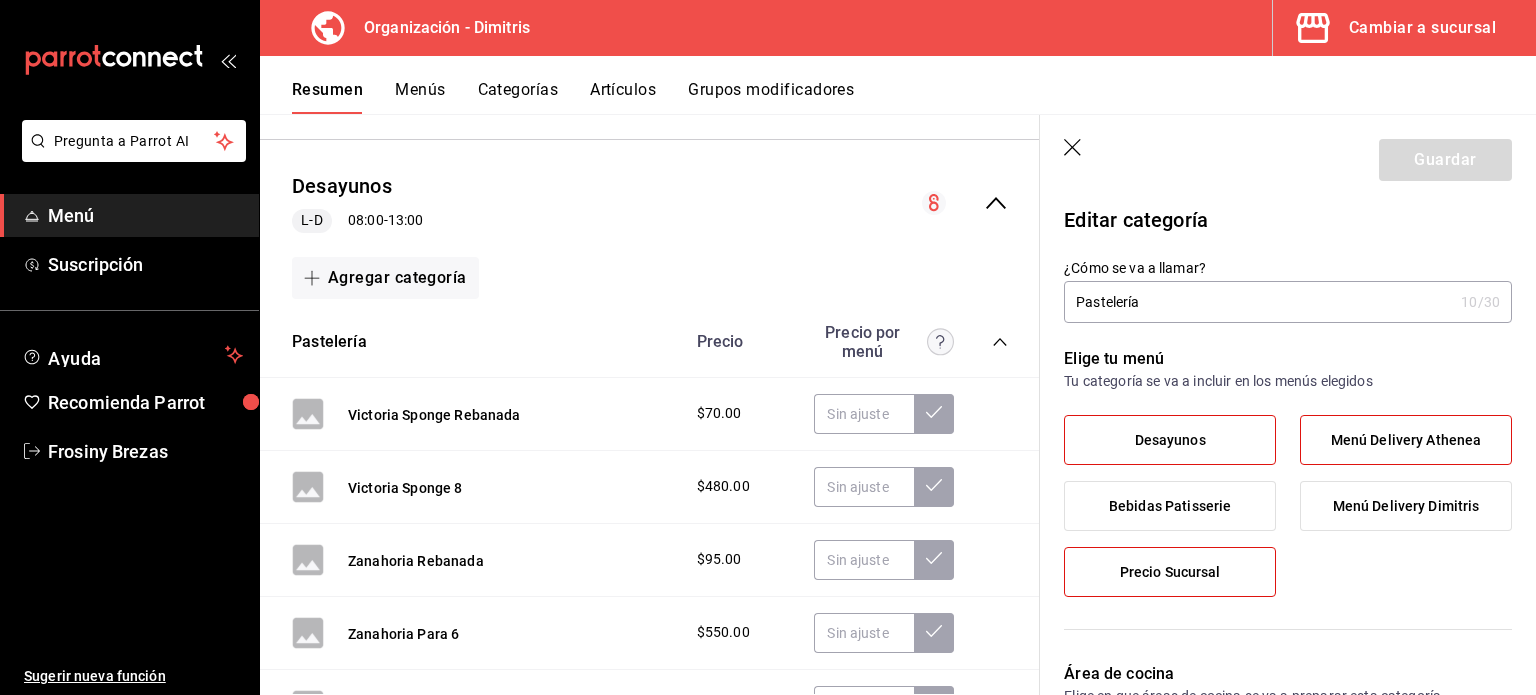 click on "Menú Delivery Athenea" at bounding box center (1406, 440) 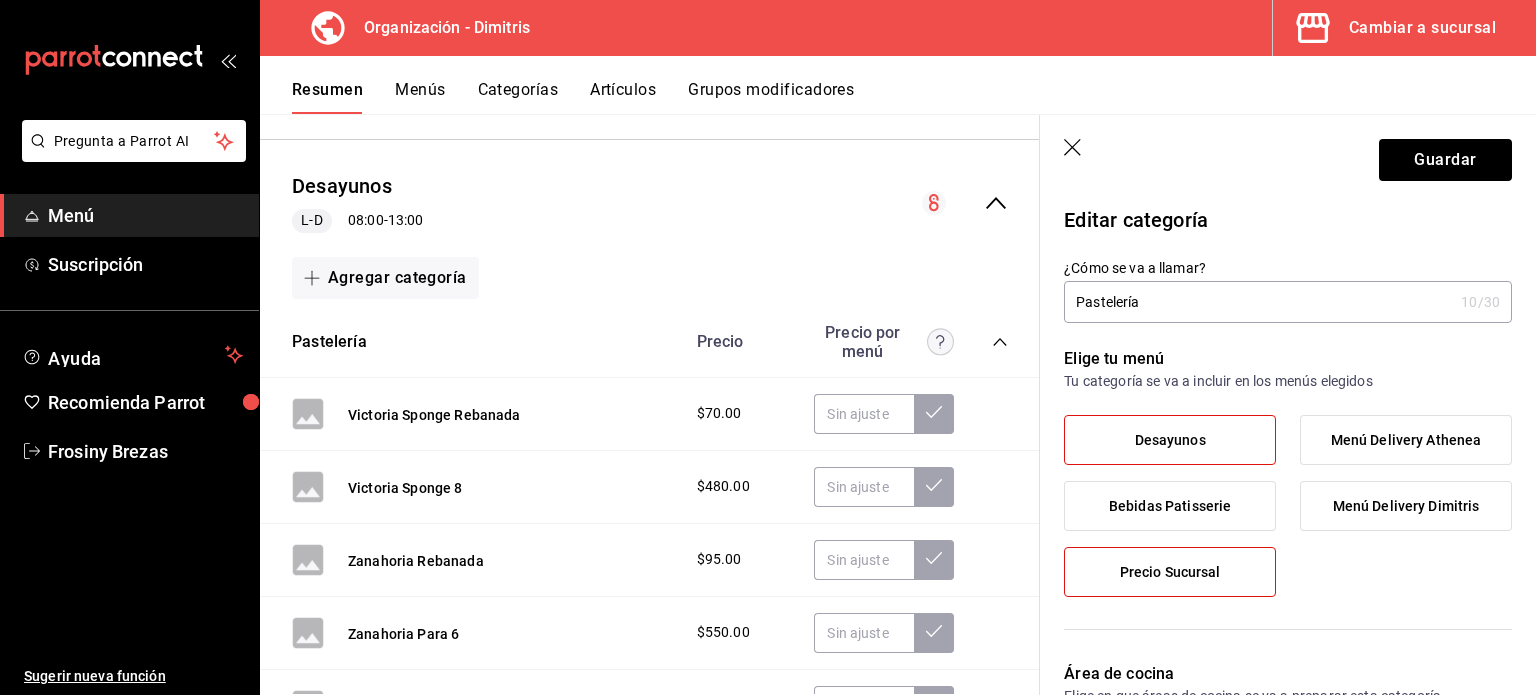 click on "Desayunos" at bounding box center (1170, 440) 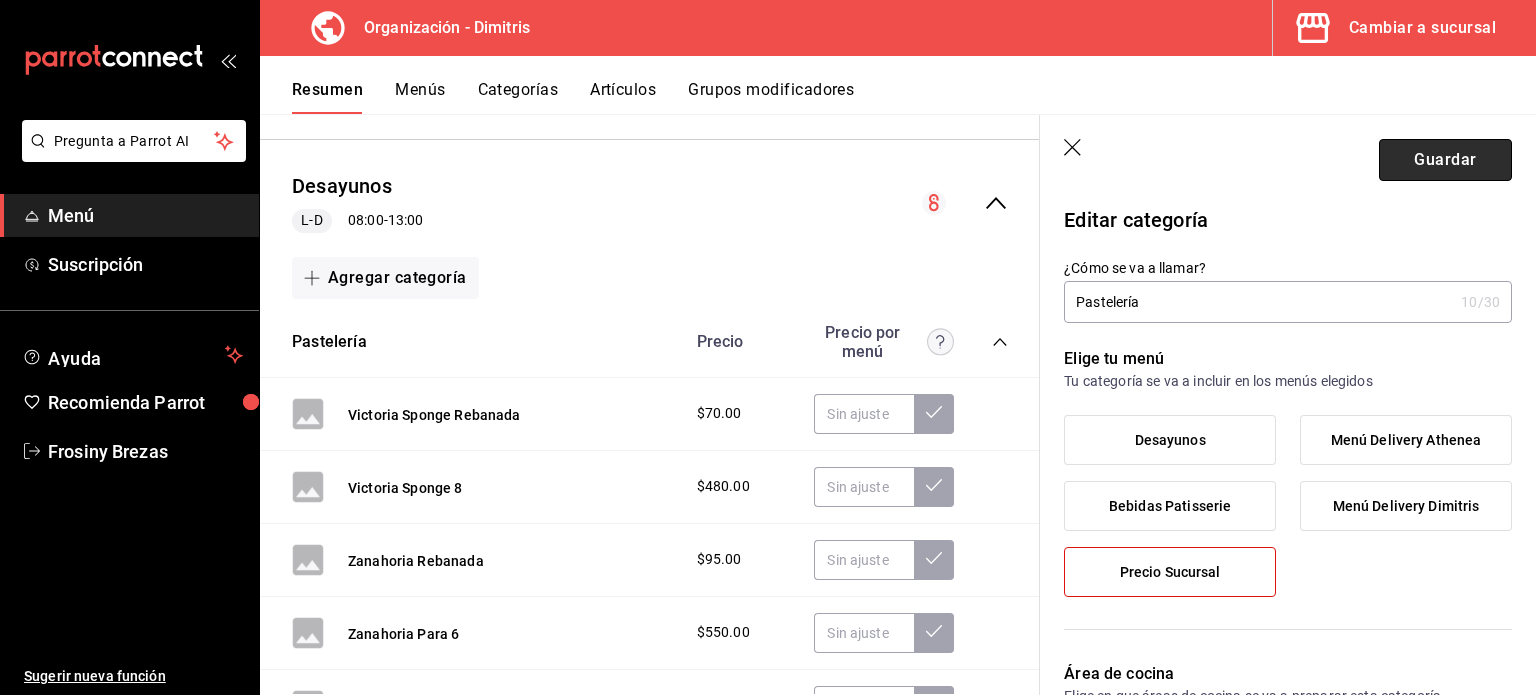 click on "Guardar" at bounding box center [1445, 160] 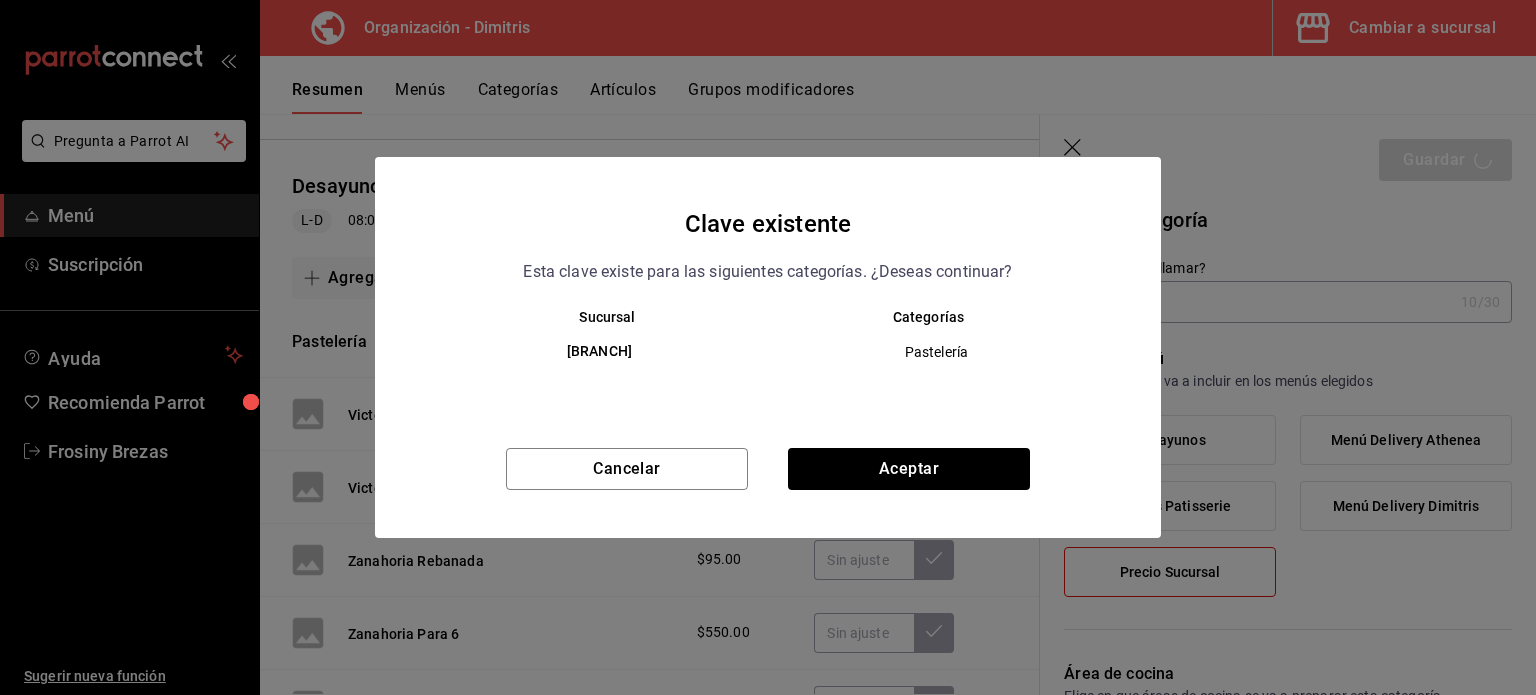 click on "Clave existente Esta clave existe para las siguientes categorías. ¿Deseas continuar? Sucursal Categorías Dimitris (Tijuana) Pastelería Cancelar Aceptar" at bounding box center (768, 347) 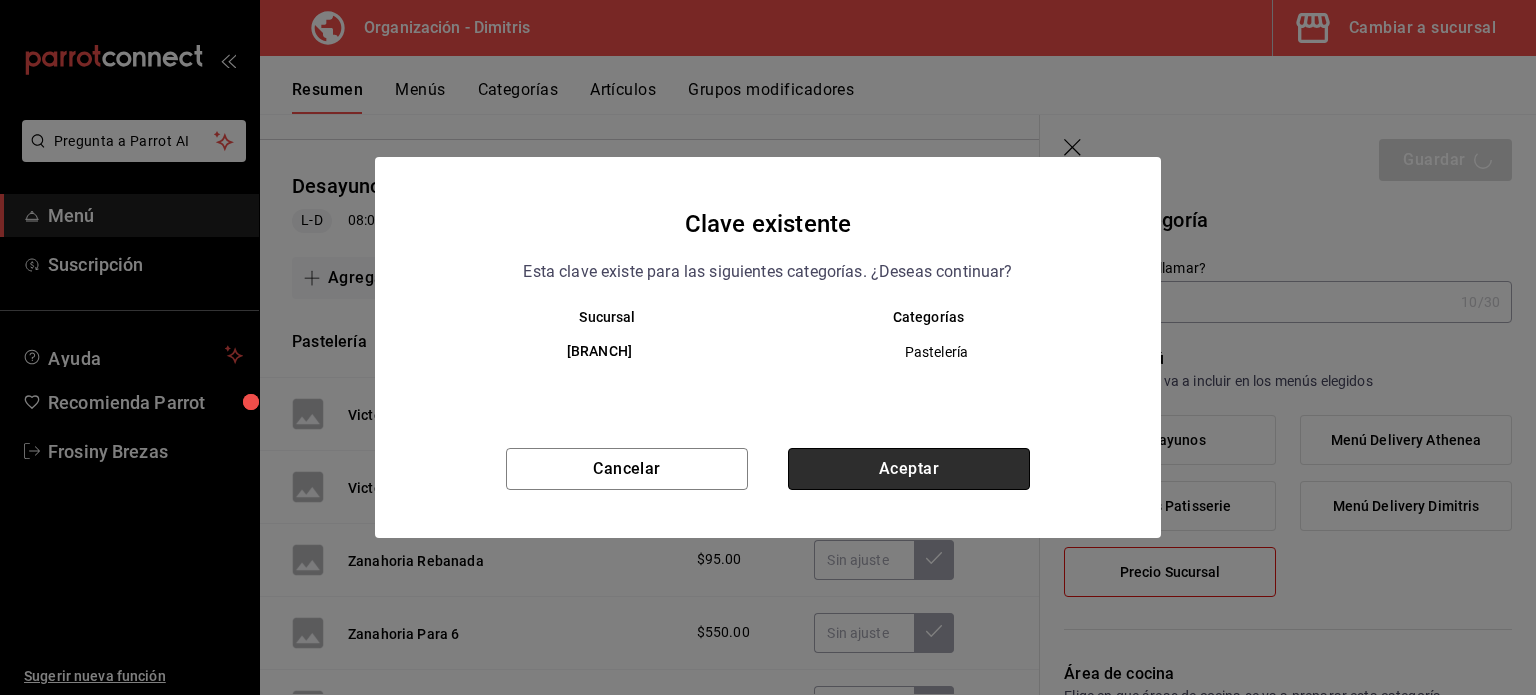 click on "Aceptar" at bounding box center [909, 469] 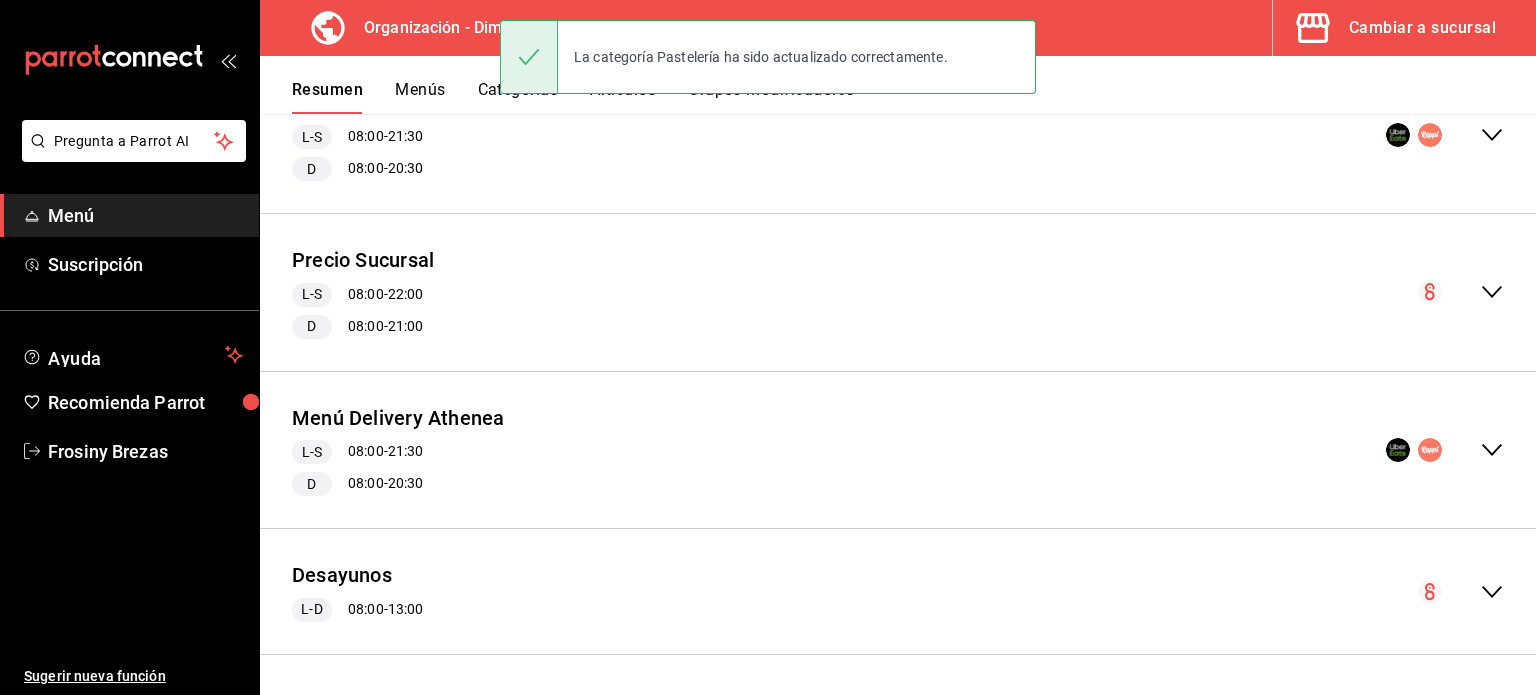 scroll, scrollTop: 445, scrollLeft: 0, axis: vertical 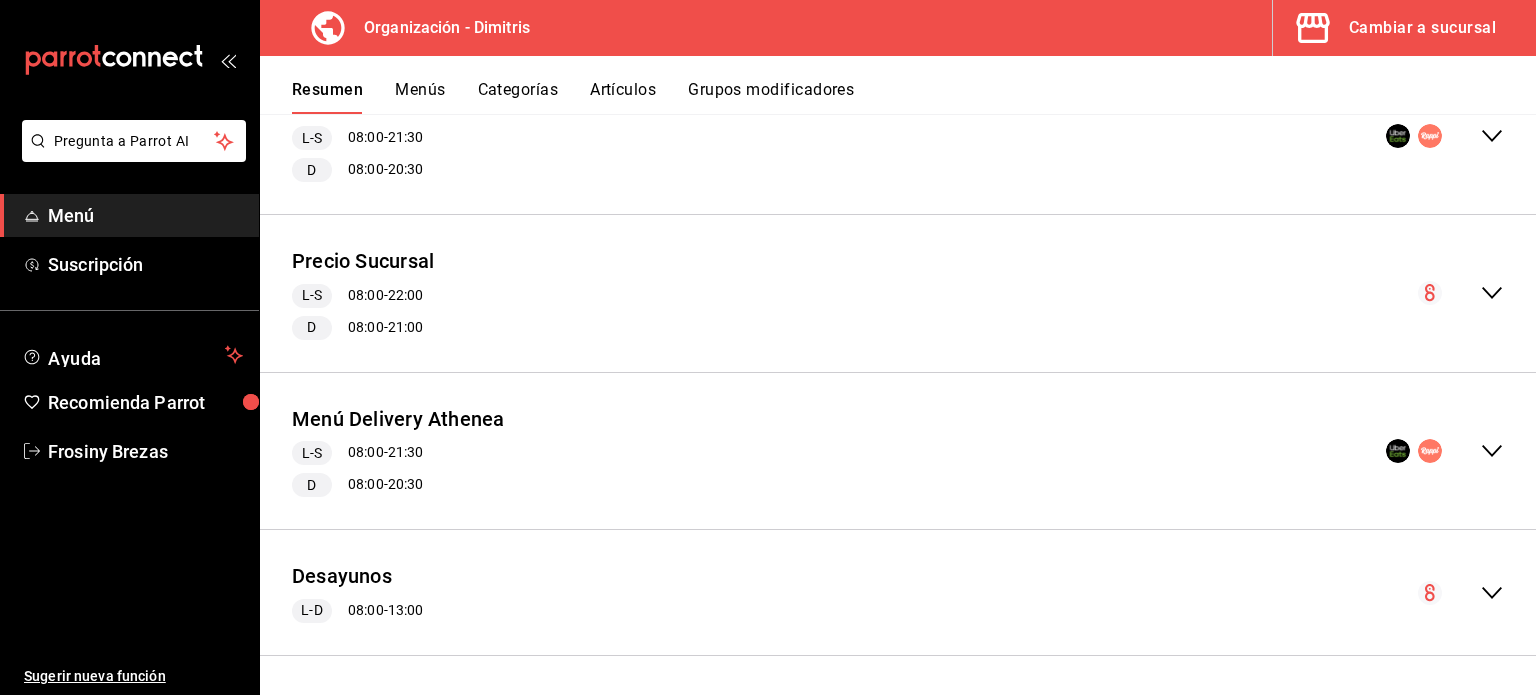 click on "Desayunos L-D 08:00  -  13:00" at bounding box center [898, 592] 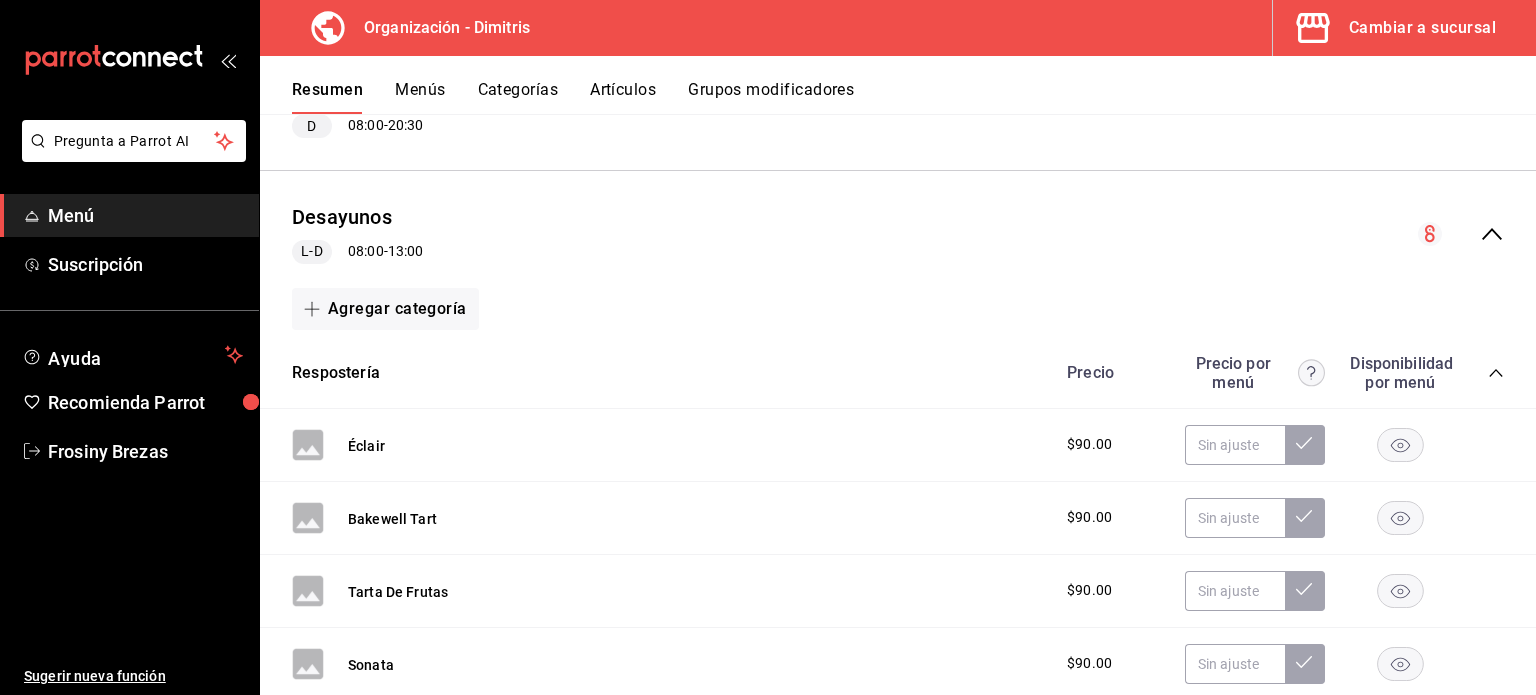 scroll, scrollTop: 874, scrollLeft: 0, axis: vertical 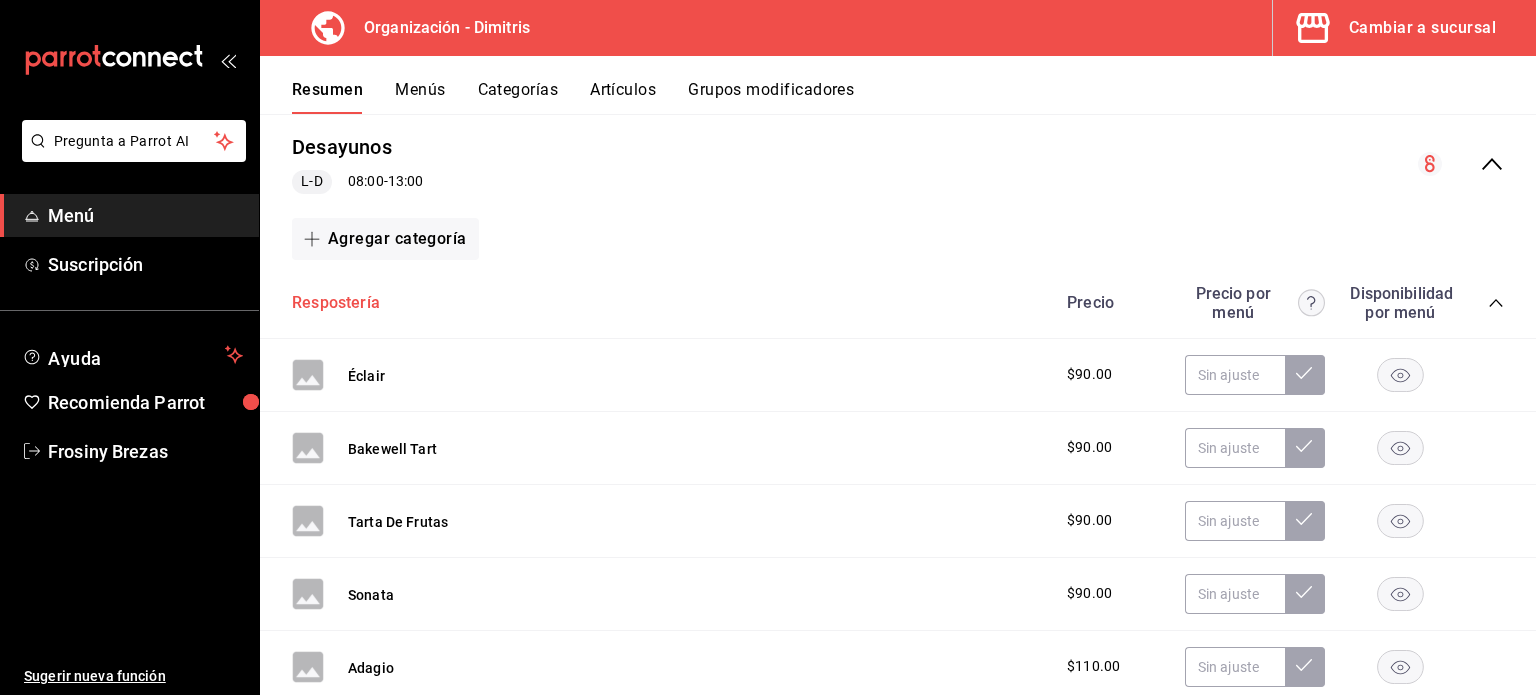 click on "Respostería" at bounding box center [336, 303] 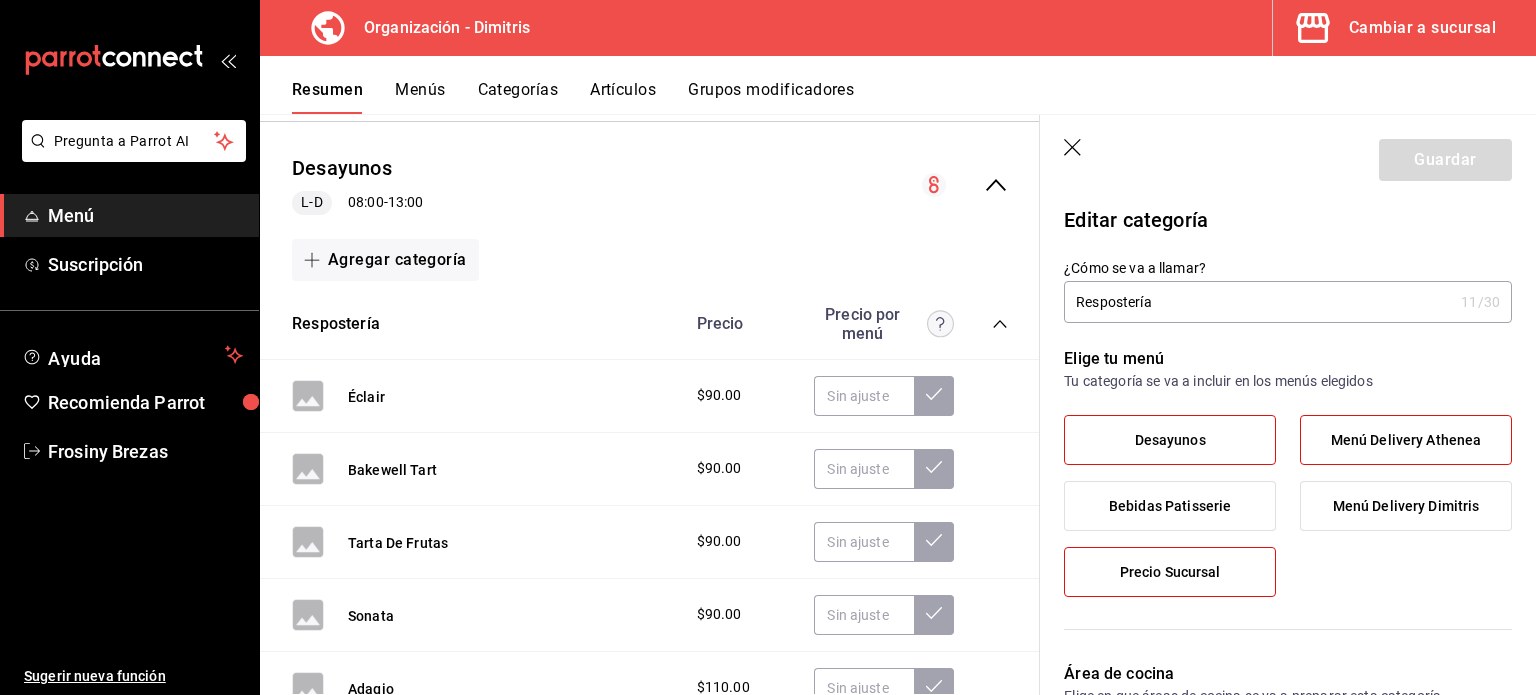 click on "Desayunos" at bounding box center [1170, 440] 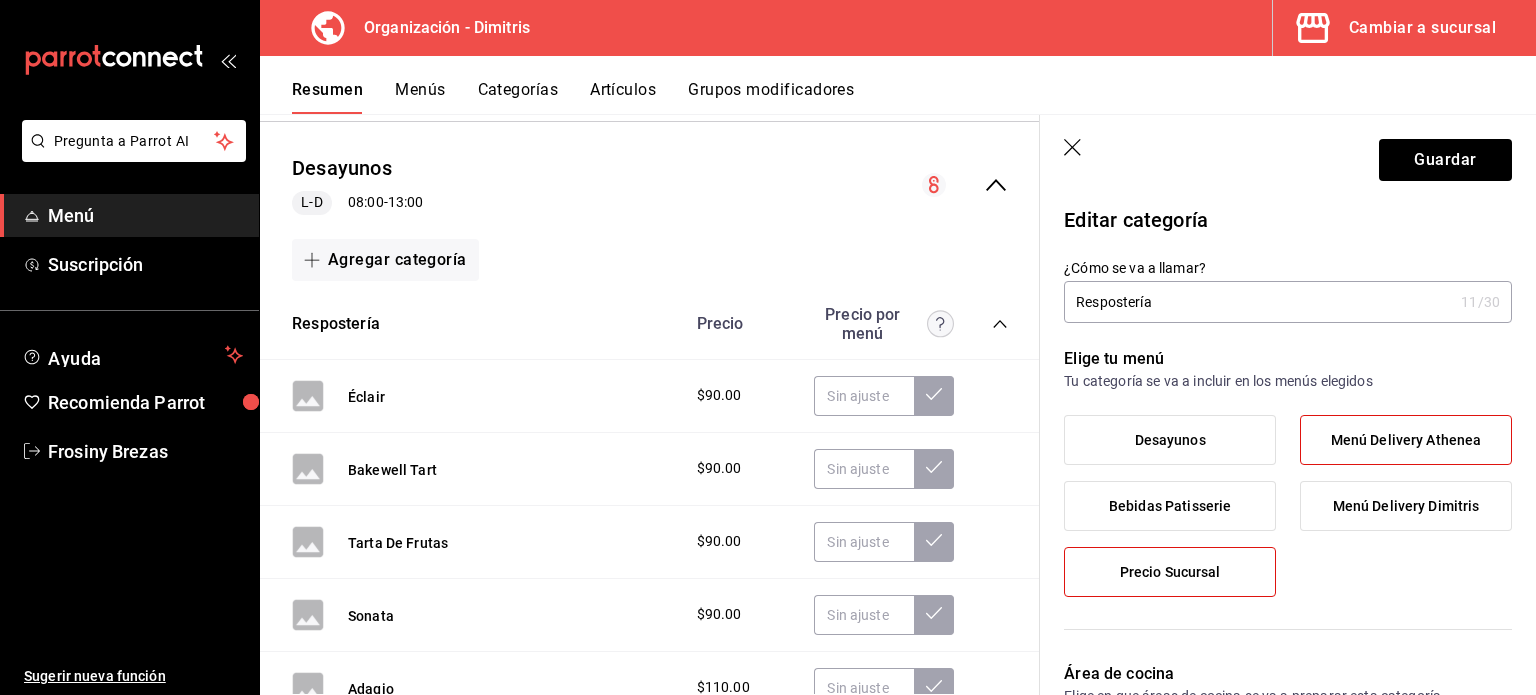 click on "Menú Delivery Athenea" at bounding box center (1406, 440) 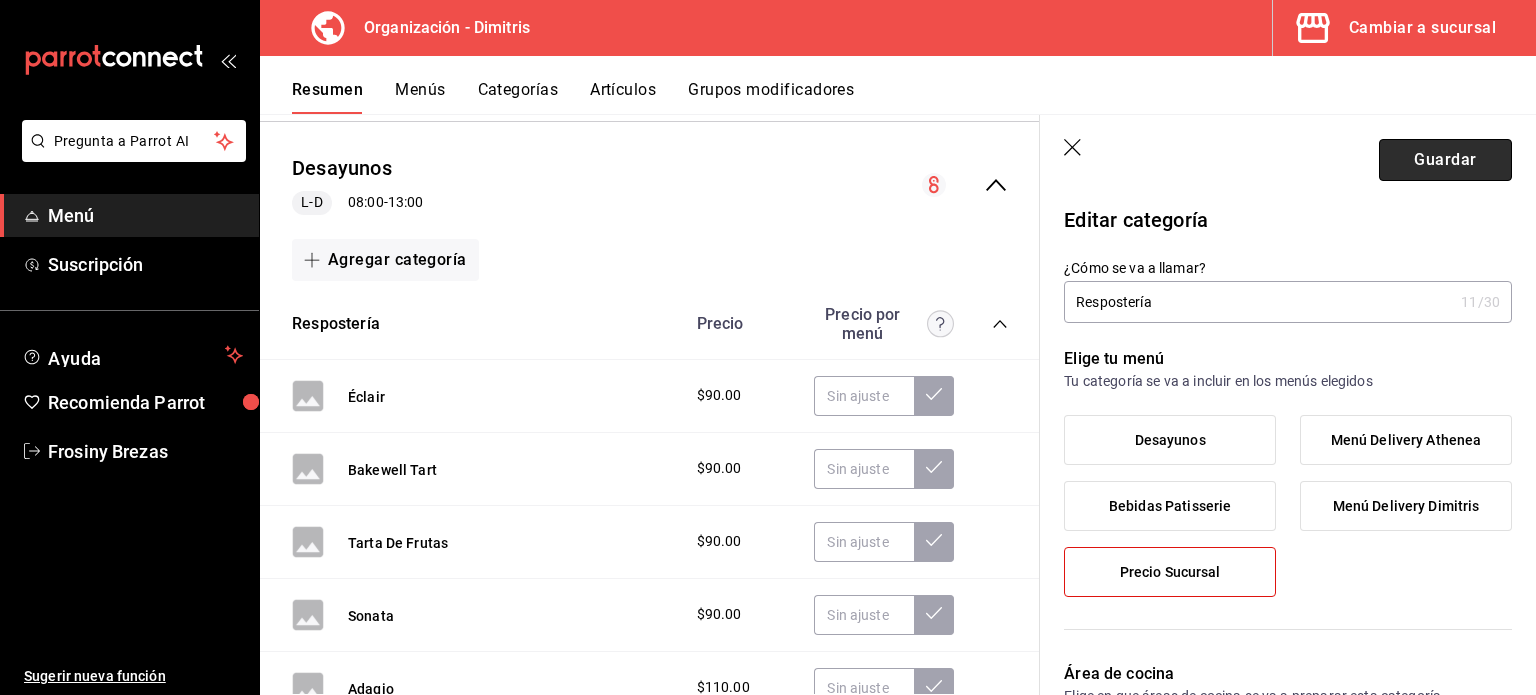 click on "Guardar" at bounding box center (1445, 160) 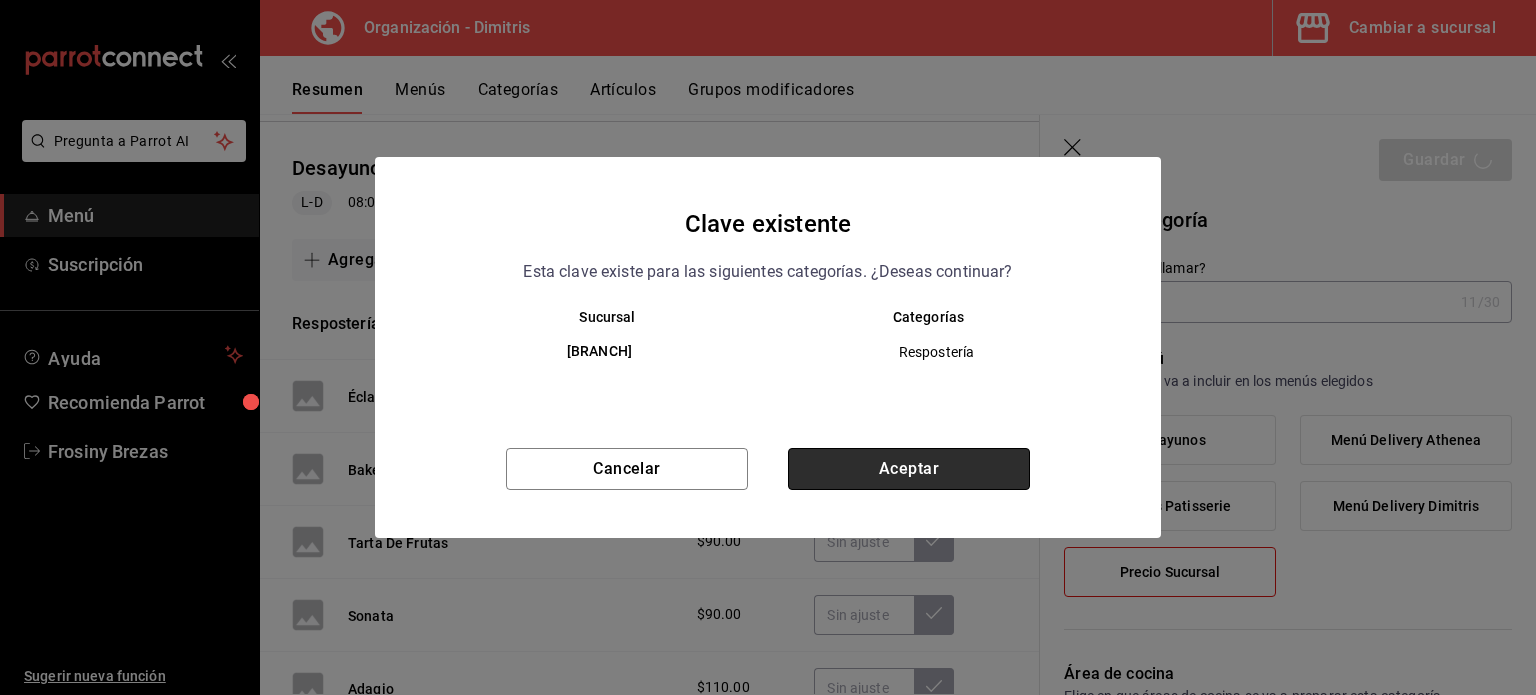click on "Aceptar" at bounding box center [909, 469] 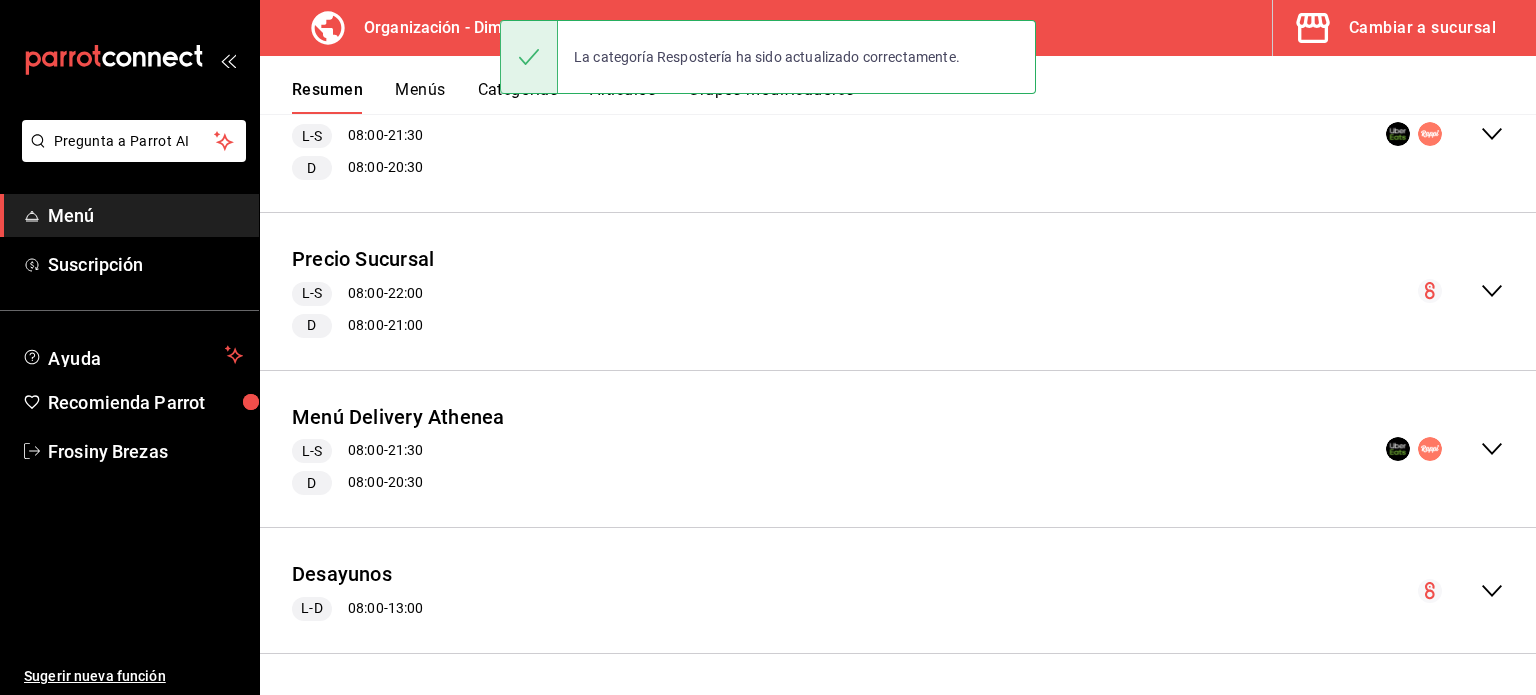 scroll, scrollTop: 446, scrollLeft: 0, axis: vertical 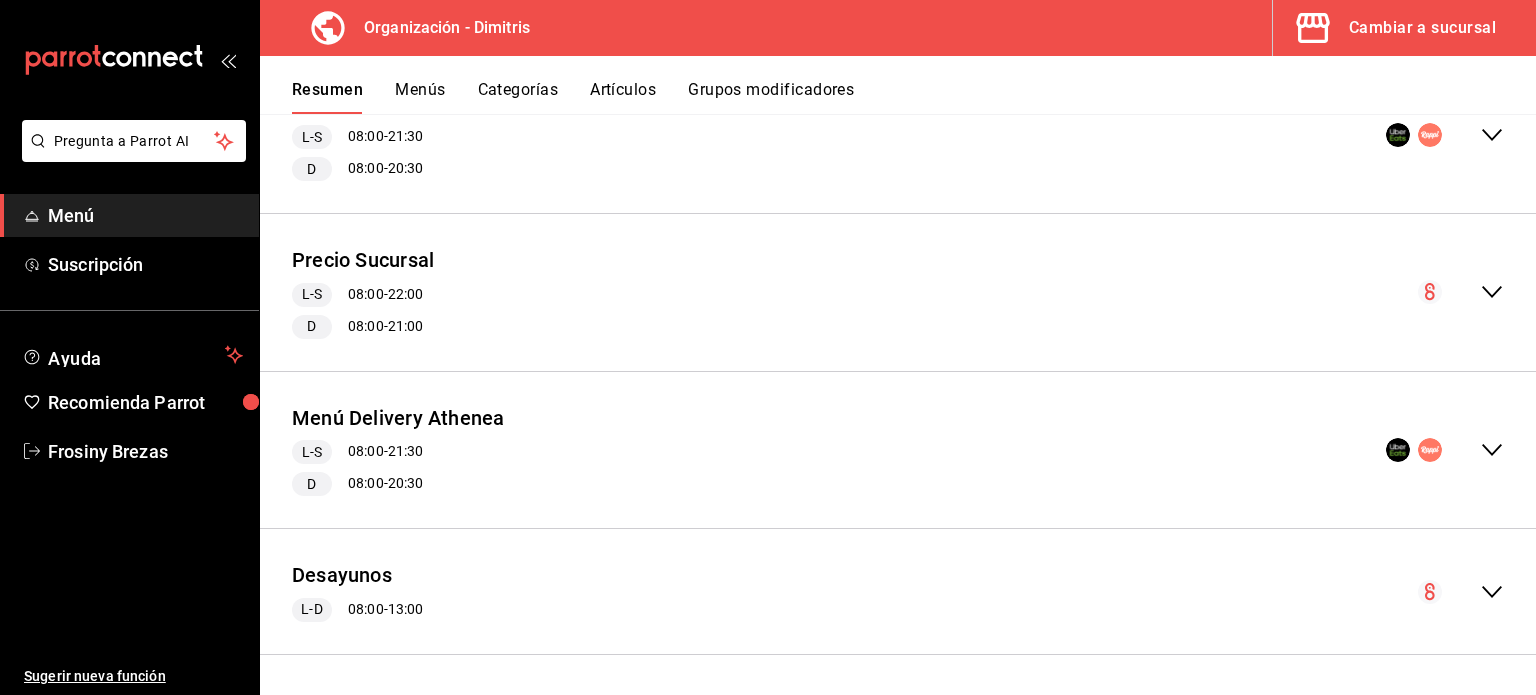 click on "Desayunos L-D 08:00  -  13:00" at bounding box center (898, 591) 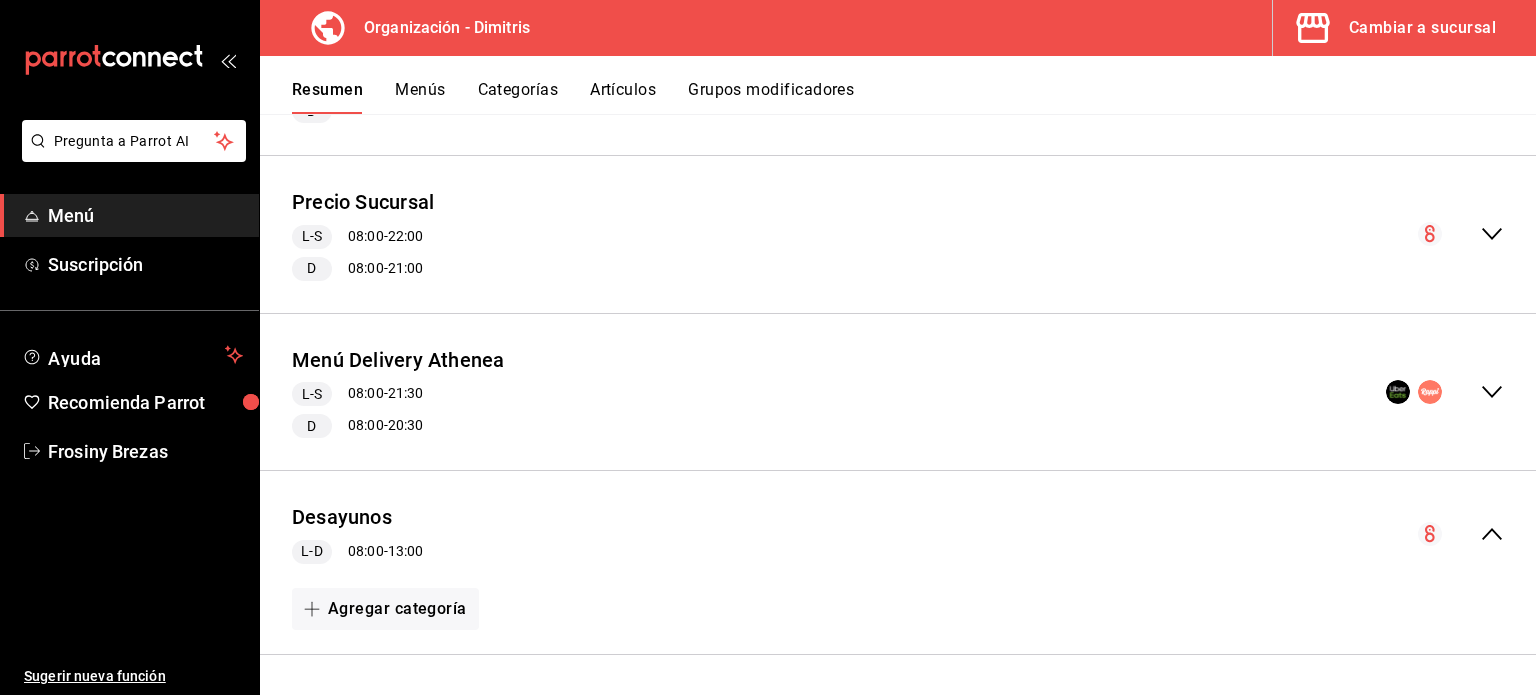 scroll, scrollTop: 0, scrollLeft: 0, axis: both 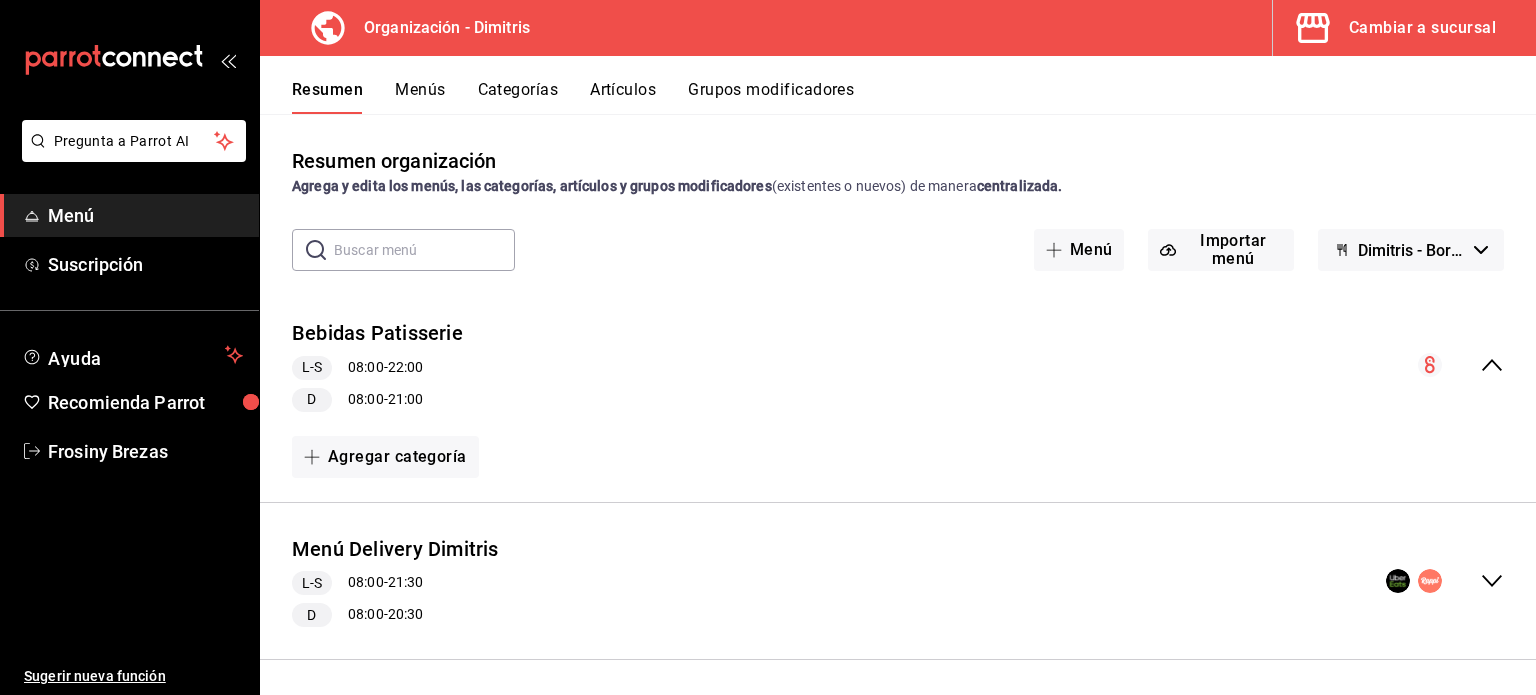 click on "Menús" at bounding box center (420, 97) 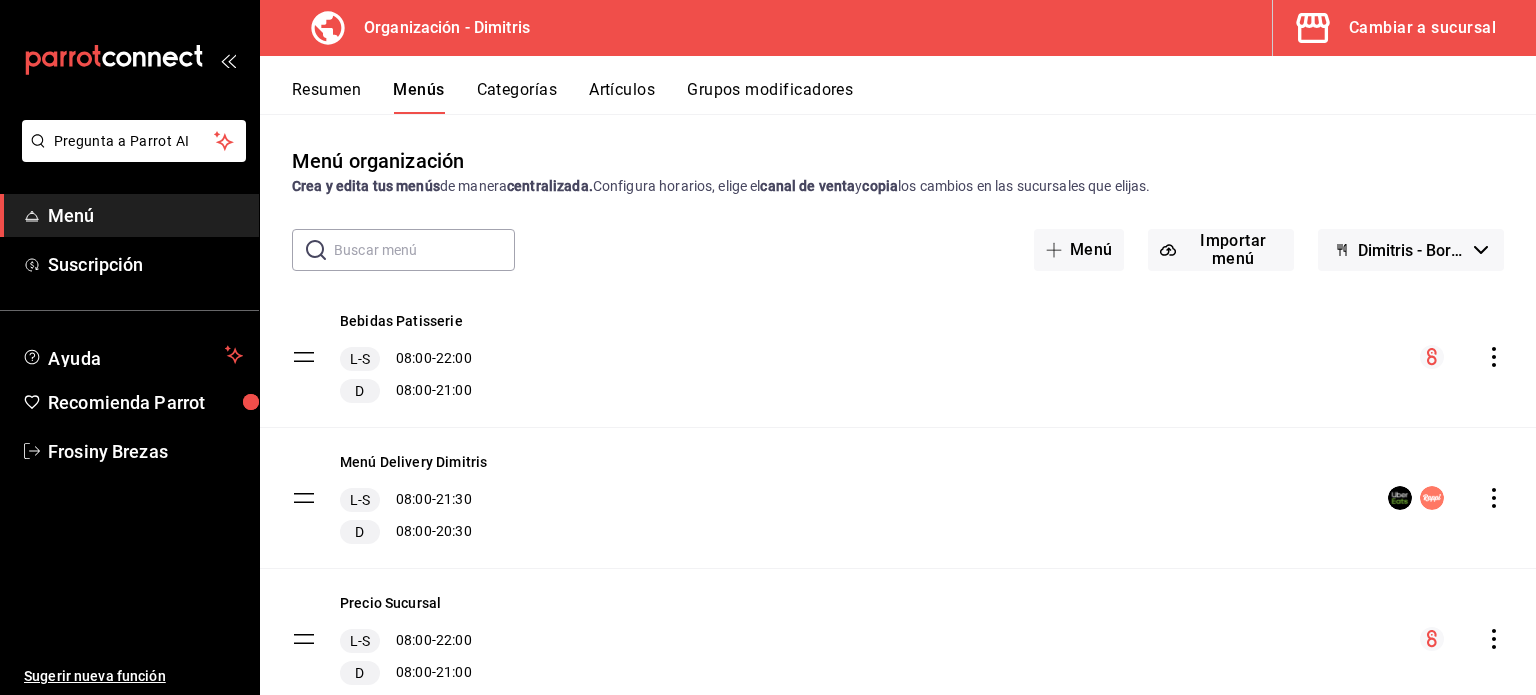 click 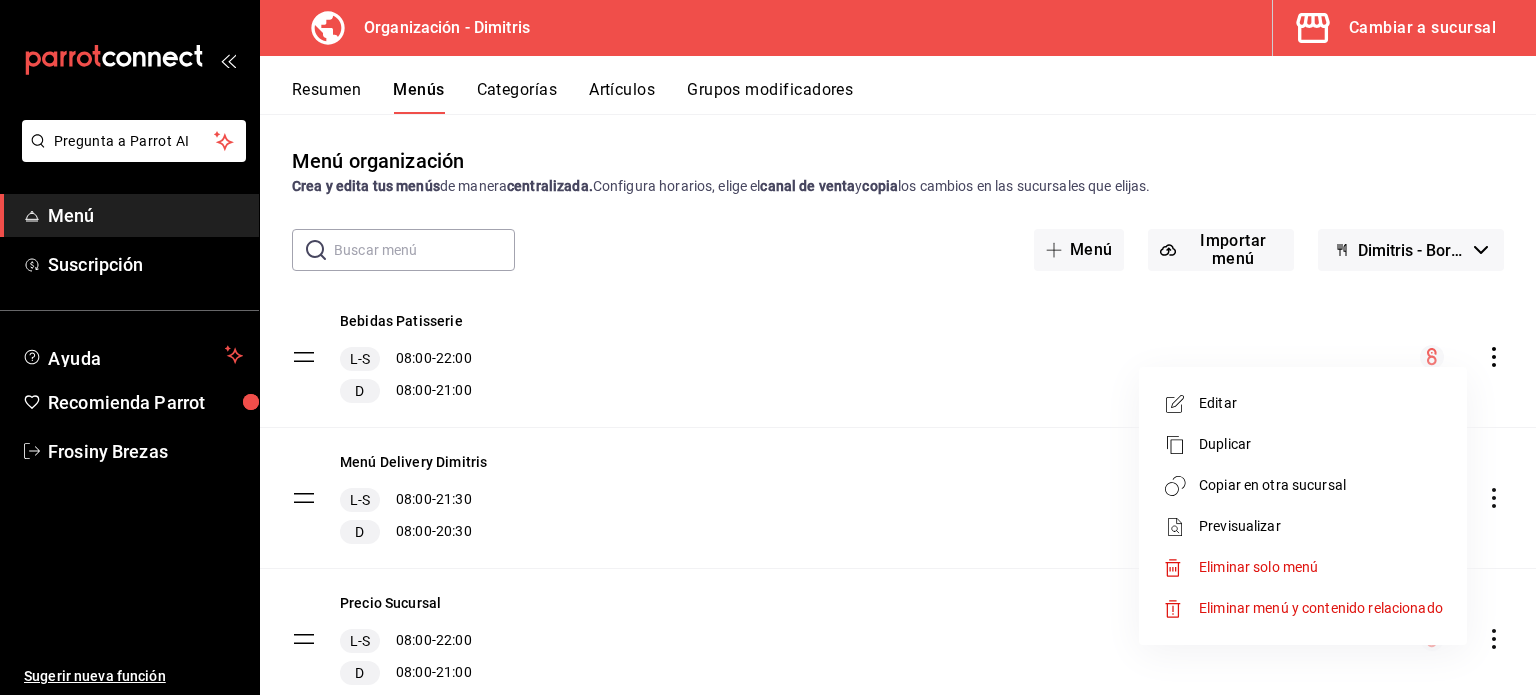 click on "Eliminar menú y contenido relacionado" at bounding box center (1303, 608) 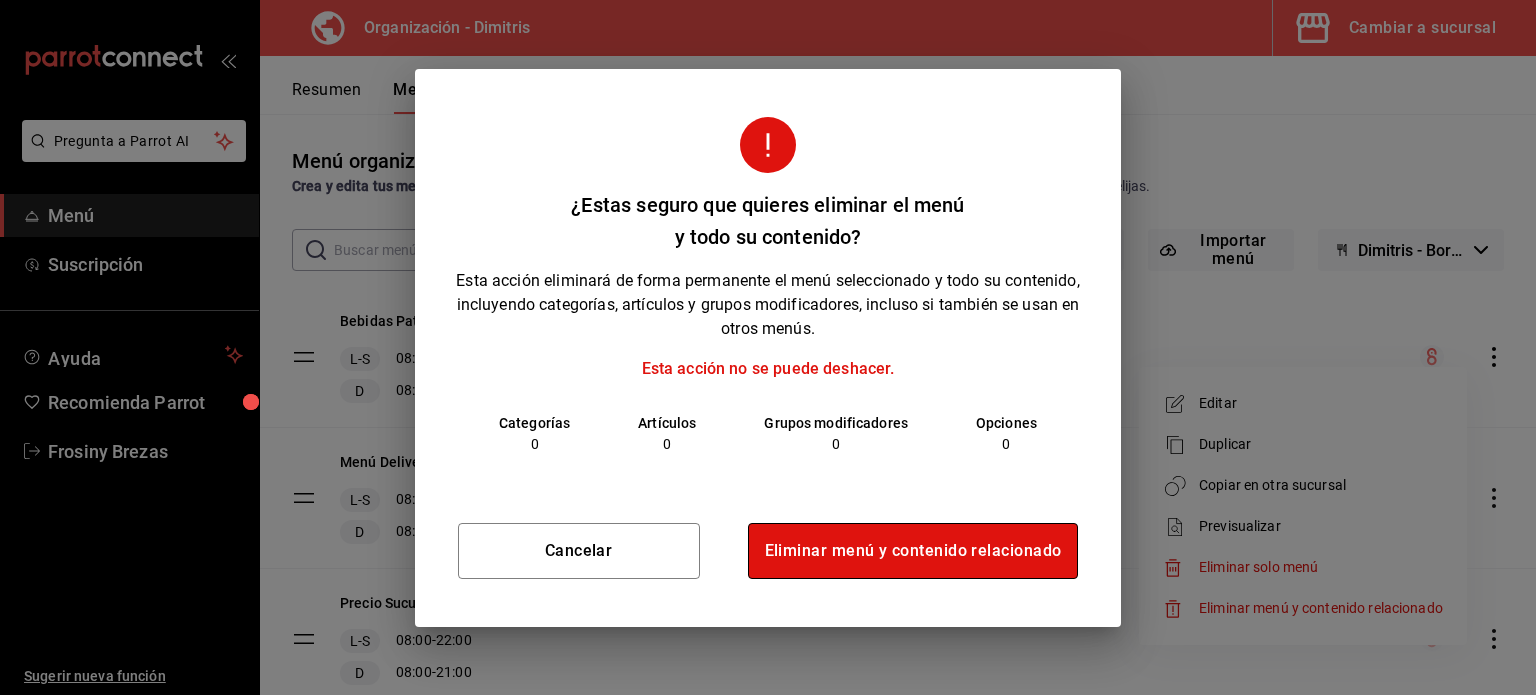 click on "Eliminar menú y contenido relacionado" at bounding box center [913, 551] 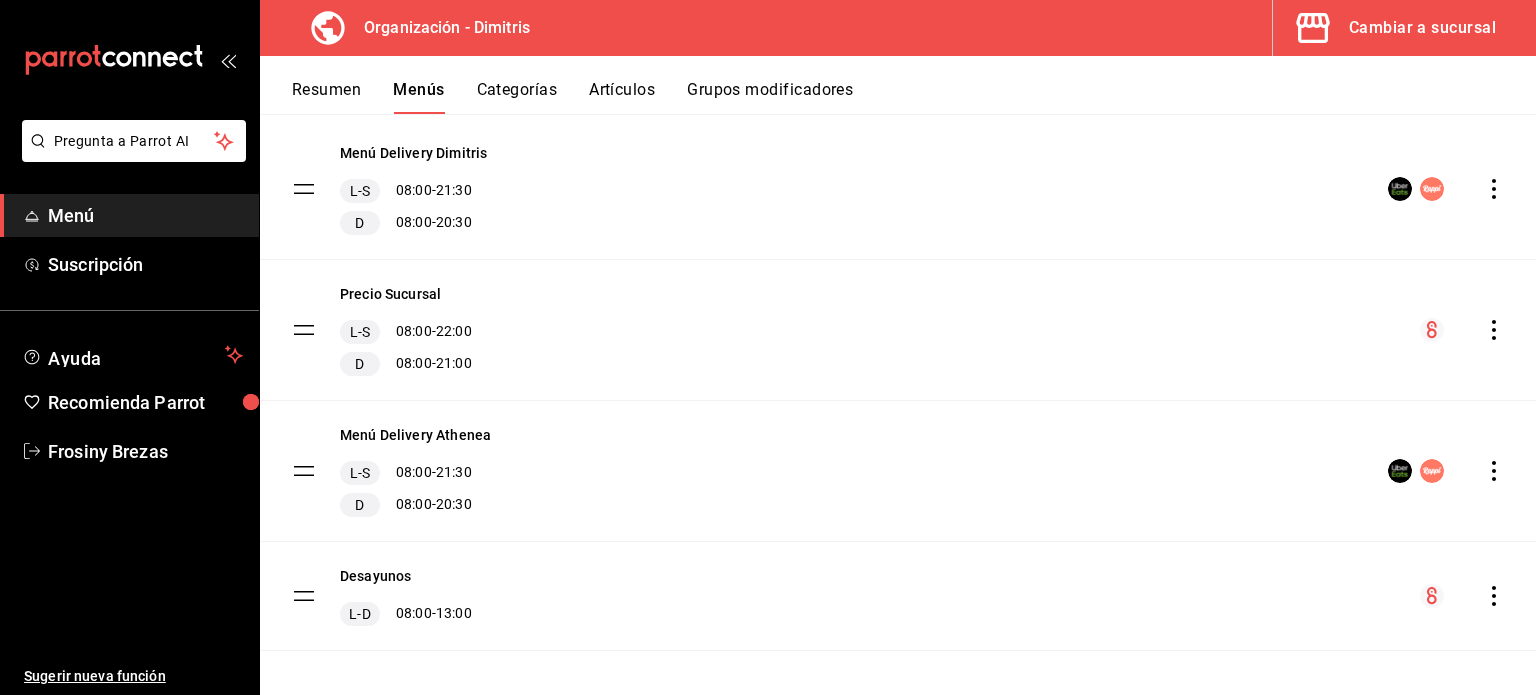 scroll, scrollTop: 180, scrollLeft: 0, axis: vertical 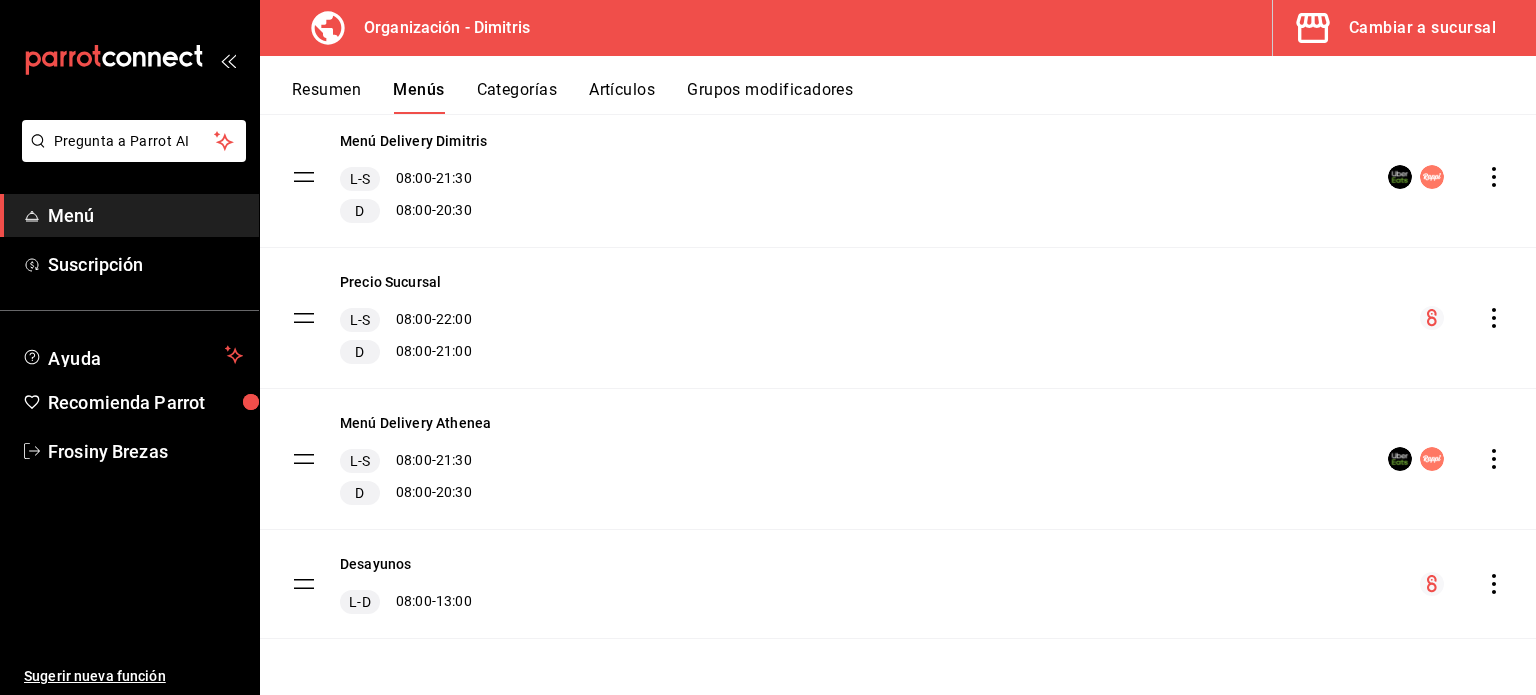 click 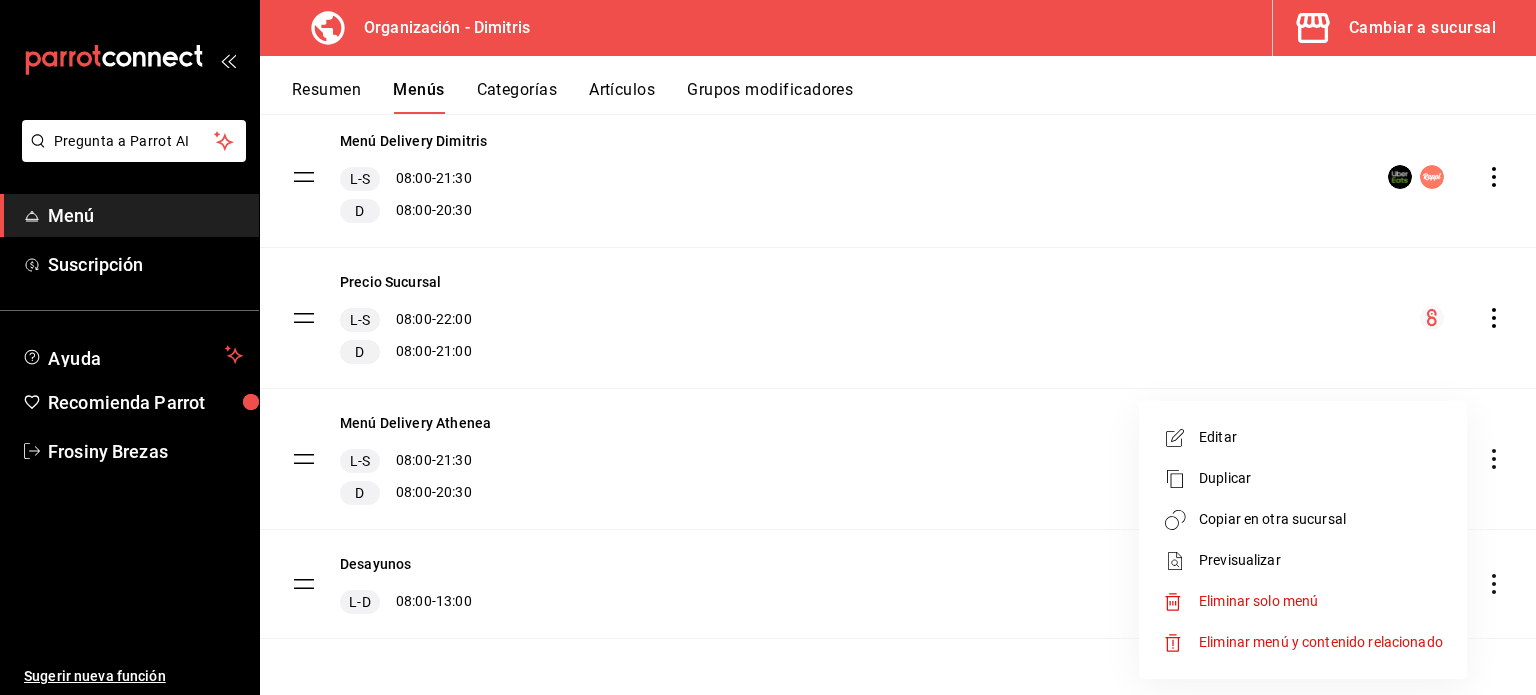click on "Eliminar menú y contenido relacionado" at bounding box center [1321, 642] 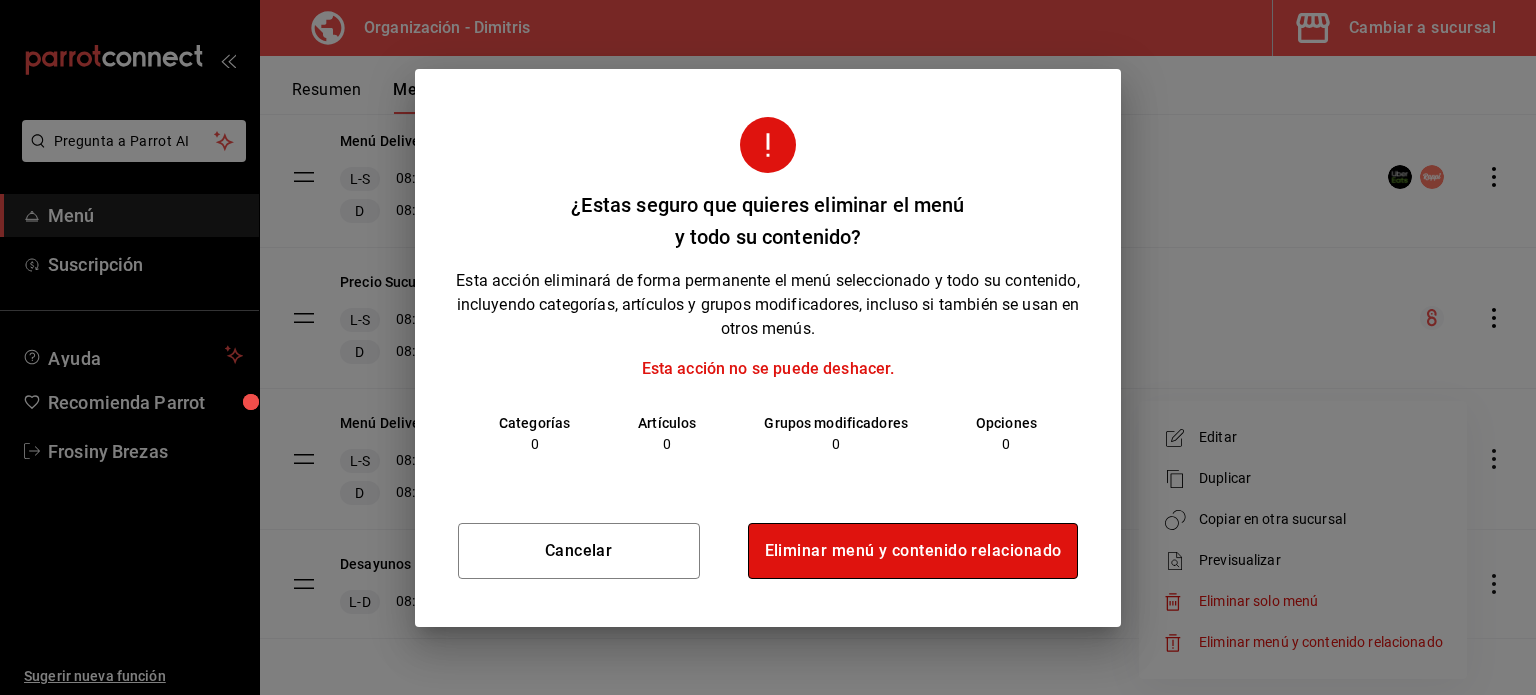click on "Eliminar menú y contenido relacionado" at bounding box center (913, 551) 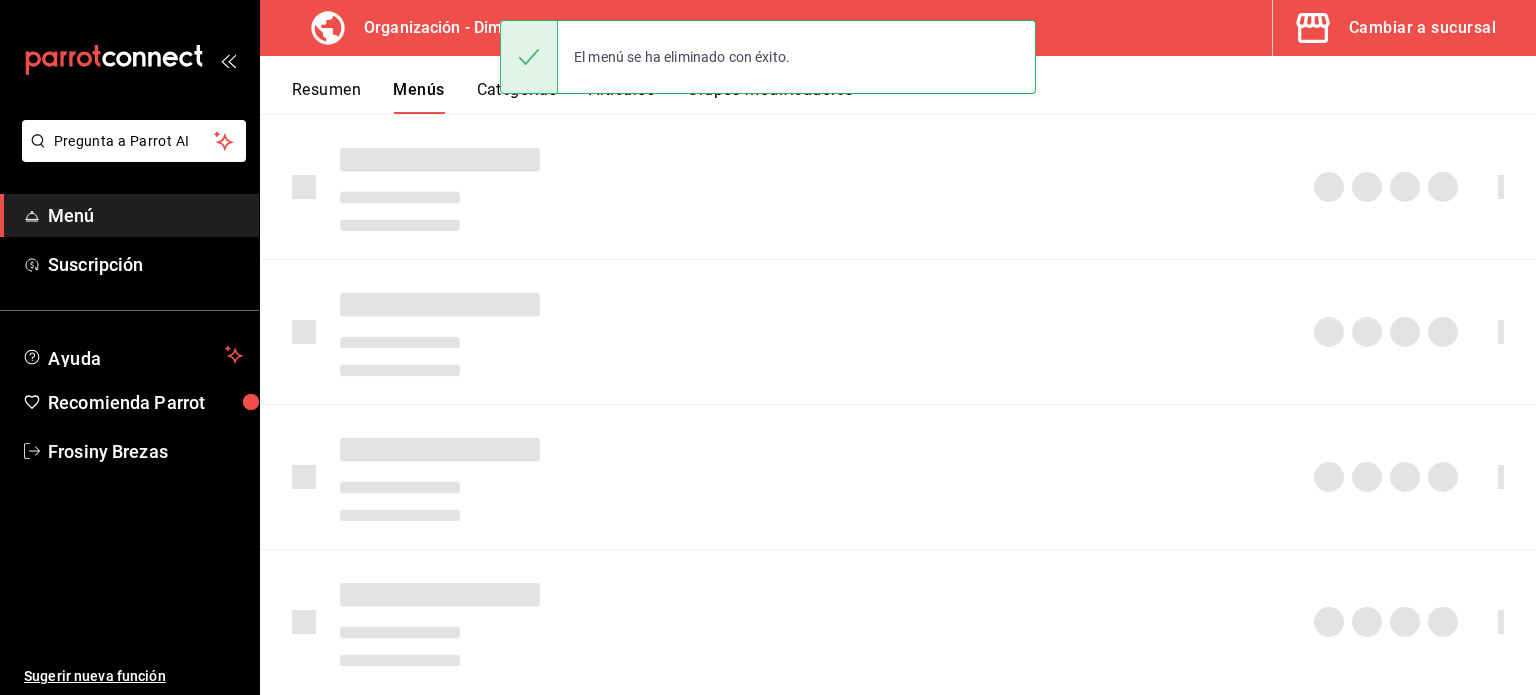scroll, scrollTop: 71, scrollLeft: 0, axis: vertical 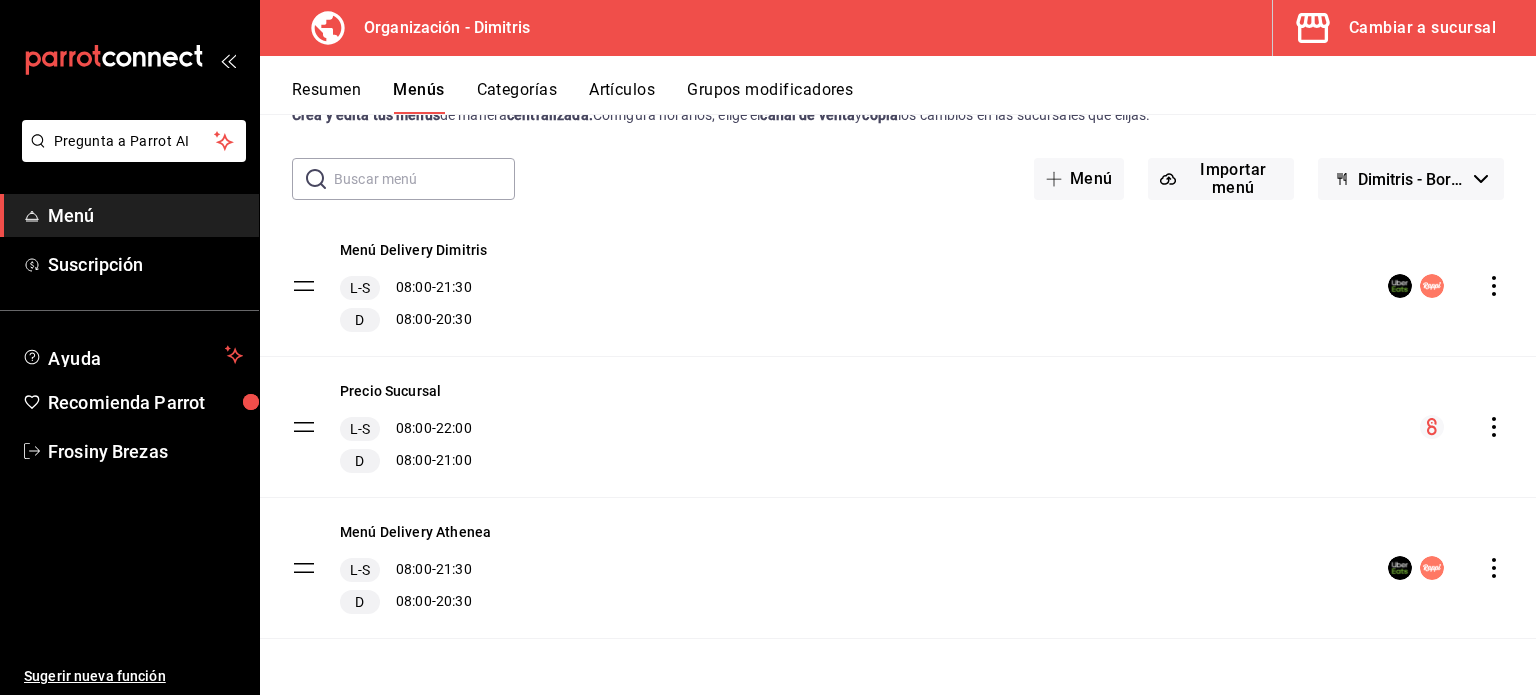 click on "Resumen" at bounding box center [326, 97] 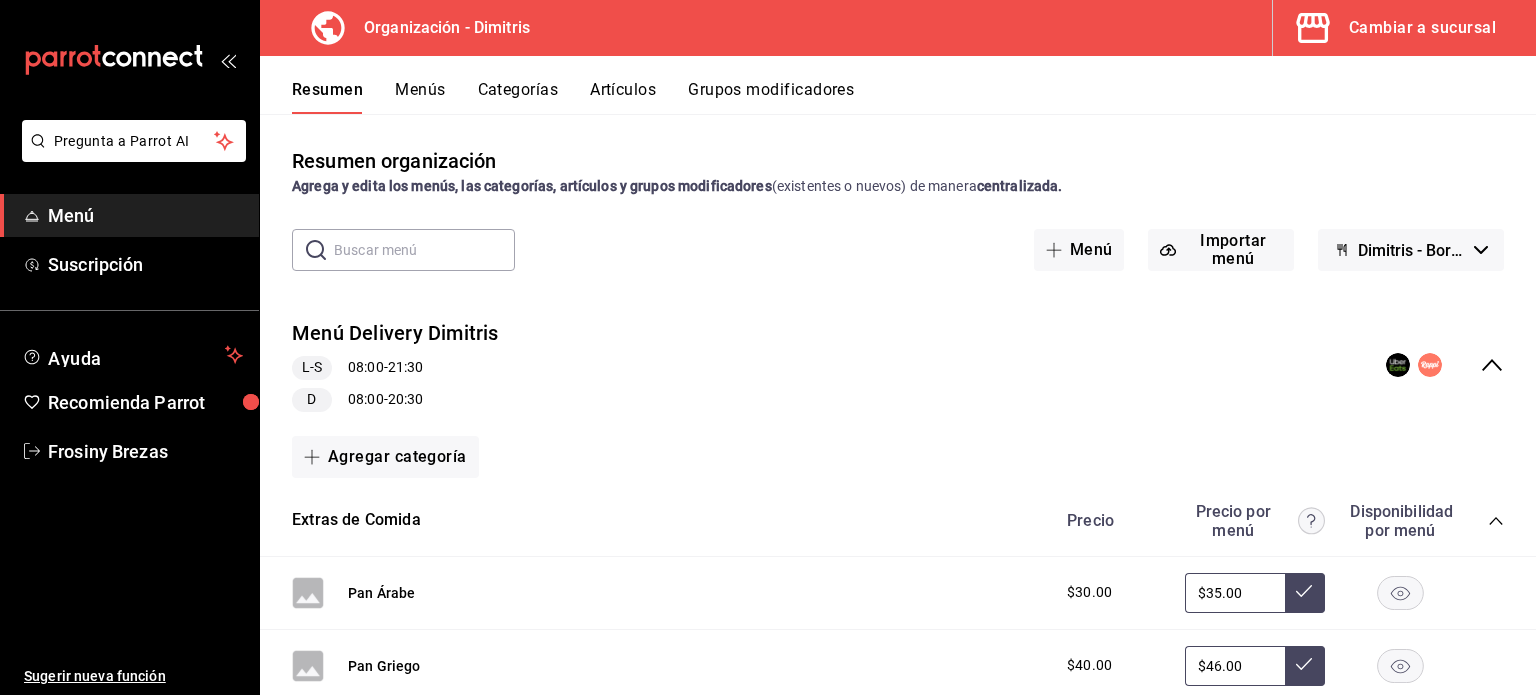 click 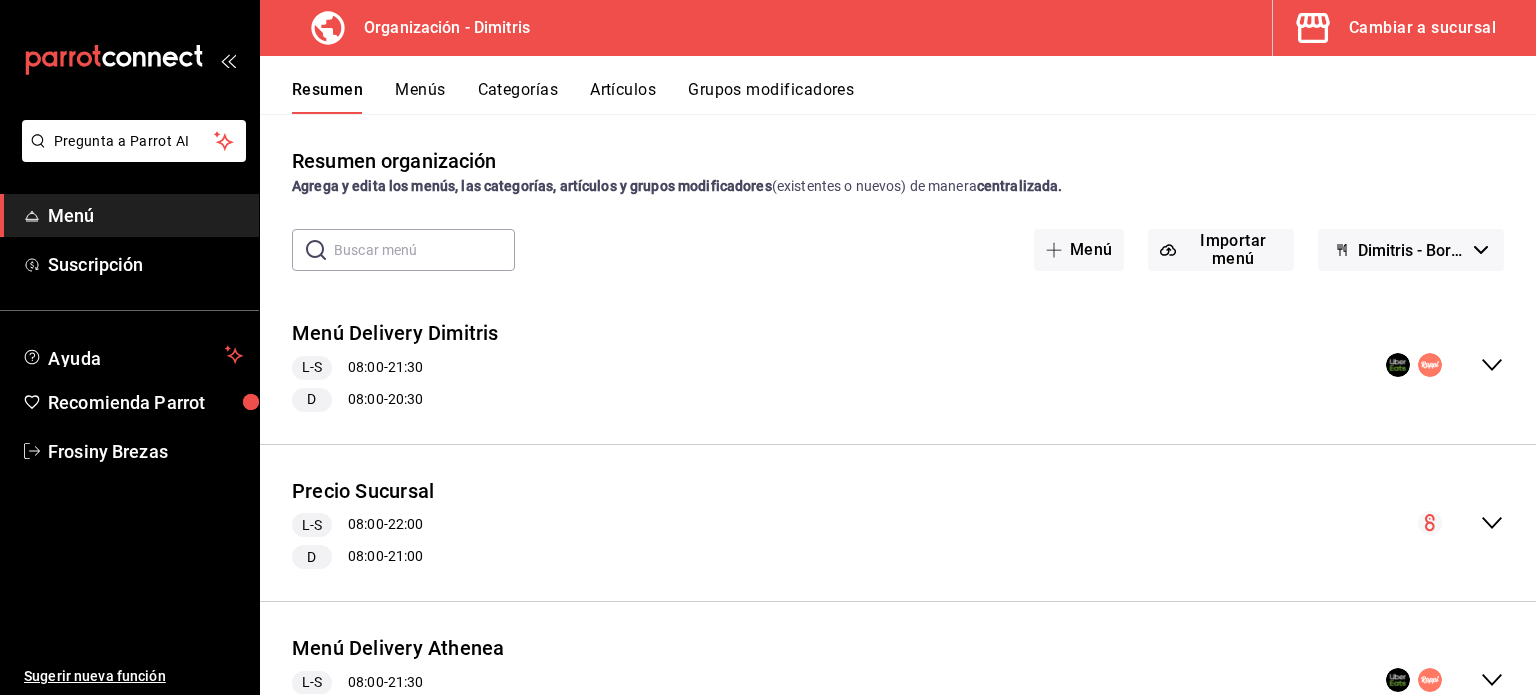 click 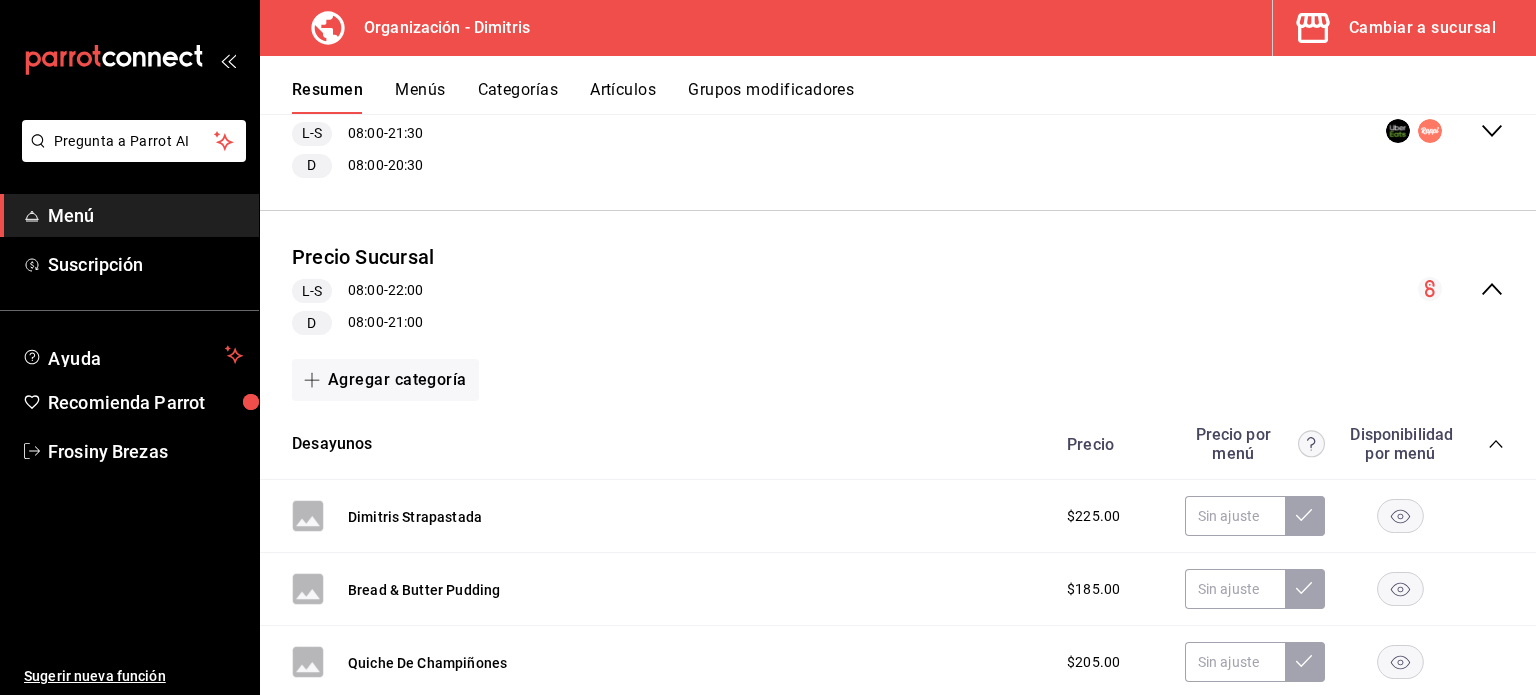 scroll, scrollTop: 236, scrollLeft: 0, axis: vertical 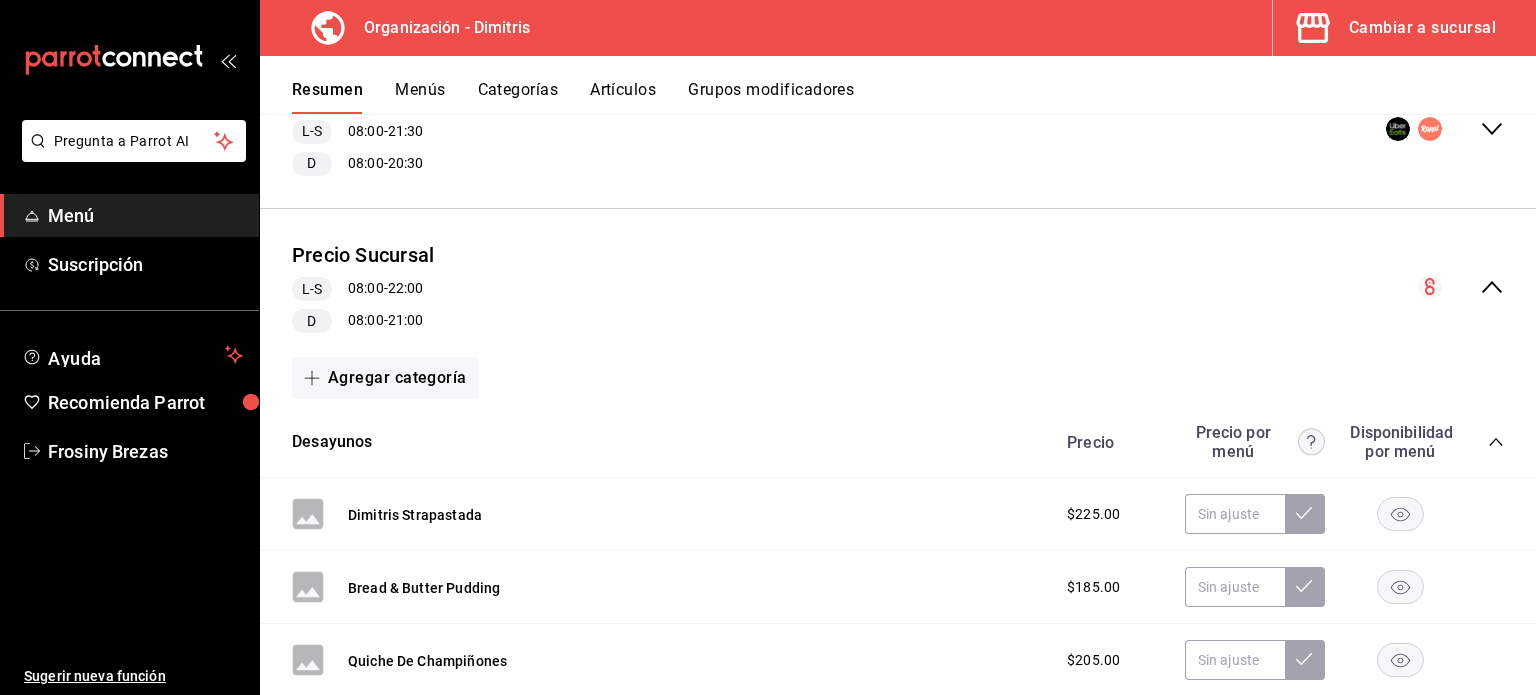 click 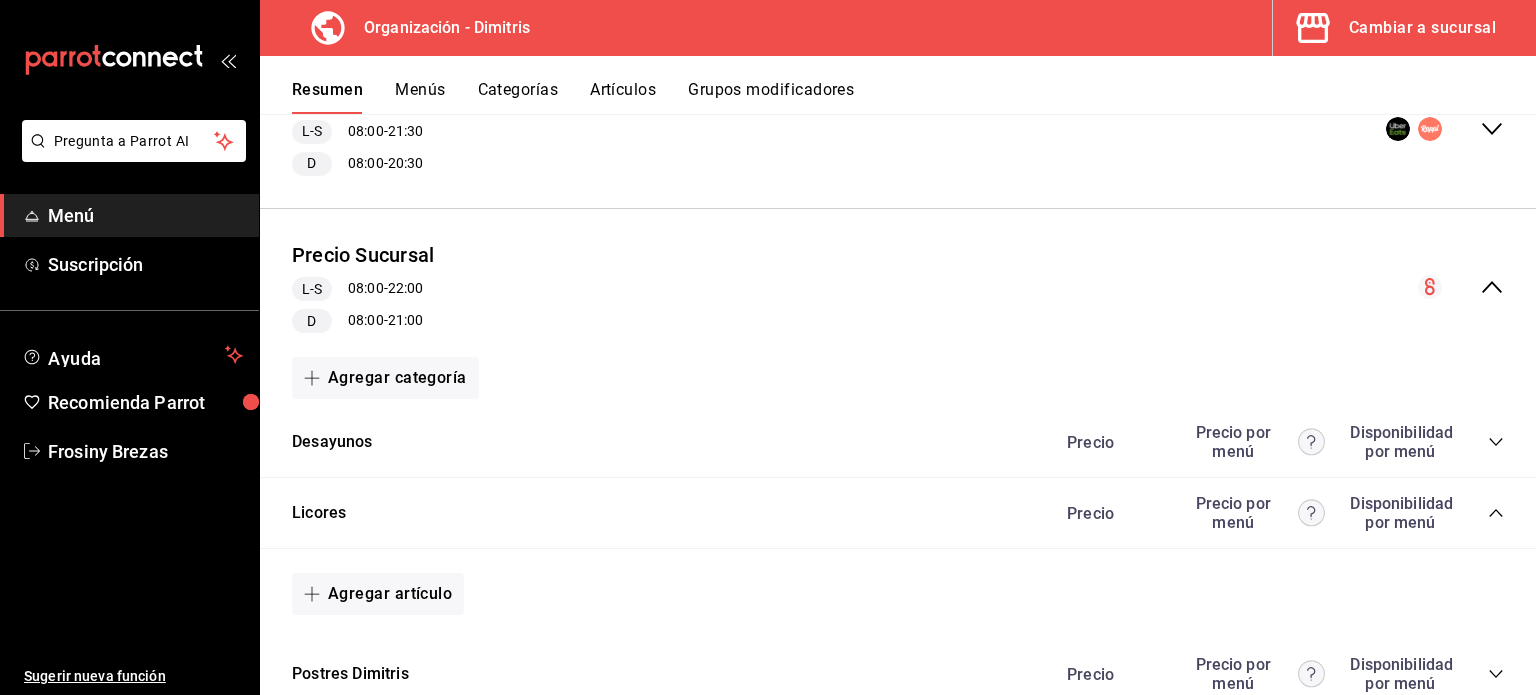 click 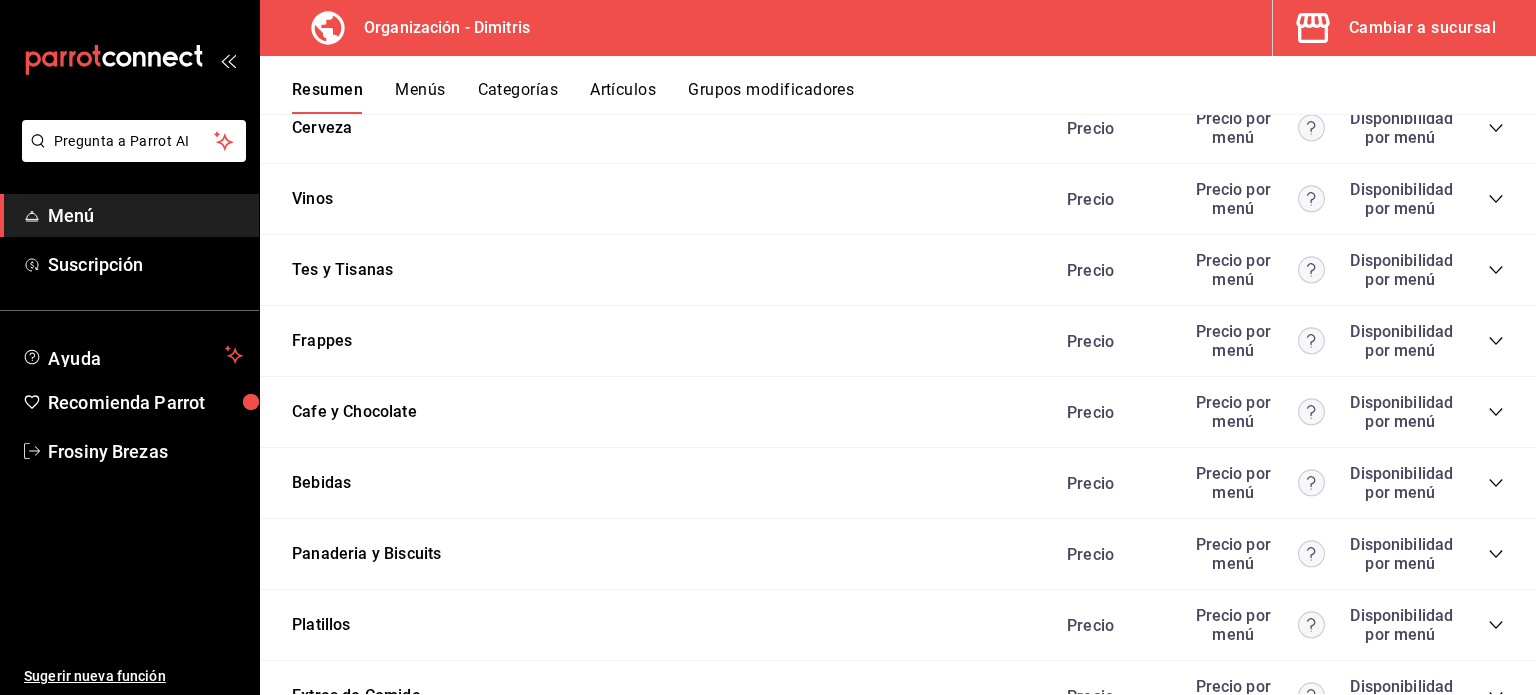 scroll, scrollTop: 838, scrollLeft: 0, axis: vertical 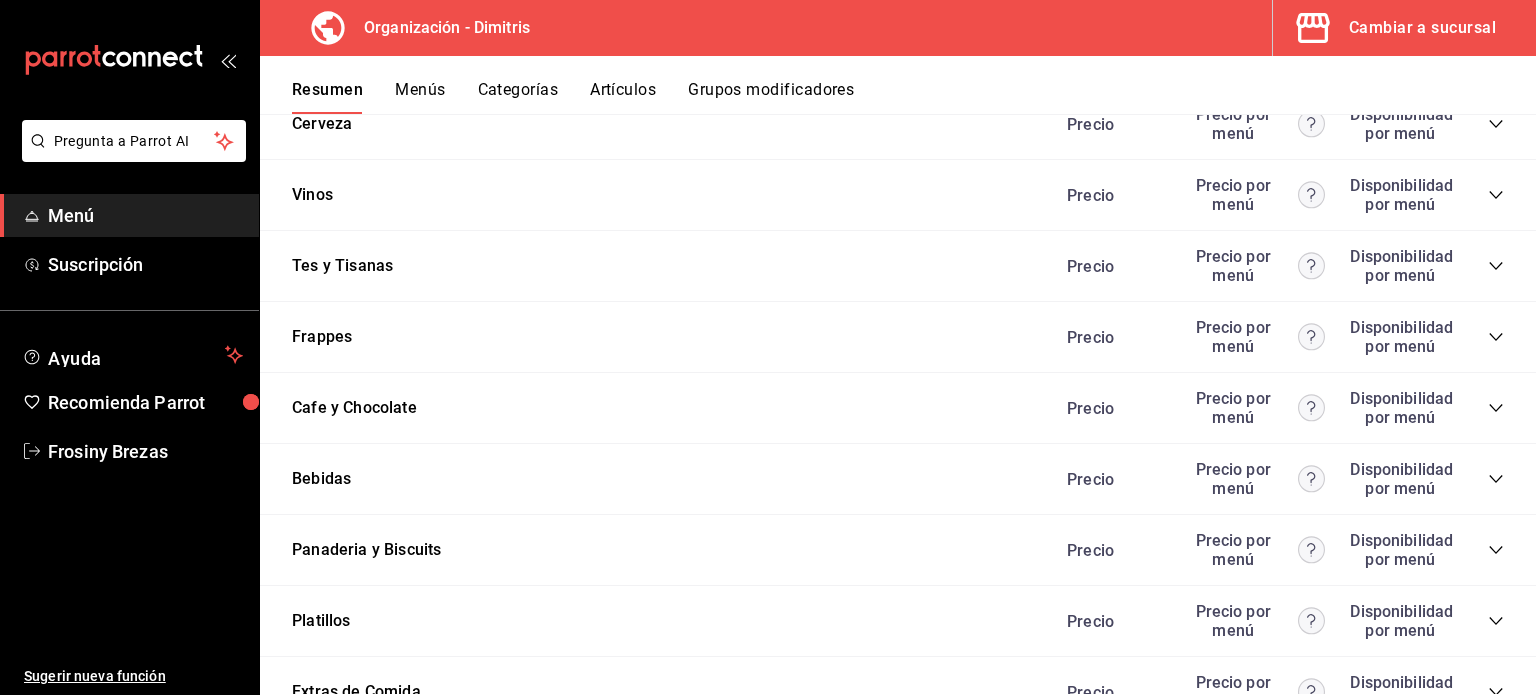 click on "Grupos modificadores" at bounding box center [771, 97] 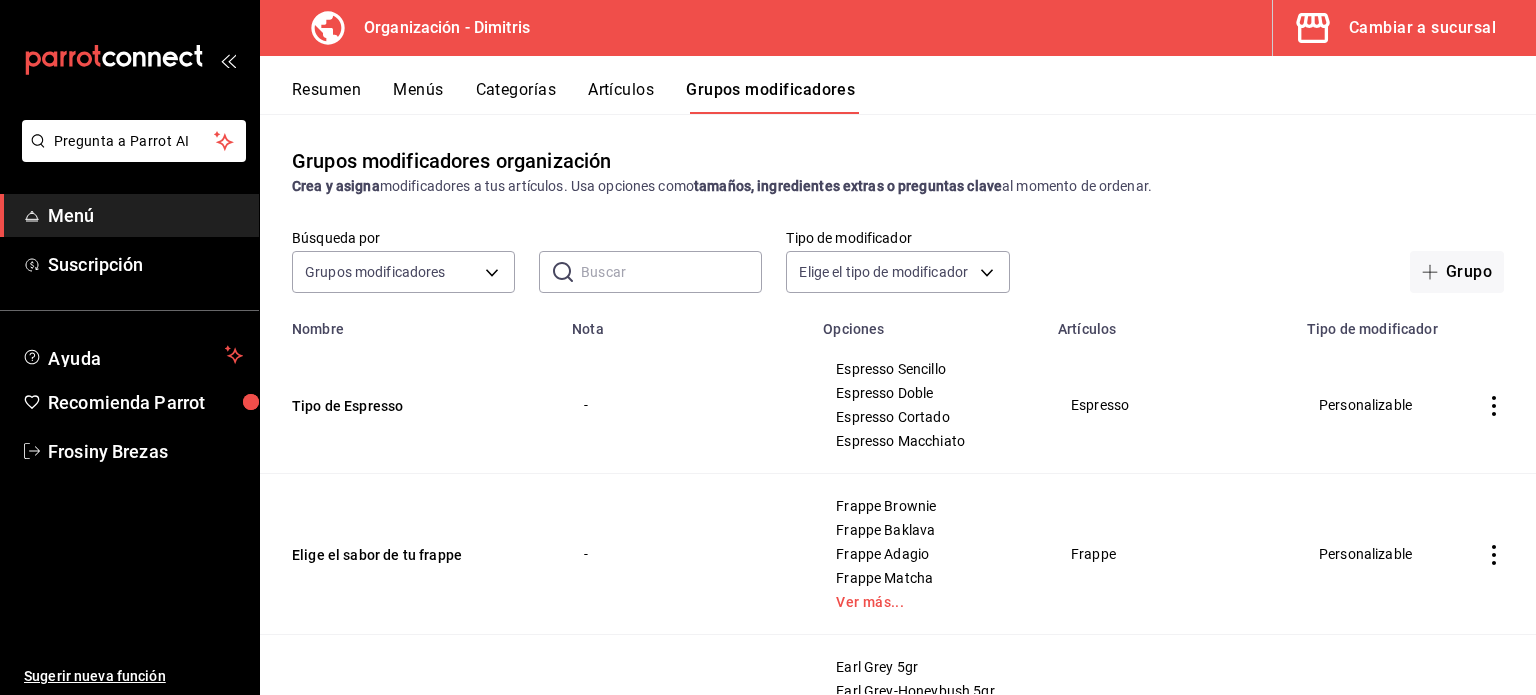 click at bounding box center (671, 272) 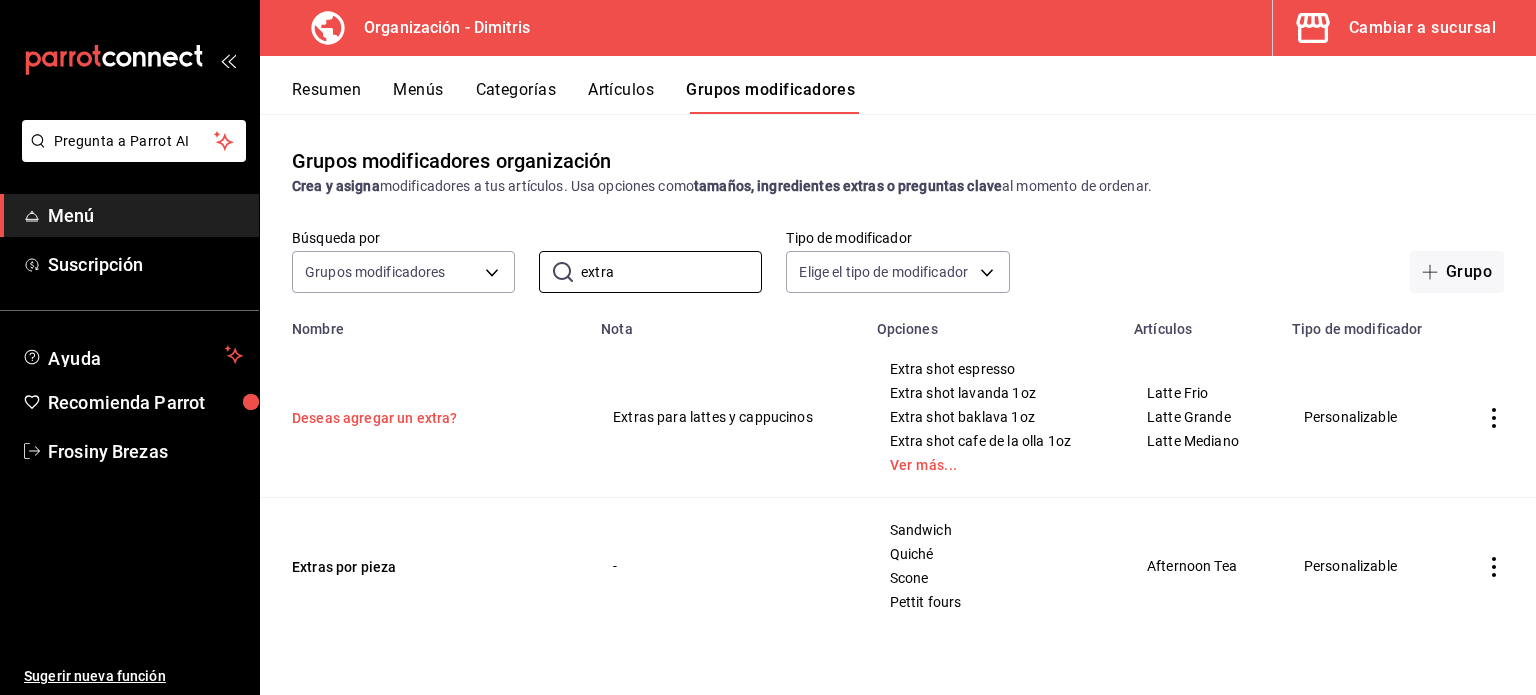 type on "extra" 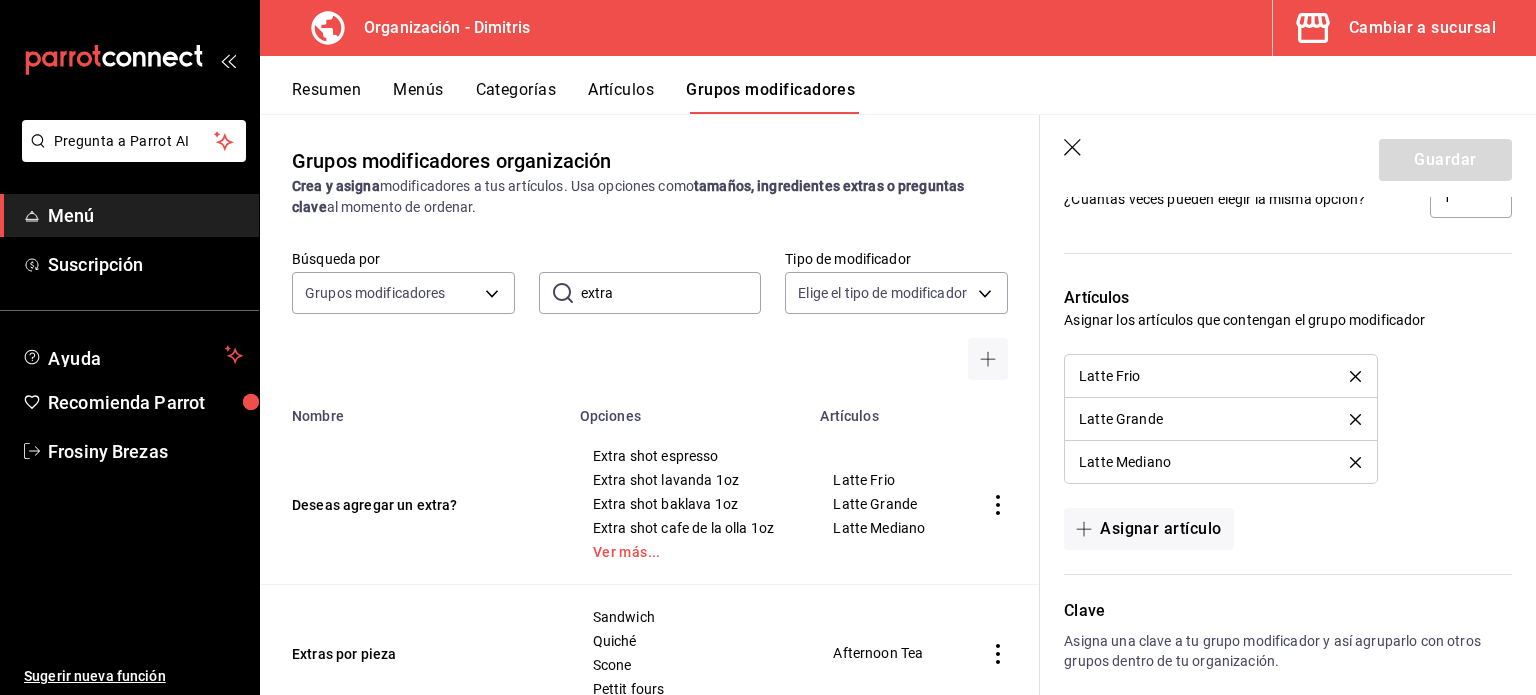 scroll, scrollTop: 1632, scrollLeft: 0, axis: vertical 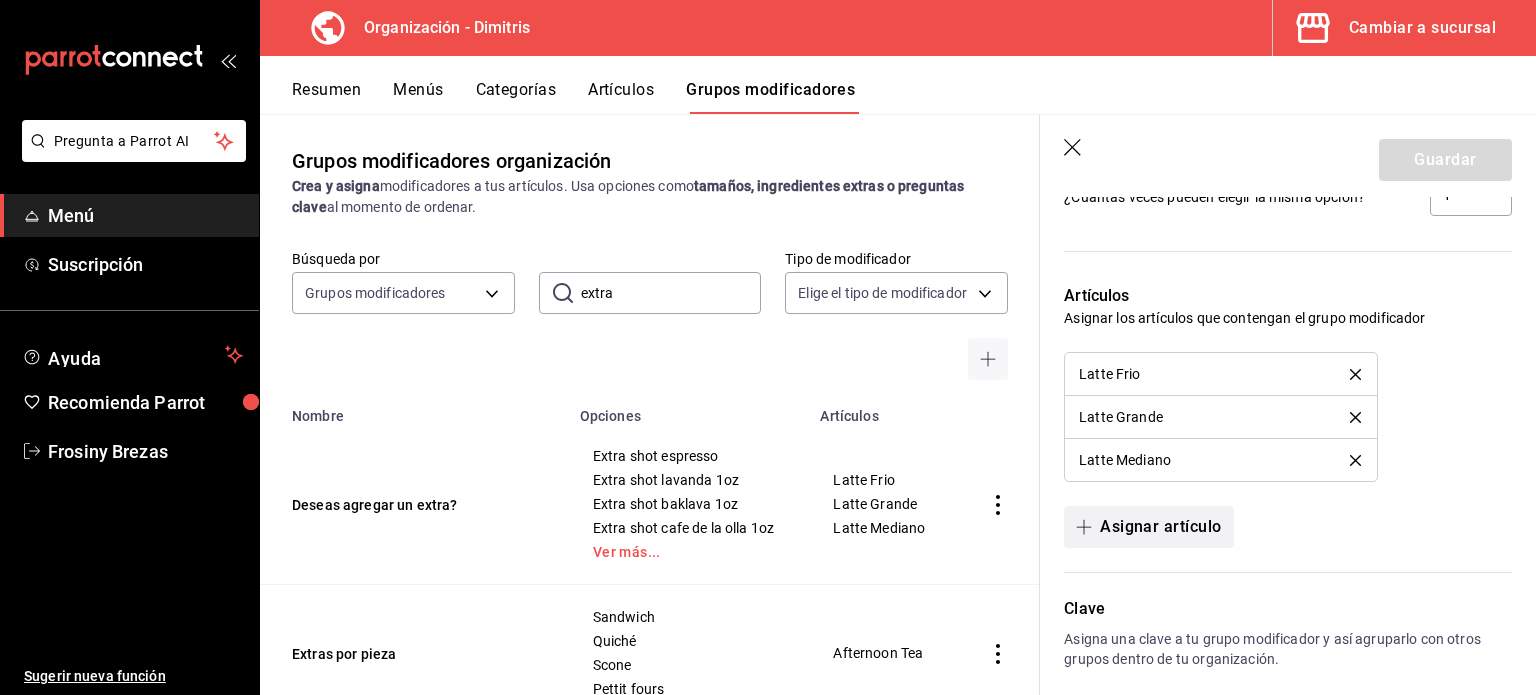 click on "Asignar artículo" at bounding box center [1148, 527] 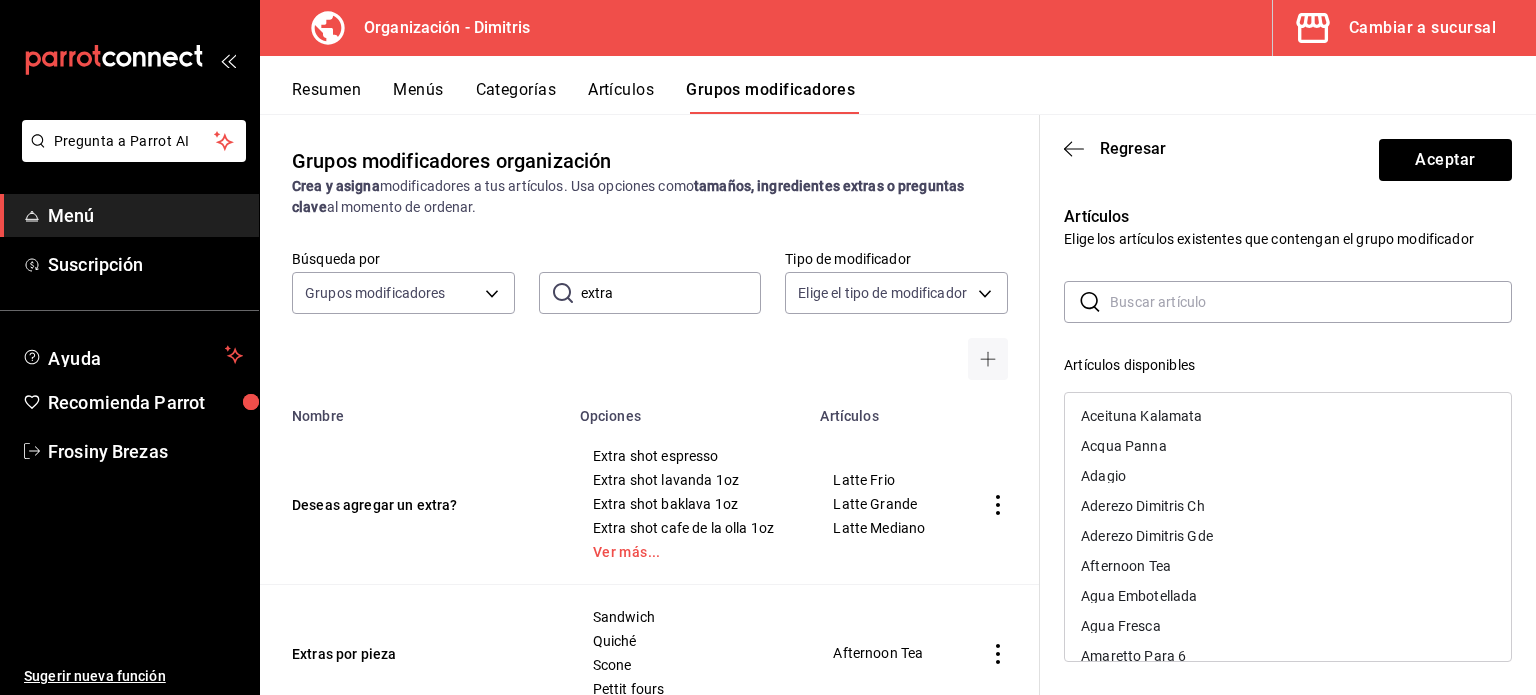 click at bounding box center [1311, 302] 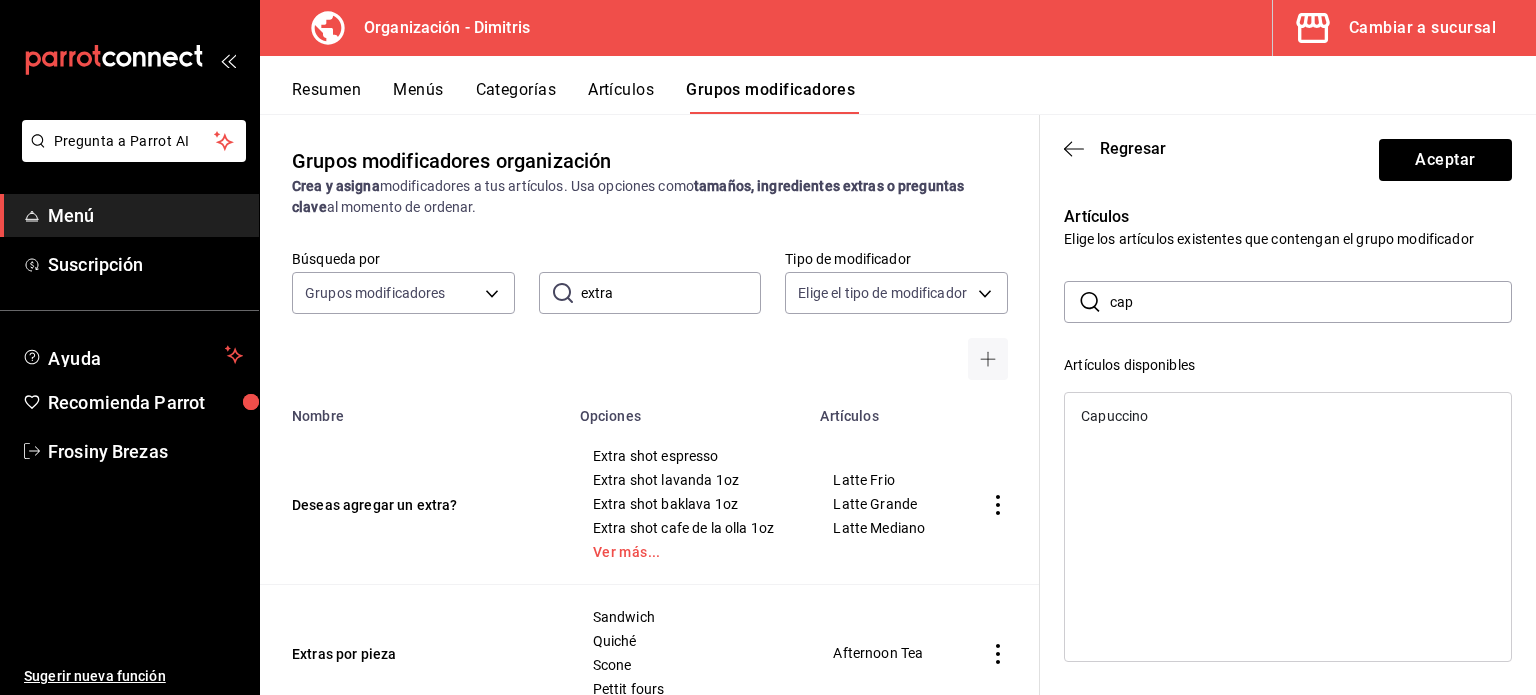 click on "Capuccino" at bounding box center (1114, 416) 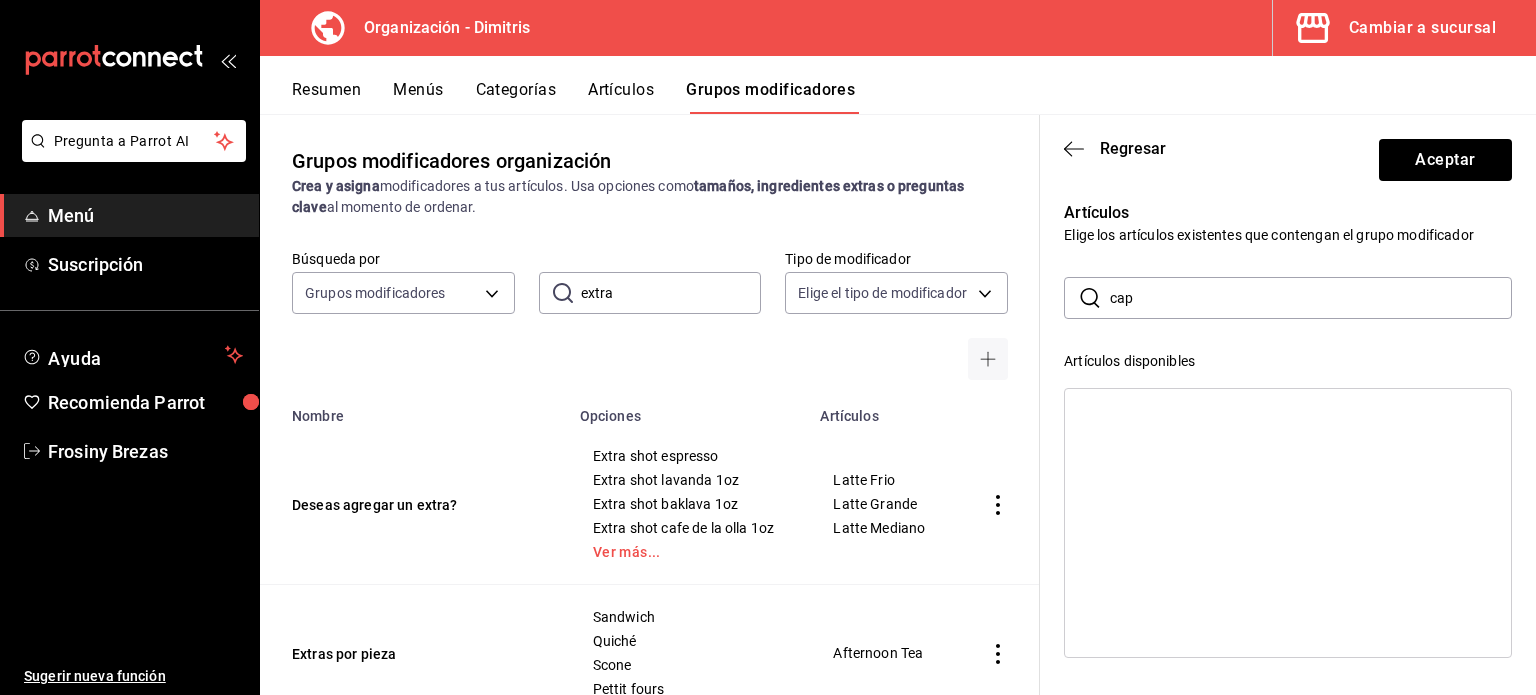 scroll, scrollTop: 0, scrollLeft: 0, axis: both 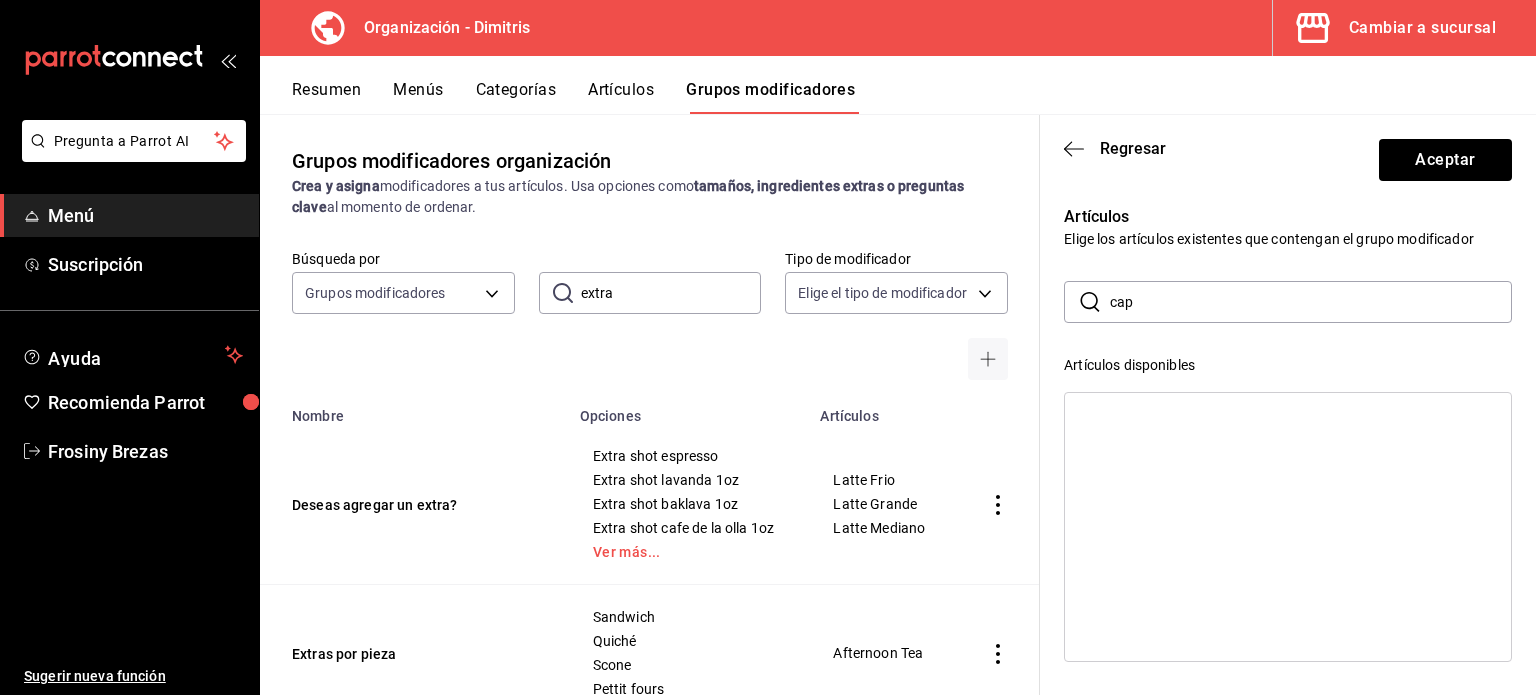 click on "cap" at bounding box center [1311, 302] 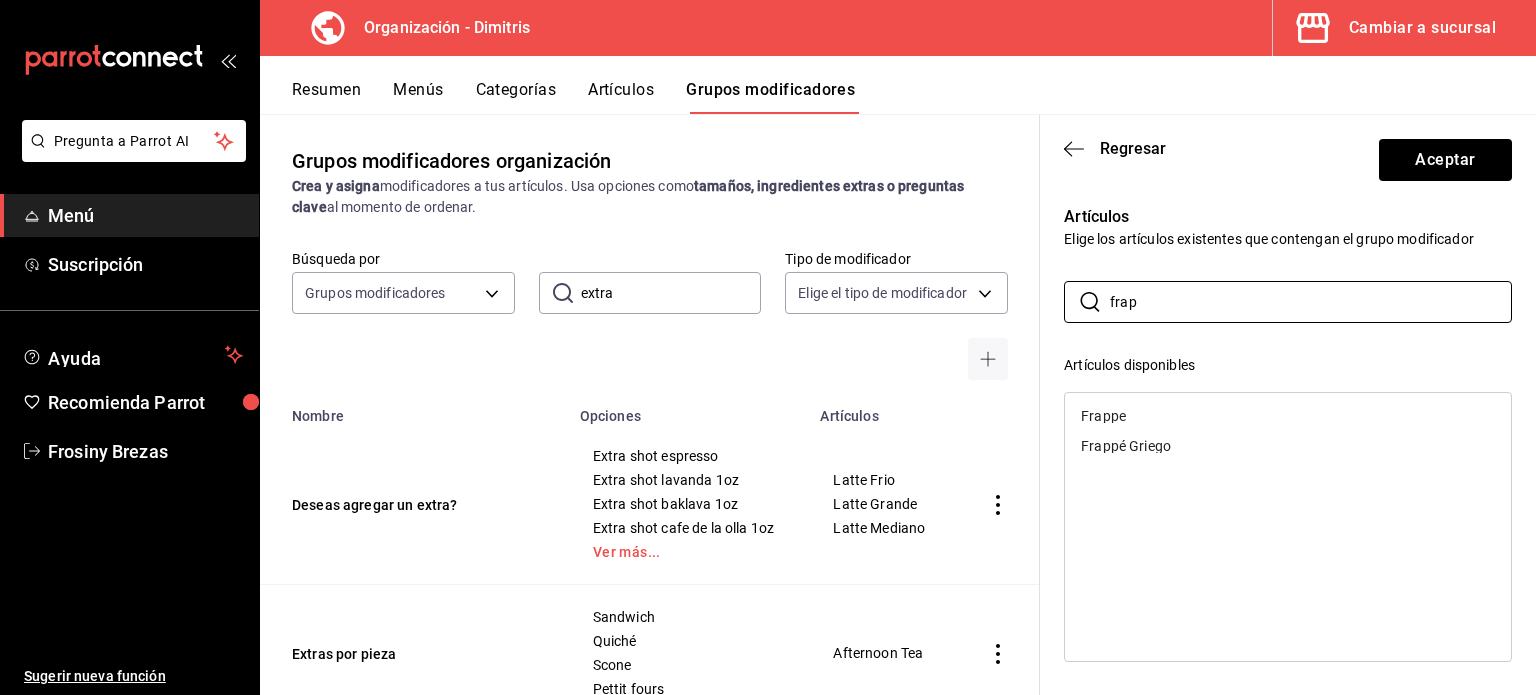 type on "frap" 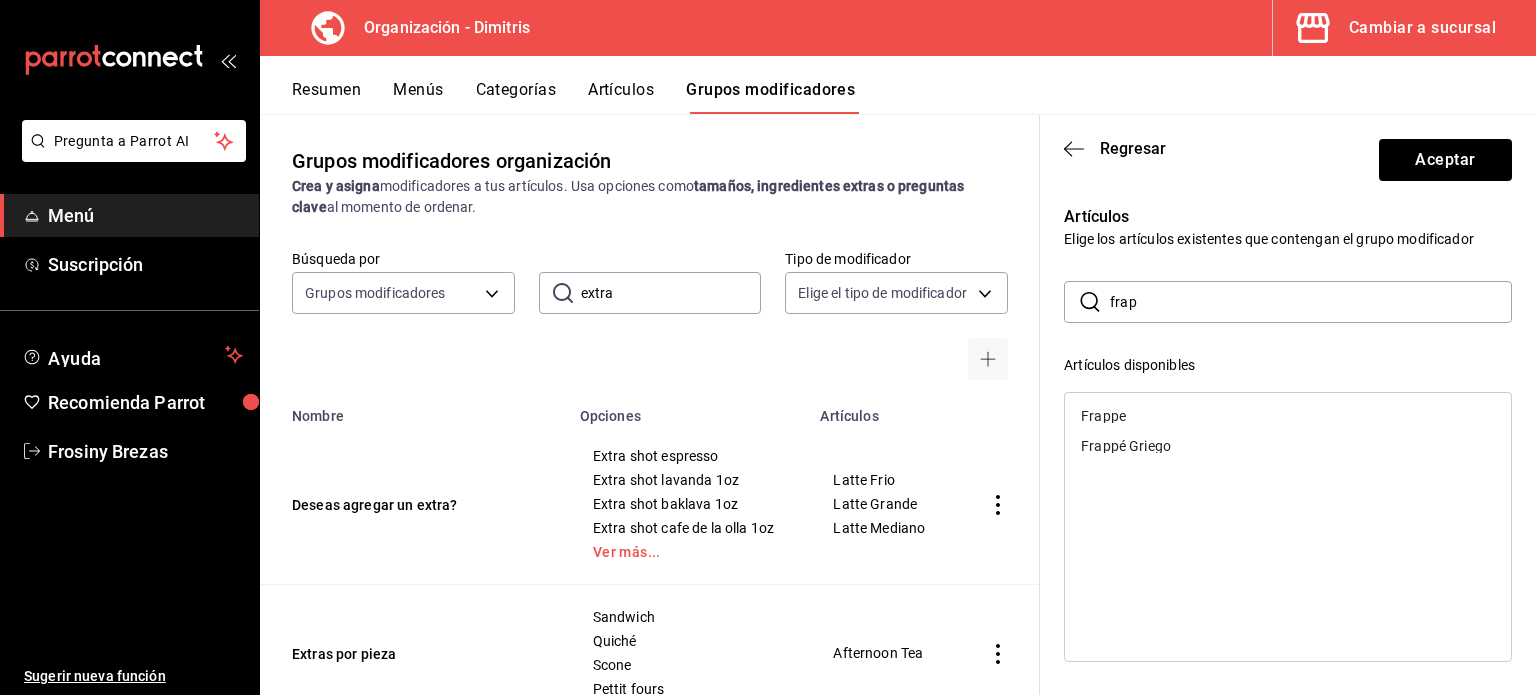 click on "Frappe" at bounding box center [1103, 416] 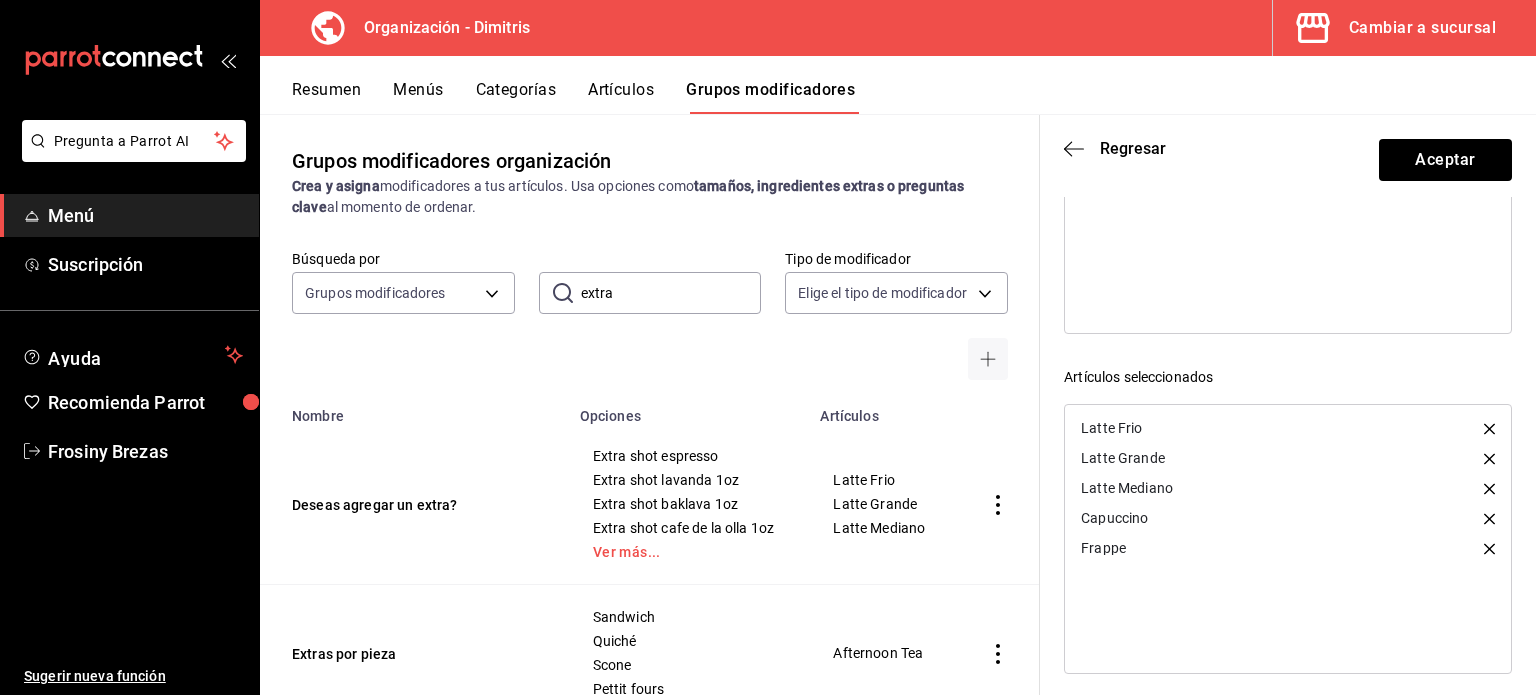 scroll, scrollTop: 340, scrollLeft: 0, axis: vertical 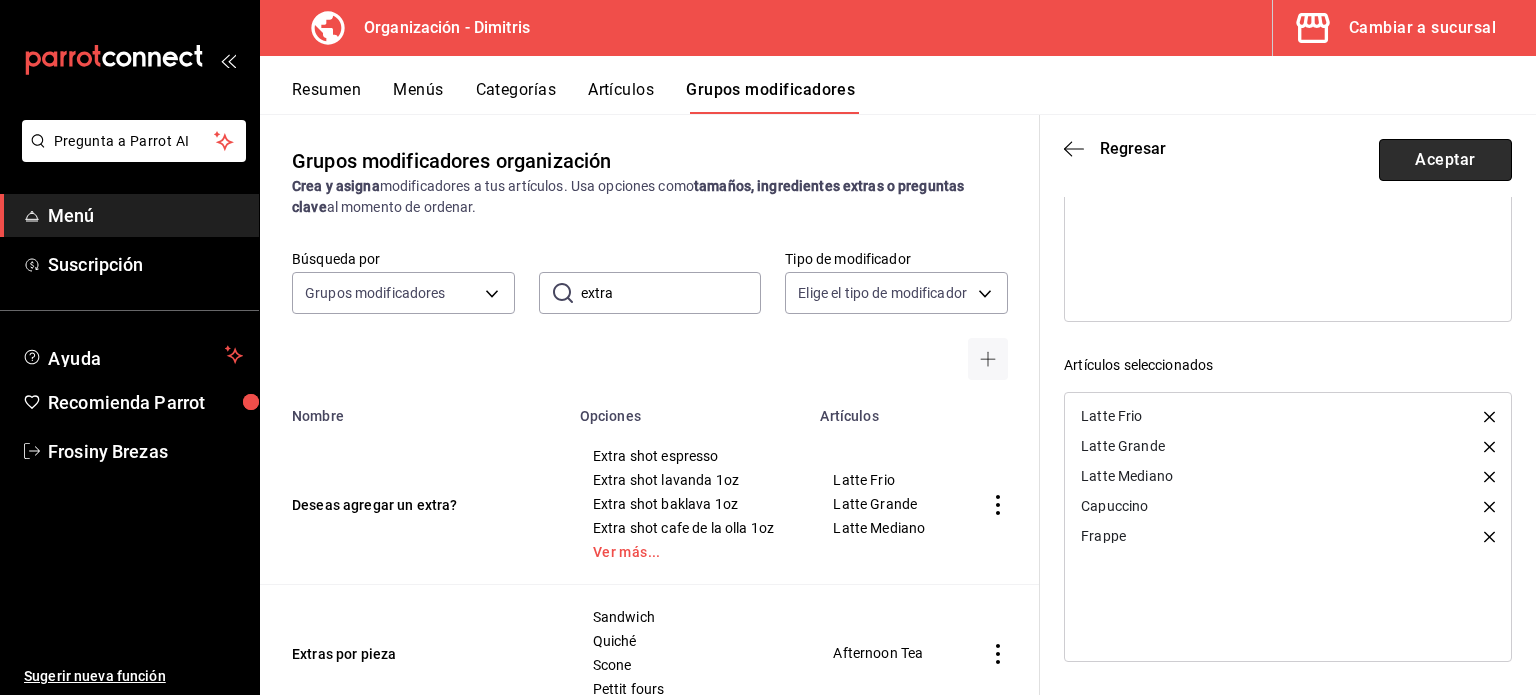 click on "Aceptar" at bounding box center (1445, 160) 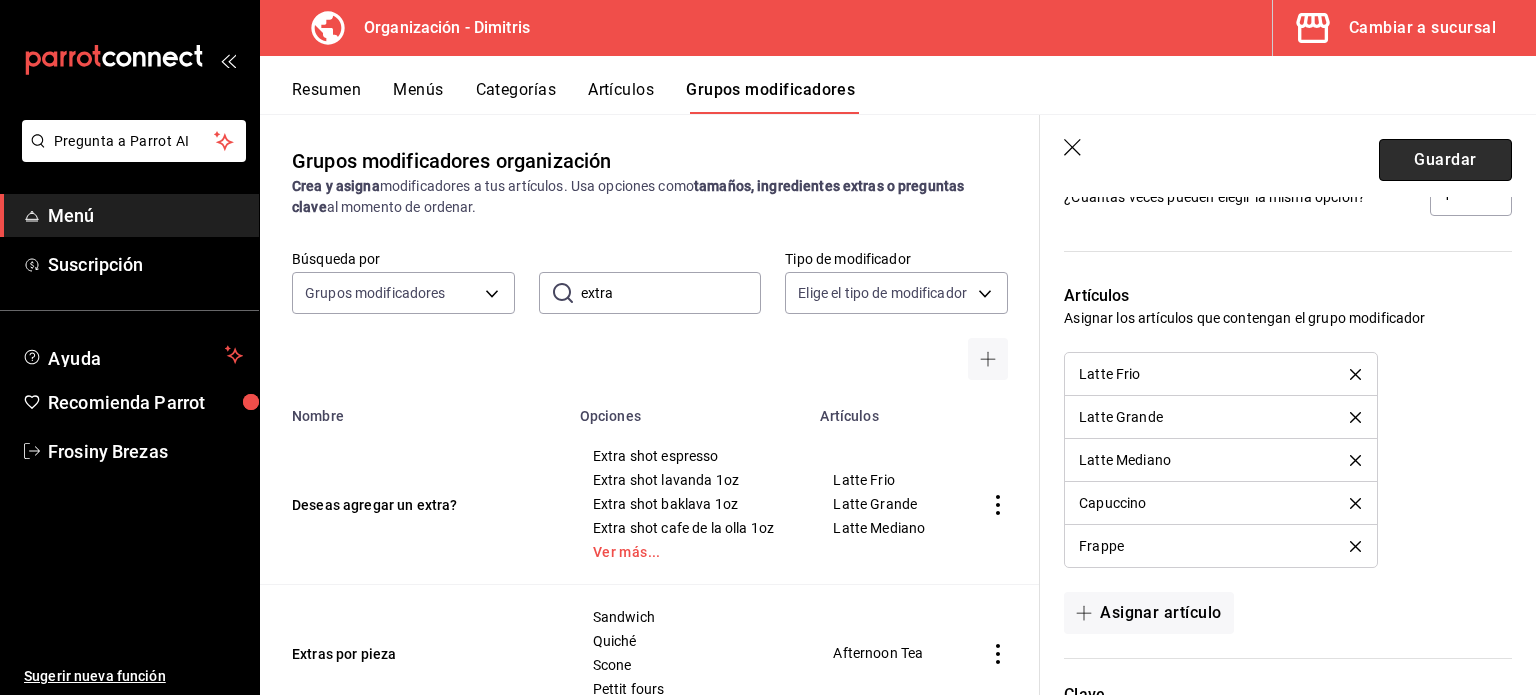 click on "Guardar" at bounding box center [1445, 160] 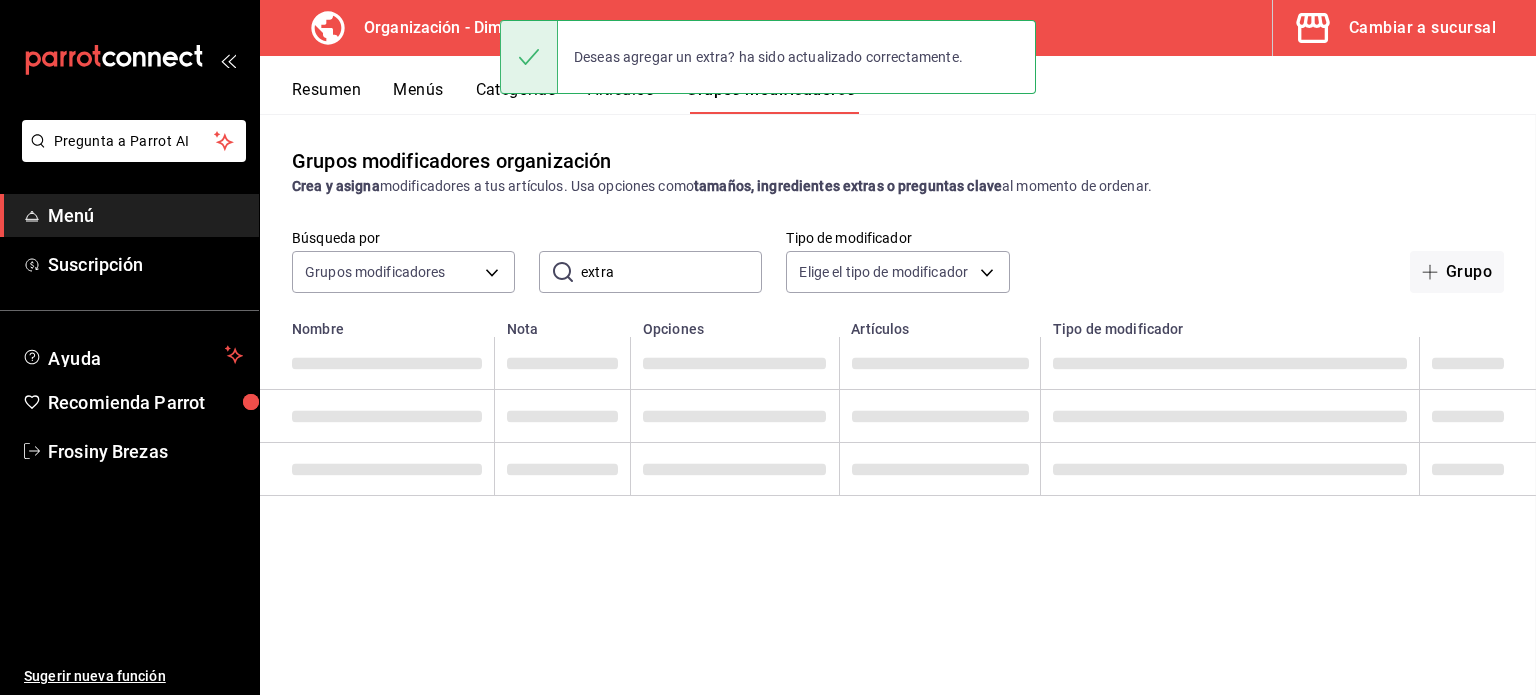 scroll, scrollTop: 0, scrollLeft: 0, axis: both 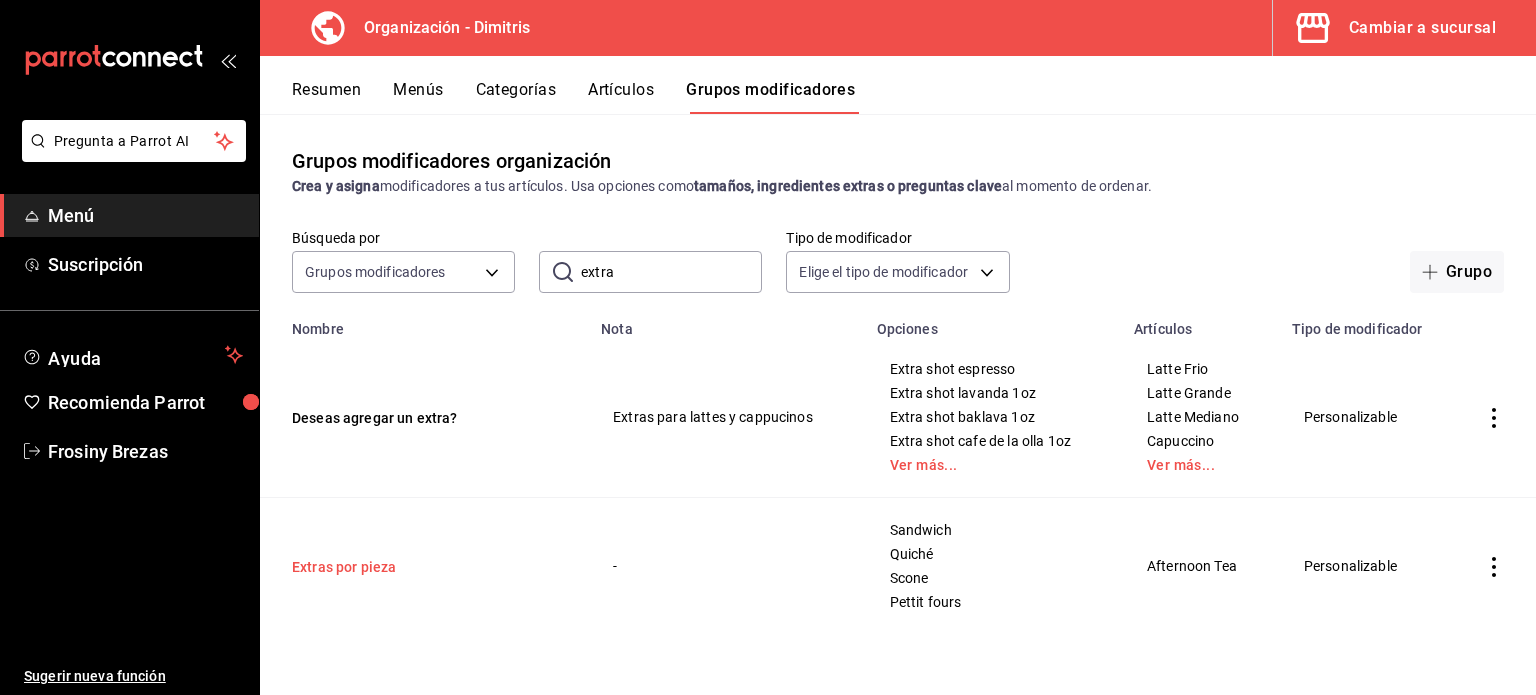 click on "Extras por pieza" at bounding box center (412, 567) 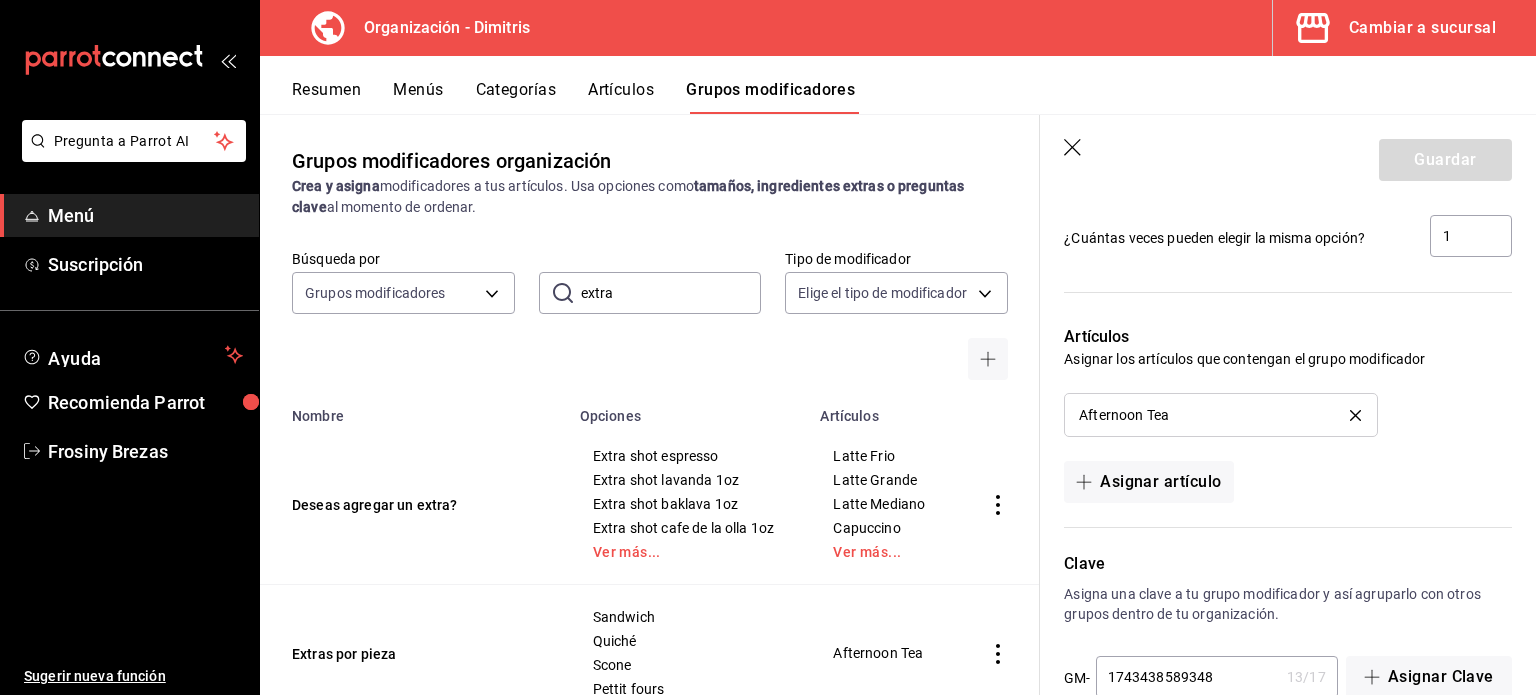 scroll, scrollTop: 1409, scrollLeft: 0, axis: vertical 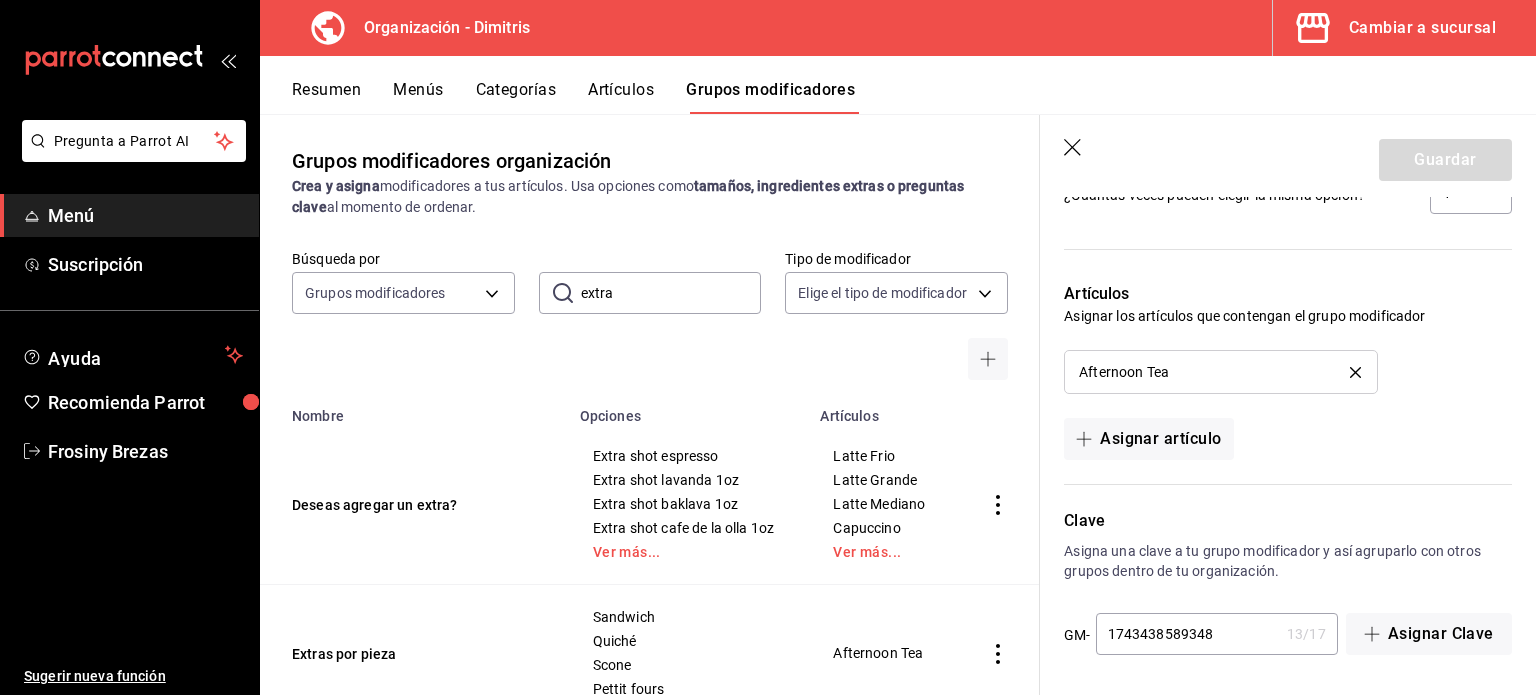 click 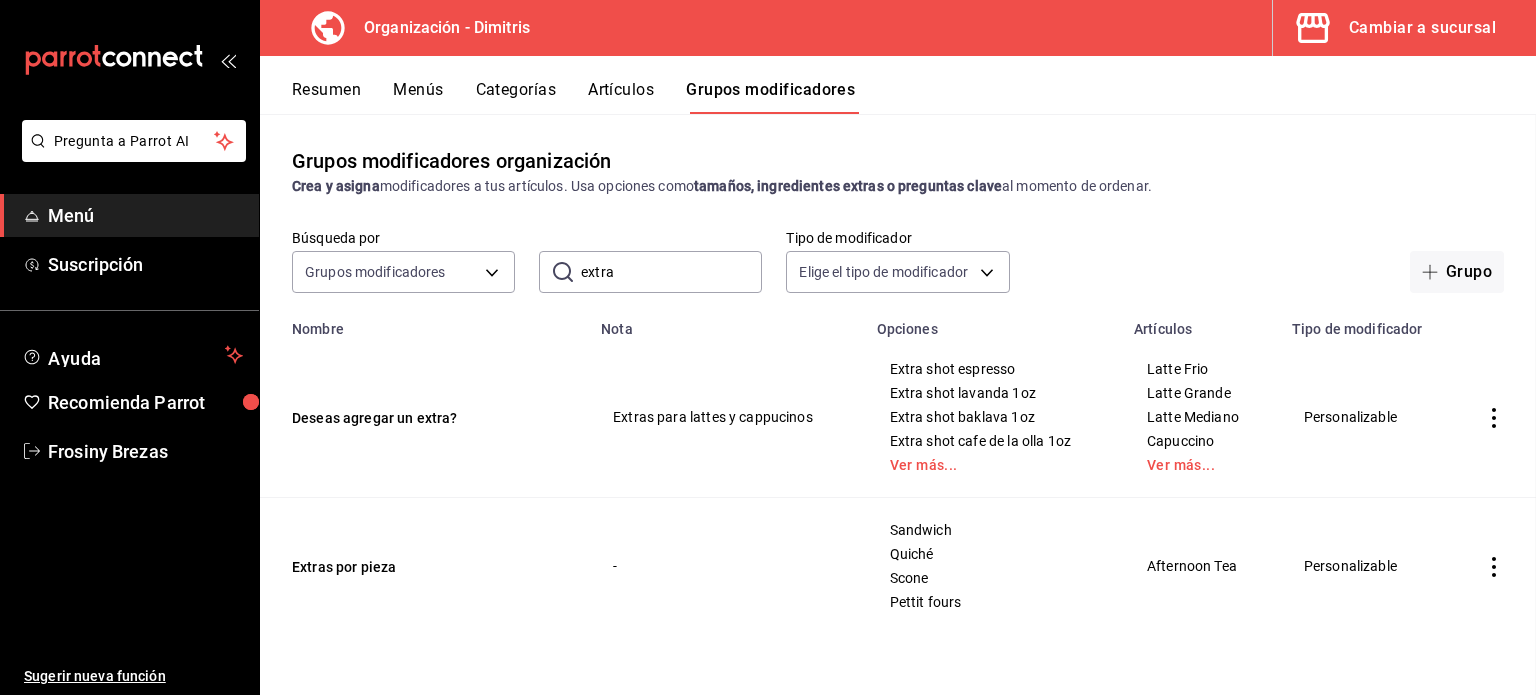 scroll, scrollTop: 0, scrollLeft: 0, axis: both 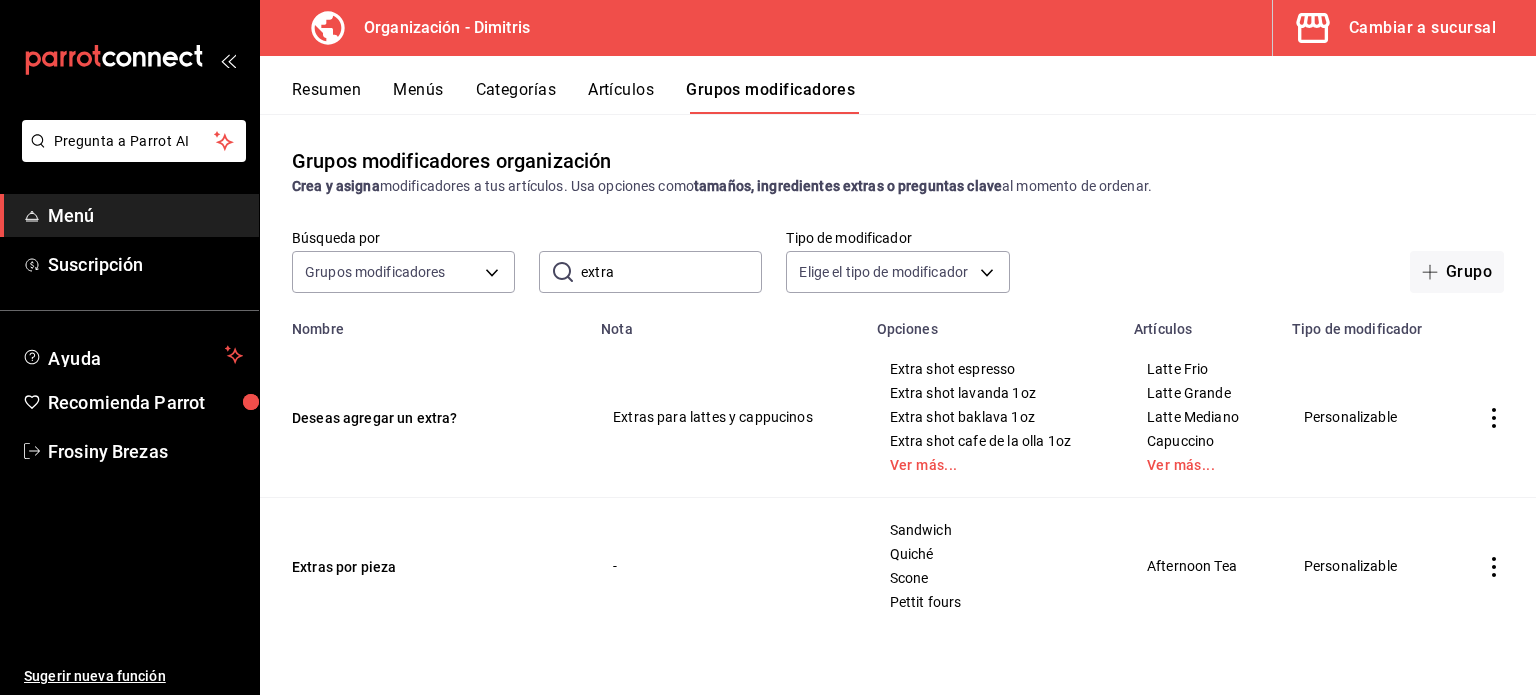 click on "Resumen" at bounding box center (326, 97) 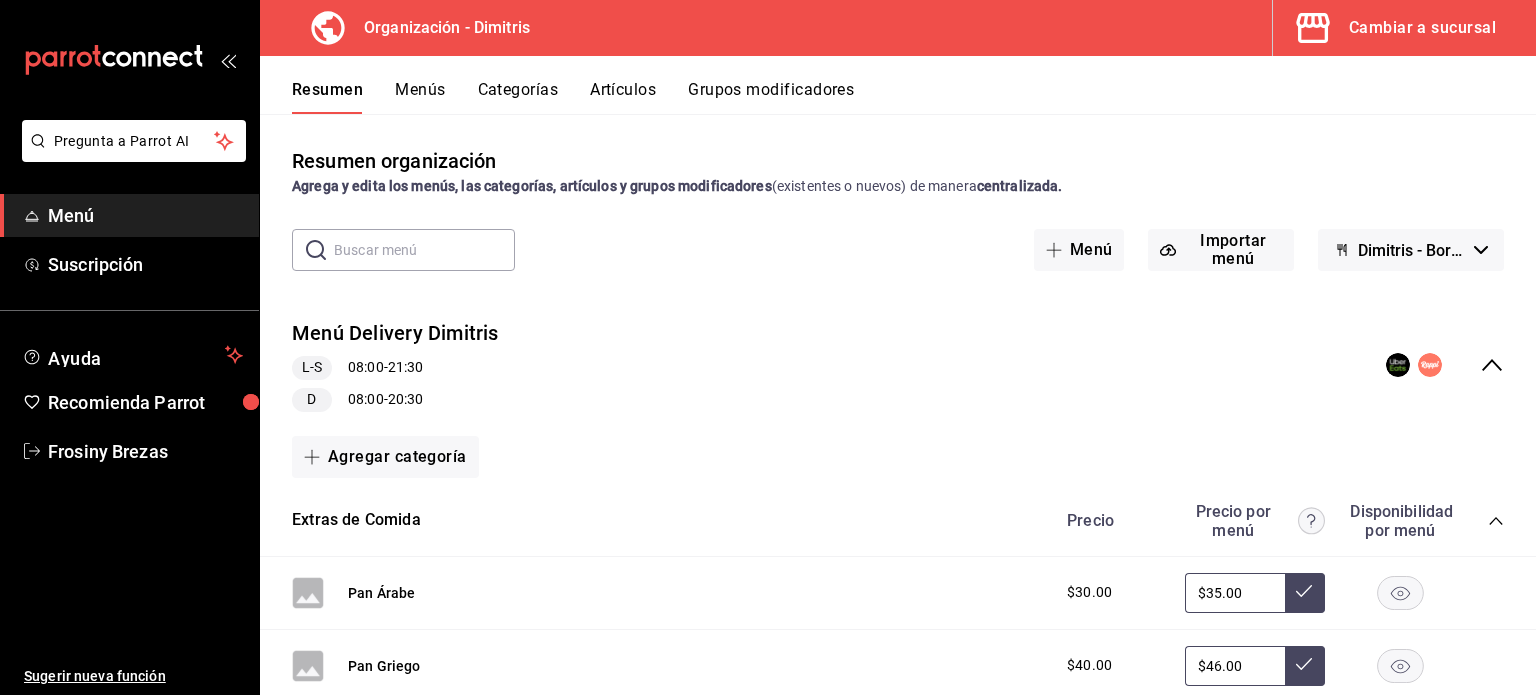 click 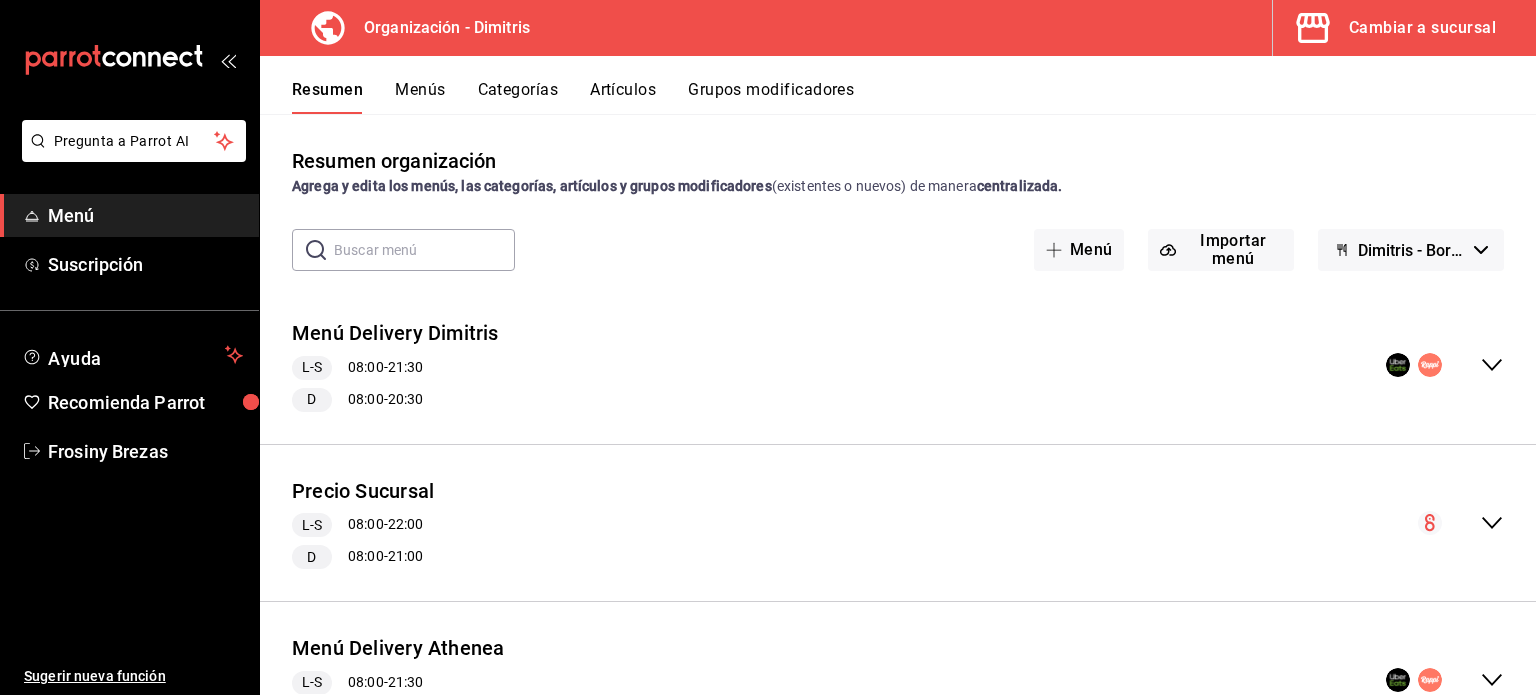 click on "Precio Sucursal L-S 08:00  -  22:00 D 08:00  -  21:00" at bounding box center (898, 523) 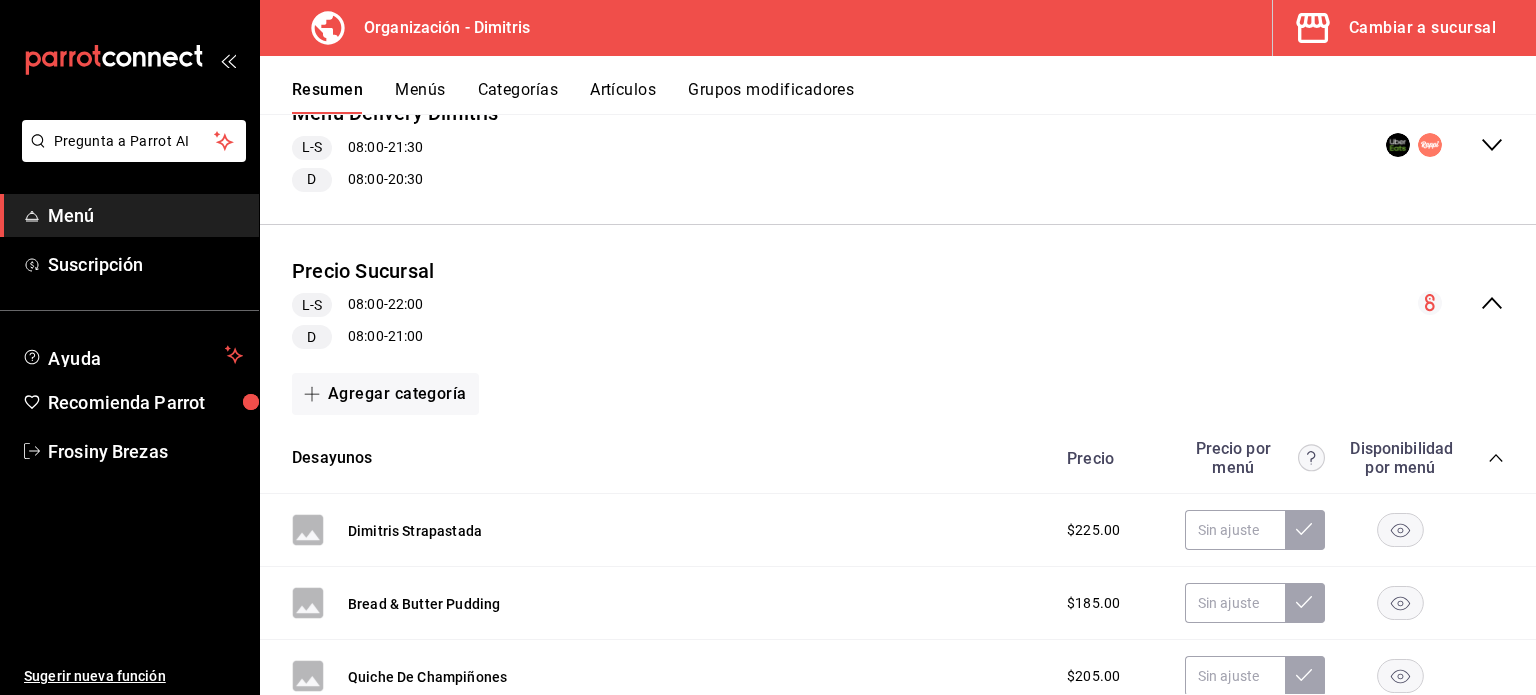 scroll, scrollTop: 204, scrollLeft: 0, axis: vertical 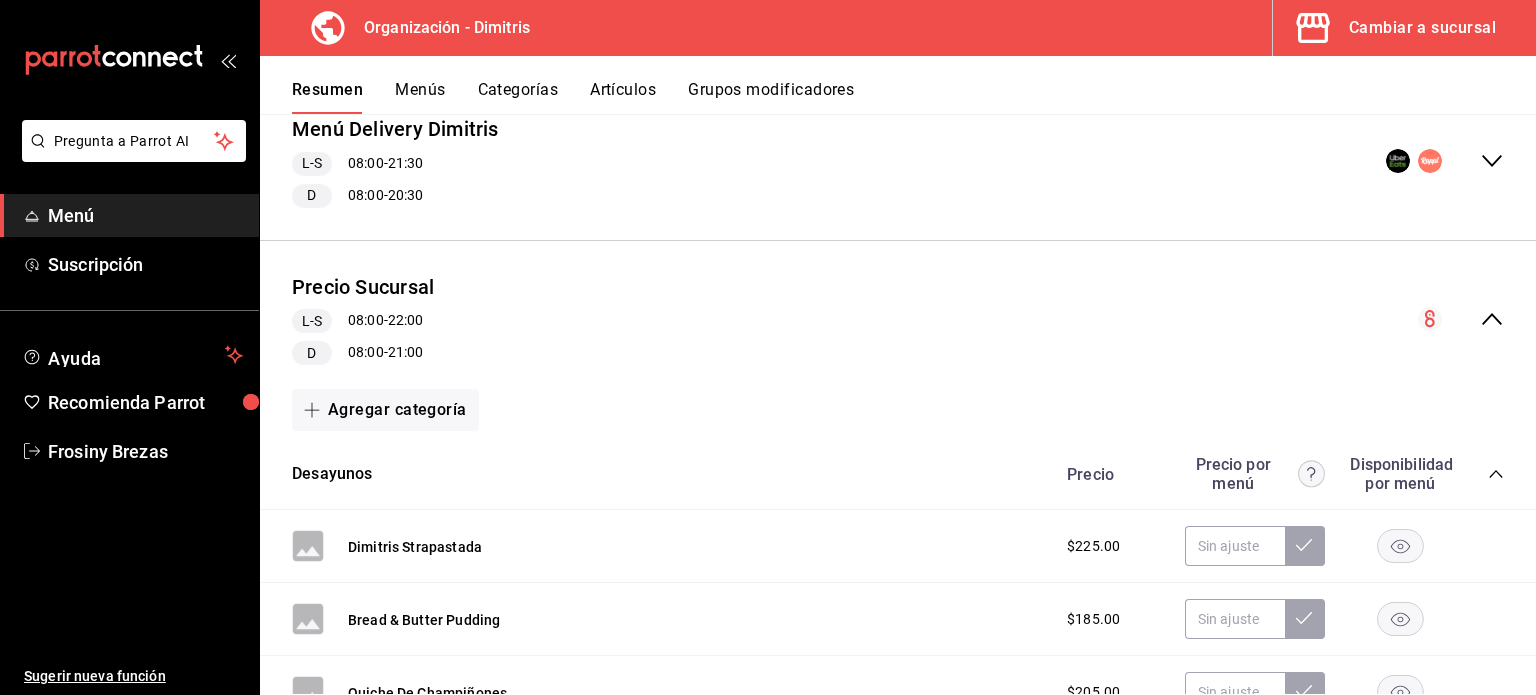 click on "Precio Precio por menú   Disponibilidad por menú" at bounding box center (1275, 474) 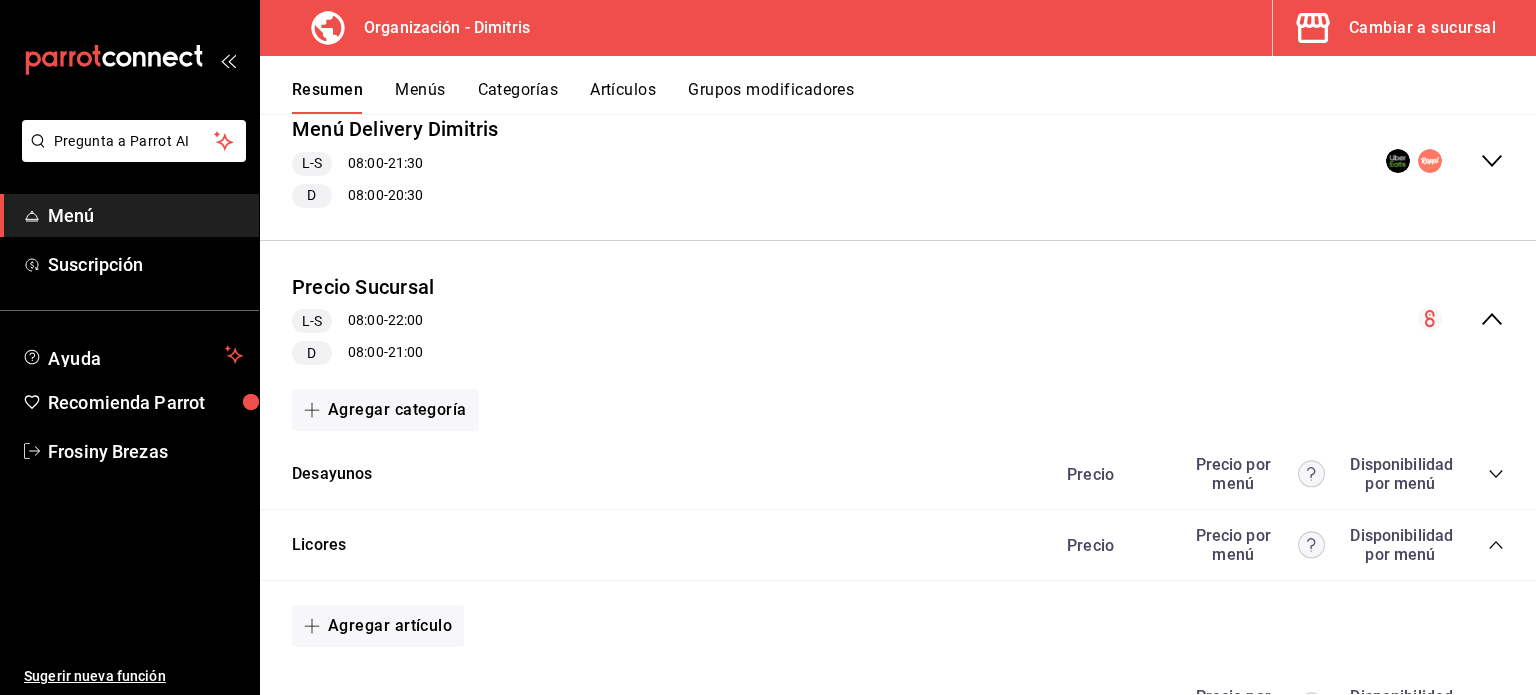 click on "Licores Precio Precio por menú   Disponibilidad por menú" at bounding box center (898, 545) 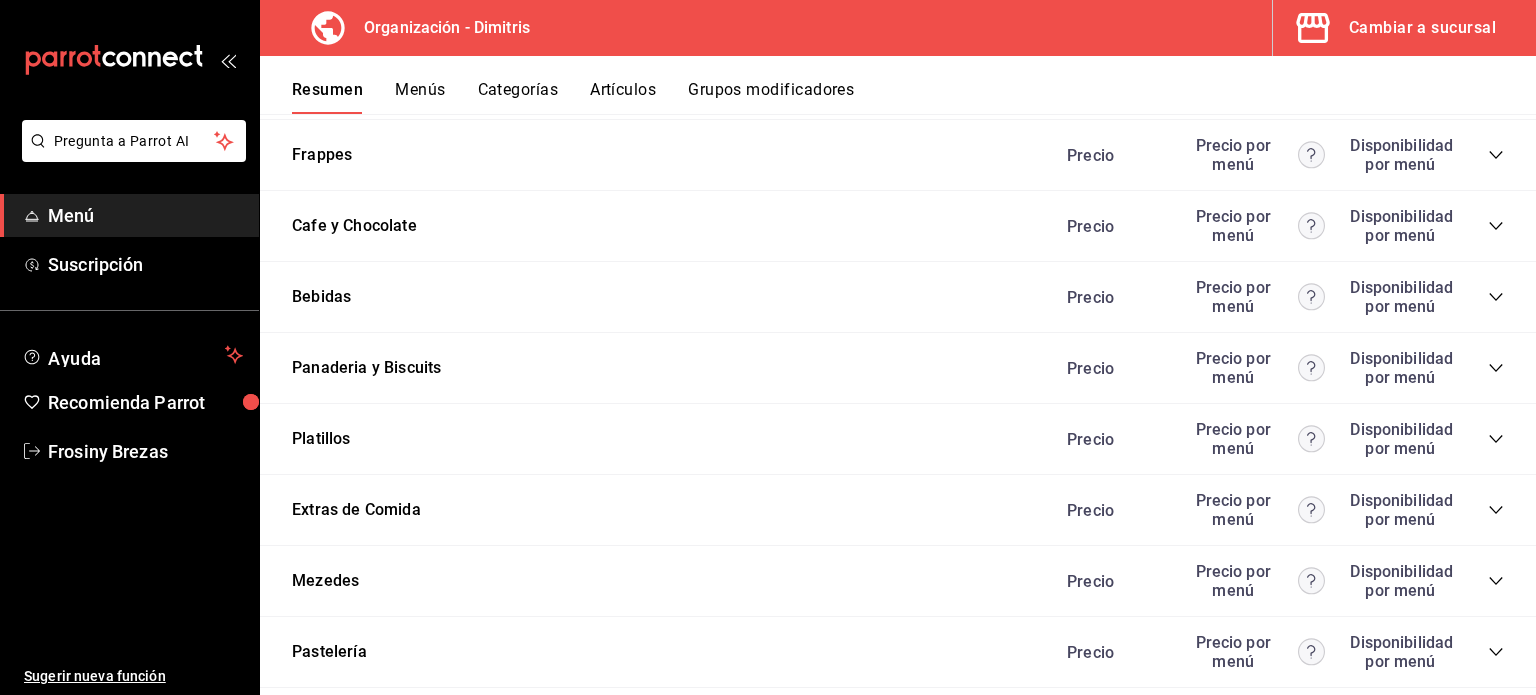 scroll, scrollTop: 1027, scrollLeft: 0, axis: vertical 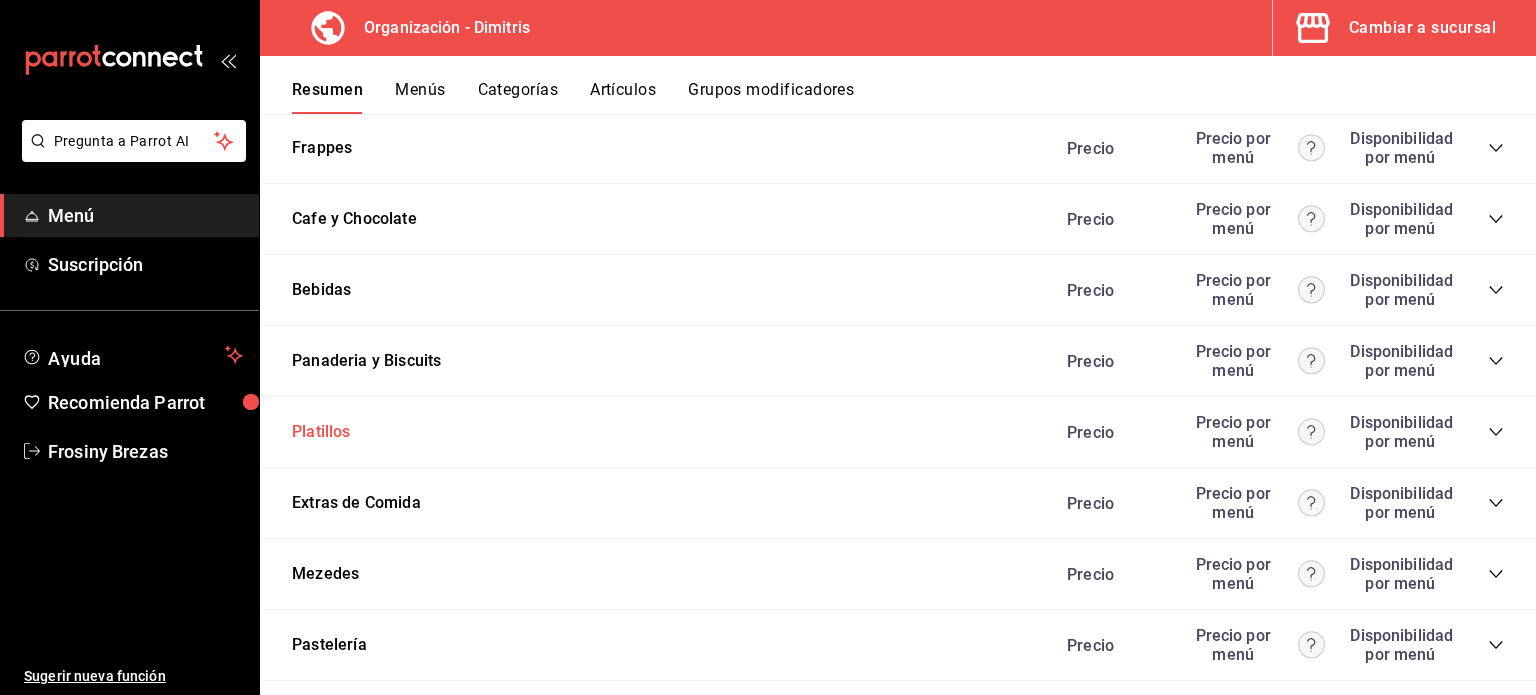 click on "Platillos" at bounding box center [321, 432] 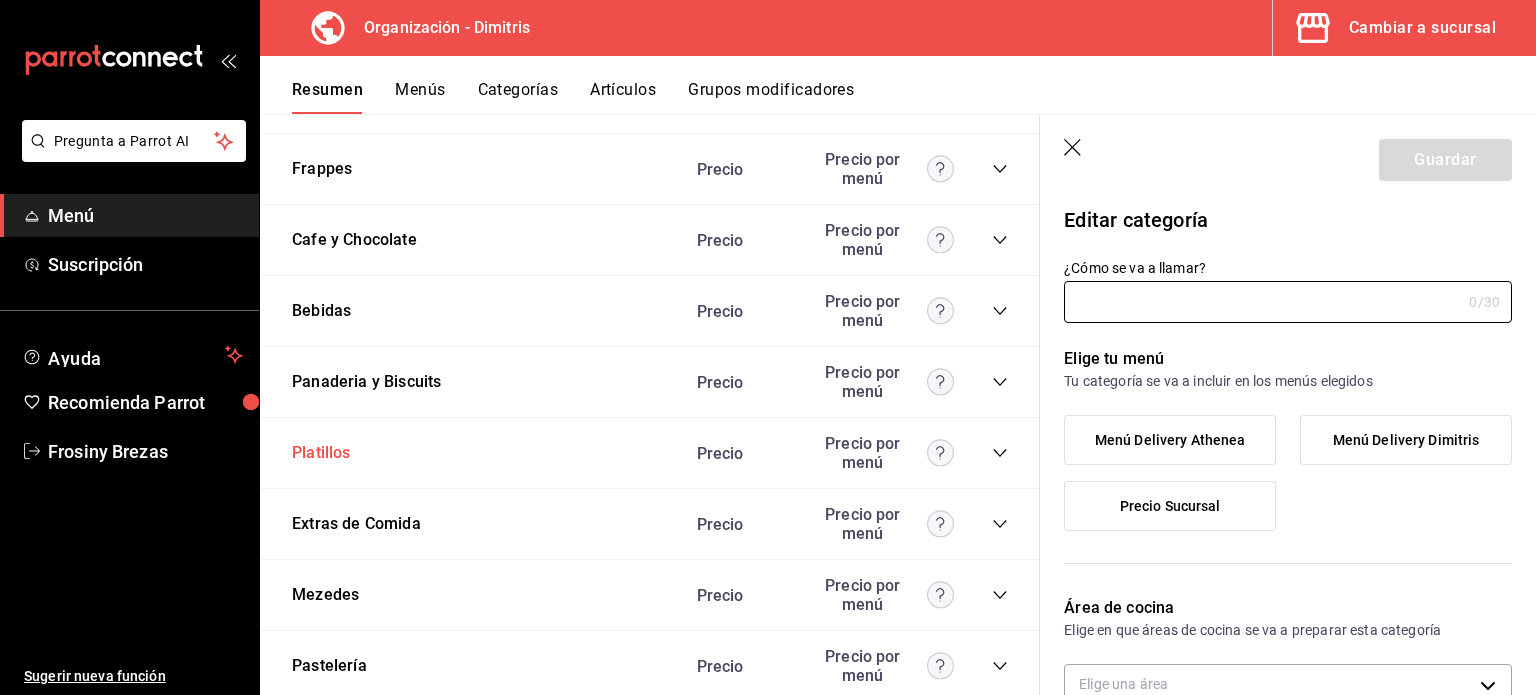 type on "Platillos" 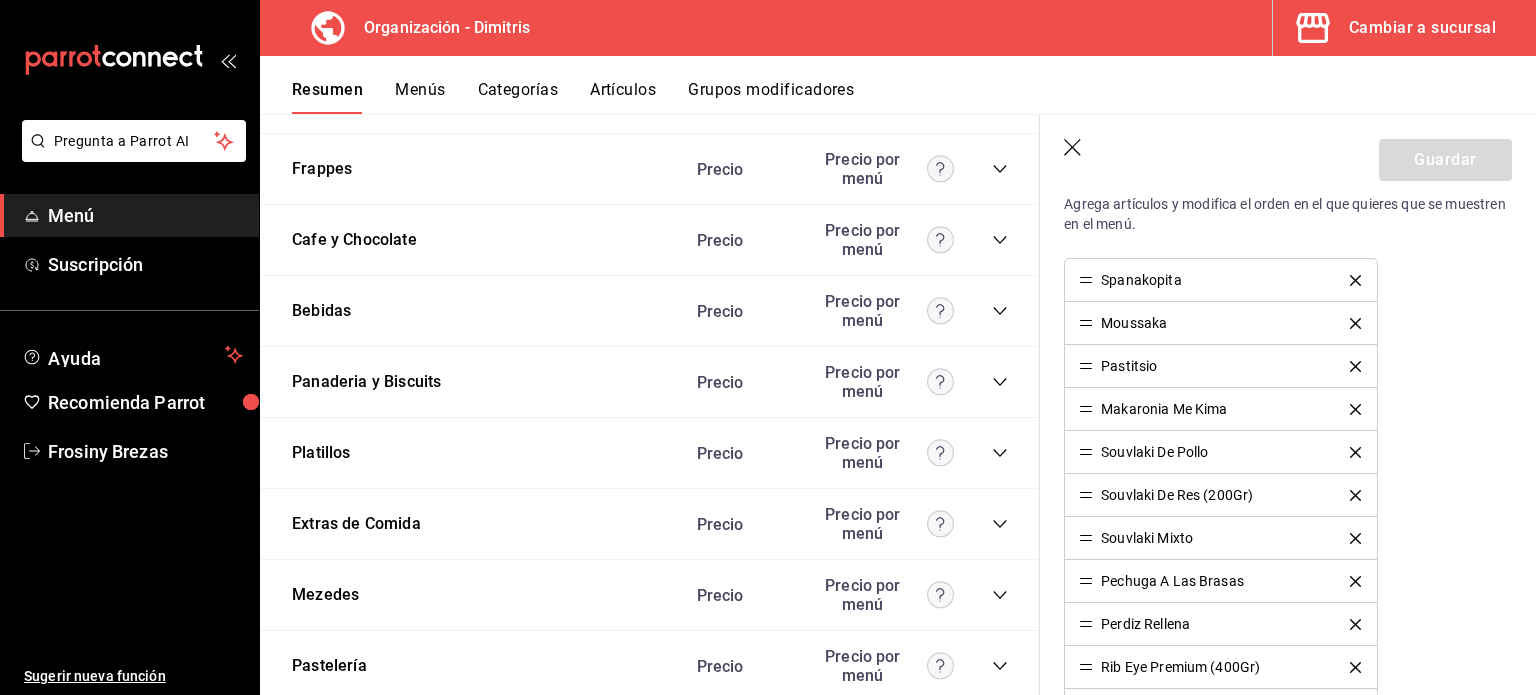 scroll, scrollTop: 619, scrollLeft: 0, axis: vertical 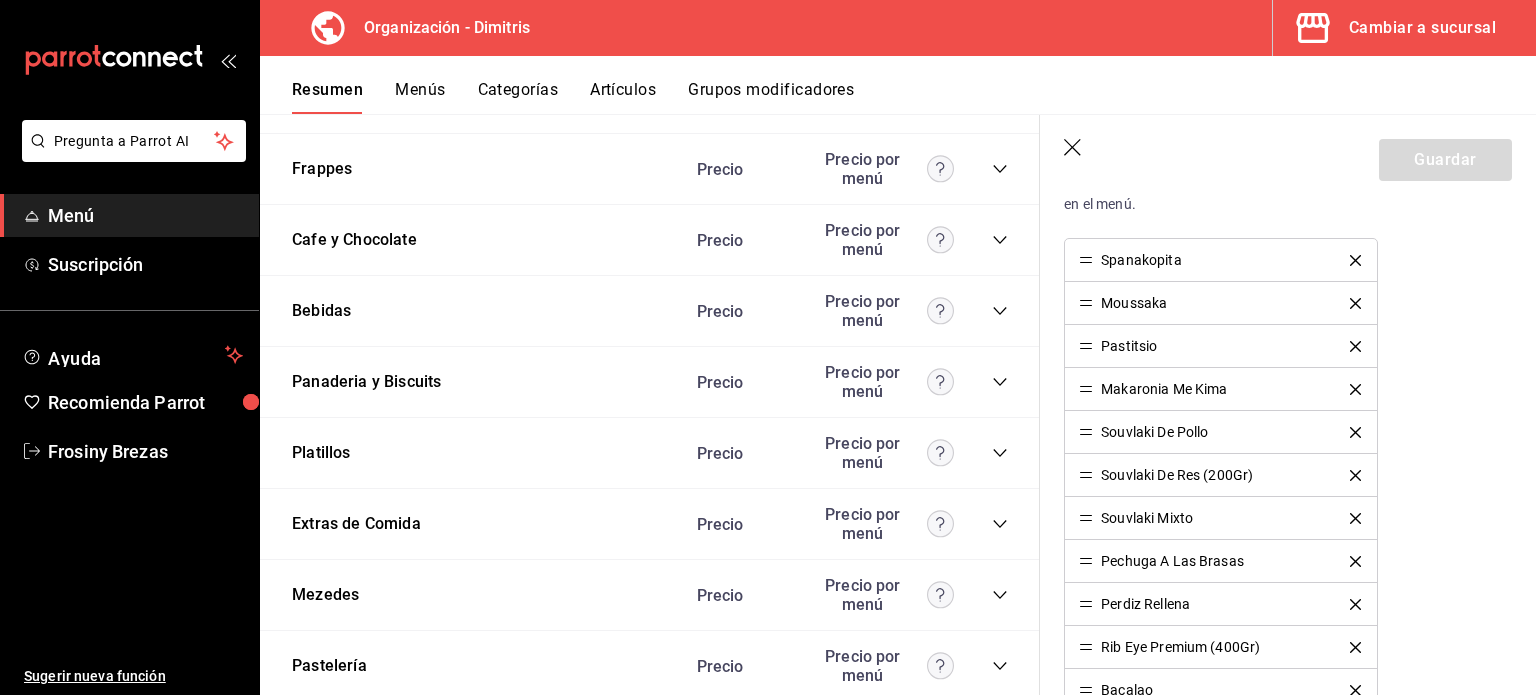 click 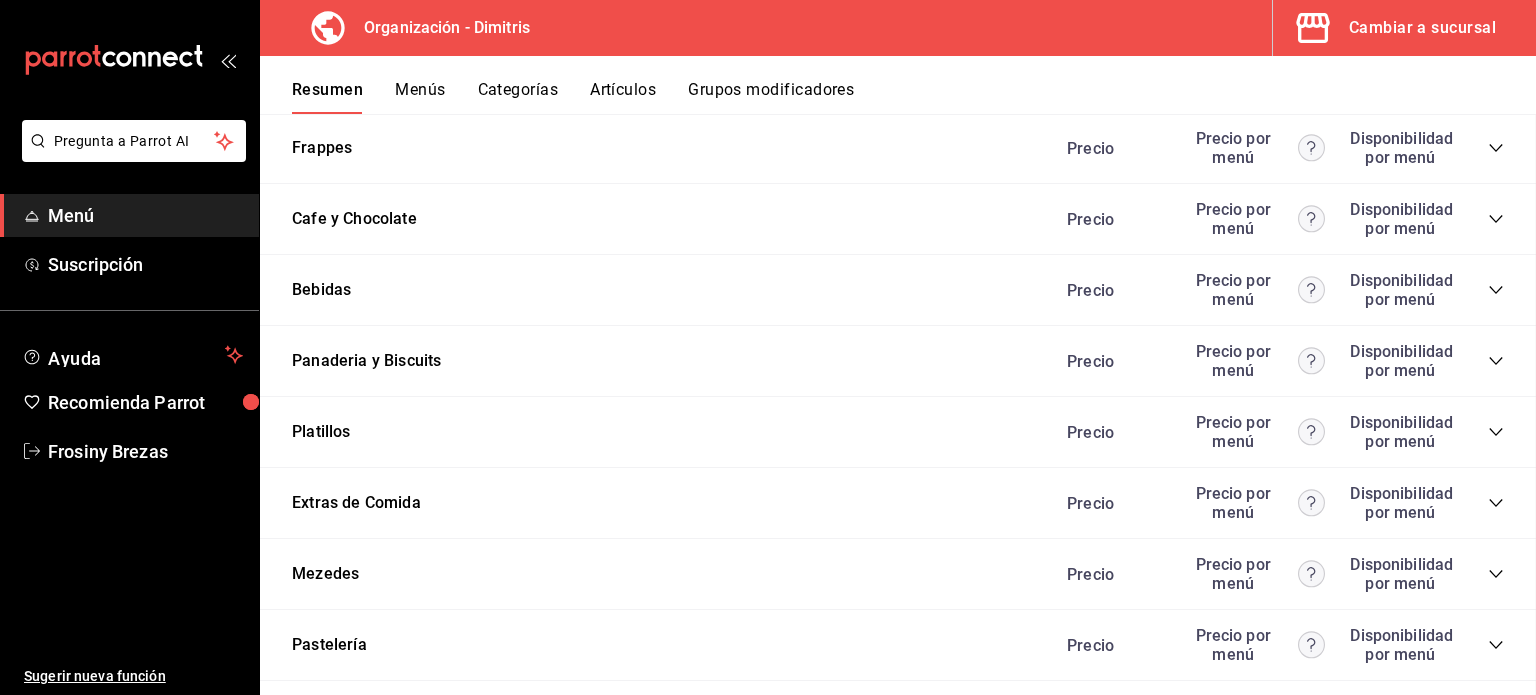 scroll, scrollTop: 0, scrollLeft: 0, axis: both 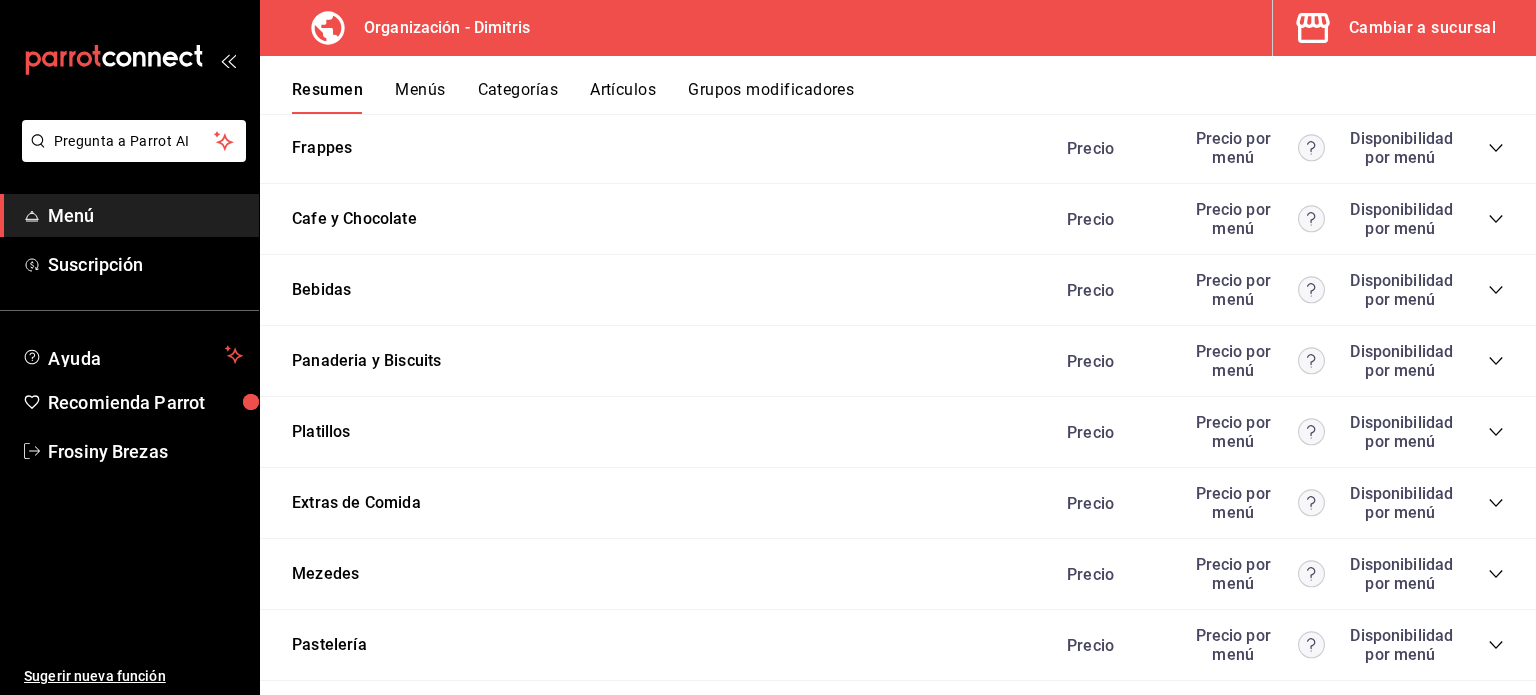 click 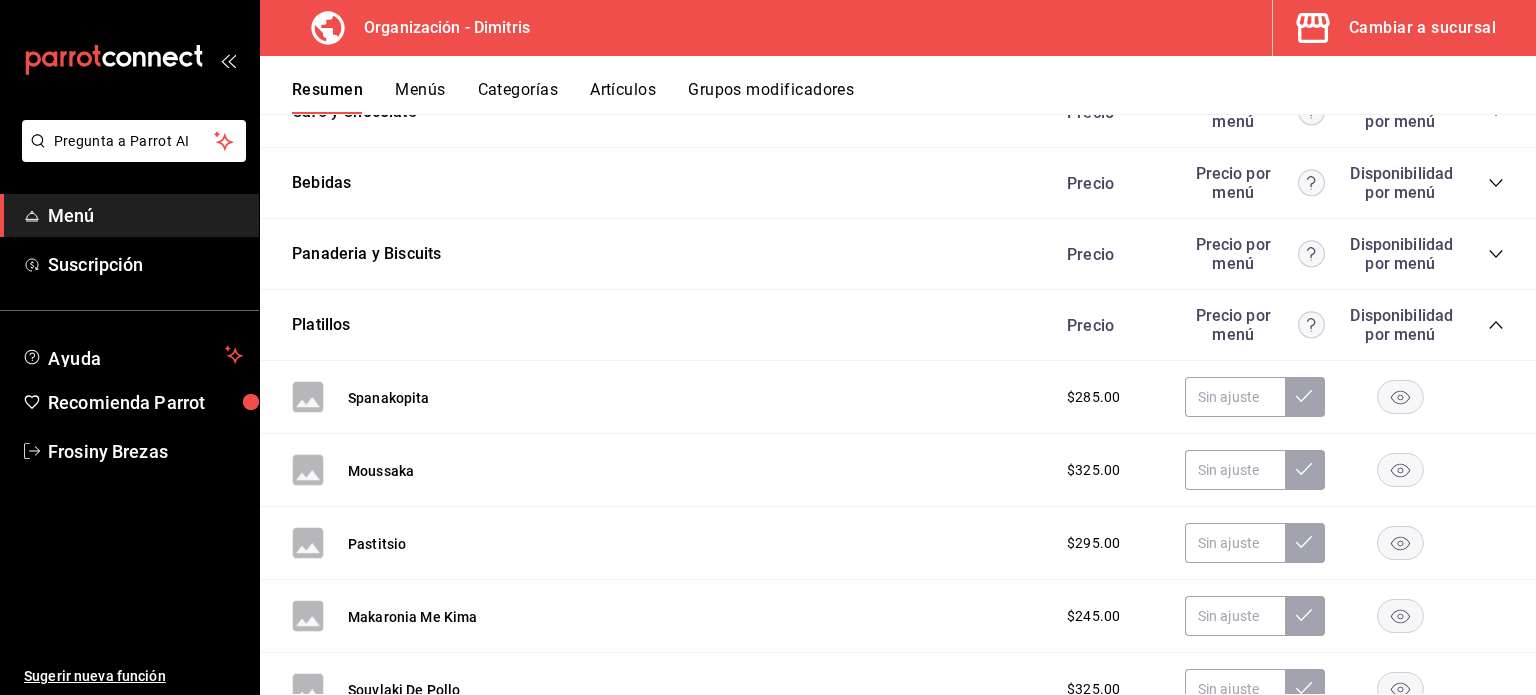 scroll, scrollTop: 1132, scrollLeft: 0, axis: vertical 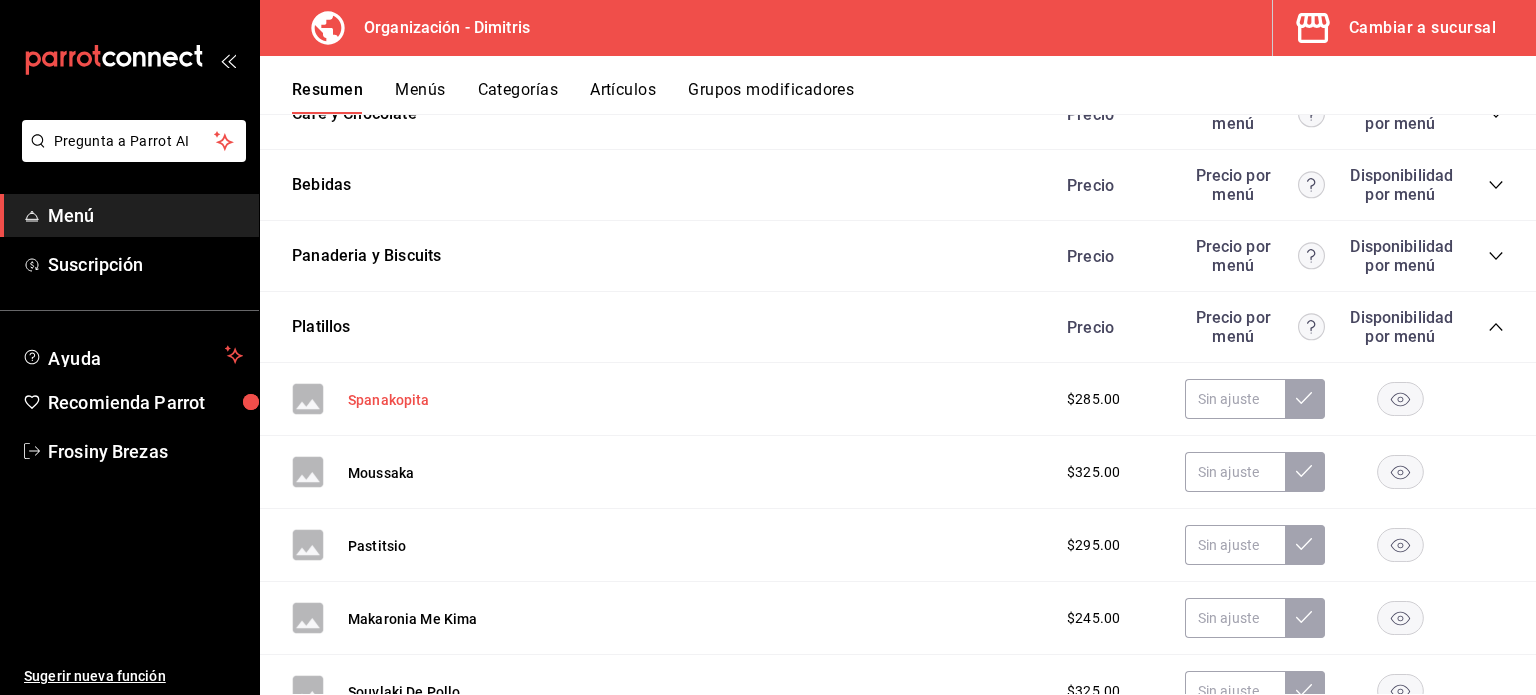 click on "Spanakopita" at bounding box center [389, 400] 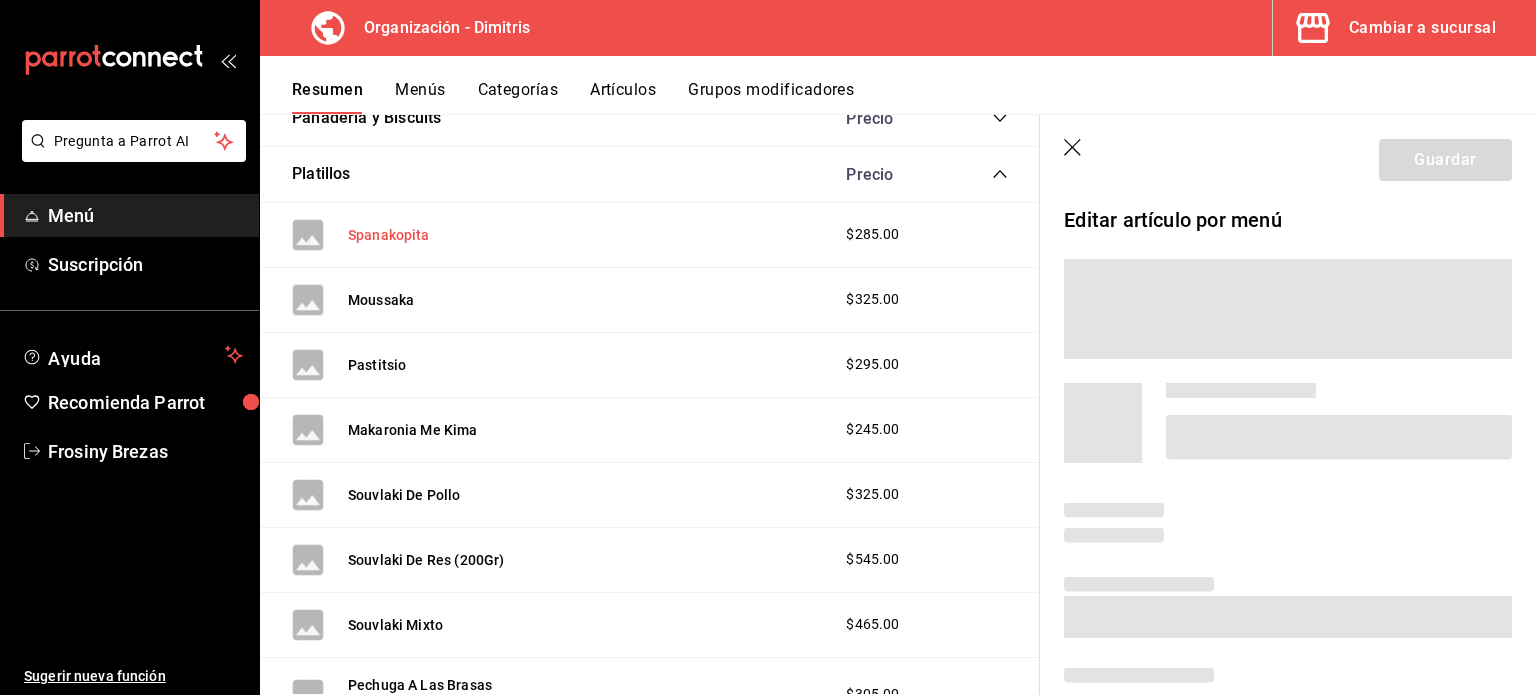 scroll, scrollTop: 1000, scrollLeft: 0, axis: vertical 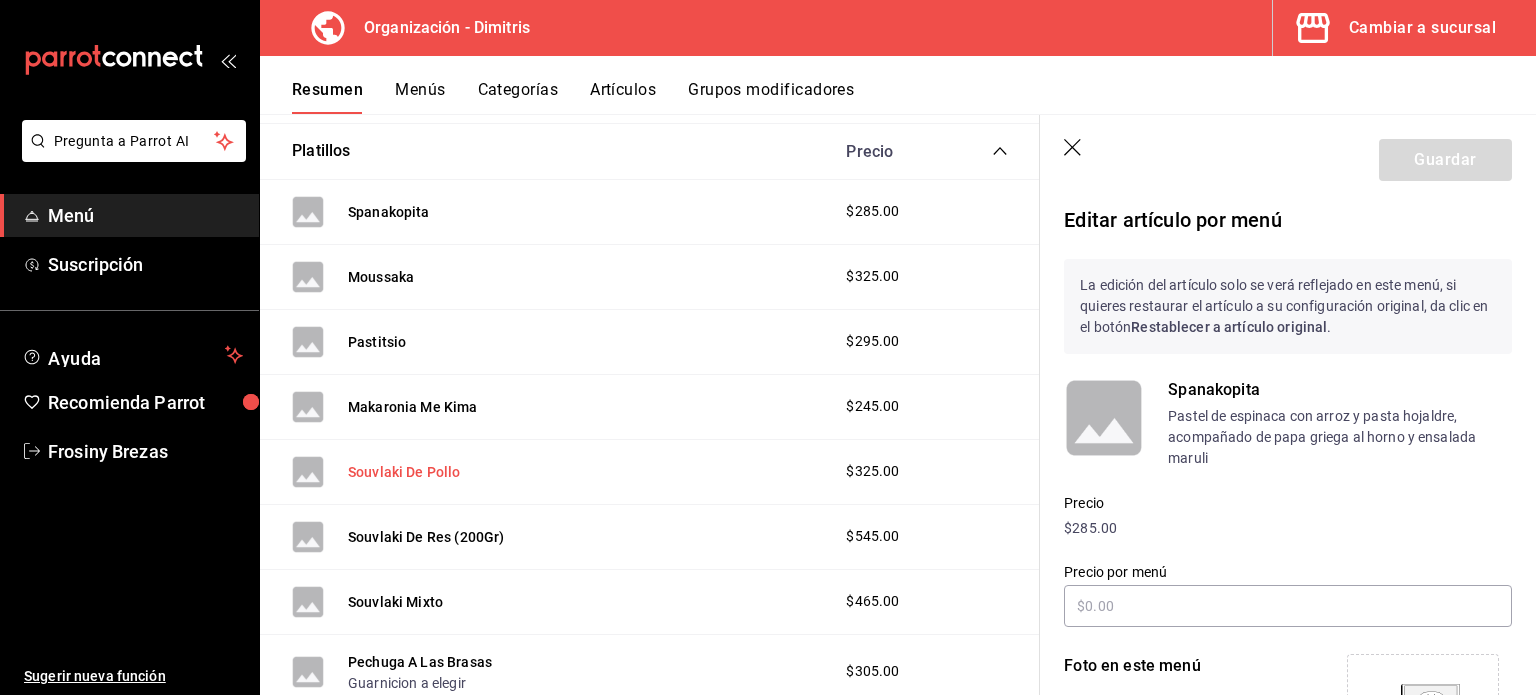 click on "Souvlaki De Pollo" at bounding box center (404, 472) 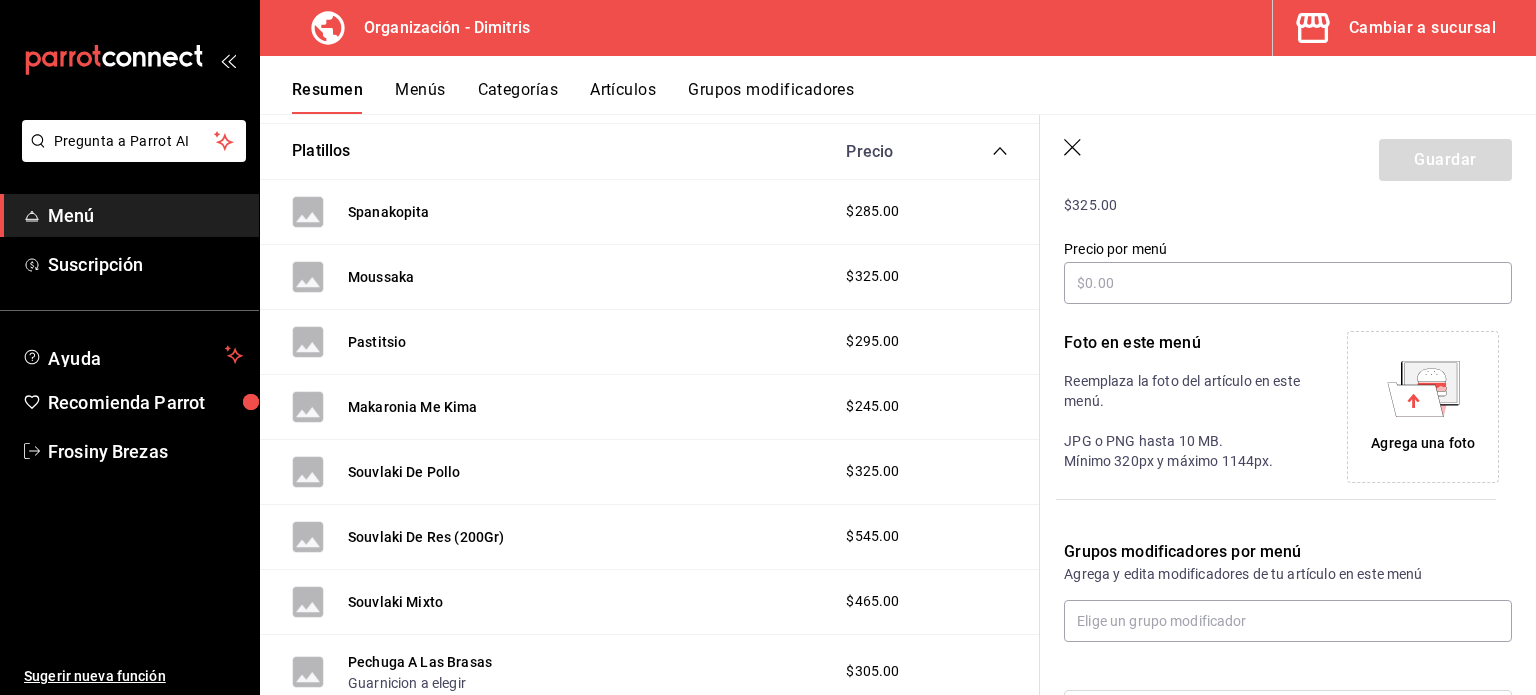 scroll, scrollTop: 400, scrollLeft: 0, axis: vertical 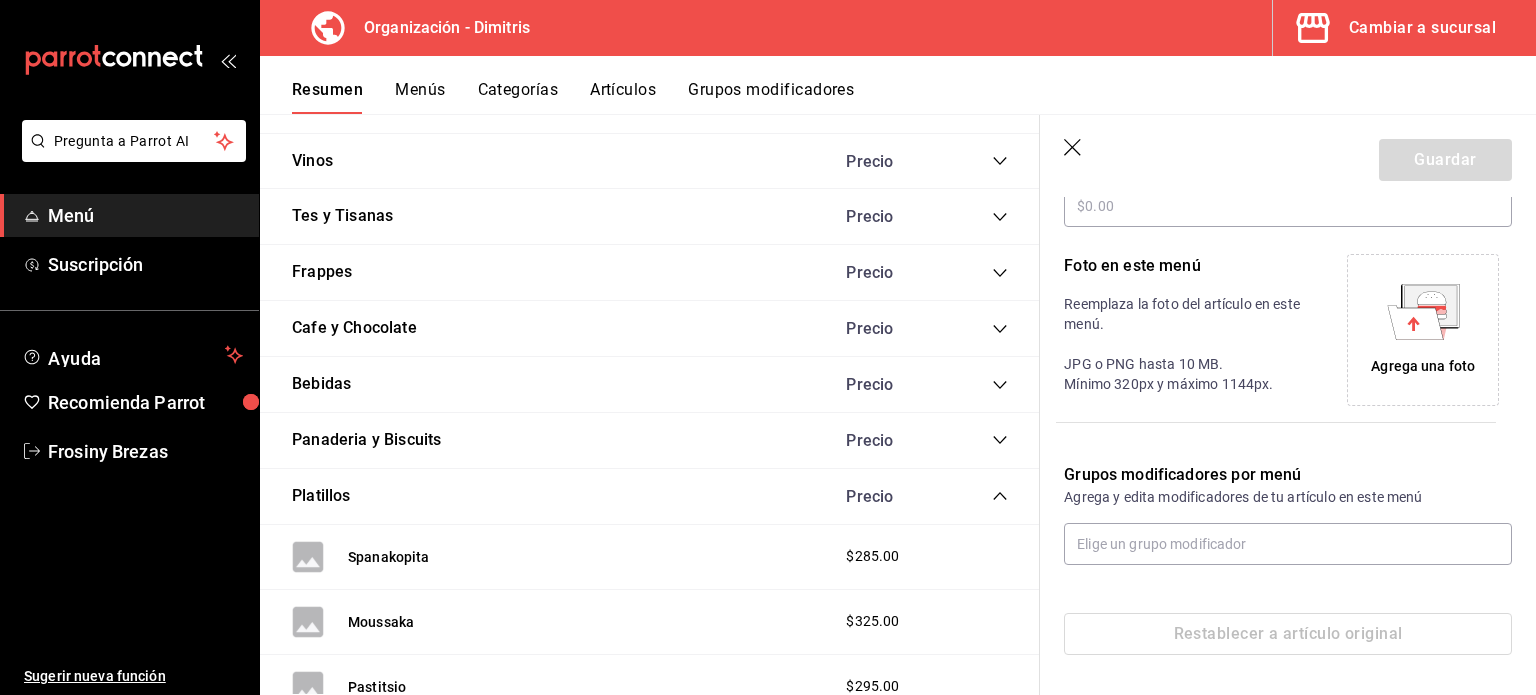 click 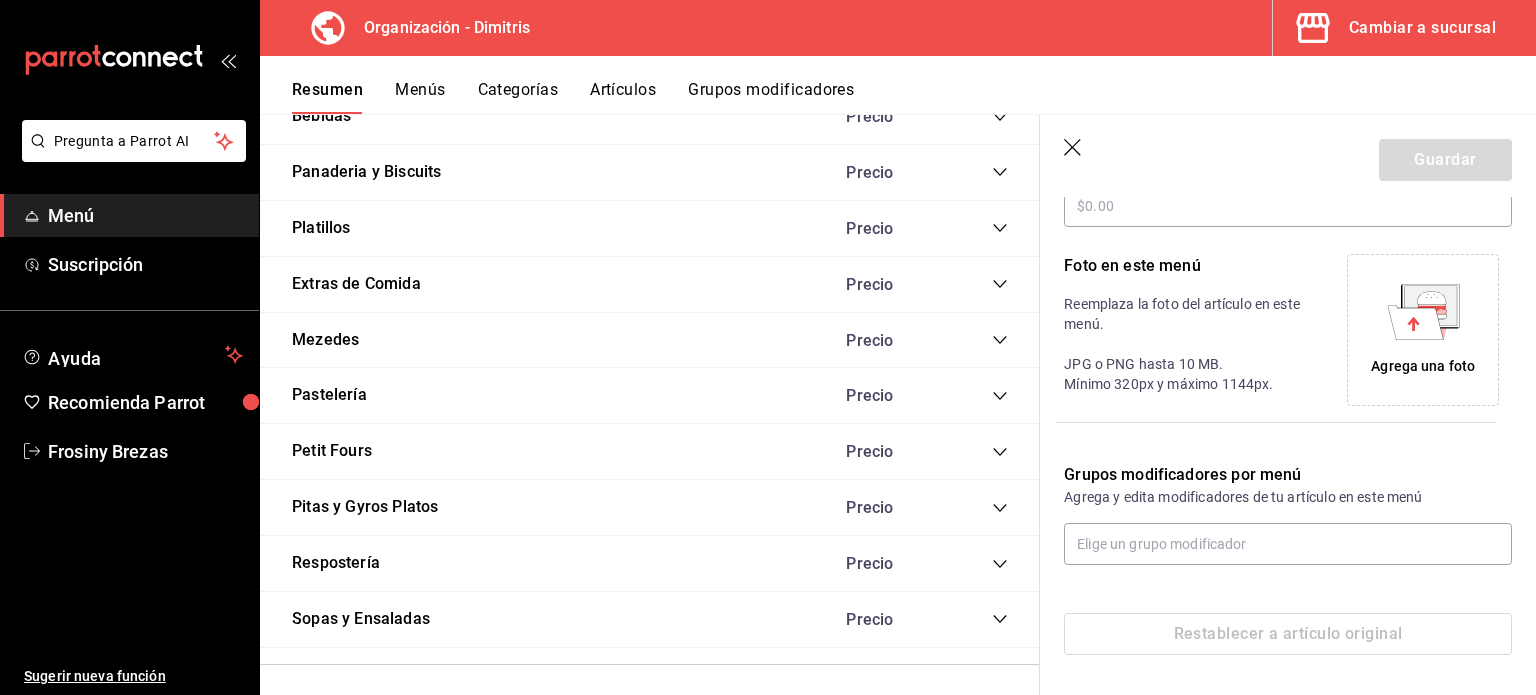 scroll, scrollTop: 1079, scrollLeft: 0, axis: vertical 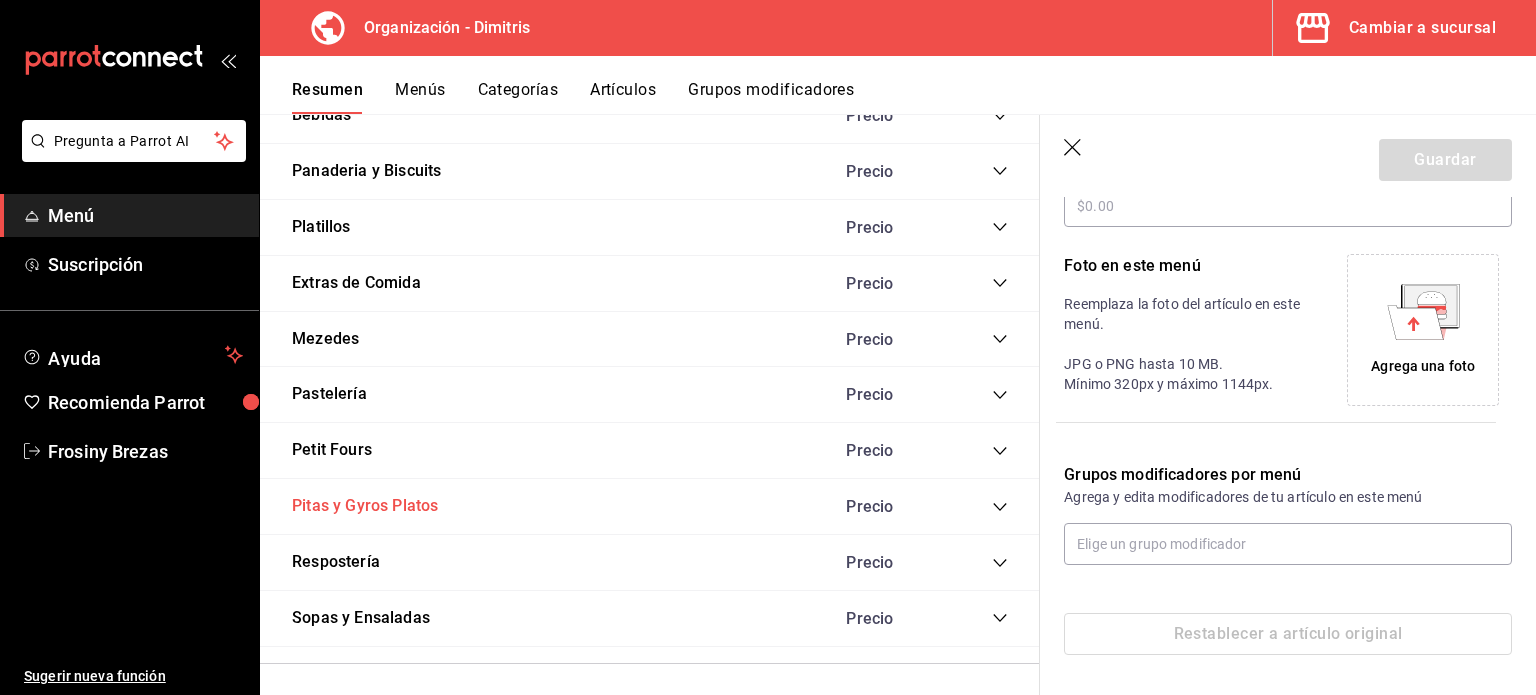 click on "Pitas y Gyros Platos" at bounding box center [365, 506] 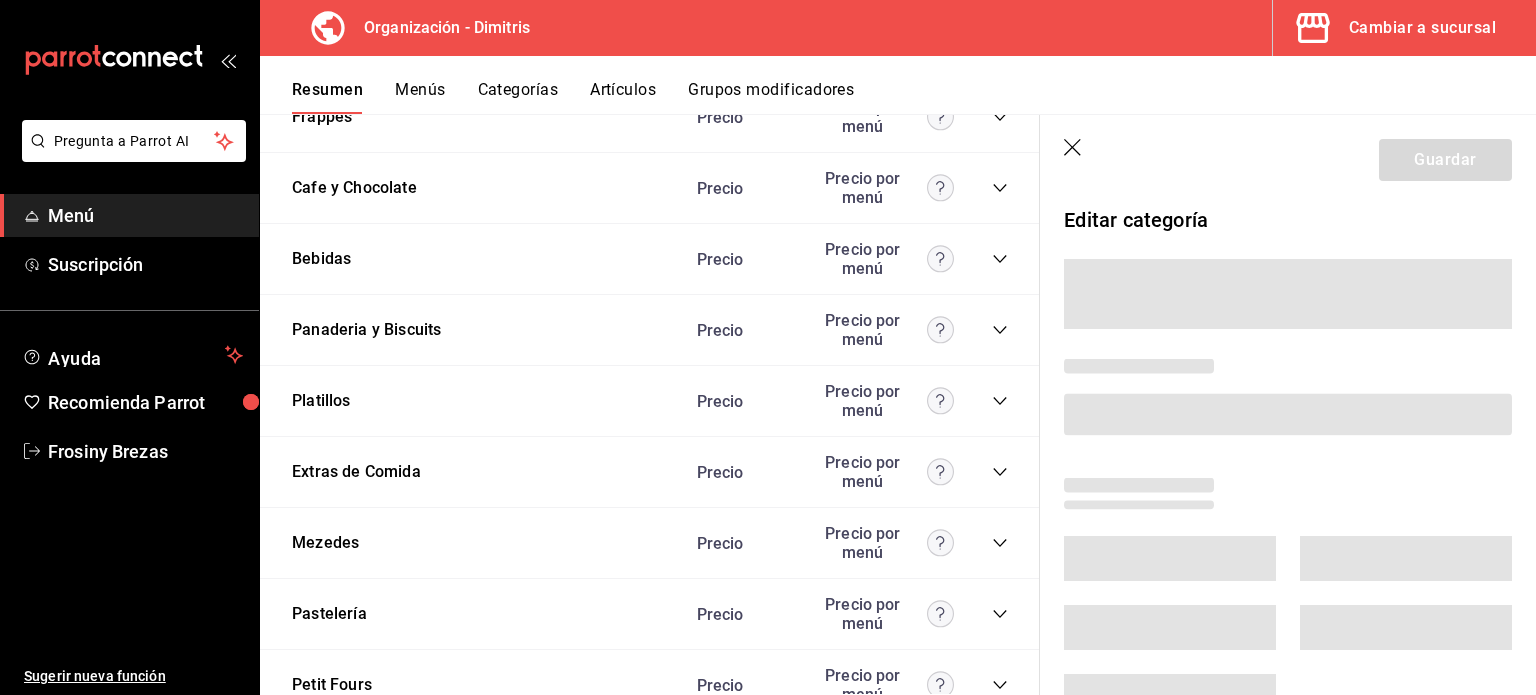 scroll, scrollTop: 1226, scrollLeft: 0, axis: vertical 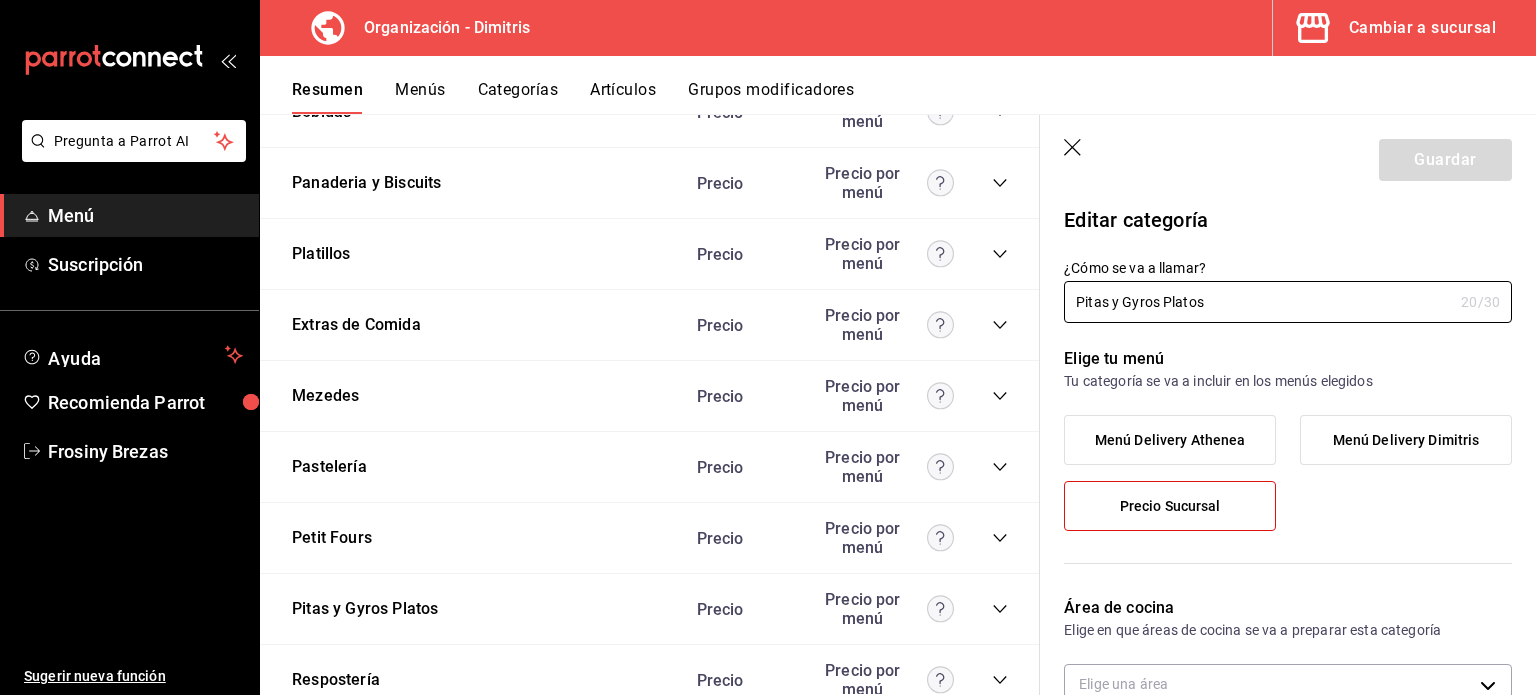 click 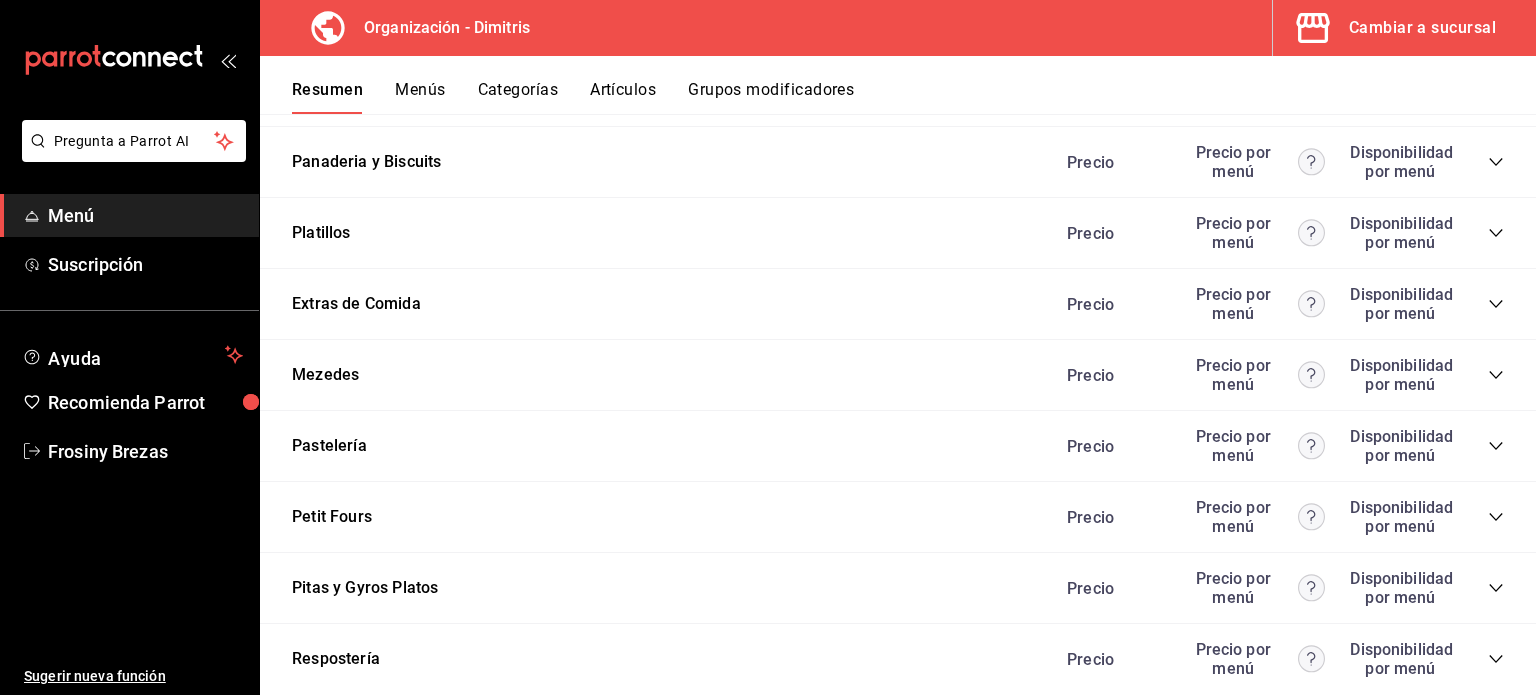 click 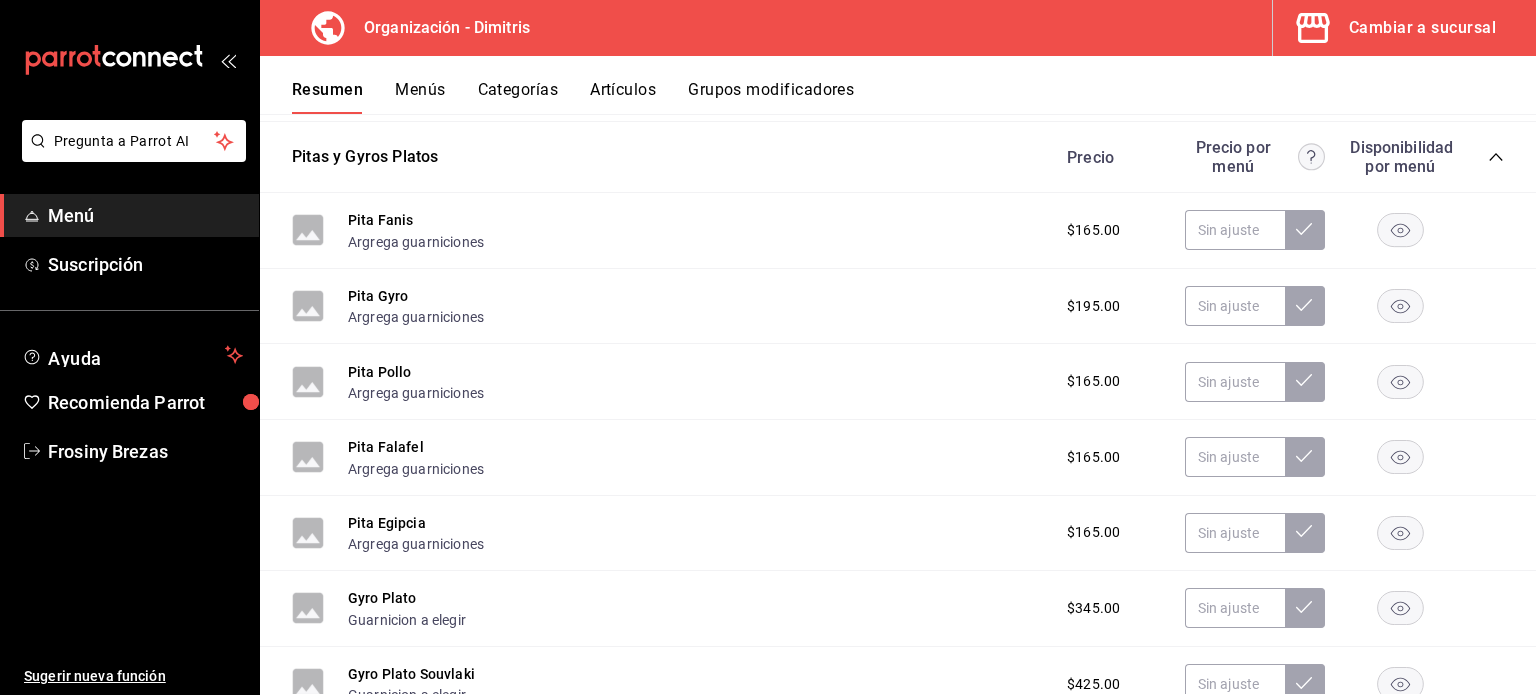 scroll, scrollTop: 1658, scrollLeft: 0, axis: vertical 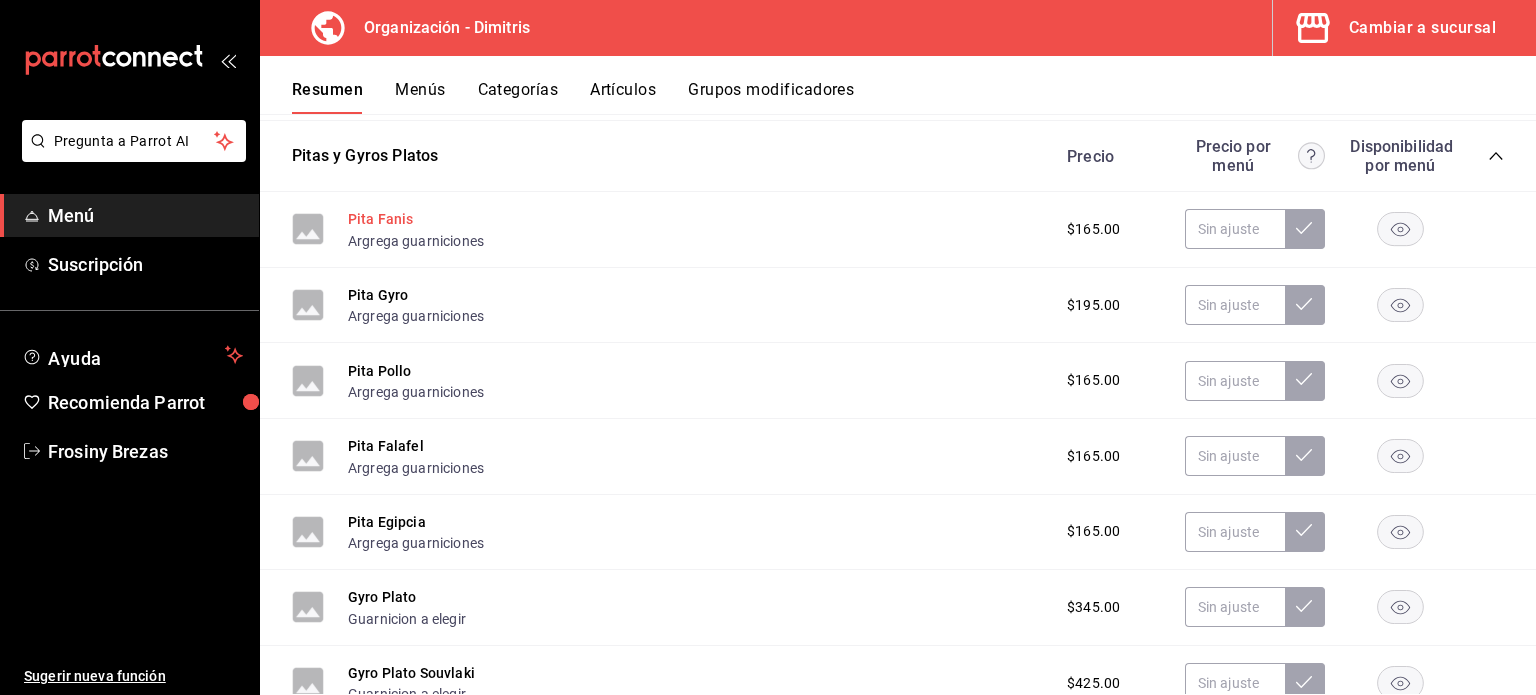 click on "Pita Fanis" at bounding box center [381, 219] 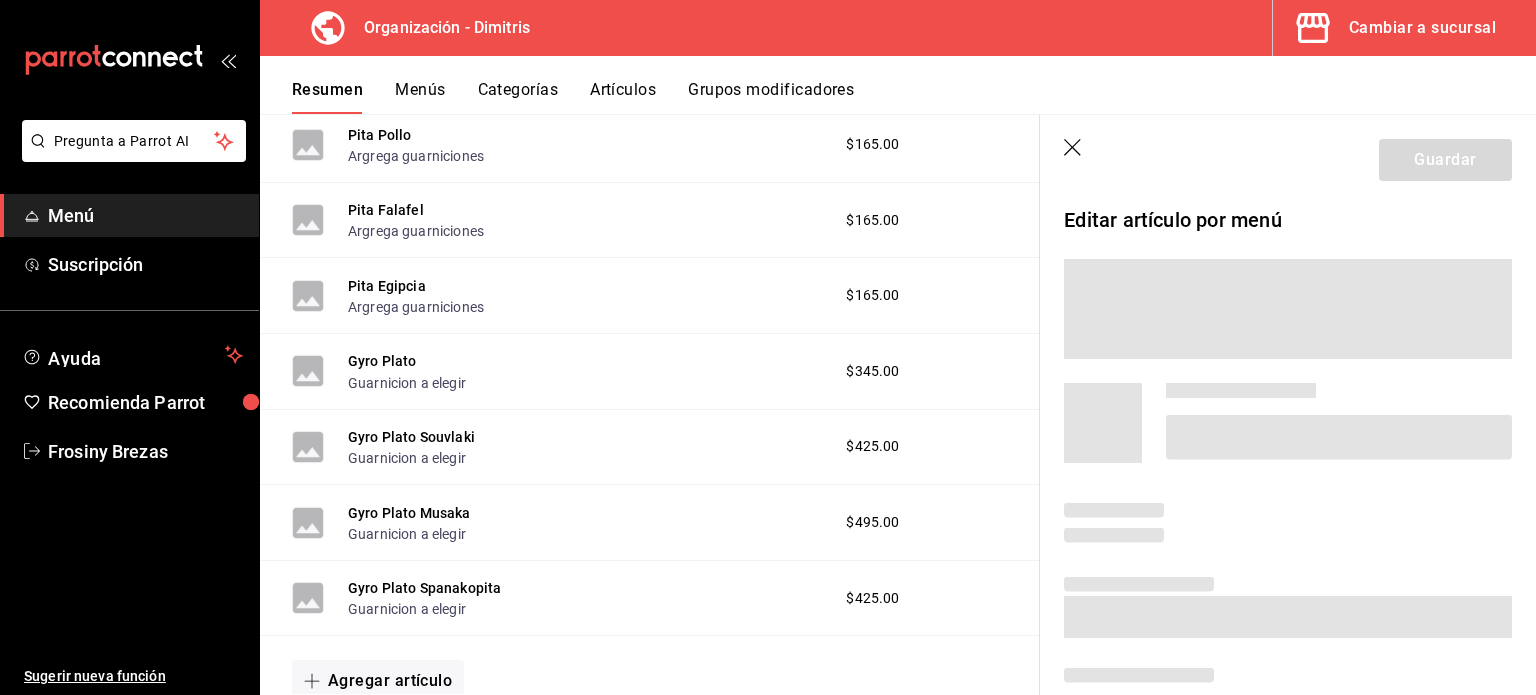 scroll, scrollTop: 1425, scrollLeft: 0, axis: vertical 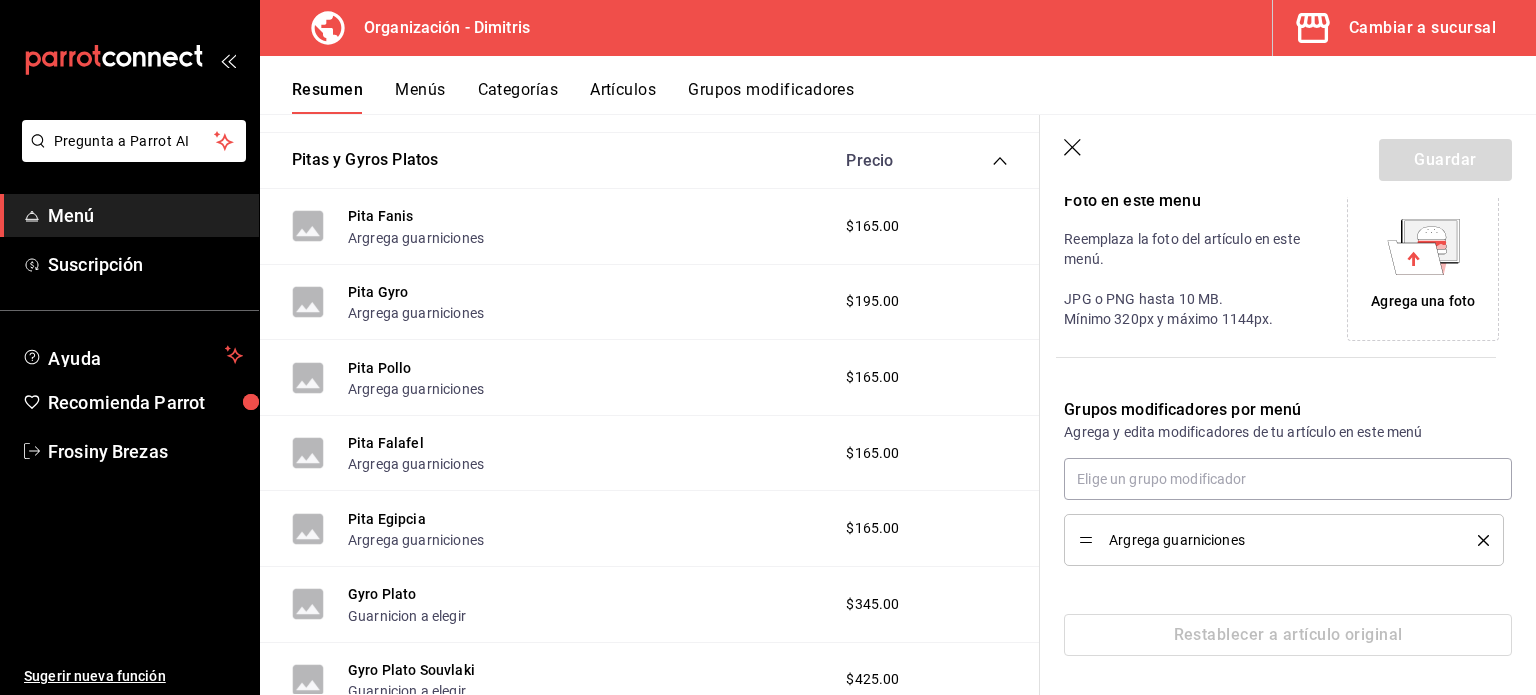 click on "Grupos modificadores" at bounding box center (771, 97) 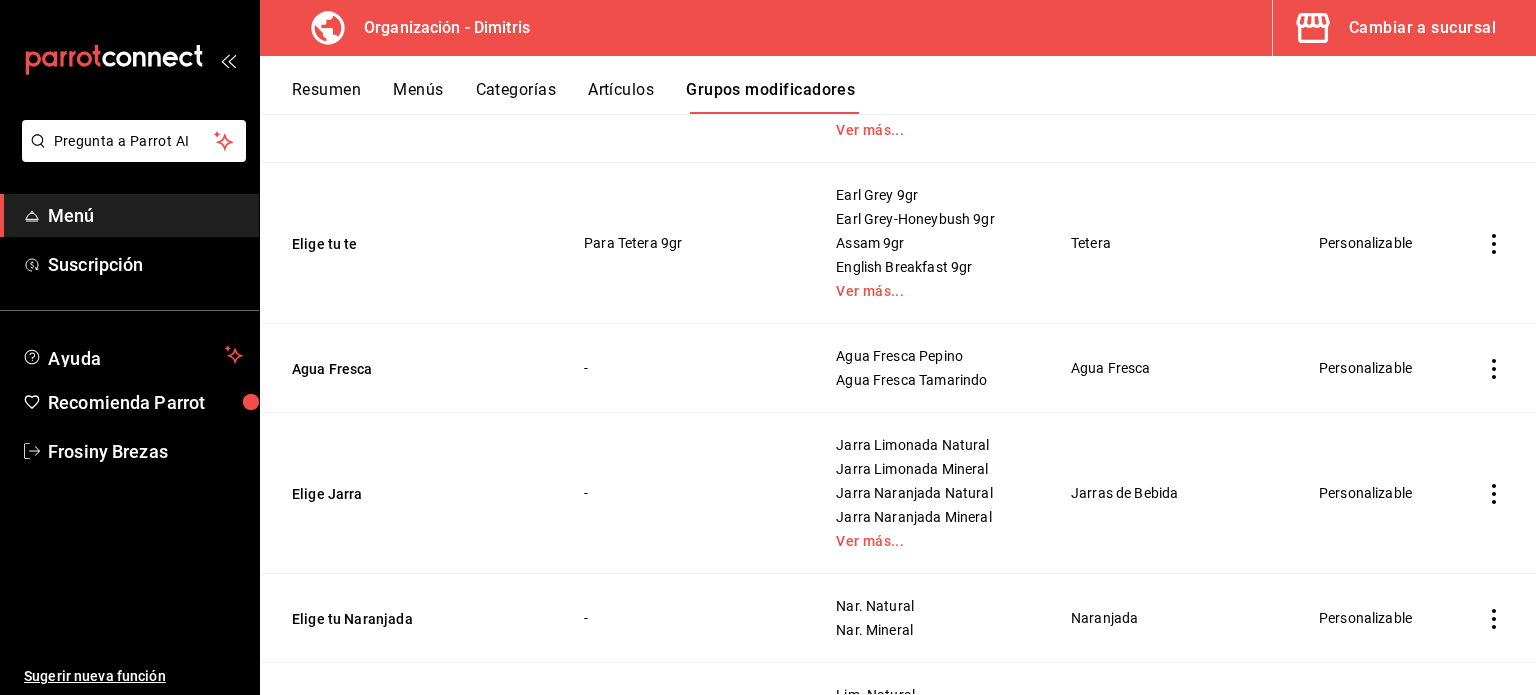 scroll, scrollTop: 814, scrollLeft: 0, axis: vertical 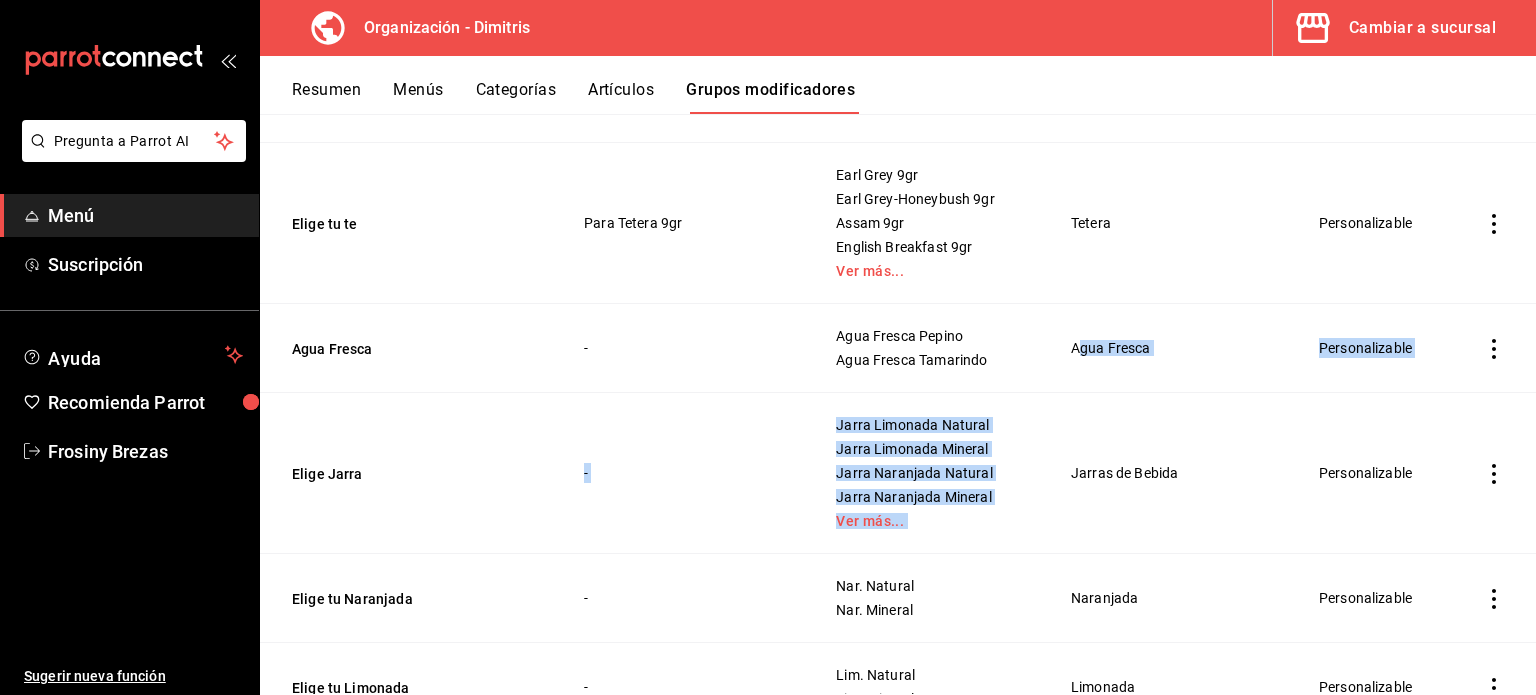 drag, startPoint x: 1040, startPoint y: 527, endPoint x: 1071, endPoint y: 338, distance: 191.52545 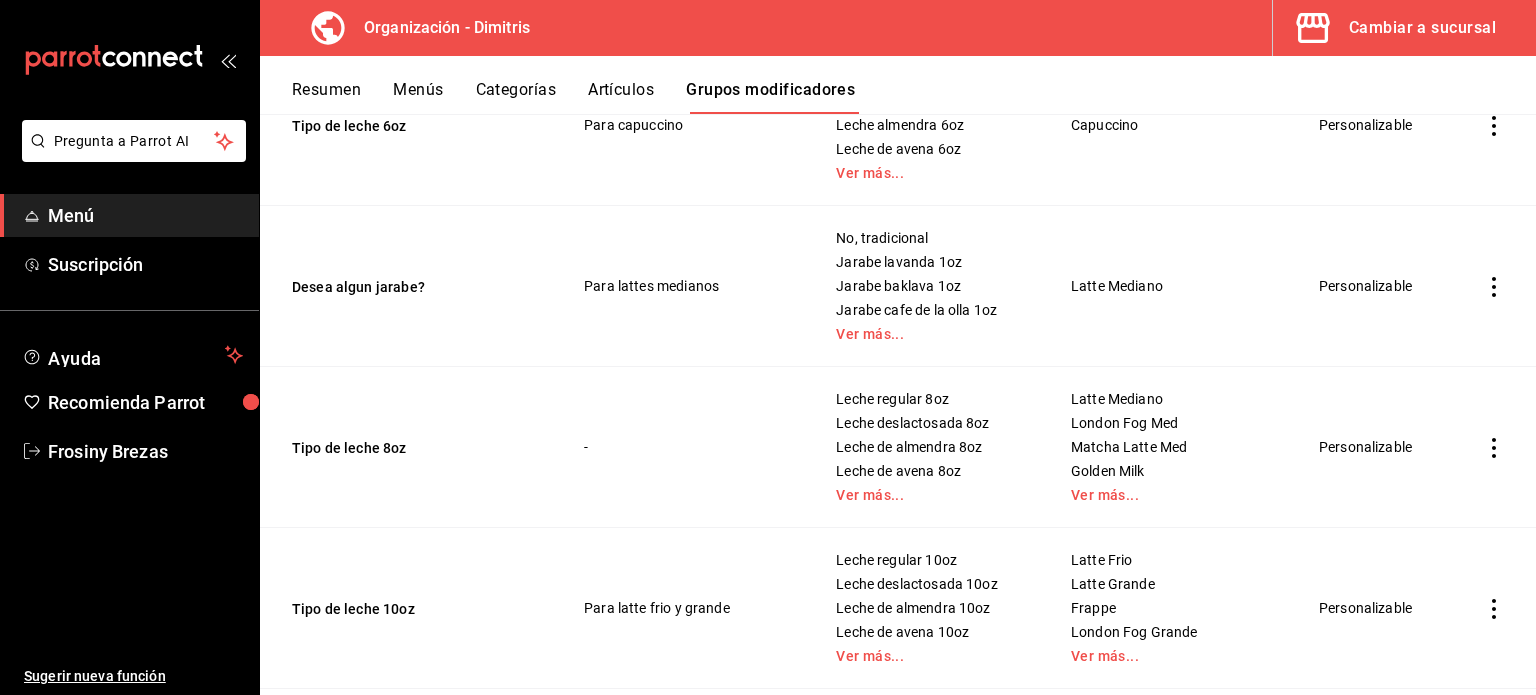 scroll, scrollTop: 2076, scrollLeft: 0, axis: vertical 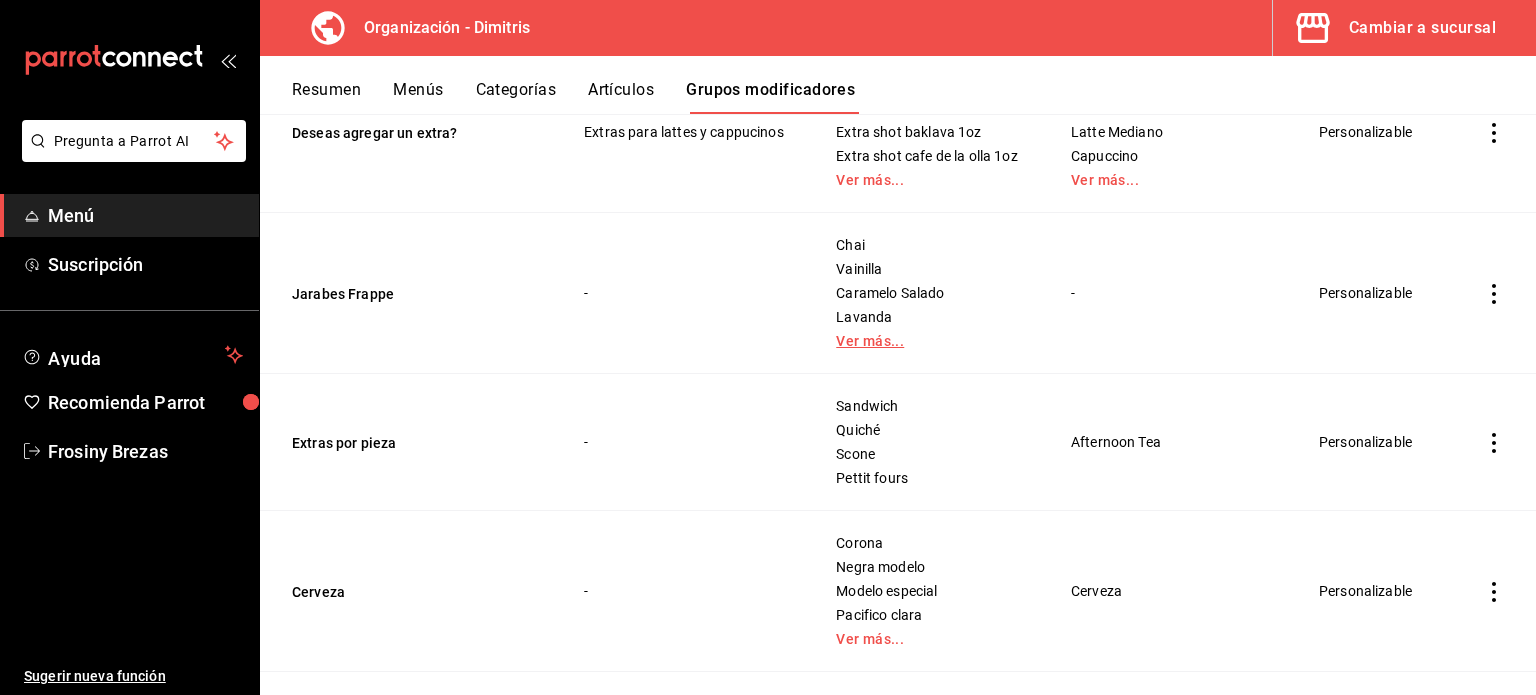 click on "Ver más..." at bounding box center [928, 341] 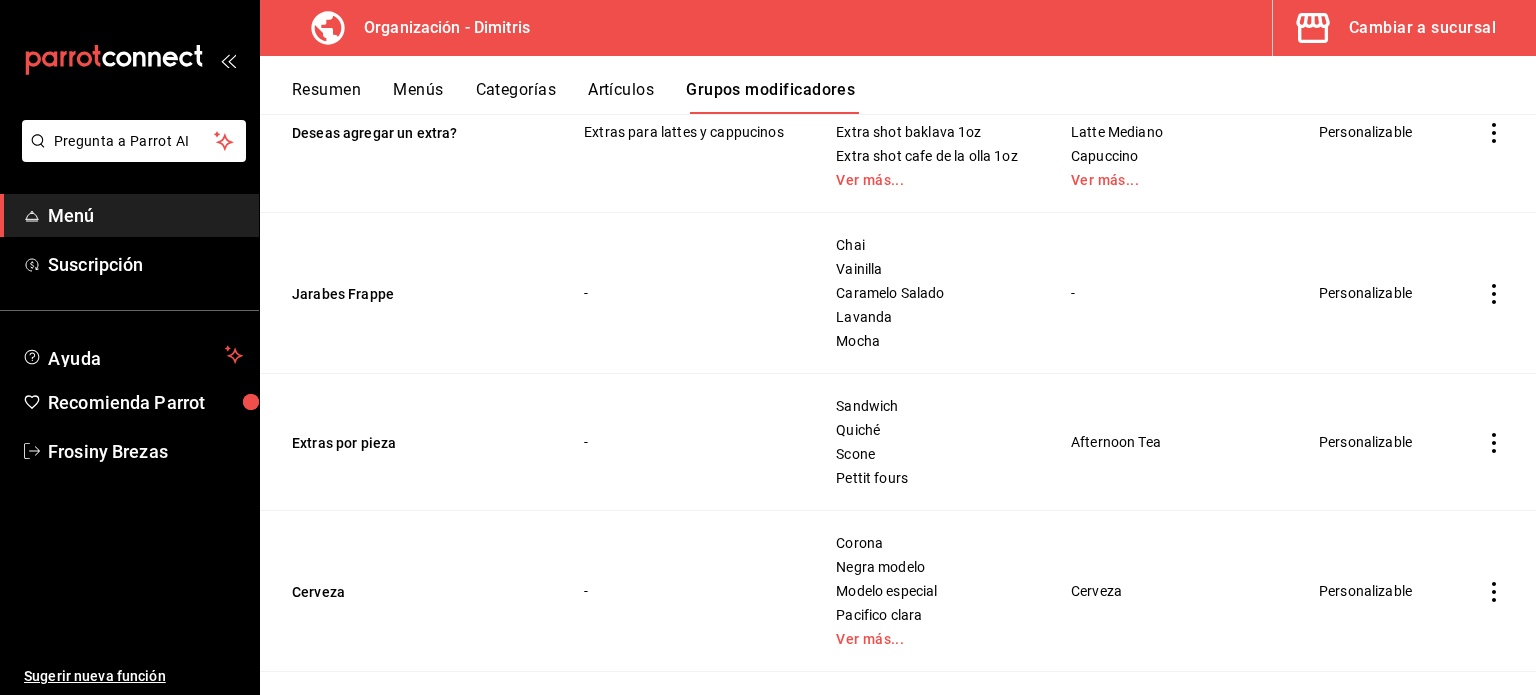 click 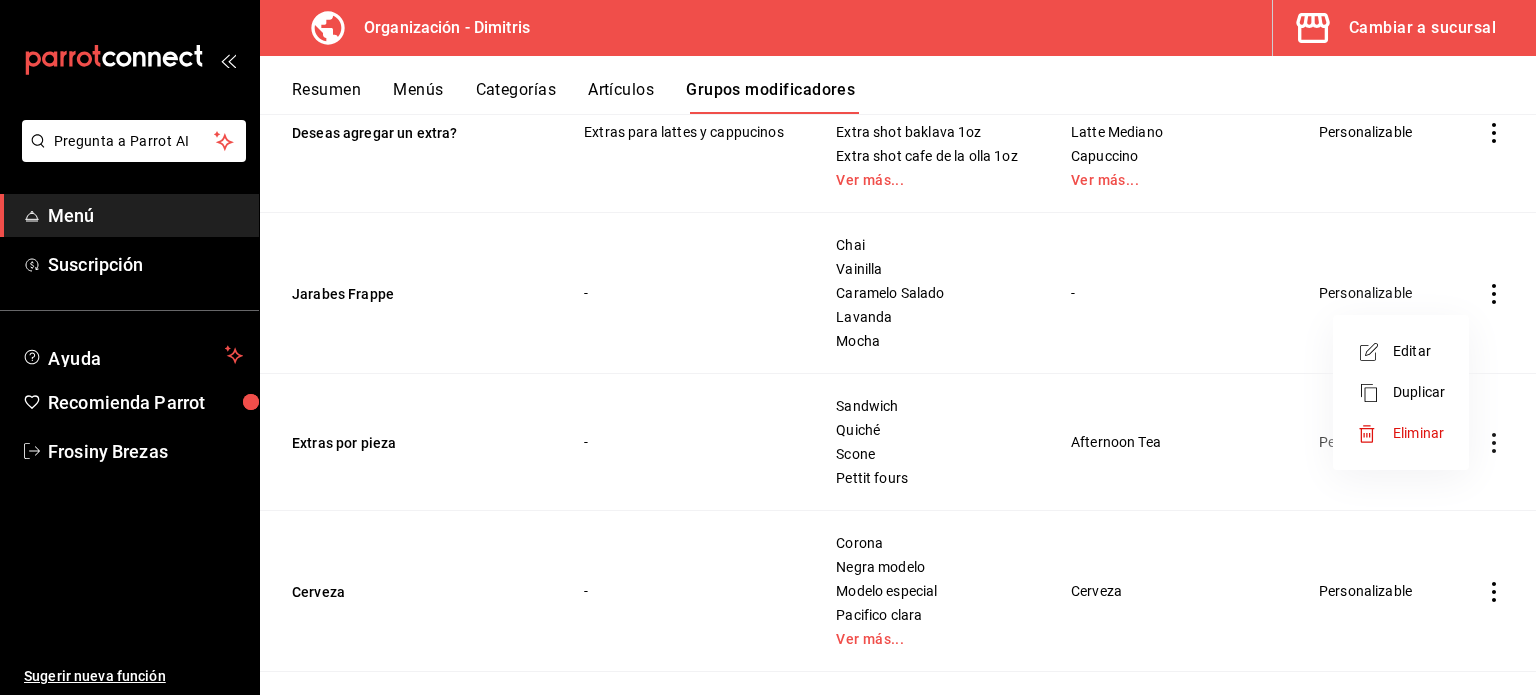 click on "Eliminar" at bounding box center (1418, 433) 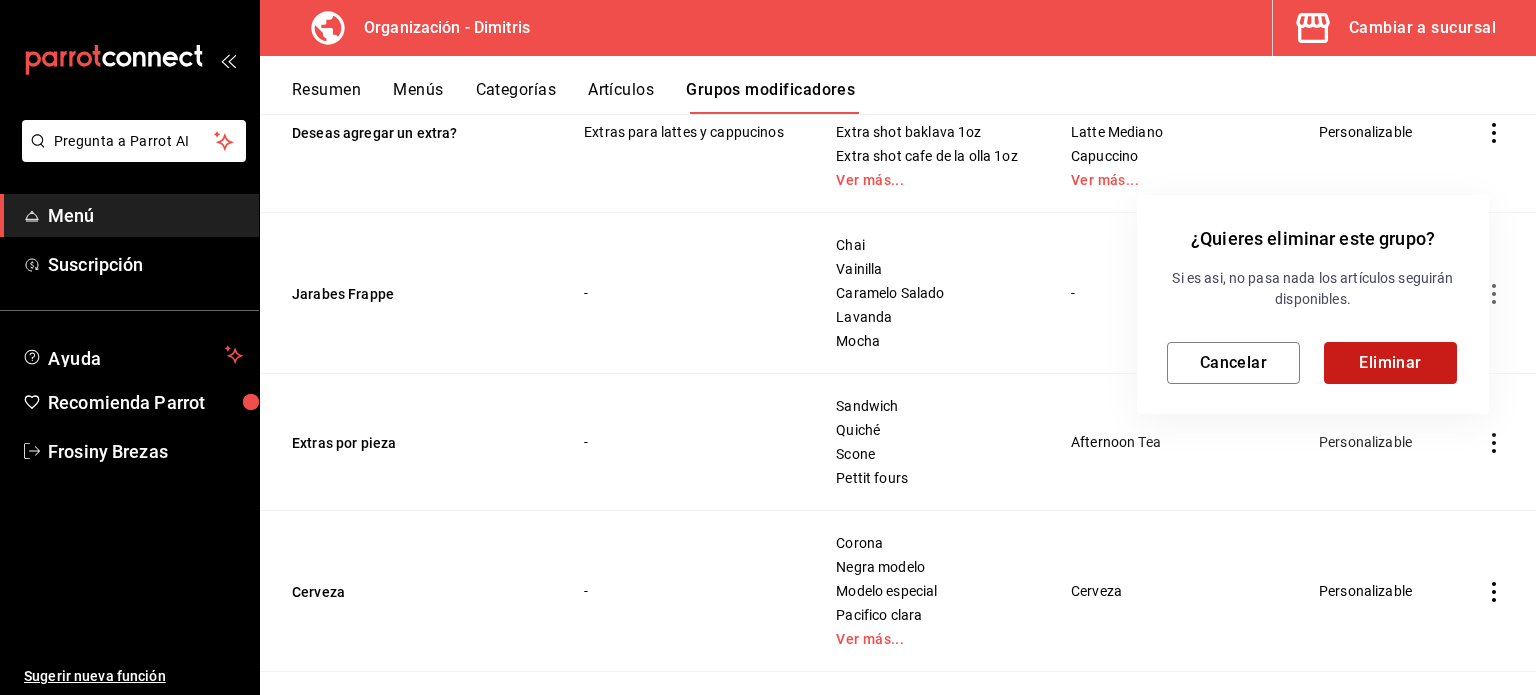 click on "Eliminar" at bounding box center (1390, 363) 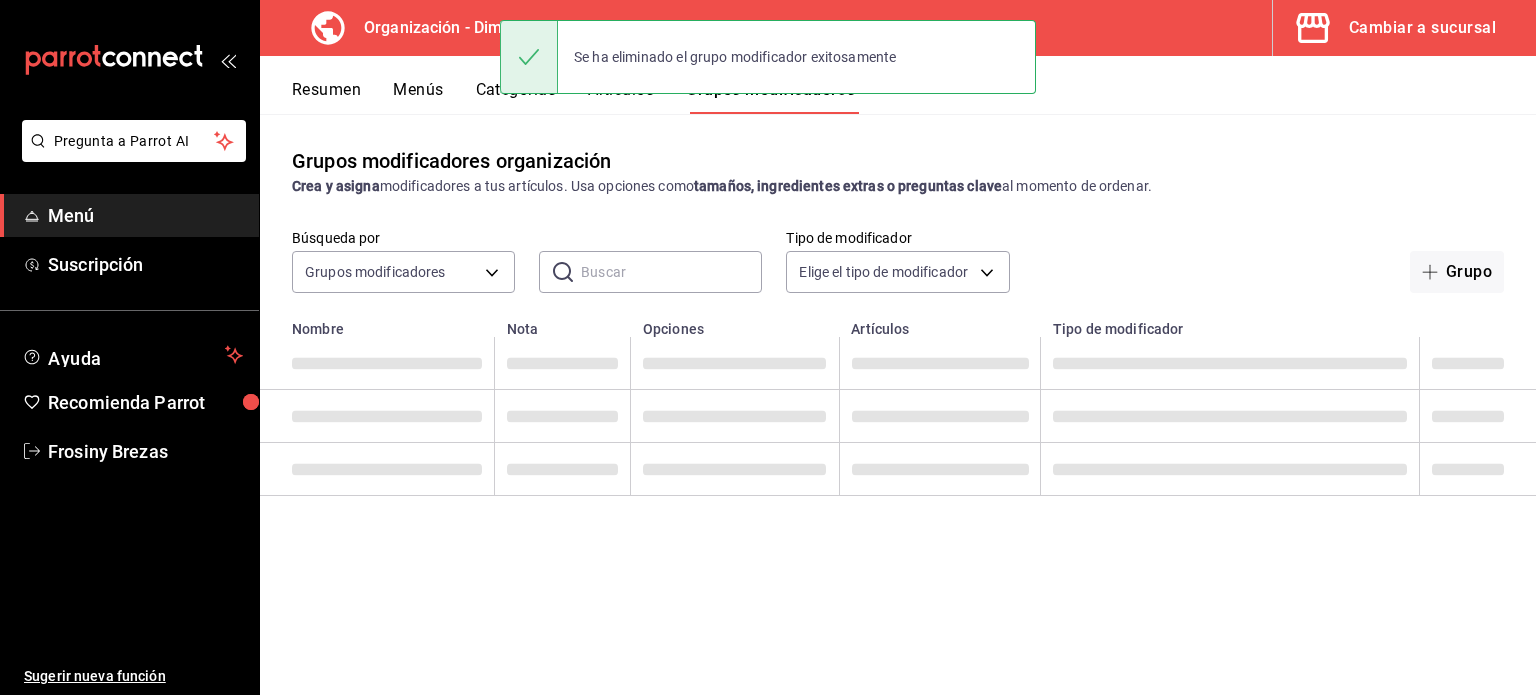 scroll, scrollTop: 0, scrollLeft: 0, axis: both 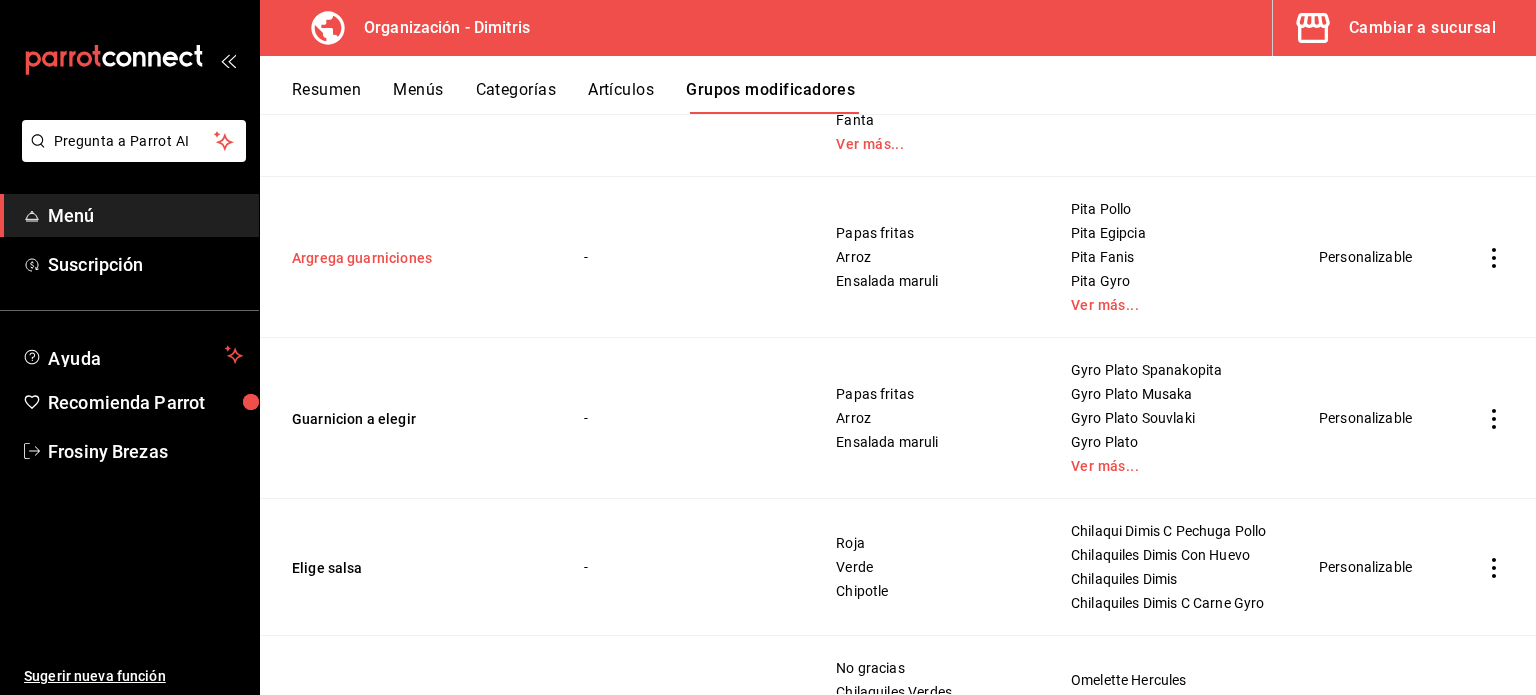 click on "Argrega guarniciones" at bounding box center [412, 258] 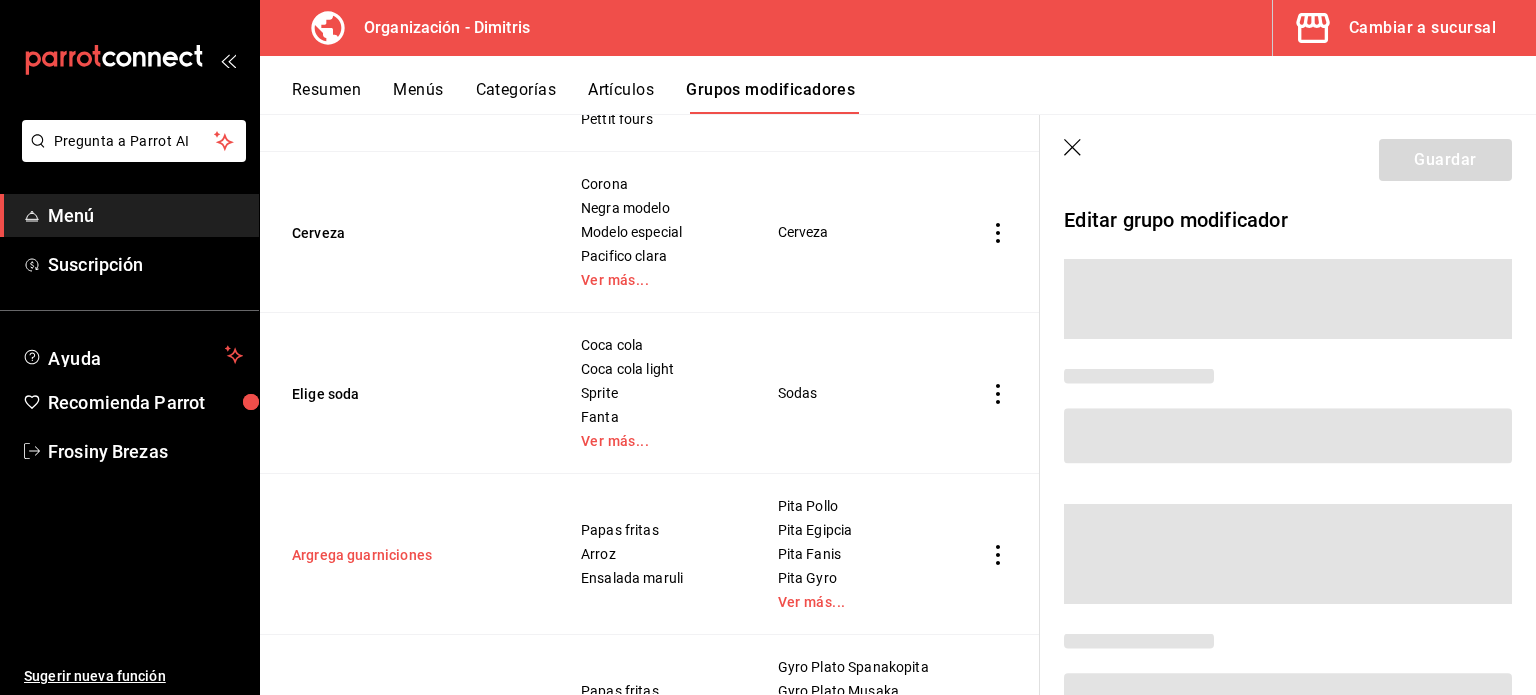 scroll, scrollTop: 3191, scrollLeft: 0, axis: vertical 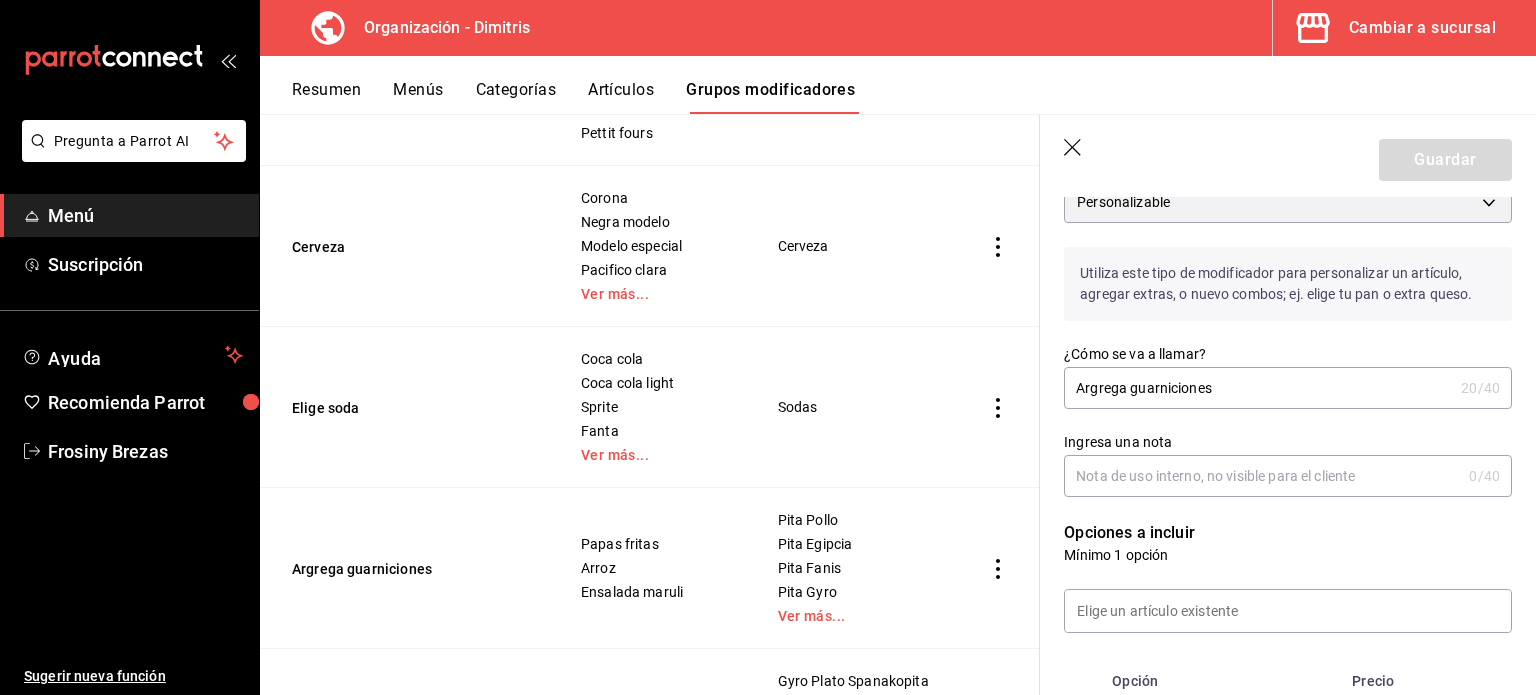 click on "Ingresa una nota" at bounding box center (1262, 476) 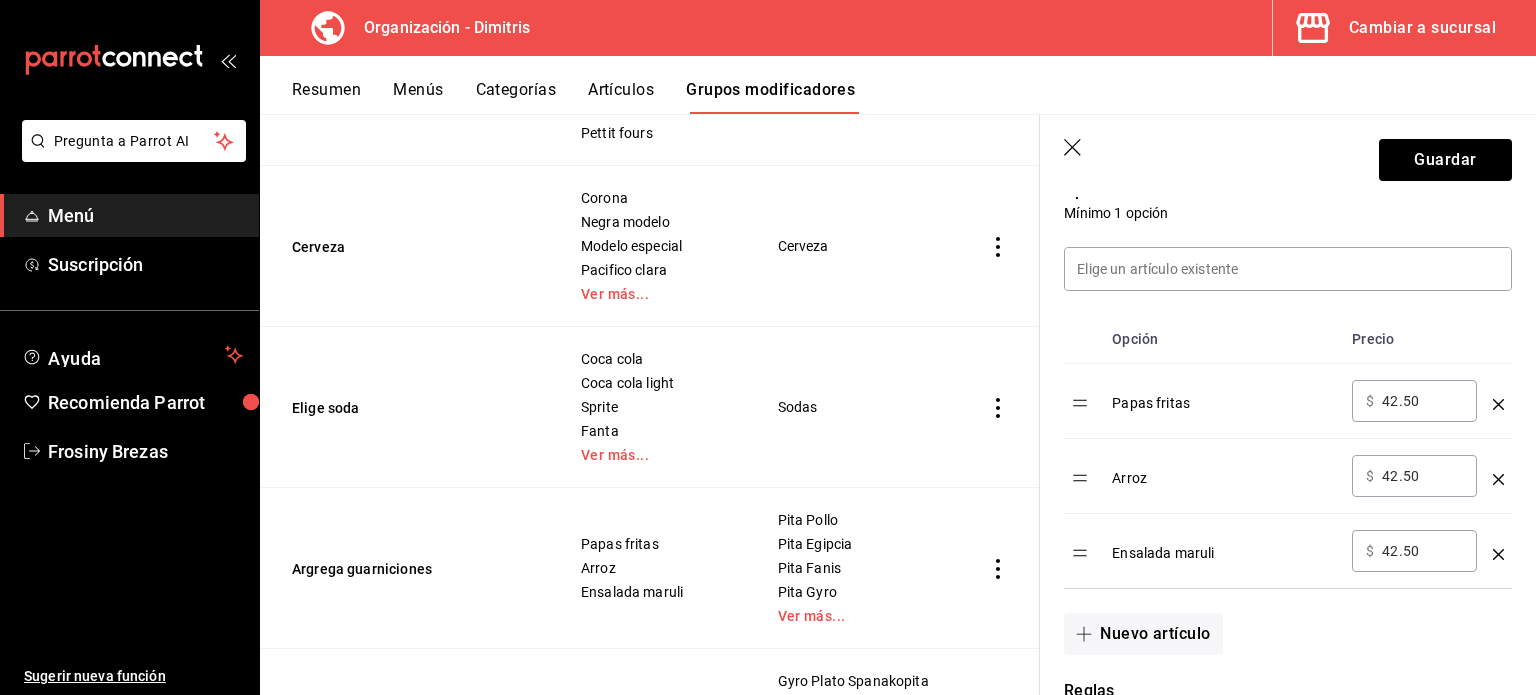 scroll, scrollTop: 554, scrollLeft: 0, axis: vertical 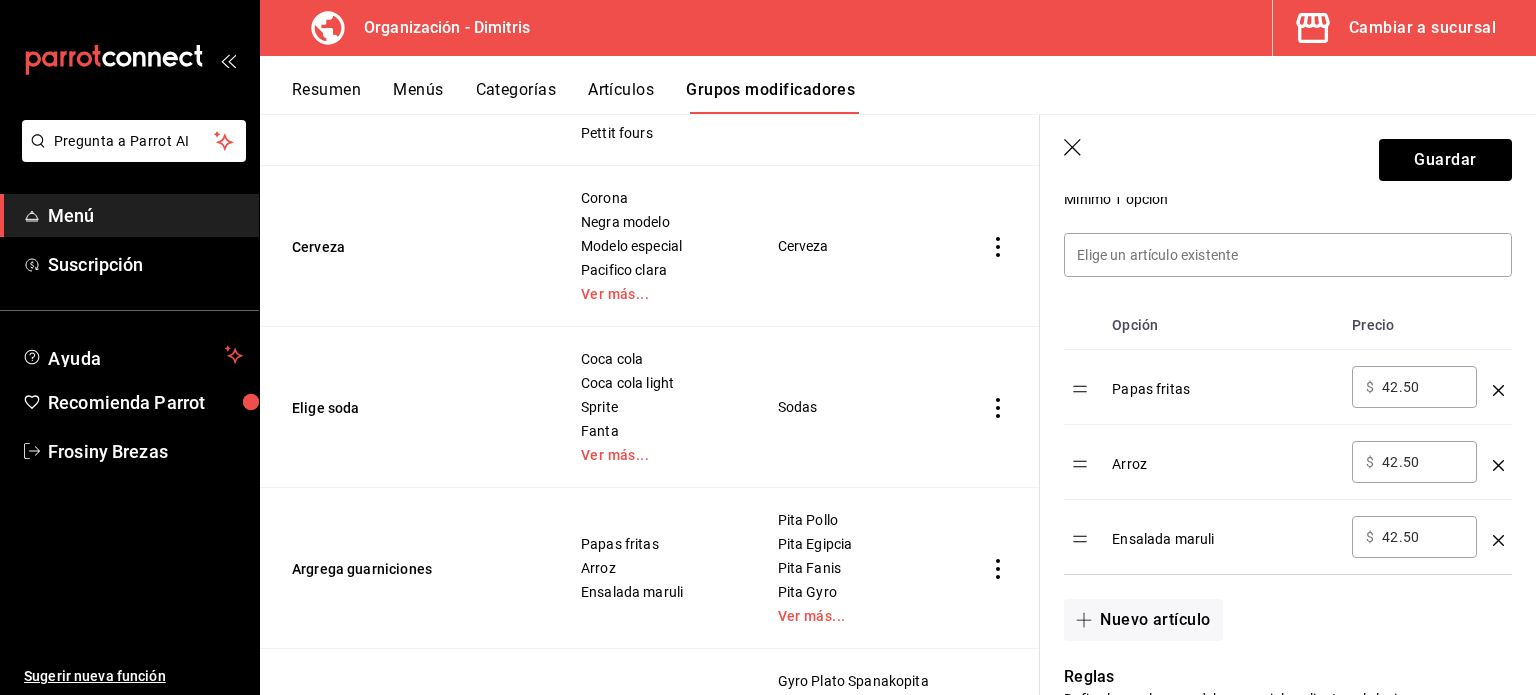 type on "Para Pitas" 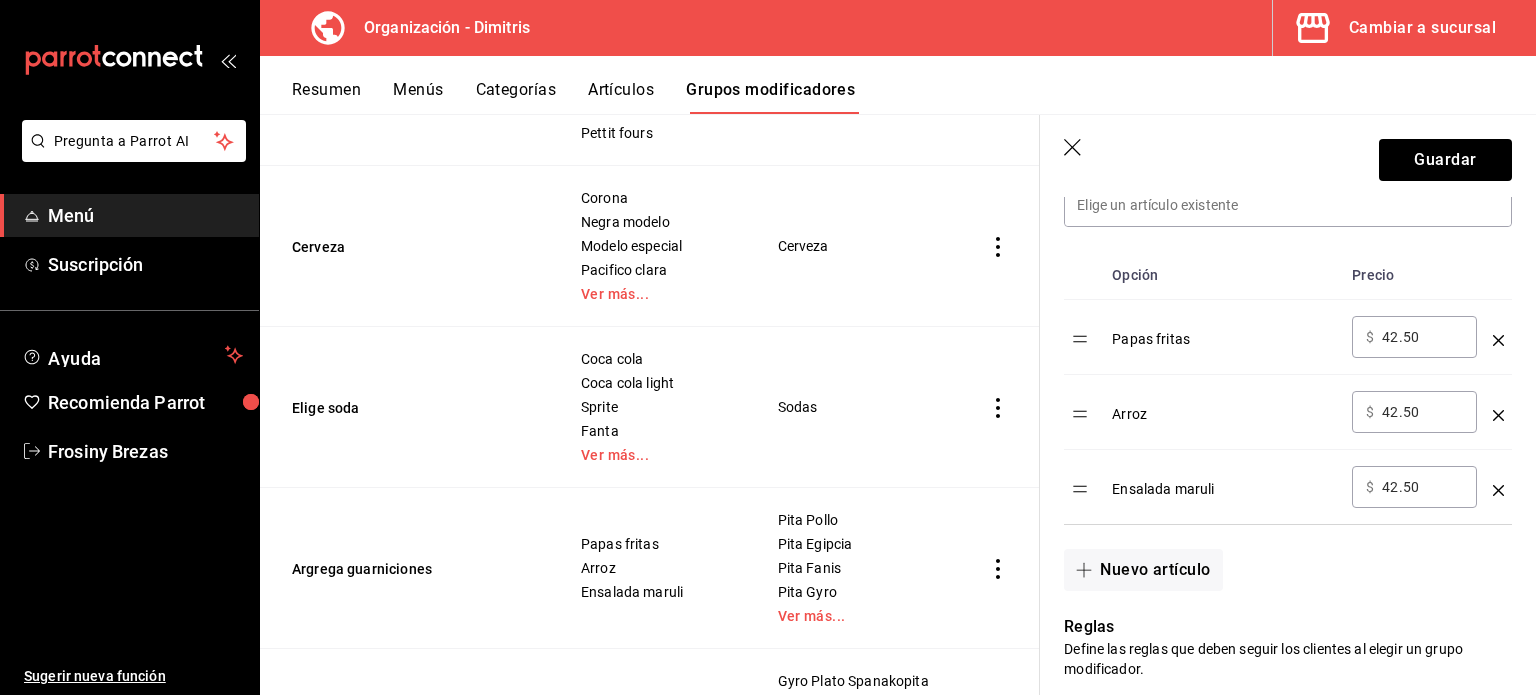 scroll, scrollTop: 636, scrollLeft: 0, axis: vertical 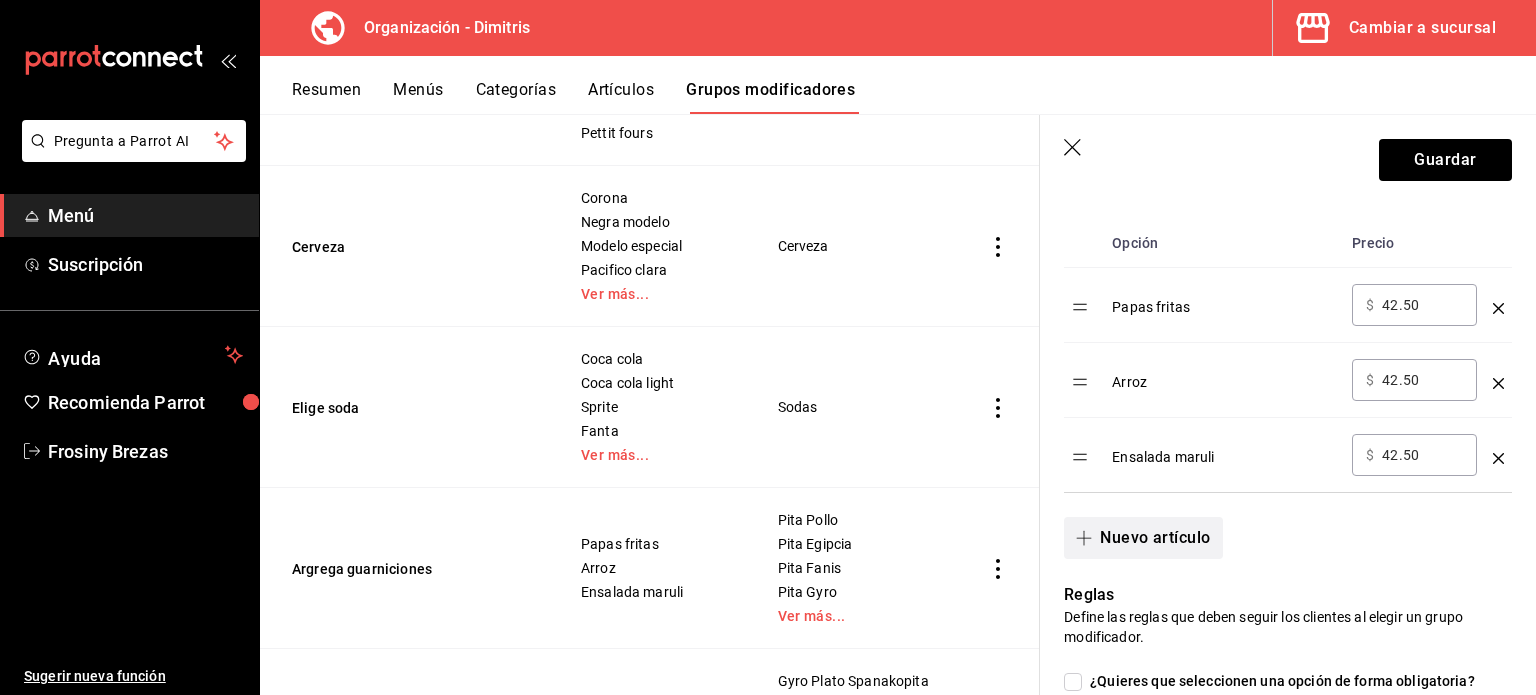 click on "Nuevo artículo" at bounding box center [1143, 538] 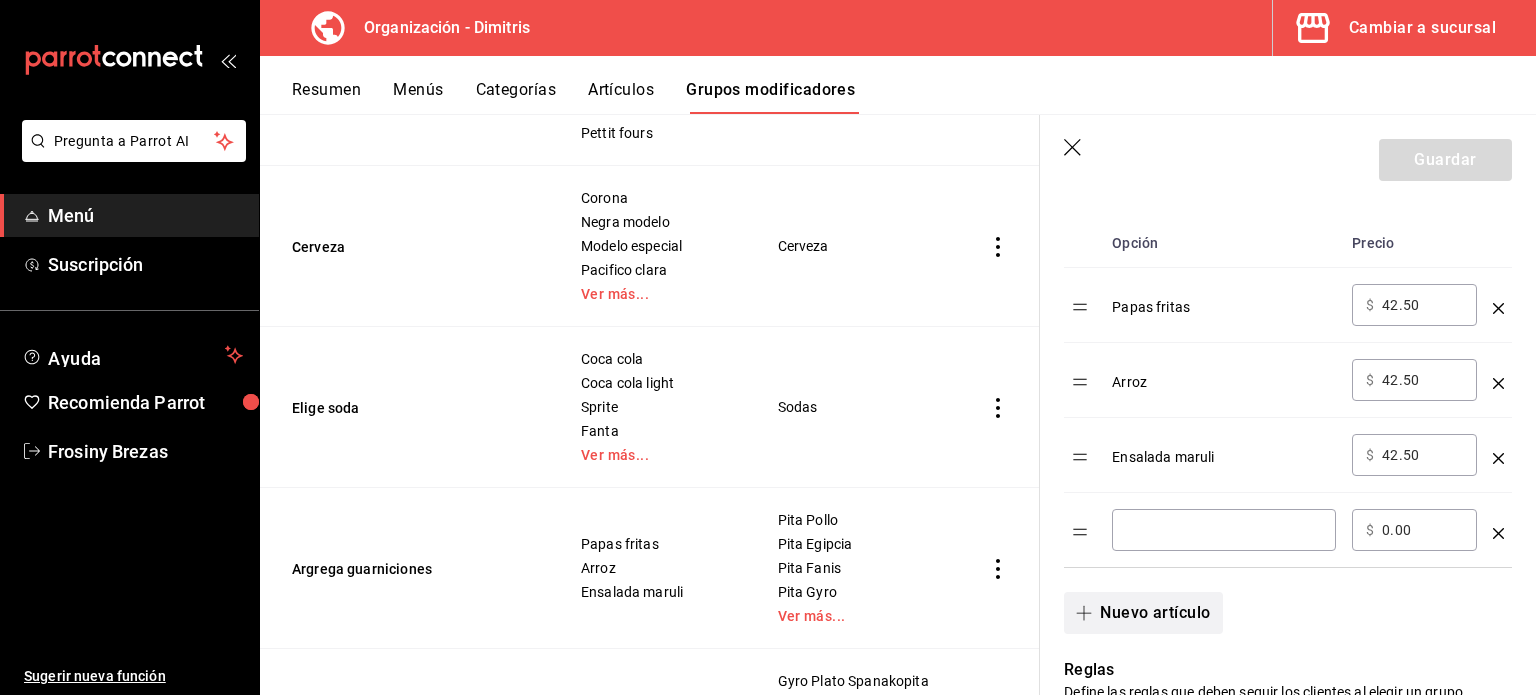 type 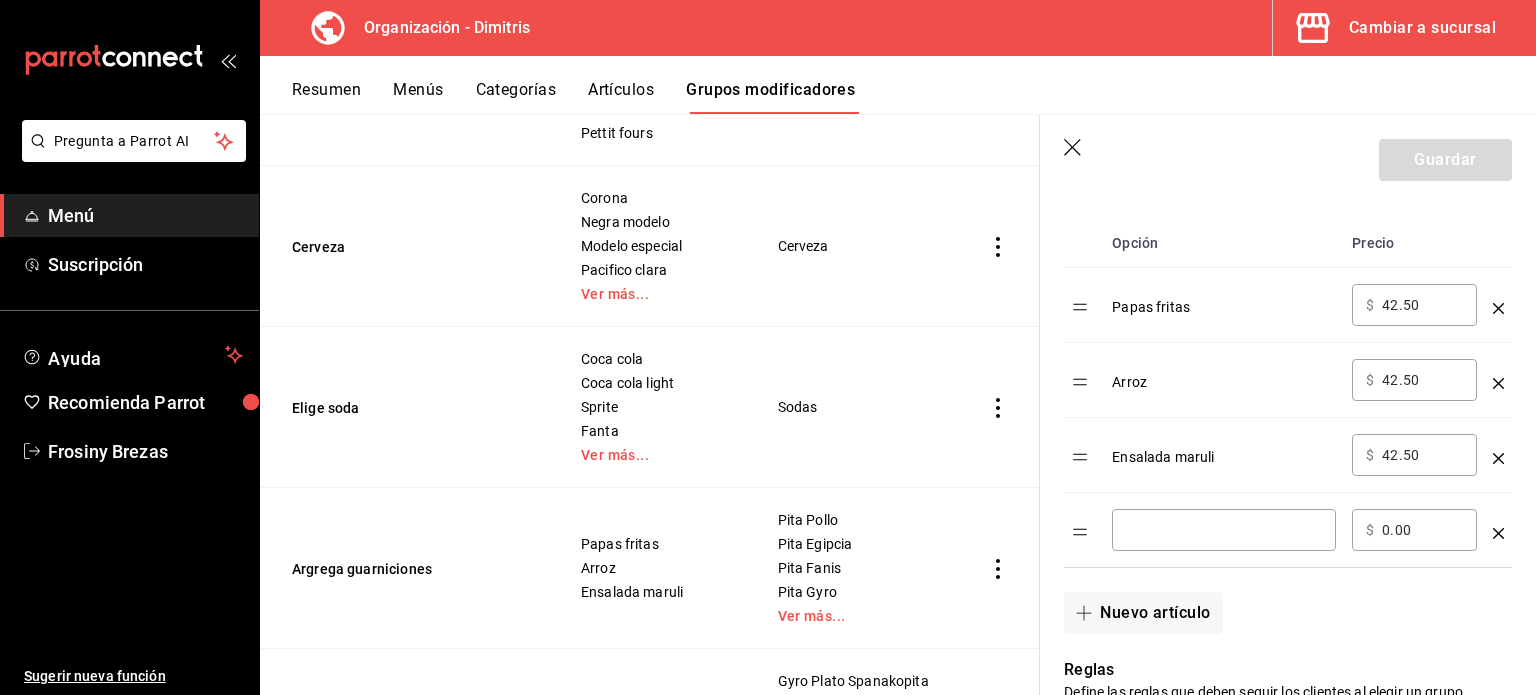 click at bounding box center [1224, 530] 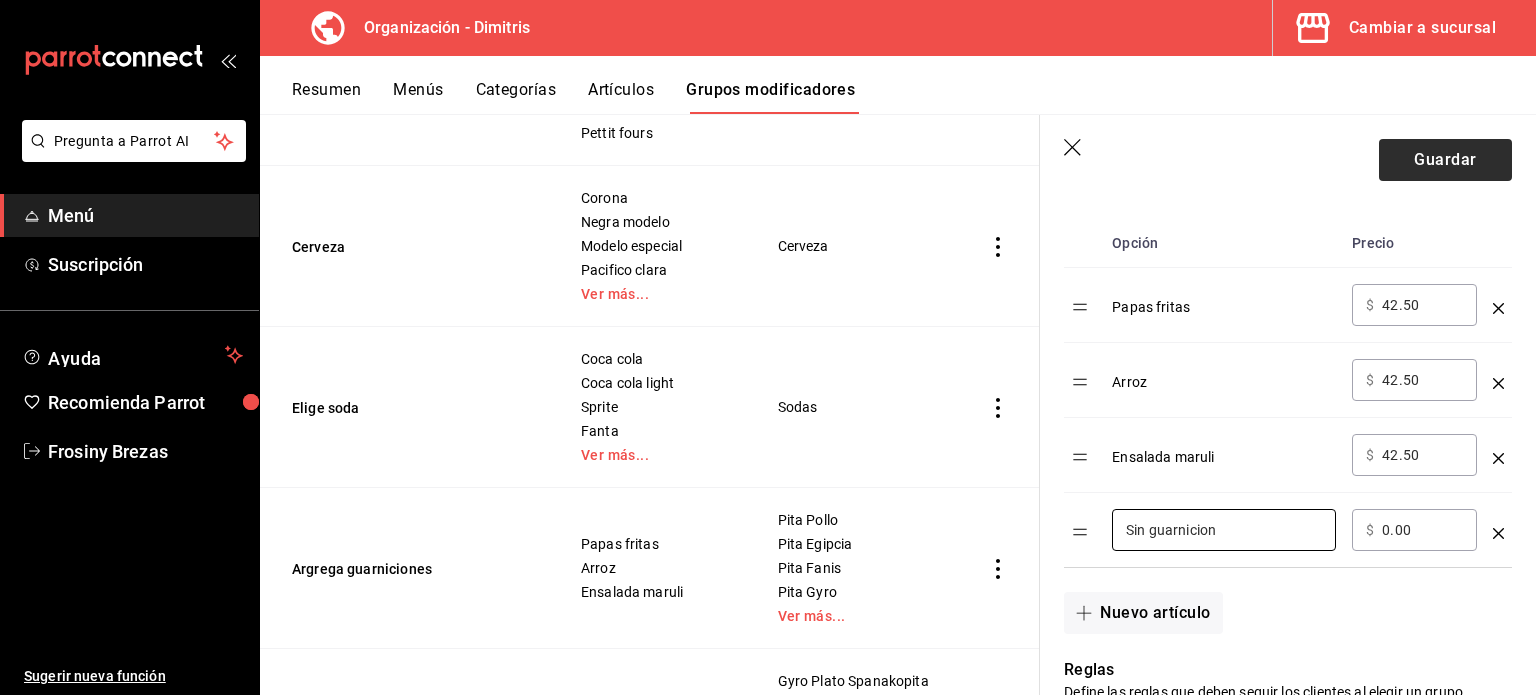 type on "Sin guarnicion" 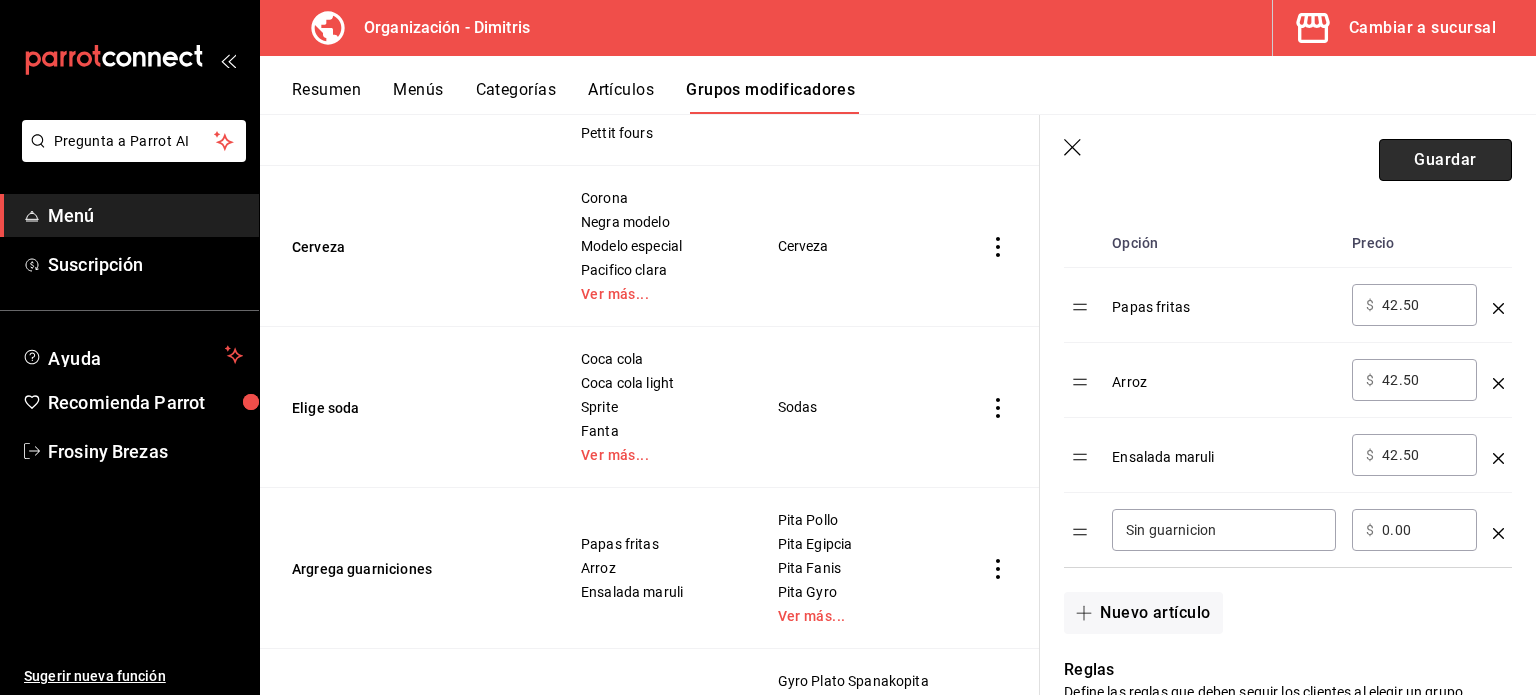 click on "Guardar" at bounding box center [1445, 160] 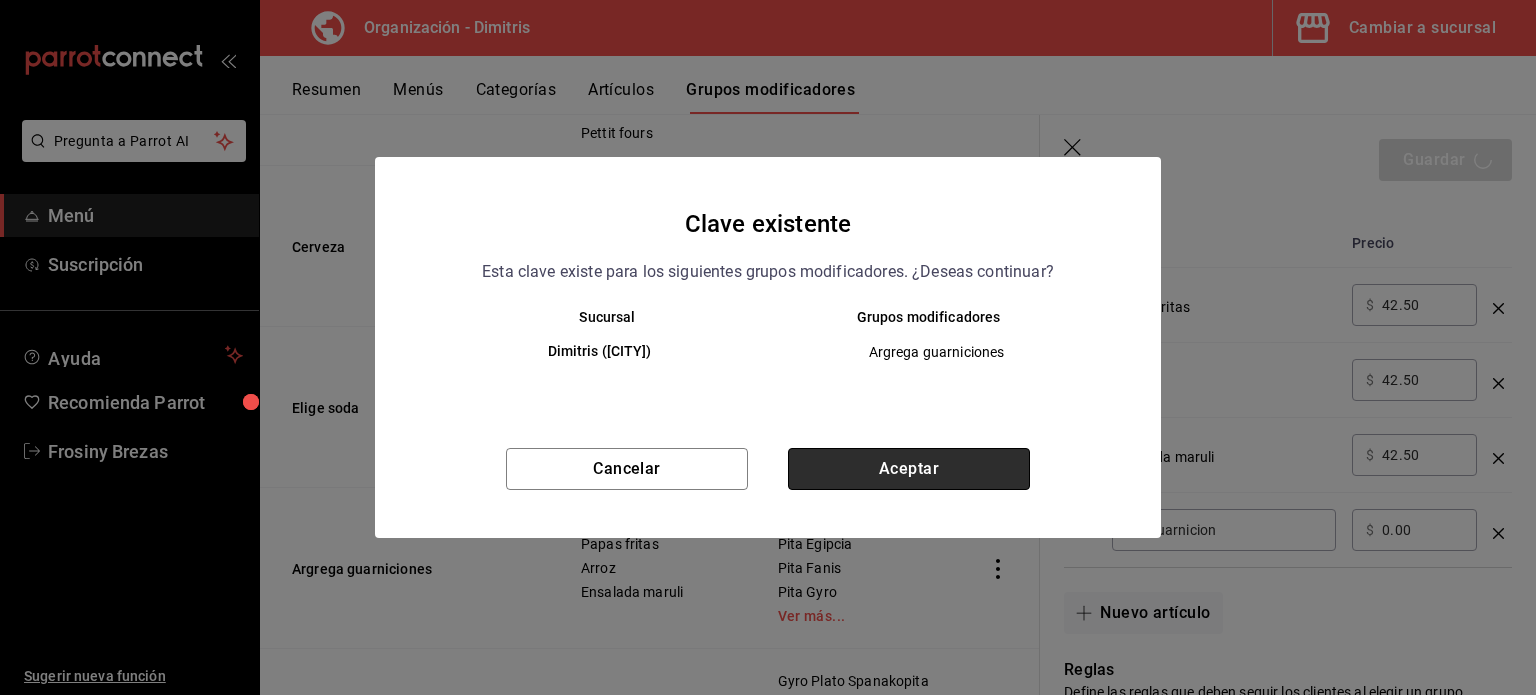 click on "Aceptar" at bounding box center (909, 469) 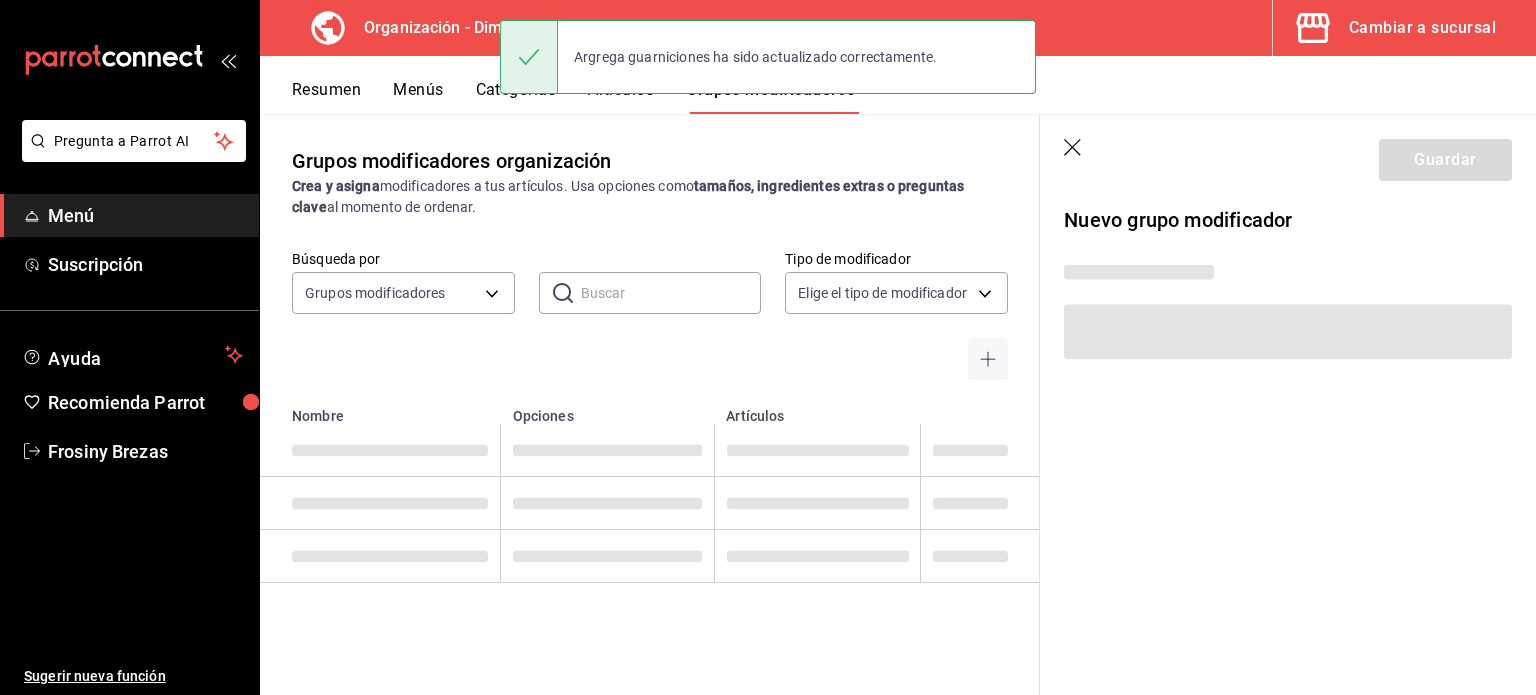 scroll, scrollTop: 0, scrollLeft: 0, axis: both 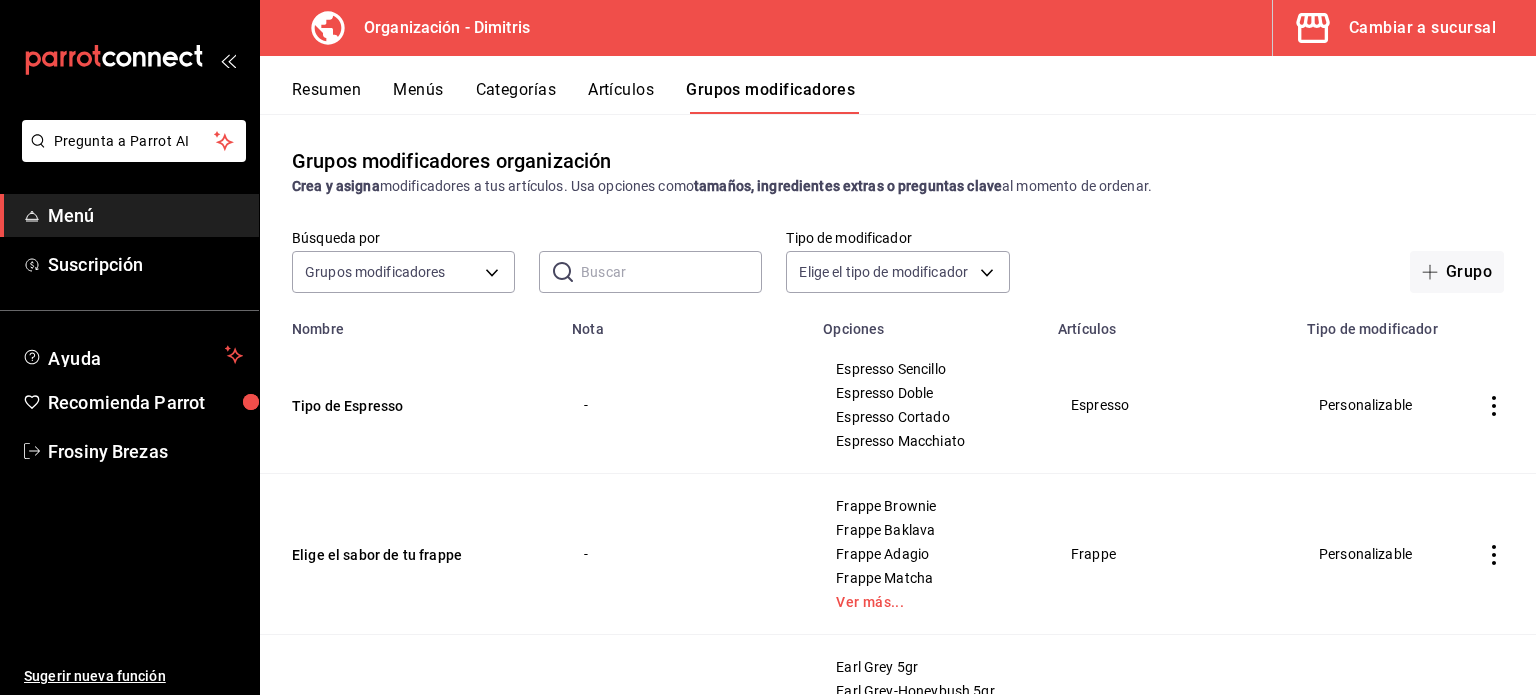 click at bounding box center (671, 272) 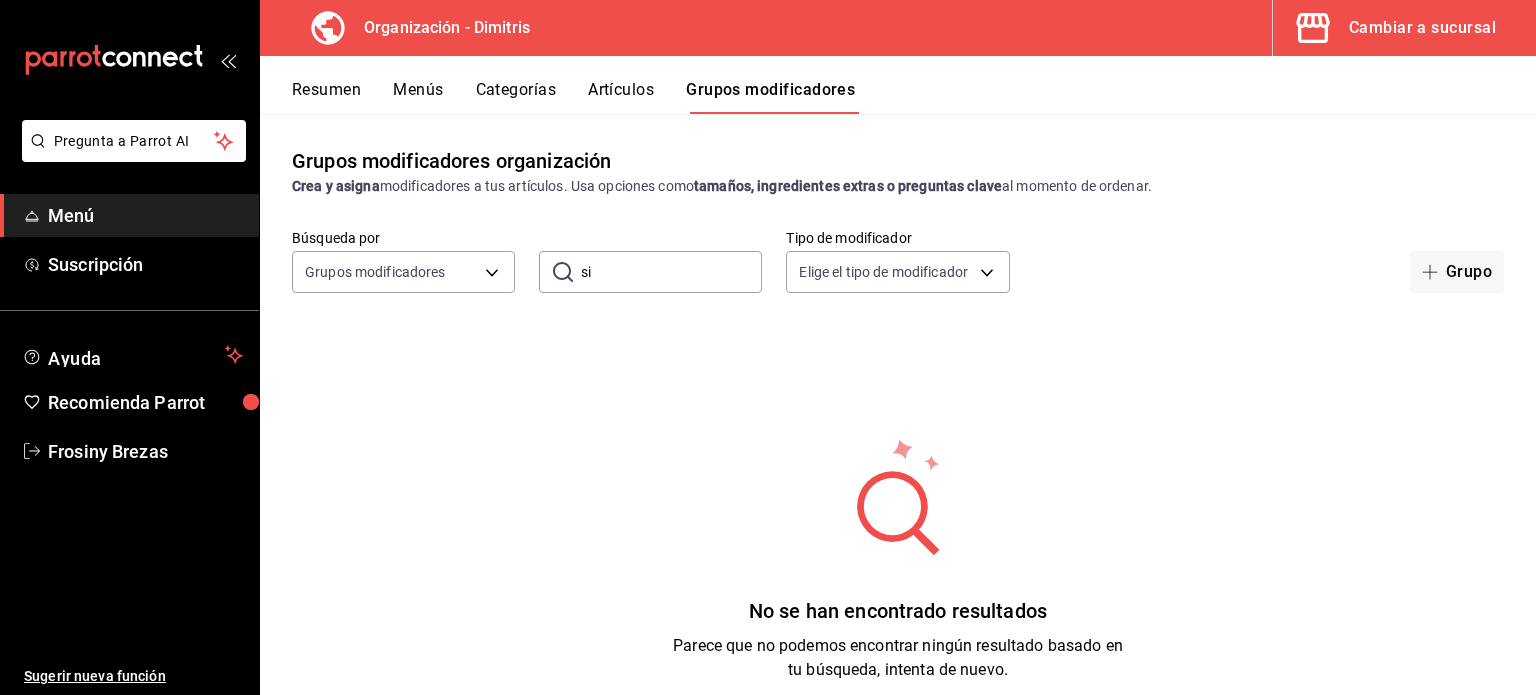 type on "s" 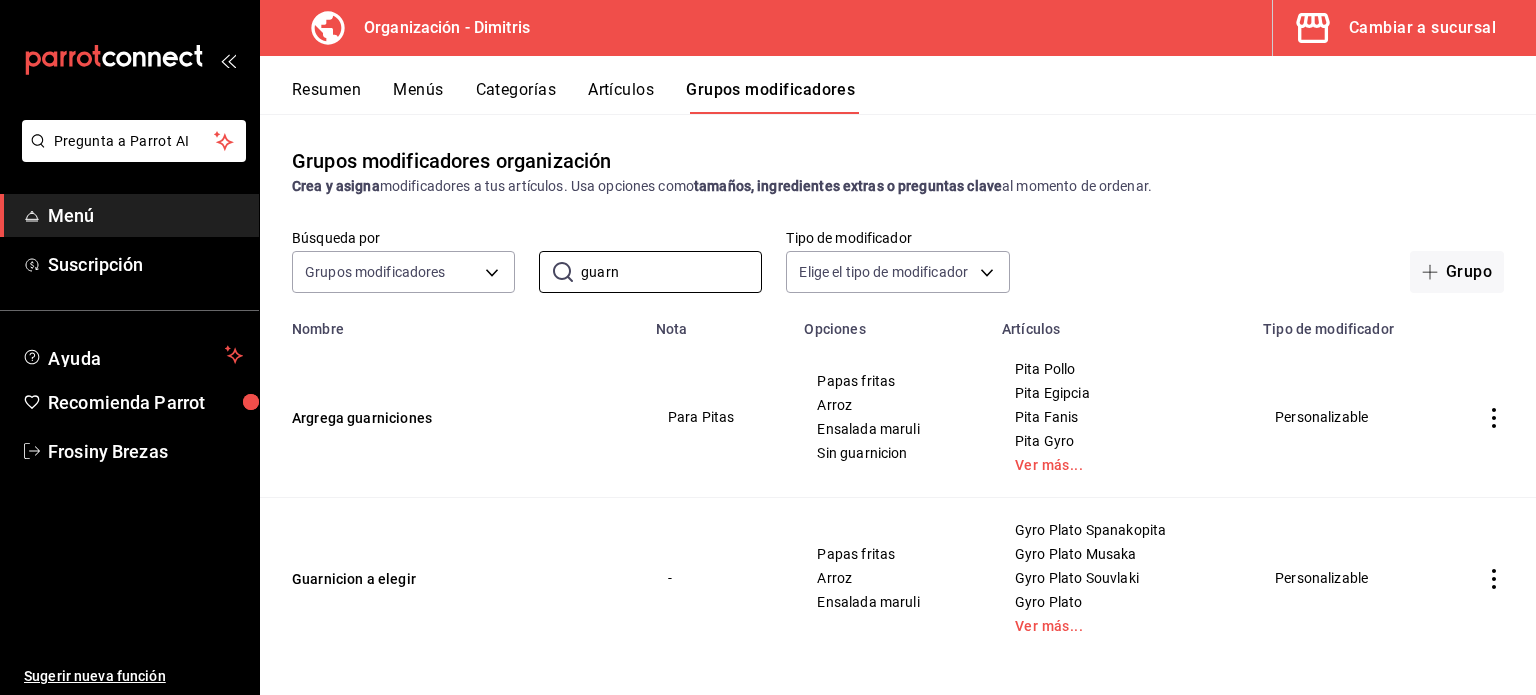 scroll, scrollTop: 12, scrollLeft: 0, axis: vertical 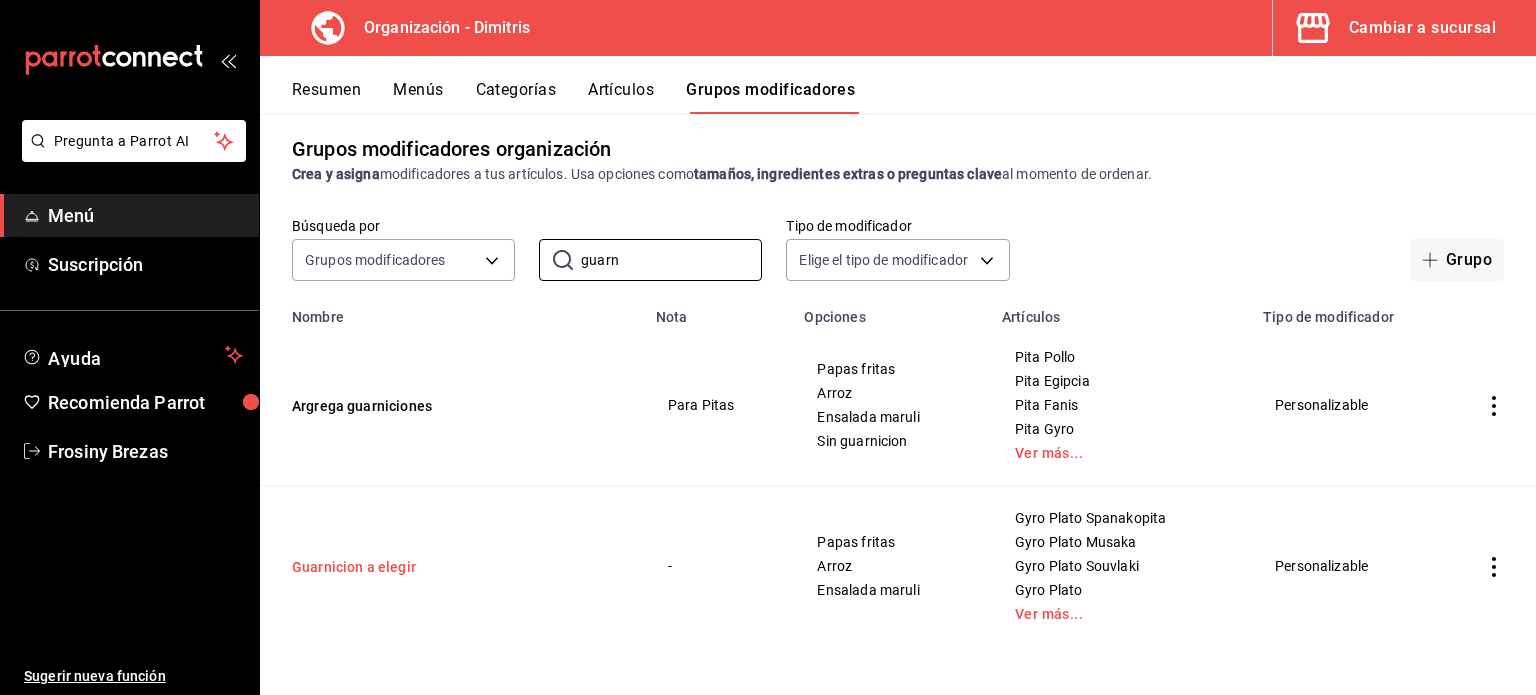 type on "guarn" 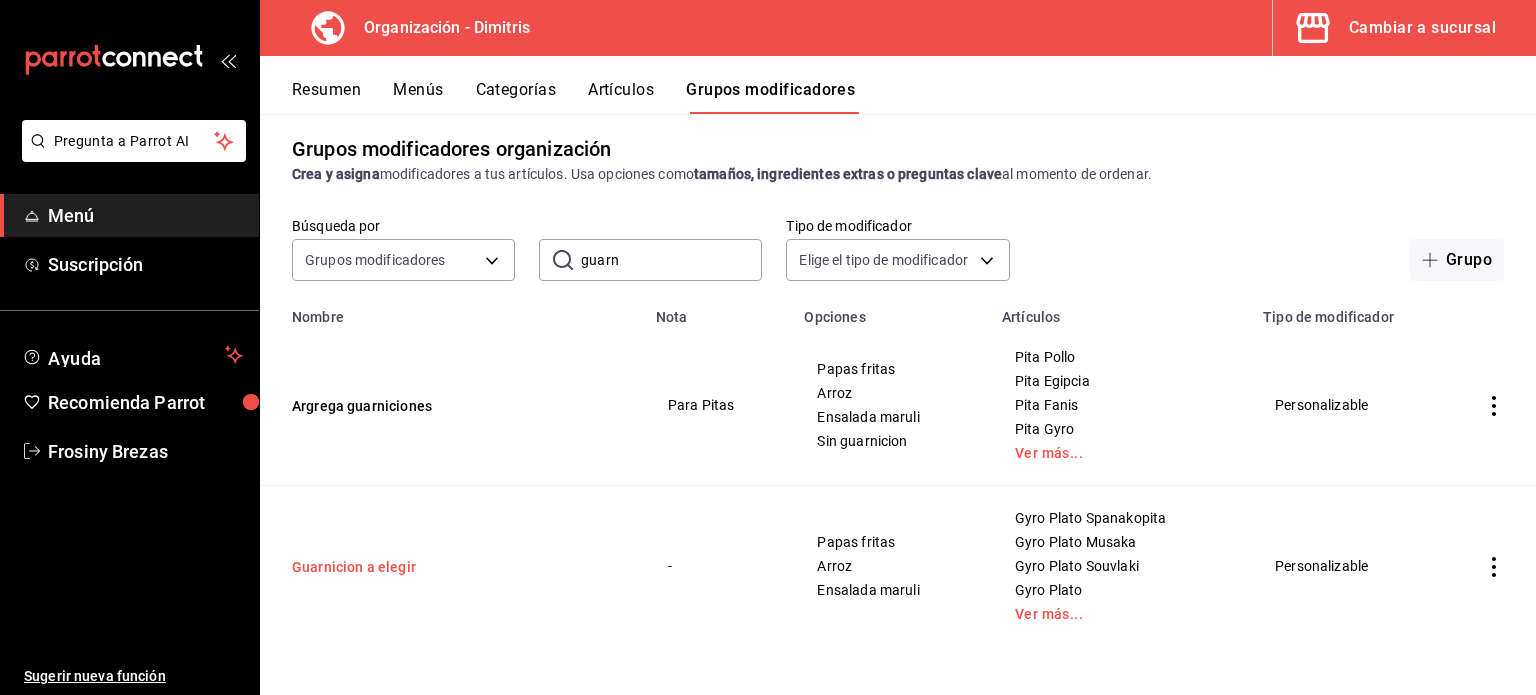 click on "Guarnicion a elegir" at bounding box center [412, 567] 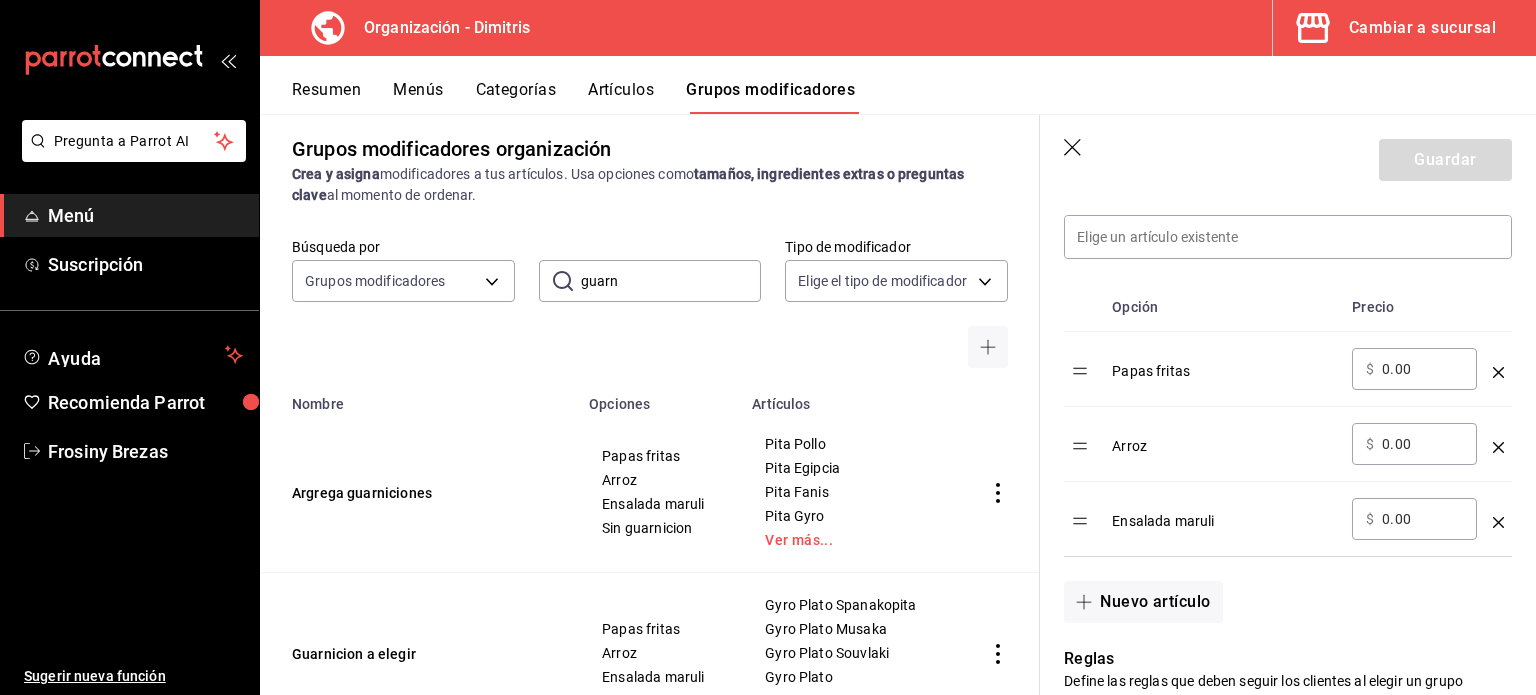 scroll, scrollTop: 572, scrollLeft: 0, axis: vertical 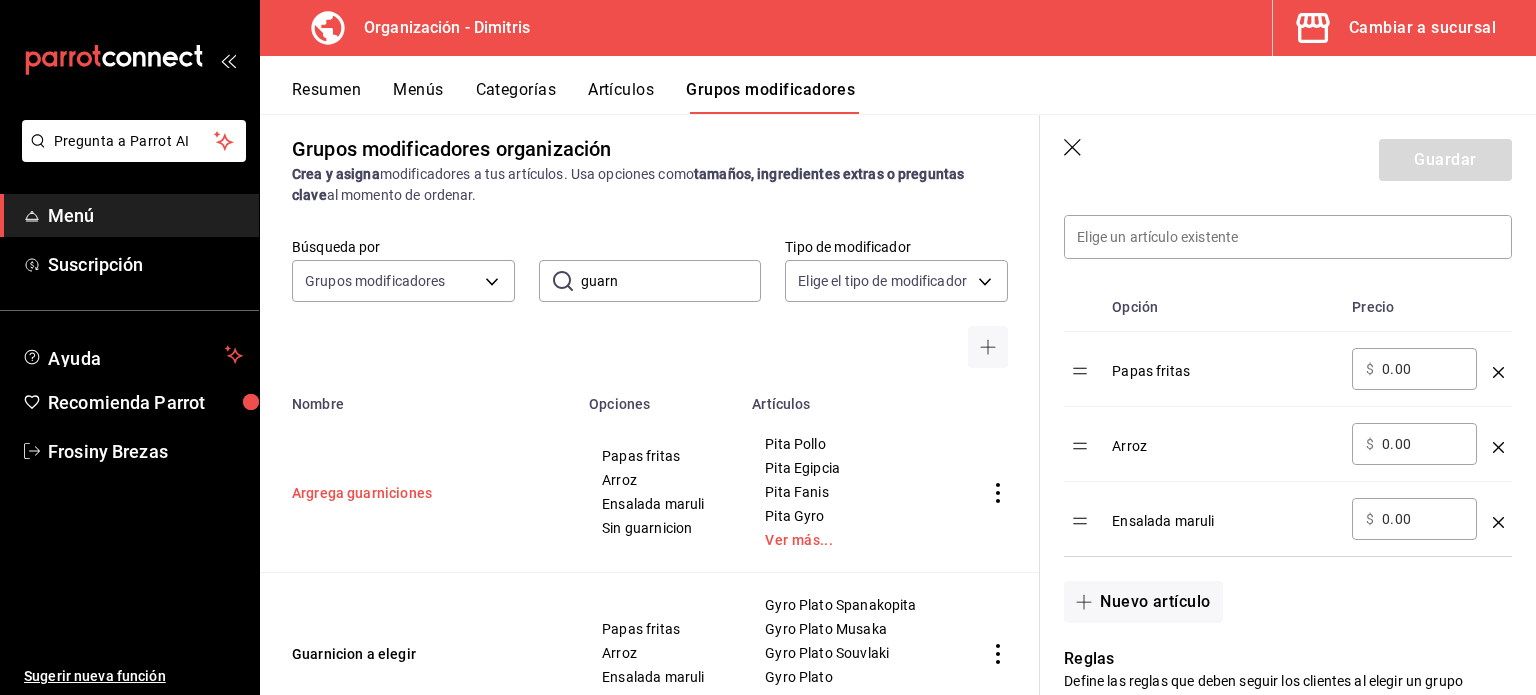 click on "Argrega guarniciones" at bounding box center (412, 493) 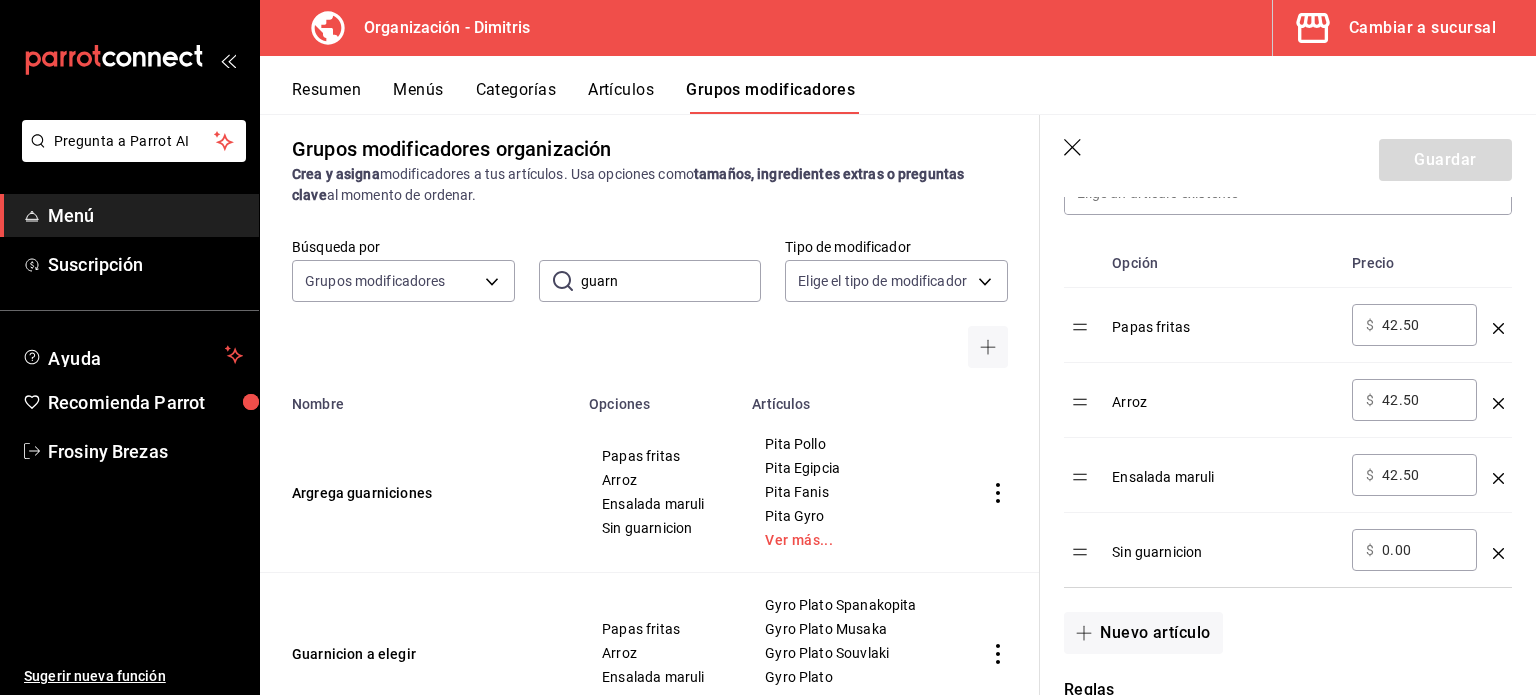 scroll, scrollTop: 785, scrollLeft: 0, axis: vertical 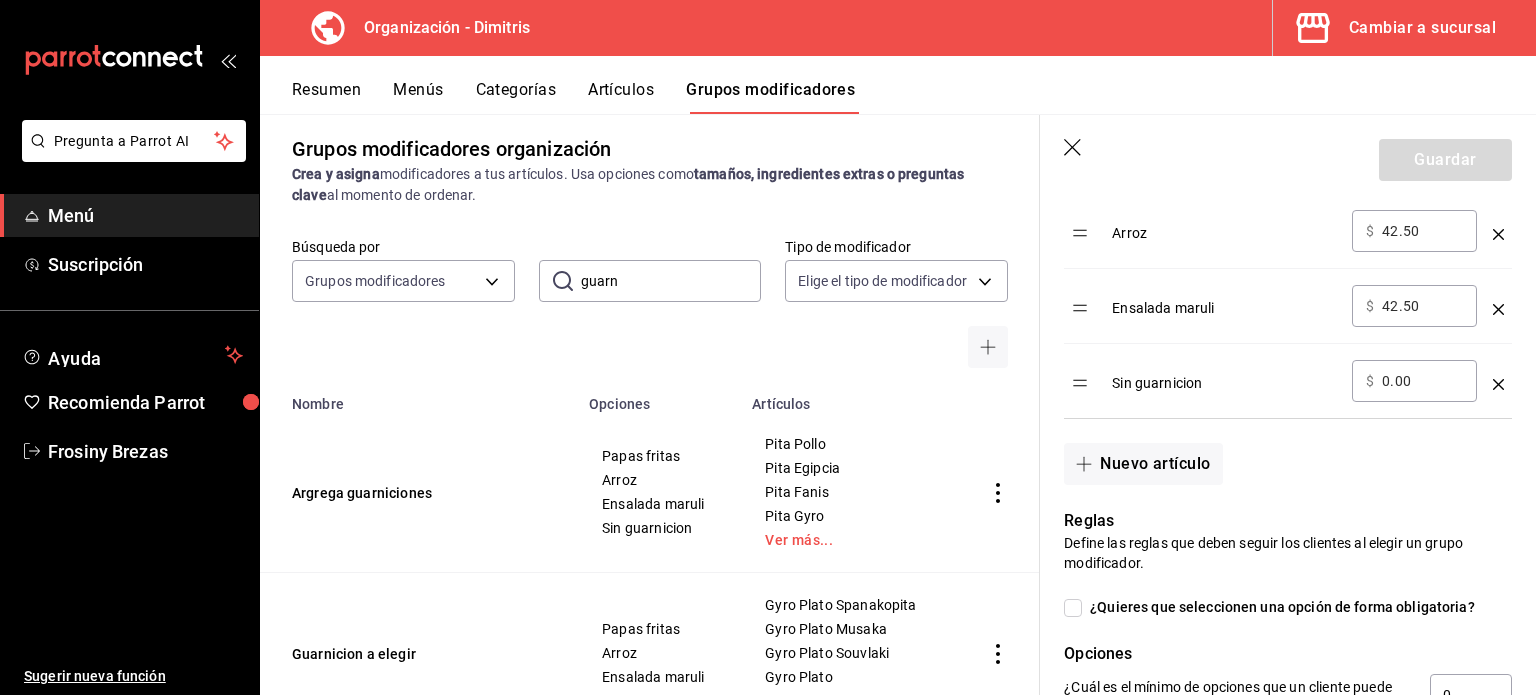 click 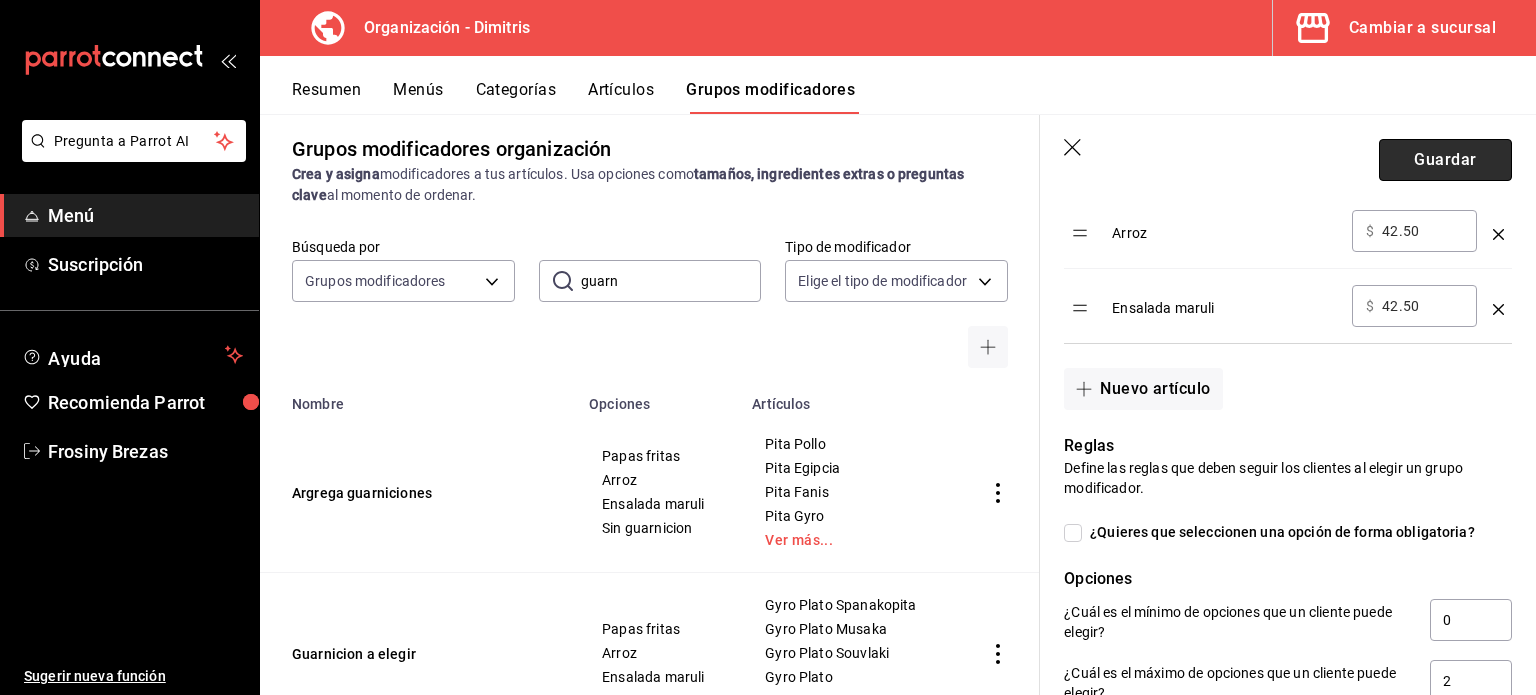 click on "Guardar" at bounding box center [1445, 160] 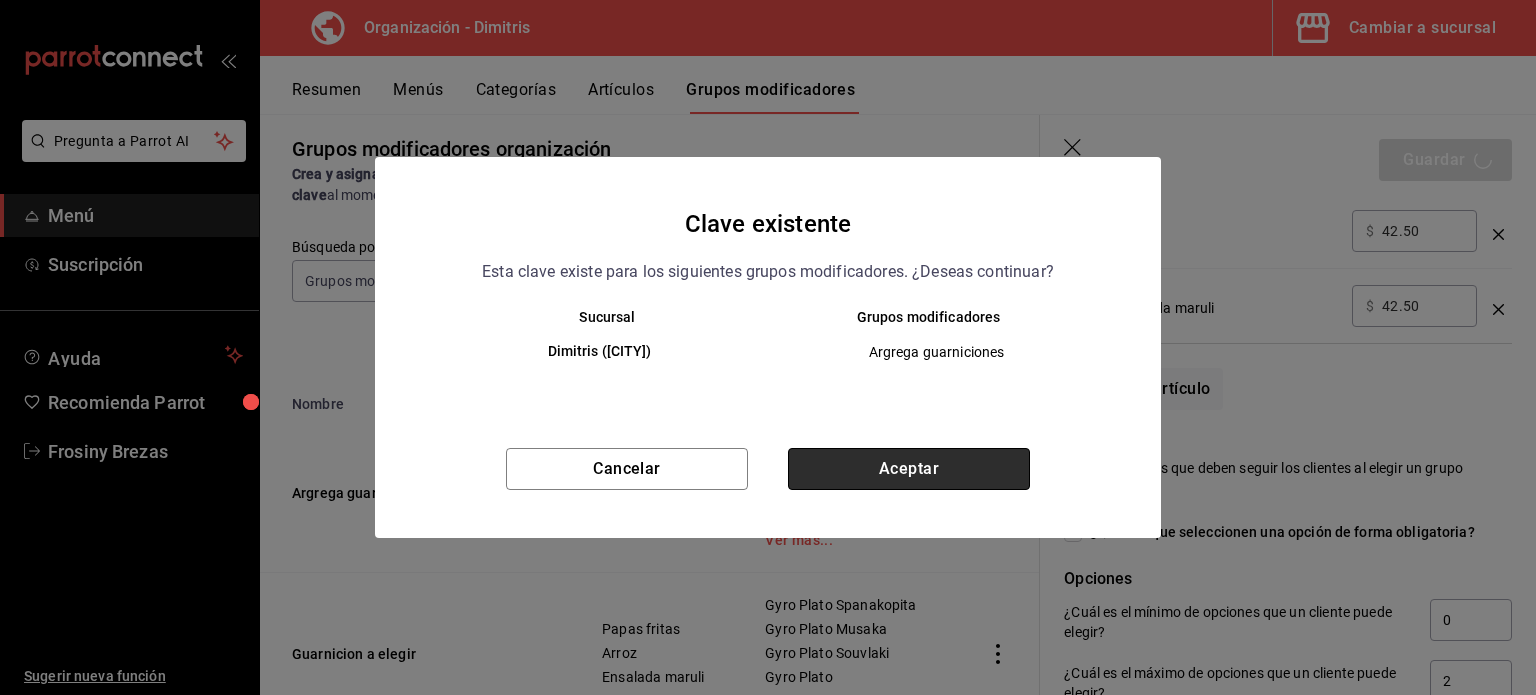 click on "Aceptar" at bounding box center [909, 469] 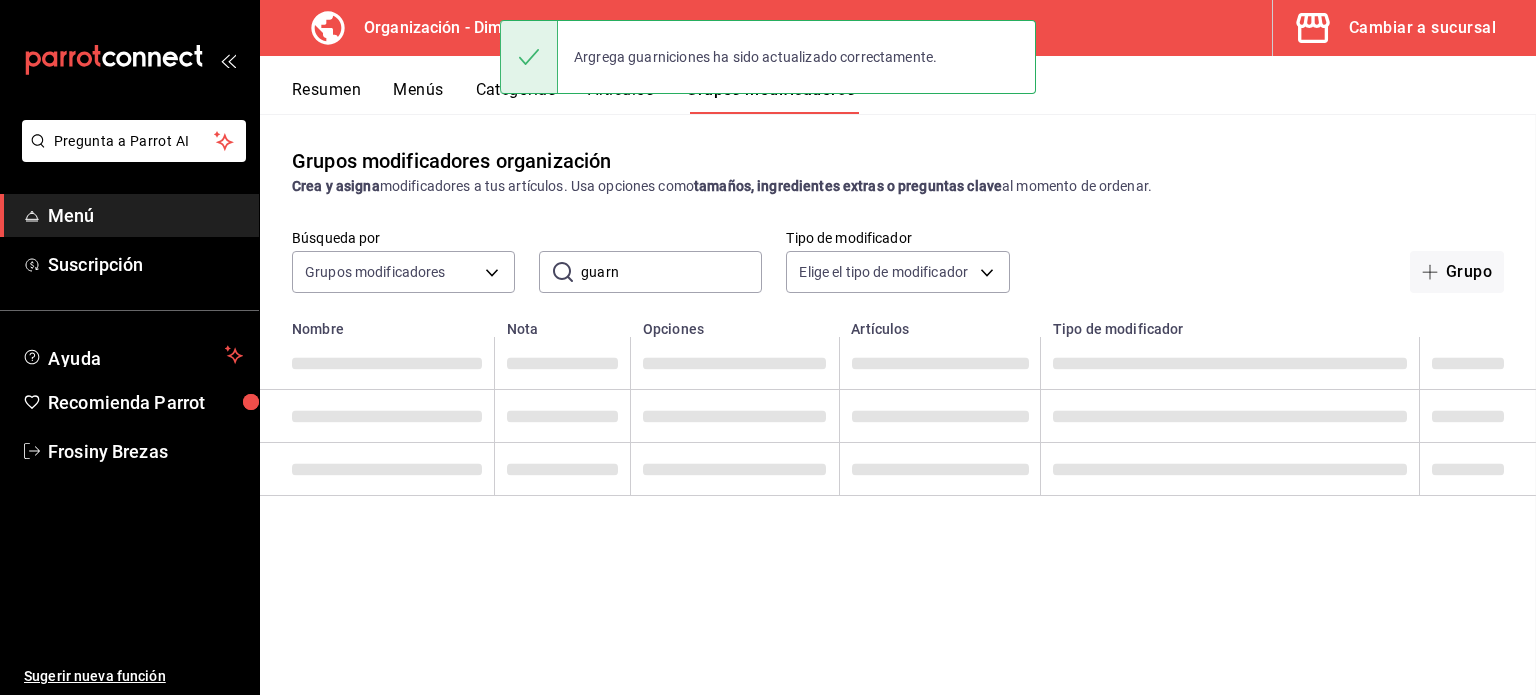 scroll, scrollTop: 0, scrollLeft: 0, axis: both 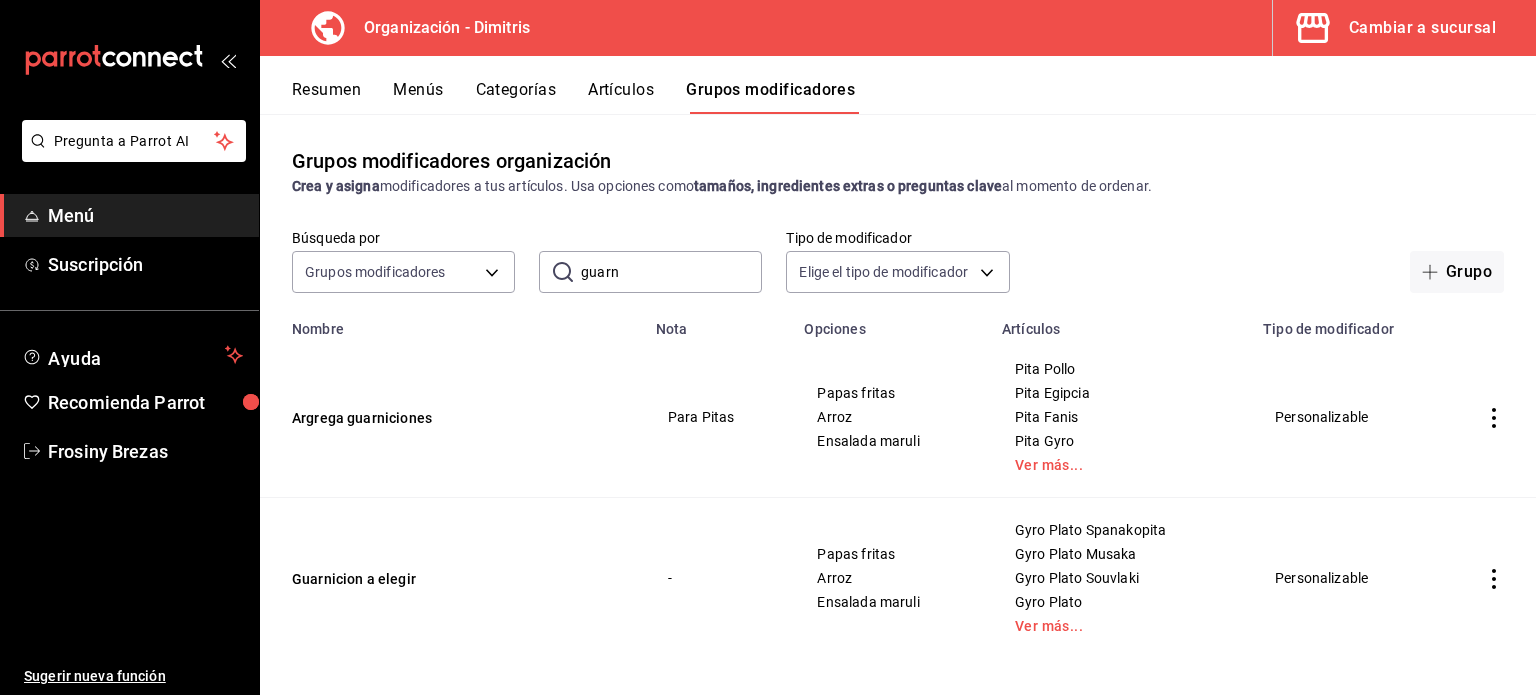 click on "Resumen" at bounding box center [326, 97] 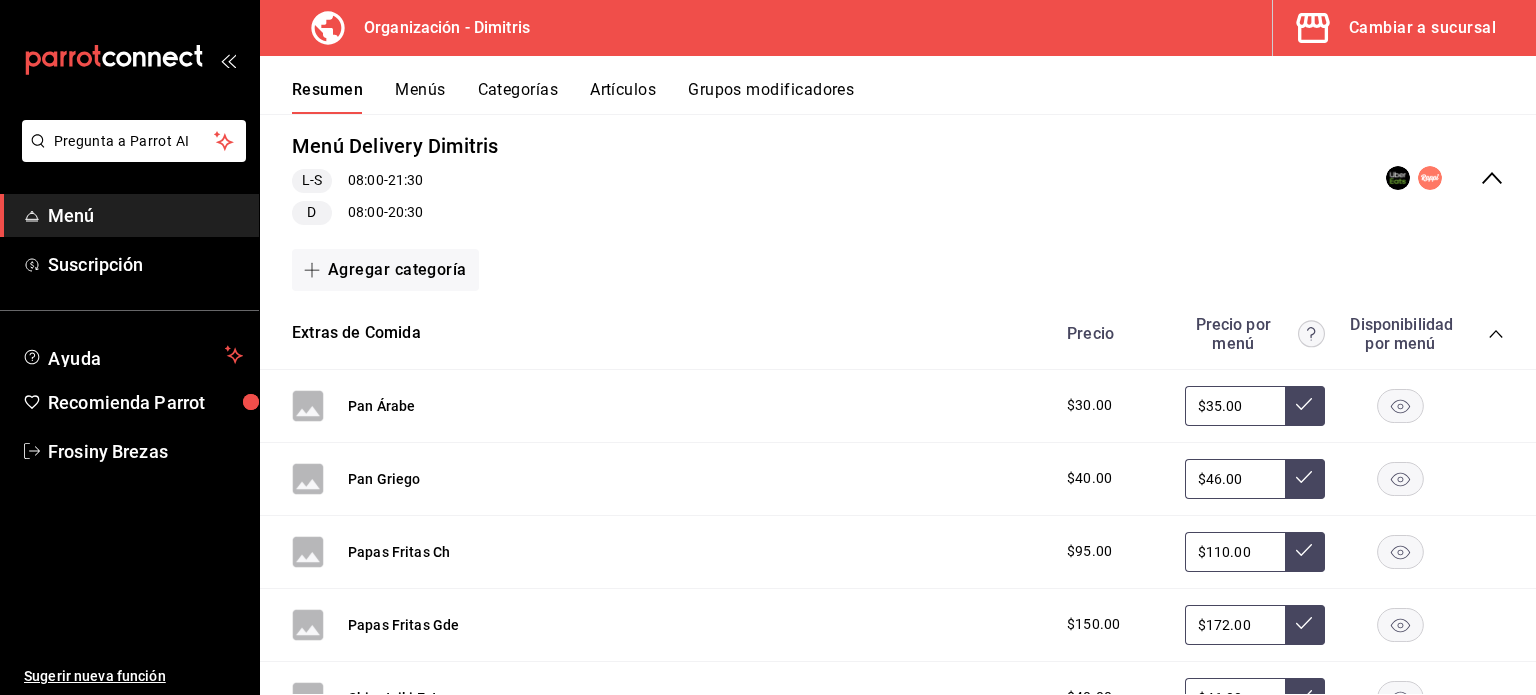scroll, scrollTop: 0, scrollLeft: 0, axis: both 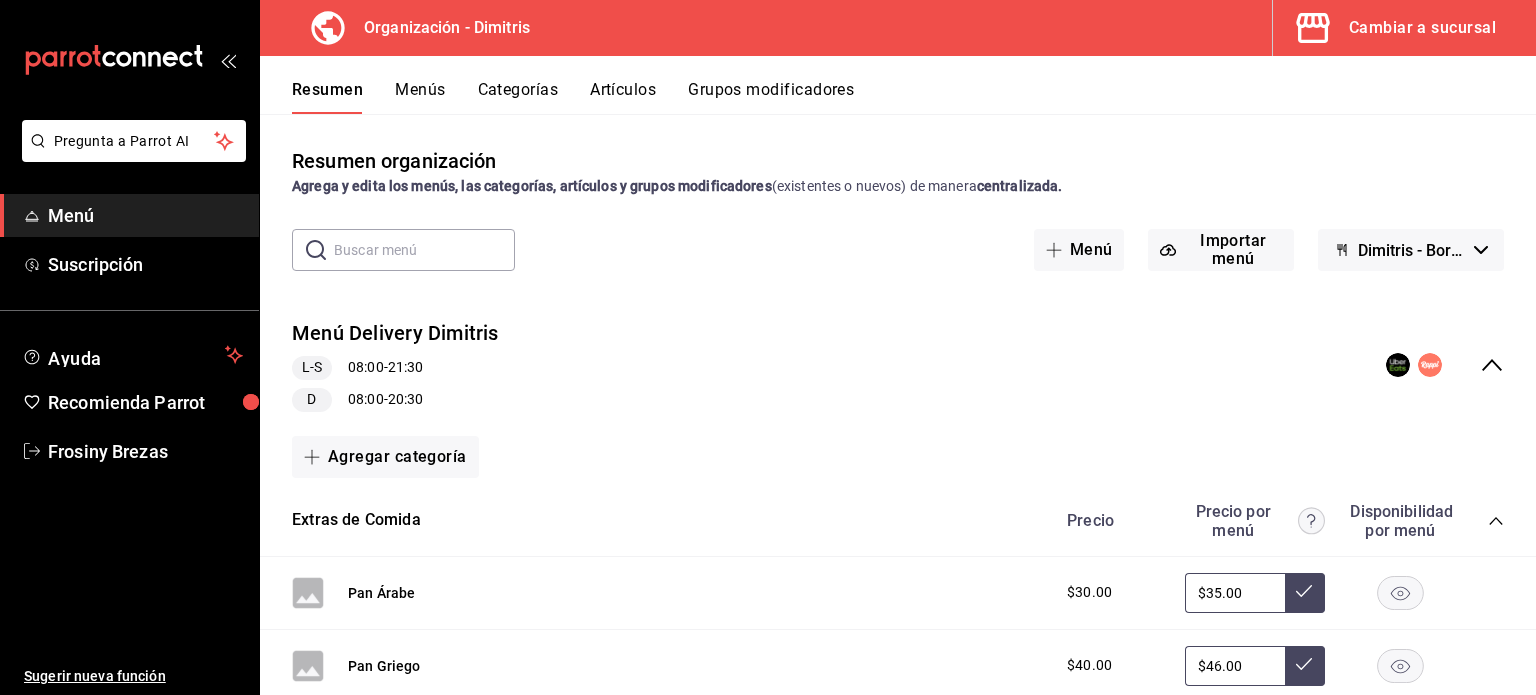 click 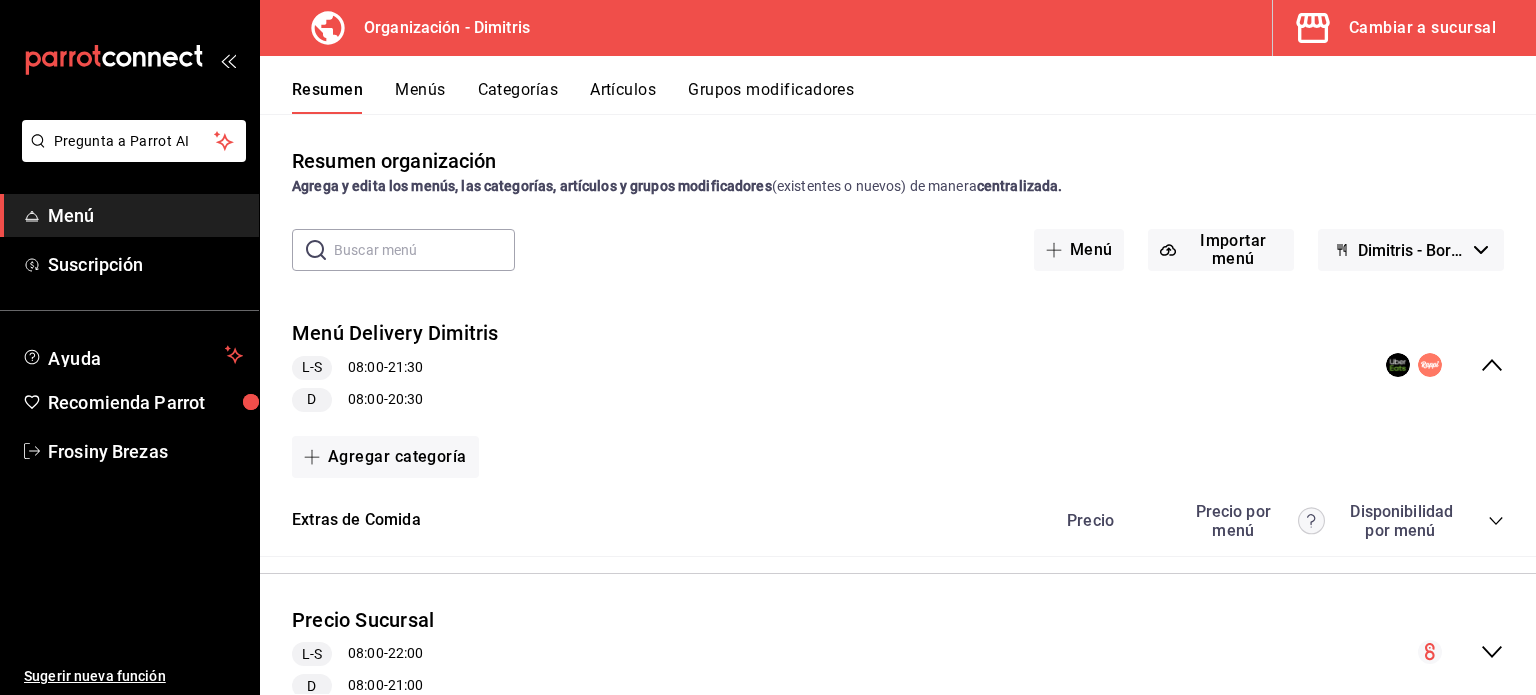 click 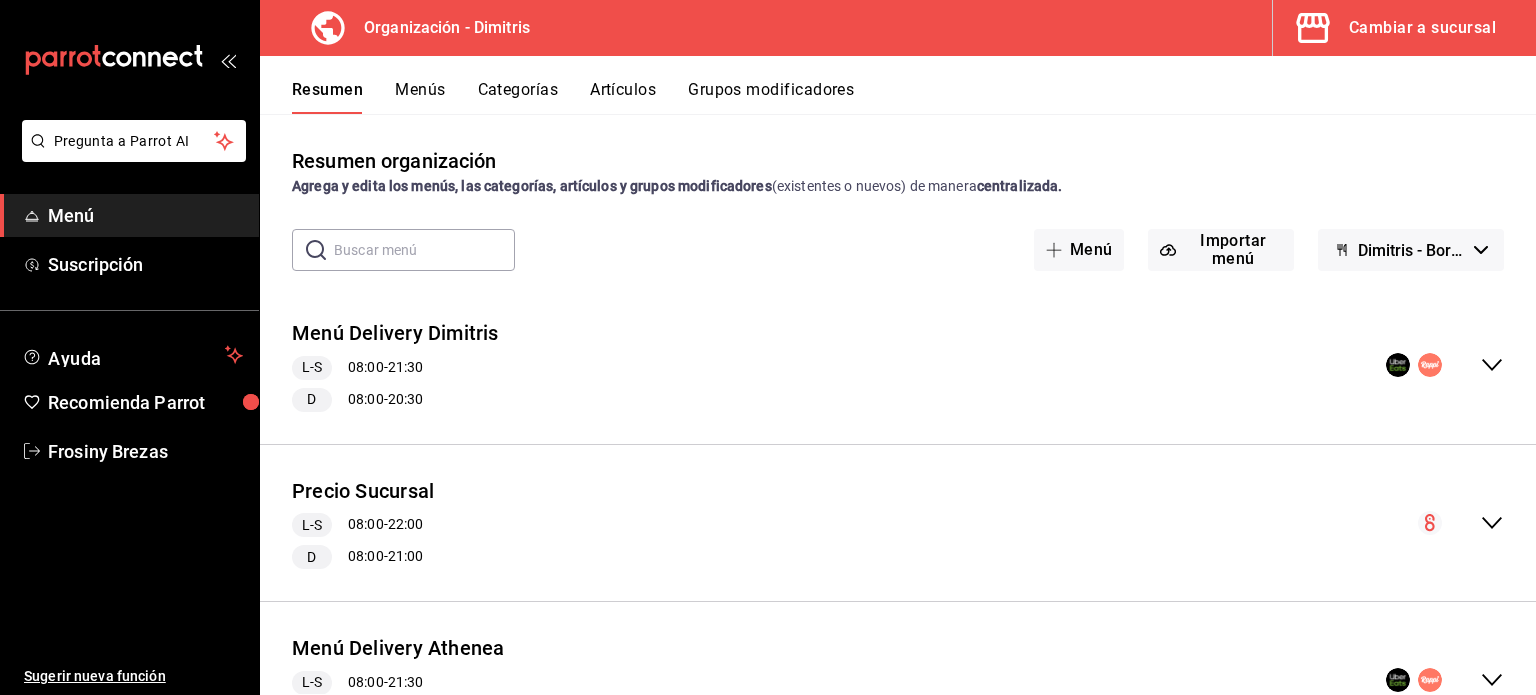 click 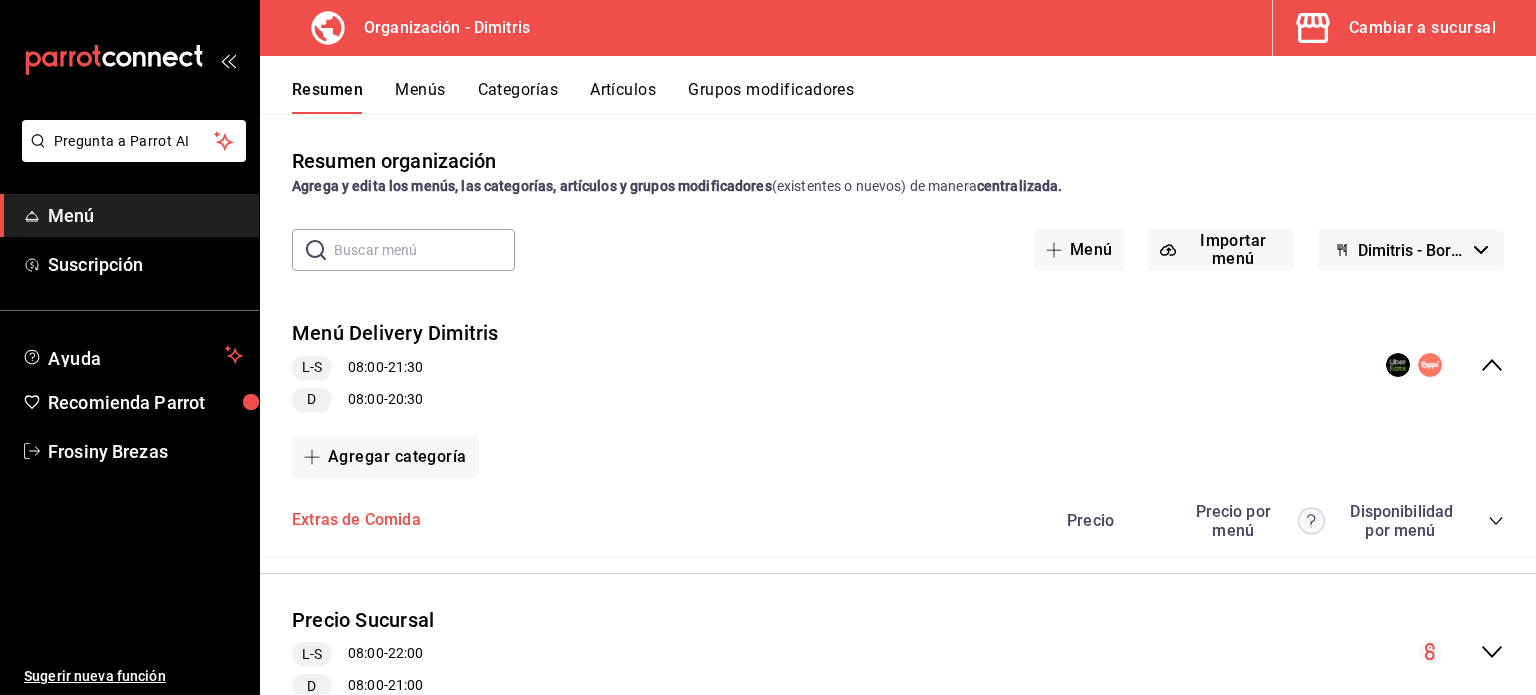 click on "Extras de Comida" at bounding box center (356, 520) 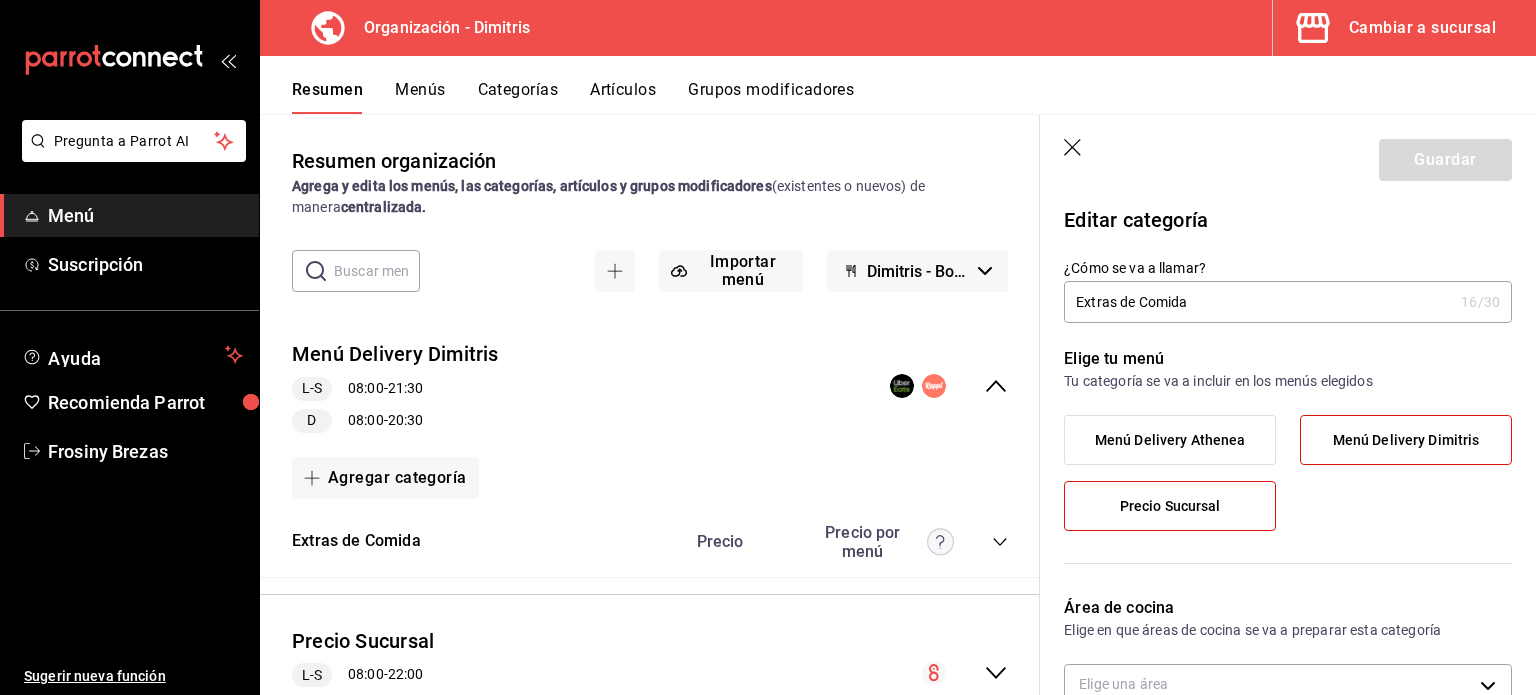 click on "Menú Delivery Dimitris" at bounding box center (1406, 440) 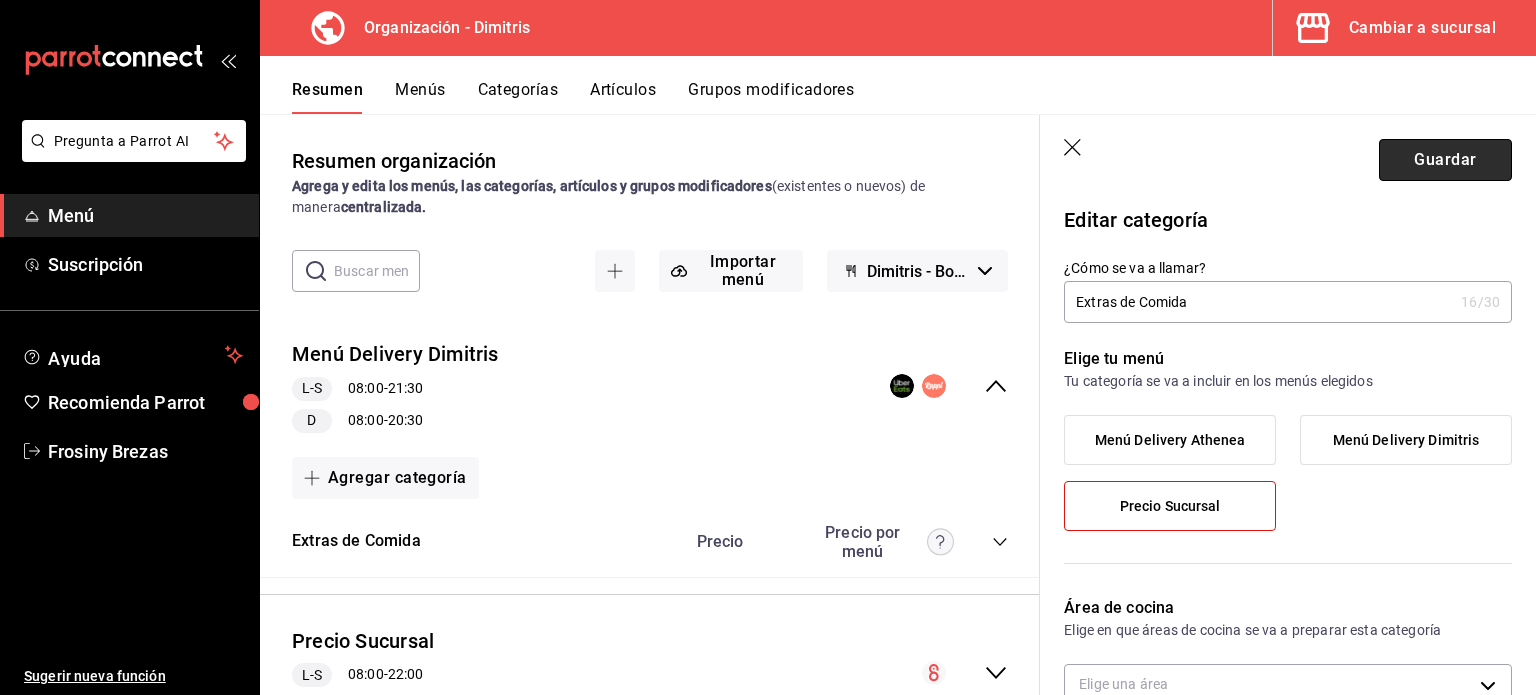 click on "Guardar" at bounding box center (1445, 160) 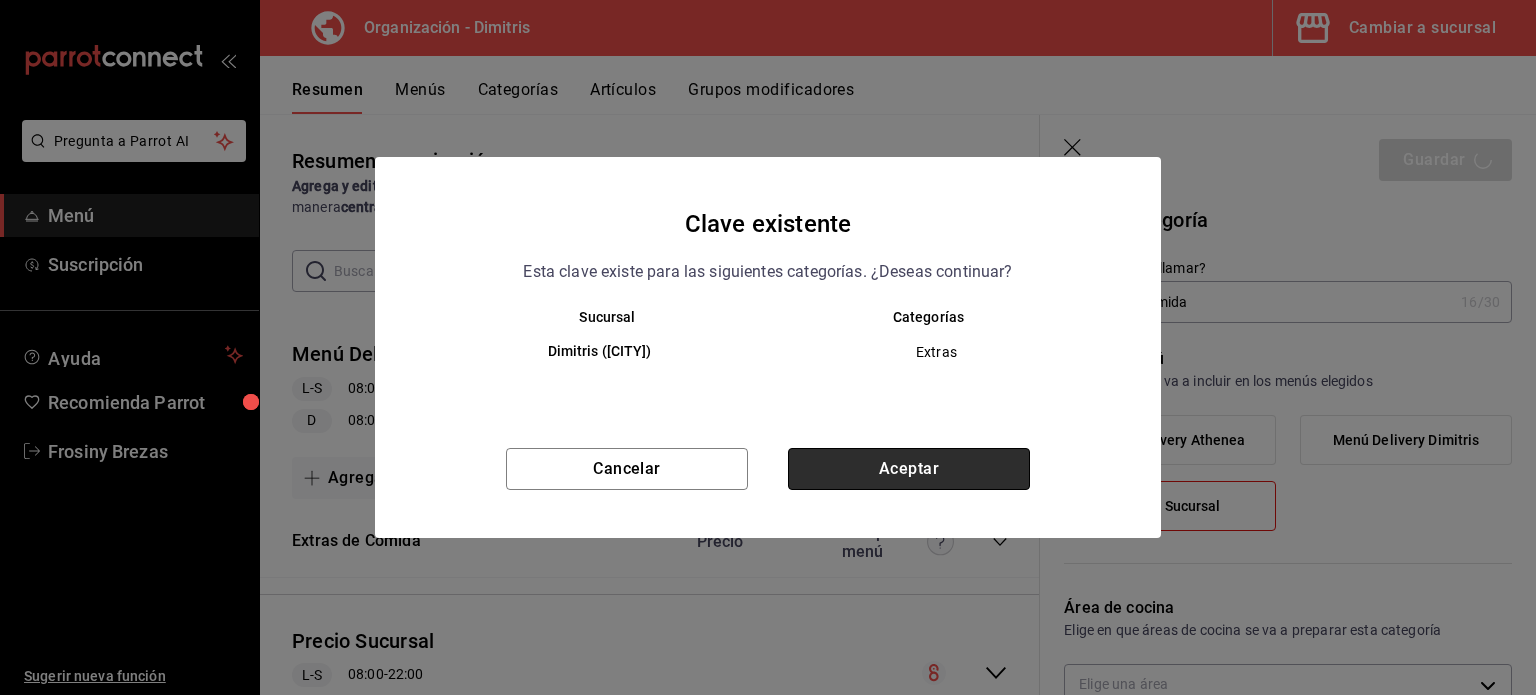 click on "Aceptar" at bounding box center [909, 469] 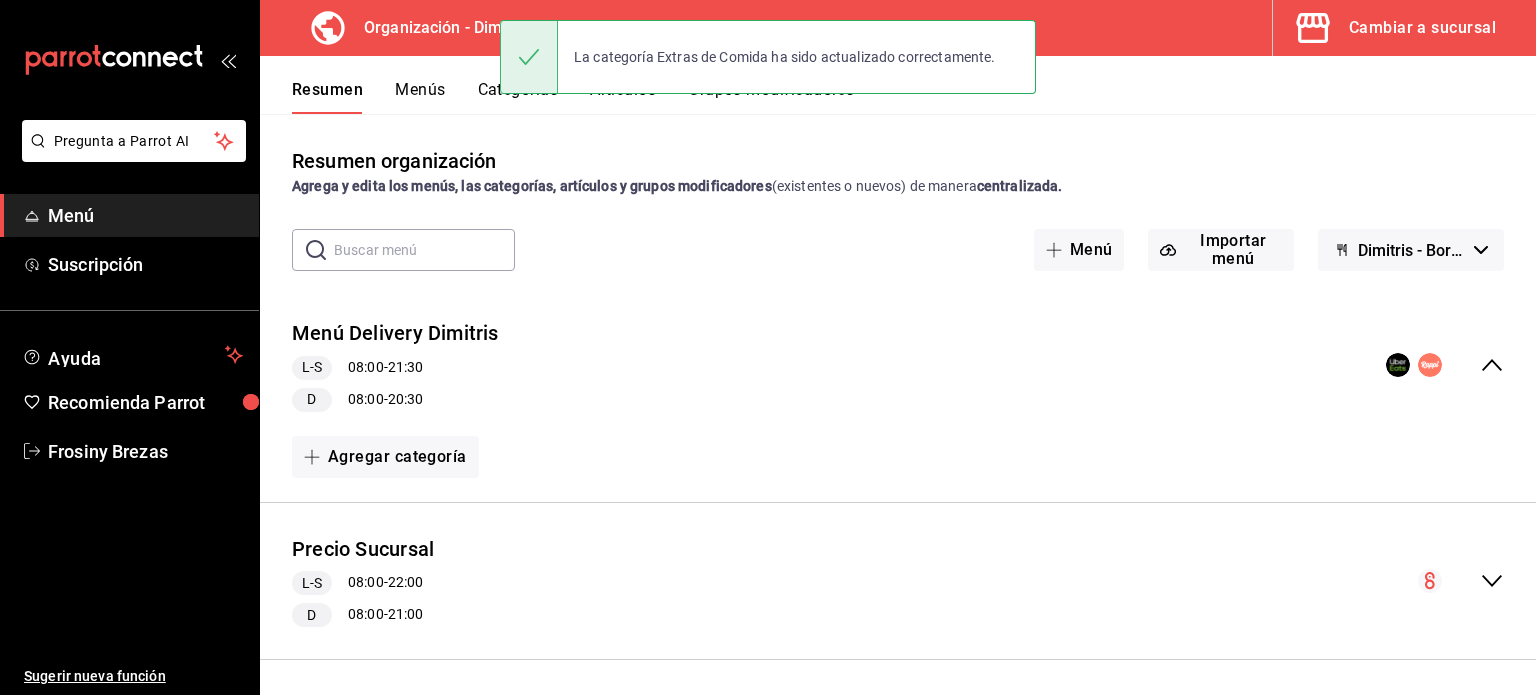 click 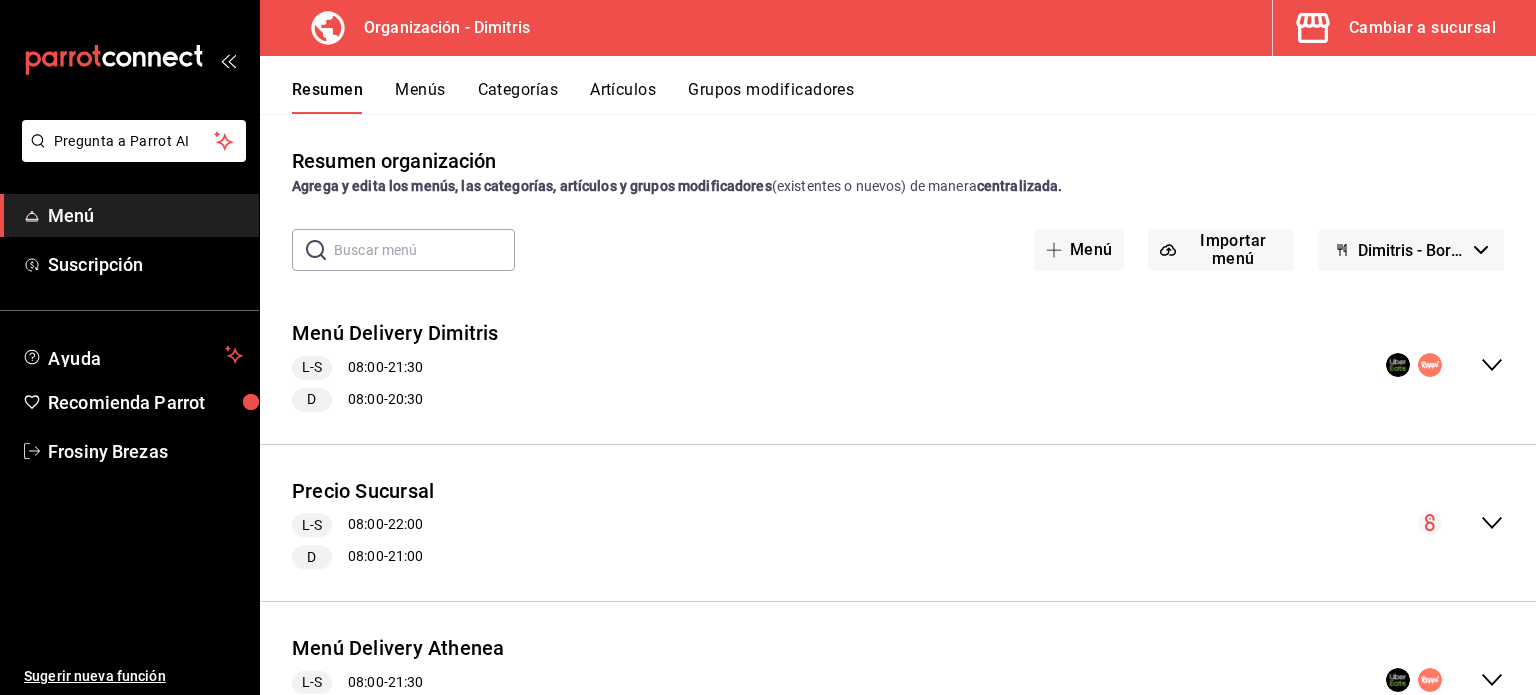 click 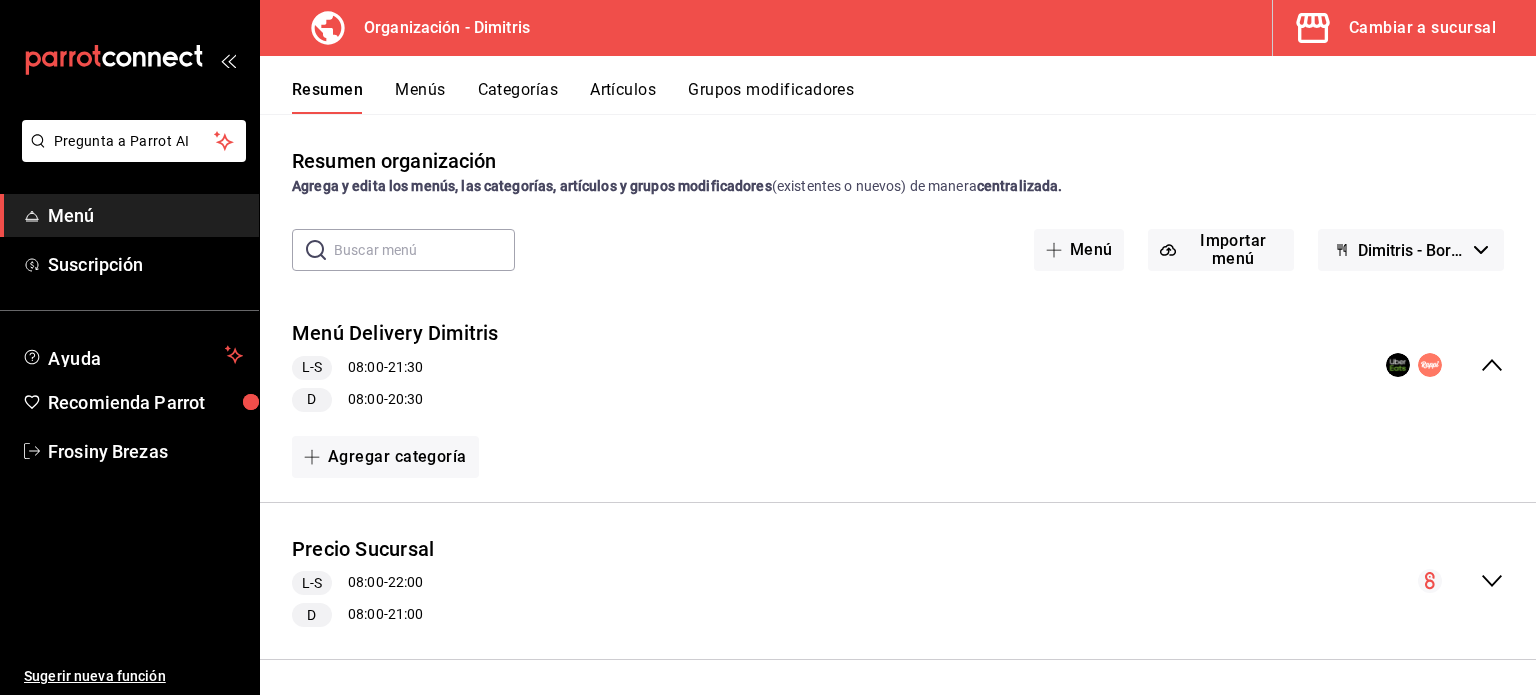 click 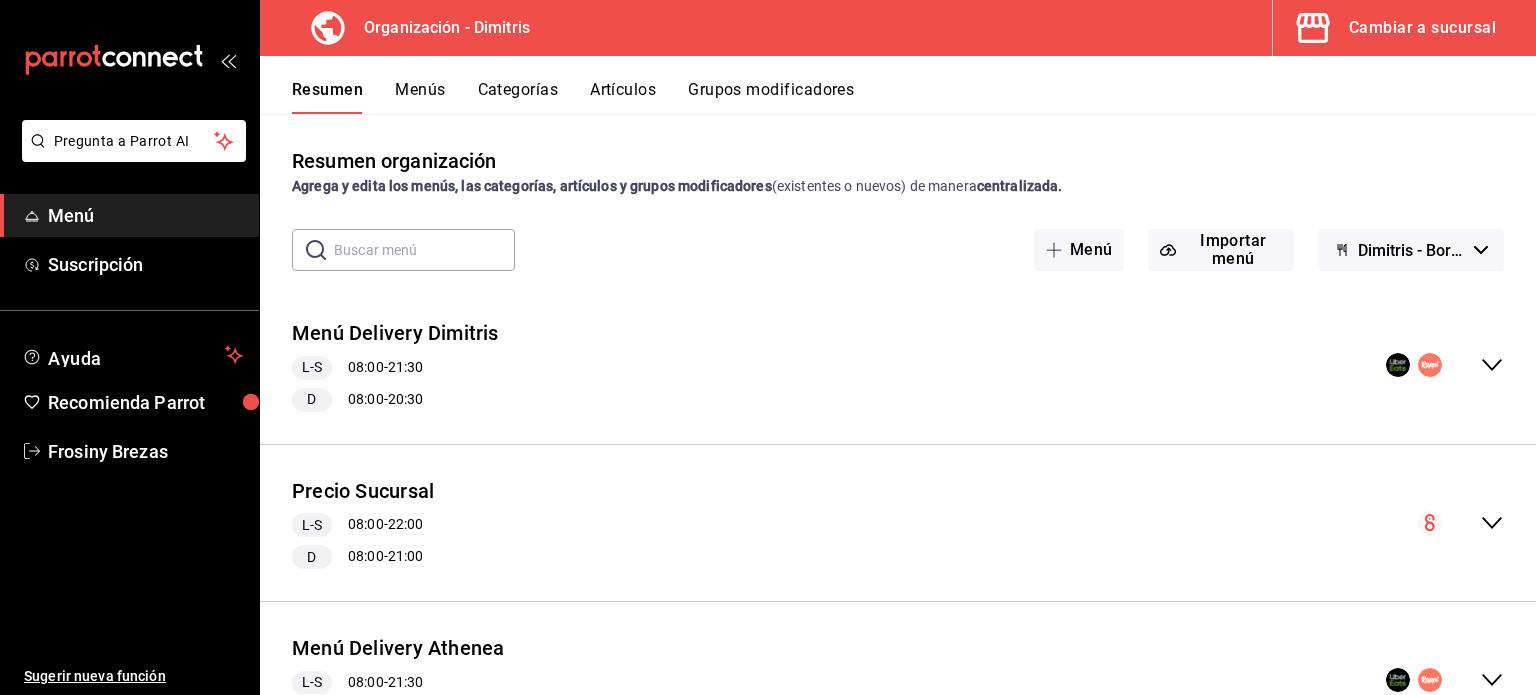 scroll, scrollTop: 104, scrollLeft: 0, axis: vertical 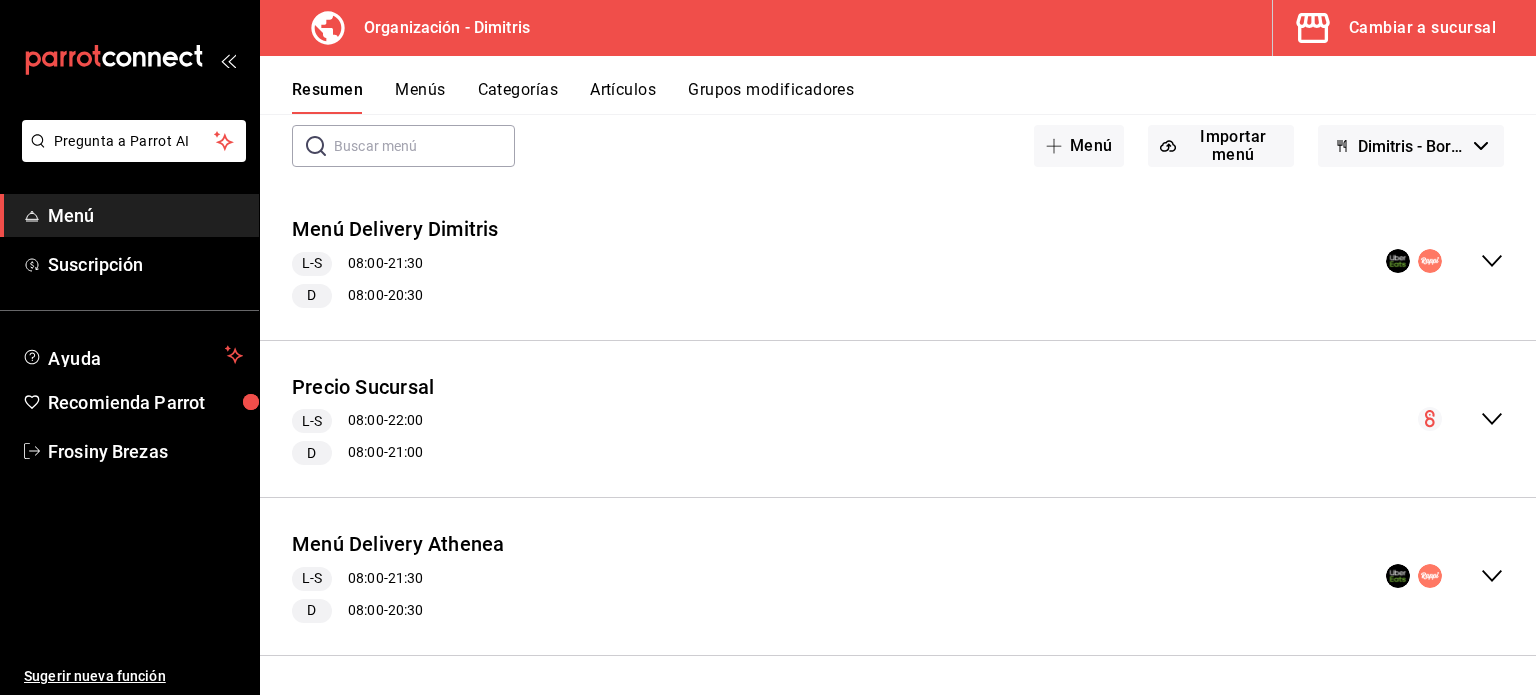 click on "Menú Delivery Athenea L-S 08:00  -  21:30 D 08:00  -  20:30" at bounding box center [898, 576] 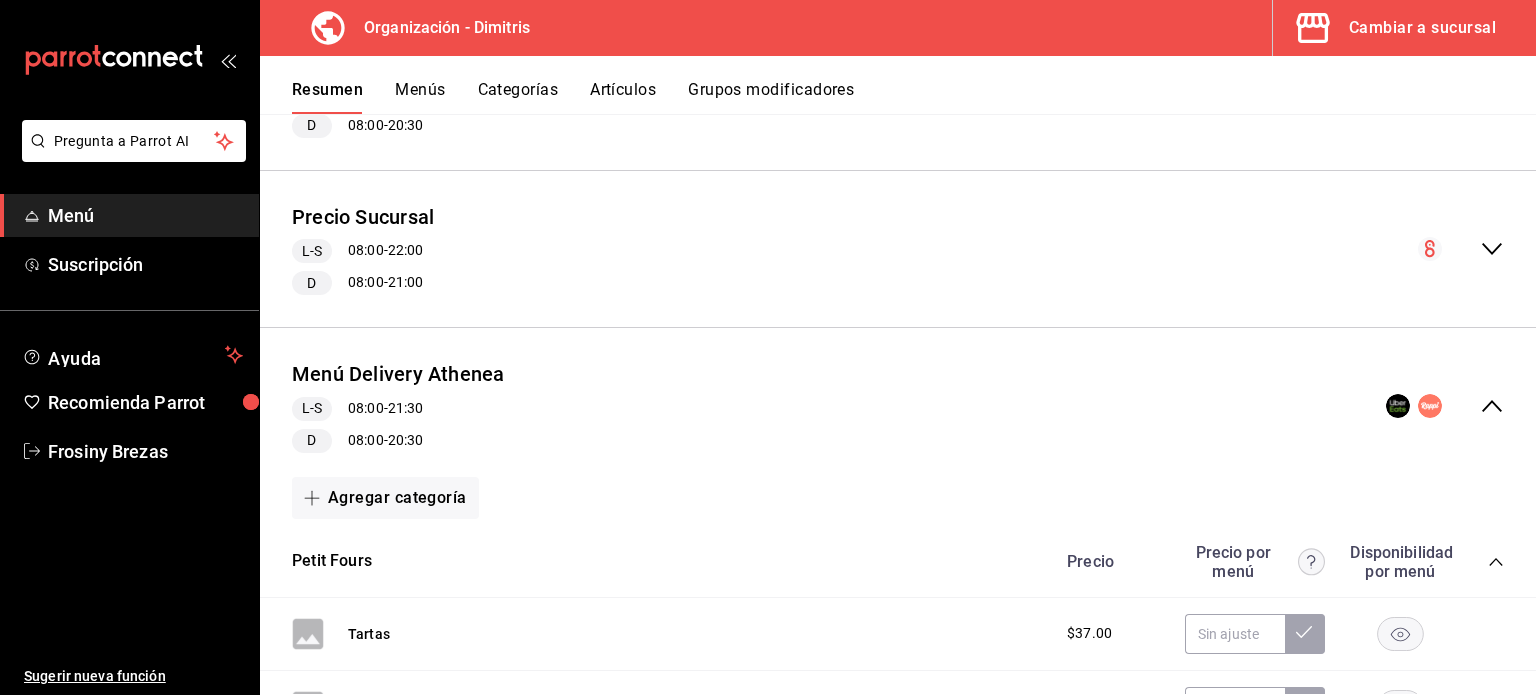 scroll, scrollTop: 268, scrollLeft: 0, axis: vertical 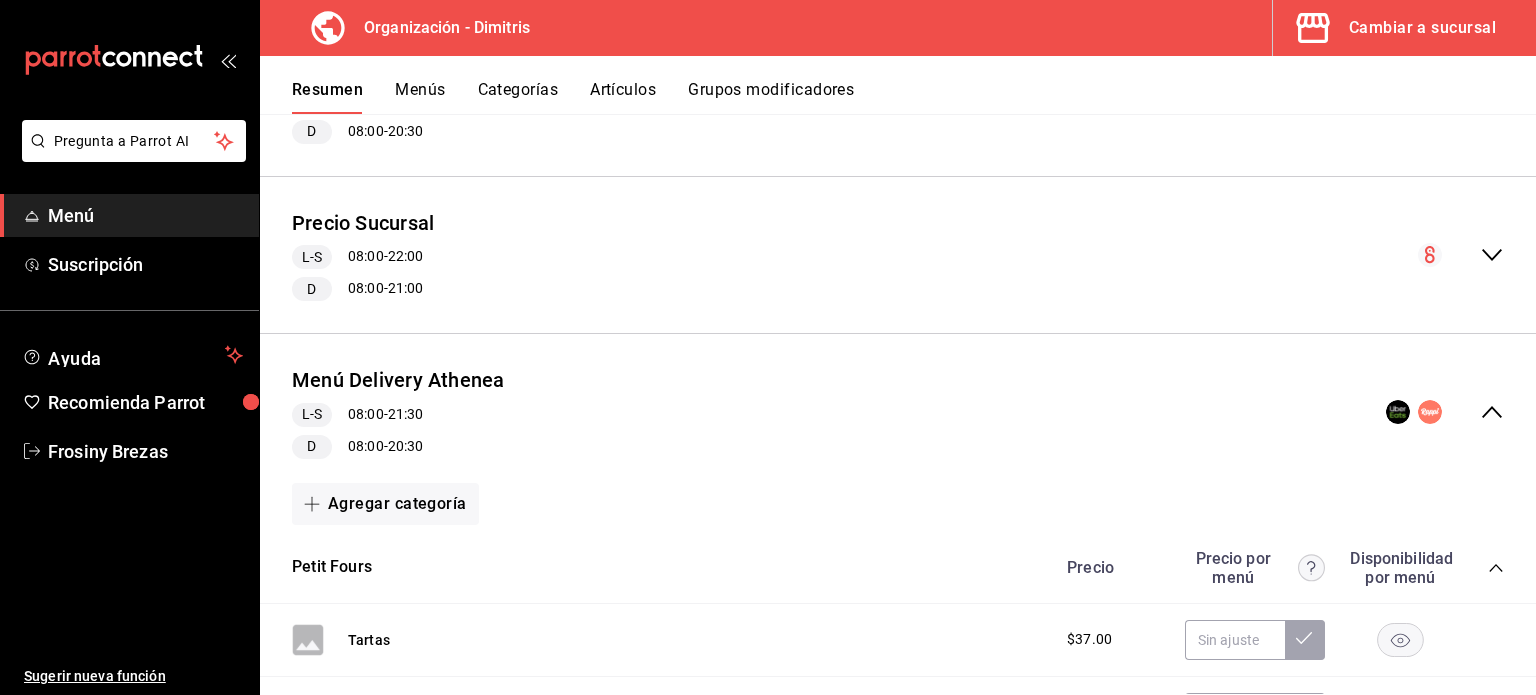 click 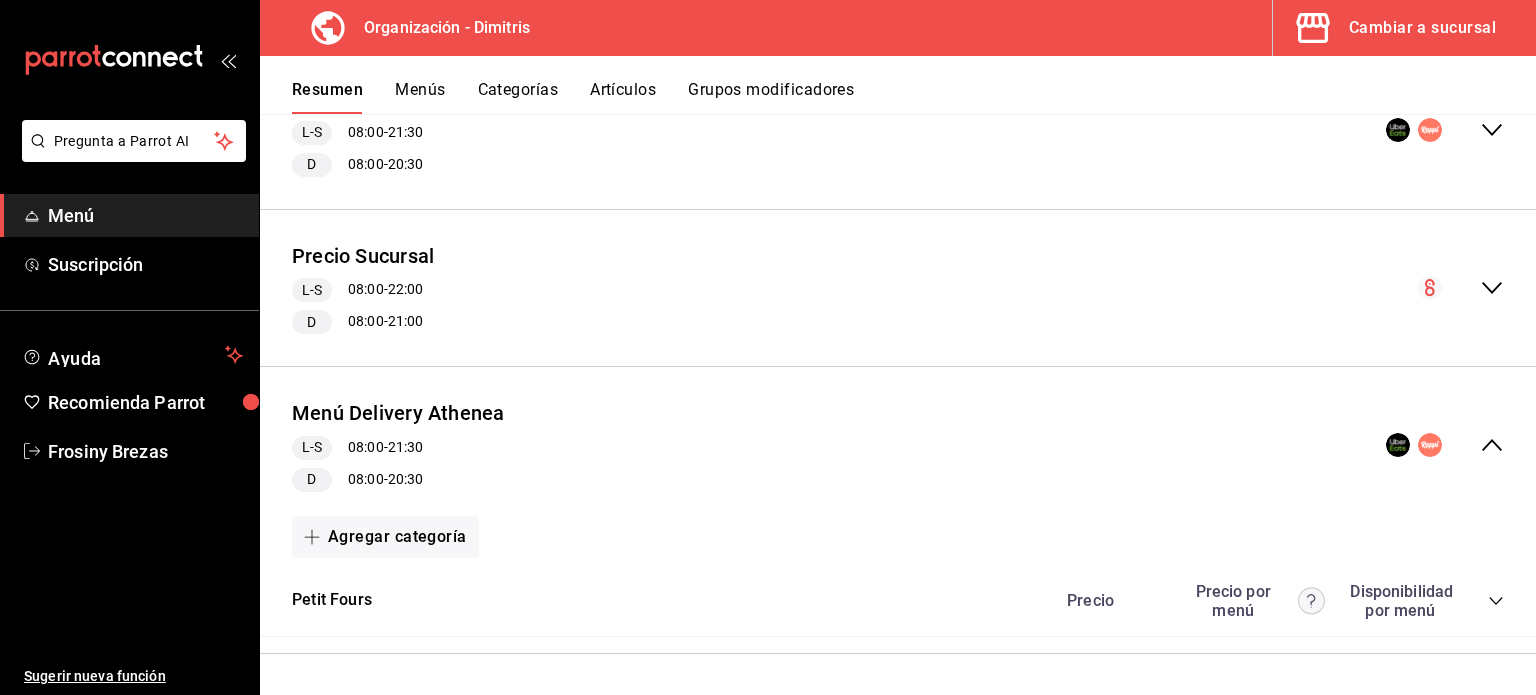 scroll, scrollTop: 234, scrollLeft: 0, axis: vertical 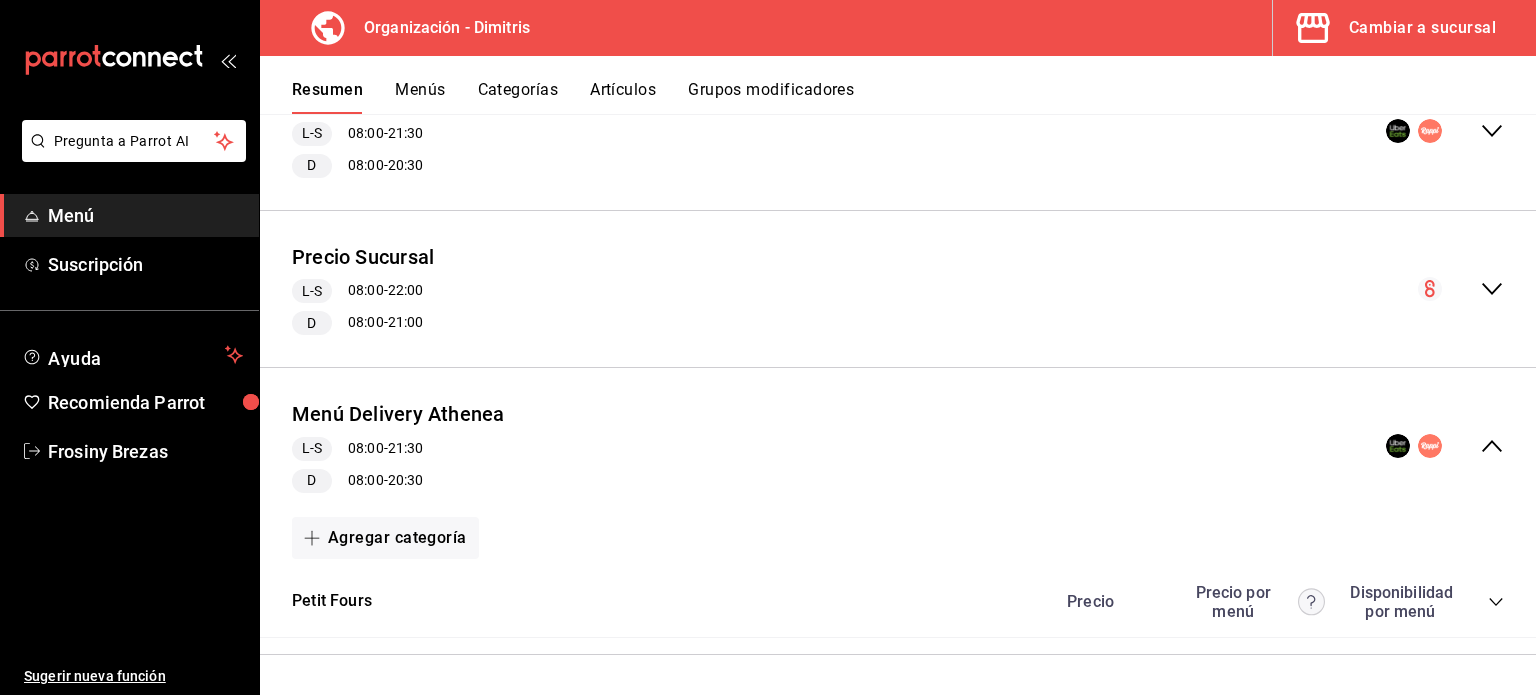 click 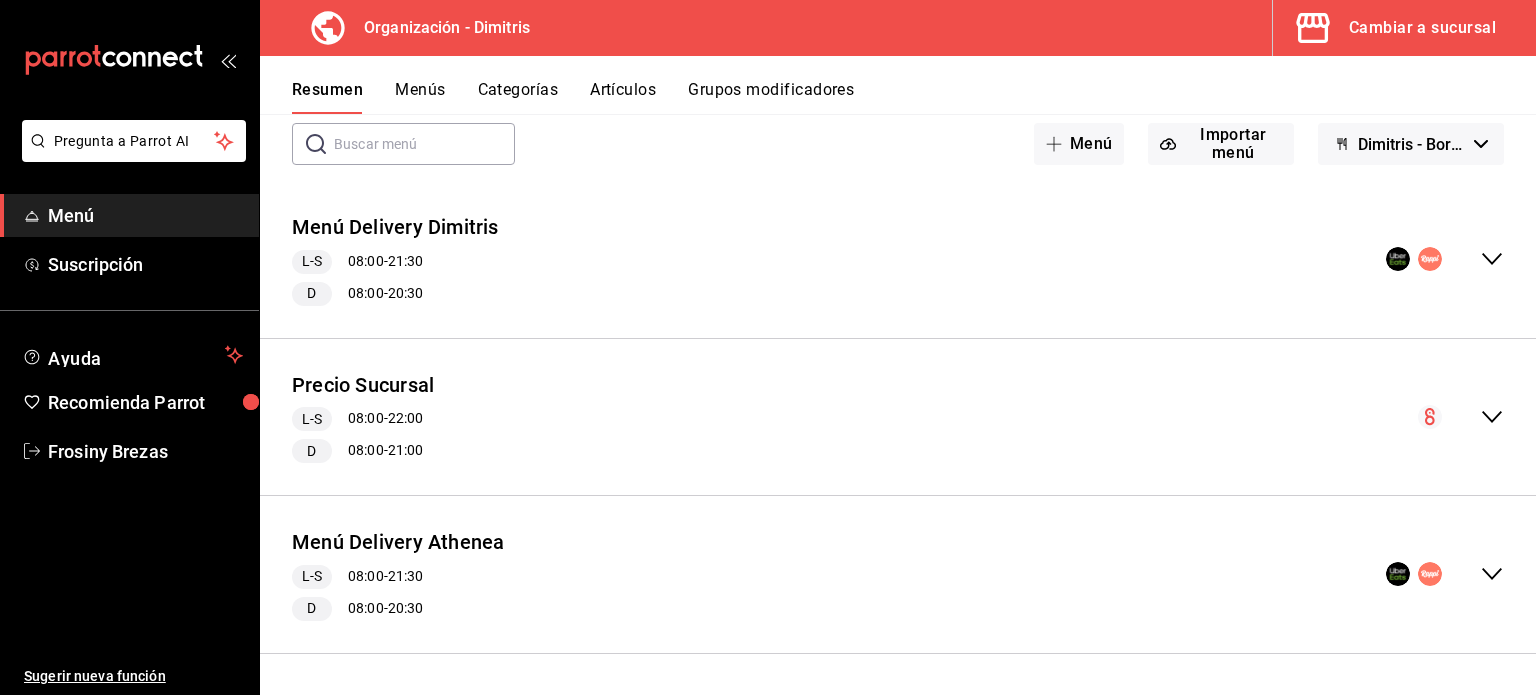 scroll, scrollTop: 105, scrollLeft: 0, axis: vertical 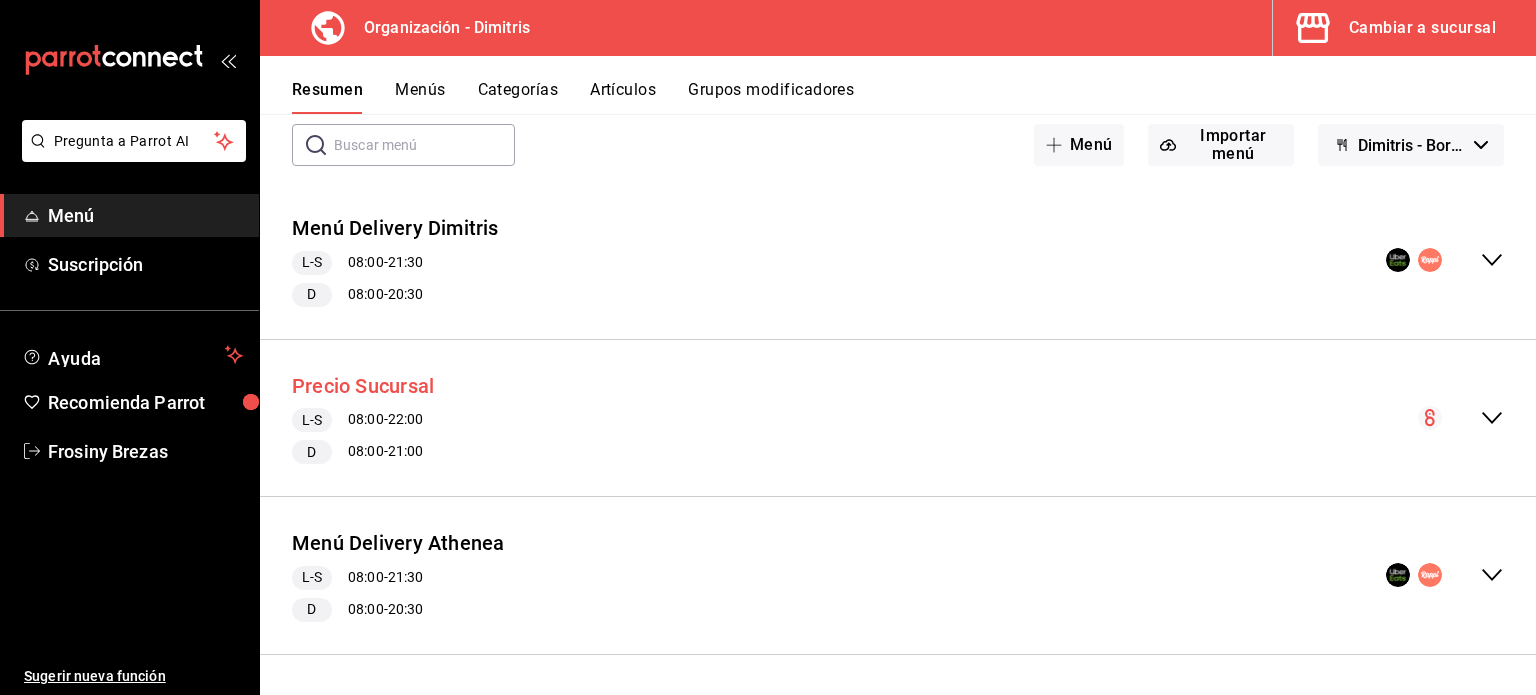 click on "Precio Sucursal" at bounding box center [363, 386] 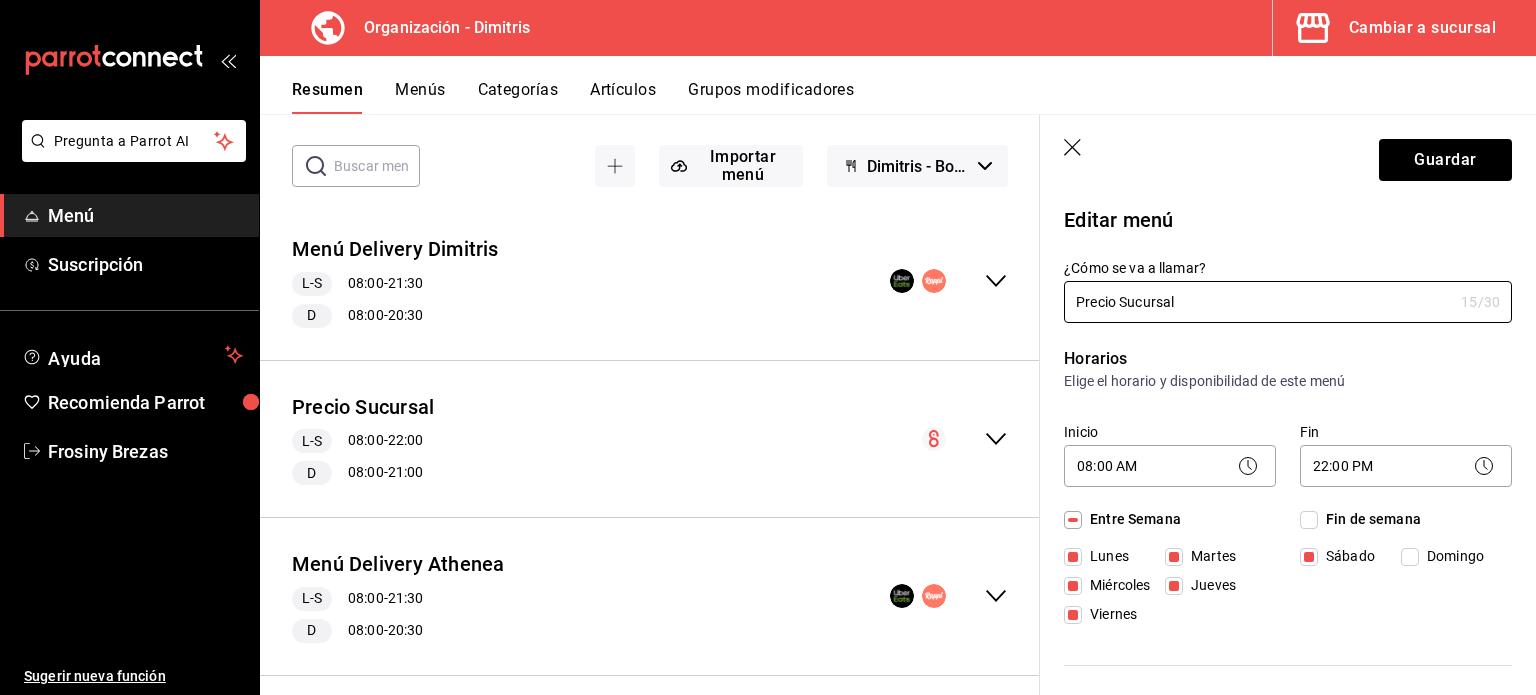 drag, startPoint x: 1188, startPoint y: 313, endPoint x: 1034, endPoint y: 288, distance: 156.01602 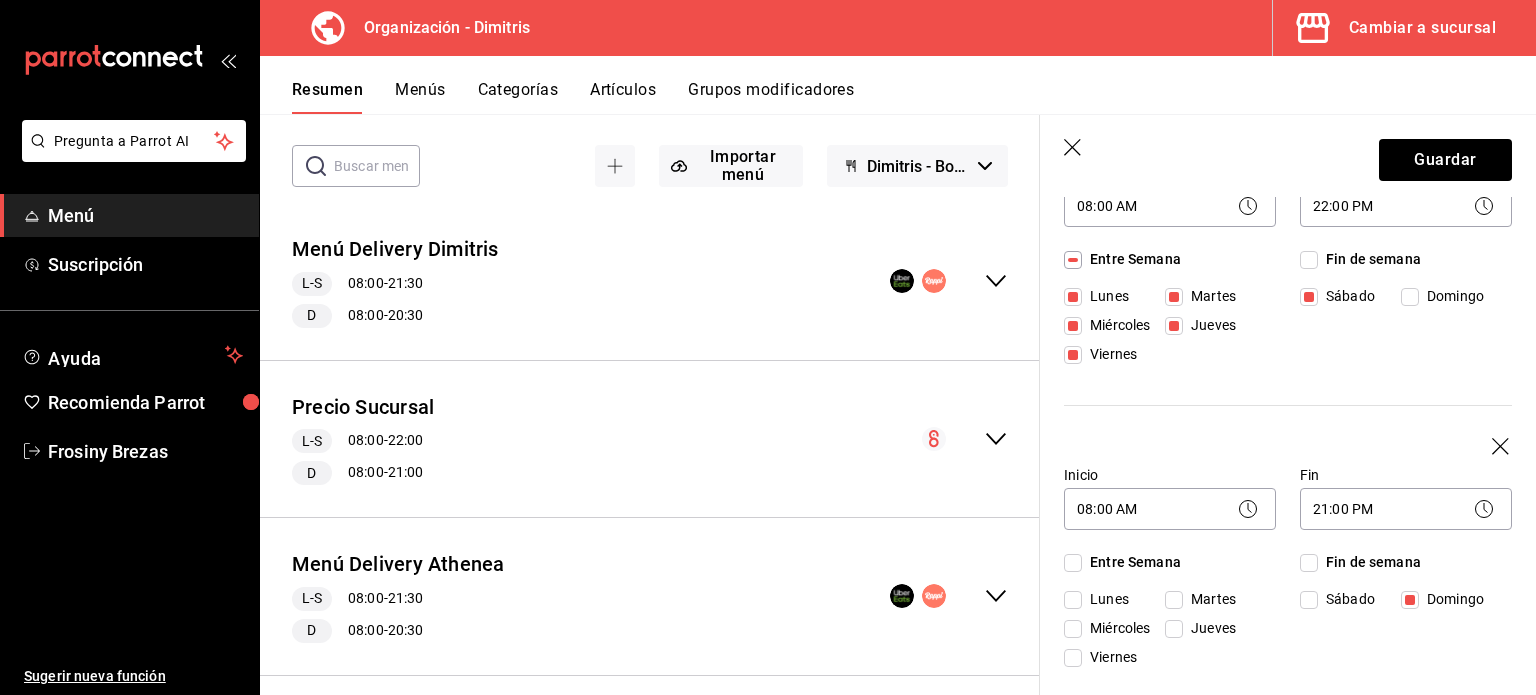scroll, scrollTop: 300, scrollLeft: 0, axis: vertical 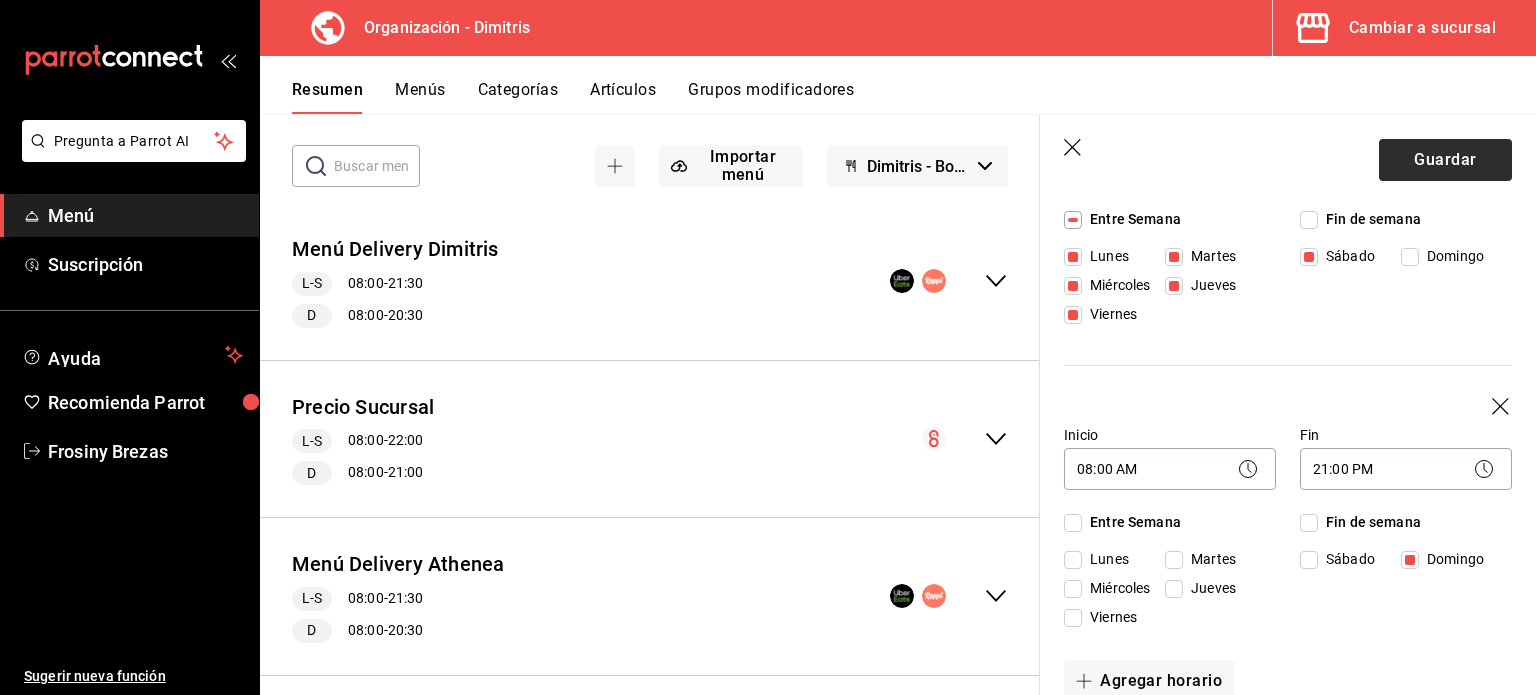 type on "Menu General" 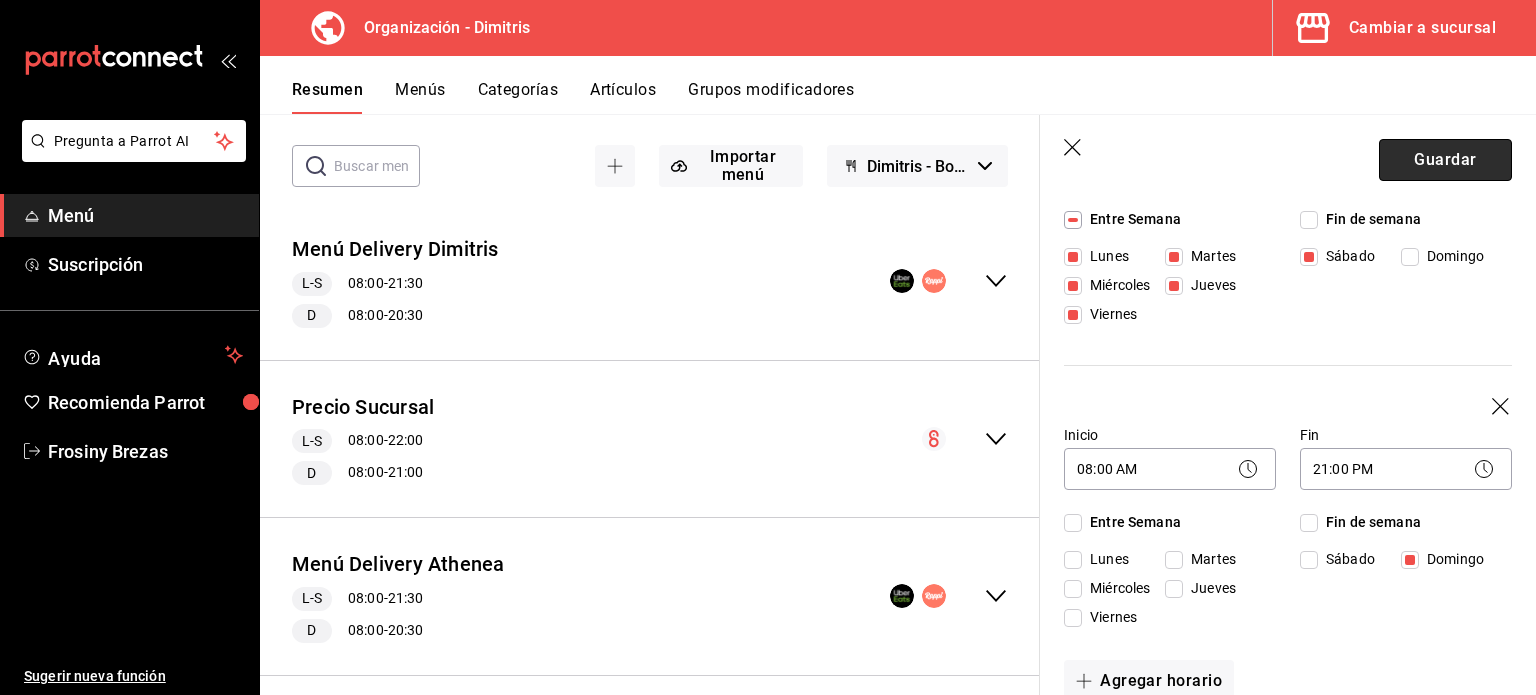 click on "Guardar" at bounding box center [1445, 160] 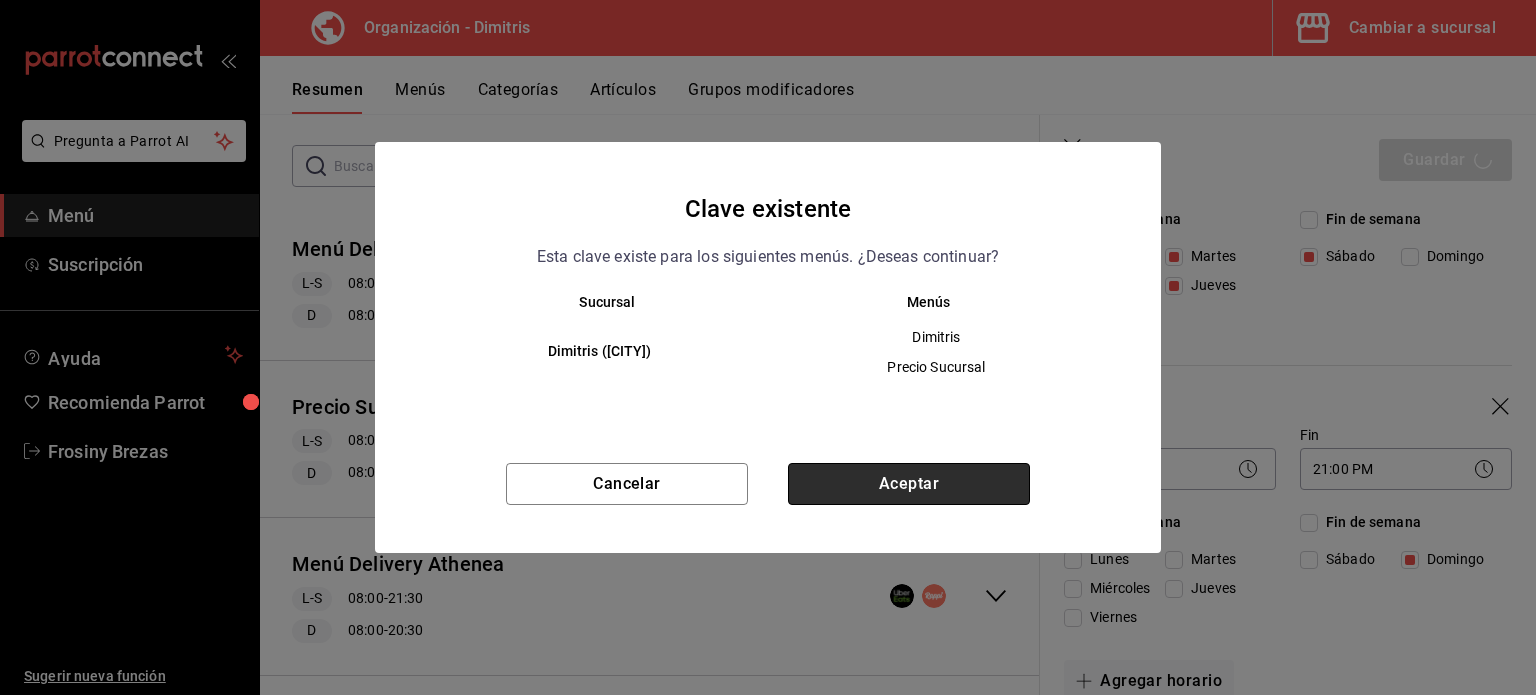 click on "Aceptar" at bounding box center [909, 484] 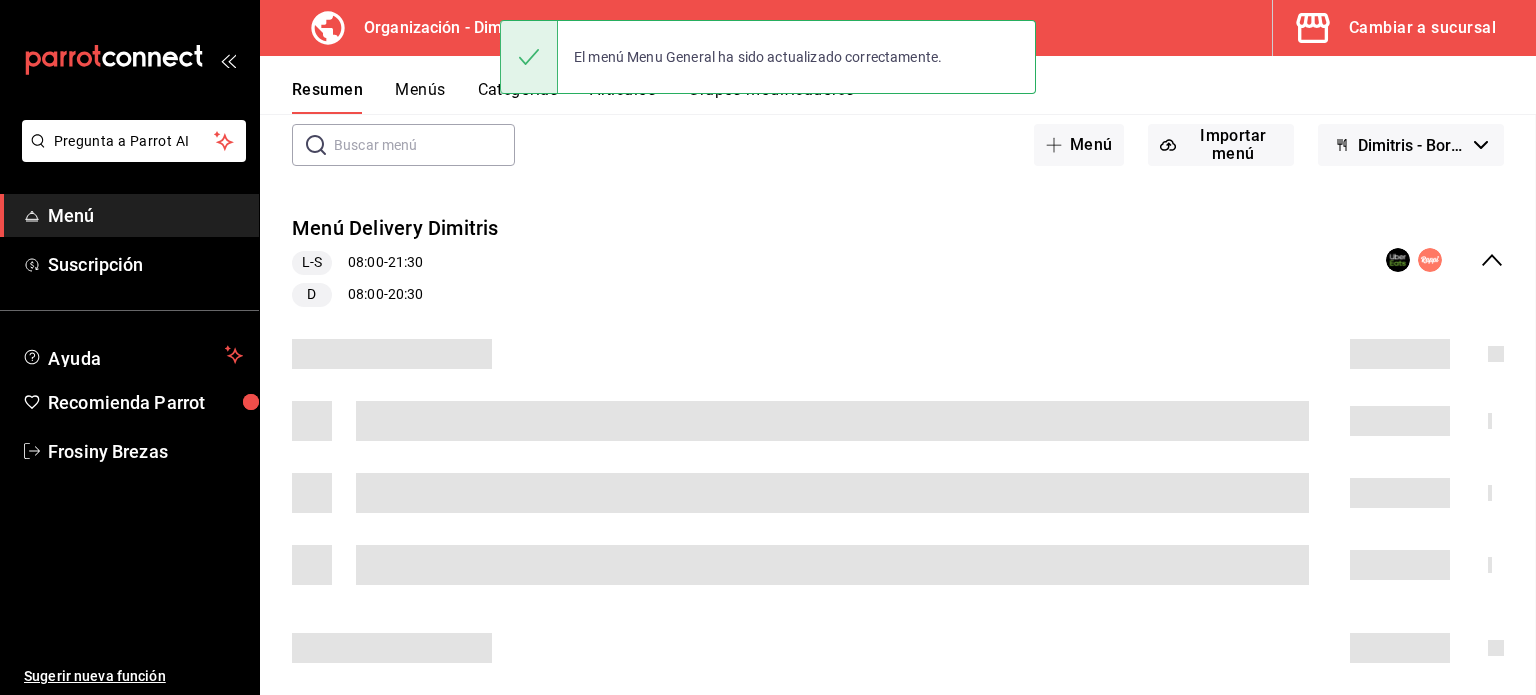 scroll, scrollTop: 0, scrollLeft: 0, axis: both 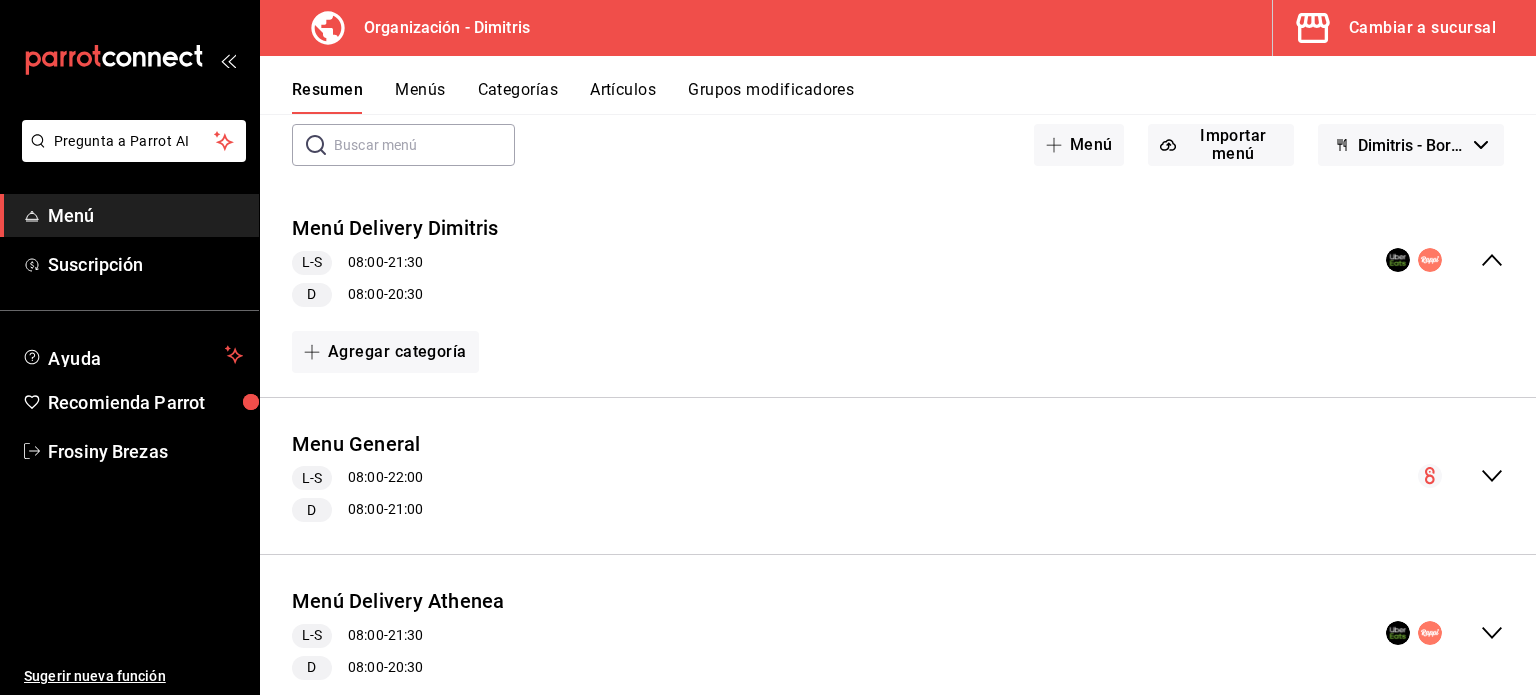 click 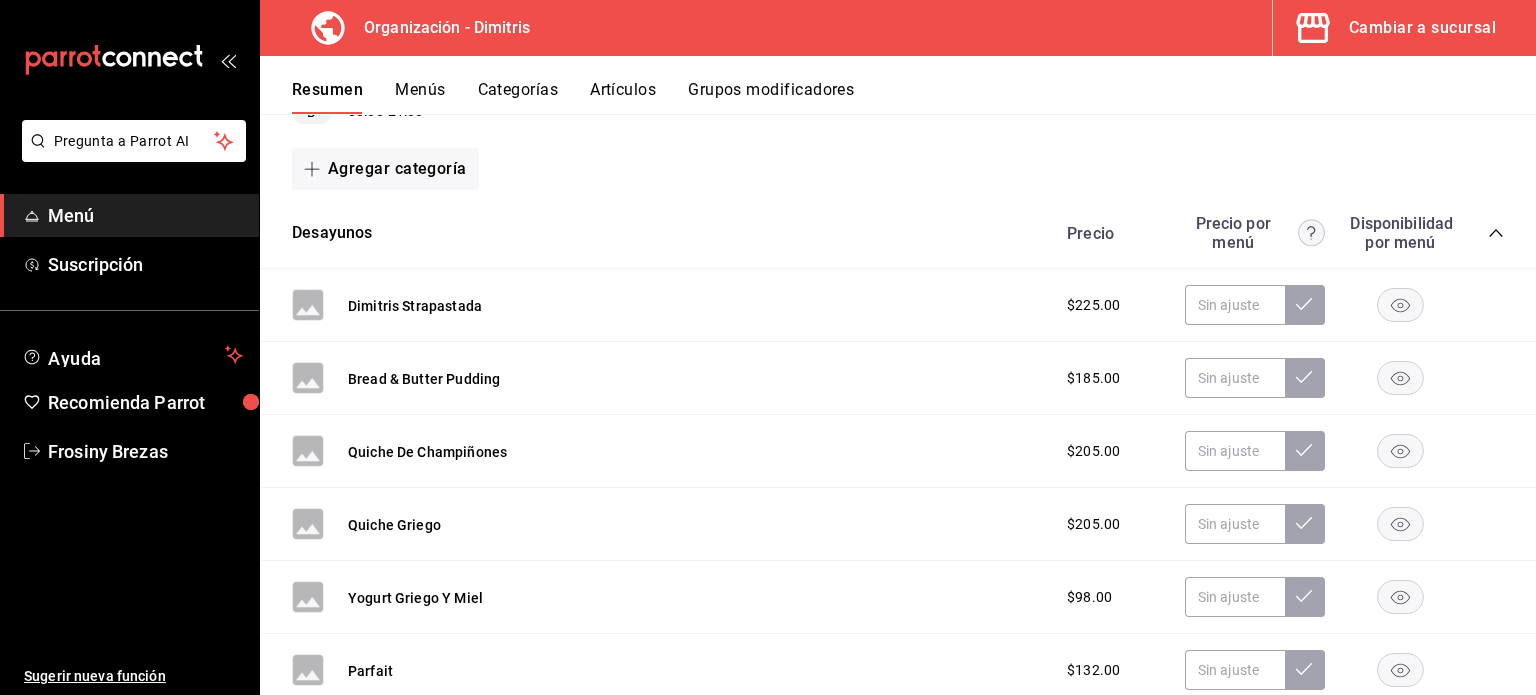 scroll, scrollTop: 512, scrollLeft: 0, axis: vertical 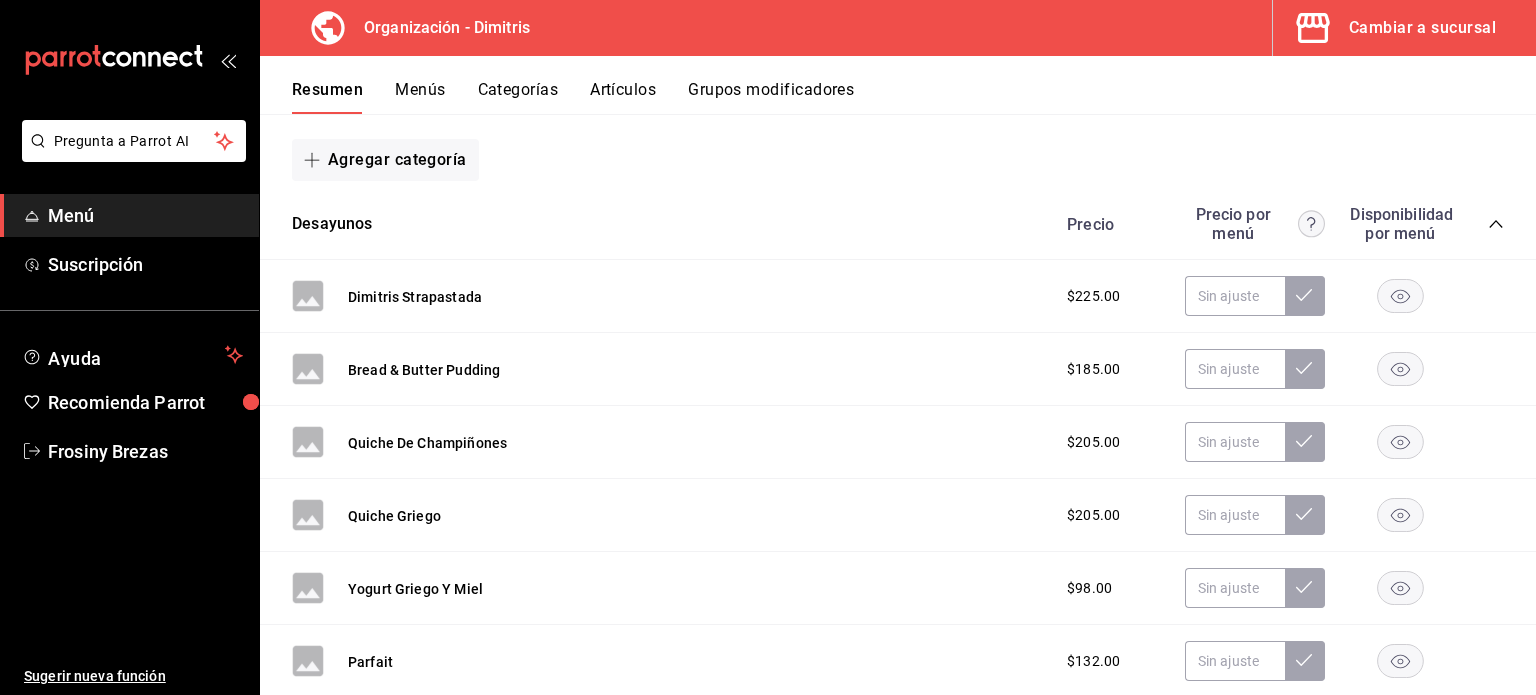 click 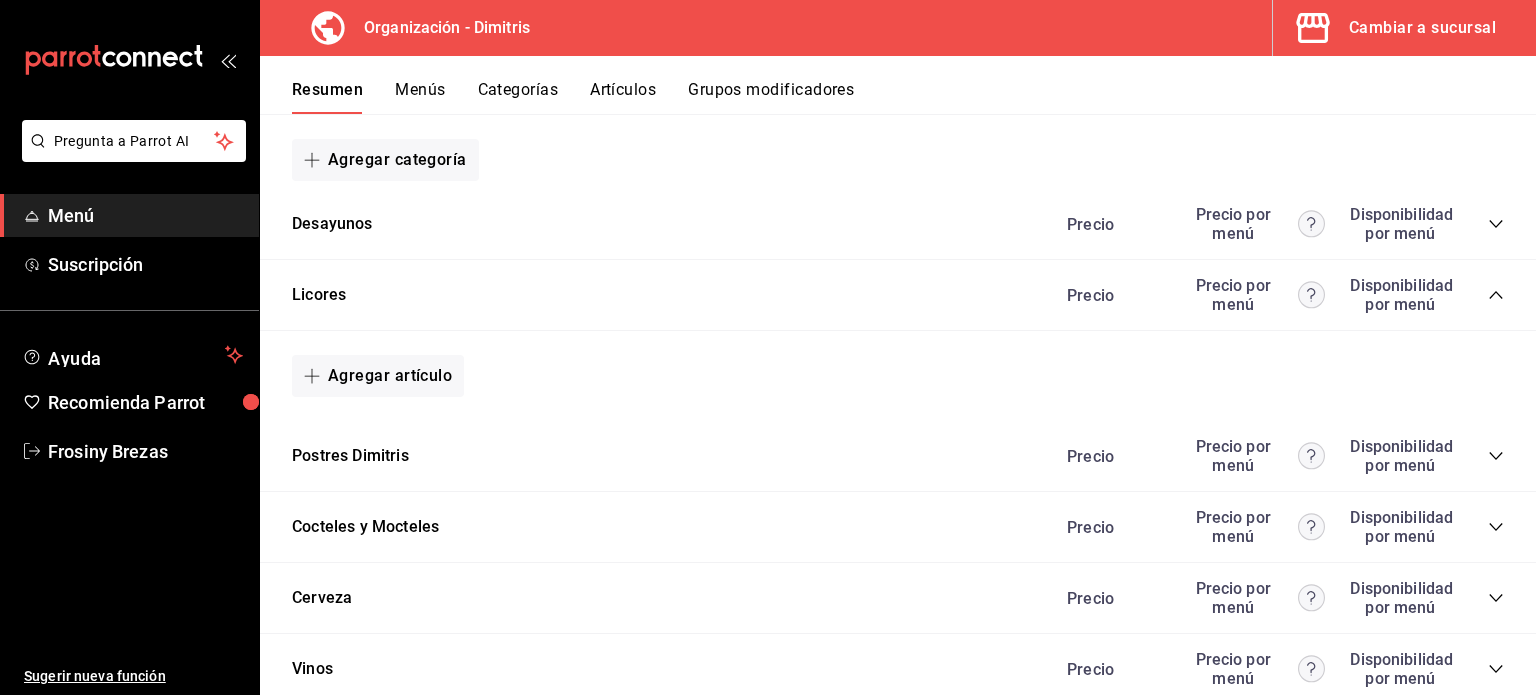 click 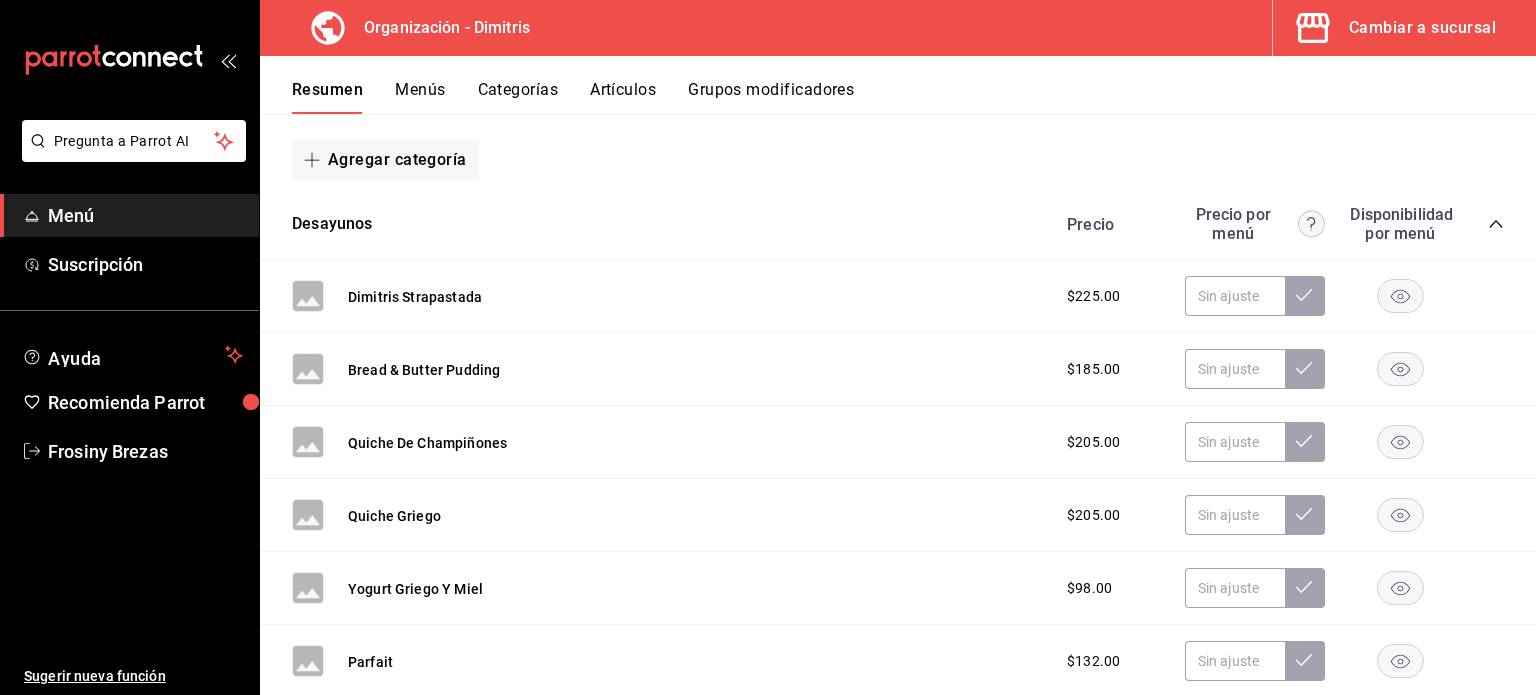 click 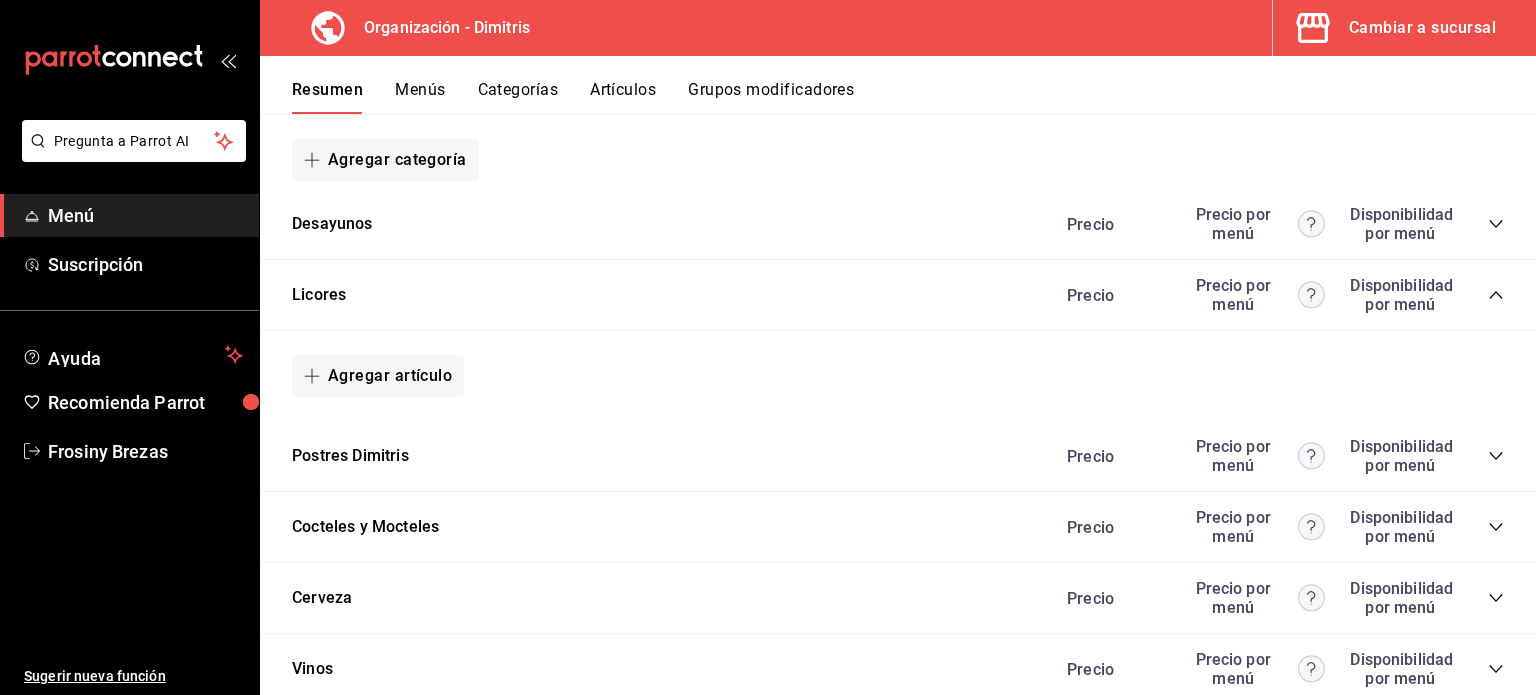 click 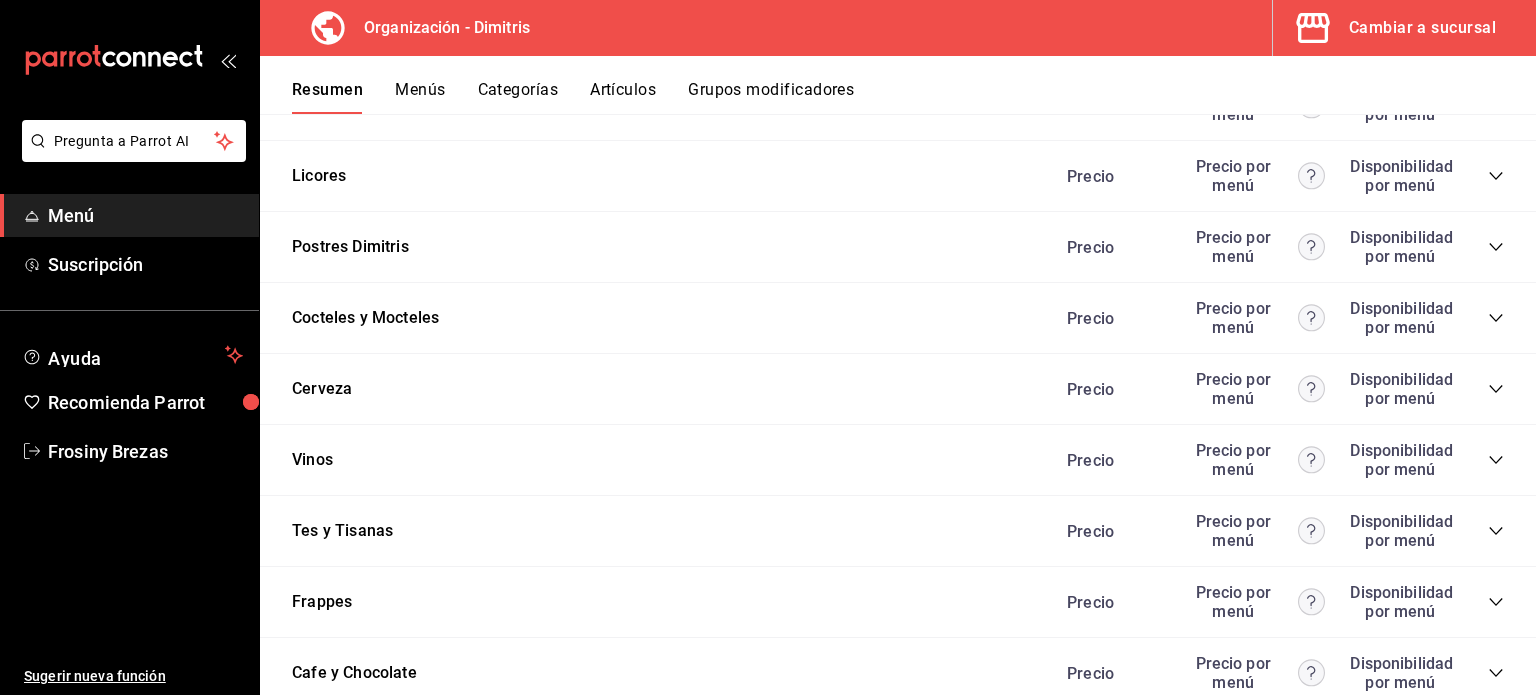 scroll, scrollTop: 632, scrollLeft: 0, axis: vertical 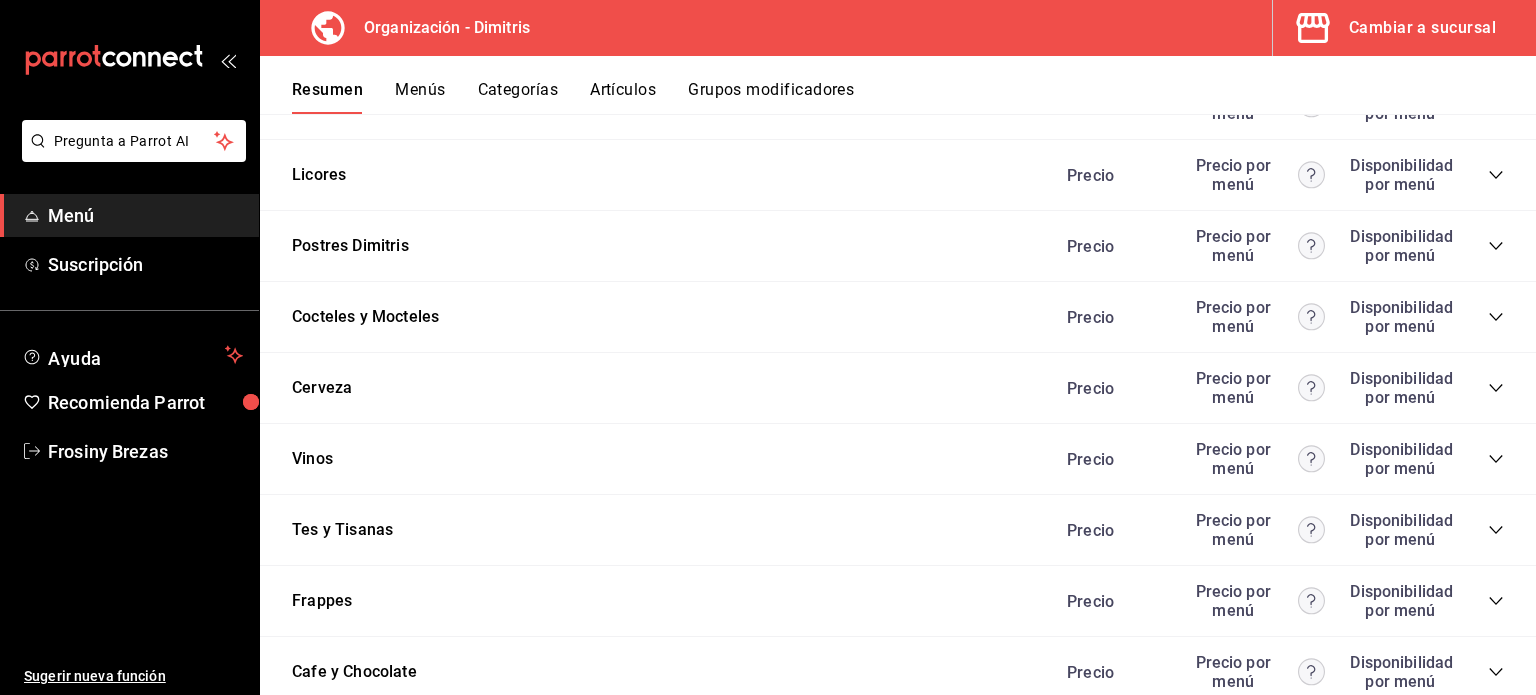 click 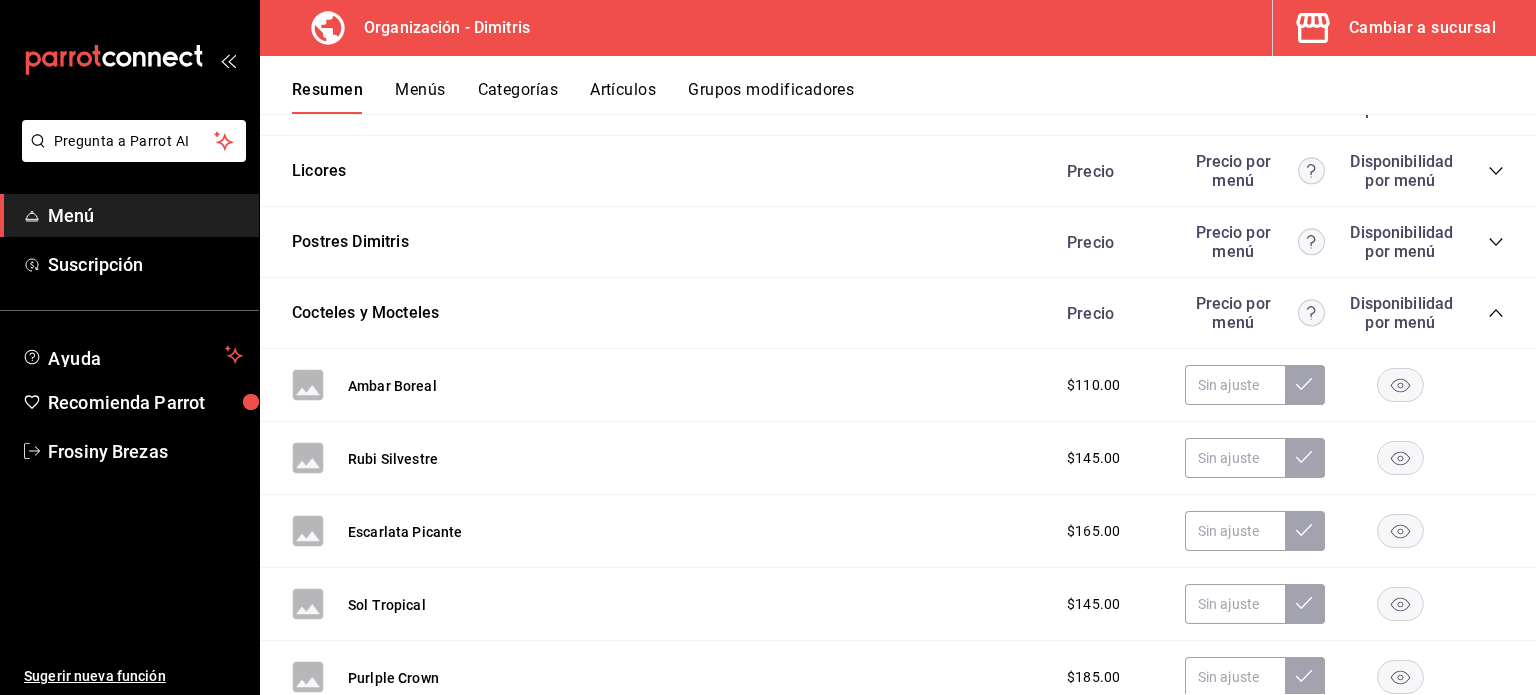 scroll, scrollTop: 635, scrollLeft: 0, axis: vertical 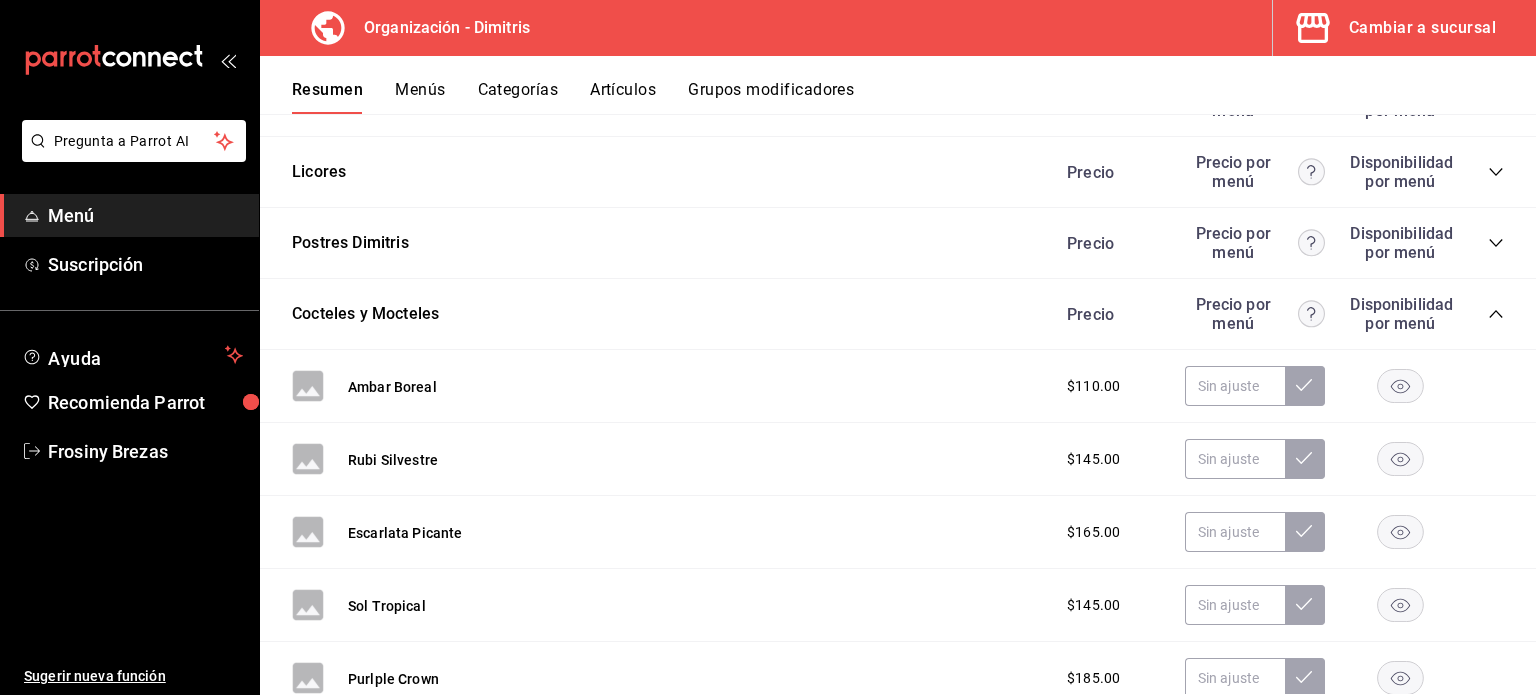 click 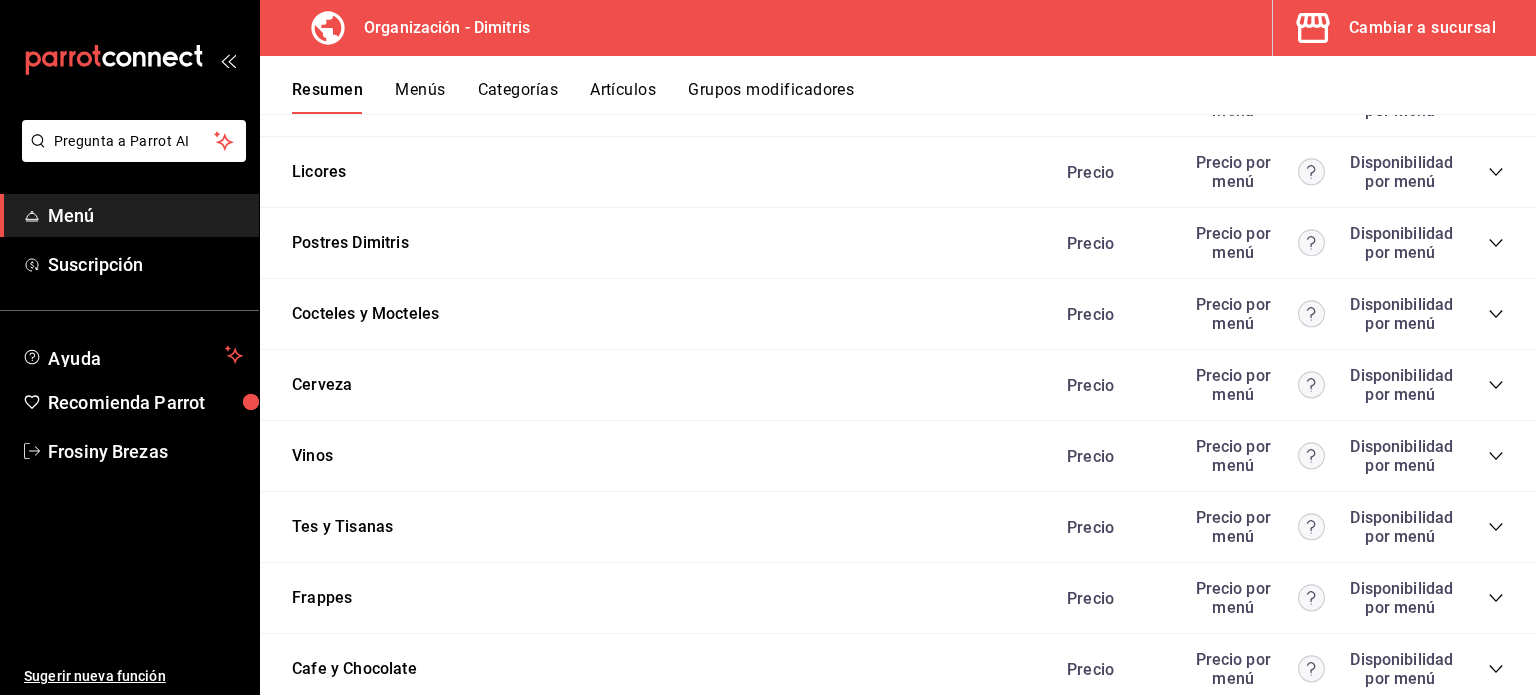 click 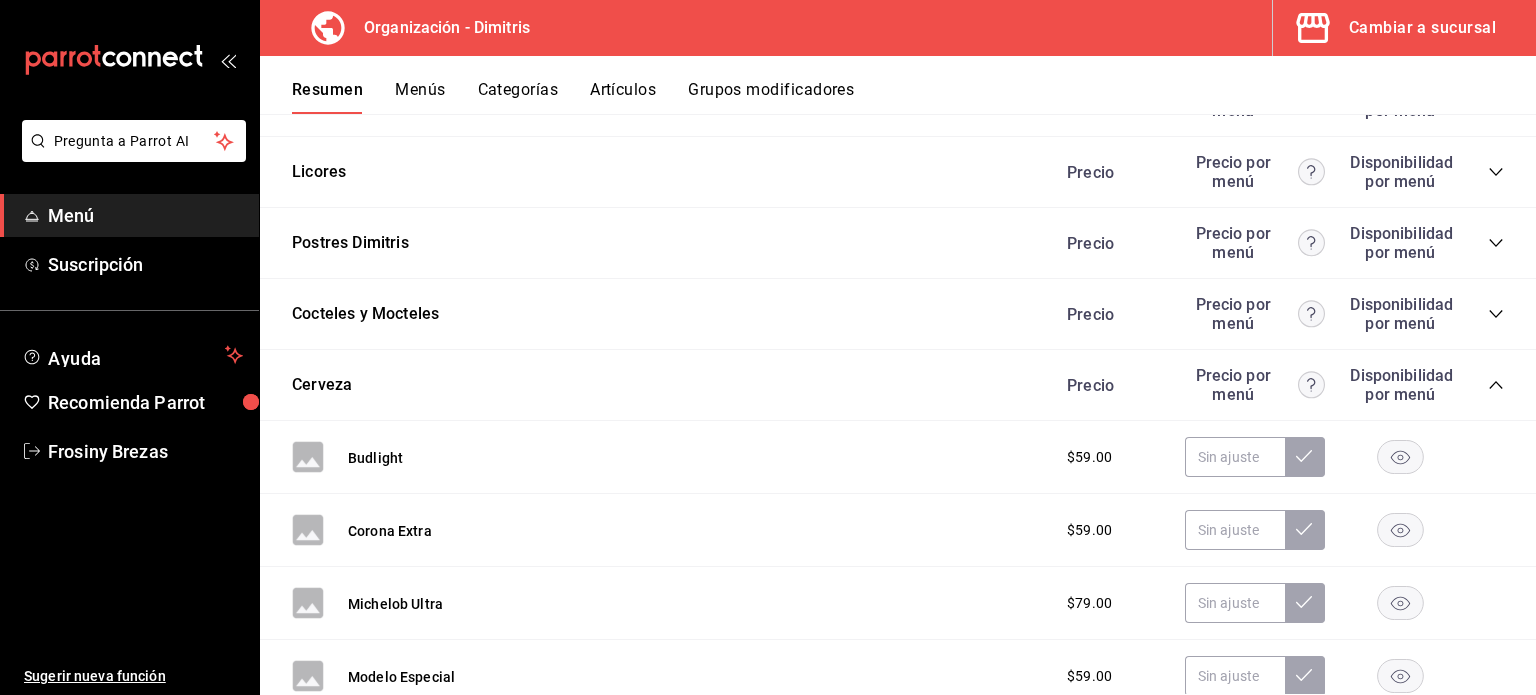 click 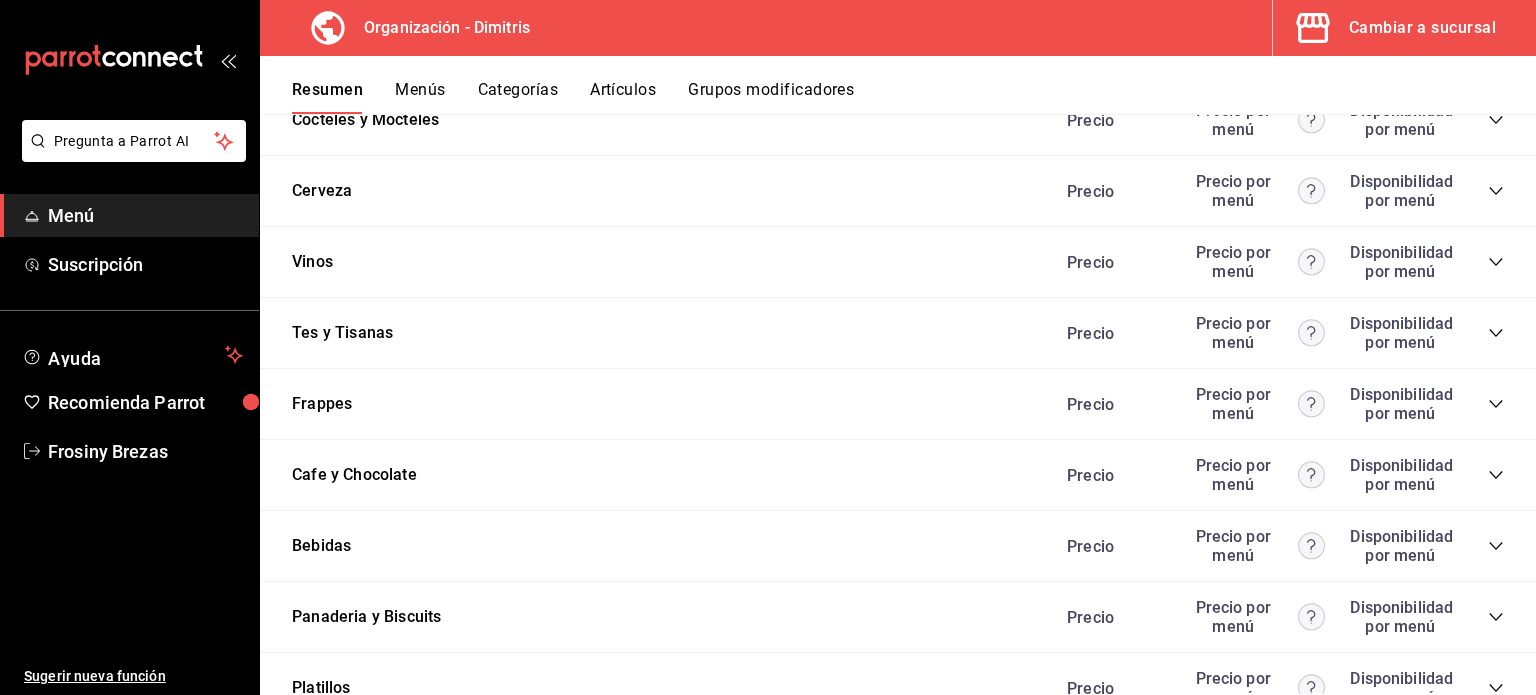 scroll, scrollTop: 830, scrollLeft: 0, axis: vertical 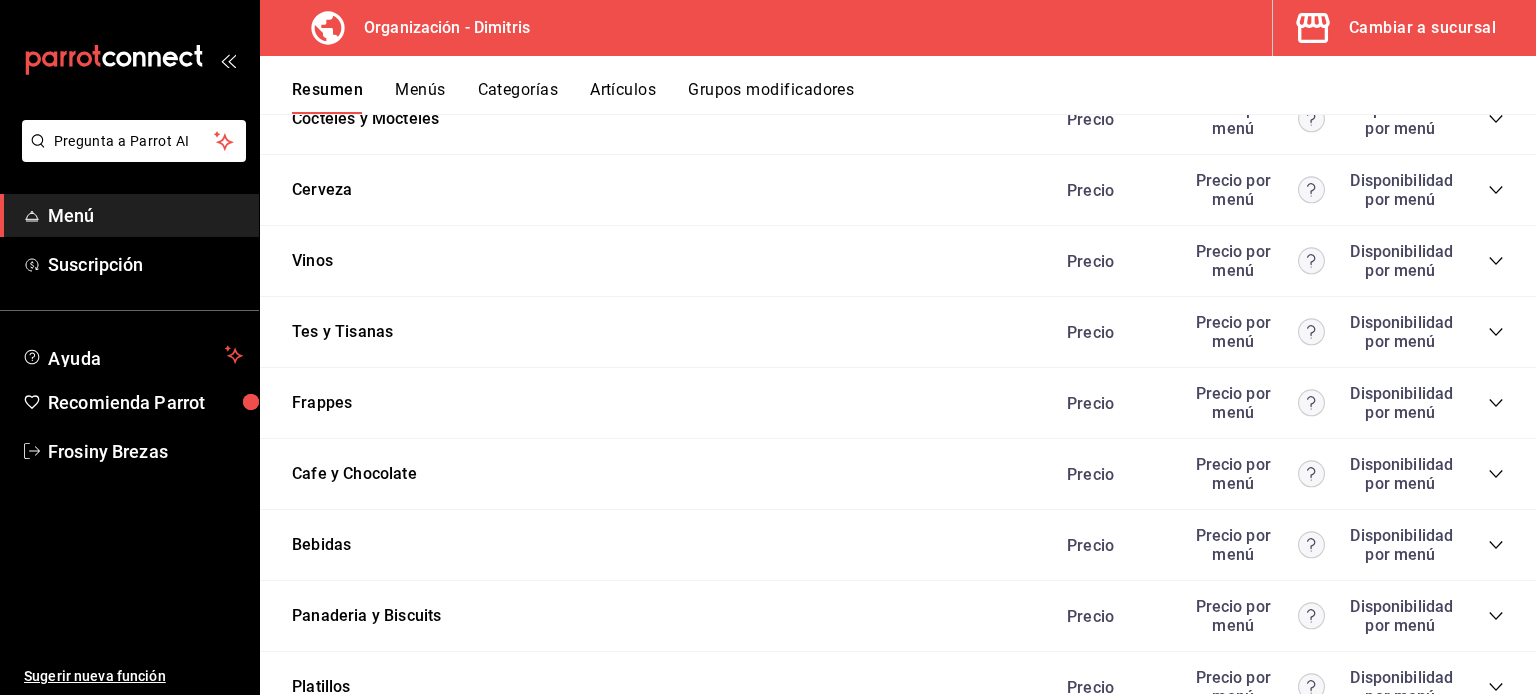 click 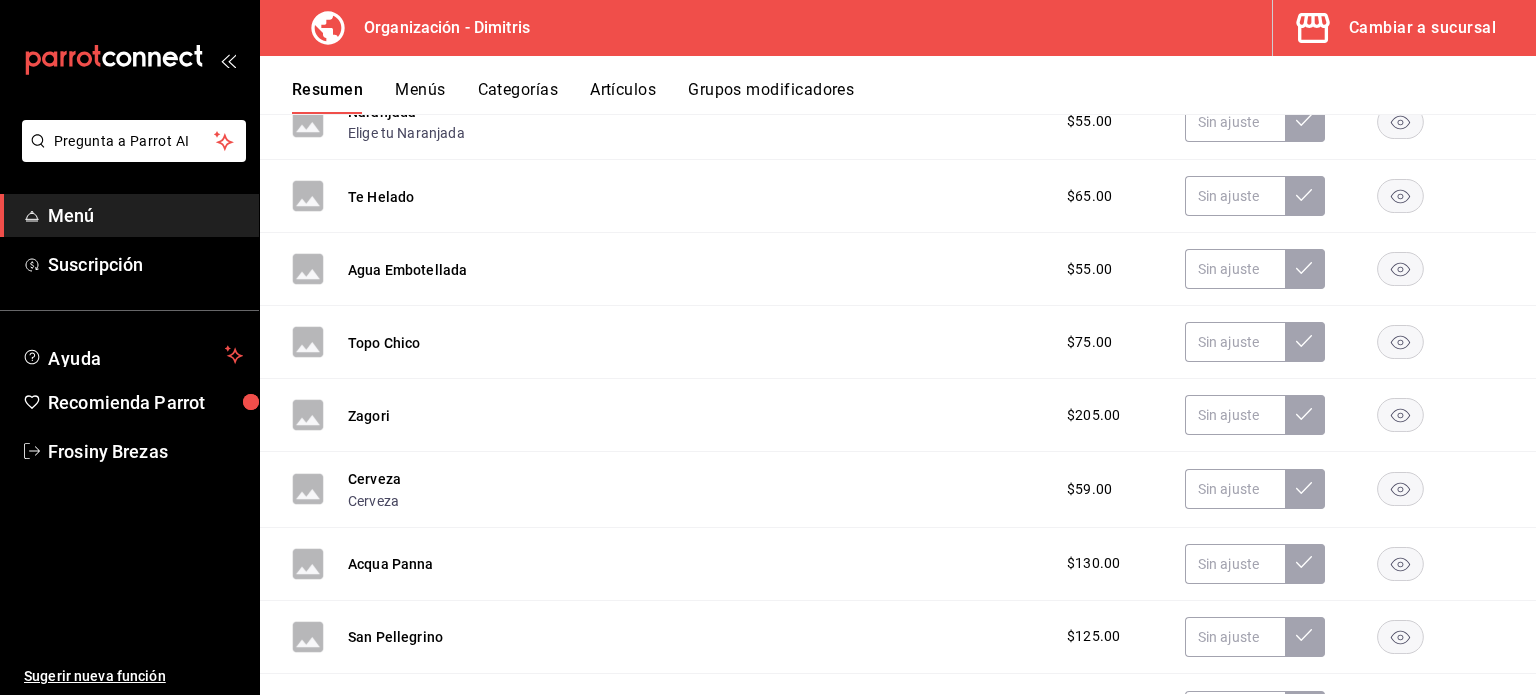 scroll, scrollTop: 1631, scrollLeft: 0, axis: vertical 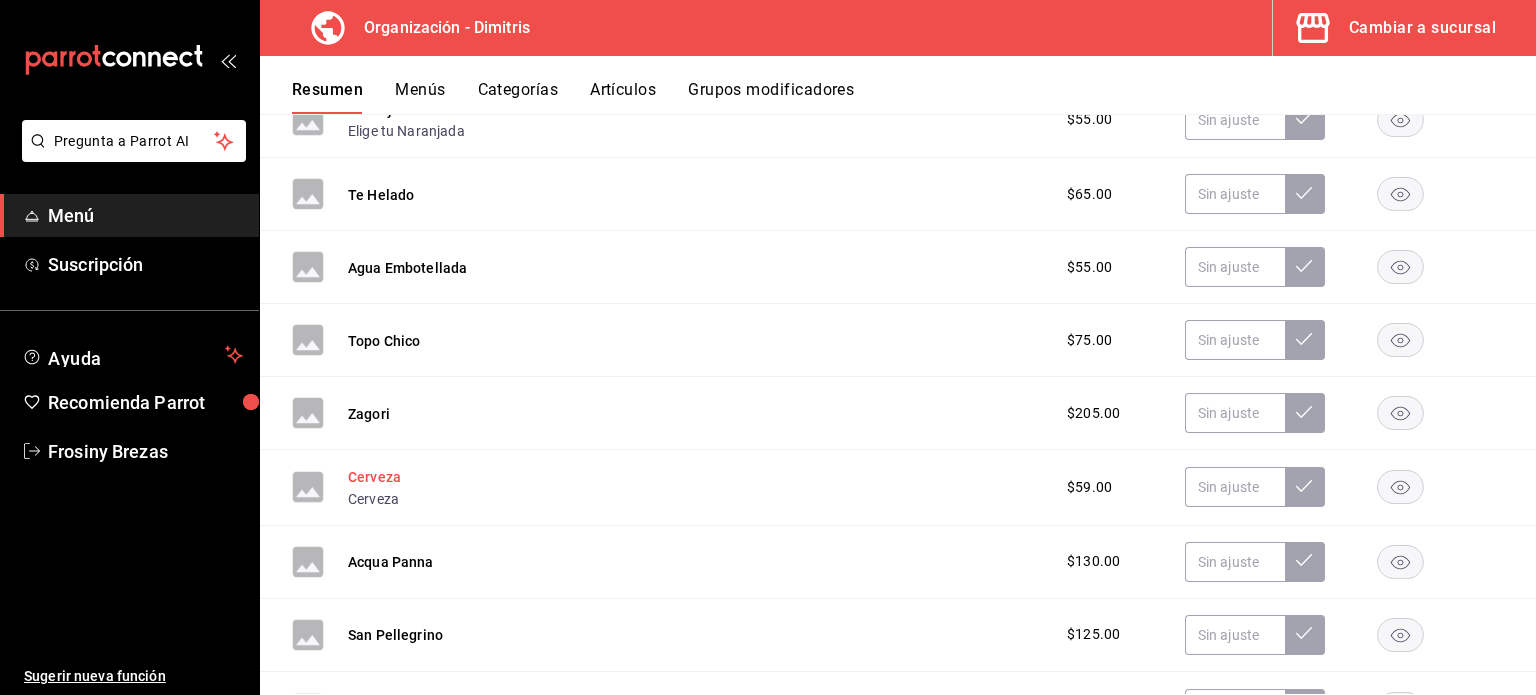 click on "Cerveza" at bounding box center (374, 477) 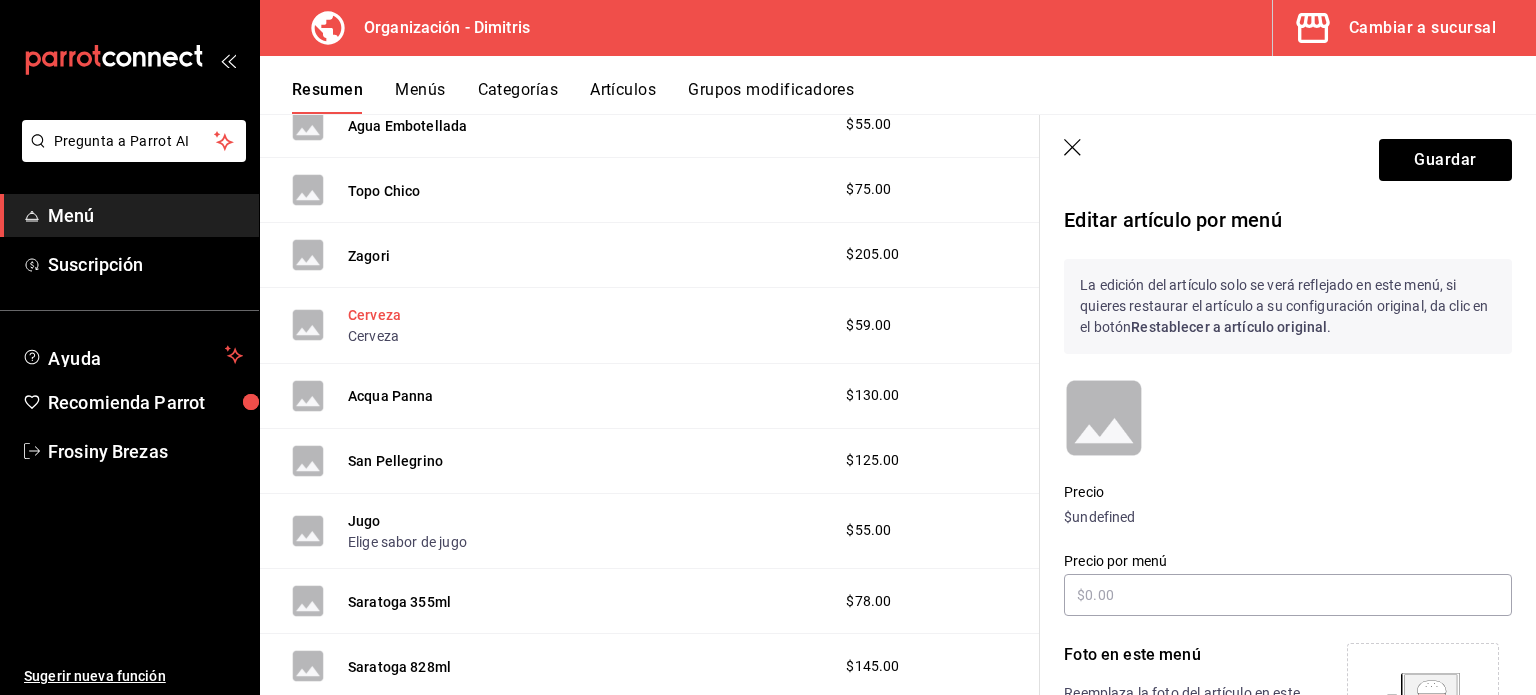 scroll, scrollTop: 1476, scrollLeft: 0, axis: vertical 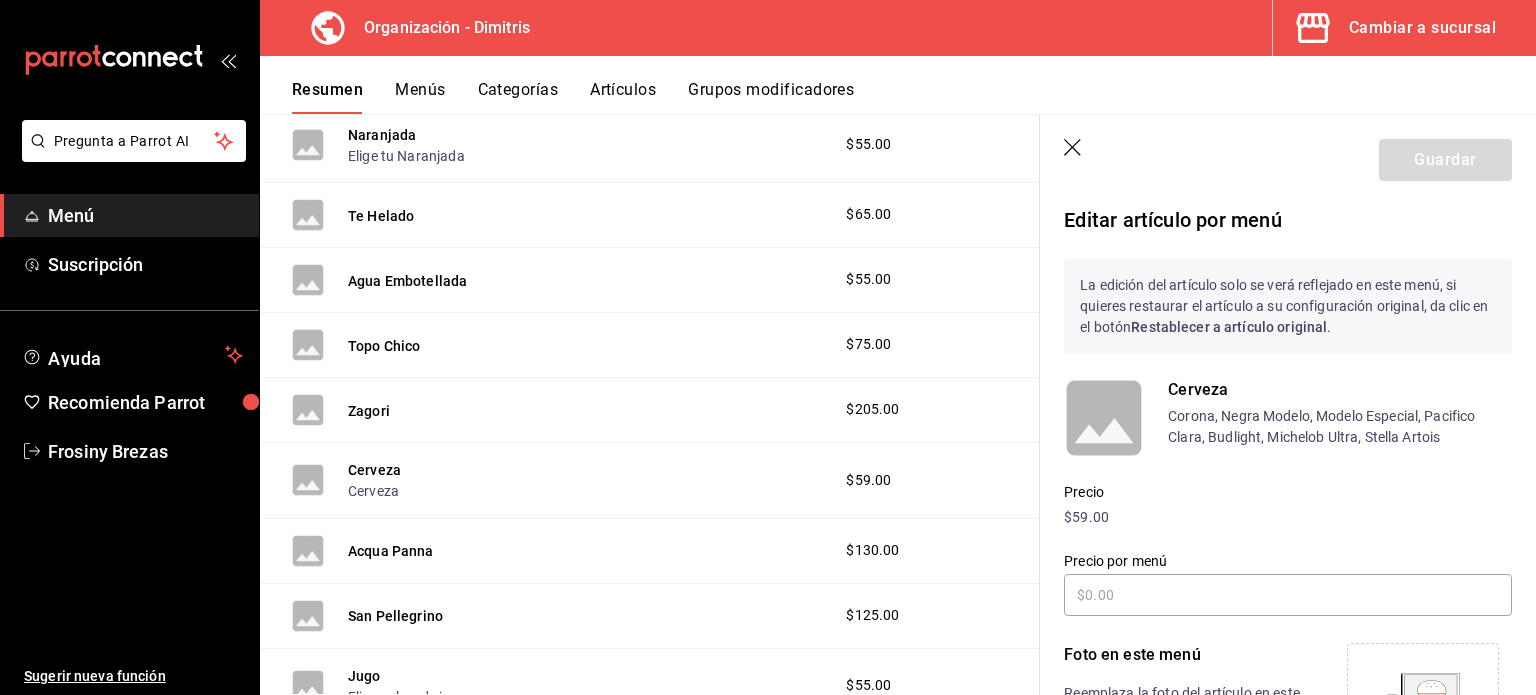 click 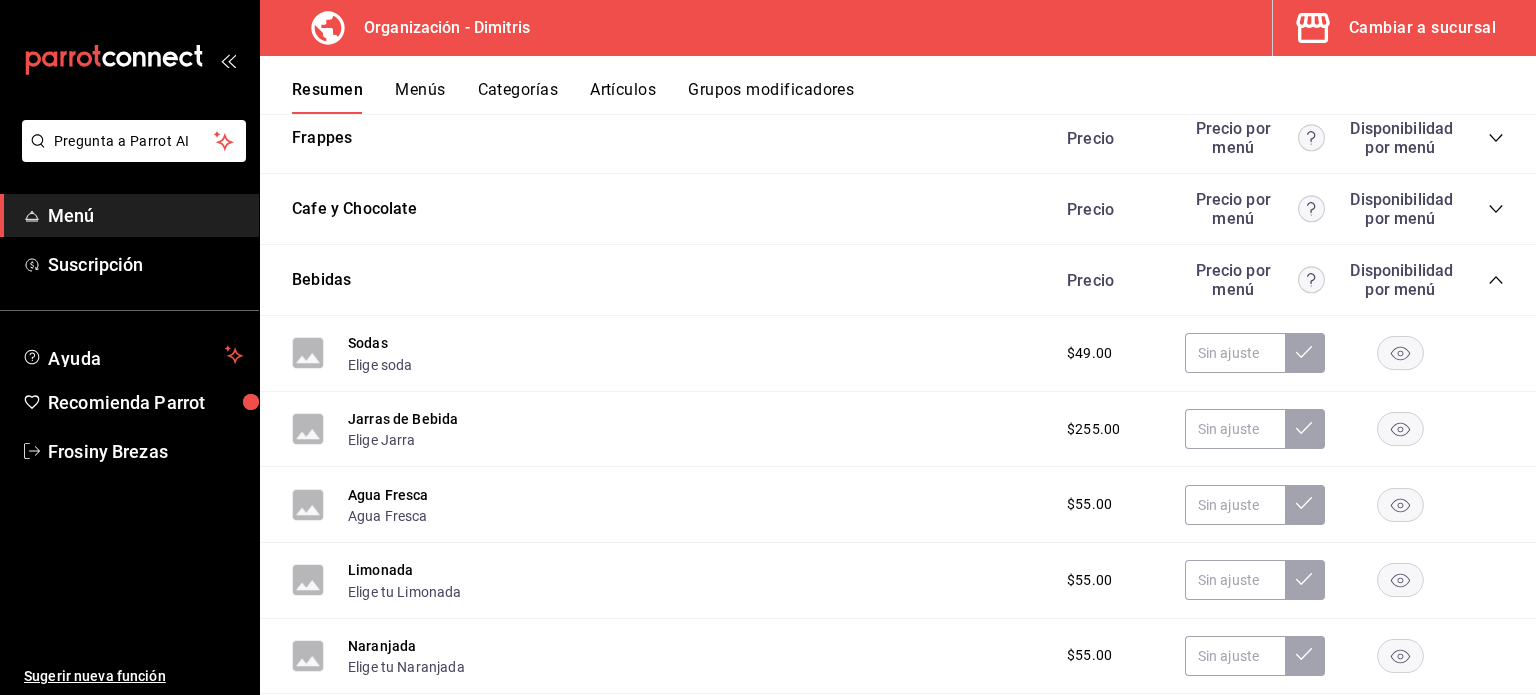 scroll, scrollTop: 937, scrollLeft: 0, axis: vertical 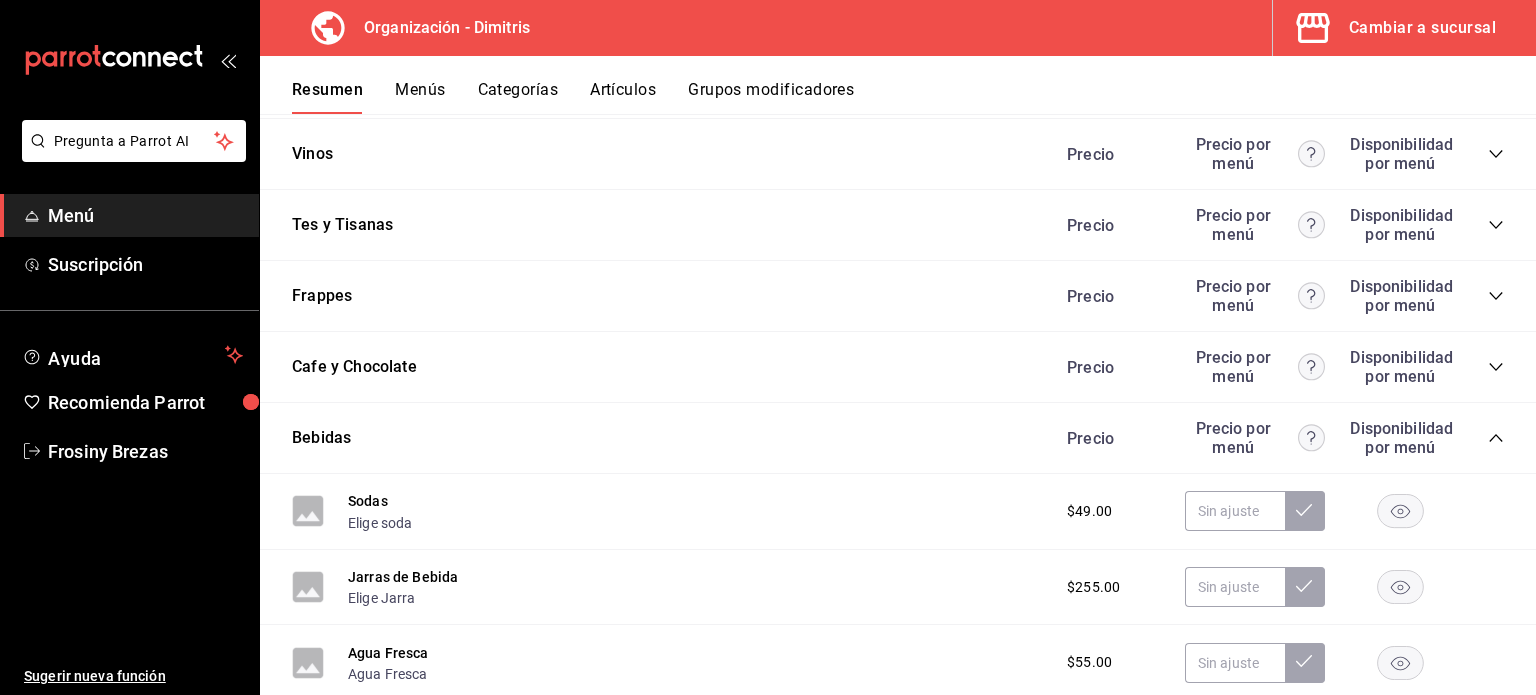 click on "Bebidas Precio Precio por menú   Disponibilidad por menú" at bounding box center (898, 438) 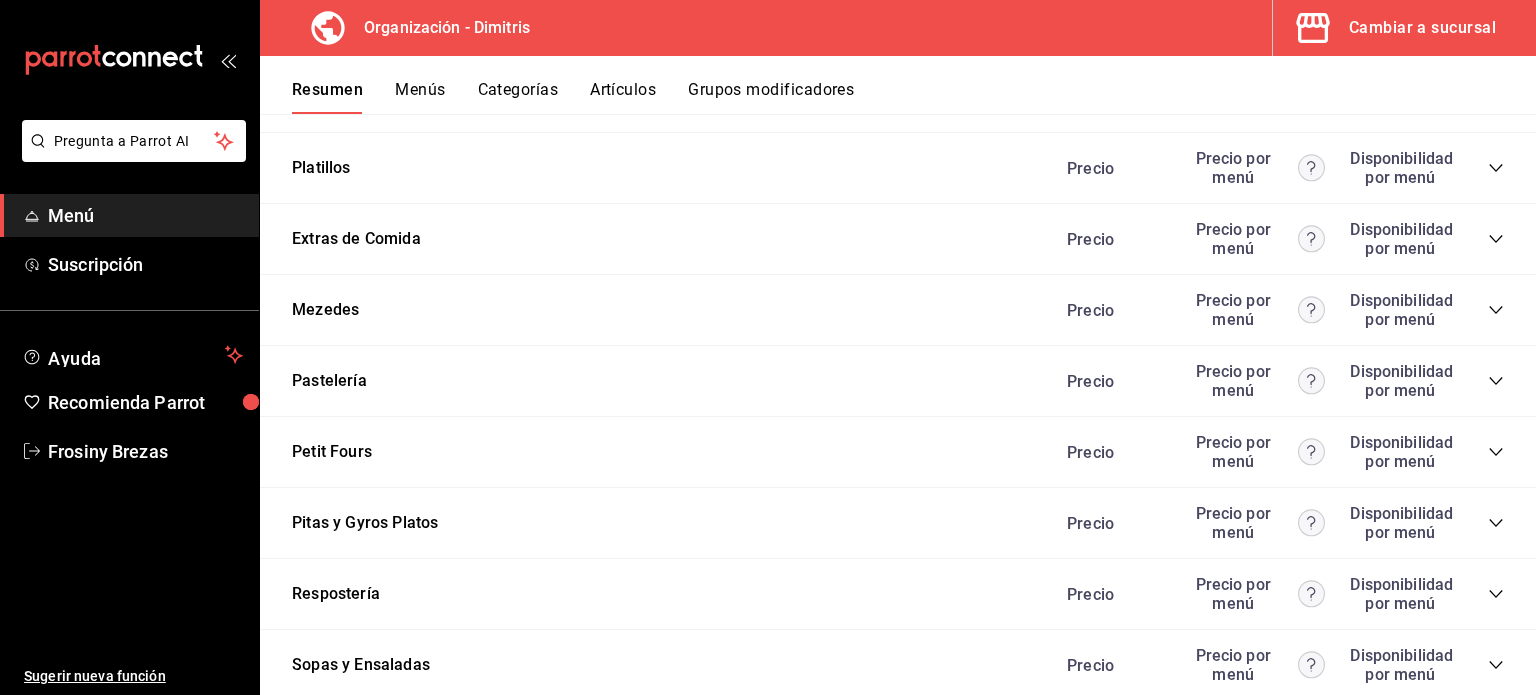 scroll, scrollTop: 1354, scrollLeft: 0, axis: vertical 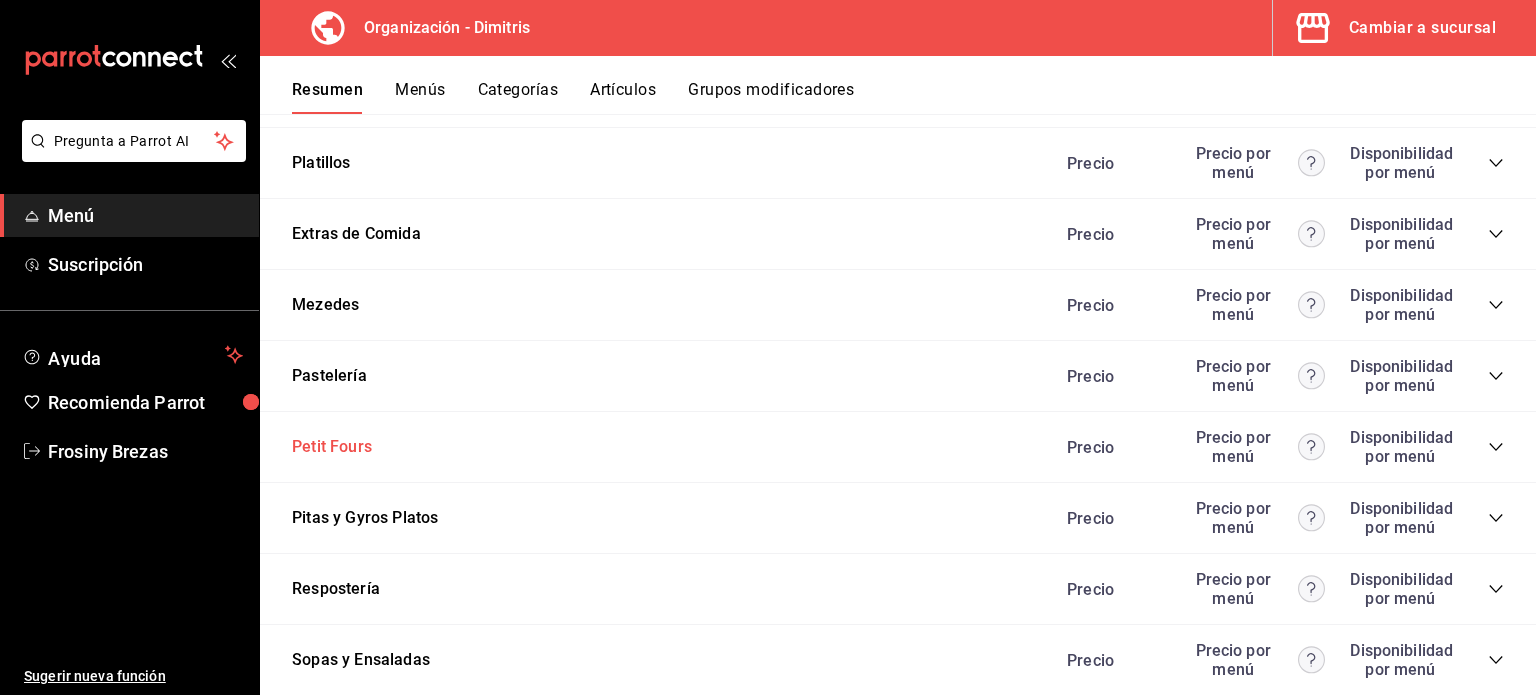 click on "Petit Fours" at bounding box center (332, 447) 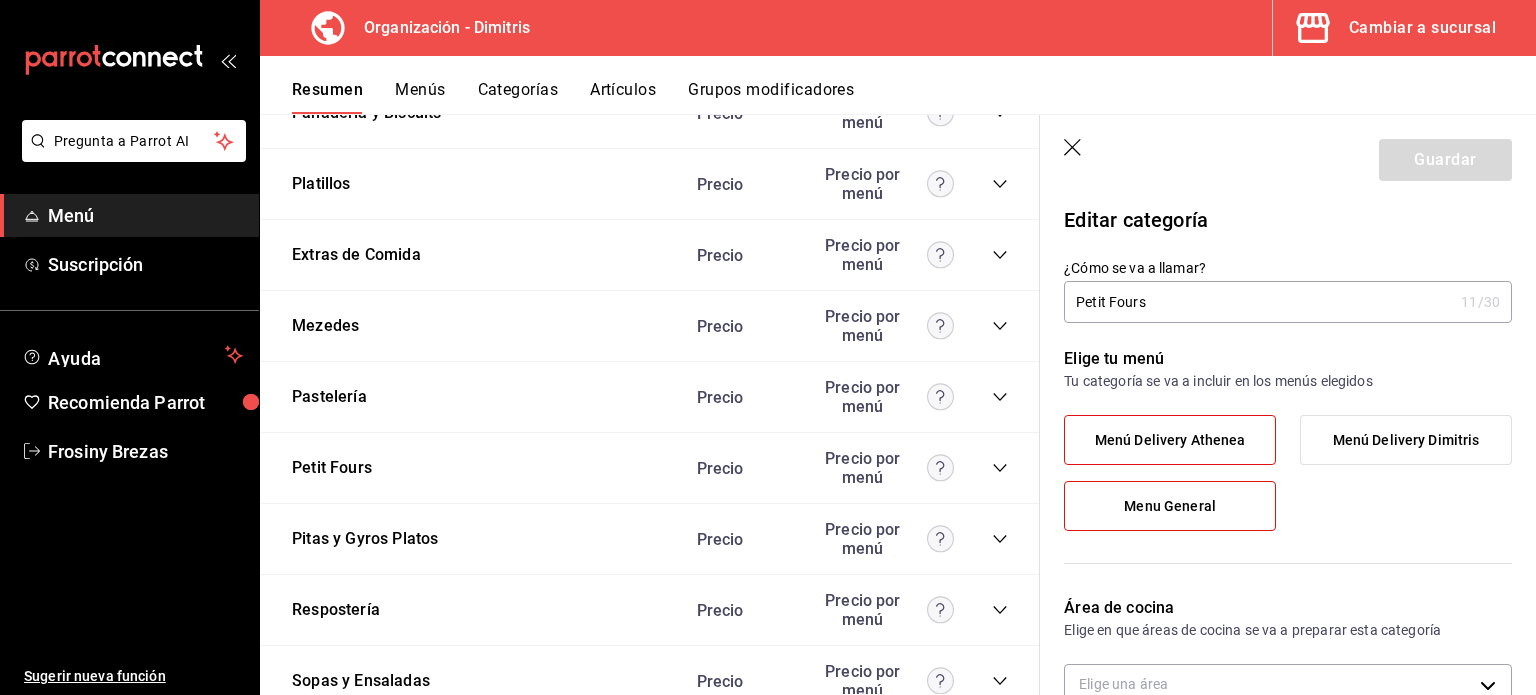 click 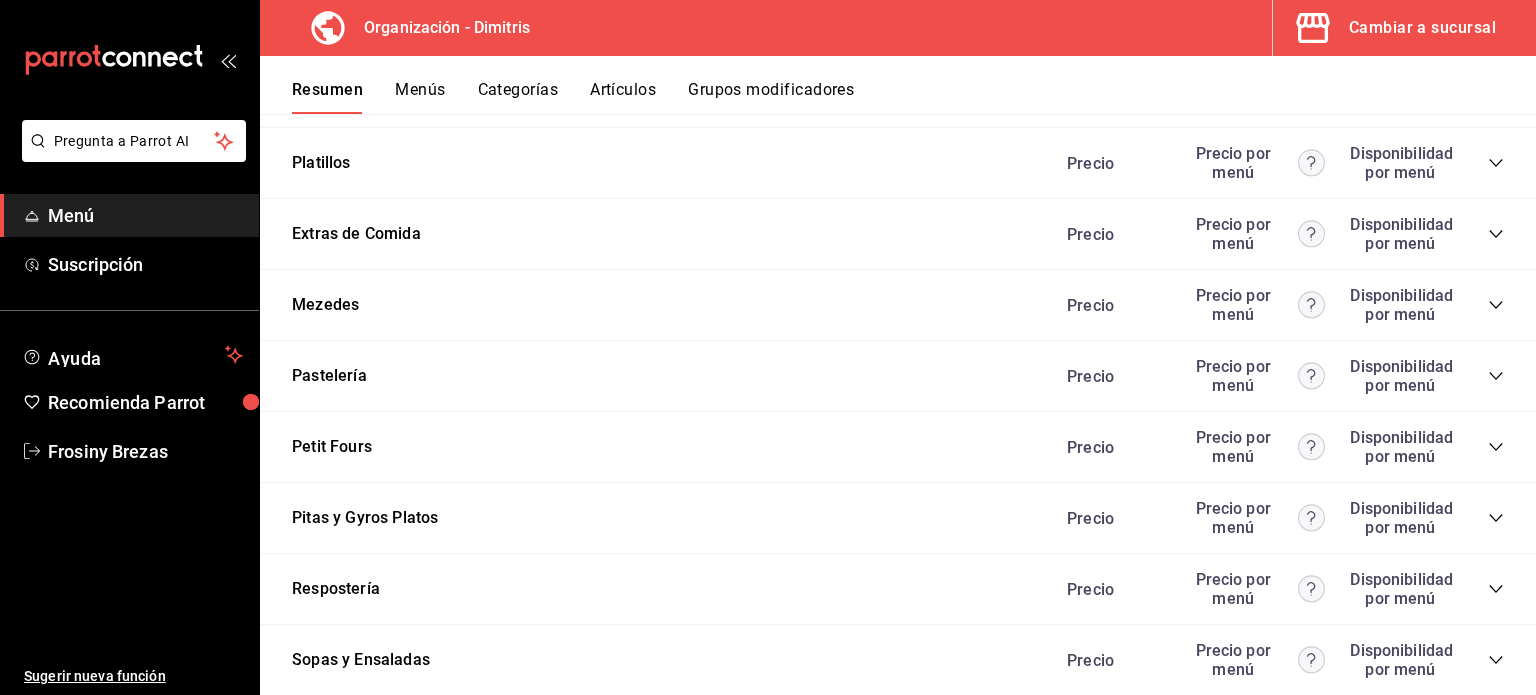 click 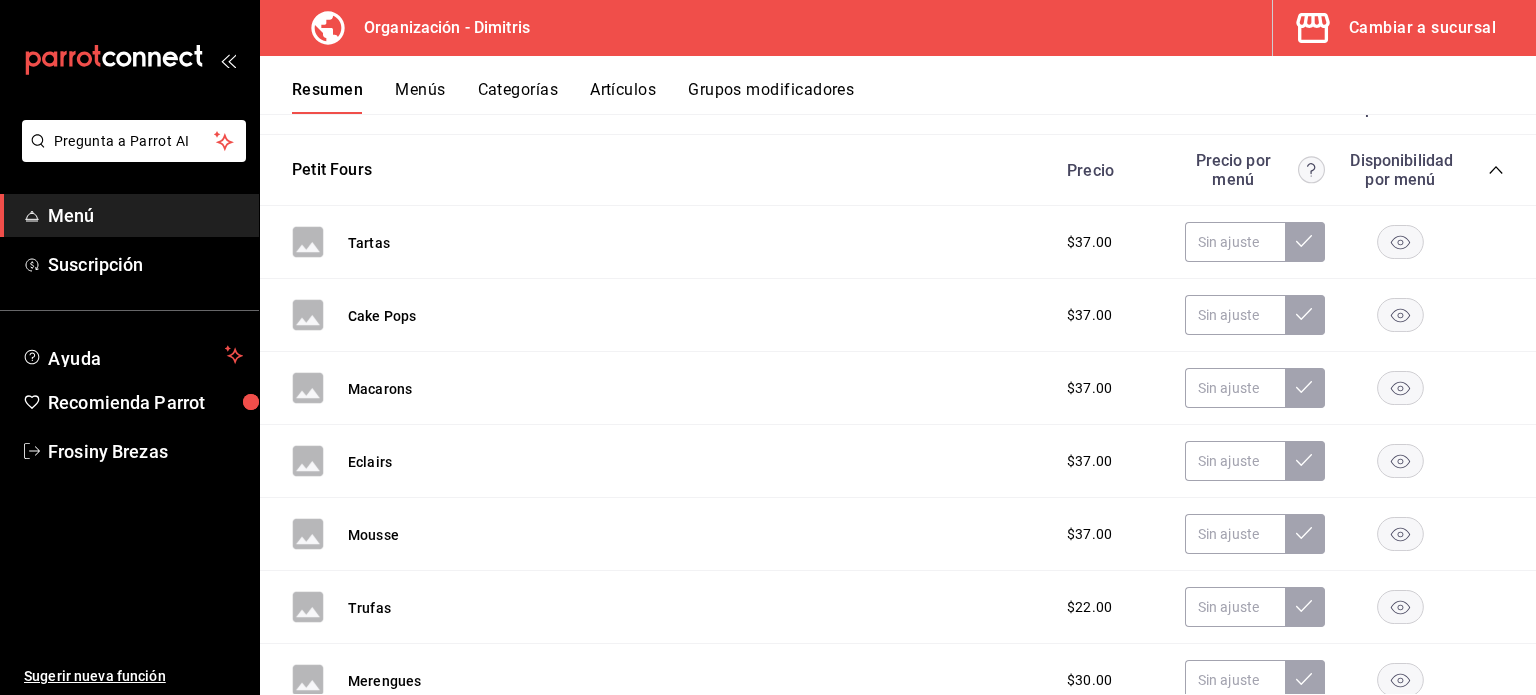 scroll, scrollTop: 1610, scrollLeft: 0, axis: vertical 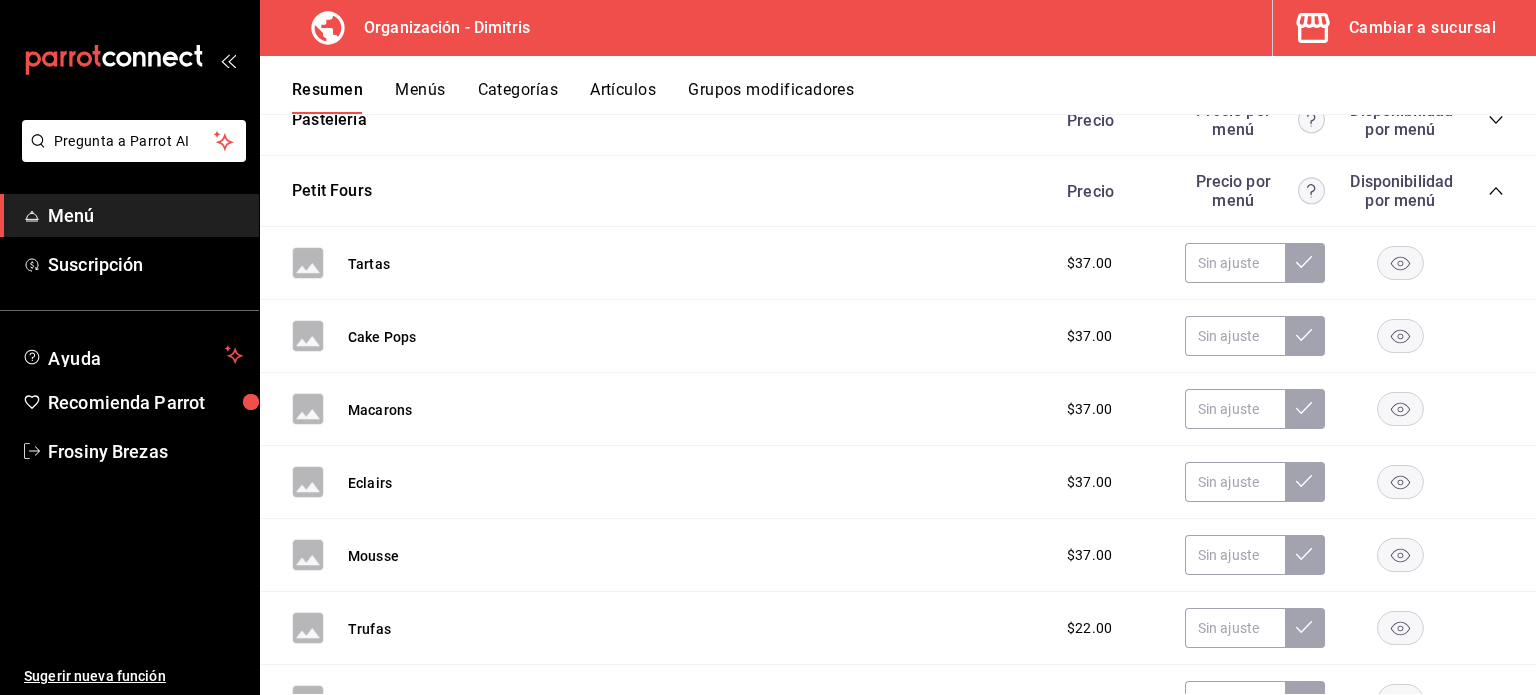 click 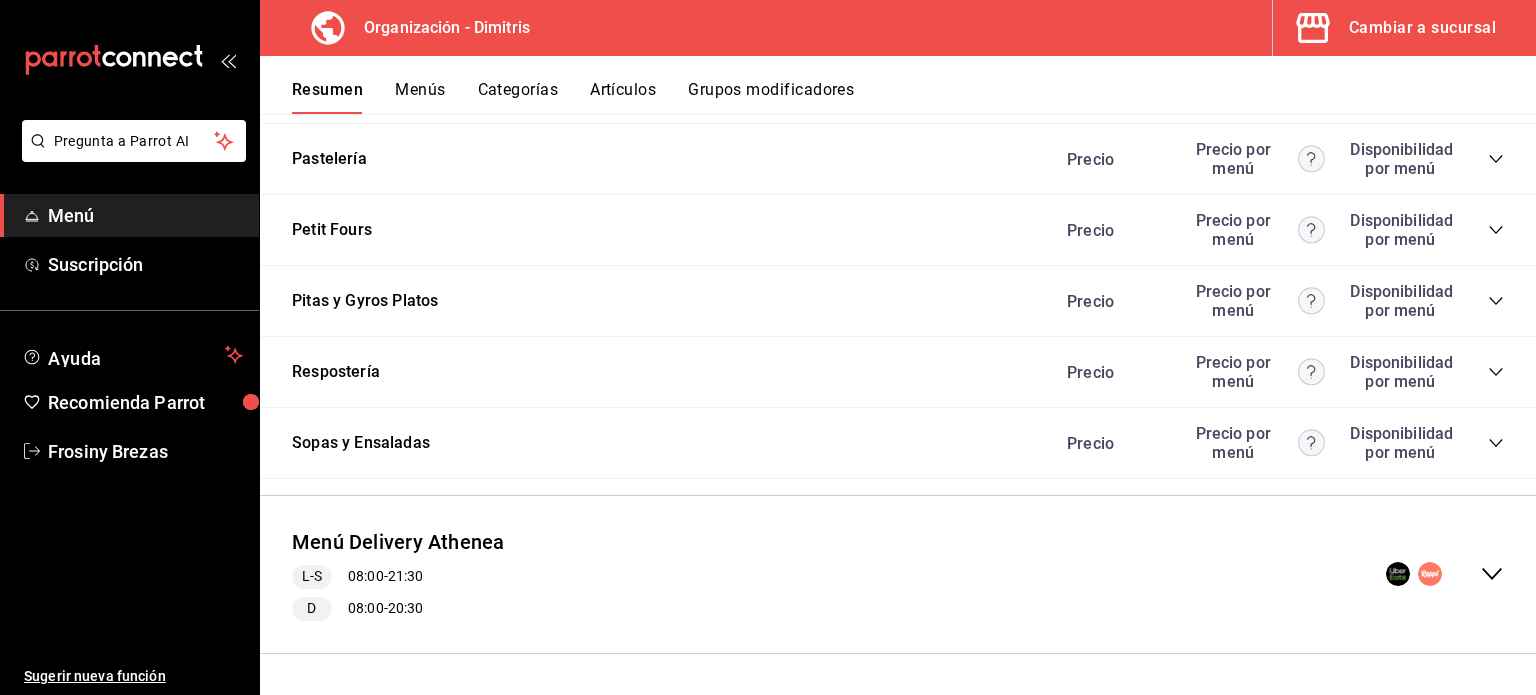 scroll, scrollTop: 1574, scrollLeft: 0, axis: vertical 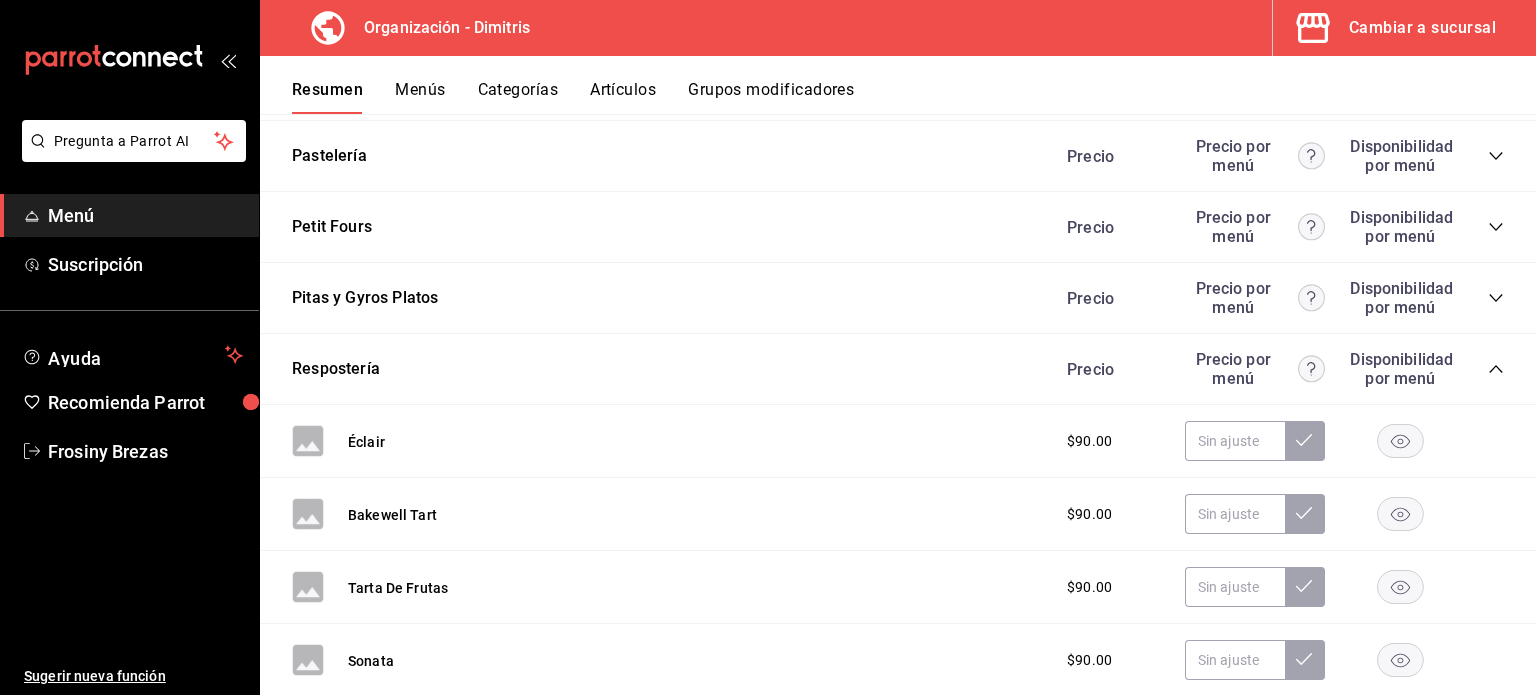 click 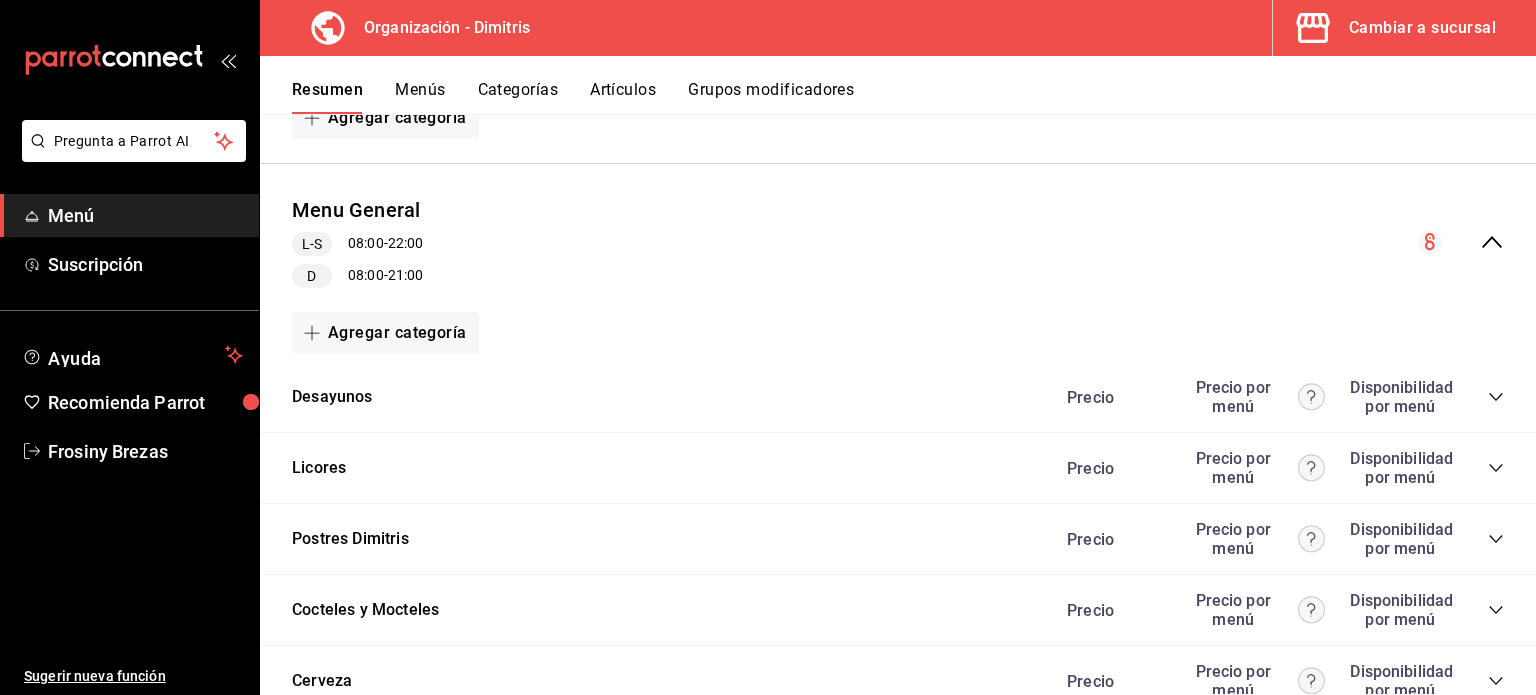 scroll, scrollTop: 338, scrollLeft: 0, axis: vertical 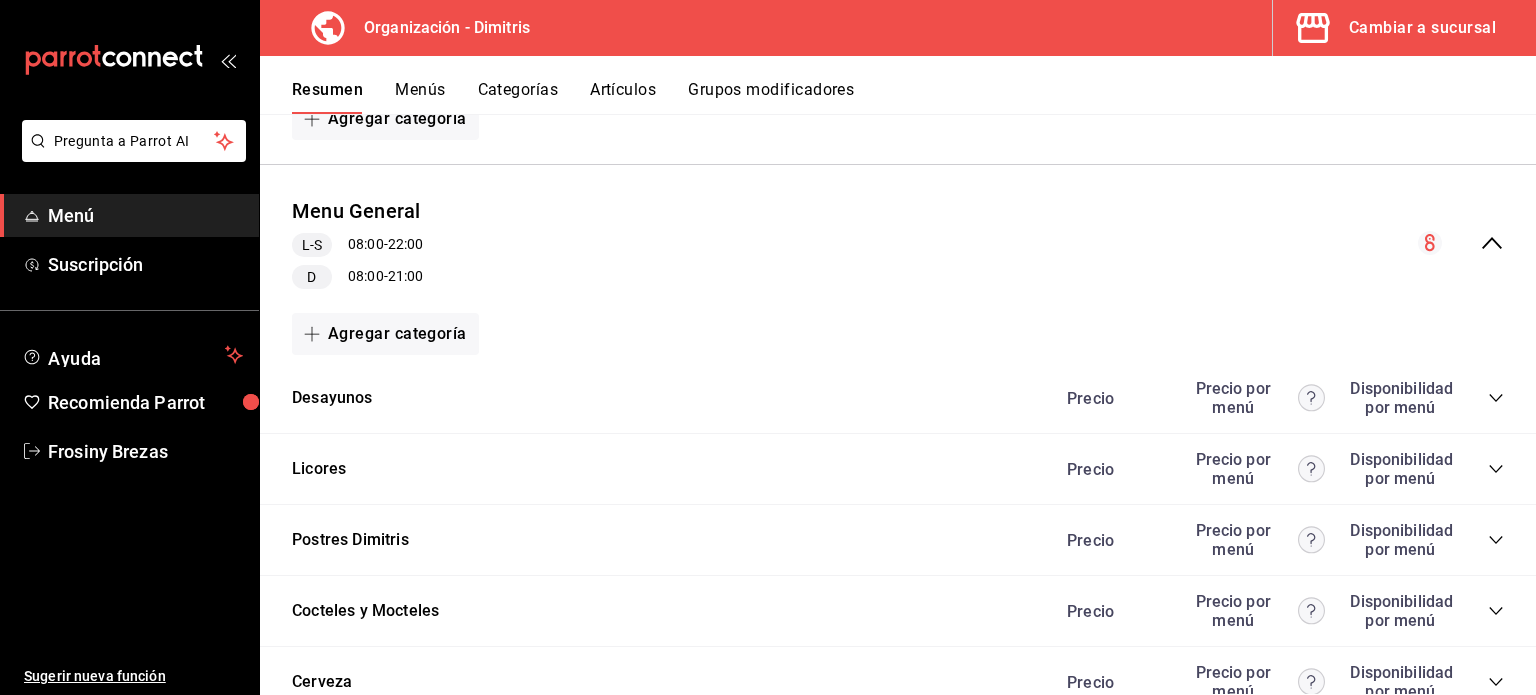 click 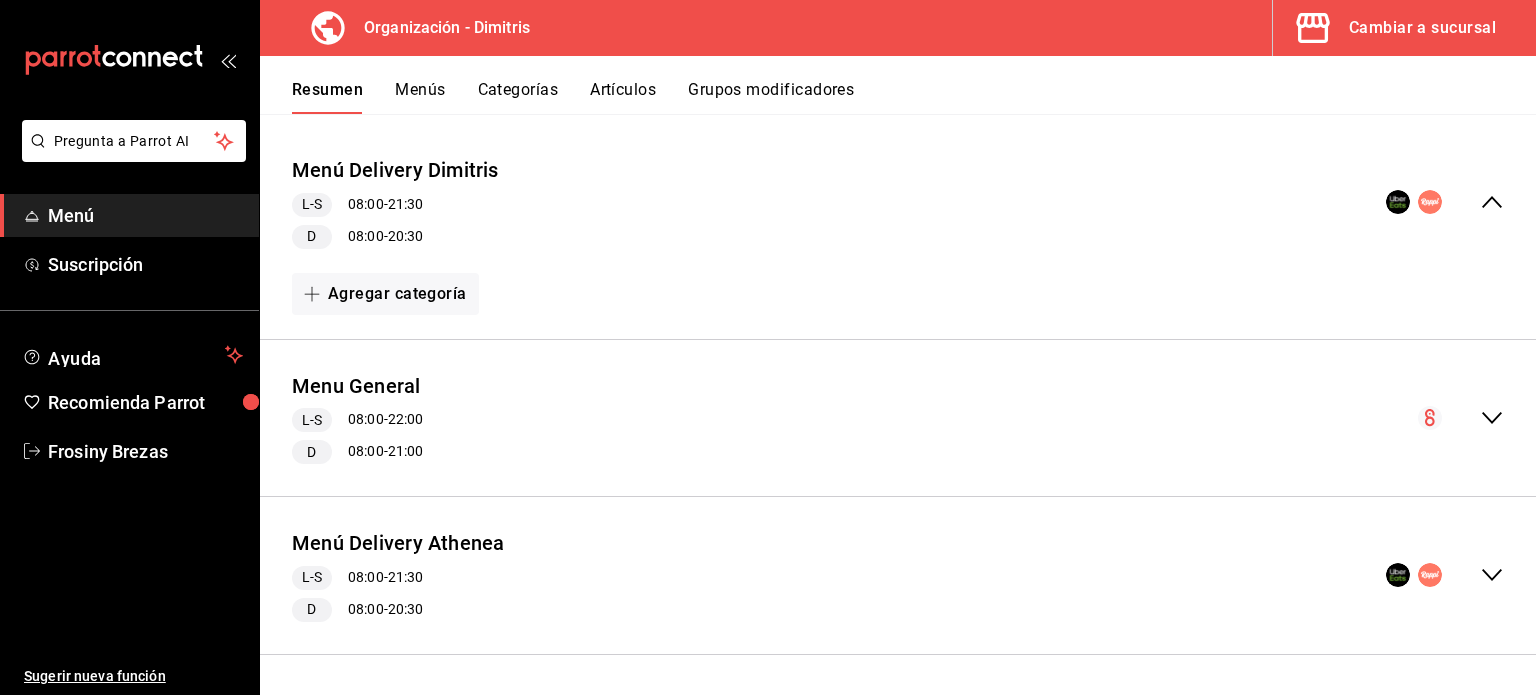 scroll, scrollTop: 0, scrollLeft: 0, axis: both 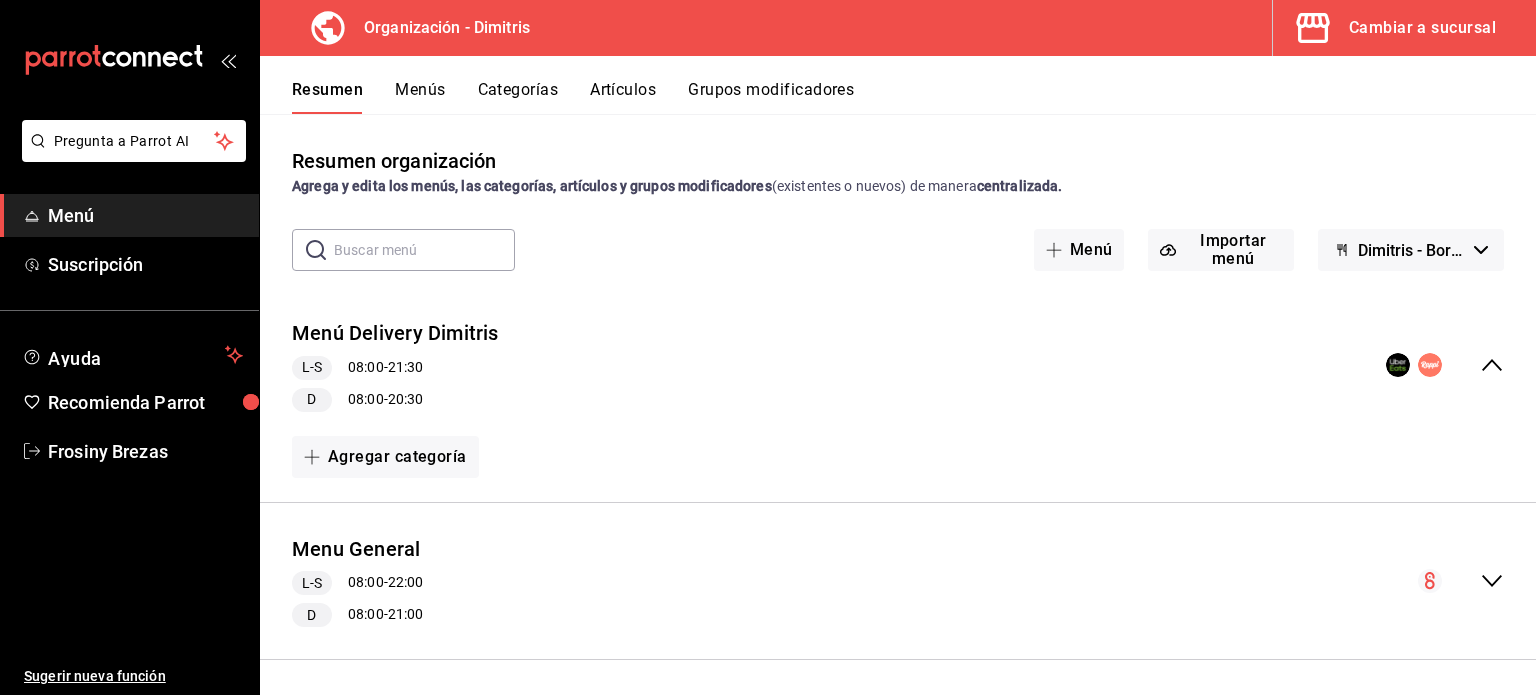 click on "Artículos" at bounding box center (623, 97) 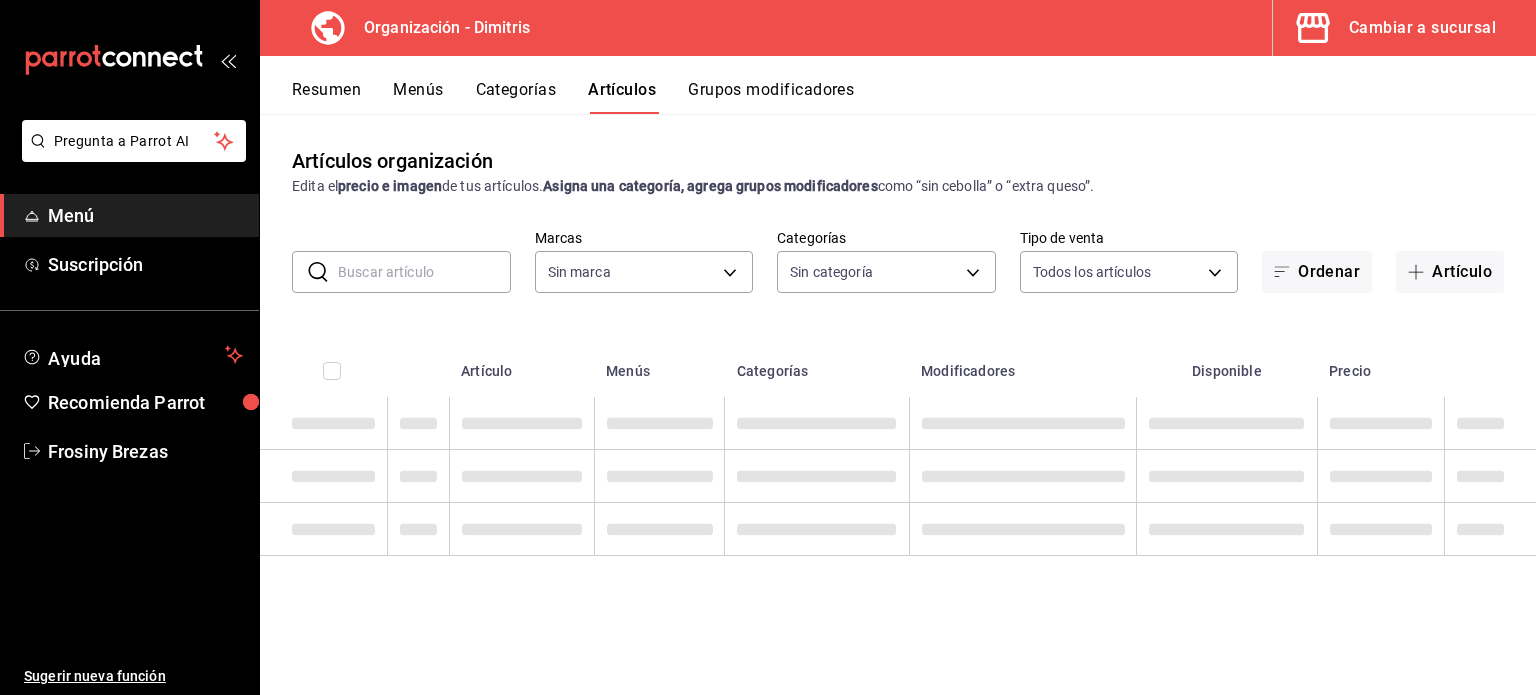 type on "317daab7-dfab-4307-9e12-935137646369" 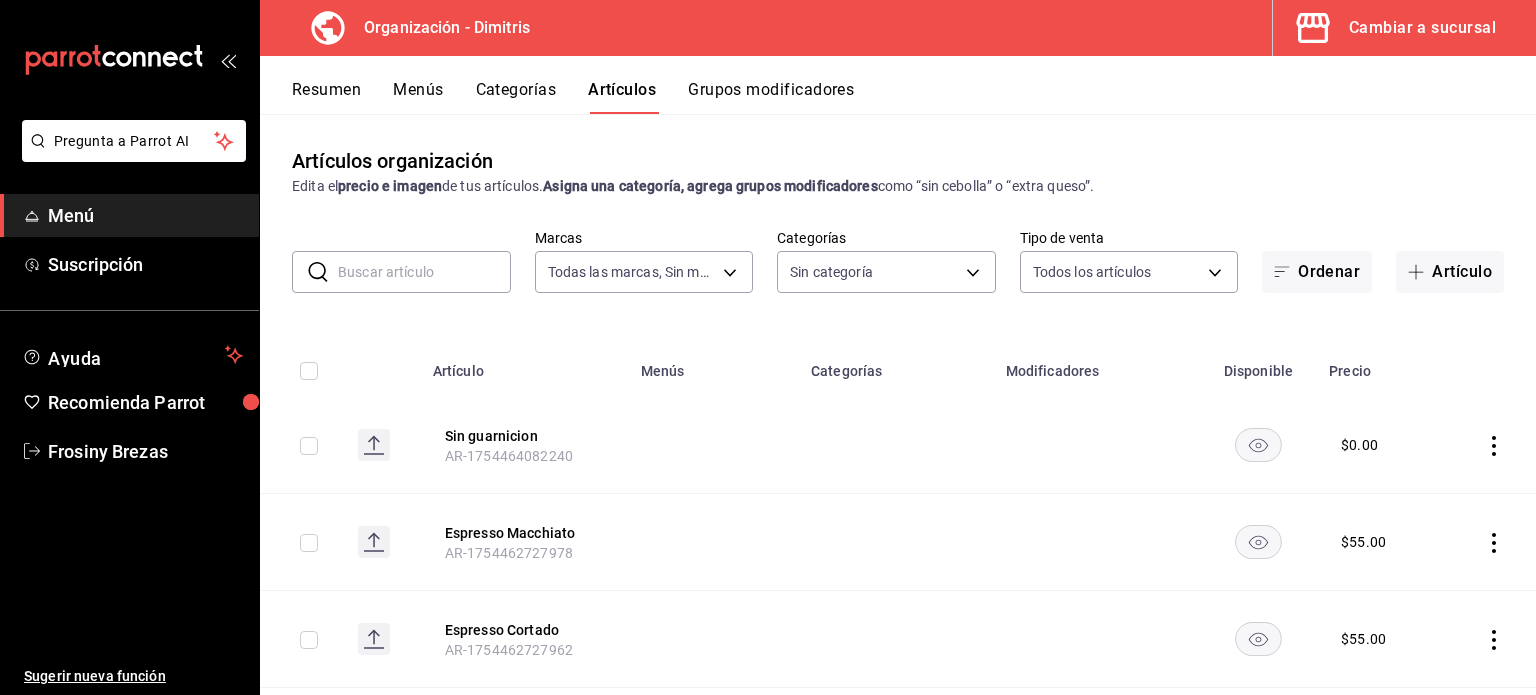 type on "fad5bf19-ac35-4369-abfc-26ce97a05b06,1a0e4e48-3a83-4d7b-81fd-4b5db3218b24,fc7252e9-a0c7-4e96-982c-86d52aa01490,4ec1de2e-2df5-4c12-8a48-f7c6ba2eb845,68da7a32-9727-41d7-9ddb-261cb81b7bb4,da36efa4-89aa-47a3-b034-a6fbbb47968c,44f0bbfd-f24d-47a5-a329-dcb28d76051f,21027e48-eda7-4d11-9826-52dfe6081b69,6d328890-9b7e-4aeb-82bf-0af503d072c3,e7e8a046-2a99-411b-a00c-1bd311824103,b179bbaf-4f87-48e1-bfab-f5dbe5d08cae,3cdfe50e-f20a-46d3-8a3f-aeb4e443c98c,44725bc1-c9e9-428c-b893-b3e86918f769,cf1d47a0-1a27-4371-b514-066ff1872a5a,551f6721-024e-44fe-9092-f68803f94f45,a9658a4d-c010-42e3-b6ba-270031aa9a01,a3066e3e-a1a7-4fe1-8b8b-9ba6f71bd17b,63605a43-aca2-4ae5-8d38-d3cb60e65b9e,d17a3a09-abd5-4a56-8f48-6a797c9b727f,97bd5fd0-f871-4a03-991b-154a0768f2bc" 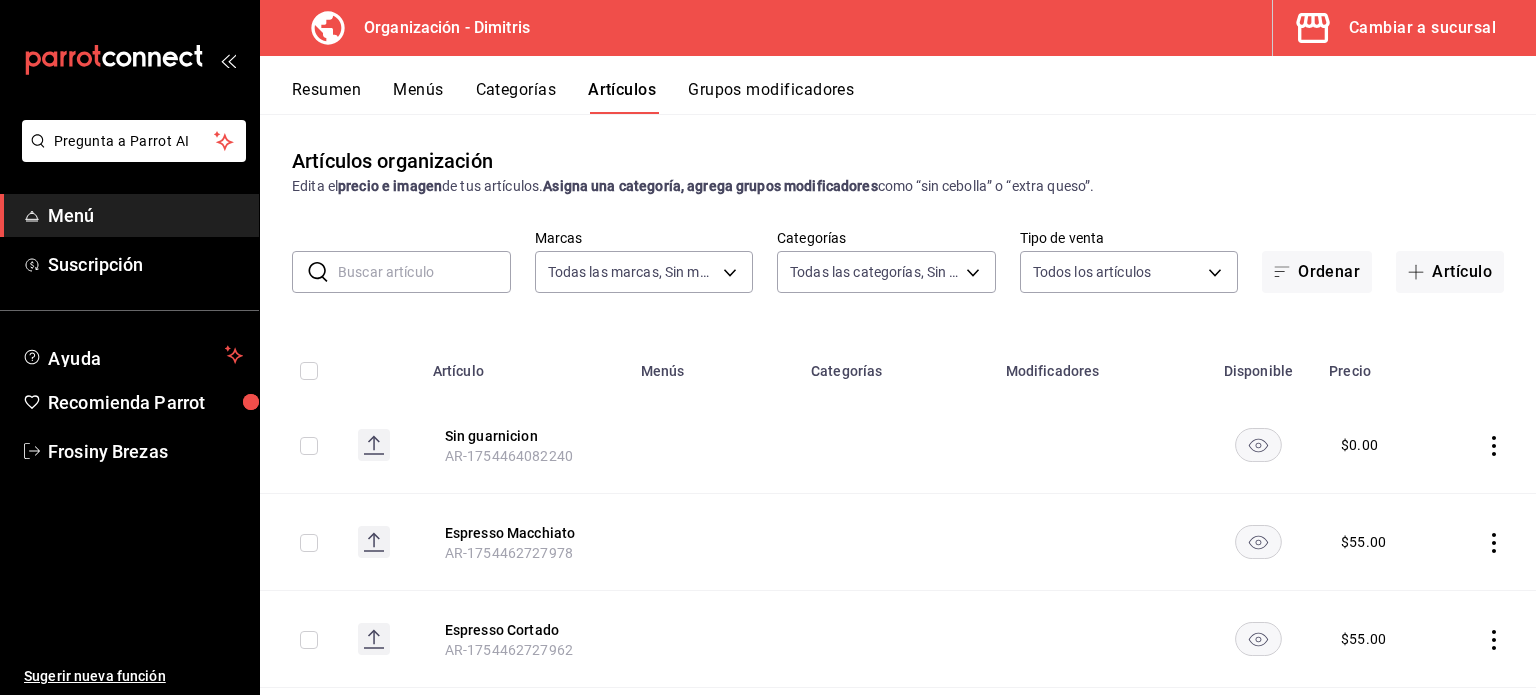 click at bounding box center [424, 272] 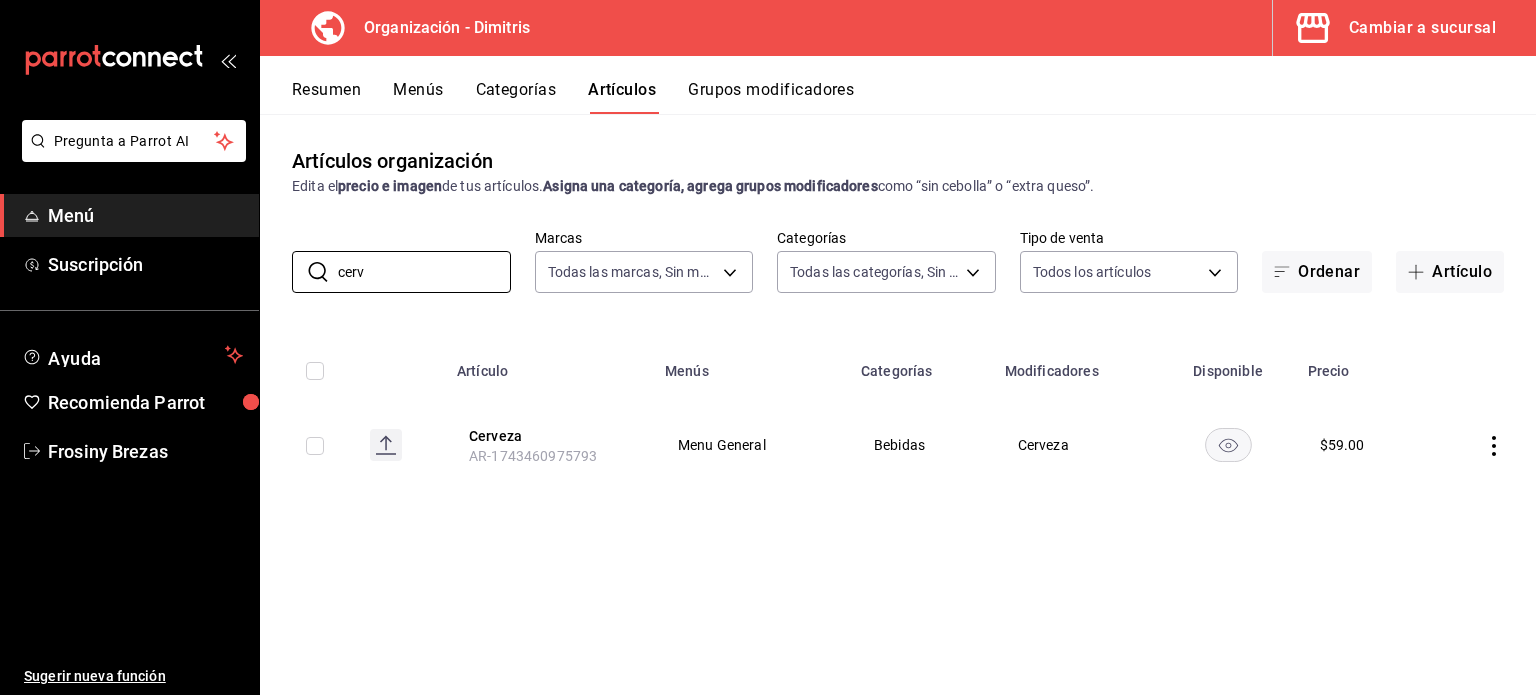 type on "cerv" 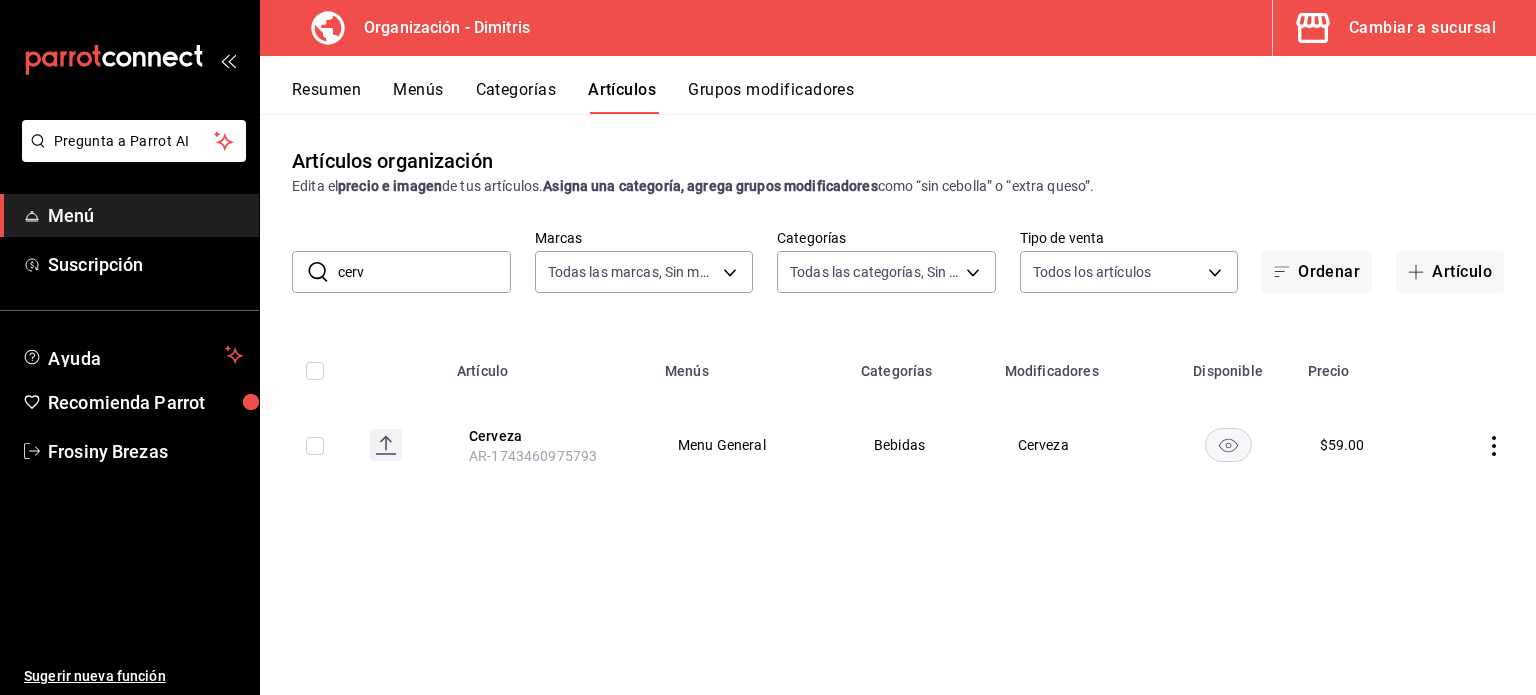 click on "Resumen" at bounding box center (326, 97) 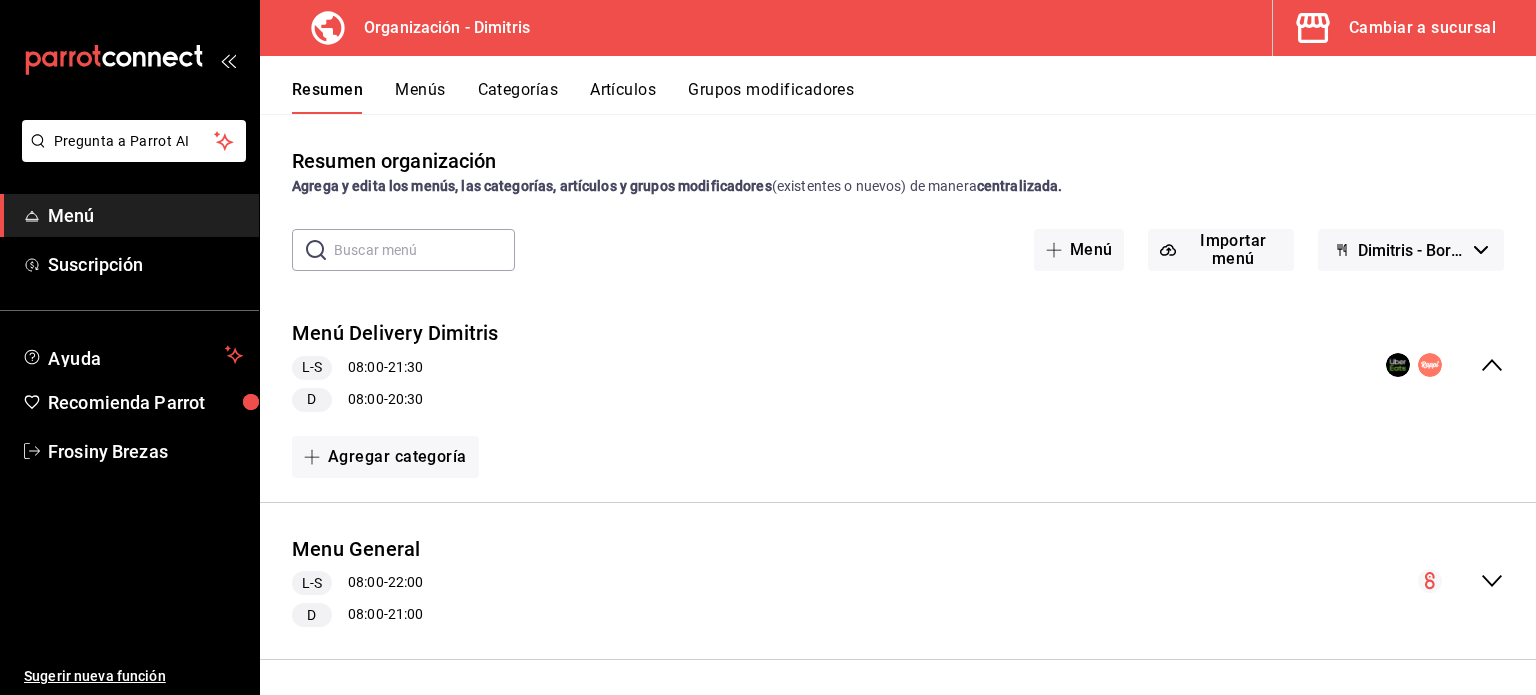 scroll, scrollTop: 163, scrollLeft: 0, axis: vertical 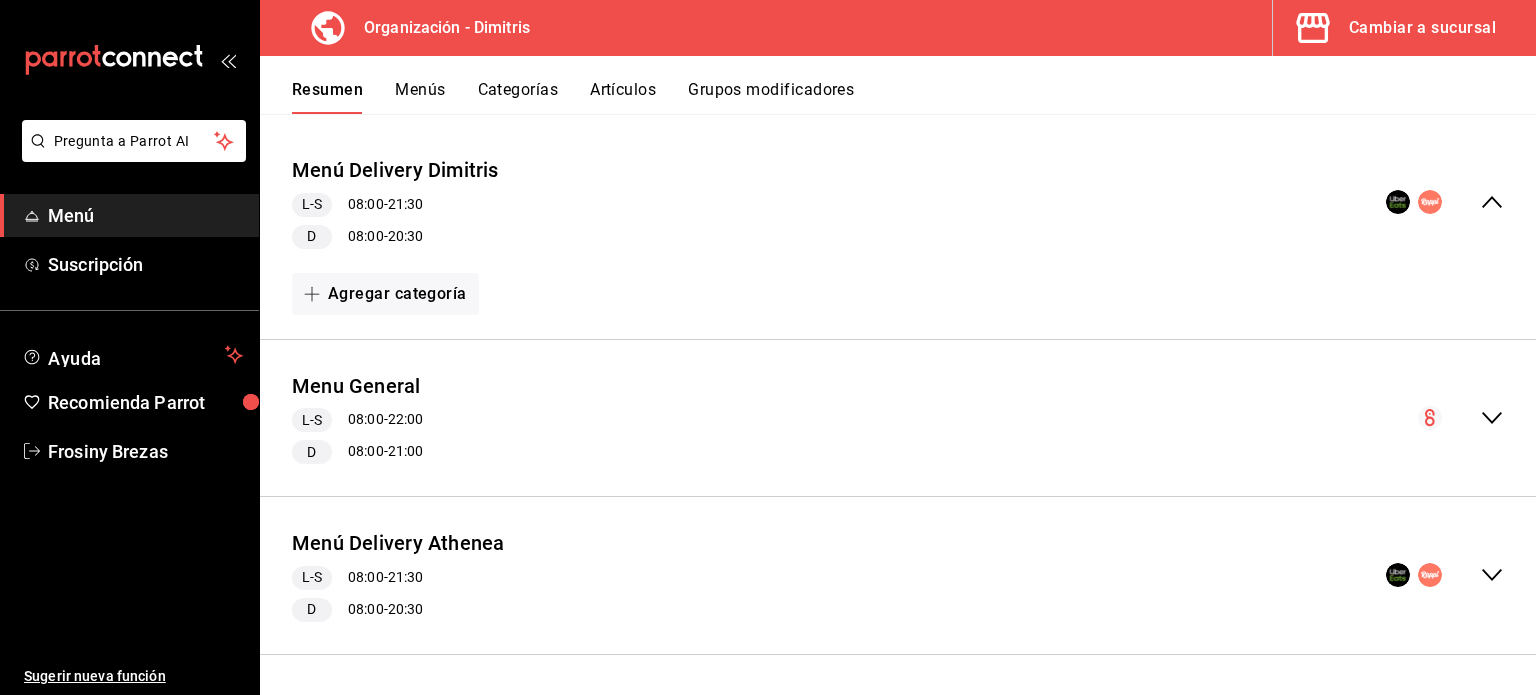 click 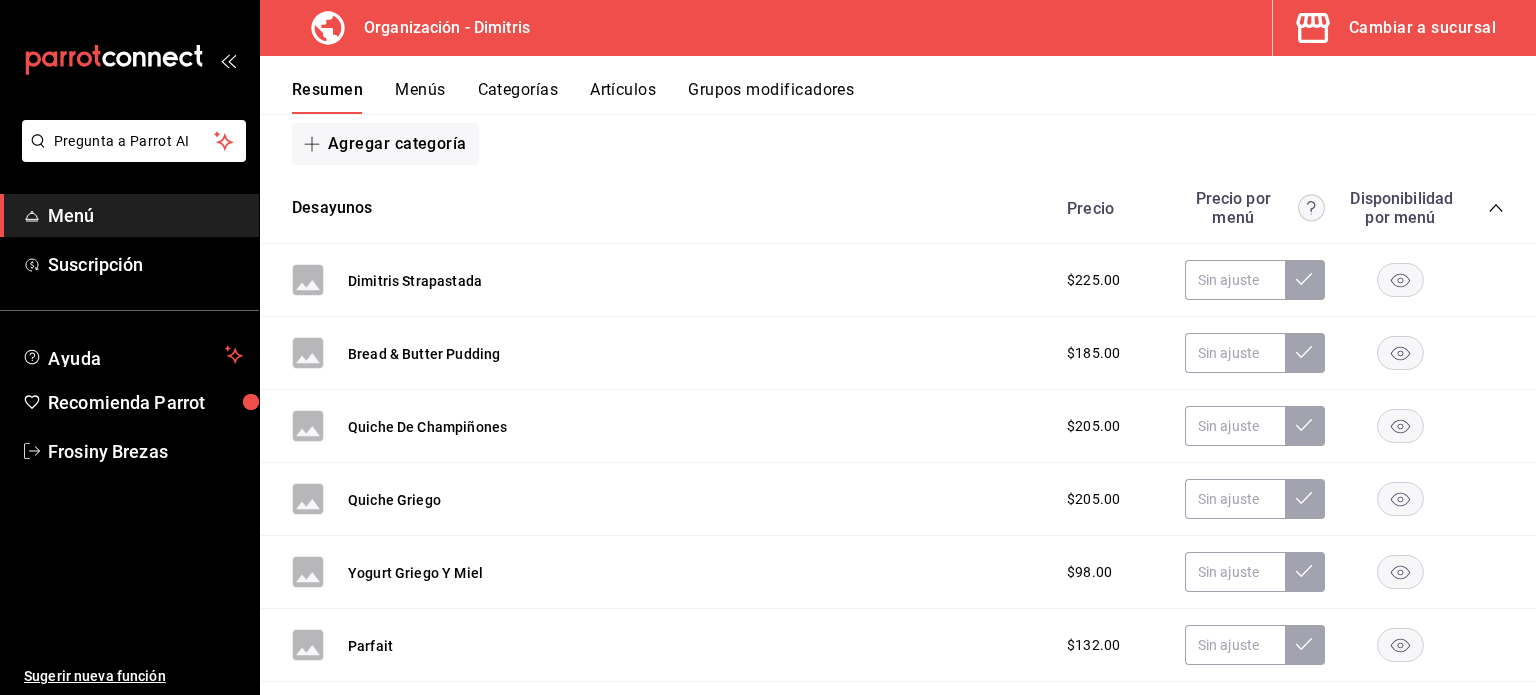scroll, scrollTop: 527, scrollLeft: 0, axis: vertical 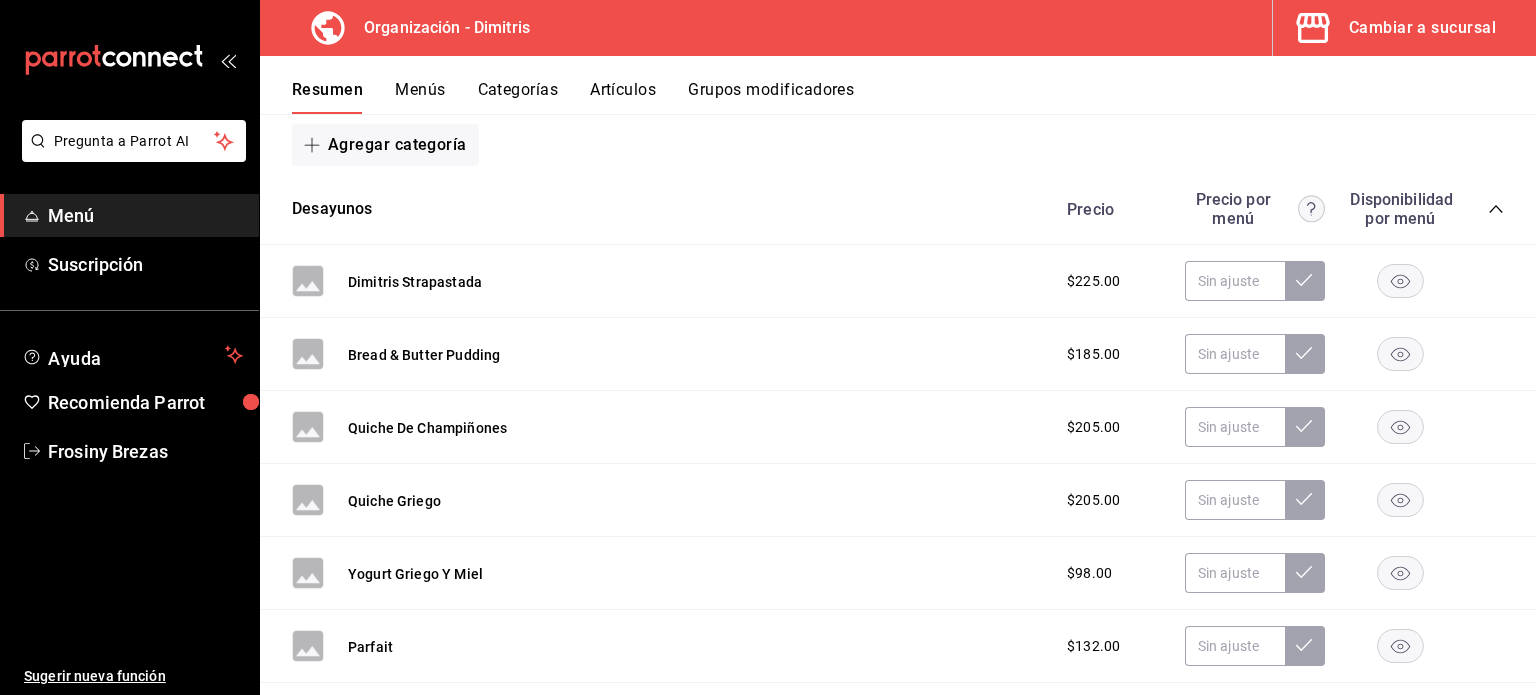 click 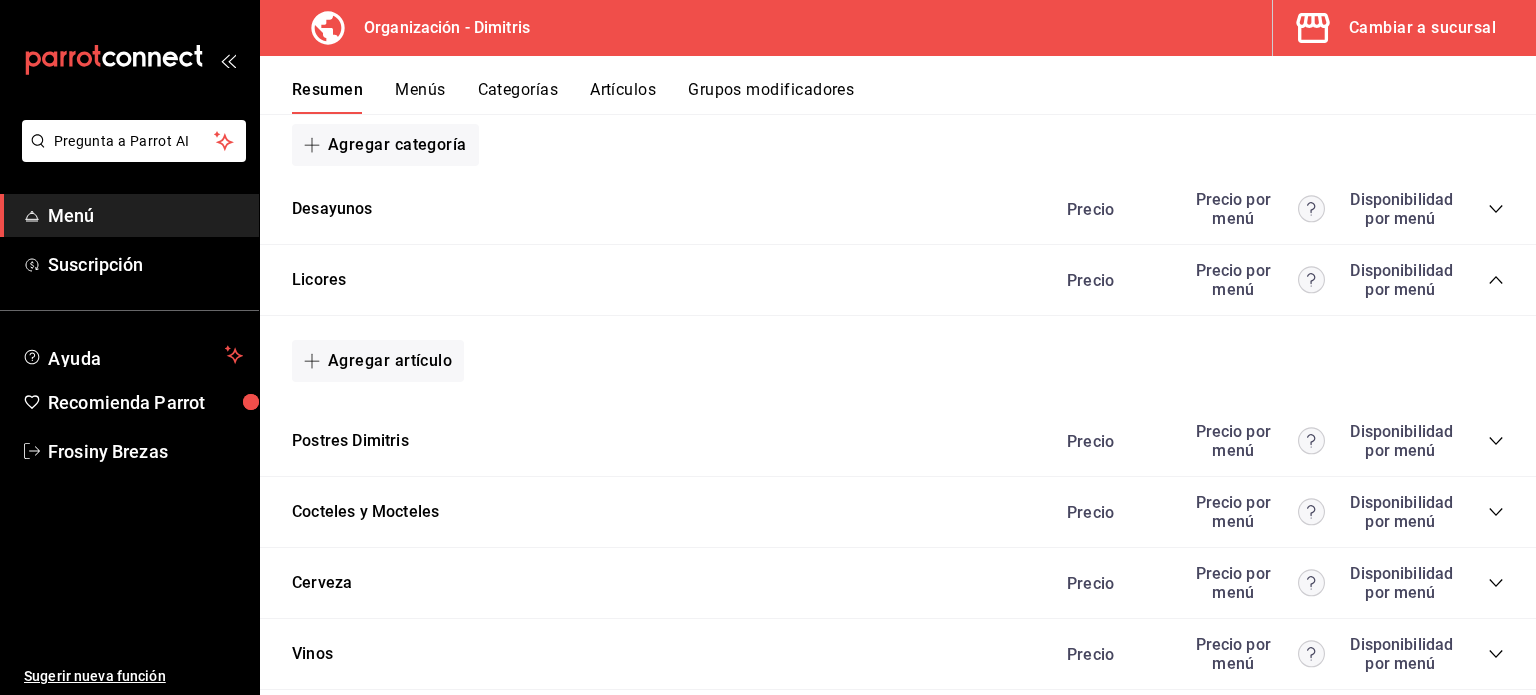 click 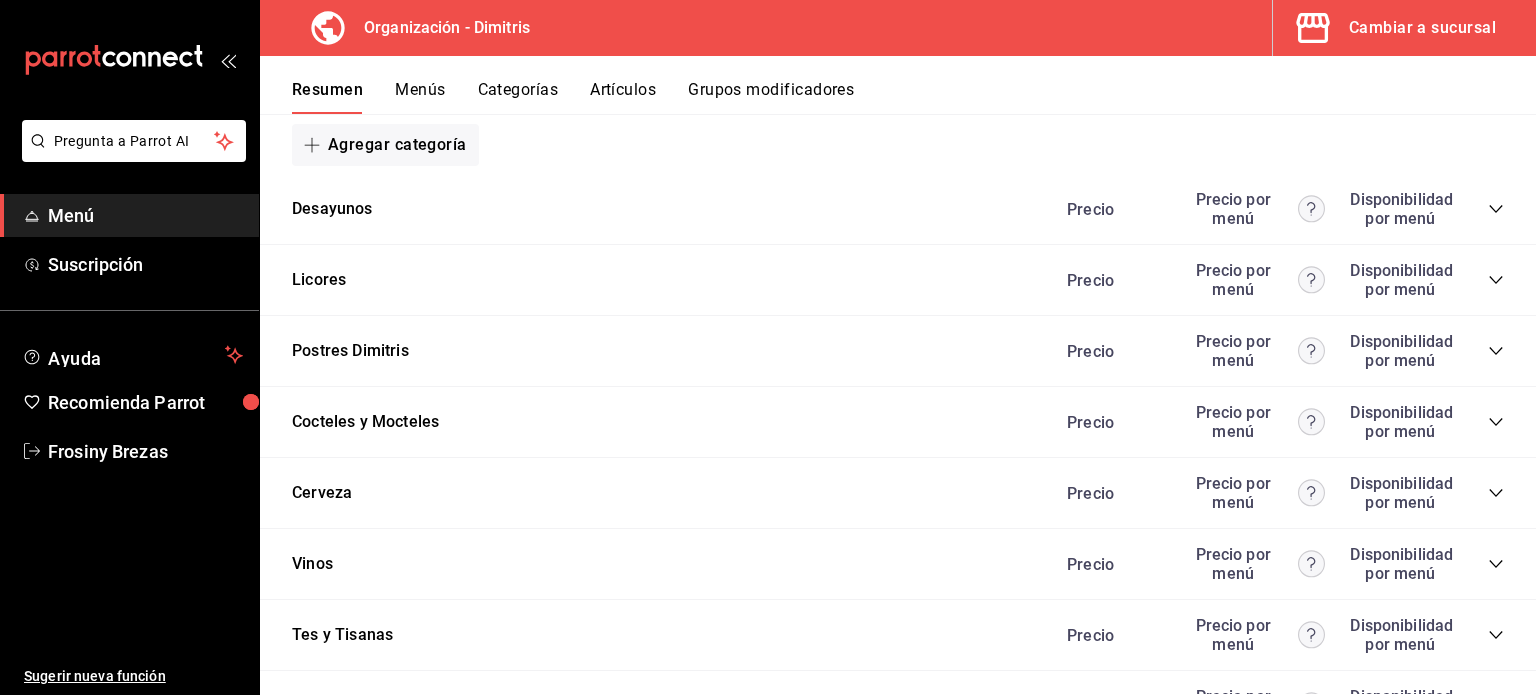 click 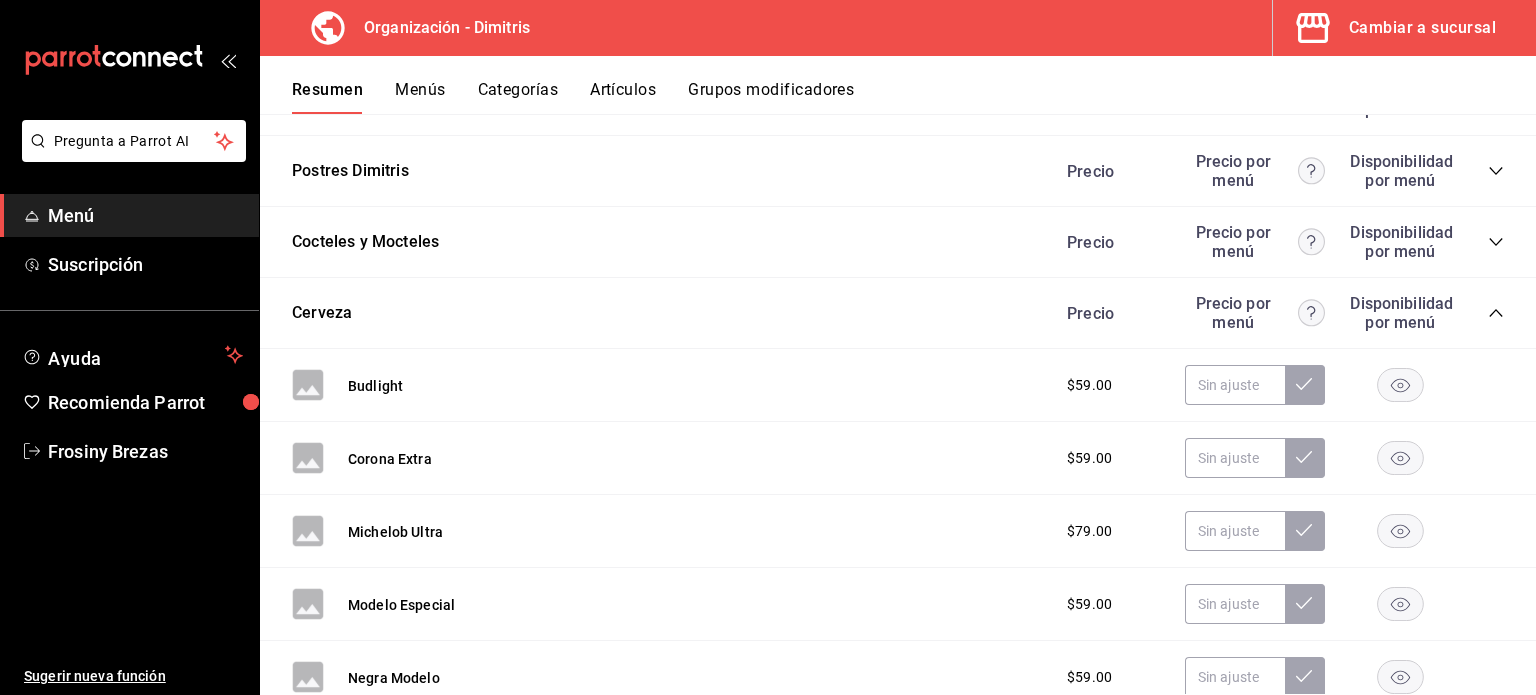 scroll, scrollTop: 688, scrollLeft: 0, axis: vertical 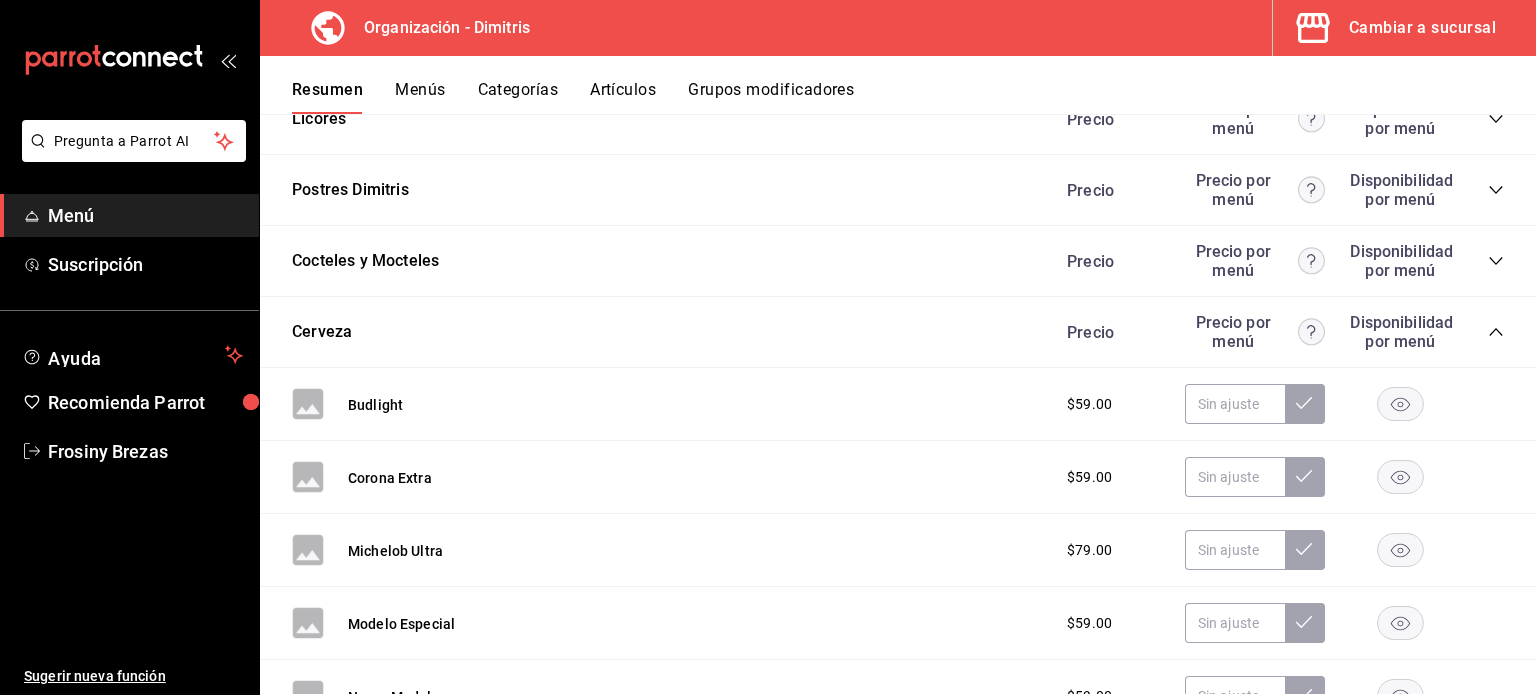 click on "Artículos" at bounding box center [623, 97] 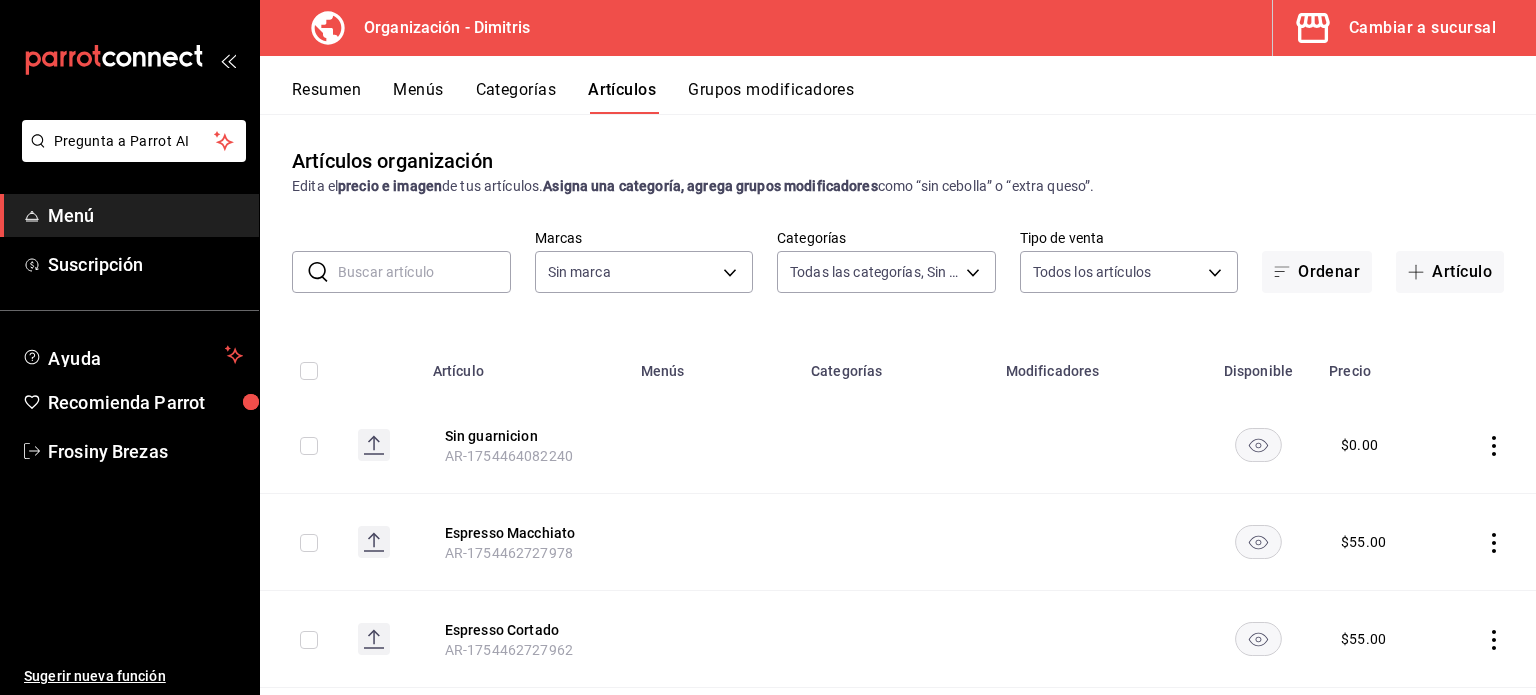 type on "fad5bf19-ac35-4369-abfc-26ce97a05b06,1a0e4e48-3a83-4d7b-81fd-4b5db3218b24,fc7252e9-a0c7-4e96-982c-86d52aa01490,4ec1de2e-2df5-4c12-8a48-f7c6ba2eb845,68da7a32-9727-41d7-9ddb-261cb81b7bb4,da36efa4-89aa-47a3-b034-a6fbbb47968c,44f0bbfd-f24d-47a5-a329-dcb28d76051f,21027e48-eda7-4d11-9826-52dfe6081b69,6d328890-9b7e-4aeb-82bf-0af503d072c3,e7e8a046-2a99-411b-a00c-1bd311824103,b179bbaf-4f87-48e1-bfab-f5dbe5d08cae,3cdfe50e-f20a-46d3-8a3f-aeb4e443c98c,44725bc1-c9e9-428c-b893-b3e86918f769,cf1d47a0-1a27-4371-b514-066ff1872a5a,551f6721-024e-44fe-9092-f68803f94f45,a9658a4d-c010-42e3-b6ba-270031aa9a01,a3066e3e-a1a7-4fe1-8b8b-9ba6f71bd17b,63605a43-aca2-4ae5-8d38-d3cb60e65b9e,d17a3a09-abd5-4a56-8f48-6a797c9b727f,97bd5fd0-f871-4a03-991b-154a0768f2bc" 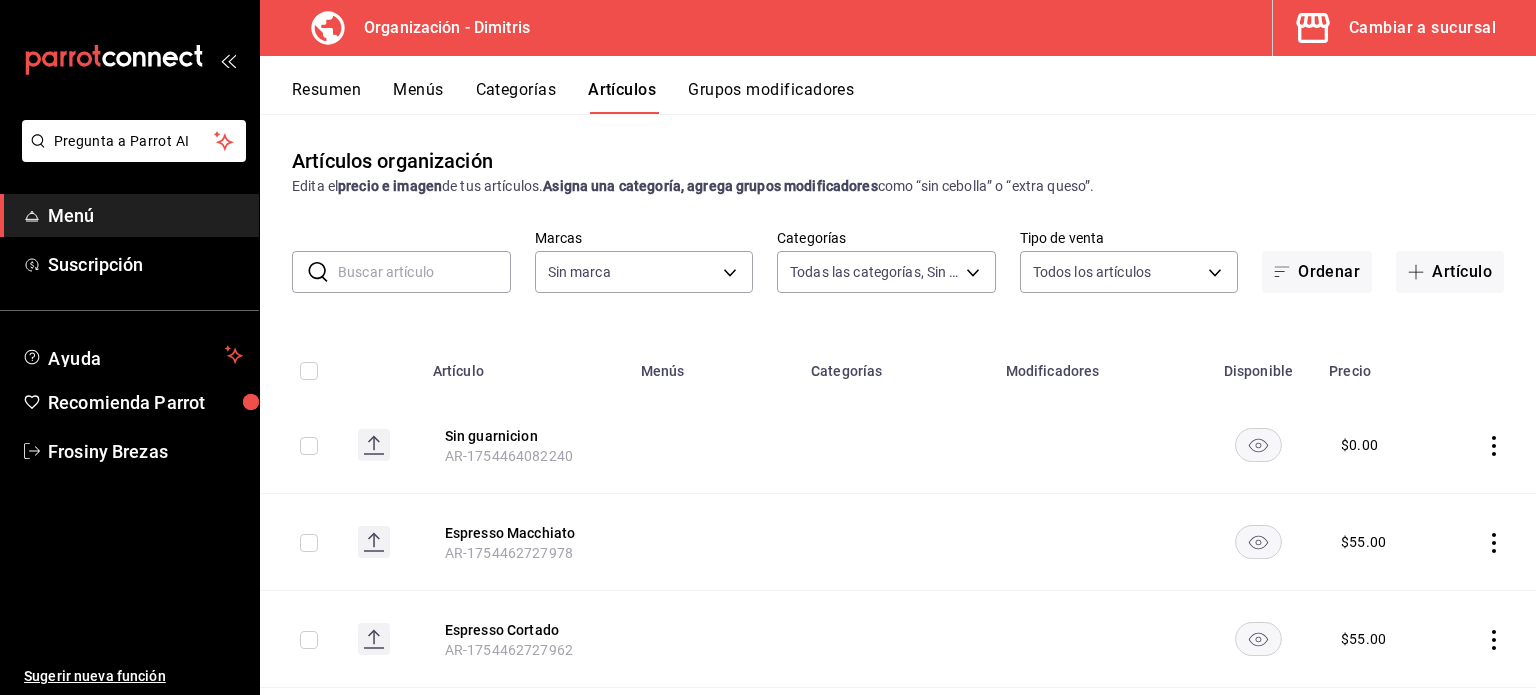 type on "317daab7-dfab-4307-9e12-935137646369" 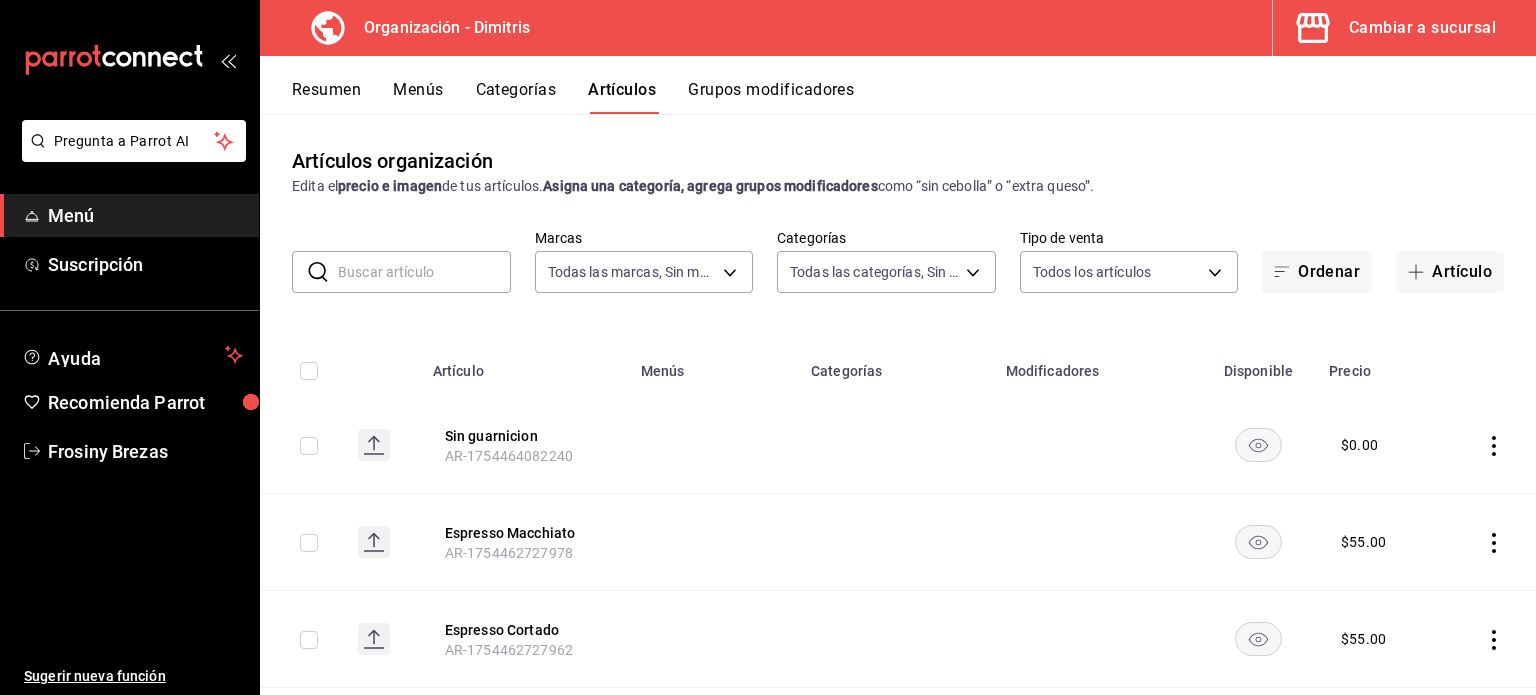 click at bounding box center (424, 272) 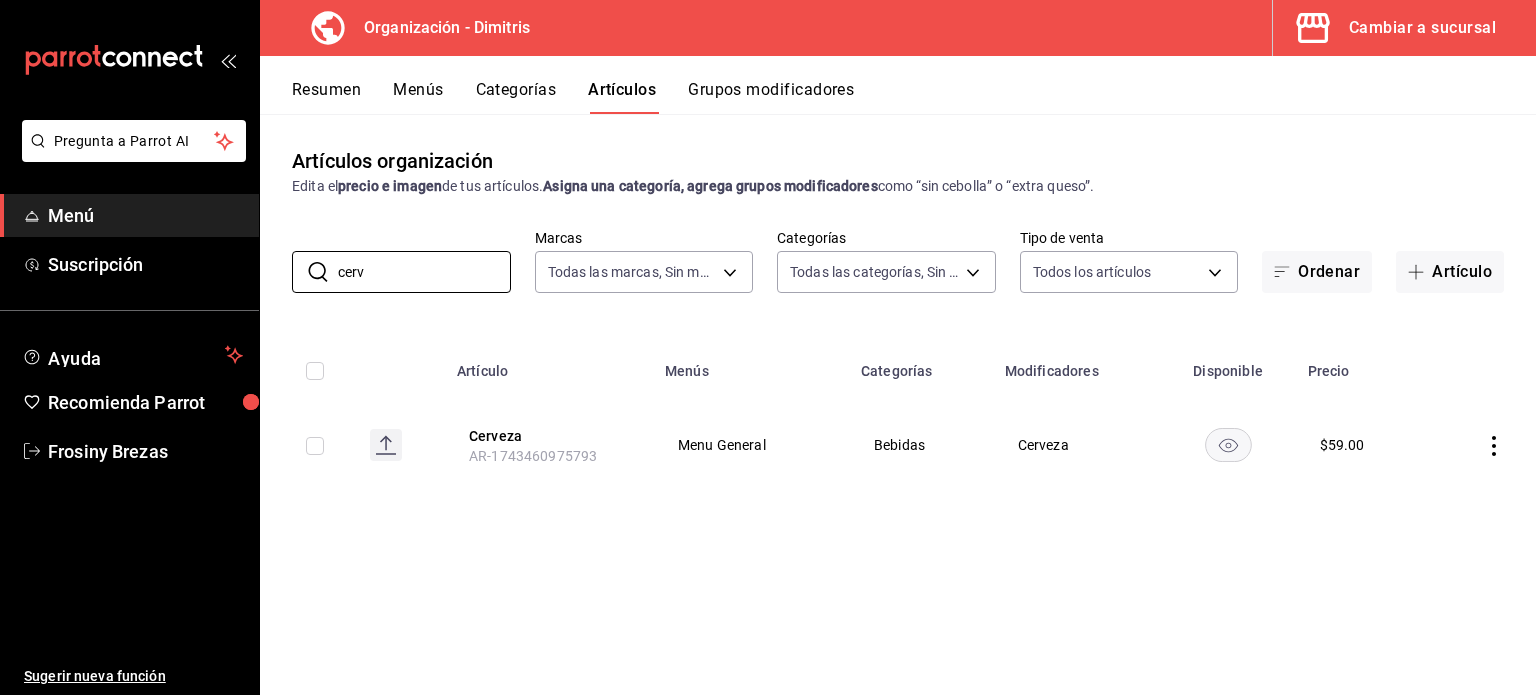 click 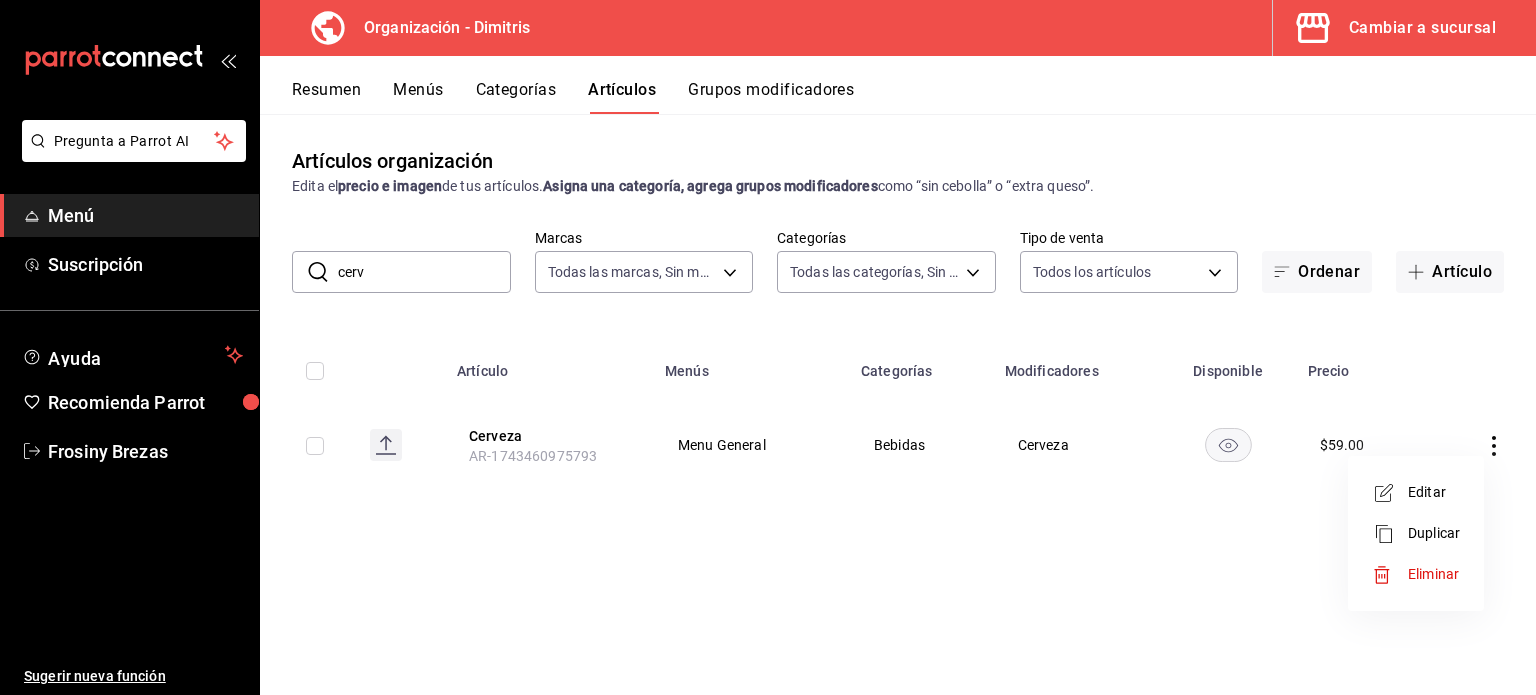 click on "Eliminar" at bounding box center (1433, 574) 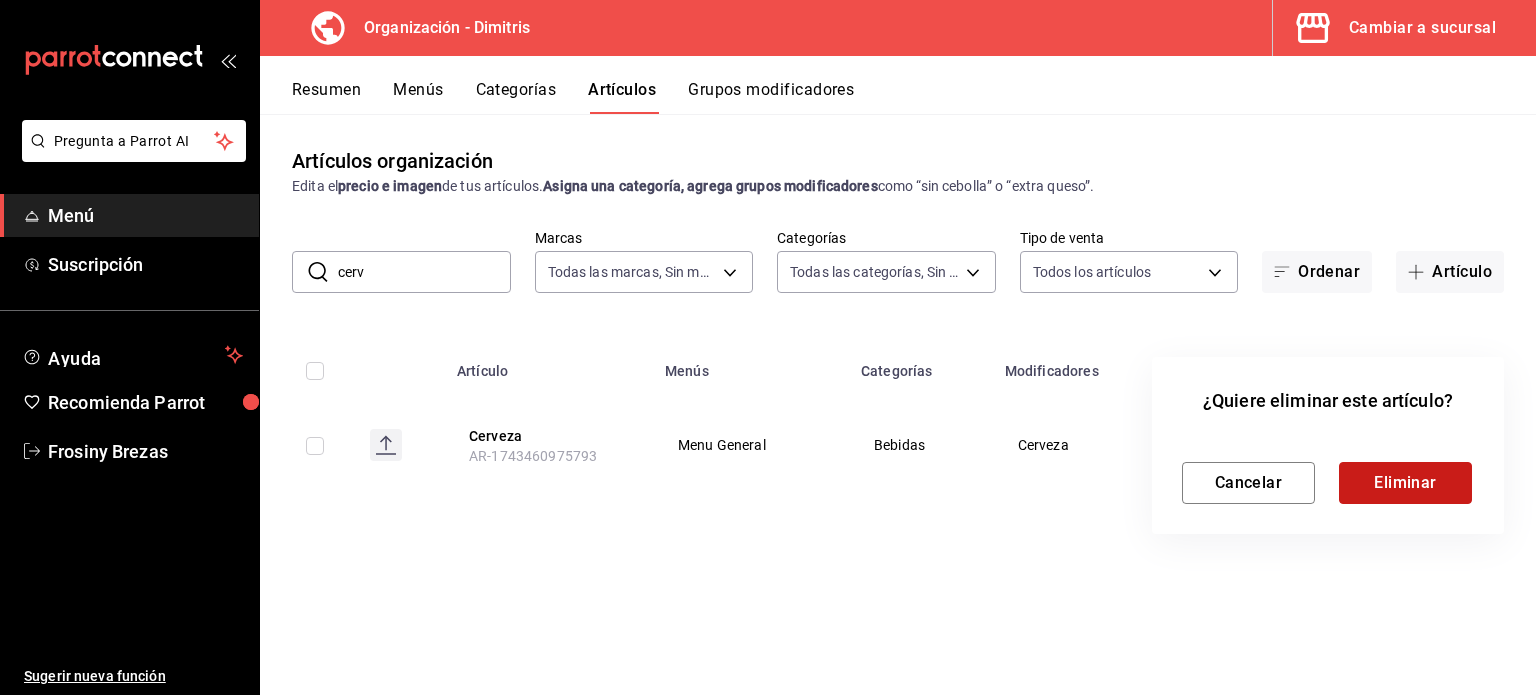 click on "Eliminar" at bounding box center [1405, 483] 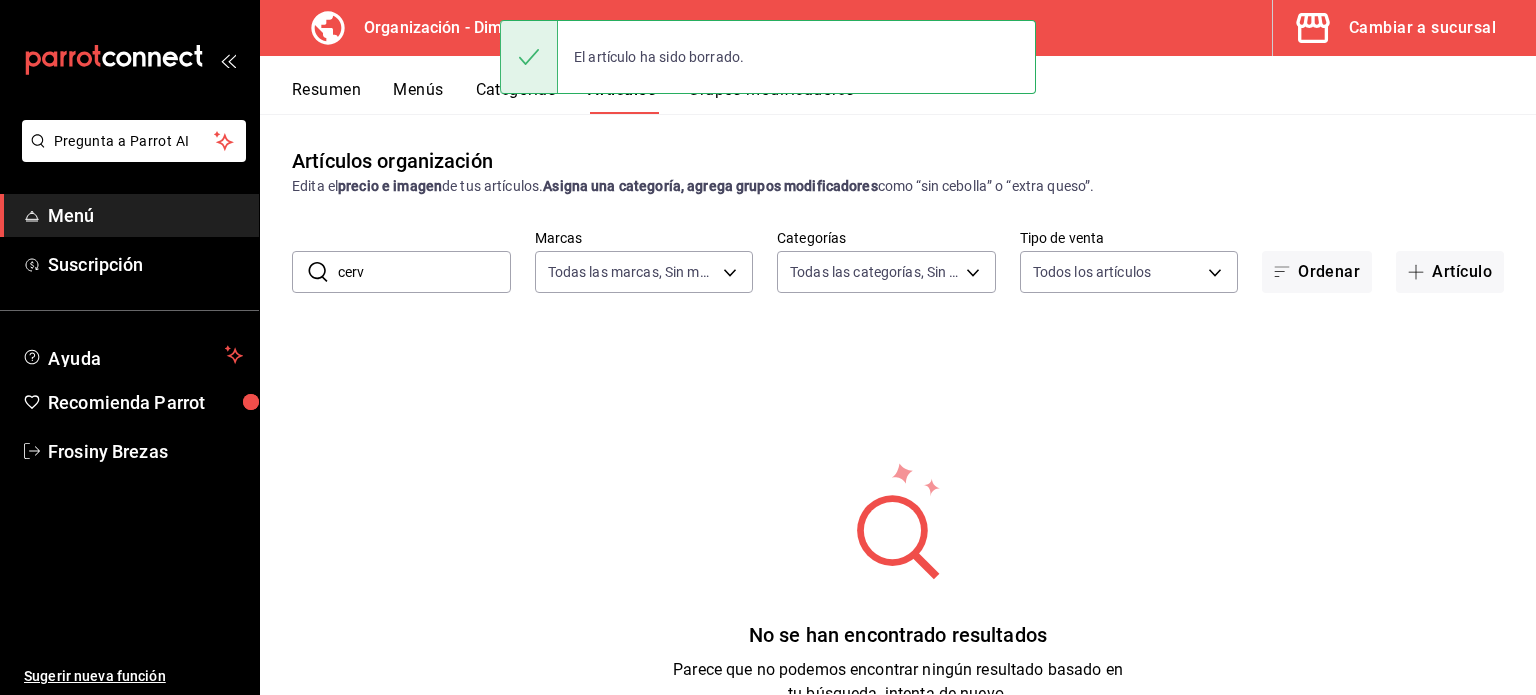 click on "cerv" at bounding box center [424, 272] 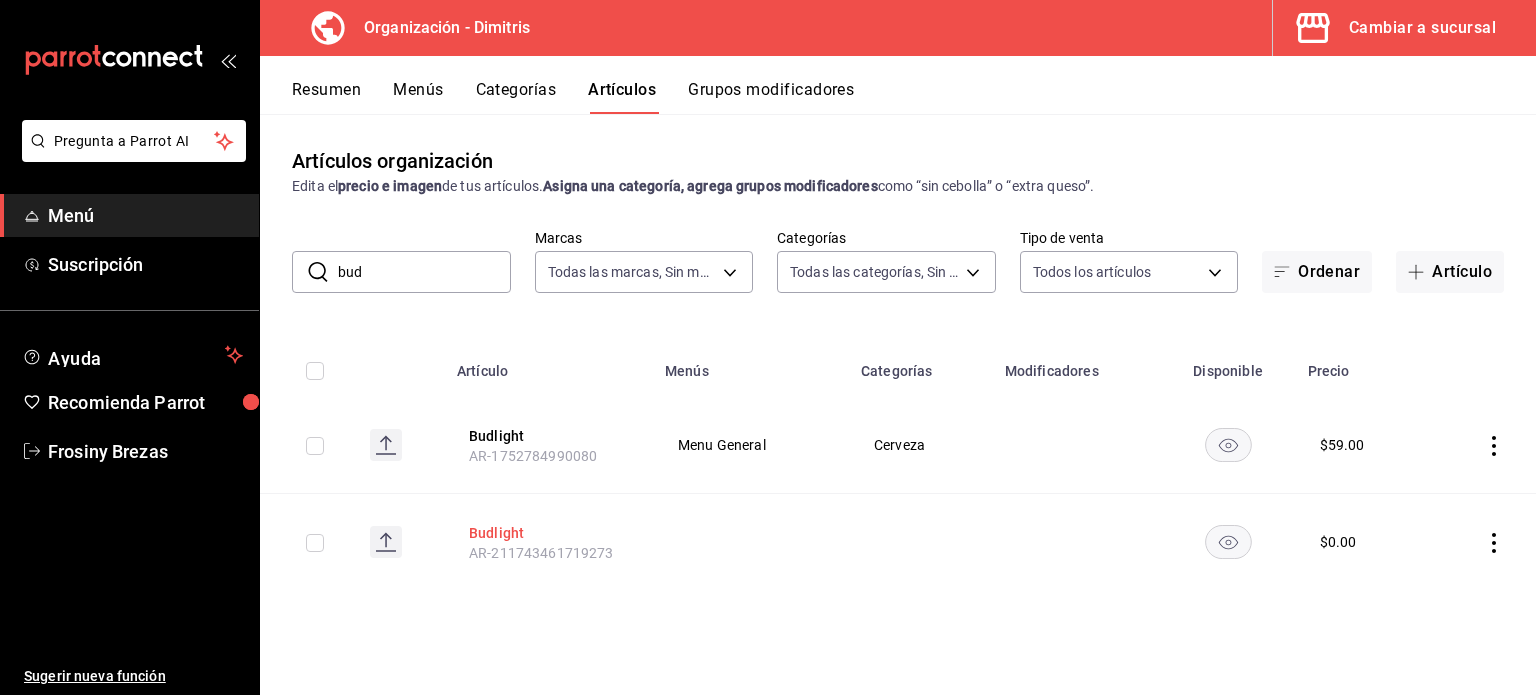 click on "Budlight" at bounding box center [549, 533] 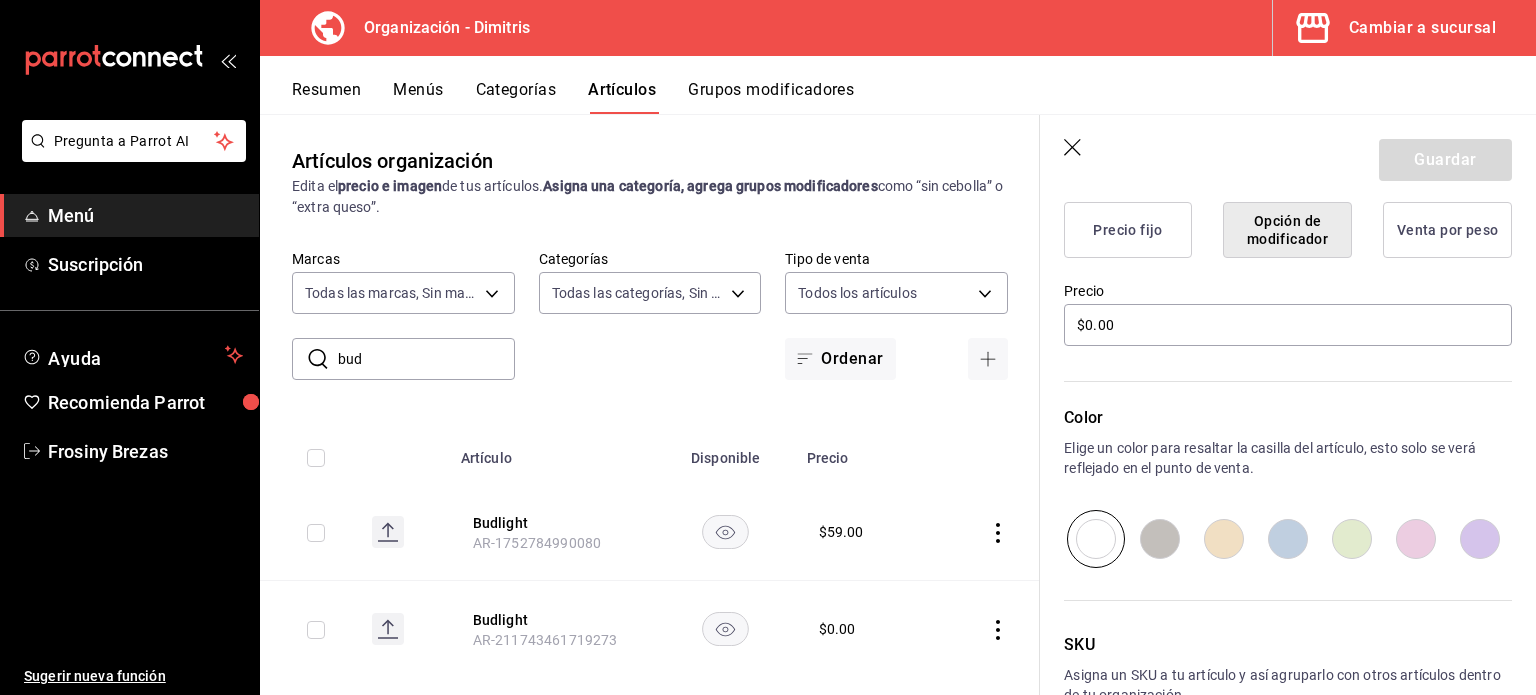 scroll, scrollTop: 518, scrollLeft: 0, axis: vertical 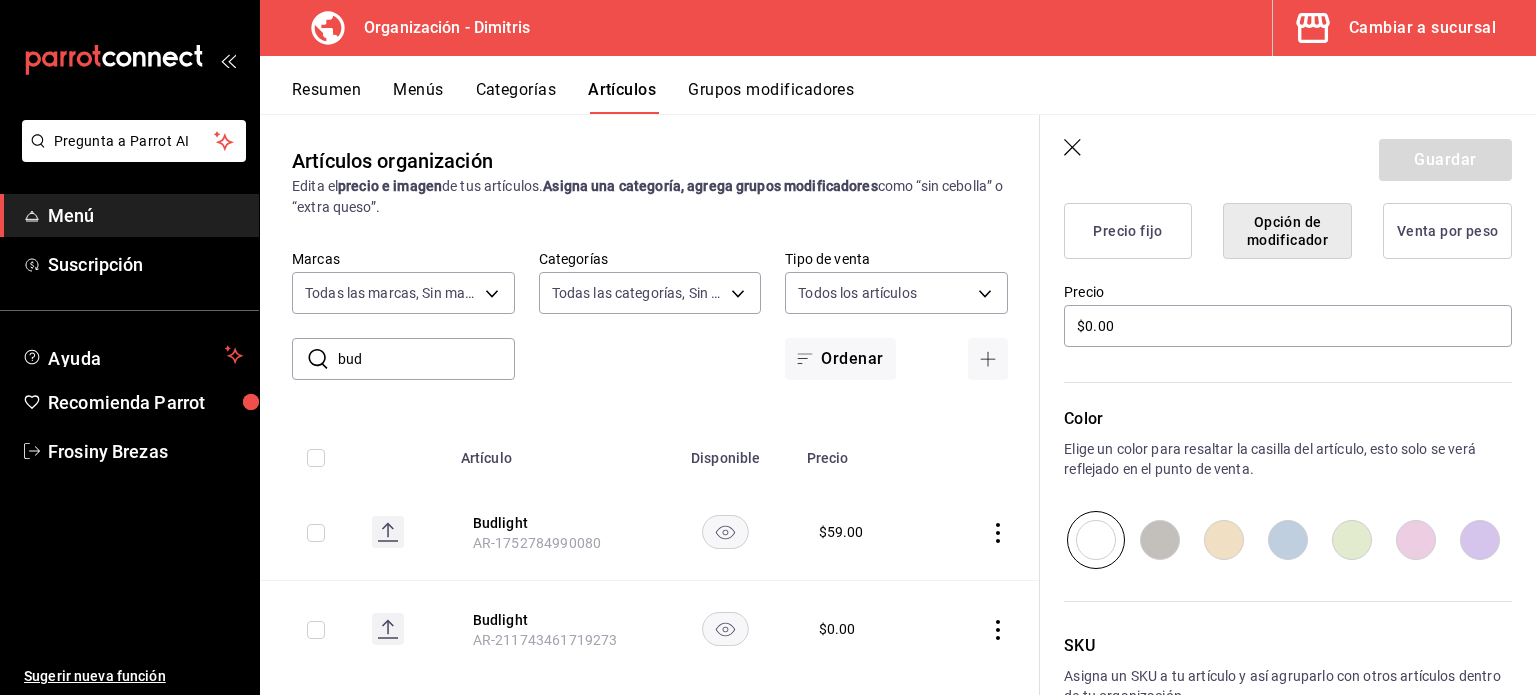 click on "Guardar" at bounding box center (1288, 156) 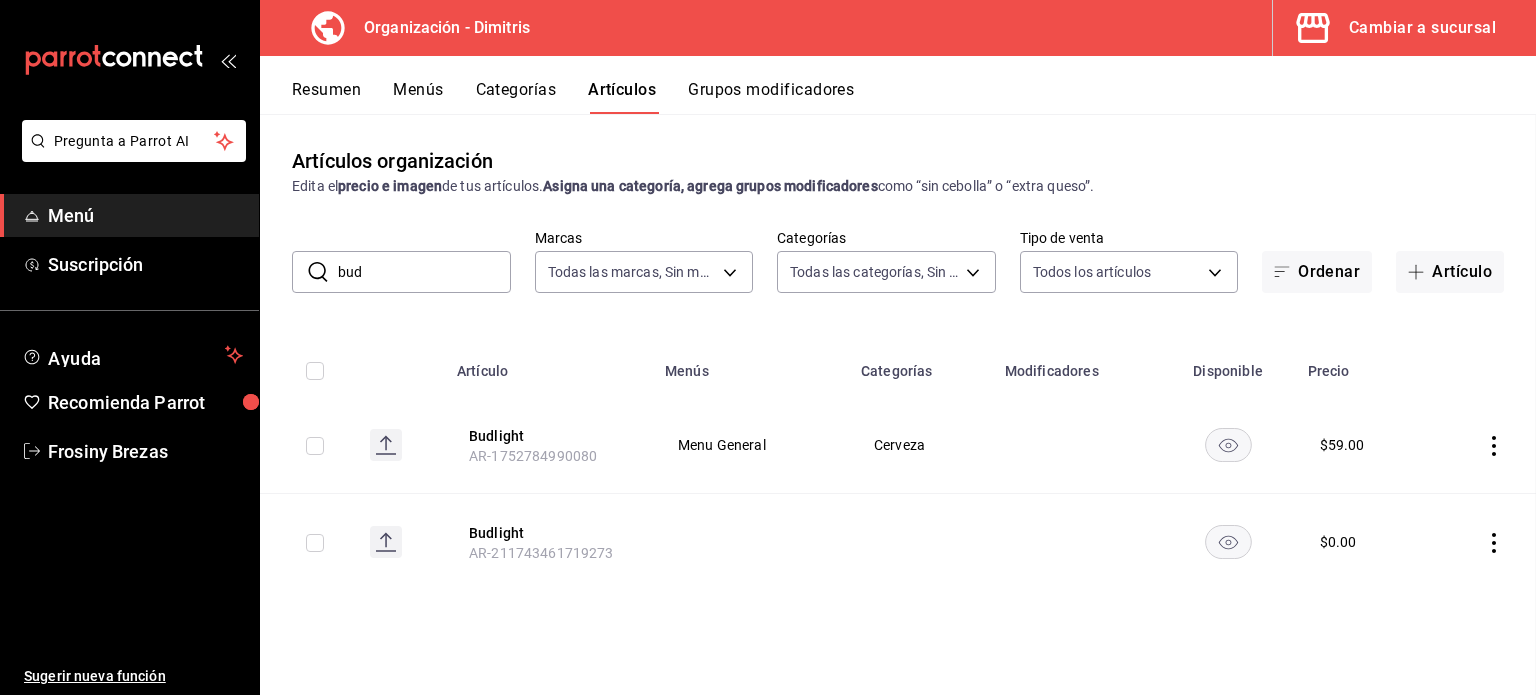 scroll, scrollTop: 0, scrollLeft: 0, axis: both 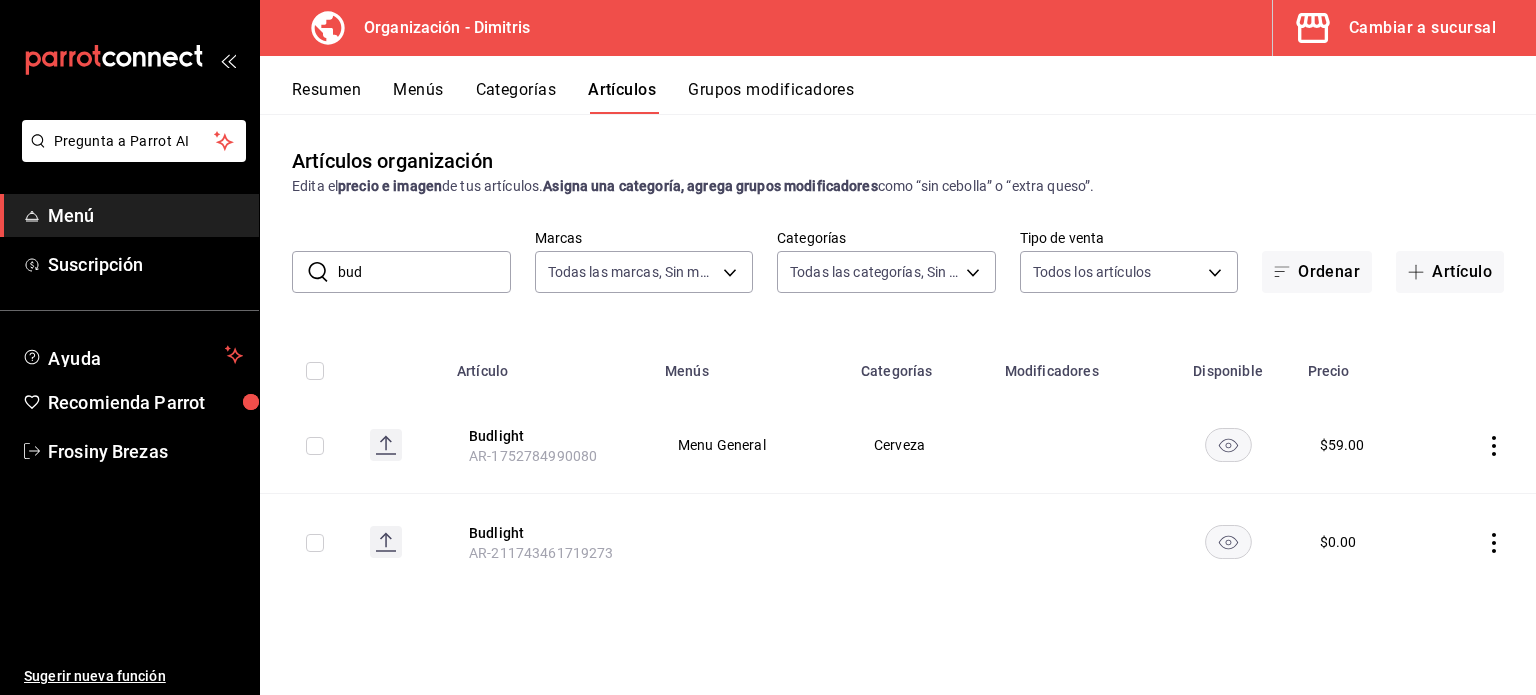 click on "bud" at bounding box center [424, 272] 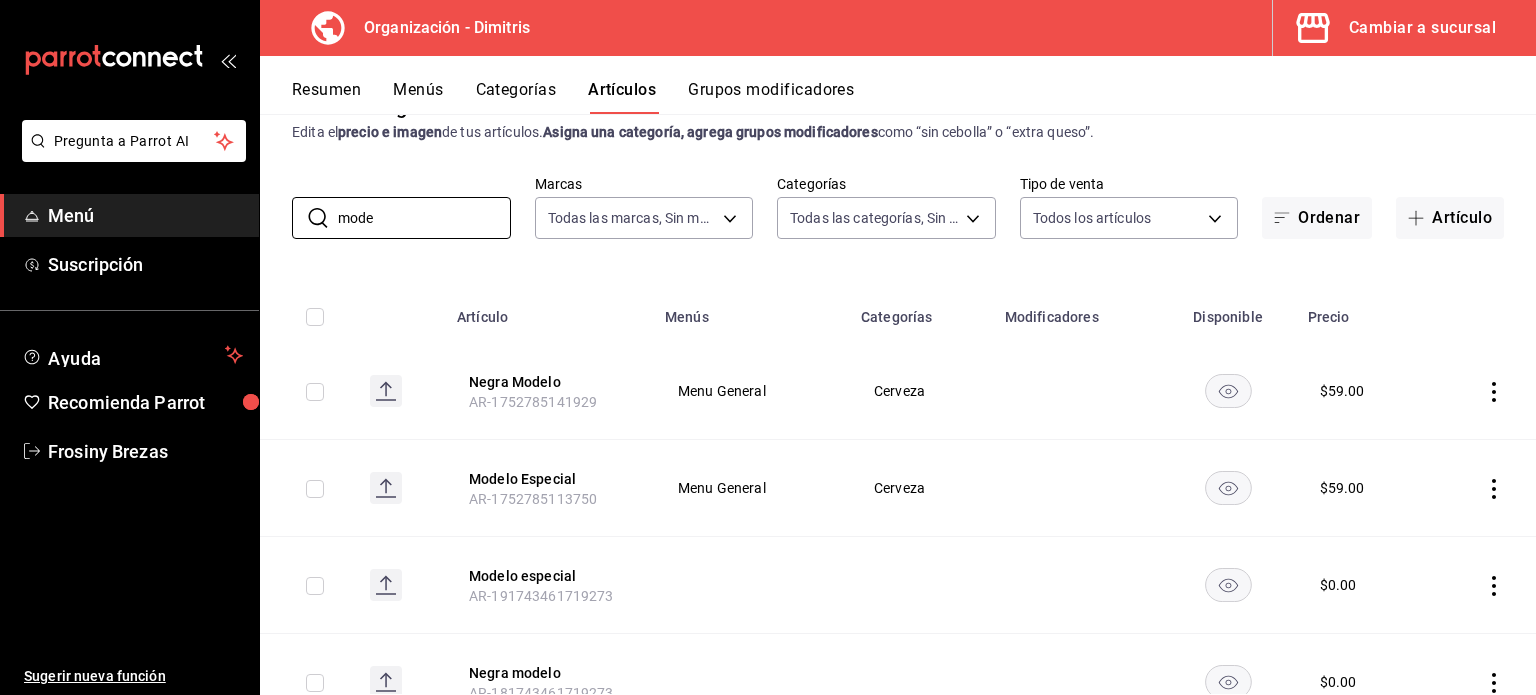 scroll, scrollTop: 136, scrollLeft: 0, axis: vertical 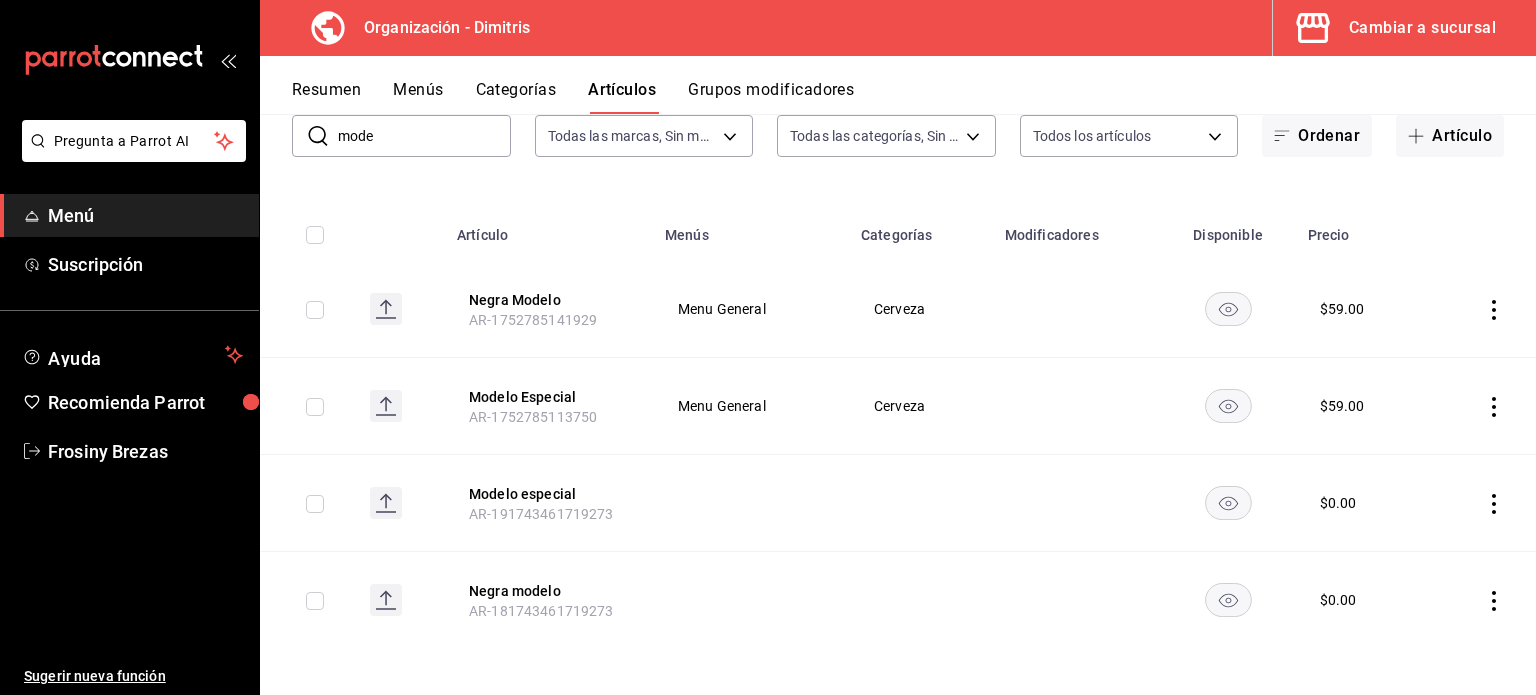 click on "mode" at bounding box center [424, 136] 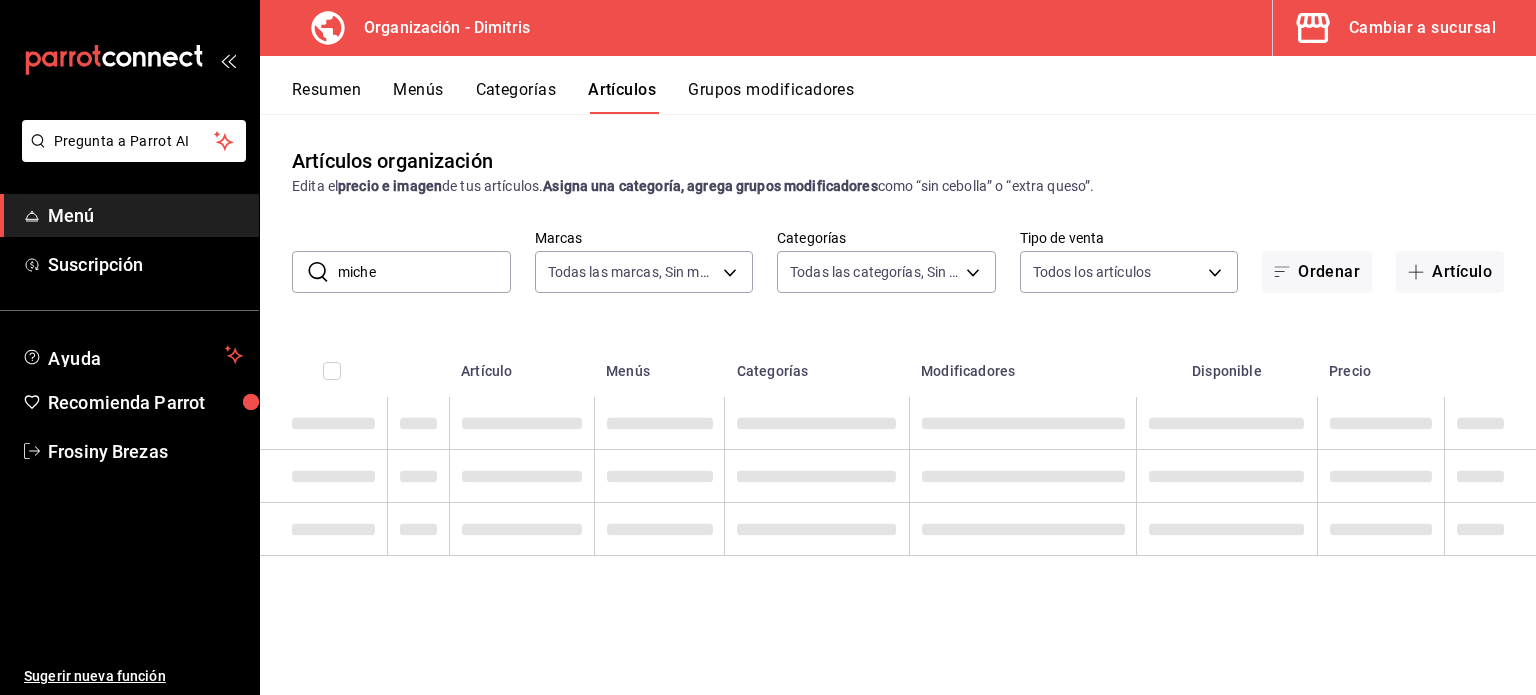 scroll, scrollTop: 0, scrollLeft: 0, axis: both 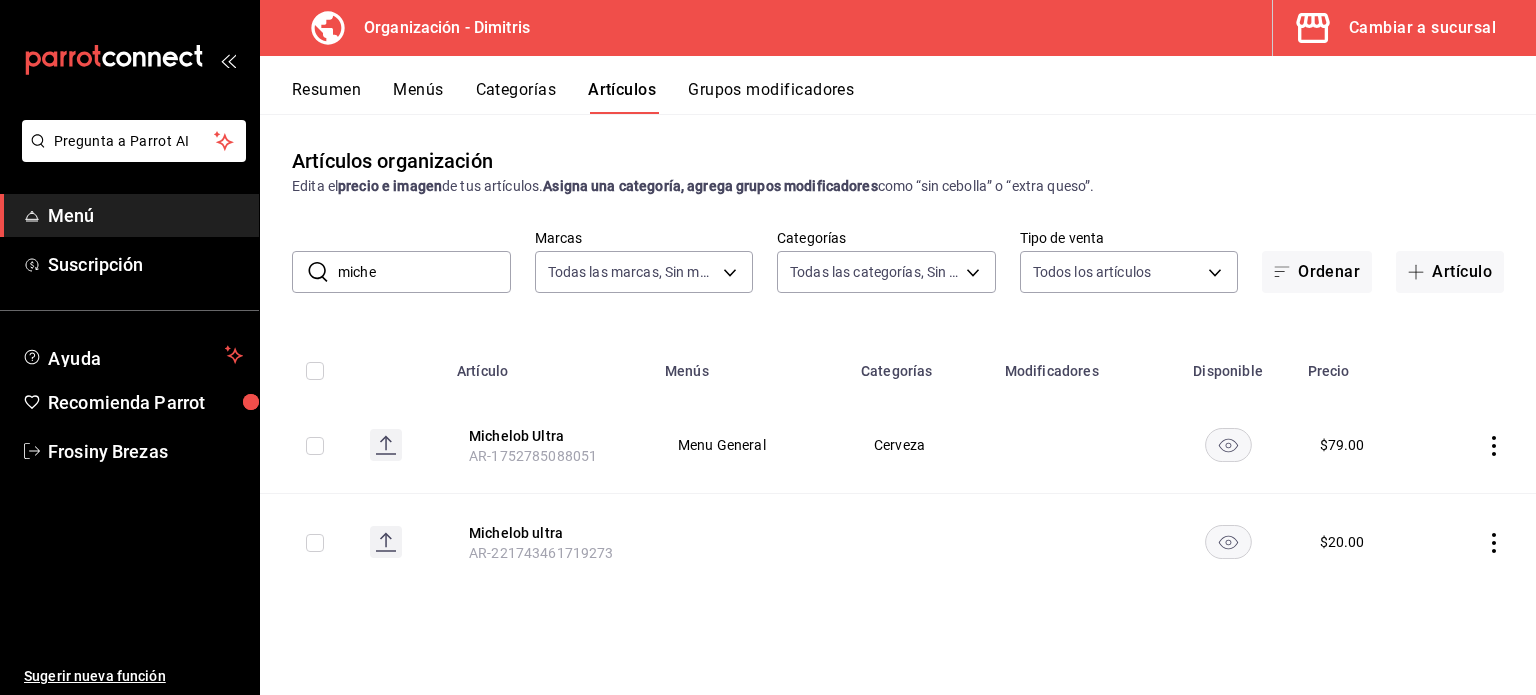 type on "miche" 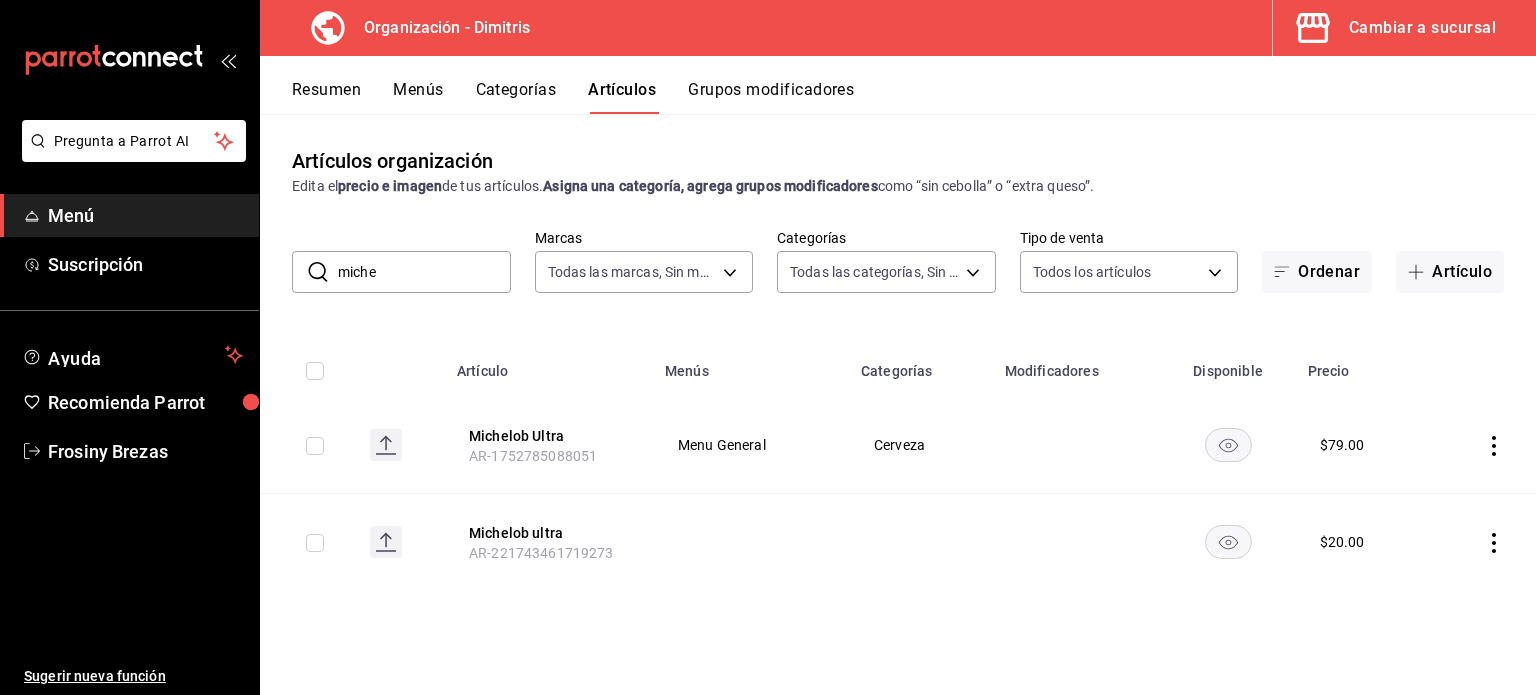 click on "Resumen" at bounding box center (326, 97) 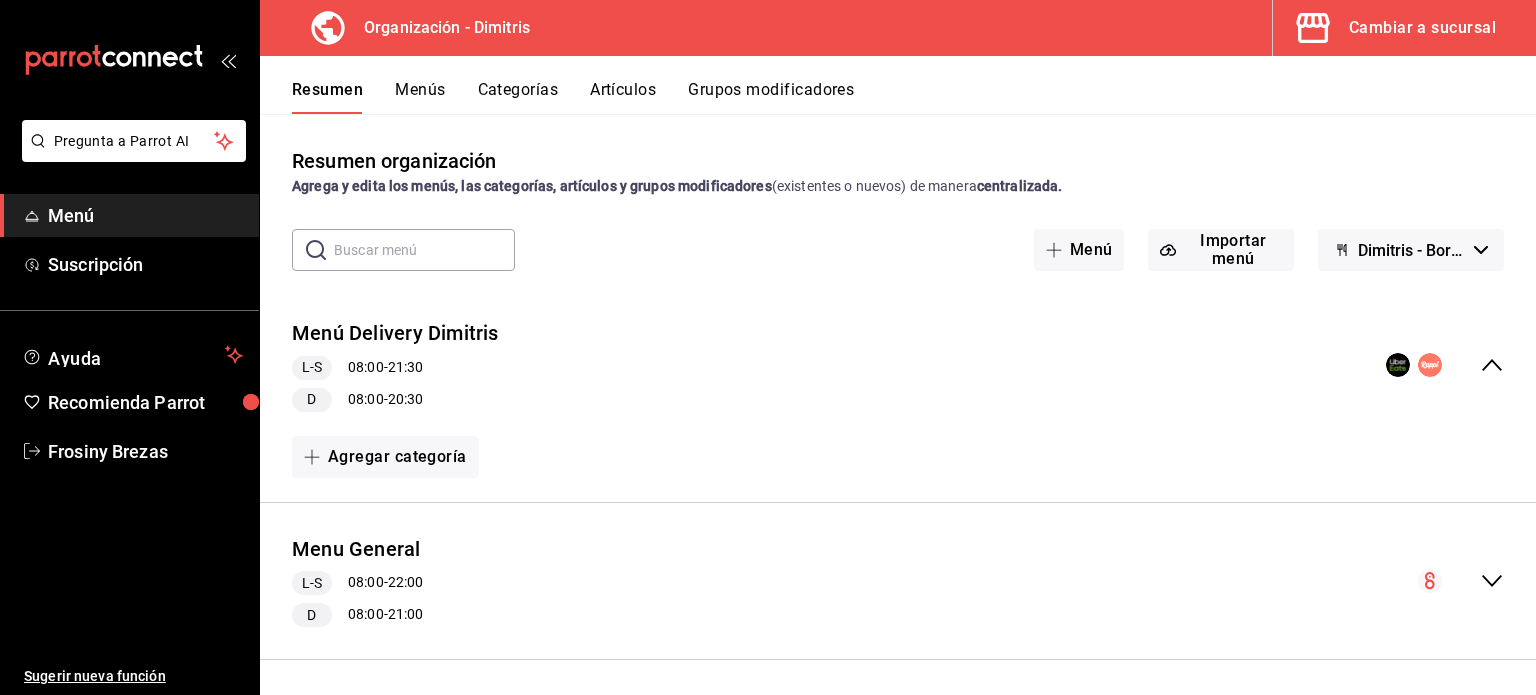 click on "Grupos modificadores" at bounding box center (771, 97) 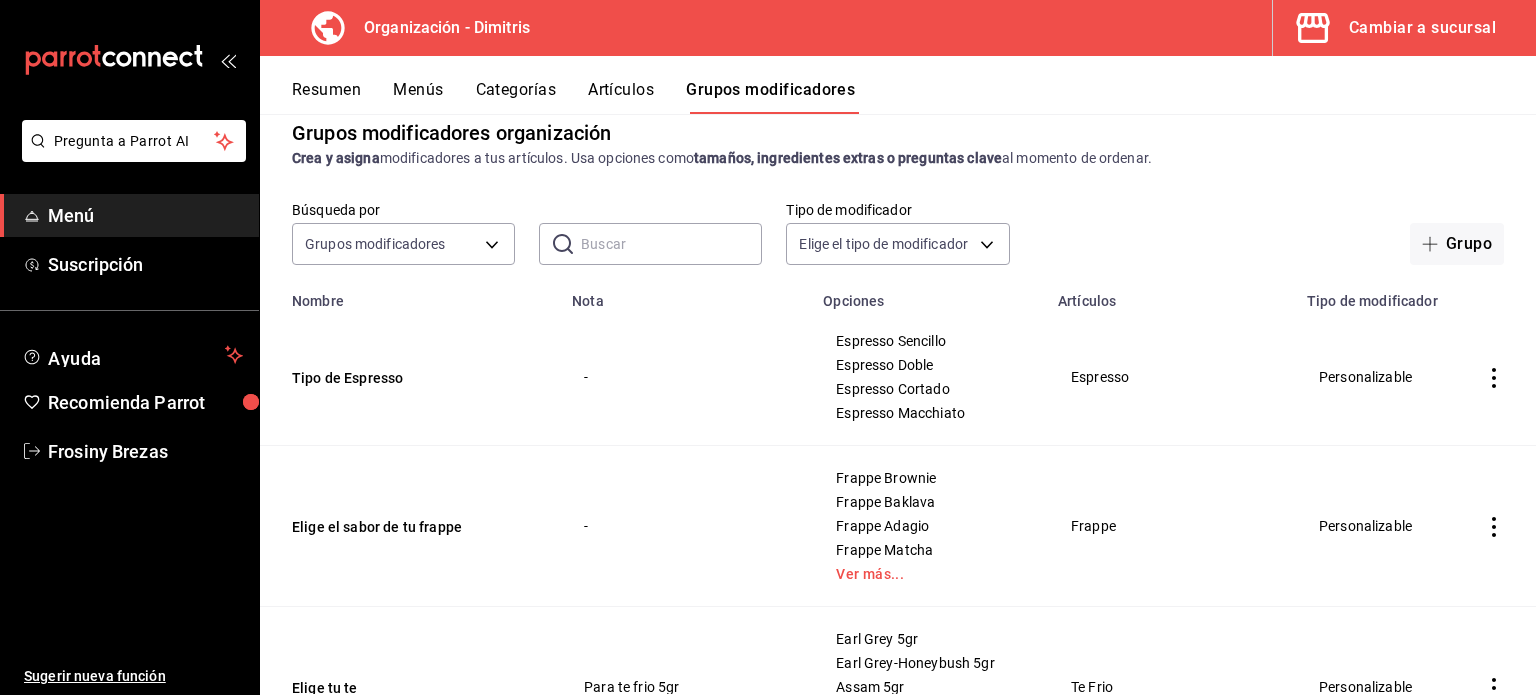 scroll, scrollTop: 0, scrollLeft: 0, axis: both 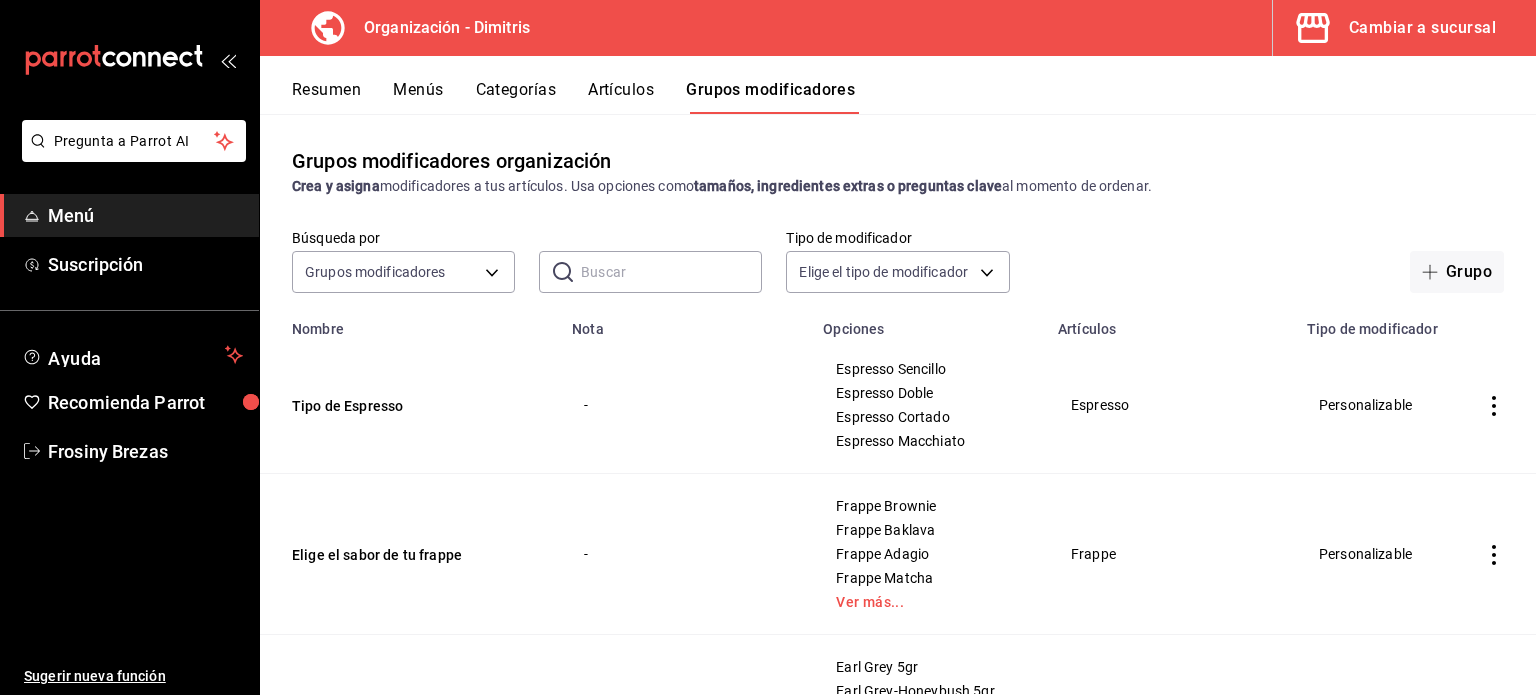click on "Resumen" at bounding box center [326, 97] 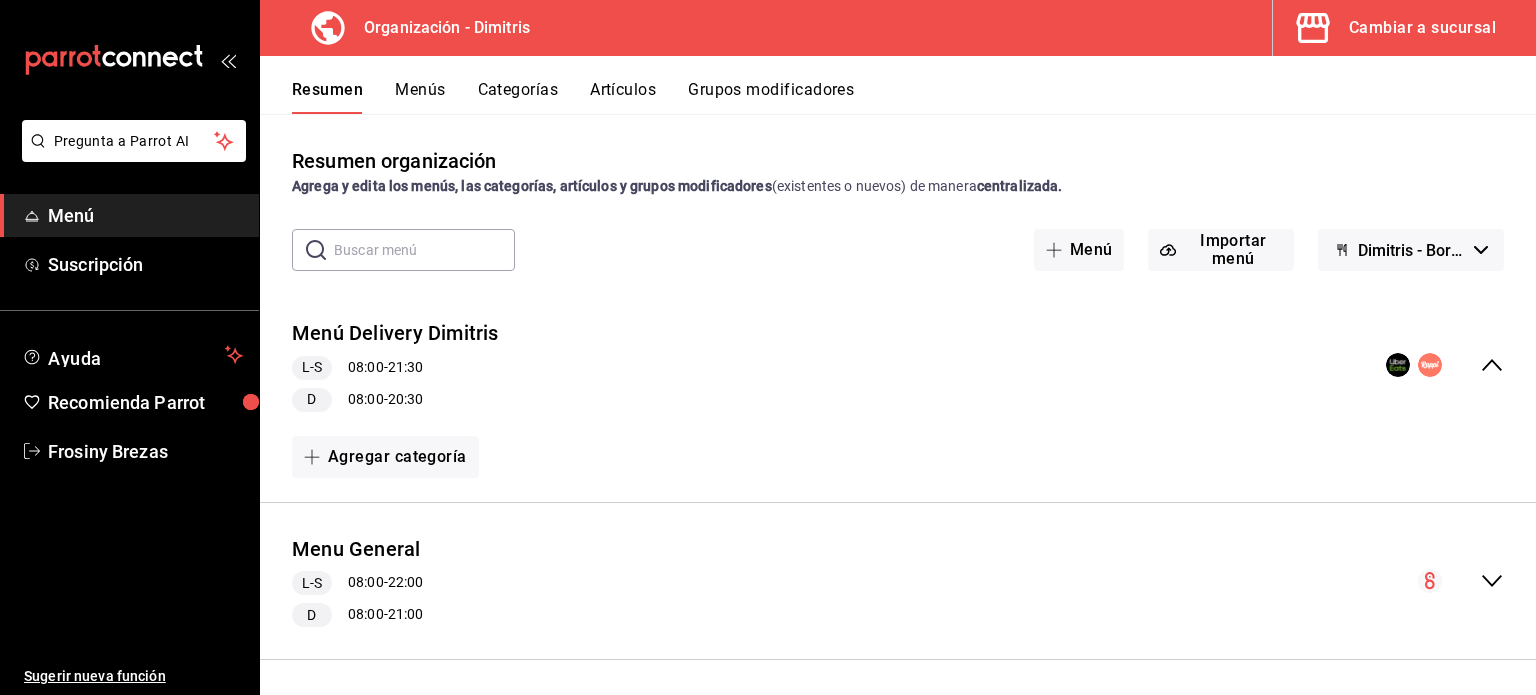 scroll, scrollTop: 163, scrollLeft: 0, axis: vertical 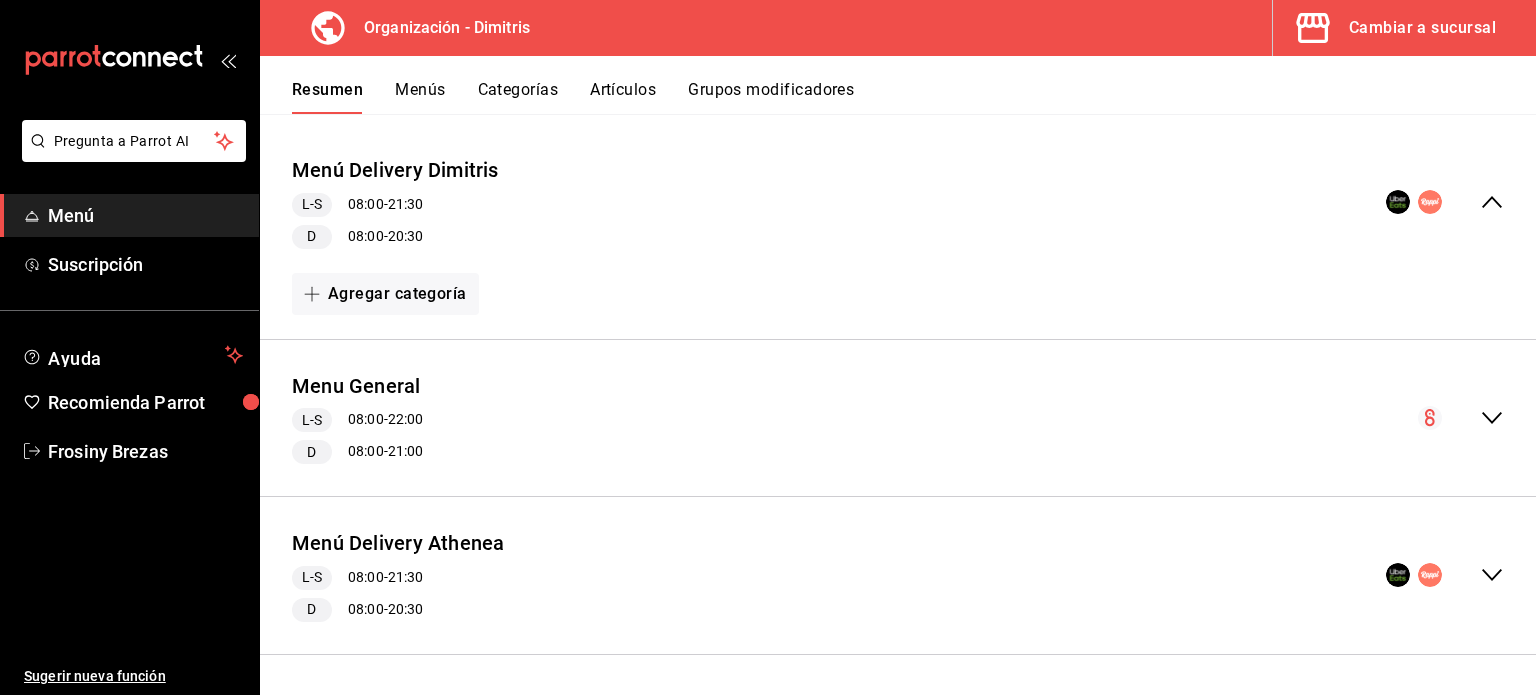 click on "Menú Delivery Athenea L-S 08:00  -  21:30 D 08:00  -  20:30" at bounding box center [898, 575] 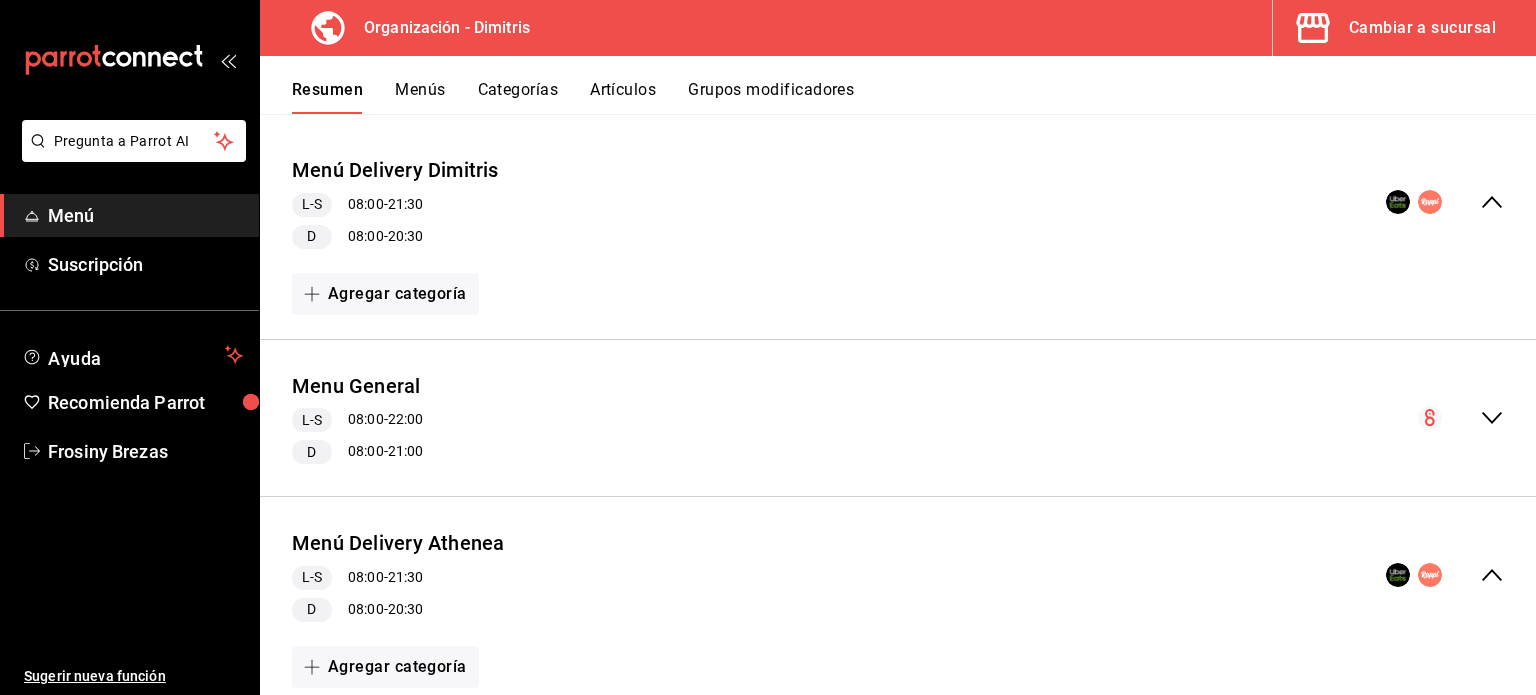 click on "Menu General L-S 08:00  -  22:00 D 08:00  -  21:00" at bounding box center [898, 418] 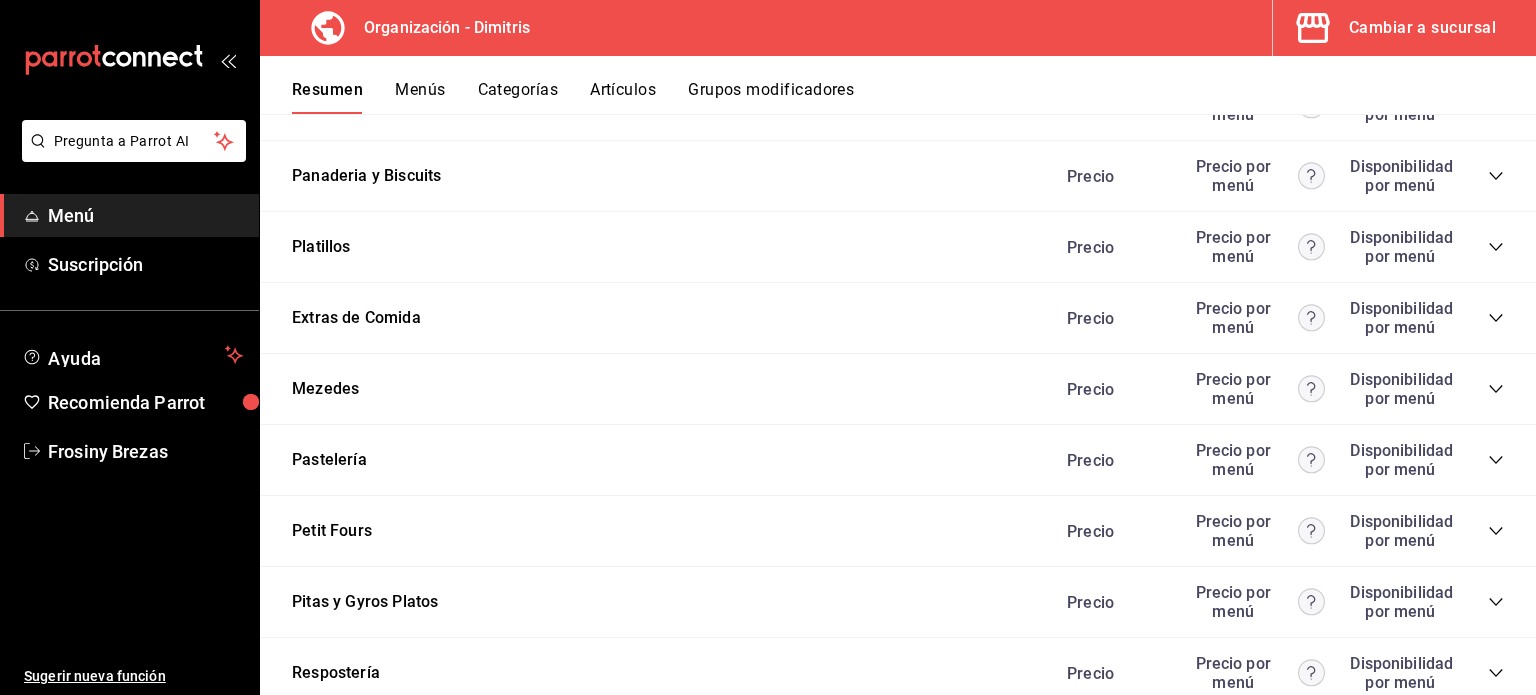 scroll, scrollTop: 2859, scrollLeft: 0, axis: vertical 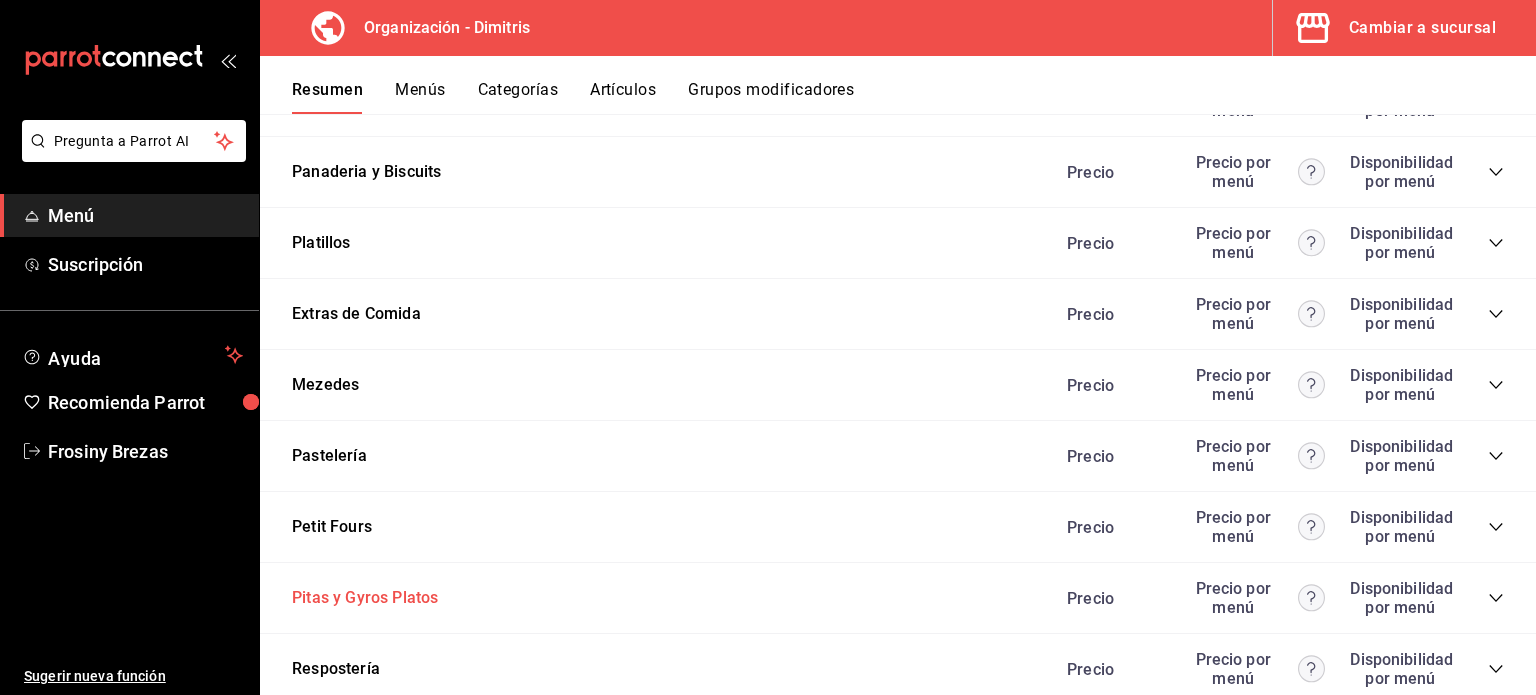 click on "Pitas y Gyros Platos" at bounding box center (365, 598) 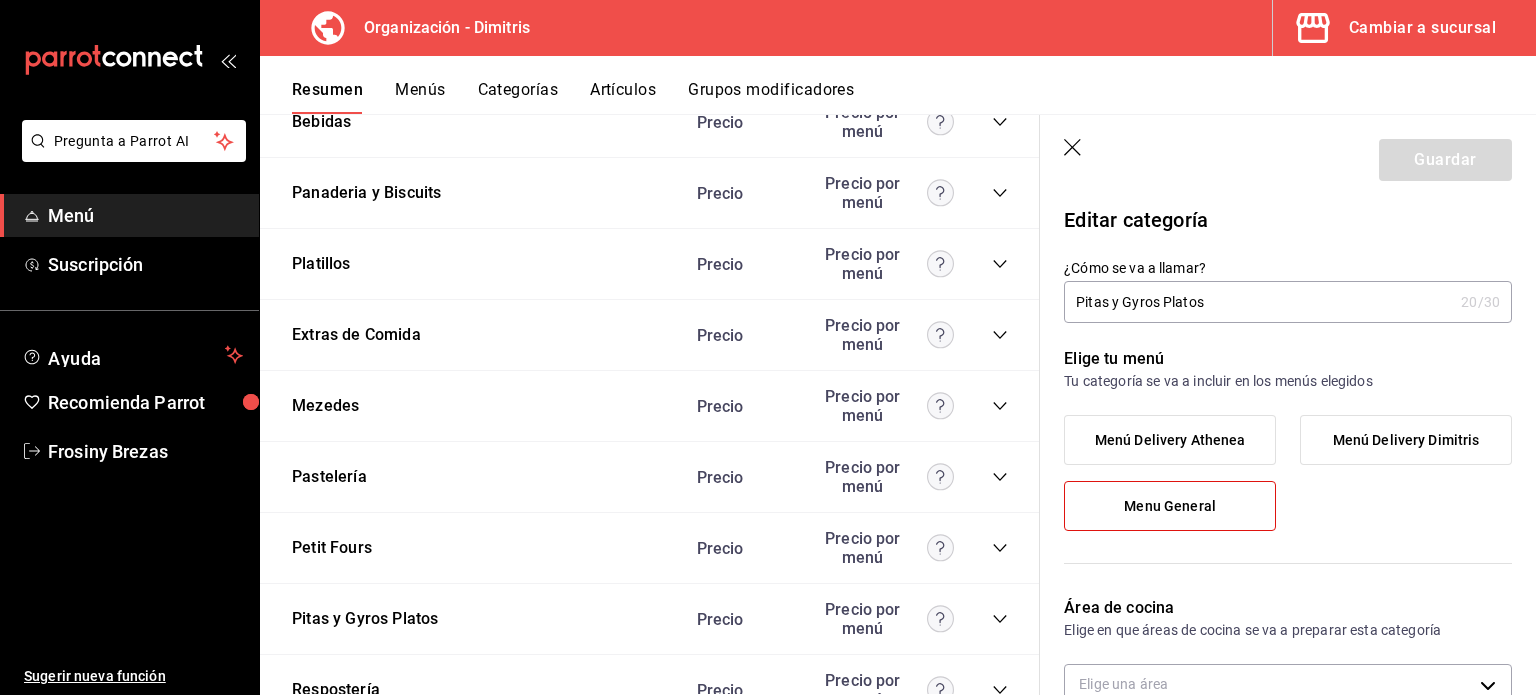 click 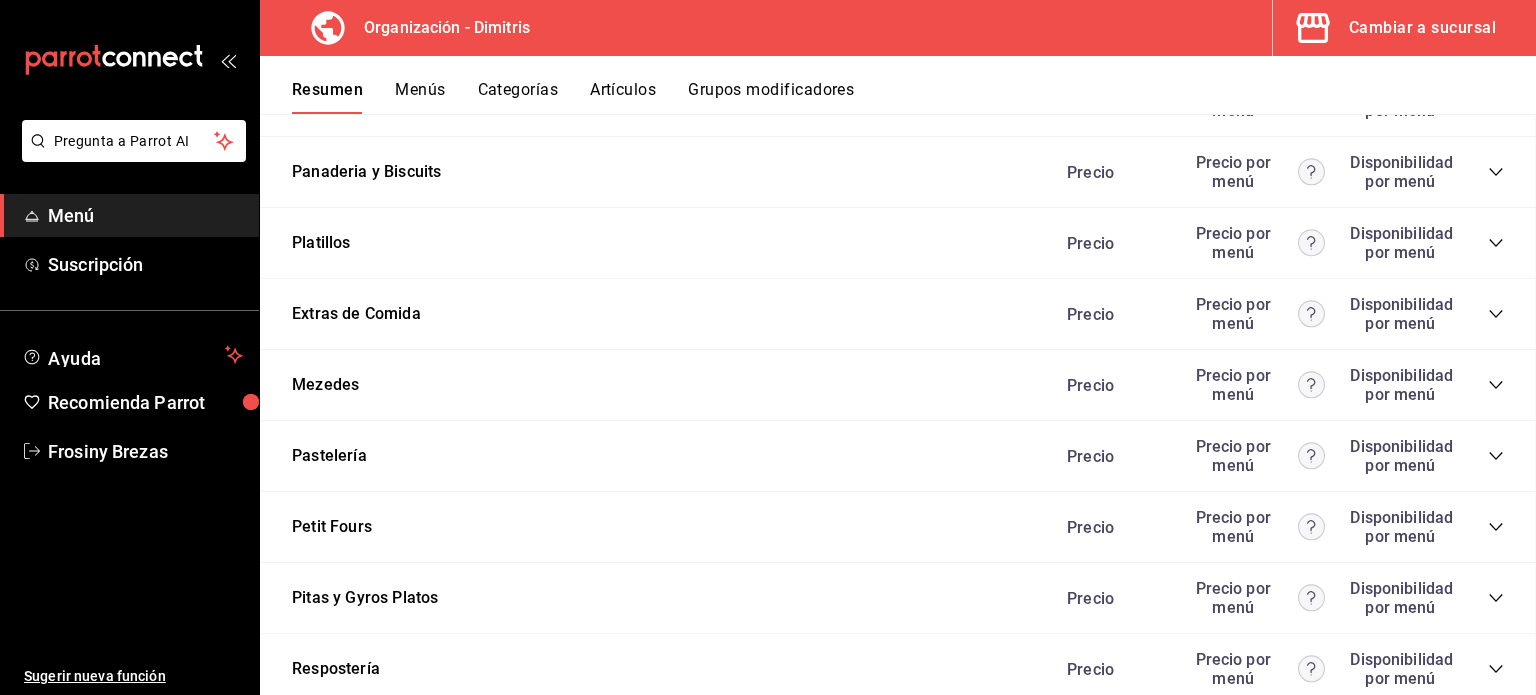 scroll, scrollTop: 2896, scrollLeft: 0, axis: vertical 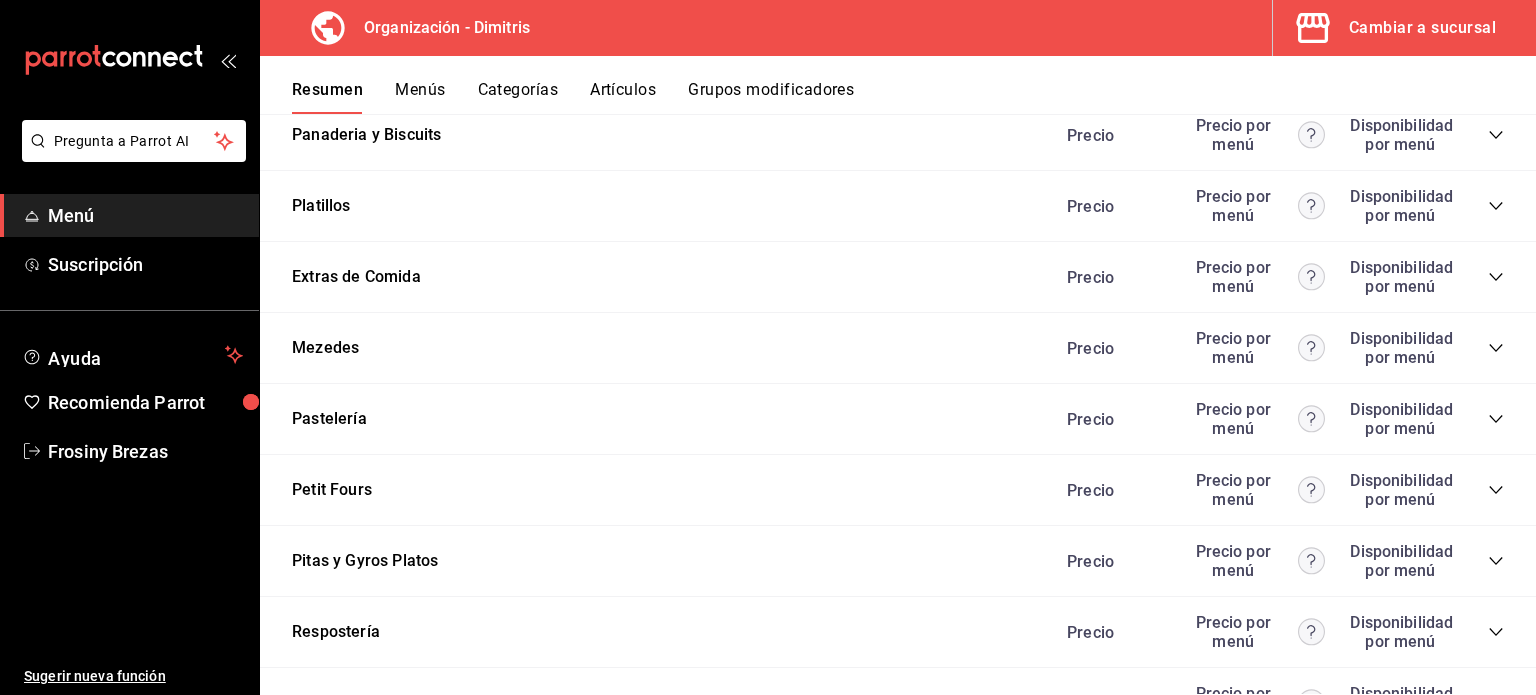 click 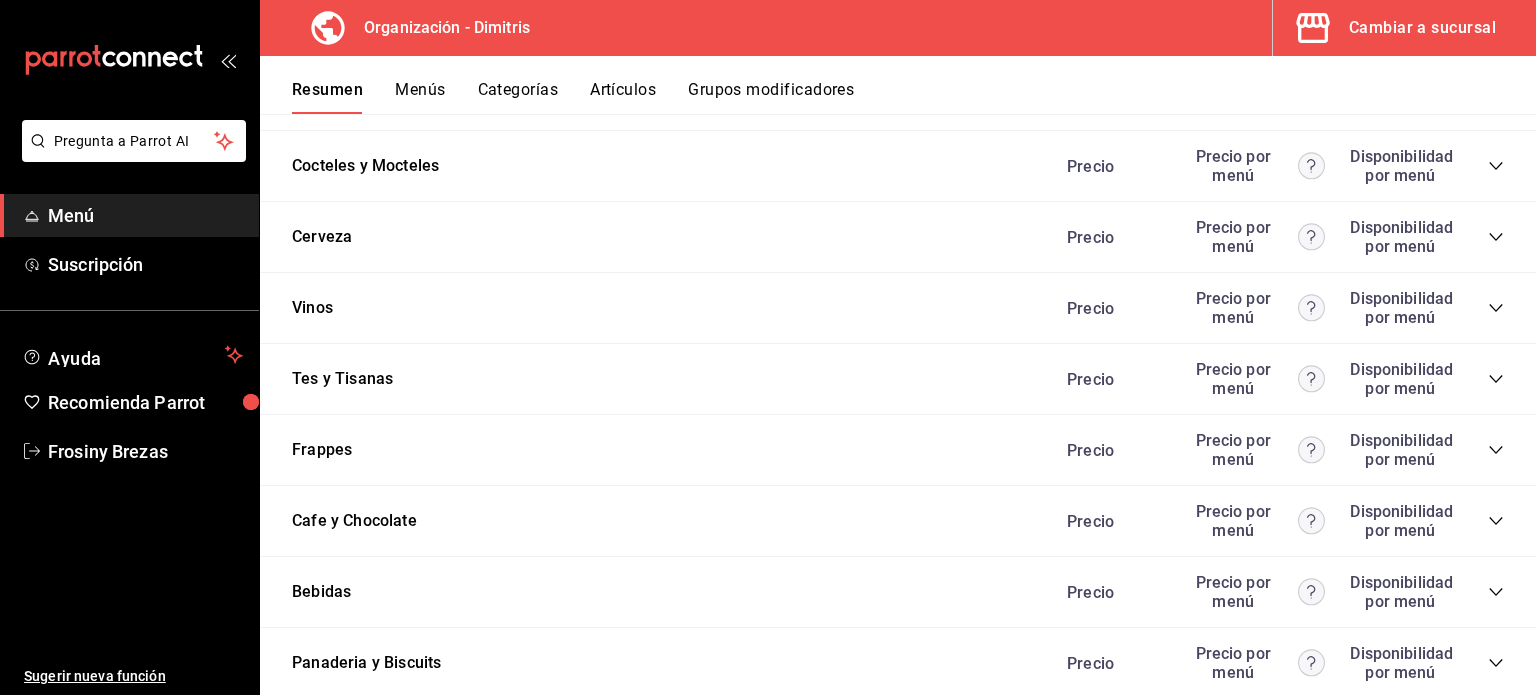 scroll, scrollTop: 2367, scrollLeft: 0, axis: vertical 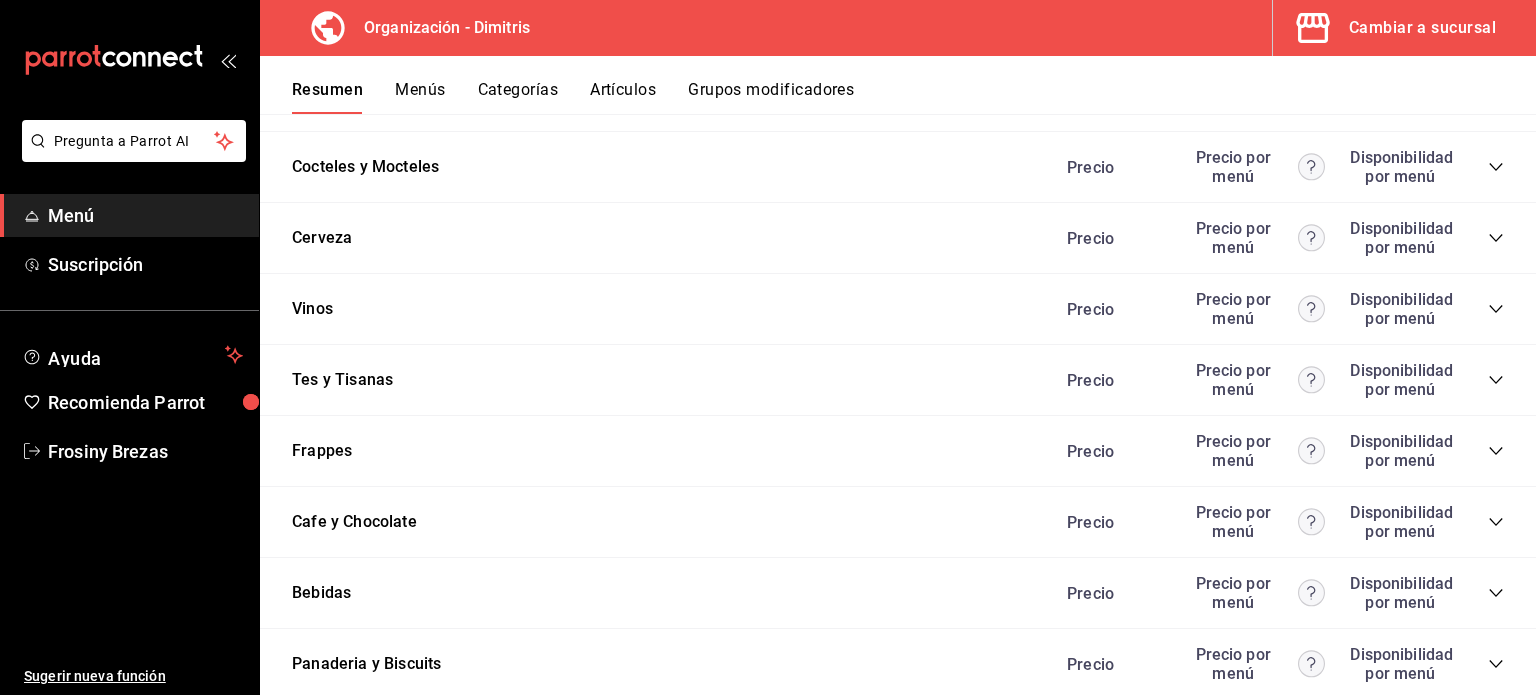 click on "Grupos modificadores" at bounding box center (771, 97) 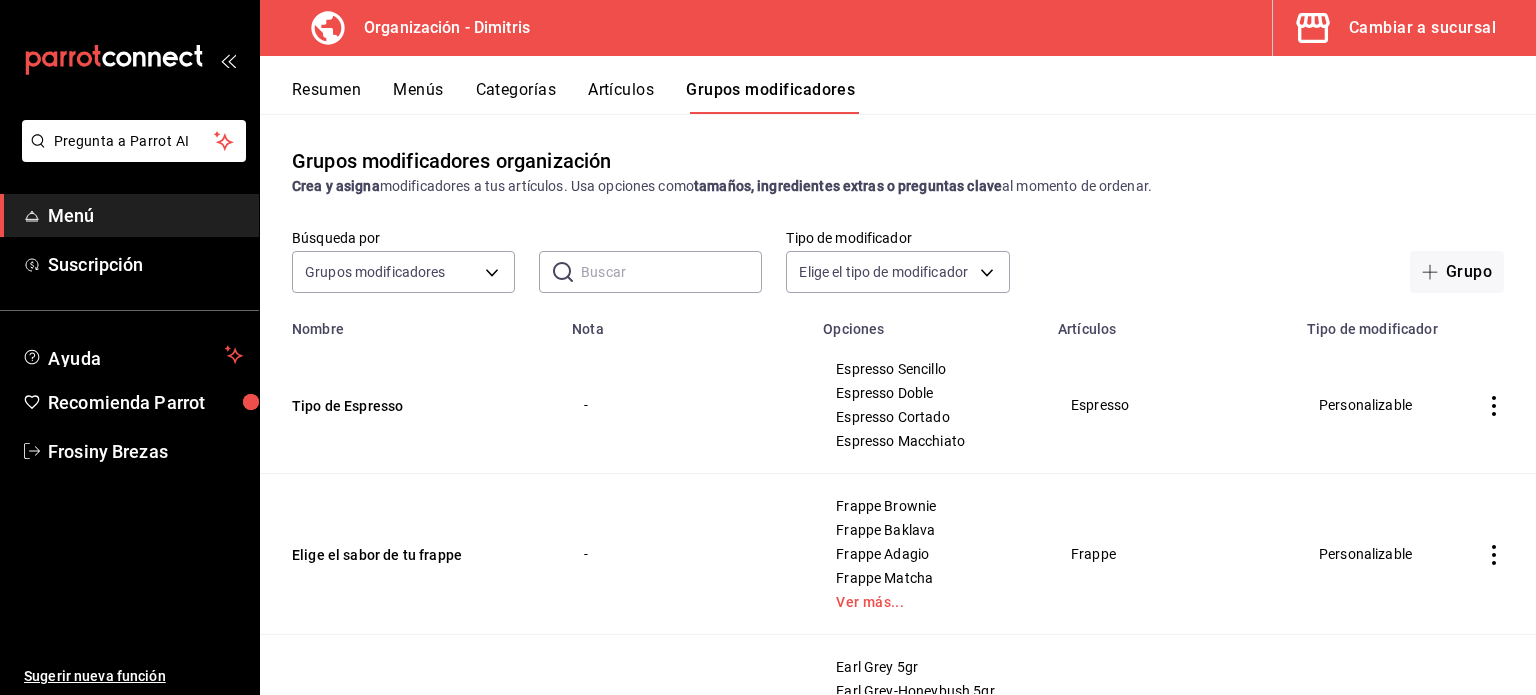 click at bounding box center [671, 272] 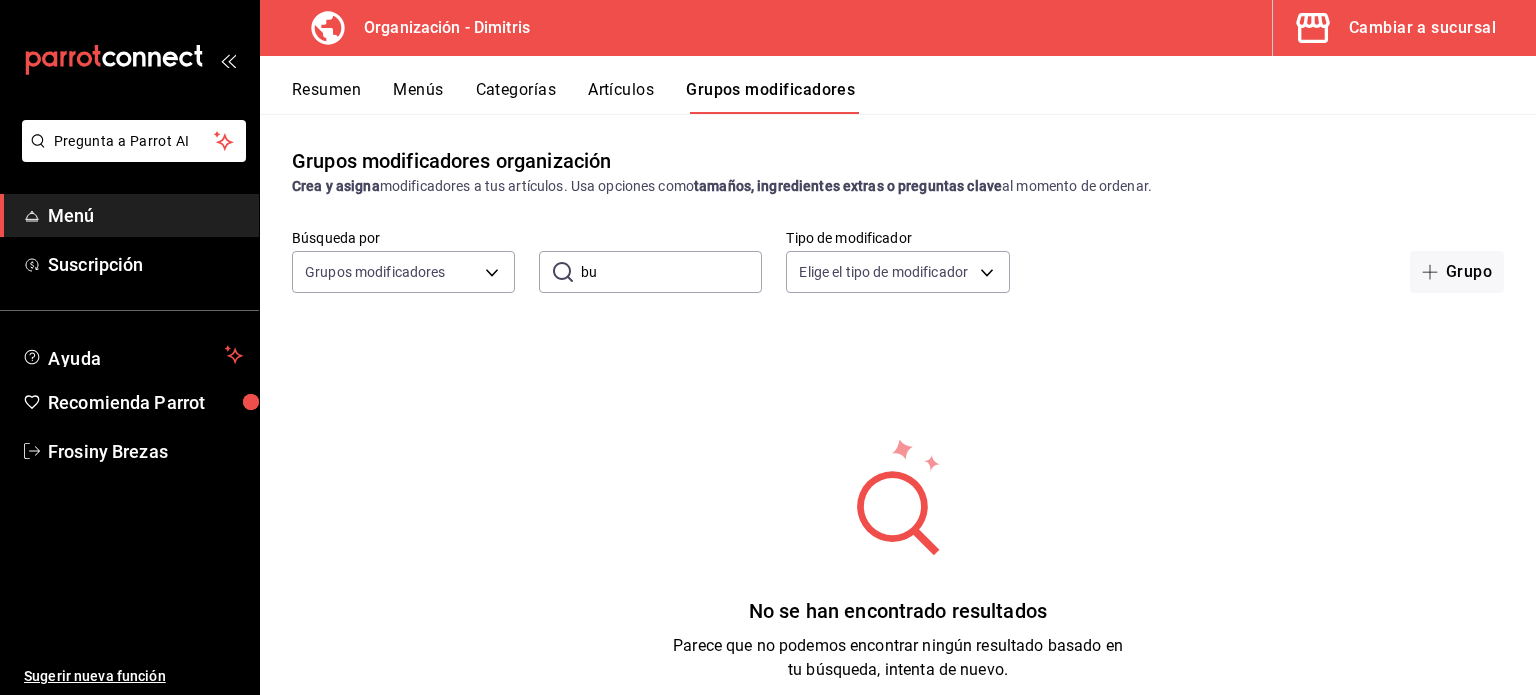 type on "b" 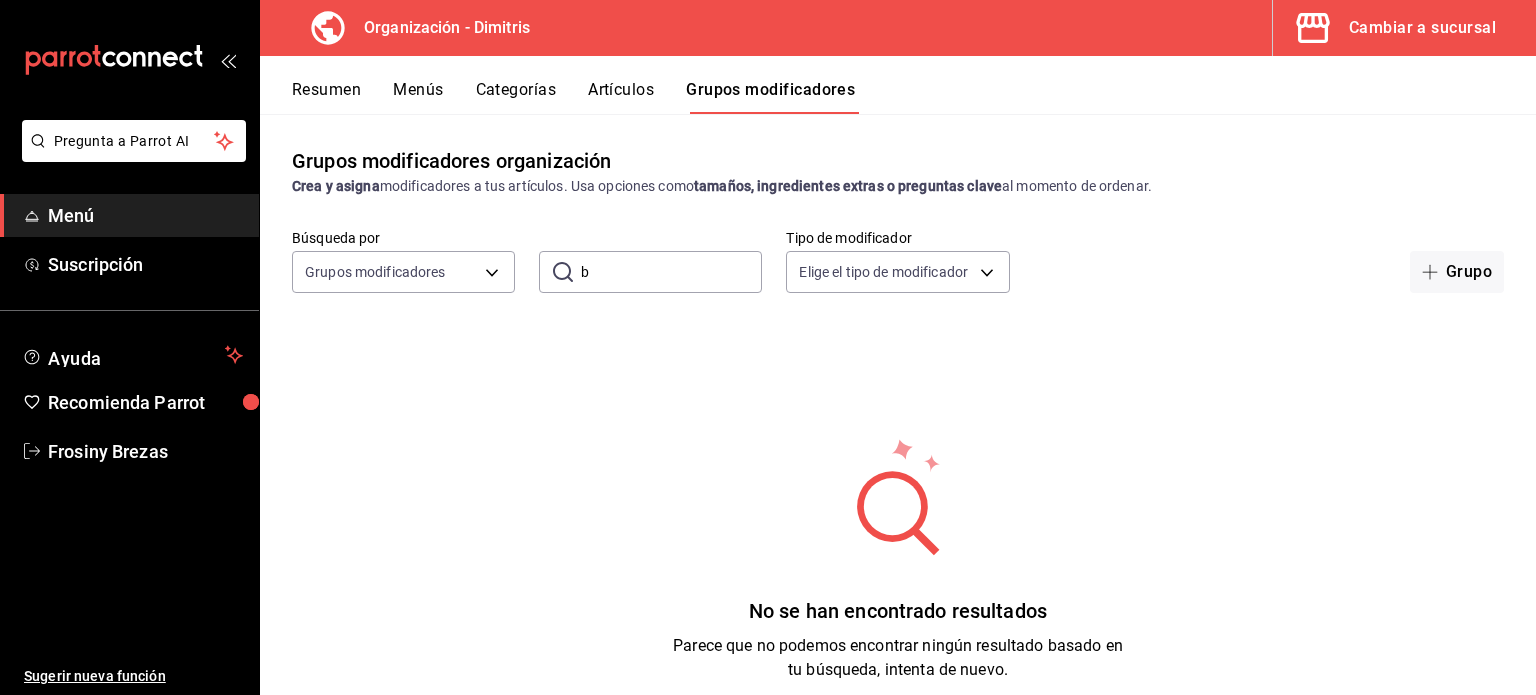 type 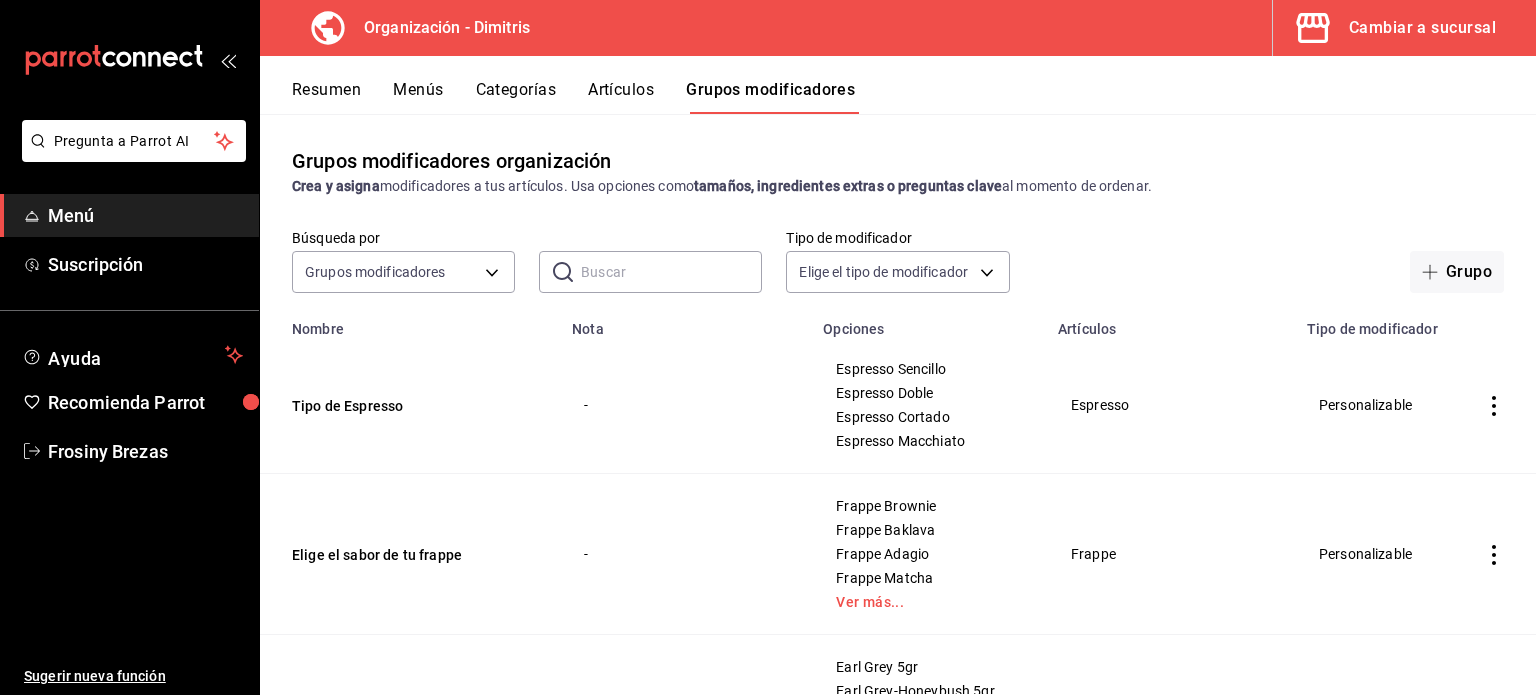 click on "Artículos" at bounding box center (621, 97) 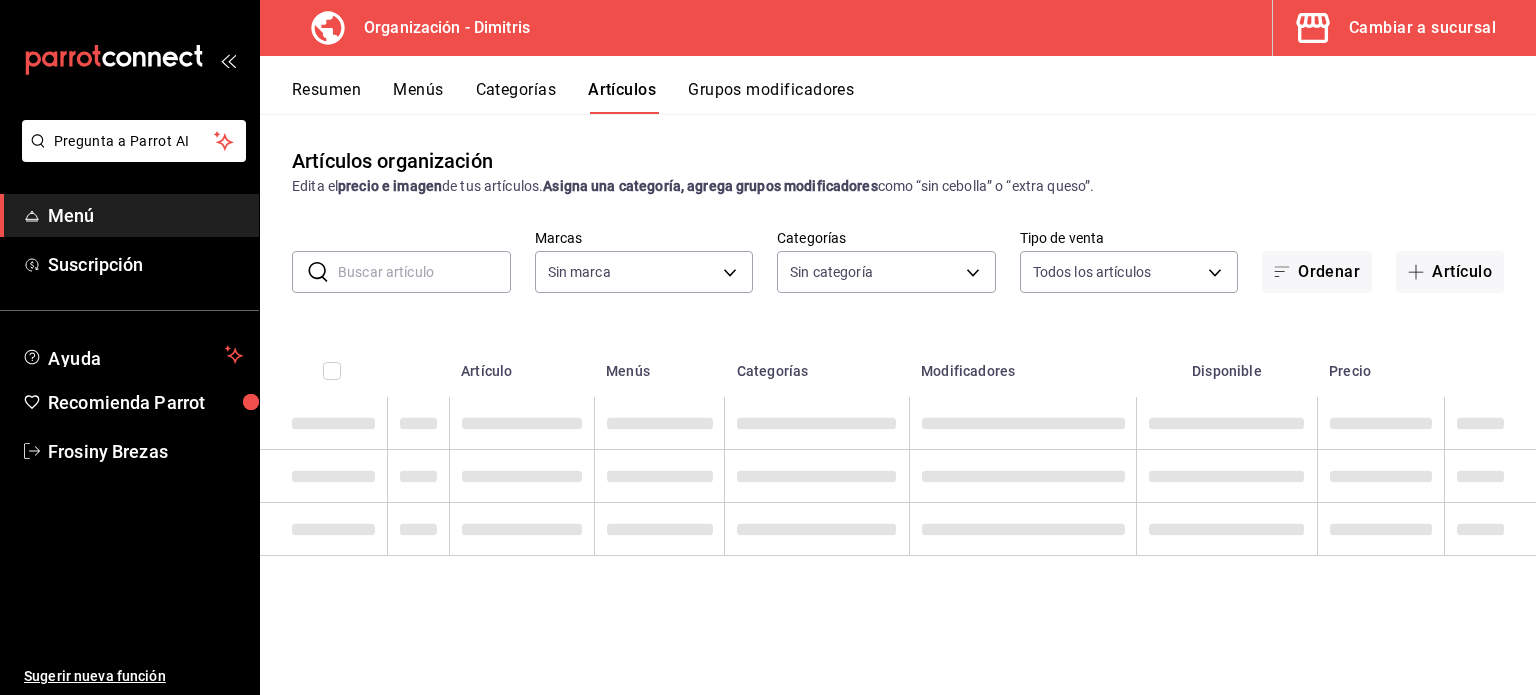 type on "317daab7-dfab-4307-9e12-935137646369" 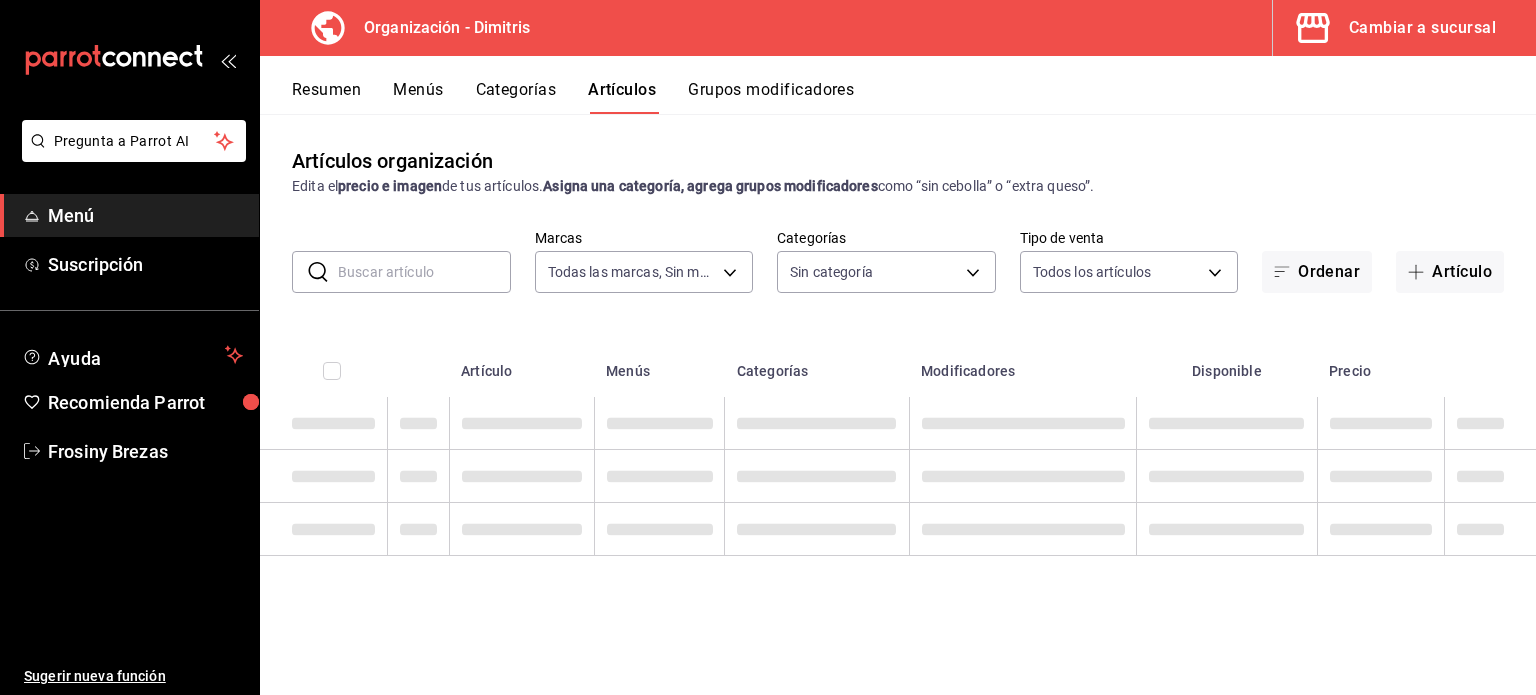 type on "fad5bf19-ac35-4369-abfc-26ce97a05b06,1a0e4e48-3a83-4d7b-81fd-4b5db3218b24,fc7252e9-a0c7-4e96-982c-86d52aa01490,4ec1de2e-2df5-4c12-8a48-f7c6ba2eb845,68da7a32-9727-41d7-9ddb-261cb81b7bb4,da36efa4-89aa-47a3-b034-a6fbbb47968c,44f0bbfd-f24d-47a5-a329-dcb28d76051f,21027e48-eda7-4d11-9826-52dfe6081b69,6d328890-9b7e-4aeb-82bf-0af503d072c3,e7e8a046-2a99-411b-a00c-1bd311824103,b179bbaf-4f87-48e1-bfab-f5dbe5d08cae,3cdfe50e-f20a-46d3-8a3f-aeb4e443c98c,44725bc1-c9e9-428c-b893-b3e86918f769,cf1d47a0-1a27-4371-b514-066ff1872a5a,551f6721-024e-44fe-9092-f68803f94f45,a9658a4d-c010-42e3-b6ba-270031aa9a01,a3066e3e-a1a7-4fe1-8b8b-9ba6f71bd17b,63605a43-aca2-4ae5-8d38-d3cb60e65b9e,d17a3a09-abd5-4a56-8f48-6a797c9b727f,97bd5fd0-f871-4a03-991b-154a0768f2bc" 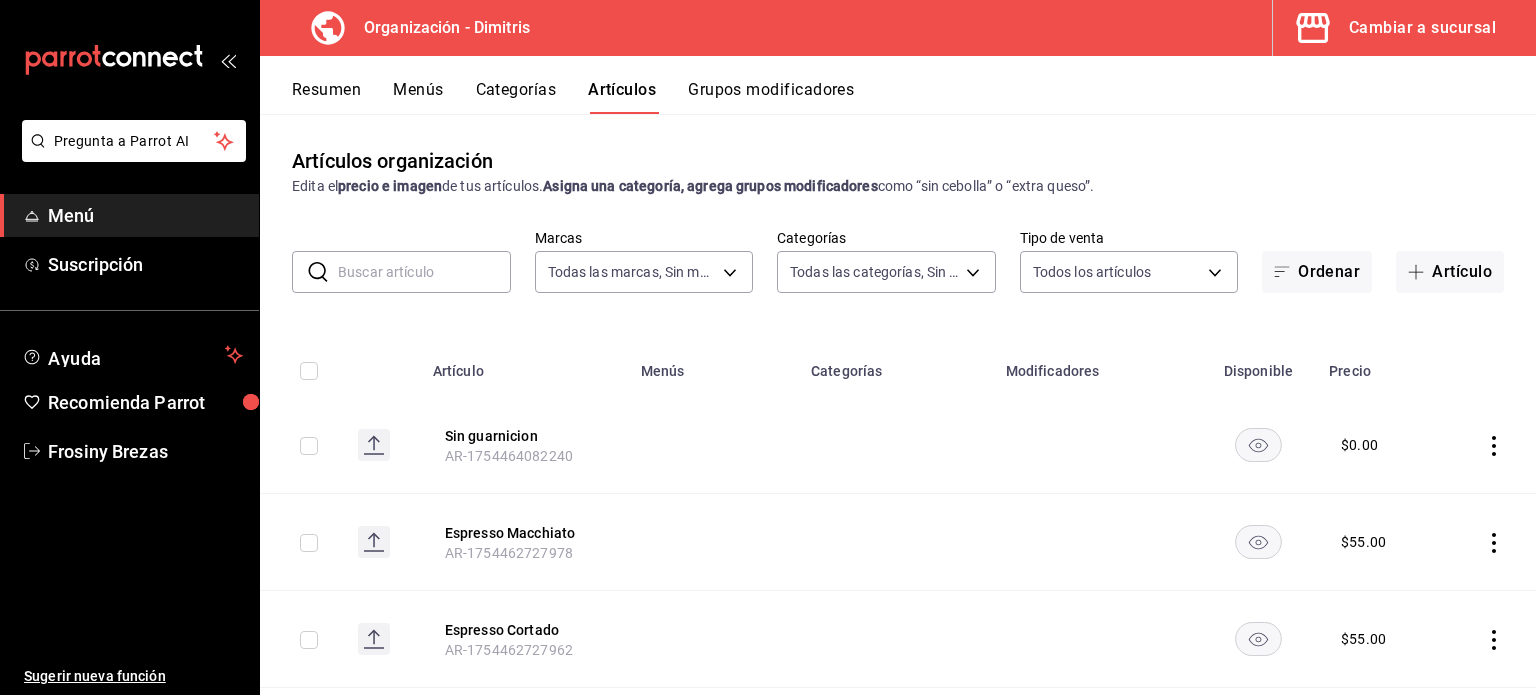 click at bounding box center (424, 272) 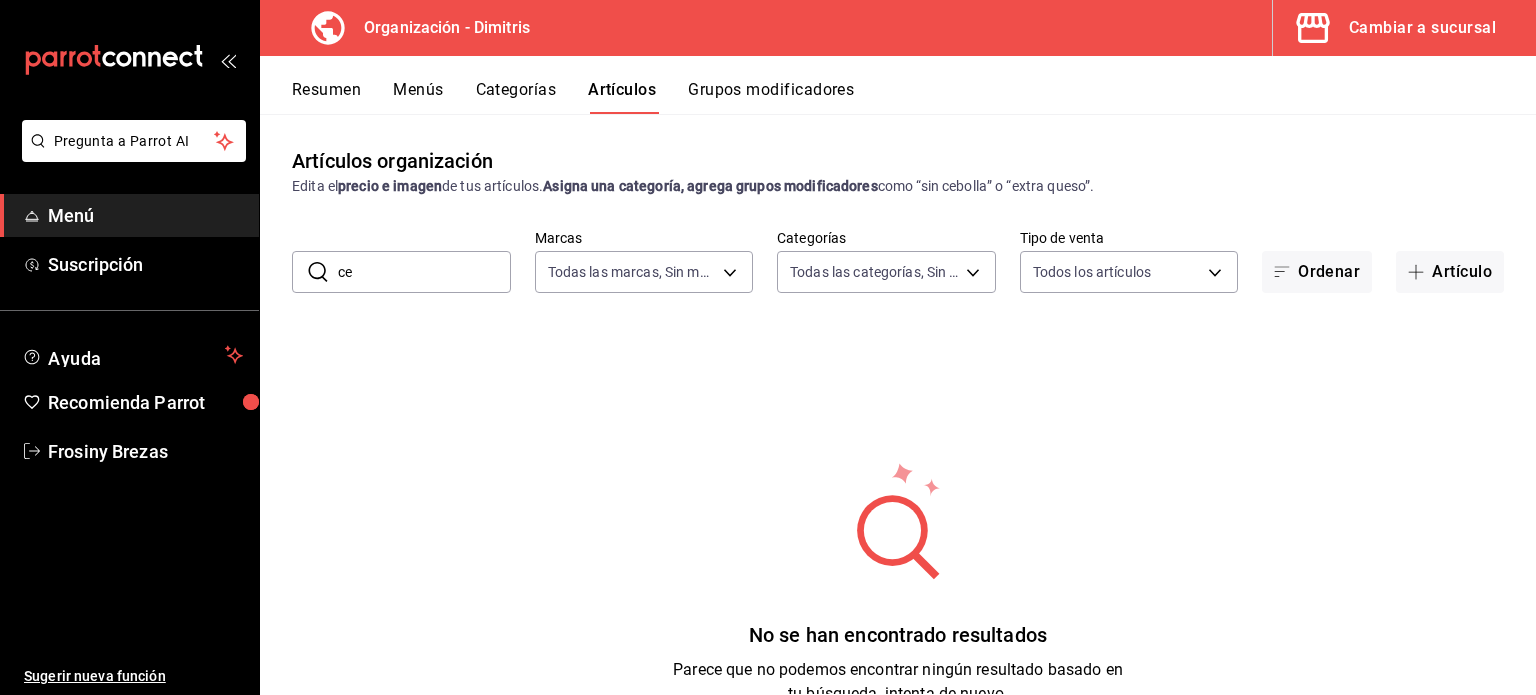 type on "c" 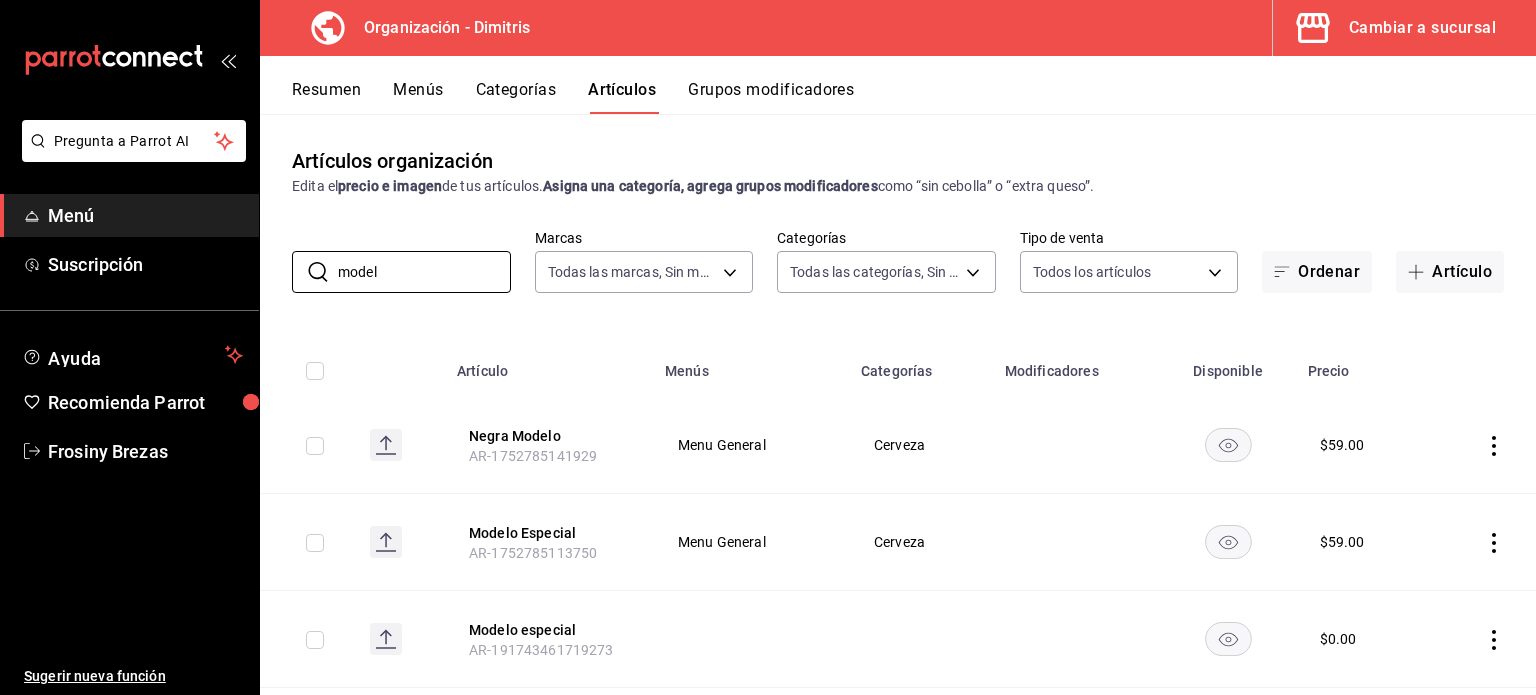 scroll, scrollTop: 136, scrollLeft: 0, axis: vertical 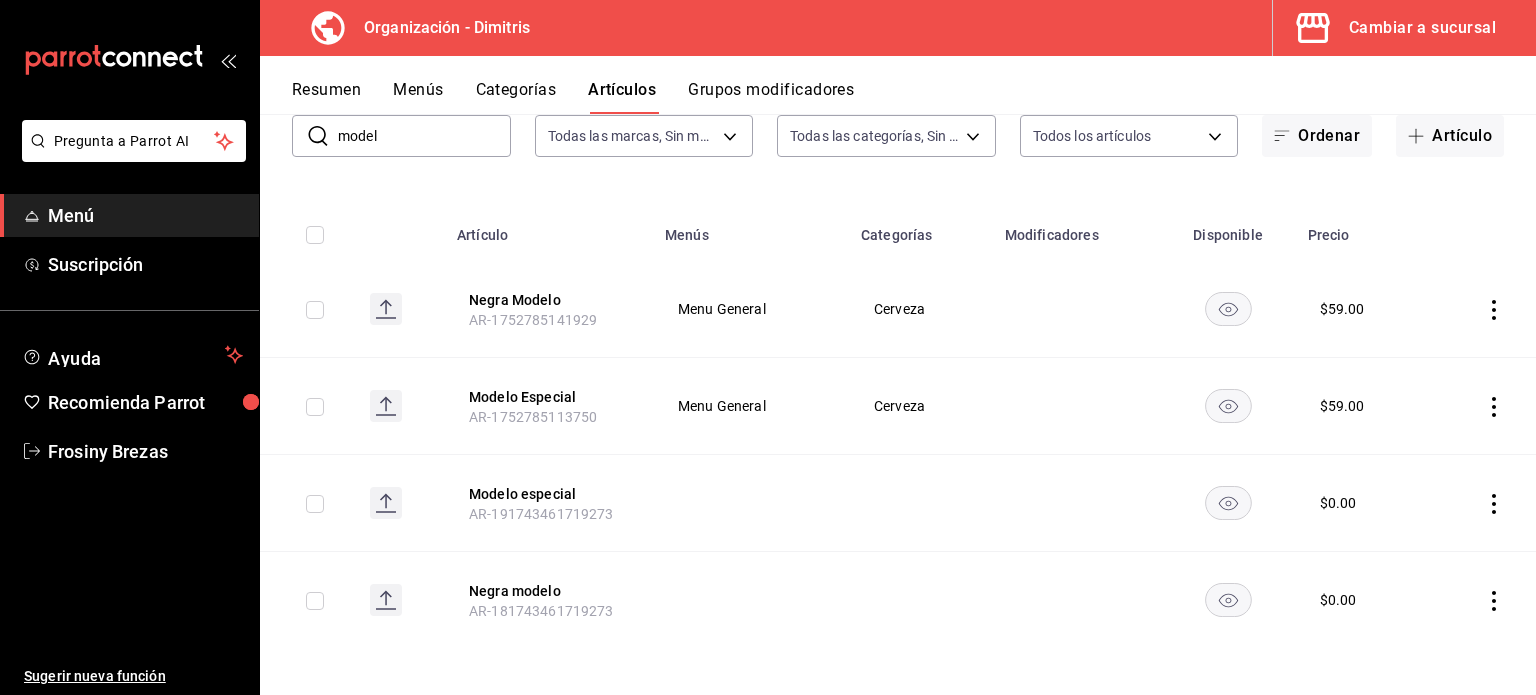 click 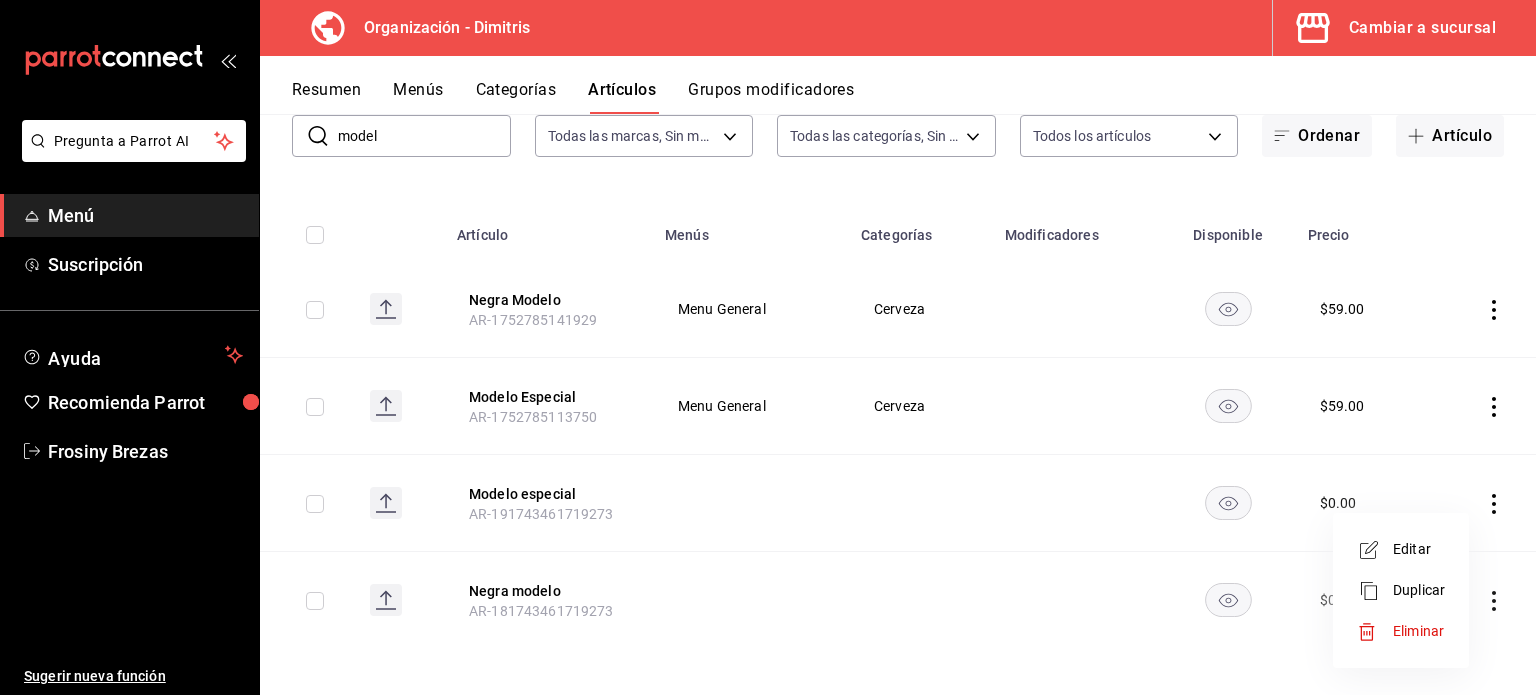 click on "Eliminar" at bounding box center [1418, 631] 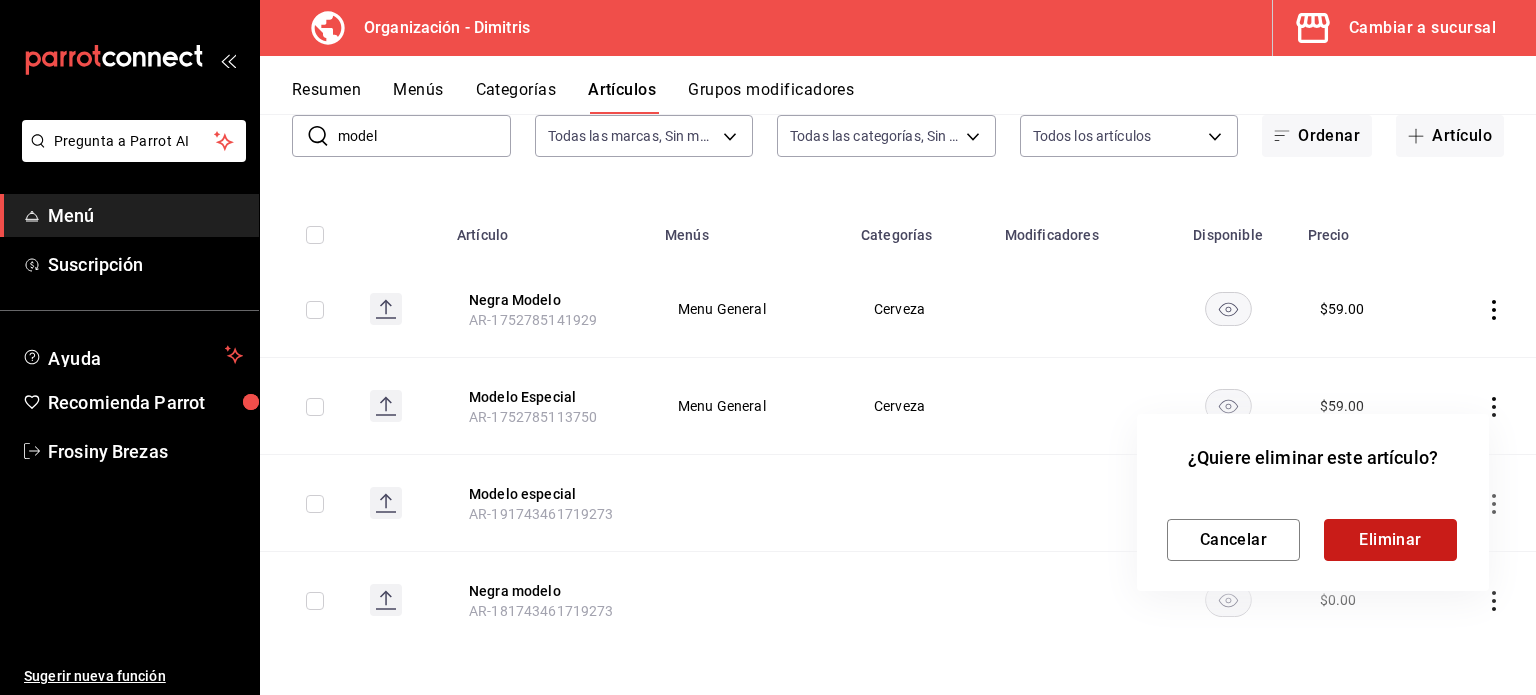 click on "Eliminar" at bounding box center [1390, 540] 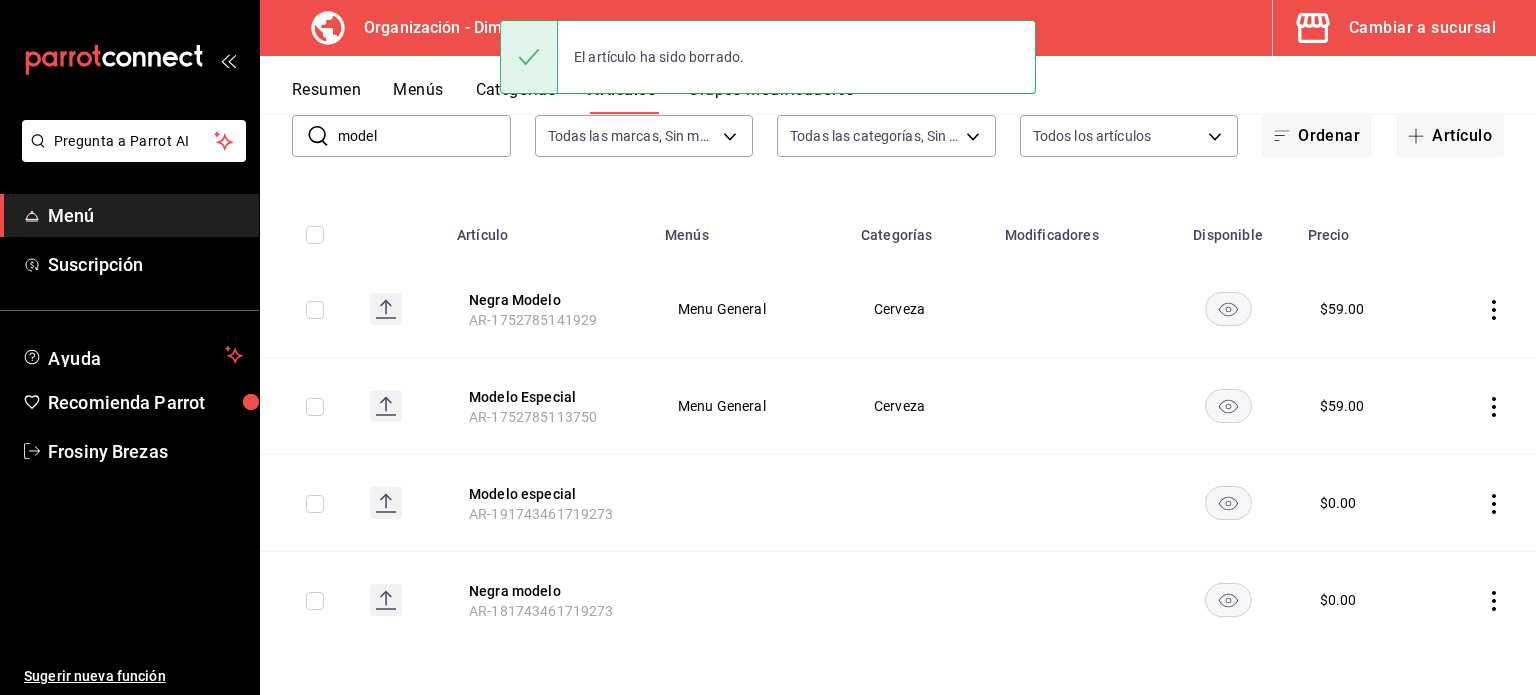 scroll, scrollTop: 40, scrollLeft: 0, axis: vertical 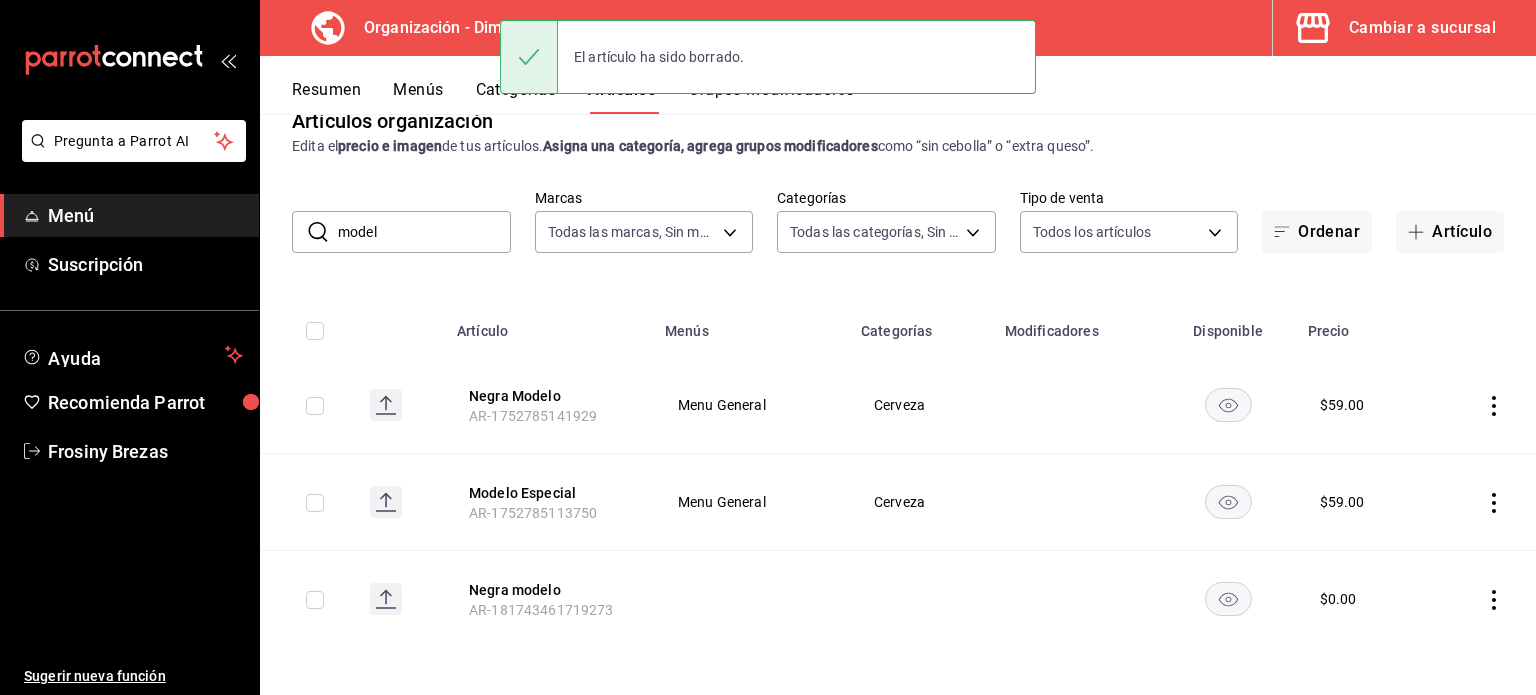 click 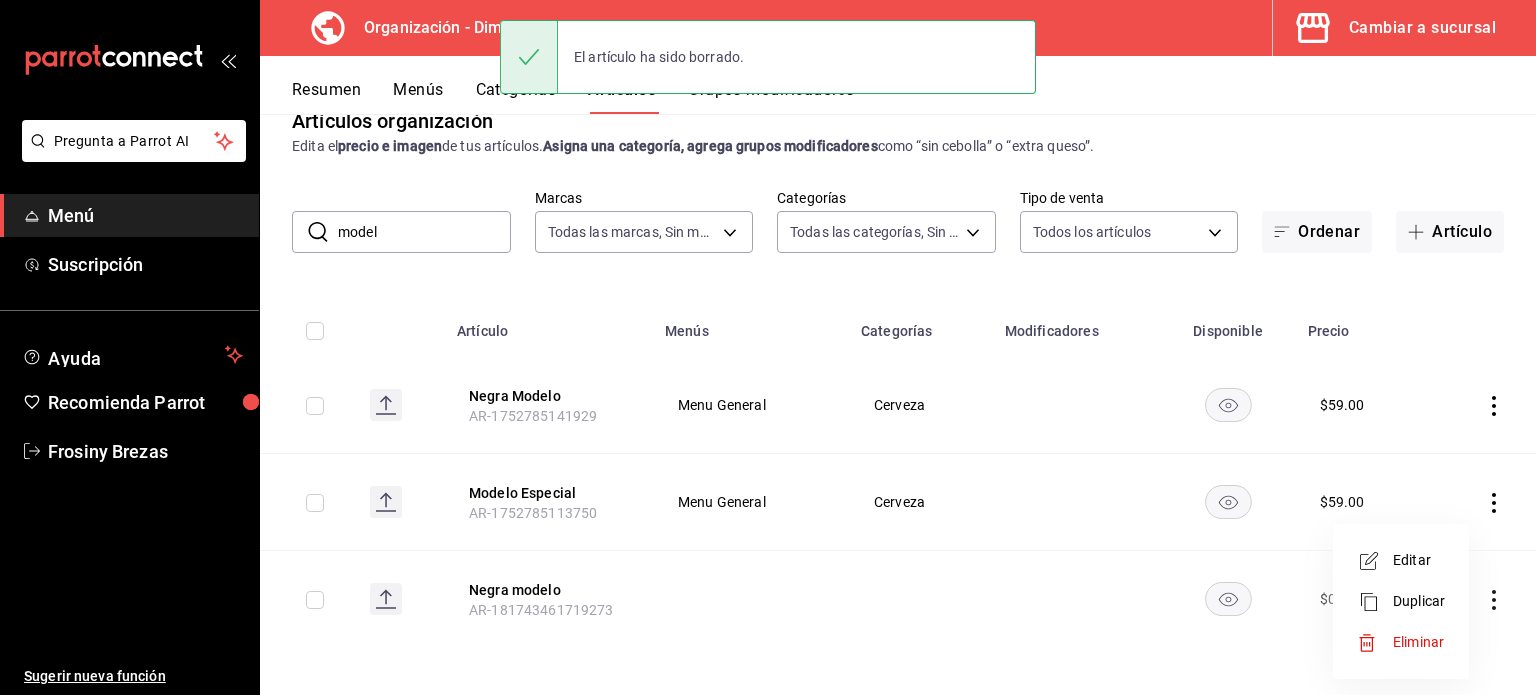 click on "Eliminar" at bounding box center [1418, 642] 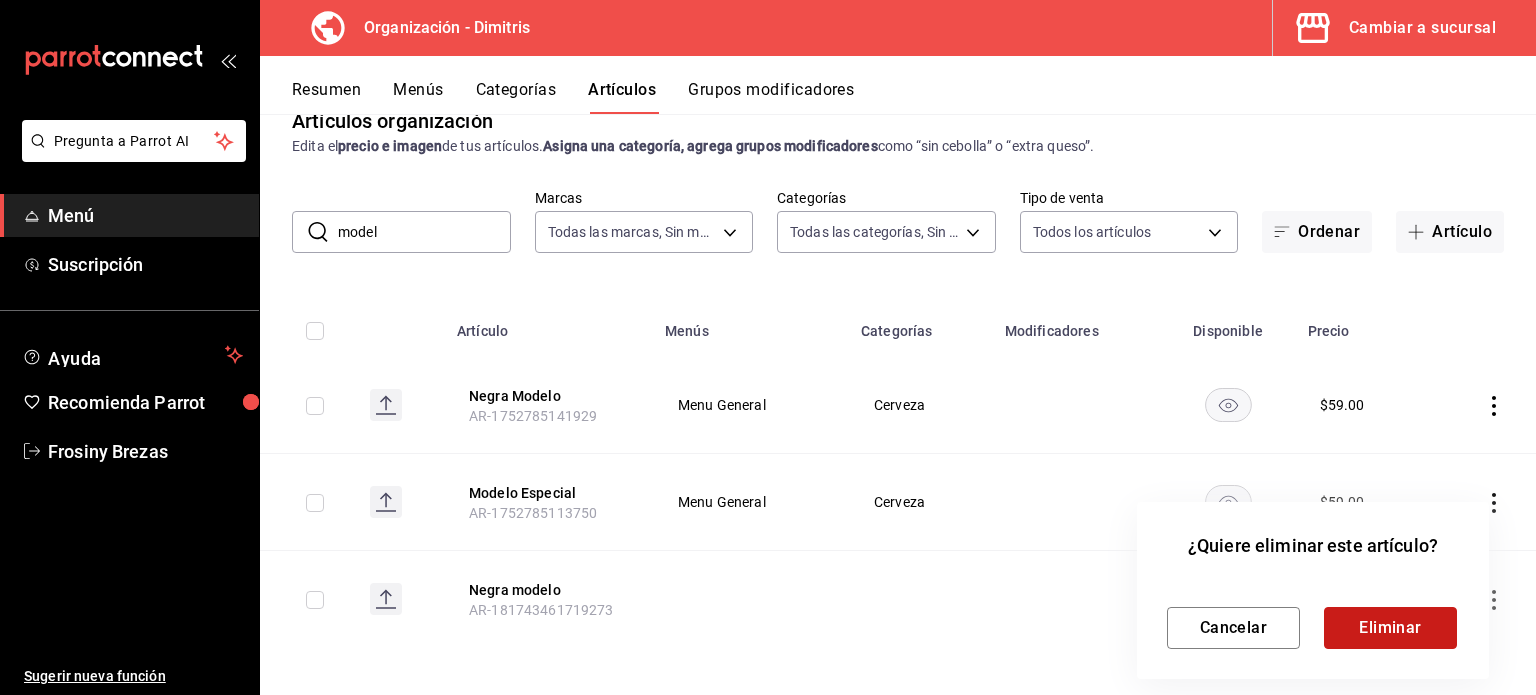 click on "Eliminar" at bounding box center [1390, 628] 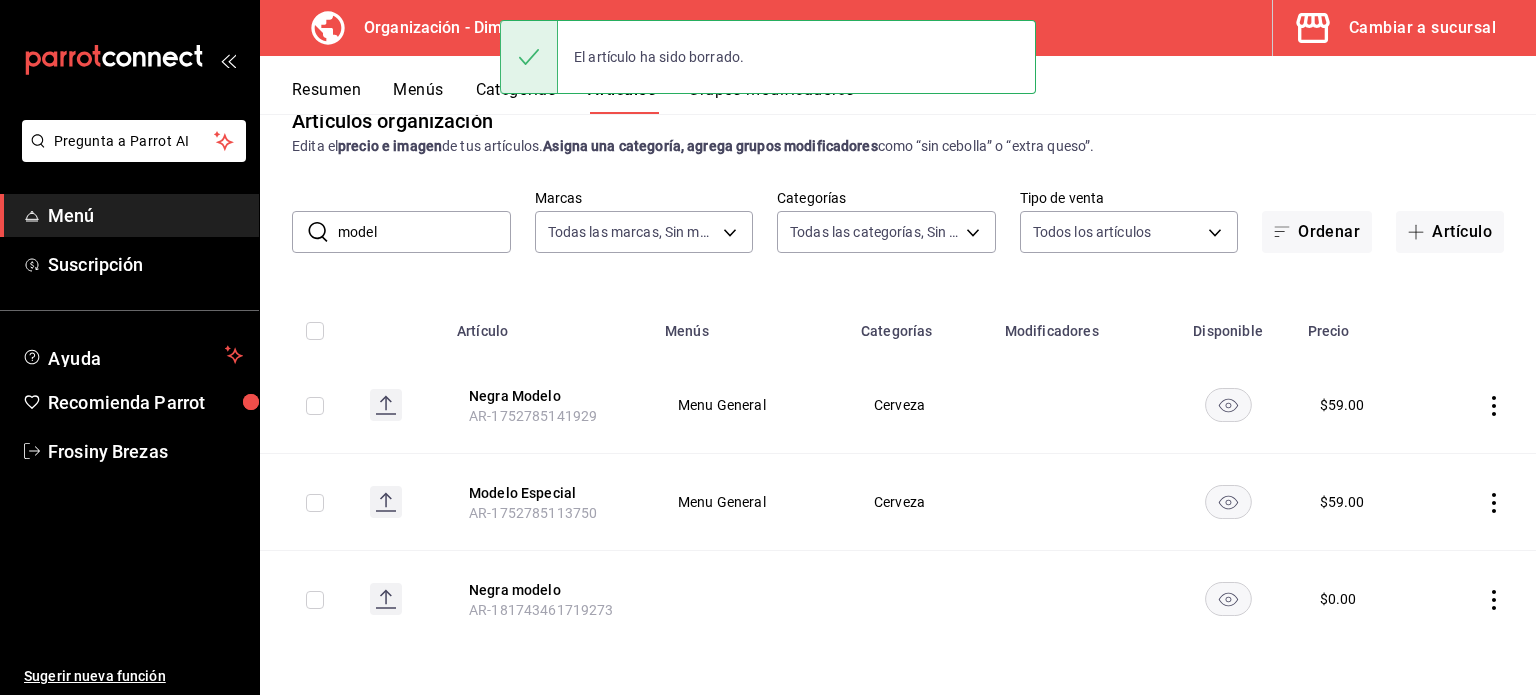 scroll, scrollTop: 0, scrollLeft: 0, axis: both 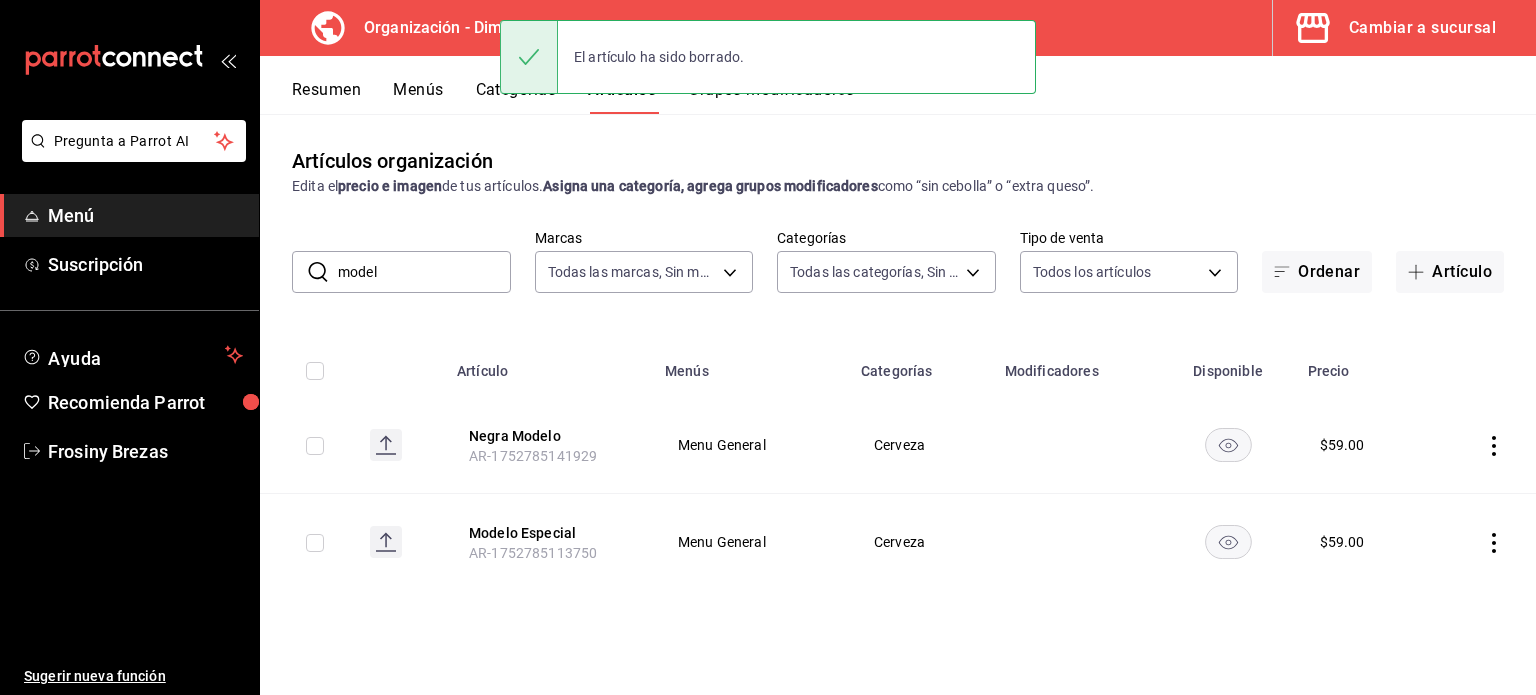 click on "model" at bounding box center (424, 272) 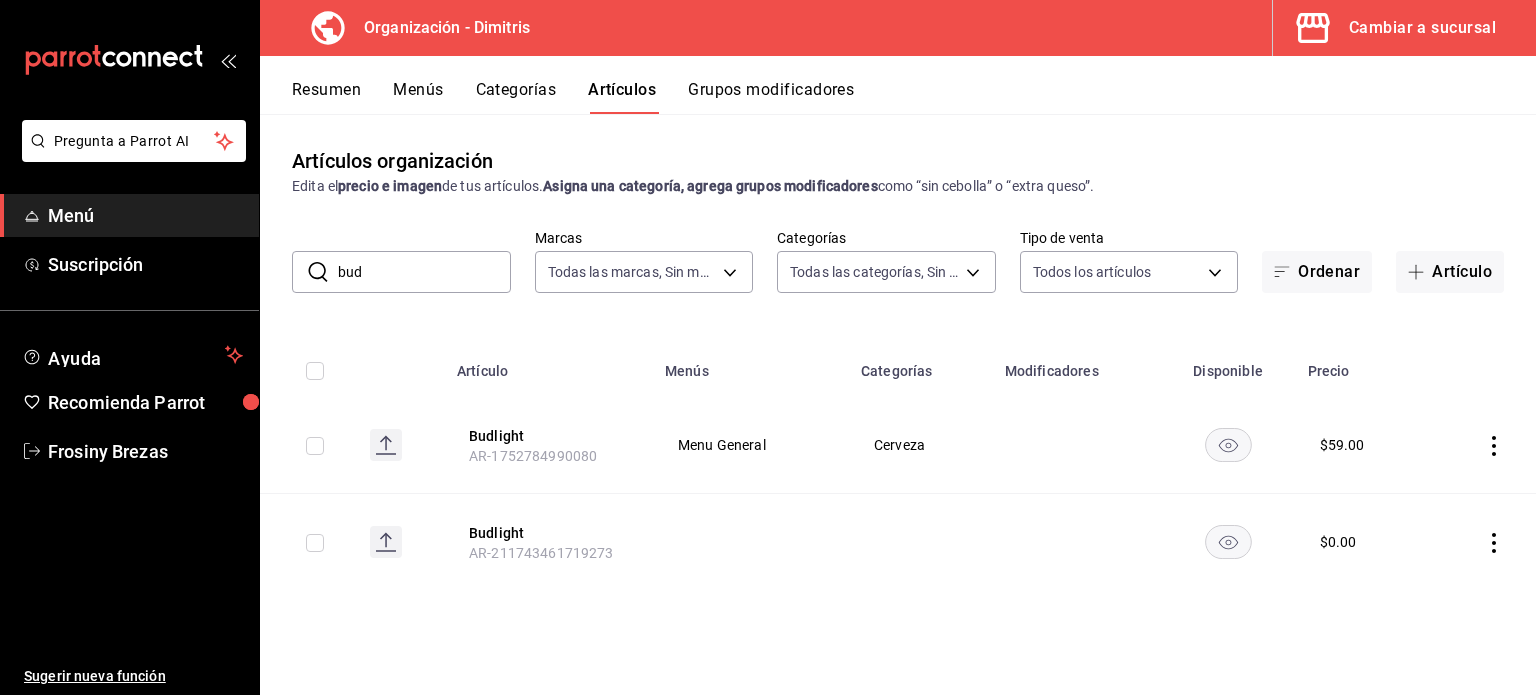click 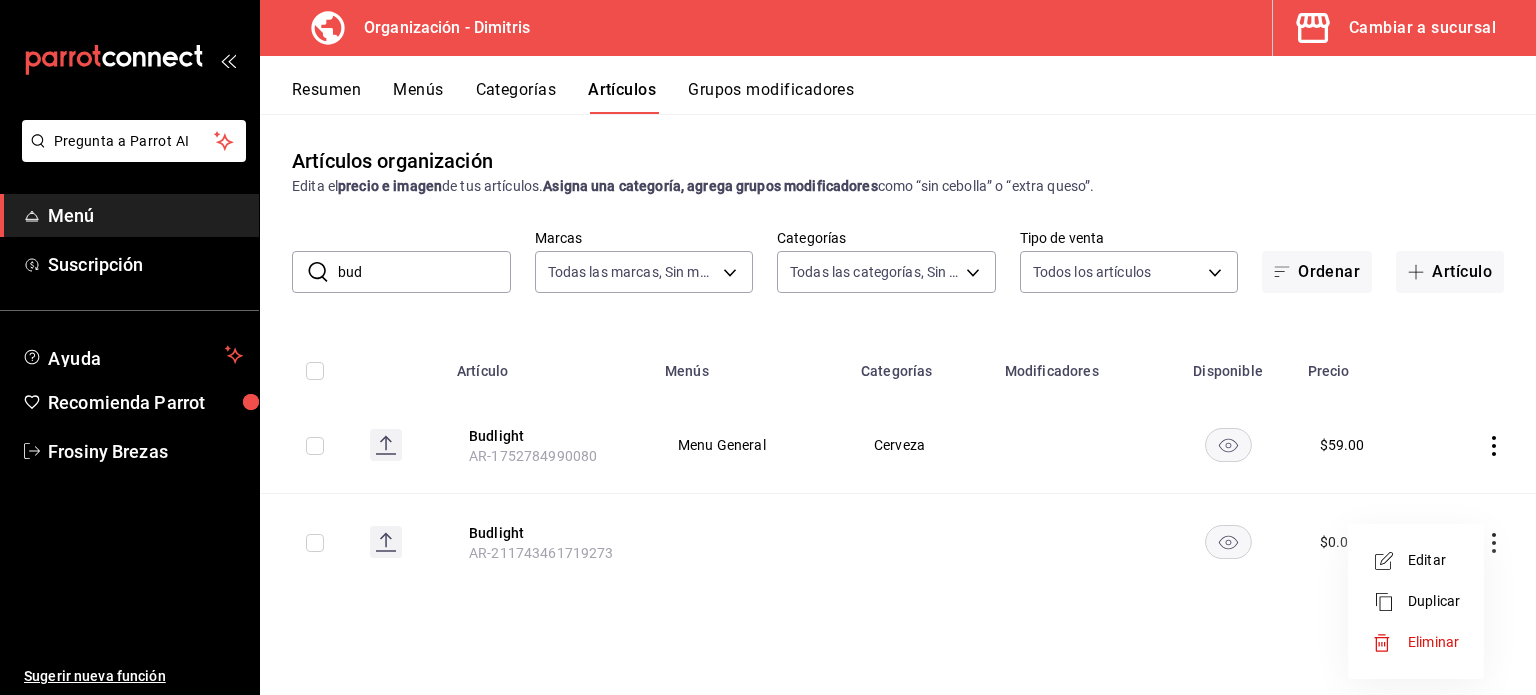click on "Eliminar" at bounding box center [1433, 642] 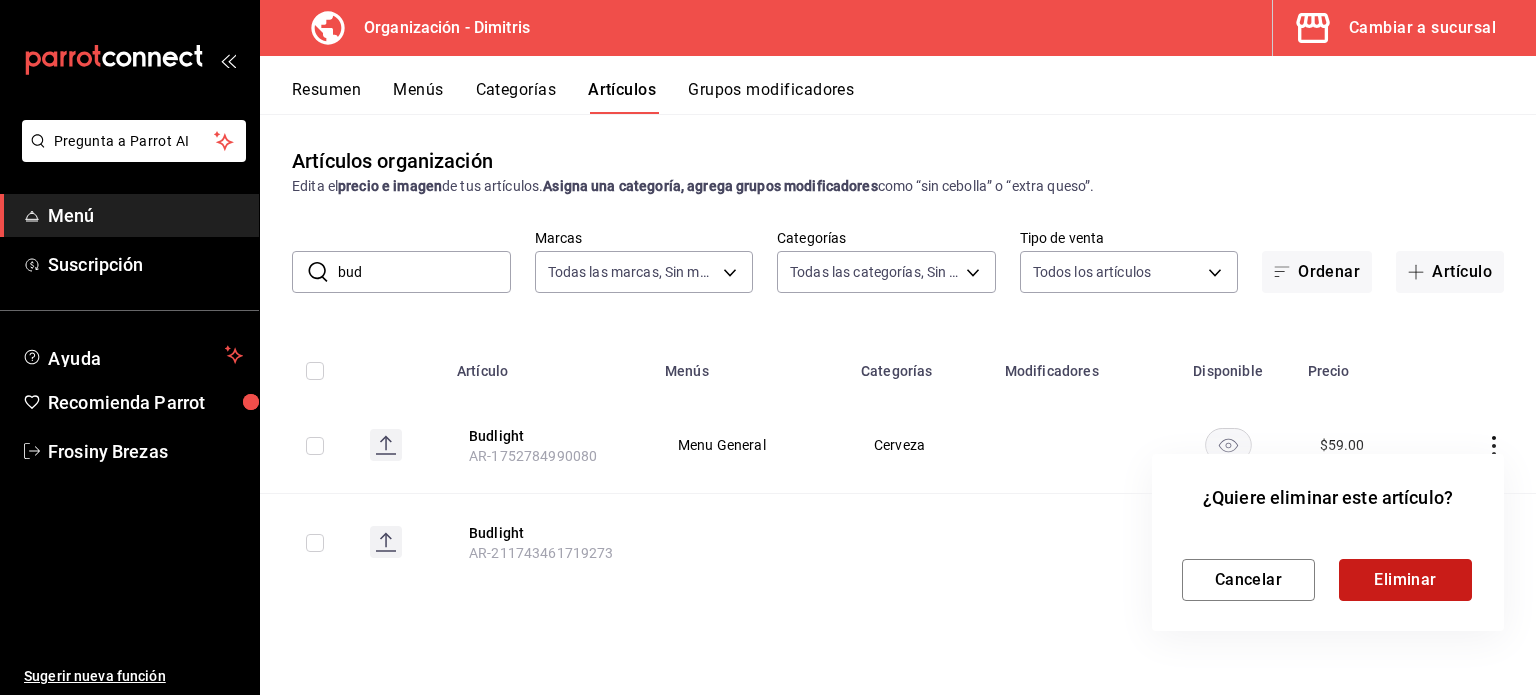 click on "Eliminar" at bounding box center [1405, 580] 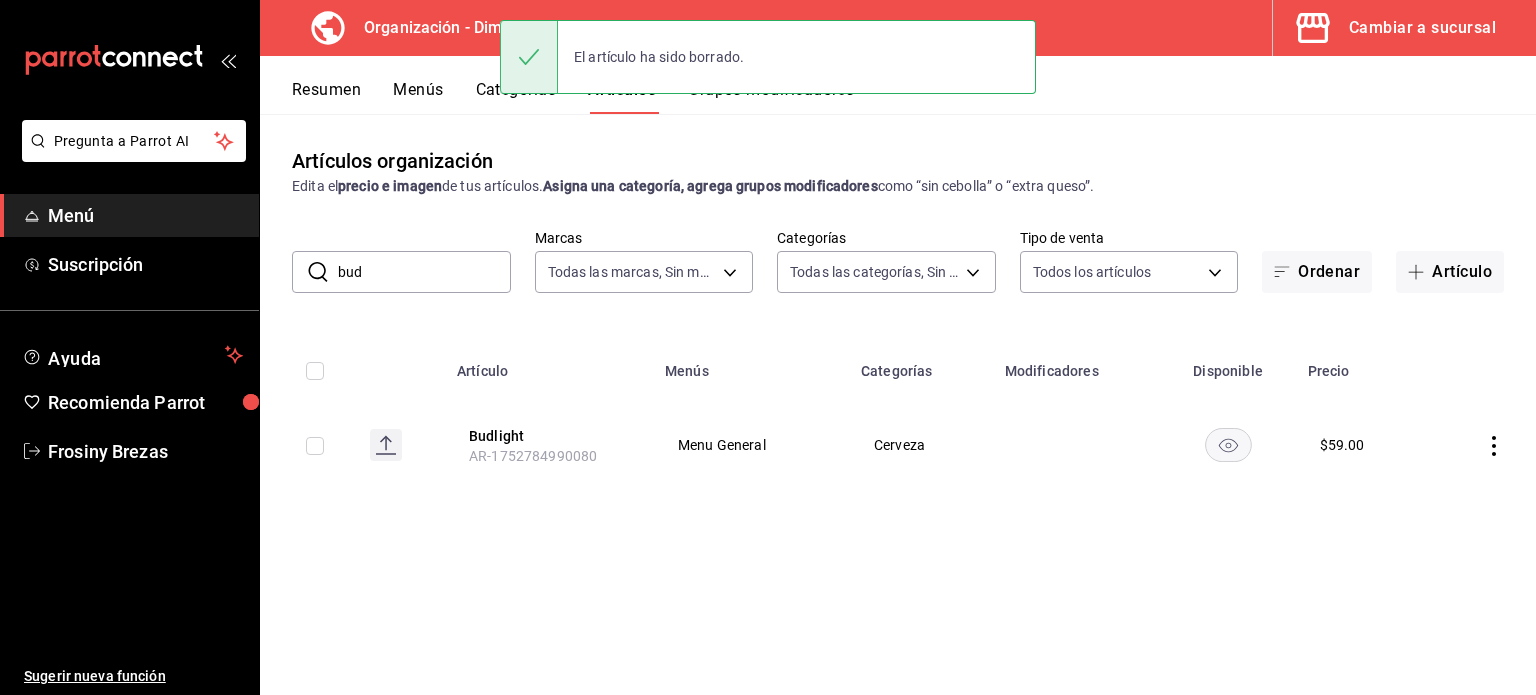 click on "bud" at bounding box center (424, 272) 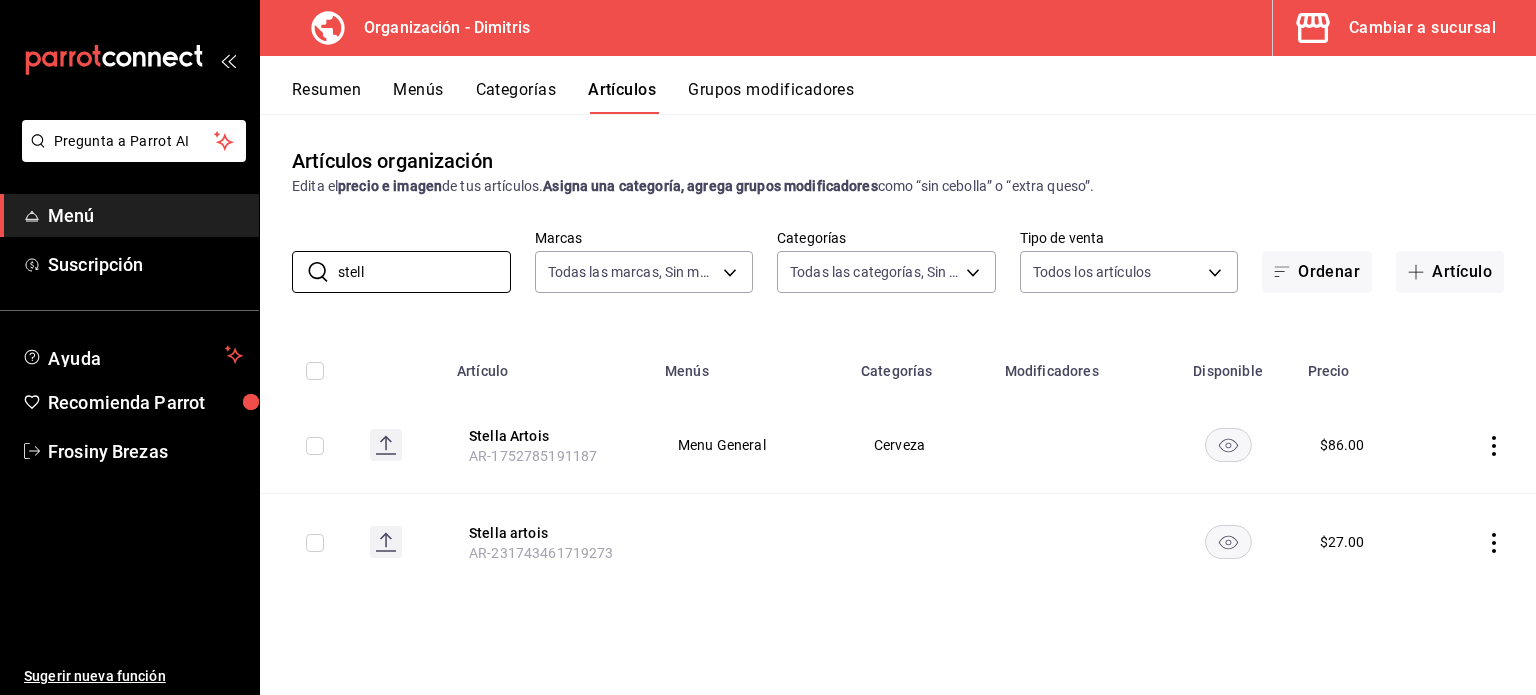 click 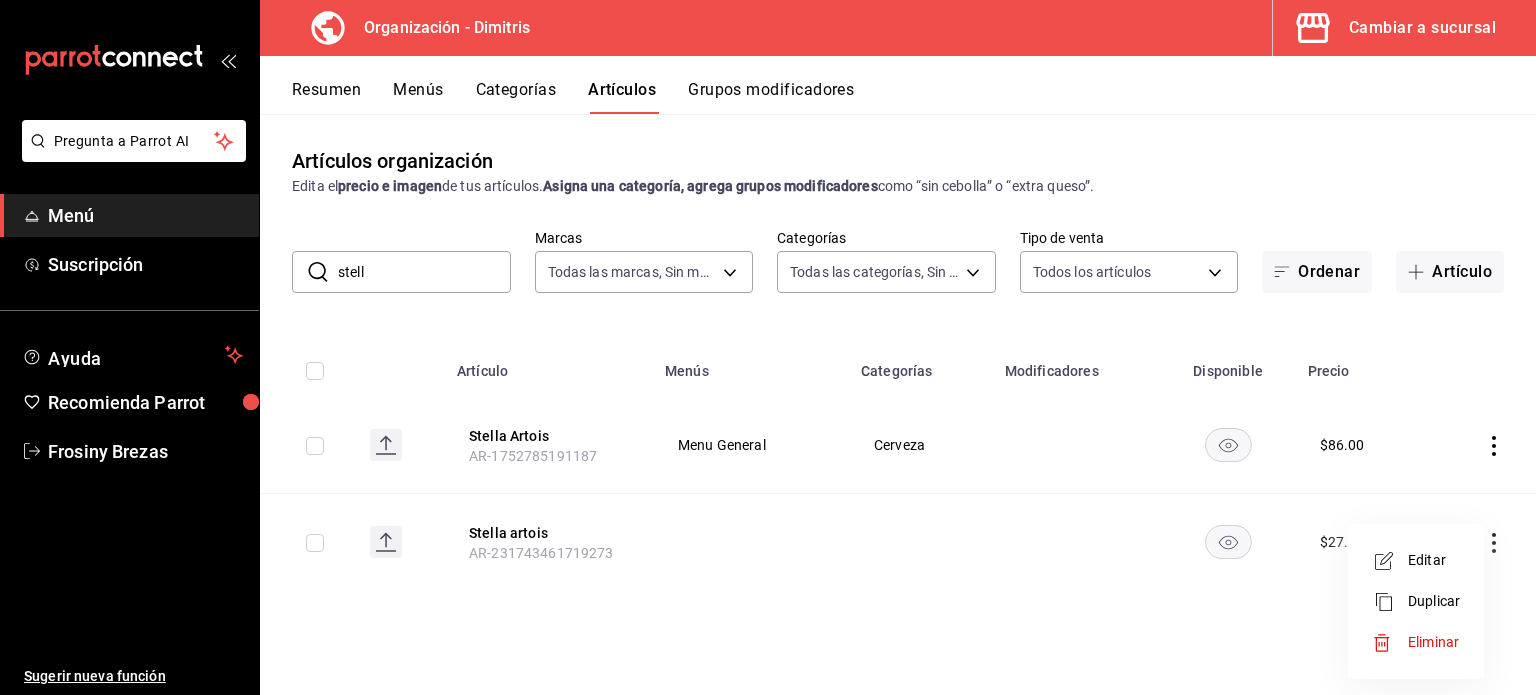 click on "Eliminar" at bounding box center (1433, 642) 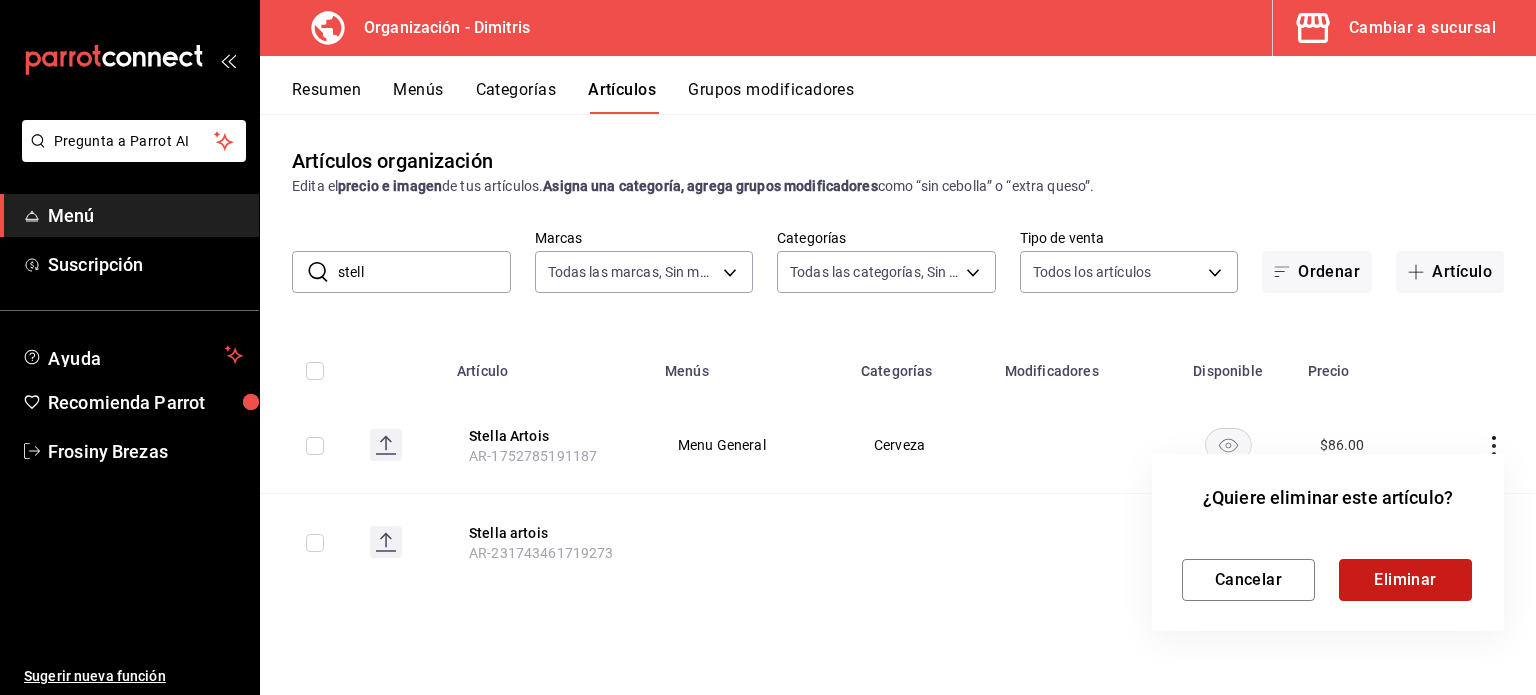 click on "Eliminar" at bounding box center [1405, 580] 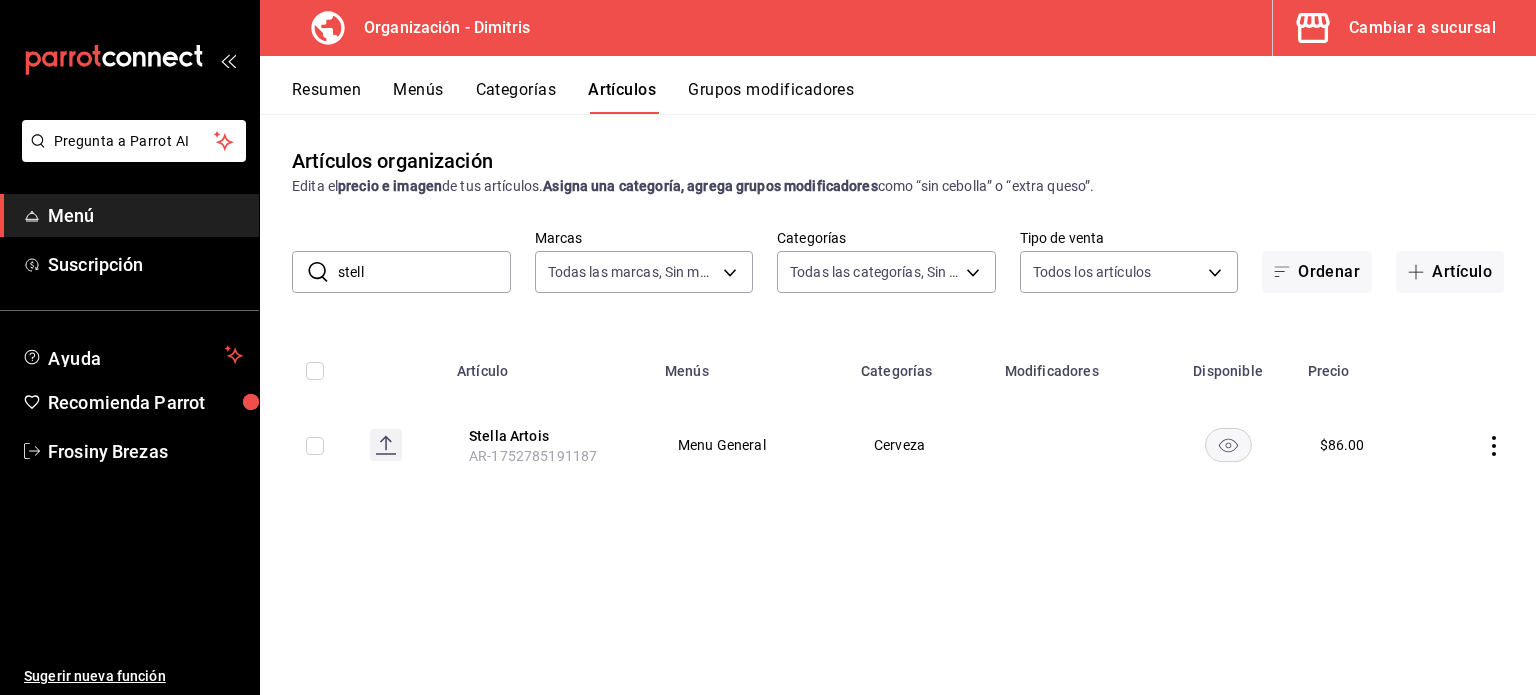 click on "stell" at bounding box center (424, 272) 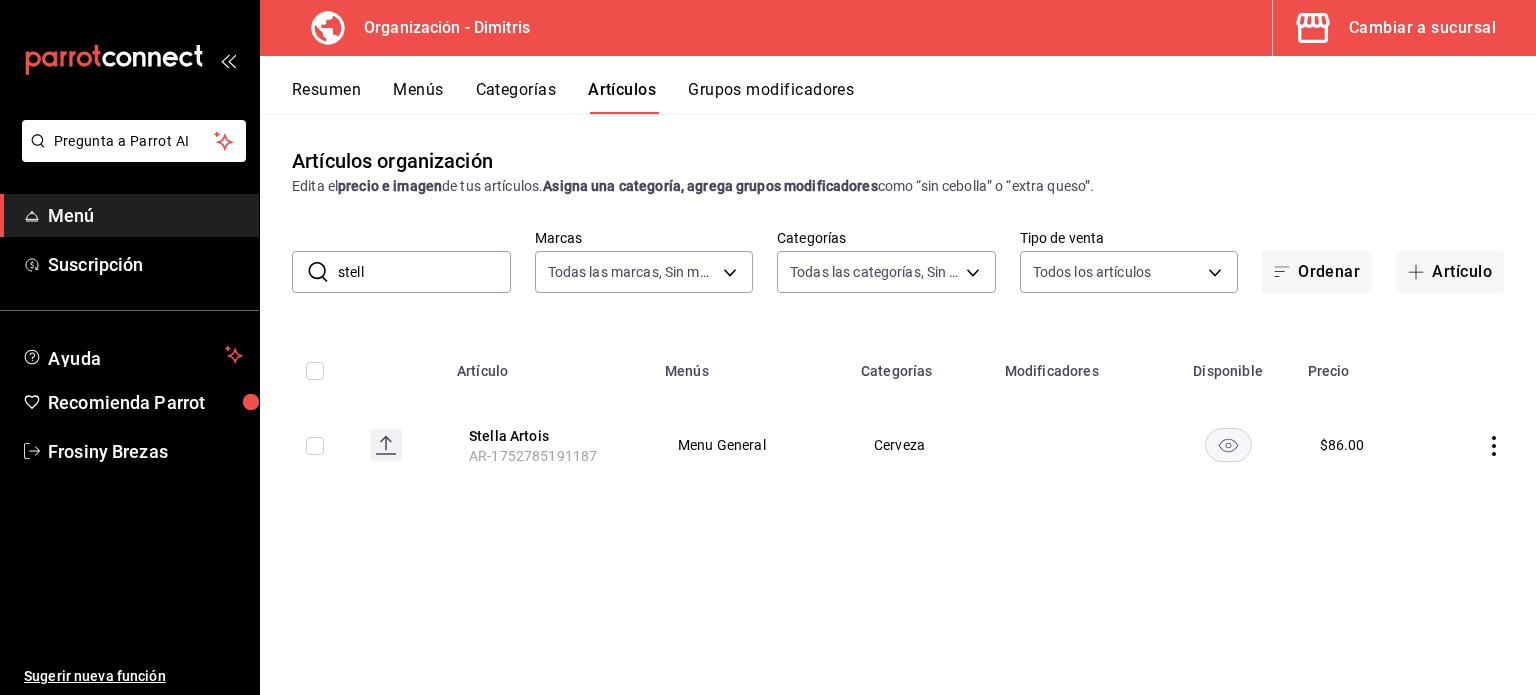 click on "stell" at bounding box center (424, 272) 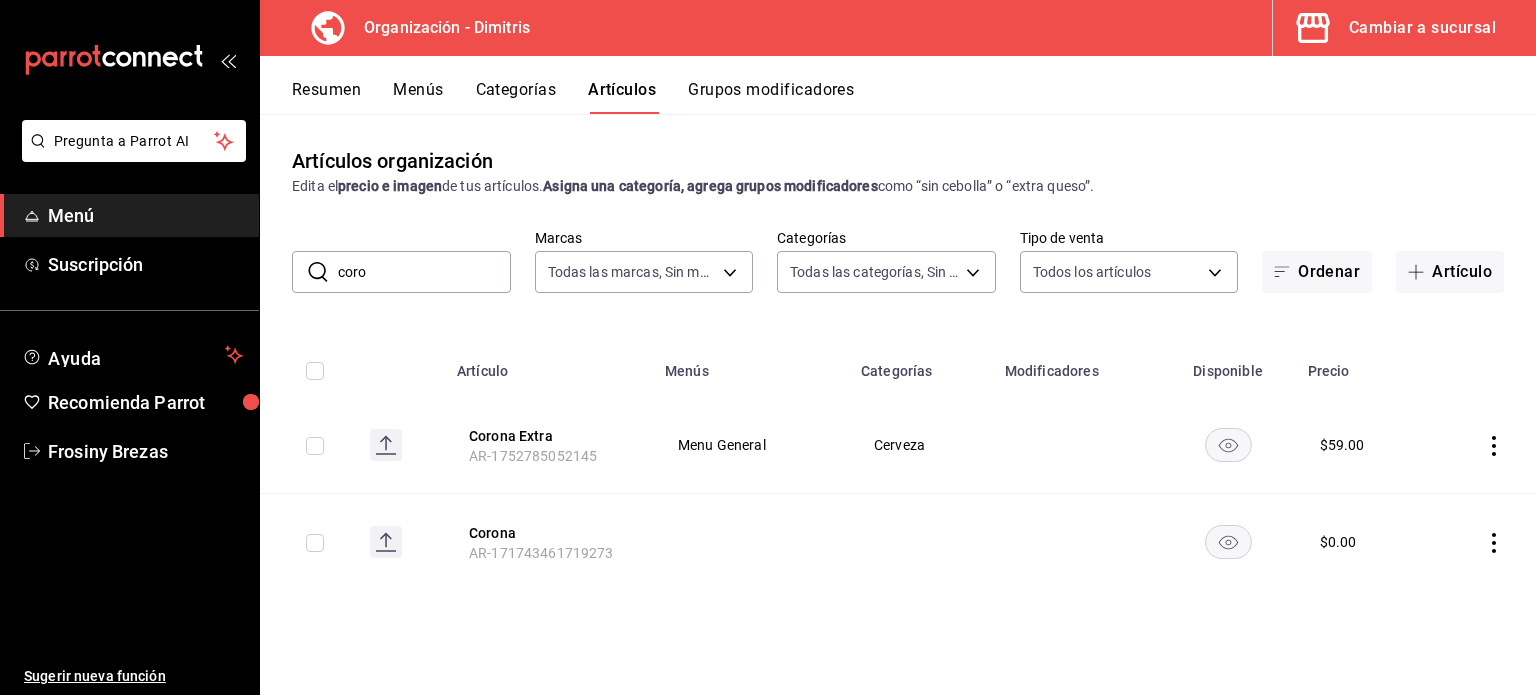 click 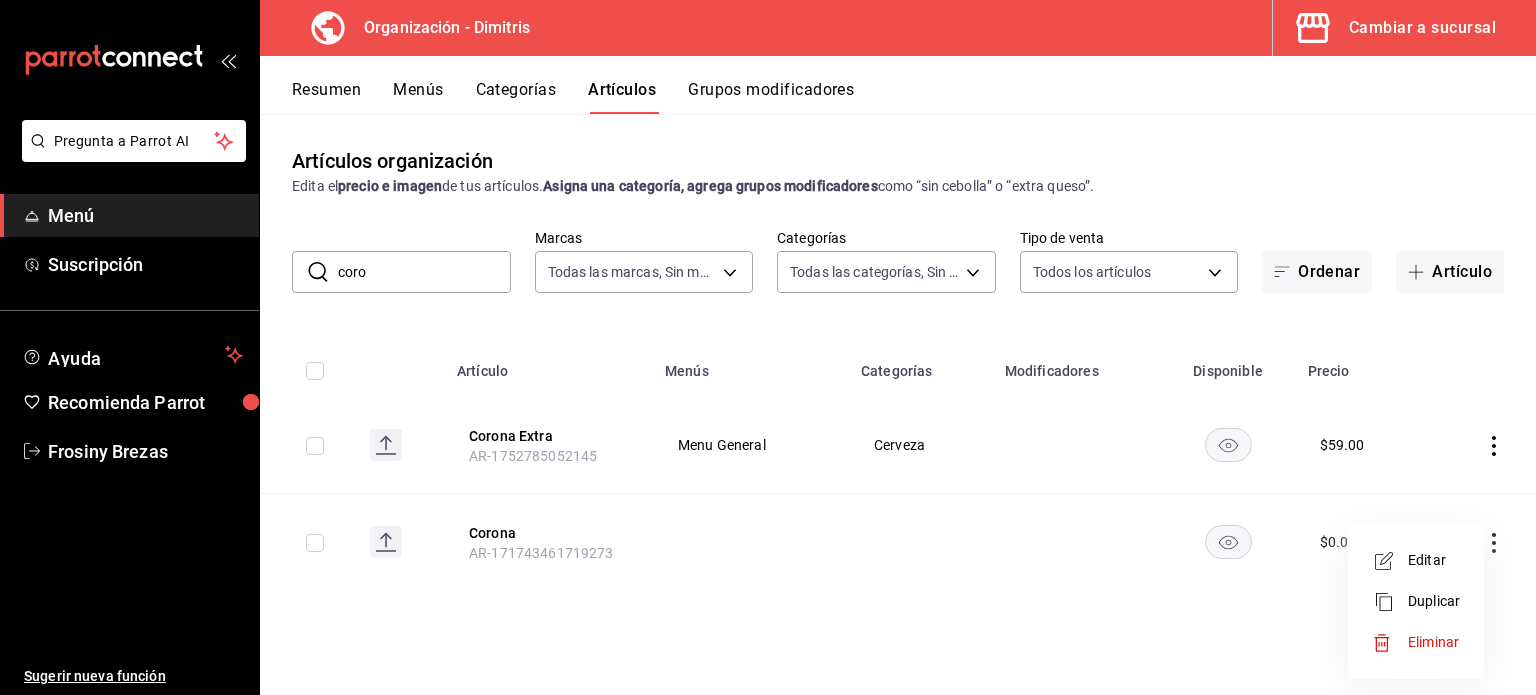 click on "Eliminar" at bounding box center (1433, 642) 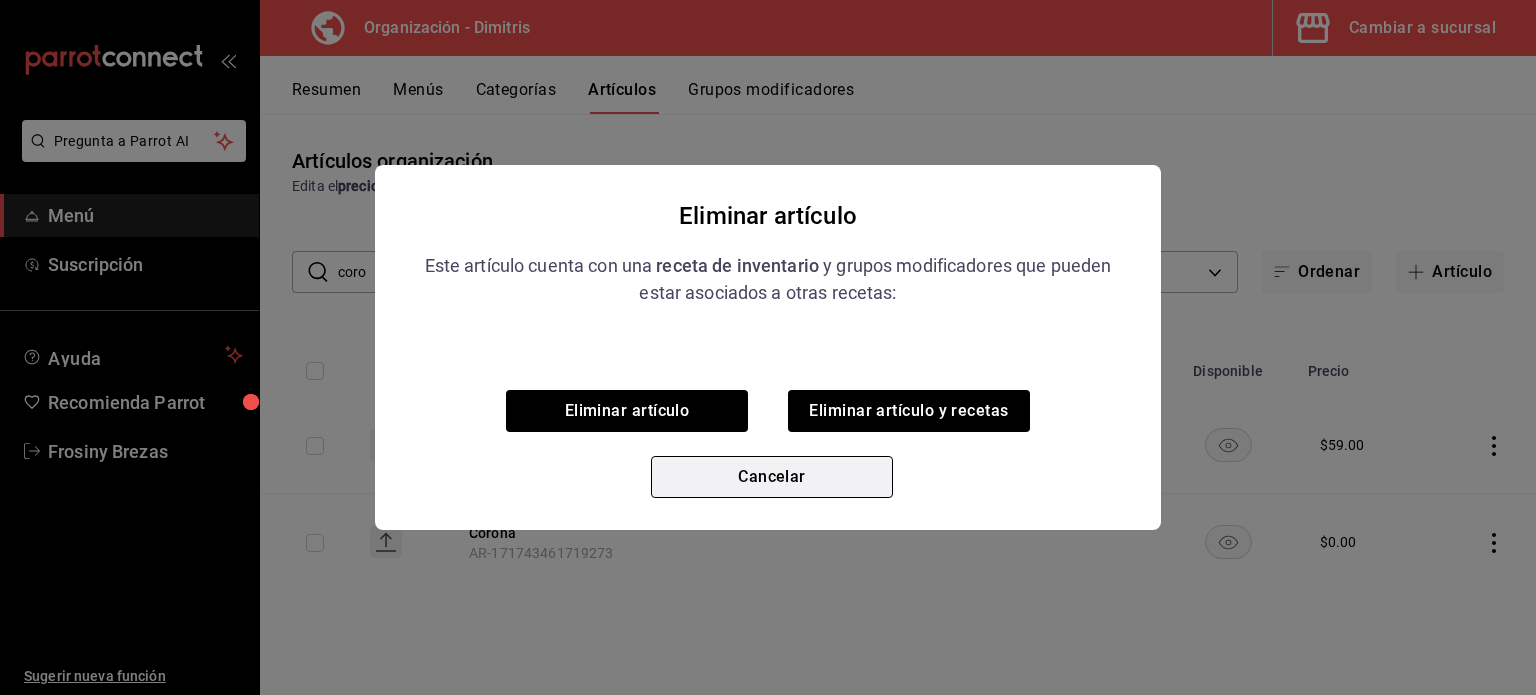 click on "Cancelar" at bounding box center [772, 477] 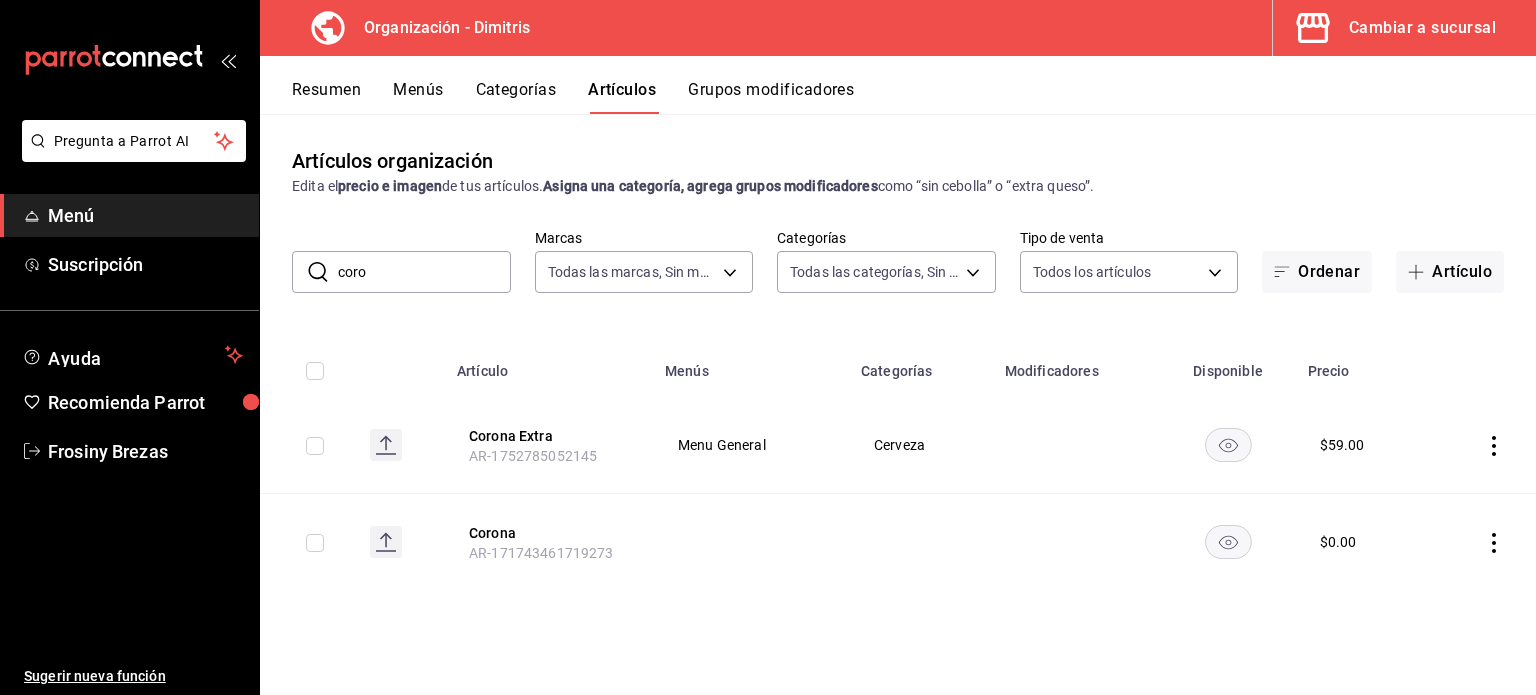 click 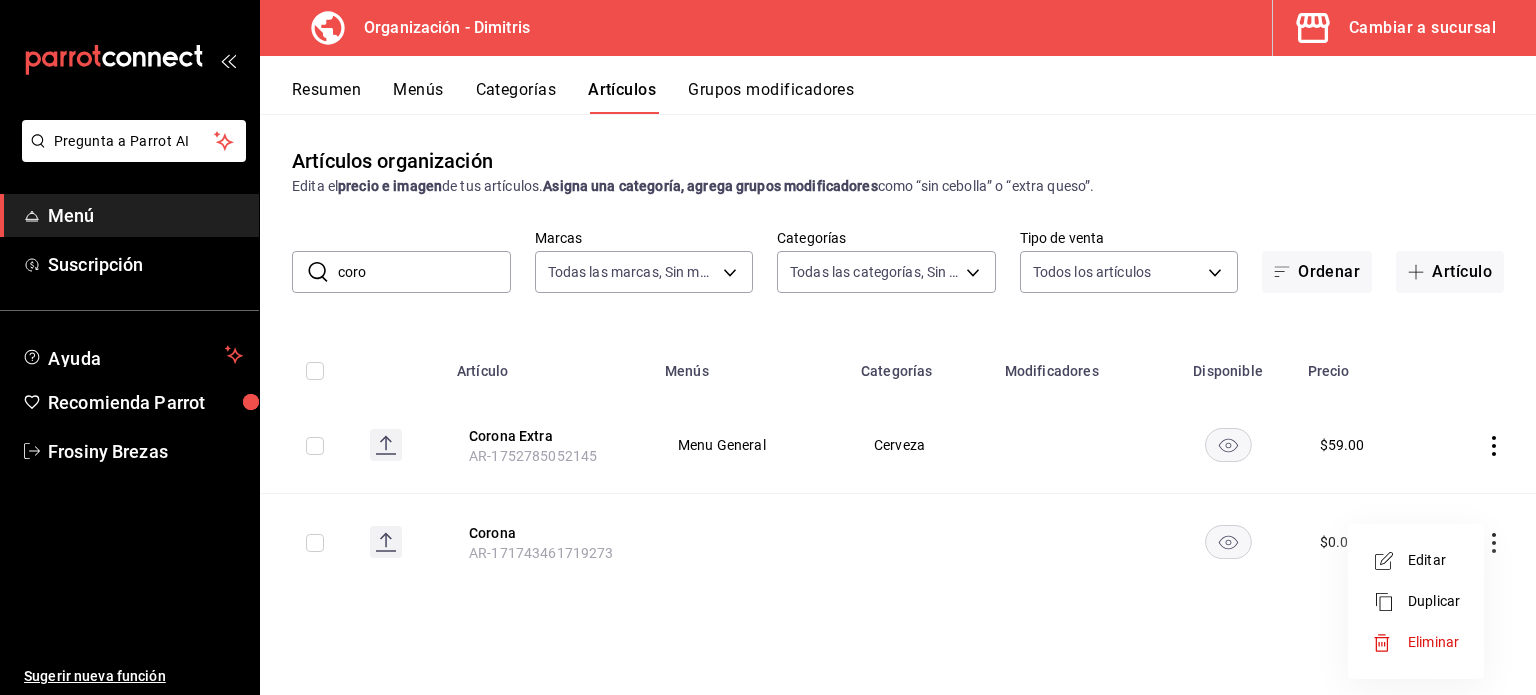 click on "Eliminar" at bounding box center (1433, 642) 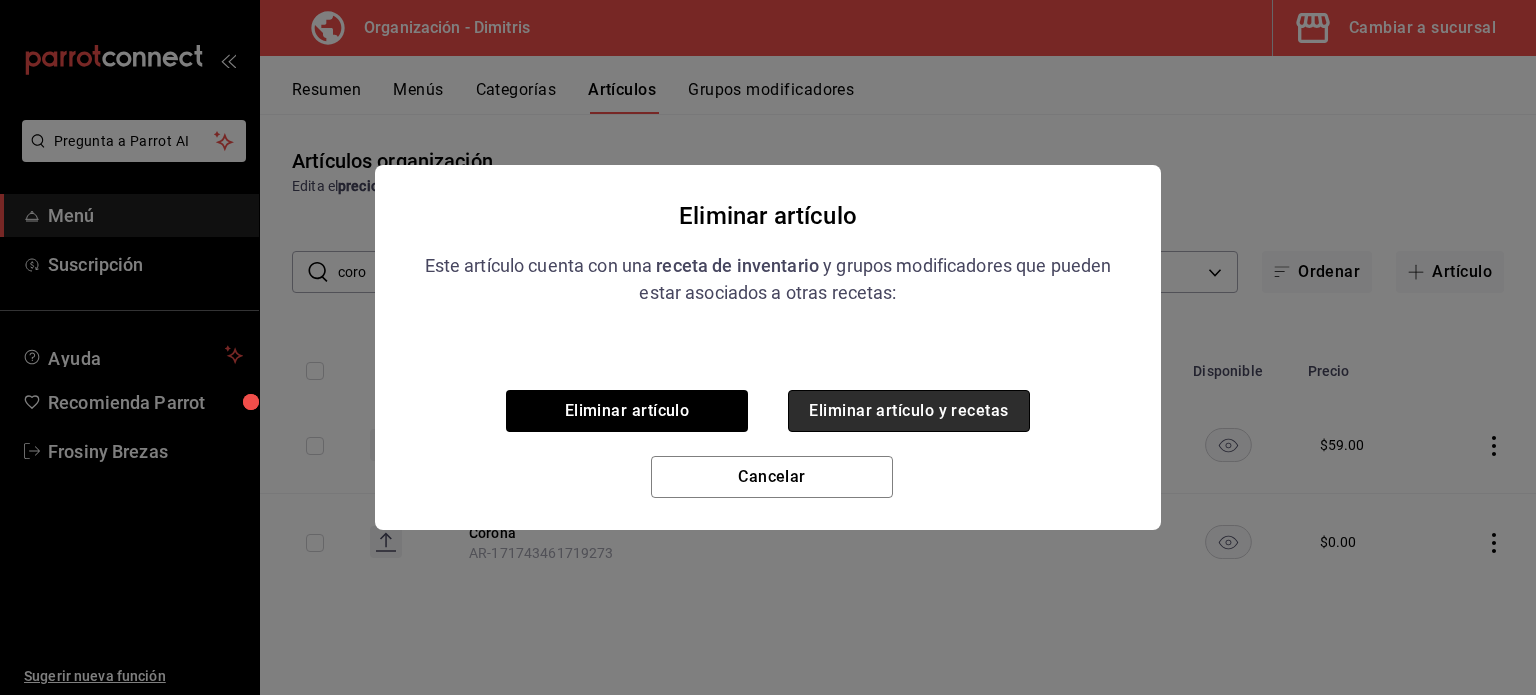 click on "Eliminar artículo y recetas" at bounding box center [909, 411] 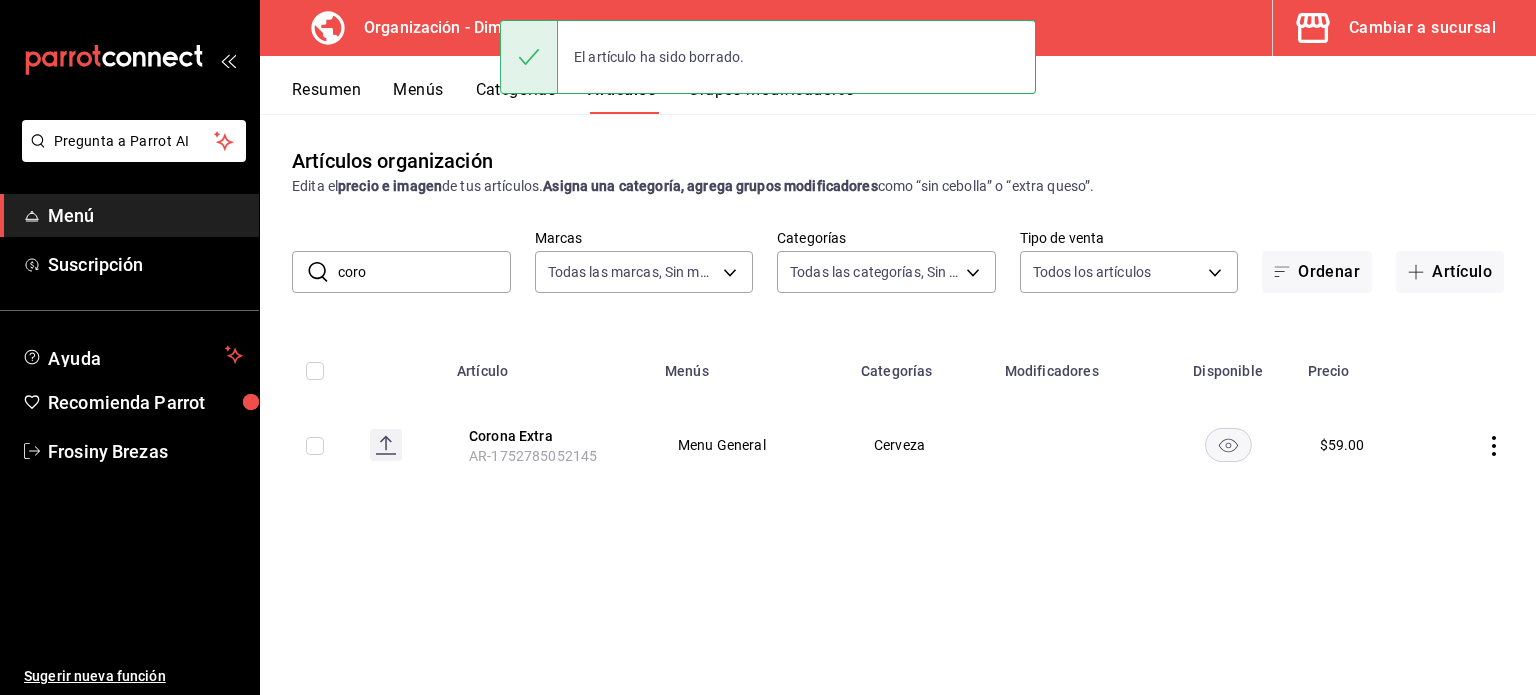 click on "coro" at bounding box center (424, 272) 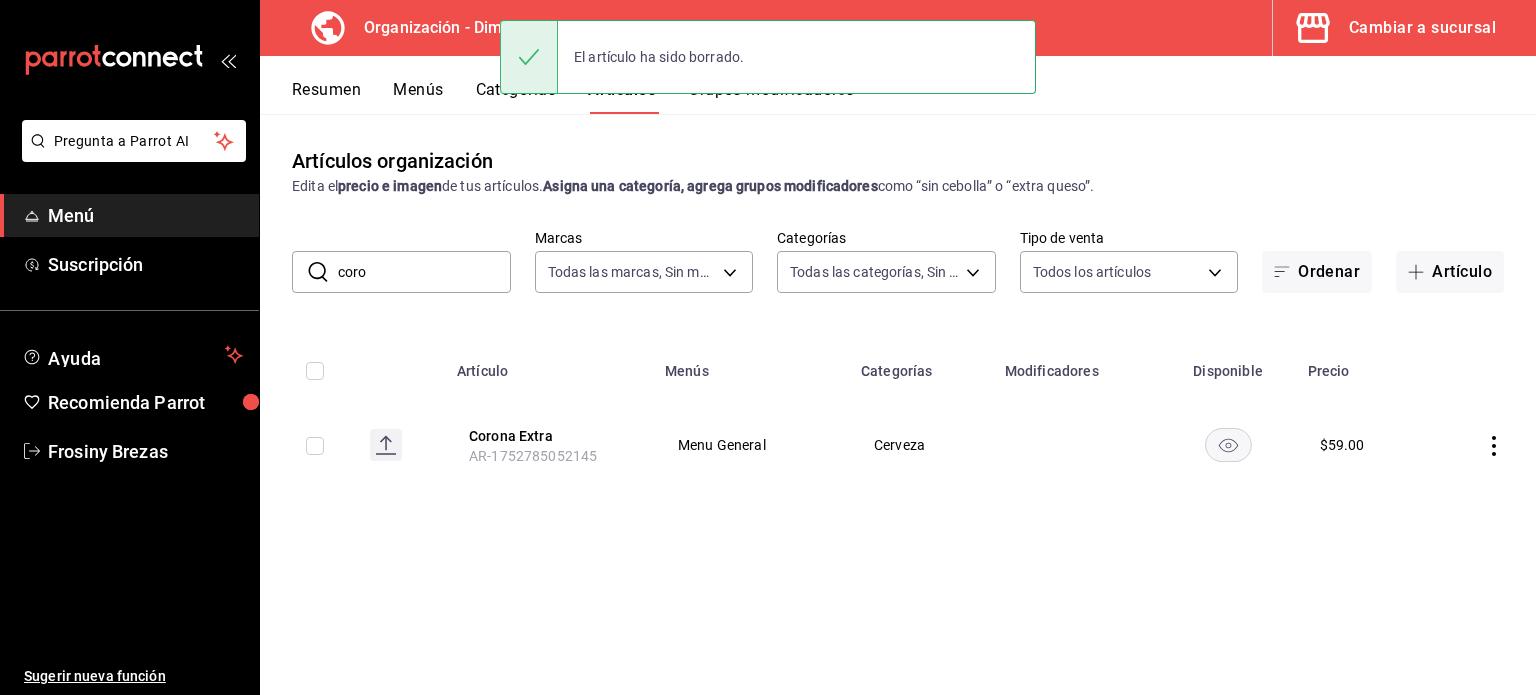 click on "coro" at bounding box center [424, 272] 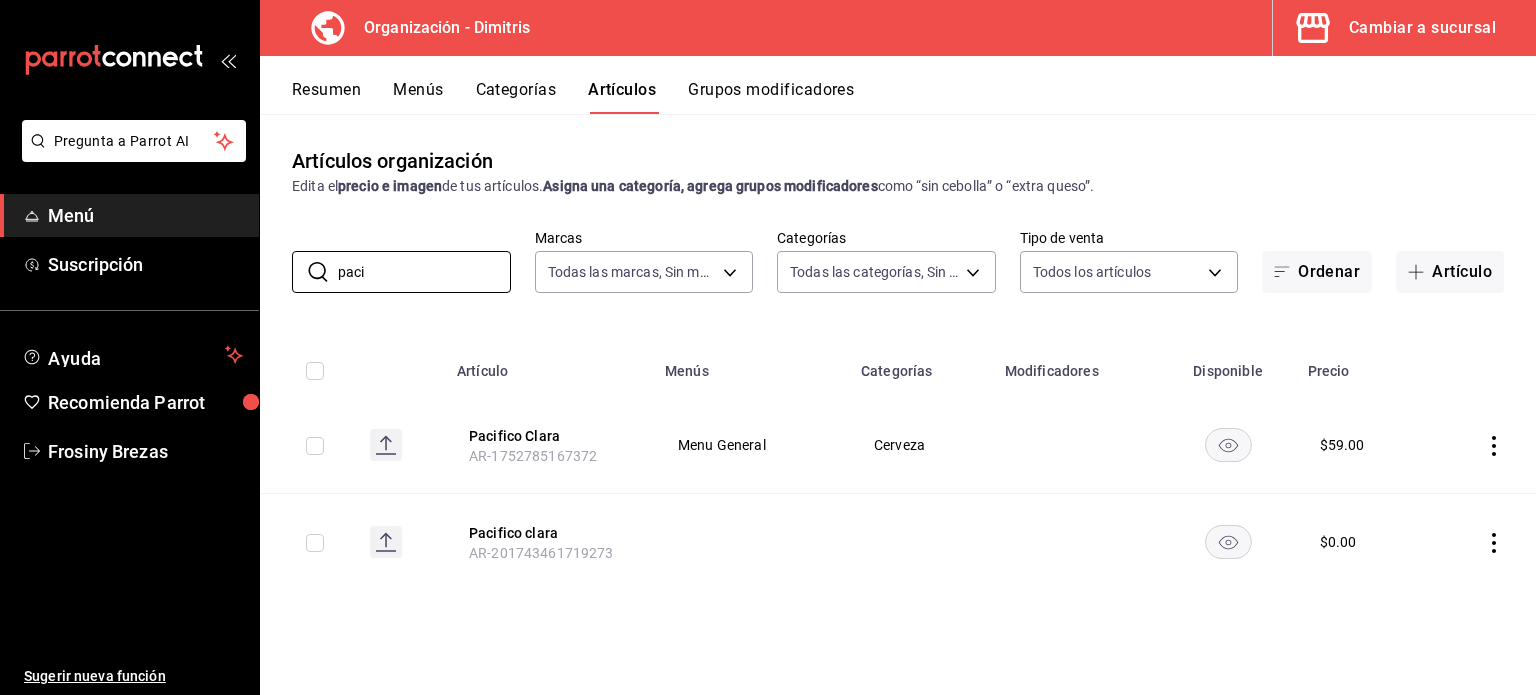 click 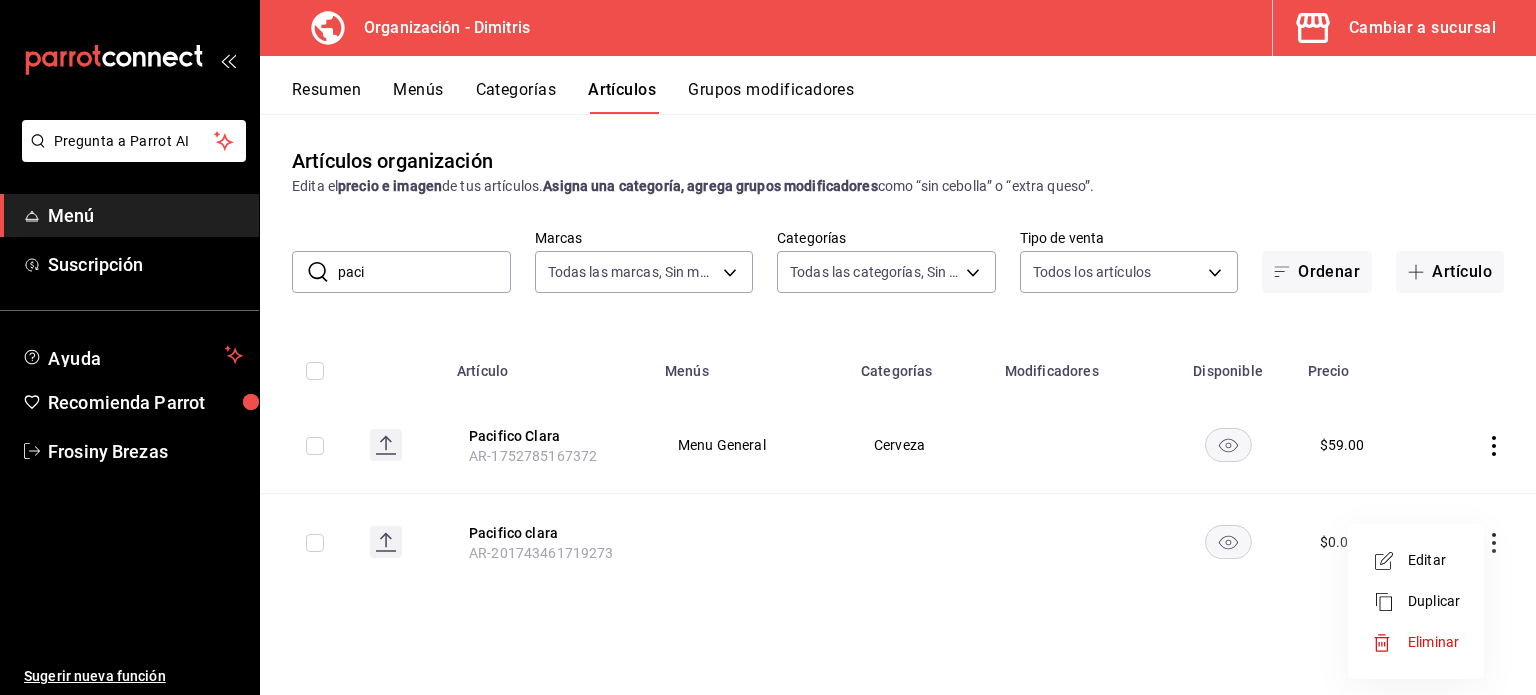 click 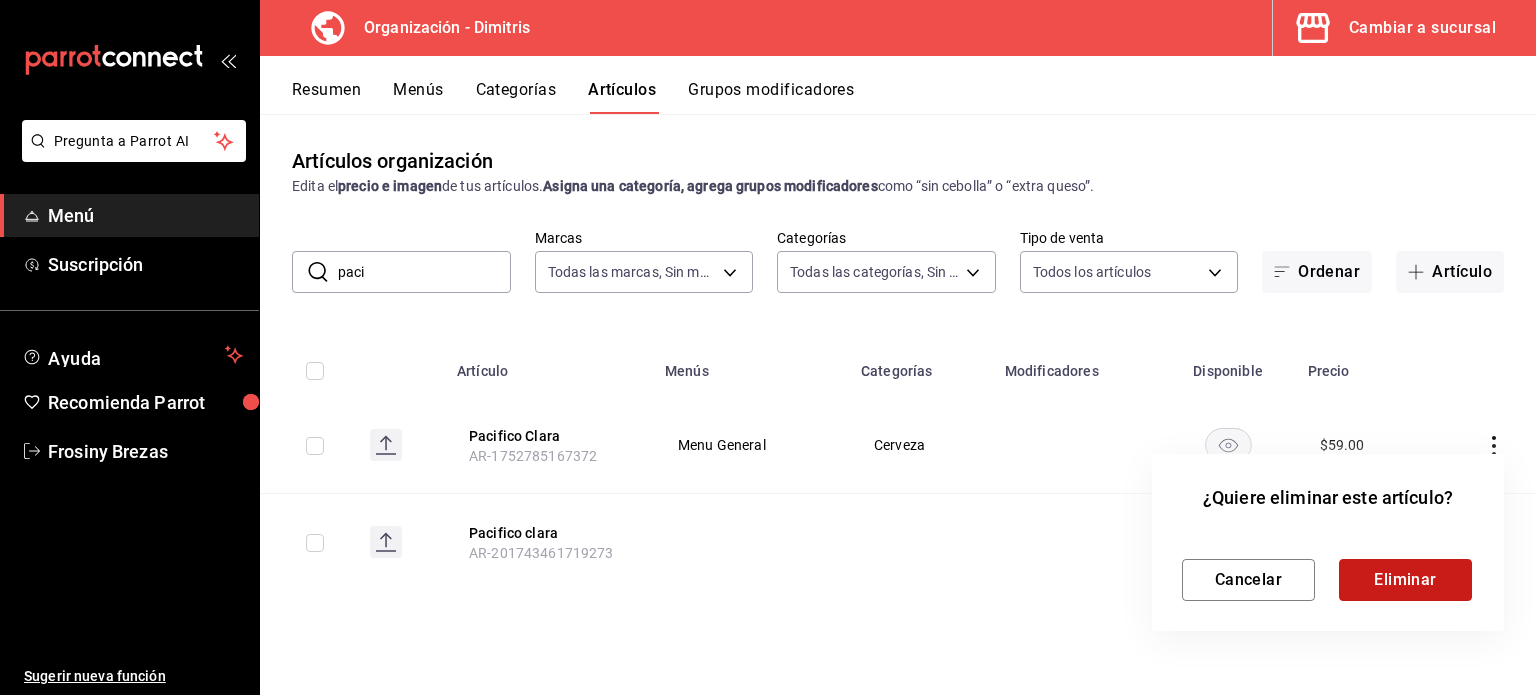 click on "Eliminar" at bounding box center [1405, 580] 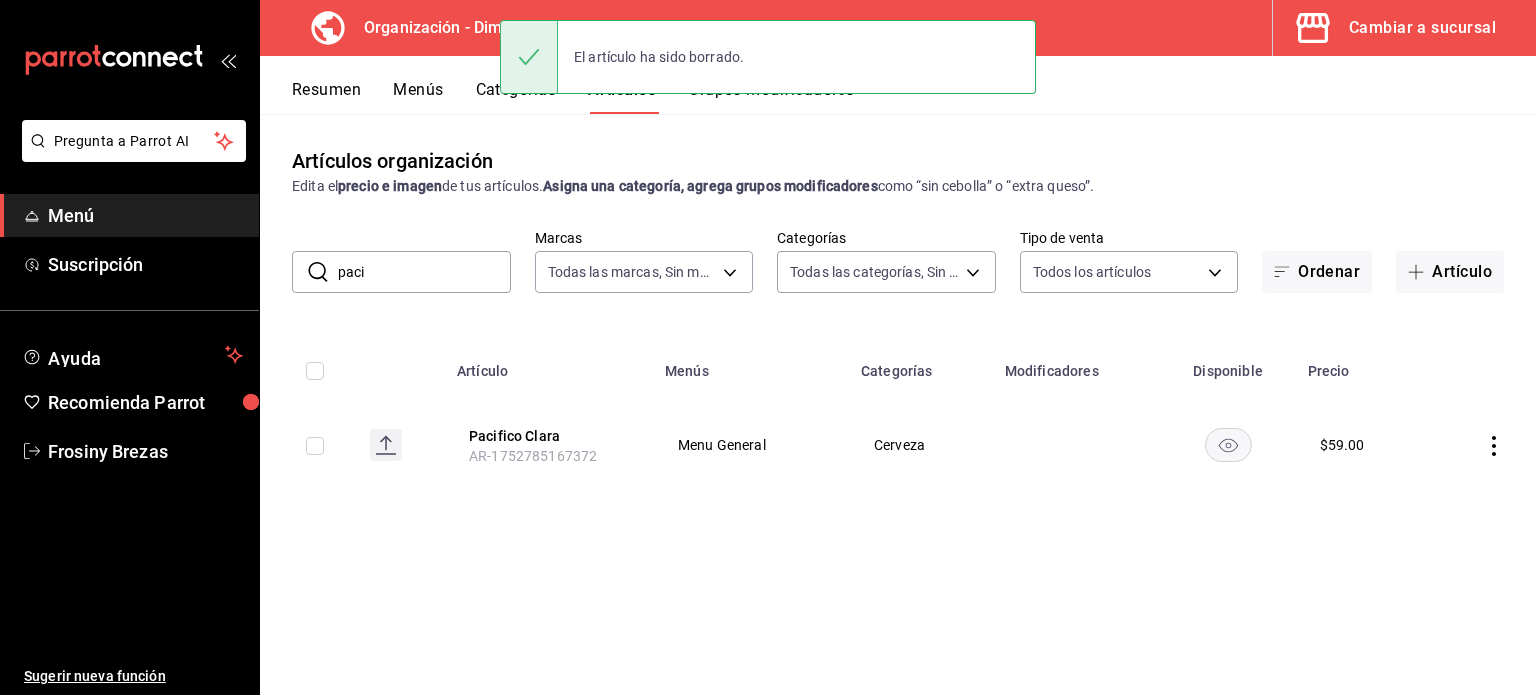 click on "paci" at bounding box center [424, 272] 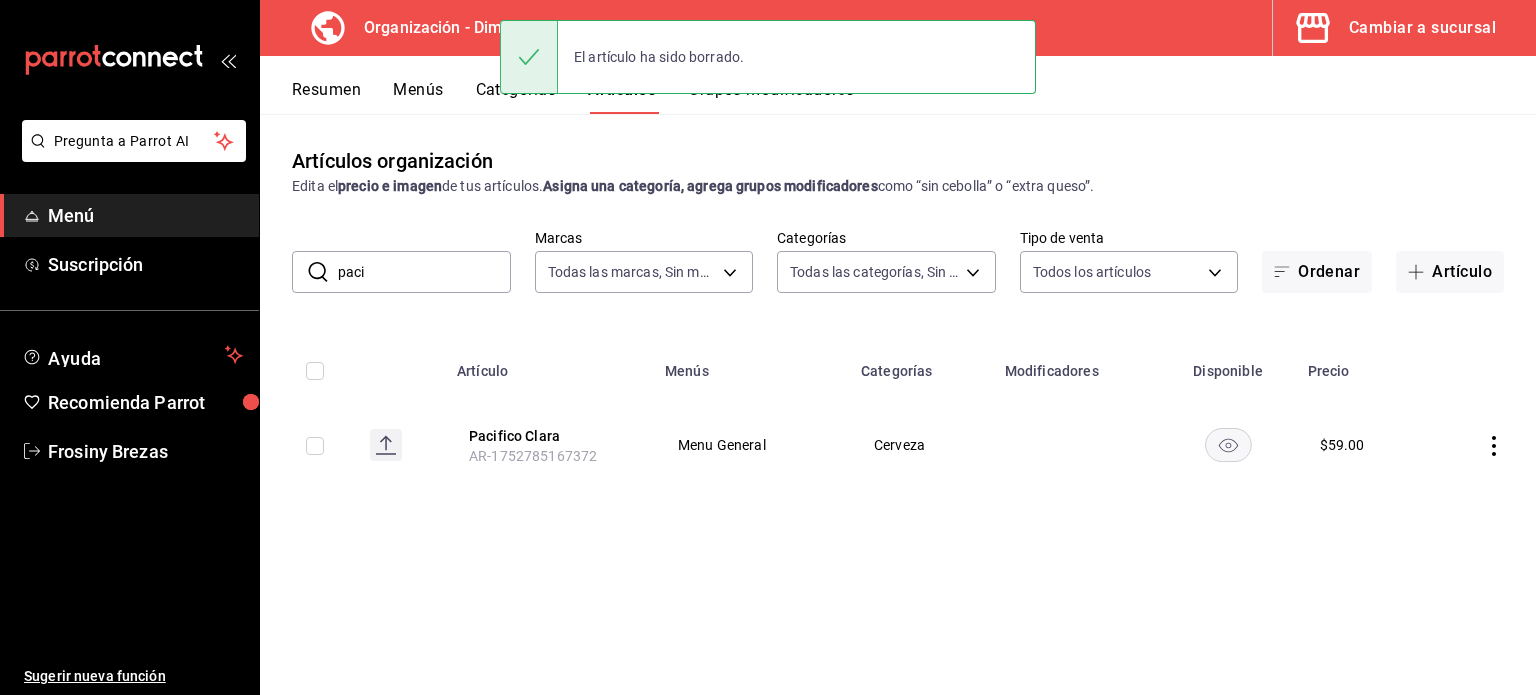 click on "paci" at bounding box center (424, 272) 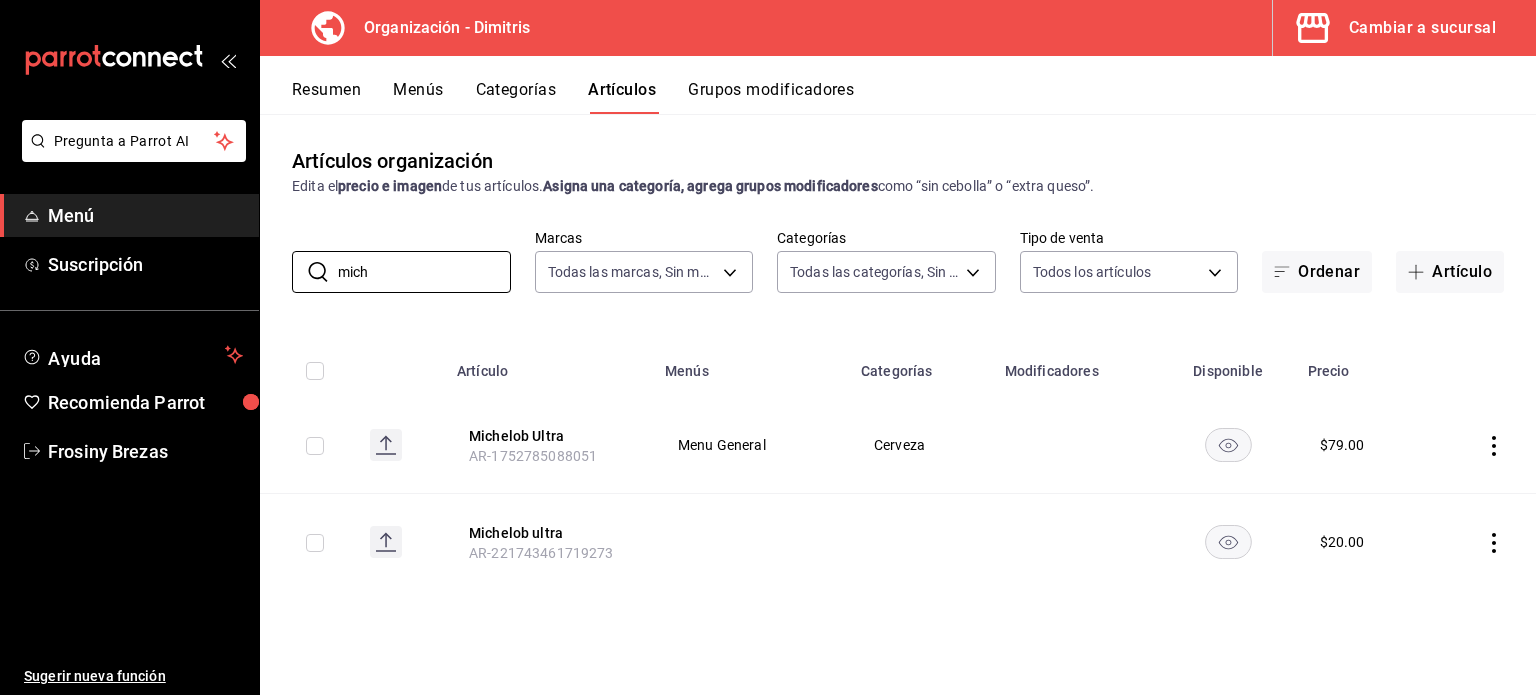 click 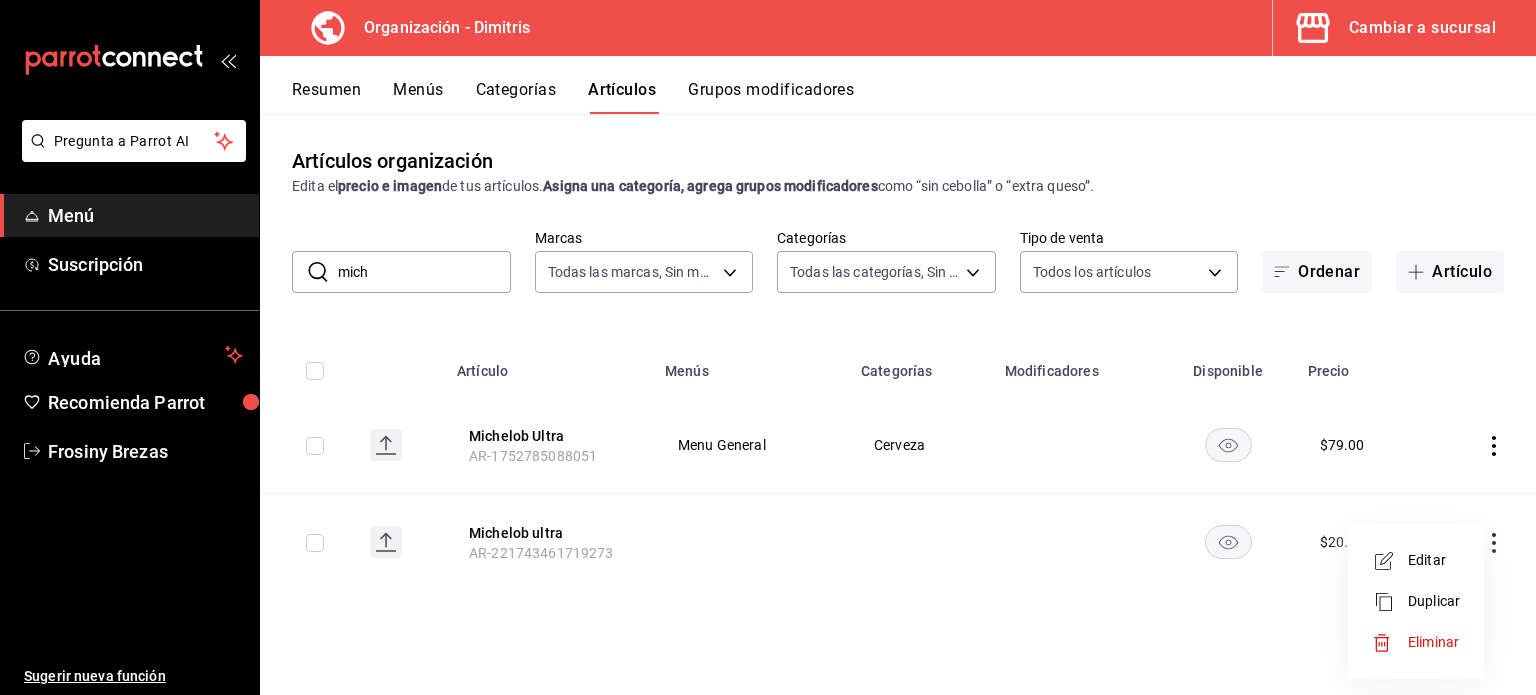 click on "Eliminar" at bounding box center [1433, 642] 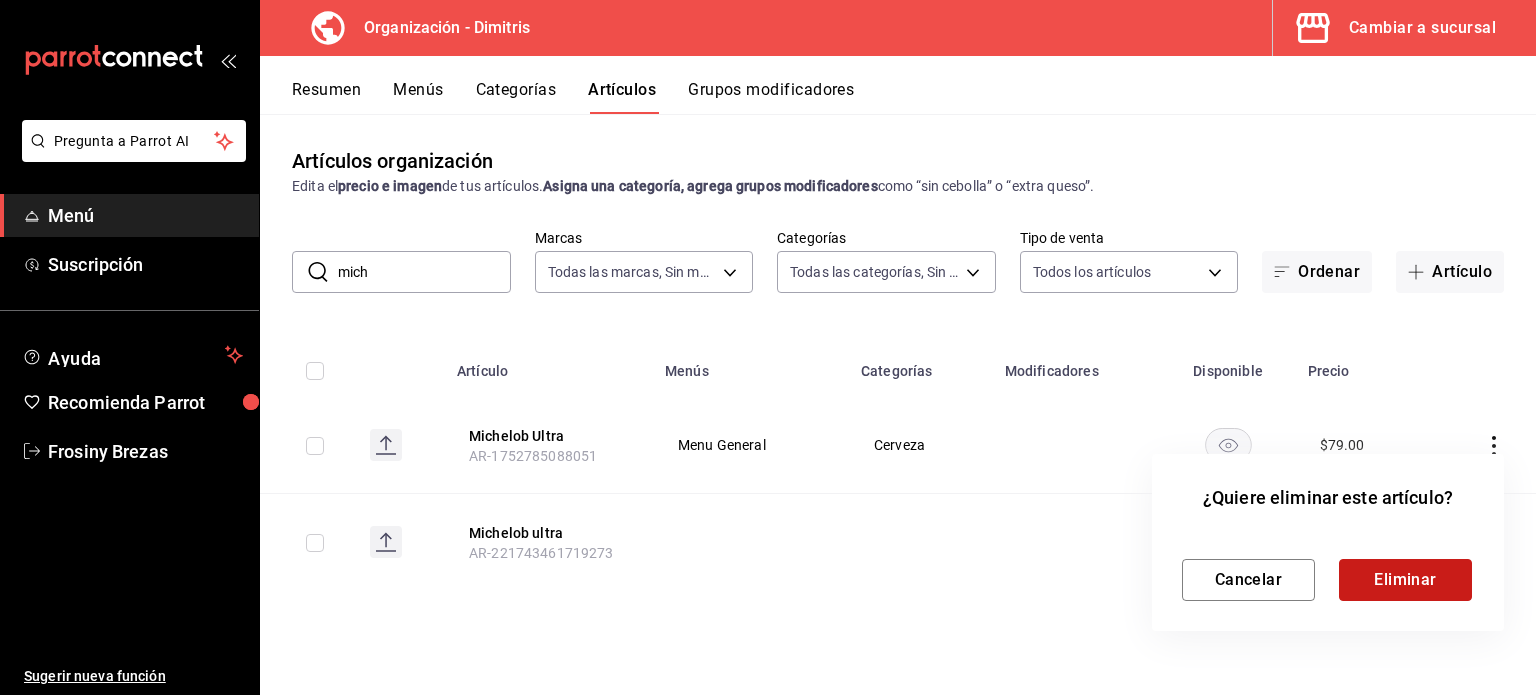 click on "Eliminar" at bounding box center (1405, 580) 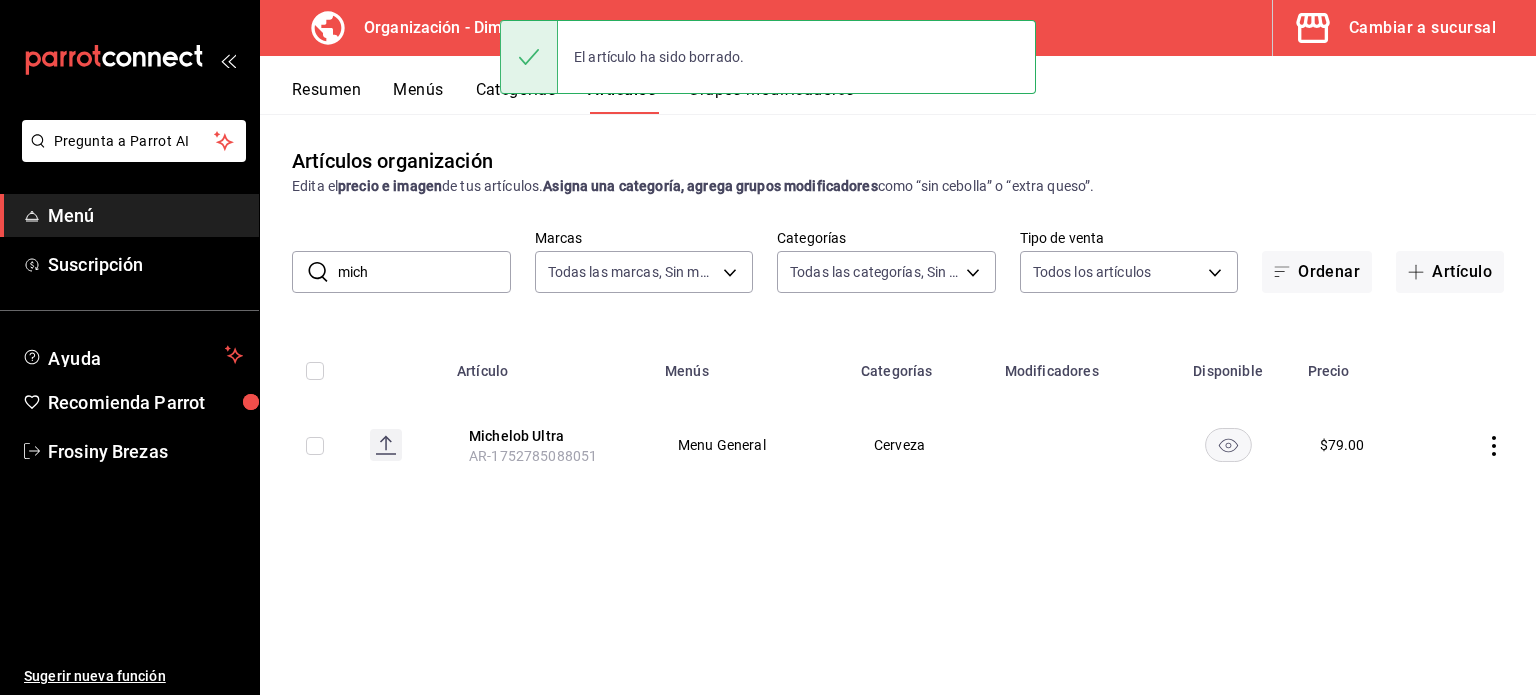 click on "mich" at bounding box center [424, 272] 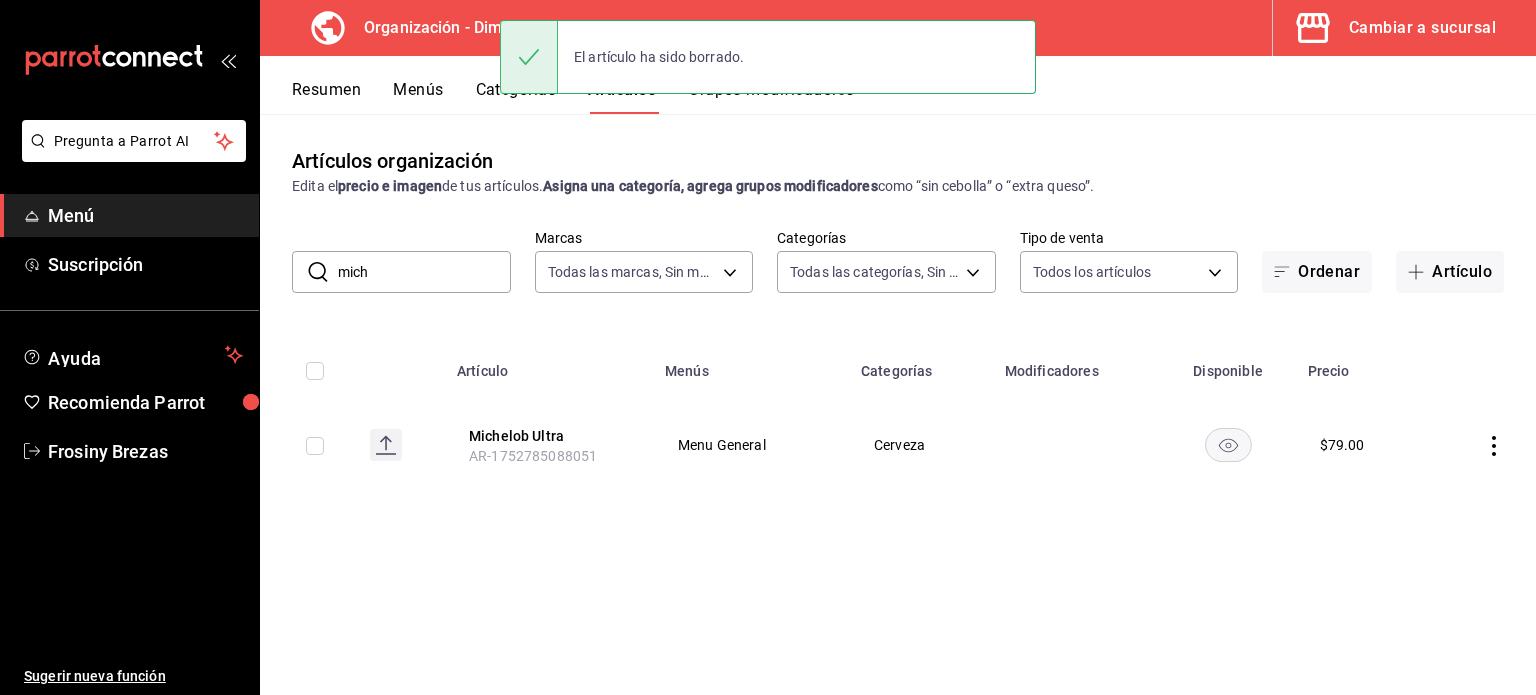 click on "mich" at bounding box center [424, 272] 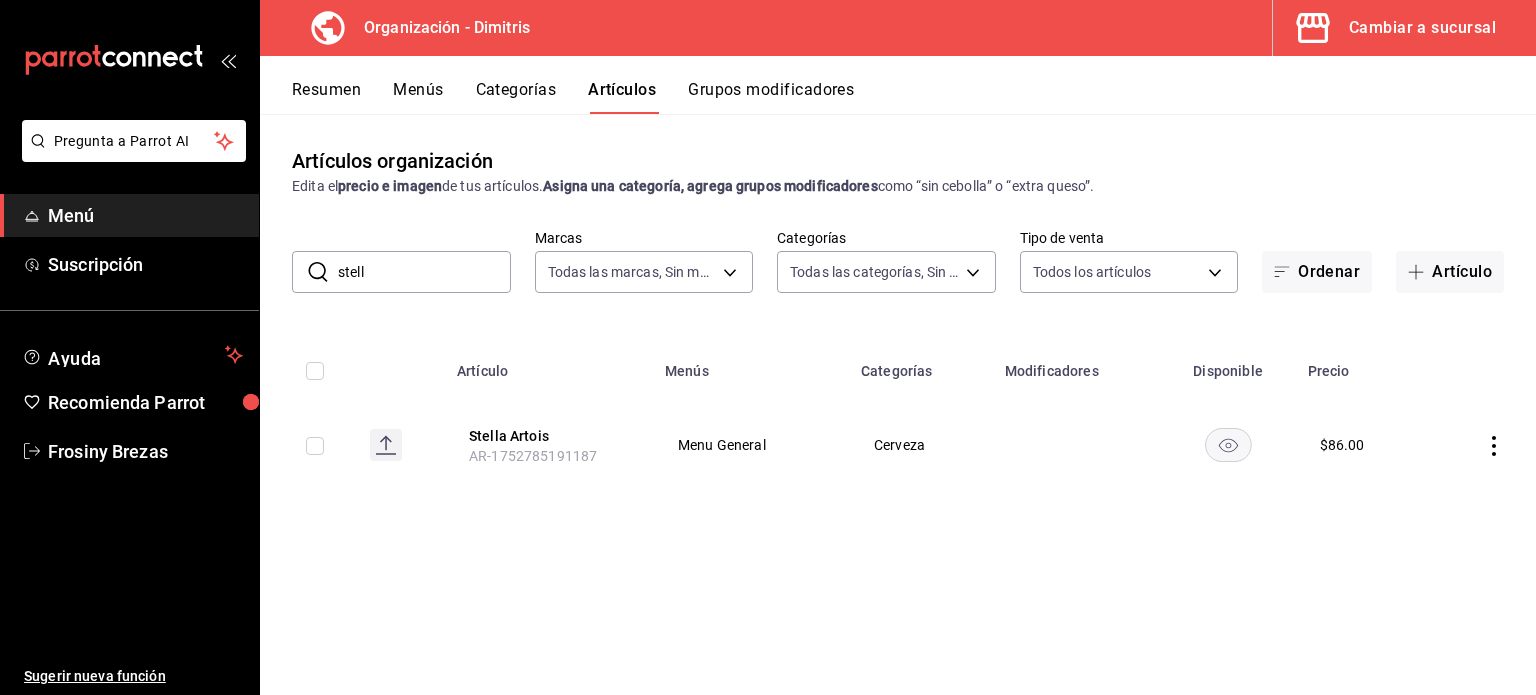 click on "stell" at bounding box center (424, 272) 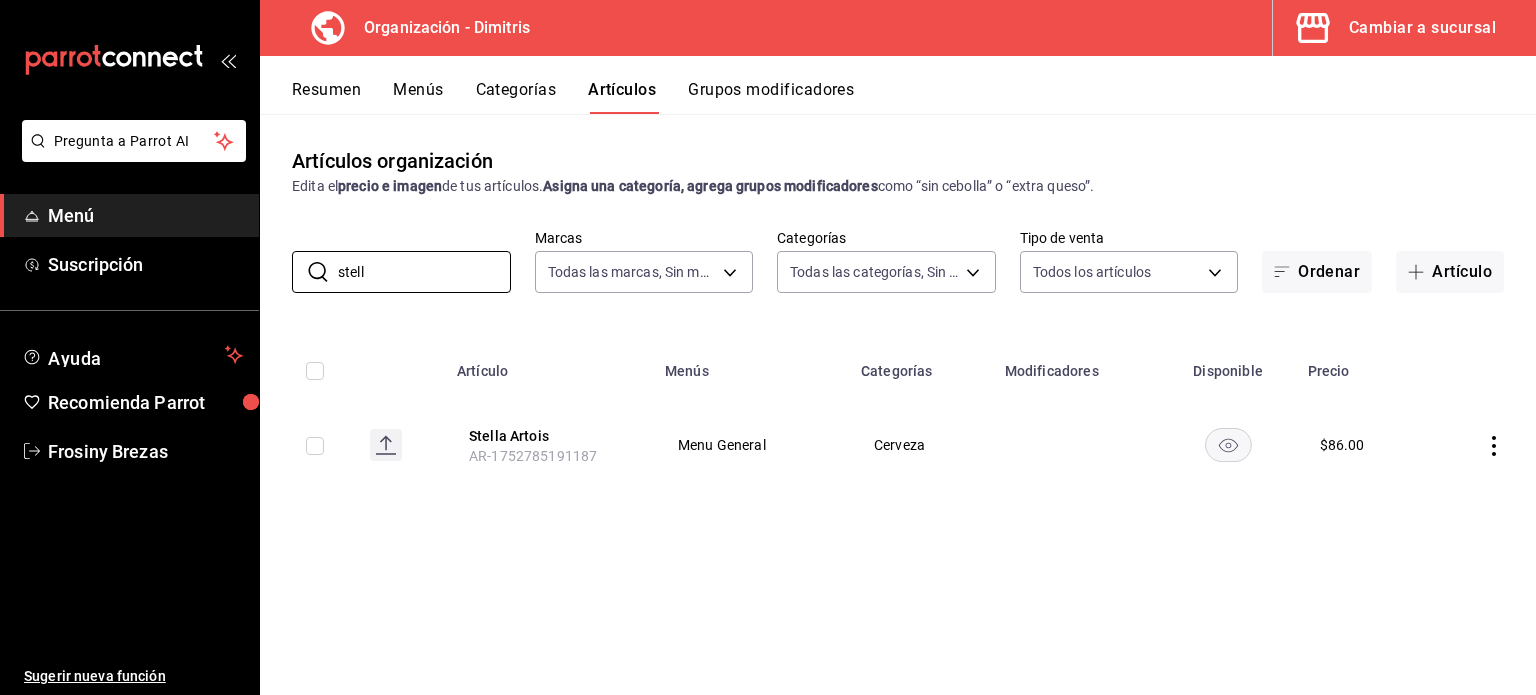 type on "stell" 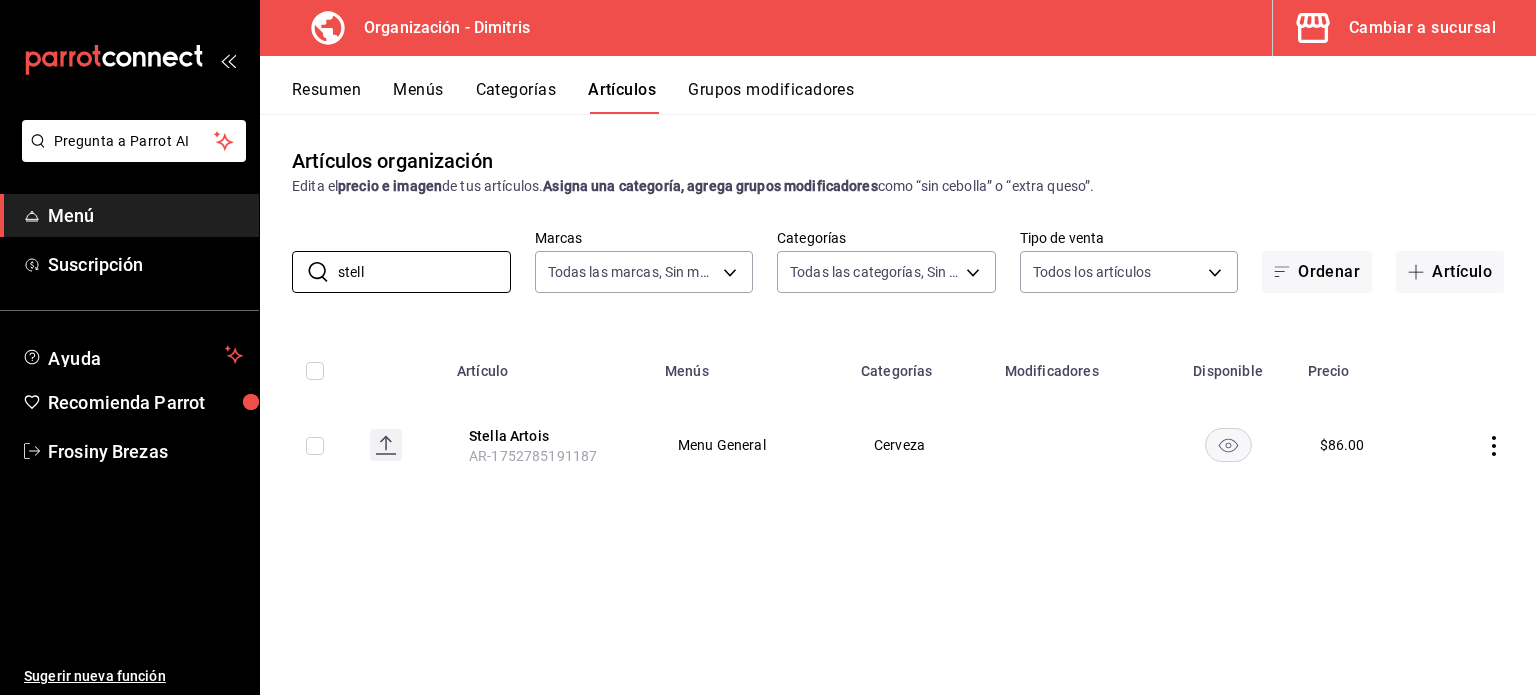 click on "Resumen" at bounding box center [326, 97] 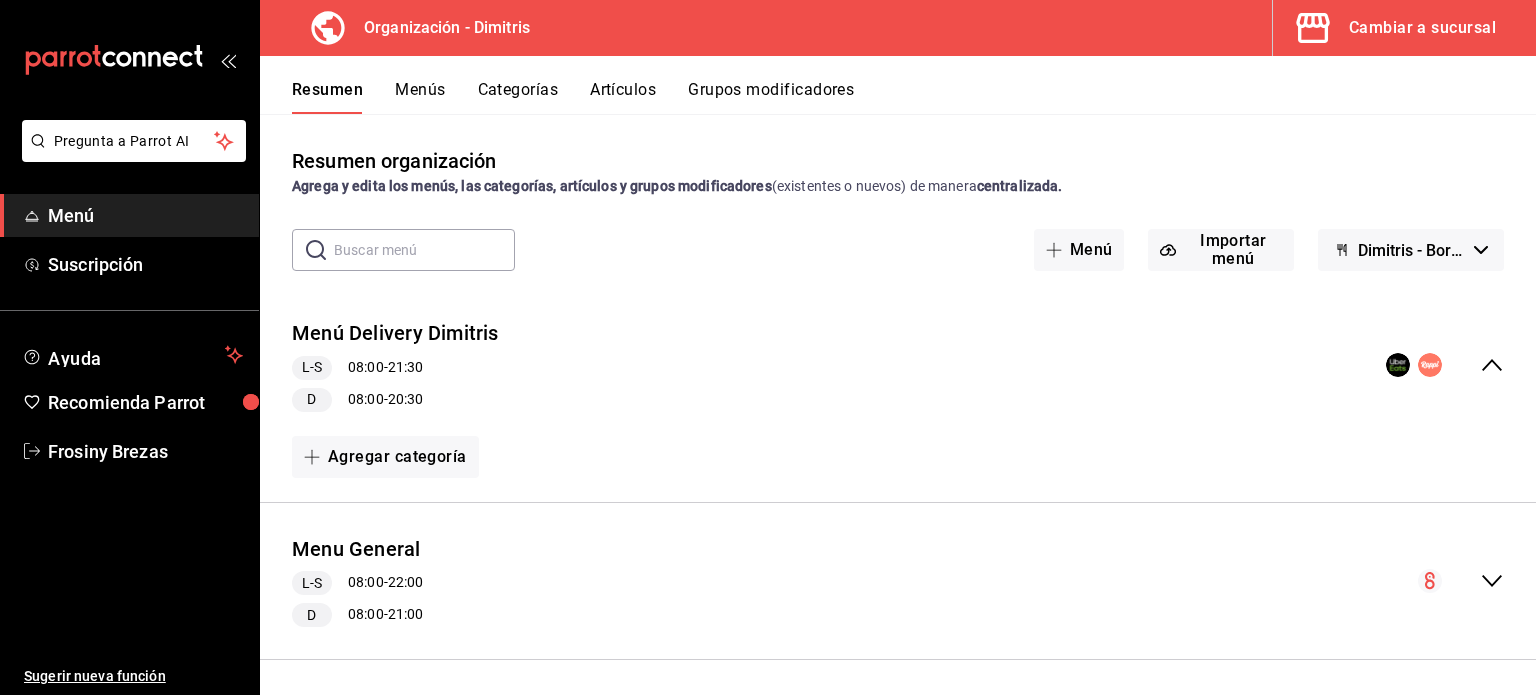 click at bounding box center [1461, 581] 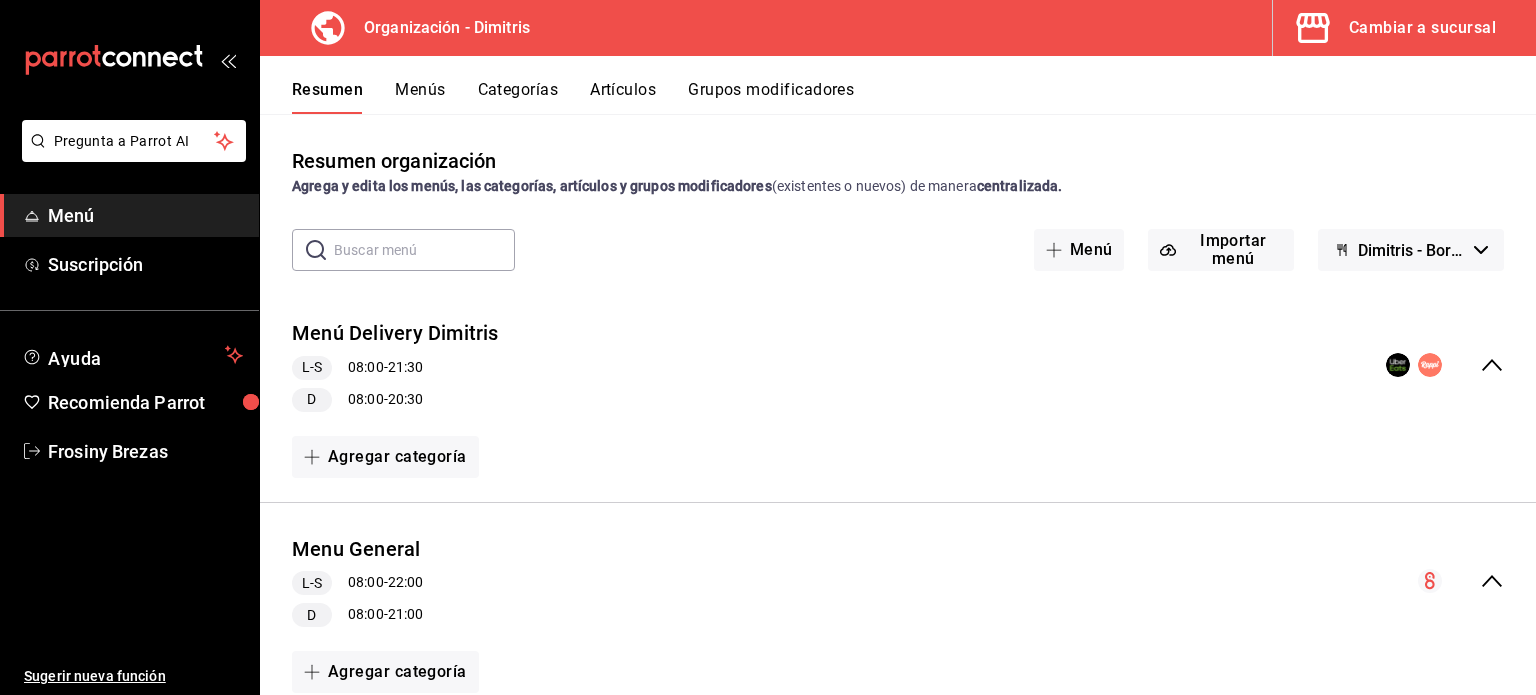 scroll, scrollTop: 344, scrollLeft: 0, axis: vertical 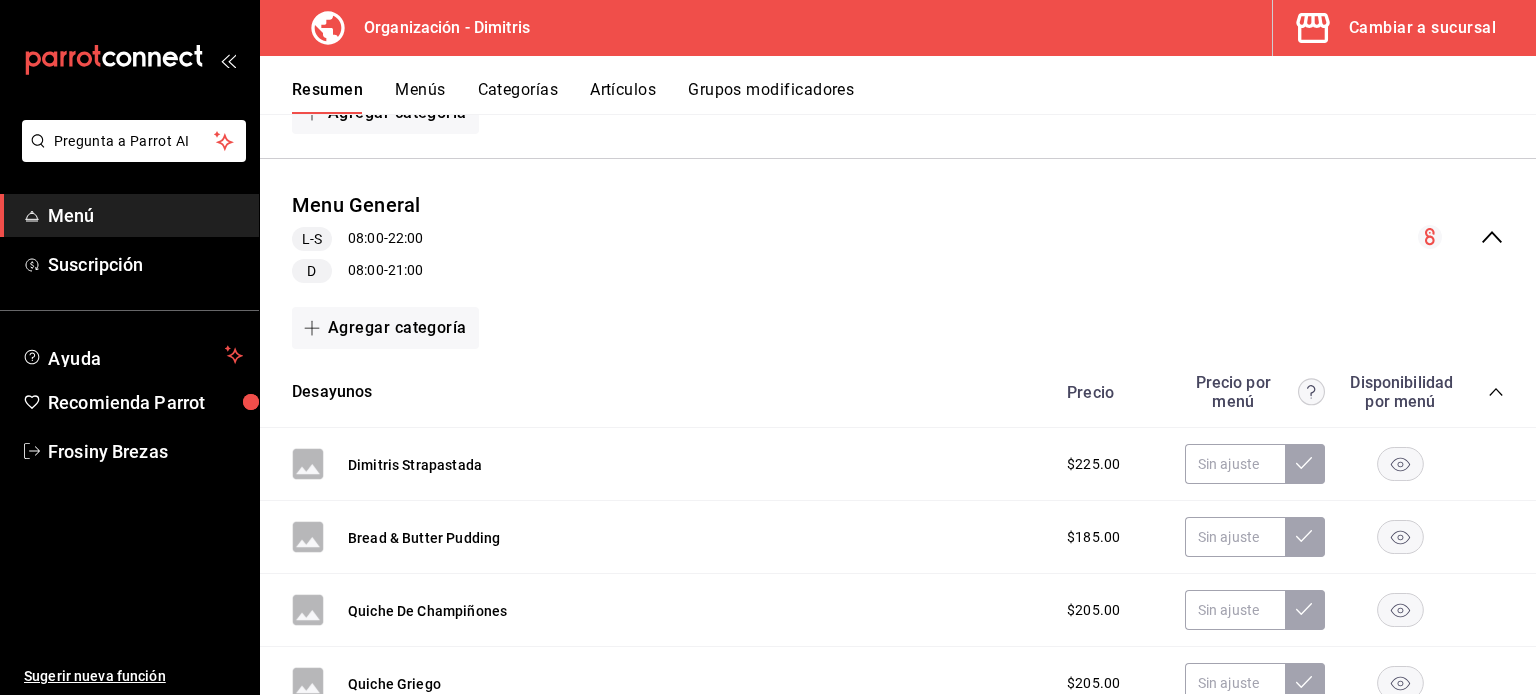 click 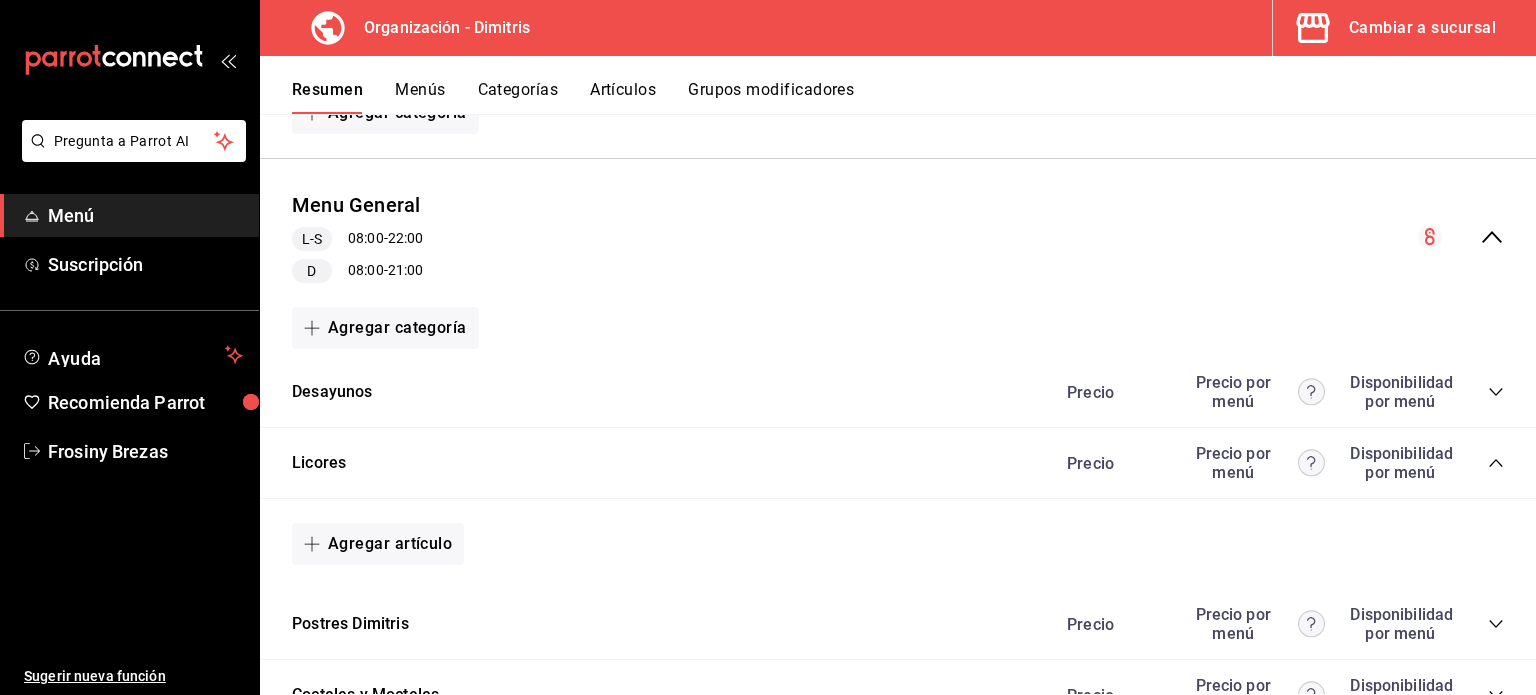 click on "Licores Precio Precio por menú   Disponibilidad por menú" at bounding box center [898, 463] 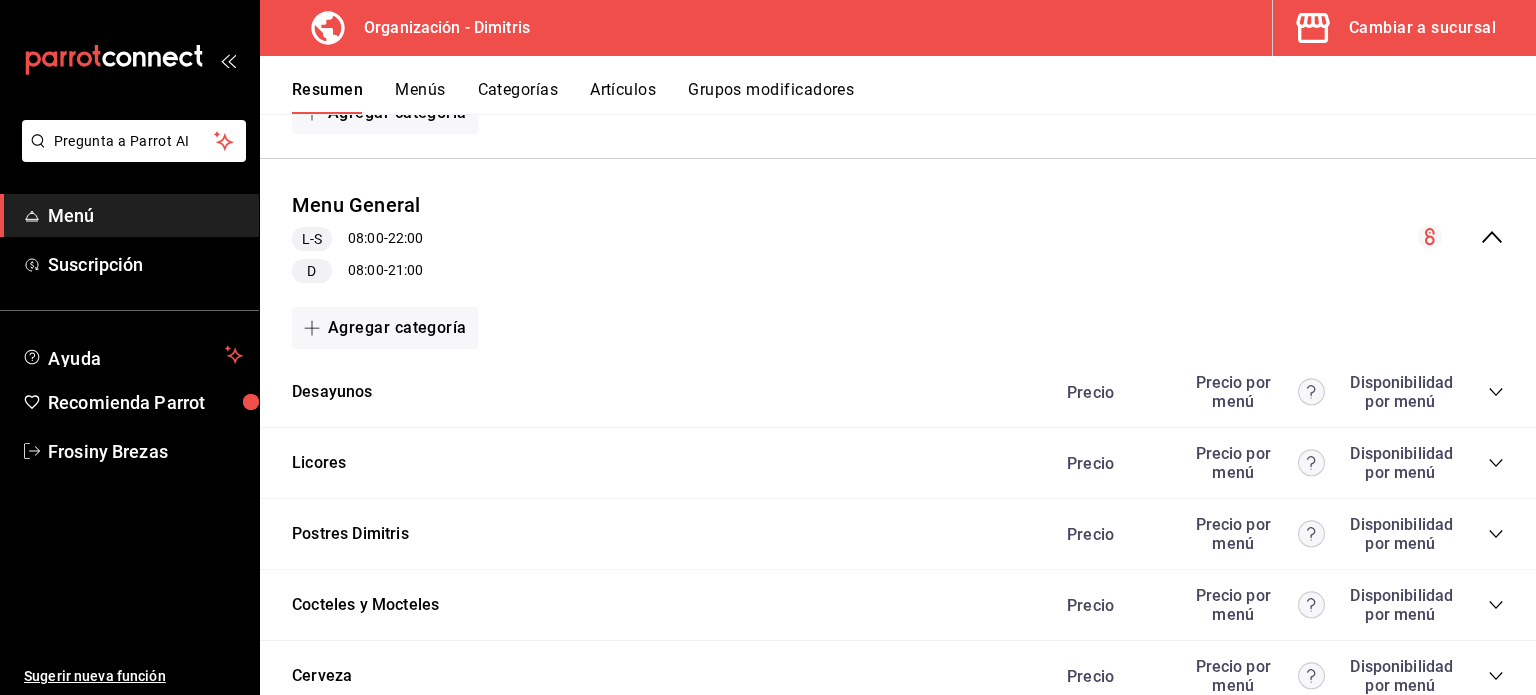 click 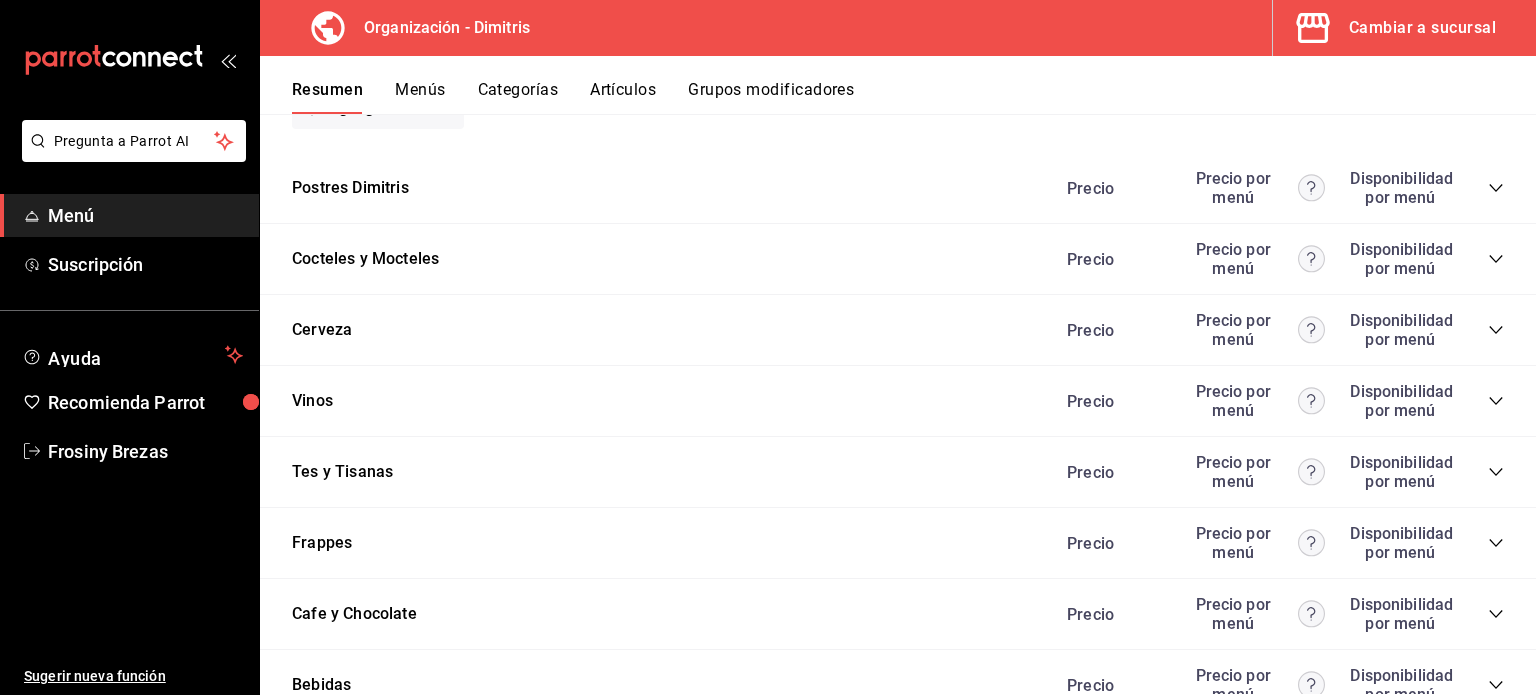 scroll, scrollTop: 783, scrollLeft: 0, axis: vertical 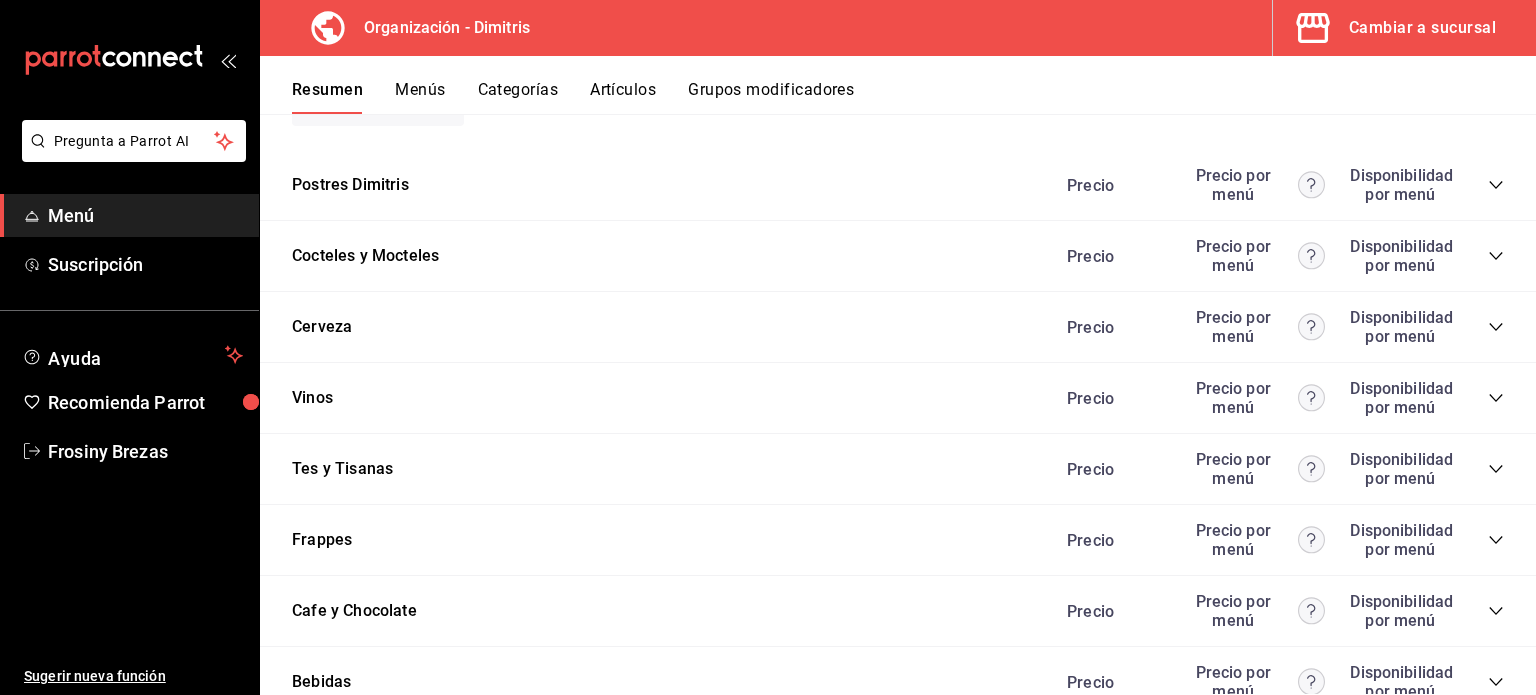 click on "Vinos Precio Precio por menú   Disponibilidad por menú" at bounding box center [898, 398] 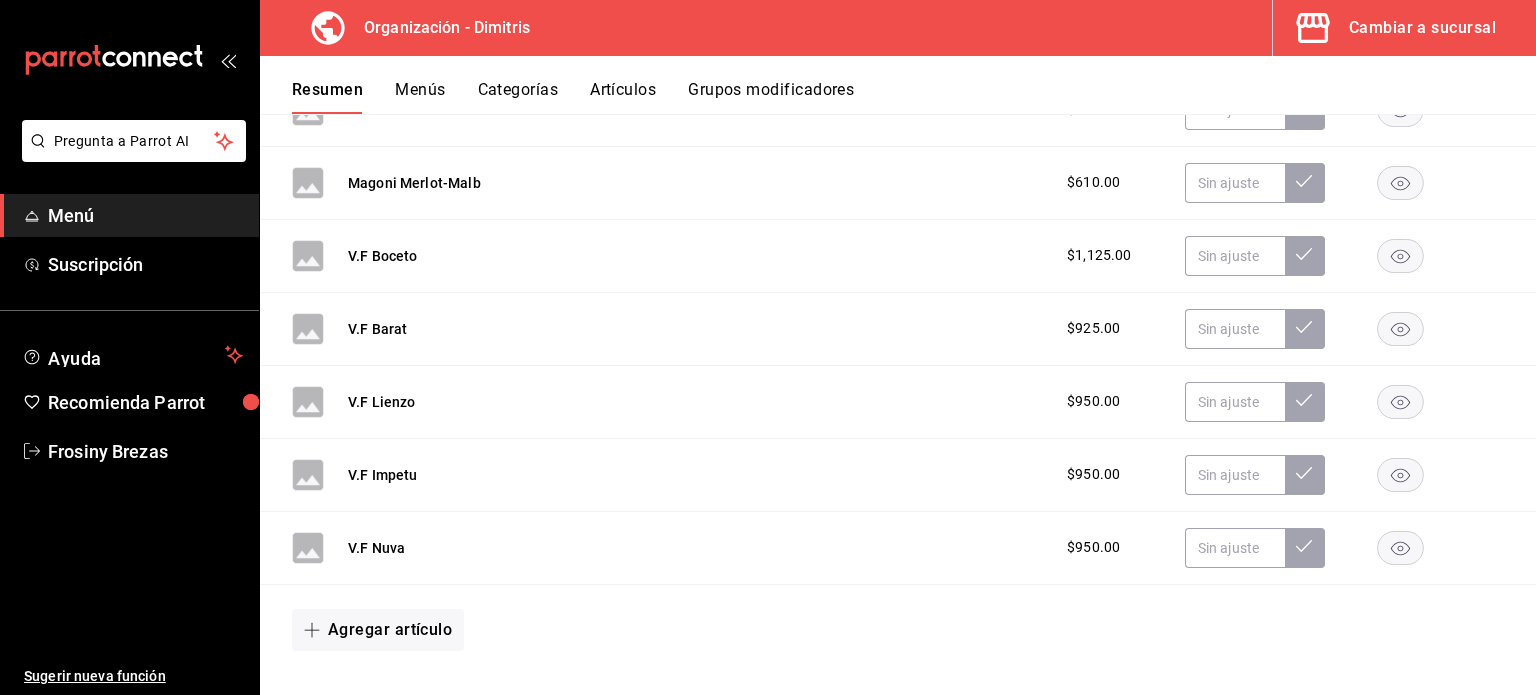scroll, scrollTop: 2314, scrollLeft: 0, axis: vertical 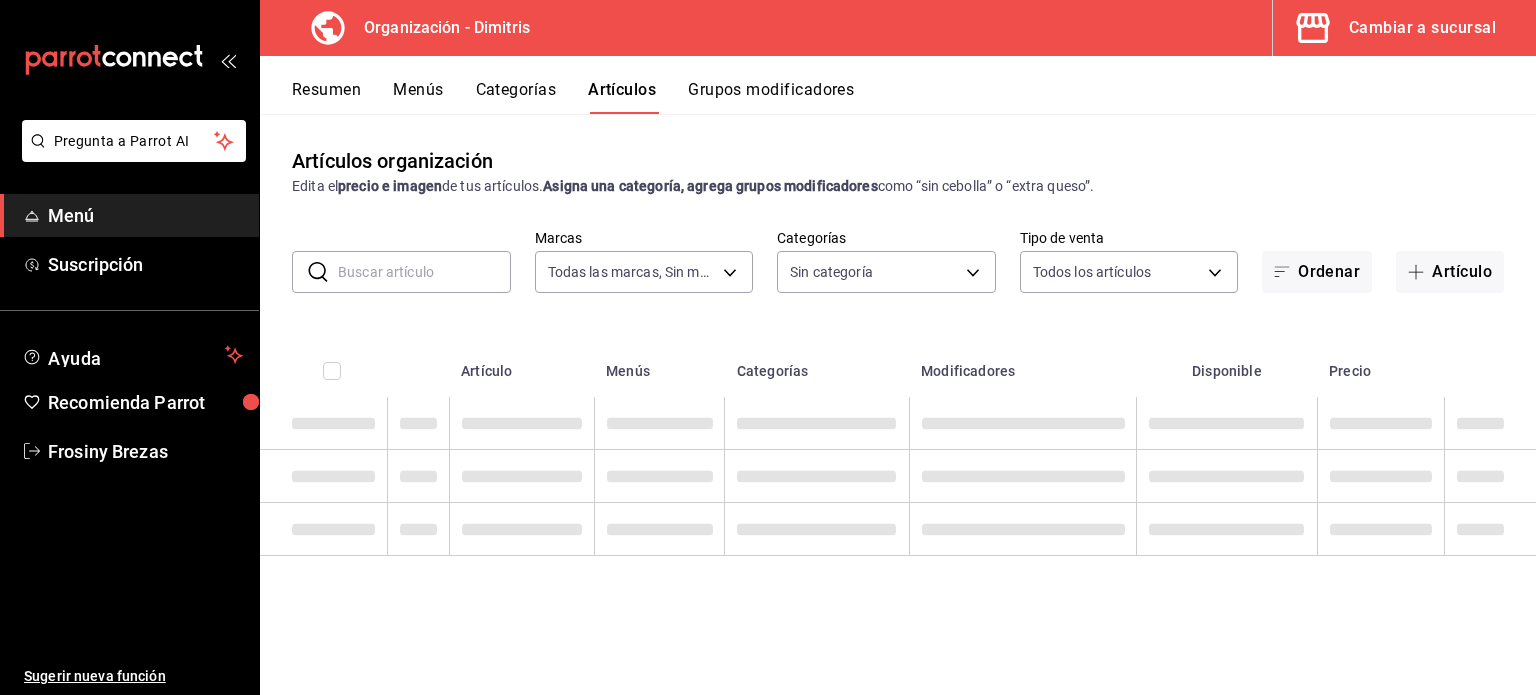 type on "317daab7-dfab-4307-9e12-935137646369" 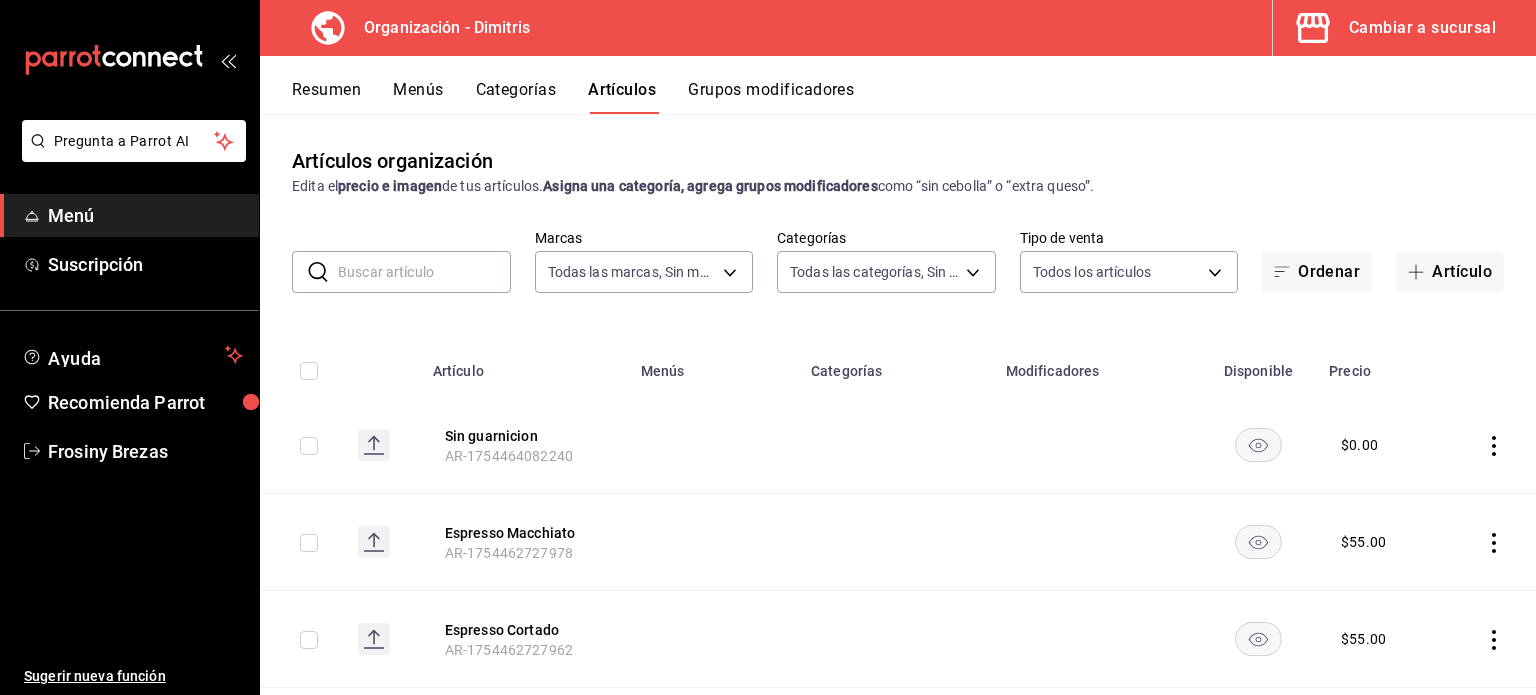 click on "Resumen" at bounding box center (326, 97) 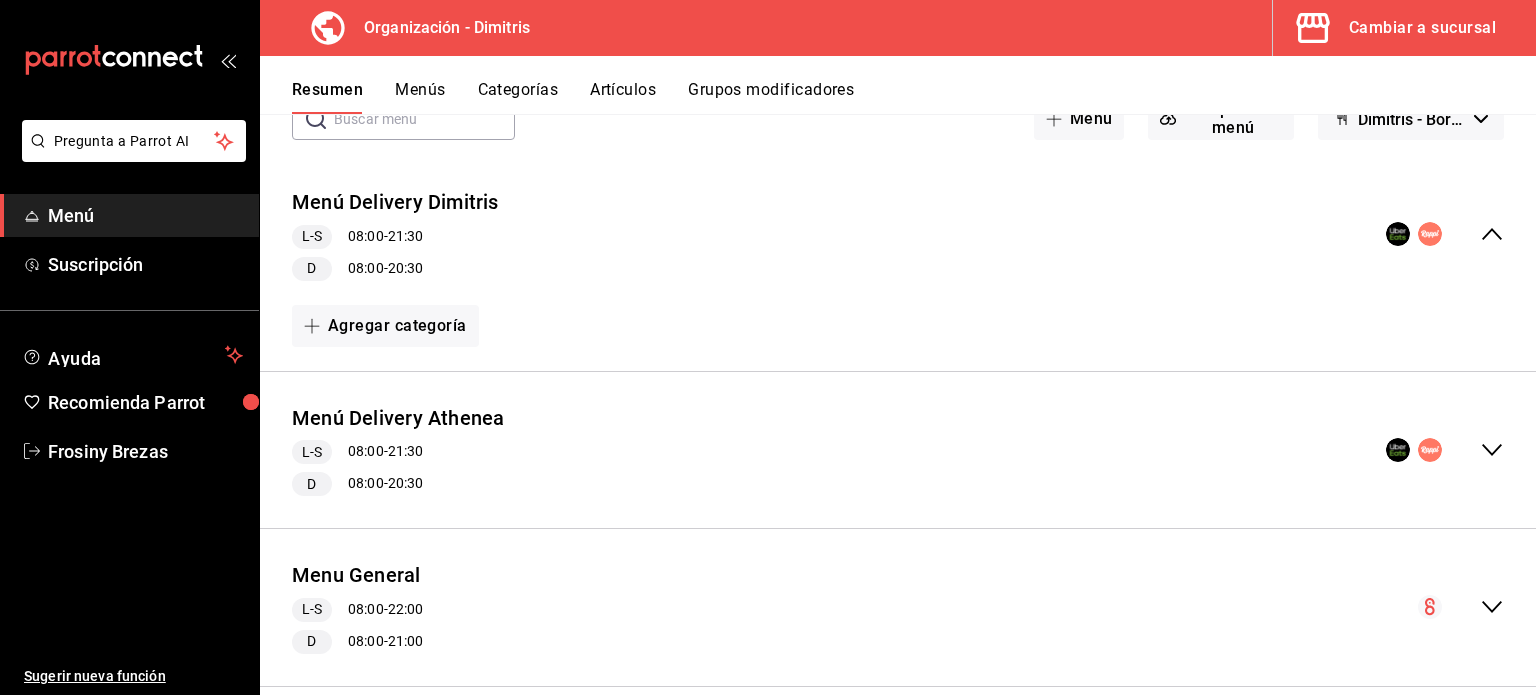 scroll, scrollTop: 163, scrollLeft: 0, axis: vertical 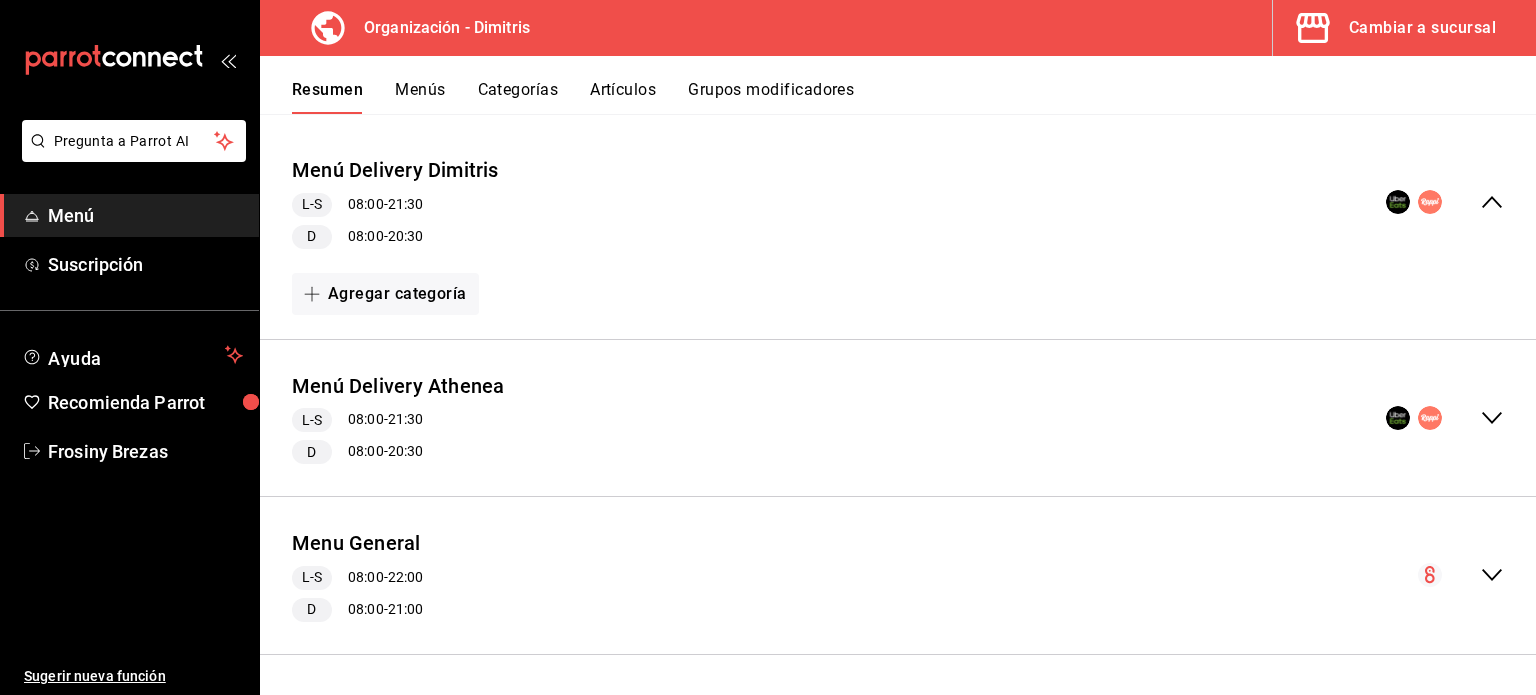 click on "Menu General L-S 08:00  -  22:00 D 08:00  -  21:00" at bounding box center (898, 575) 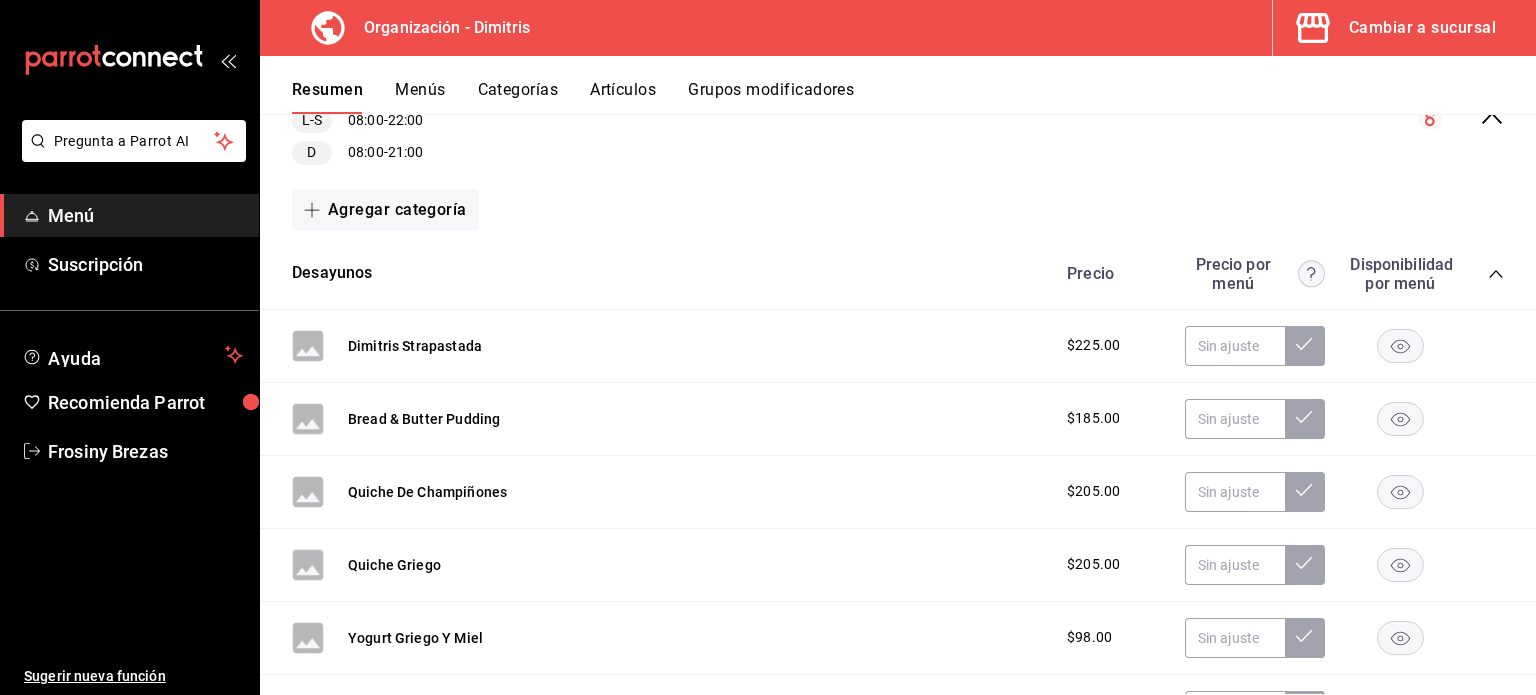 scroll, scrollTop: 621, scrollLeft: 0, axis: vertical 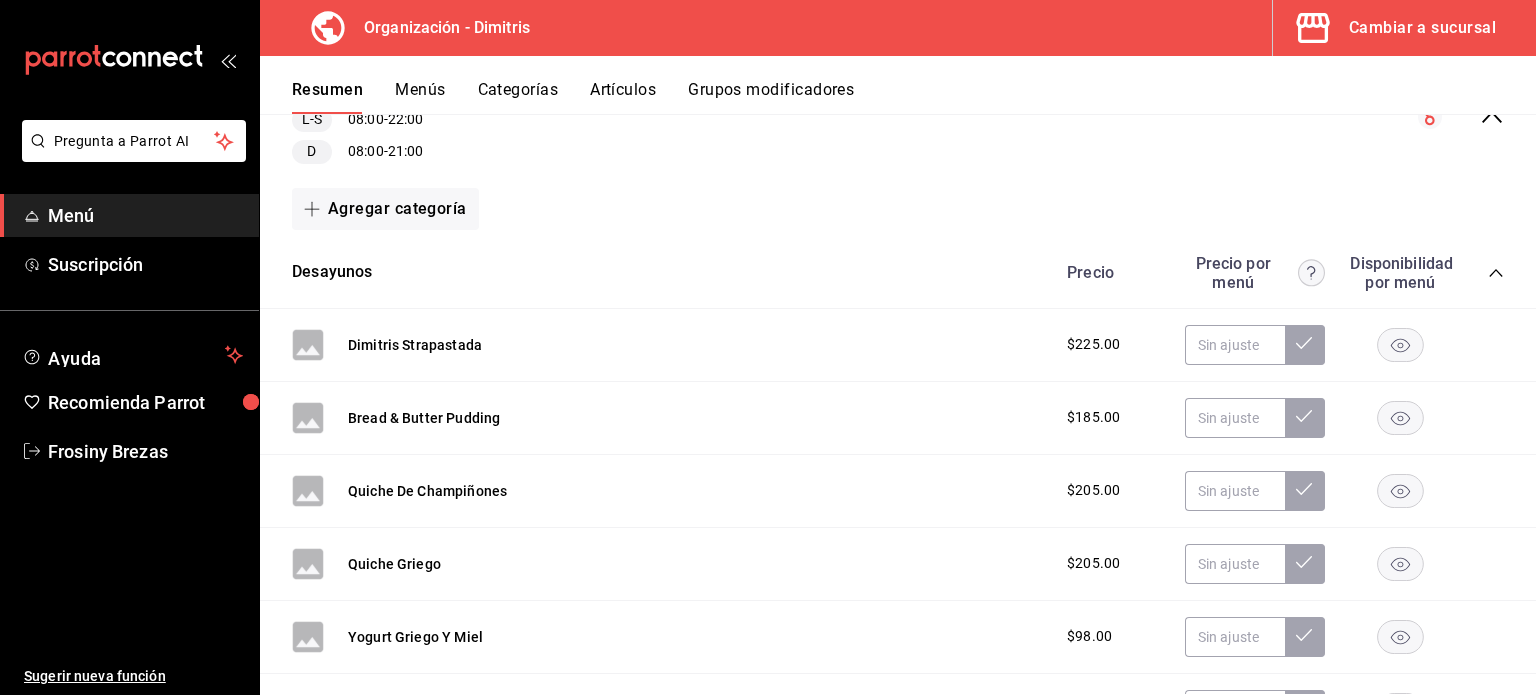click 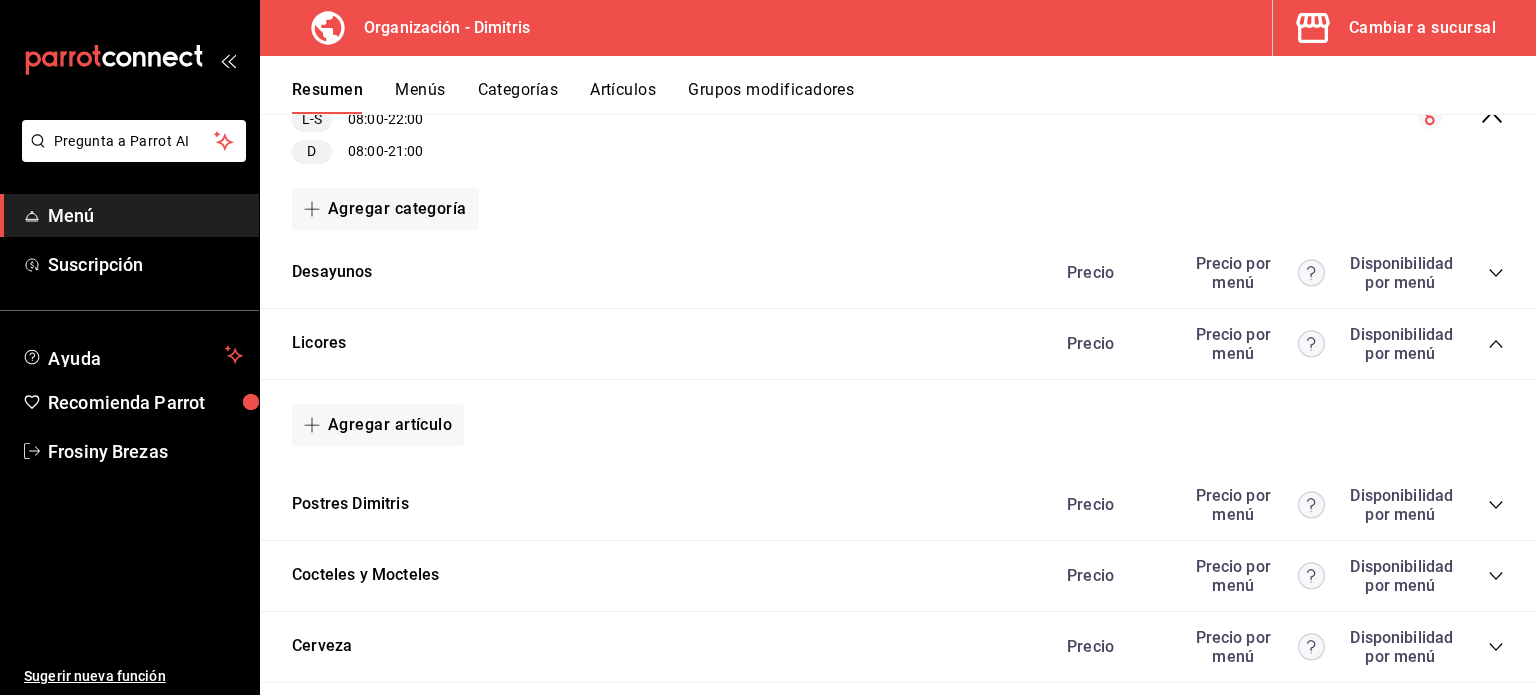 click on "Precio Precio por menú   Disponibilidad por menú" at bounding box center (1275, 344) 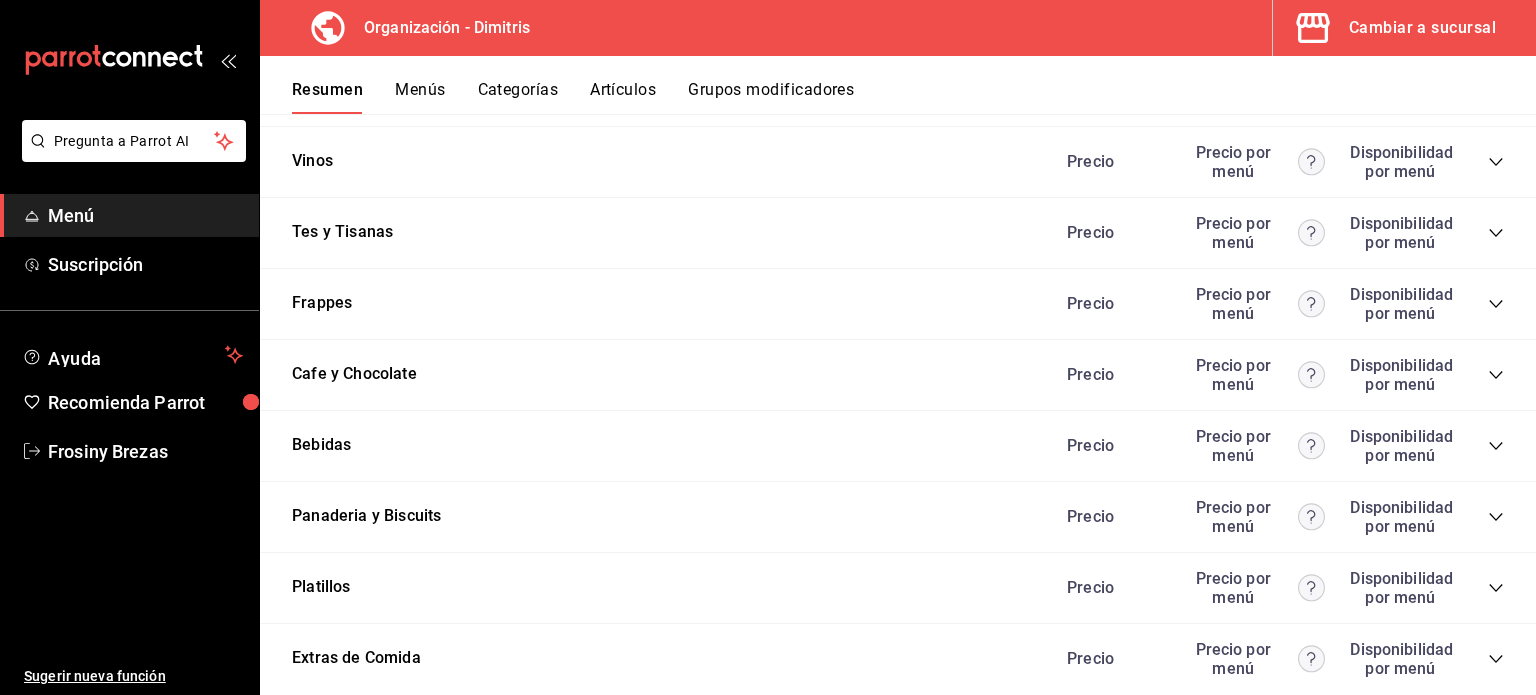 scroll, scrollTop: 1088, scrollLeft: 0, axis: vertical 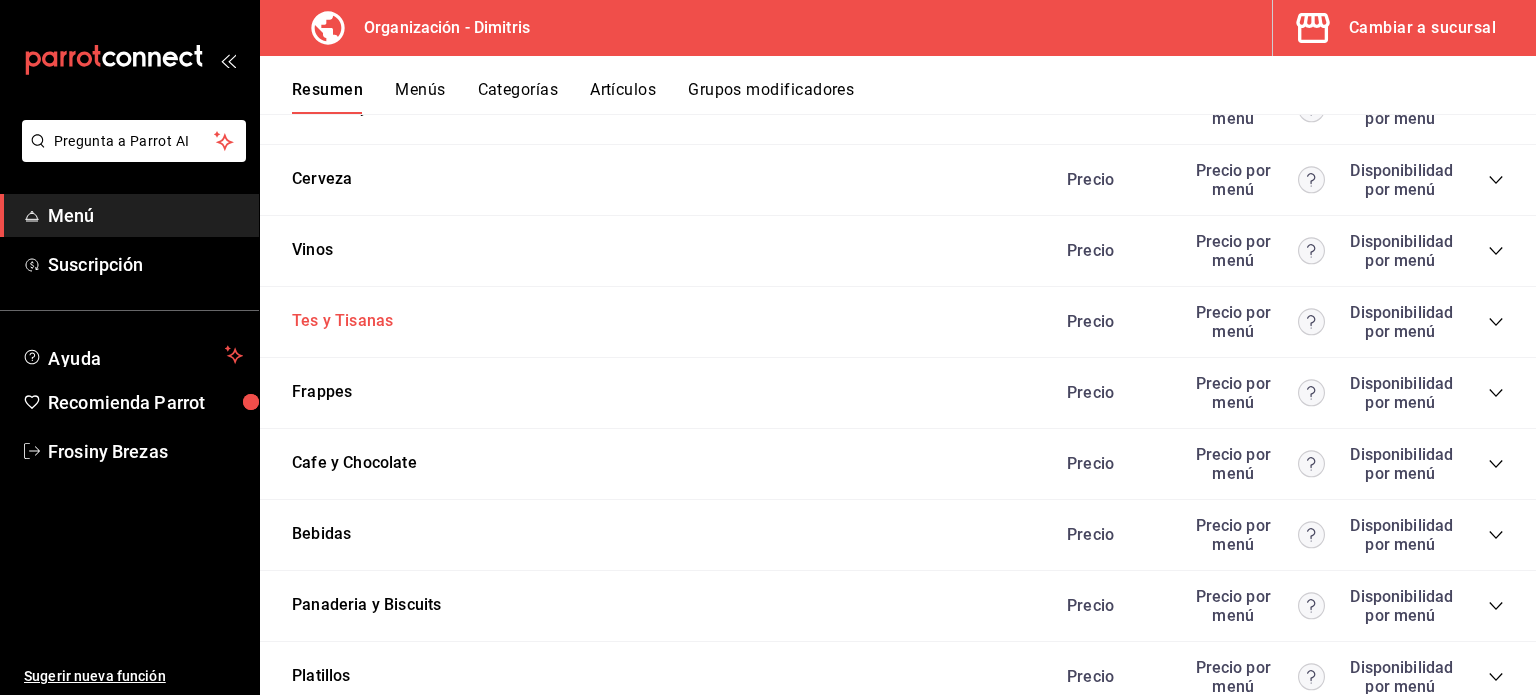 click on "Tes y Tisanas" at bounding box center (342, 321) 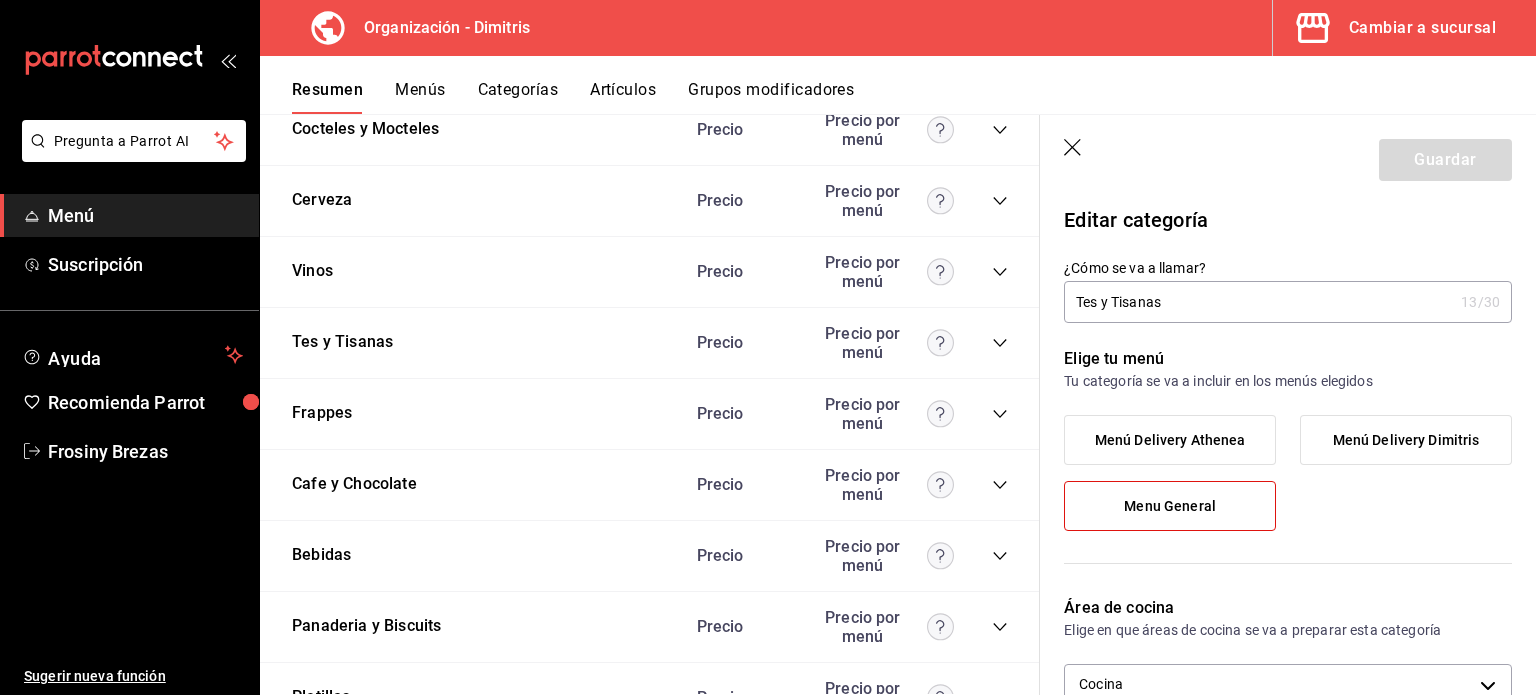 click 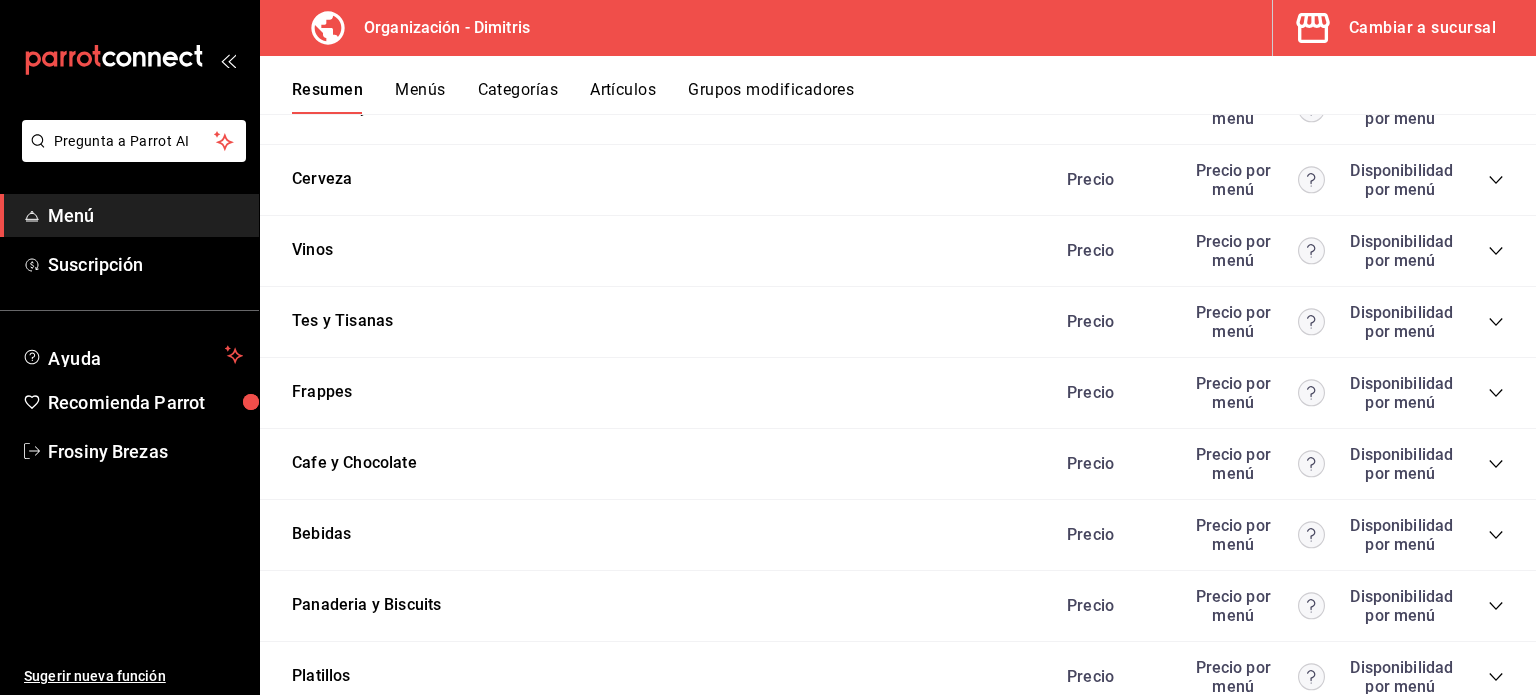 click 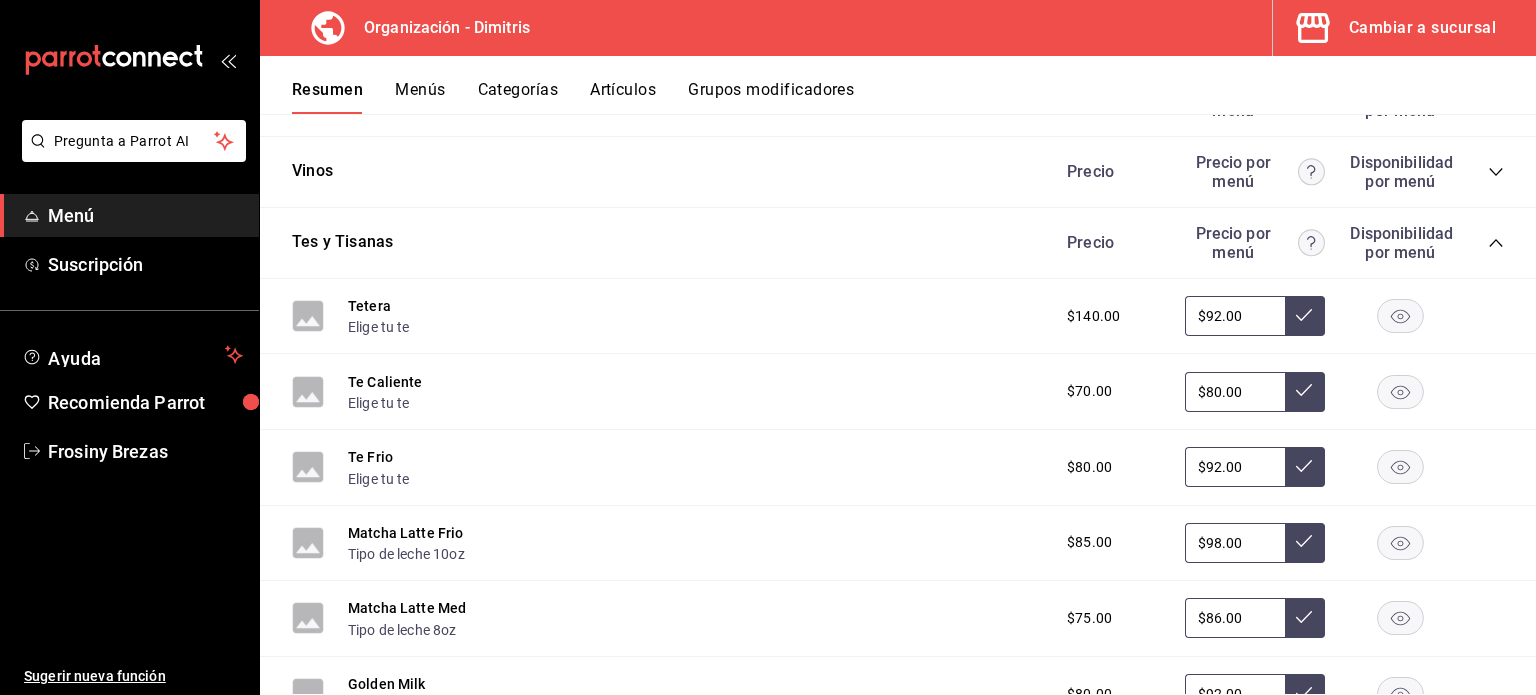 scroll, scrollTop: 1078, scrollLeft: 0, axis: vertical 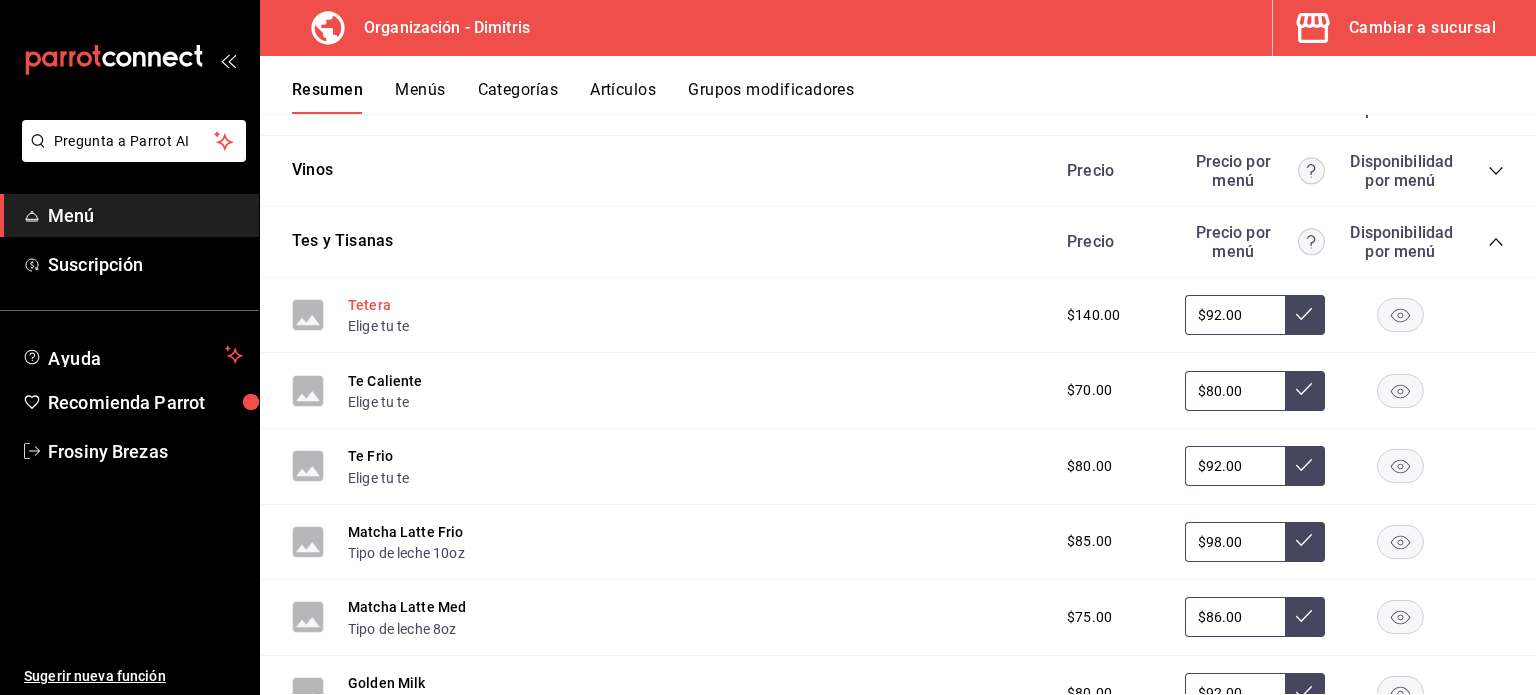 click on "Tetera" at bounding box center [369, 305] 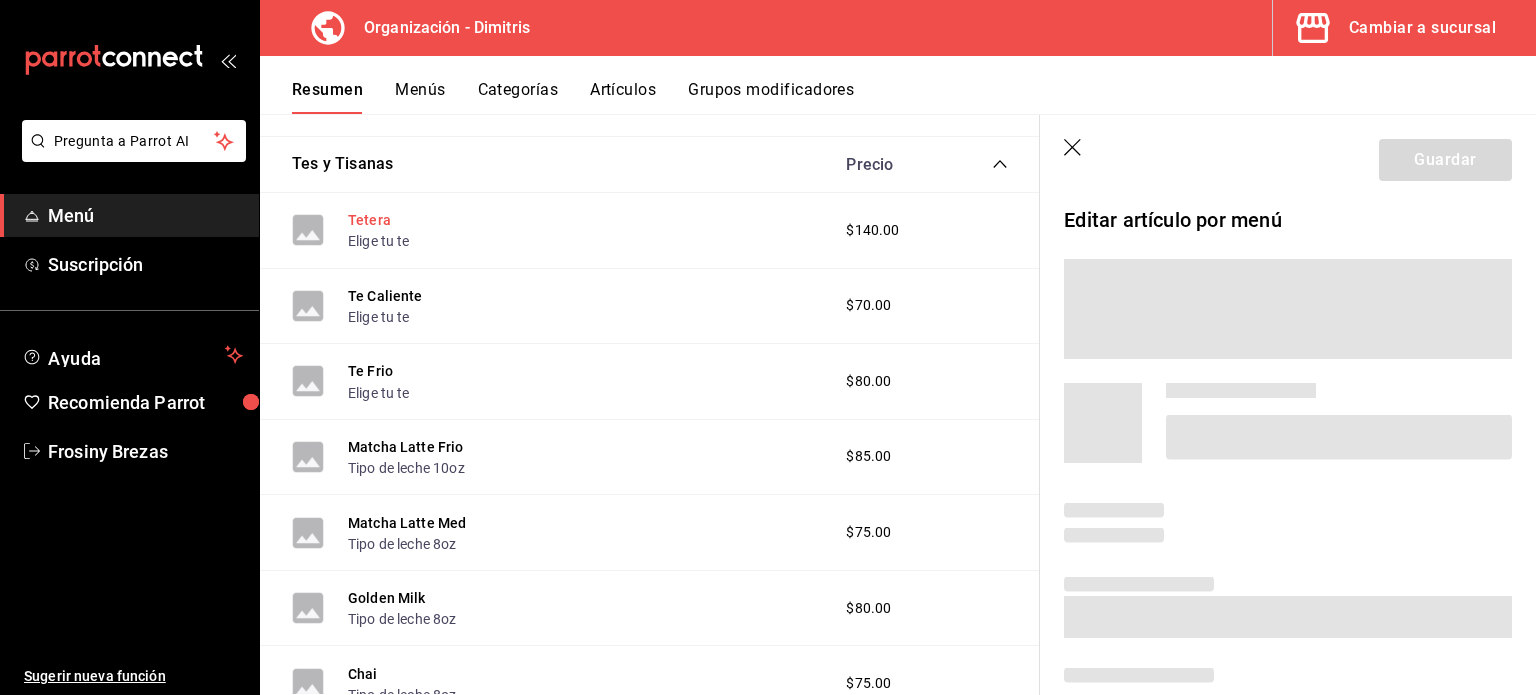 scroll, scrollTop: 1017, scrollLeft: 0, axis: vertical 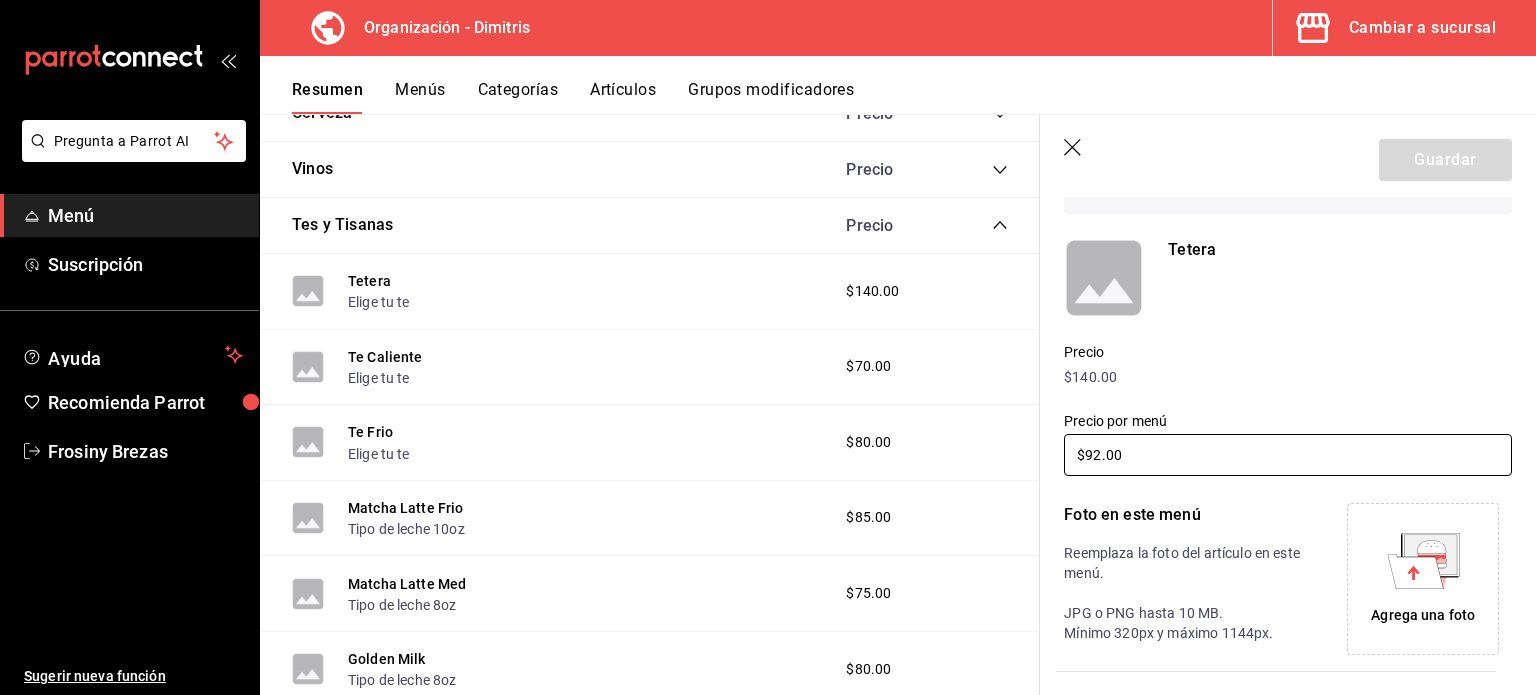 drag, startPoint x: 1130, startPoint y: 454, endPoint x: 1014, endPoint y: 459, distance: 116.10771 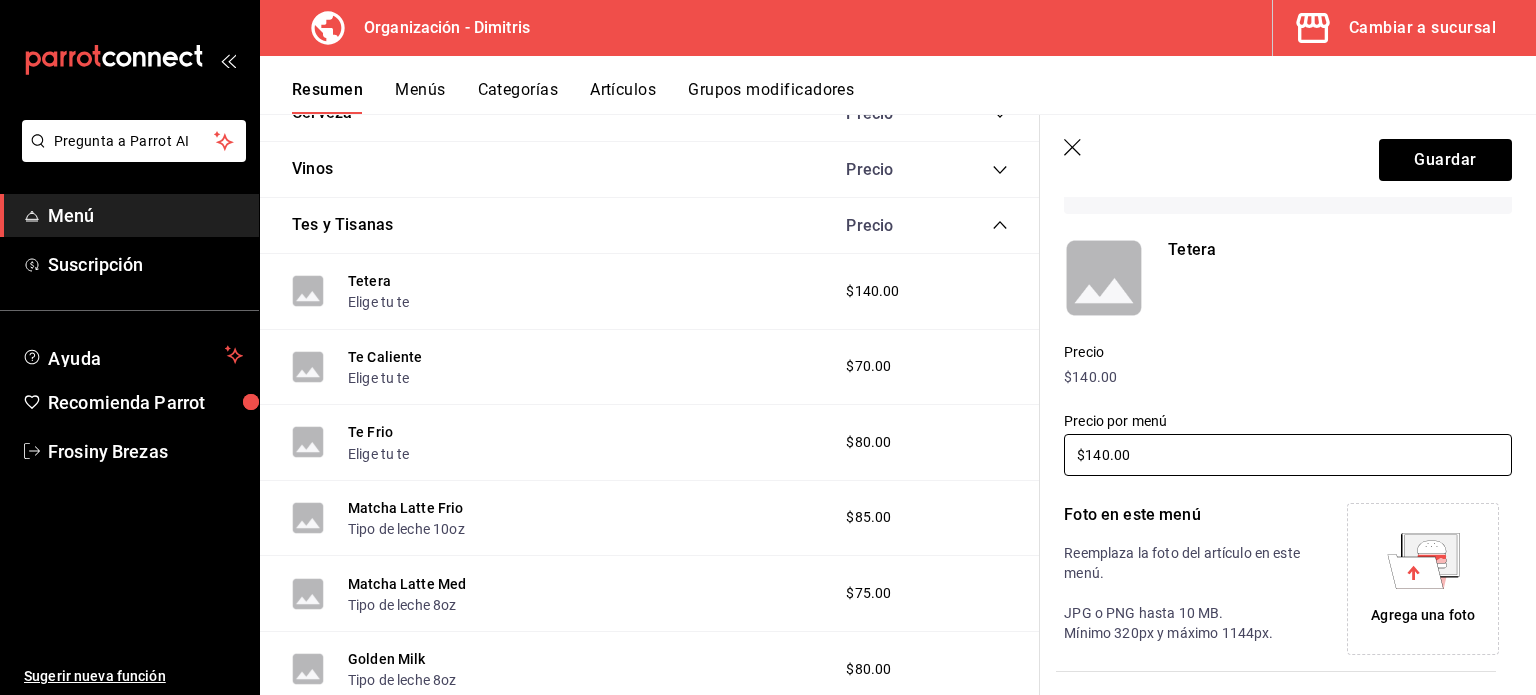 type on "$140.00" 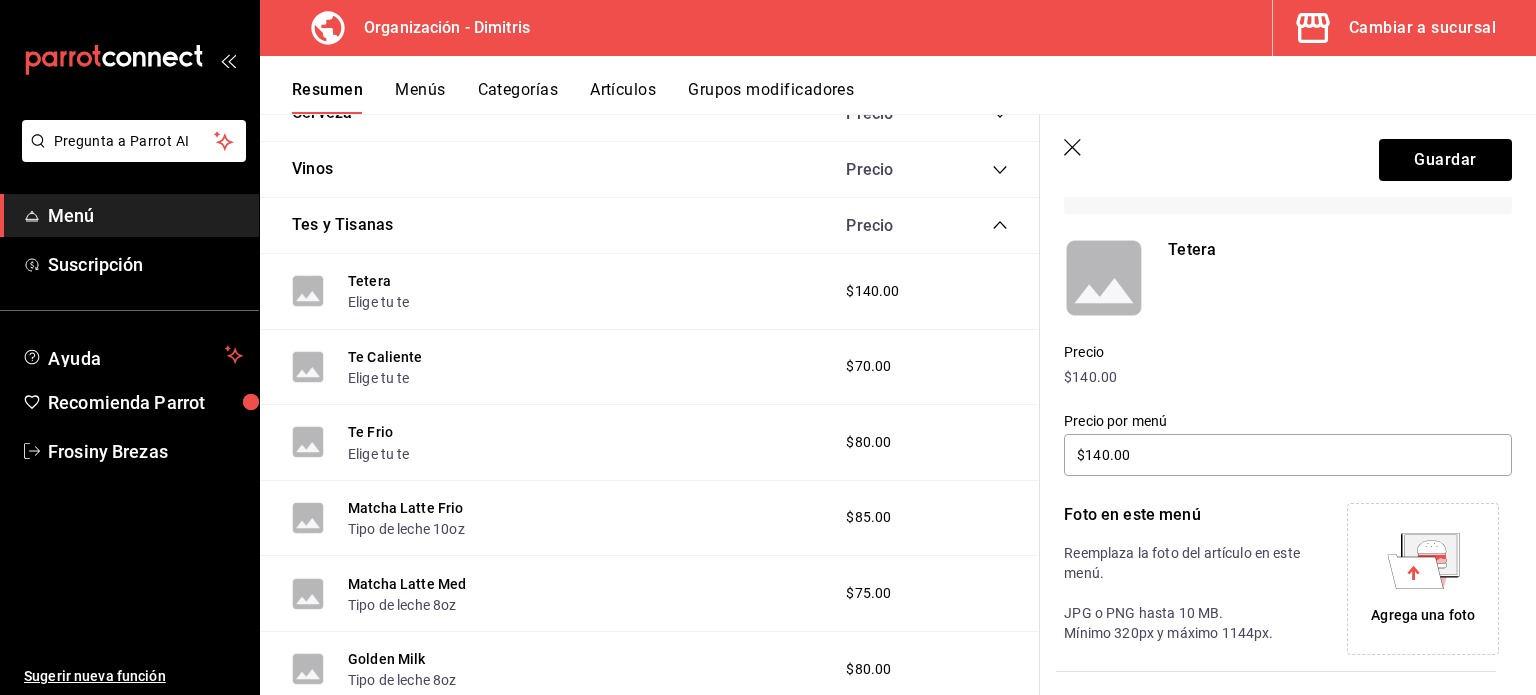 click on "Guardar" at bounding box center (1288, 156) 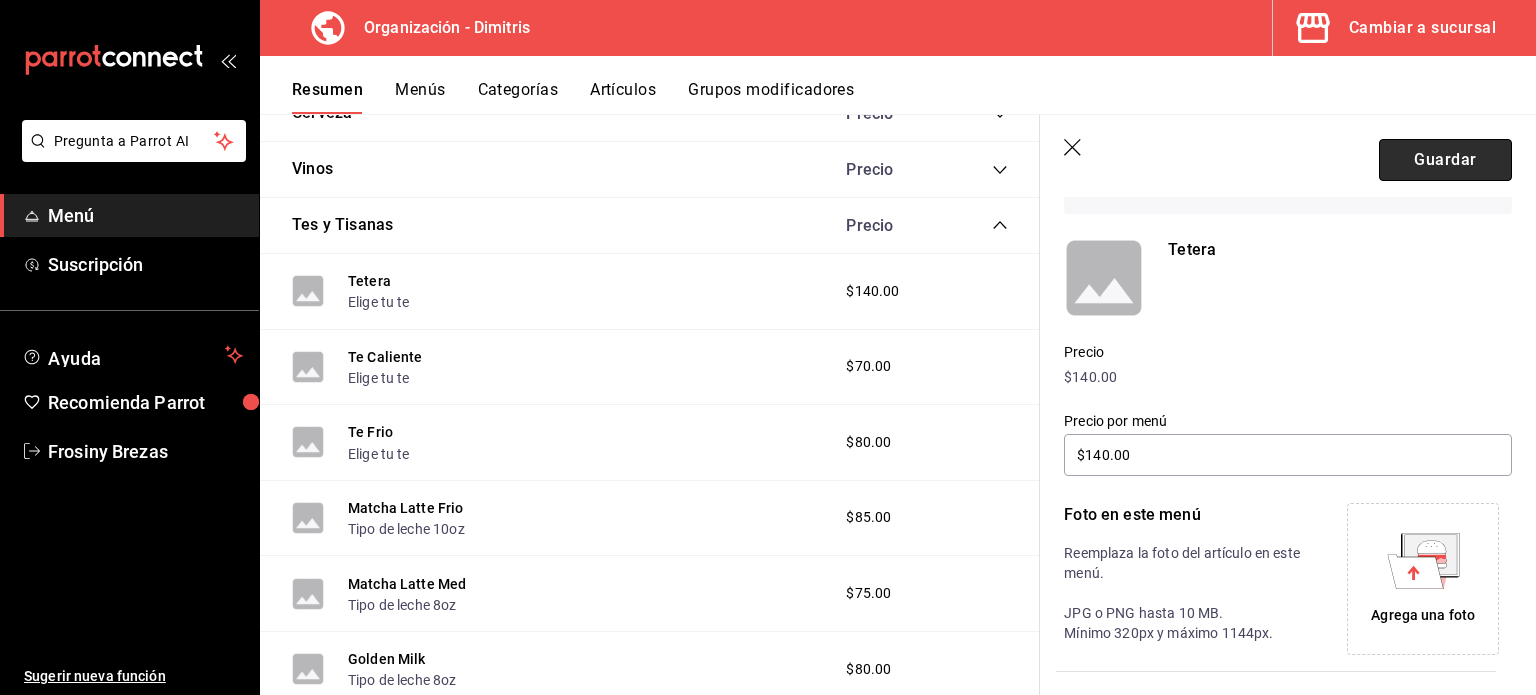 click on "Guardar" at bounding box center [1445, 160] 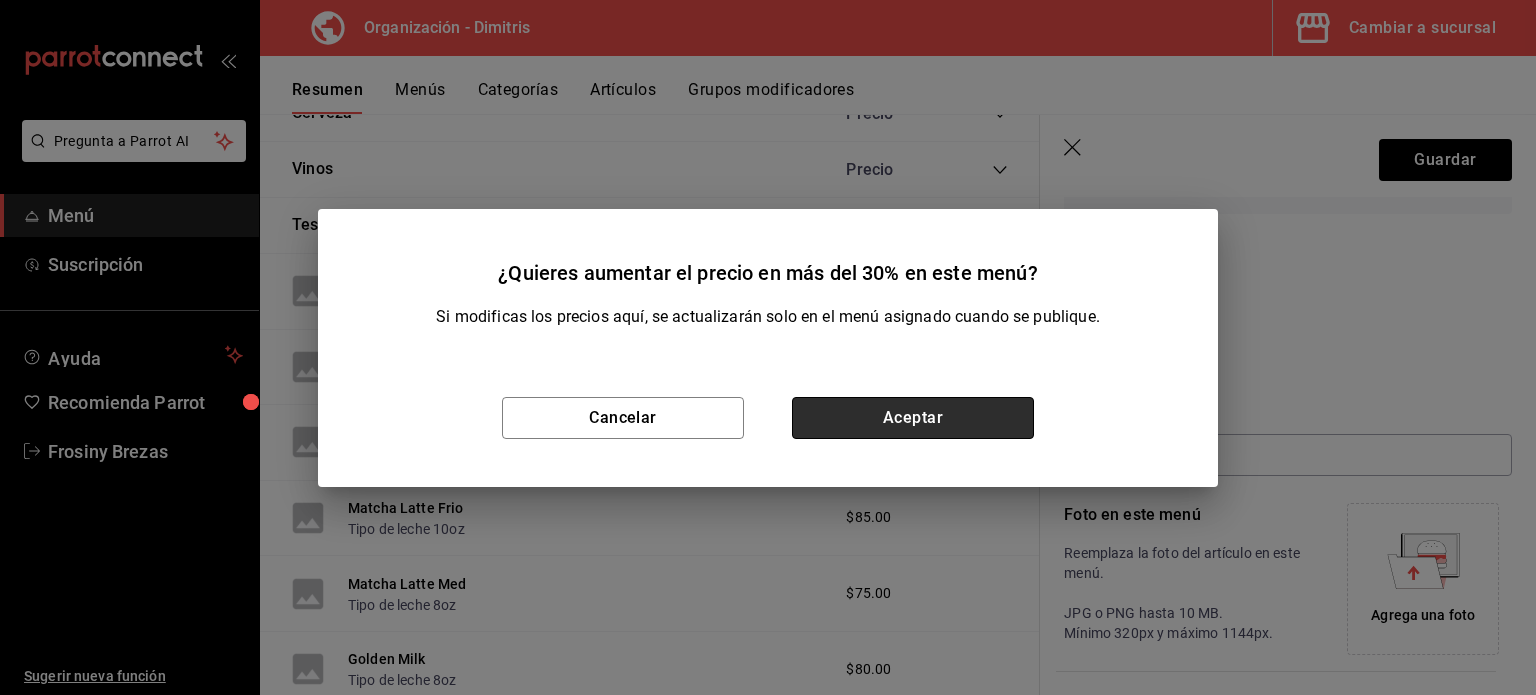 click on "Aceptar" at bounding box center (913, 418) 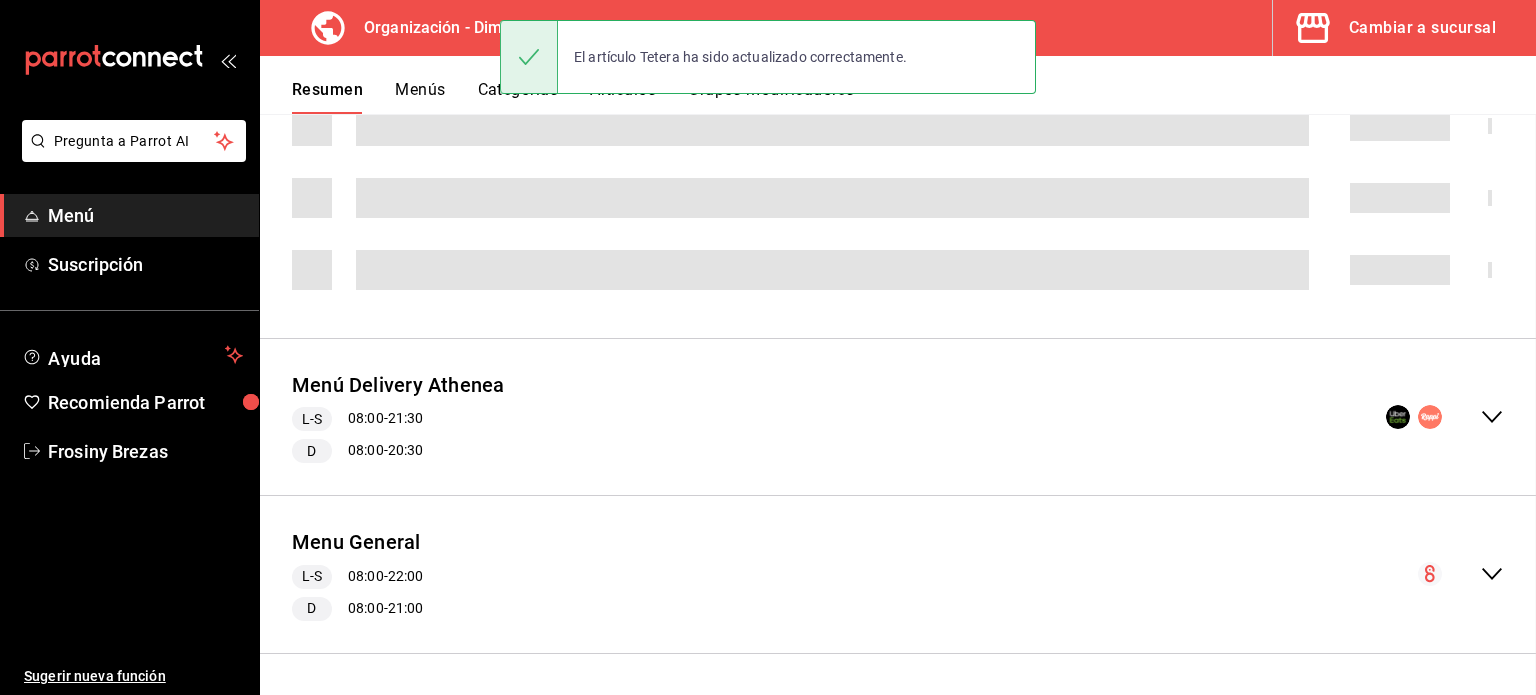 scroll, scrollTop: 163, scrollLeft: 0, axis: vertical 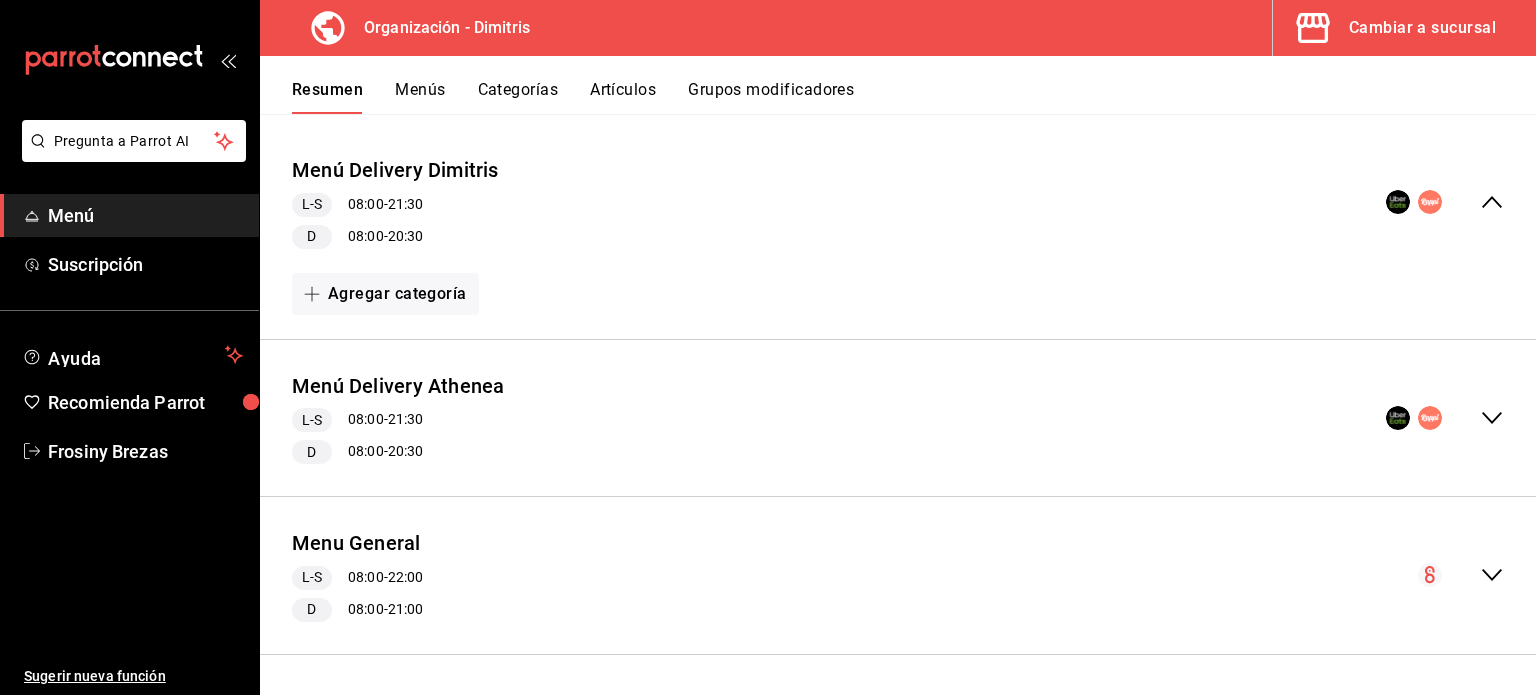 click 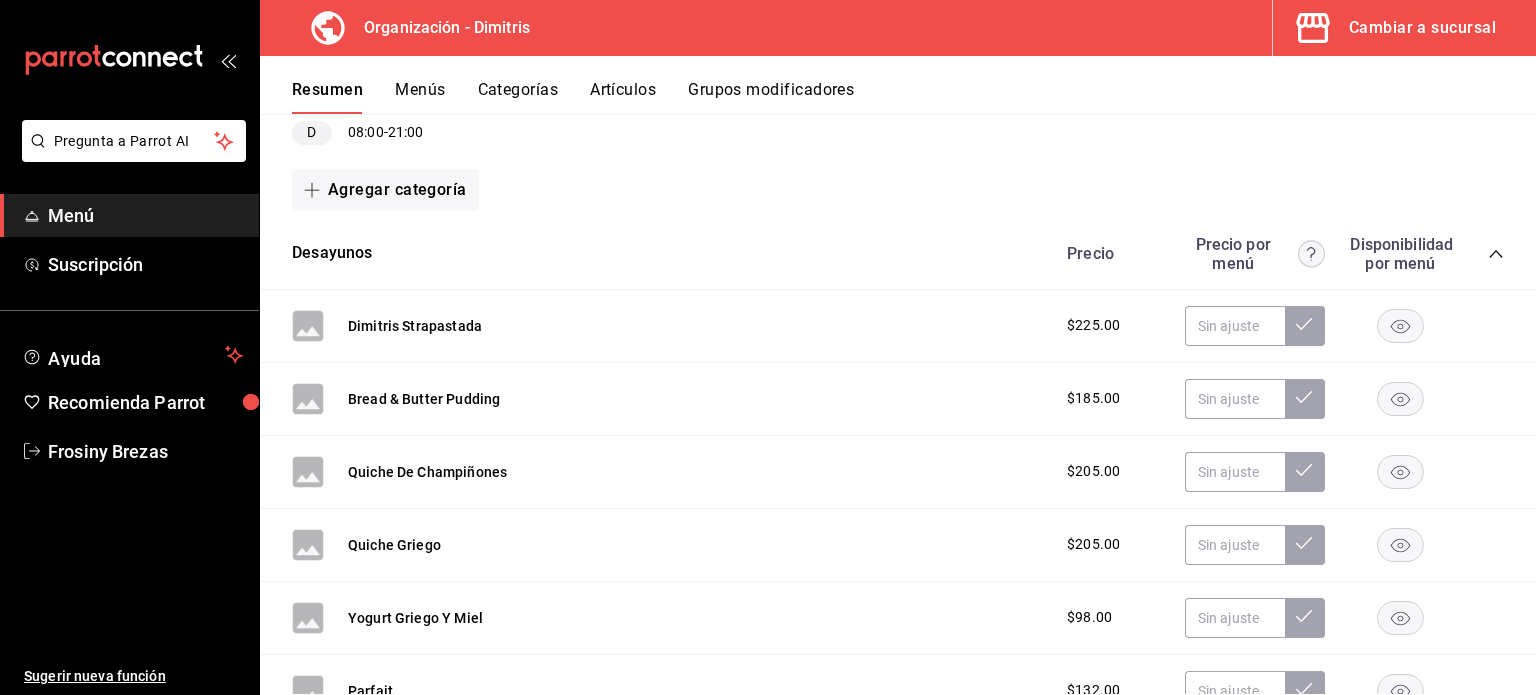 scroll, scrollTop: 640, scrollLeft: 0, axis: vertical 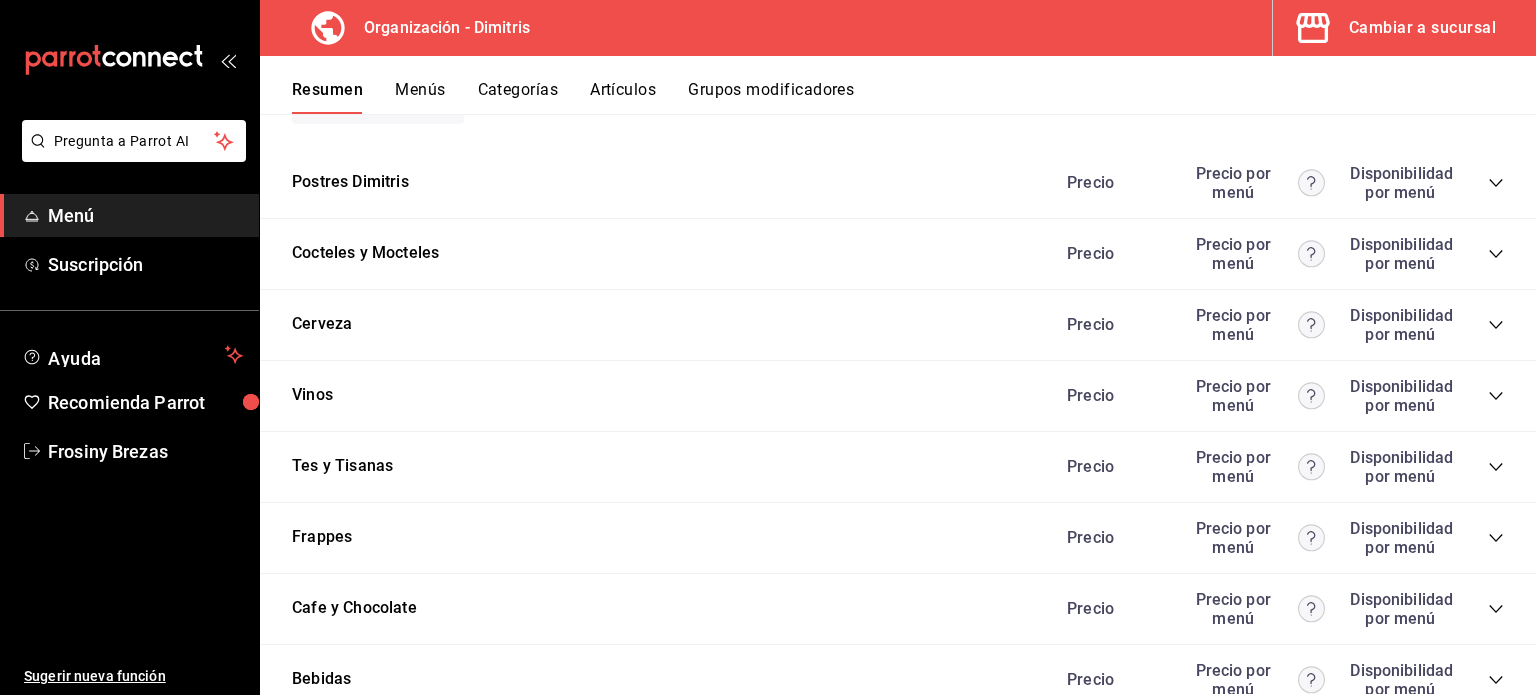 click on "Tes y Tisanas Precio Precio por menú   Disponibilidad por menú" at bounding box center (898, 467) 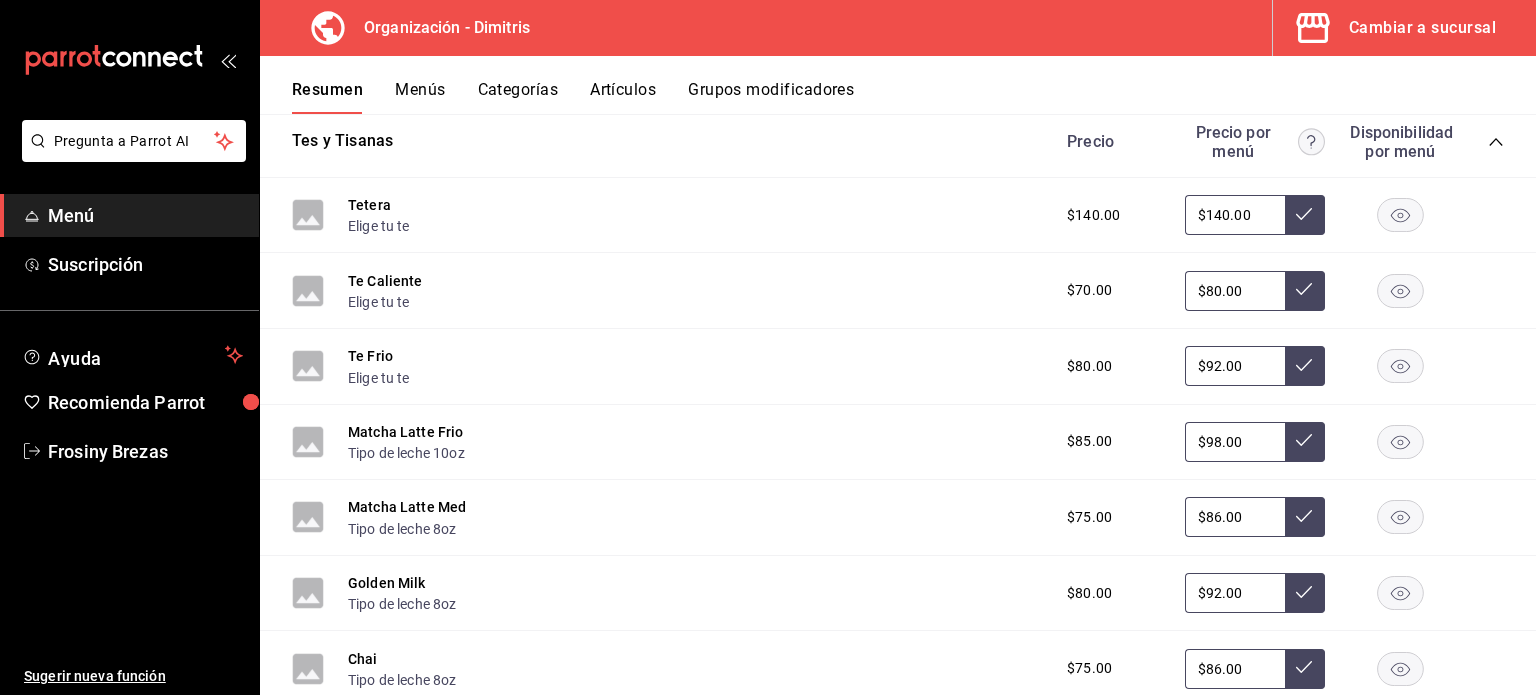 scroll, scrollTop: 1270, scrollLeft: 0, axis: vertical 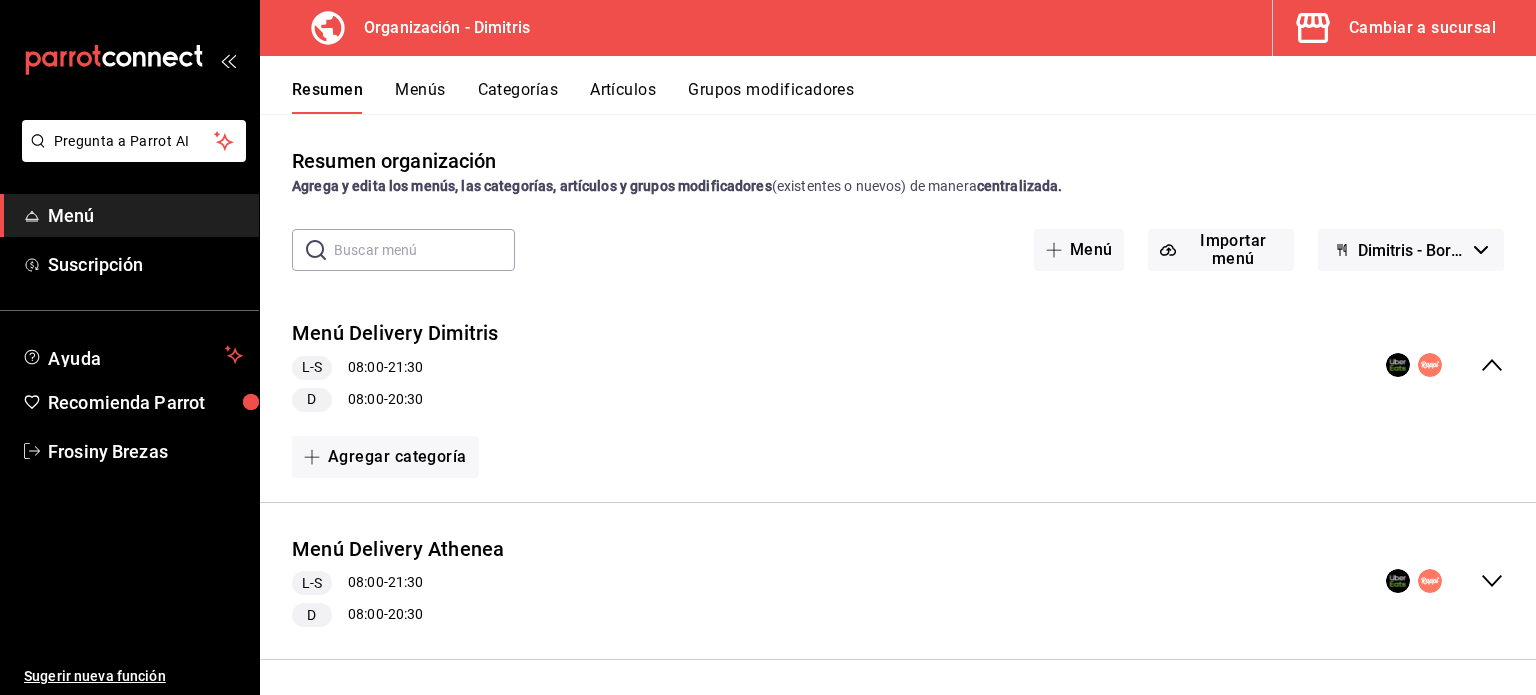 click 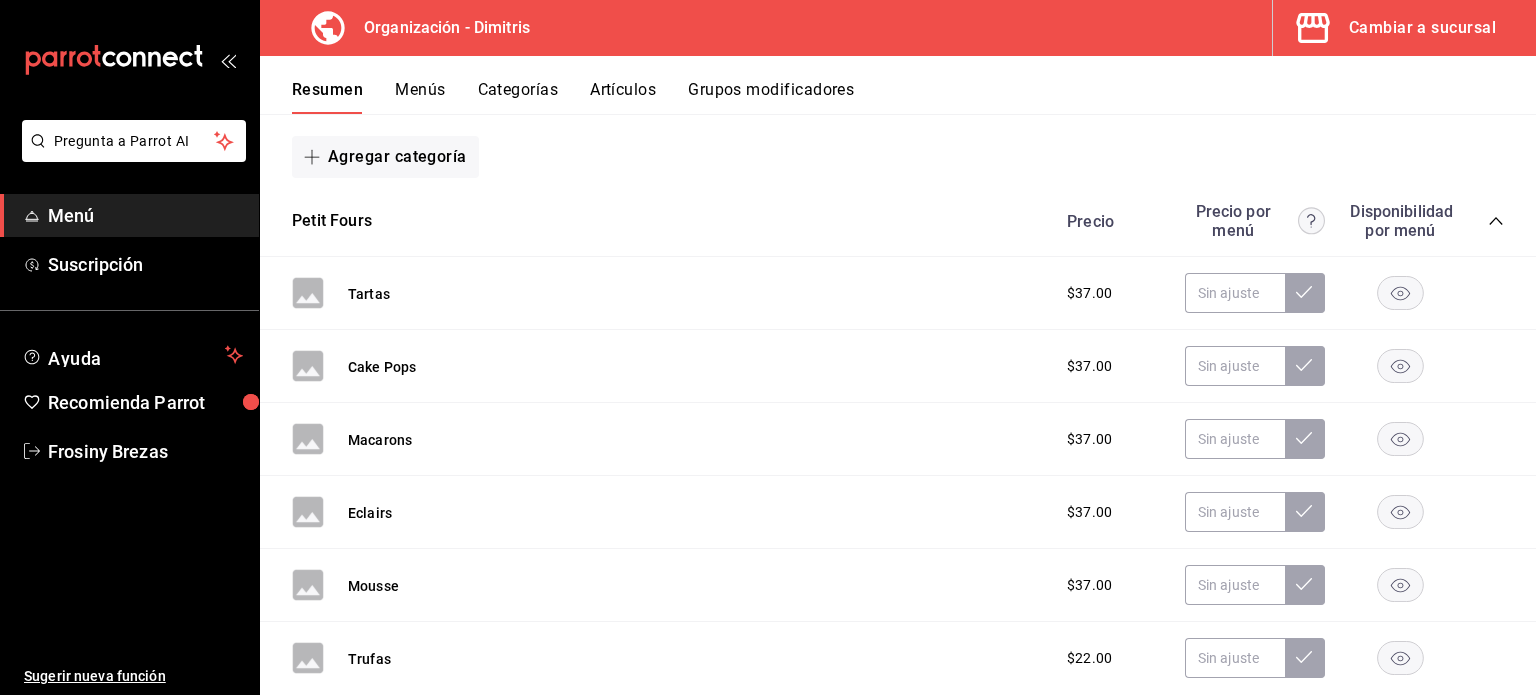 scroll, scrollTop: 514, scrollLeft: 0, axis: vertical 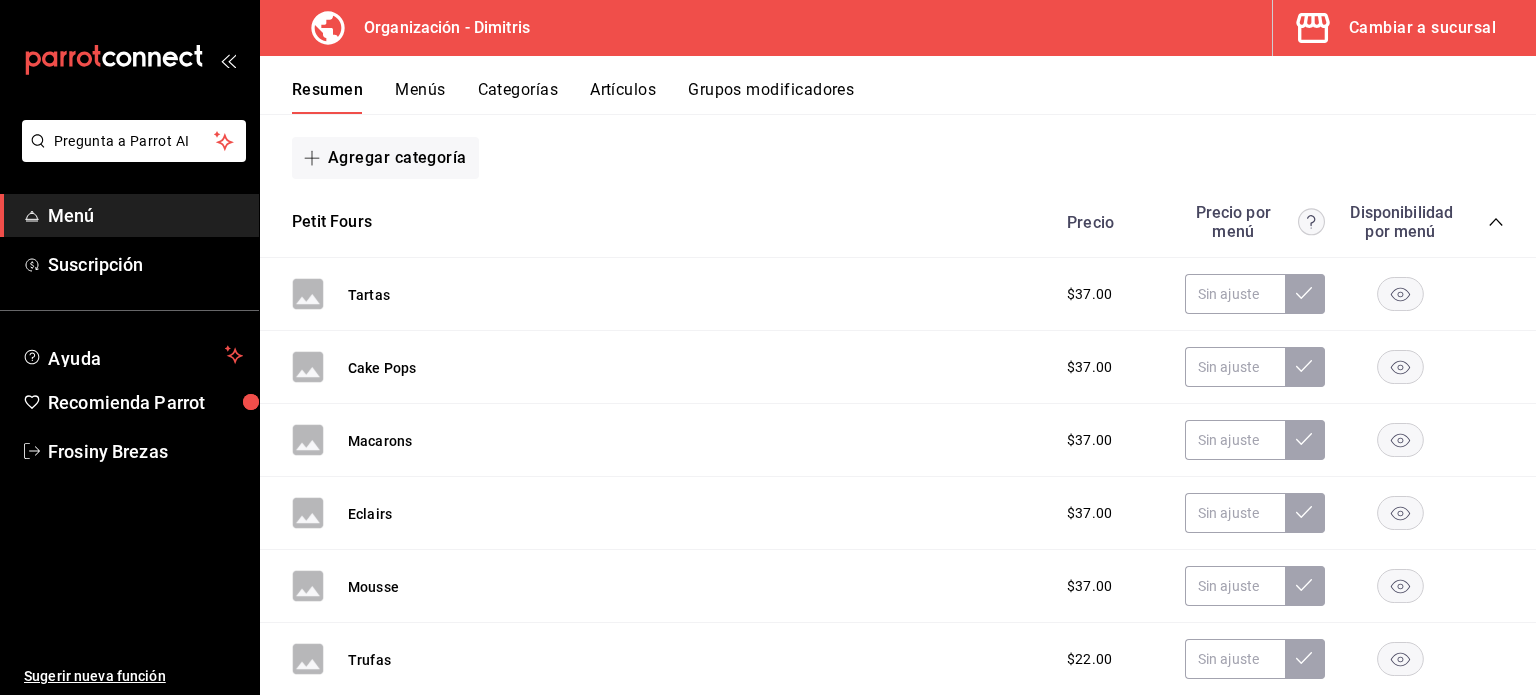 click 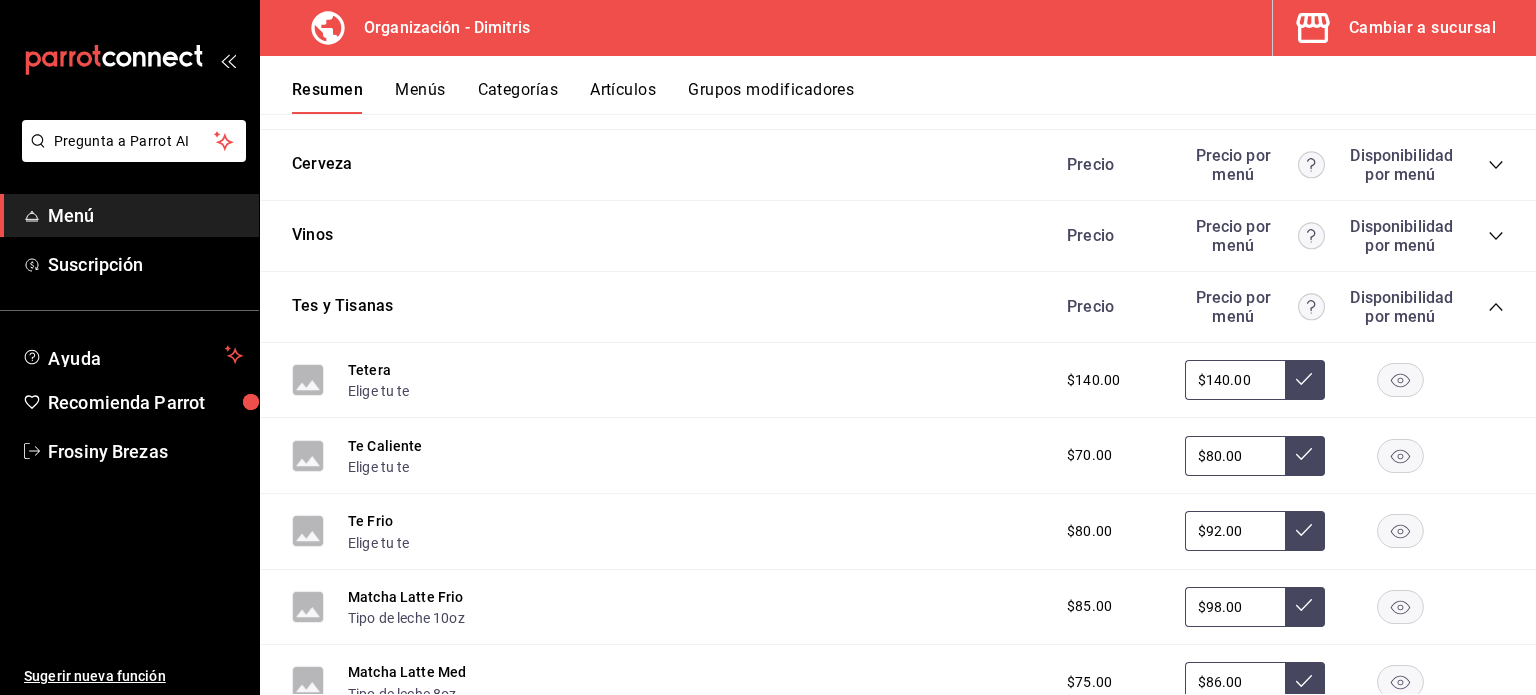 scroll, scrollTop: 1234, scrollLeft: 0, axis: vertical 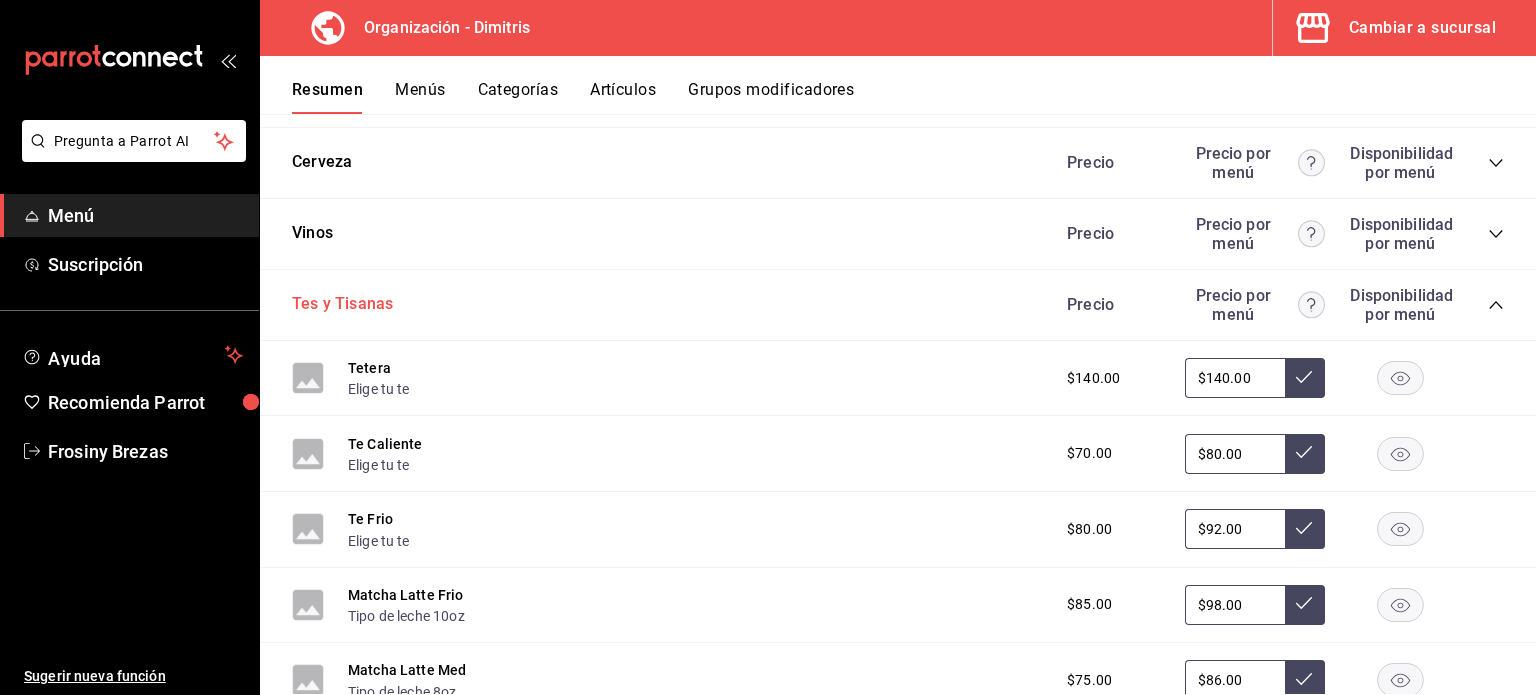 click on "Tes y Tisanas" at bounding box center [342, 304] 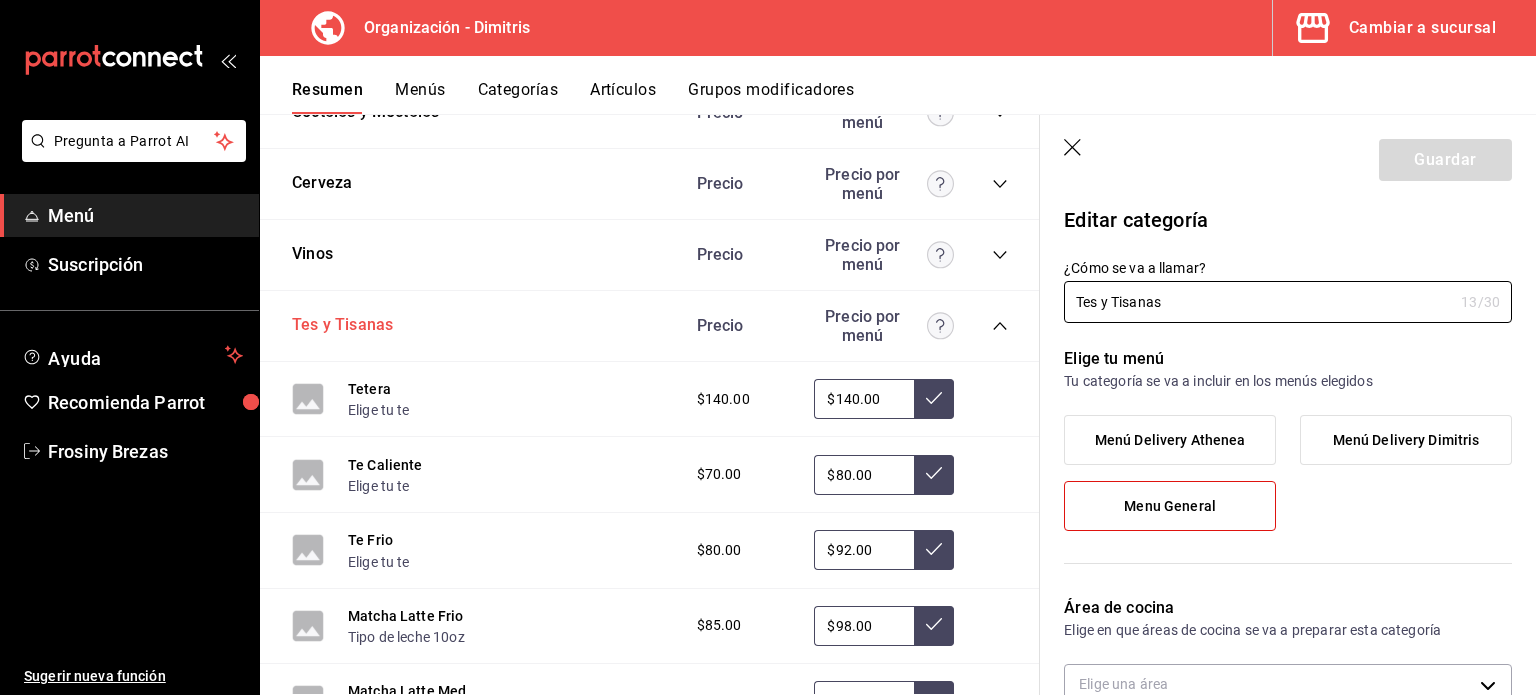 type on "796d8fdb-b304-4bf2-b4fe-90571d698882" 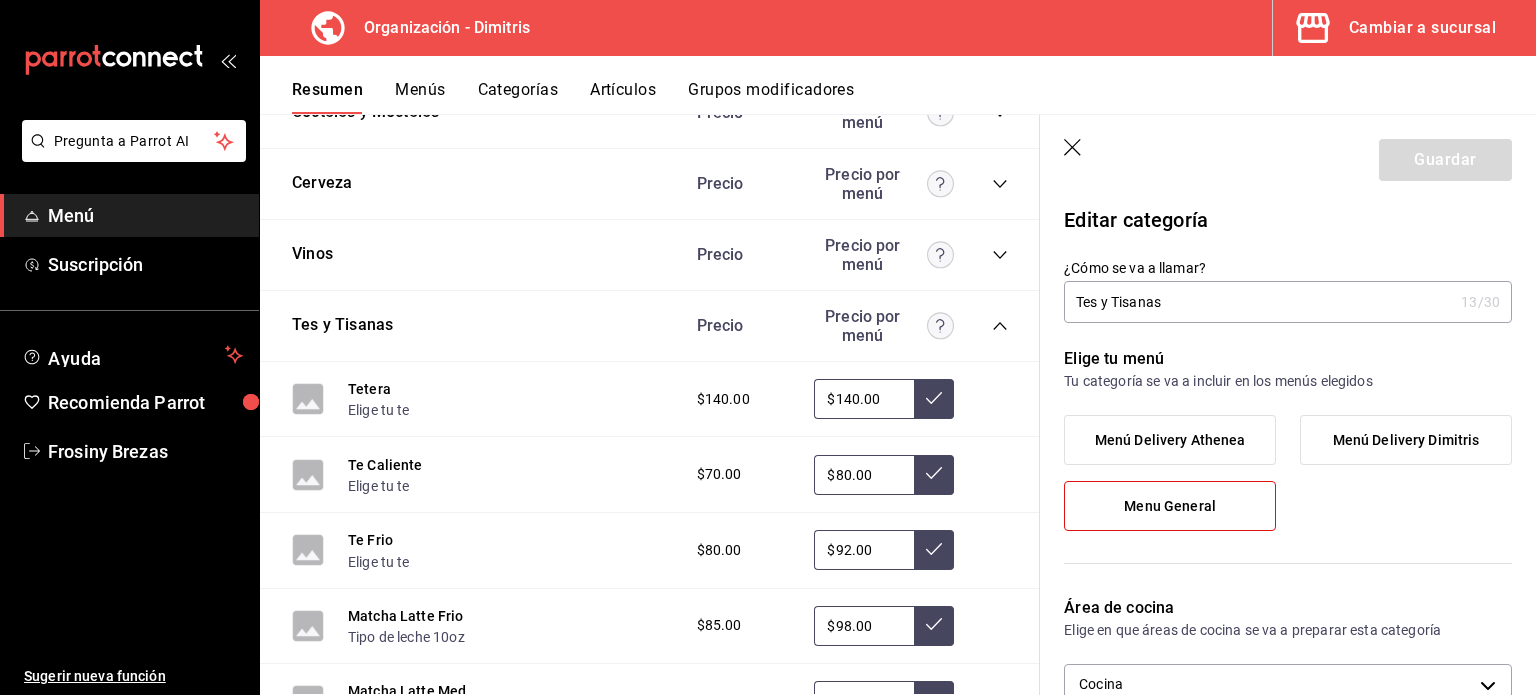 click on "Menú Delivery Athenea" at bounding box center [1170, 440] 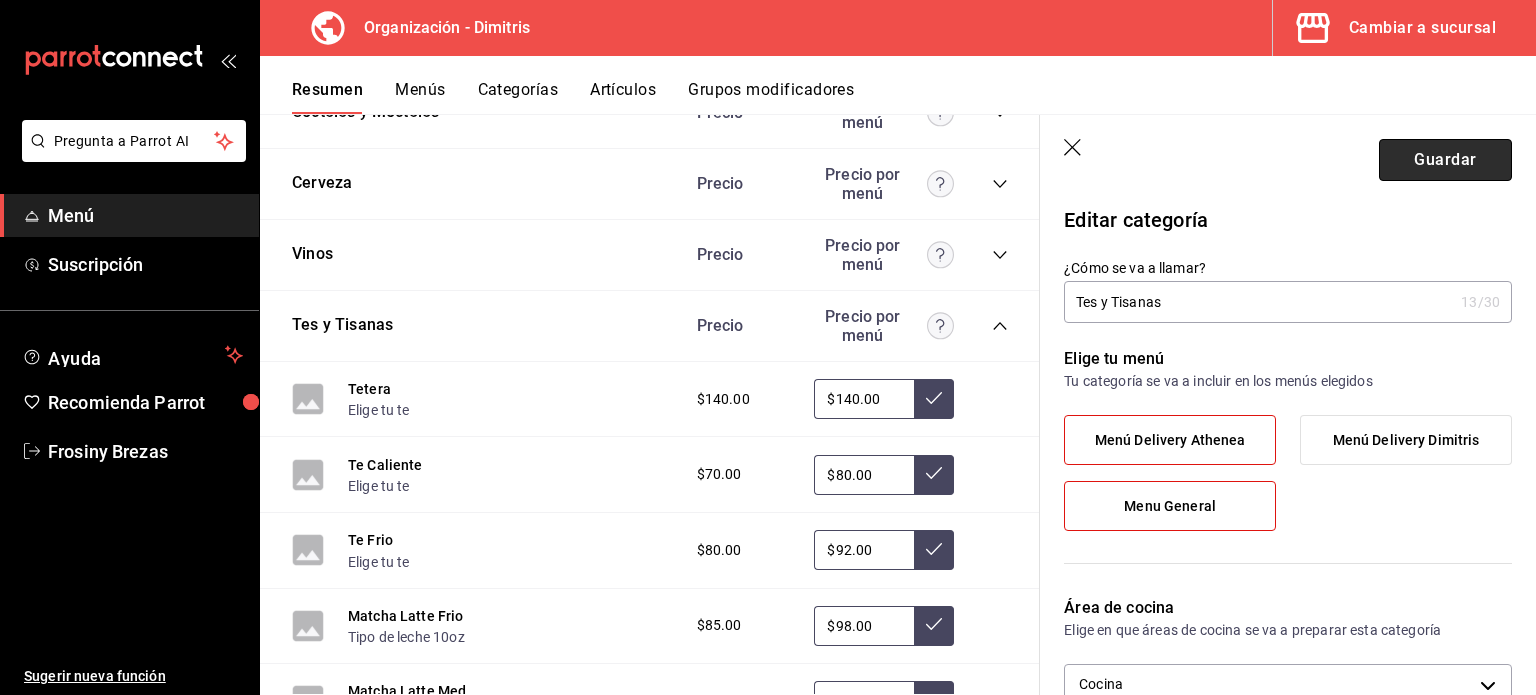 click on "Guardar" at bounding box center (1445, 160) 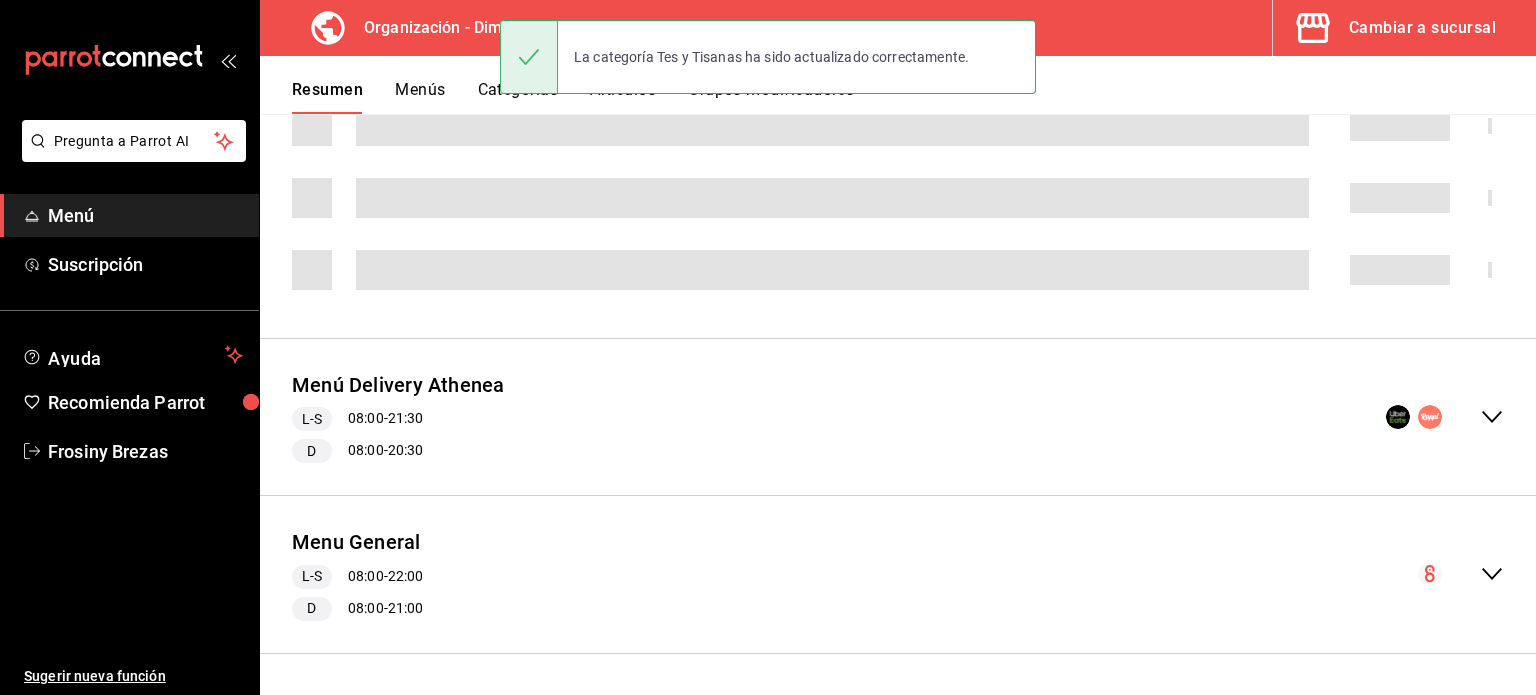 scroll, scrollTop: 163, scrollLeft: 0, axis: vertical 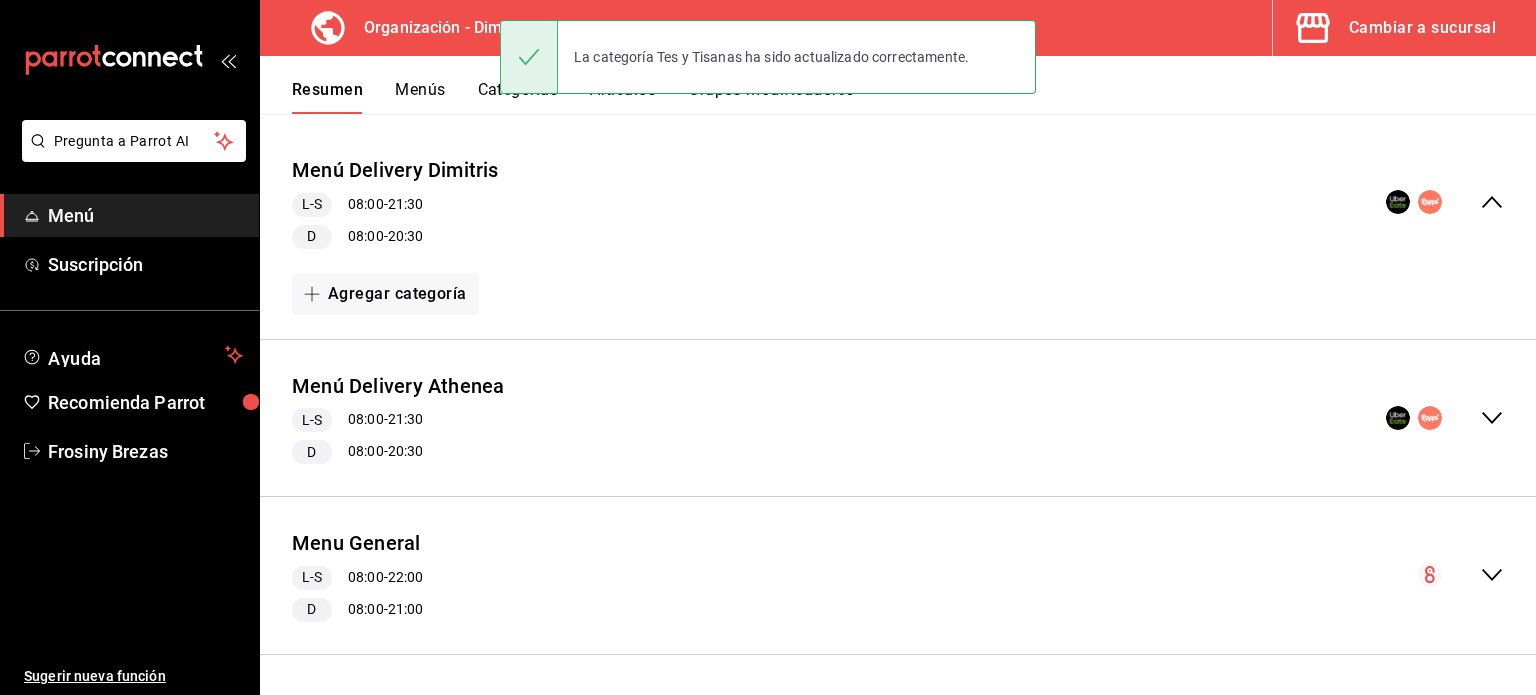 click at bounding box center [1445, 418] 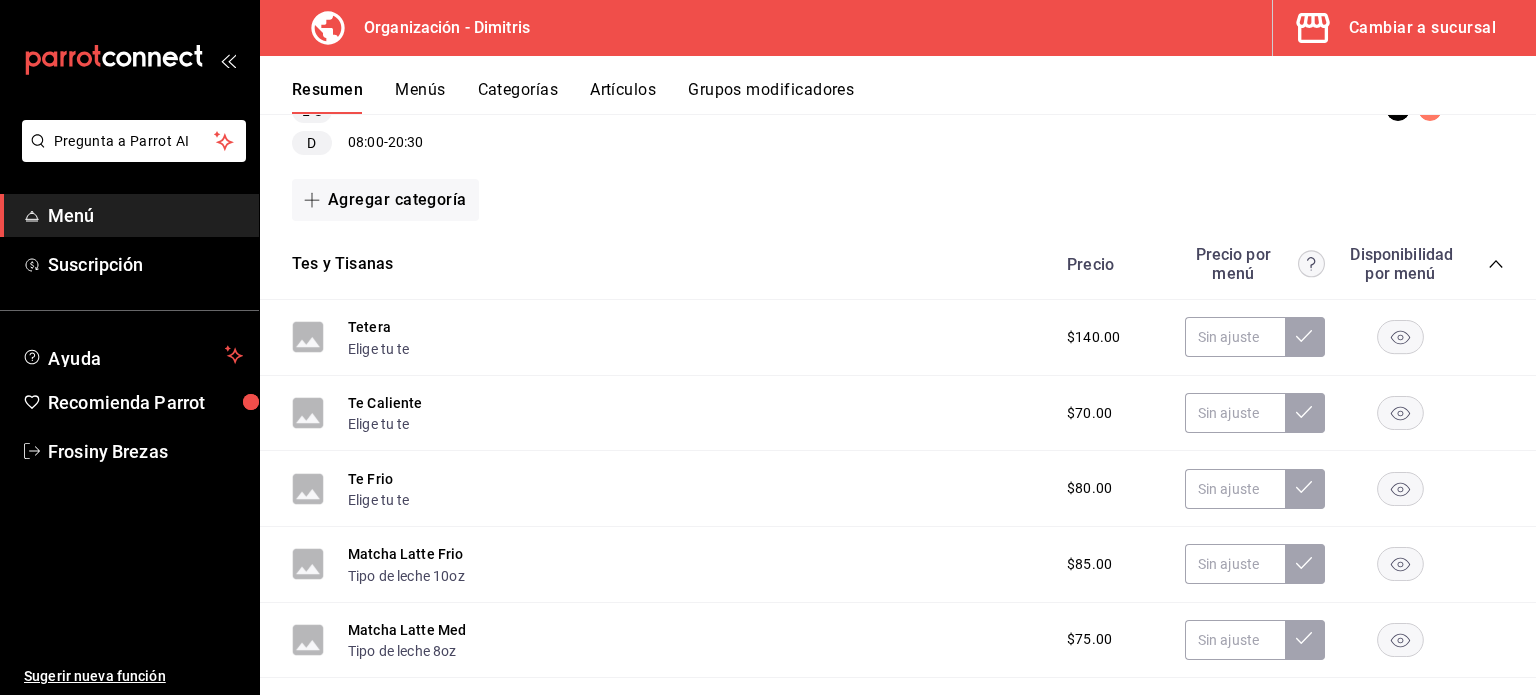 scroll, scrollTop: 473, scrollLeft: 0, axis: vertical 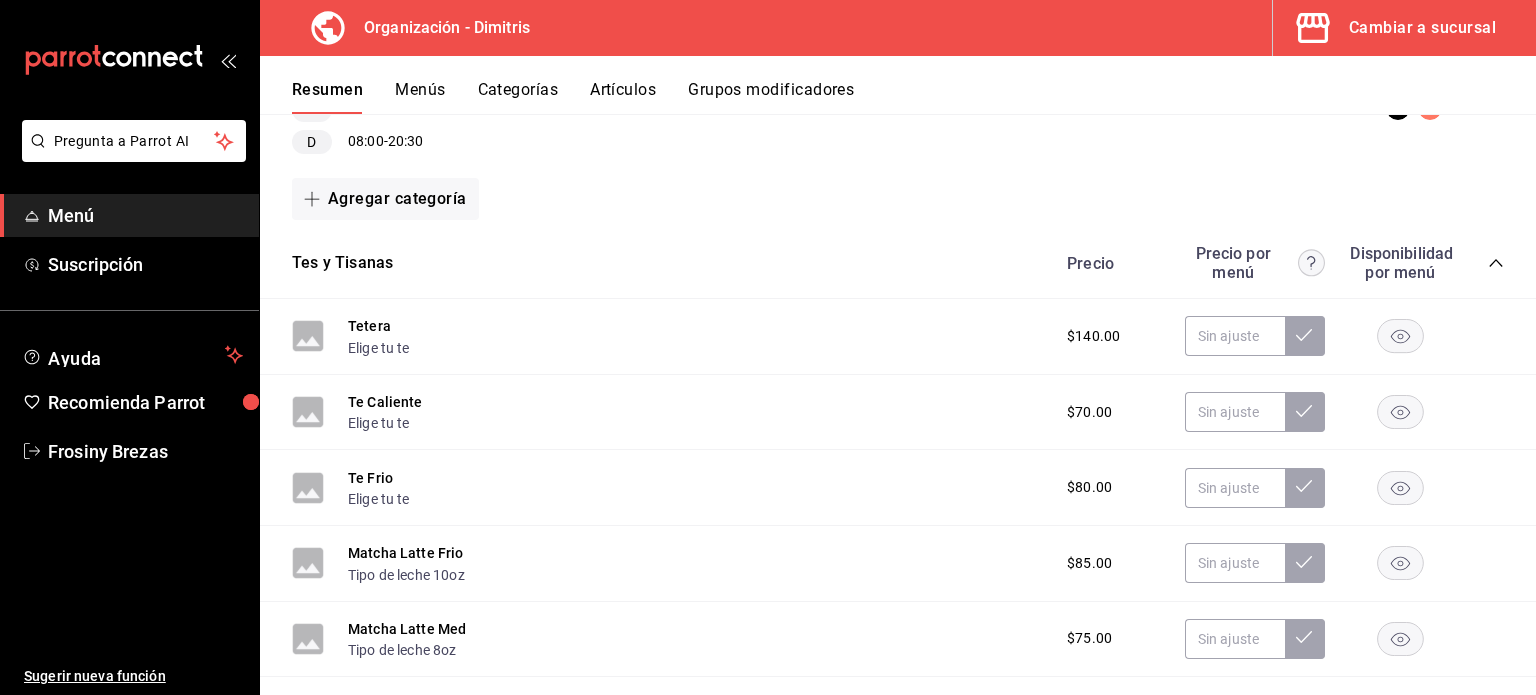 click 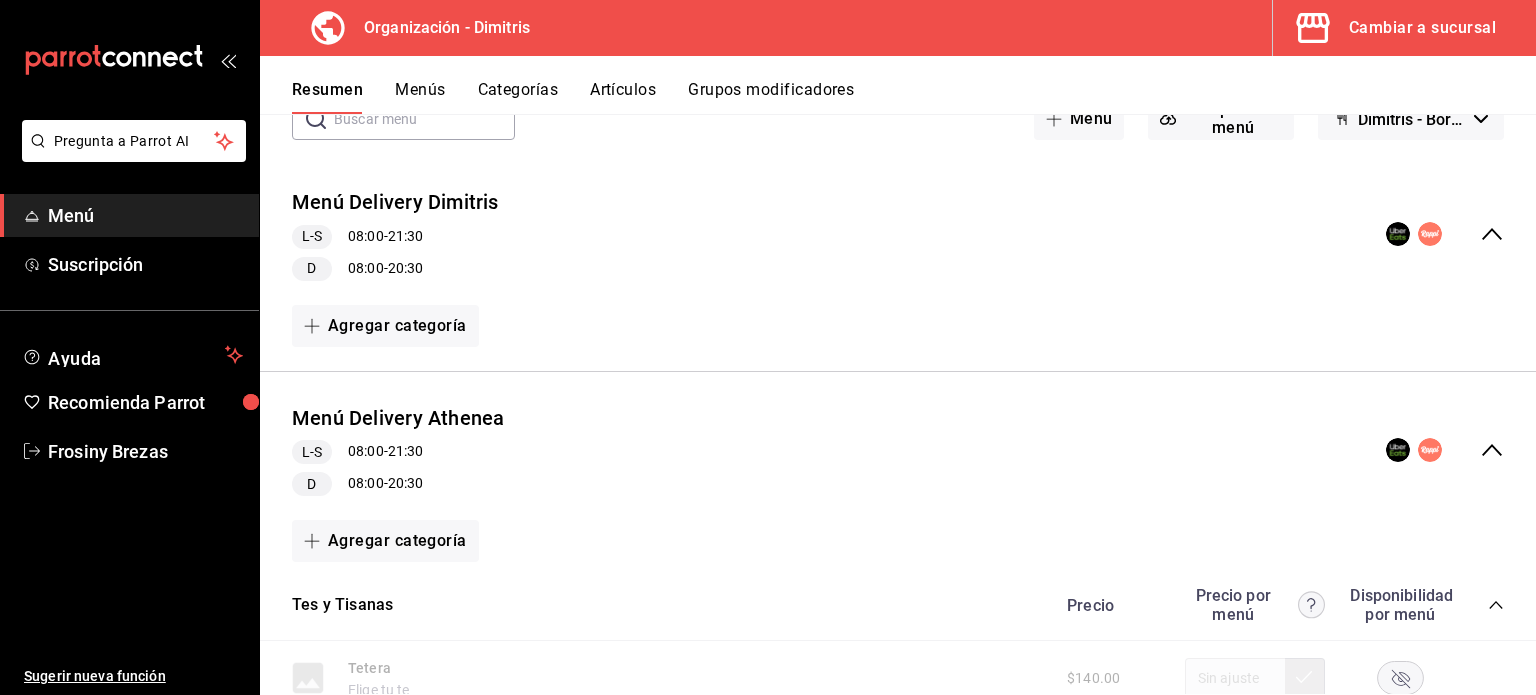 scroll, scrollTop: 148, scrollLeft: 0, axis: vertical 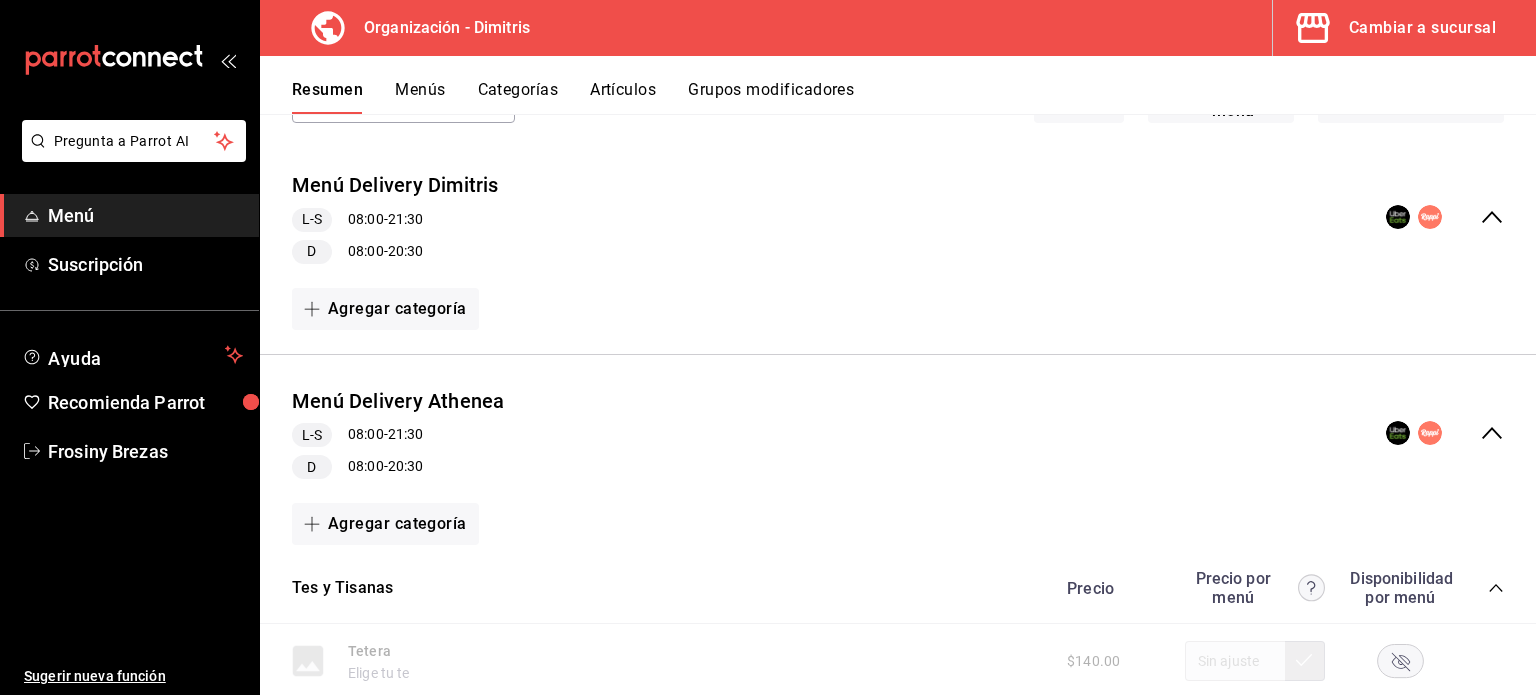 click 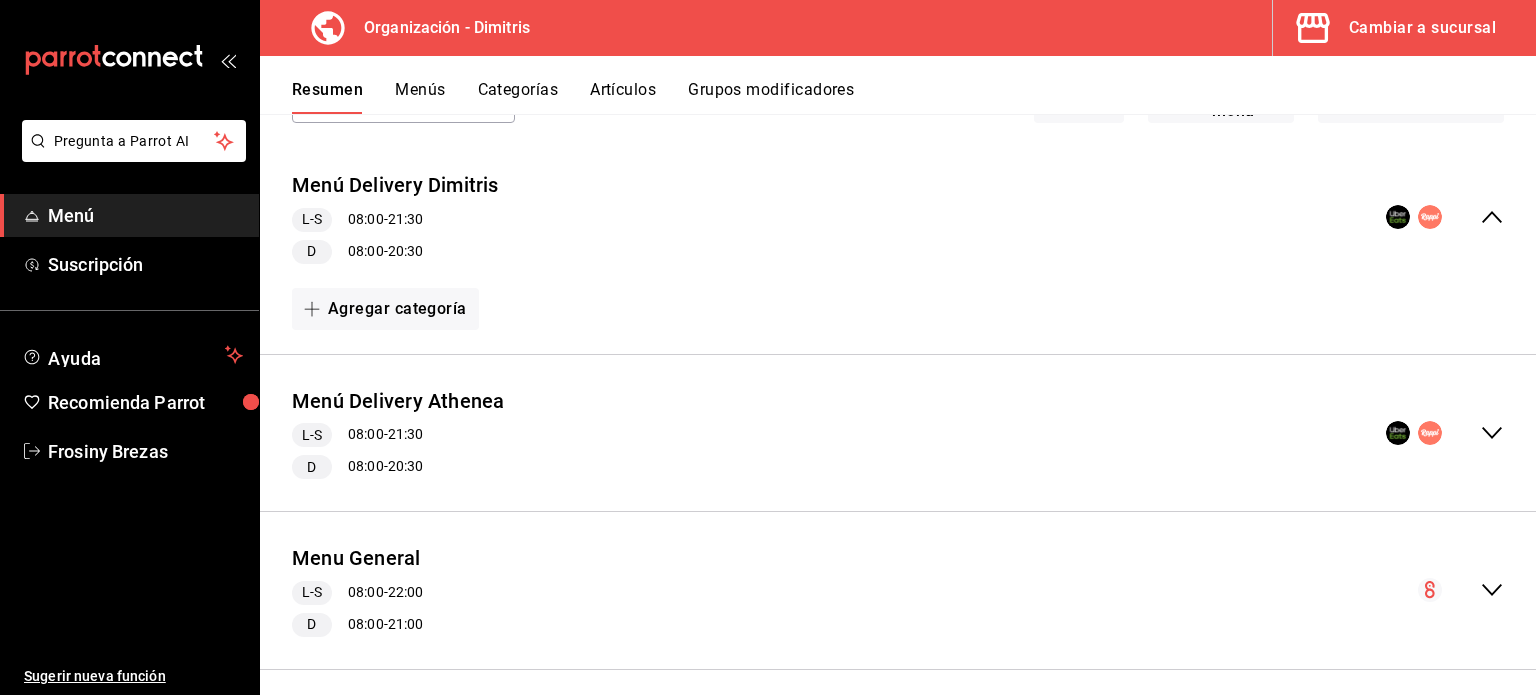 scroll, scrollTop: 163, scrollLeft: 0, axis: vertical 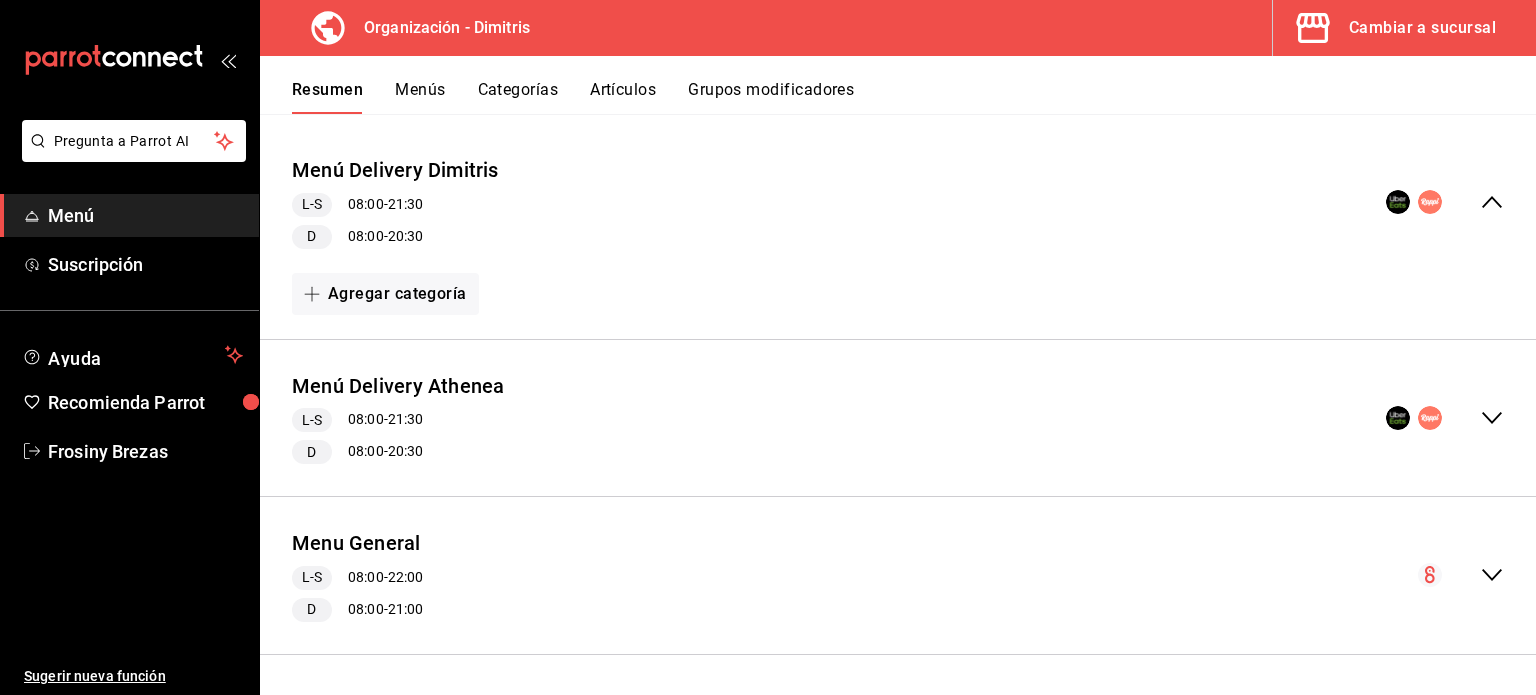click 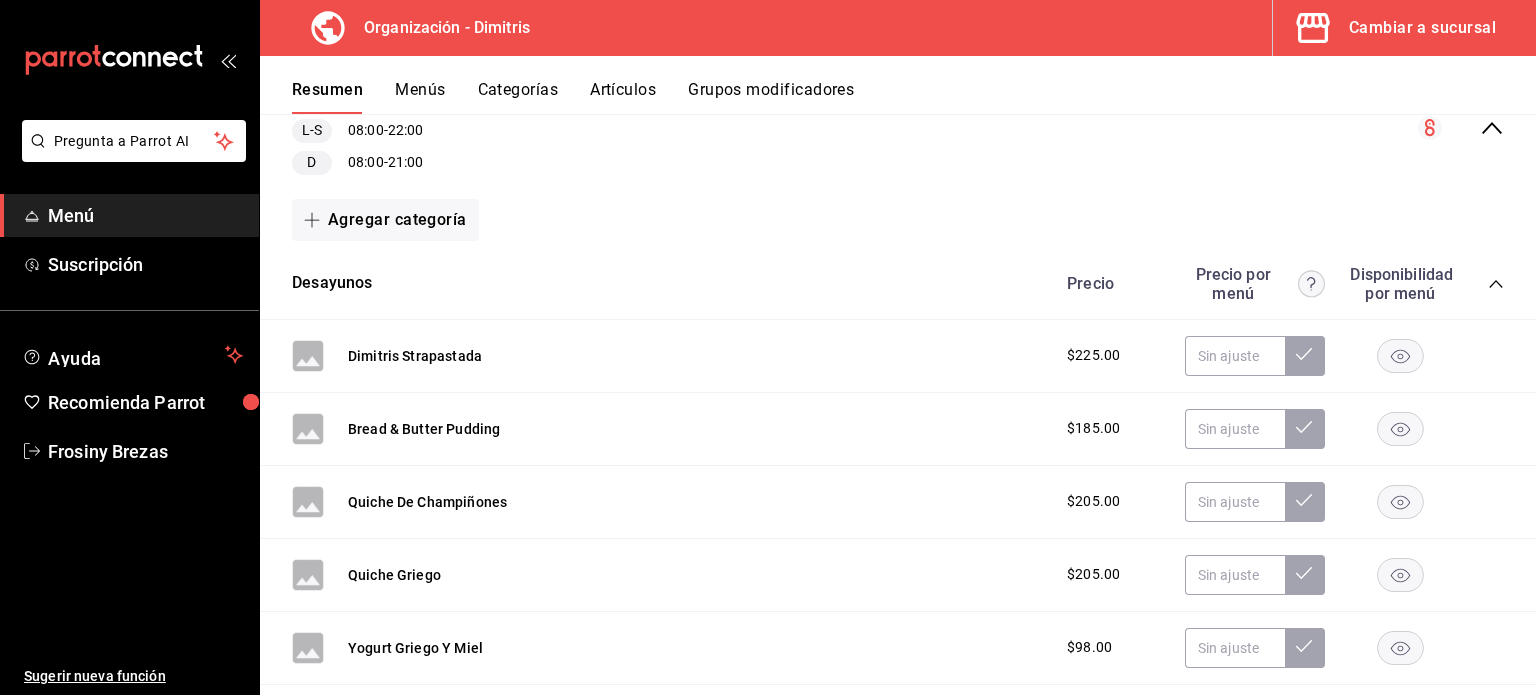 scroll, scrollTop: 611, scrollLeft: 0, axis: vertical 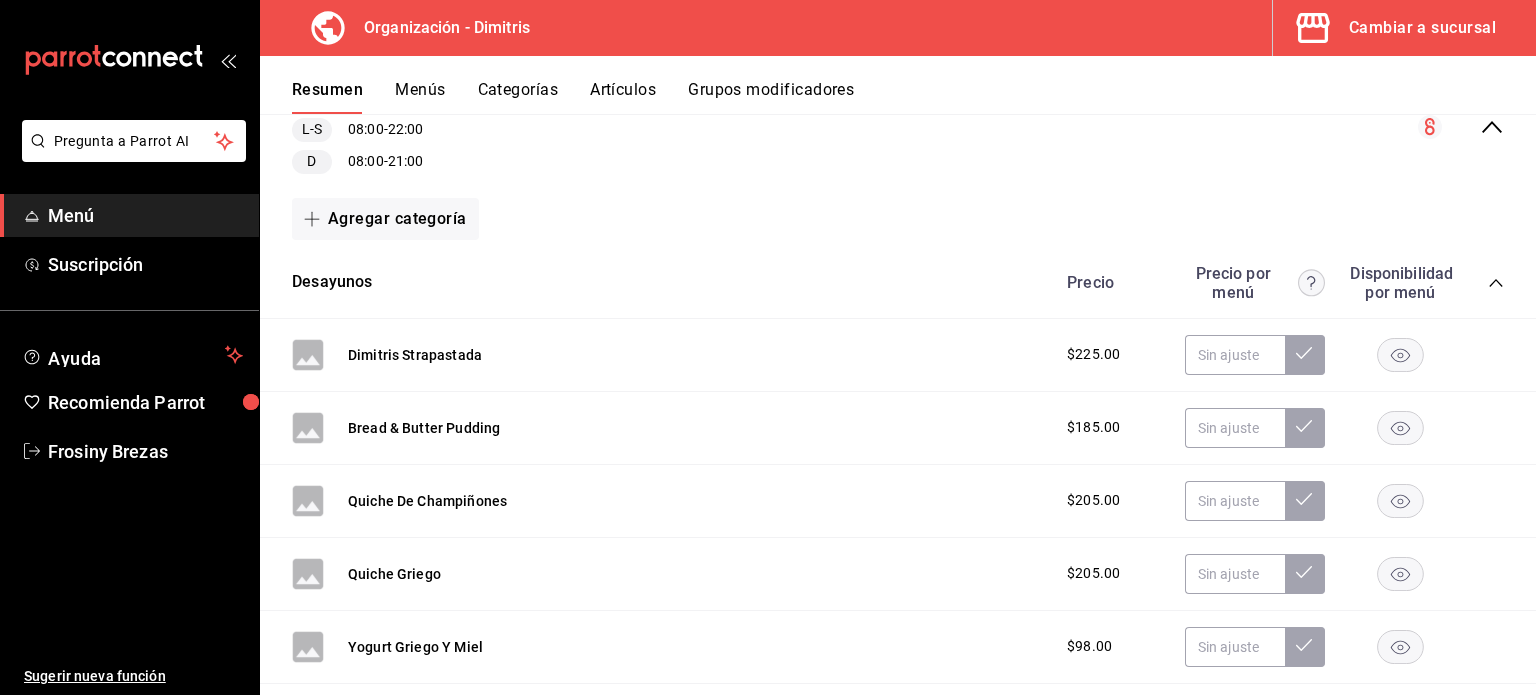 click 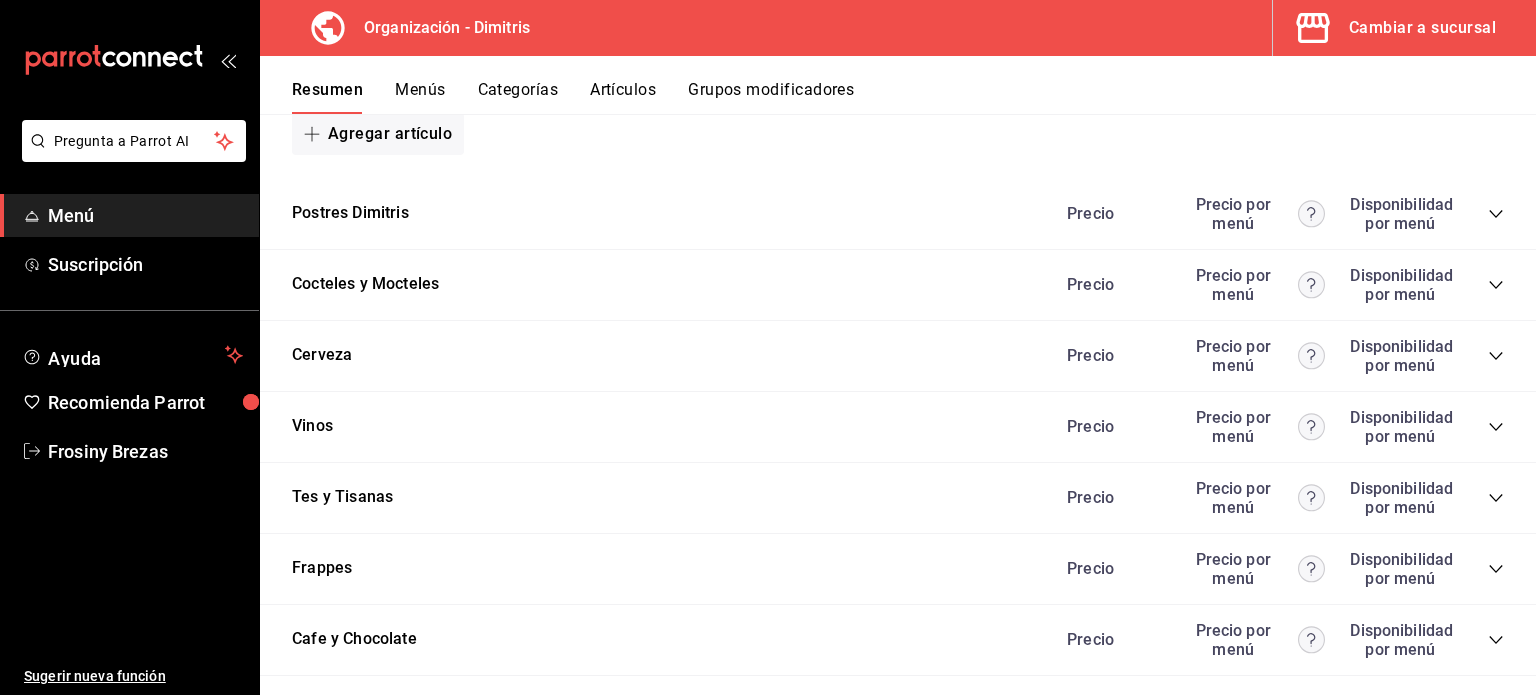 scroll, scrollTop: 914, scrollLeft: 0, axis: vertical 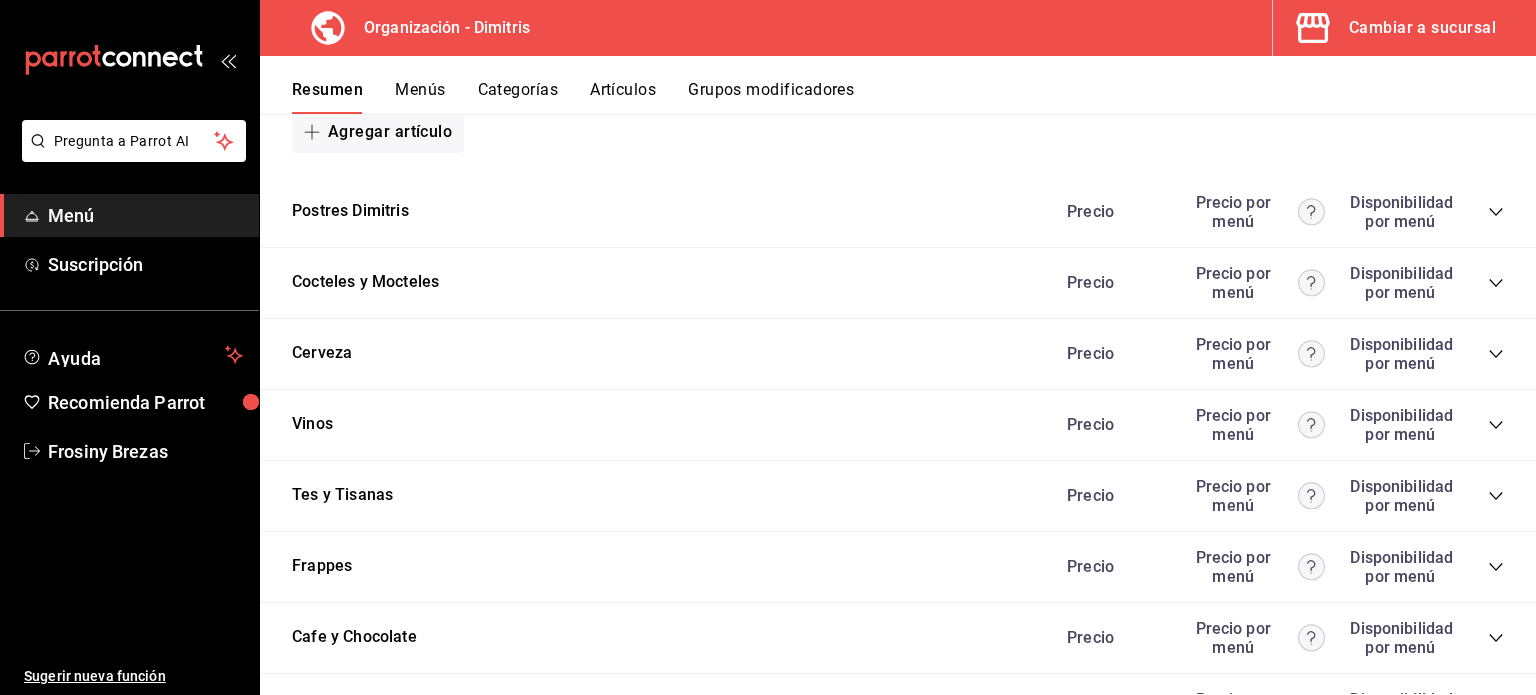 click 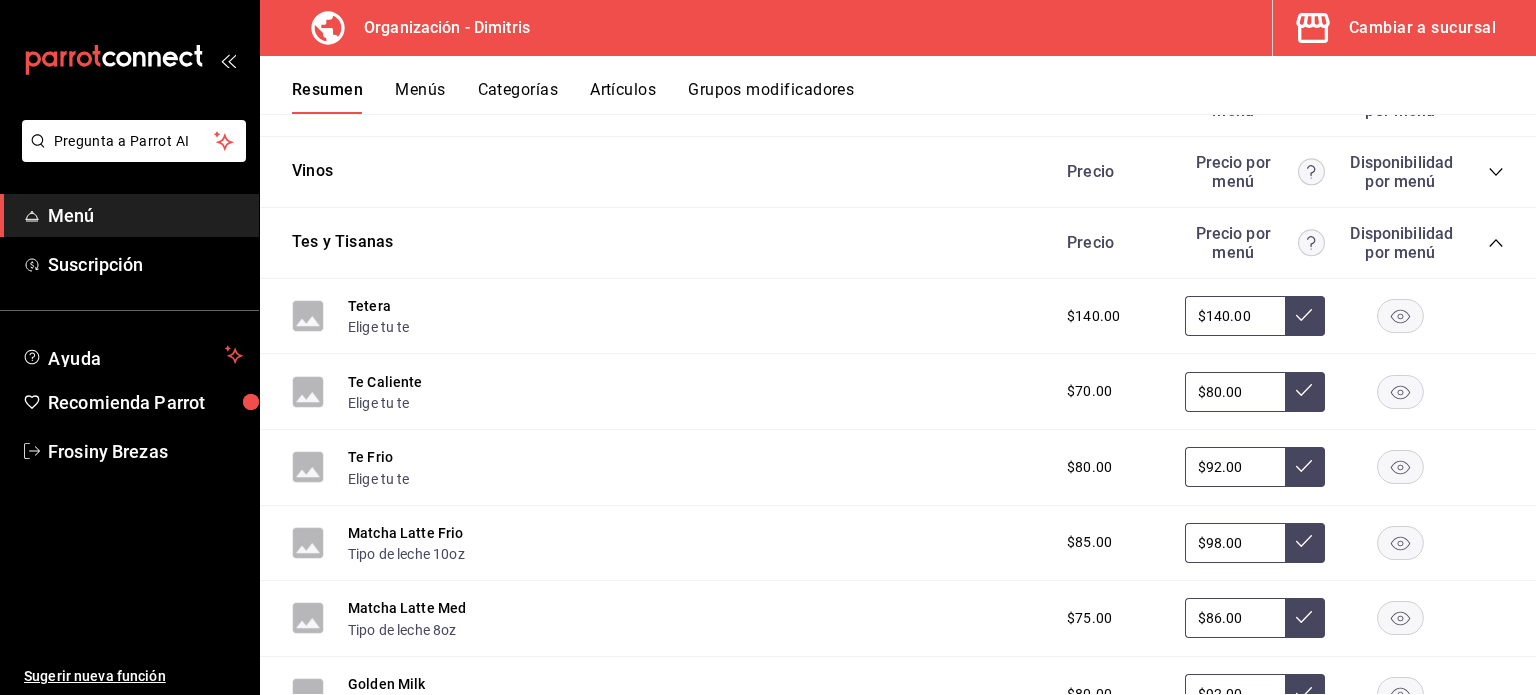 scroll, scrollTop: 1177, scrollLeft: 0, axis: vertical 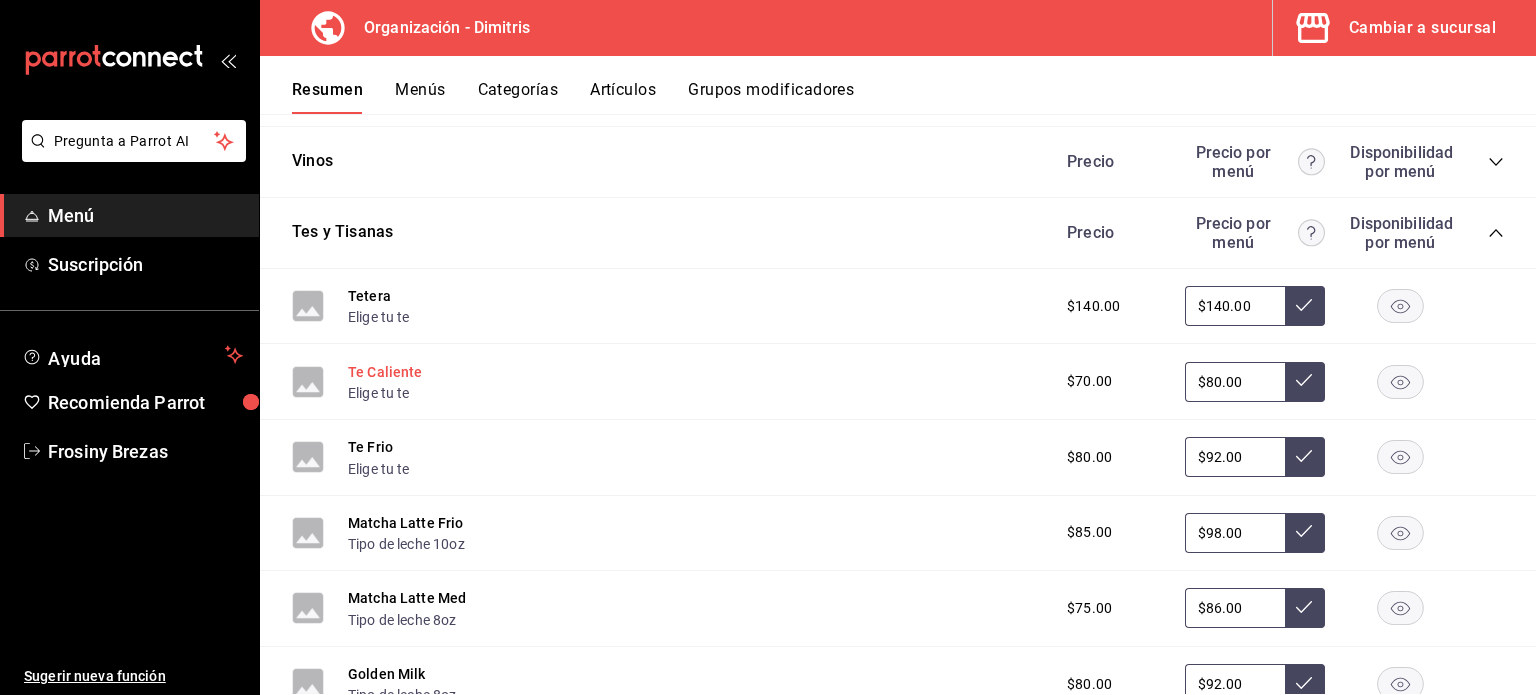 click on "Te Caliente" at bounding box center (385, 372) 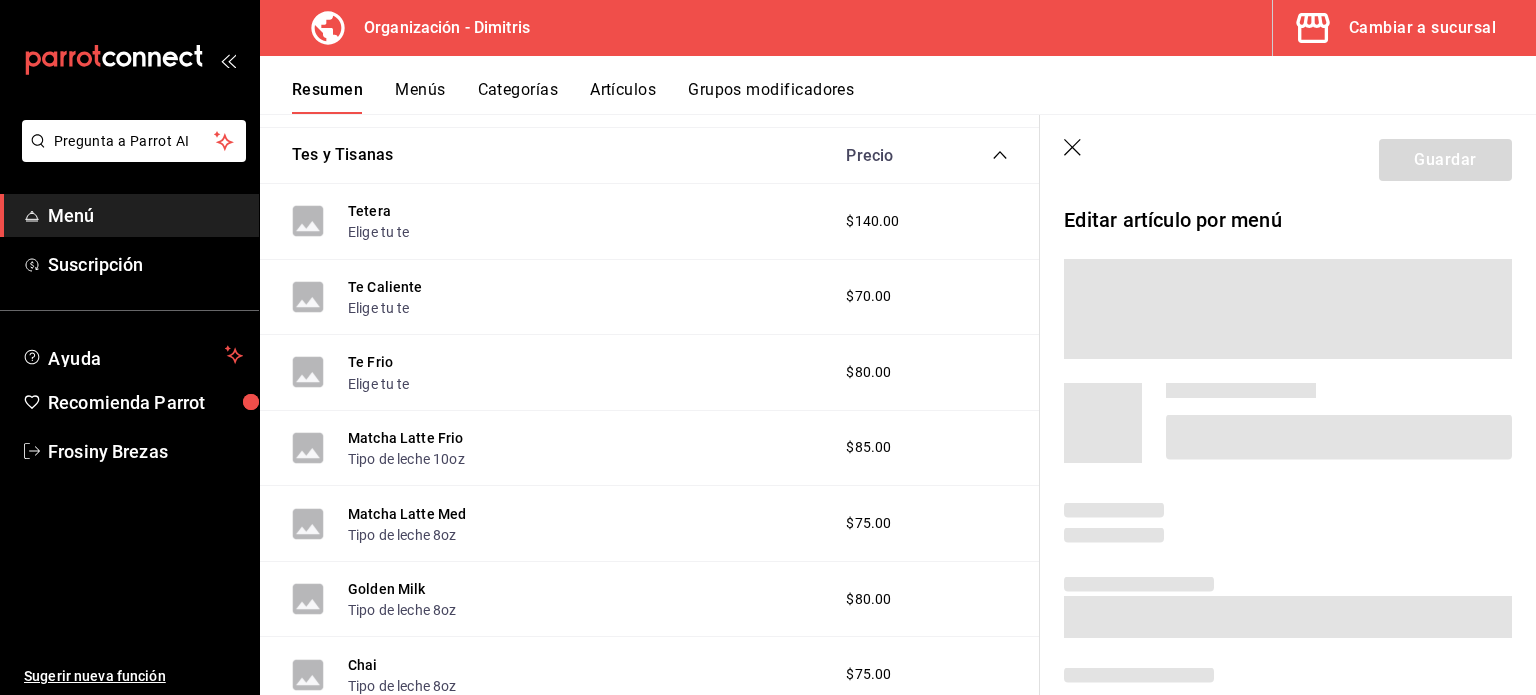 scroll, scrollTop: 1115, scrollLeft: 0, axis: vertical 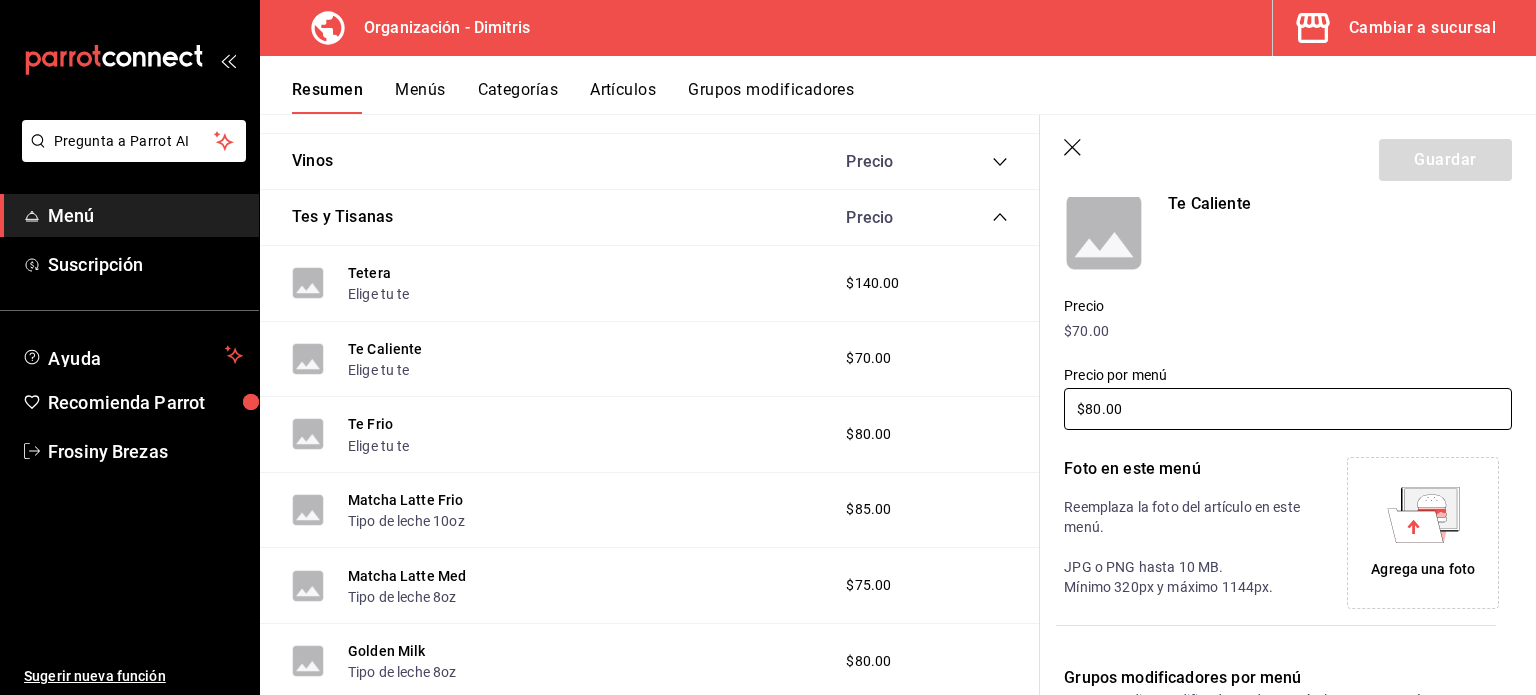 click on "$80.00" at bounding box center (1288, 409) 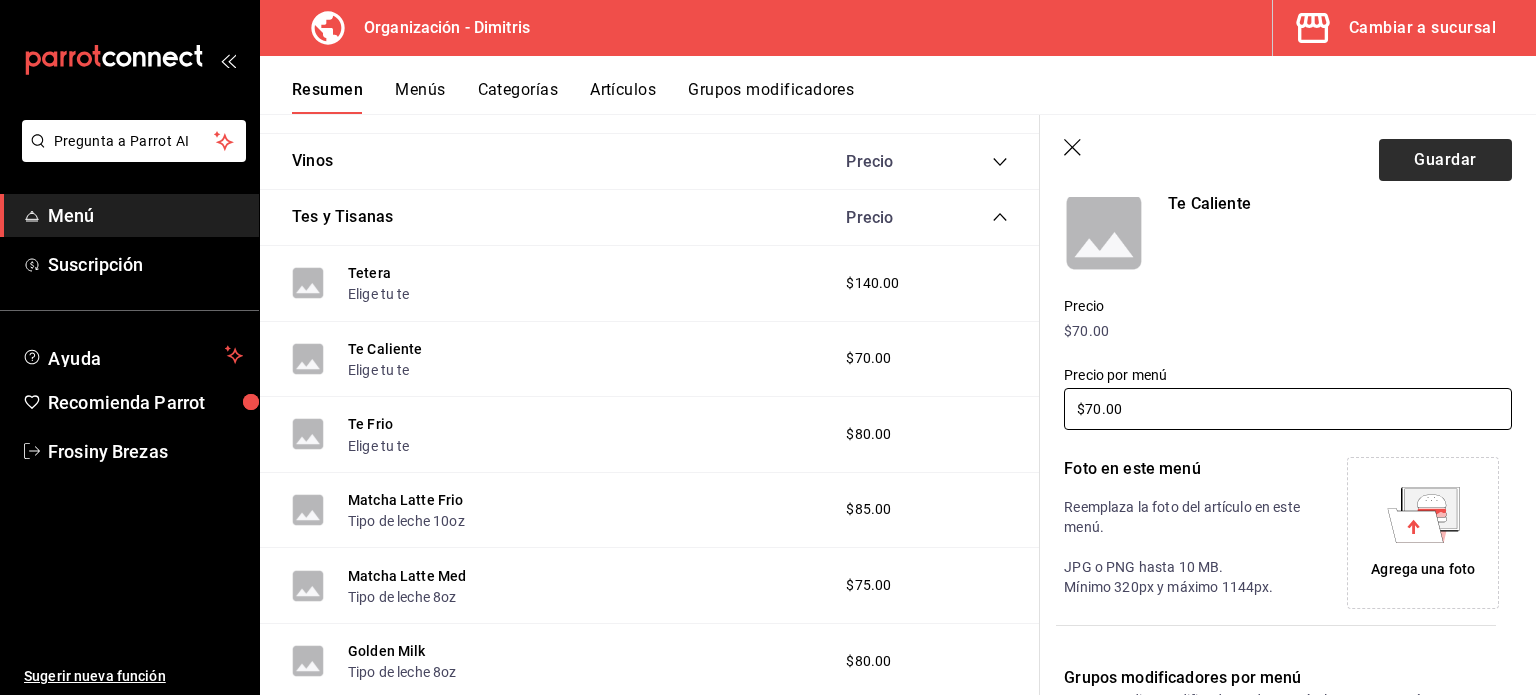 type on "$70.00" 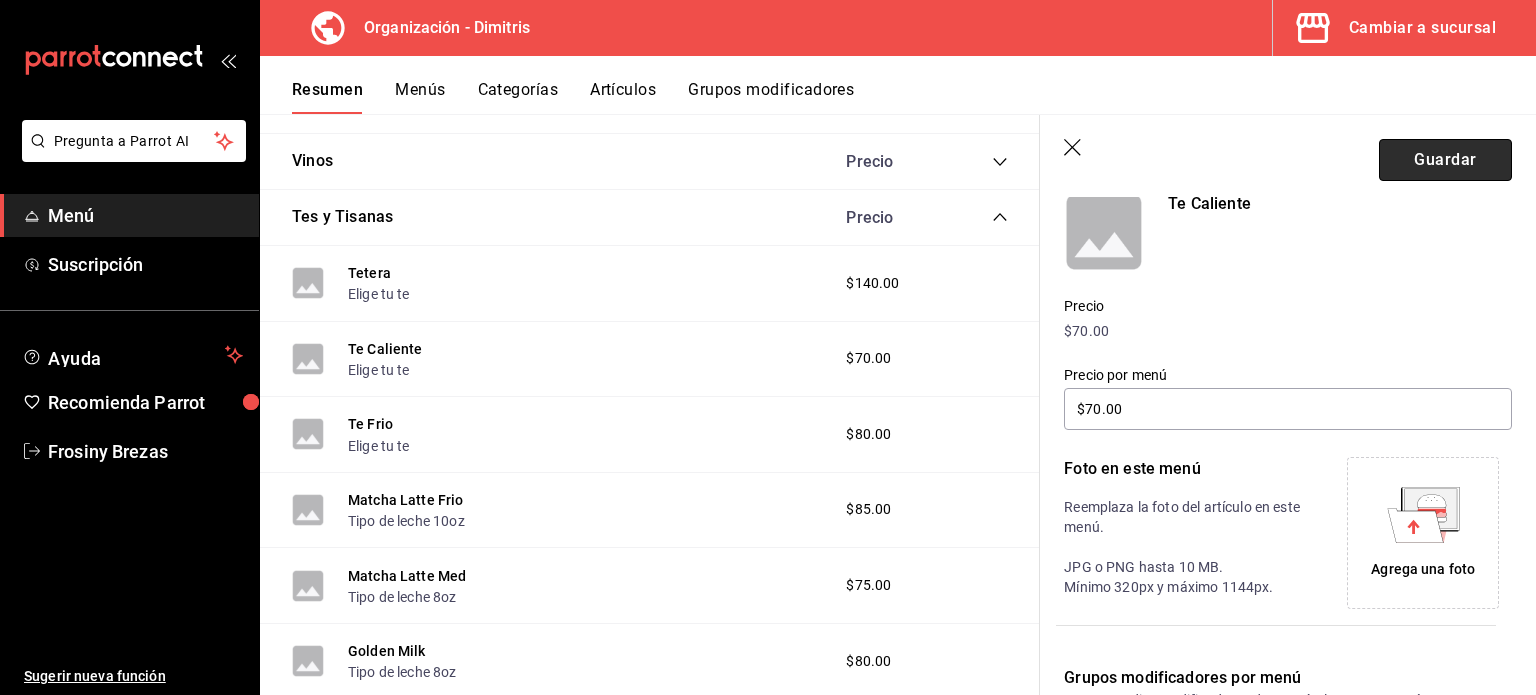click on "Guardar" at bounding box center (1445, 160) 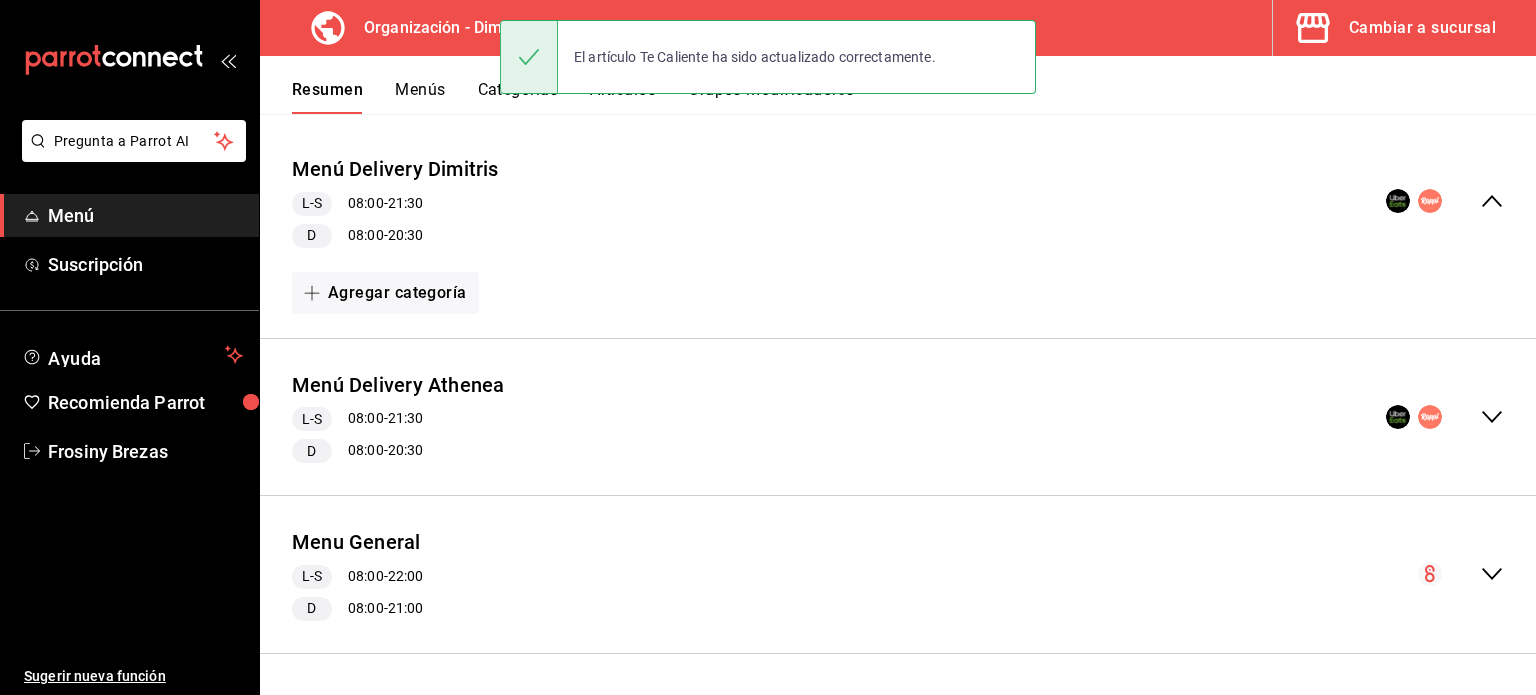 scroll, scrollTop: 163, scrollLeft: 0, axis: vertical 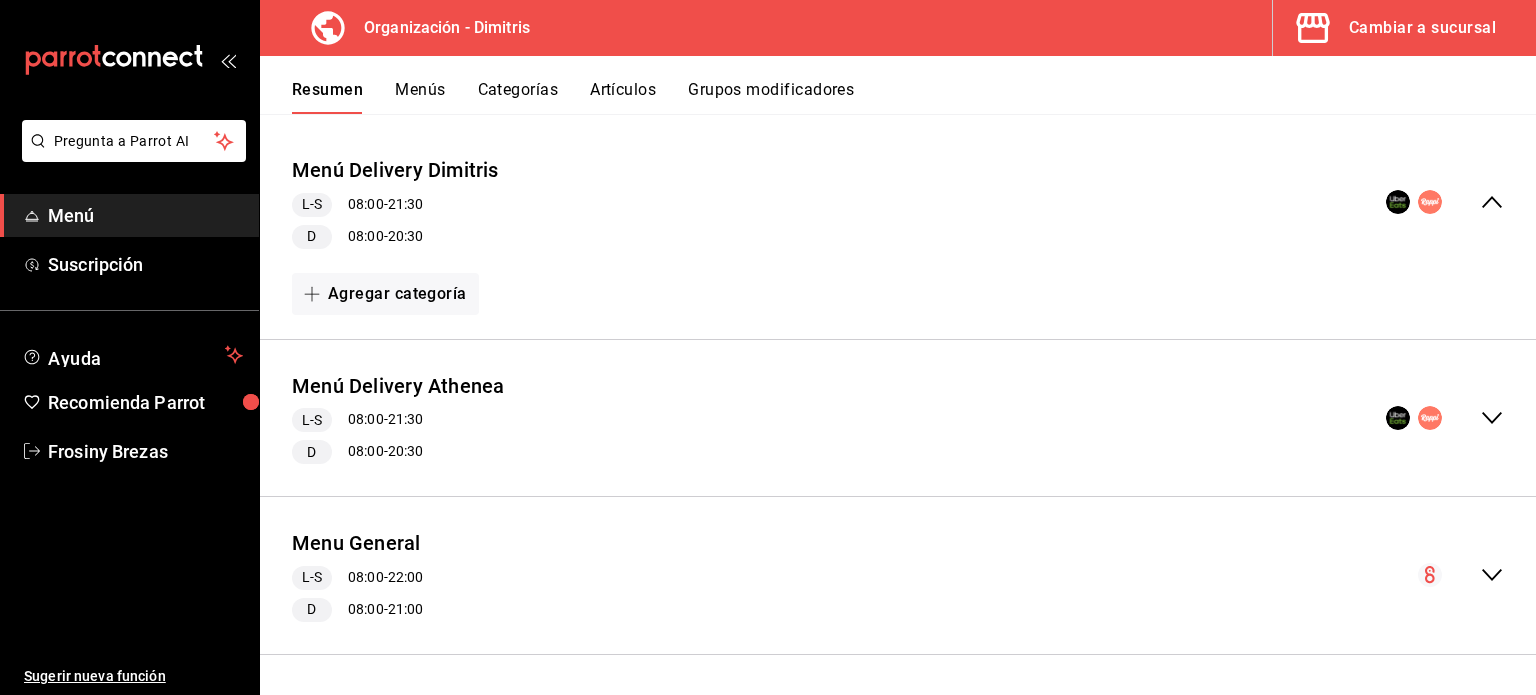 click 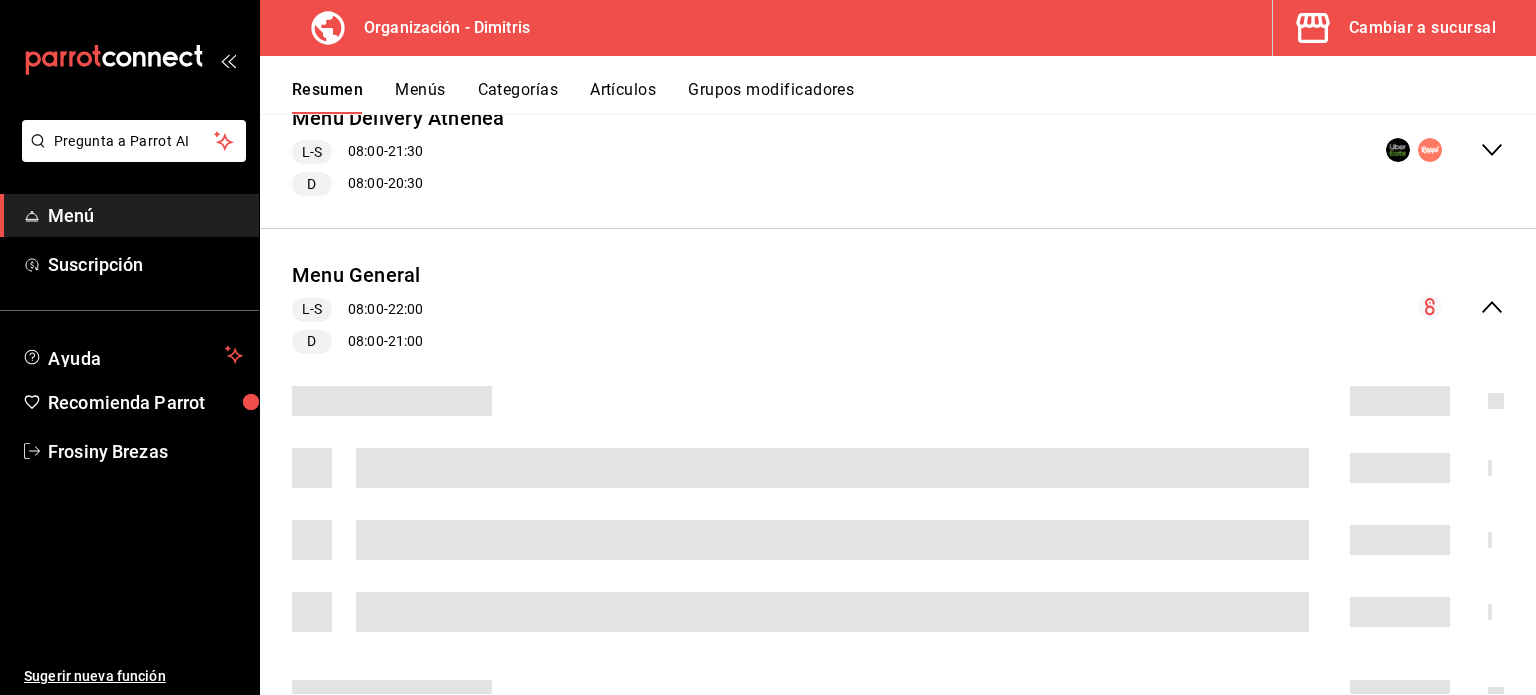scroll, scrollTop: 628, scrollLeft: 0, axis: vertical 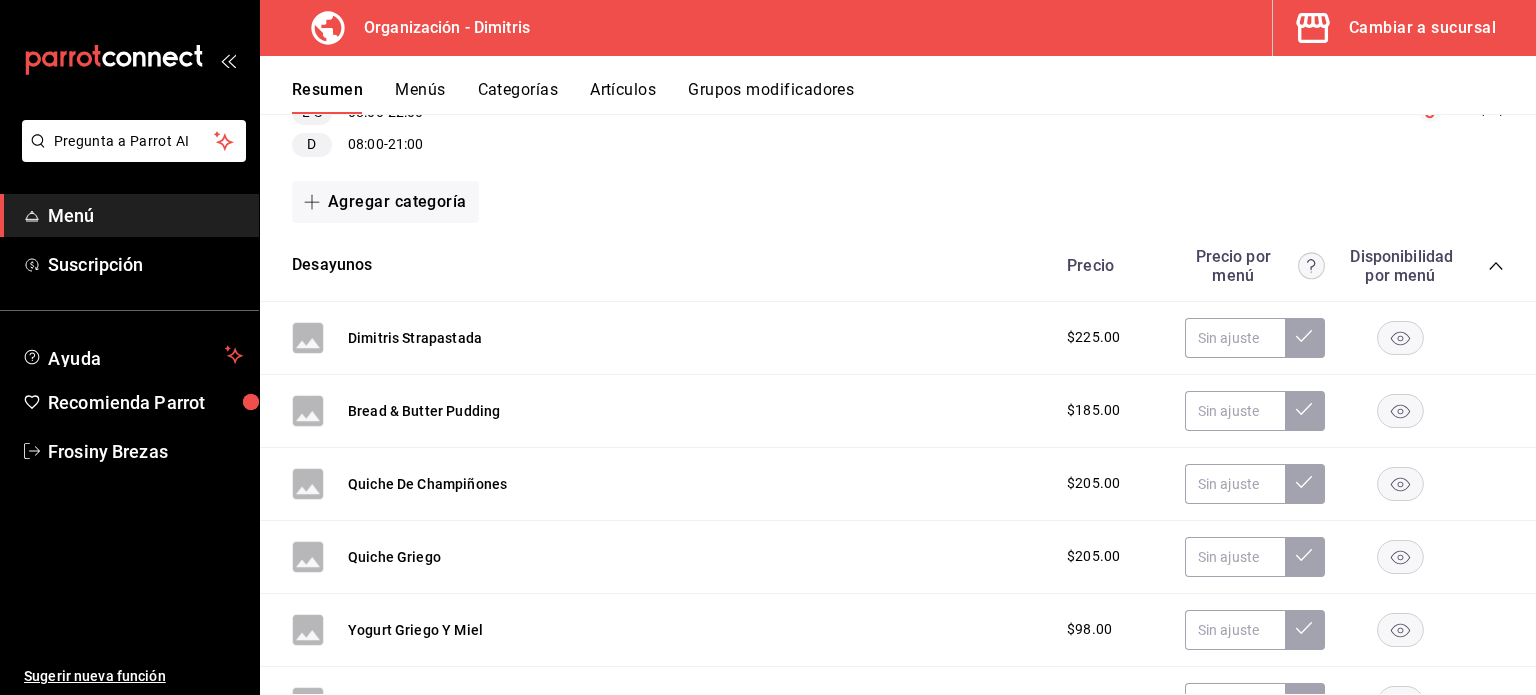 click 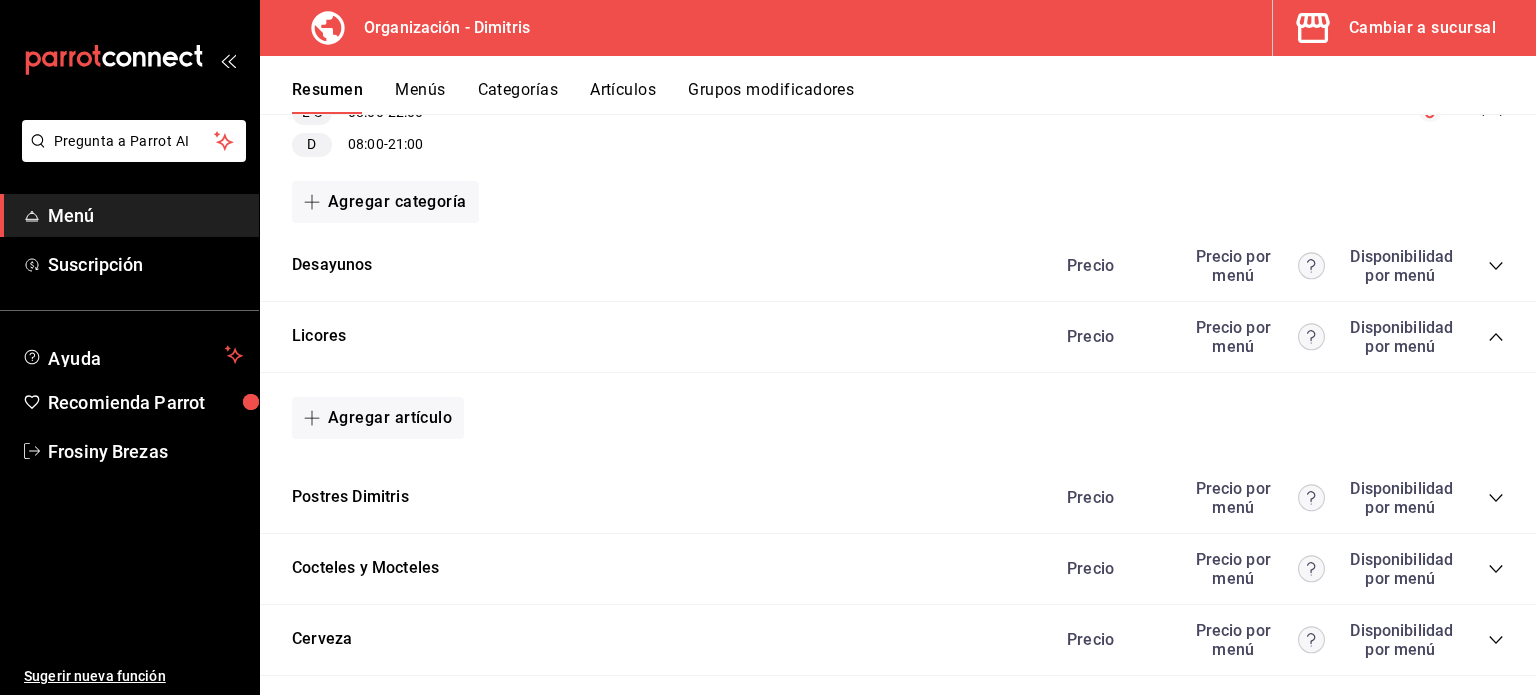 click 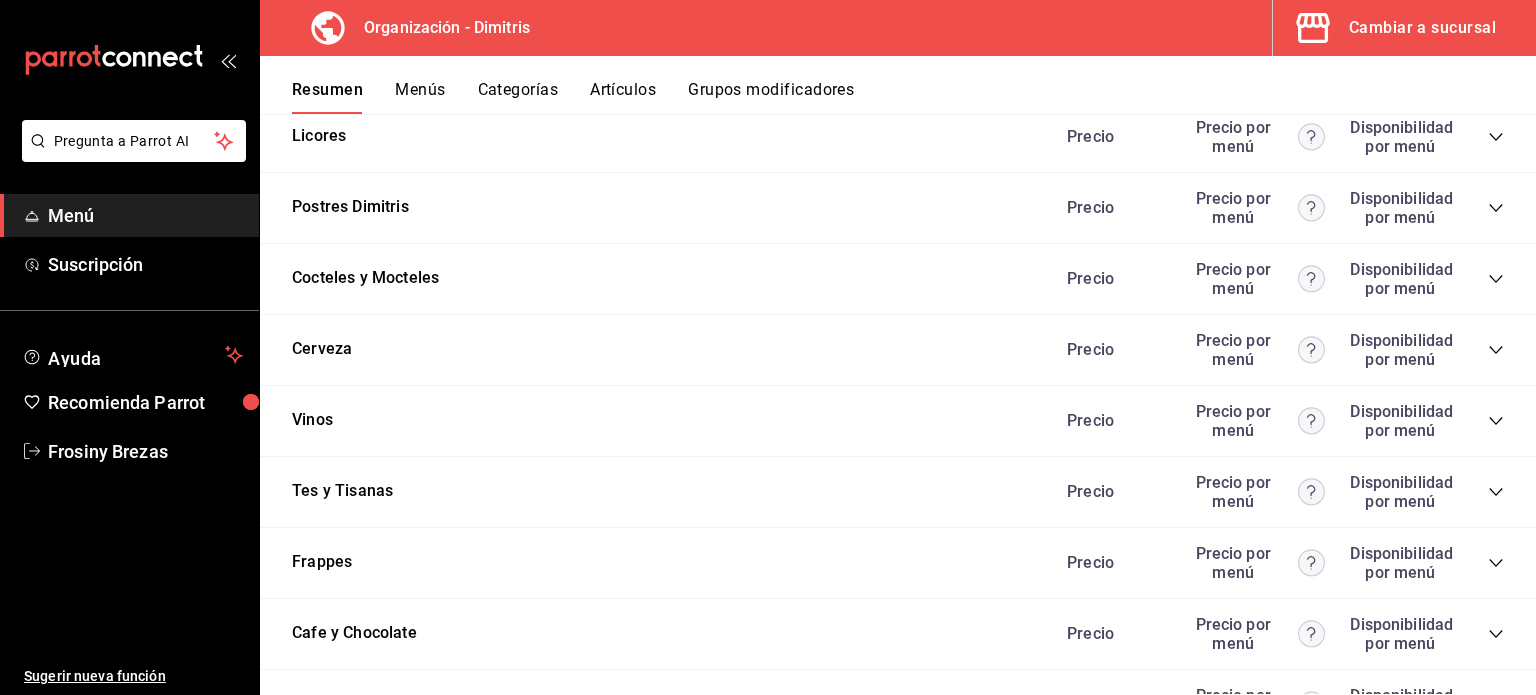scroll, scrollTop: 828, scrollLeft: 0, axis: vertical 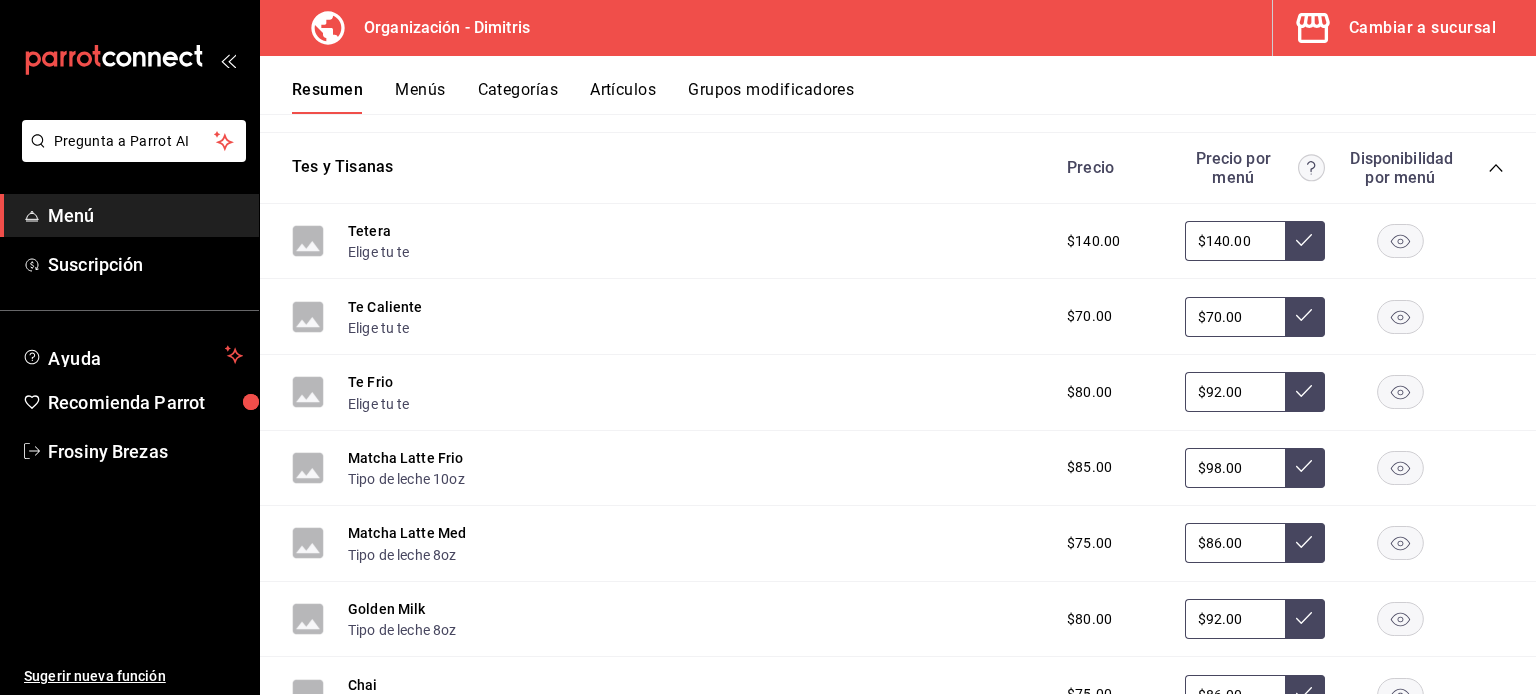 click on "$92.00" at bounding box center (1235, 392) 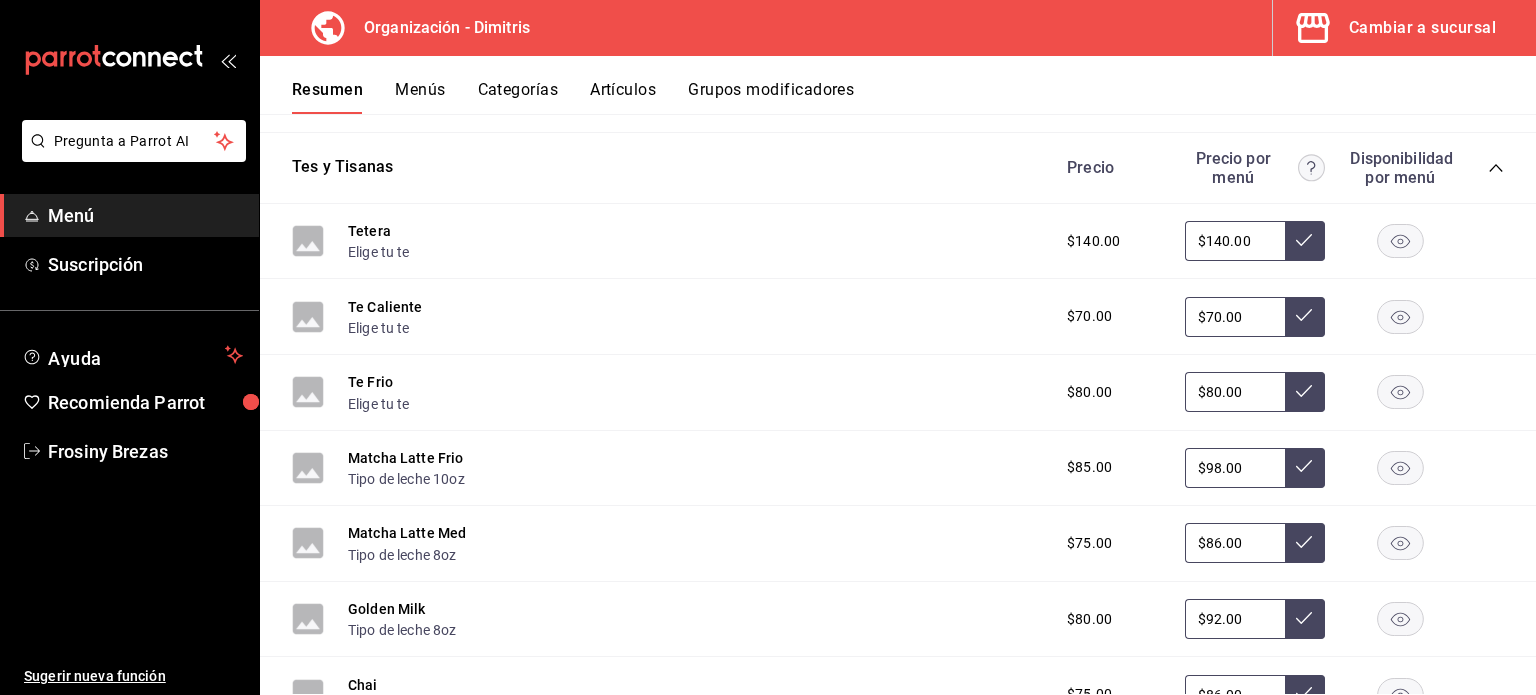 click on "$98.00" at bounding box center (1235, 468) 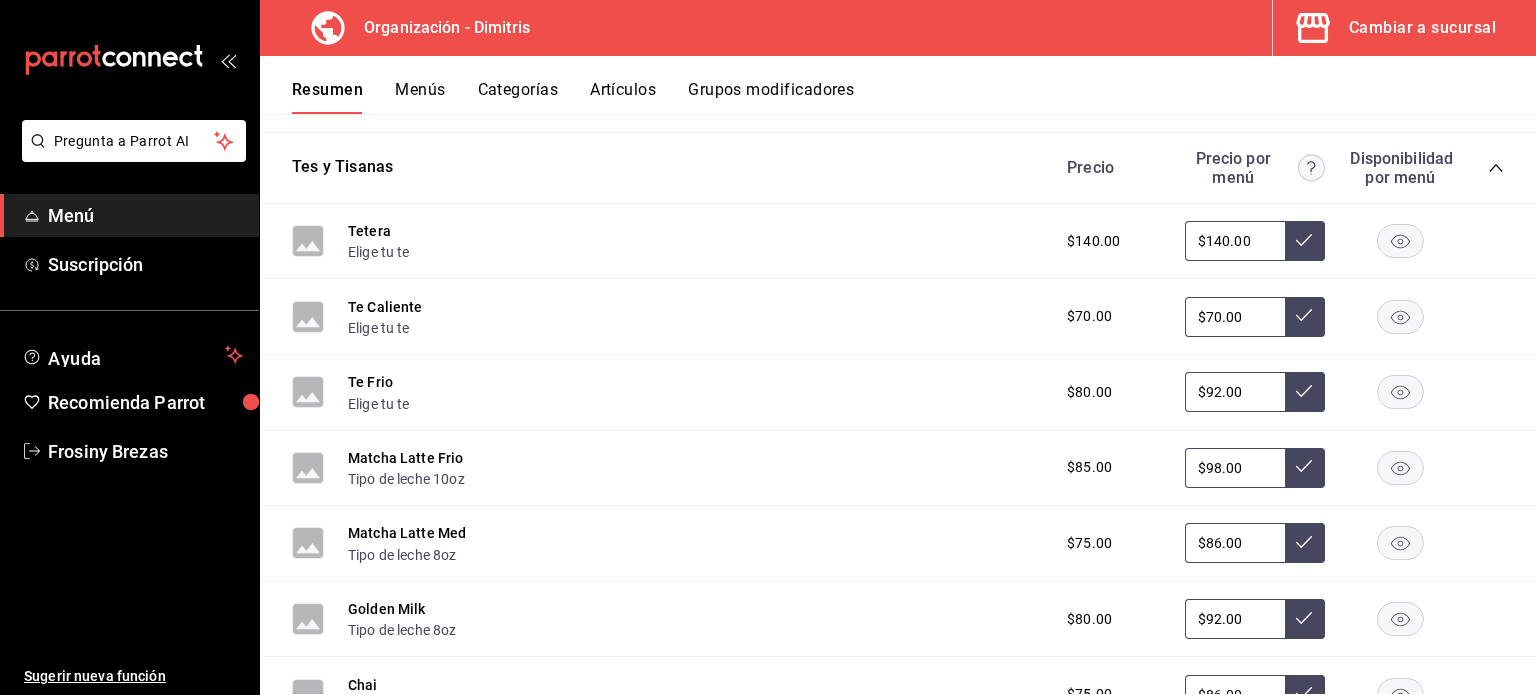 click on "$92.00" at bounding box center [1235, 392] 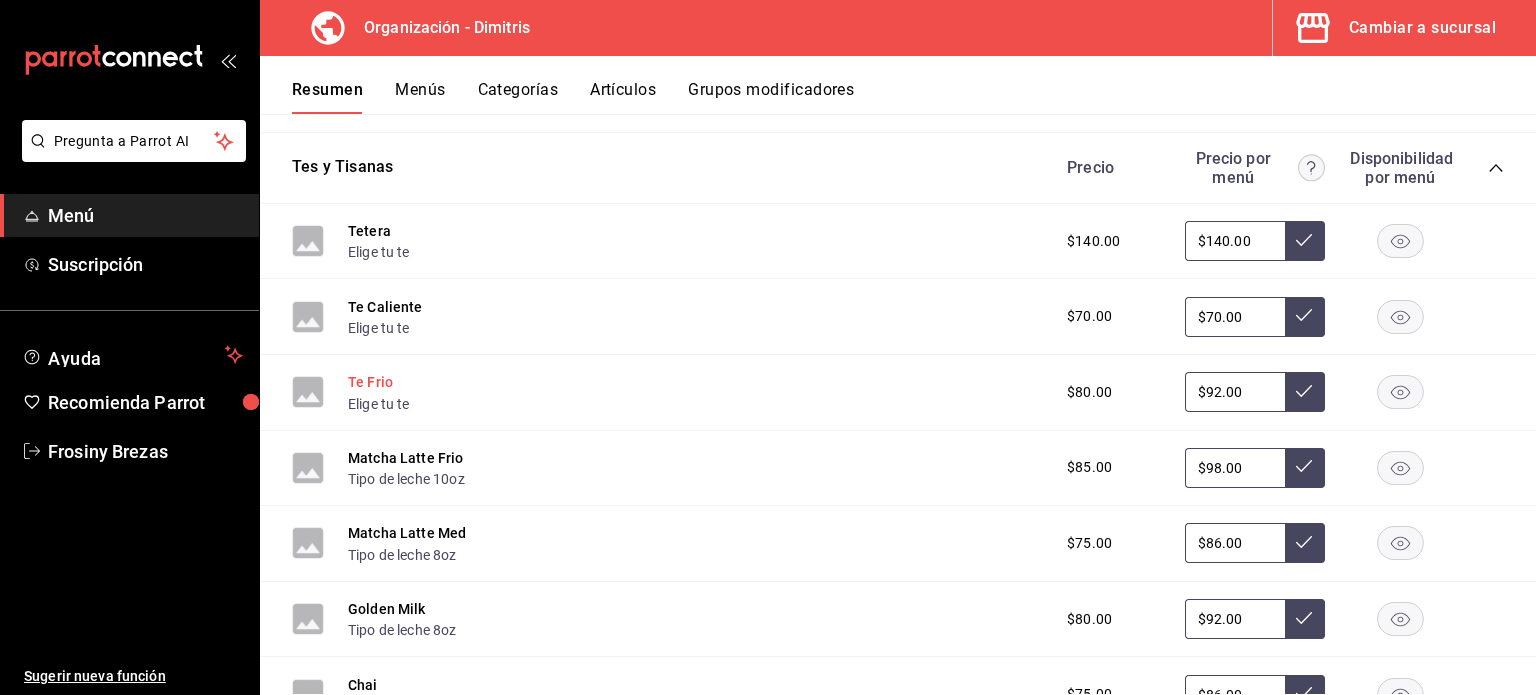 click on "Te Frio" at bounding box center [370, 382] 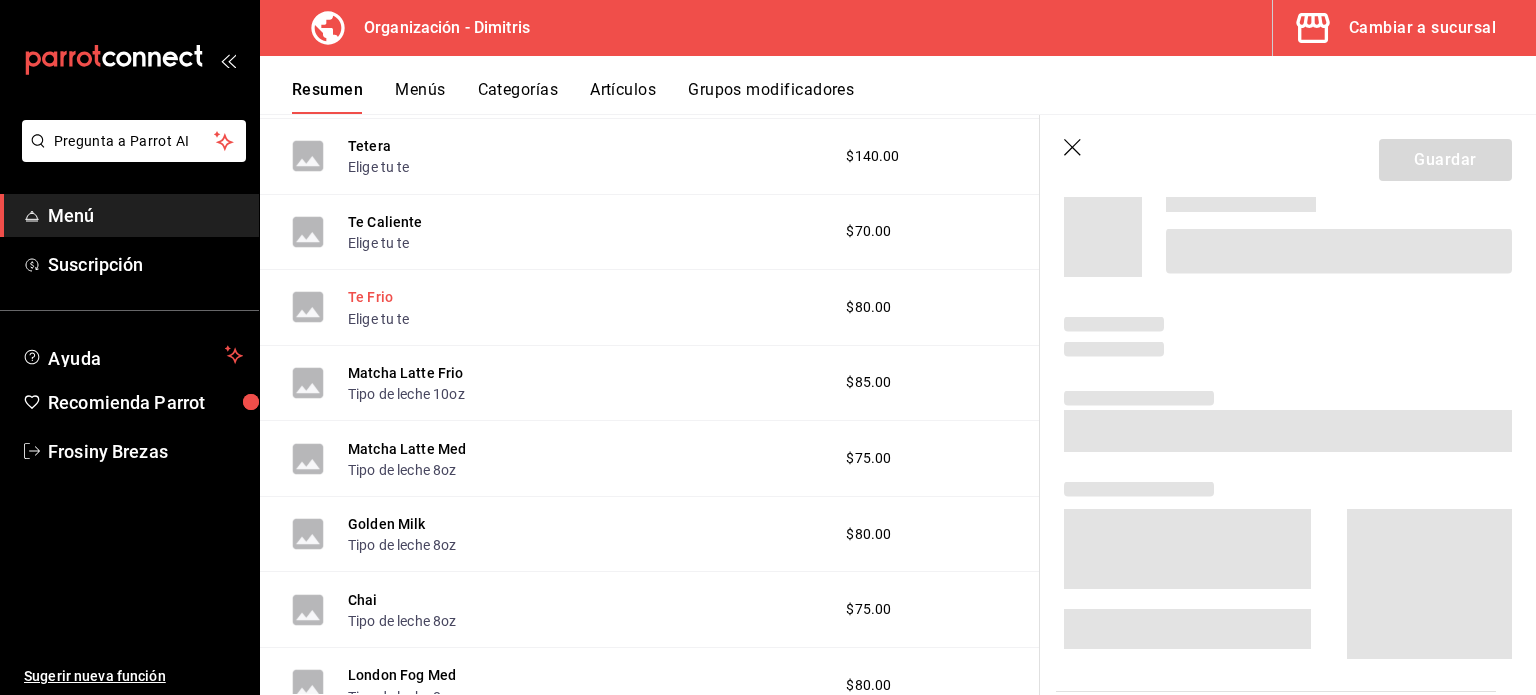 scroll, scrollTop: 1076, scrollLeft: 0, axis: vertical 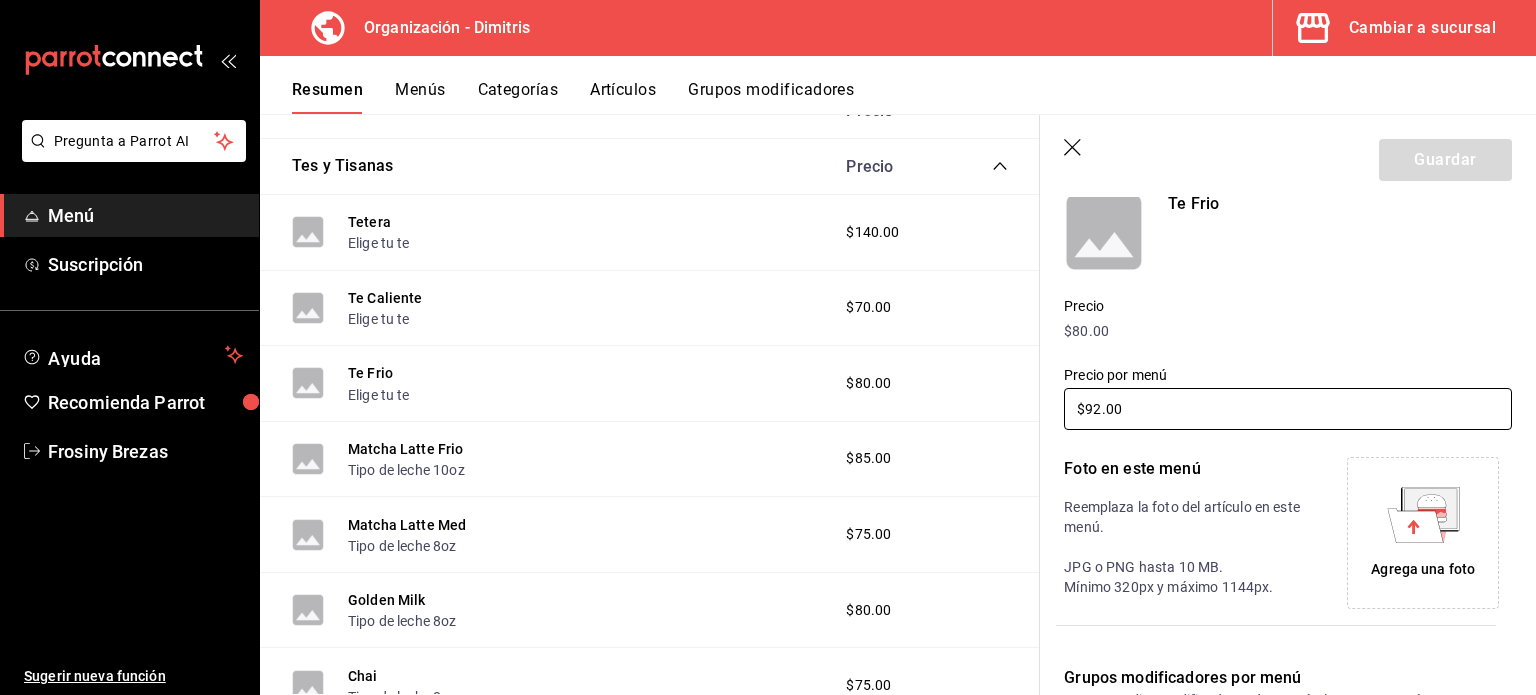 click on "$92.00" at bounding box center [1288, 409] 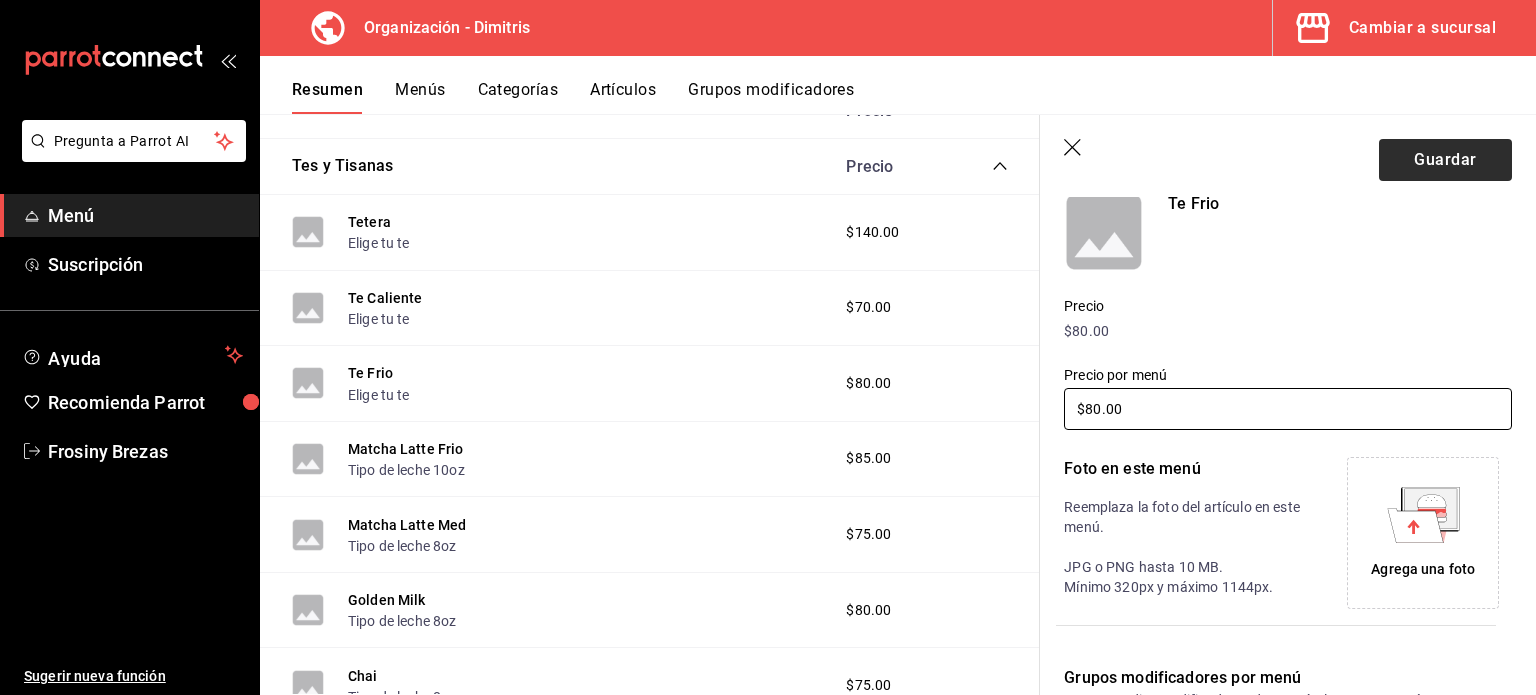 type on "$80.00" 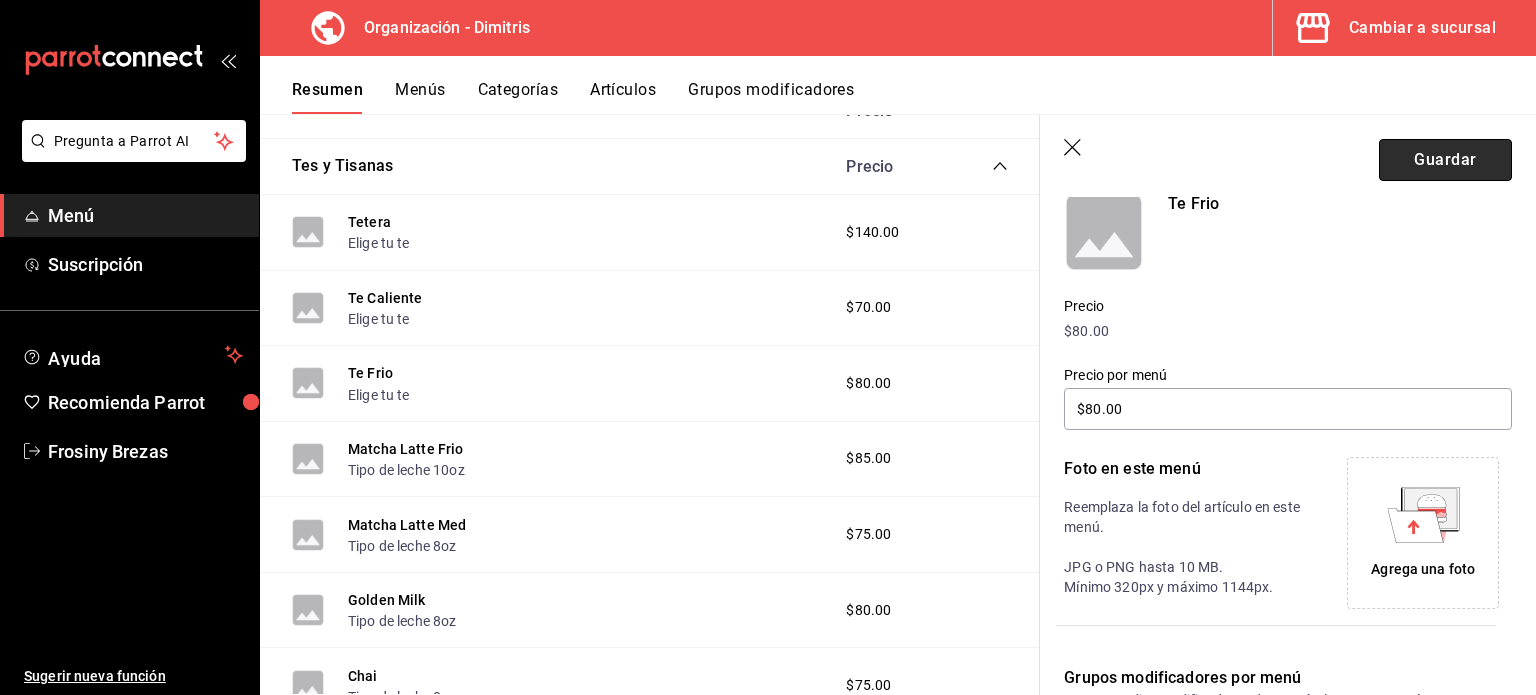 click on "Guardar" at bounding box center (1445, 160) 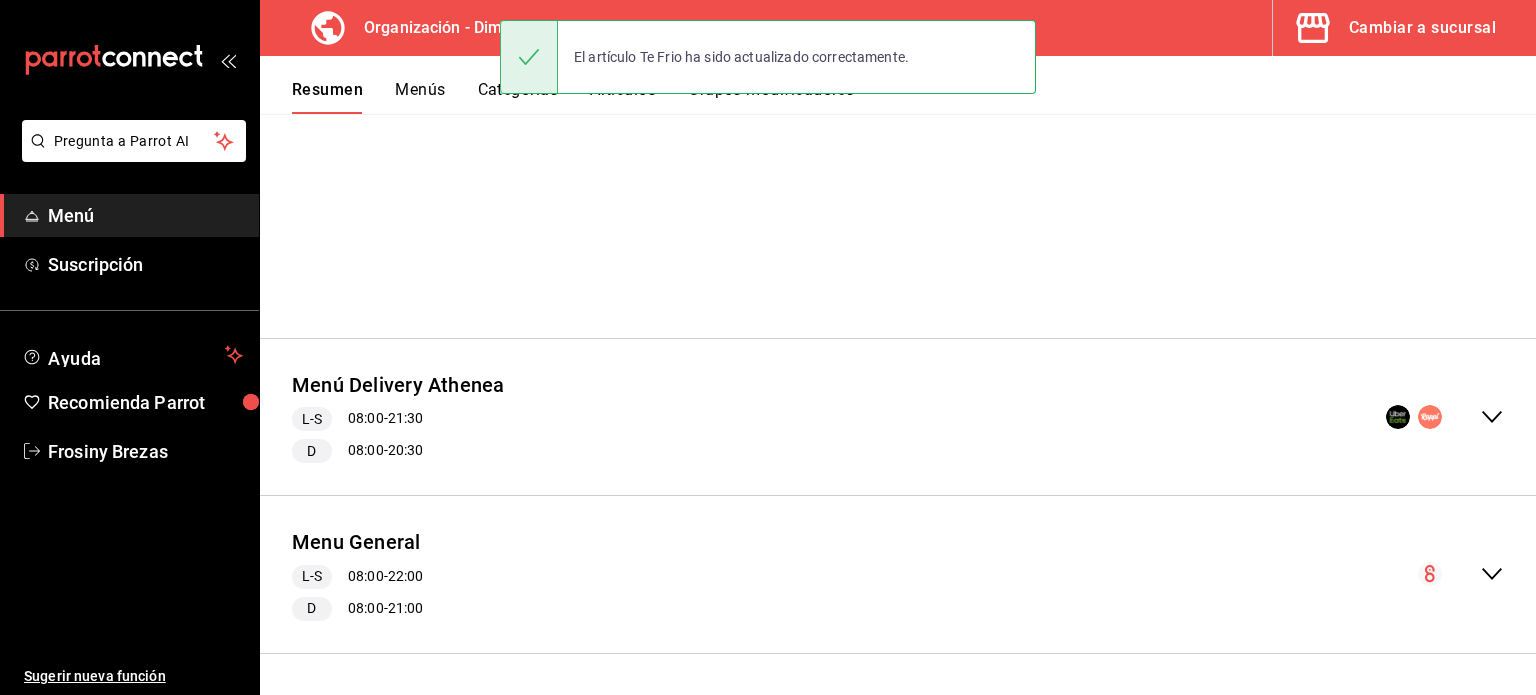 scroll, scrollTop: 163, scrollLeft: 0, axis: vertical 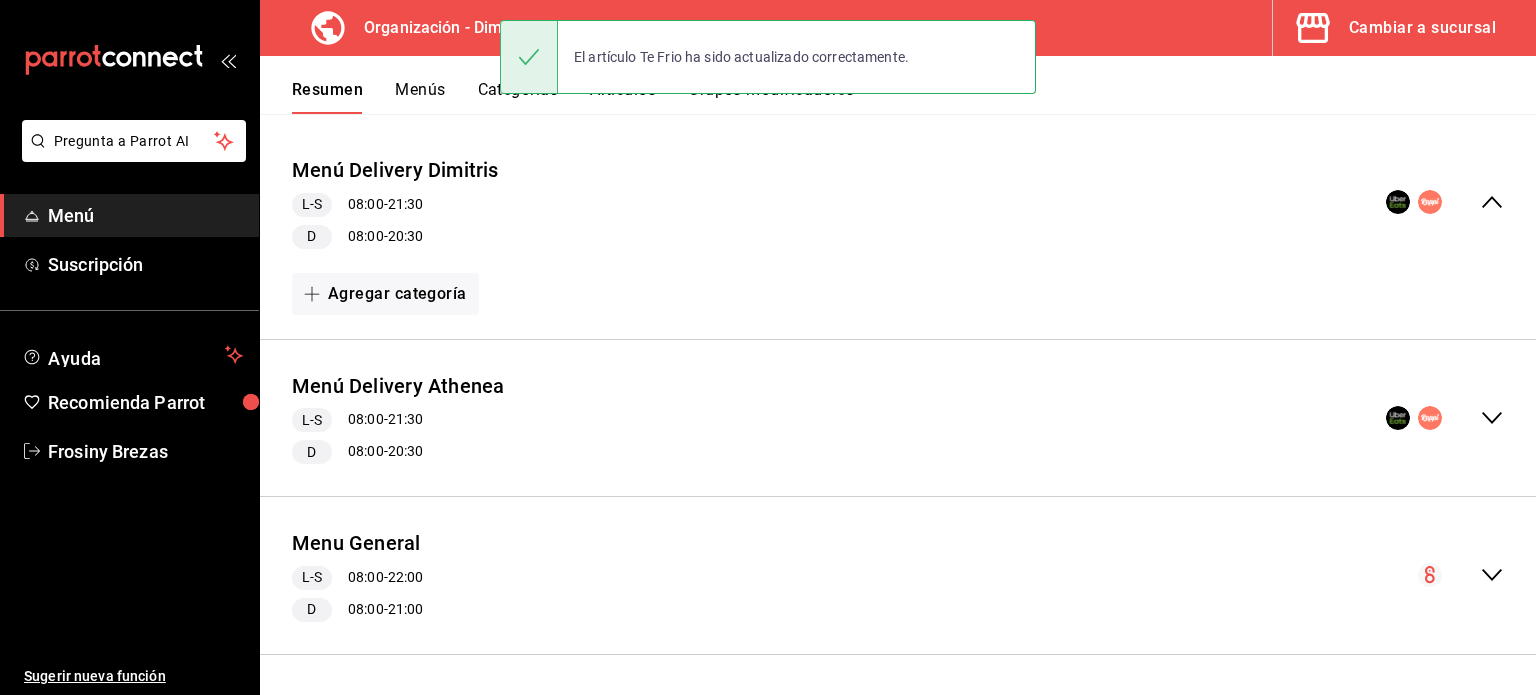 click 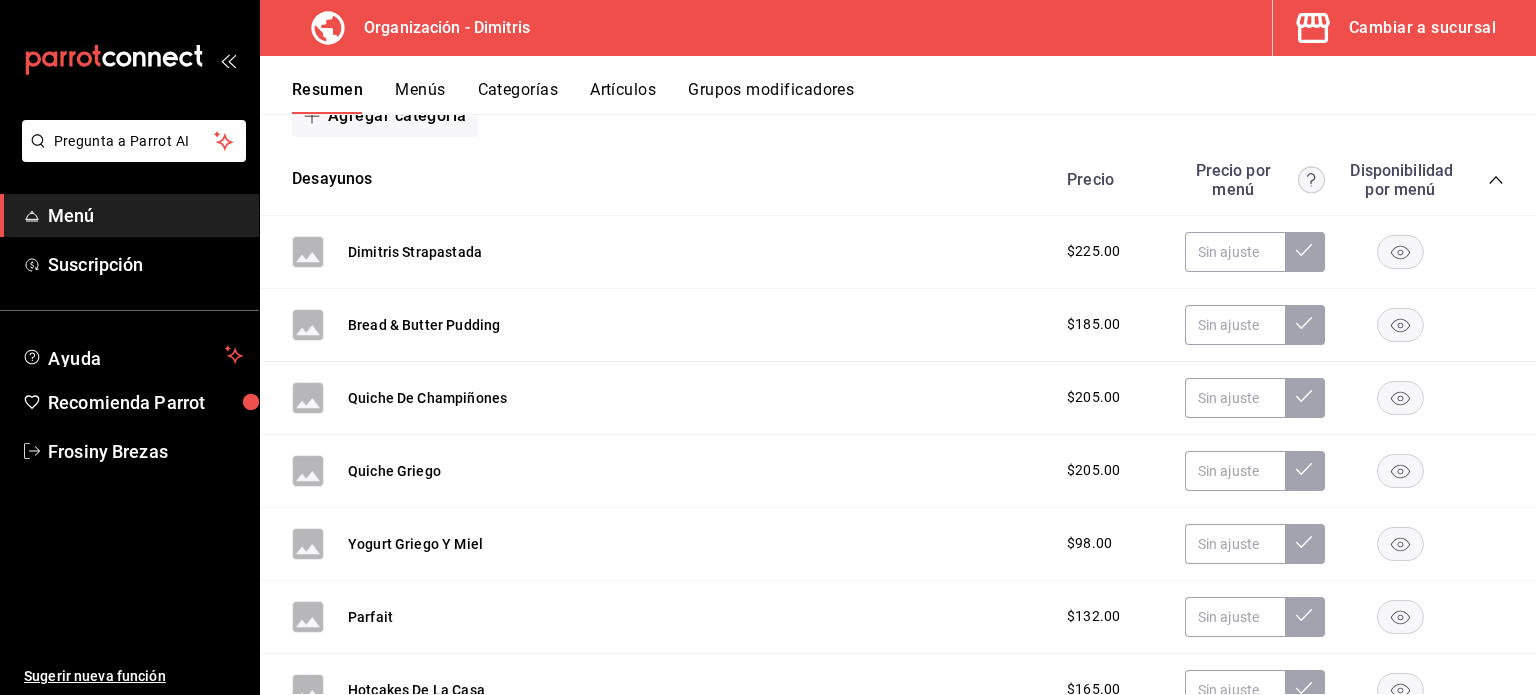 scroll, scrollTop: 716, scrollLeft: 0, axis: vertical 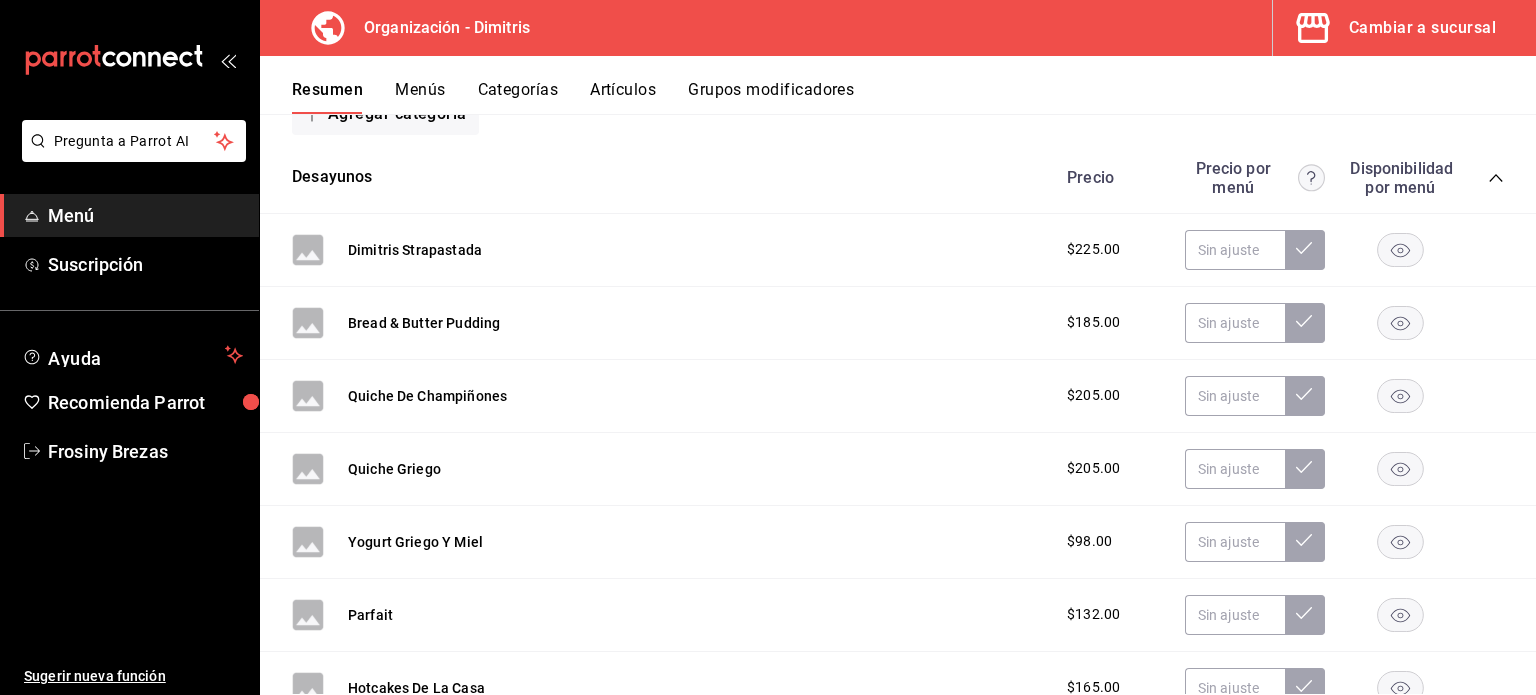 click on "Precio Precio por menú   Disponibilidad por menú" at bounding box center (1275, 178) 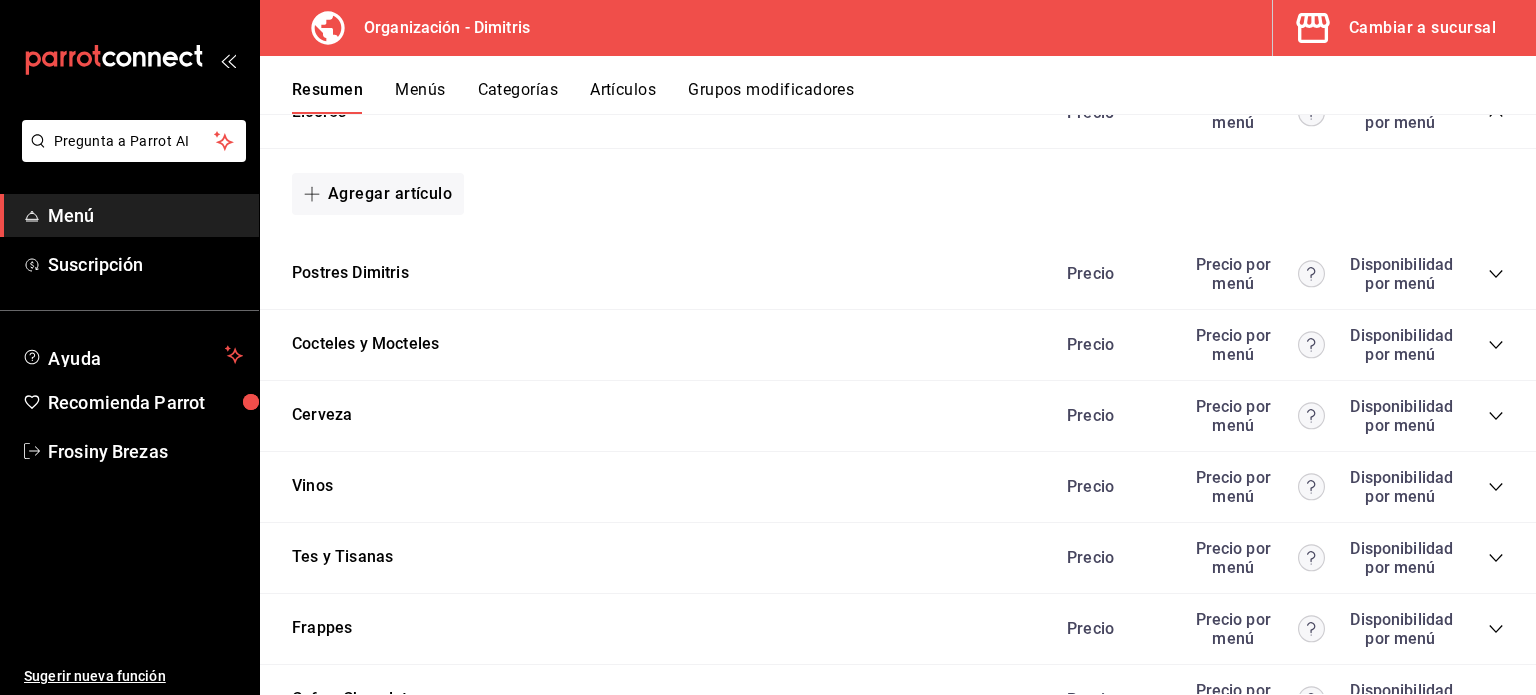 scroll, scrollTop: 936, scrollLeft: 0, axis: vertical 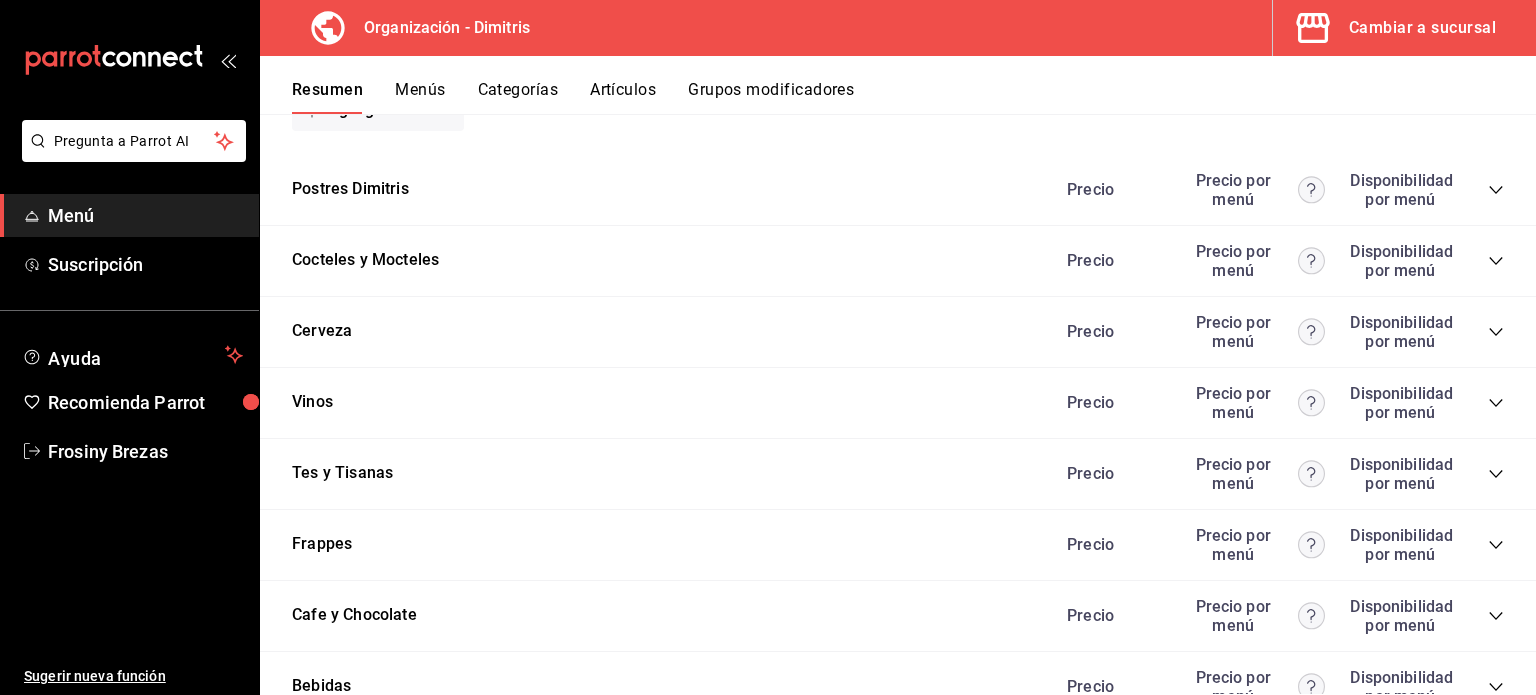 click 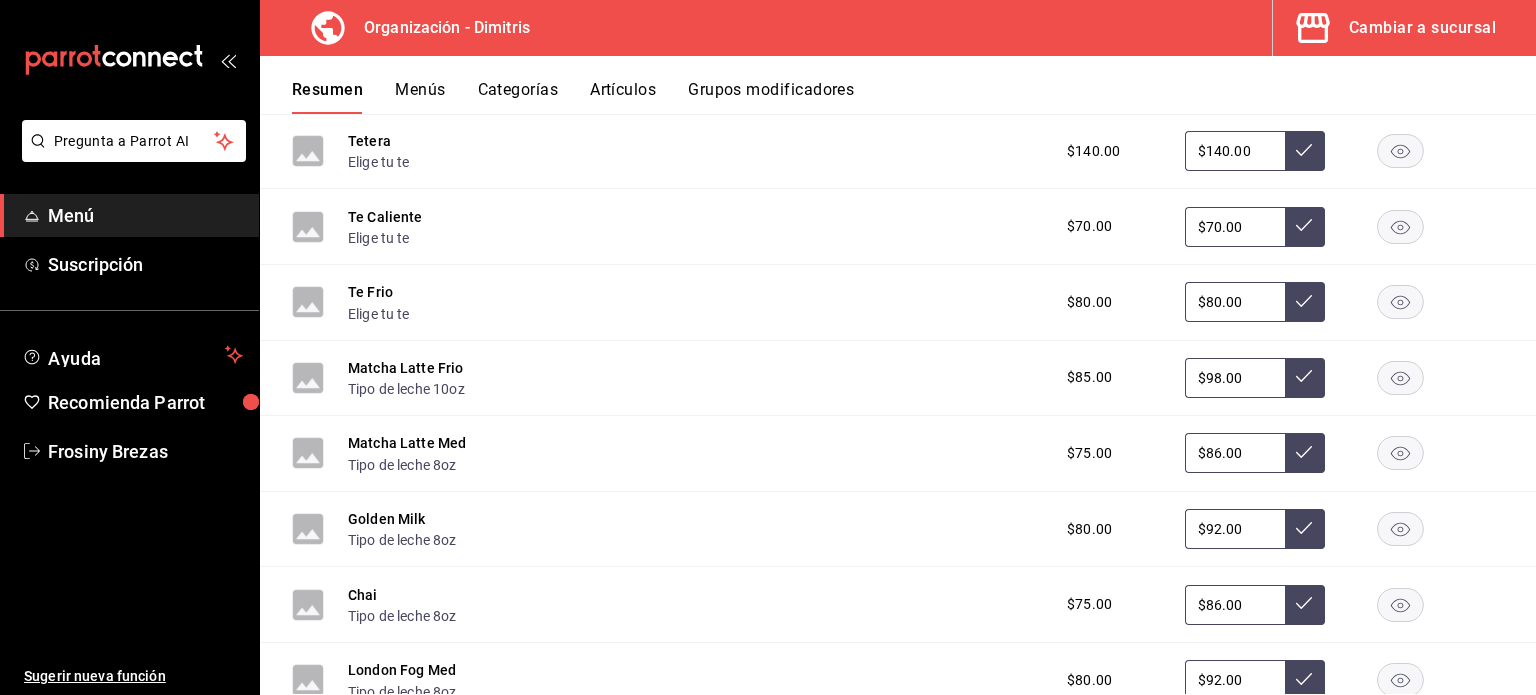 scroll, scrollTop: 1352, scrollLeft: 0, axis: vertical 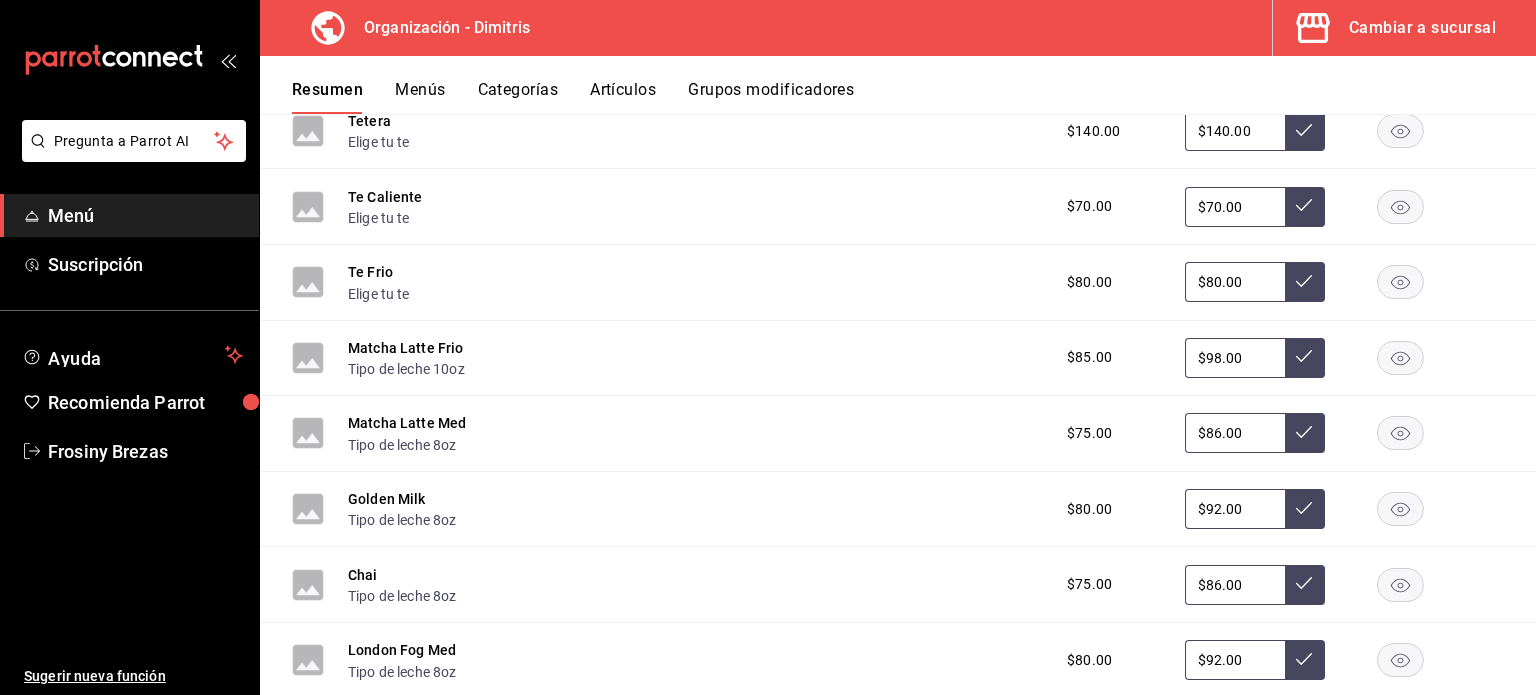 click 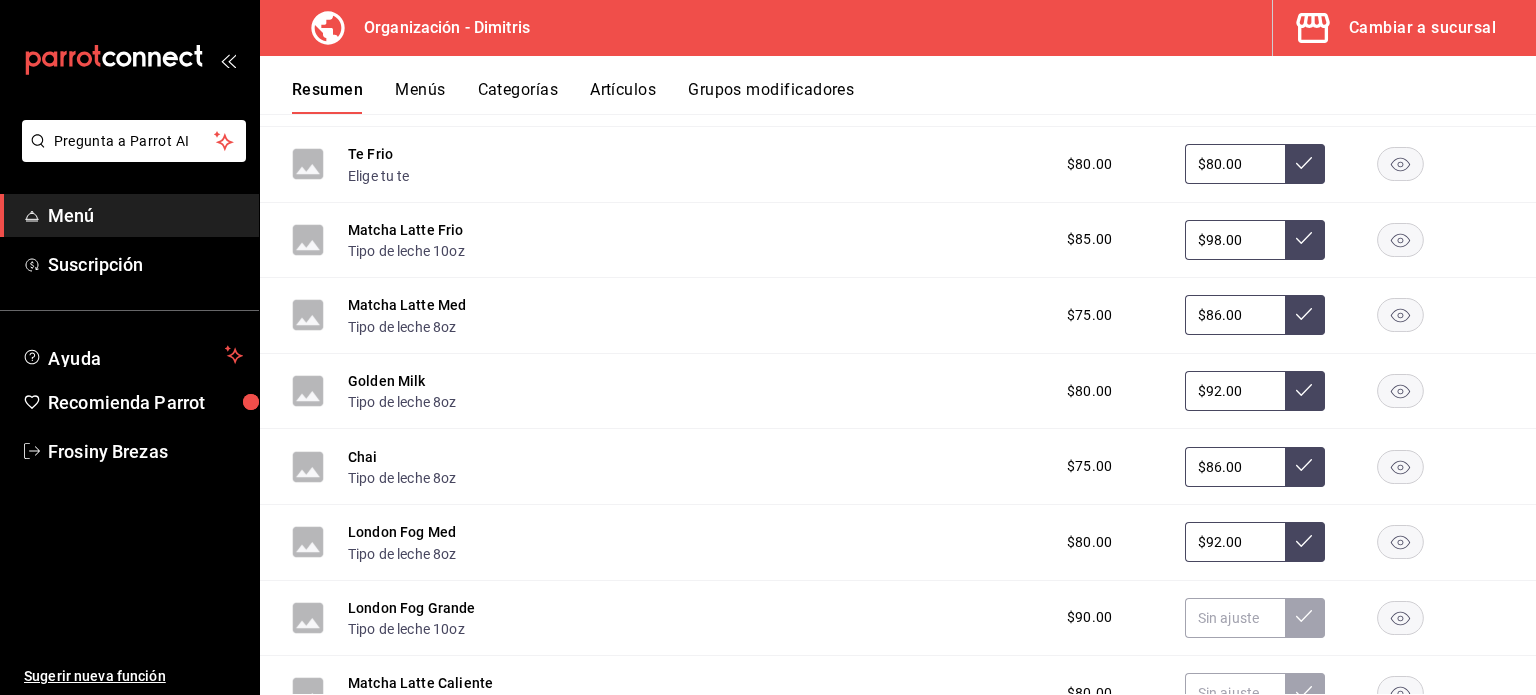 scroll, scrollTop: 1476, scrollLeft: 0, axis: vertical 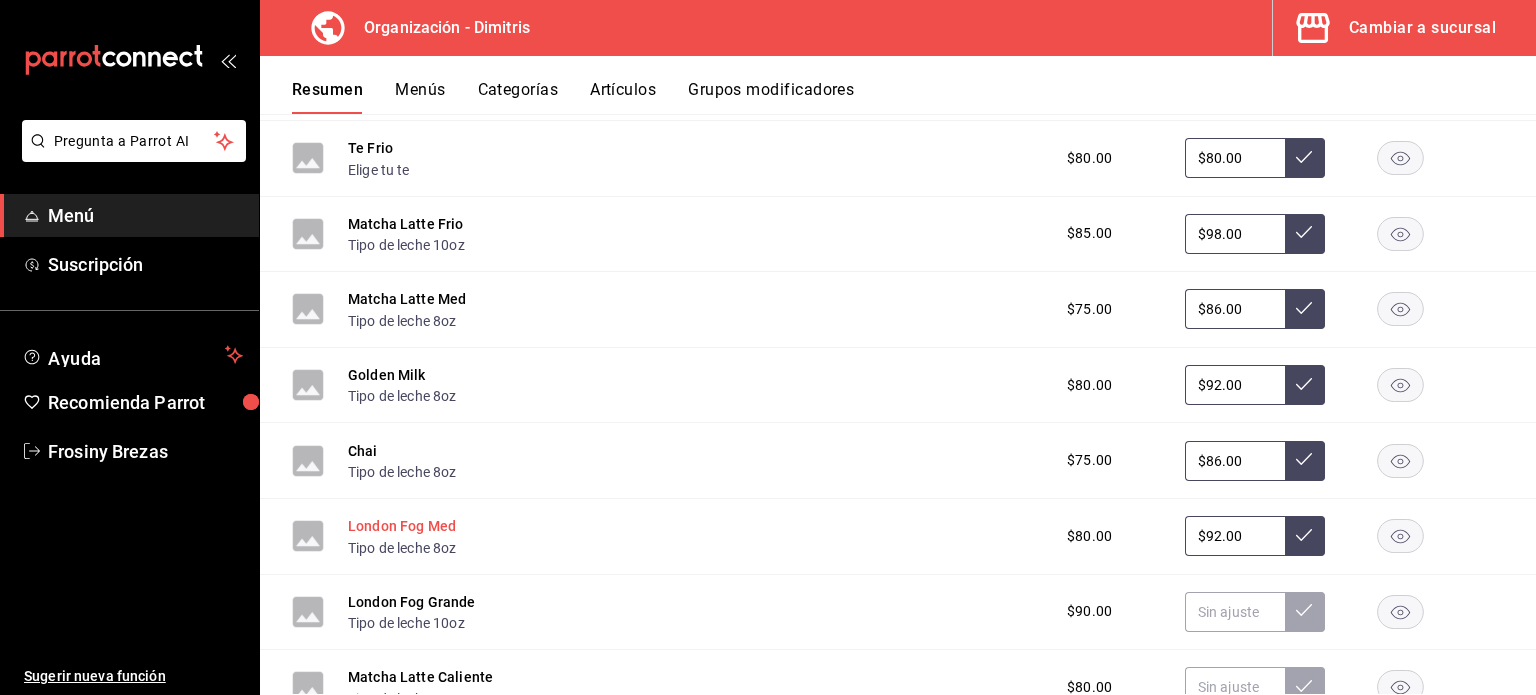 click on "London Fog Med" at bounding box center (402, 526) 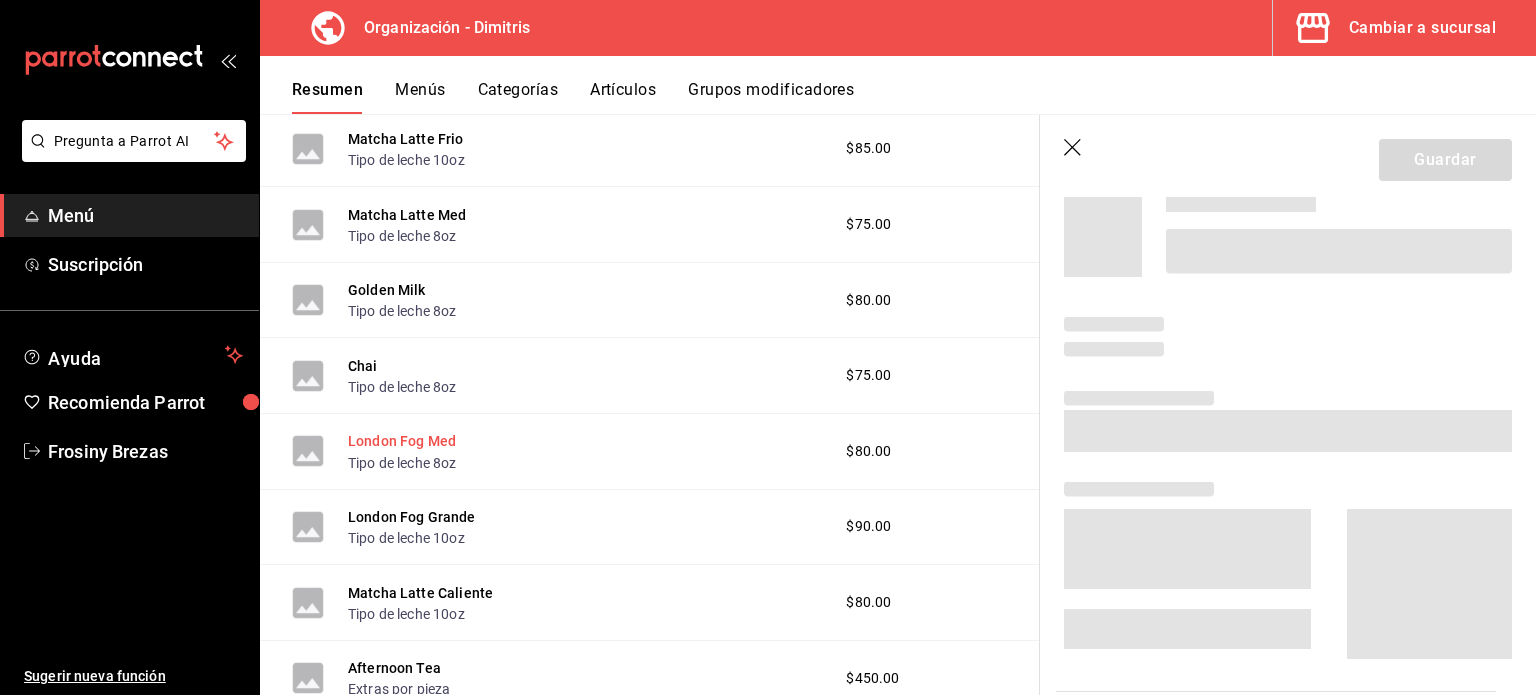 scroll, scrollTop: 1367, scrollLeft: 0, axis: vertical 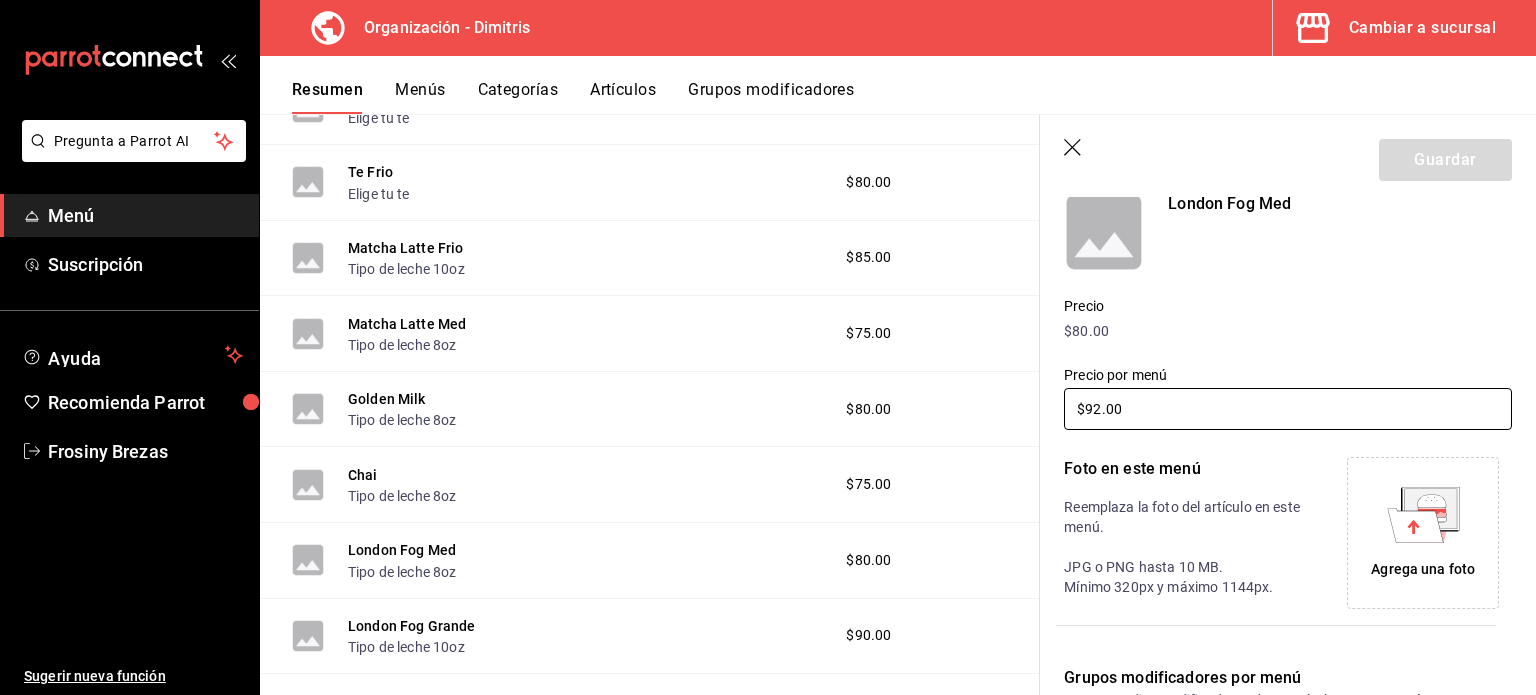 click on "$92.00" at bounding box center [1288, 409] 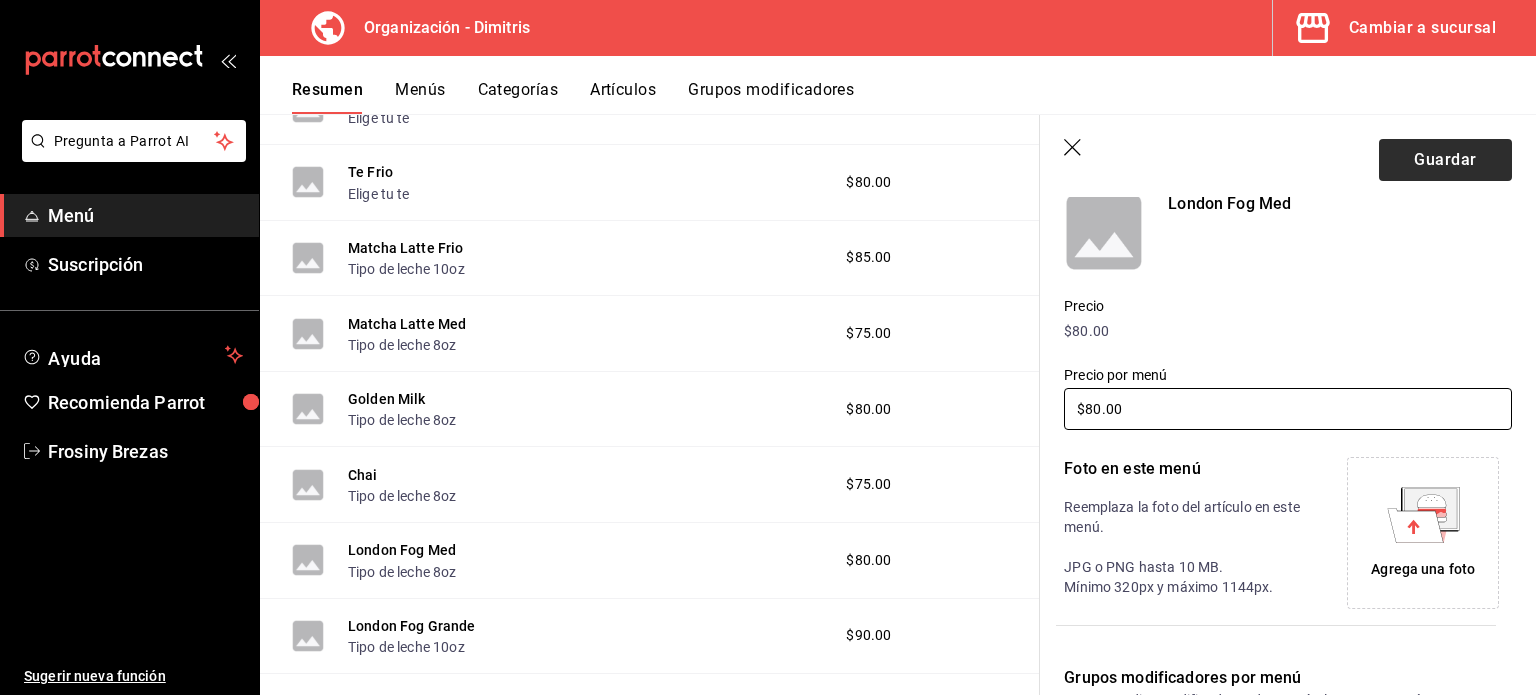 type on "$80.00" 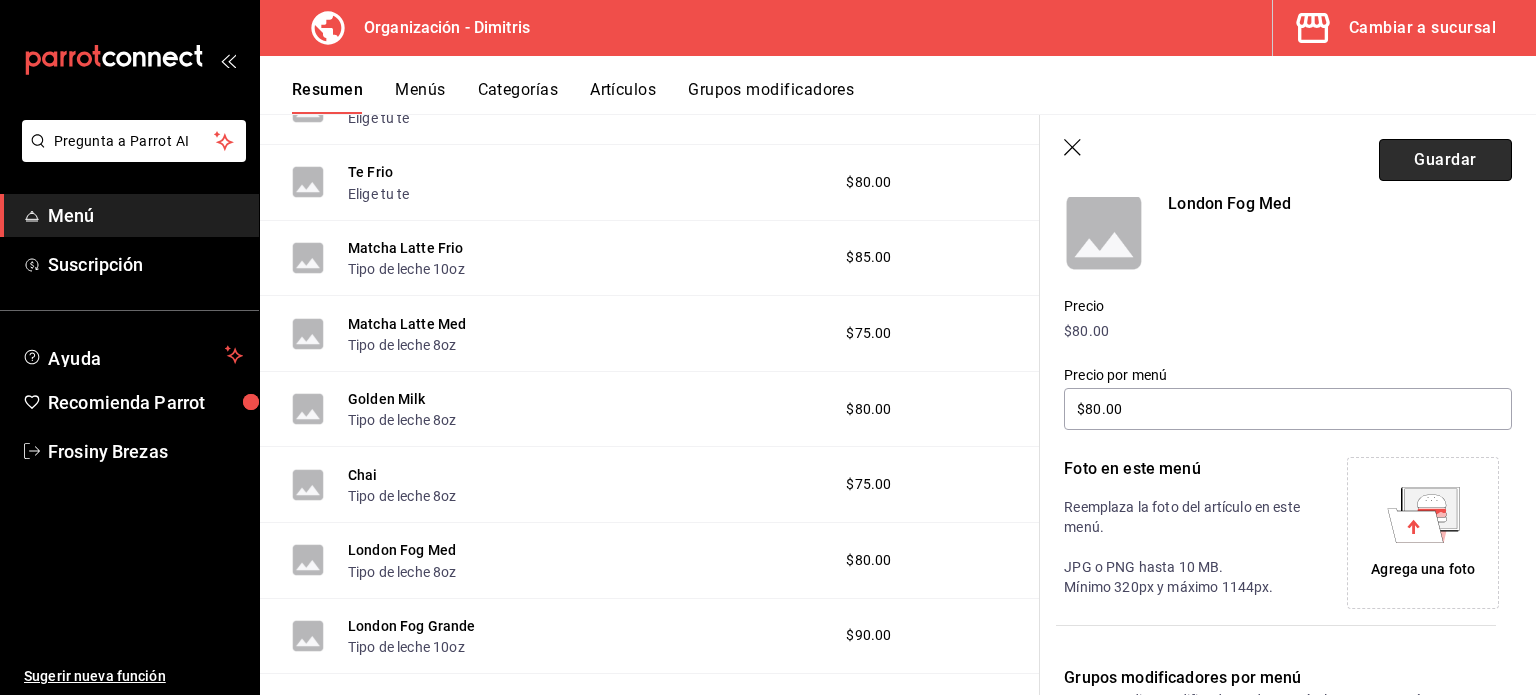 click on "Guardar" at bounding box center (1445, 160) 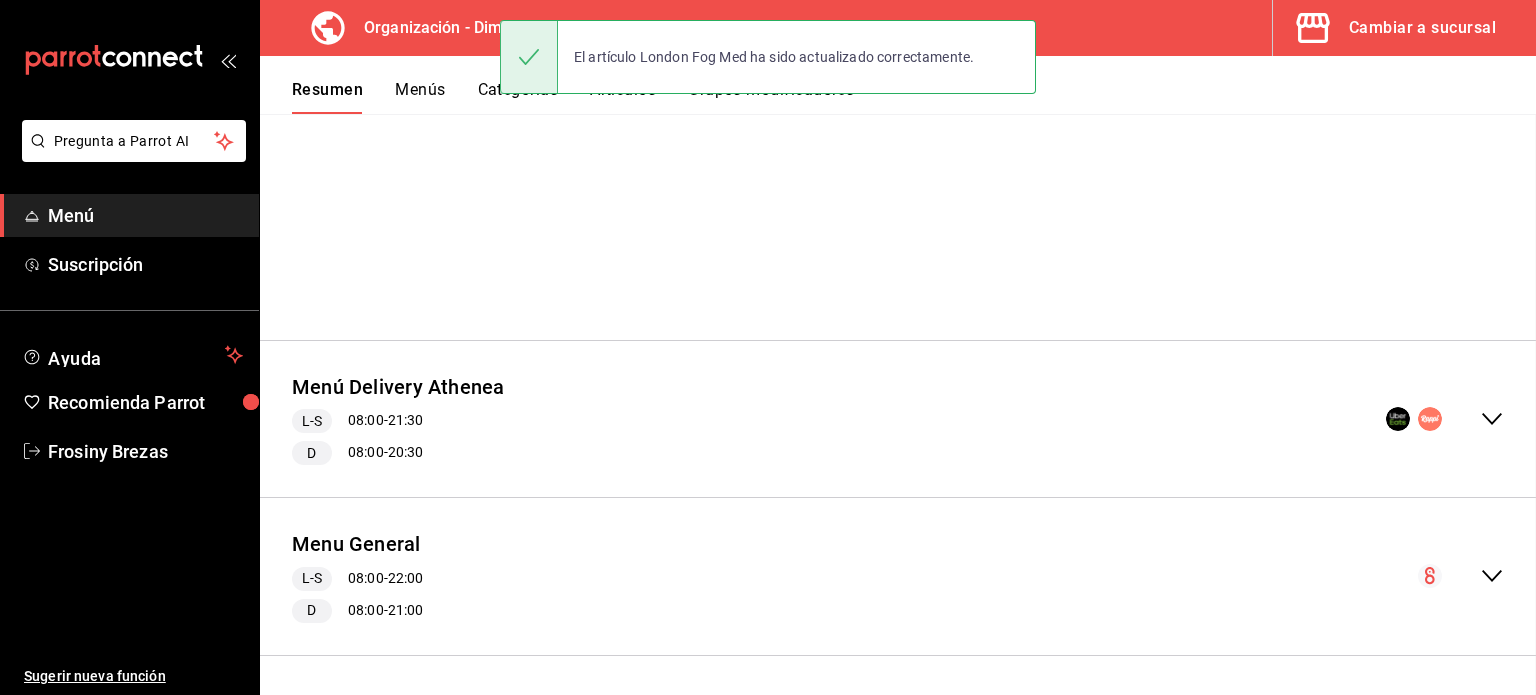 scroll, scrollTop: 163, scrollLeft: 0, axis: vertical 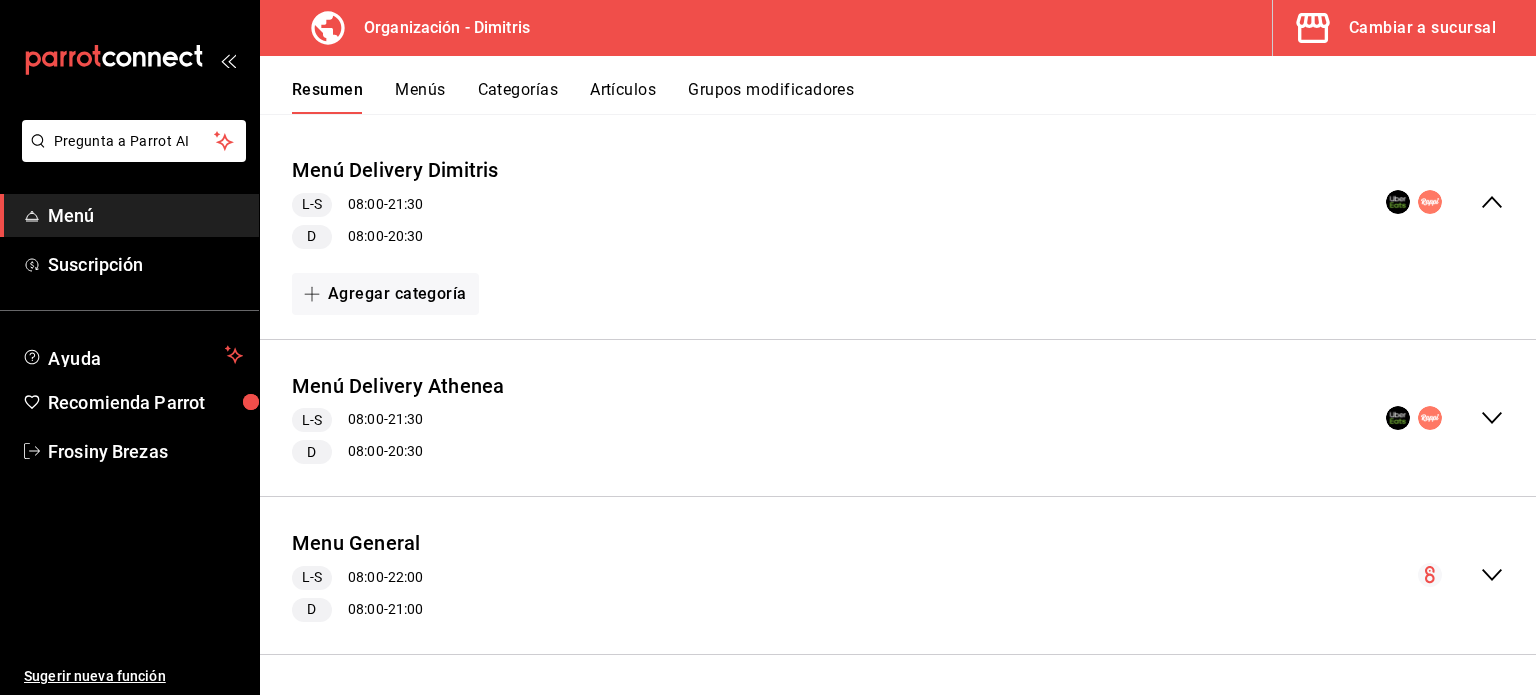click 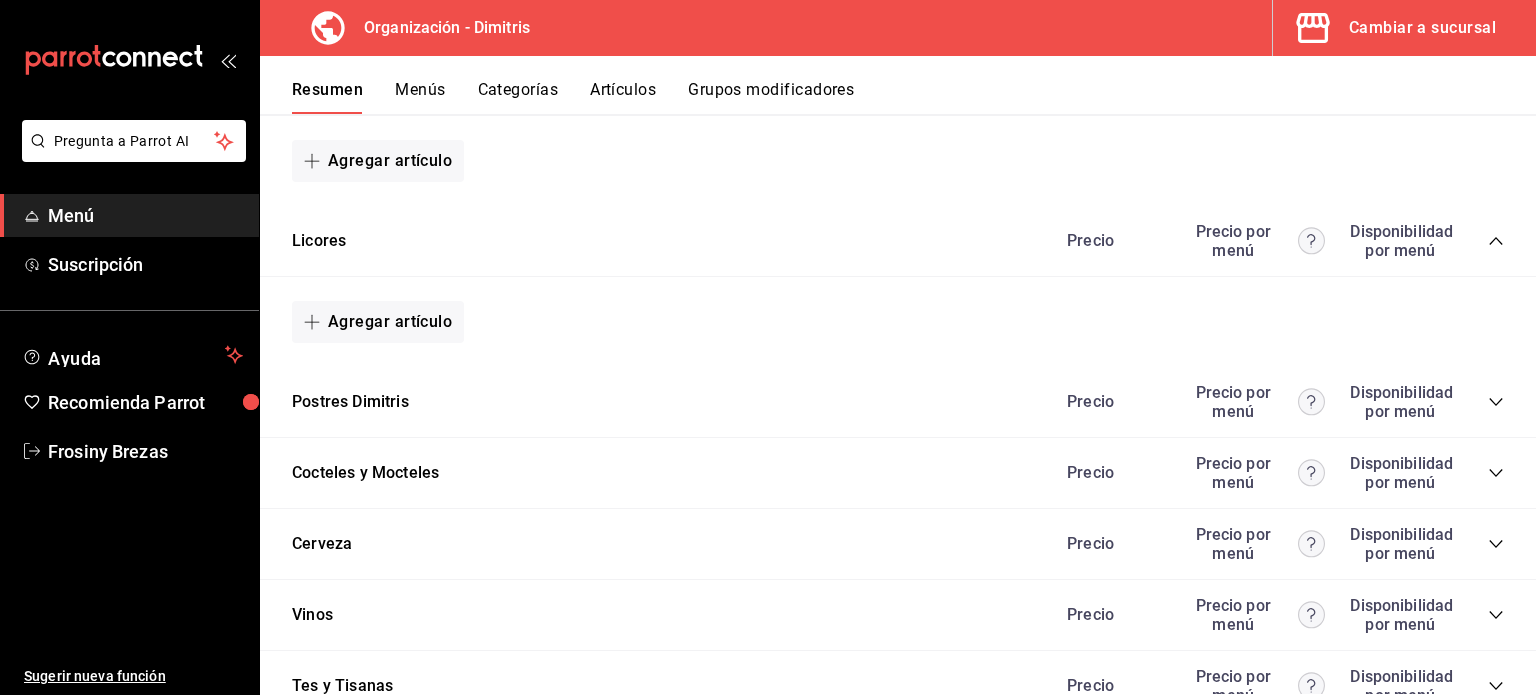 scroll, scrollTop: 2672, scrollLeft: 0, axis: vertical 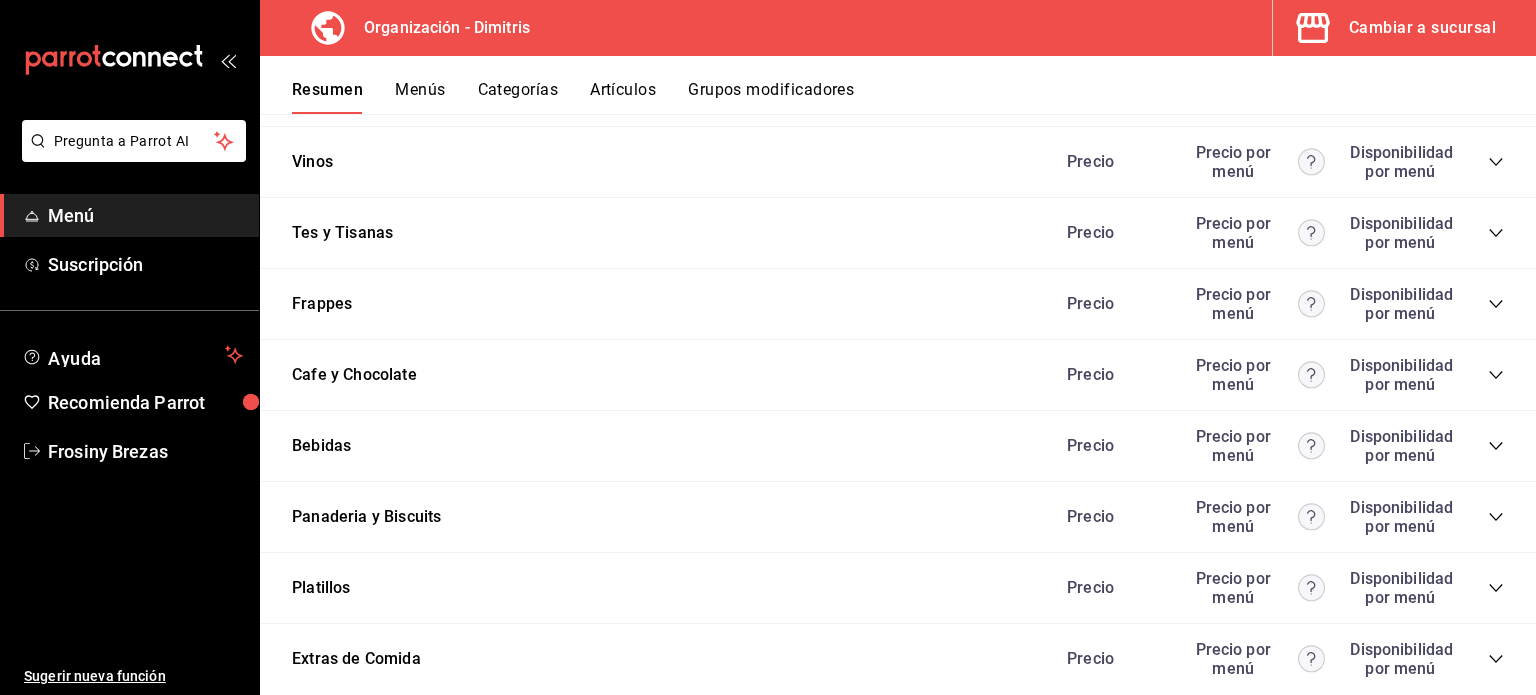 click 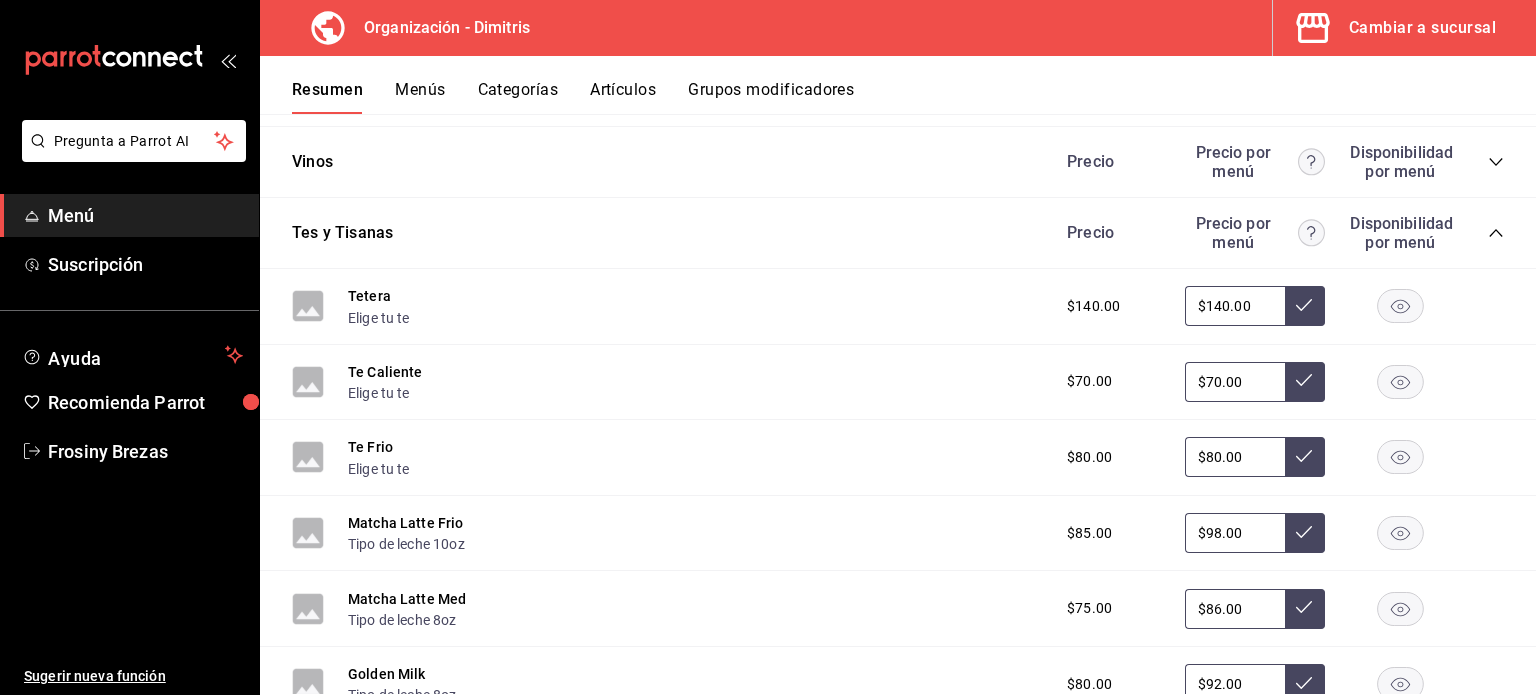 click on "$98.00" at bounding box center (1235, 533) 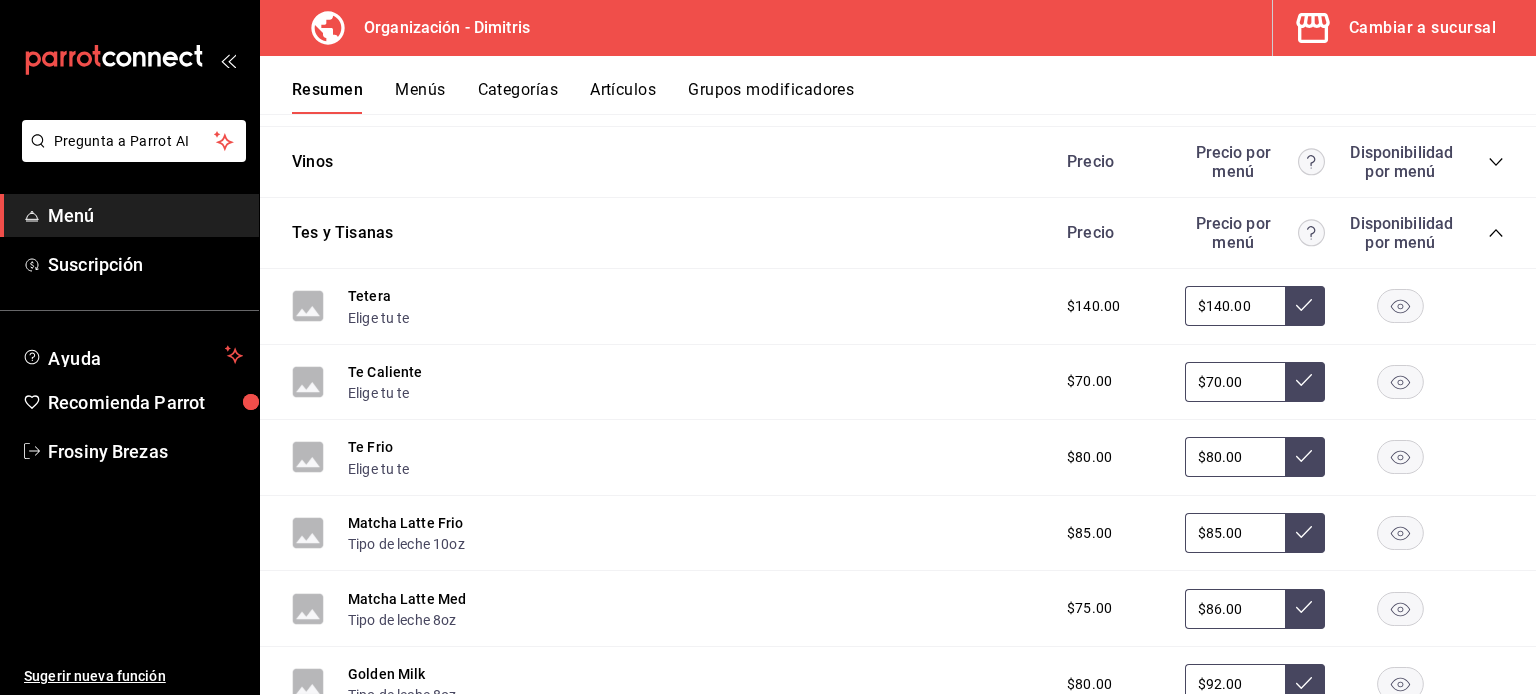 click on "$86.00" at bounding box center [1235, 609] 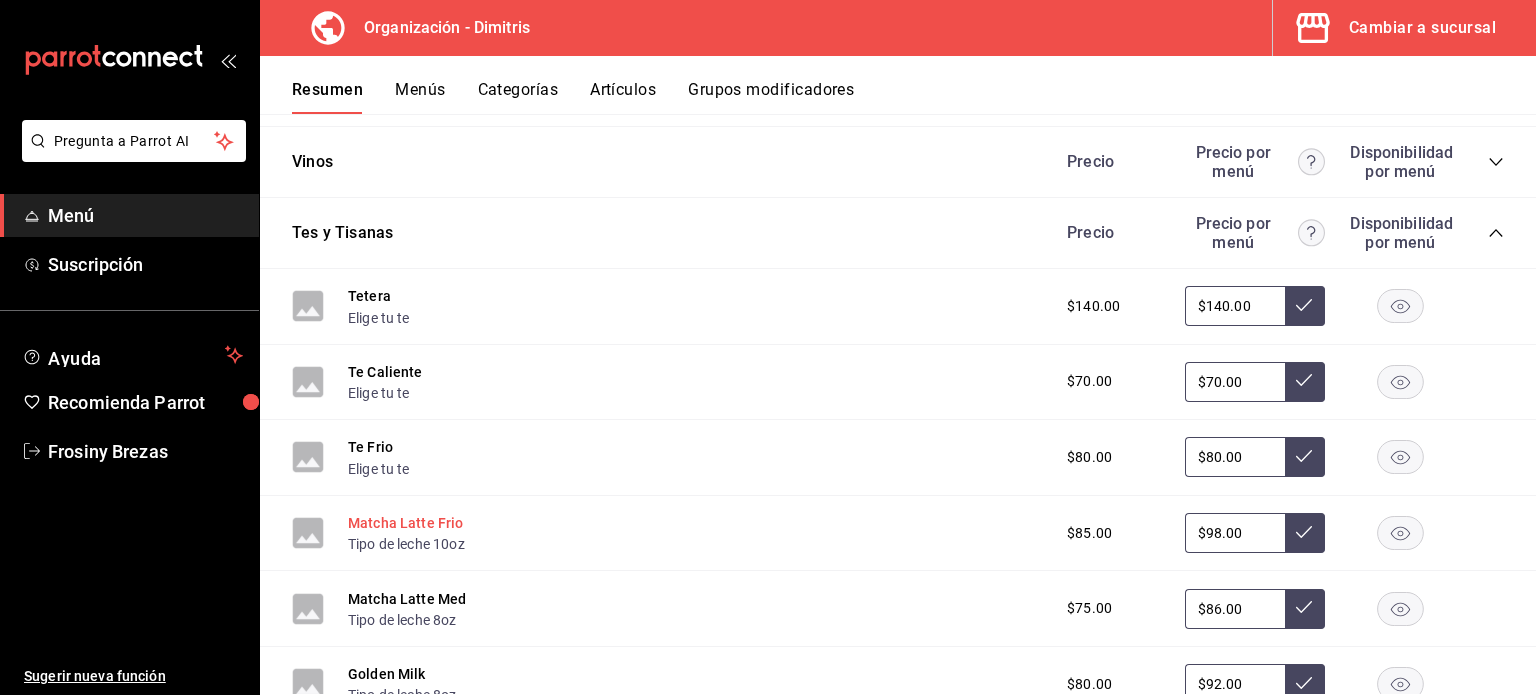 click on "Matcha Latte Frio" at bounding box center [406, 523] 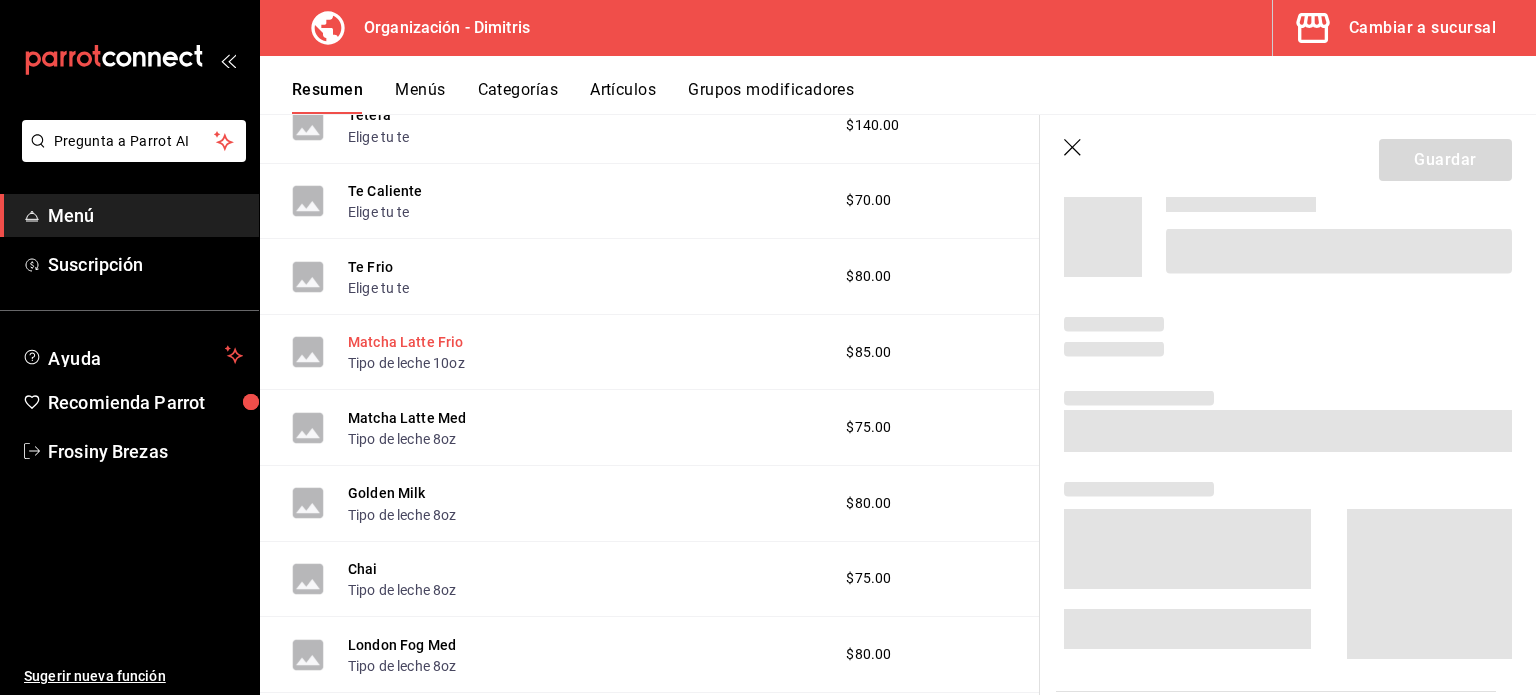 scroll, scrollTop: 2513, scrollLeft: 0, axis: vertical 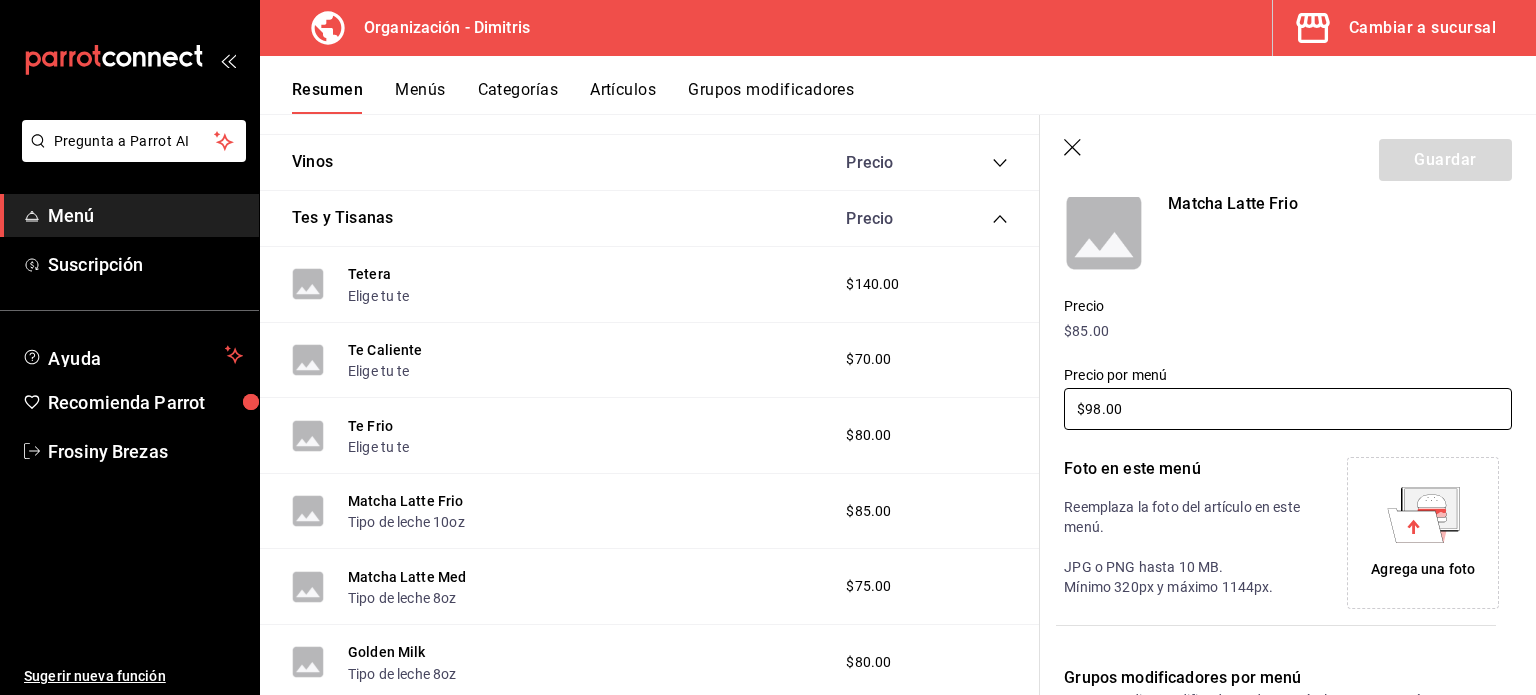 click on "$98.00" at bounding box center (1288, 409) 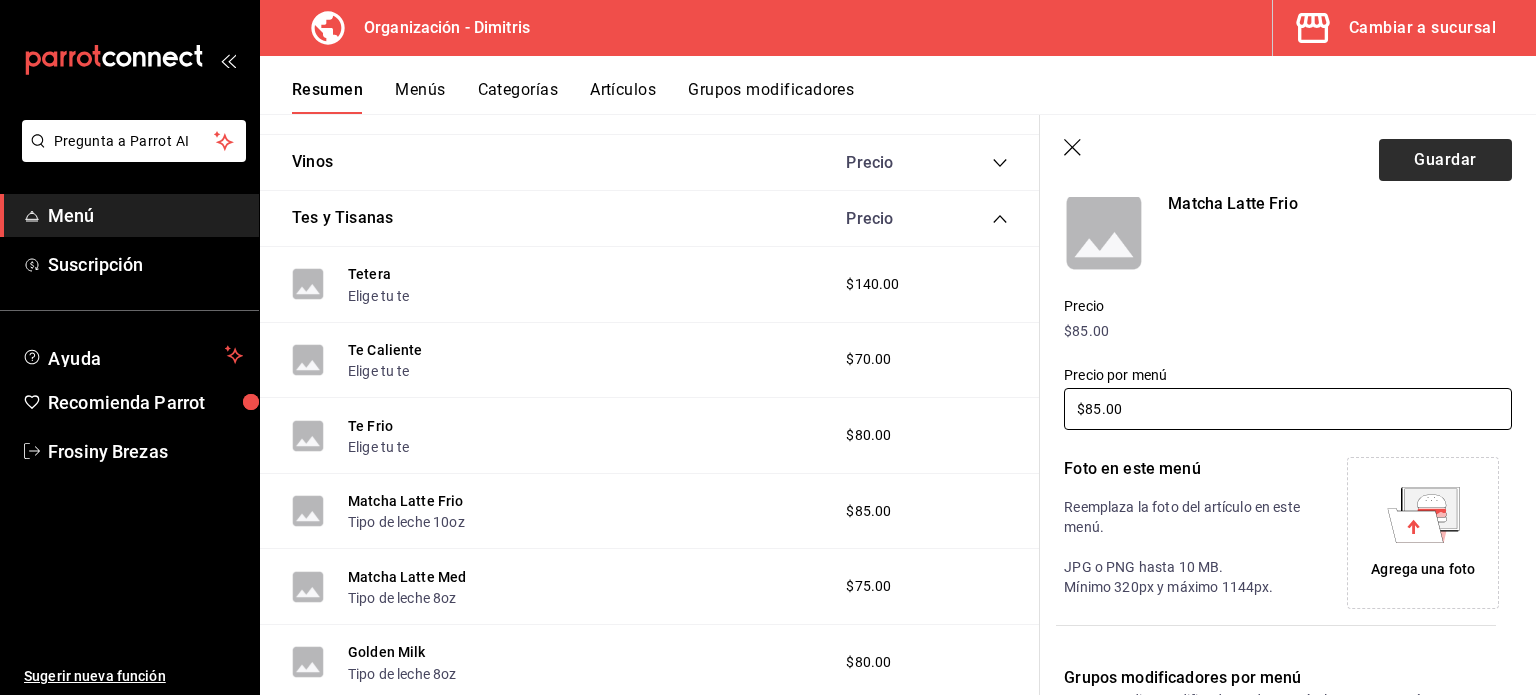 type on "$85.00" 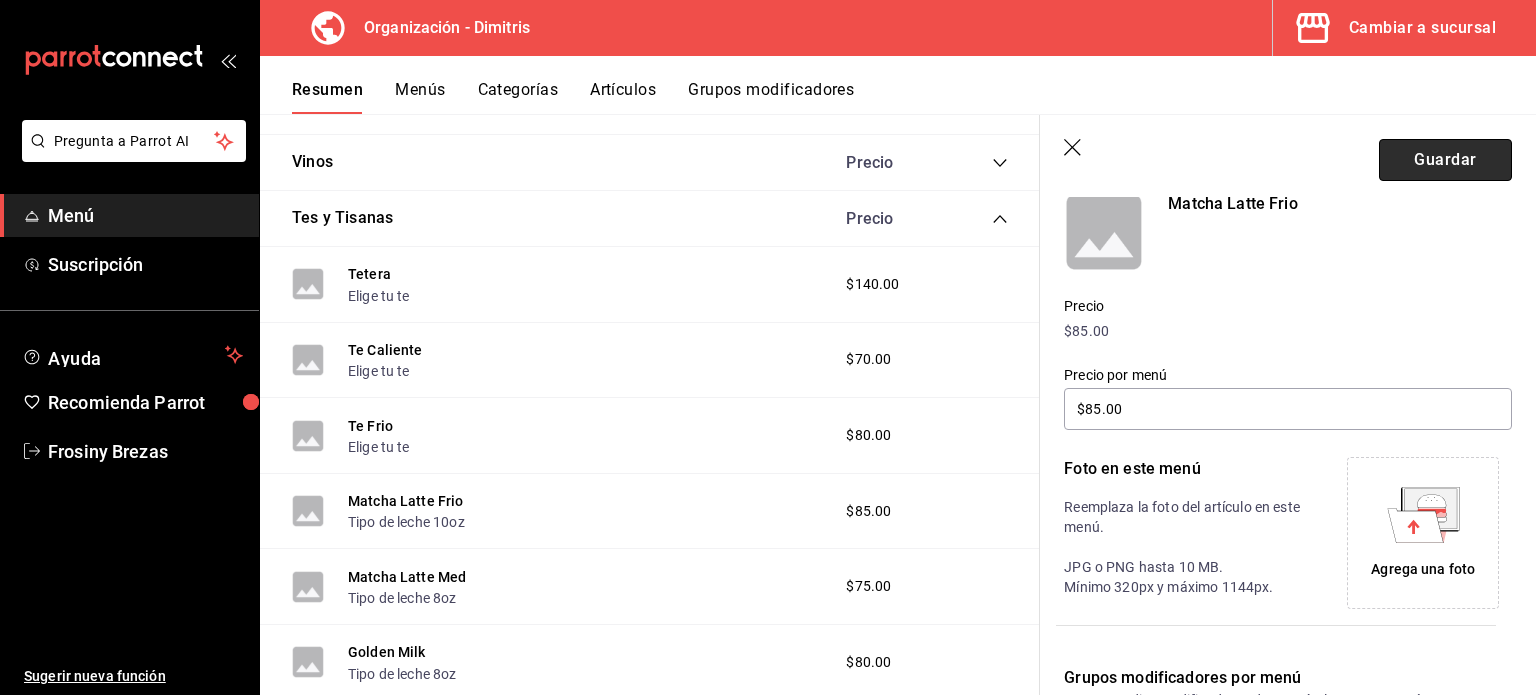 click on "Guardar" at bounding box center (1445, 160) 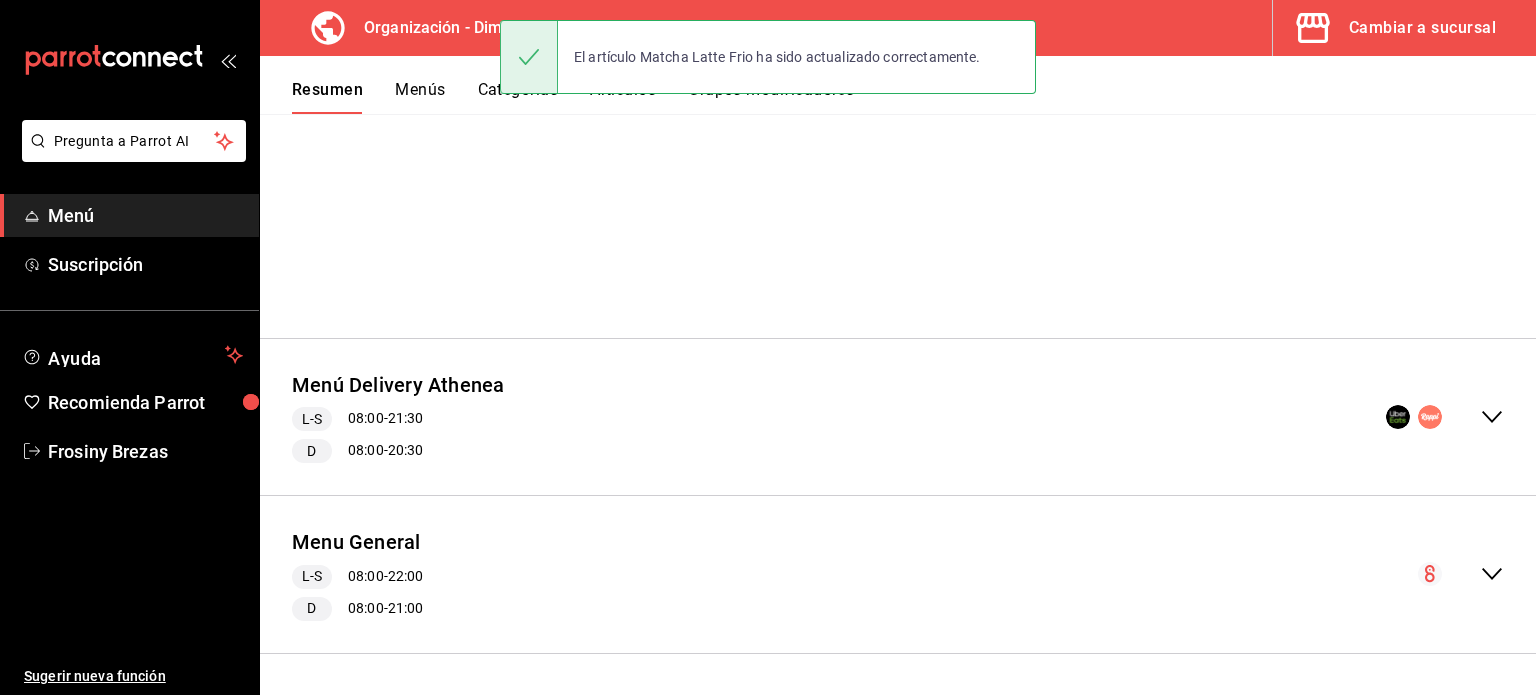 scroll, scrollTop: 163, scrollLeft: 0, axis: vertical 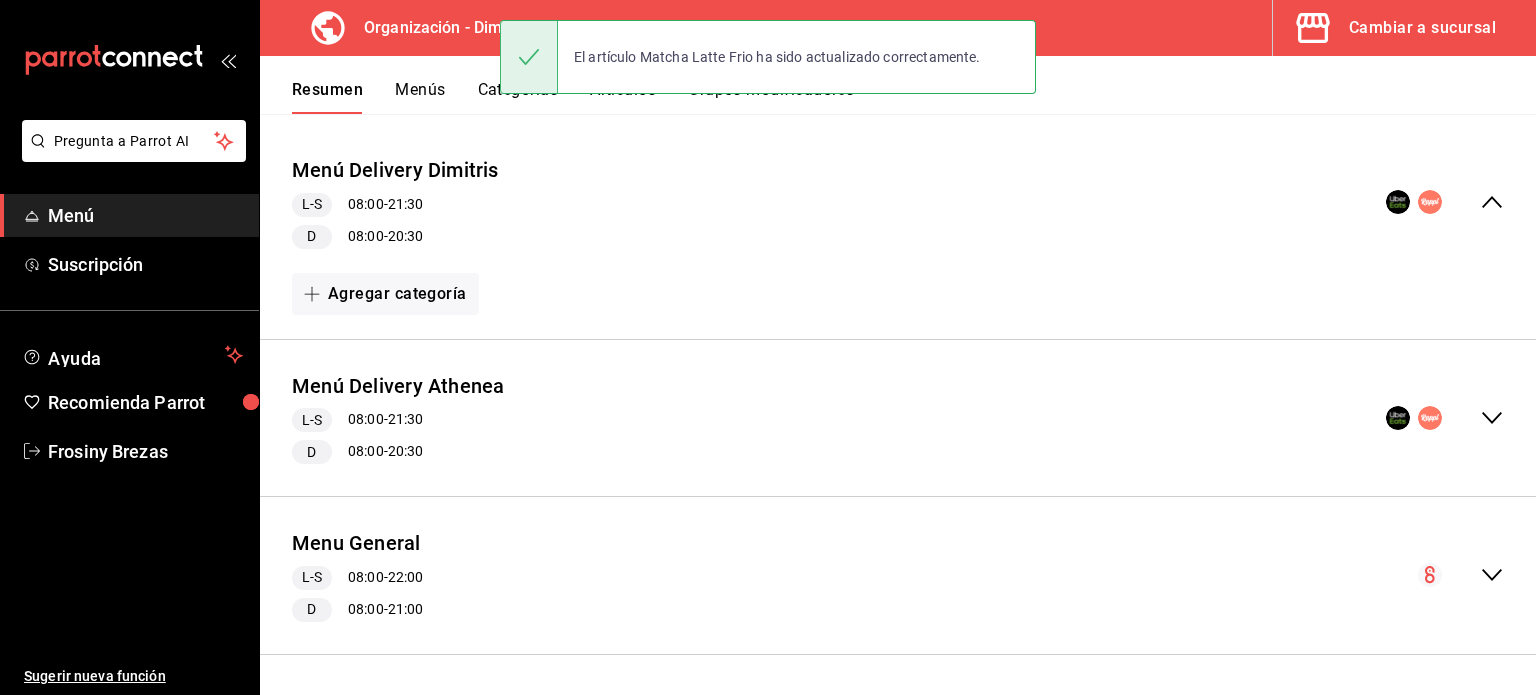 click 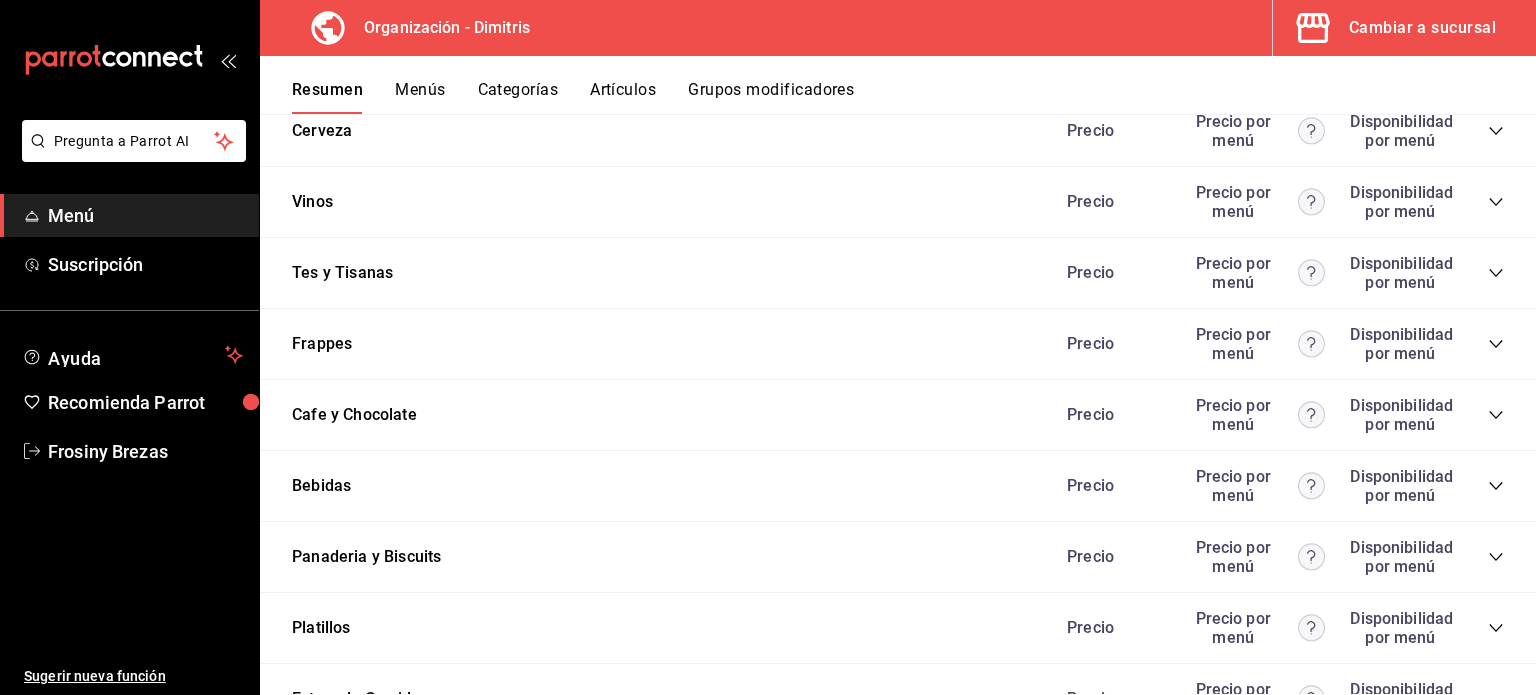 scroll, scrollTop: 2612, scrollLeft: 0, axis: vertical 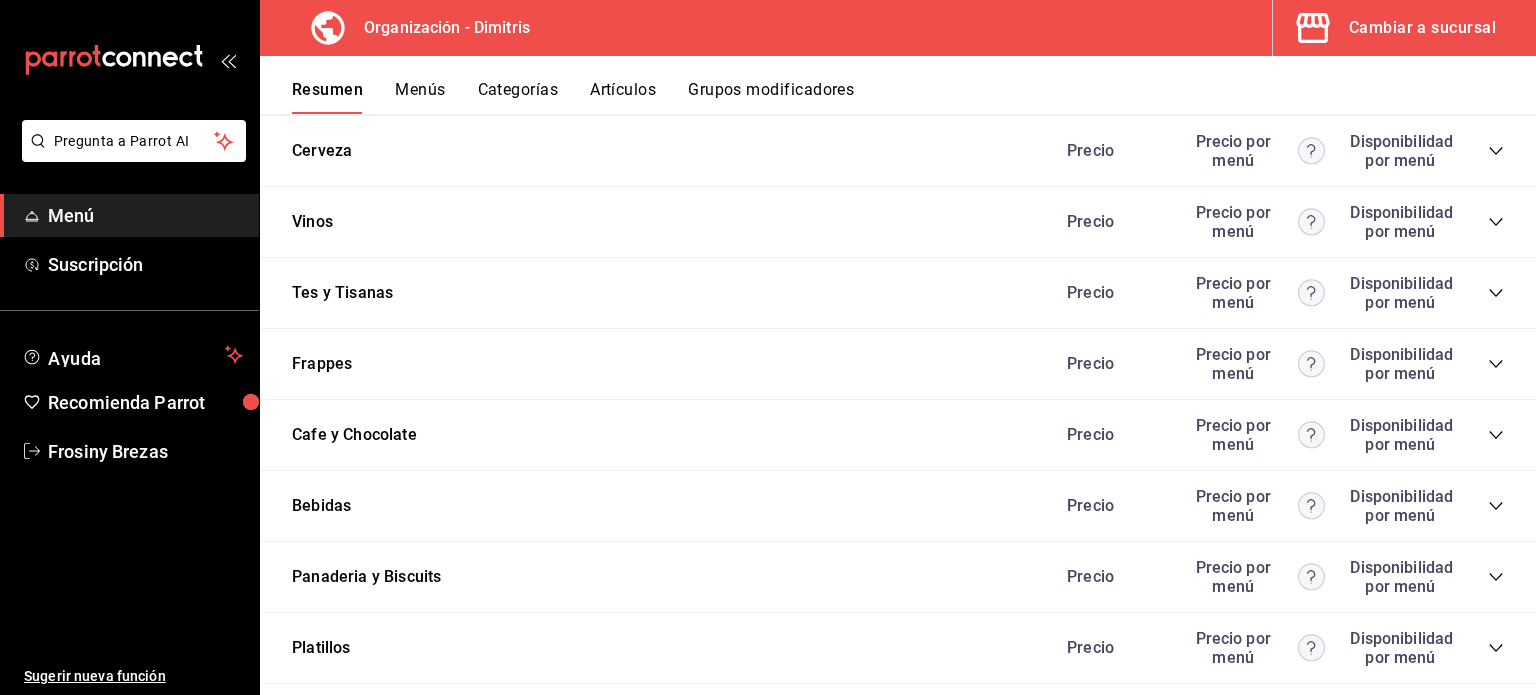 click 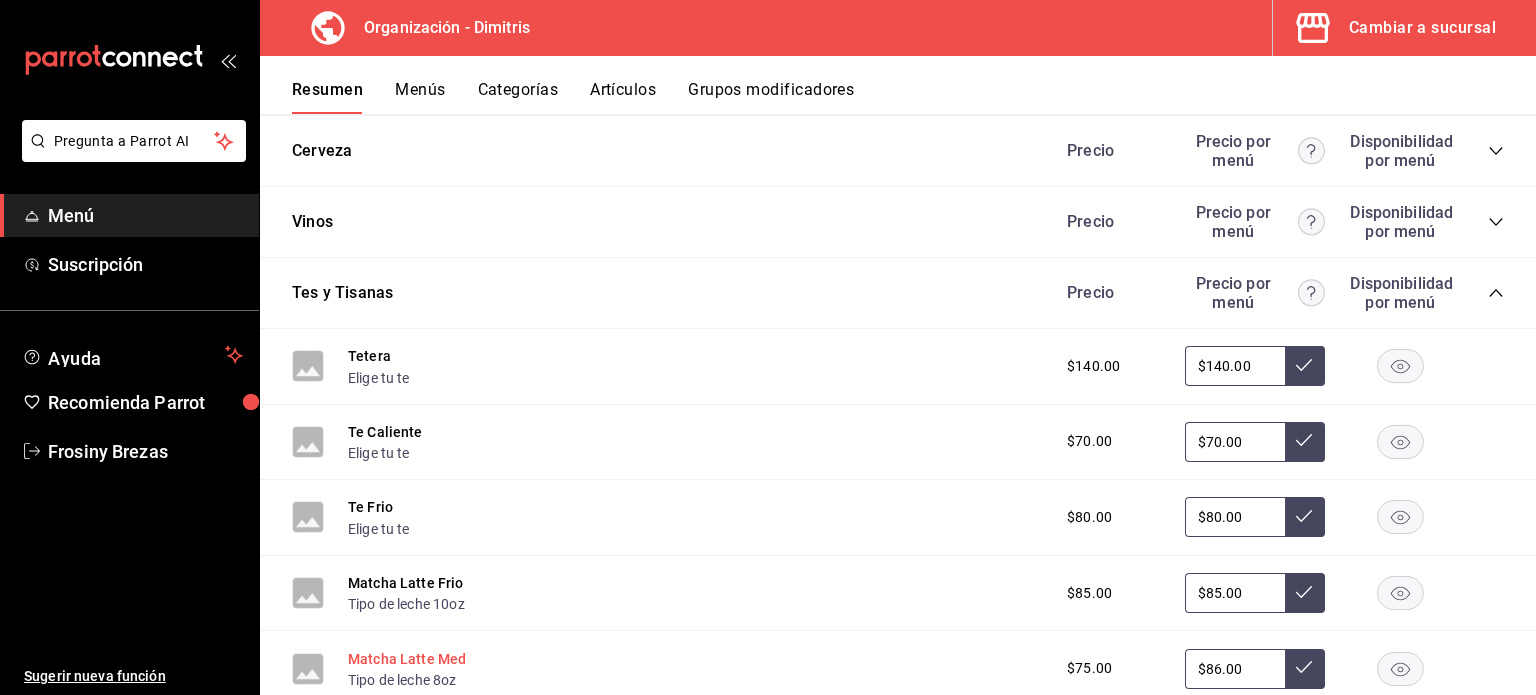 click on "Matcha Latte Med" at bounding box center [407, 659] 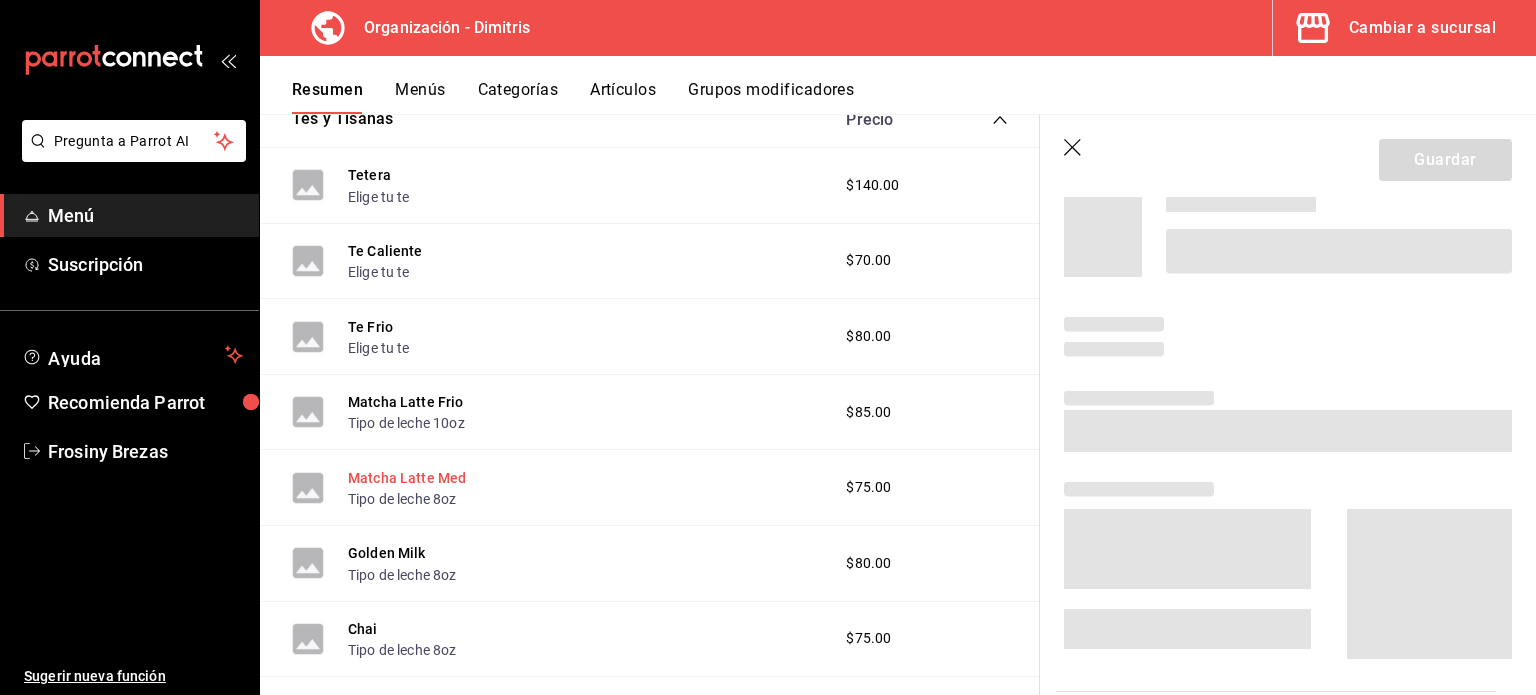 scroll, scrollTop: 2469, scrollLeft: 0, axis: vertical 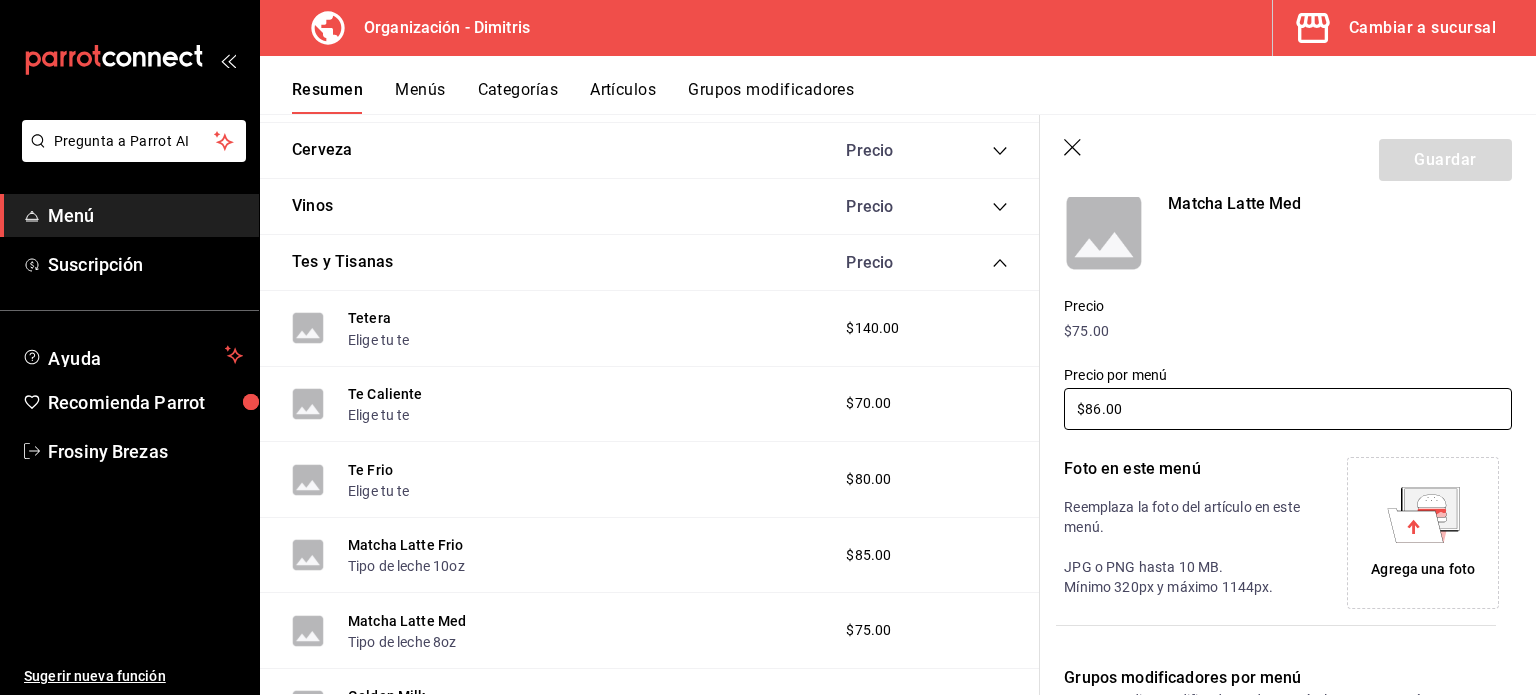 click on "$86.00" at bounding box center [1288, 409] 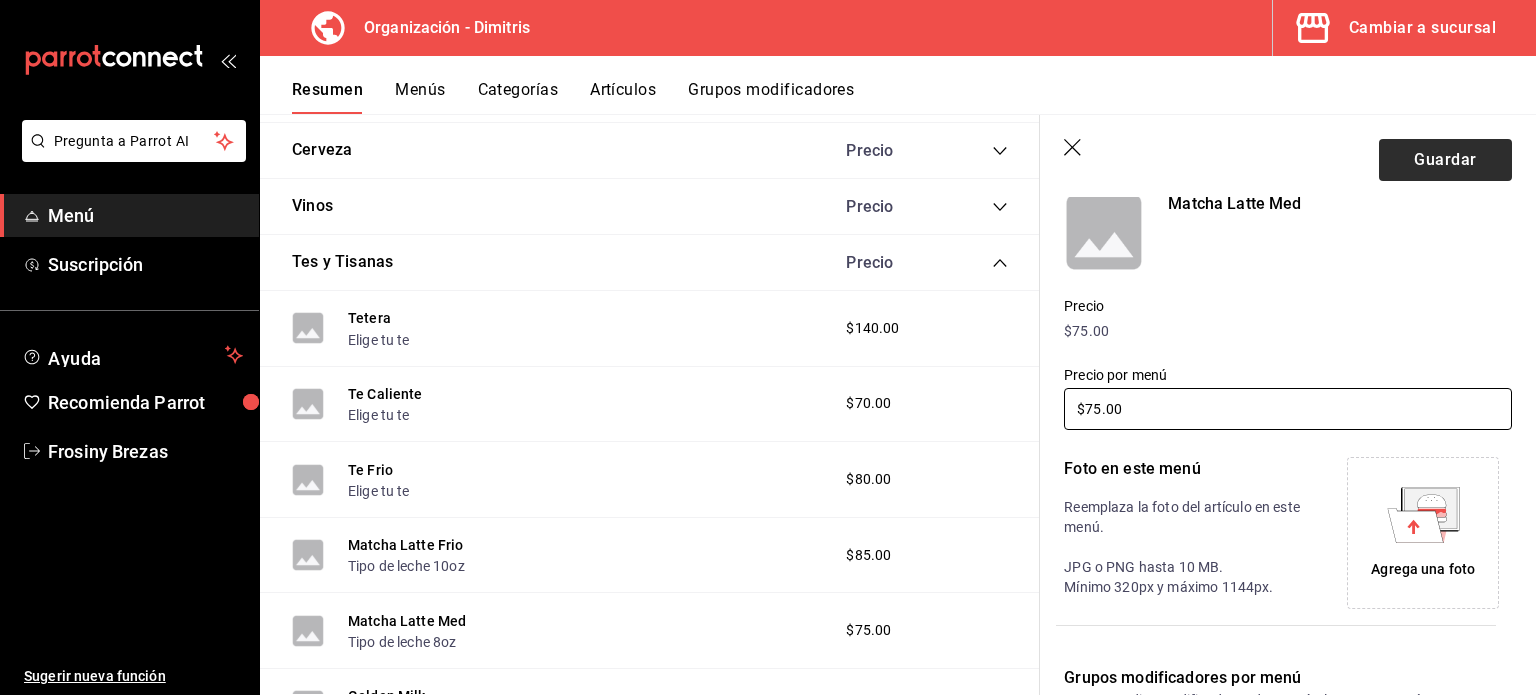 type on "$75.00" 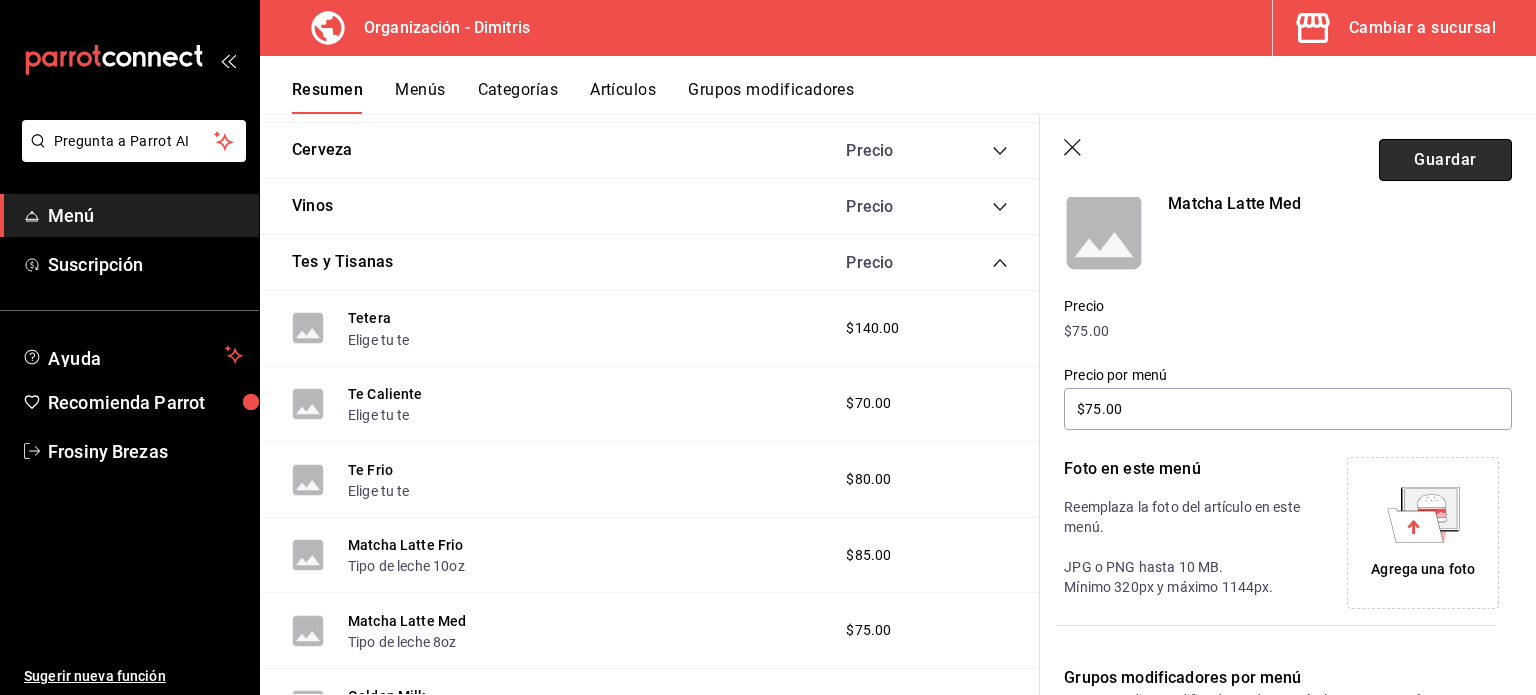 click on "Guardar" at bounding box center [1445, 160] 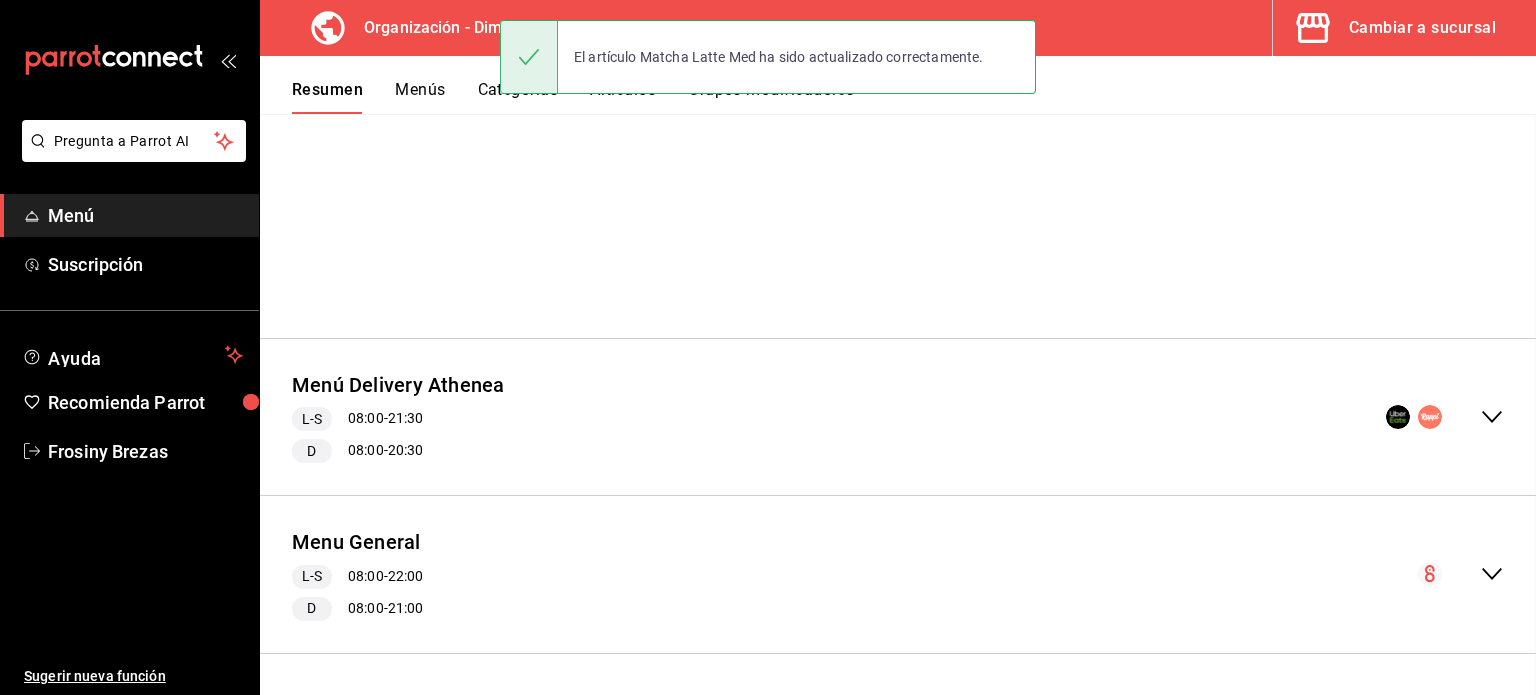 scroll, scrollTop: 163, scrollLeft: 0, axis: vertical 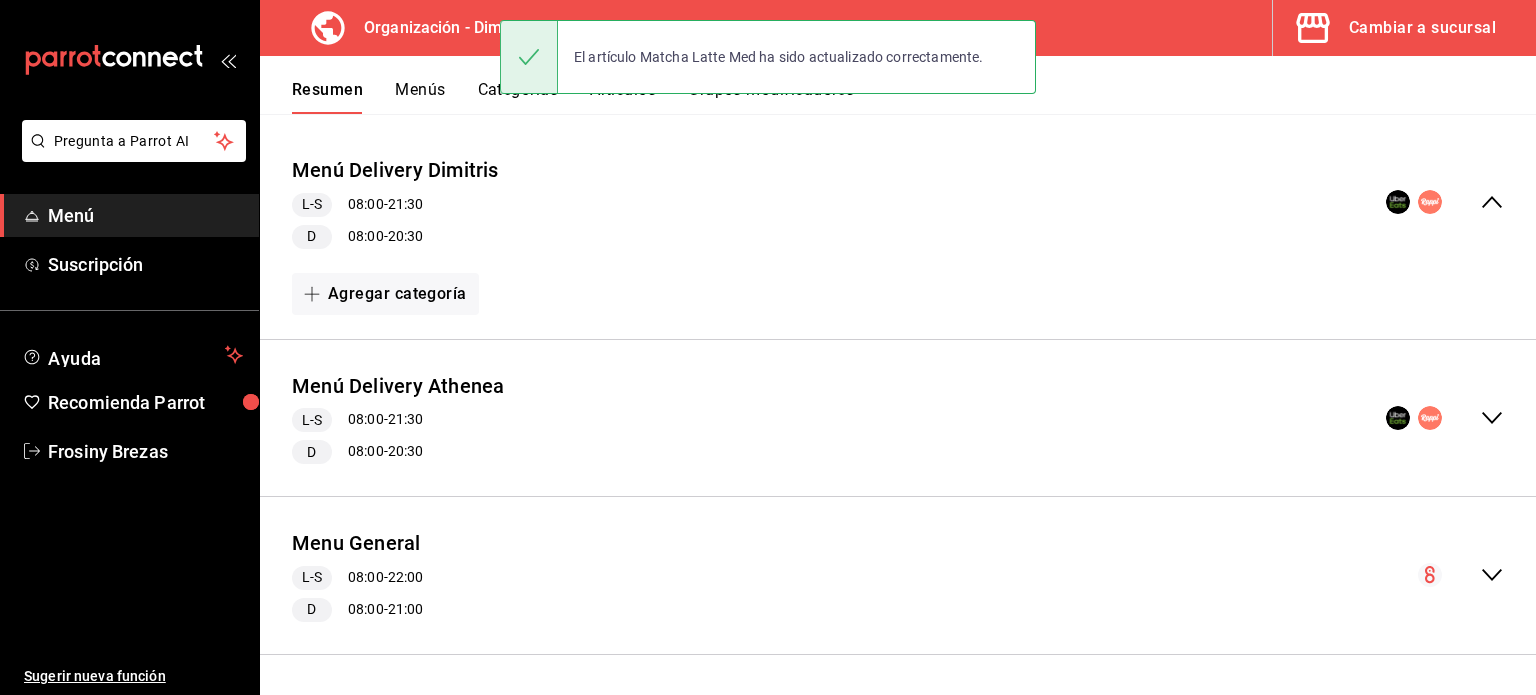click 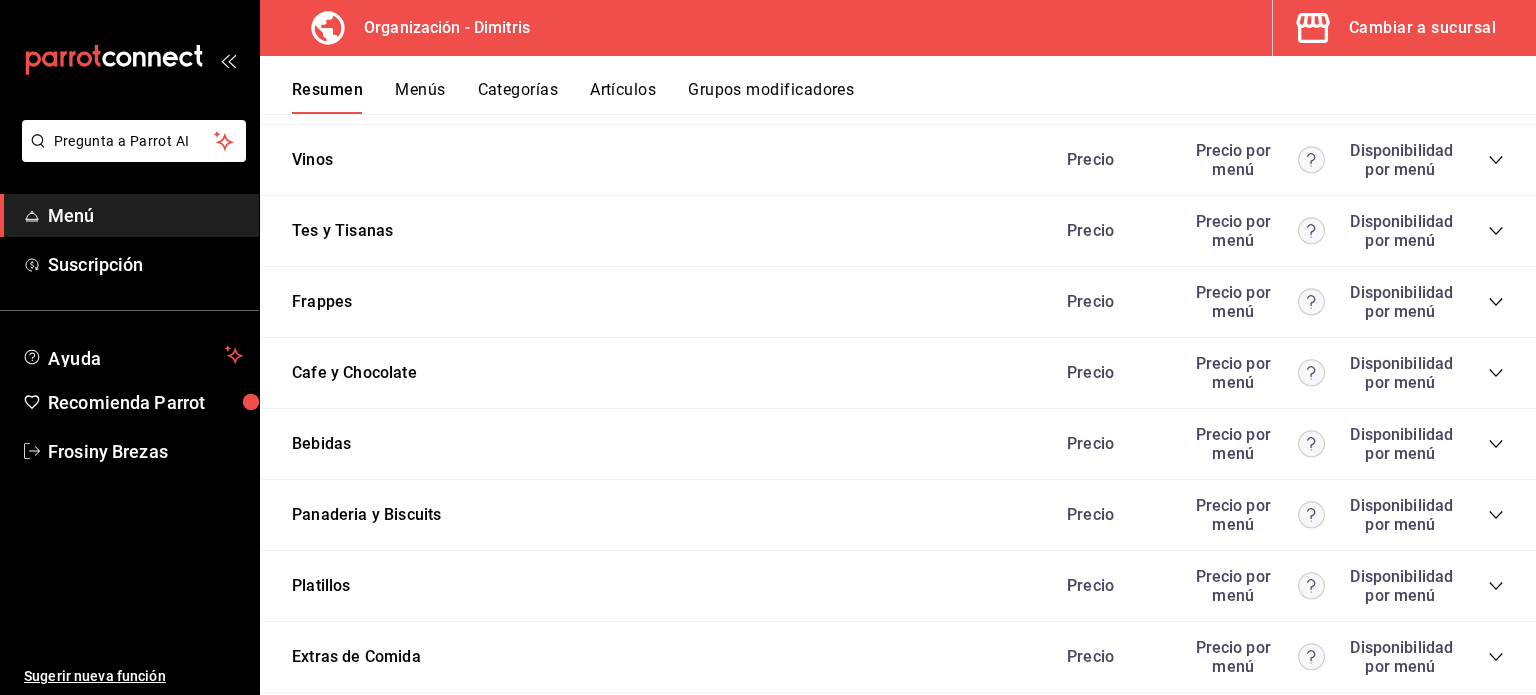 scroll, scrollTop: 2664, scrollLeft: 0, axis: vertical 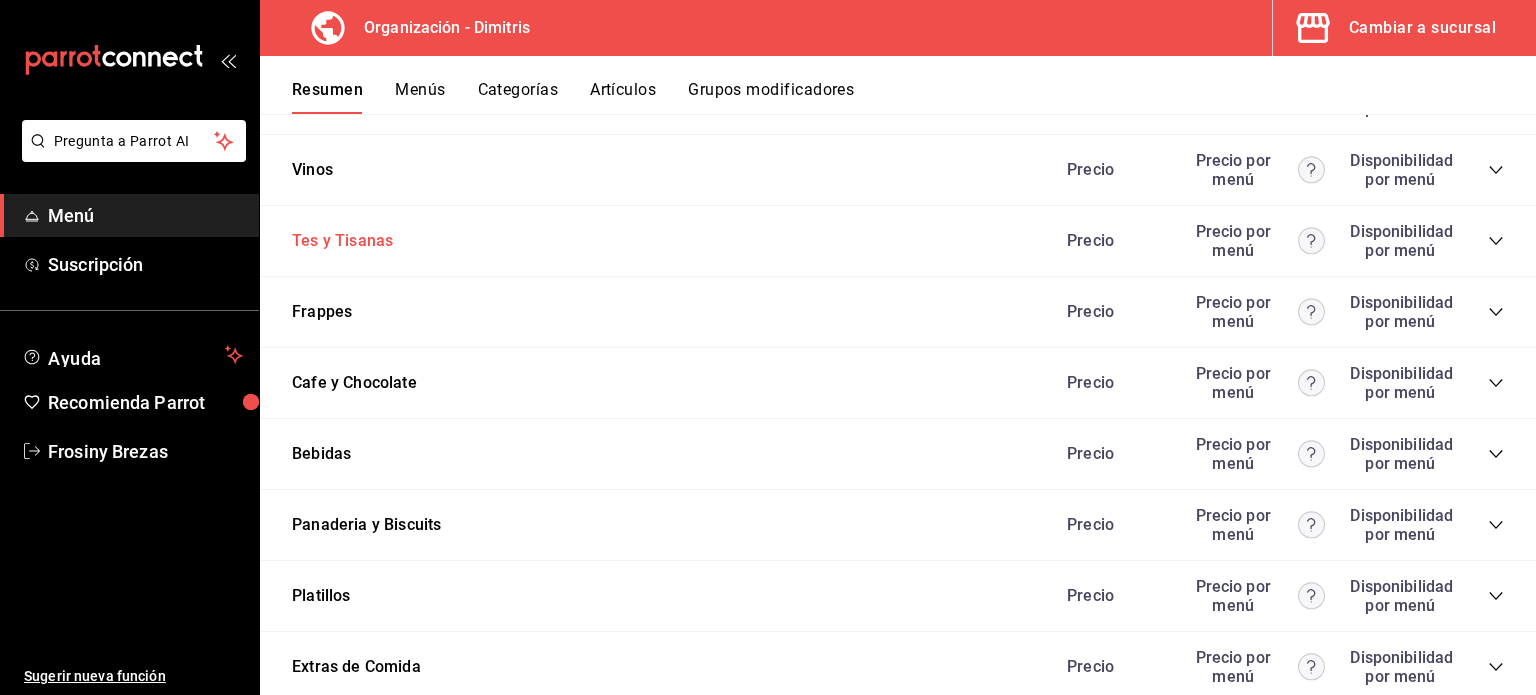 click on "Tes y Tisanas" at bounding box center (342, 241) 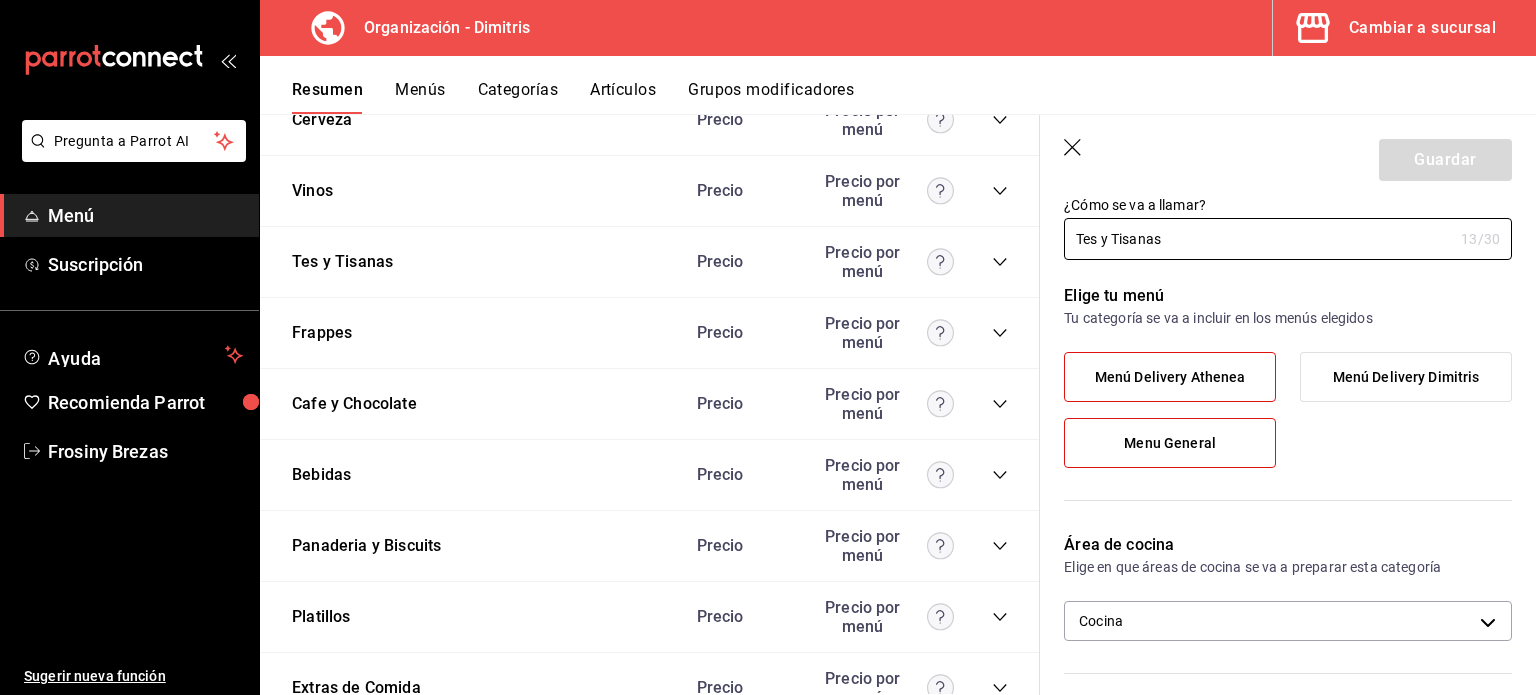 scroll, scrollTop: 64, scrollLeft: 0, axis: vertical 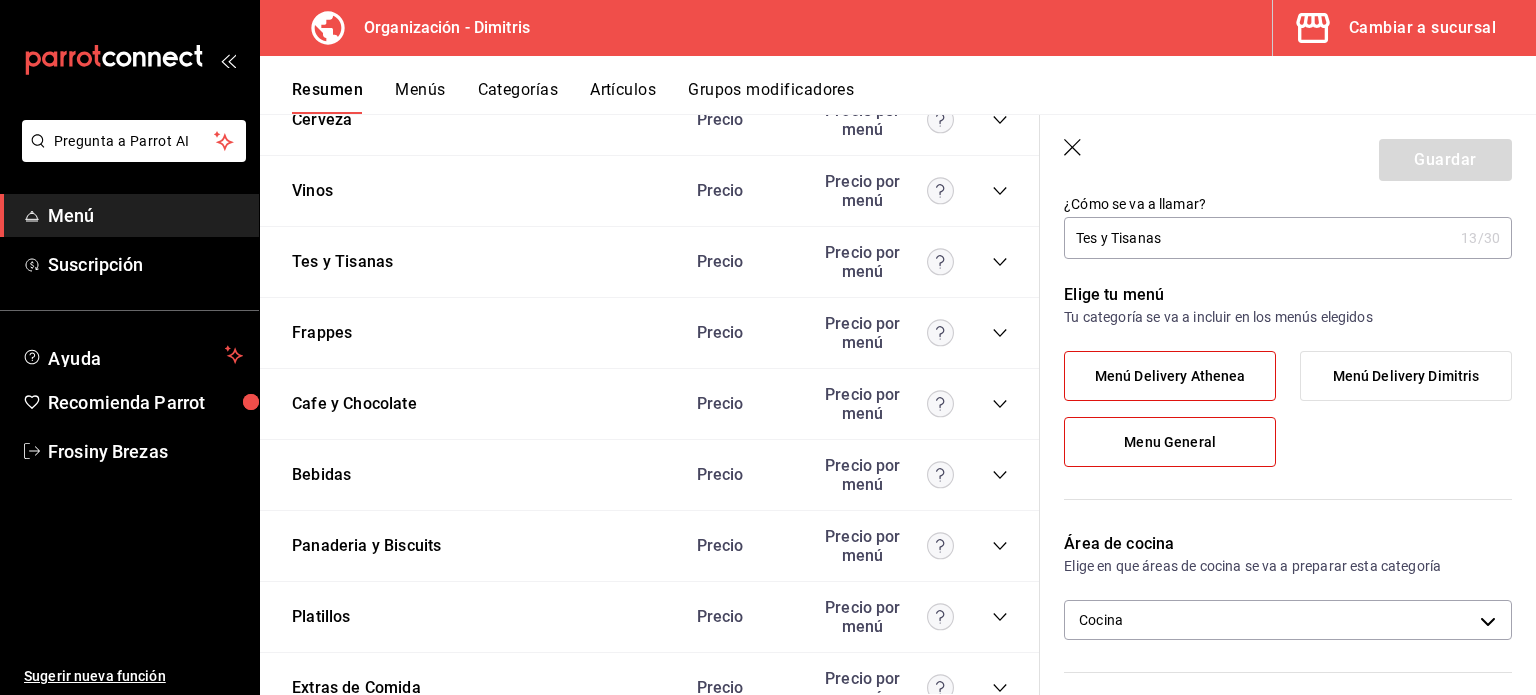 click 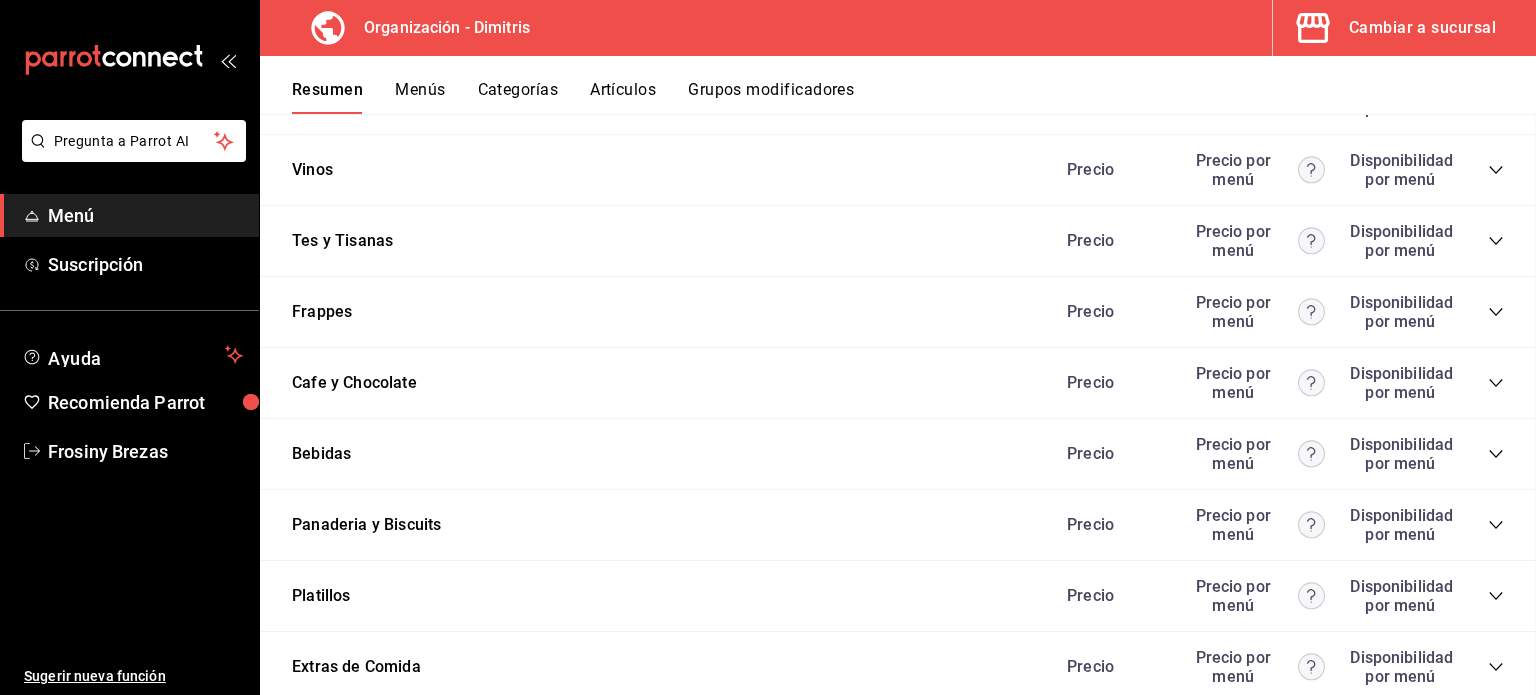 scroll, scrollTop: 2701, scrollLeft: 0, axis: vertical 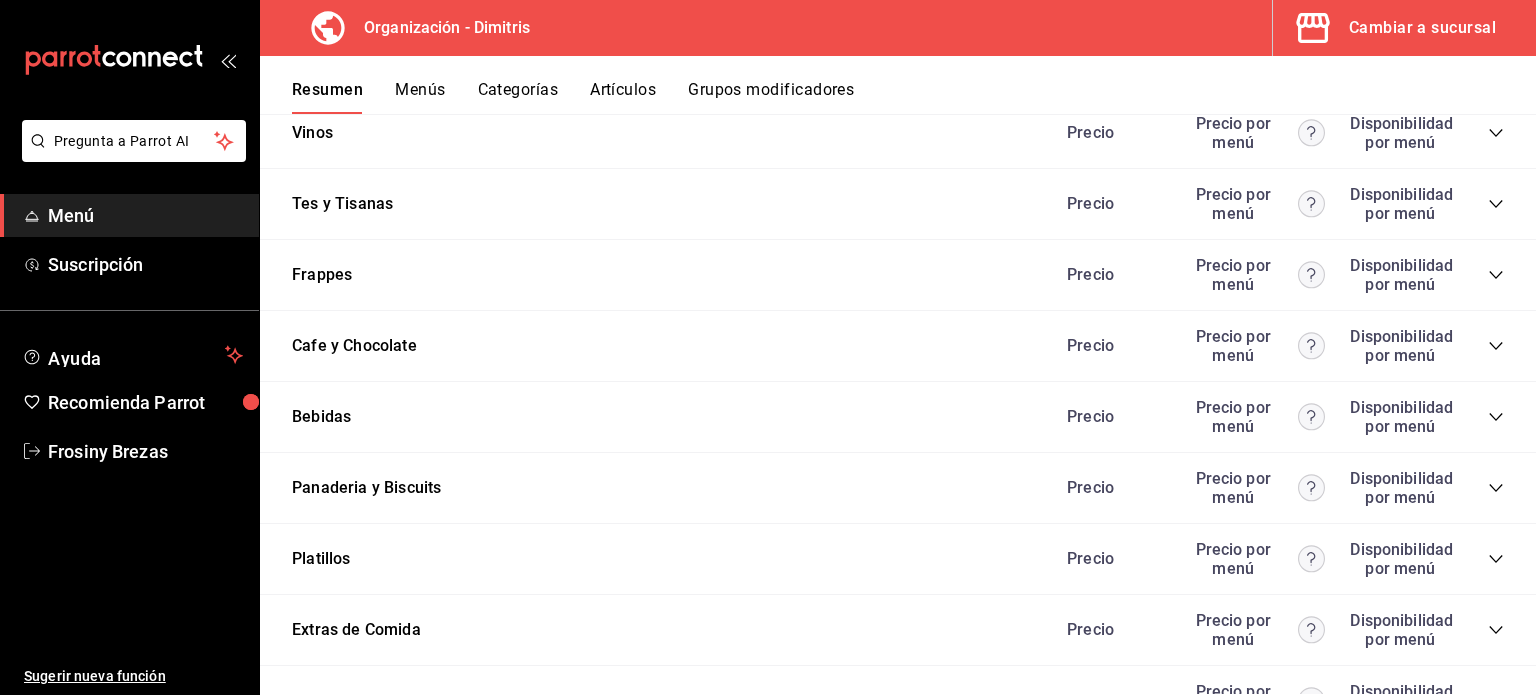 click 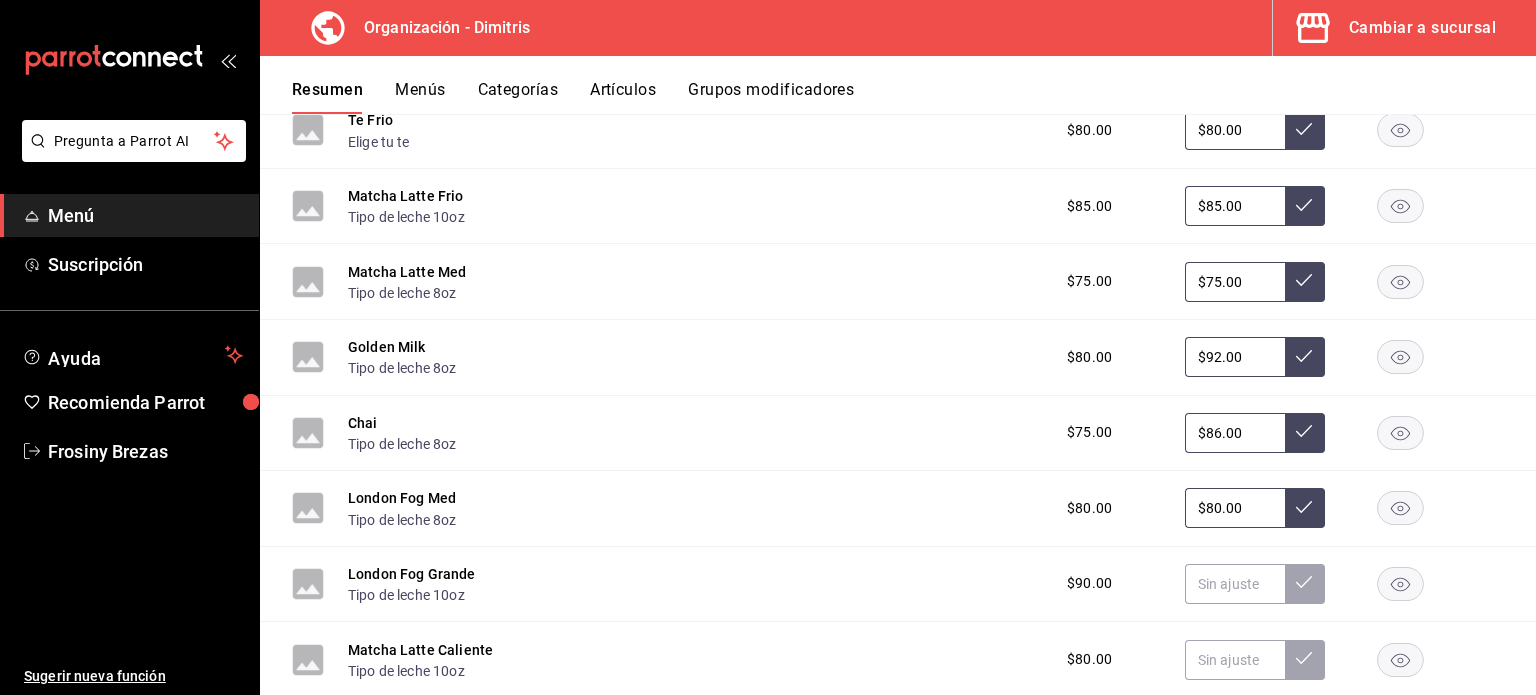 scroll, scrollTop: 3002, scrollLeft: 0, axis: vertical 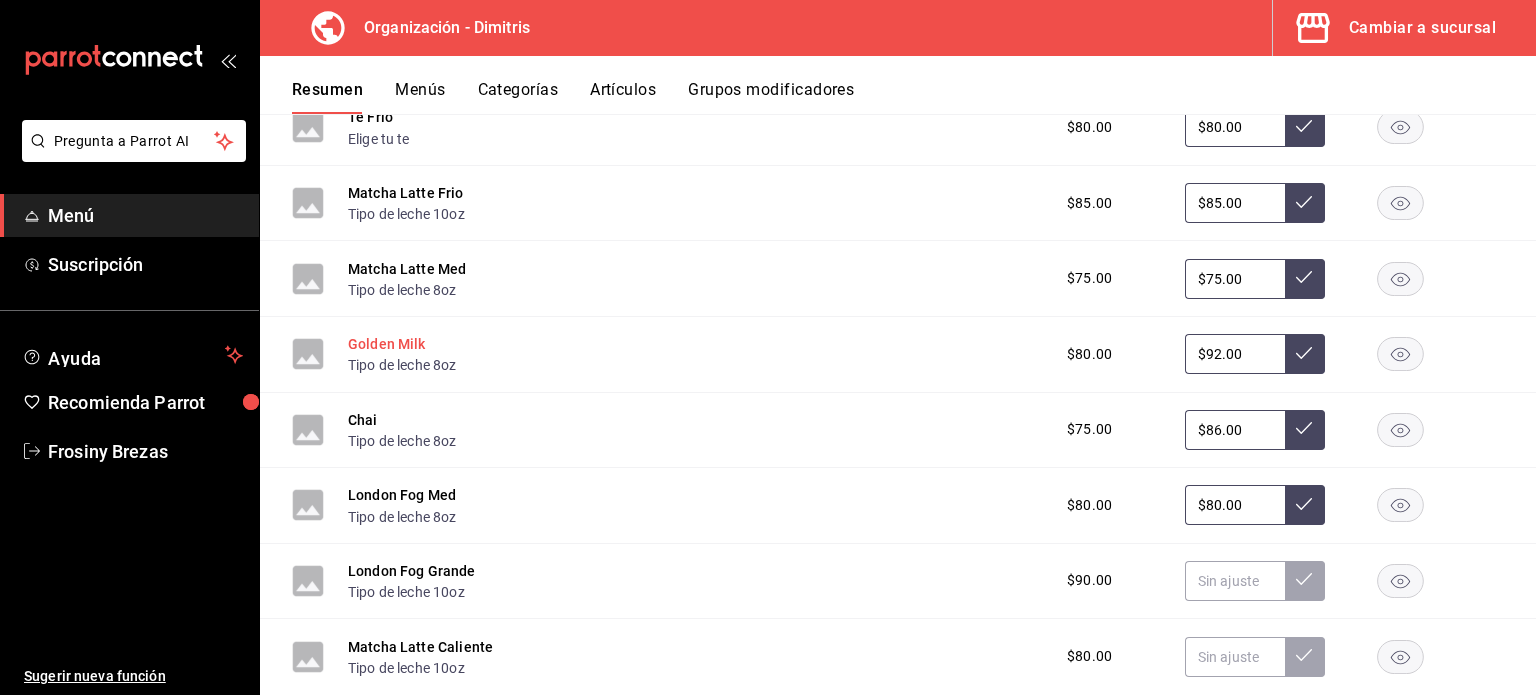 click on "Golden Milk" at bounding box center [387, 344] 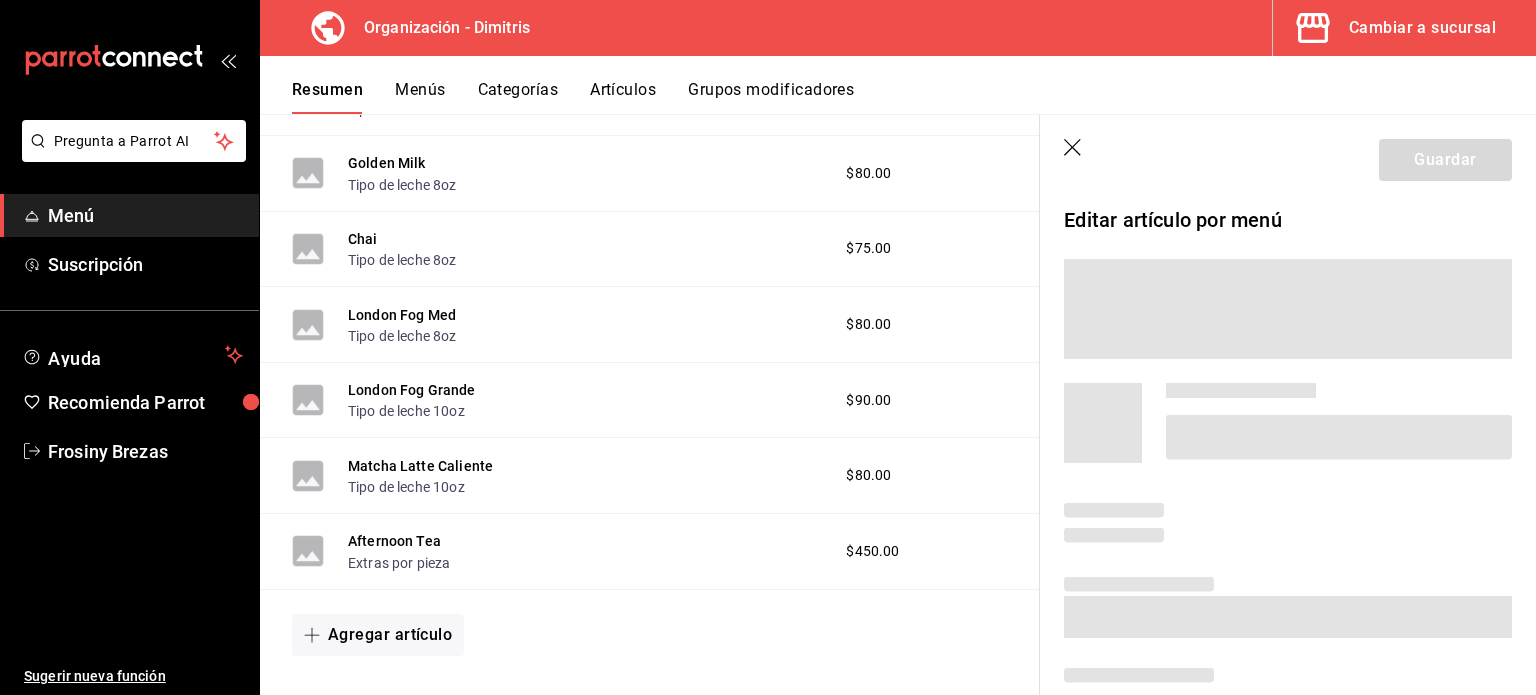 scroll, scrollTop: 2797, scrollLeft: 0, axis: vertical 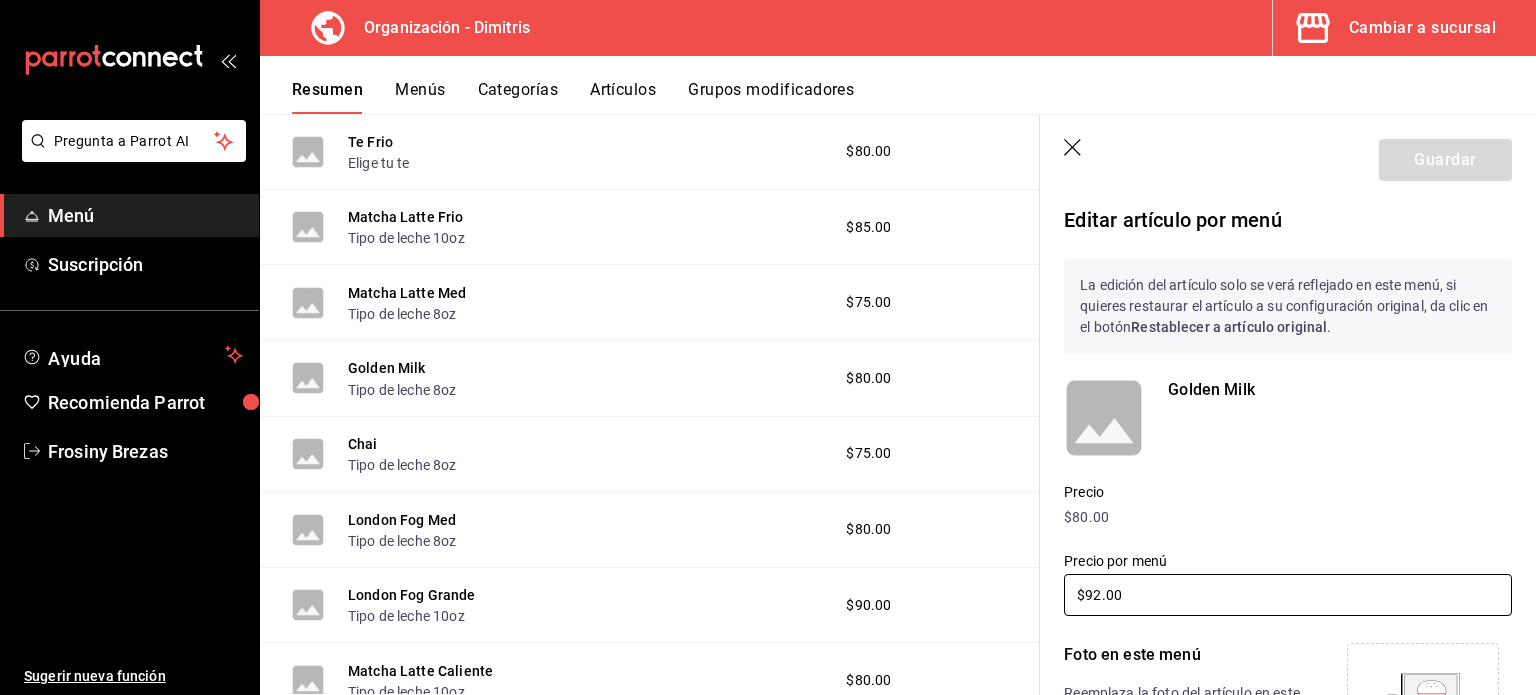 click on "$92.00" at bounding box center (1288, 595) 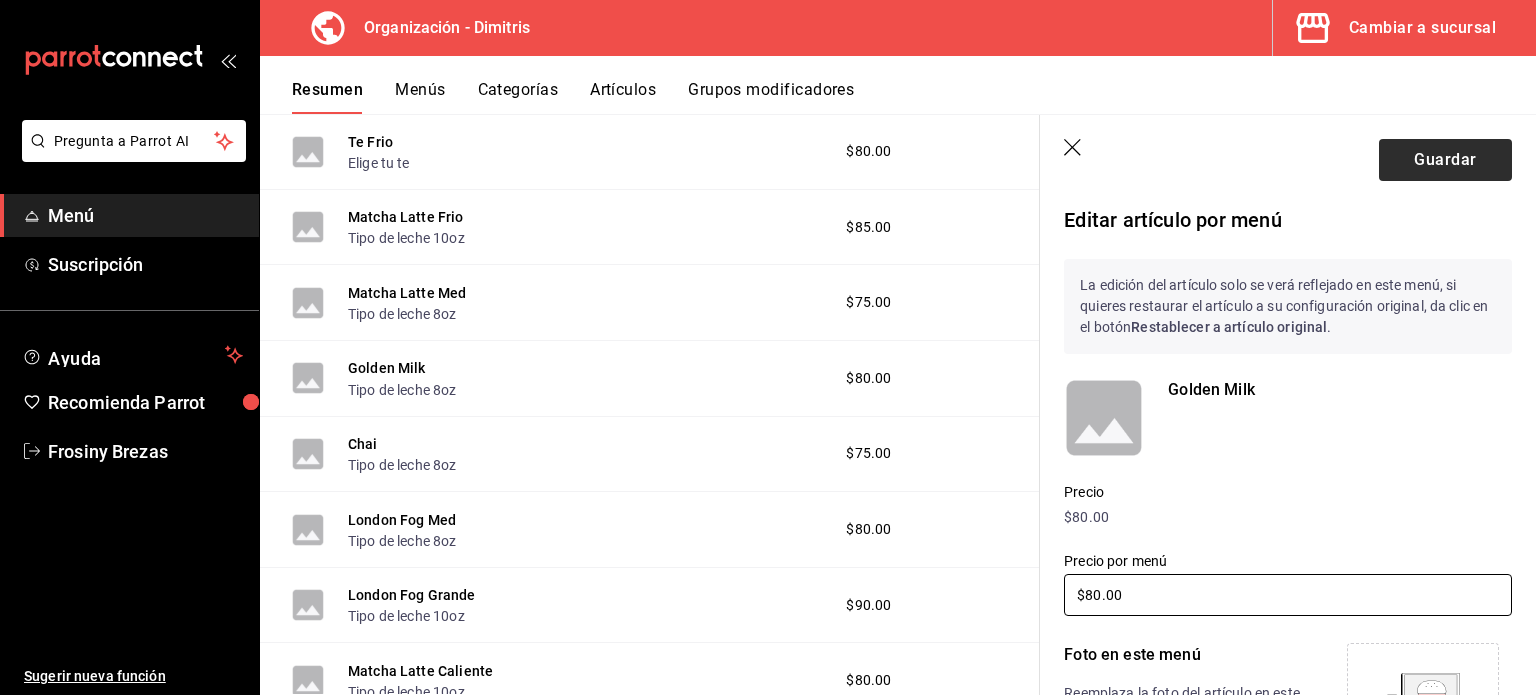 type on "$80.00" 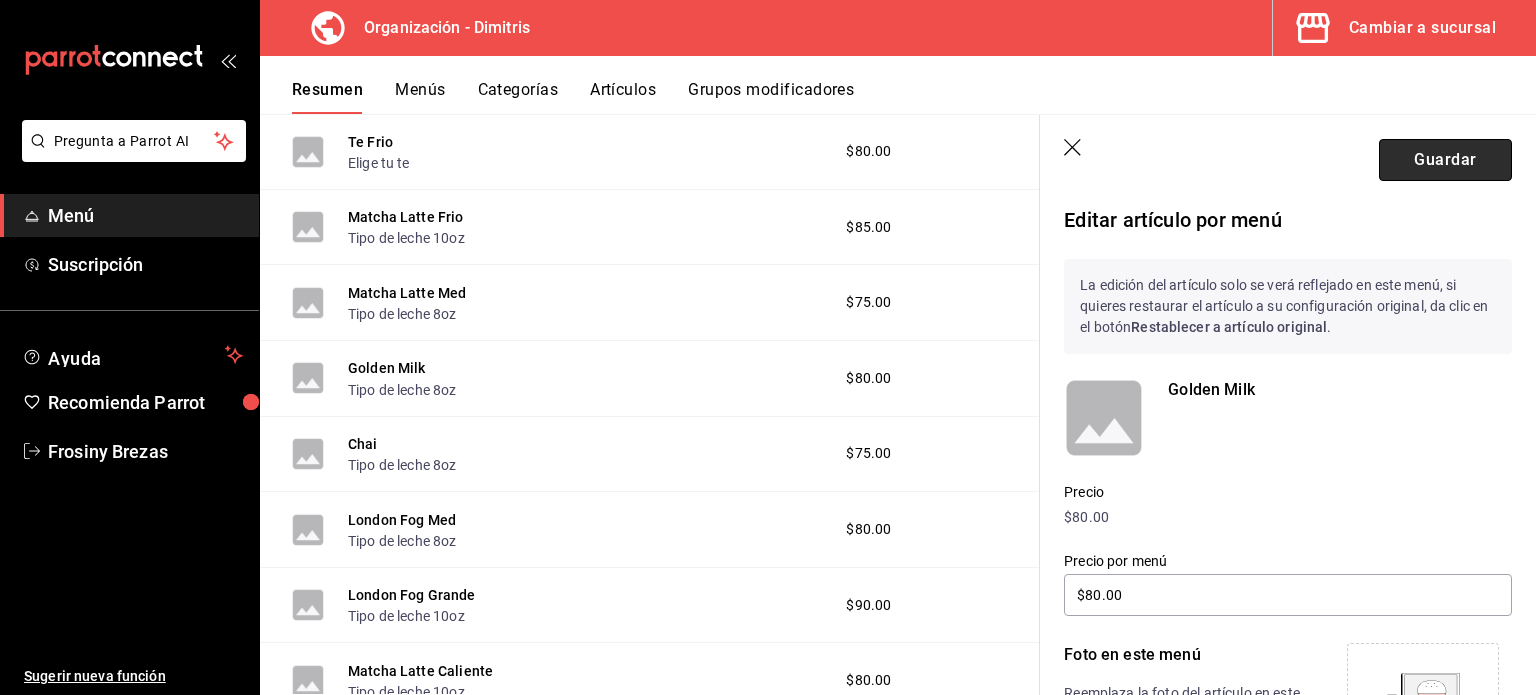 click on "Guardar" at bounding box center [1445, 160] 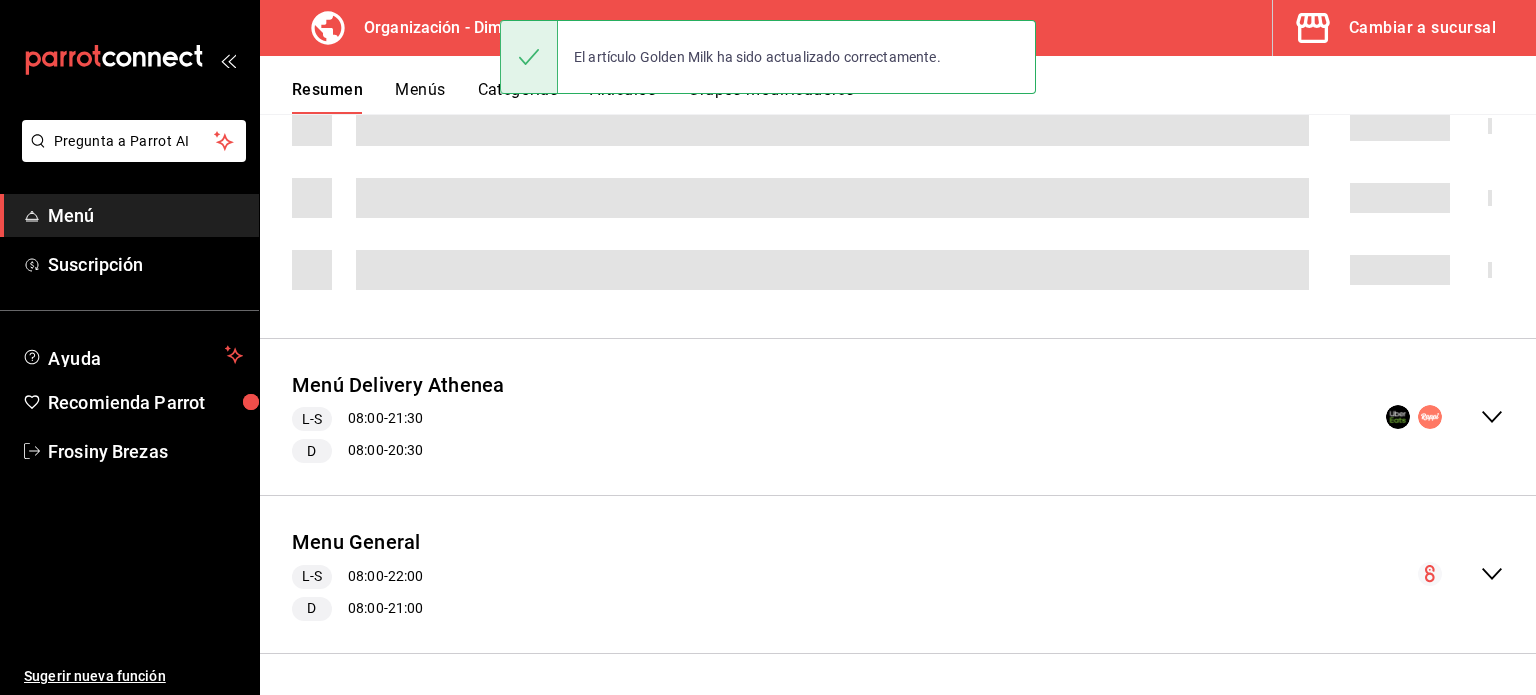 scroll, scrollTop: 163, scrollLeft: 0, axis: vertical 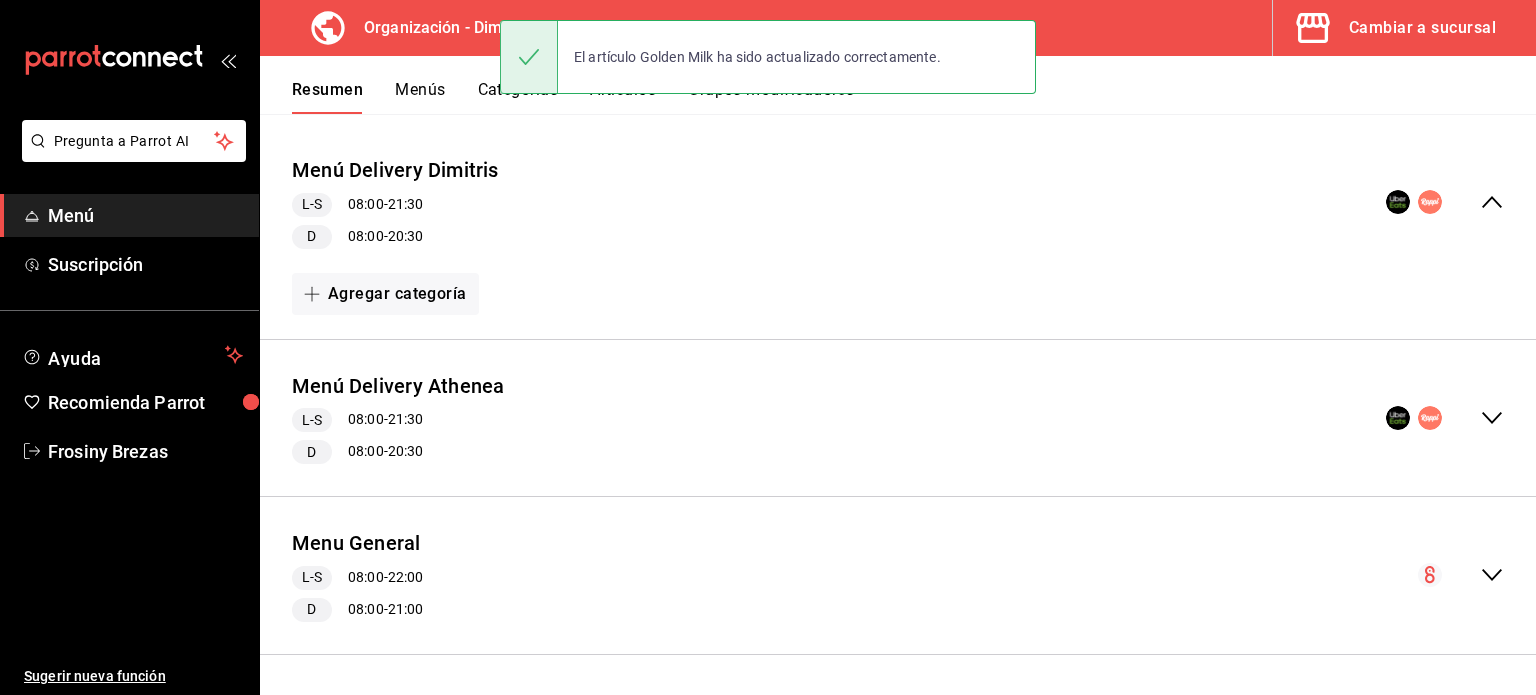 click on "Menu General L-S 08:00  -  22:00 D 08:00  -  21:00" at bounding box center [898, 575] 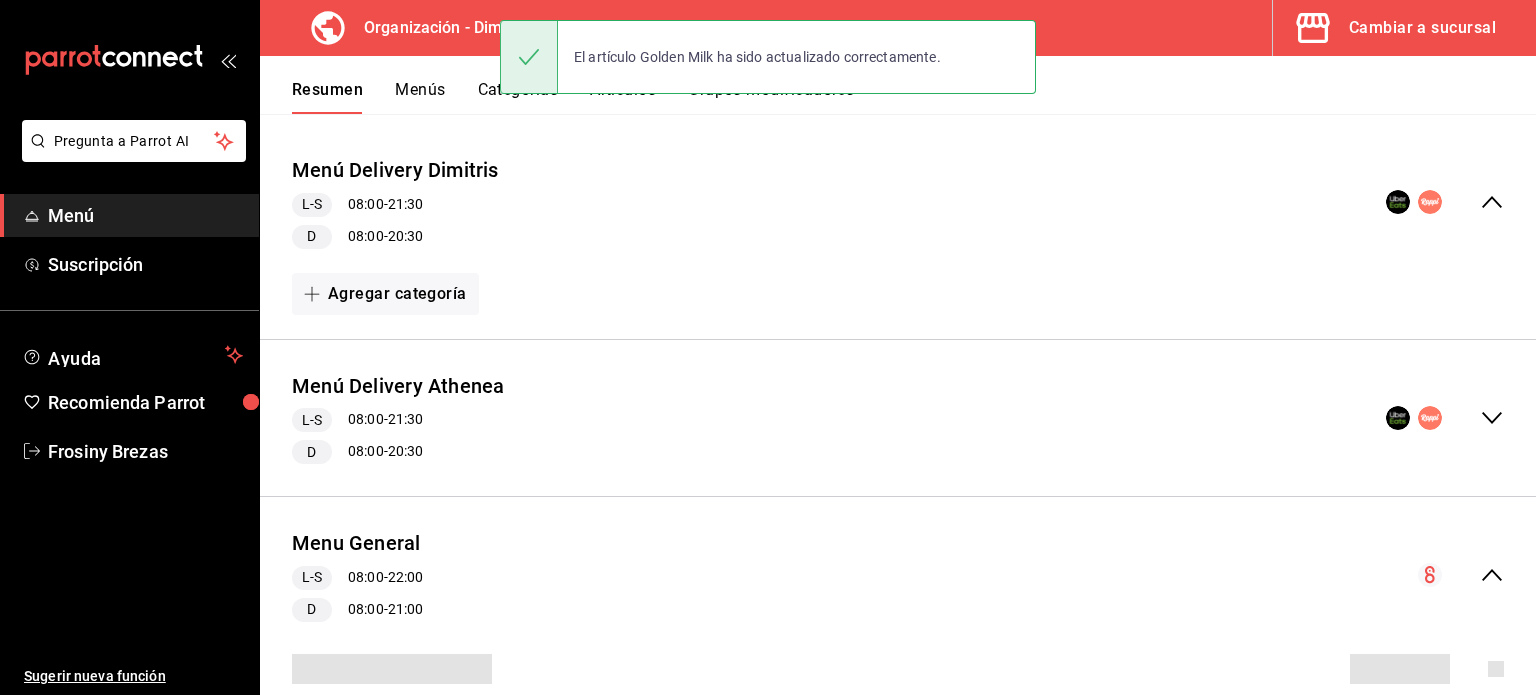 scroll, scrollTop: 620, scrollLeft: 0, axis: vertical 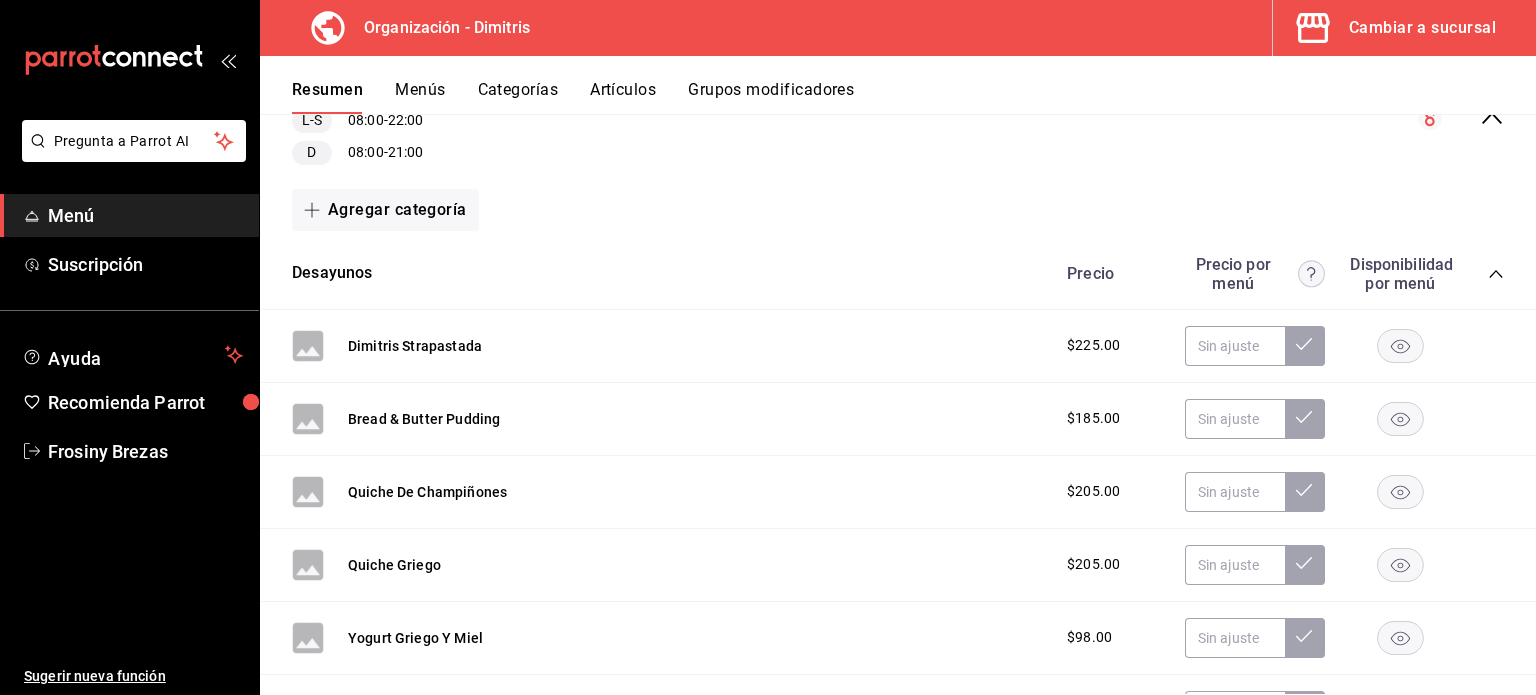 click 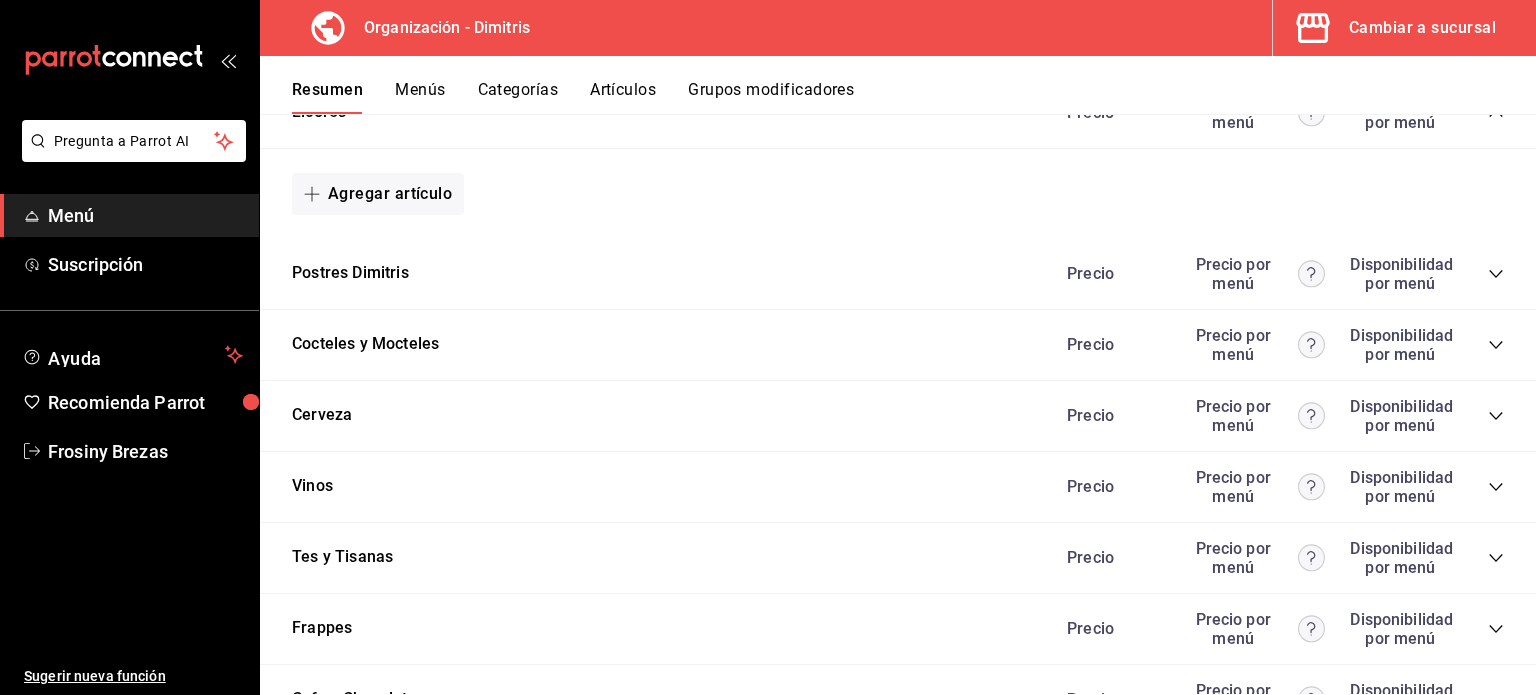 scroll, scrollTop: 854, scrollLeft: 0, axis: vertical 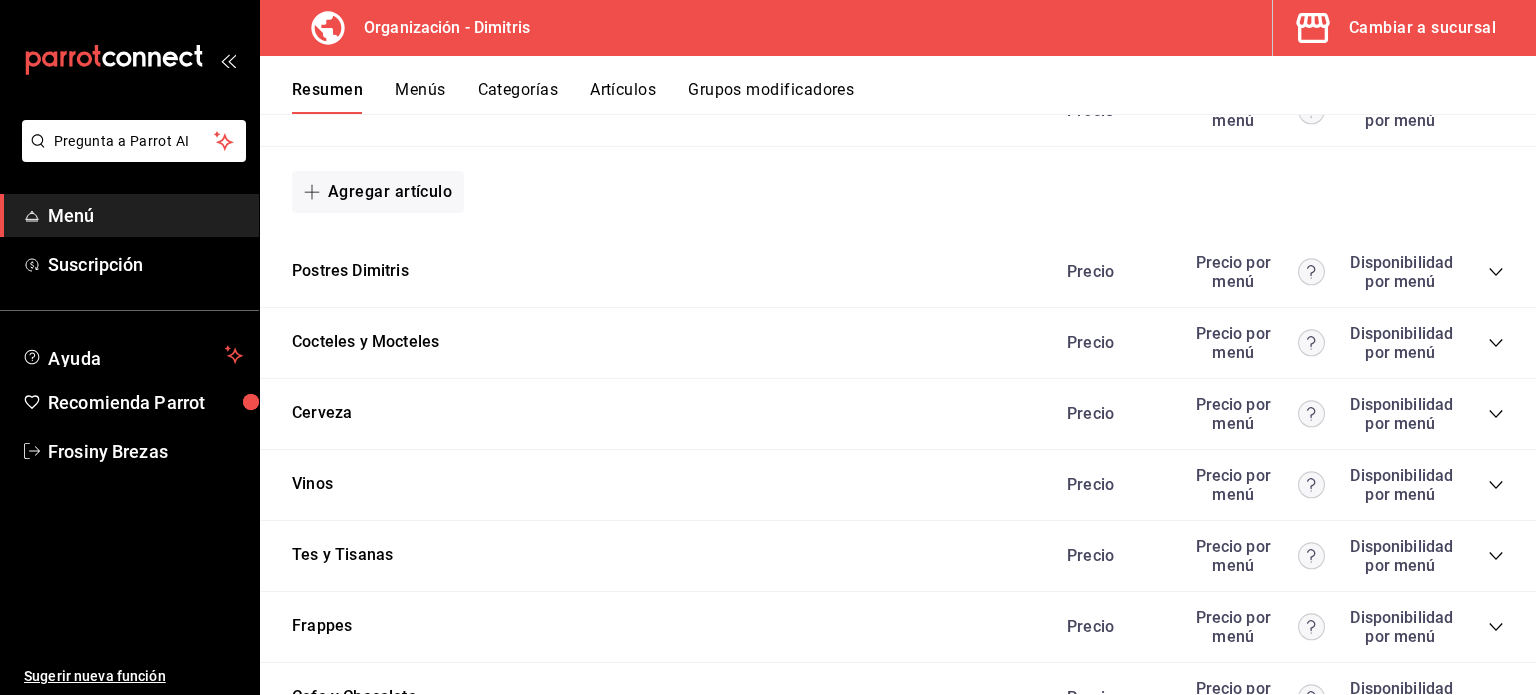 click 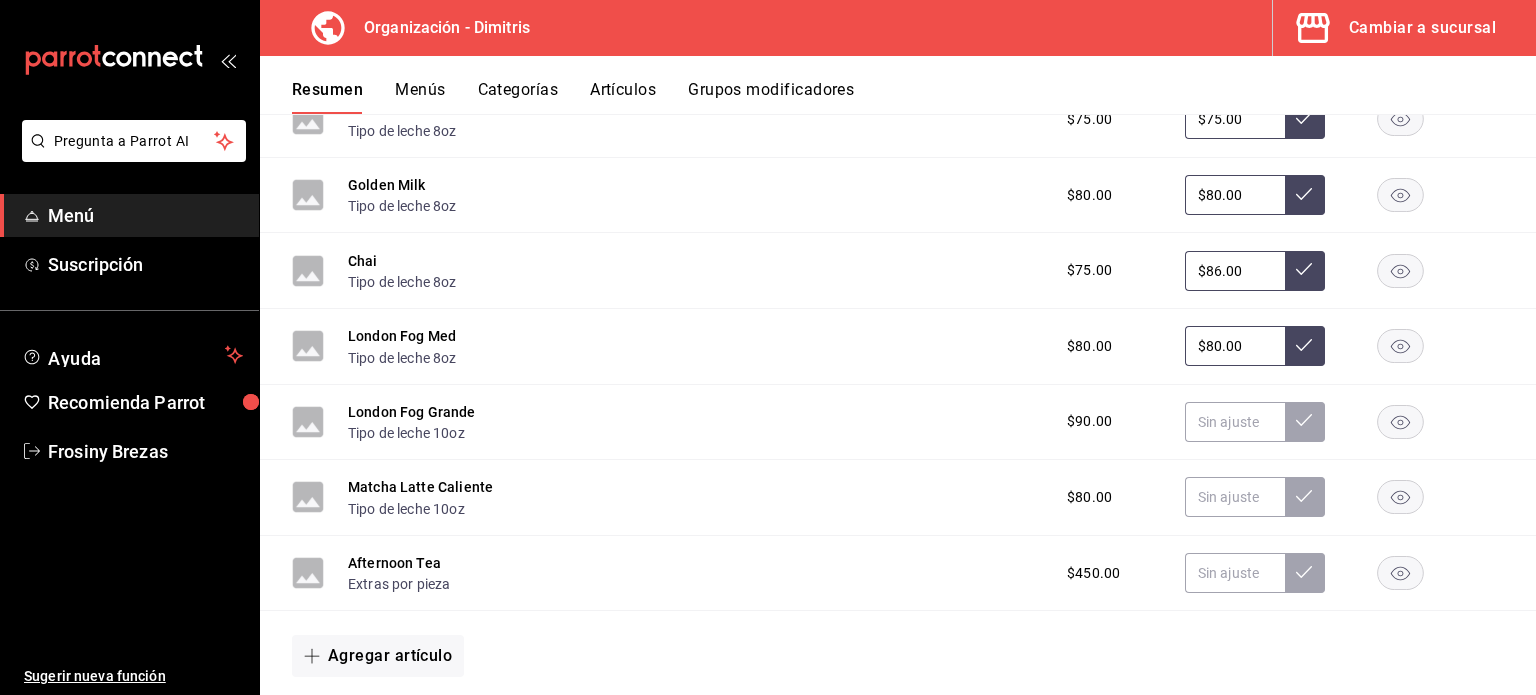 scroll, scrollTop: 1667, scrollLeft: 0, axis: vertical 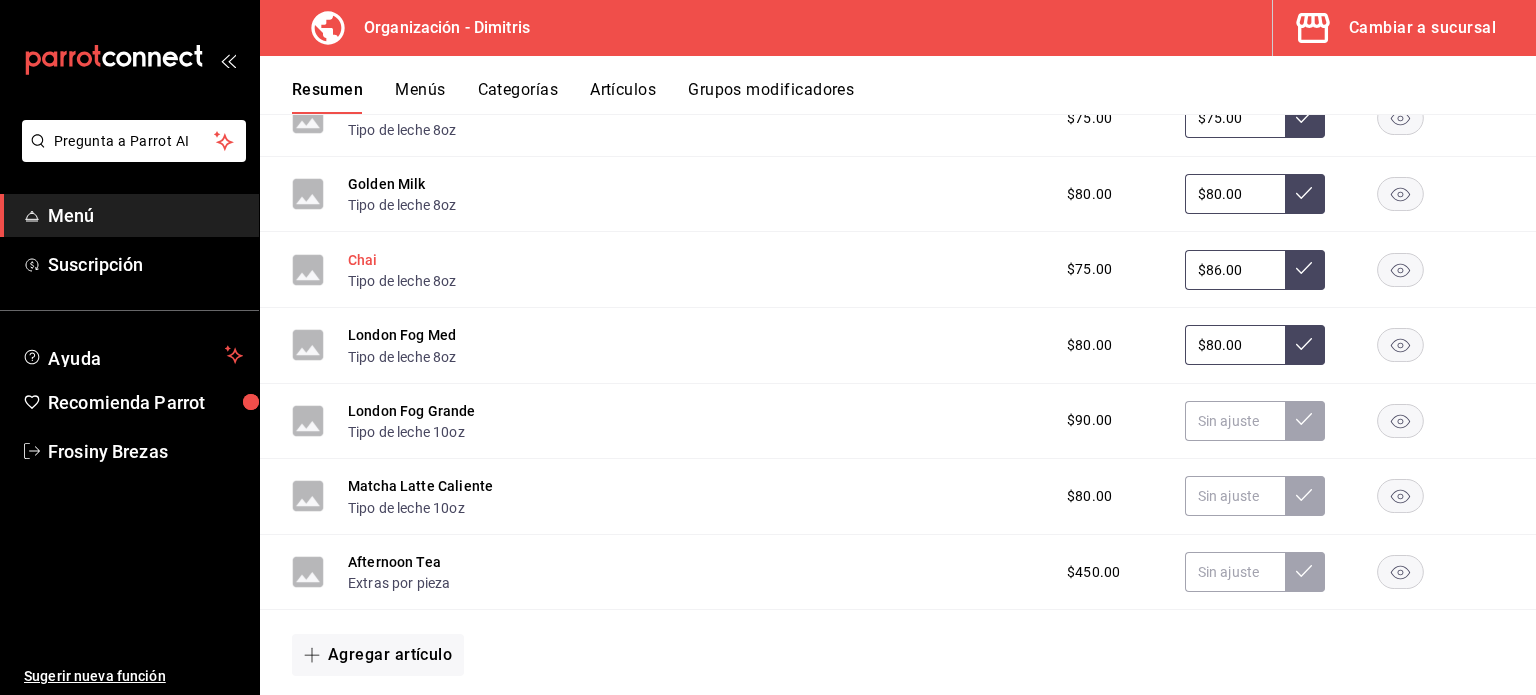 click on "Chai" at bounding box center (363, 260) 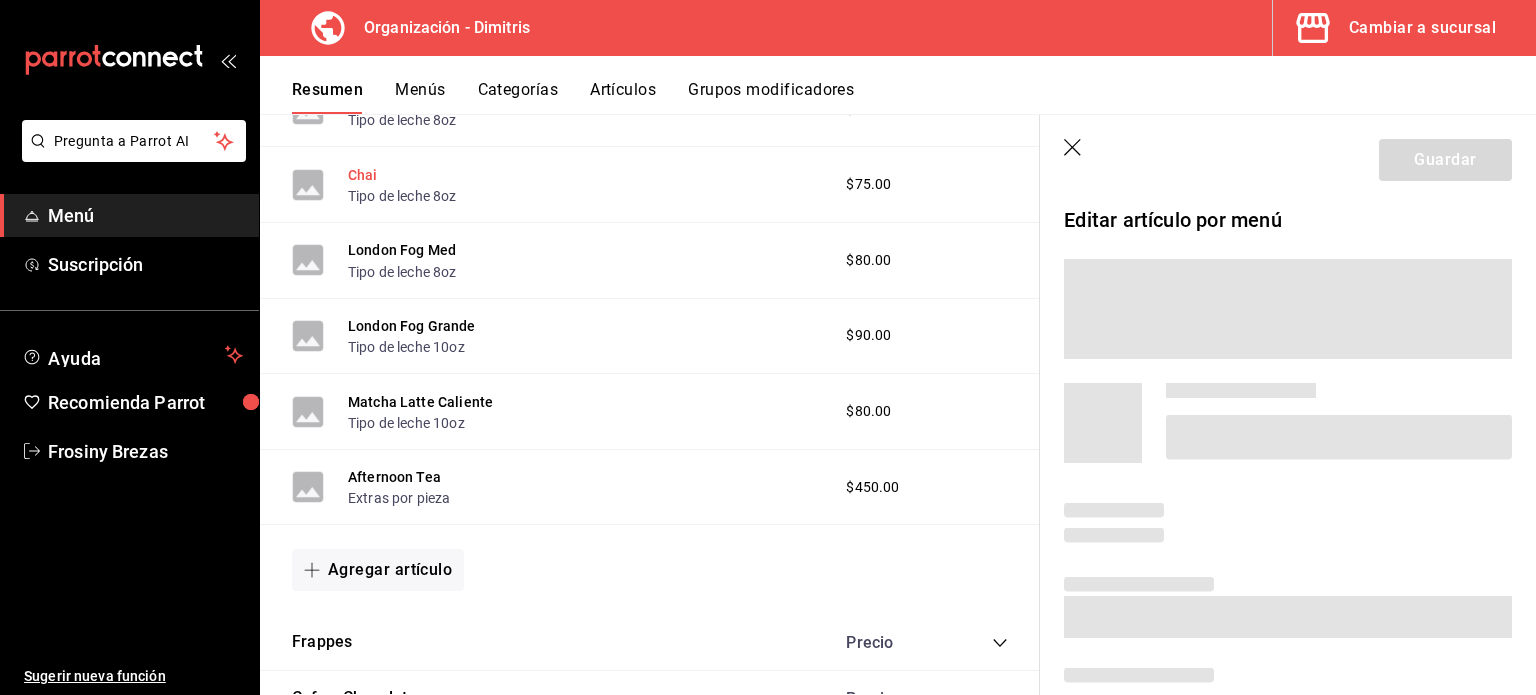 scroll, scrollTop: 1558, scrollLeft: 0, axis: vertical 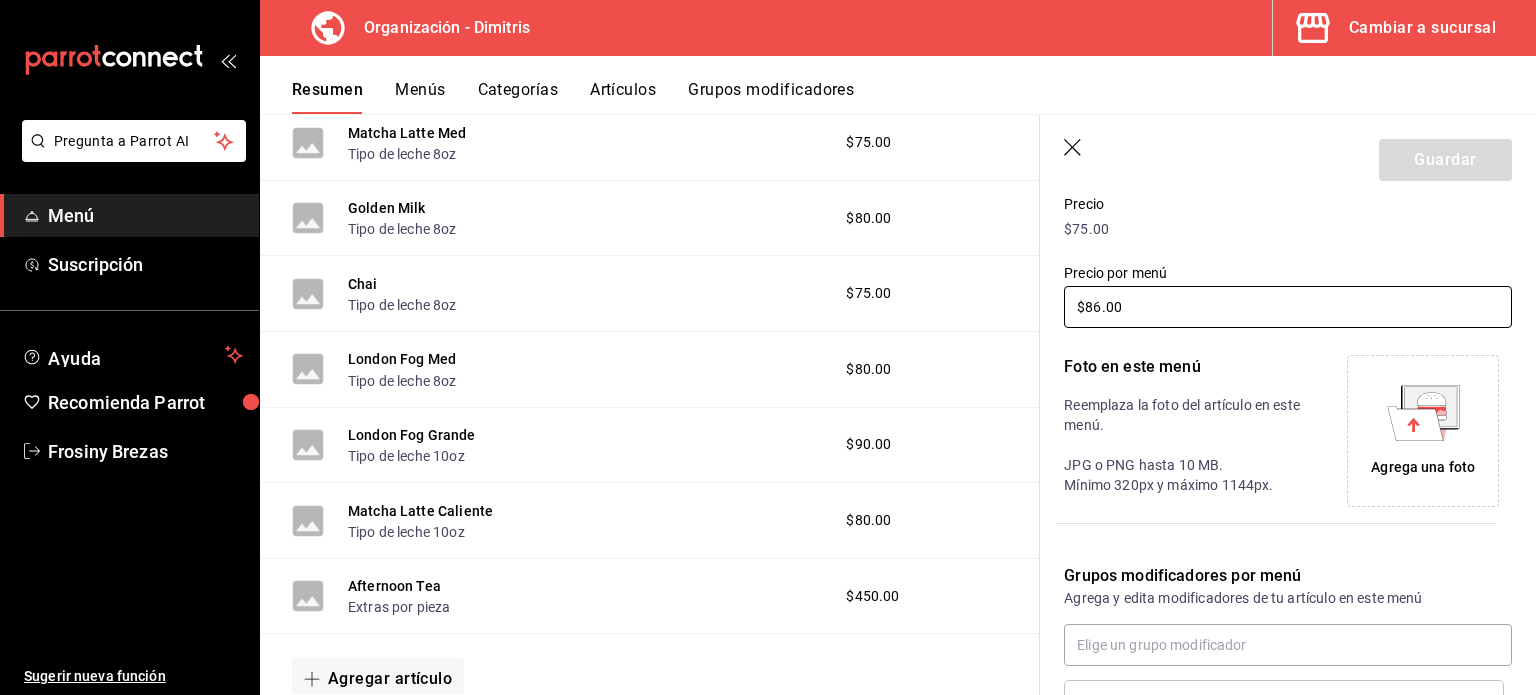 click on "$86.00" at bounding box center (1288, 307) 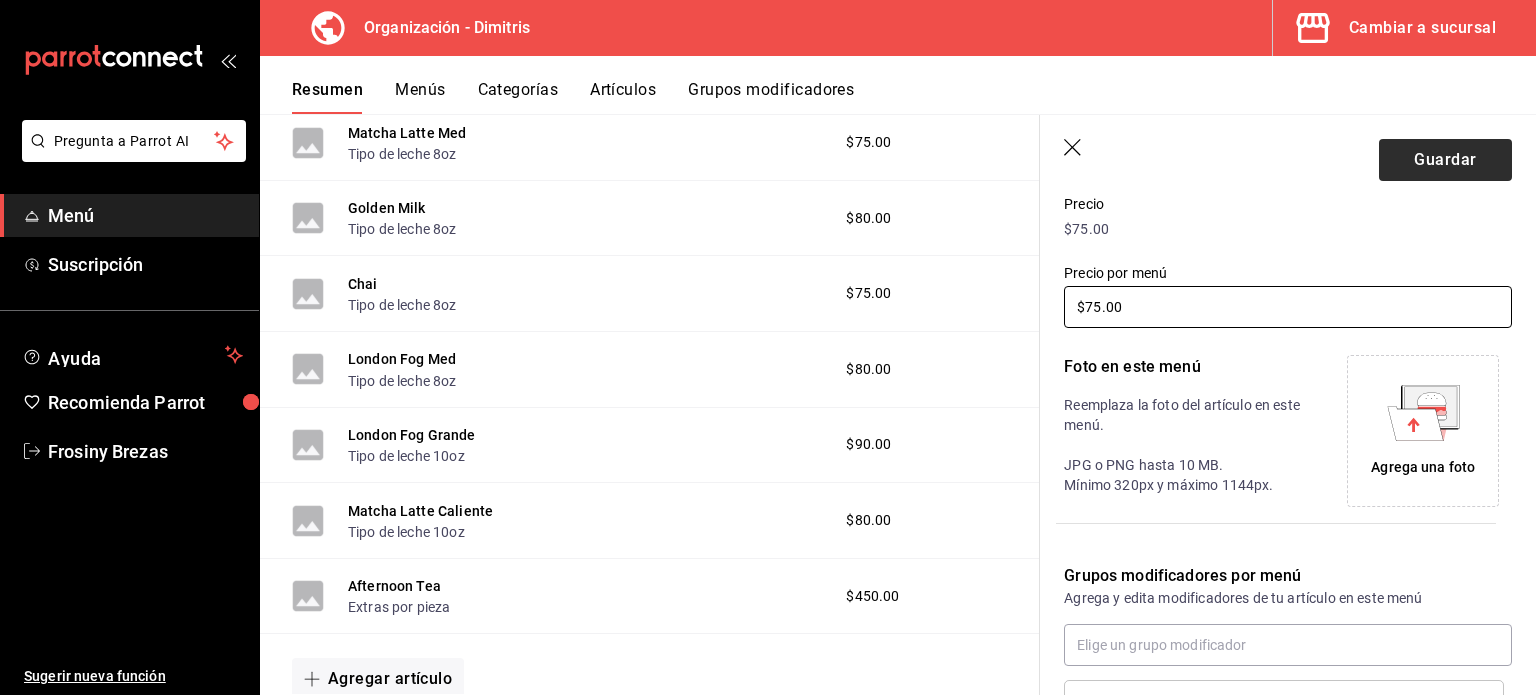 type on "$75.00" 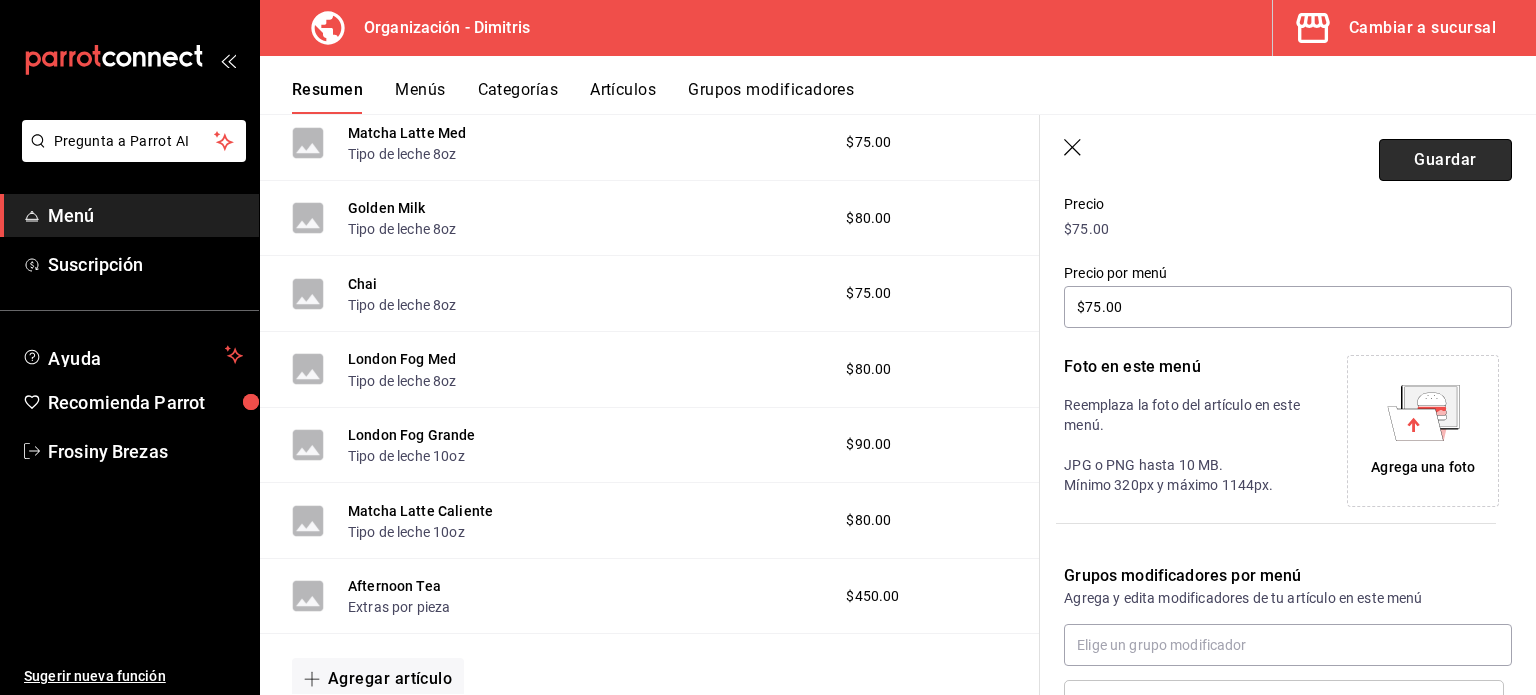 click on "Guardar" at bounding box center (1445, 160) 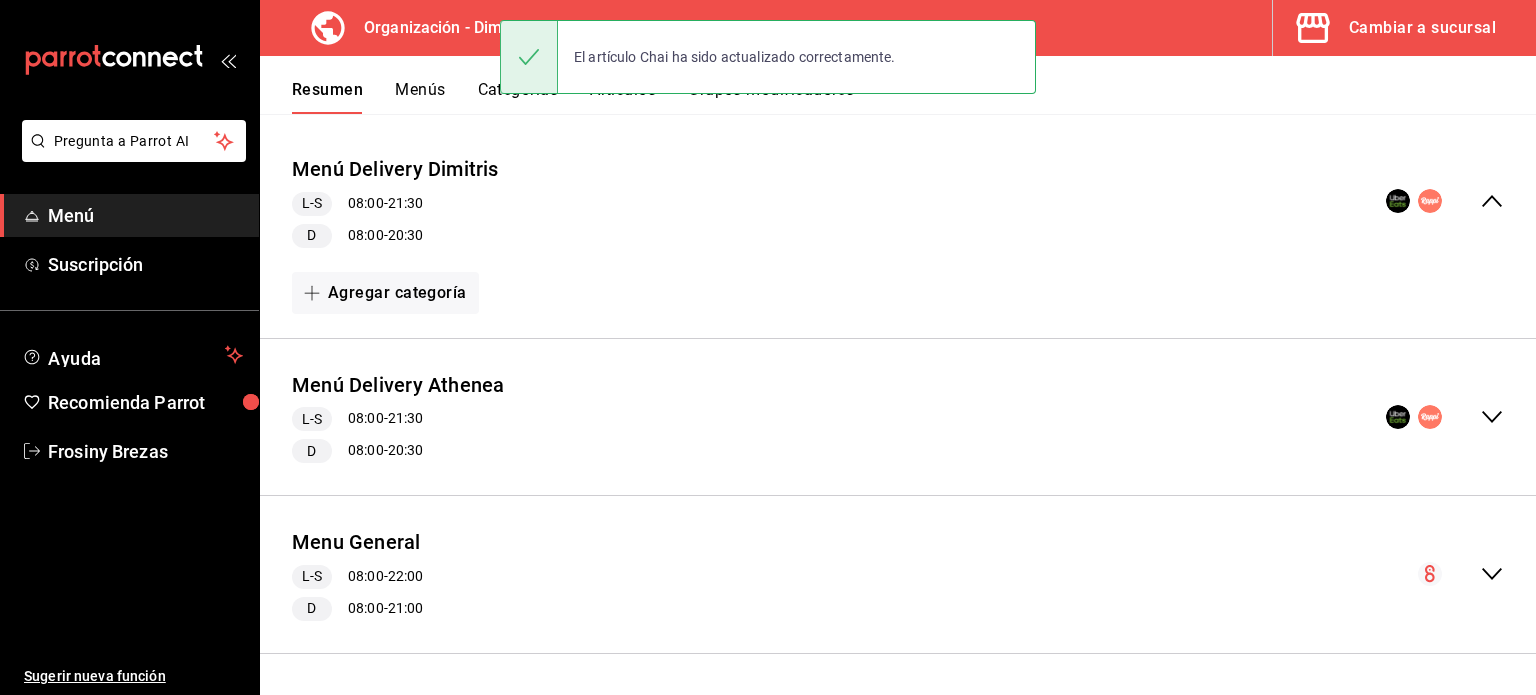 scroll, scrollTop: 163, scrollLeft: 0, axis: vertical 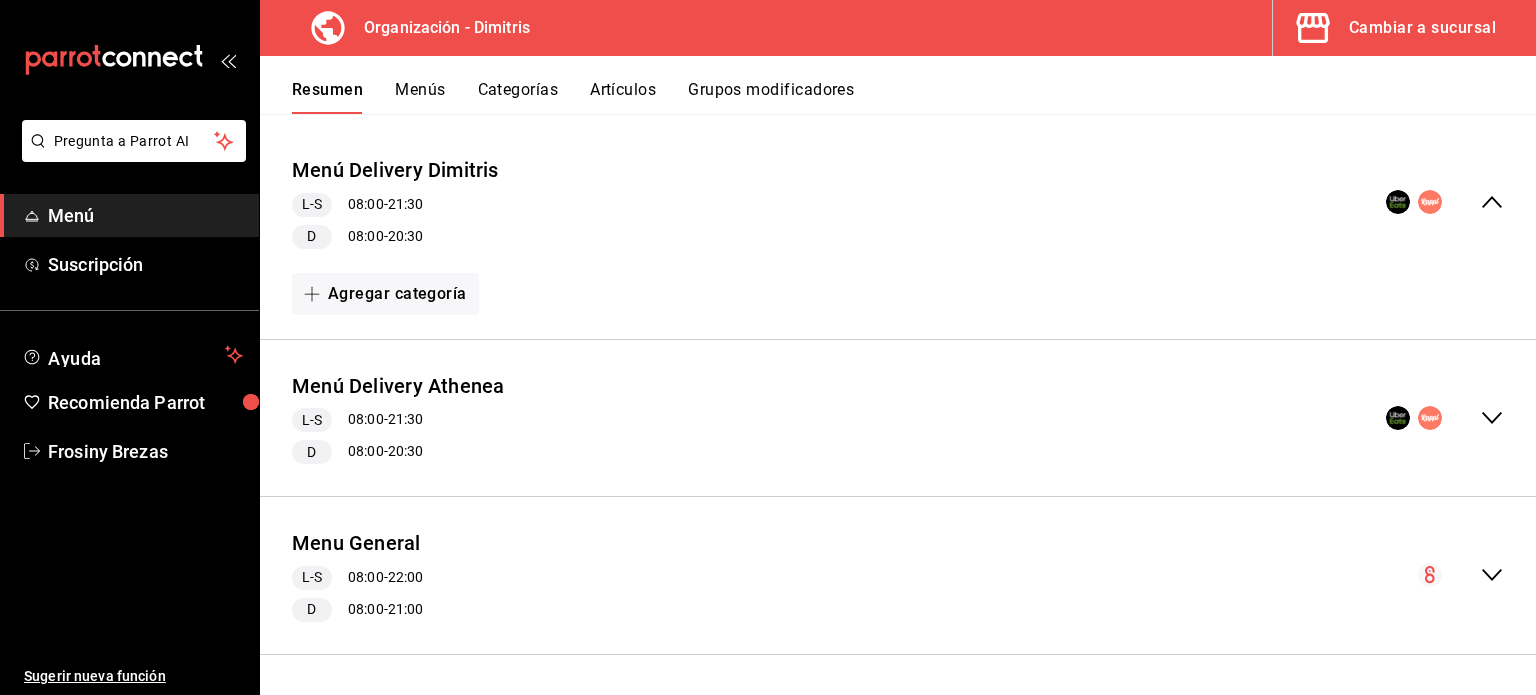 click at bounding box center [1461, 575] 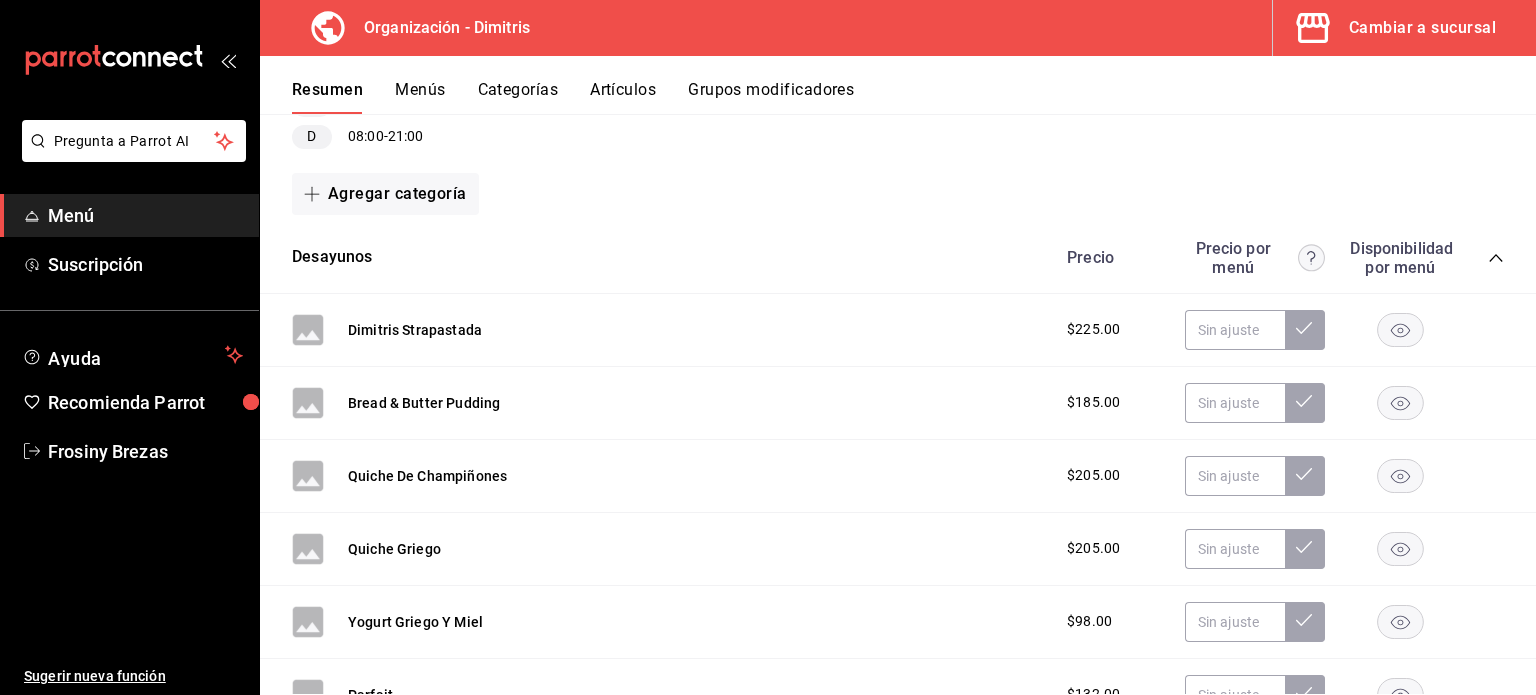 scroll, scrollTop: 632, scrollLeft: 0, axis: vertical 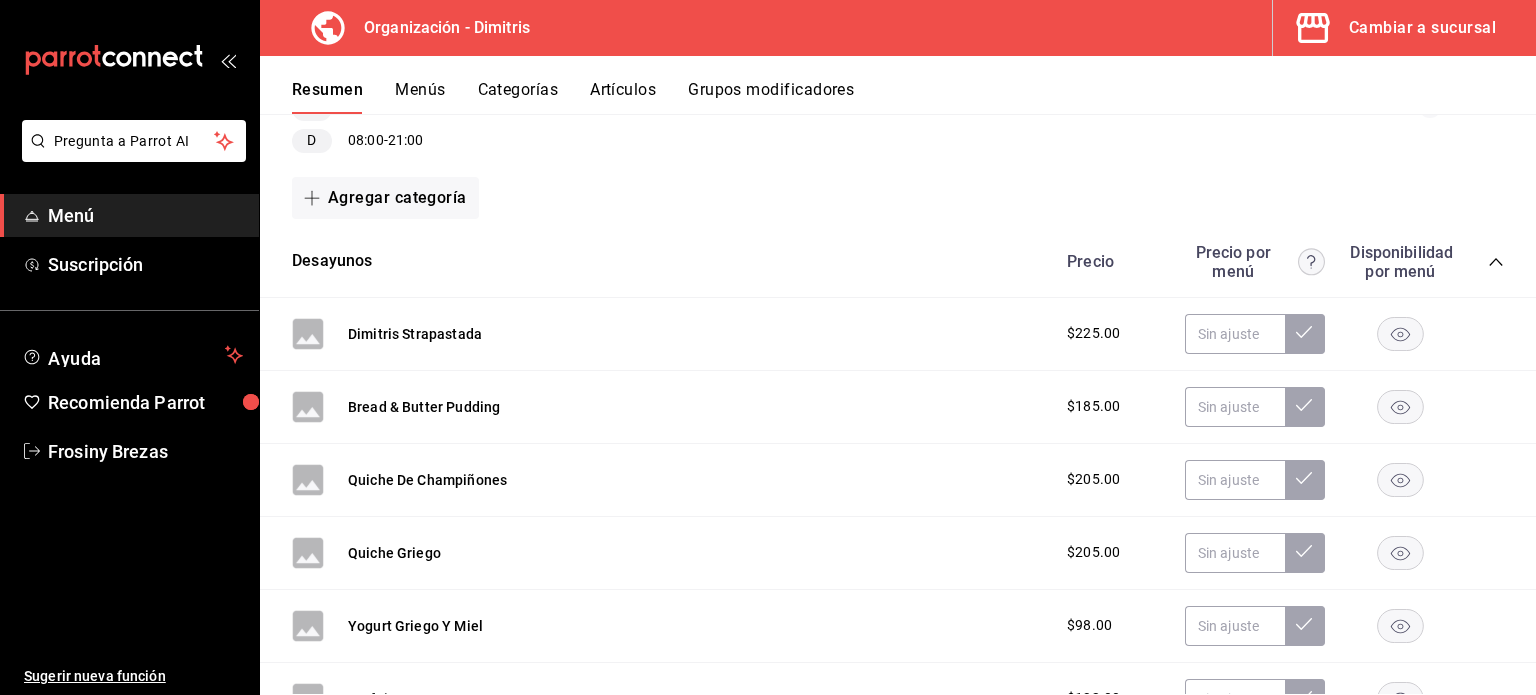 click 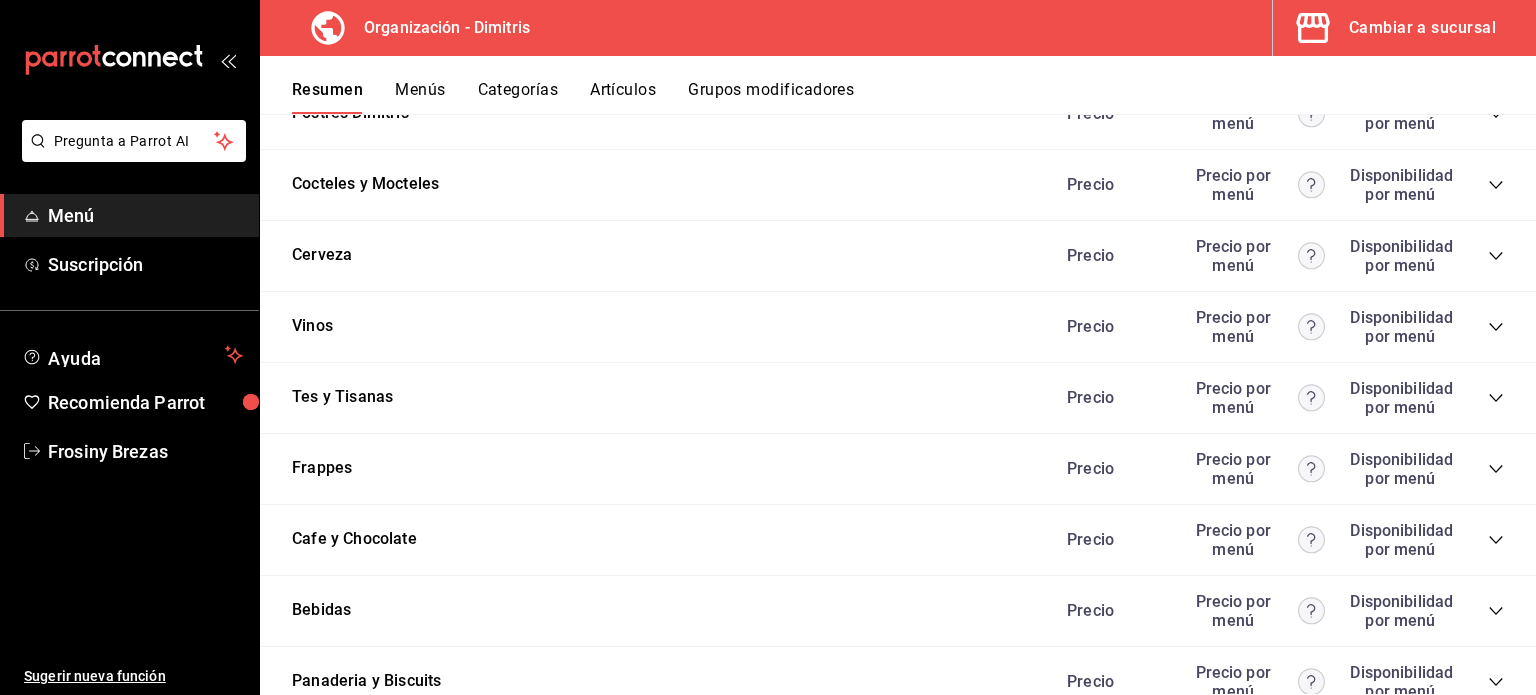 scroll, scrollTop: 1012, scrollLeft: 0, axis: vertical 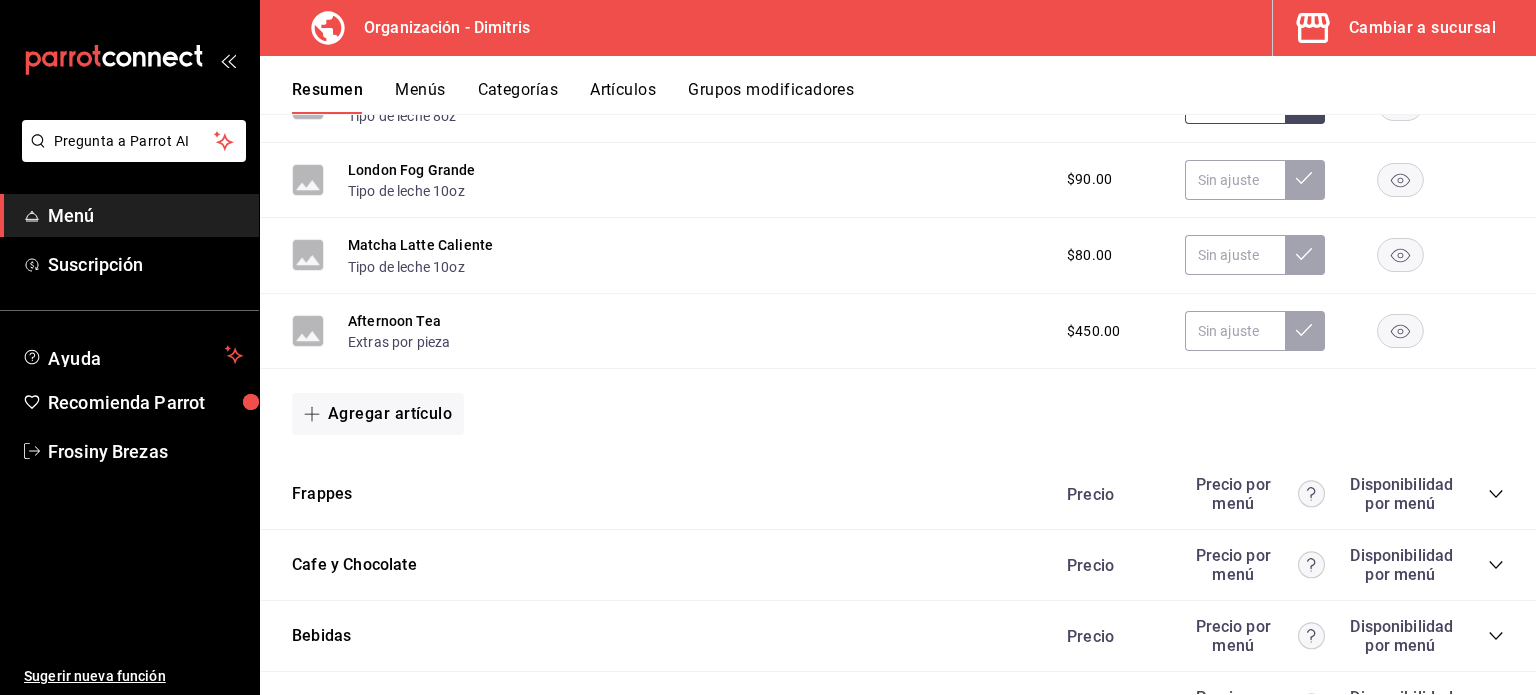 click 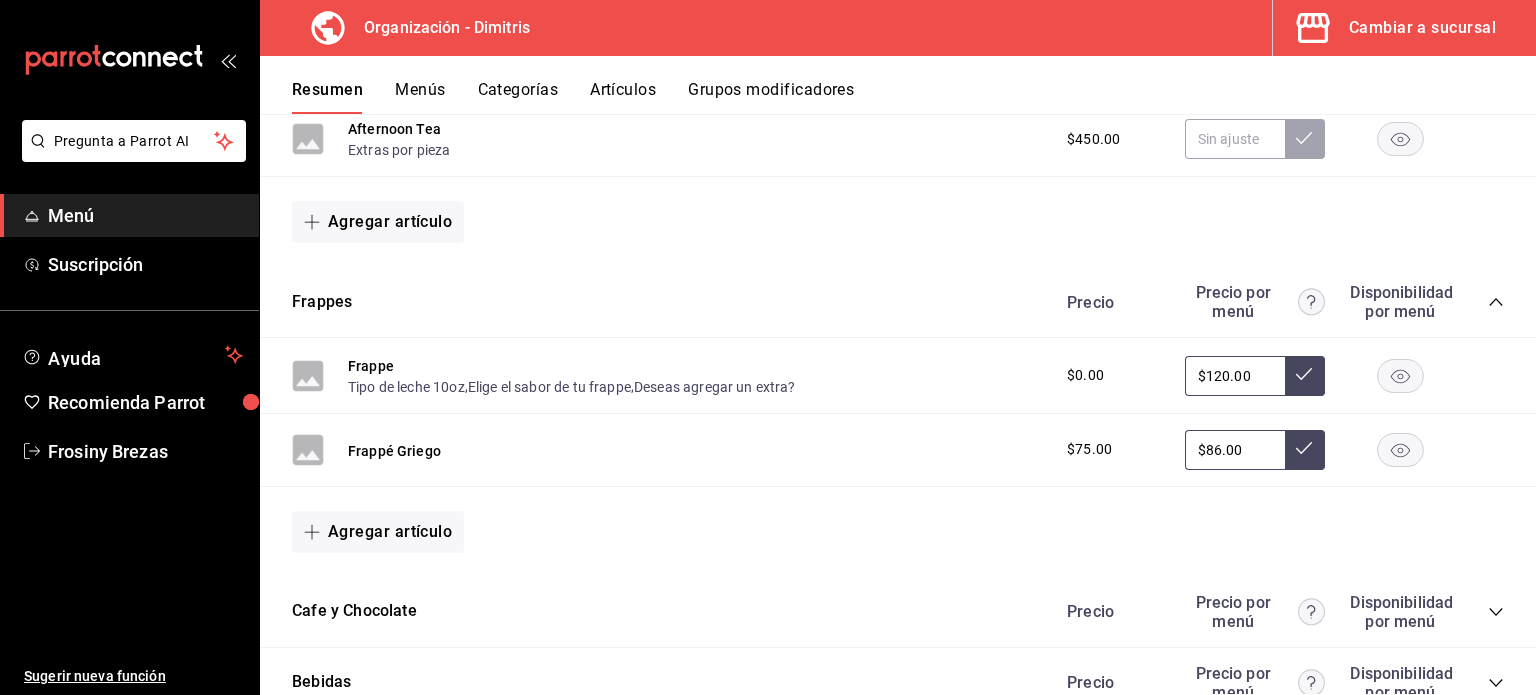 scroll, scrollTop: 2112, scrollLeft: 0, axis: vertical 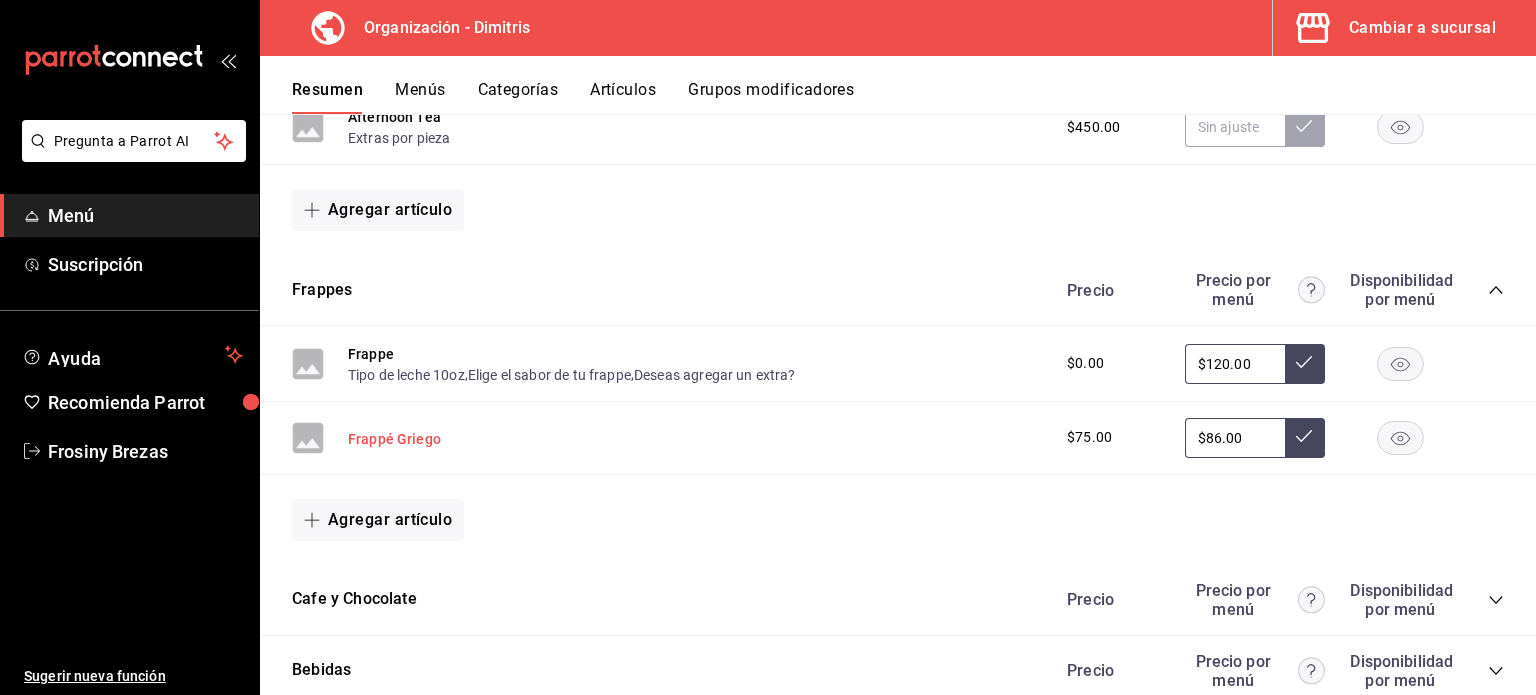 click on "Frappé Griego" at bounding box center (394, 439) 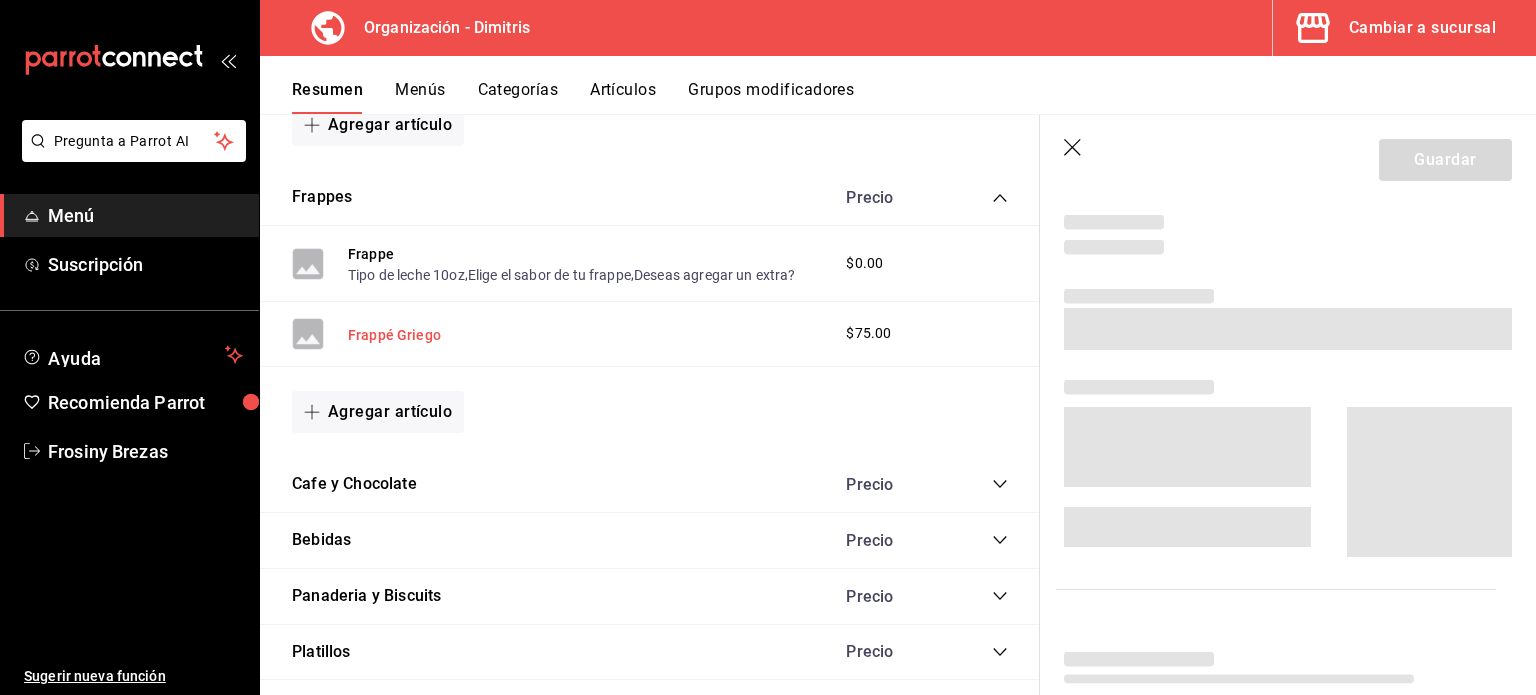 scroll, scrollTop: 2004, scrollLeft: 0, axis: vertical 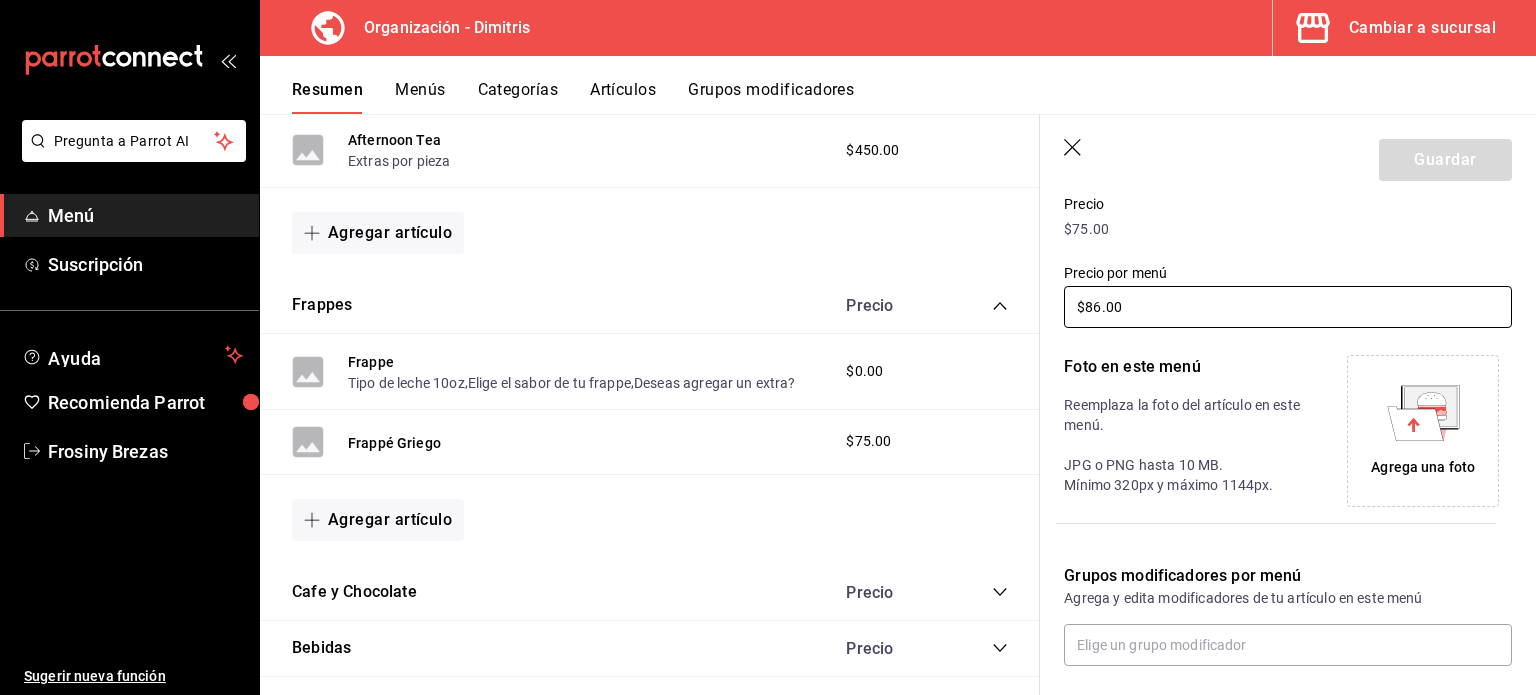 click on "$86.00" at bounding box center [1288, 307] 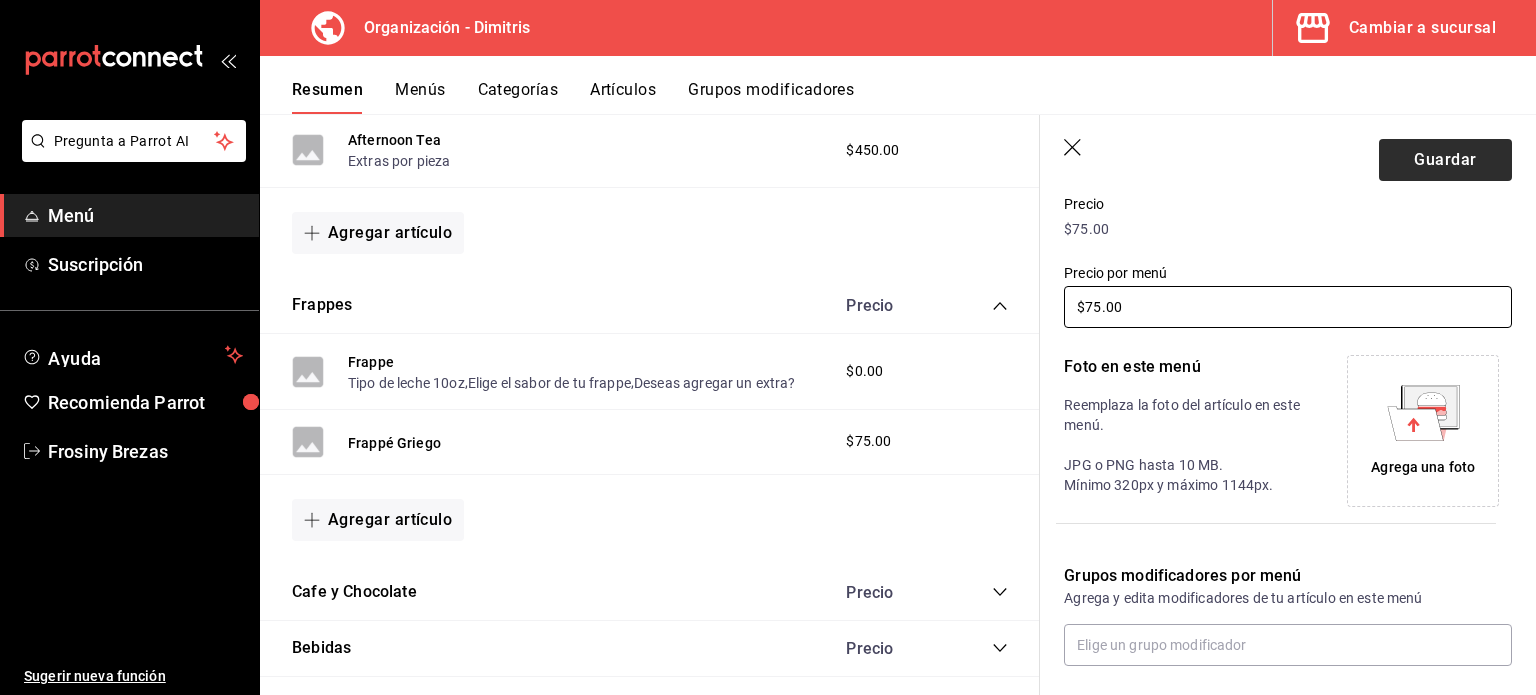 type on "$75.00" 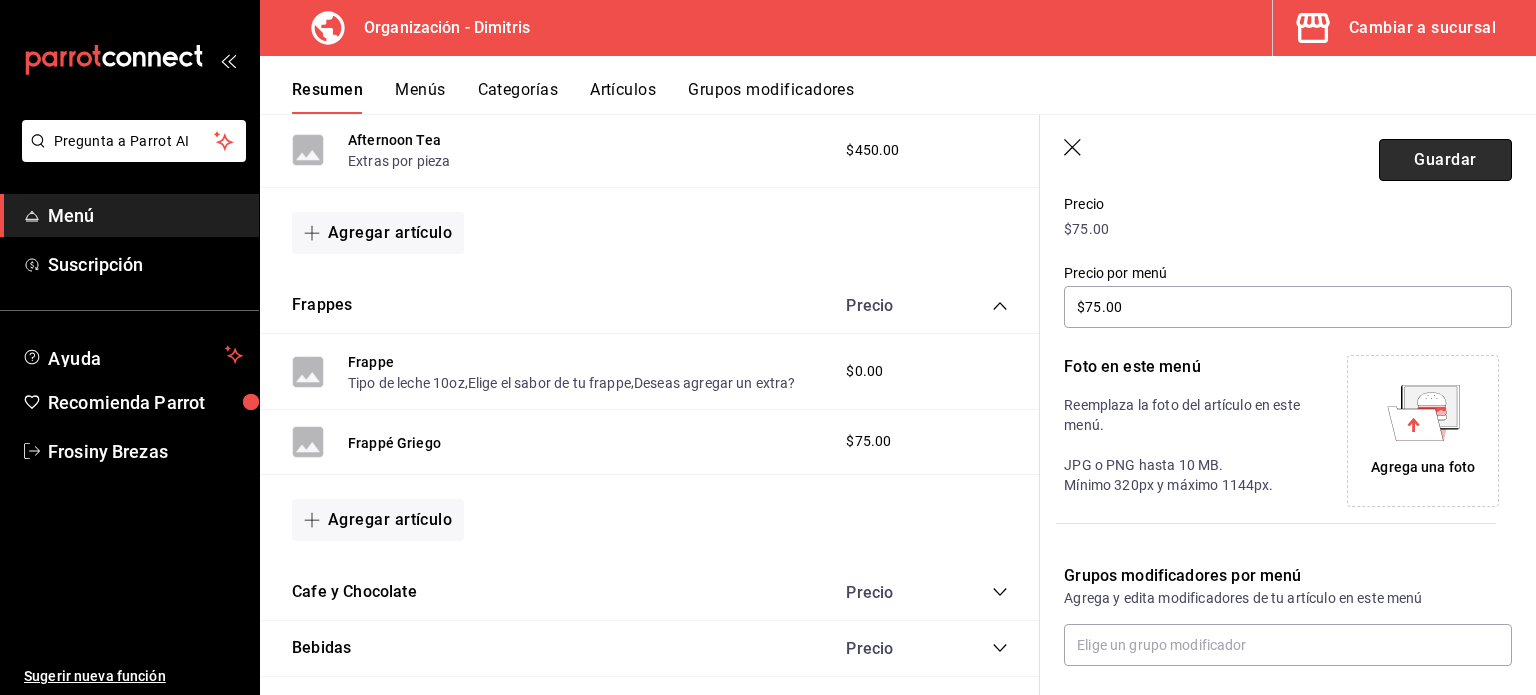 click on "Guardar" at bounding box center (1445, 160) 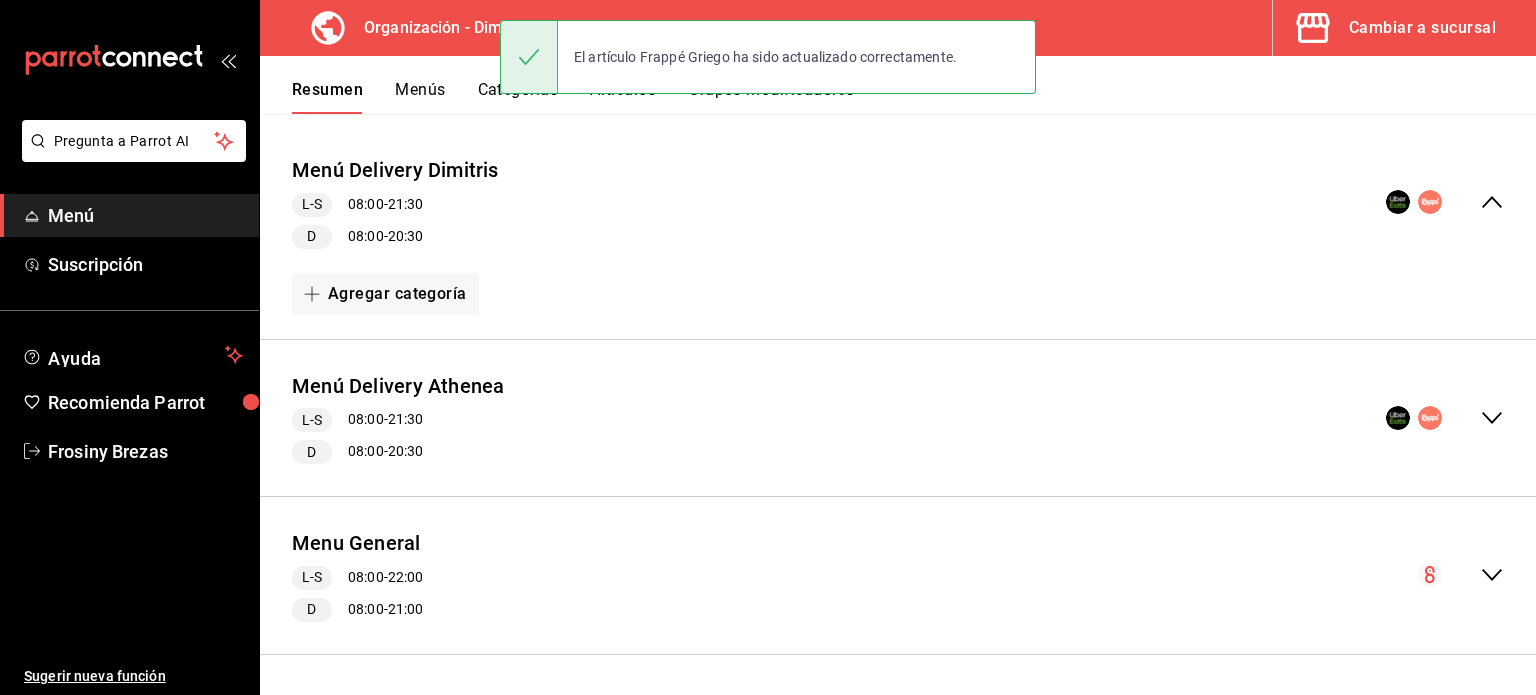 scroll, scrollTop: 163, scrollLeft: 0, axis: vertical 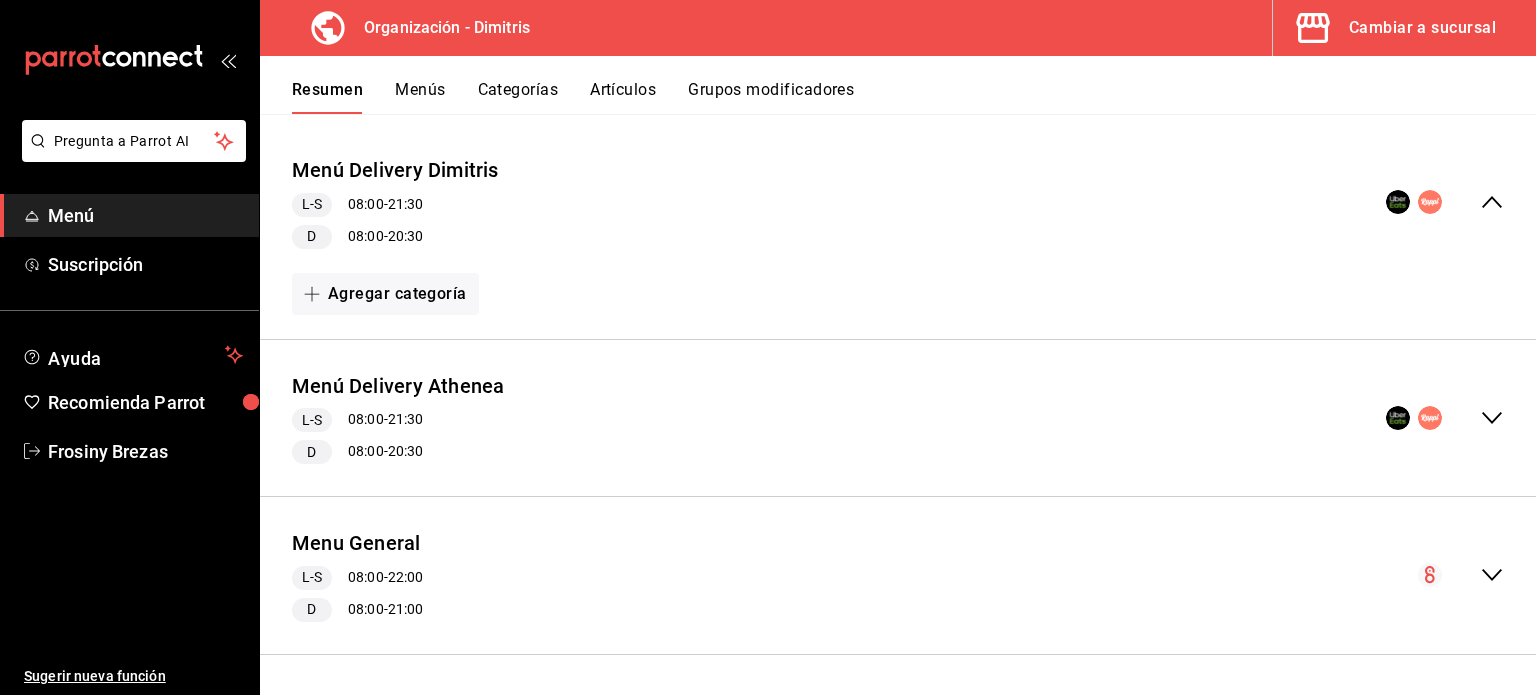click 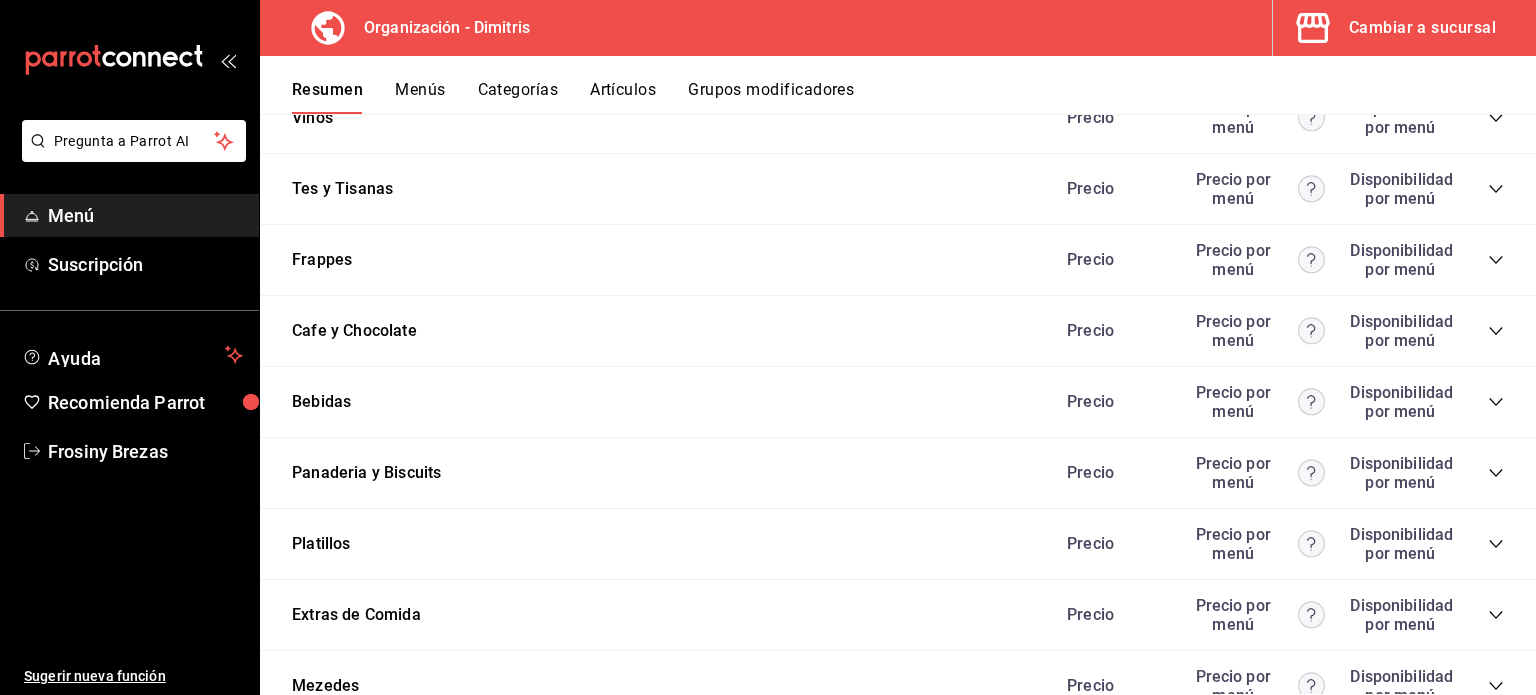 scroll, scrollTop: 2715, scrollLeft: 0, axis: vertical 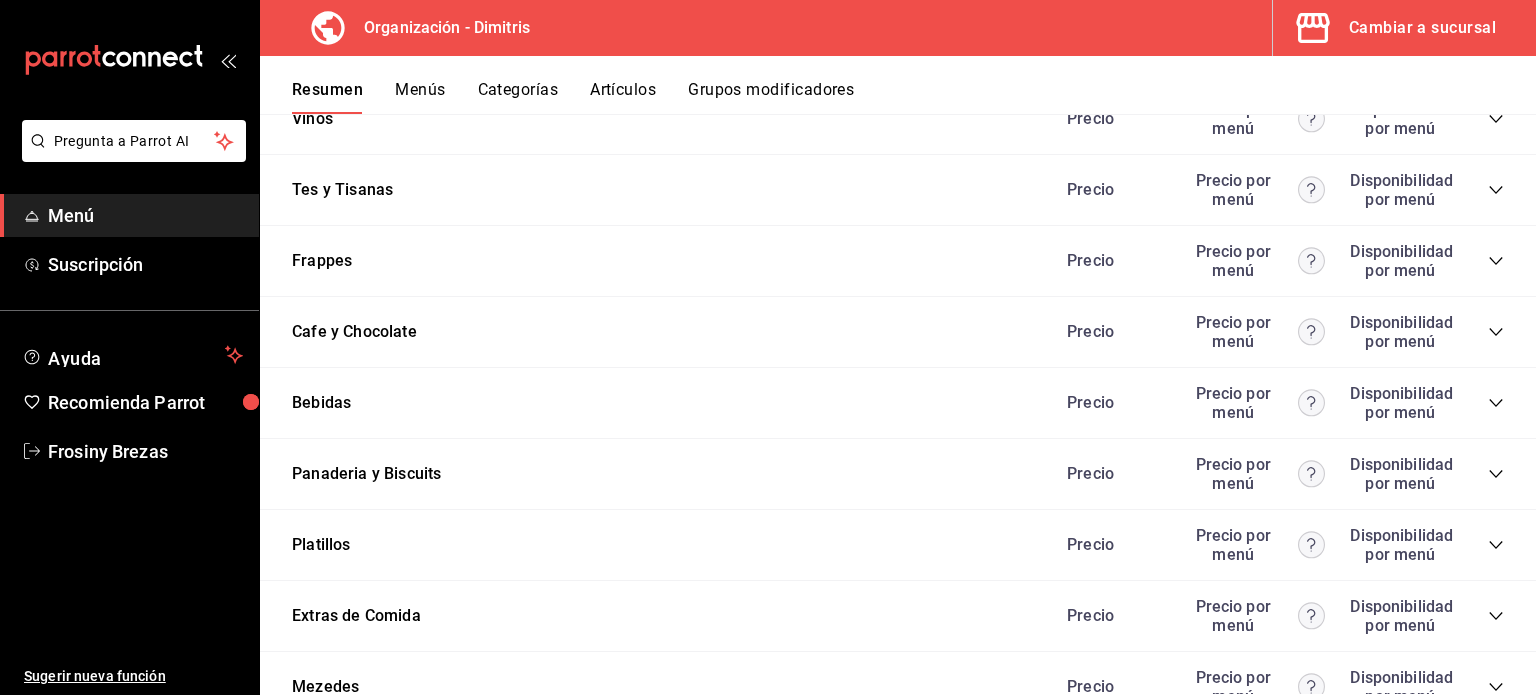 click 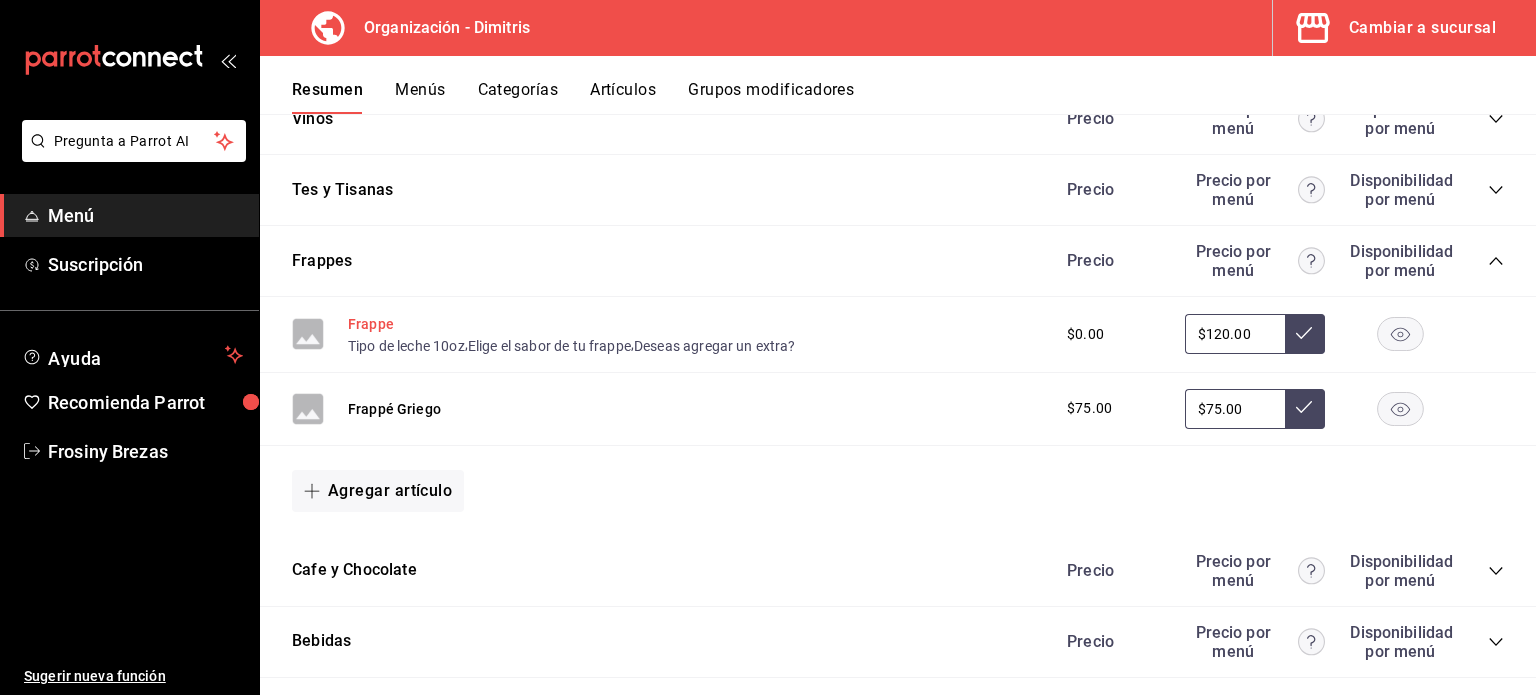 click on "Frappe" at bounding box center [371, 324] 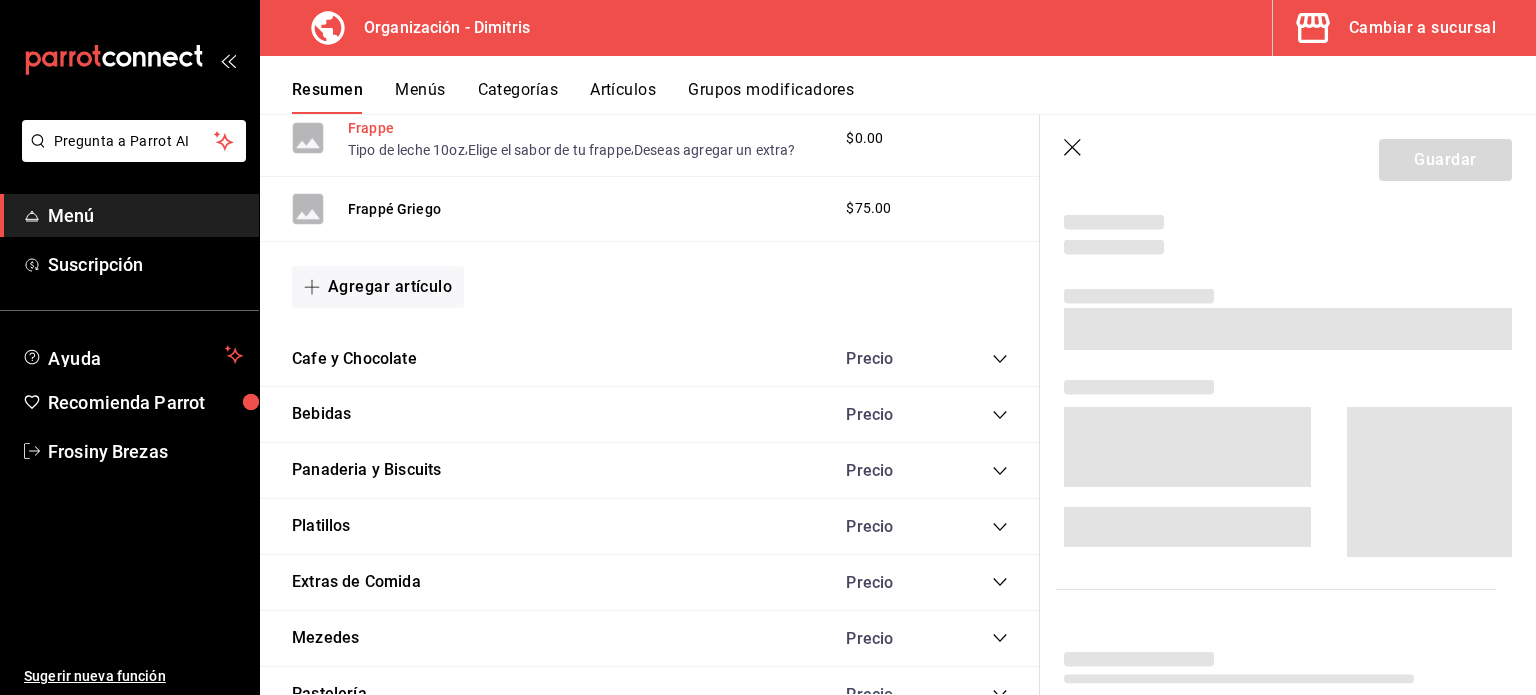 scroll, scrollTop: 2534, scrollLeft: 0, axis: vertical 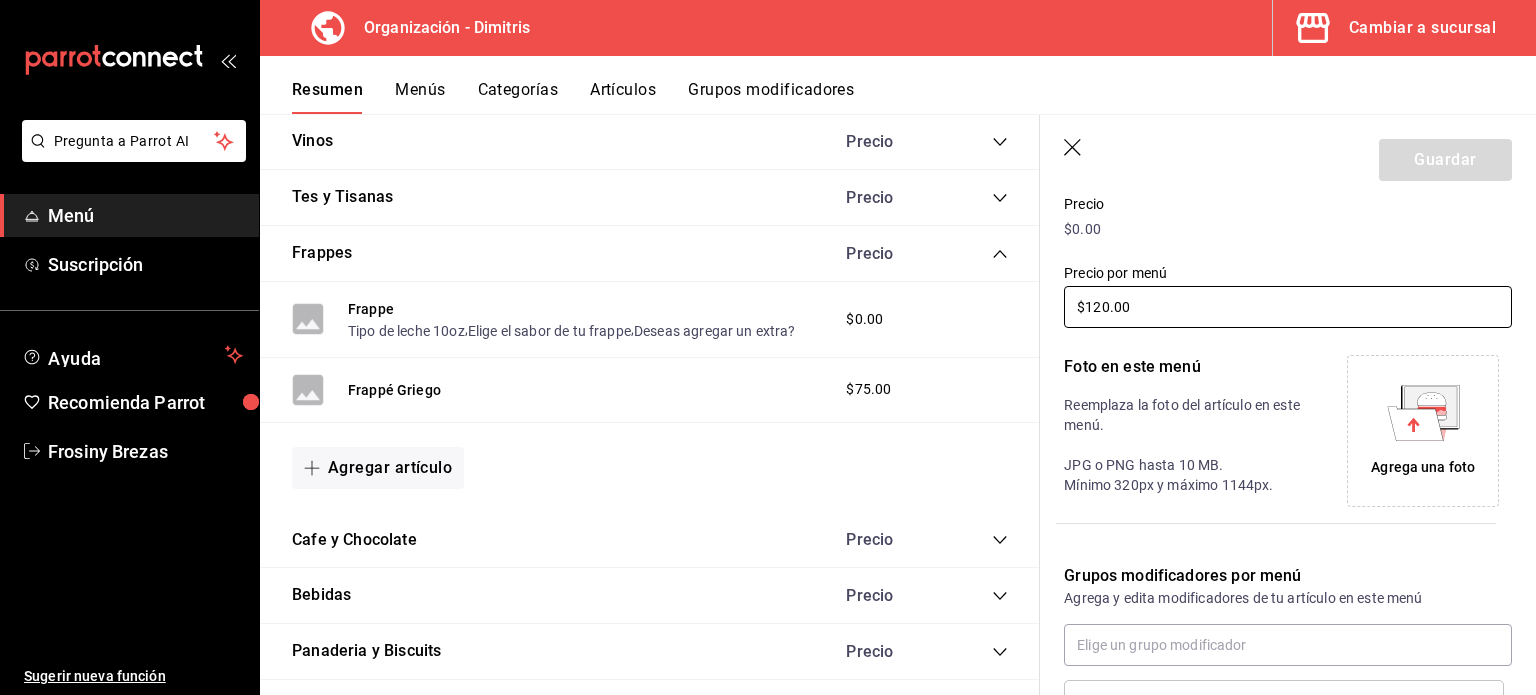 click on "$120.00" at bounding box center (1288, 307) 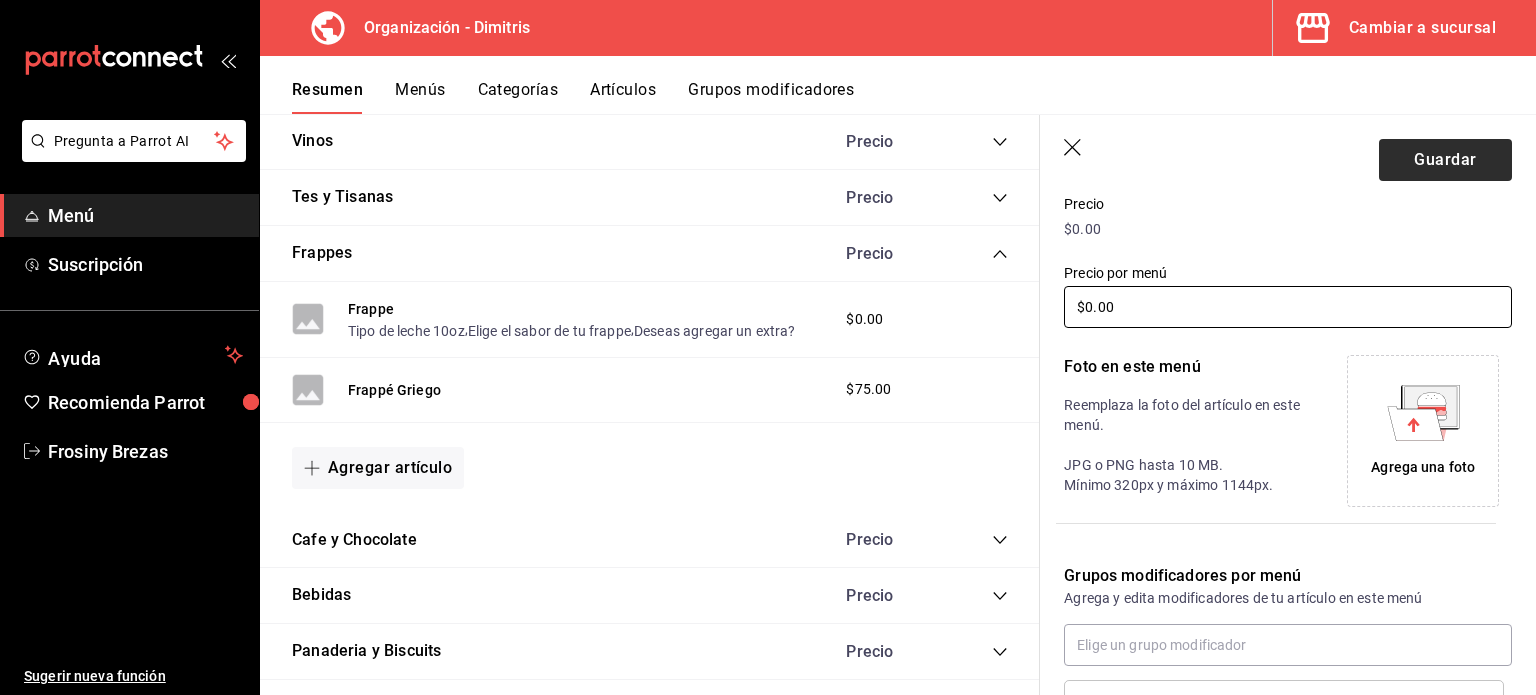 type on "$0.00" 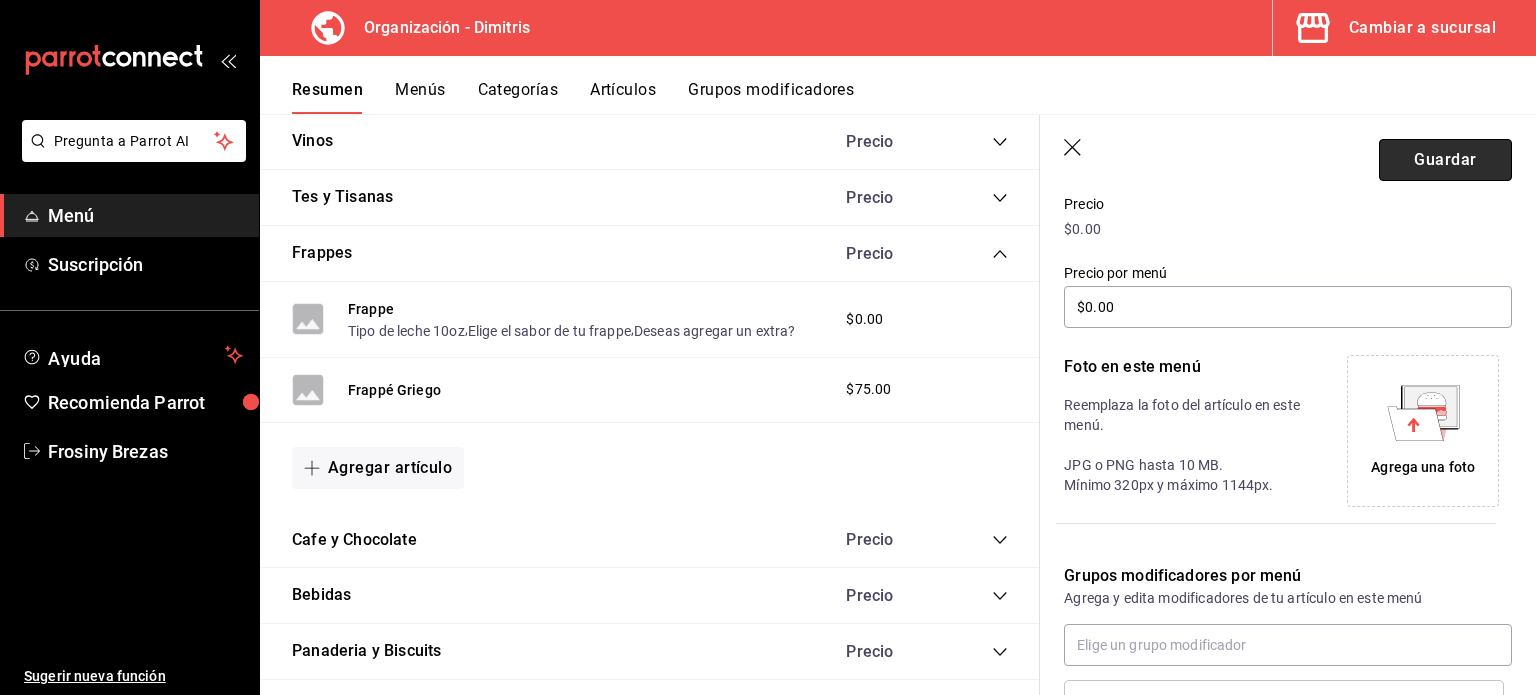 click on "Guardar" at bounding box center [1445, 160] 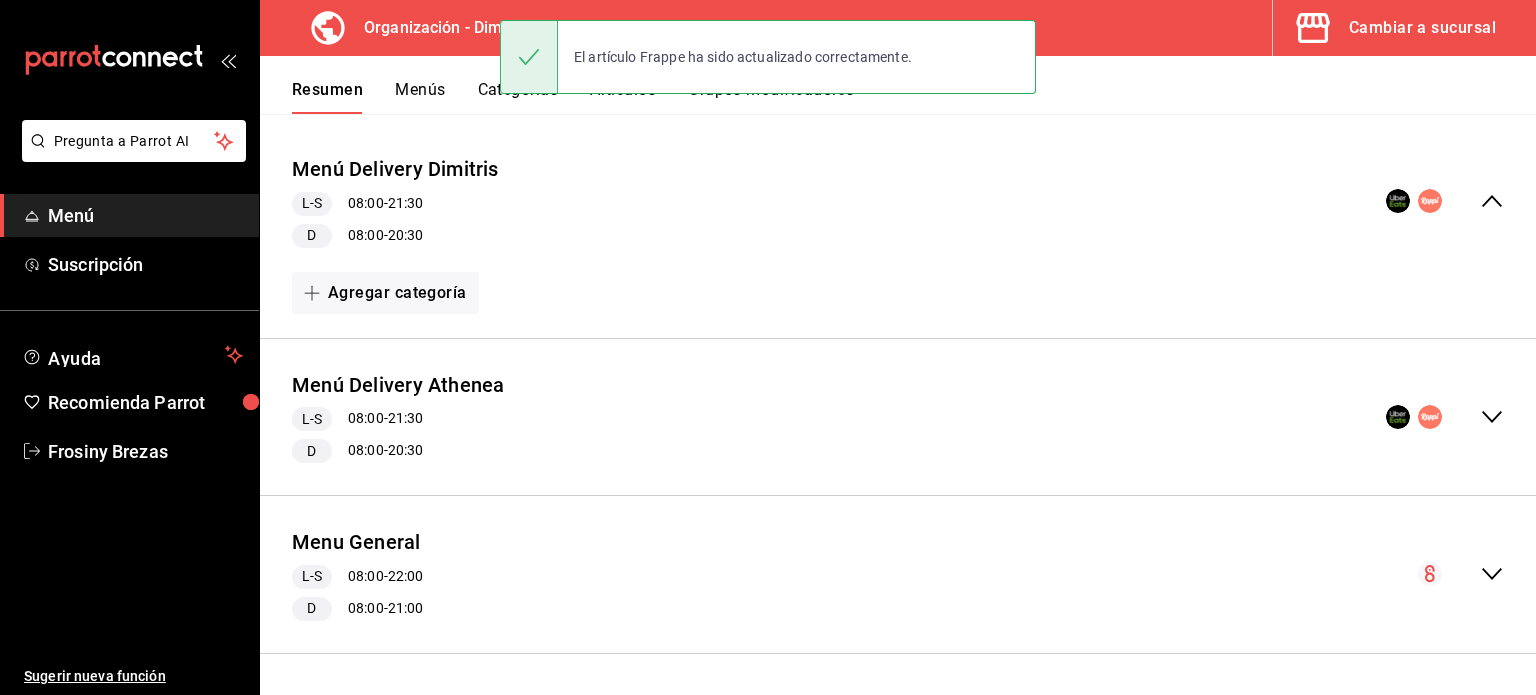 scroll, scrollTop: 163, scrollLeft: 0, axis: vertical 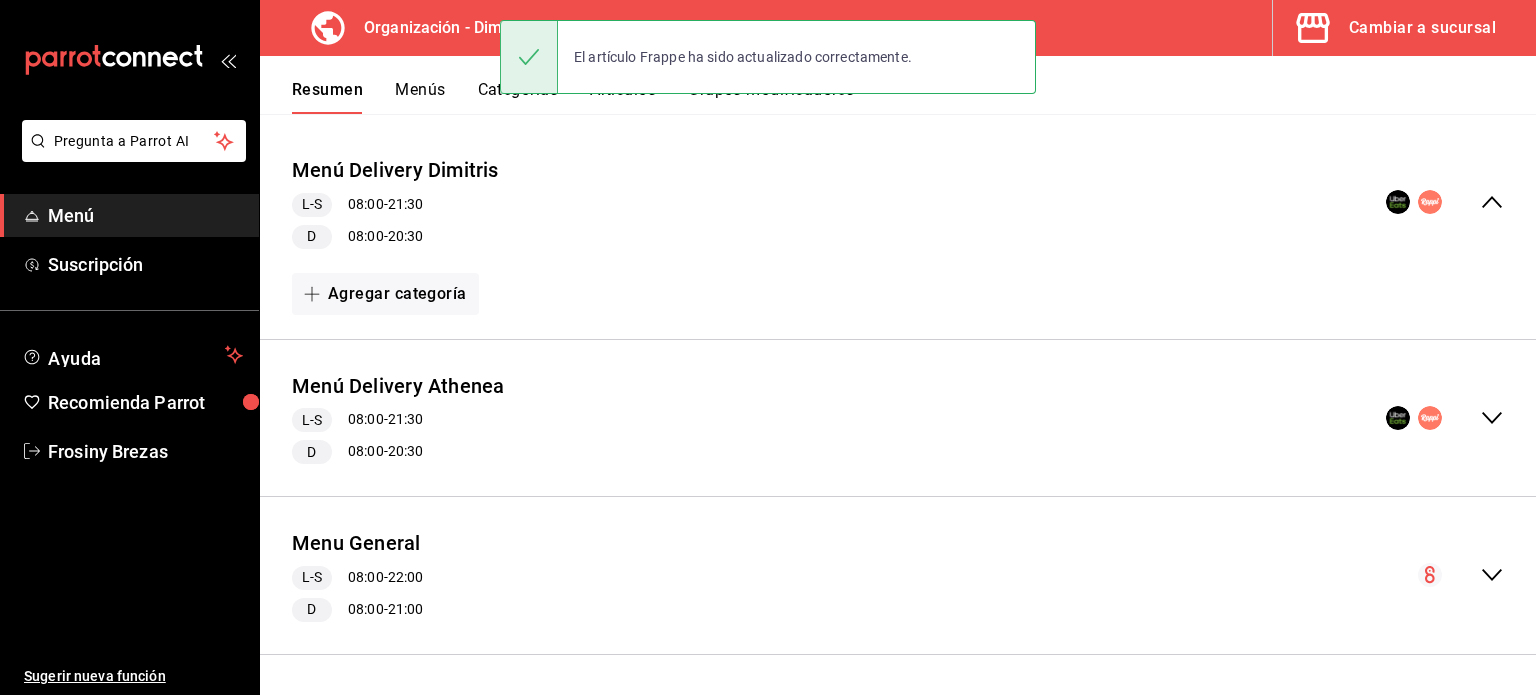 click 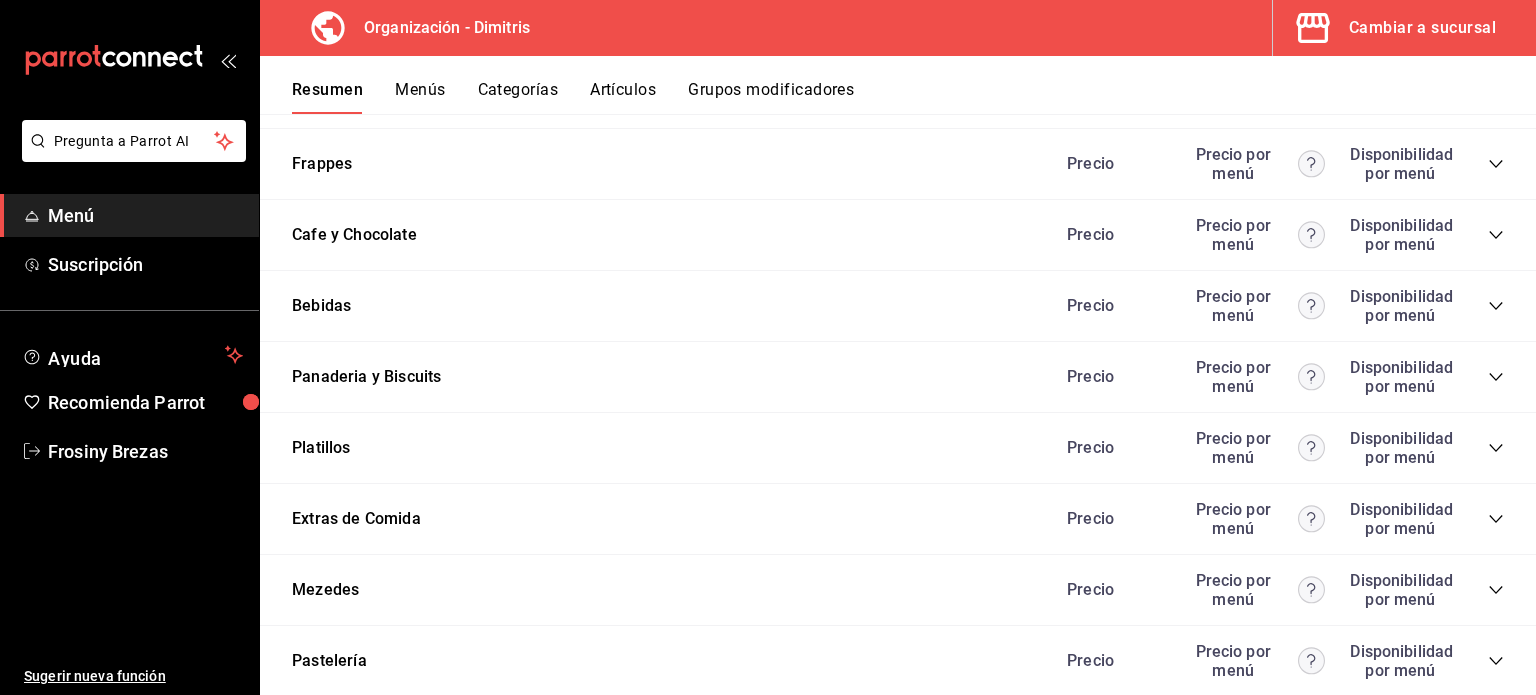 scroll, scrollTop: 2692, scrollLeft: 0, axis: vertical 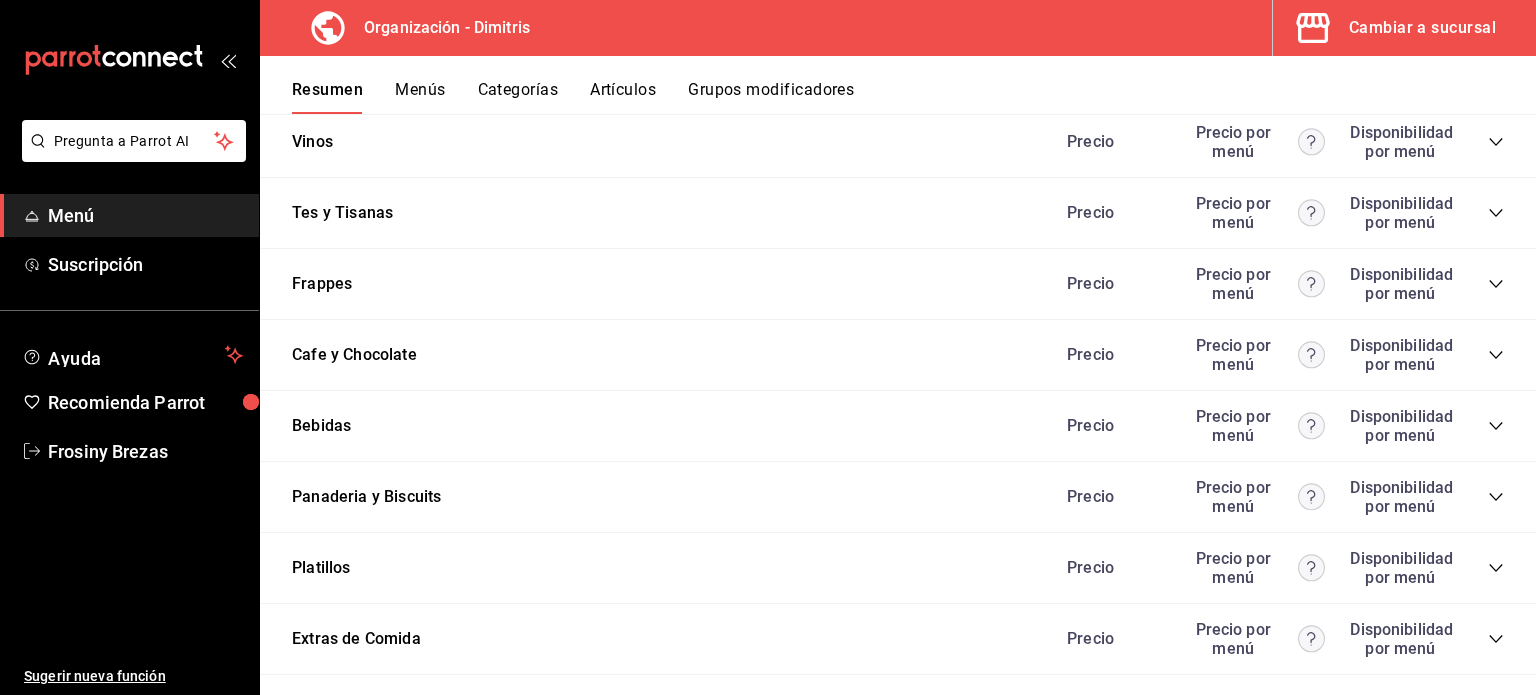 click 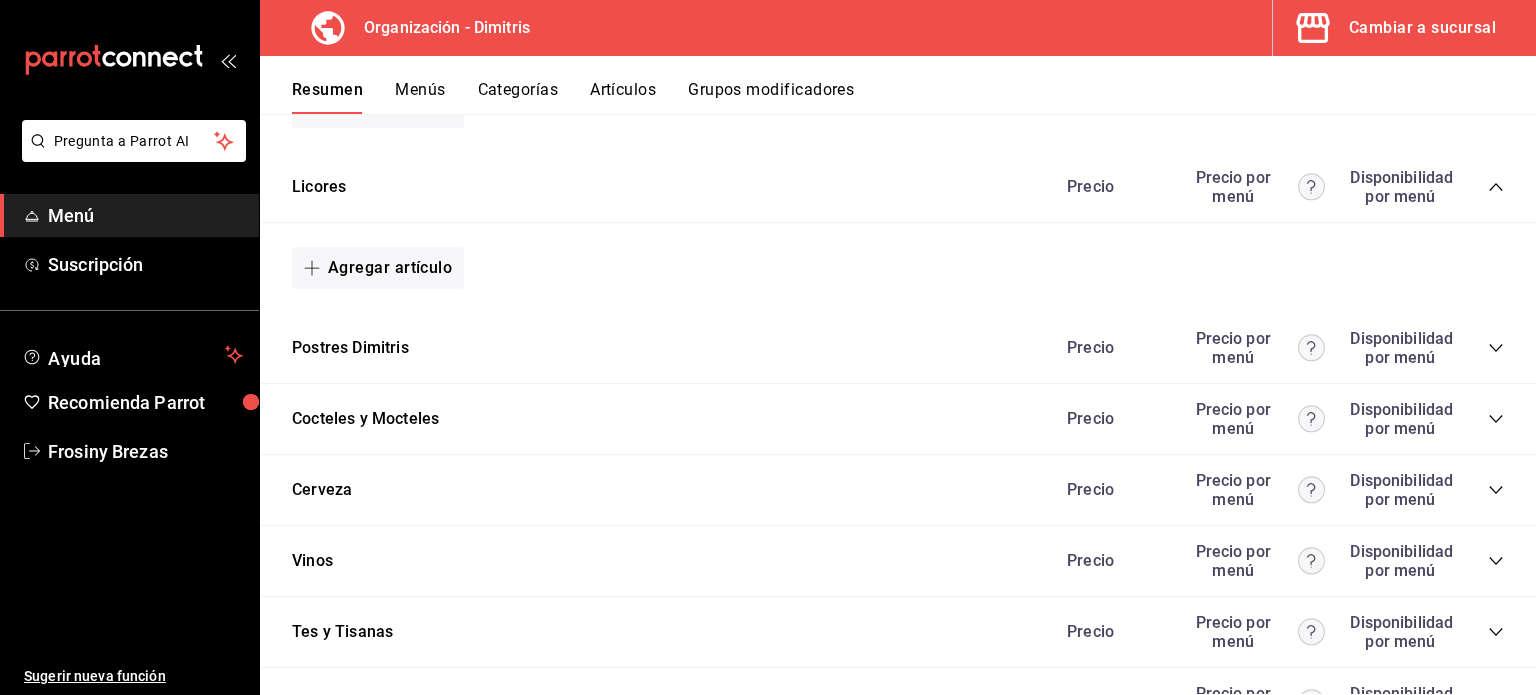 scroll, scrollTop: 2274, scrollLeft: 0, axis: vertical 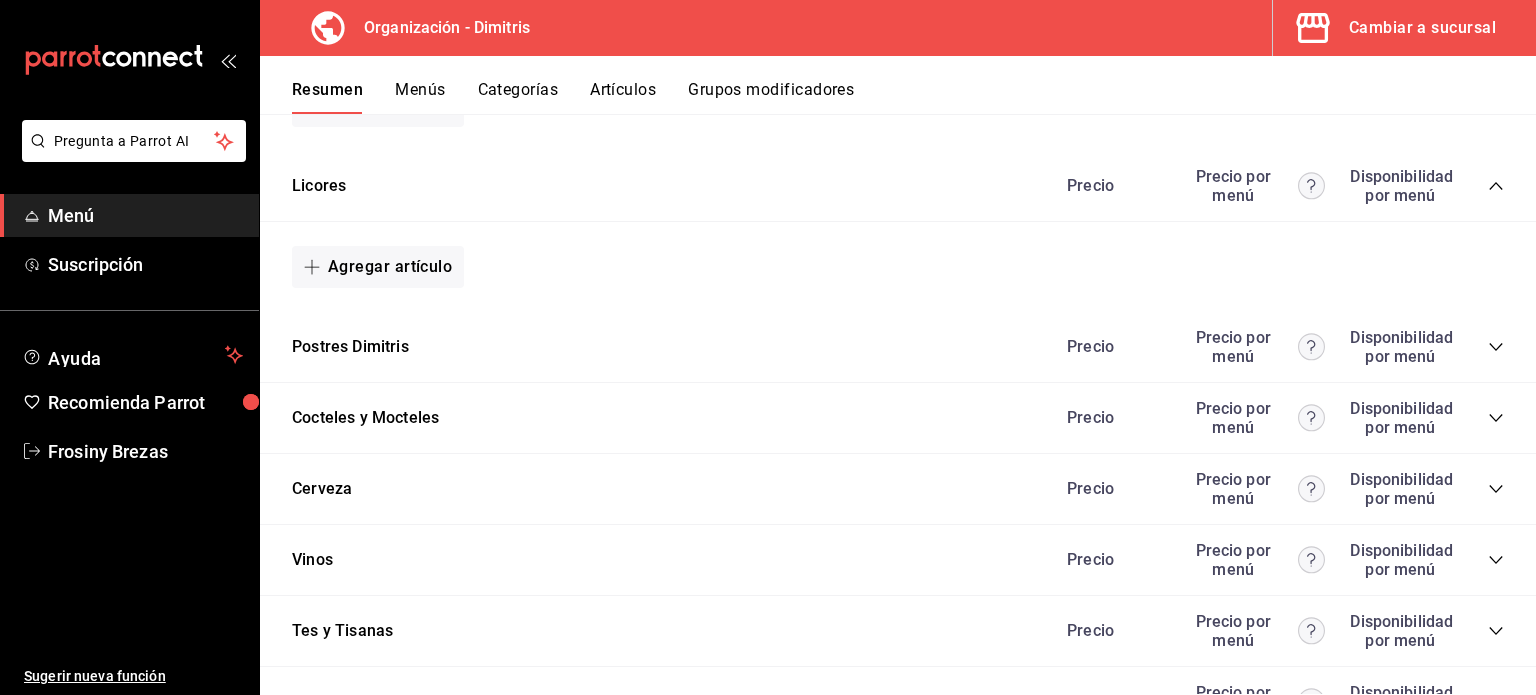 click 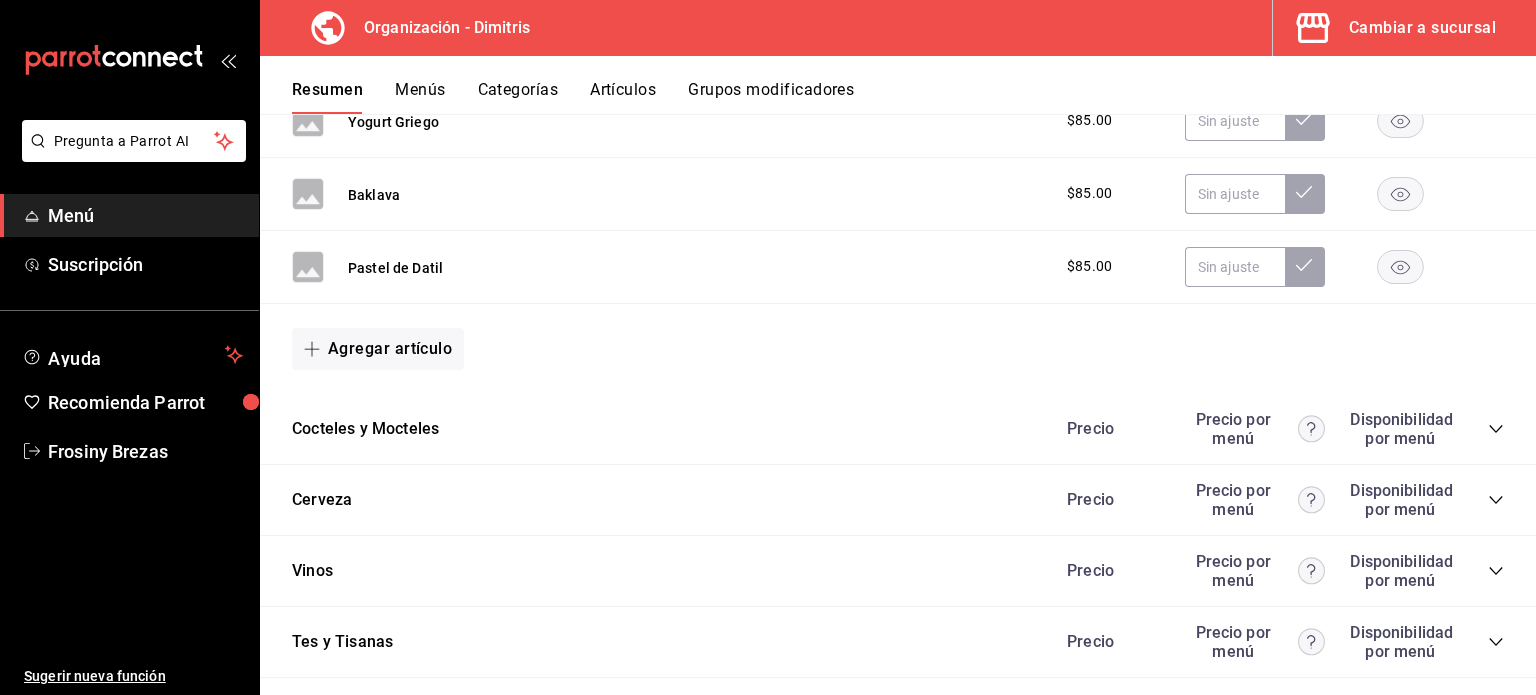scroll, scrollTop: 2578, scrollLeft: 0, axis: vertical 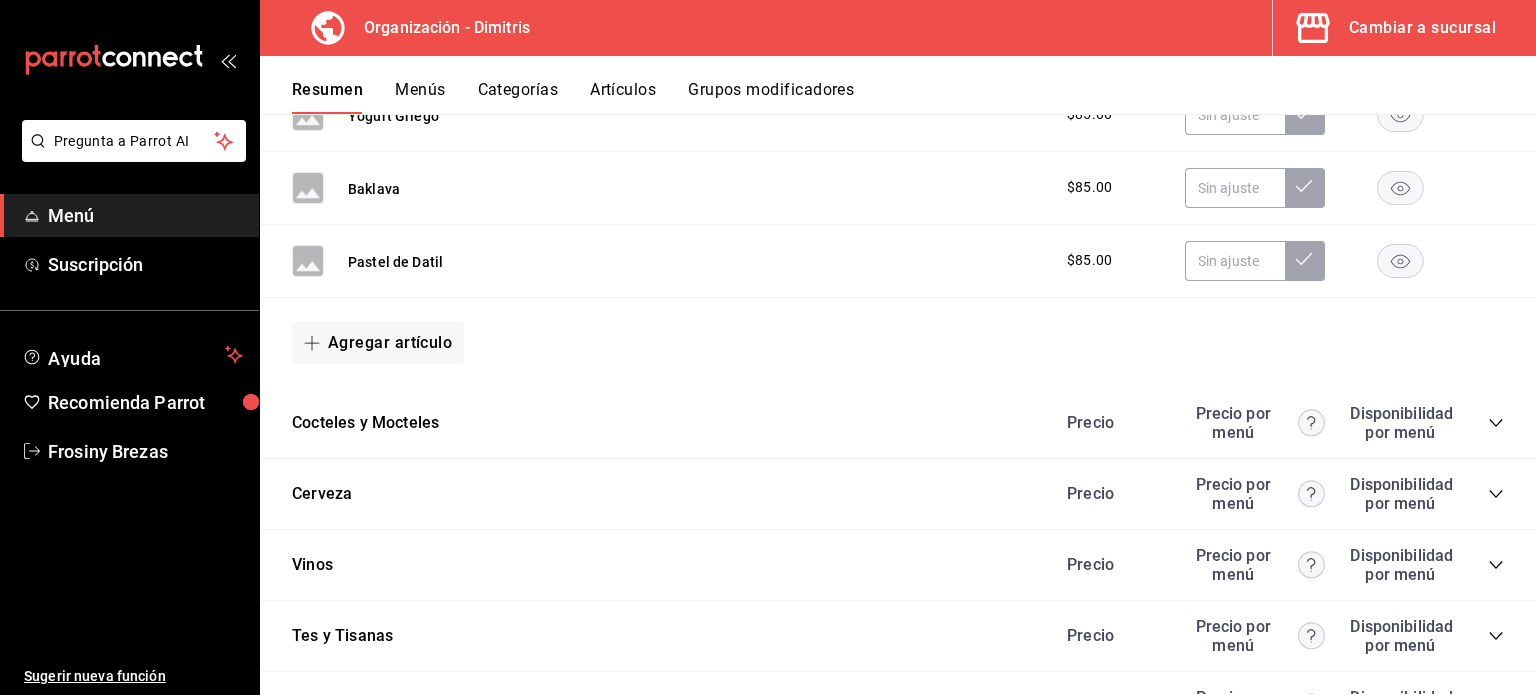 click on "Precio Precio por menú   Disponibilidad por menú" at bounding box center [1275, 423] 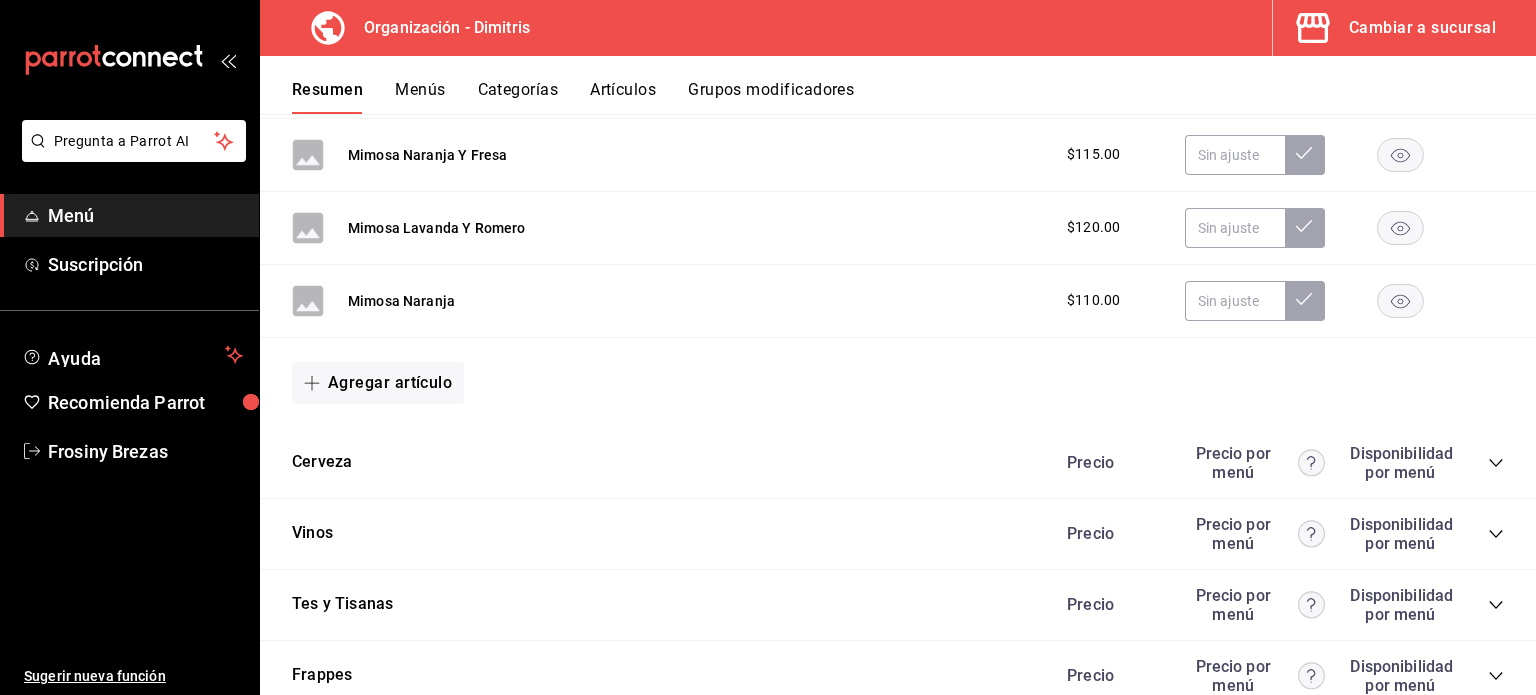 scroll, scrollTop: 3508, scrollLeft: 0, axis: vertical 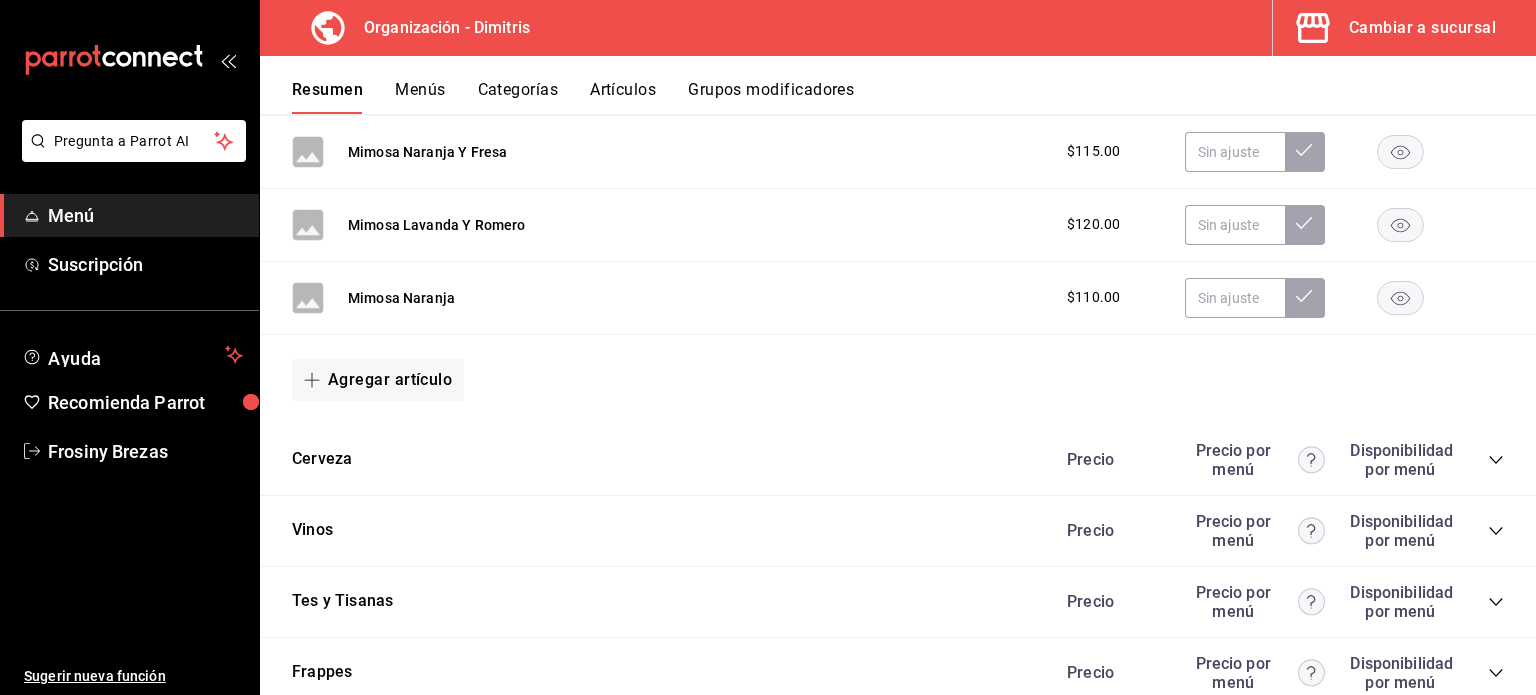 click 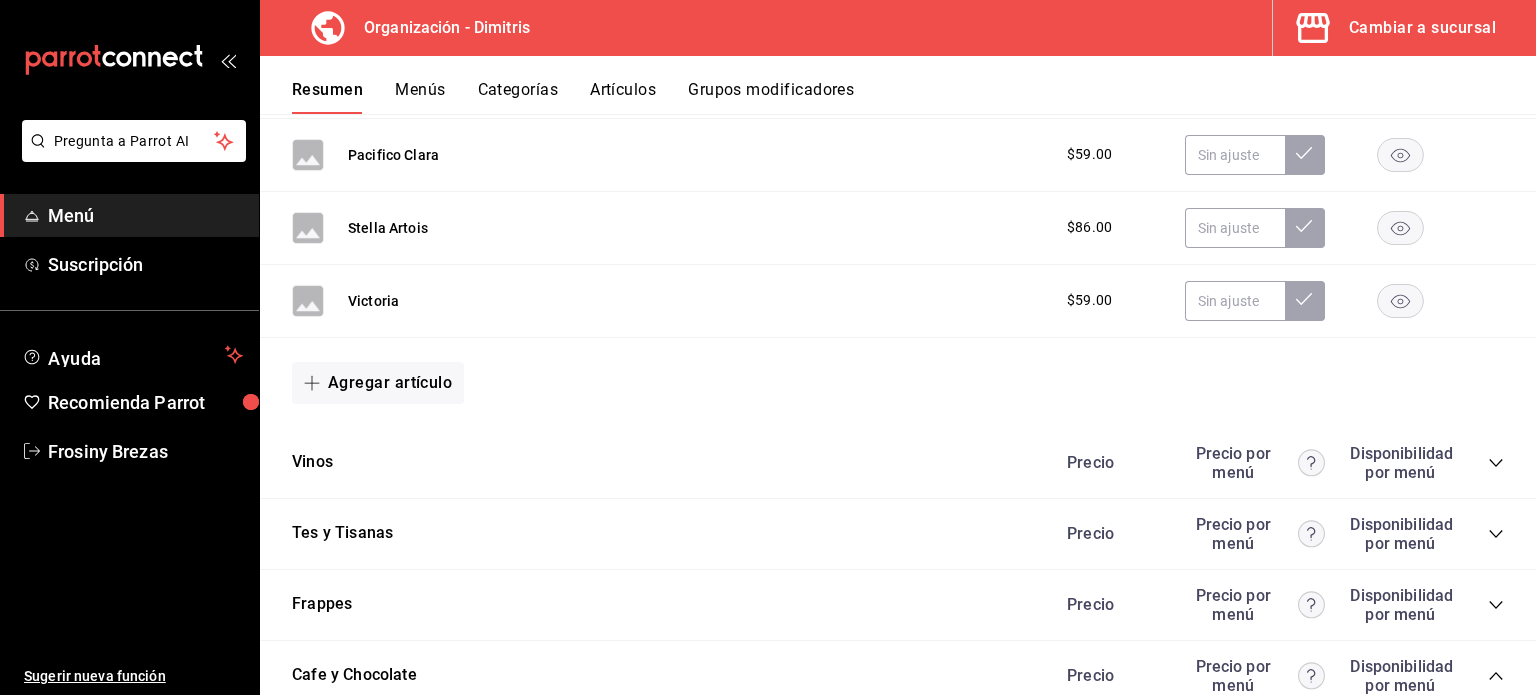 scroll, scrollTop: 4254, scrollLeft: 0, axis: vertical 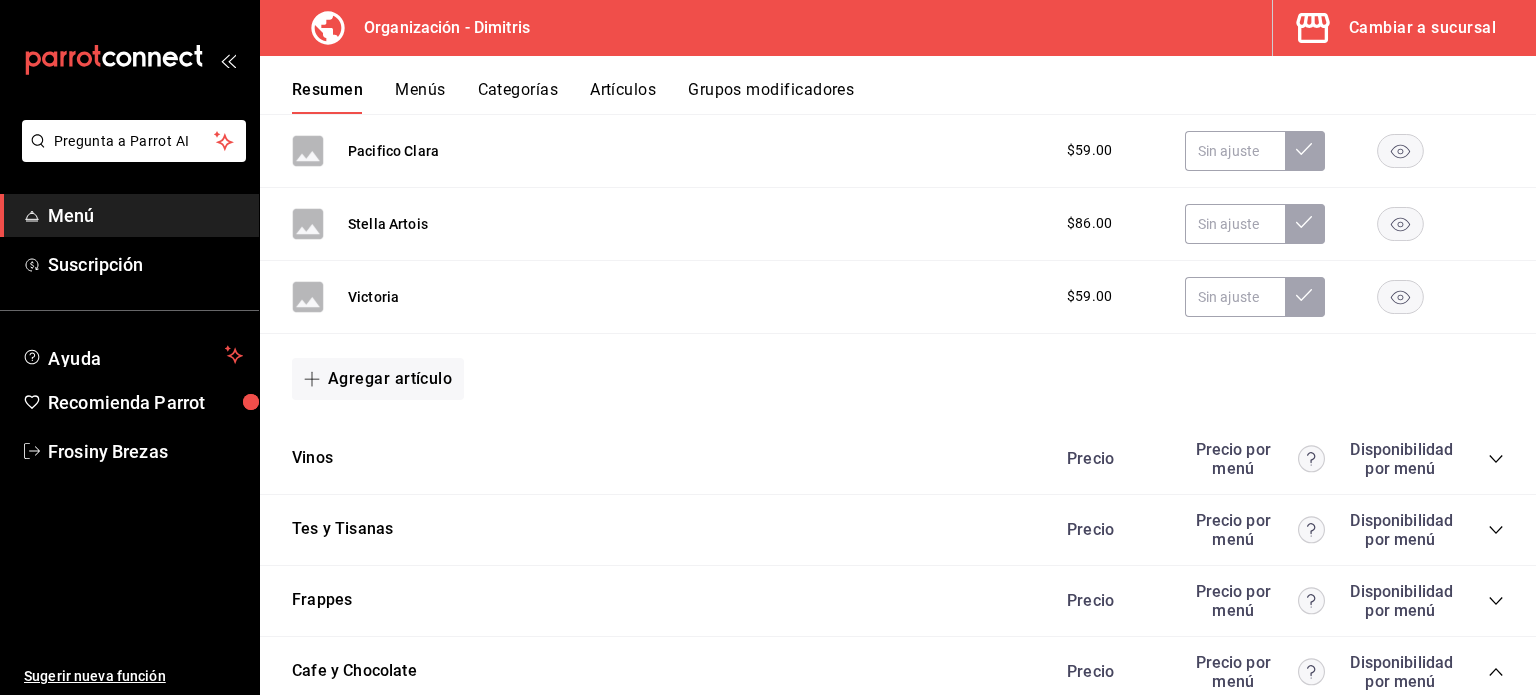 click 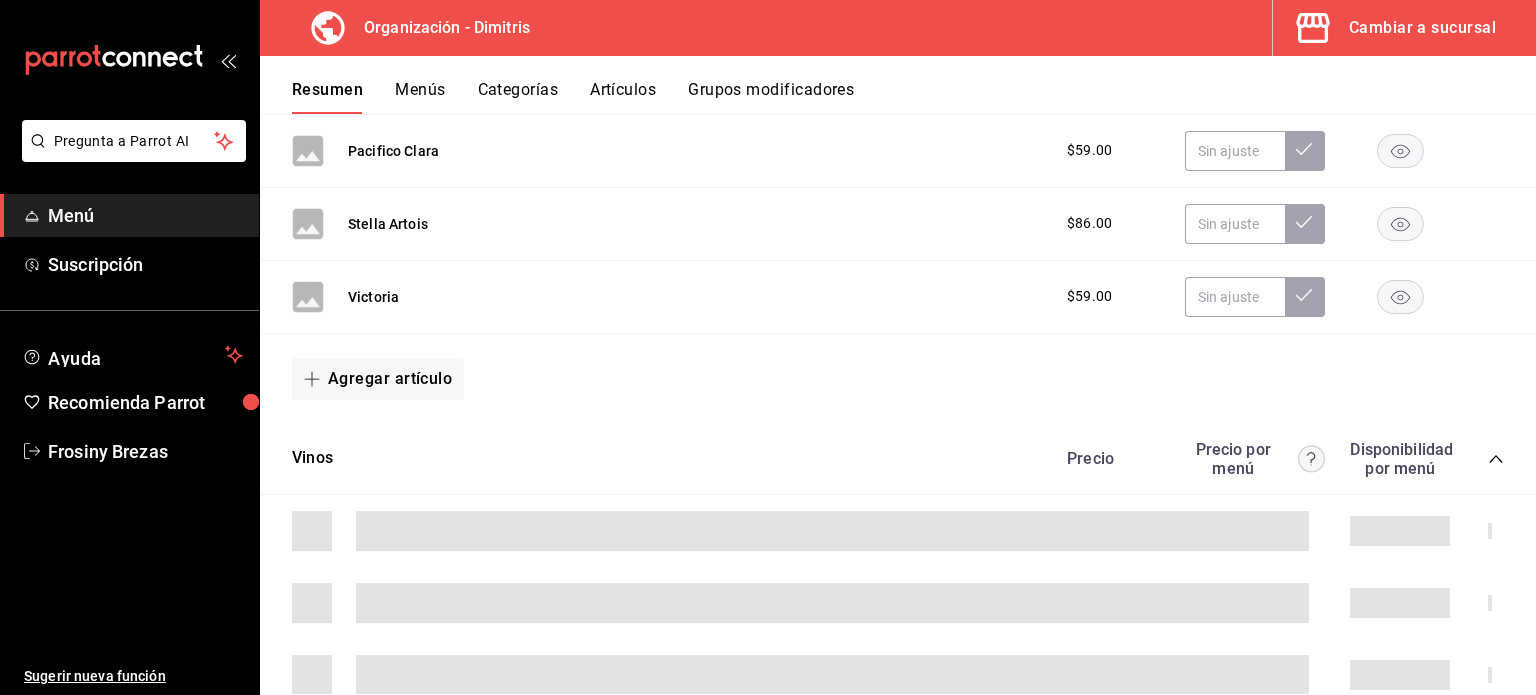 click 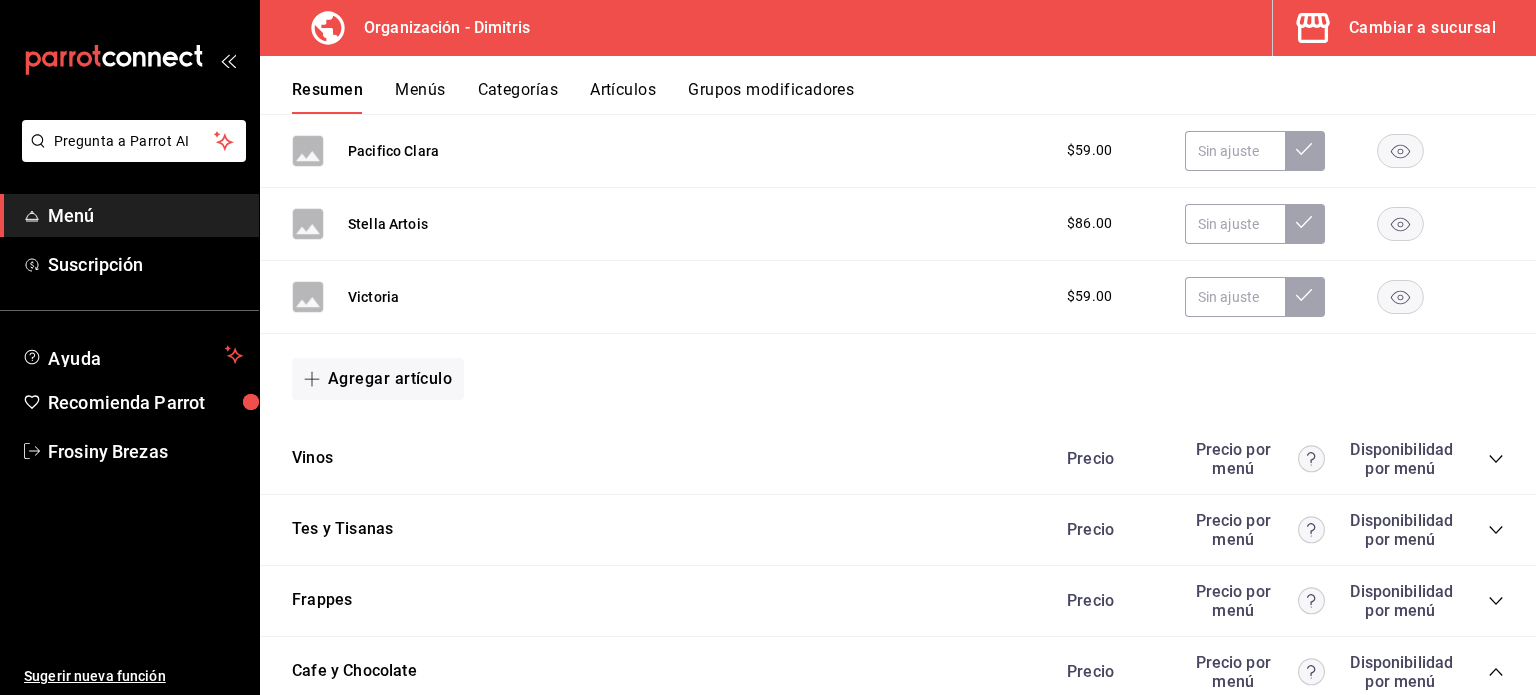 click 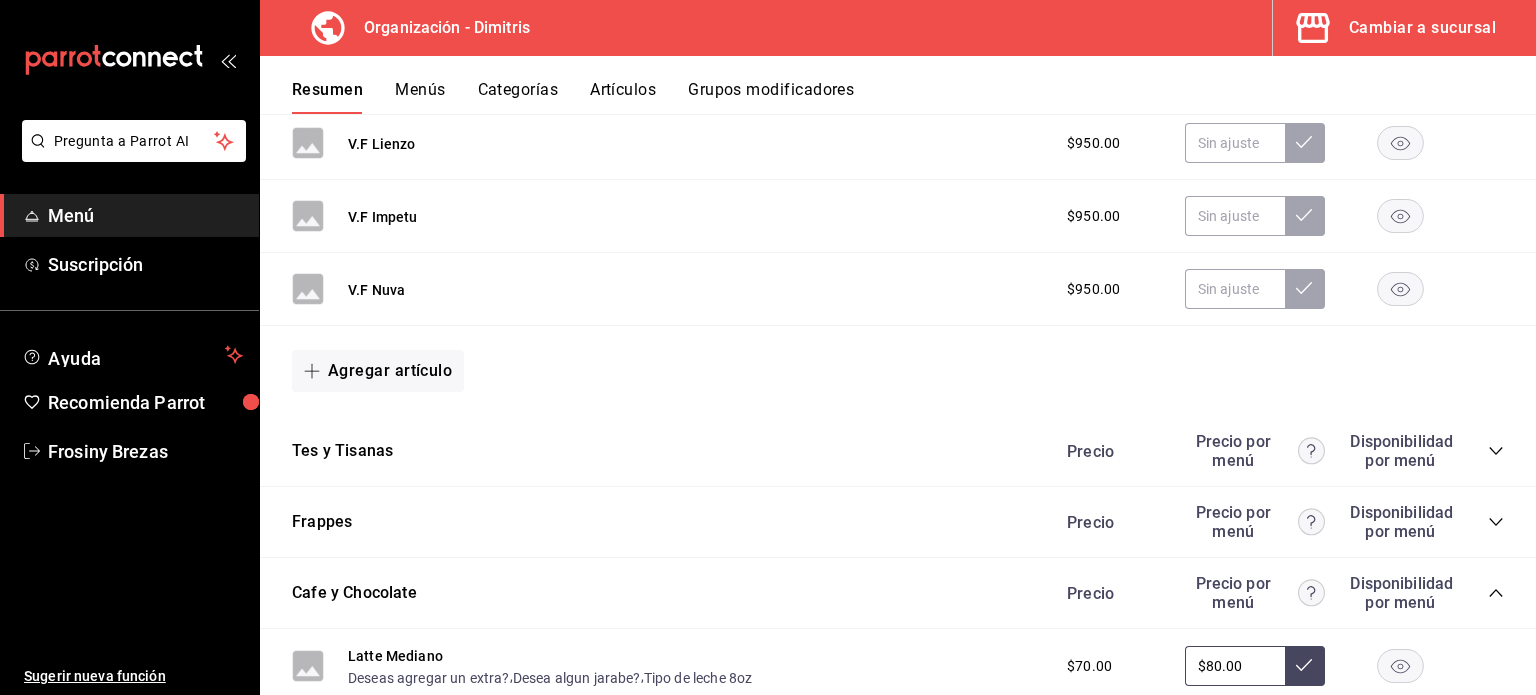 scroll, scrollTop: 6105, scrollLeft: 0, axis: vertical 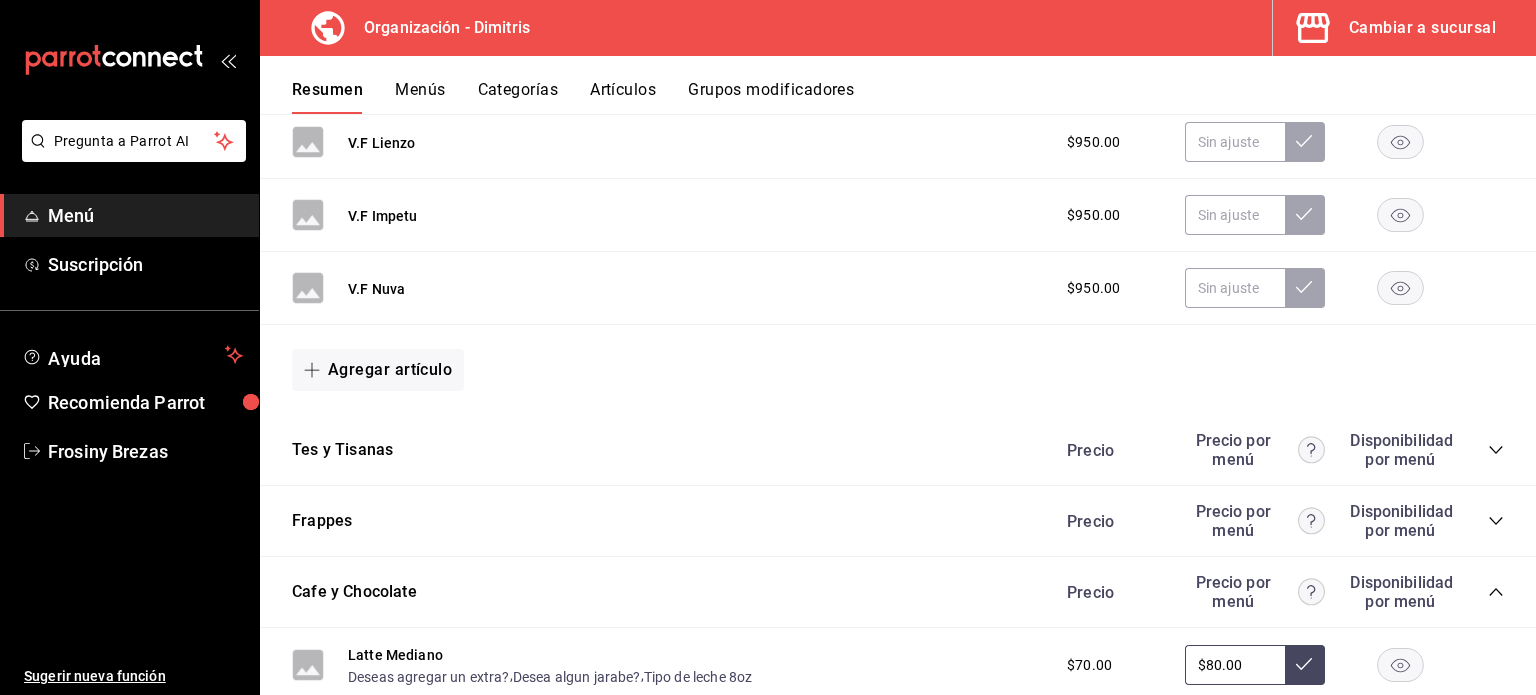 click 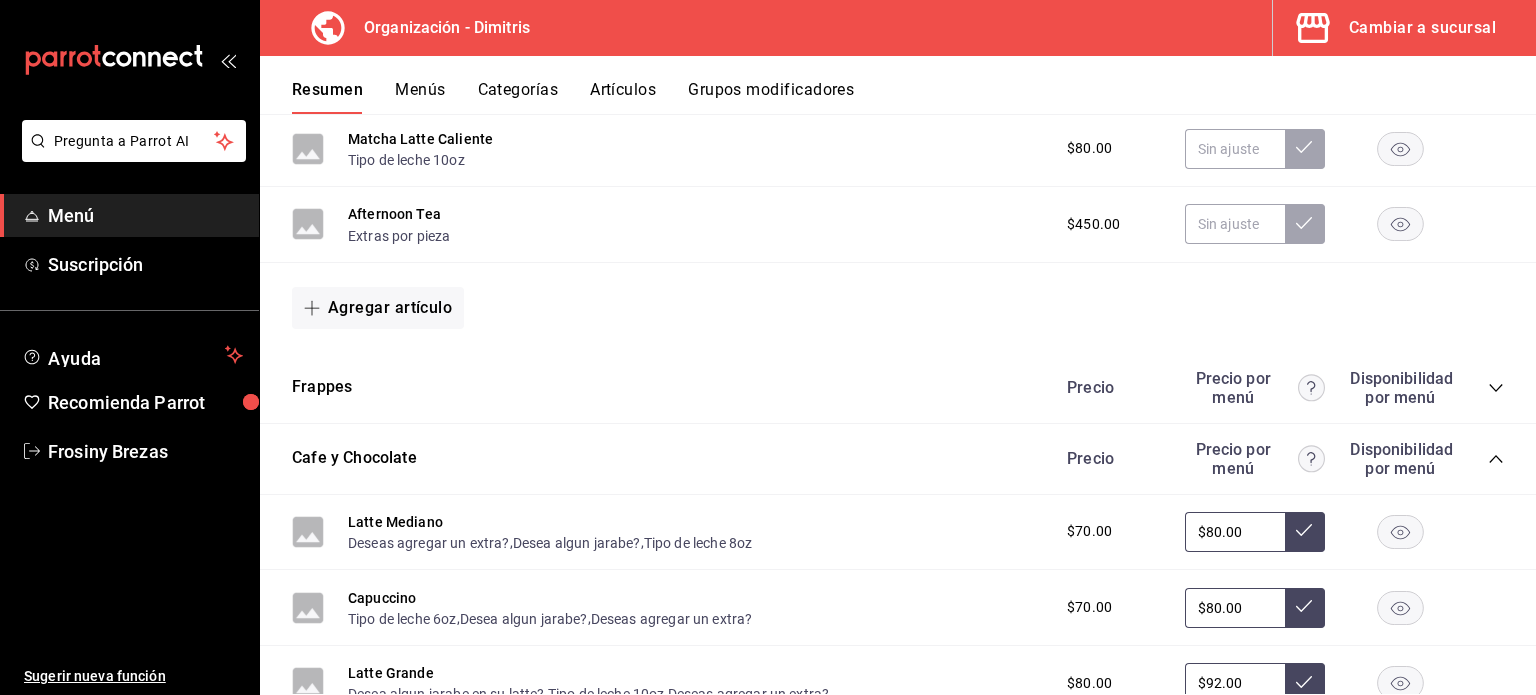 scroll, scrollTop: 7164, scrollLeft: 0, axis: vertical 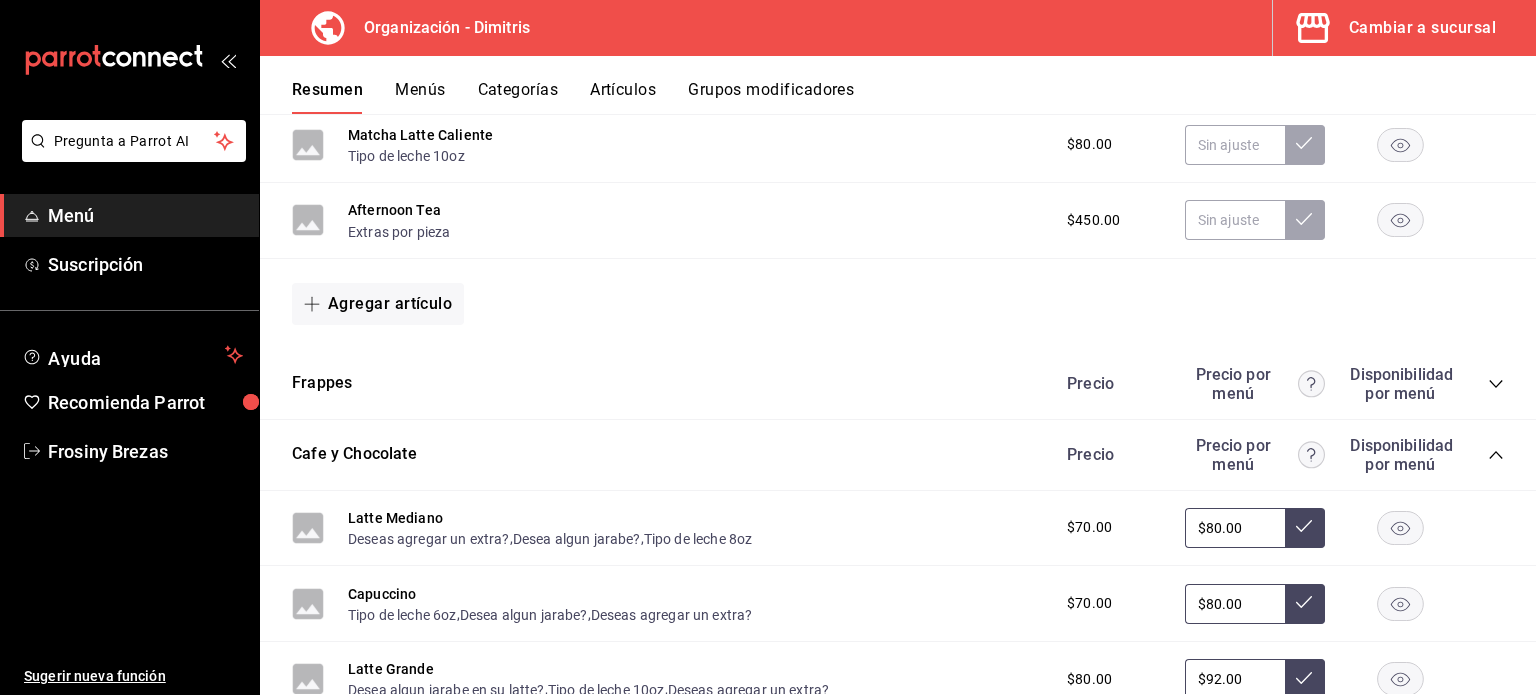 click 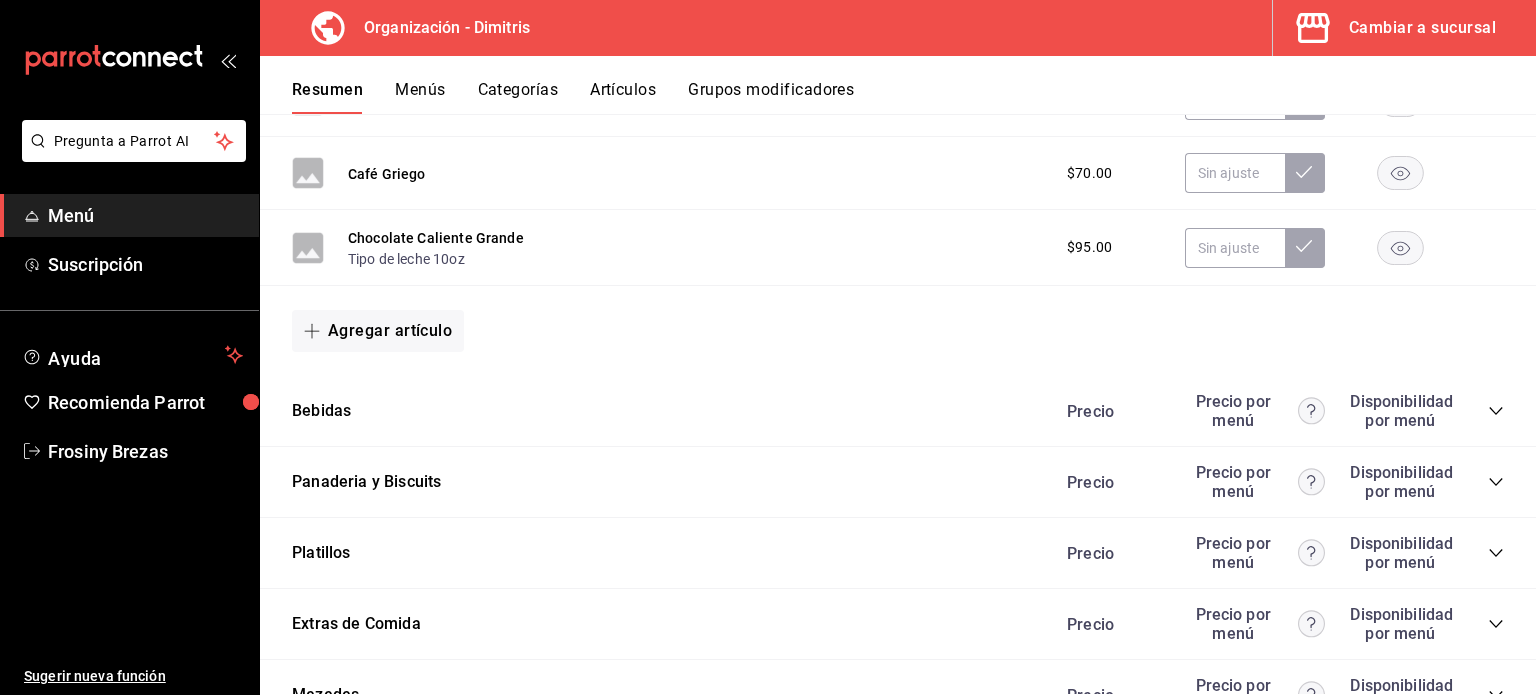 scroll, scrollTop: 8508, scrollLeft: 0, axis: vertical 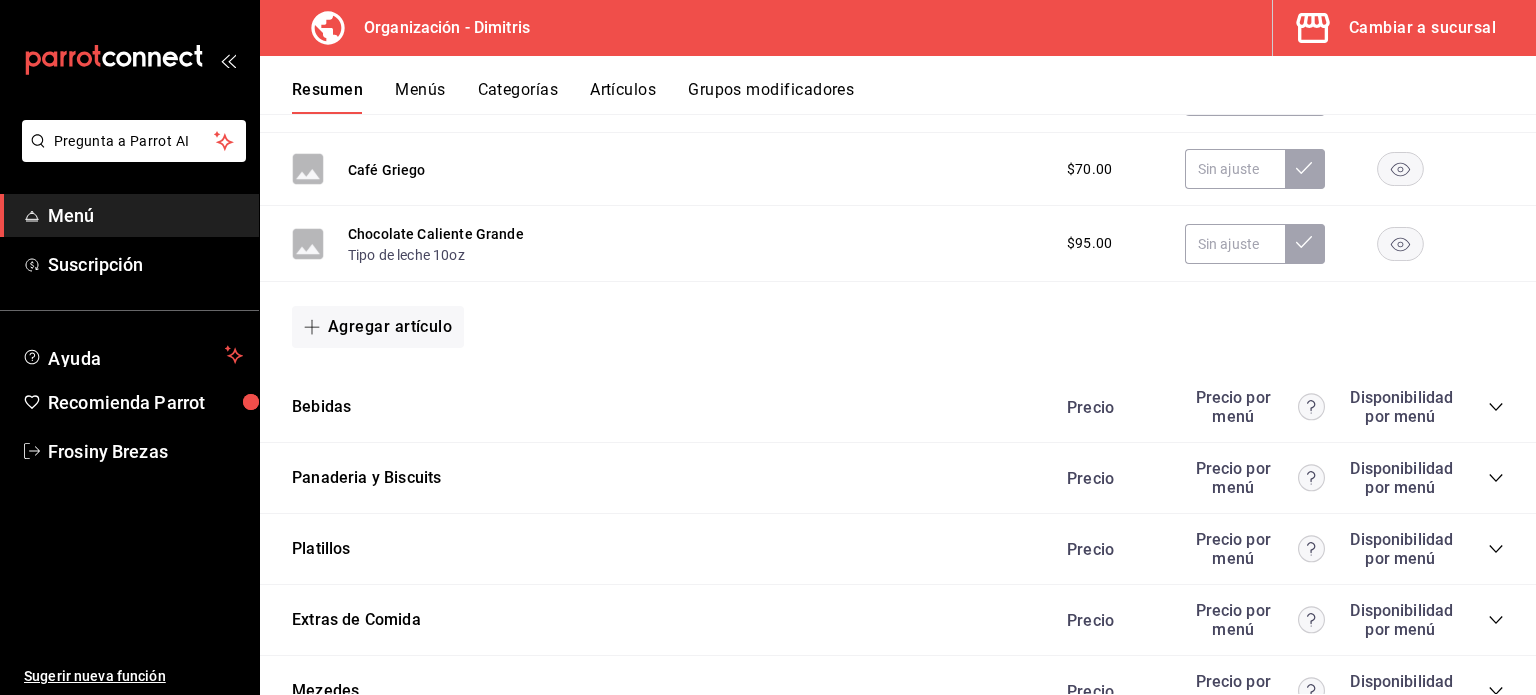 click 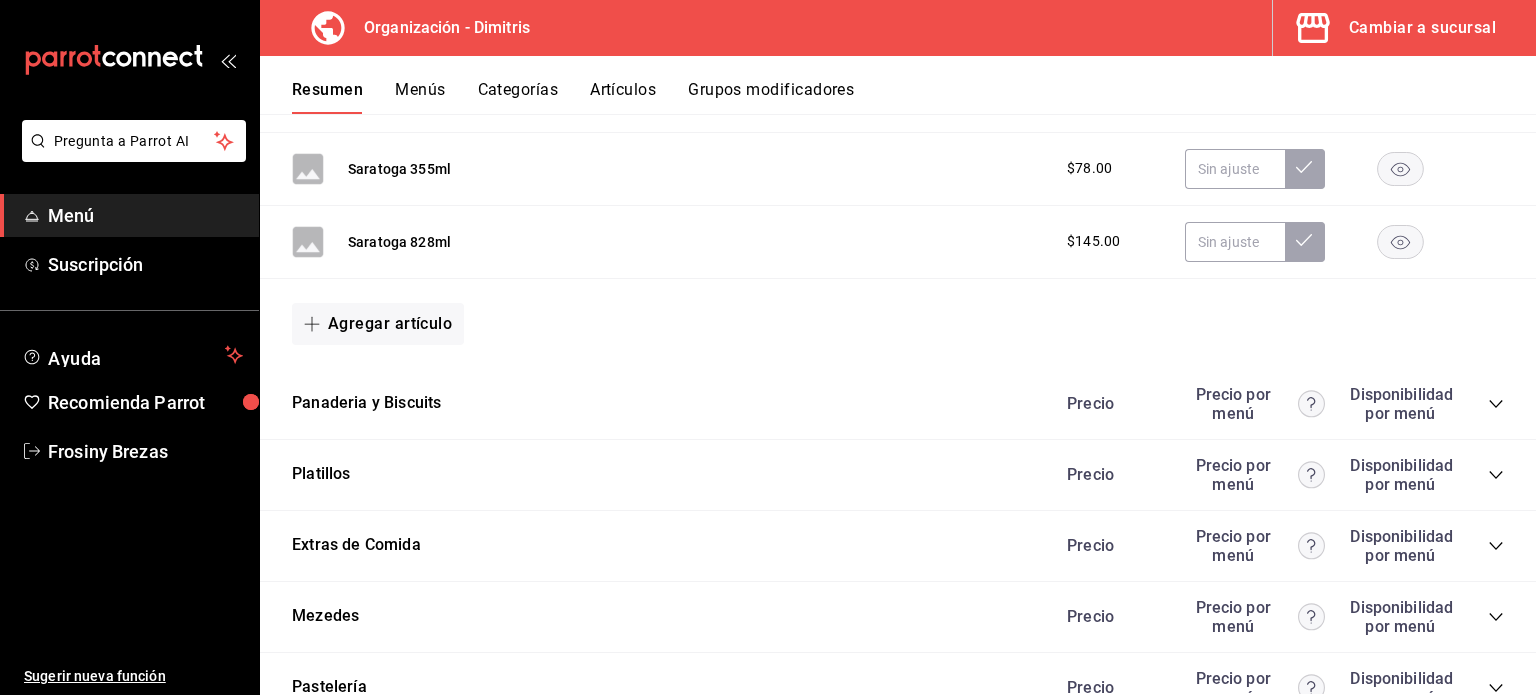 scroll, scrollTop: 9728, scrollLeft: 0, axis: vertical 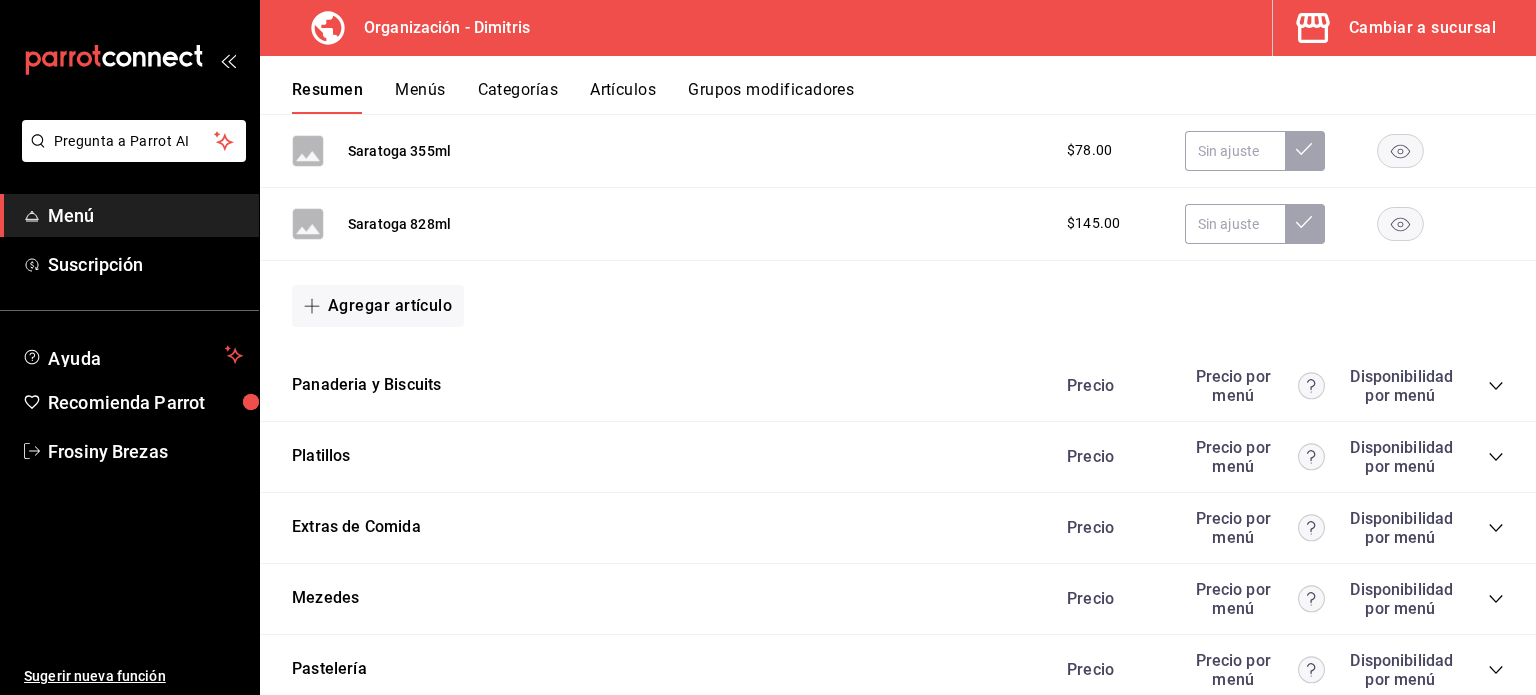 click 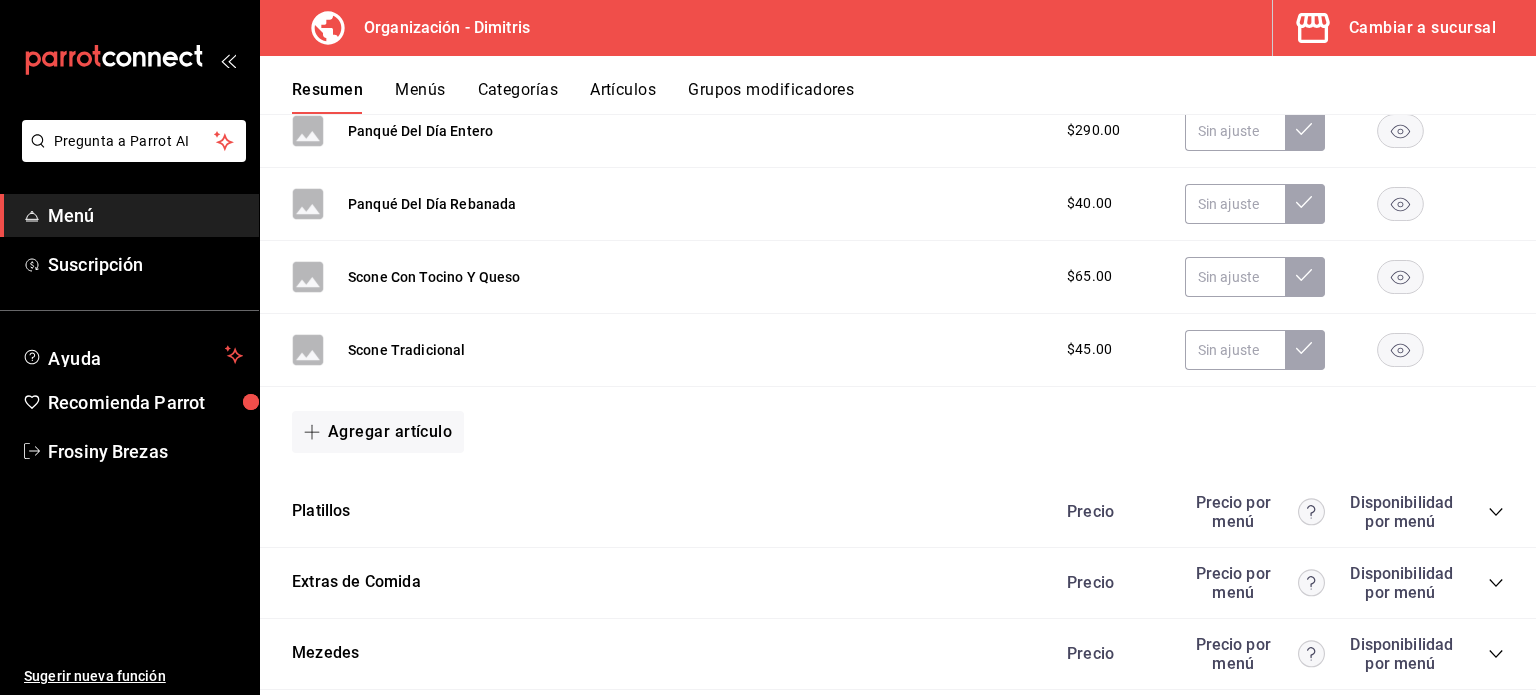 scroll, scrollTop: 11097, scrollLeft: 0, axis: vertical 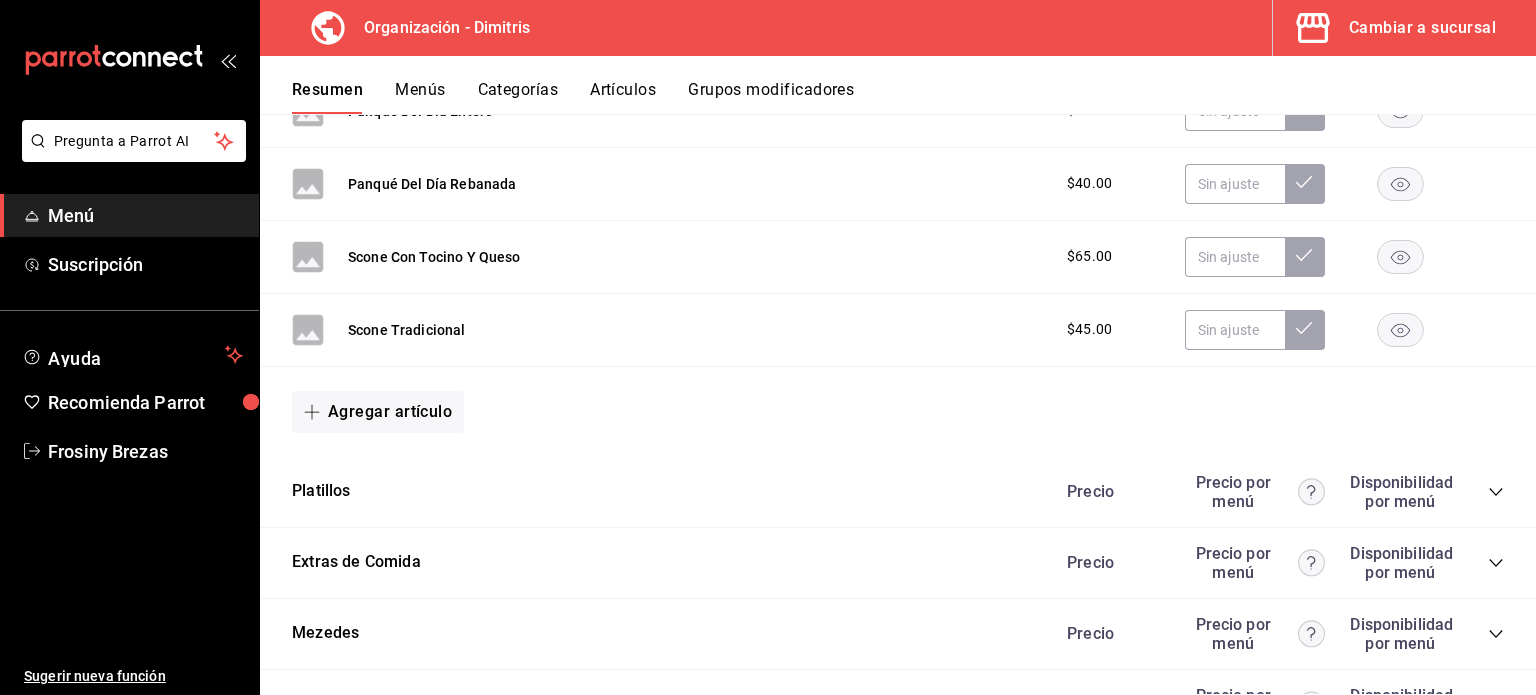 click on "Precio Precio por menú   Disponibilidad por menú" at bounding box center (1275, 492) 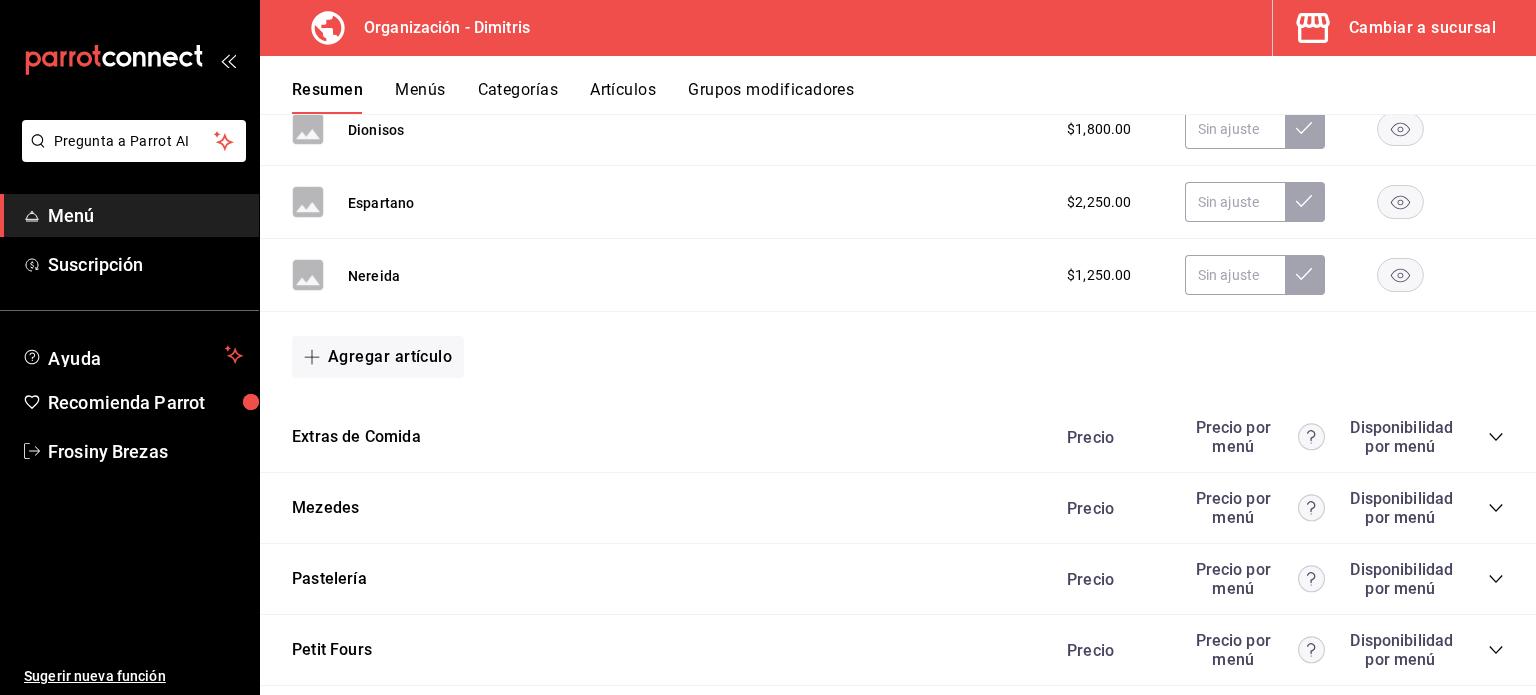 scroll, scrollTop: 12710, scrollLeft: 0, axis: vertical 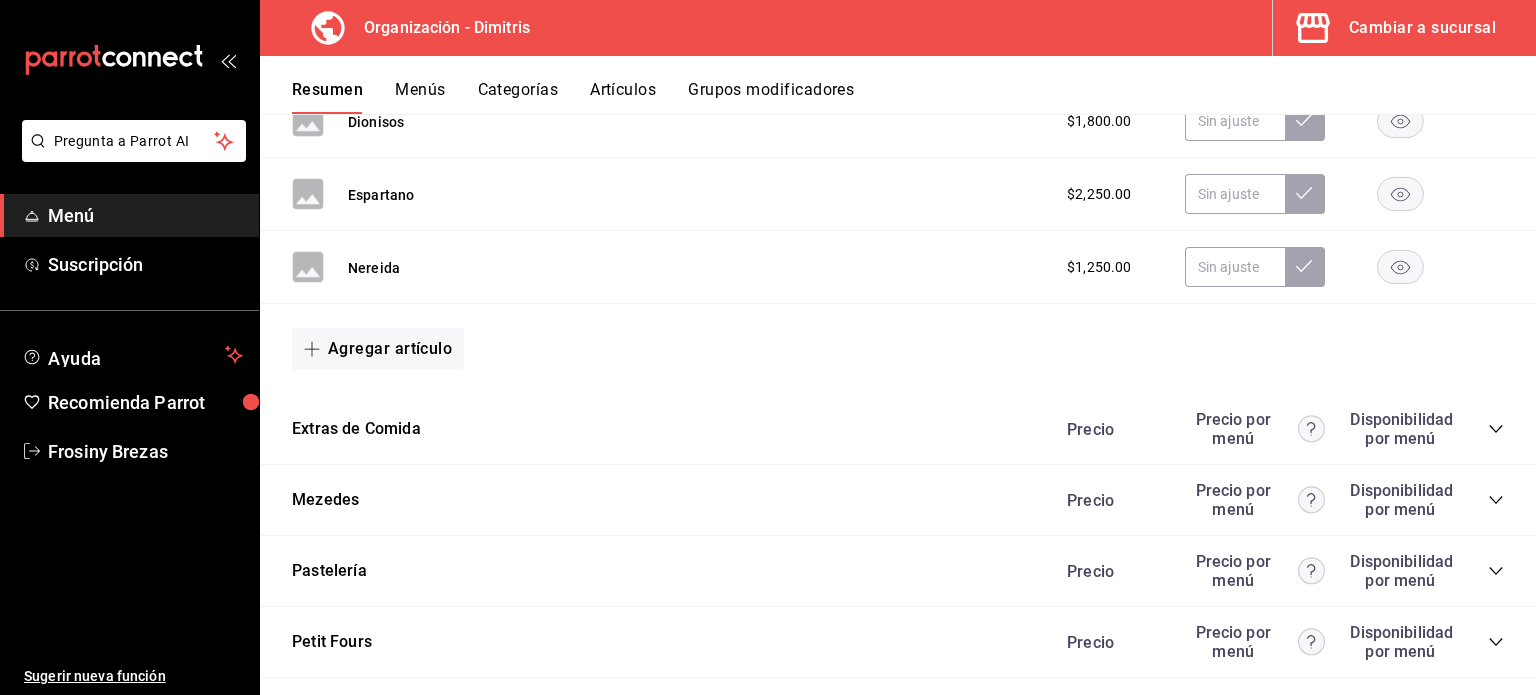 click 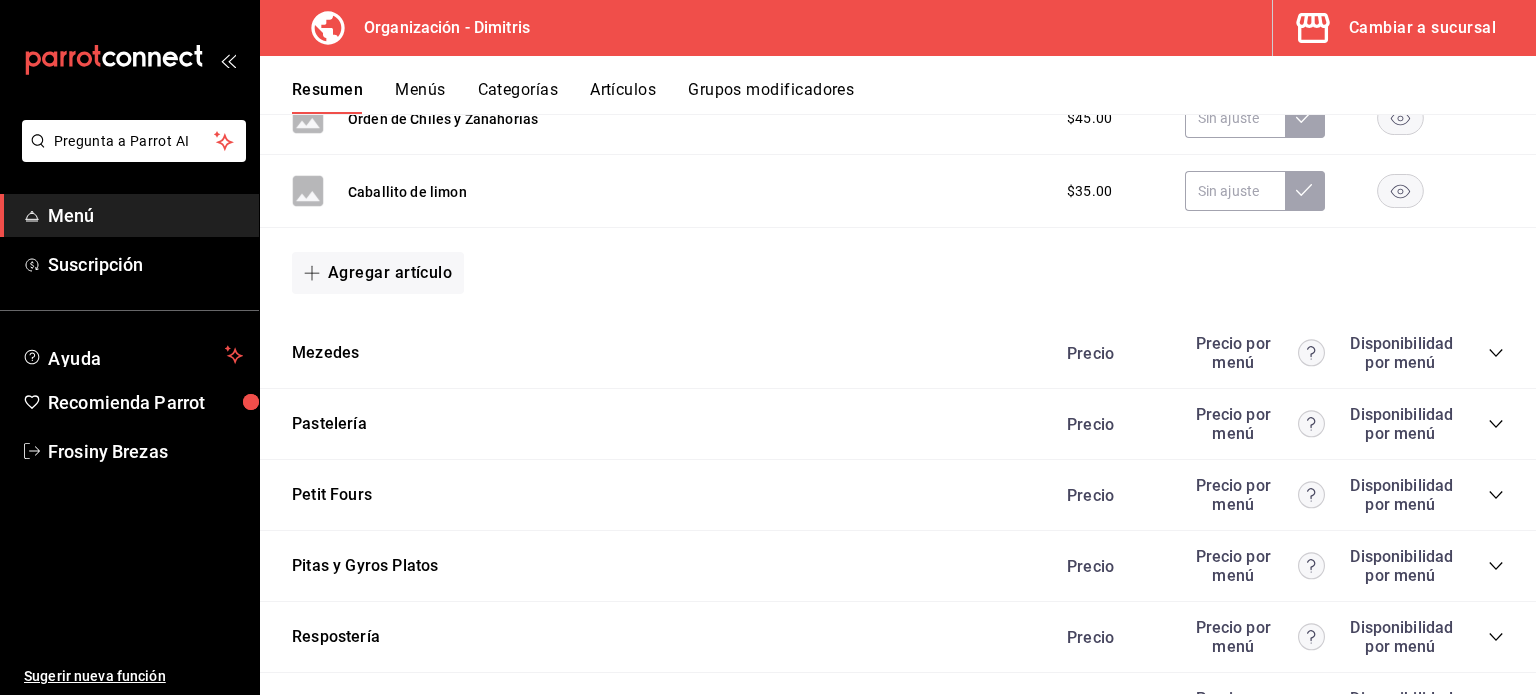 scroll, scrollTop: 14200, scrollLeft: 0, axis: vertical 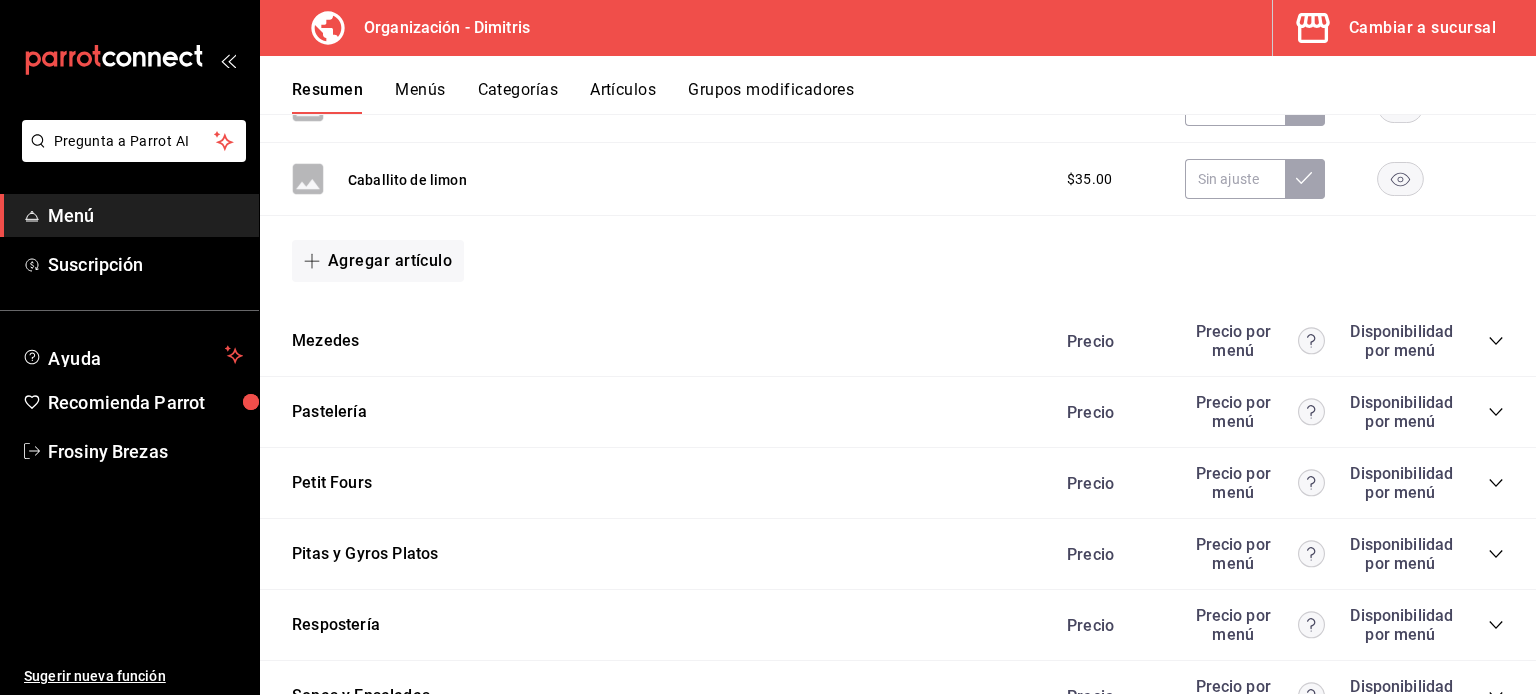 click 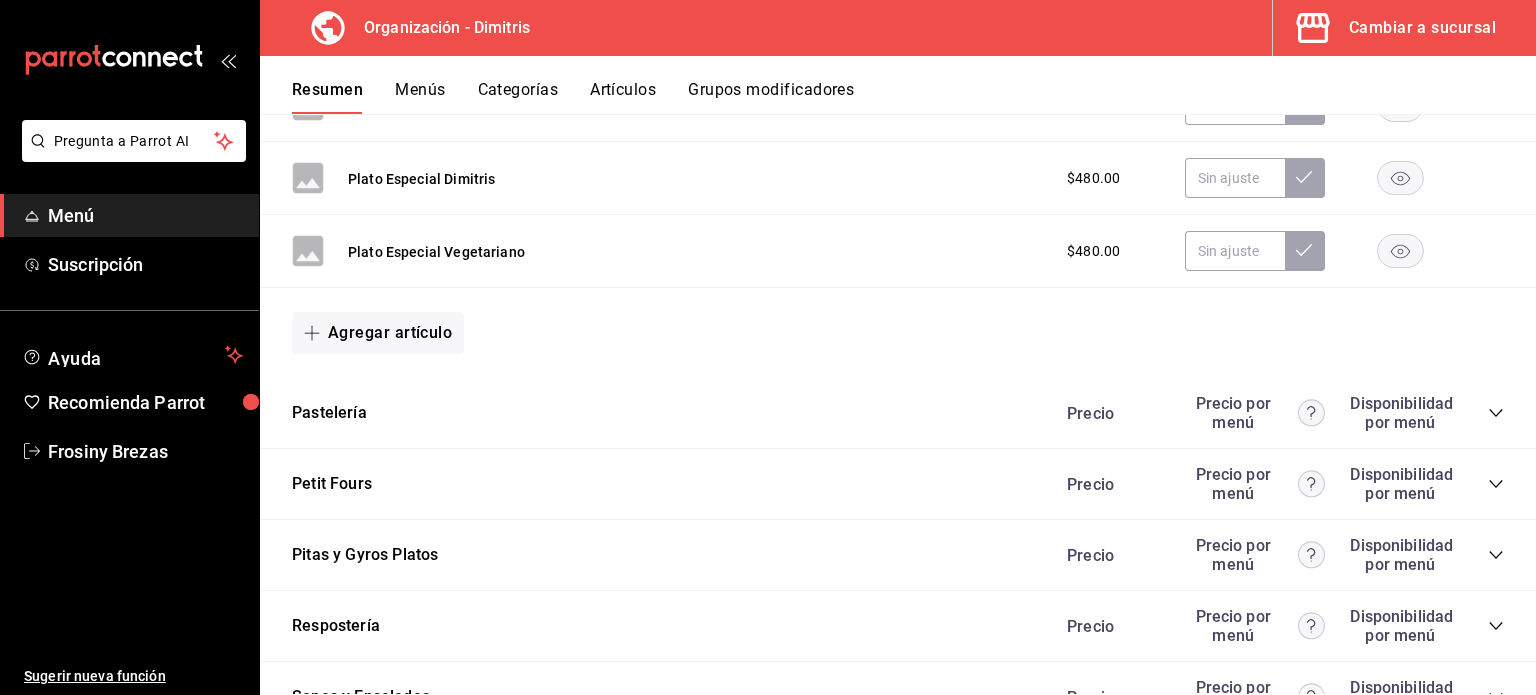 scroll, scrollTop: 15764, scrollLeft: 0, axis: vertical 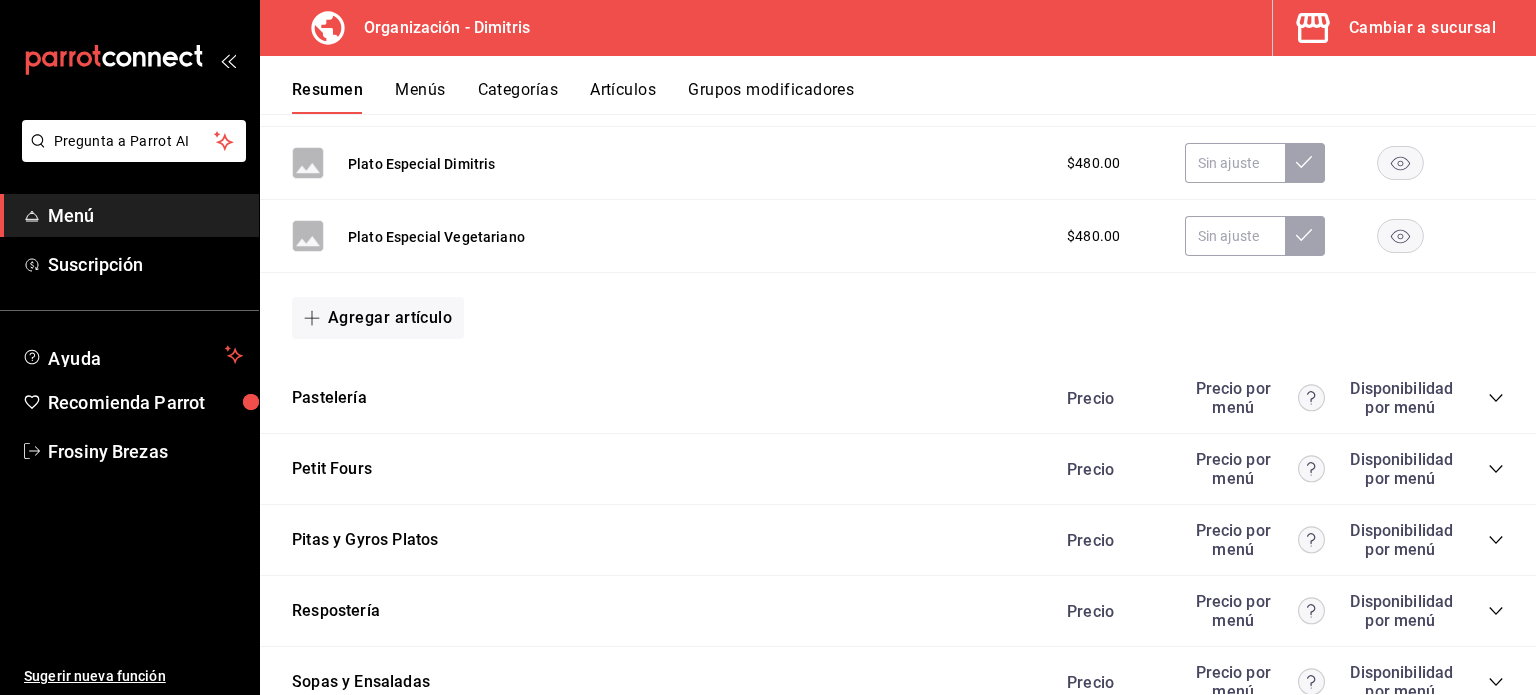 click 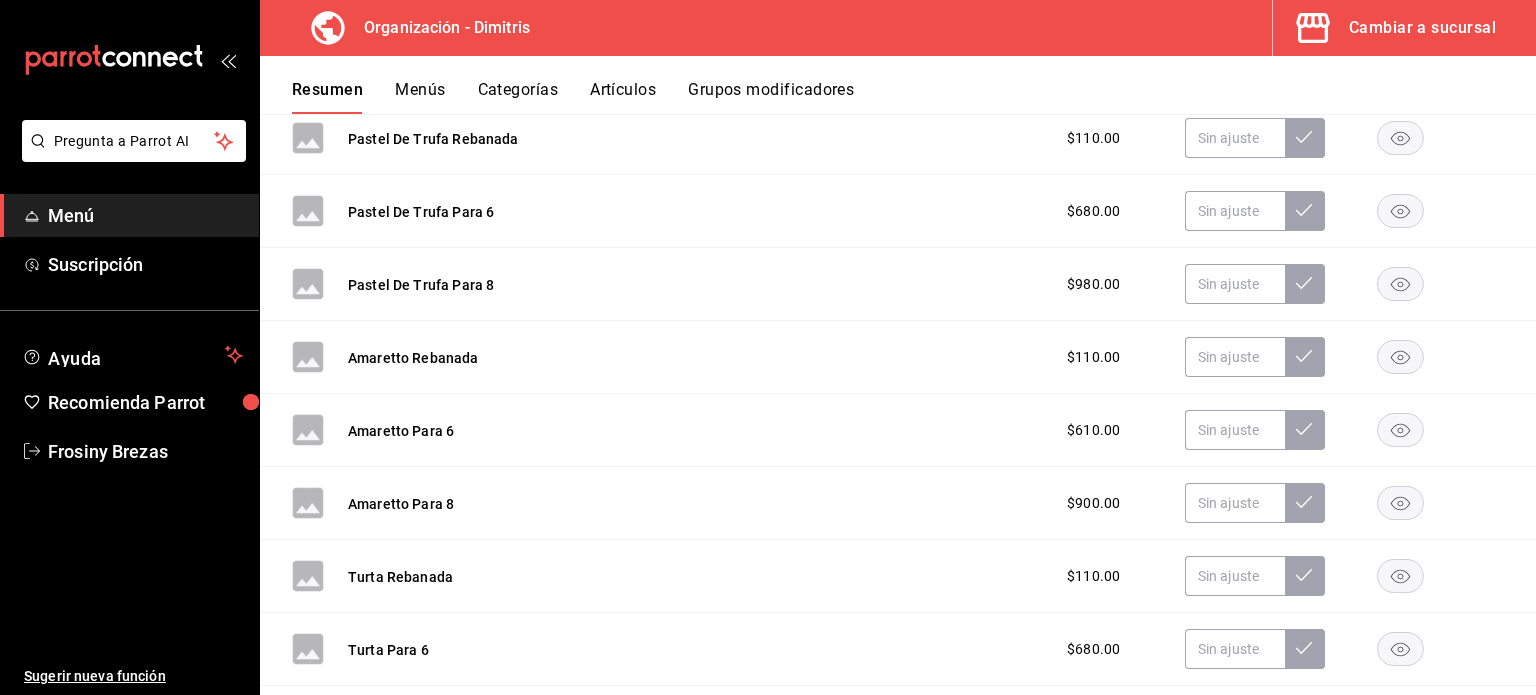 scroll, scrollTop: 17155, scrollLeft: 0, axis: vertical 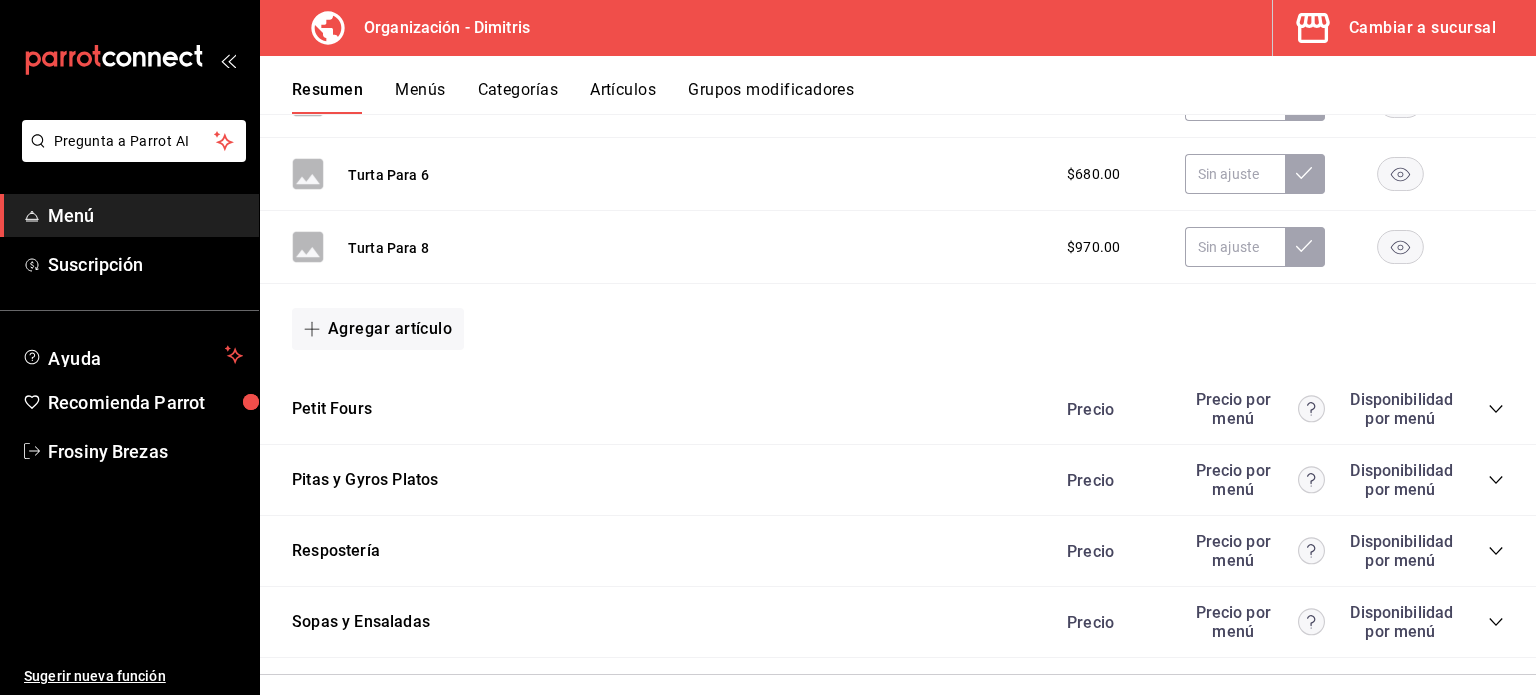 click 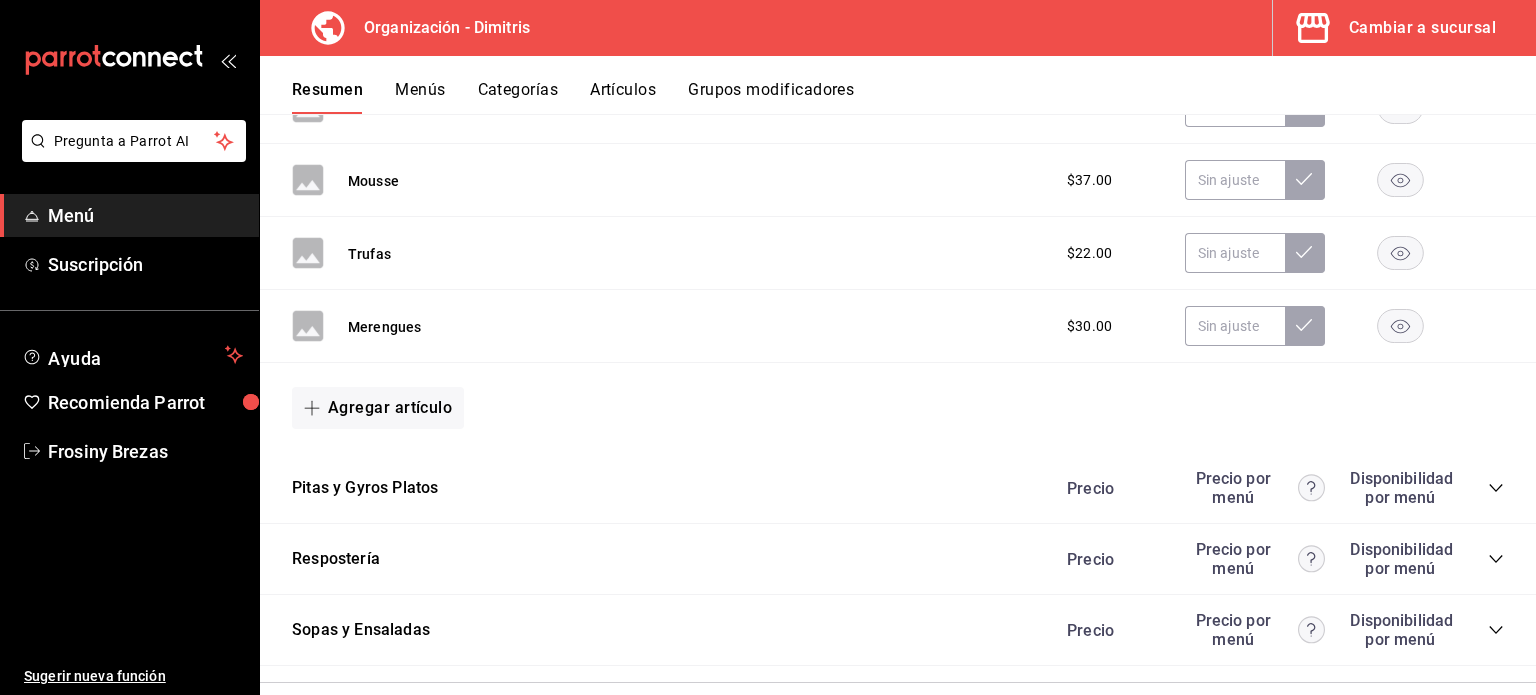 scroll, scrollTop: 17754, scrollLeft: 0, axis: vertical 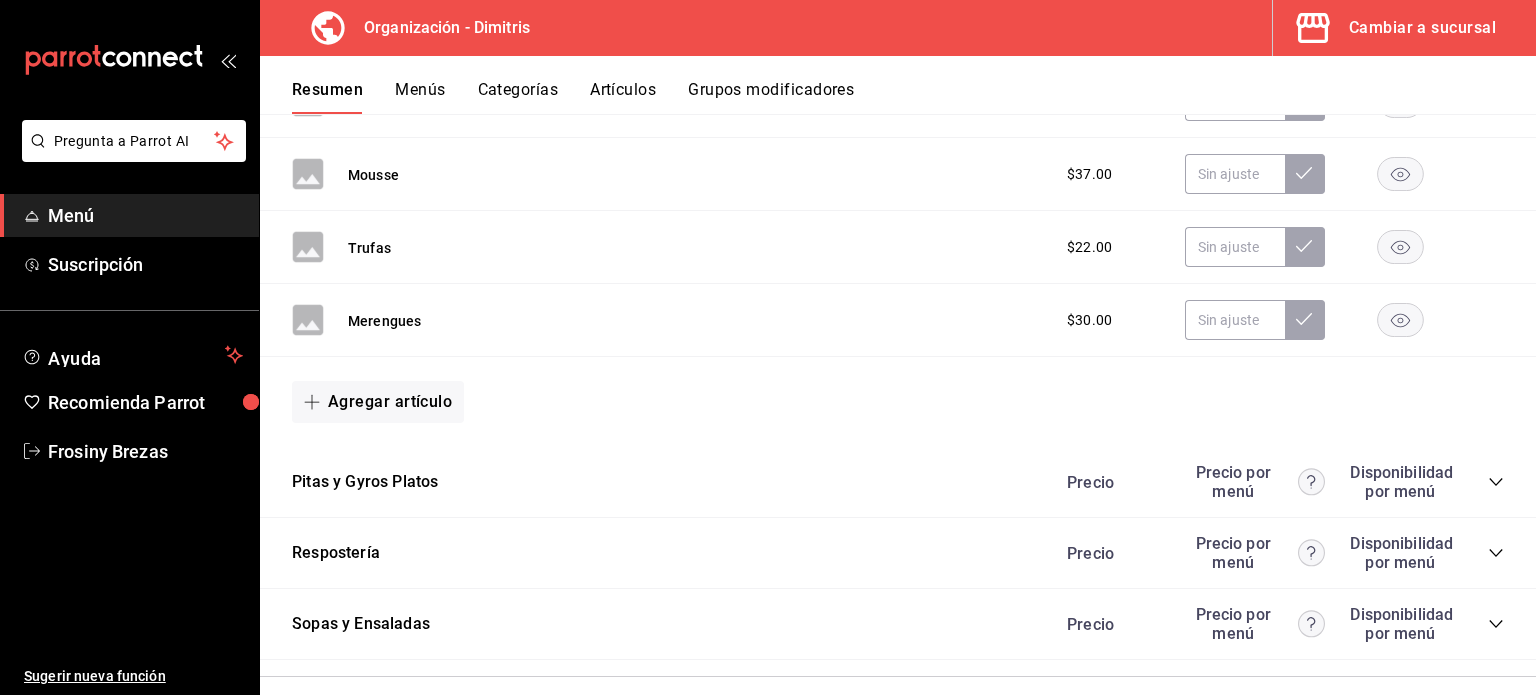 click 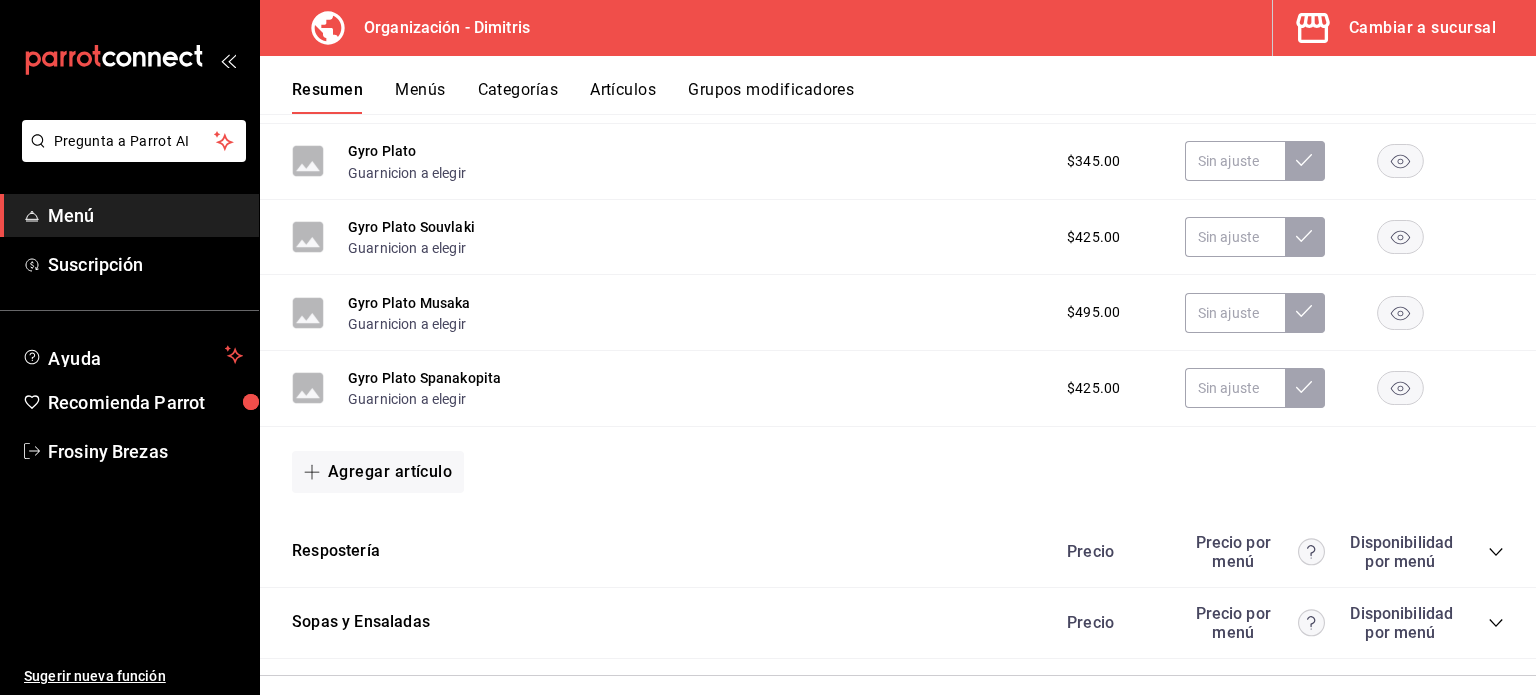 scroll, scrollTop: 18525, scrollLeft: 0, axis: vertical 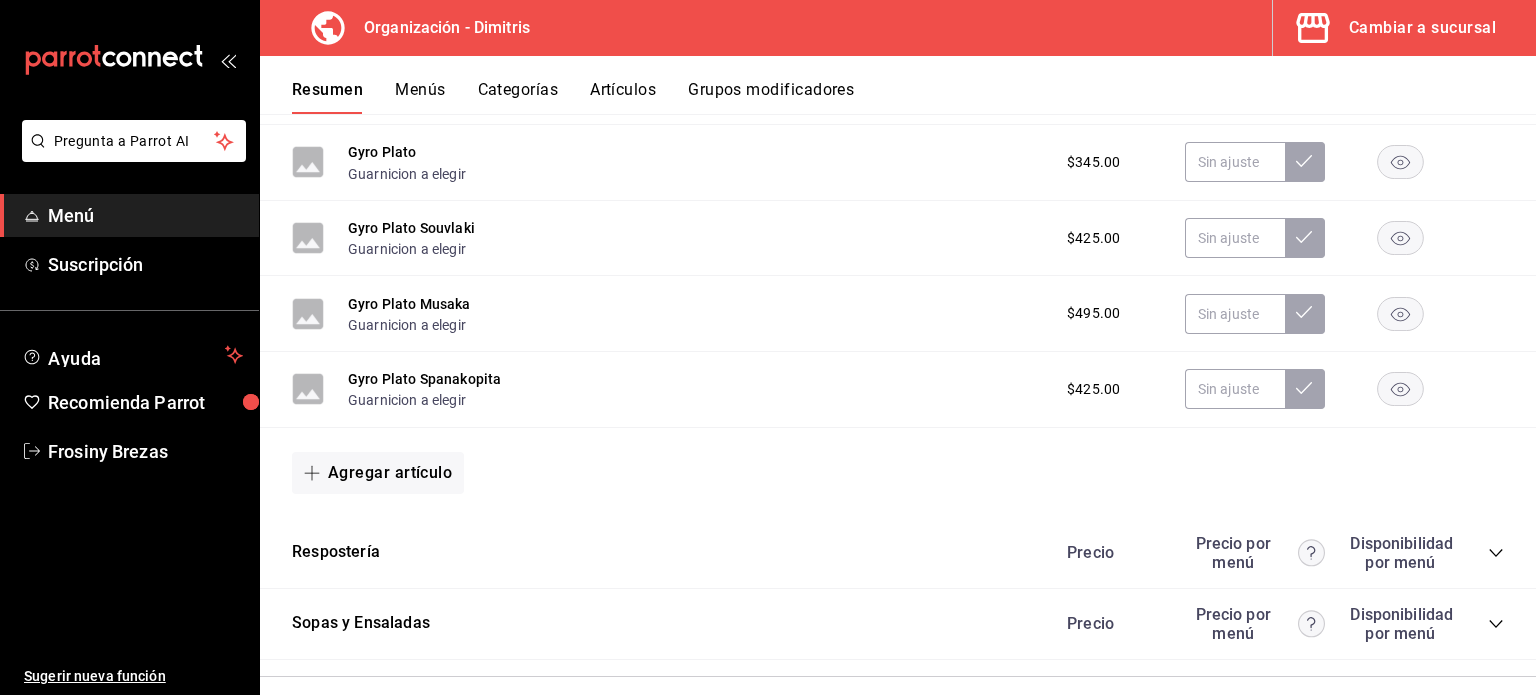 click on "Precio Precio por menú   Disponibilidad por menú" at bounding box center [1275, 553] 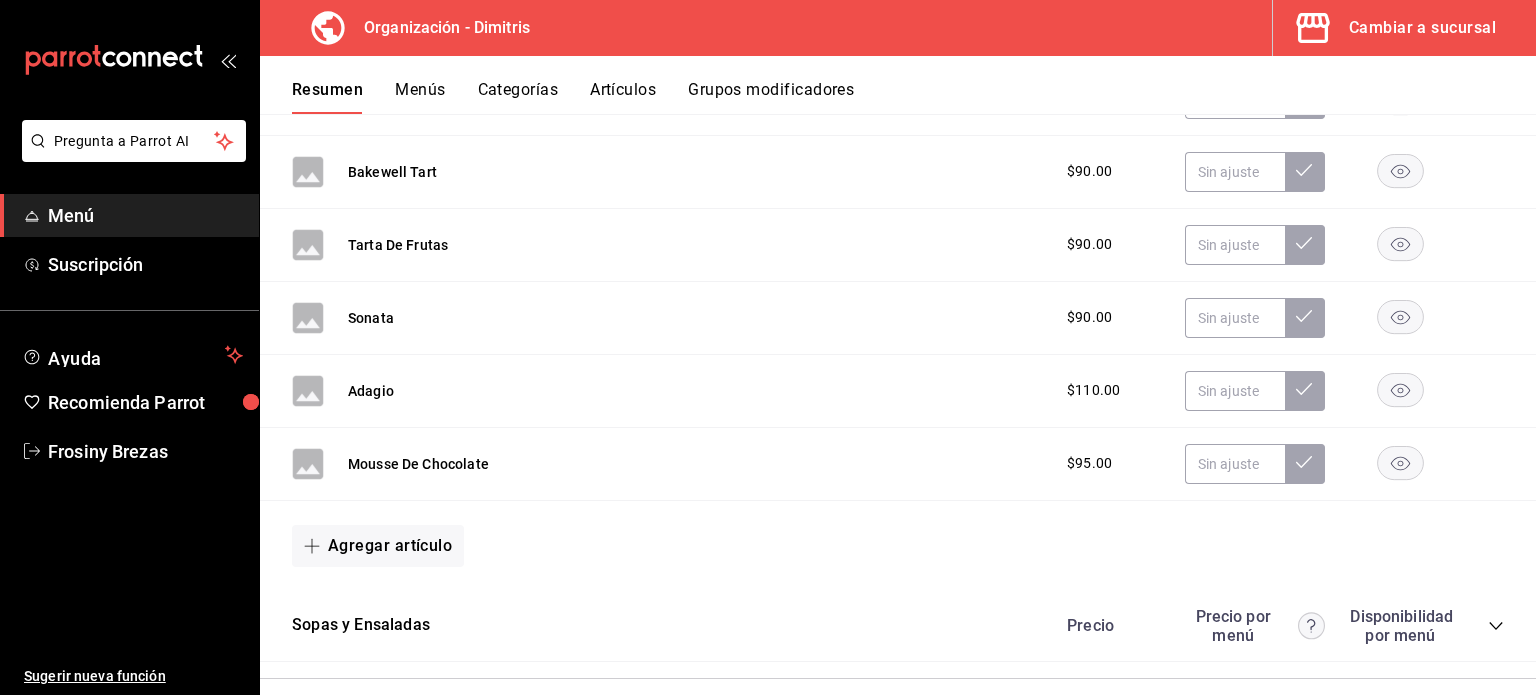scroll, scrollTop: 19053, scrollLeft: 0, axis: vertical 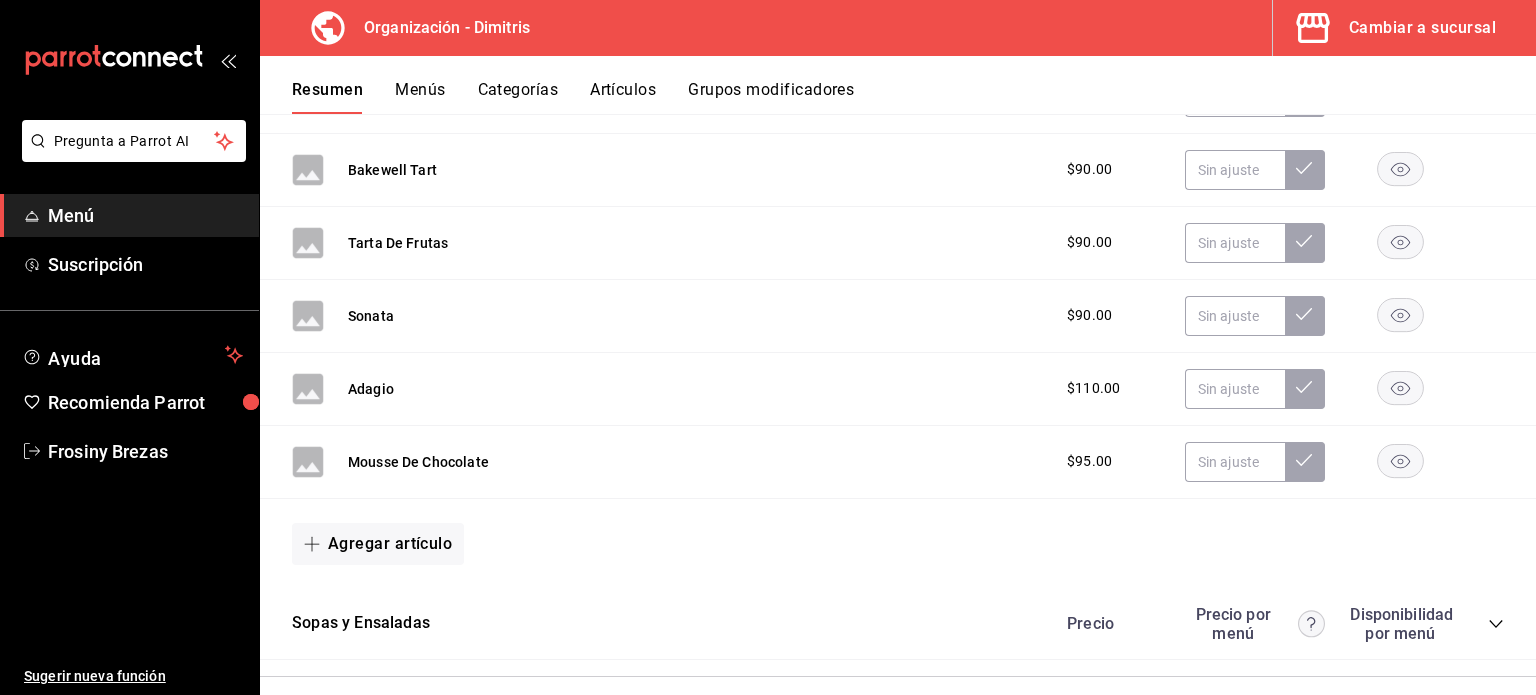 click 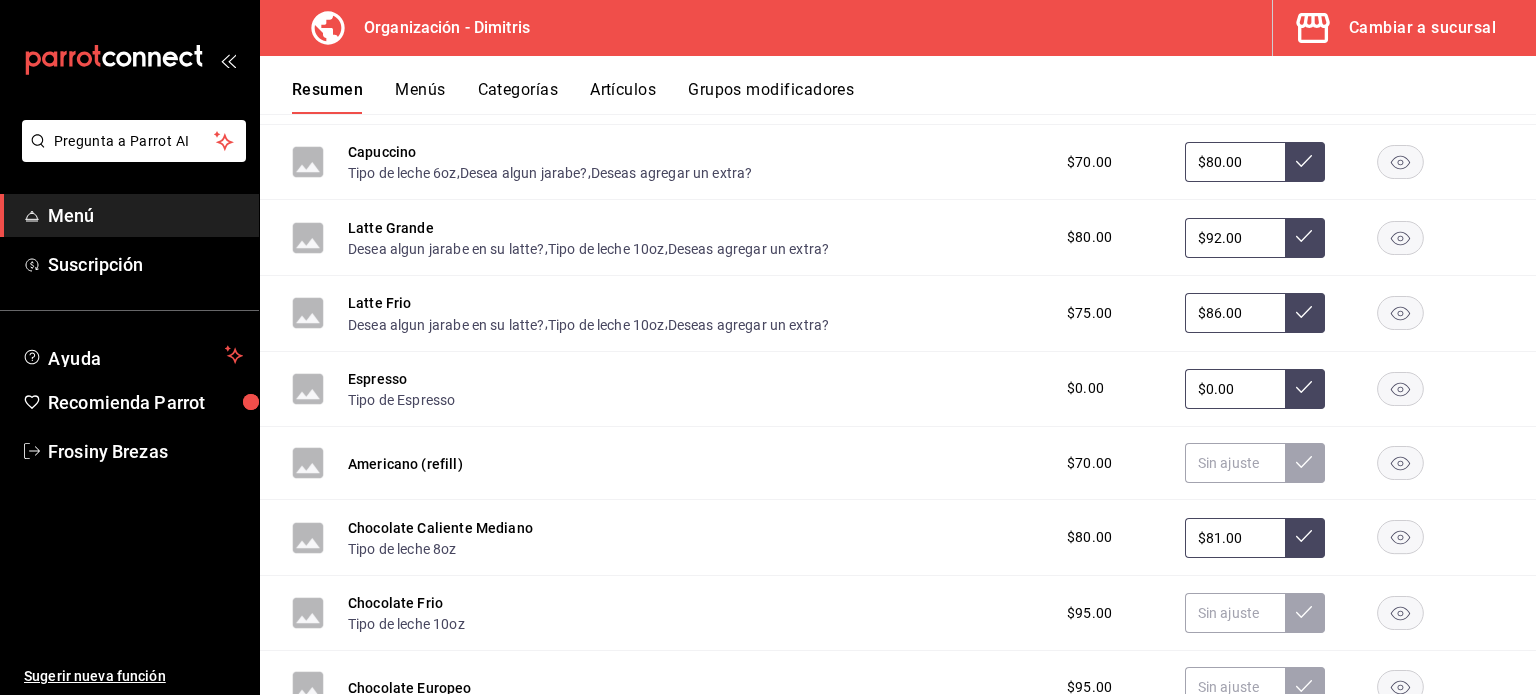 scroll, scrollTop: 7807, scrollLeft: 0, axis: vertical 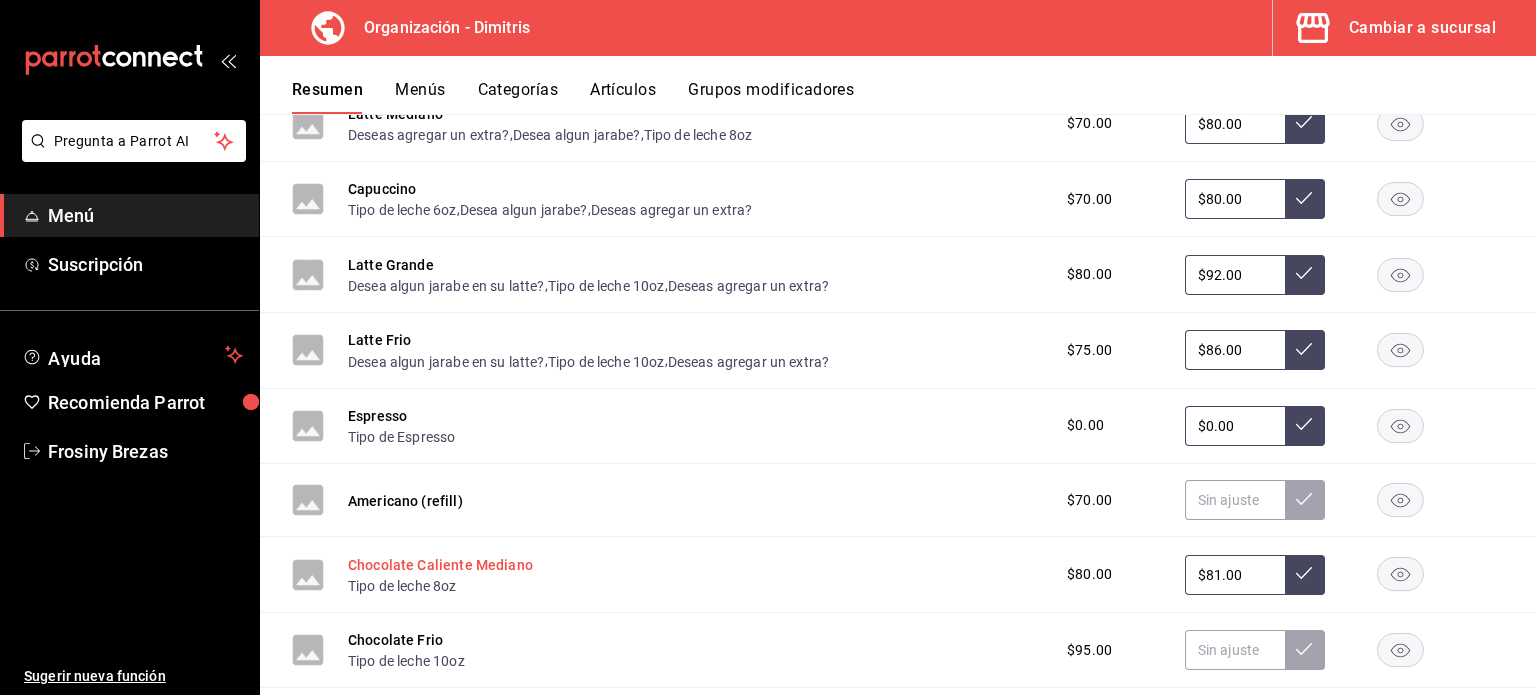 click on "Chocolate Caliente Mediano" at bounding box center (440, 565) 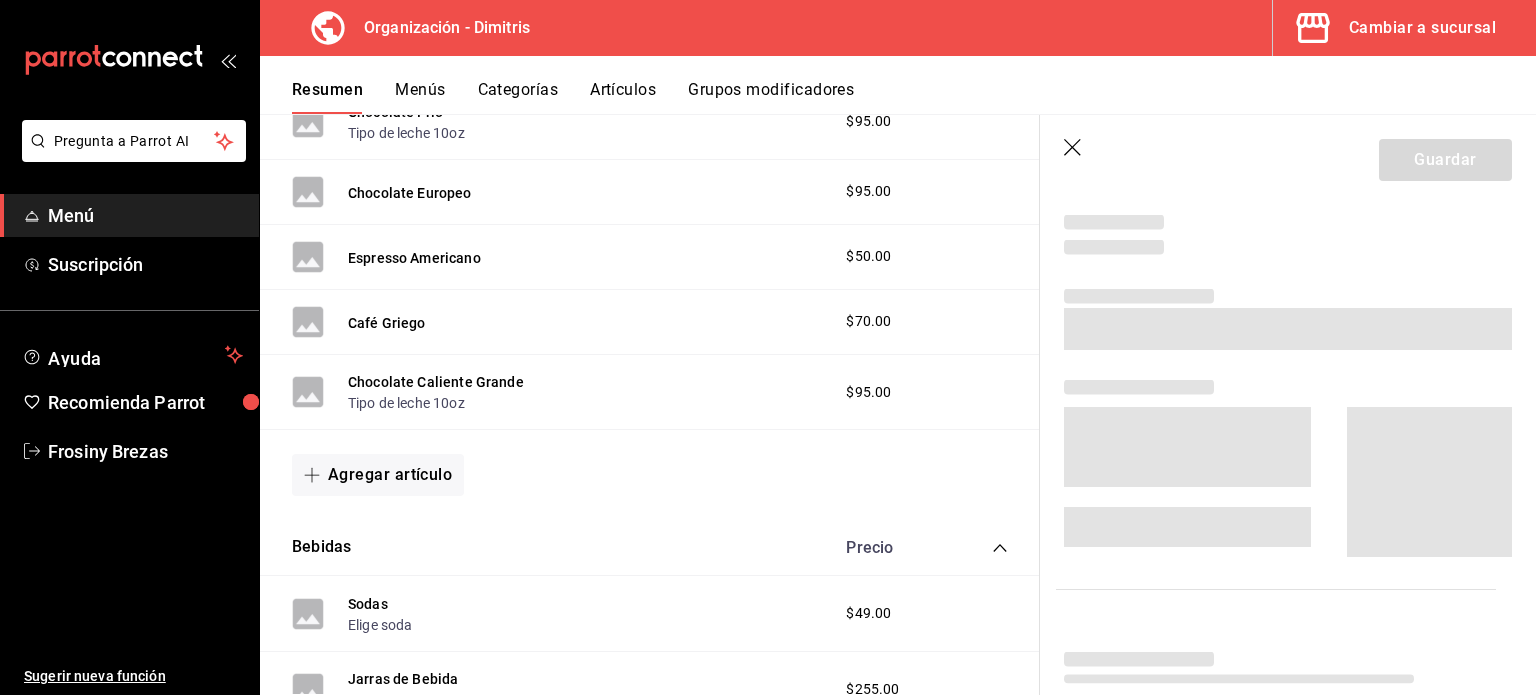 scroll, scrollTop: 7219, scrollLeft: 0, axis: vertical 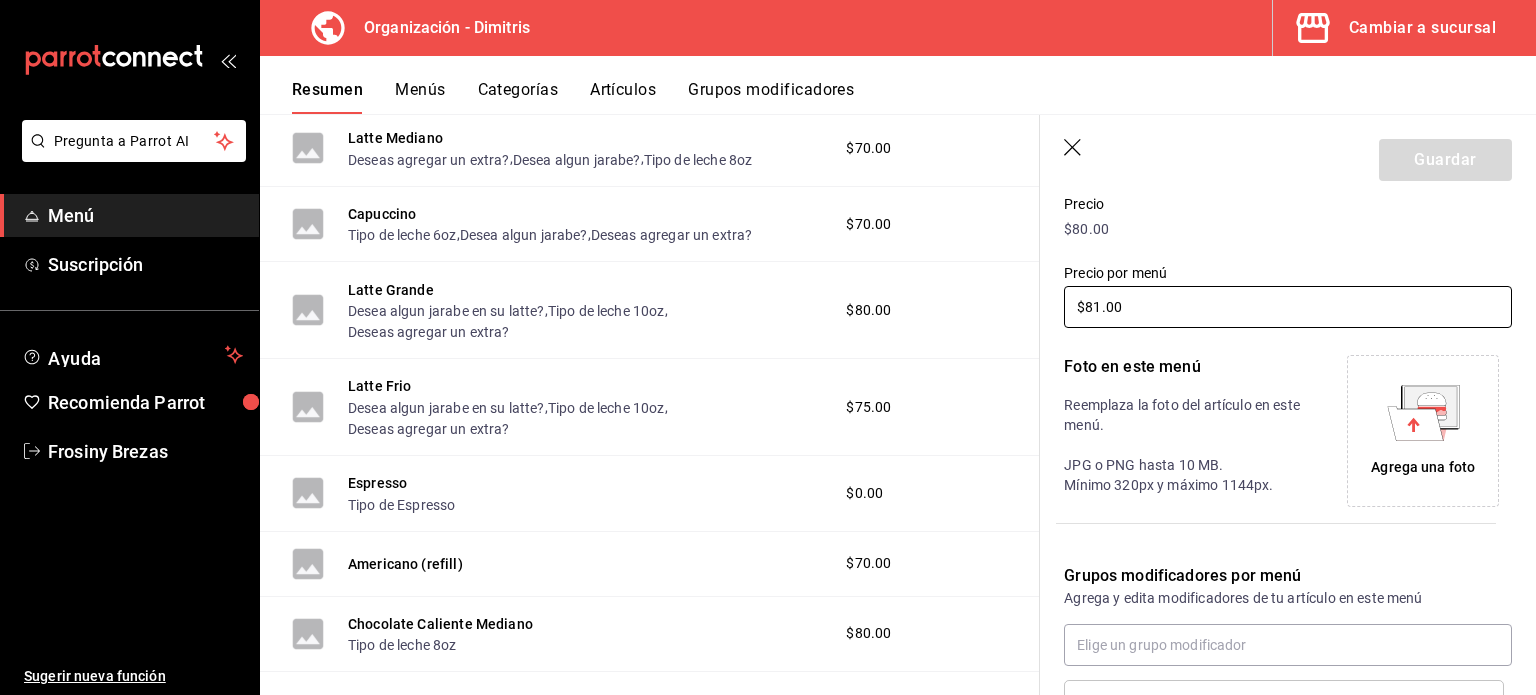 click on "$81.00" at bounding box center [1288, 307] 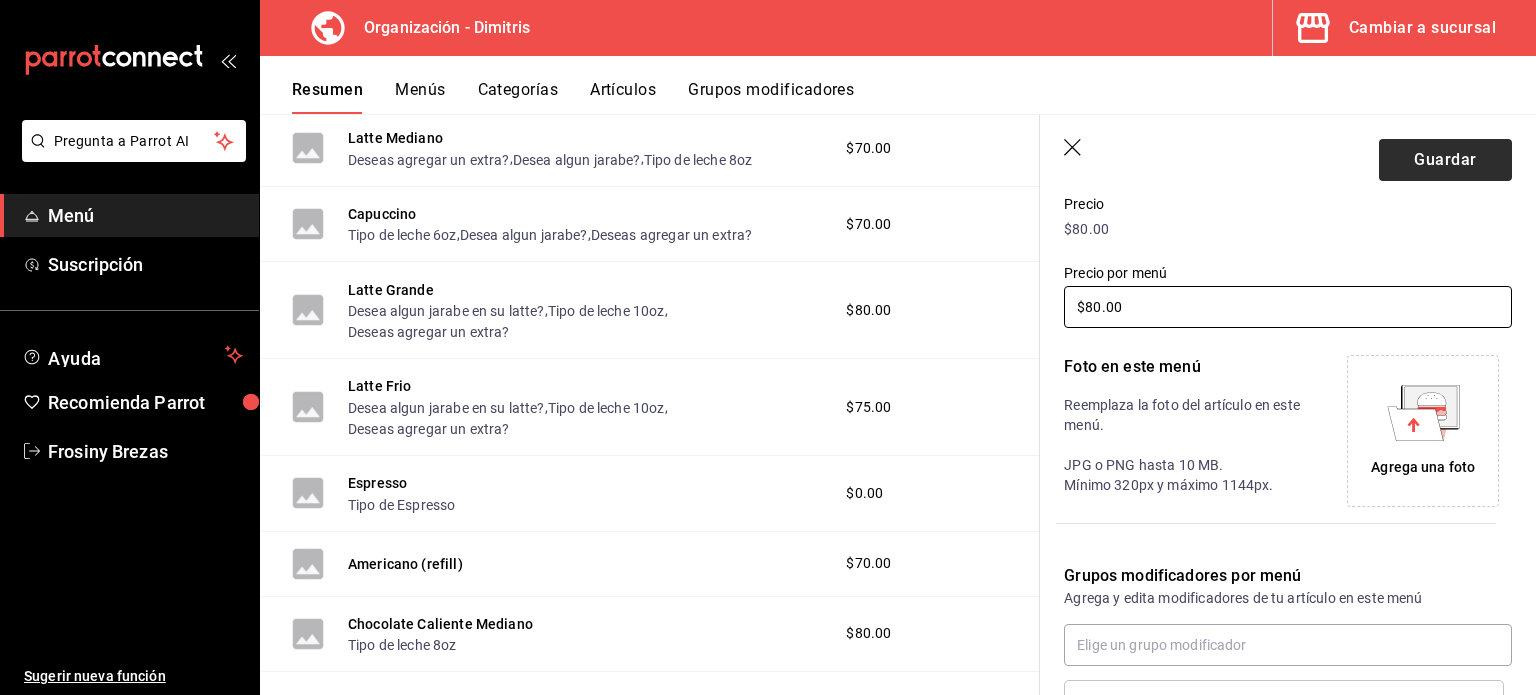 type on "$80.00" 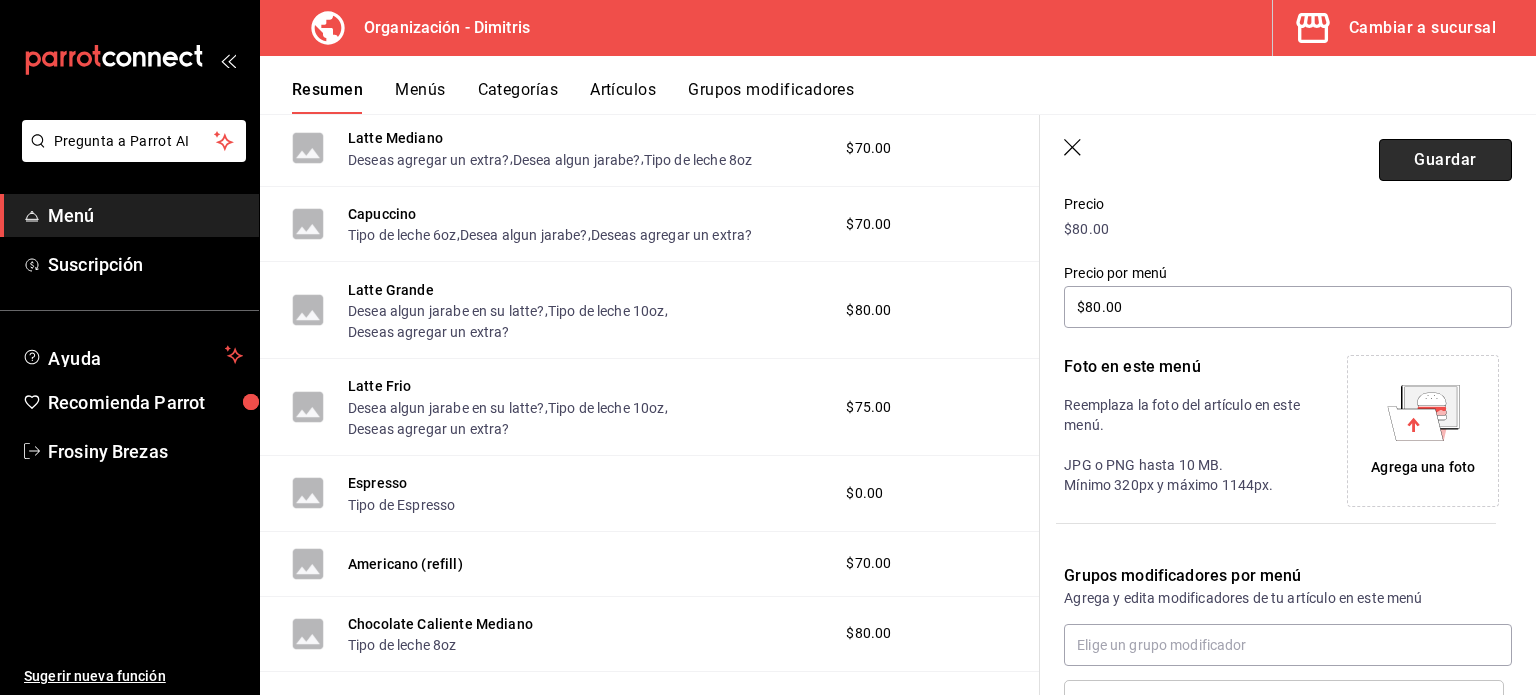 click on "Guardar" at bounding box center [1445, 160] 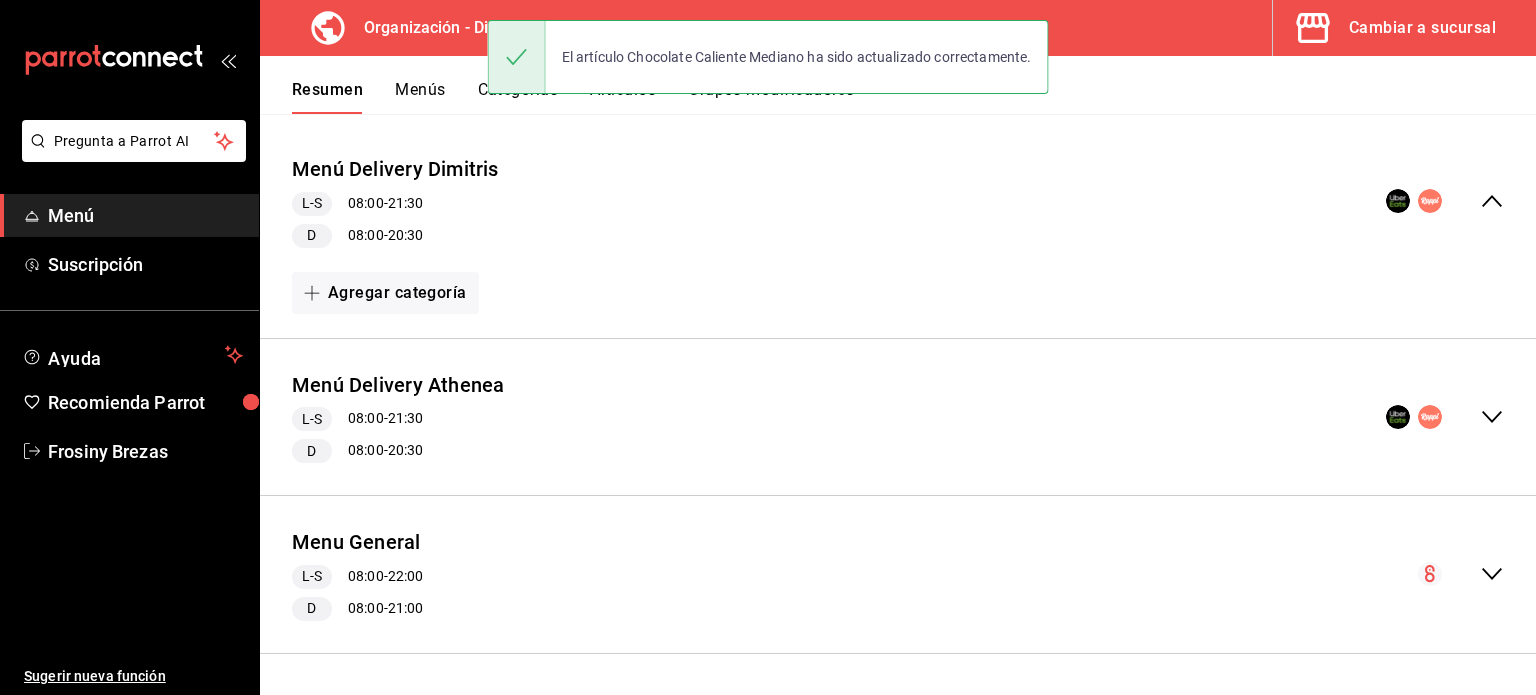 scroll, scrollTop: 163, scrollLeft: 0, axis: vertical 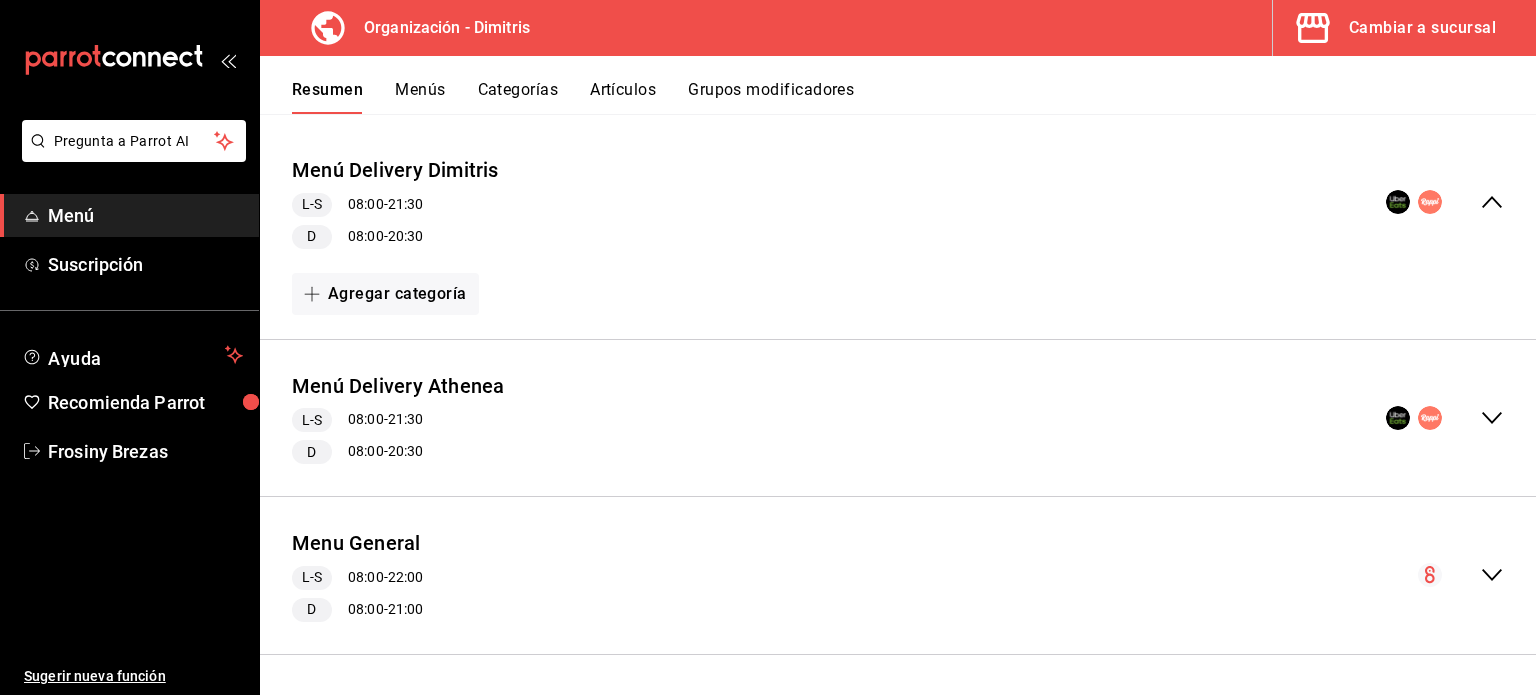 click 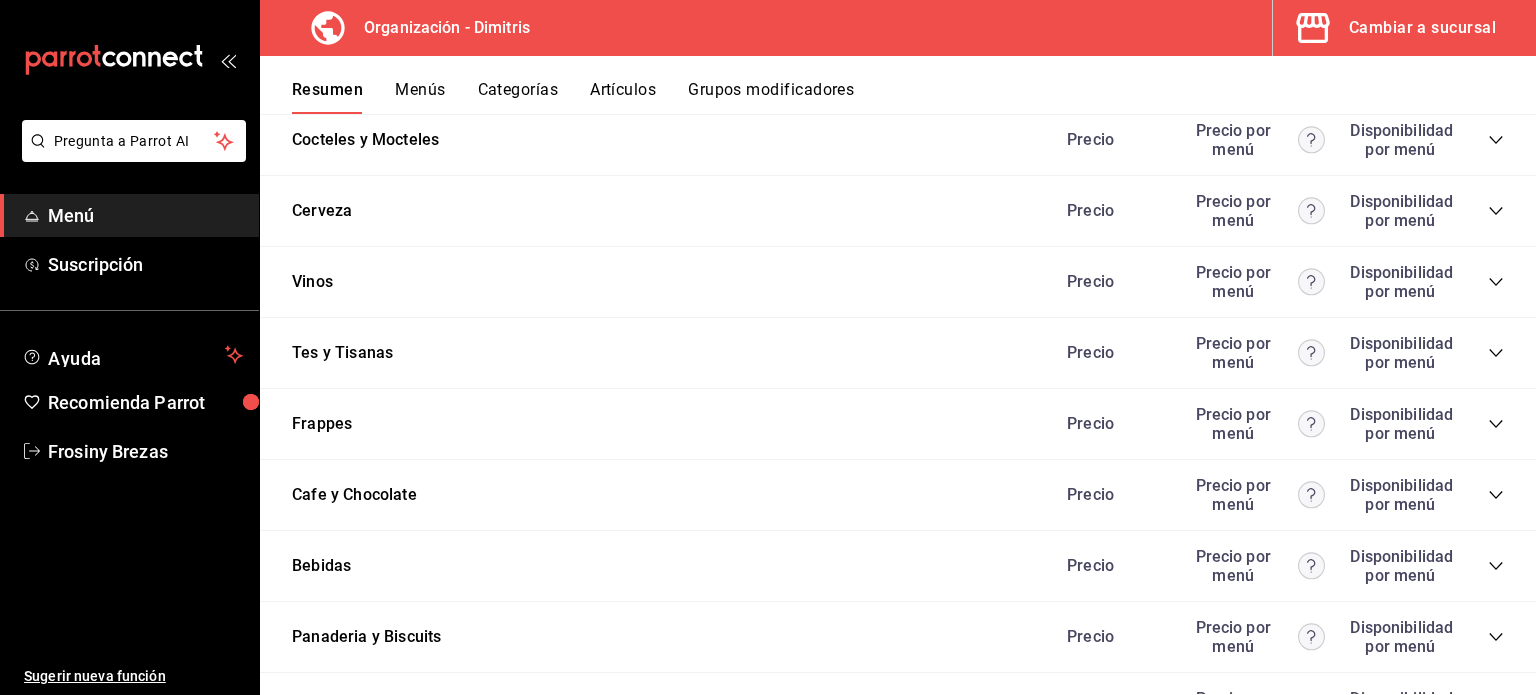 scroll, scrollTop: 2555, scrollLeft: 0, axis: vertical 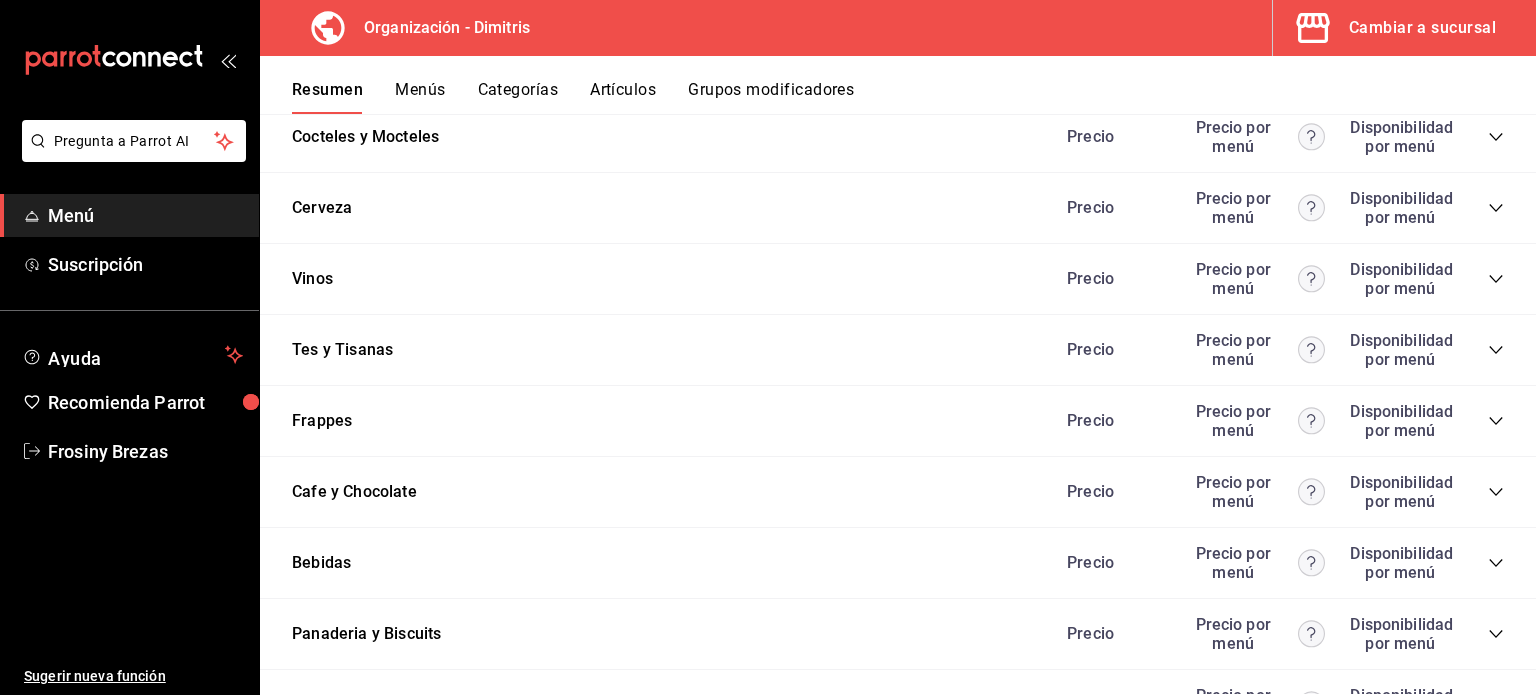 click 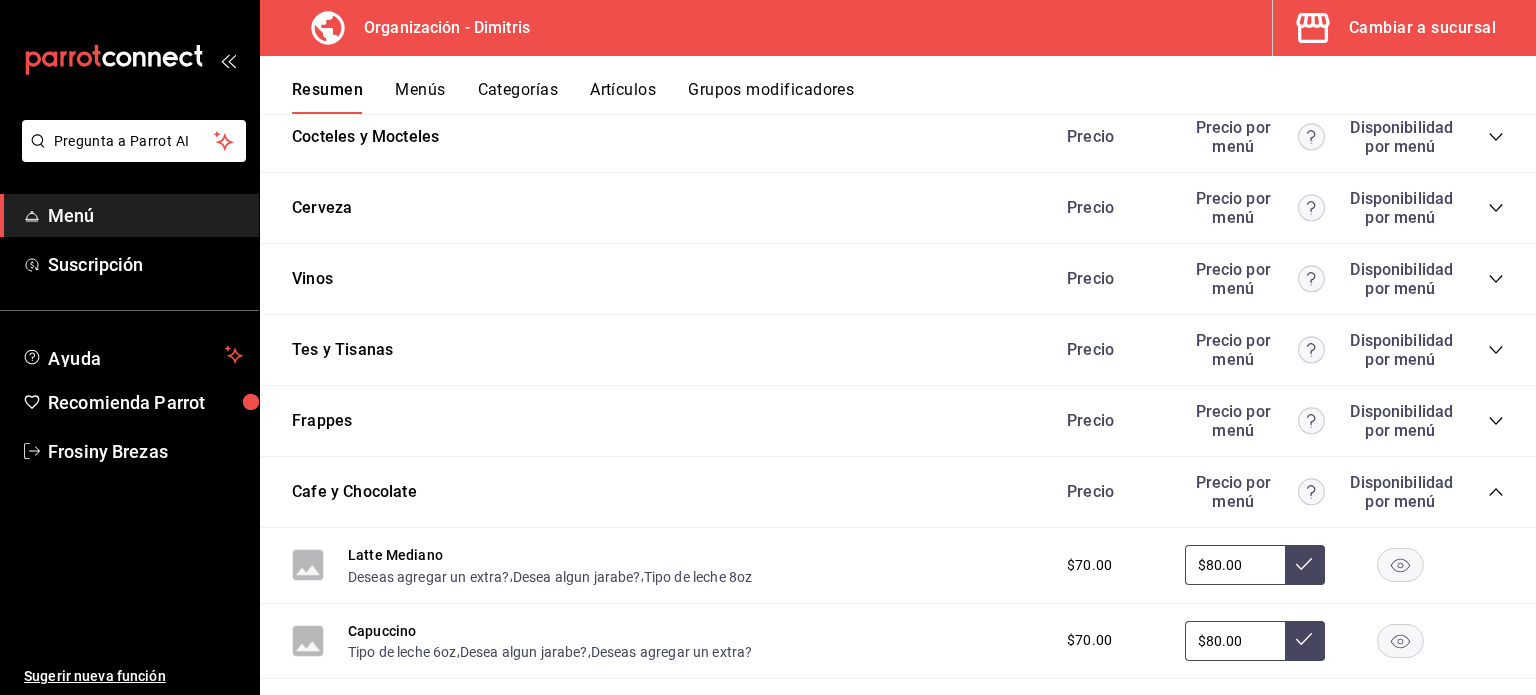 click on "$80.00" at bounding box center (1235, 565) 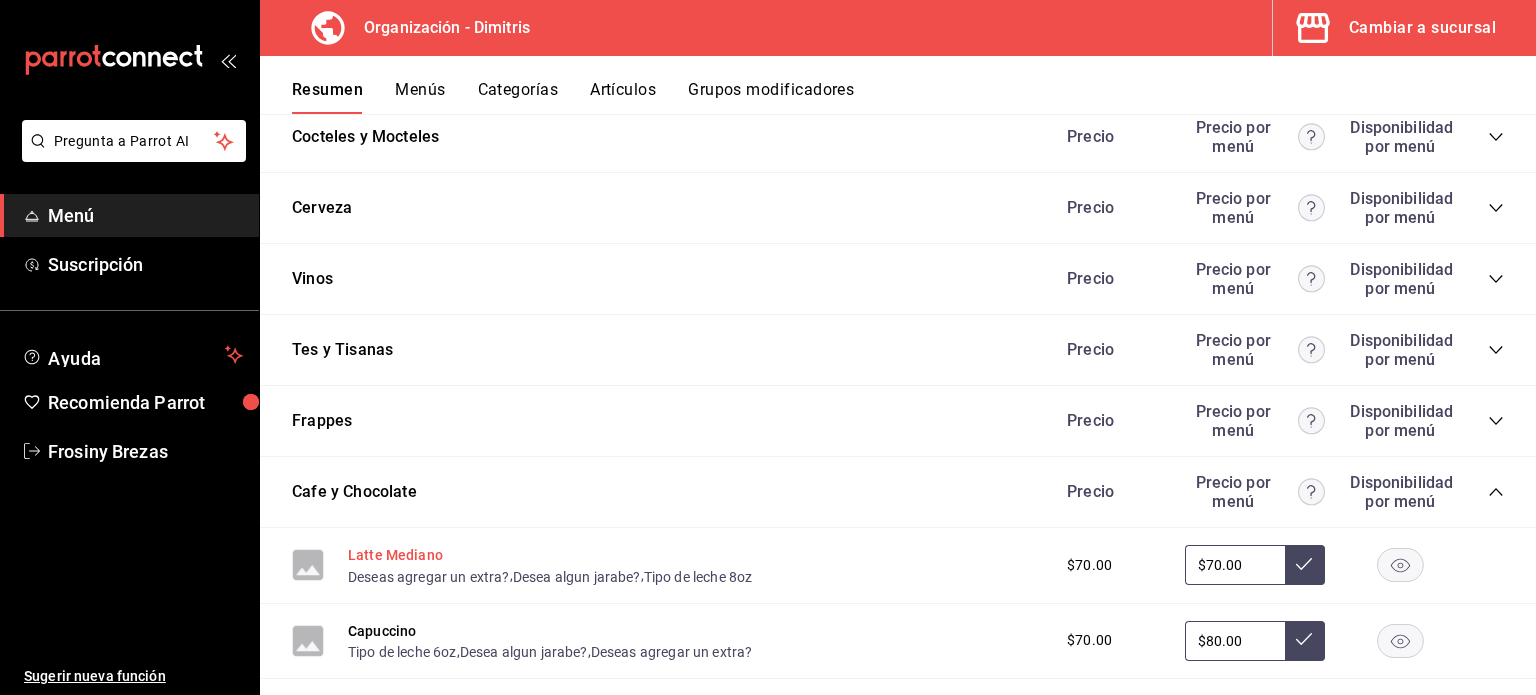type on "$70.00" 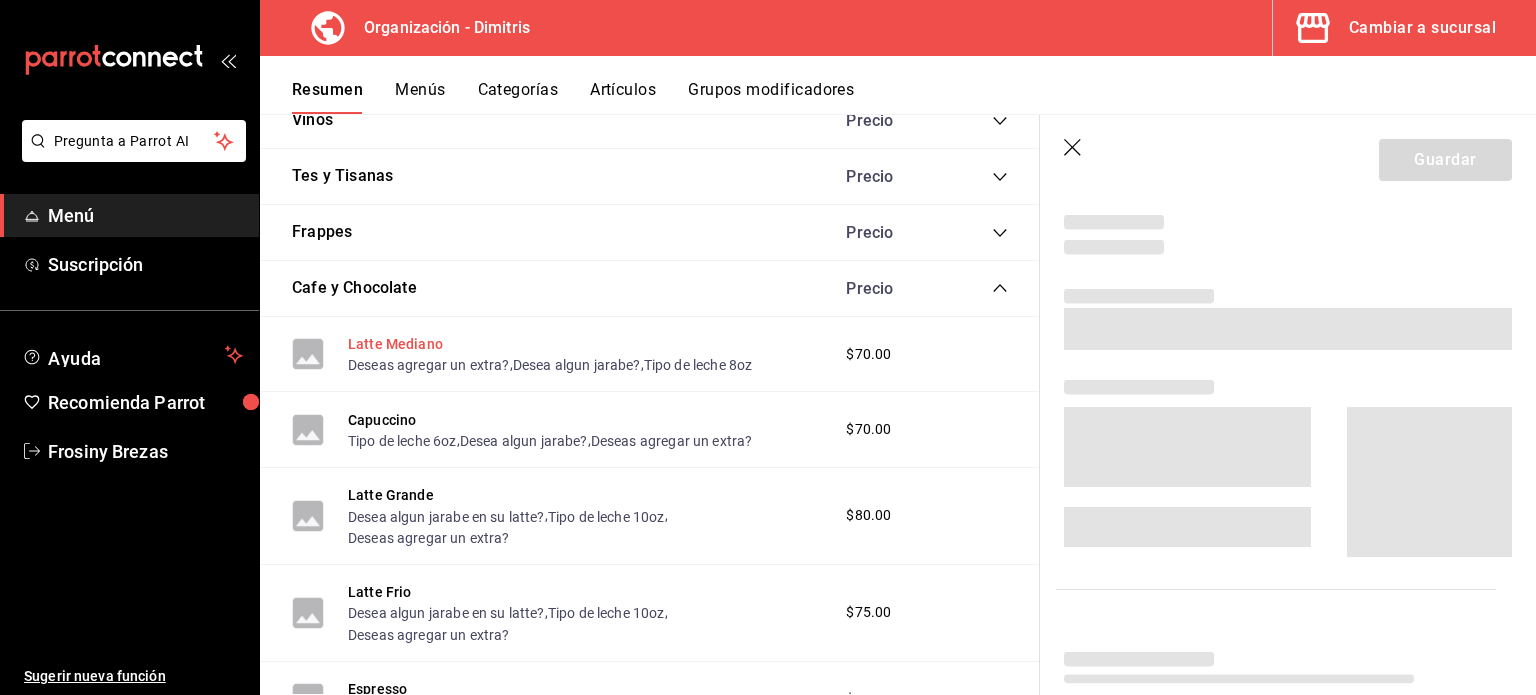 scroll, scrollTop: 2405, scrollLeft: 0, axis: vertical 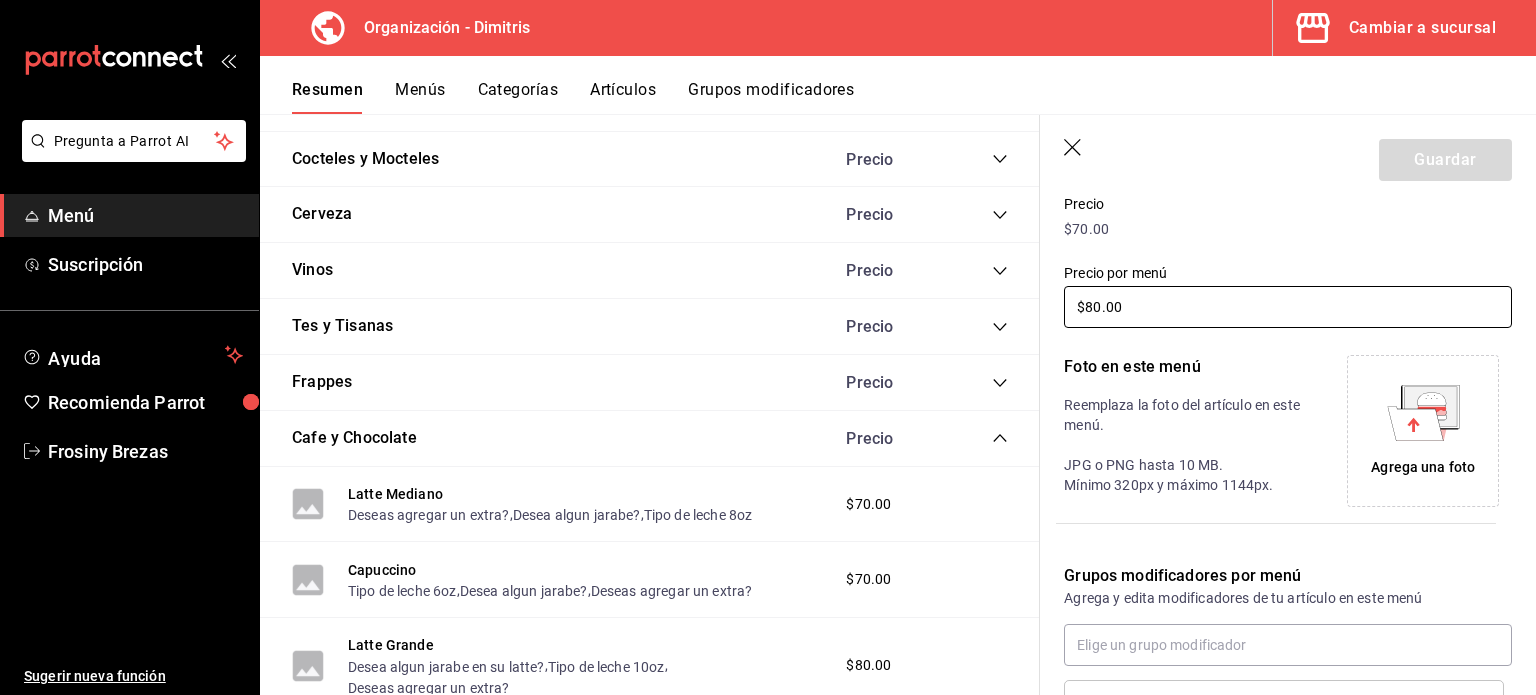 click on "$80.00" at bounding box center [1288, 307] 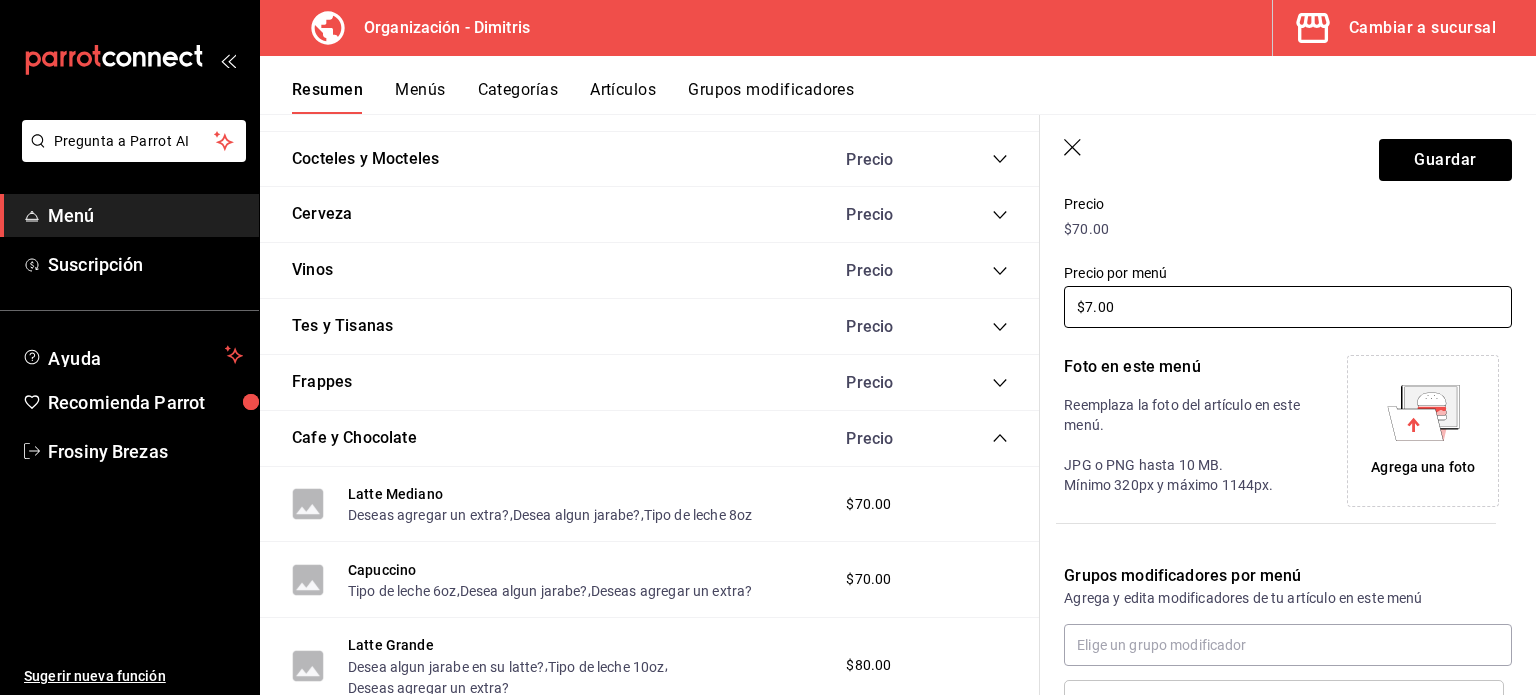 type on "$70.00" 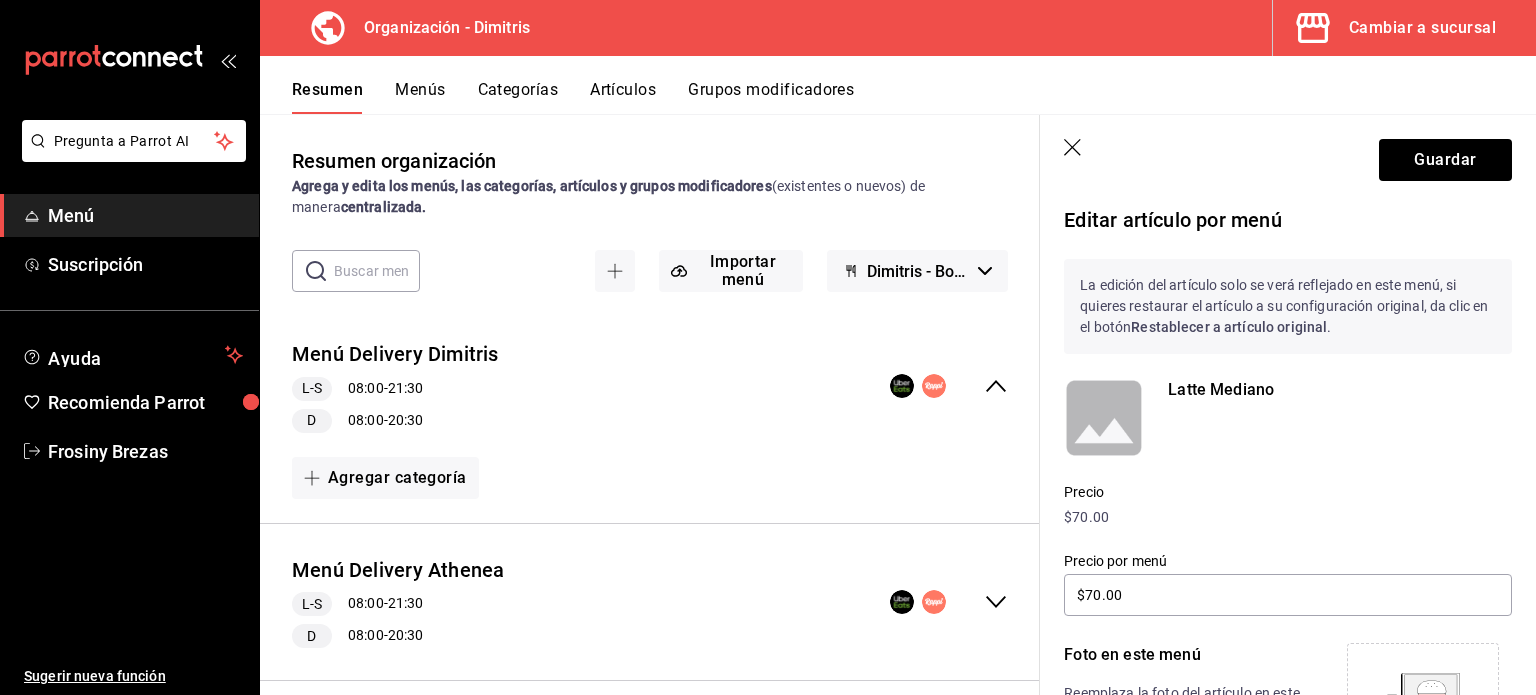 scroll, scrollTop: 0, scrollLeft: 0, axis: both 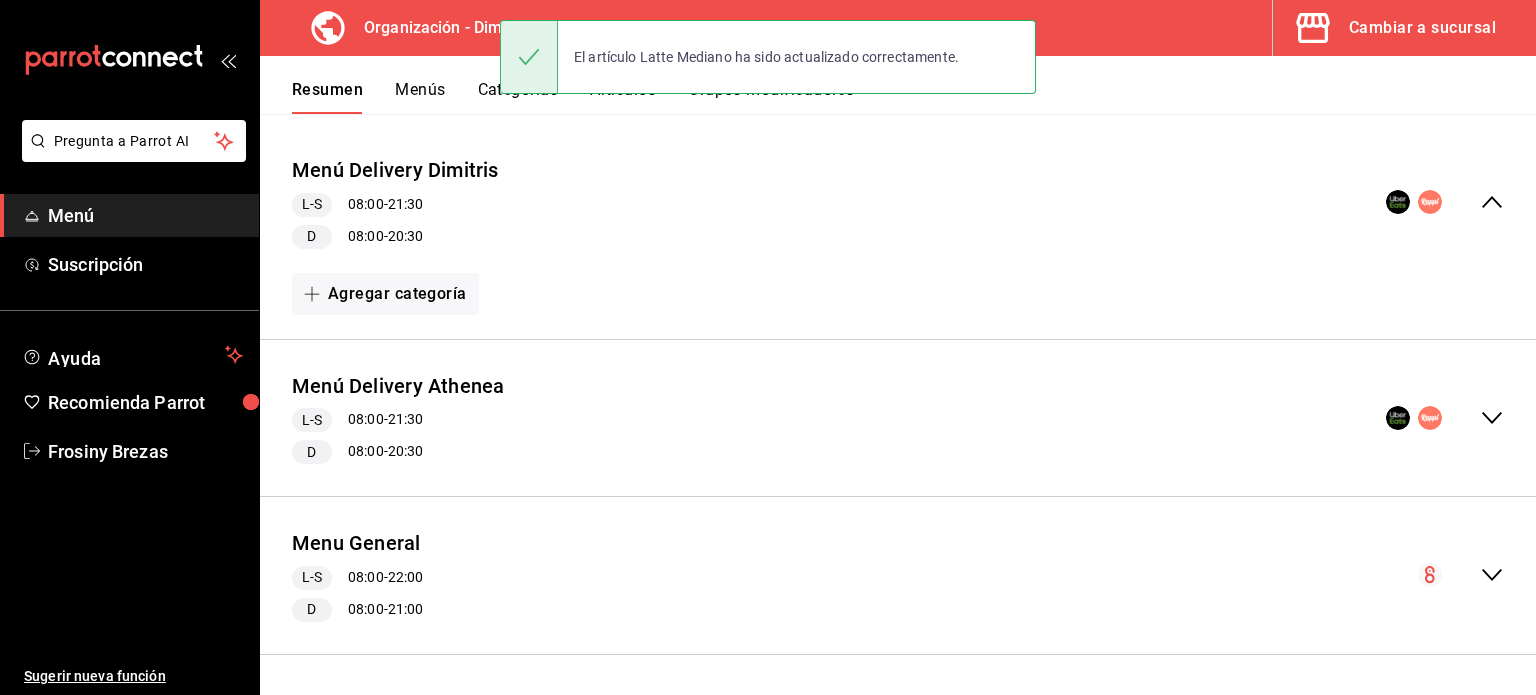 click 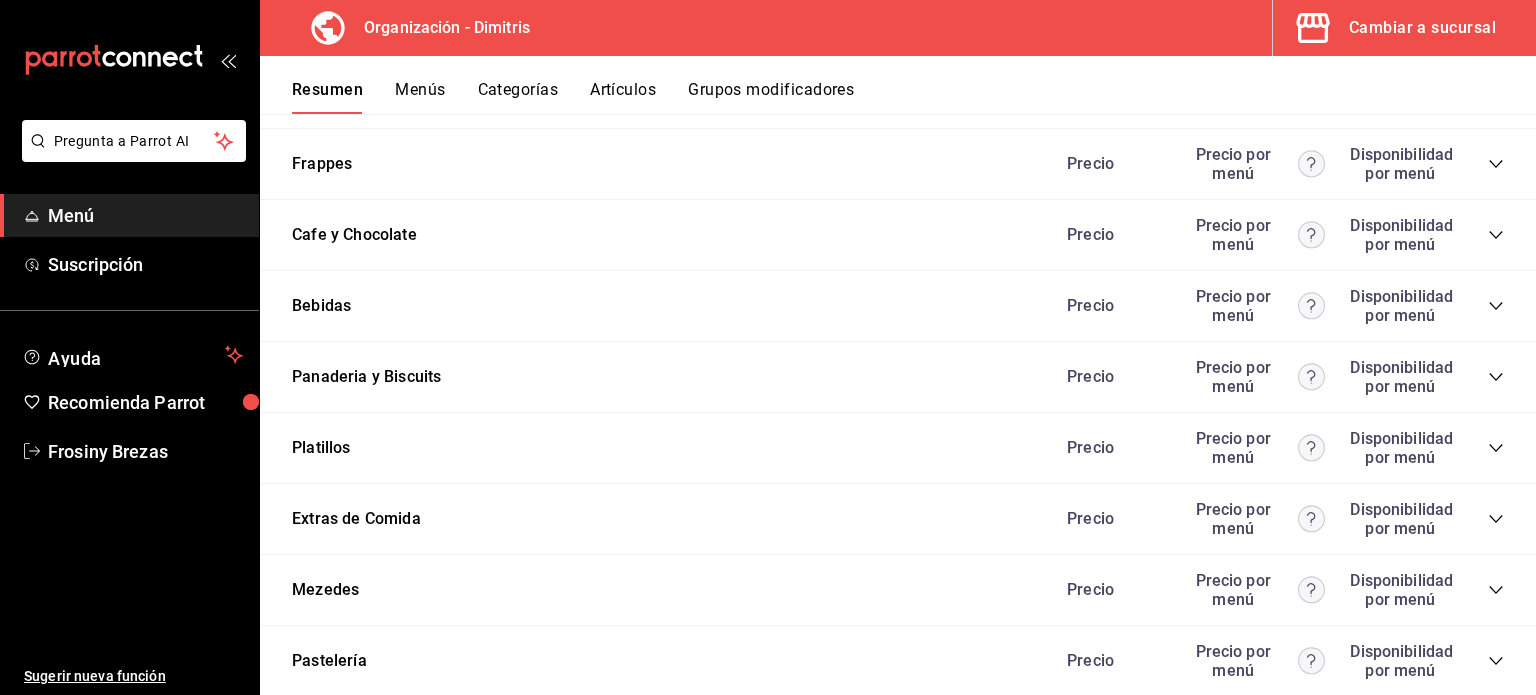scroll, scrollTop: 2812, scrollLeft: 0, axis: vertical 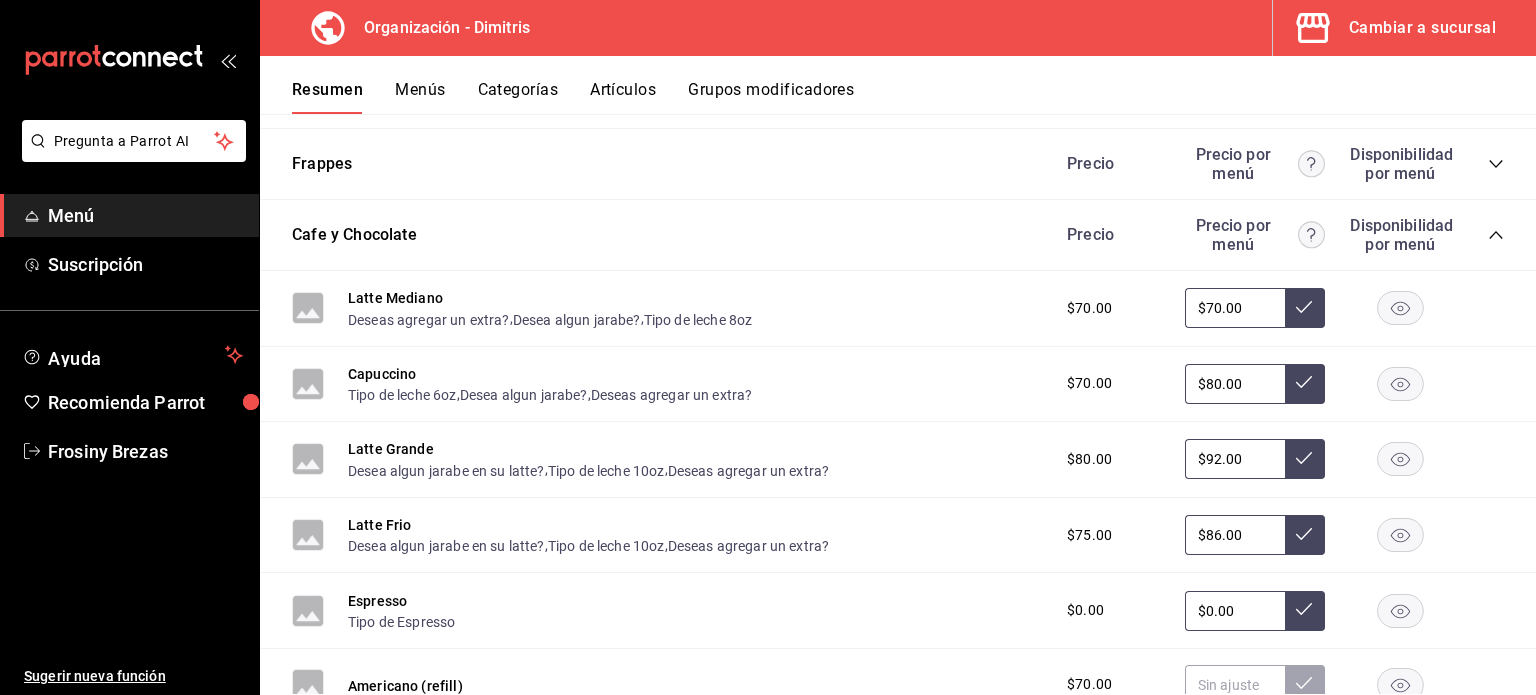click on "$92.00" at bounding box center [1235, 459] 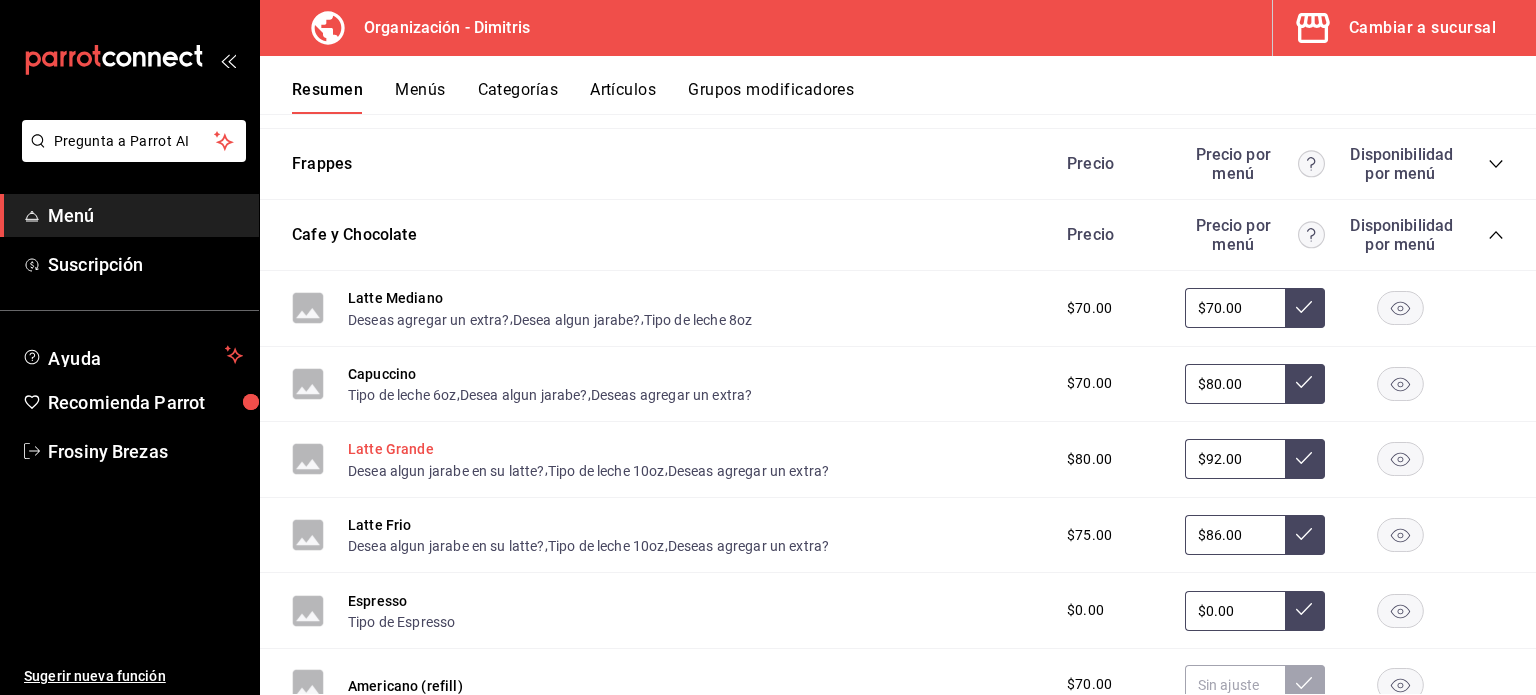 click on "Latte Grande" at bounding box center [391, 449] 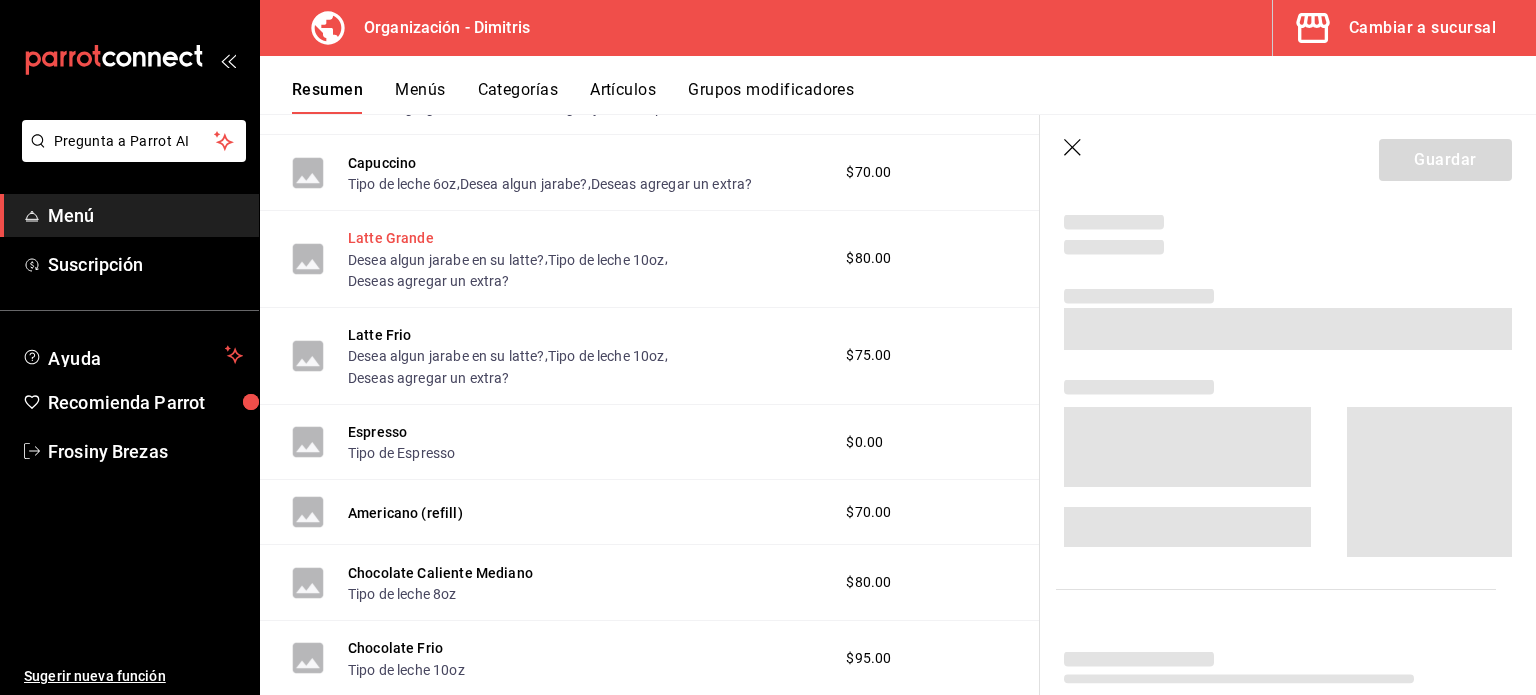 scroll, scrollTop: 2623, scrollLeft: 0, axis: vertical 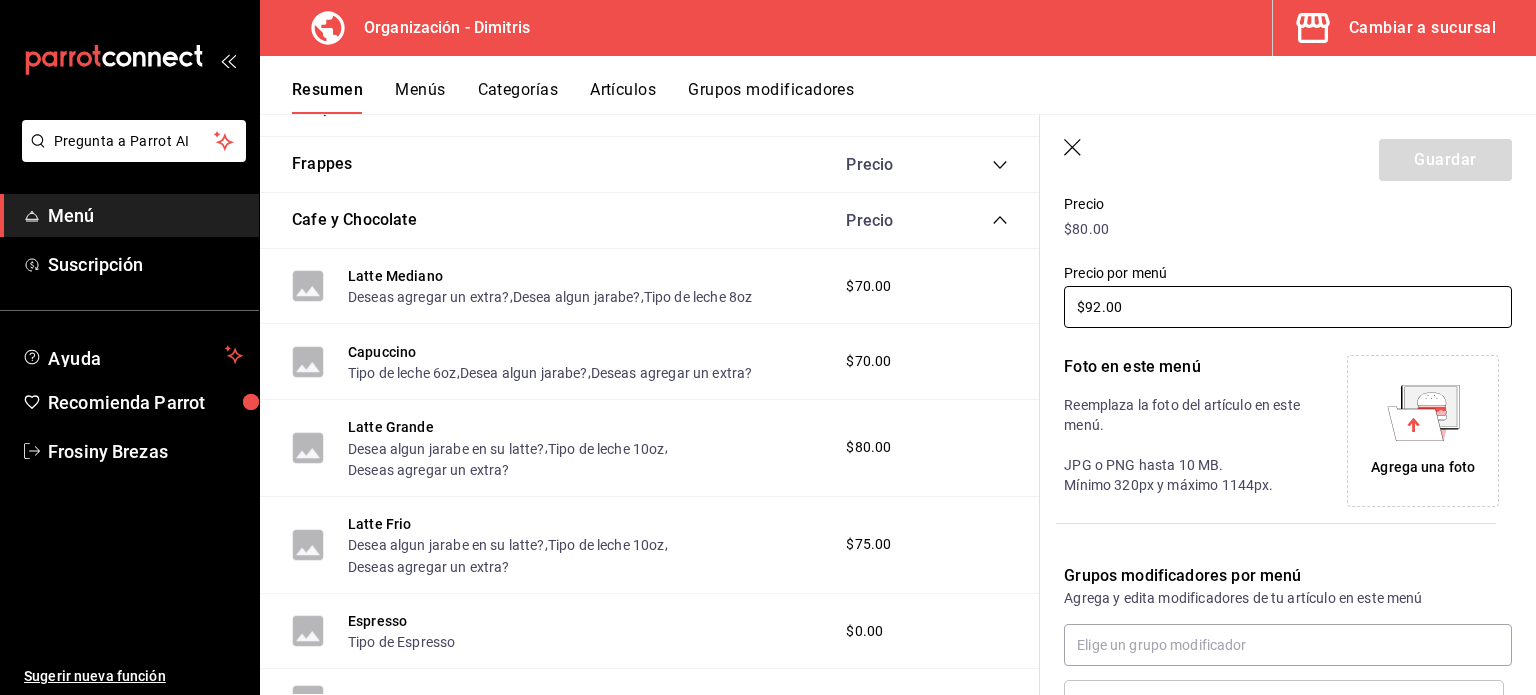 click on "$92.00" at bounding box center [1288, 307] 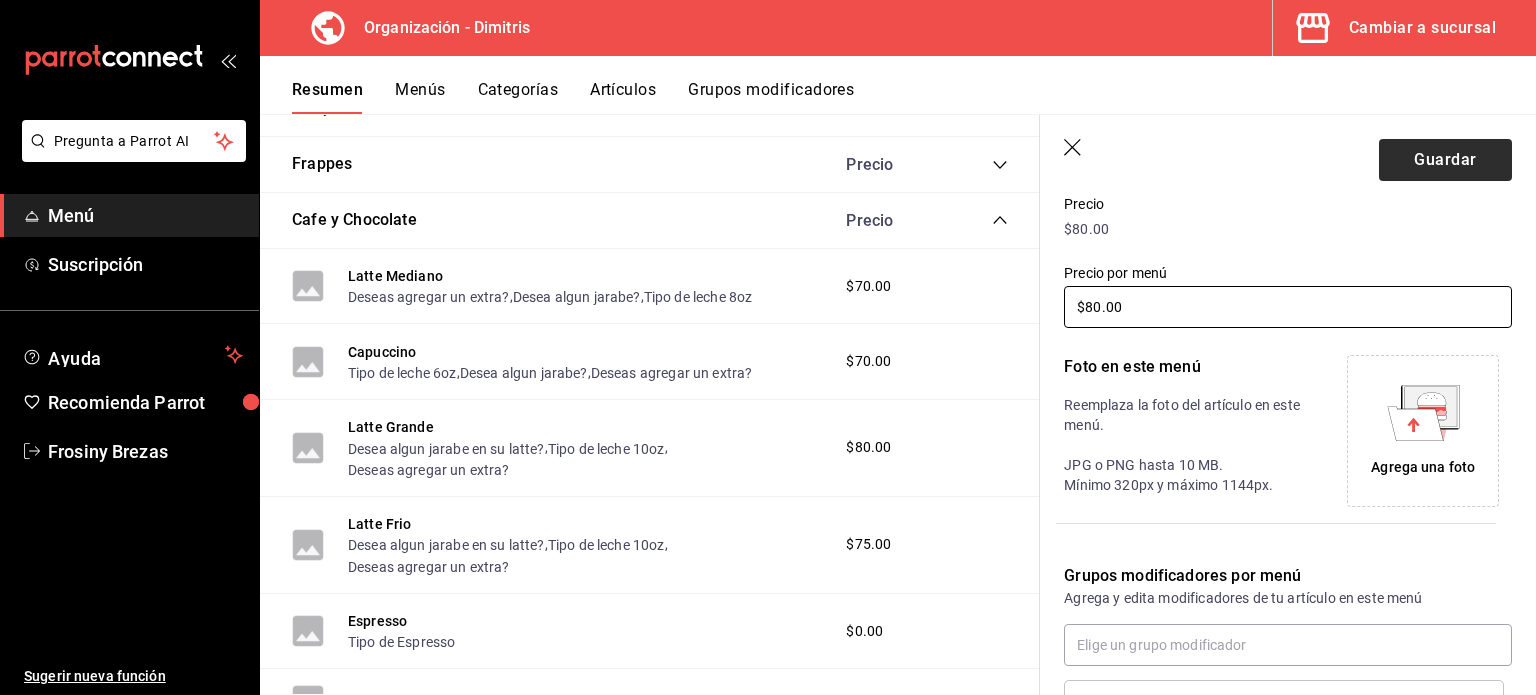 type on "$80.00" 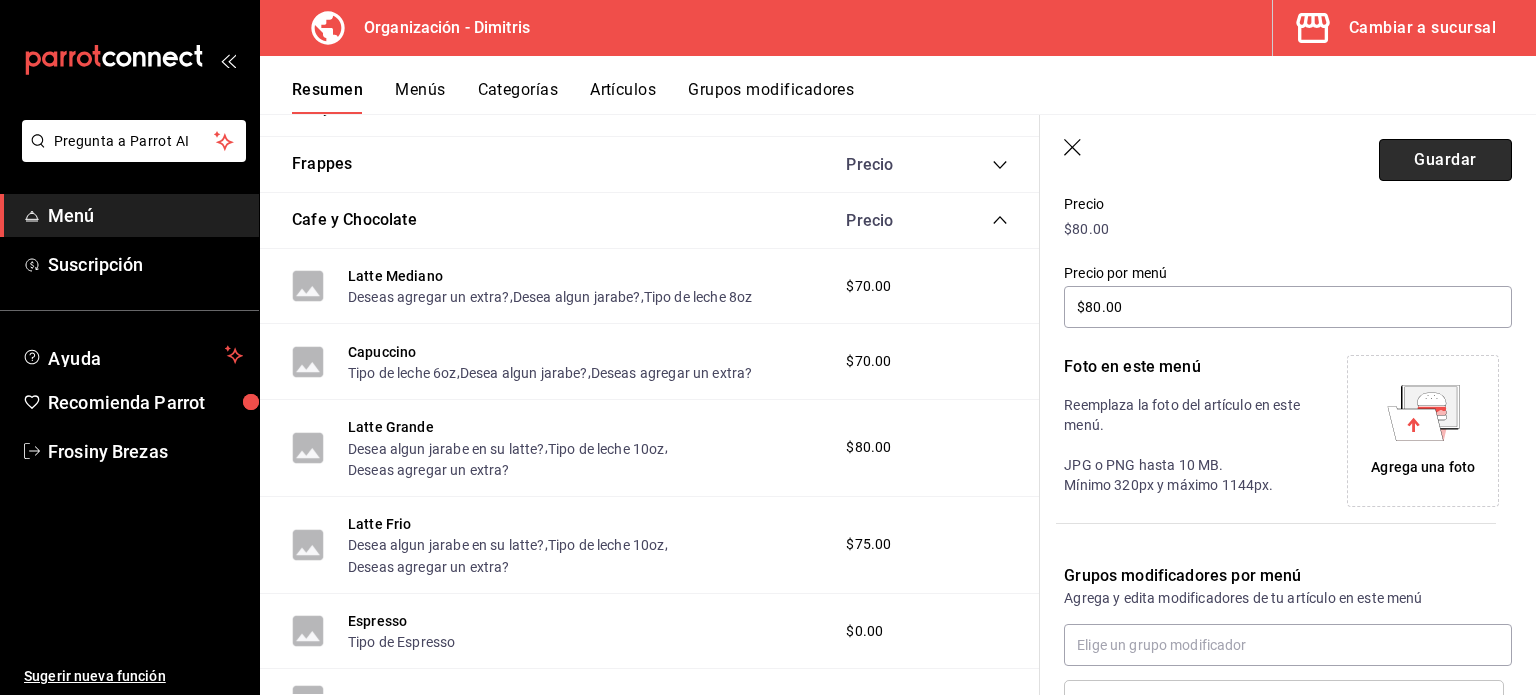 click on "Guardar" at bounding box center (1445, 160) 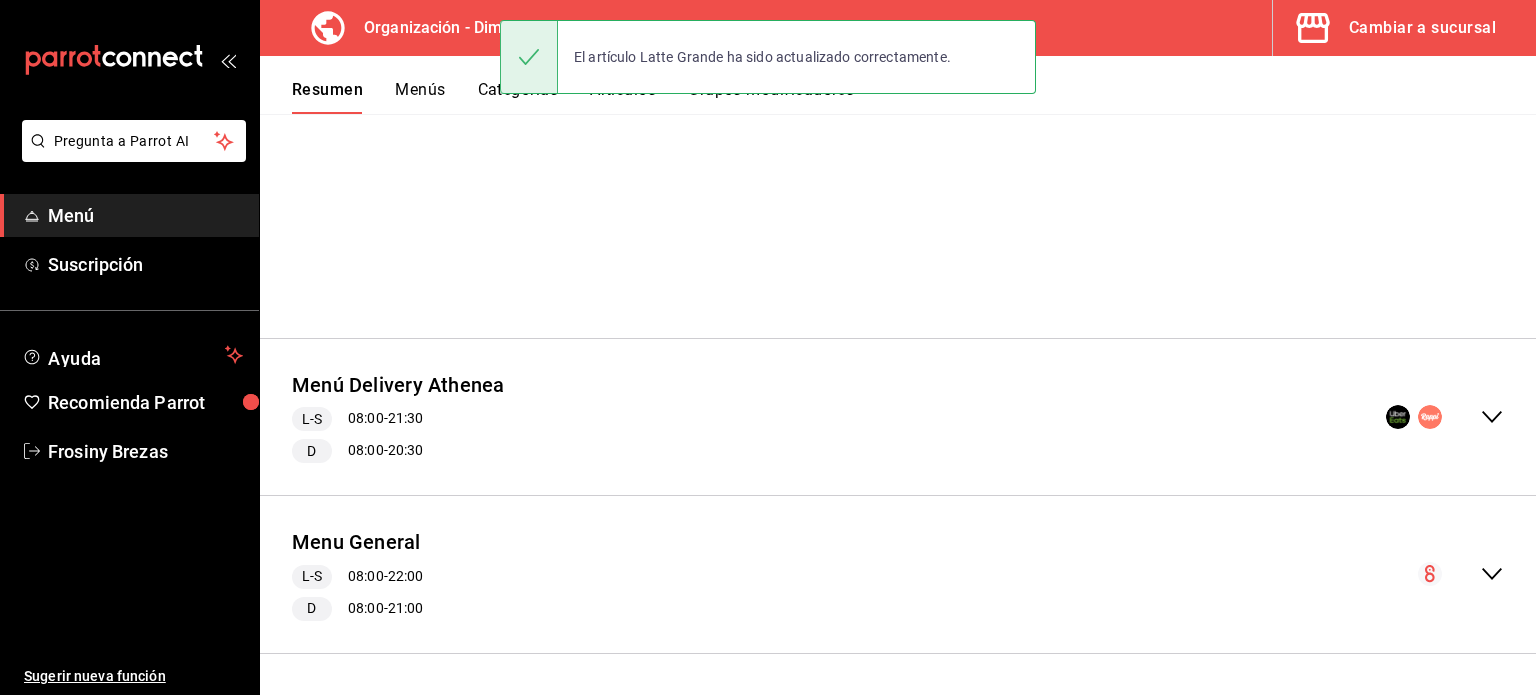 scroll, scrollTop: 163, scrollLeft: 0, axis: vertical 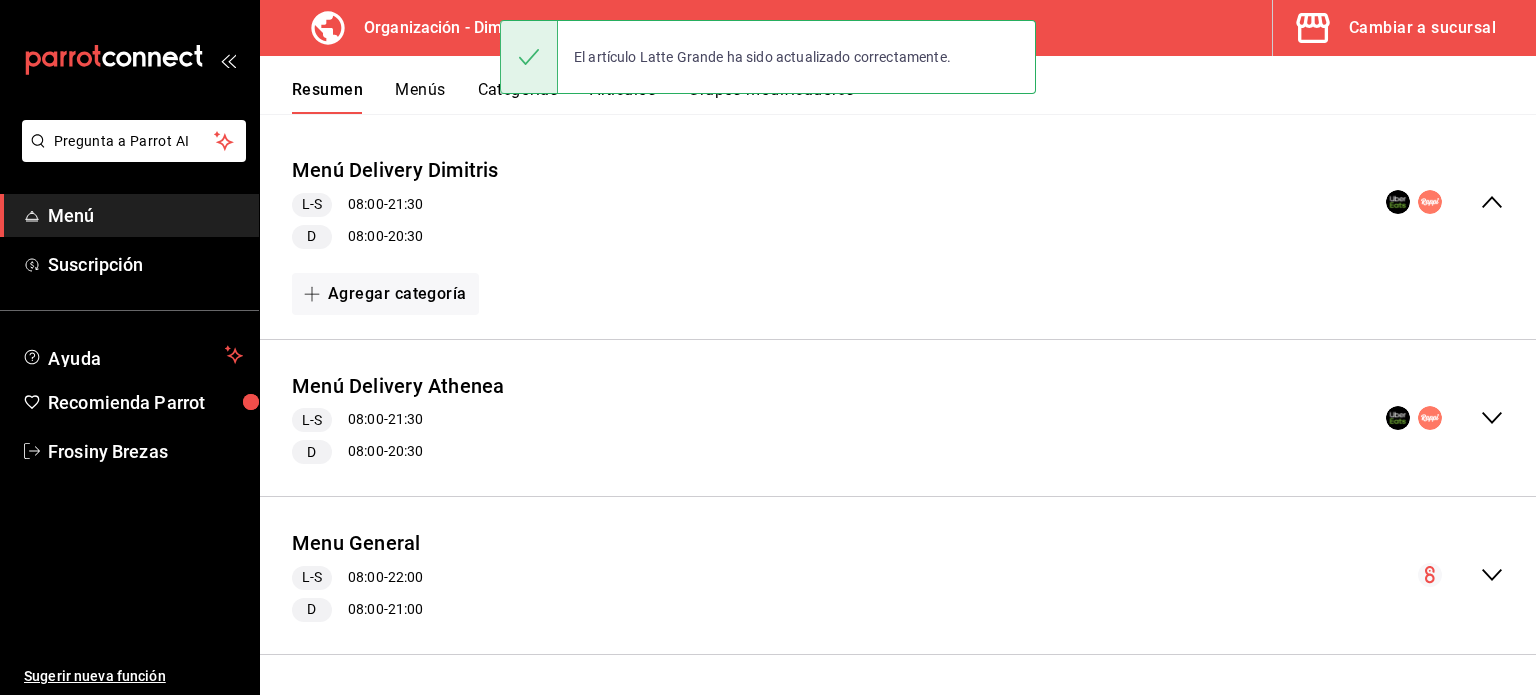 click 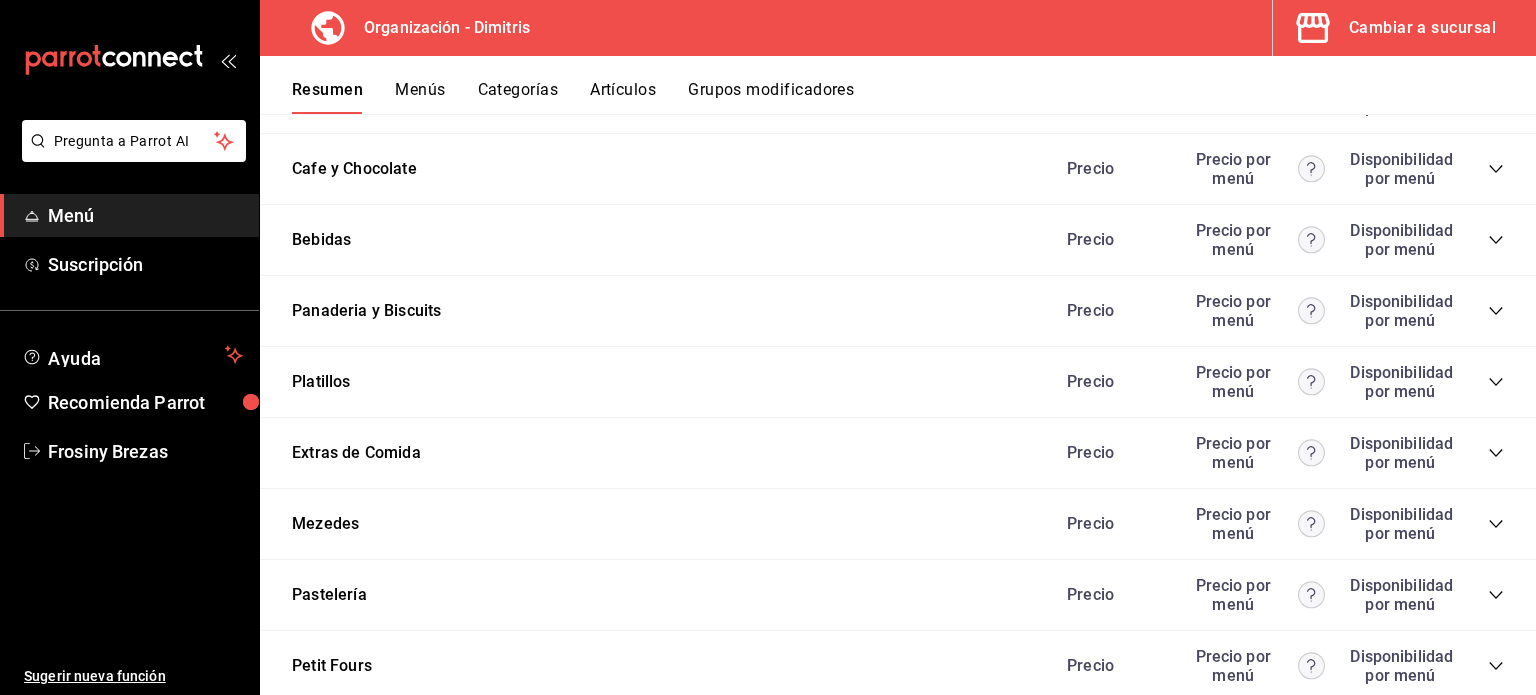 scroll, scrollTop: 2877, scrollLeft: 0, axis: vertical 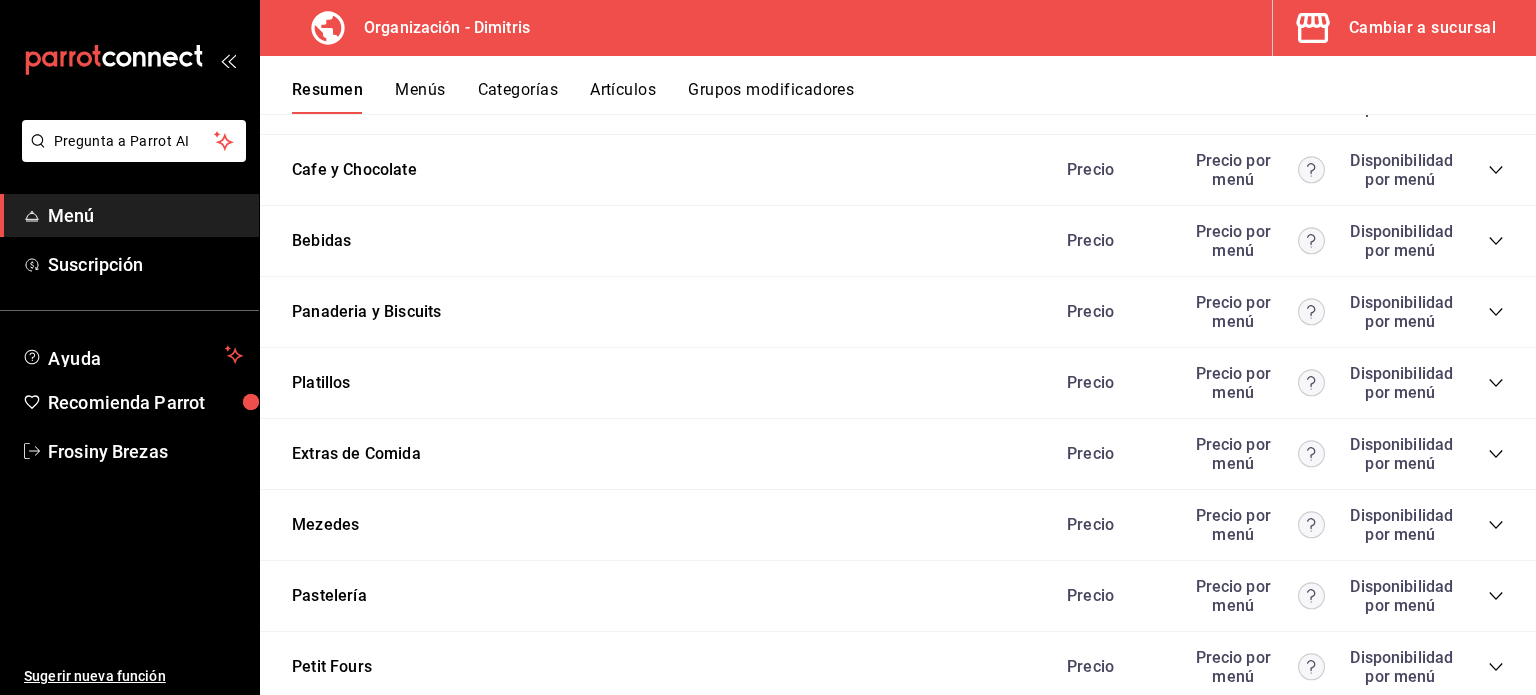 click on "Precio Precio por menú   Disponibilidad por menú" at bounding box center [1275, 170] 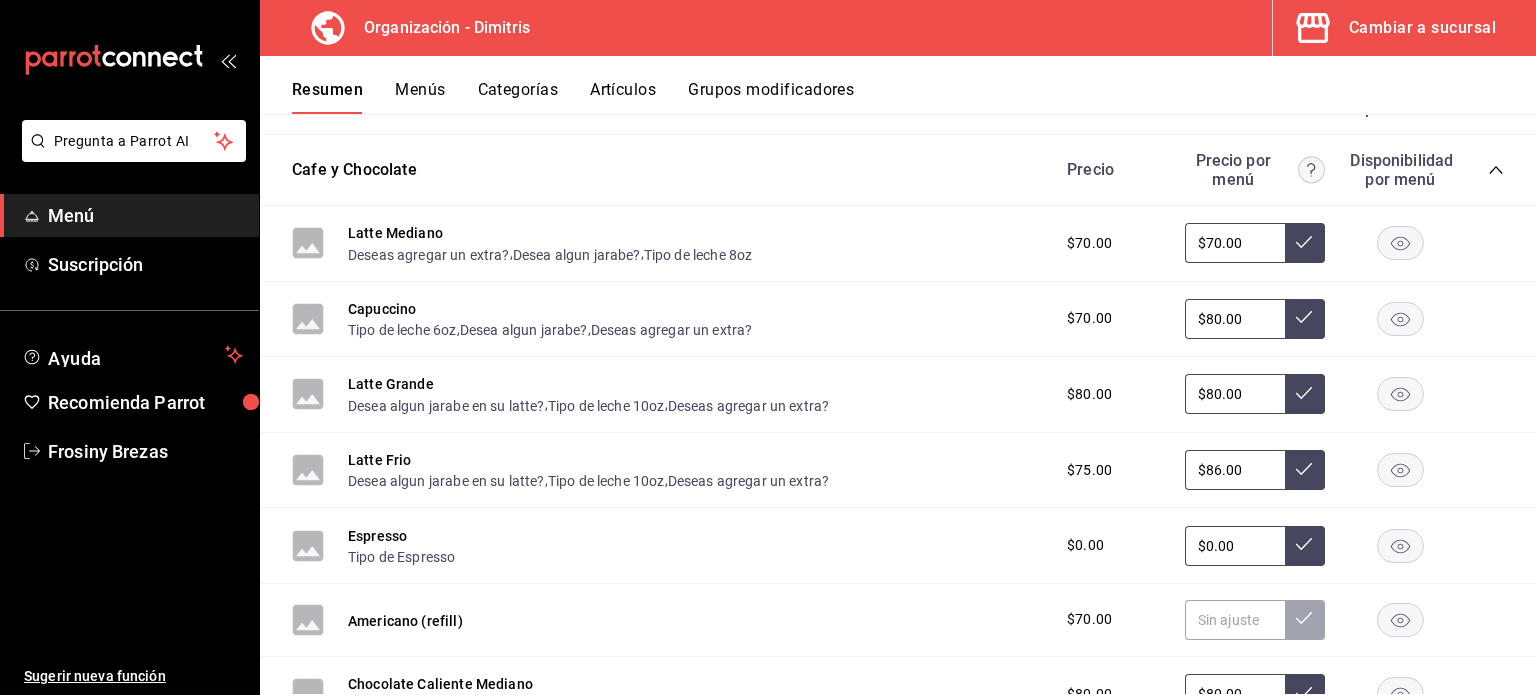 click on "$86.00" at bounding box center [1235, 470] 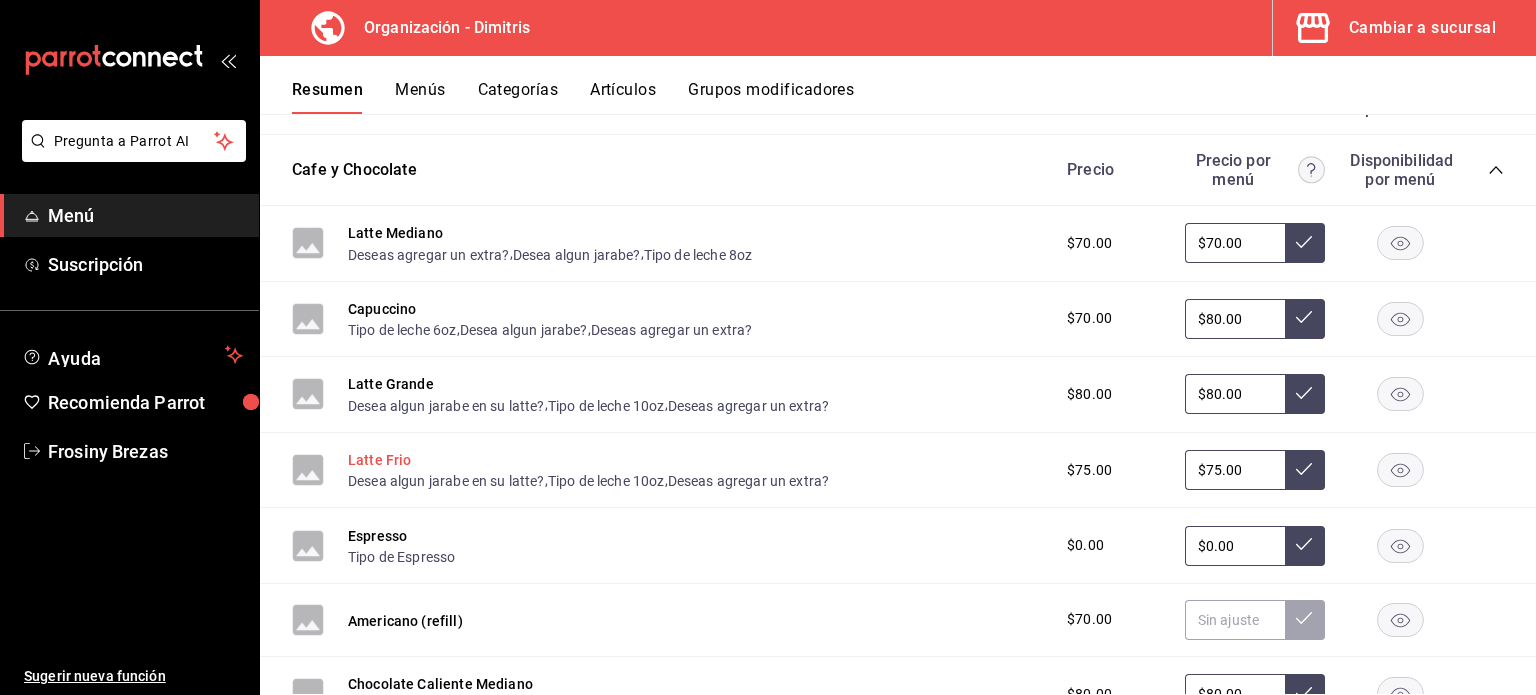 type on "$75.00" 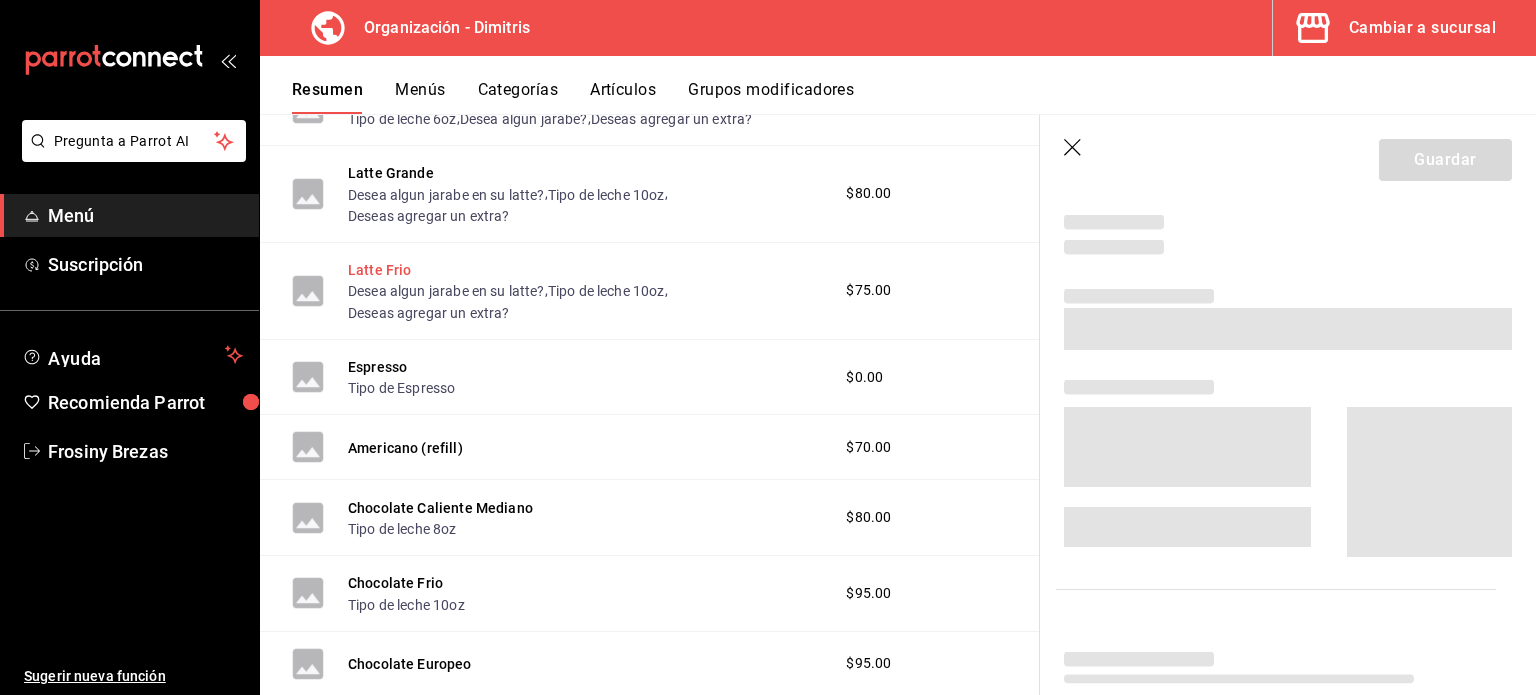 scroll, scrollTop: 2674, scrollLeft: 0, axis: vertical 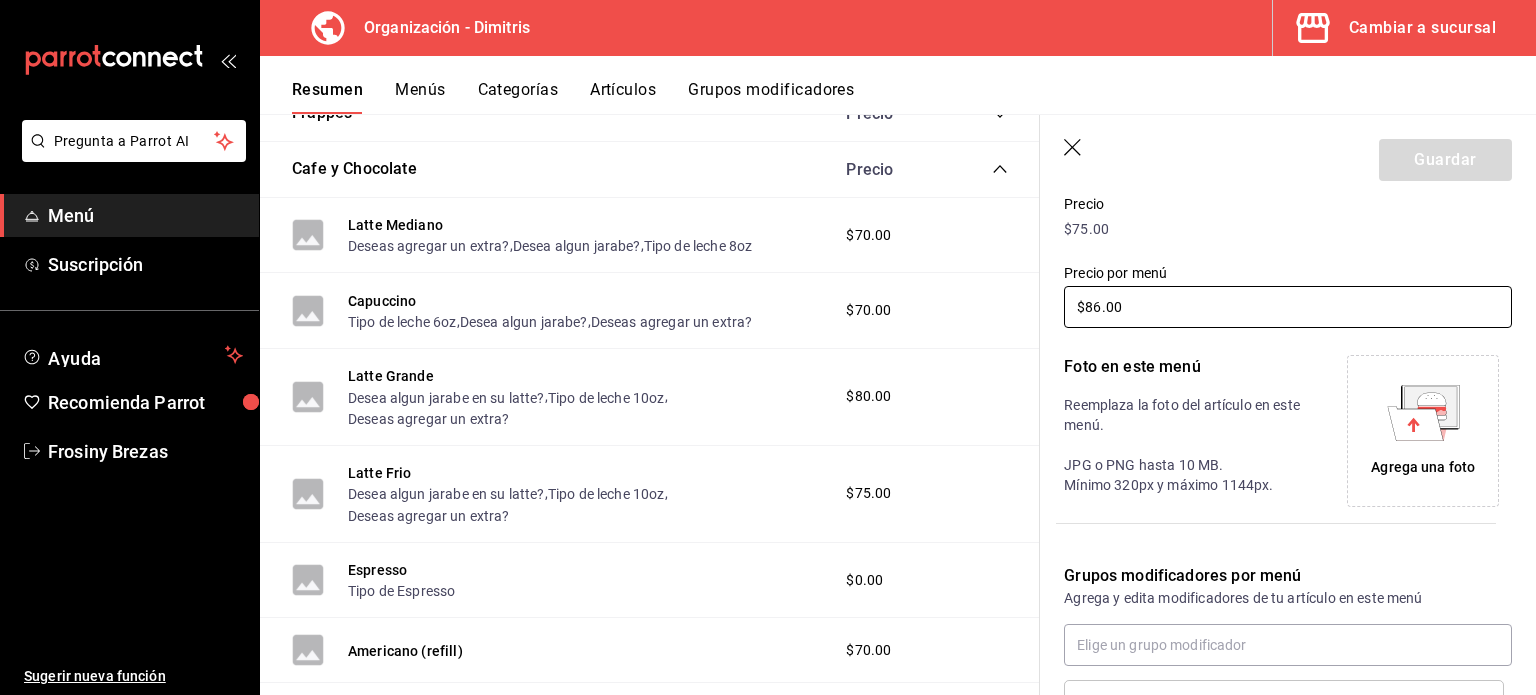 click on "$86.00" at bounding box center [1288, 307] 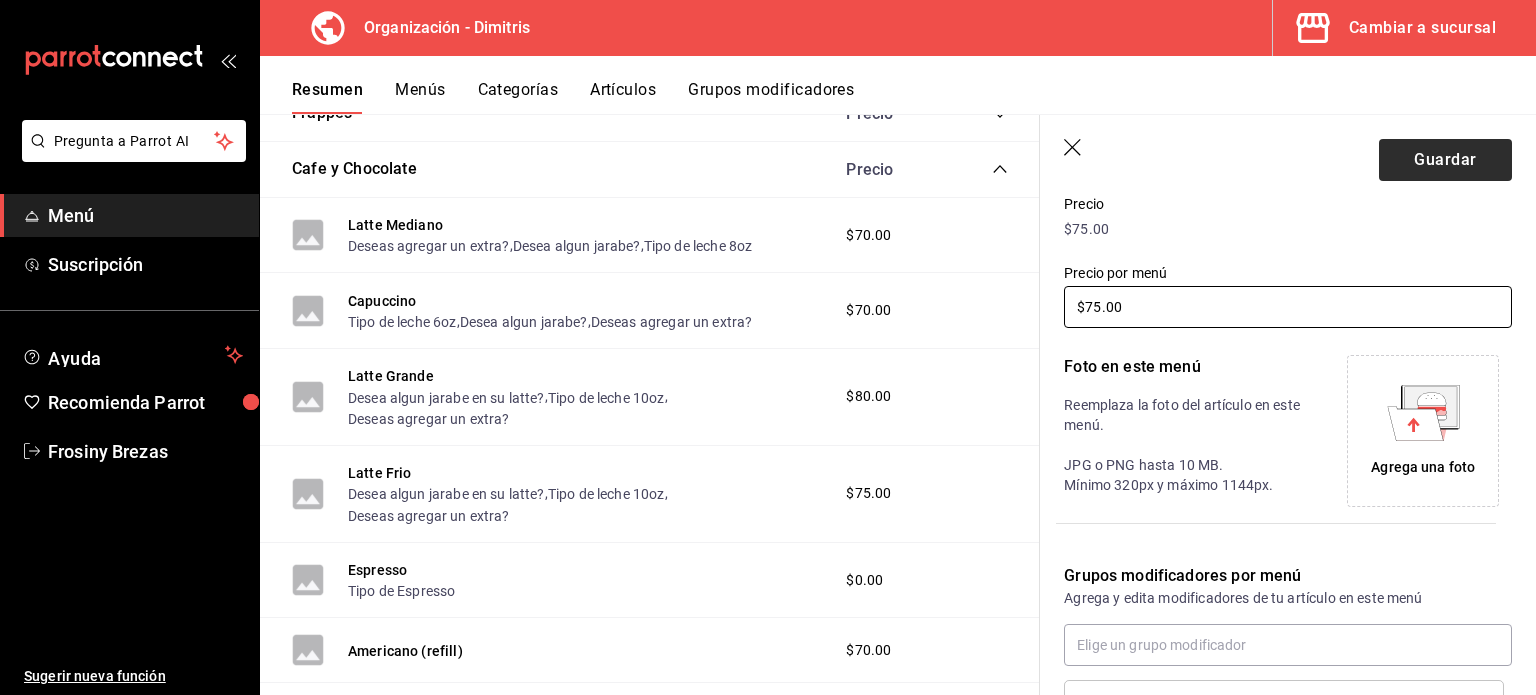 type on "$75.00" 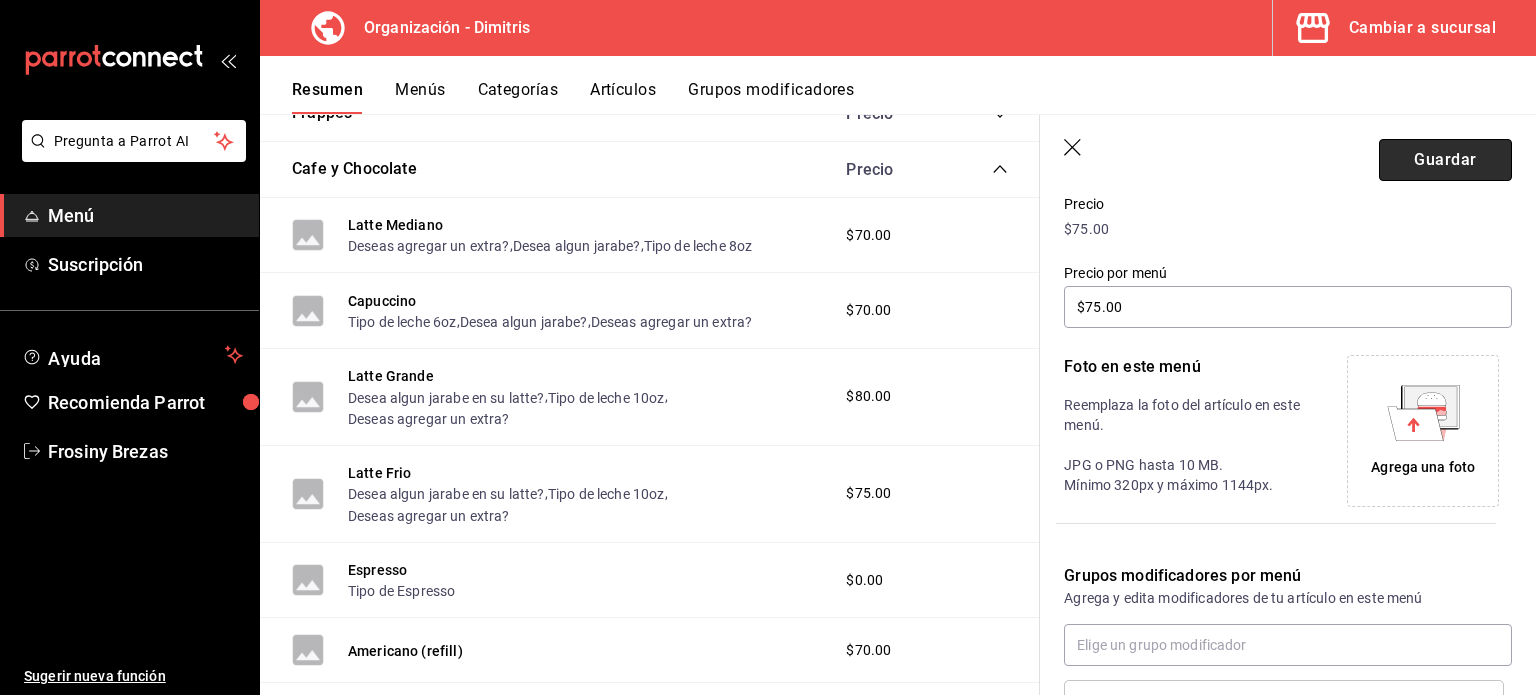 click on "Guardar" at bounding box center (1445, 160) 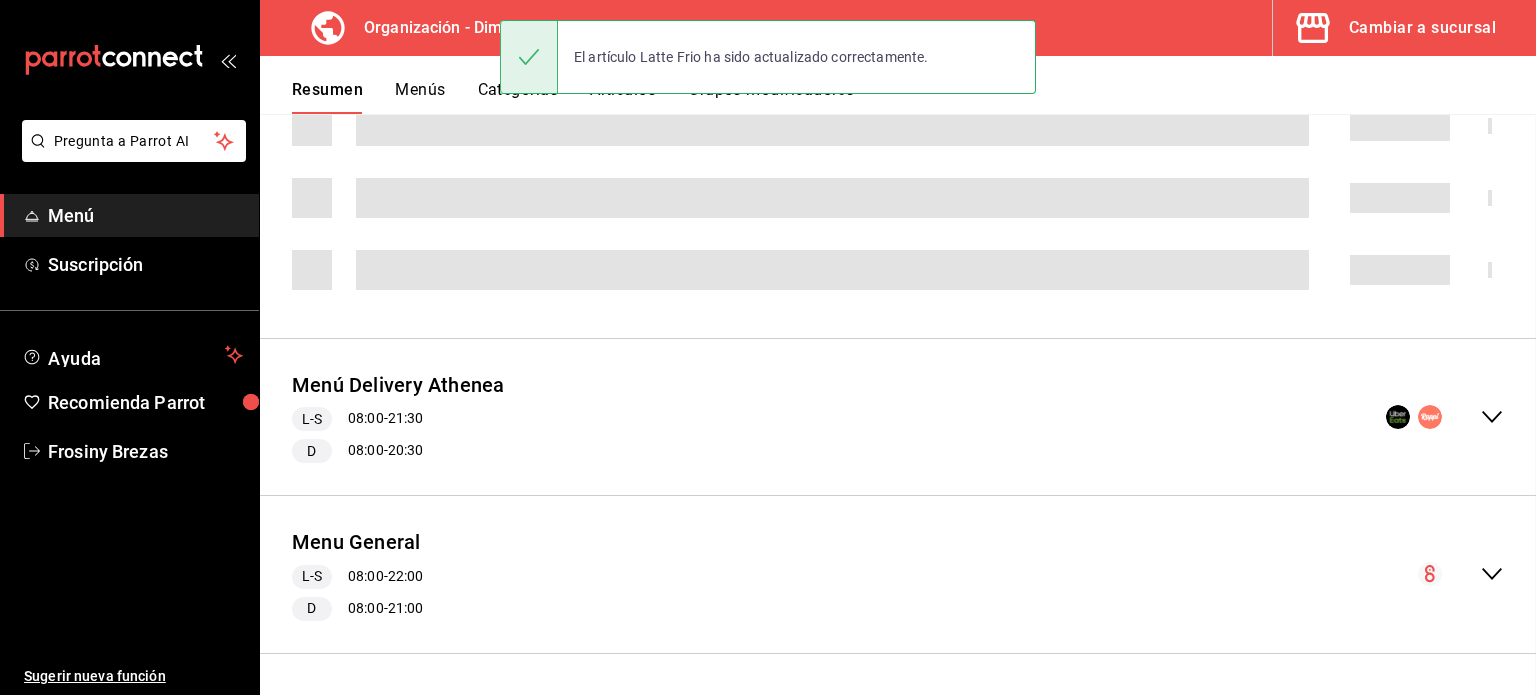 scroll, scrollTop: 163, scrollLeft: 0, axis: vertical 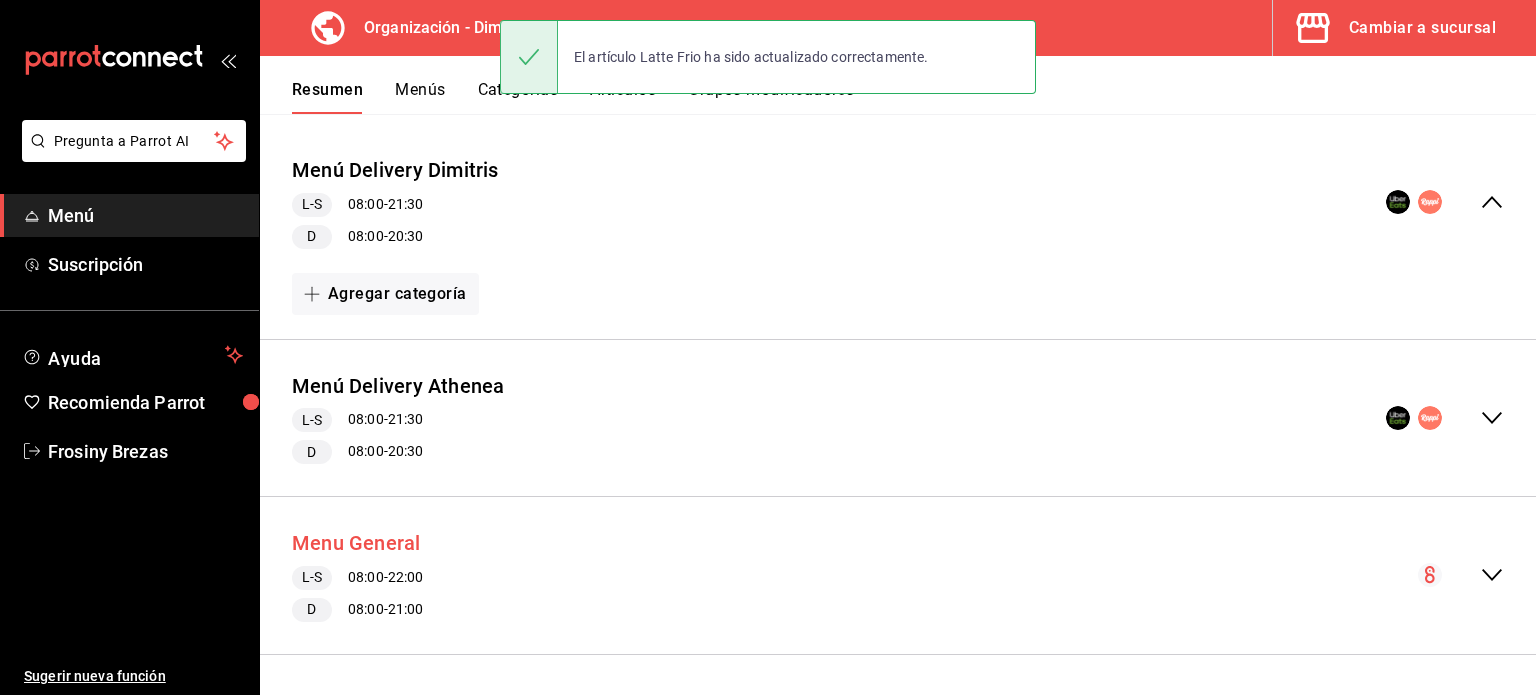 click on "Menu General" at bounding box center [356, 543] 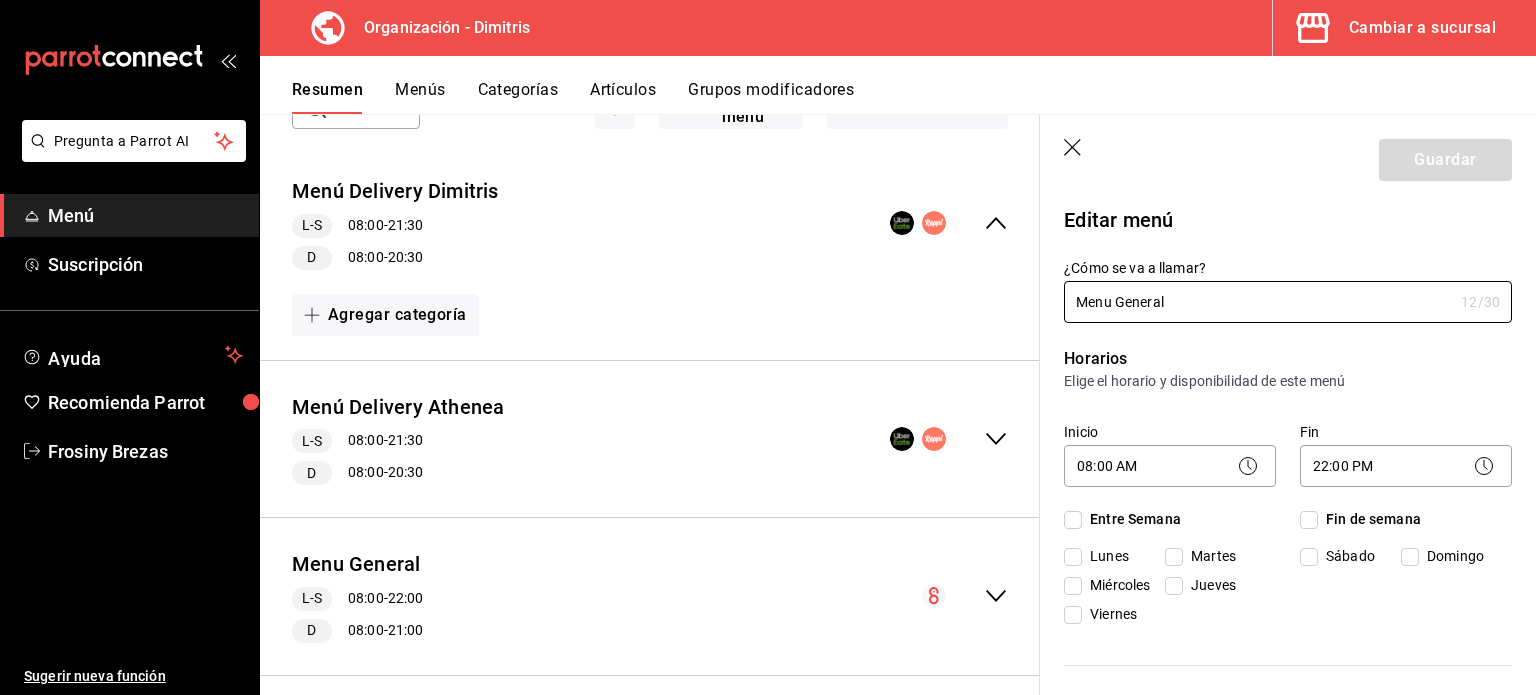 checkbox on "true" 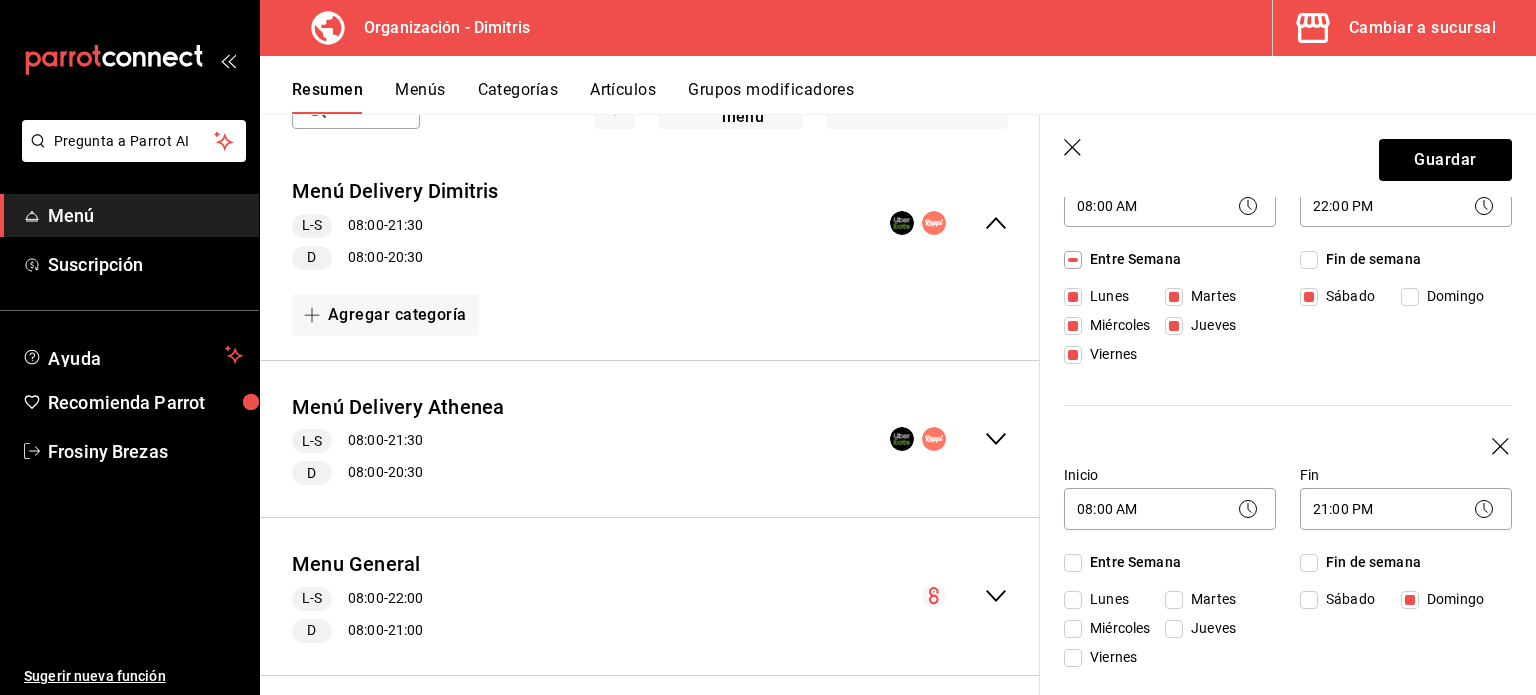 scroll, scrollTop: 0, scrollLeft: 0, axis: both 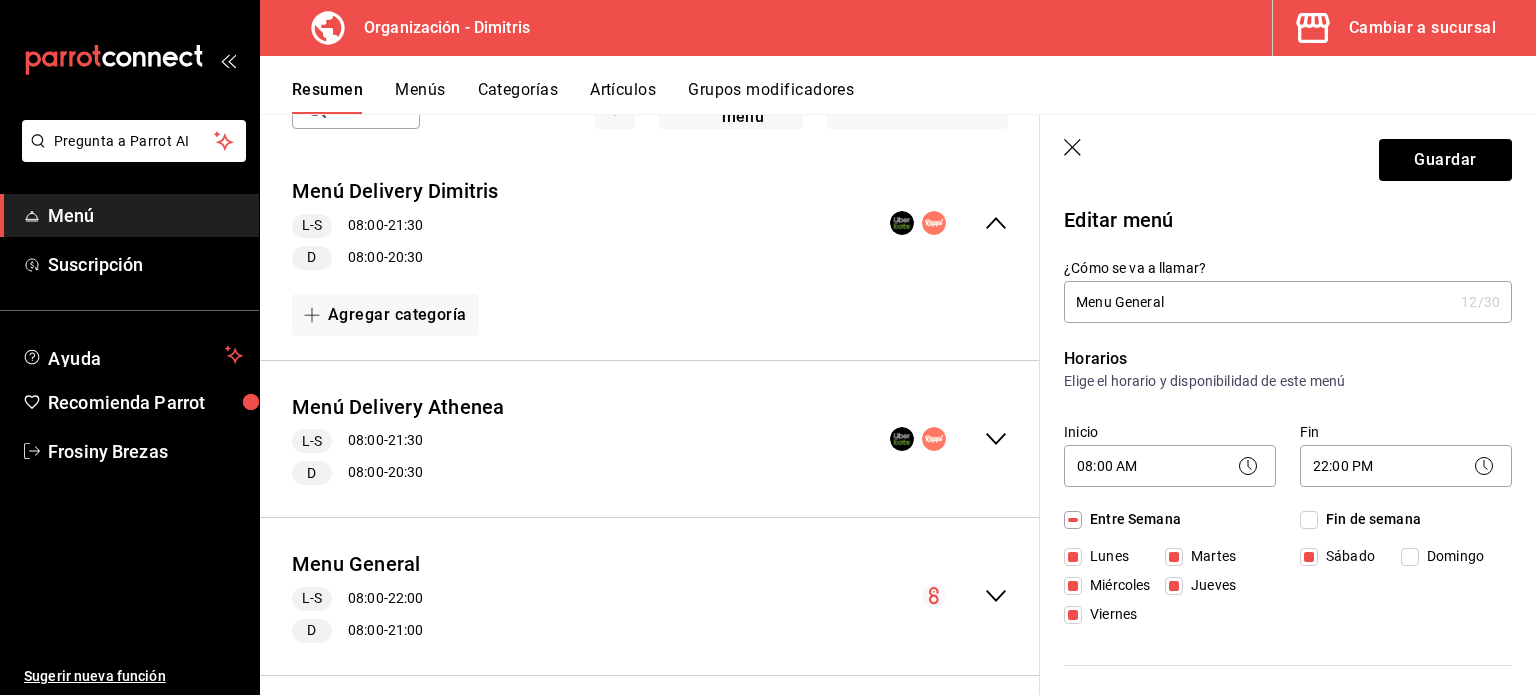 click on "Guardar" at bounding box center [1288, 156] 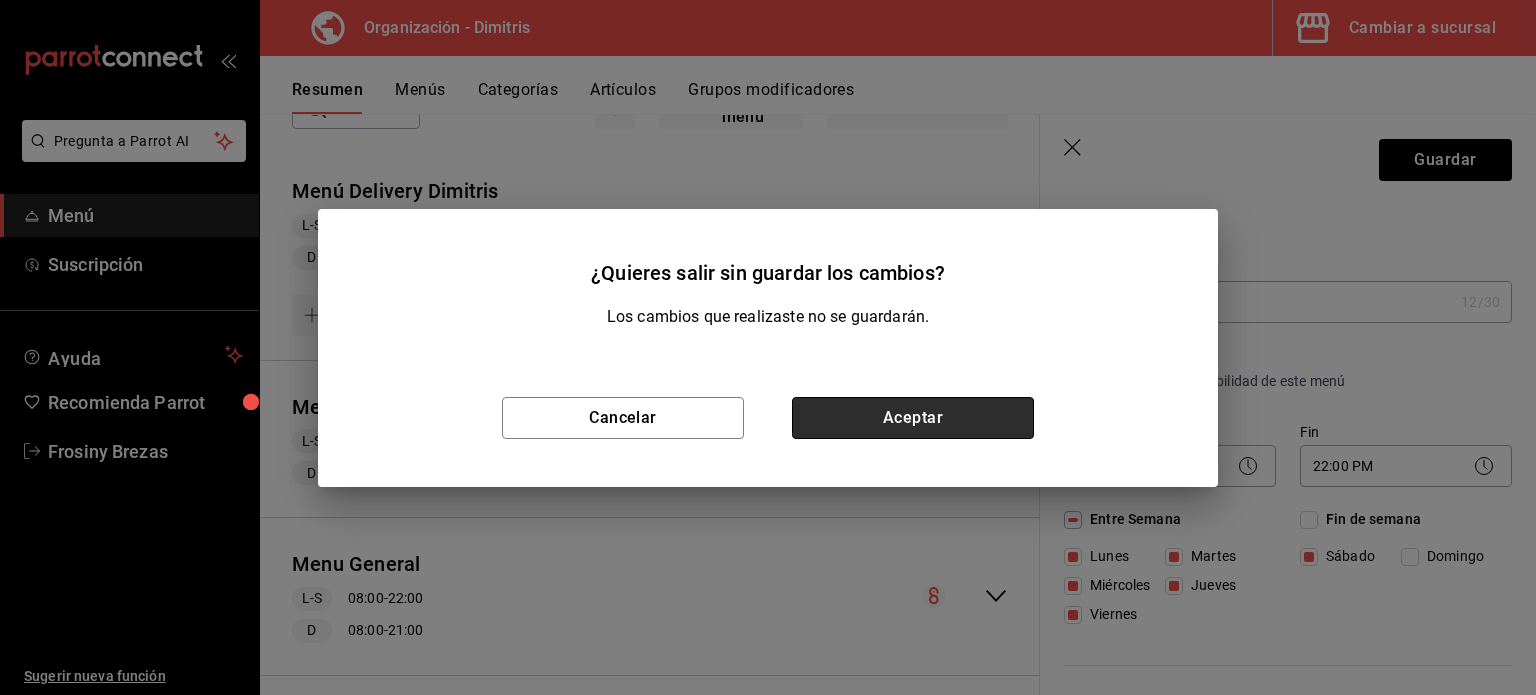 click on "Aceptar" at bounding box center (913, 418) 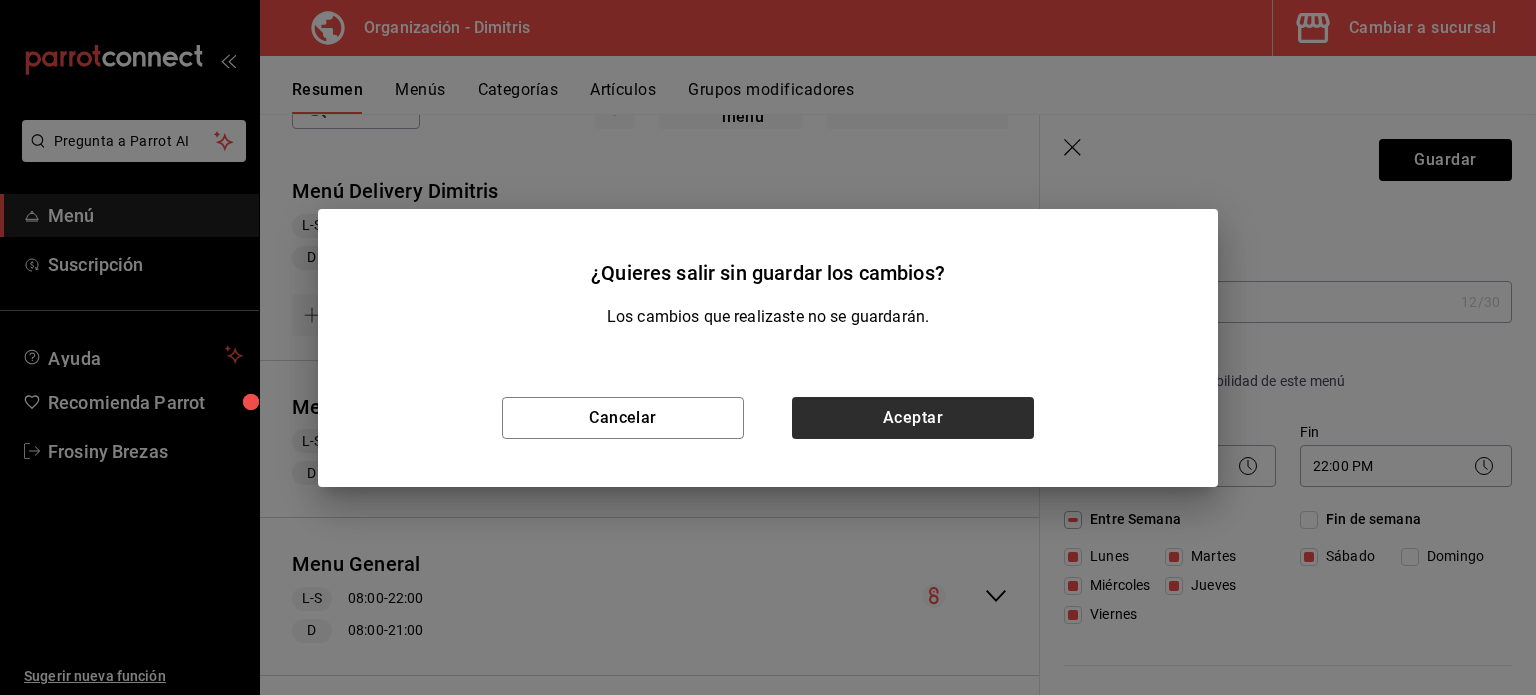 type 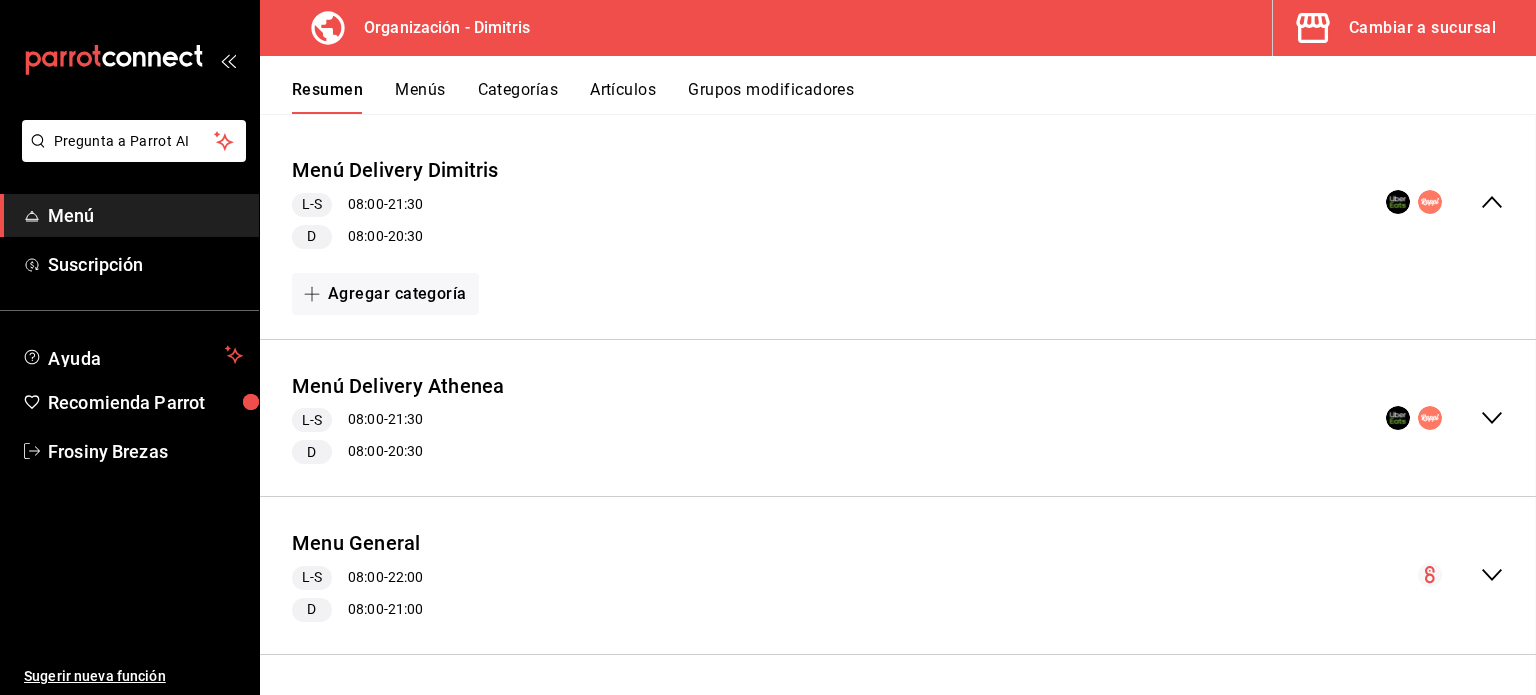 checkbox on "false" 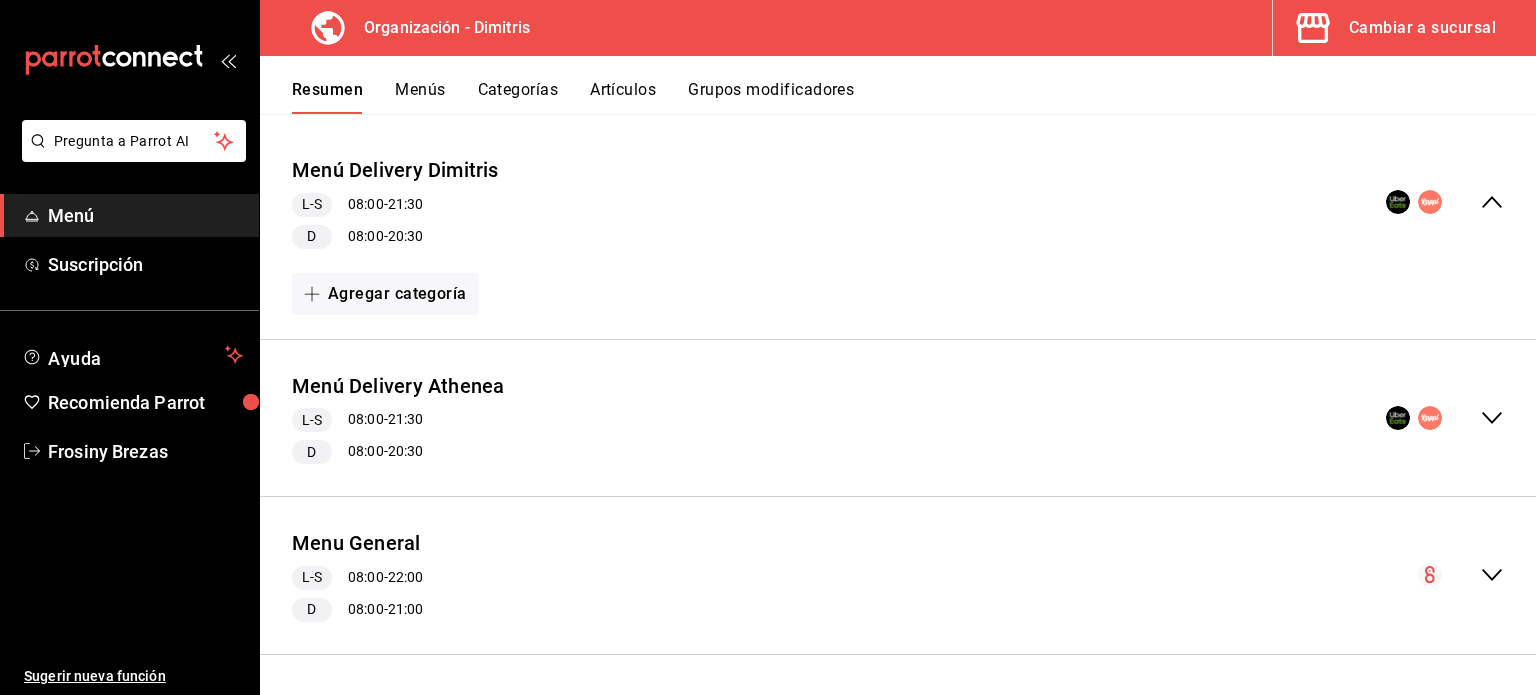 click 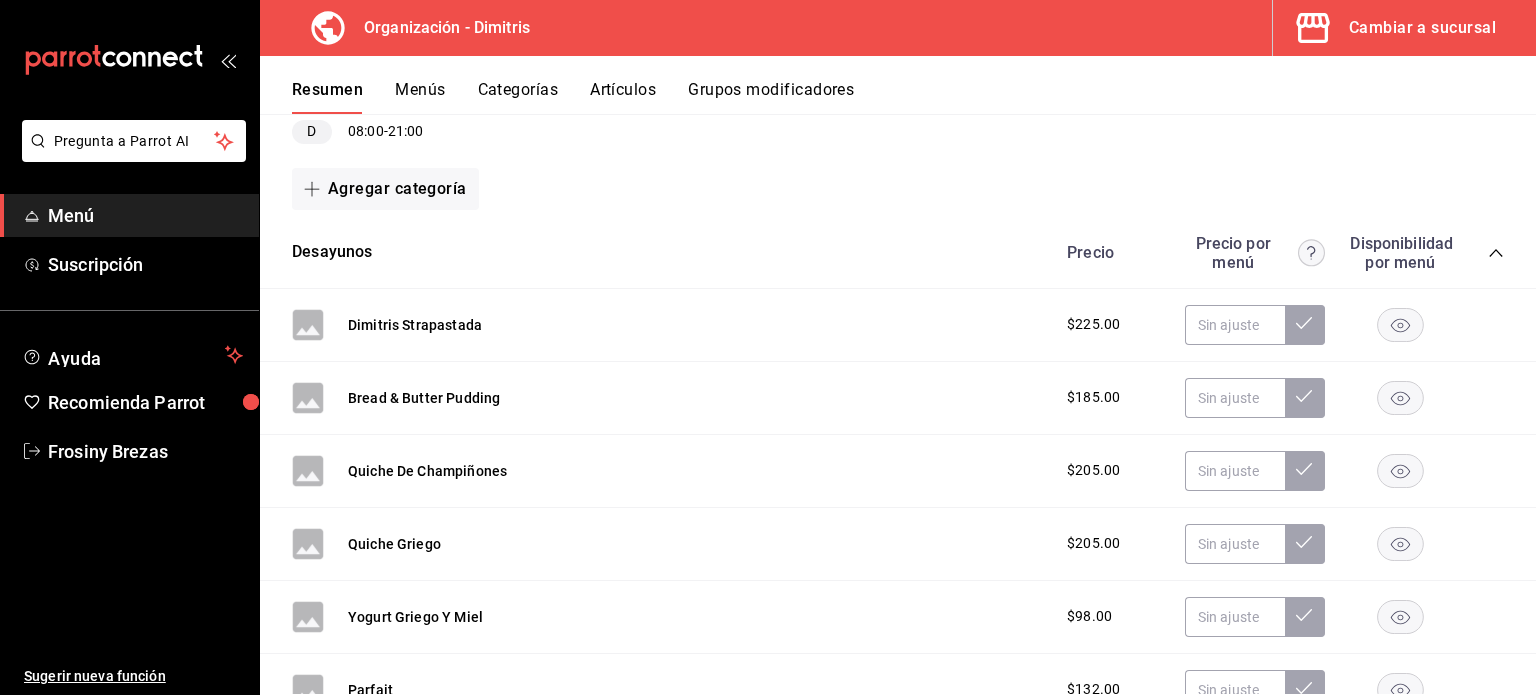 scroll, scrollTop: 651, scrollLeft: 0, axis: vertical 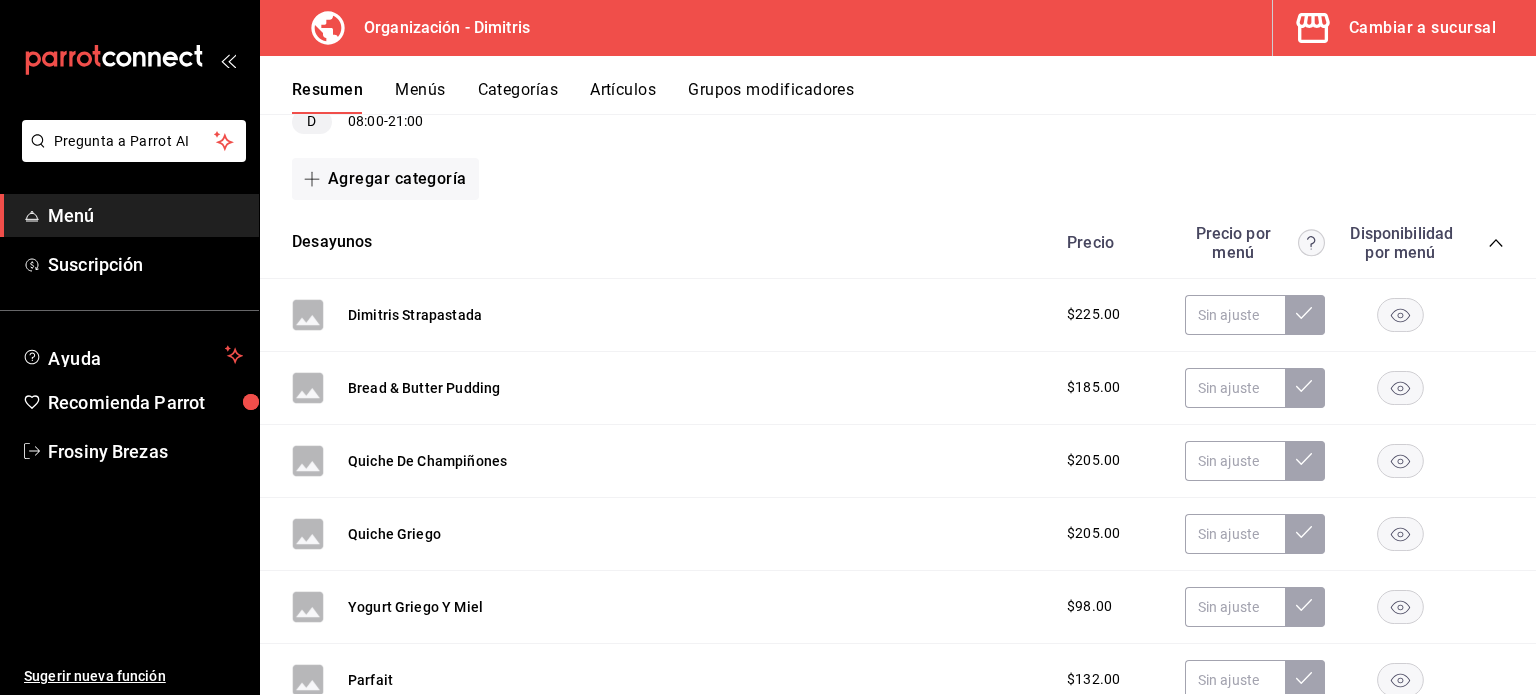 click 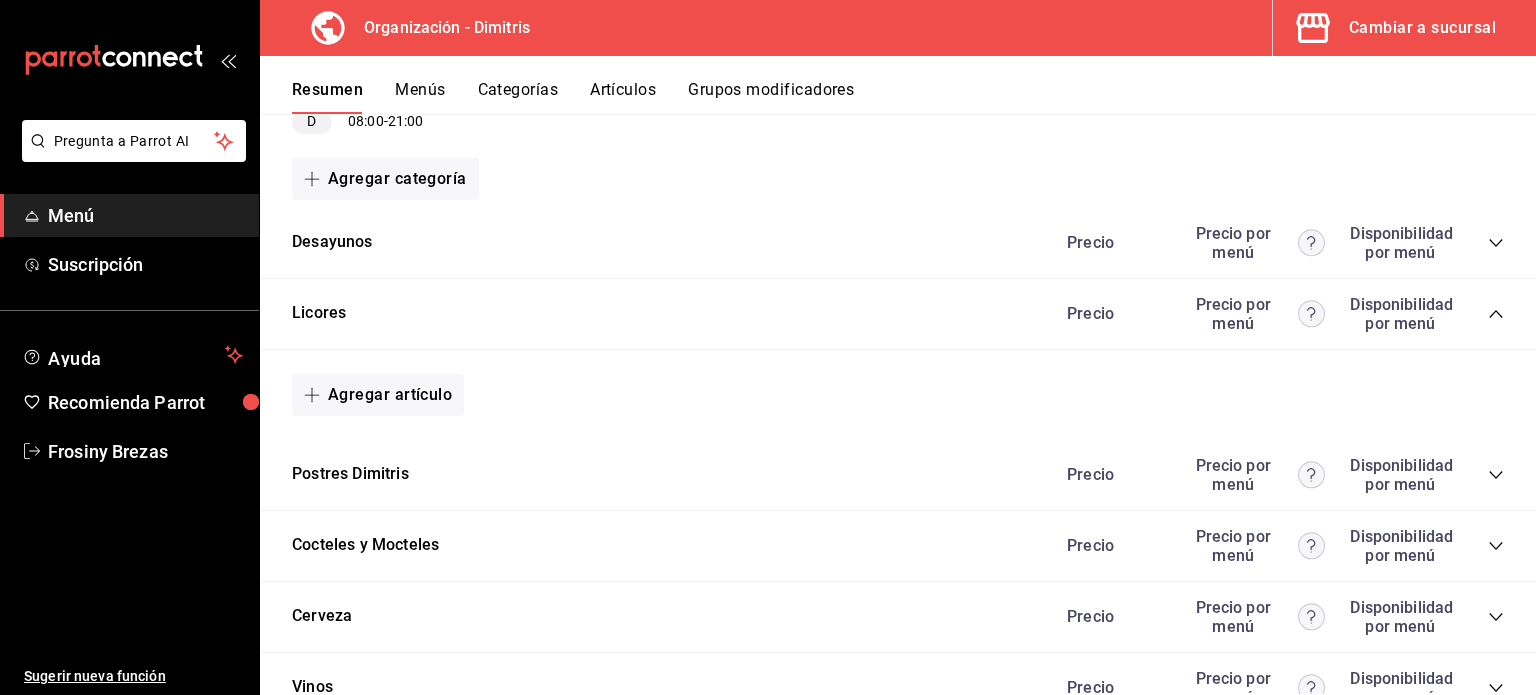 click 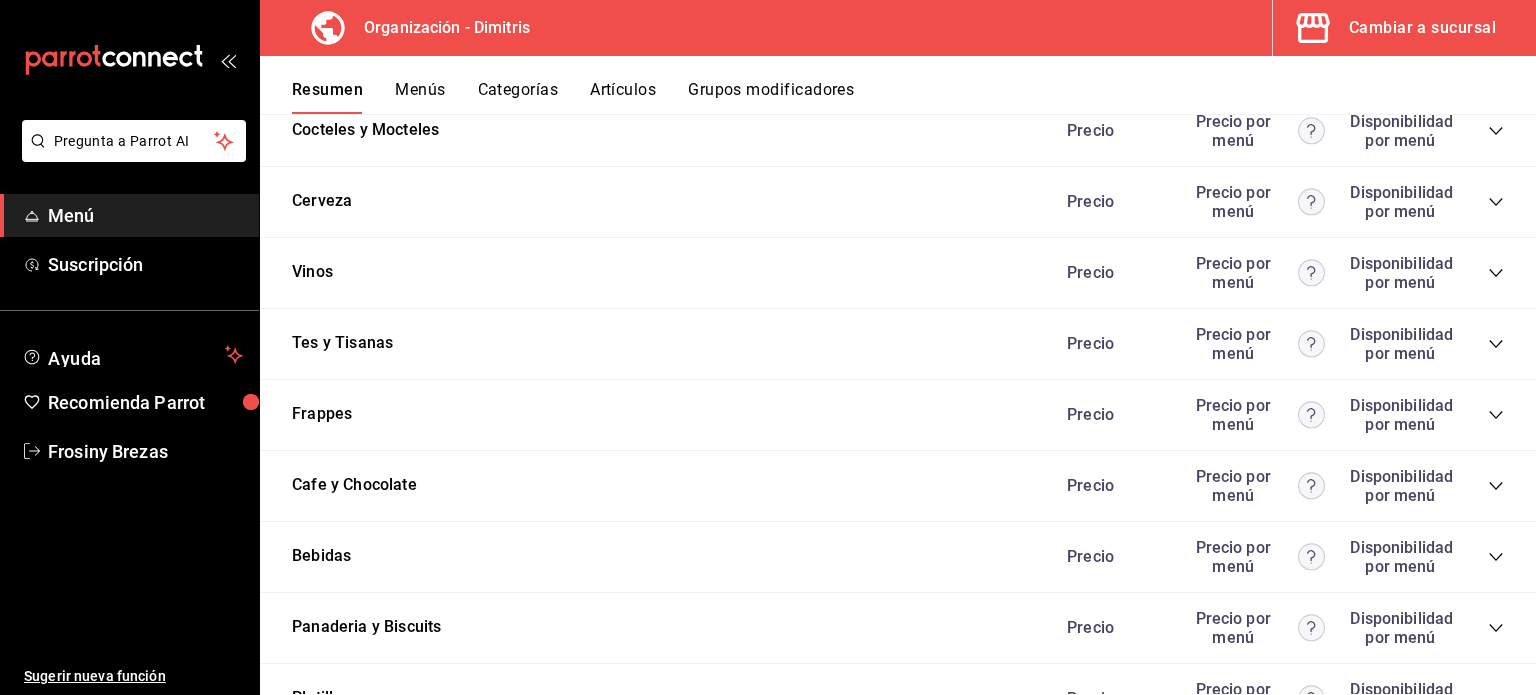scroll, scrollTop: 1014, scrollLeft: 0, axis: vertical 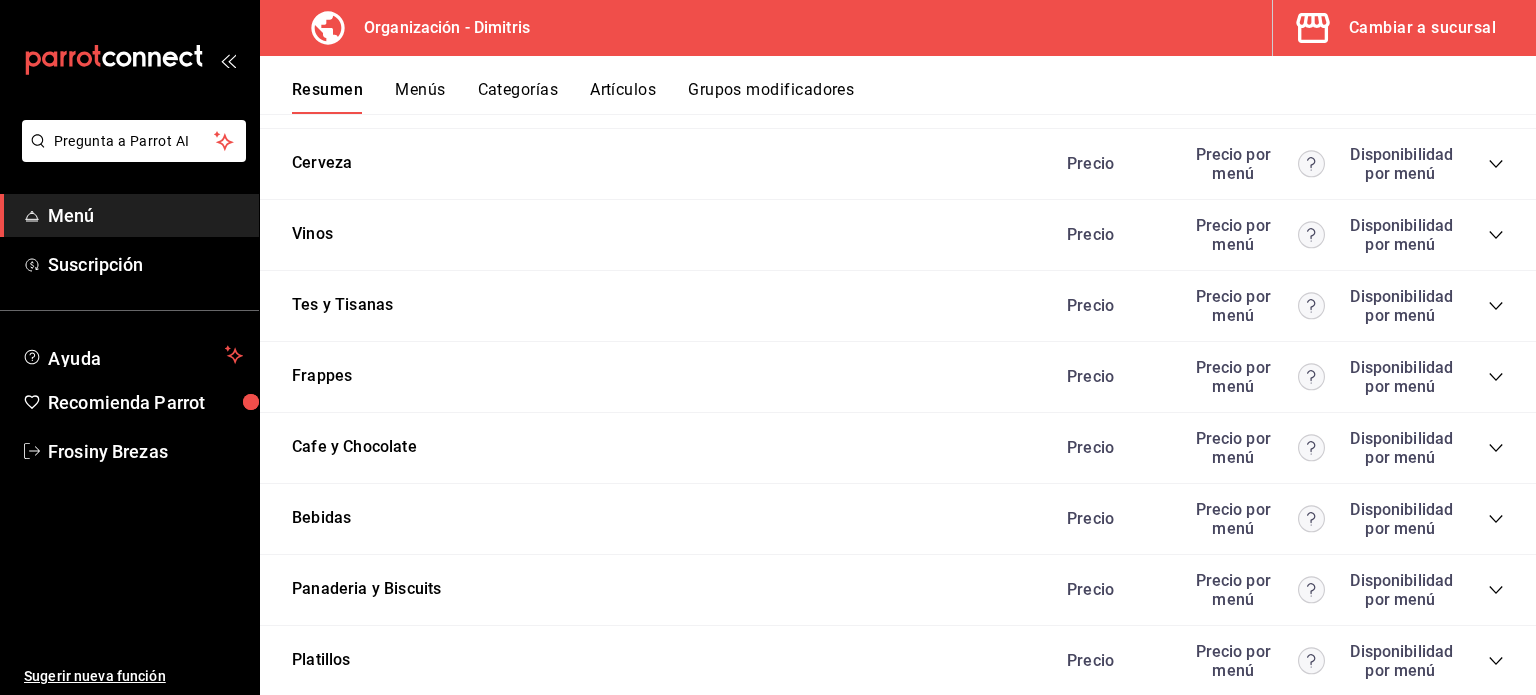 click 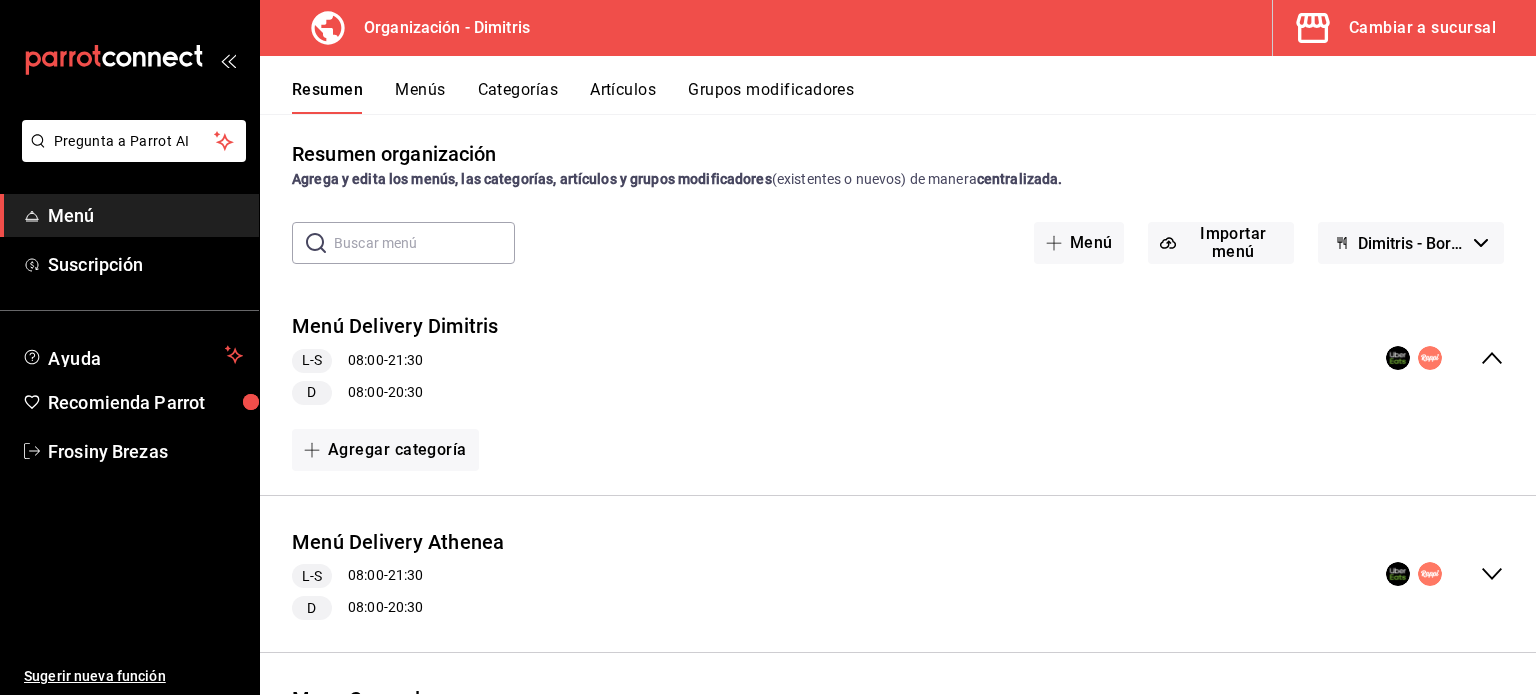 scroll, scrollTop: 0, scrollLeft: 0, axis: both 